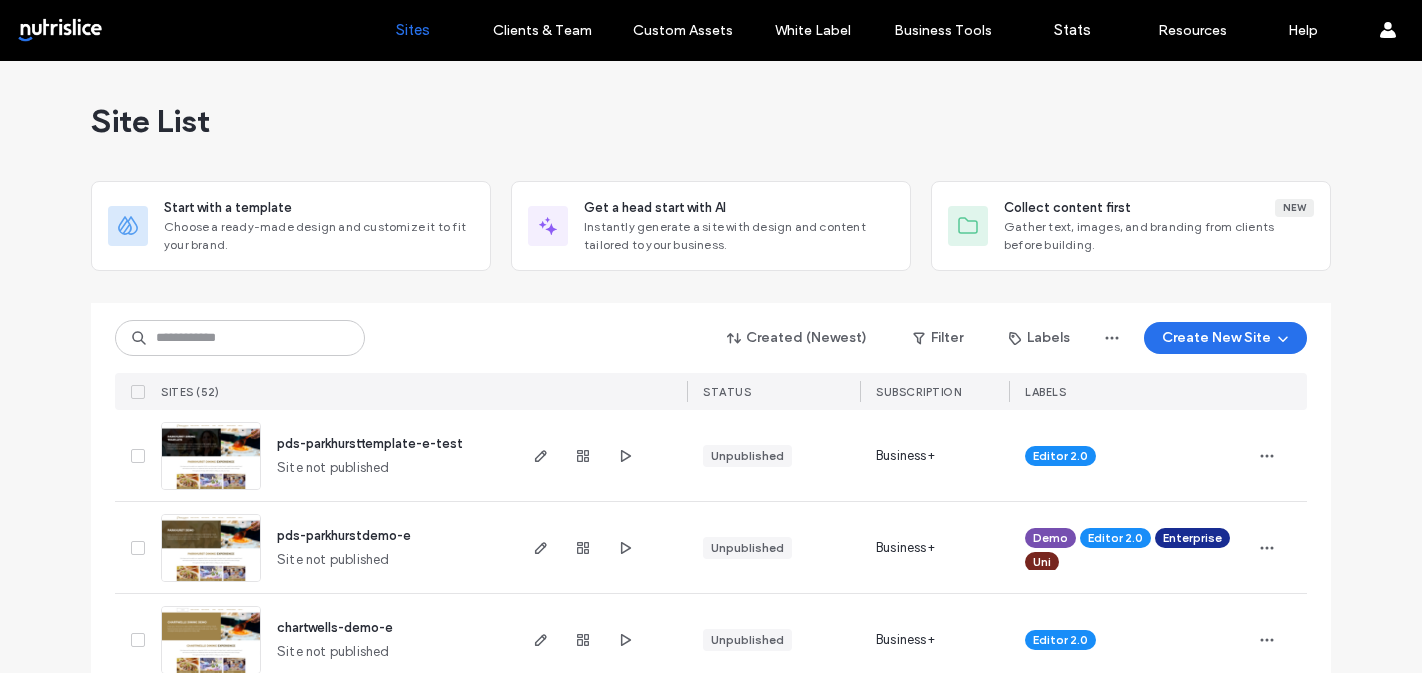 scroll, scrollTop: 0, scrollLeft: 0, axis: both 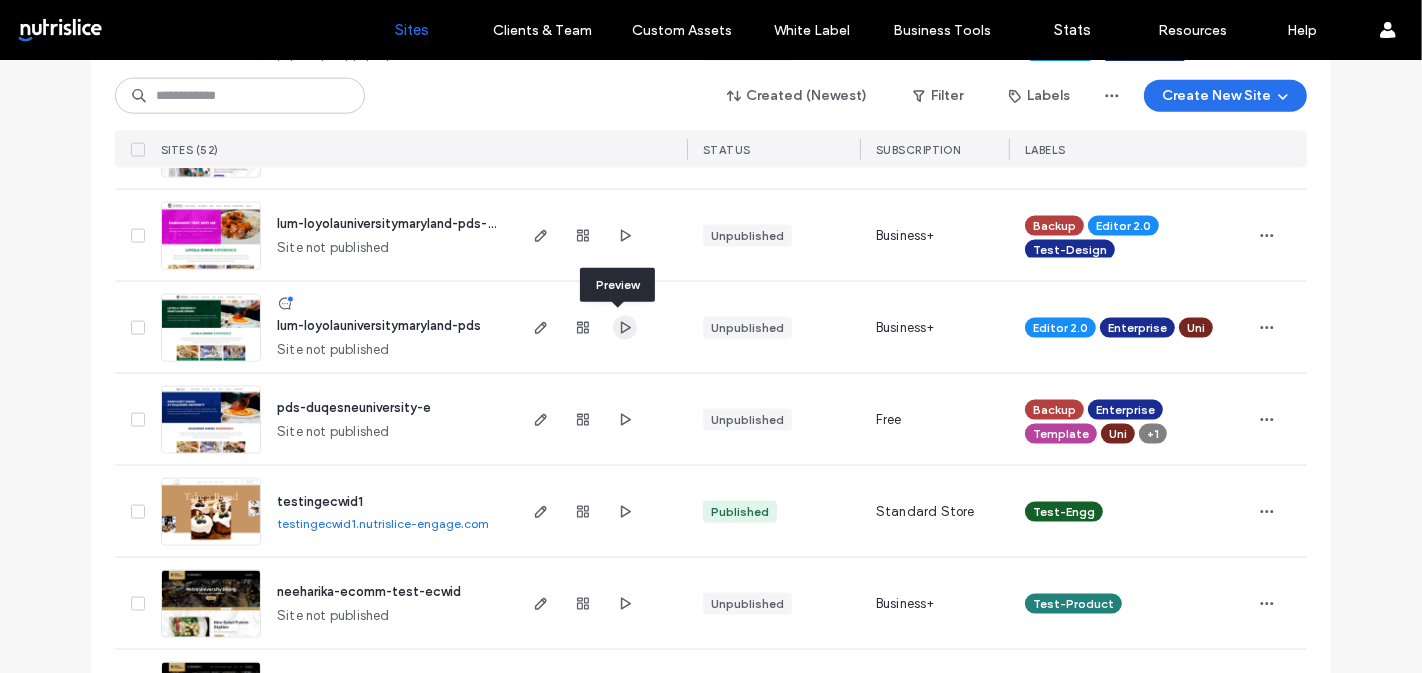 click 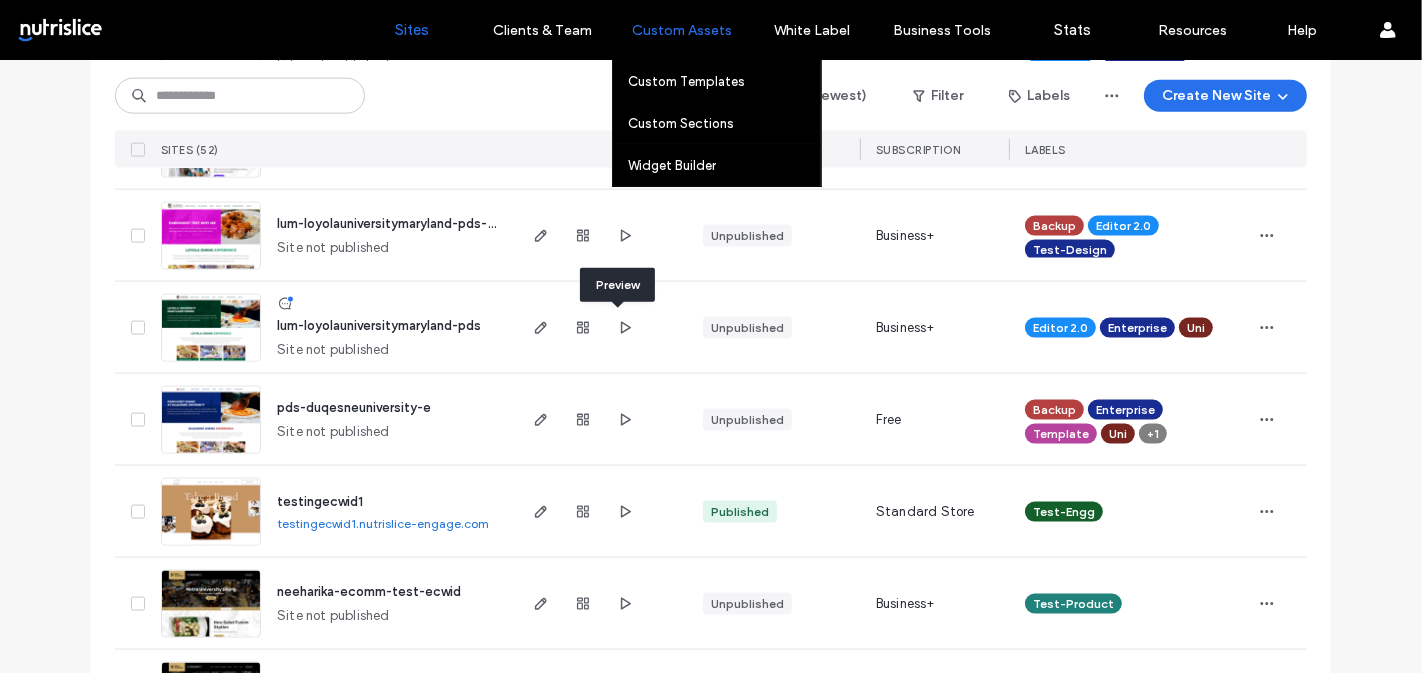 type 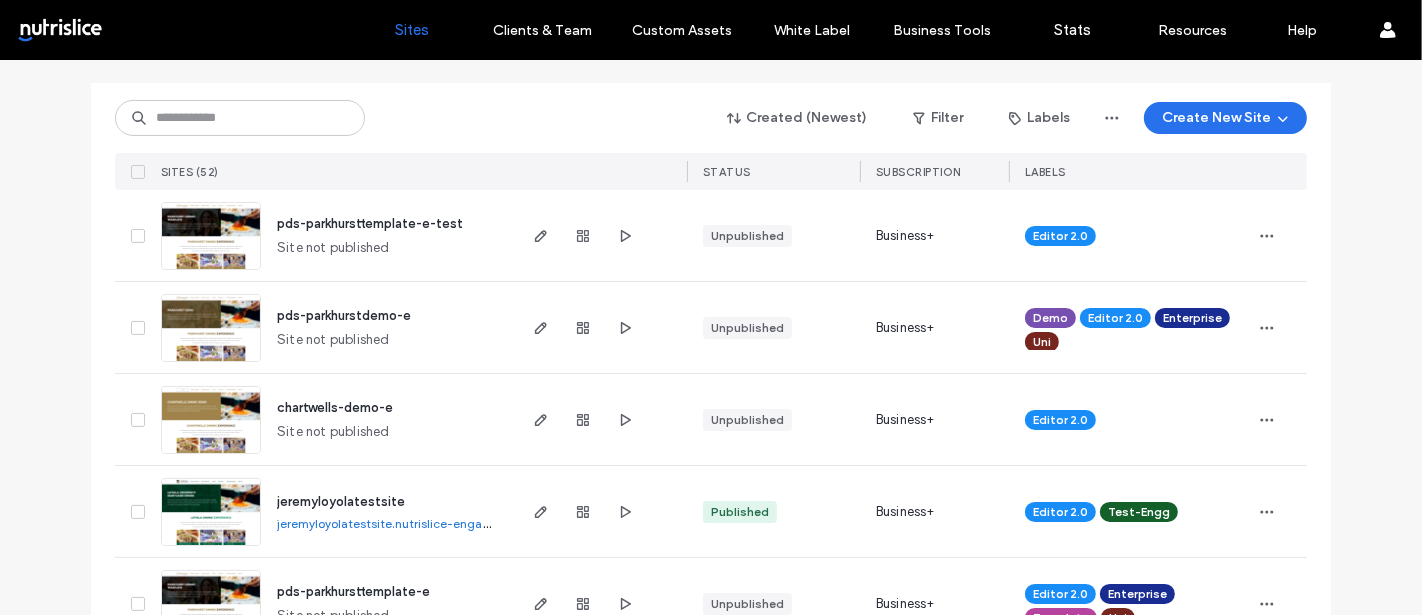 scroll, scrollTop: 144, scrollLeft: 0, axis: vertical 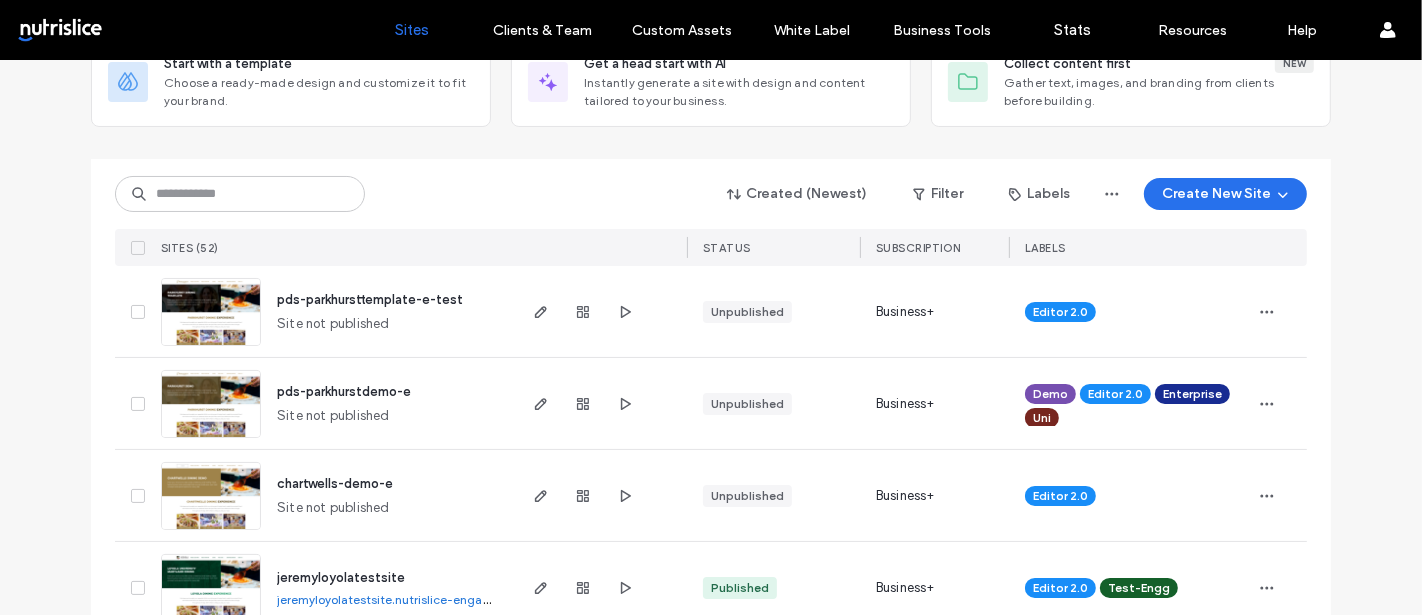 click at bounding box center [600, 311] 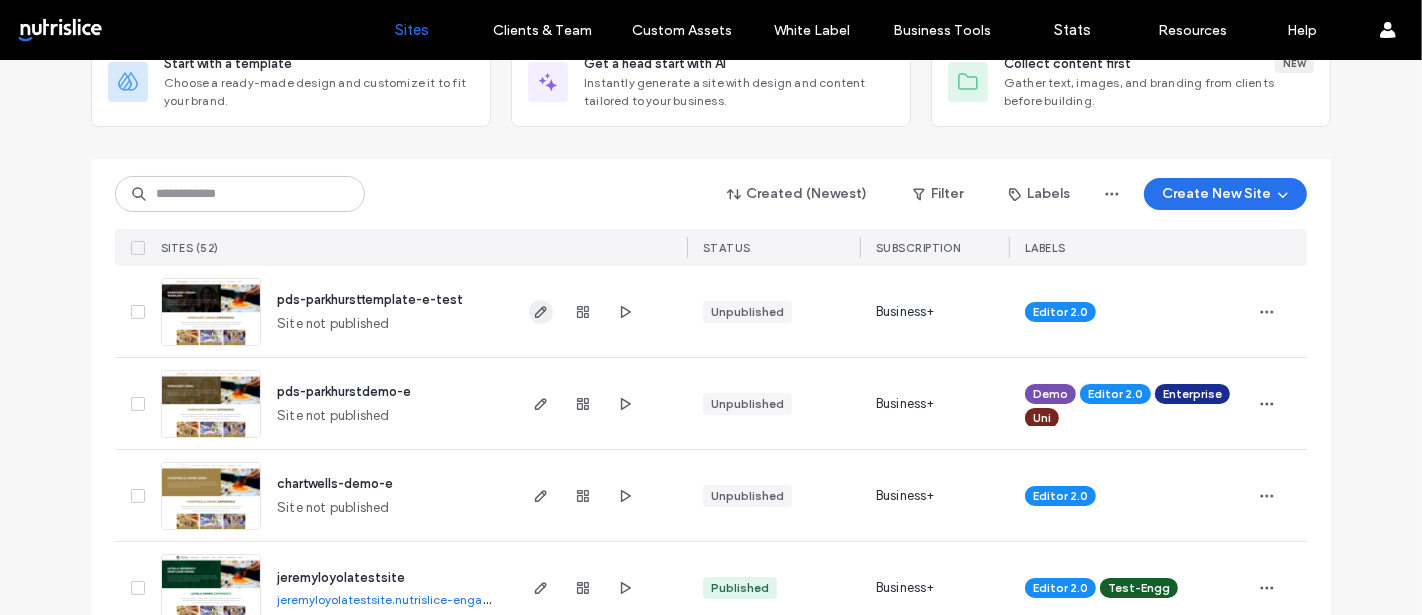 click 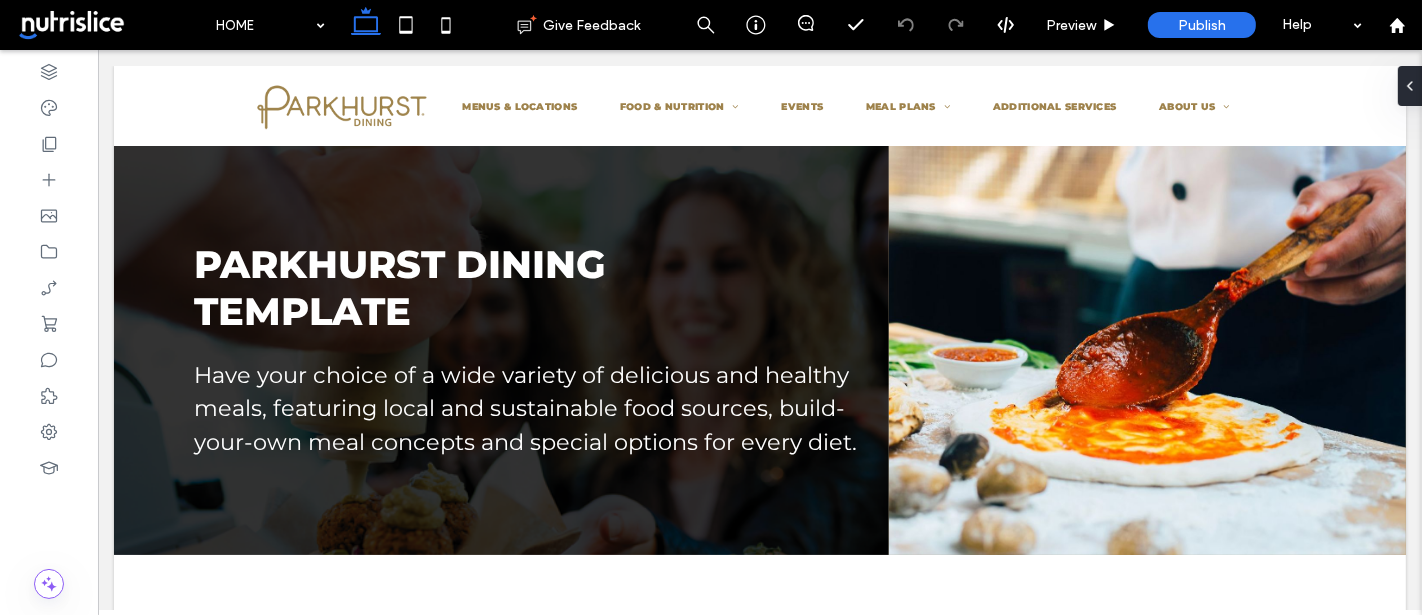 scroll, scrollTop: 0, scrollLeft: 0, axis: both 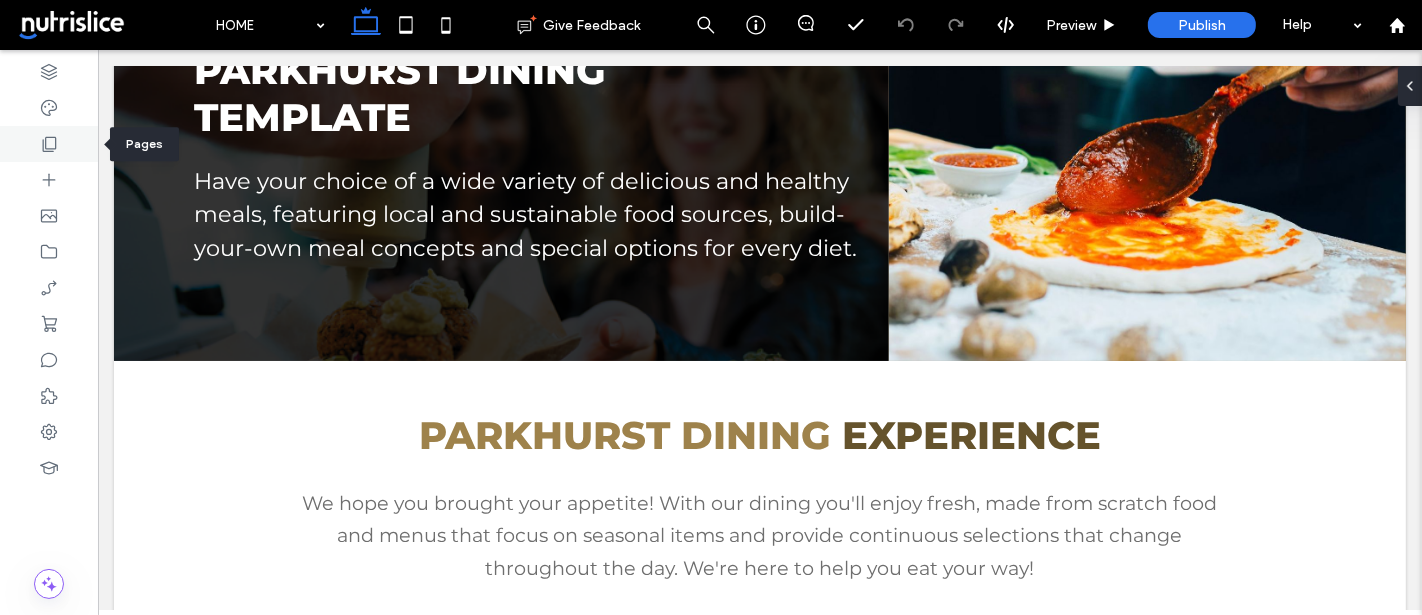 click 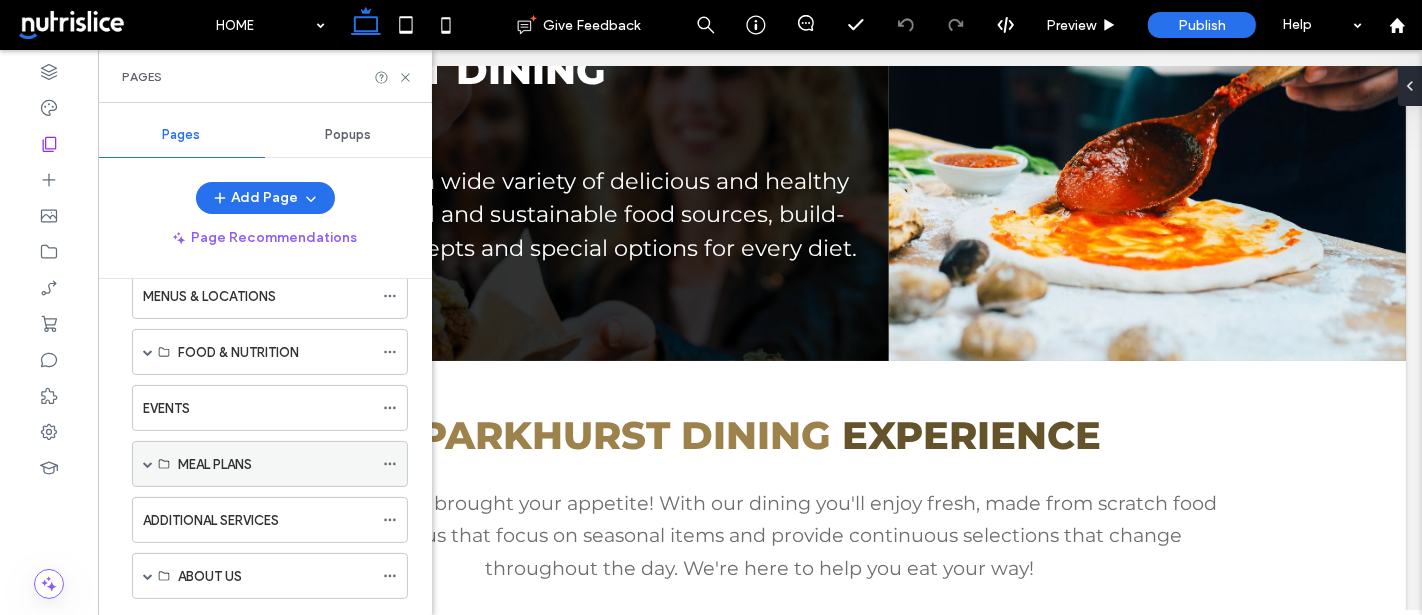 scroll, scrollTop: 91, scrollLeft: 0, axis: vertical 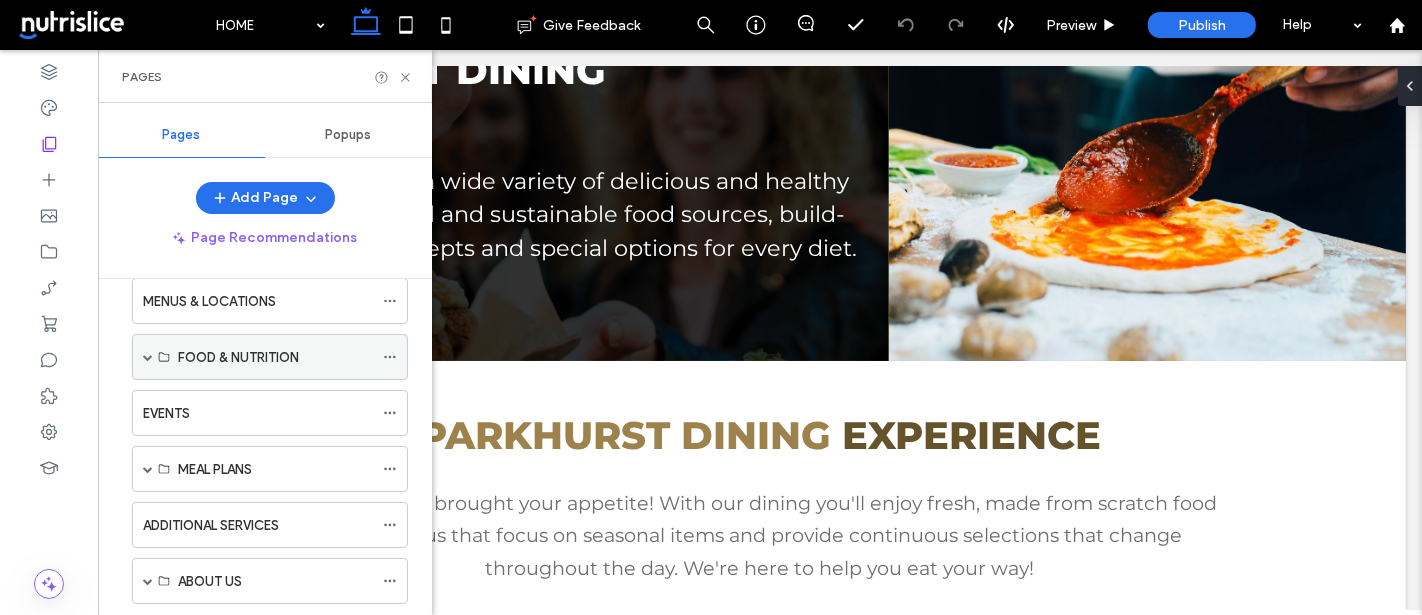 click at bounding box center (148, 357) 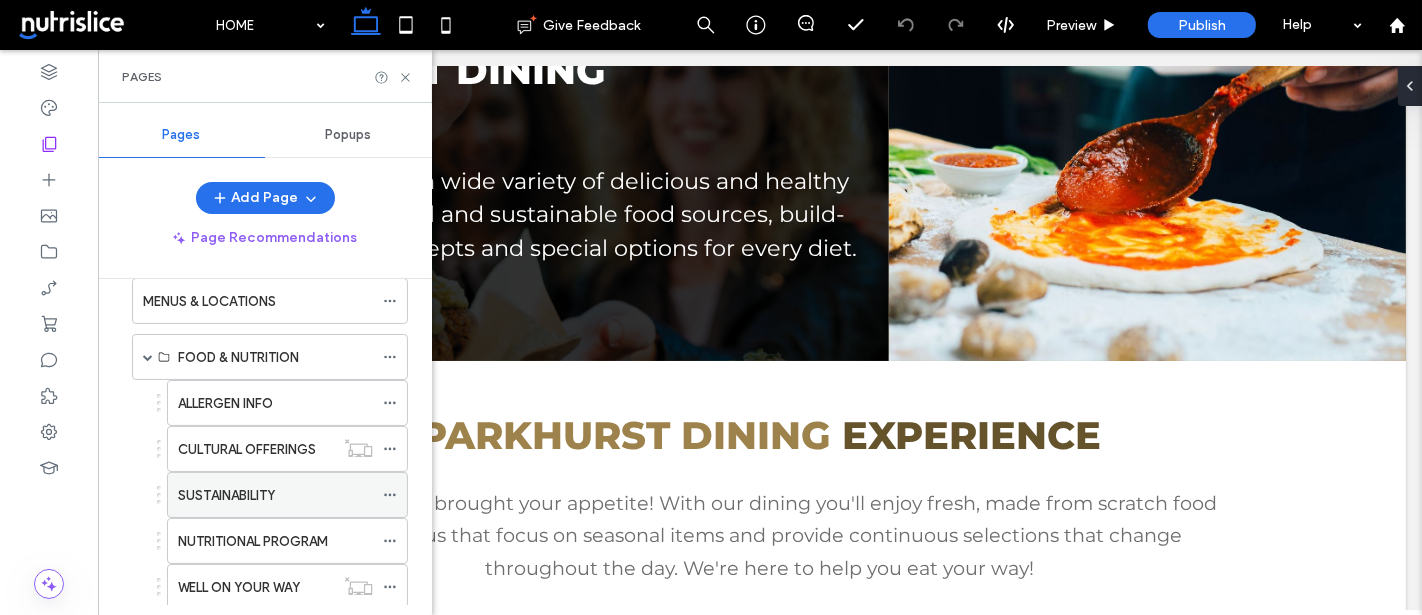 click on "SUSTAINABILITY" at bounding box center (275, 495) 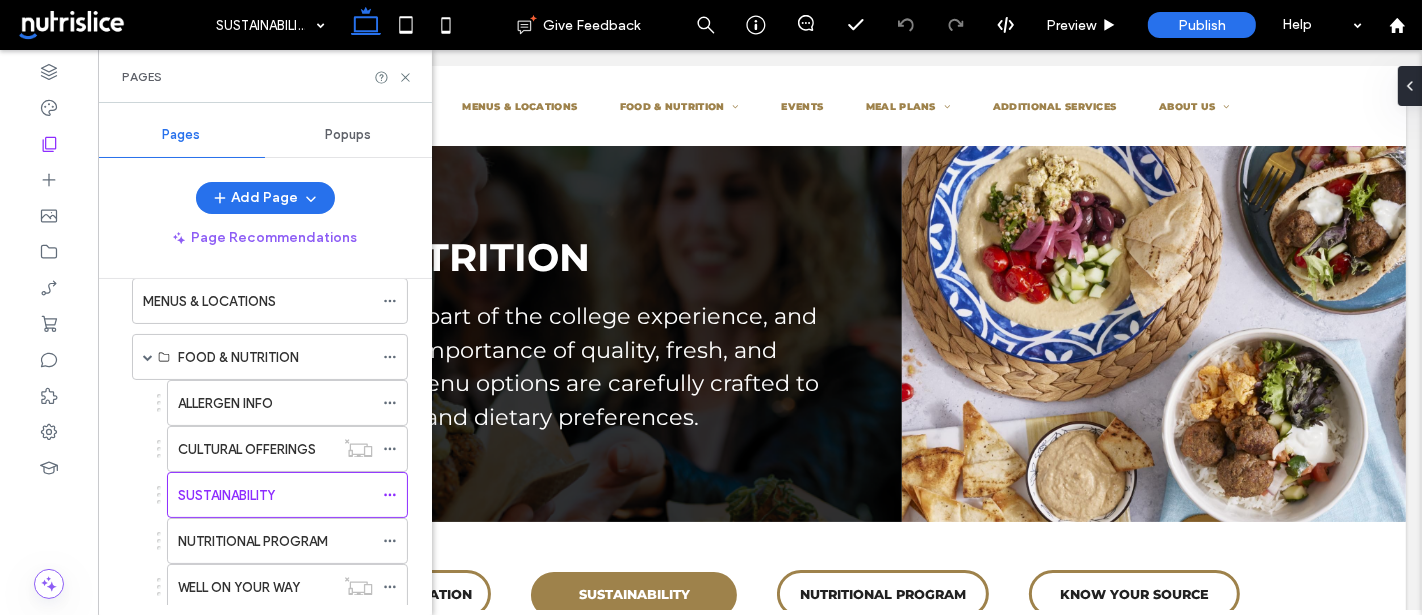 scroll, scrollTop: 0, scrollLeft: 0, axis: both 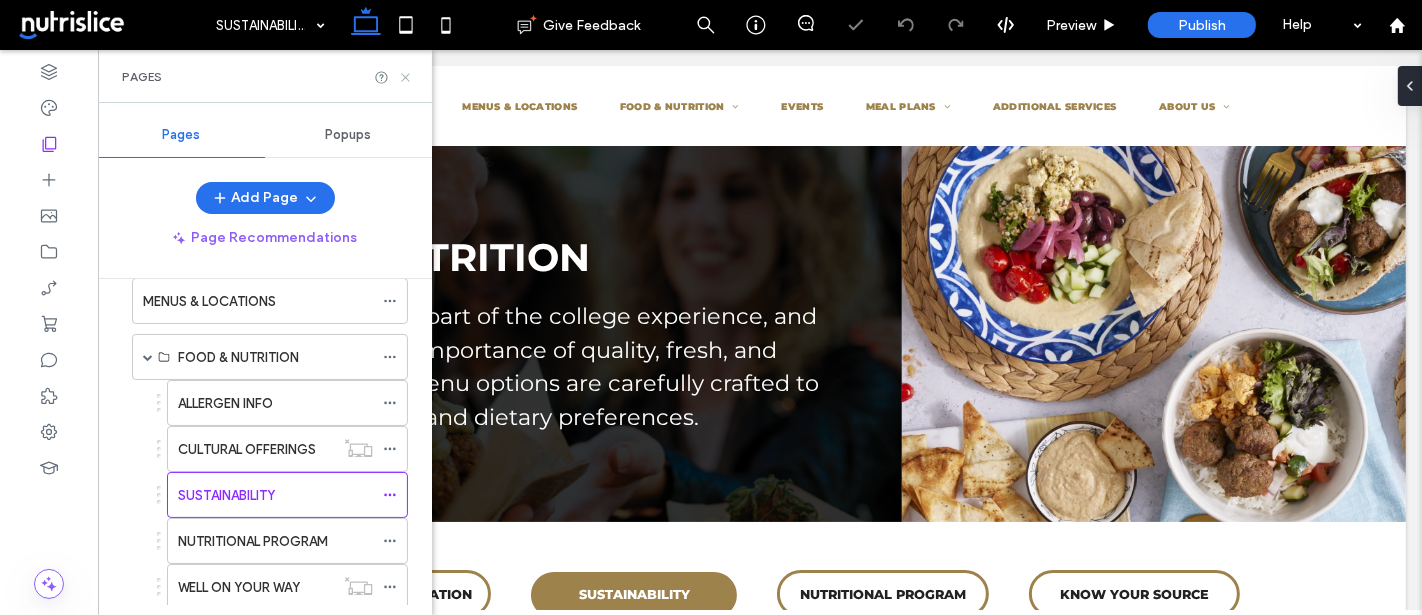 click 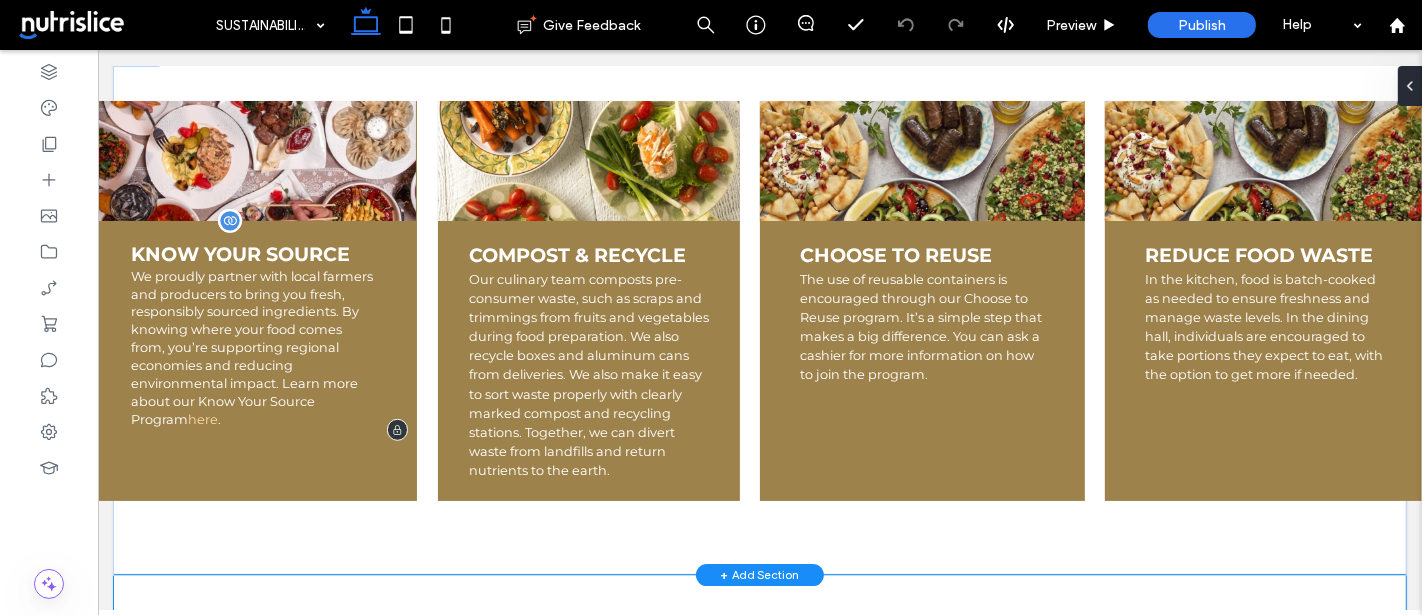 scroll, scrollTop: 801, scrollLeft: 0, axis: vertical 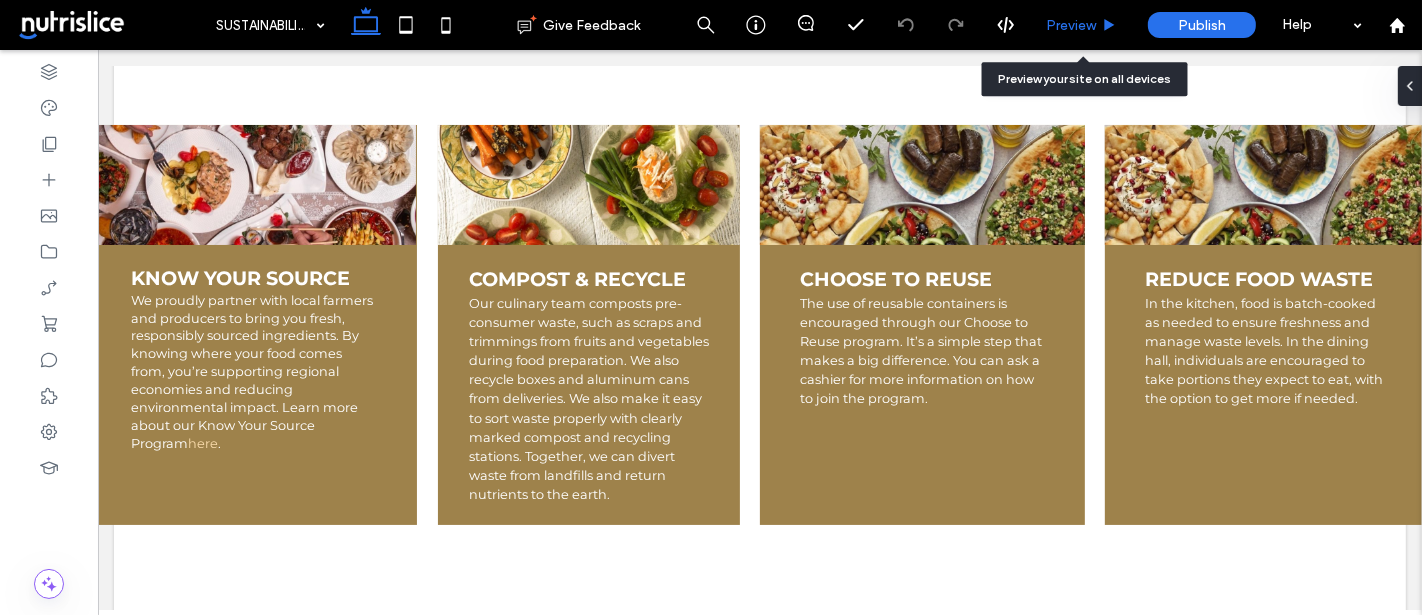 click on "Preview" at bounding box center (1071, 25) 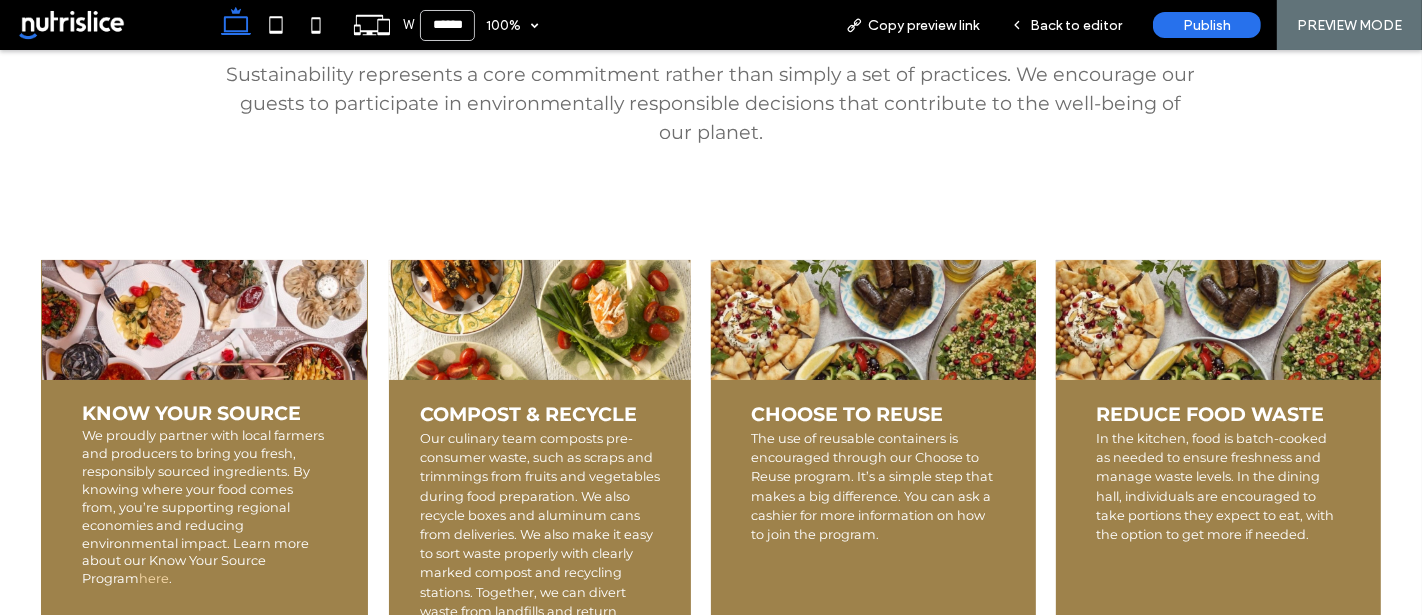 scroll, scrollTop: 915, scrollLeft: 0, axis: vertical 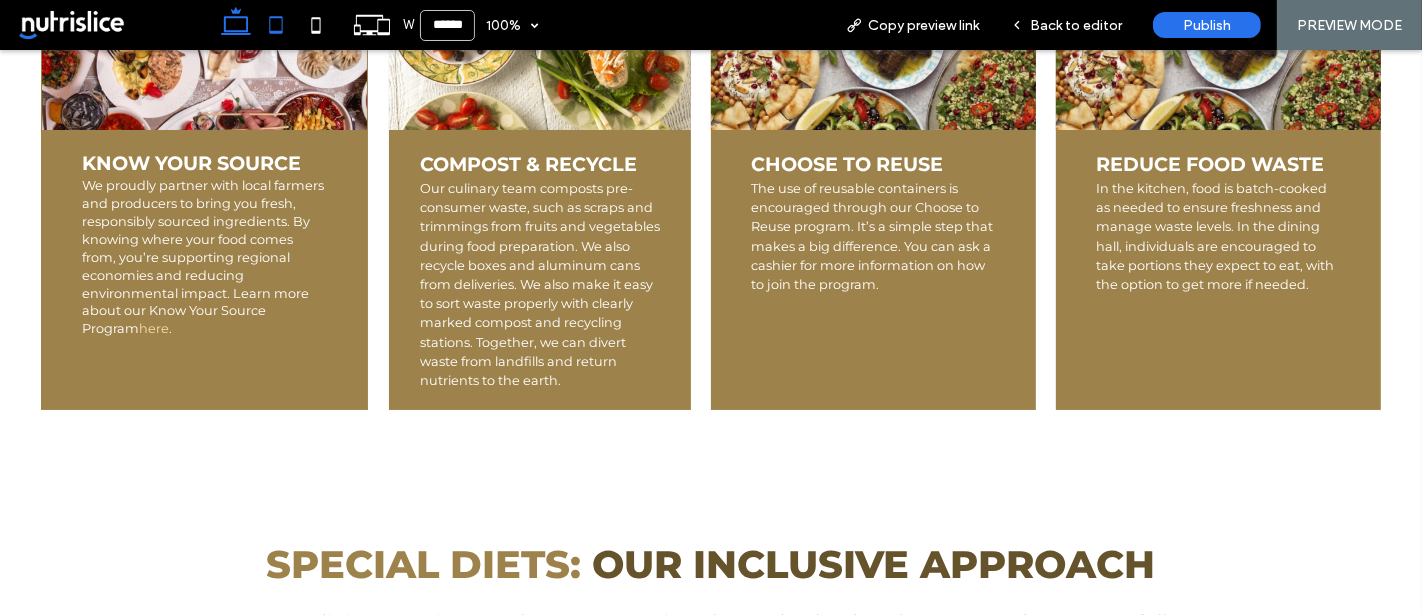 click 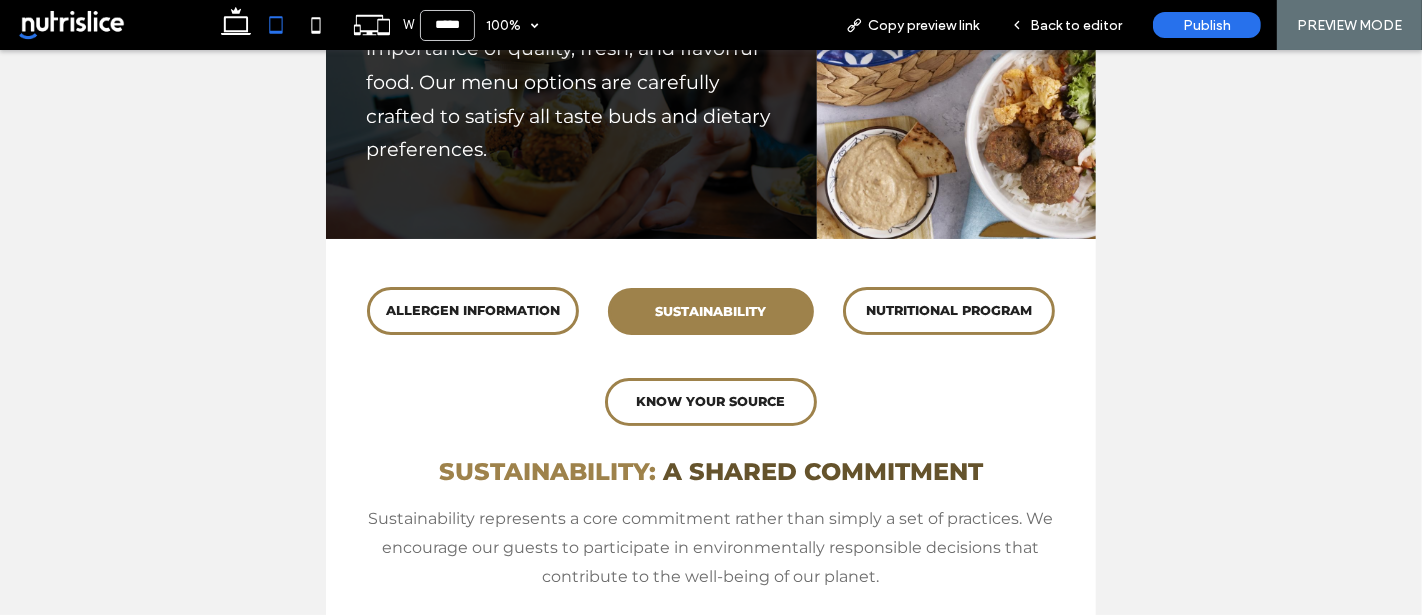 scroll, scrollTop: 243, scrollLeft: 0, axis: vertical 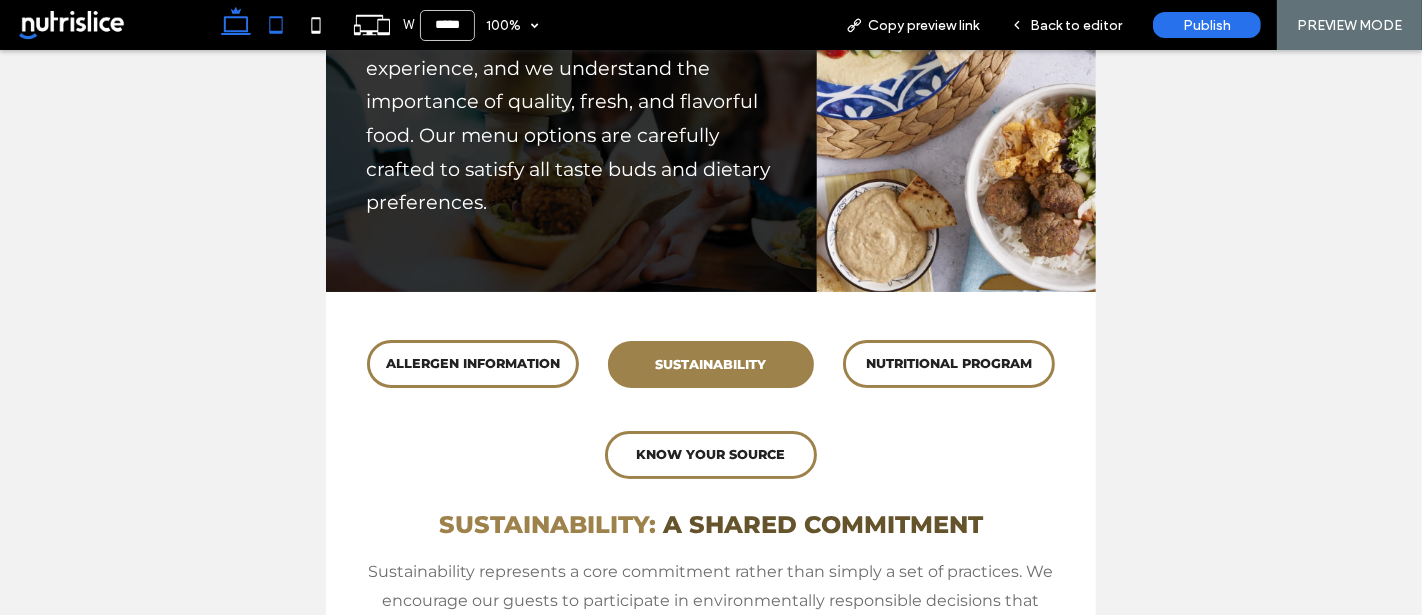click 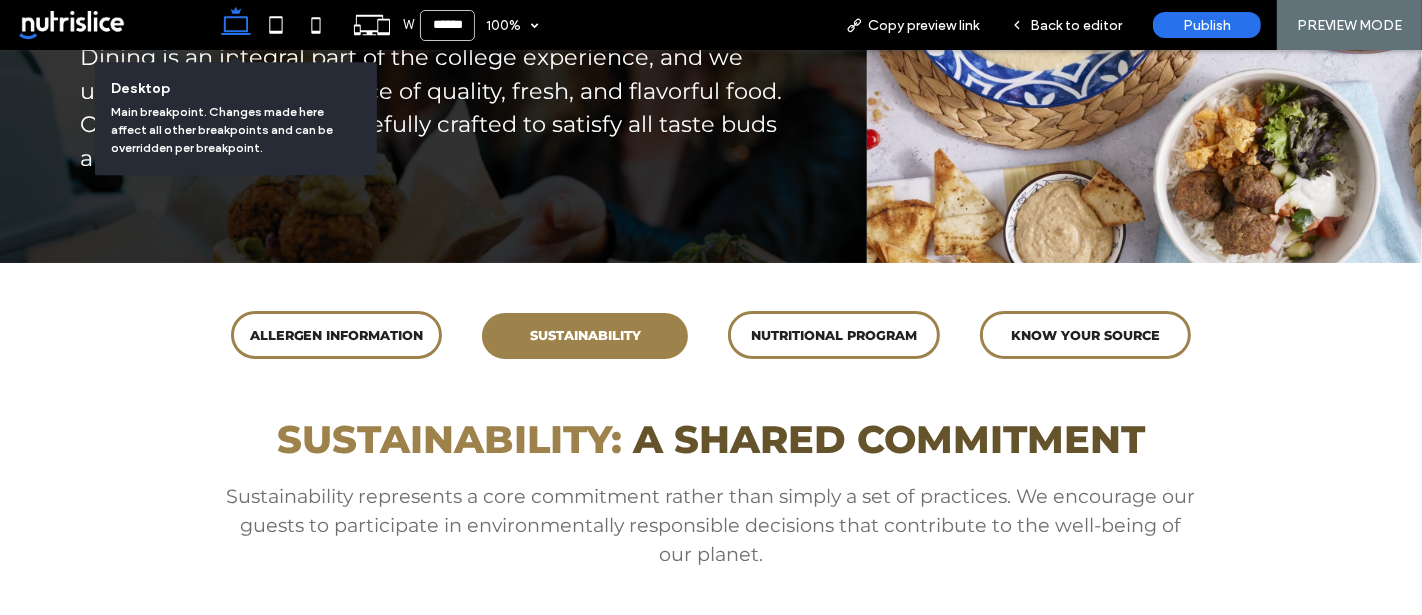 scroll, scrollTop: 797, scrollLeft: 0, axis: vertical 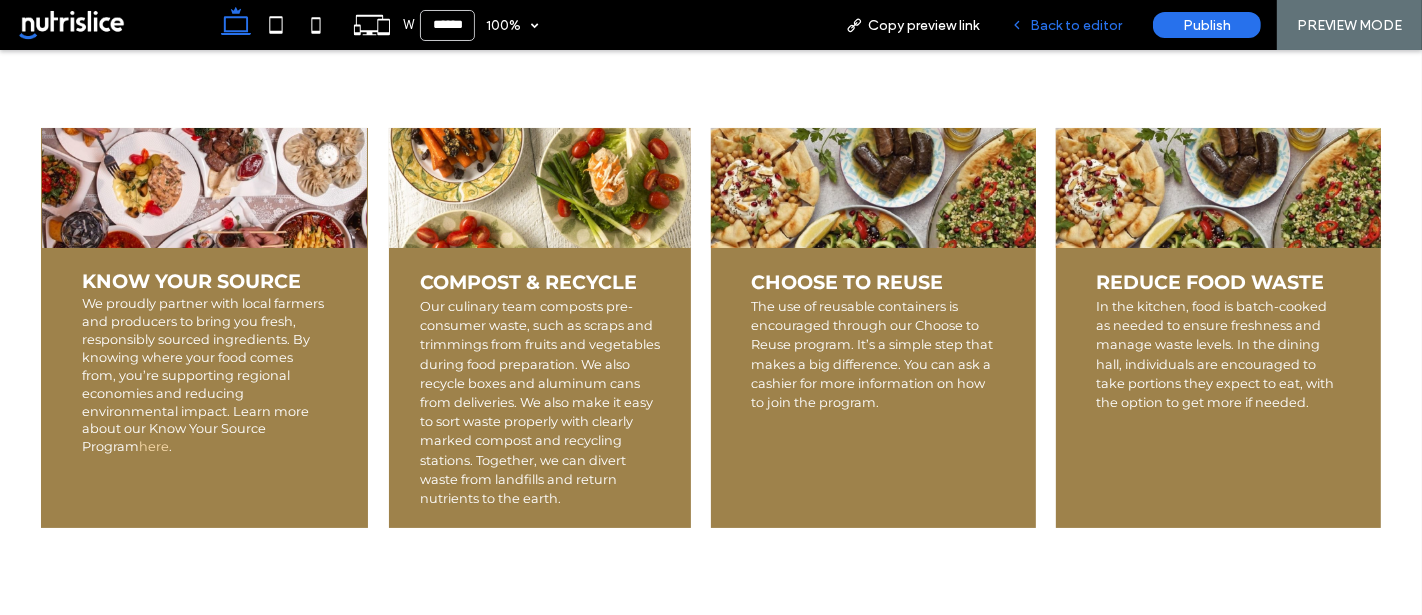 click on "Back to editor" at bounding box center [1066, 25] 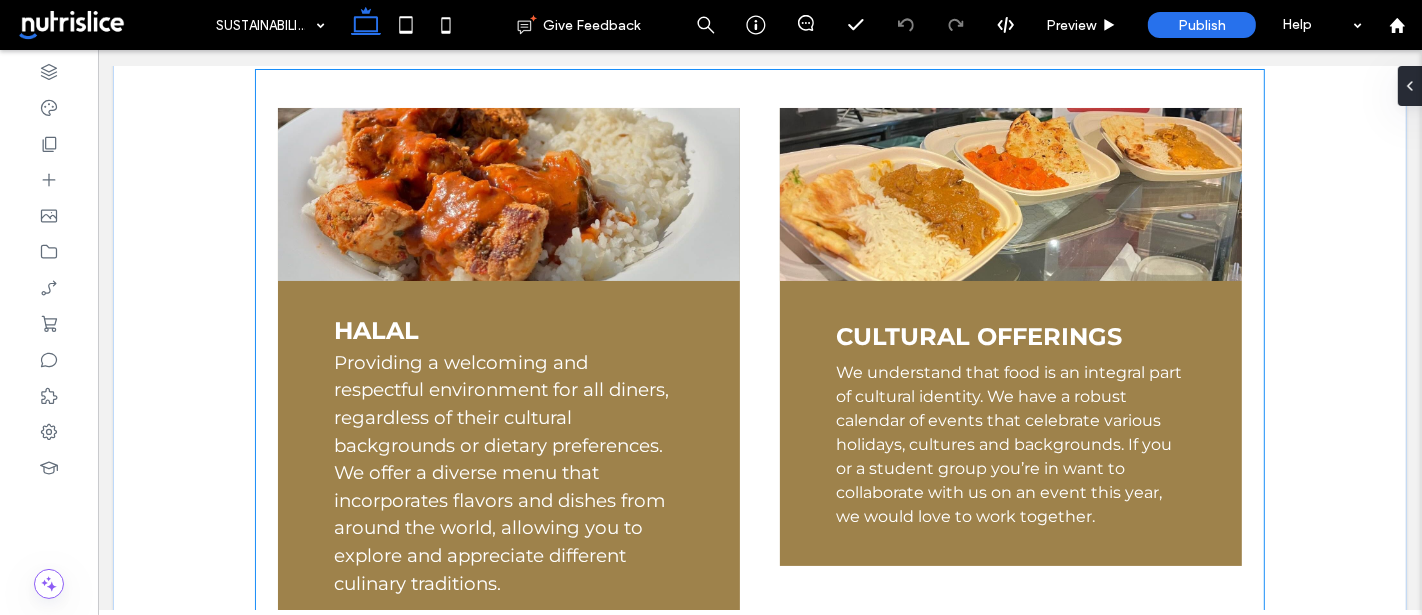 scroll, scrollTop: 2348, scrollLeft: 0, axis: vertical 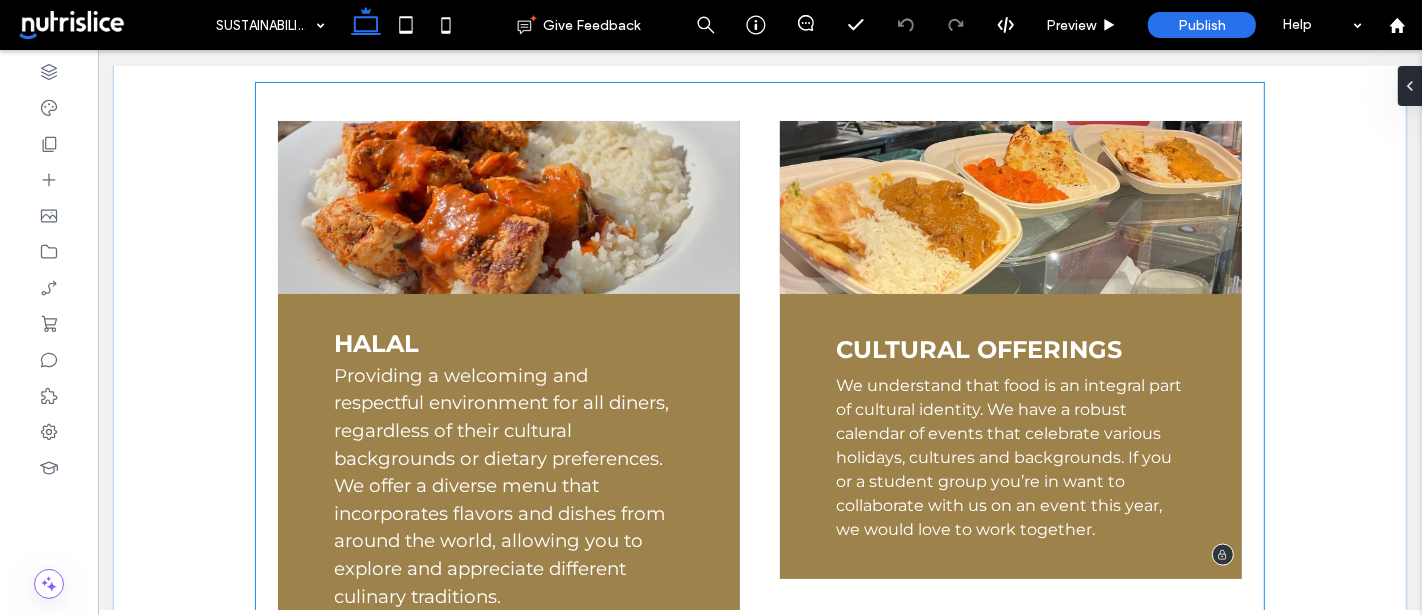 click on "We understand that food is an integral part of cultural identity. We have a robust calendar of events that celebrate various holidays, cultures and backgrounds. If you or a student group you’re in want to collaborate with us on an event this year, we would love to work together." at bounding box center [1010, 474] 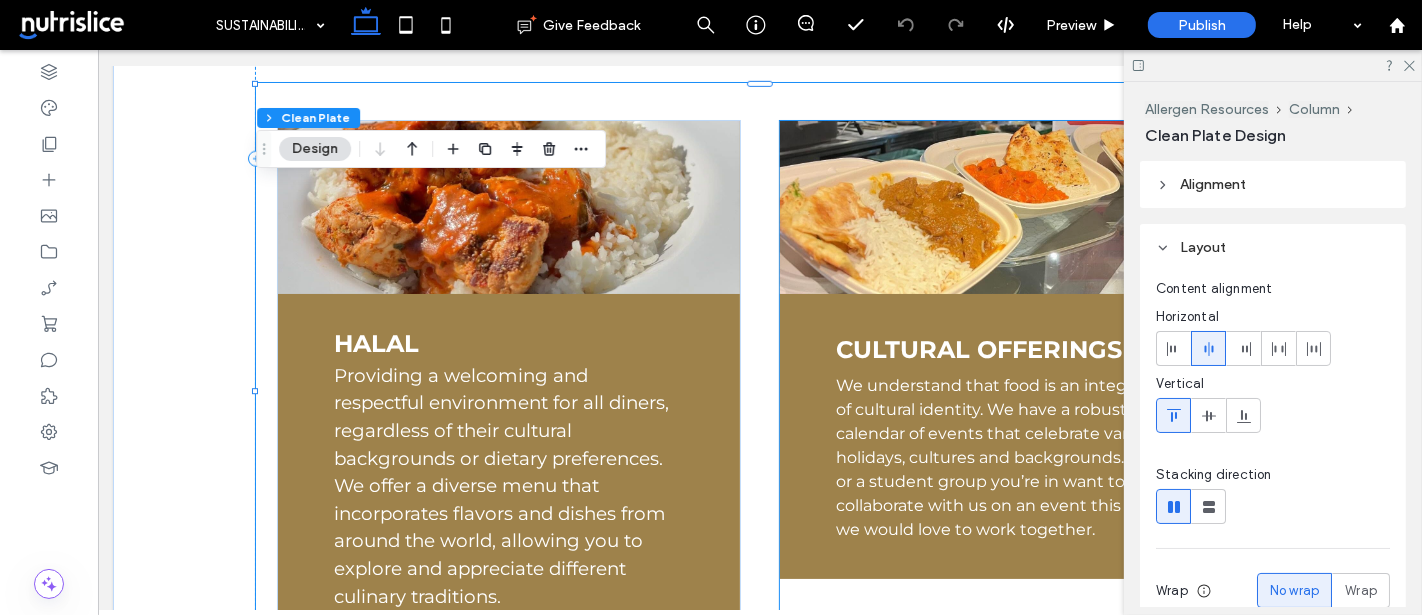 click on "We understand that food is an integral part of cultural identity. We have a robust calendar of events that celebrate various holidays, cultures and backgrounds. If you or a student group you’re in want to collaborate with us on an event this year, we would love to work together." at bounding box center [1010, 474] 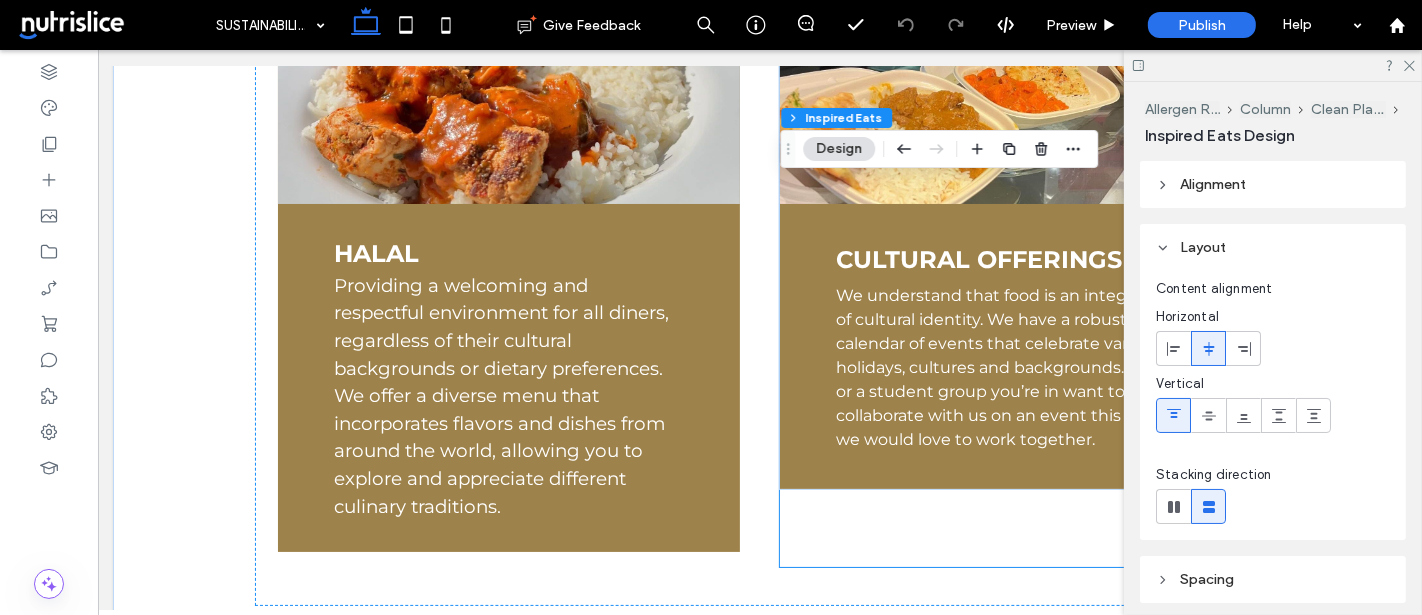 scroll, scrollTop: 2477, scrollLeft: 0, axis: vertical 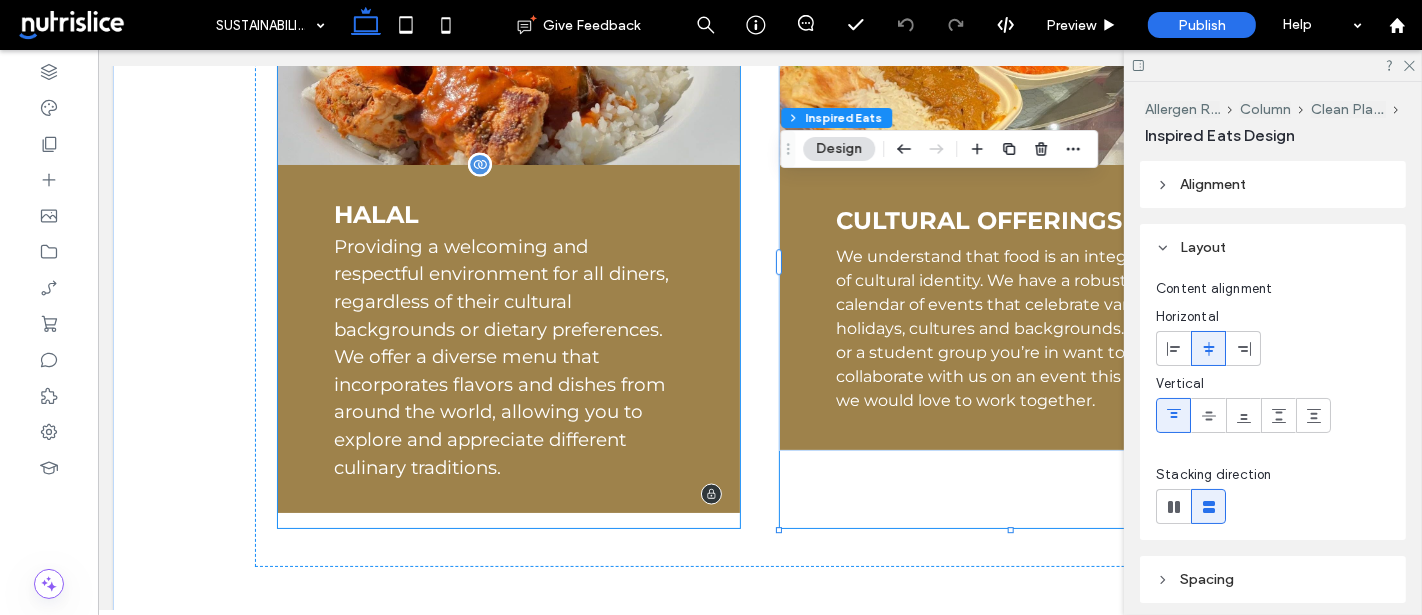 click on "HALAL Providing a welcoming and respectful environment for all diners, regardless of their cultural backgrounds or dietary preferences. We offer a diverse menu that incorporates flavors and dishes from around the world, allowing you to explore and appreciate different culinary traditions." at bounding box center (503, 339) 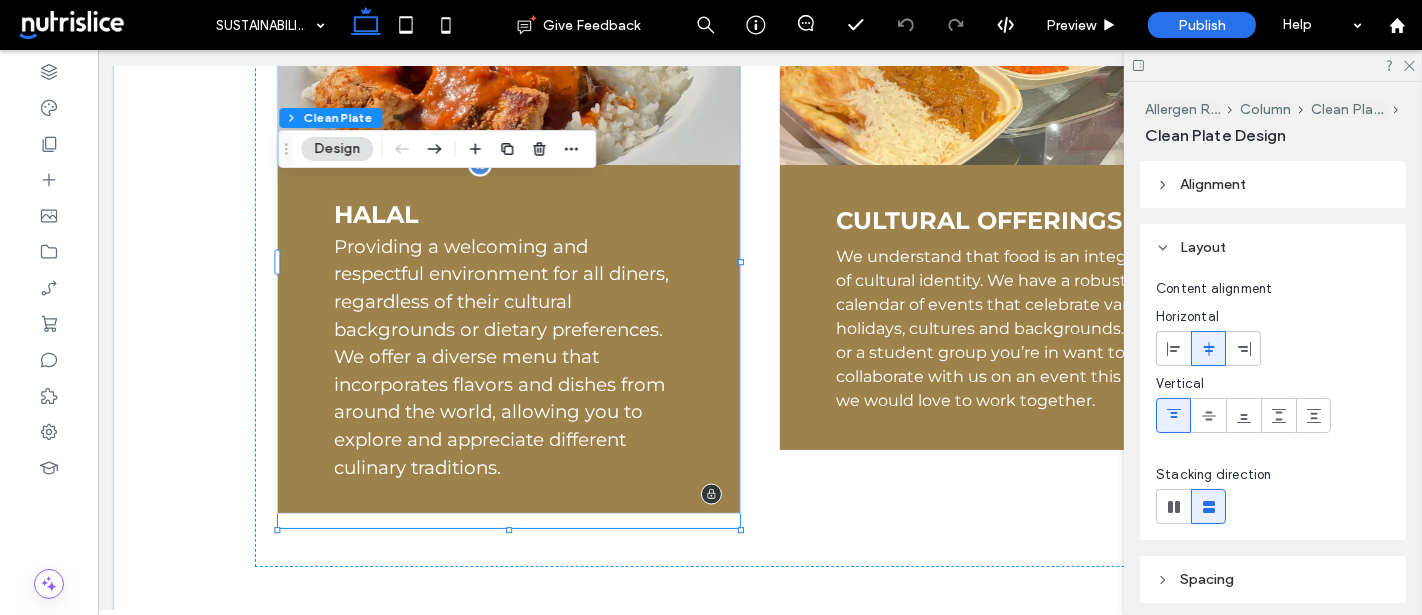 click on "HALAL Providing a welcoming and respectful environment for all diners, regardless of their cultural backgrounds or dietary preferences. We offer a diverse menu that incorporates flavors and dishes from around the world, allowing you to explore and appreciate different culinary traditions." at bounding box center (503, 339) 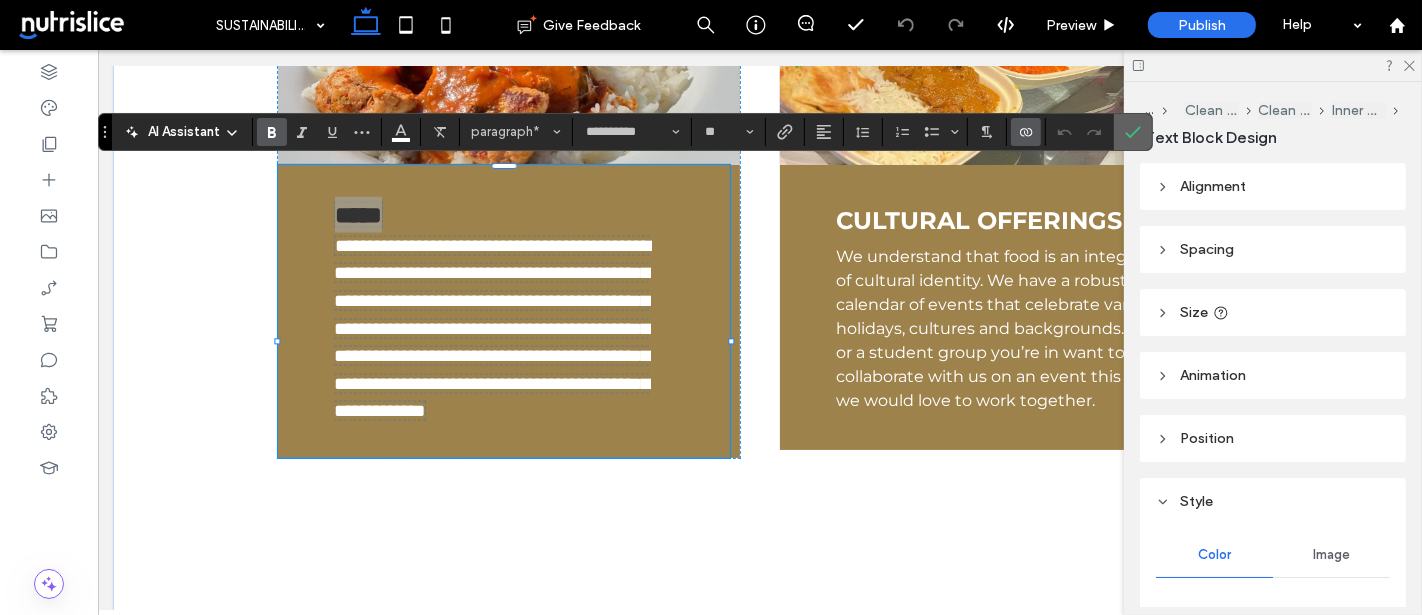 click at bounding box center (1133, 132) 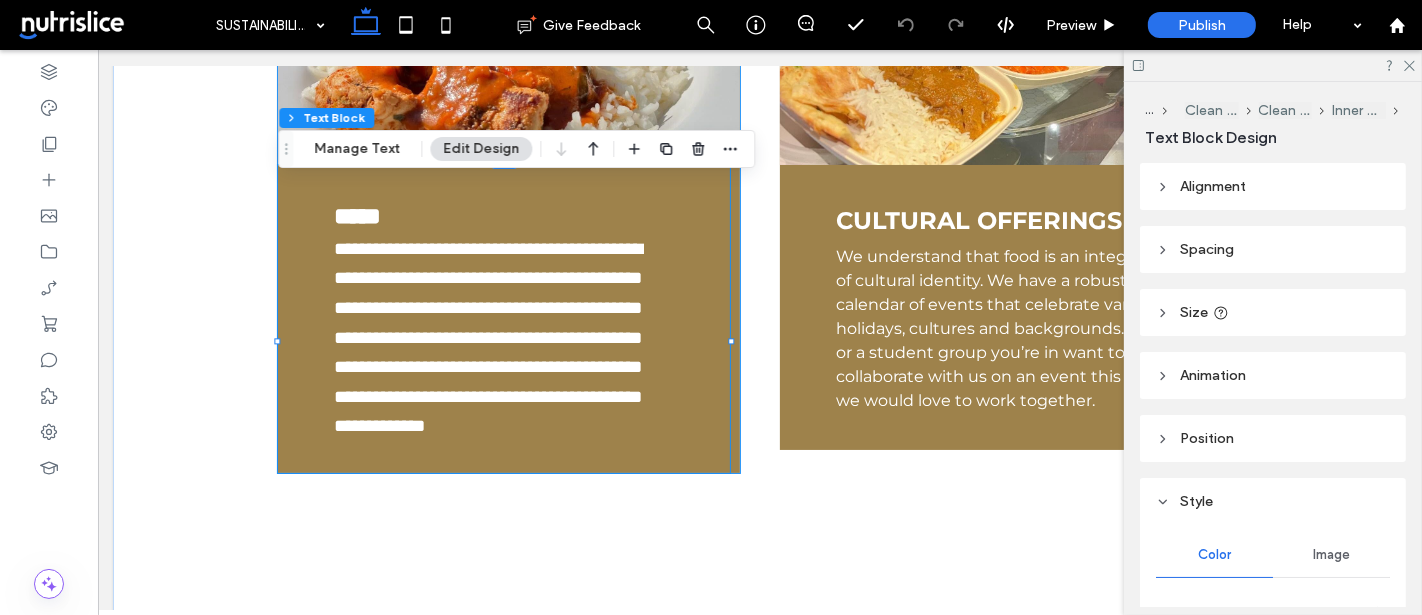 click on "**********" at bounding box center (508, 232) 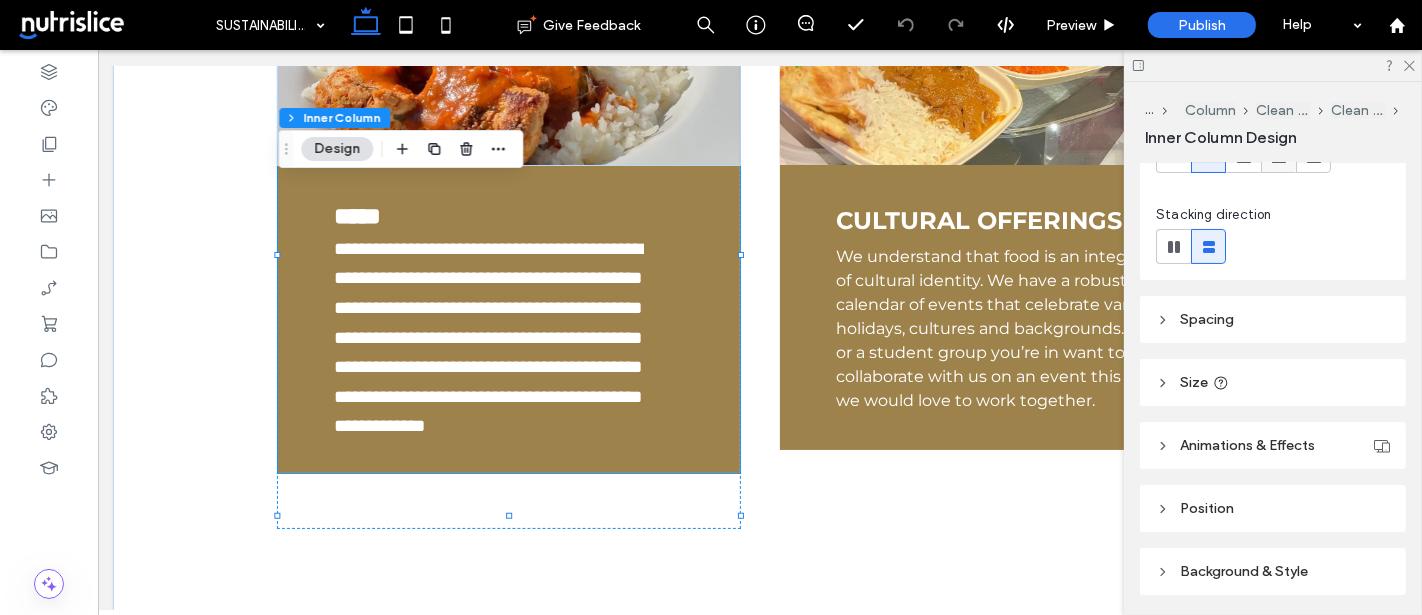 scroll, scrollTop: 326, scrollLeft: 0, axis: vertical 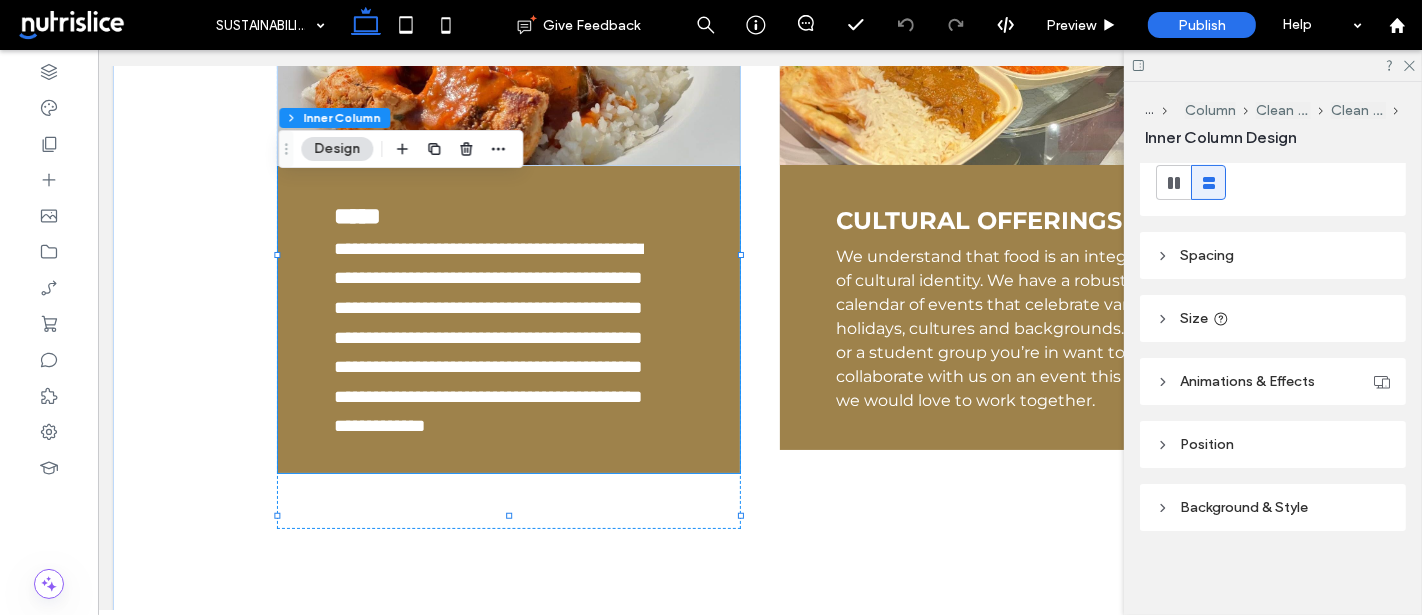 click 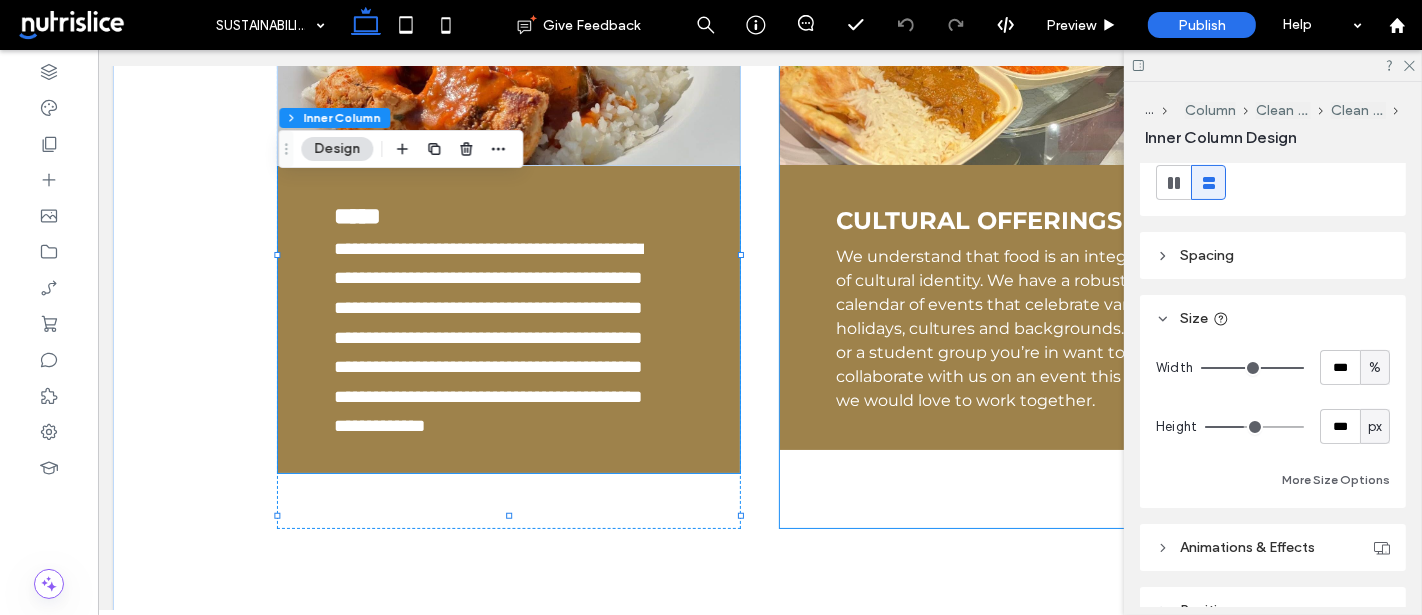 click on "CULTURAL OFFERINGS
We understand that food is an integral part of cultural identity. We have a robust calendar of events that celebrate various holidays, cultures and backgrounds. If you or a student group you’re in want to collaborate with us on an event this year, we would love to work together." at bounding box center (1010, 221) 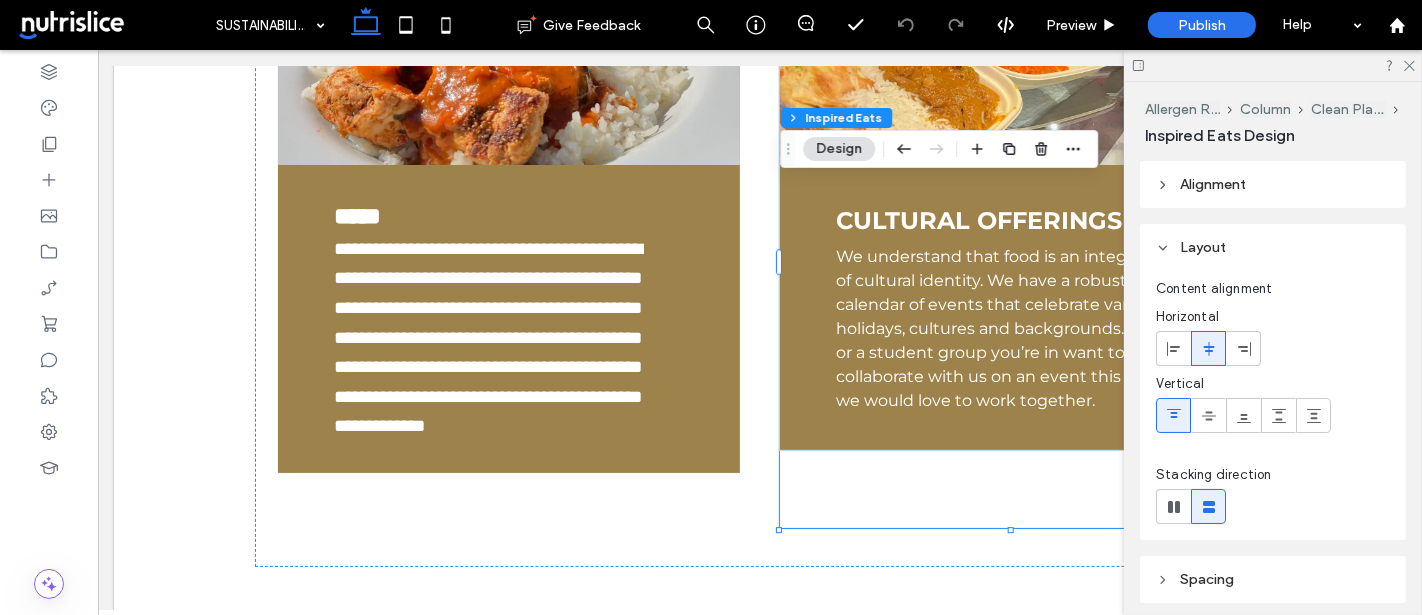 click on "CULTURAL OFFERINGS
We understand that food is an integral part of cultural identity. We have a robust calendar of events that celebrate various holidays, cultures and backgrounds. If you or a student group you’re in want to collaborate with us on an event this year, we would love to work together." at bounding box center (1010, 221) 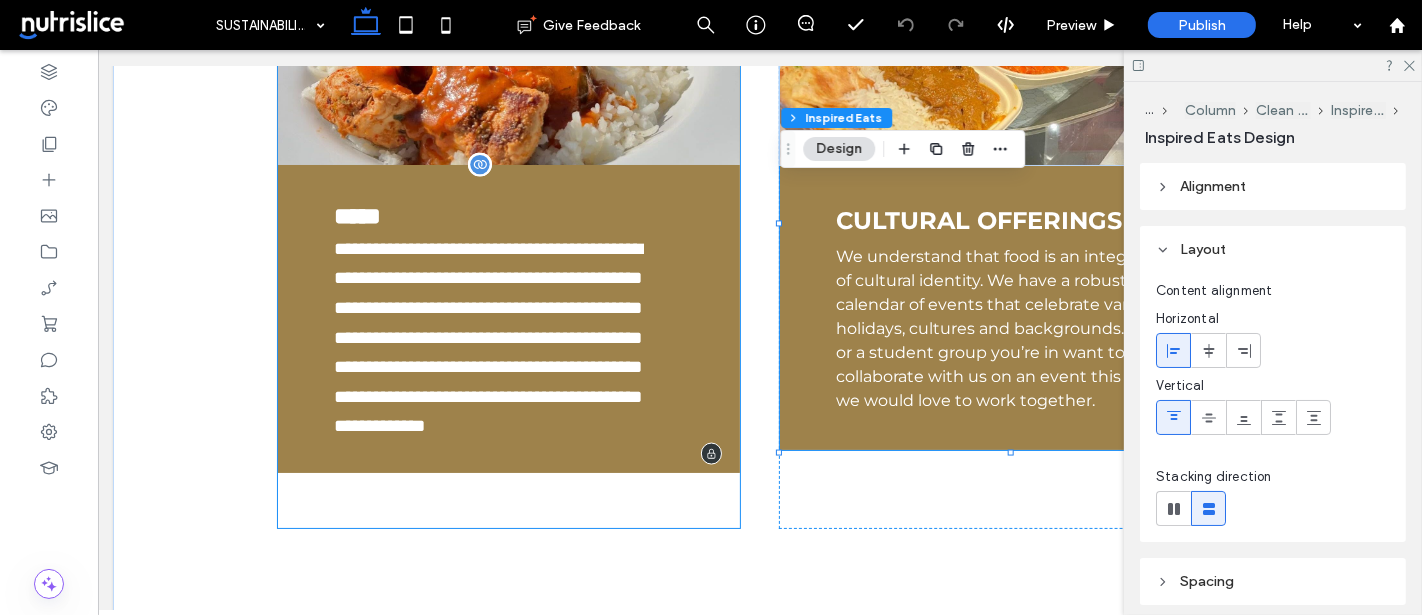 click on "**********" at bounding box center [487, 338] 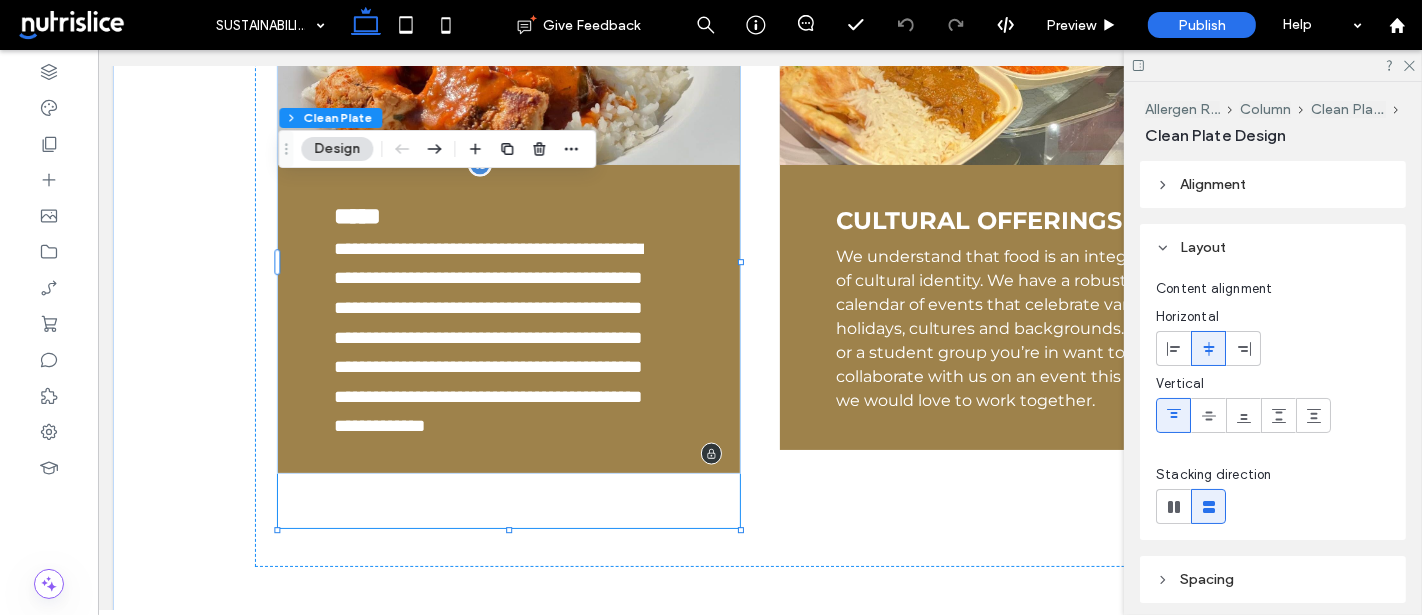 click on "**********" at bounding box center [487, 338] 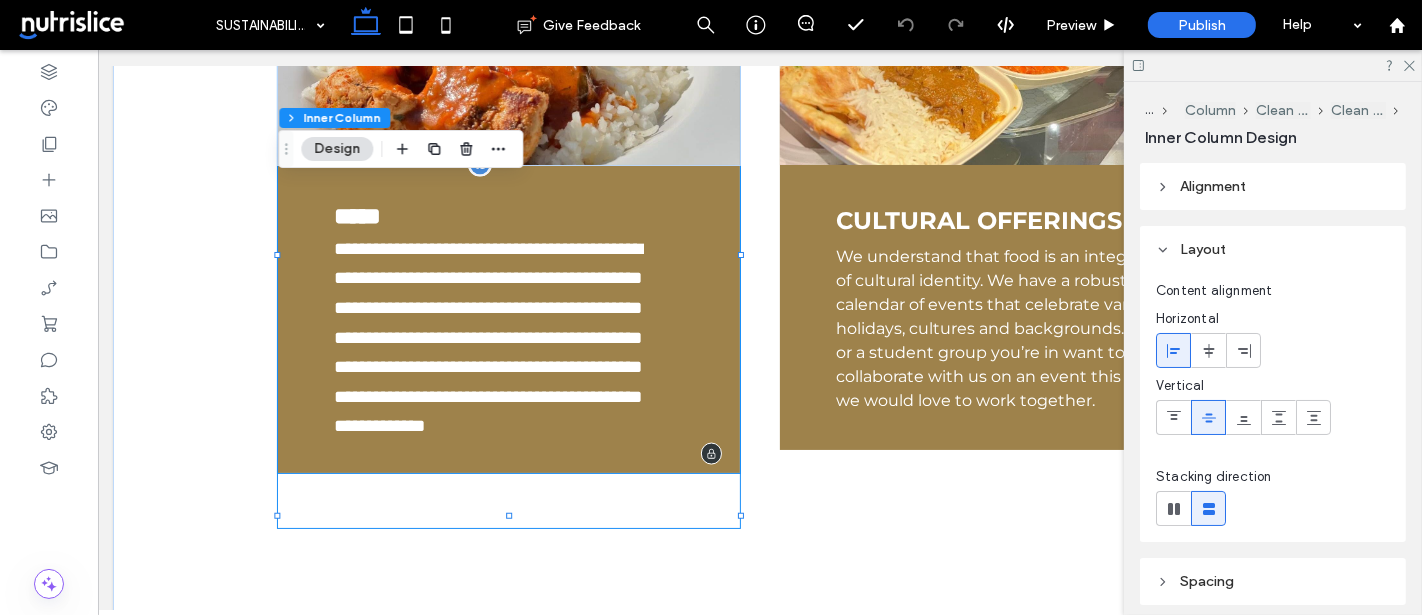 click on "**********" at bounding box center (487, 338) 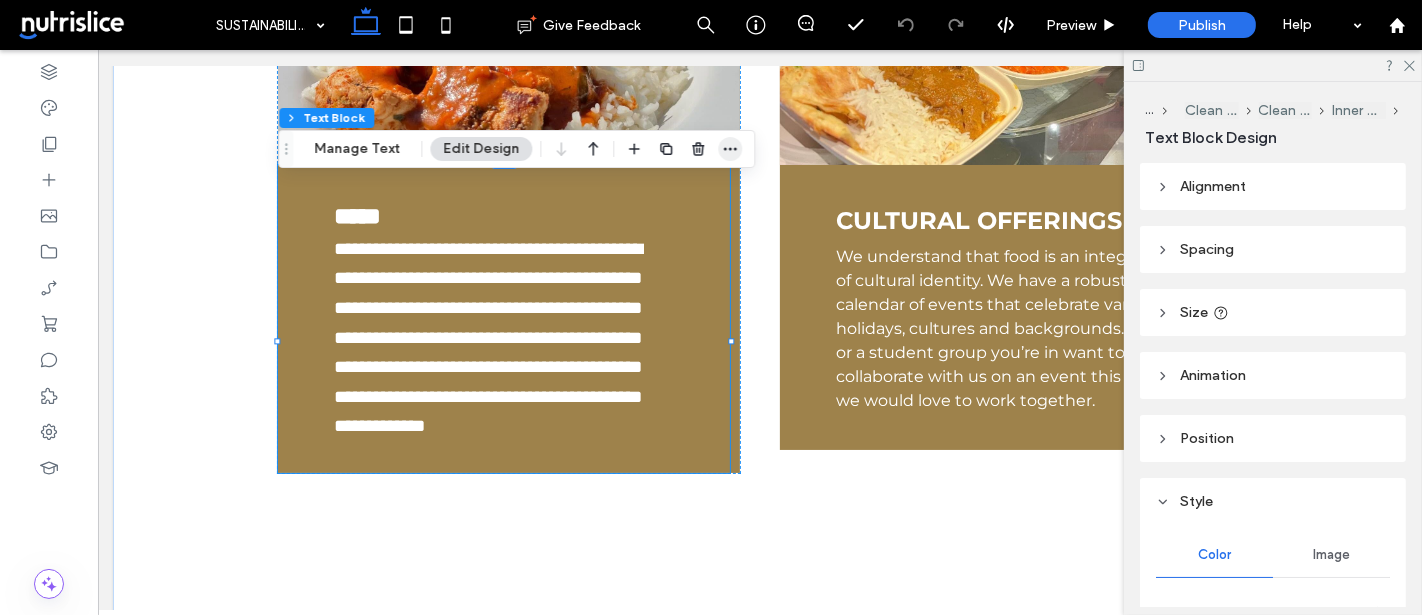 click 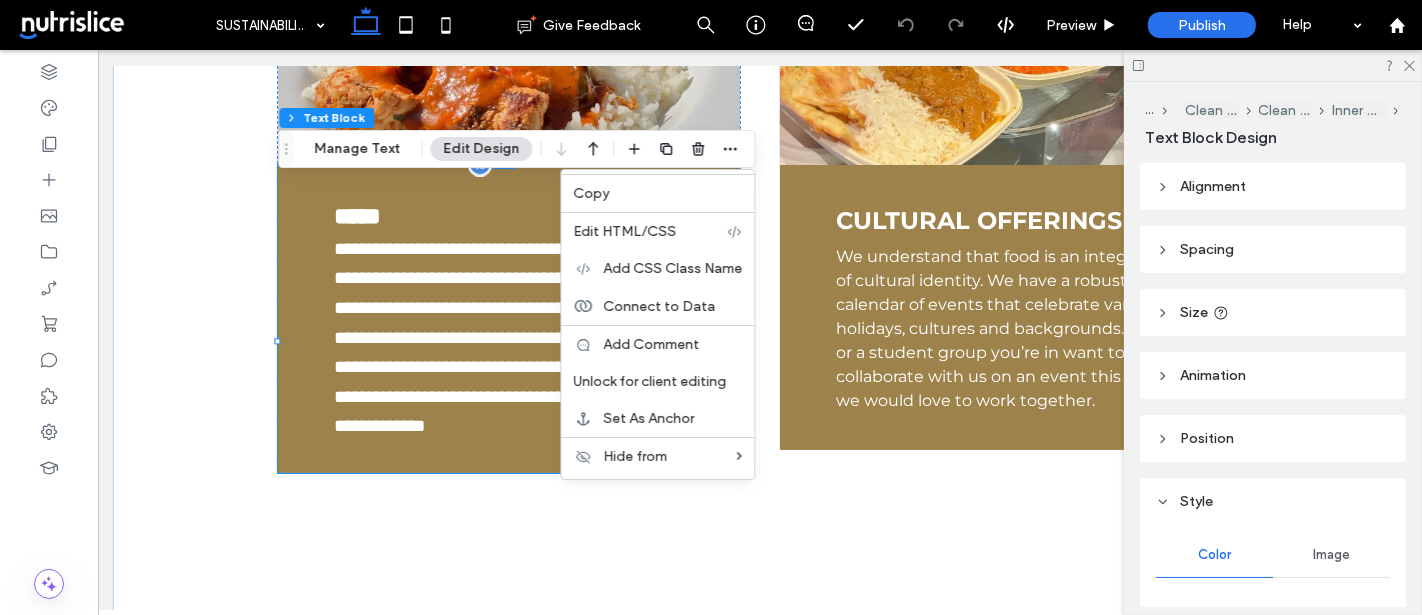 click on "**********" at bounding box center (487, 338) 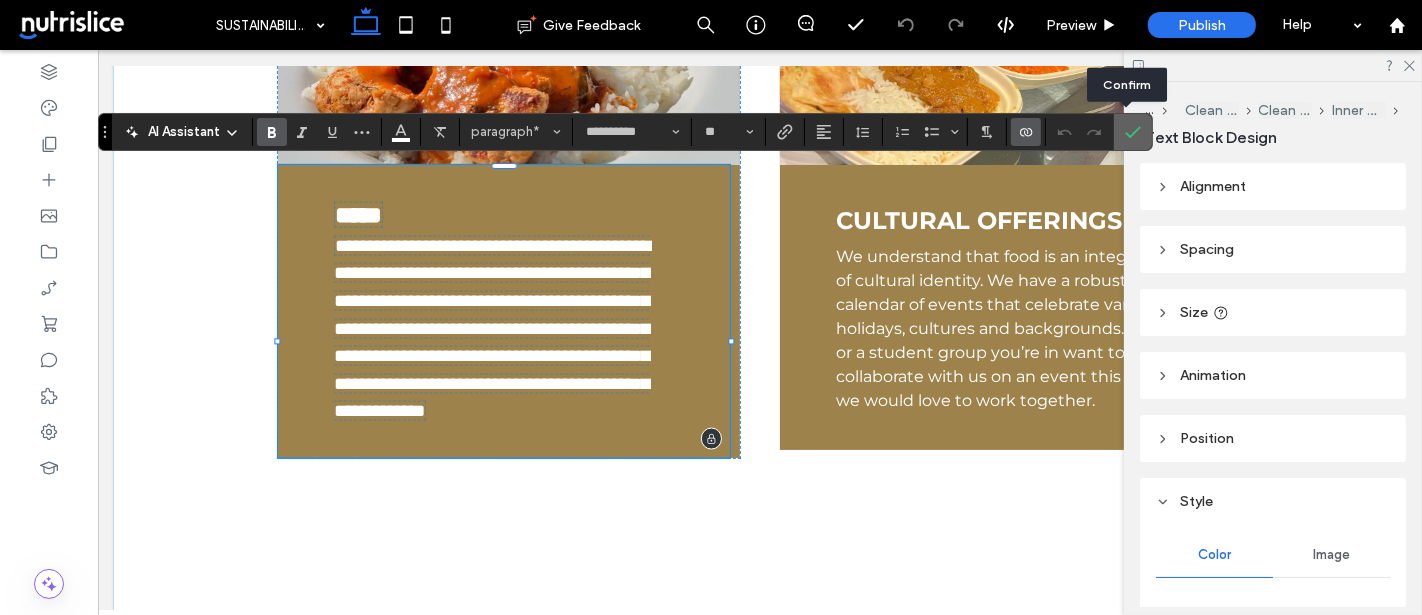 click 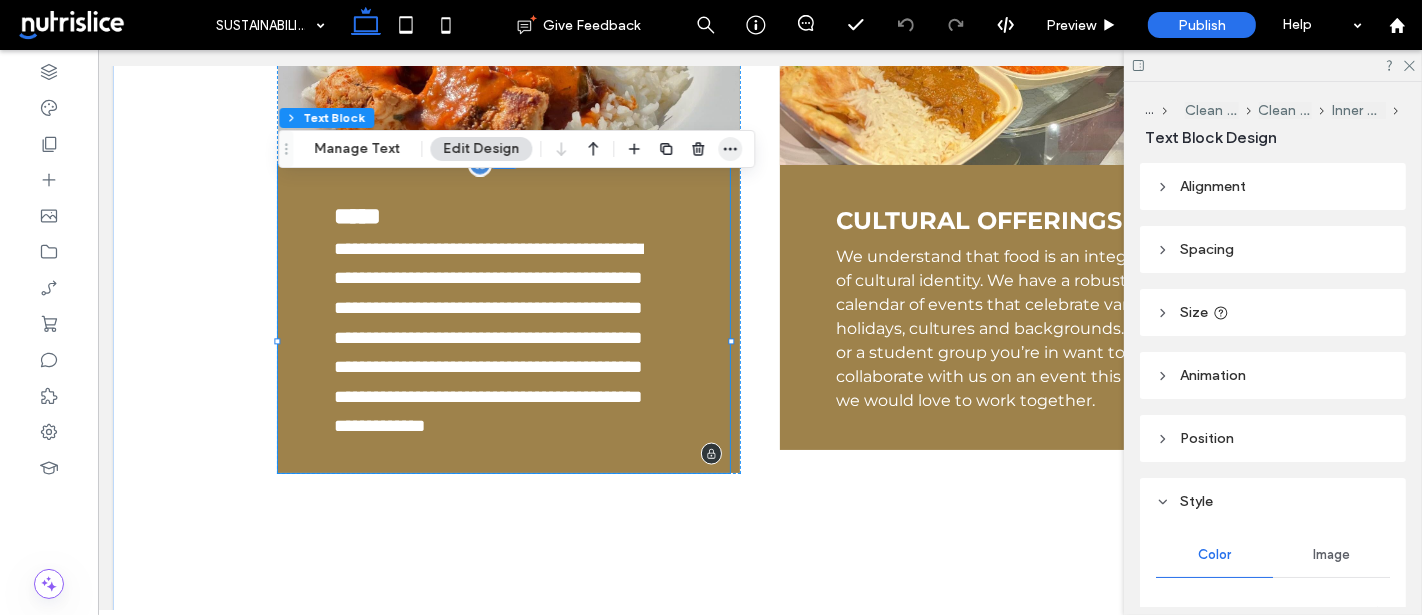 click 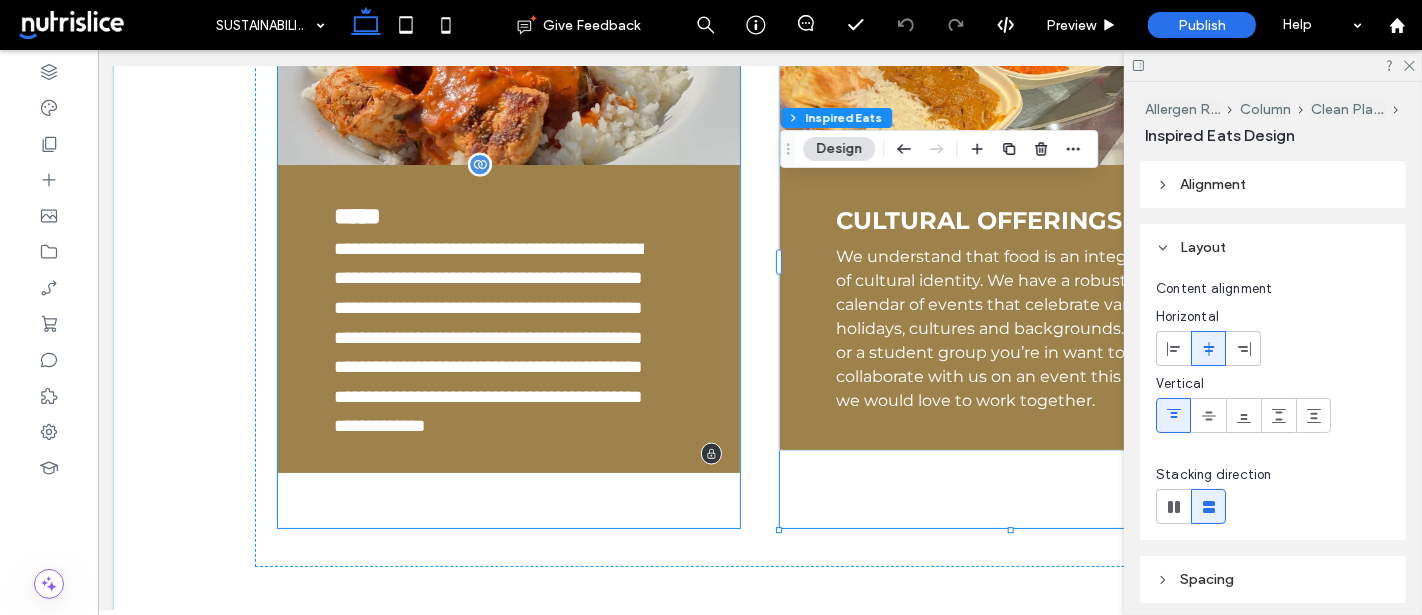 click on "**********" at bounding box center [503, 319] 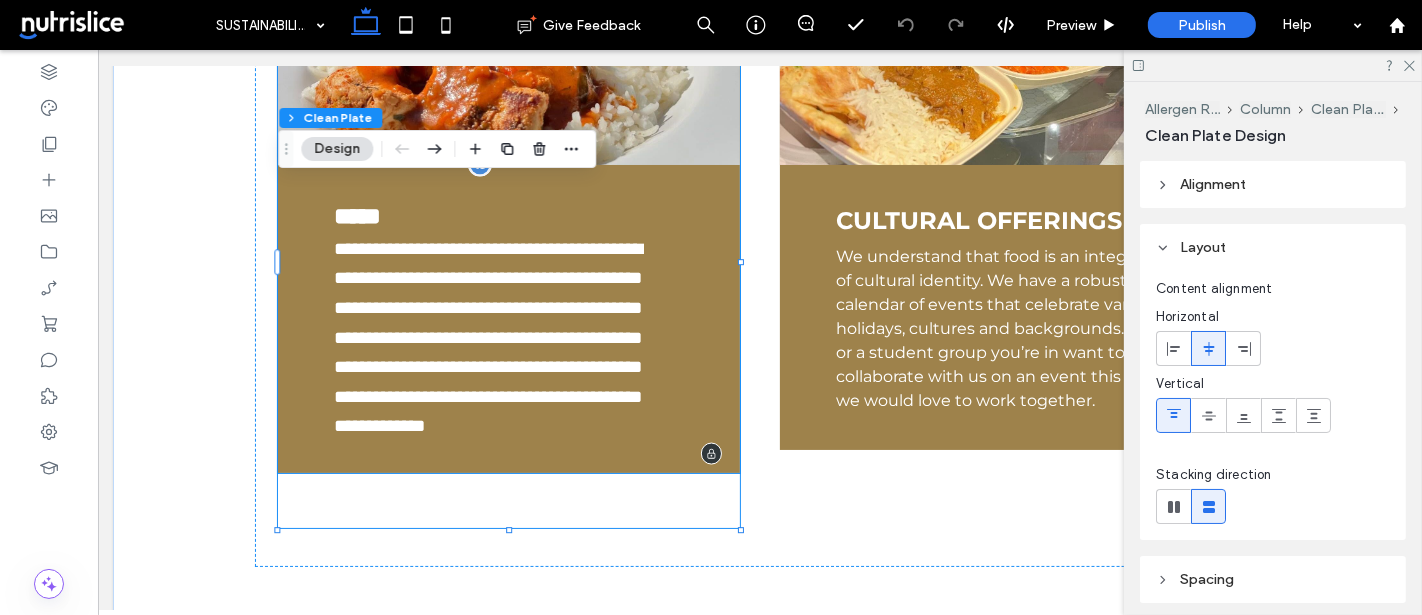 click on "**********" at bounding box center (503, 319) 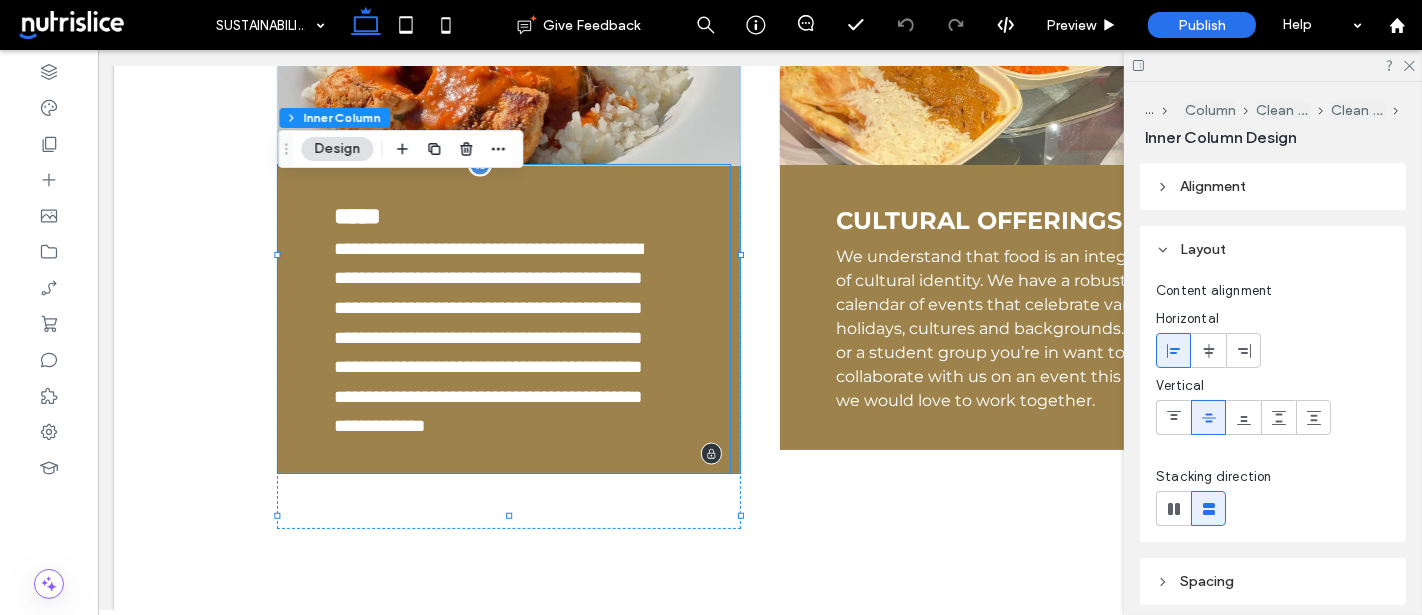 click on "**********" at bounding box center [503, 319] 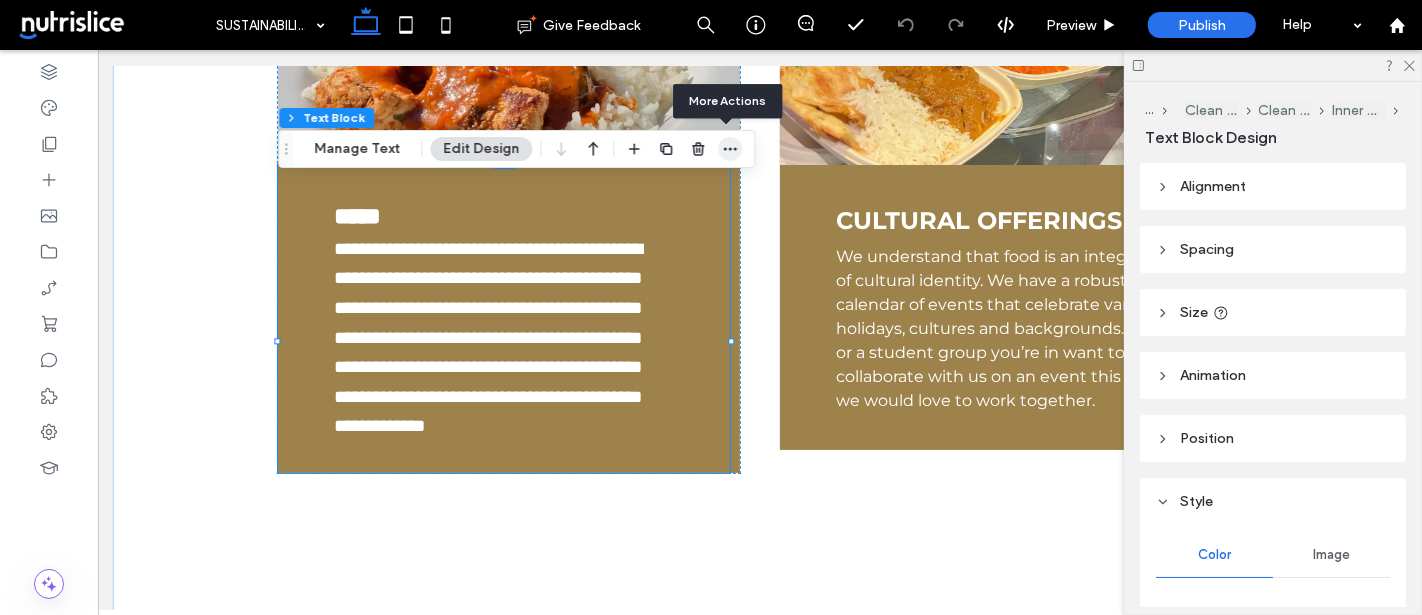 click 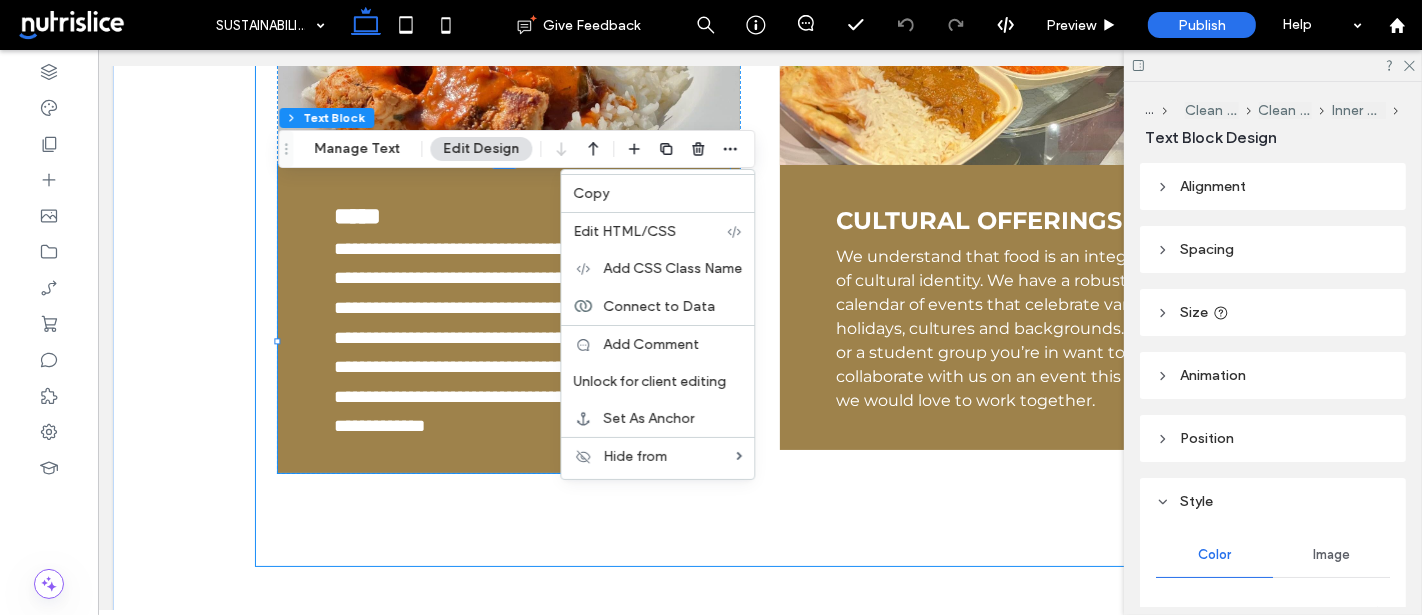 click on "**********" at bounding box center [759, 260] 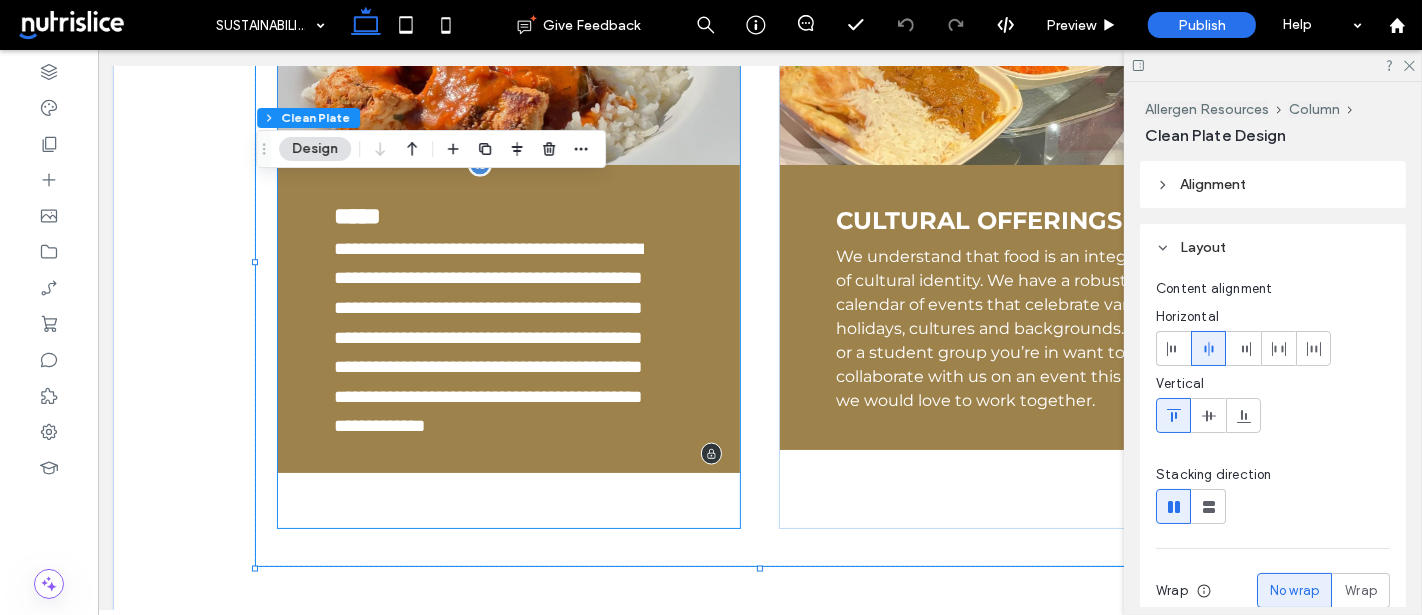 click on "**********" at bounding box center [503, 319] 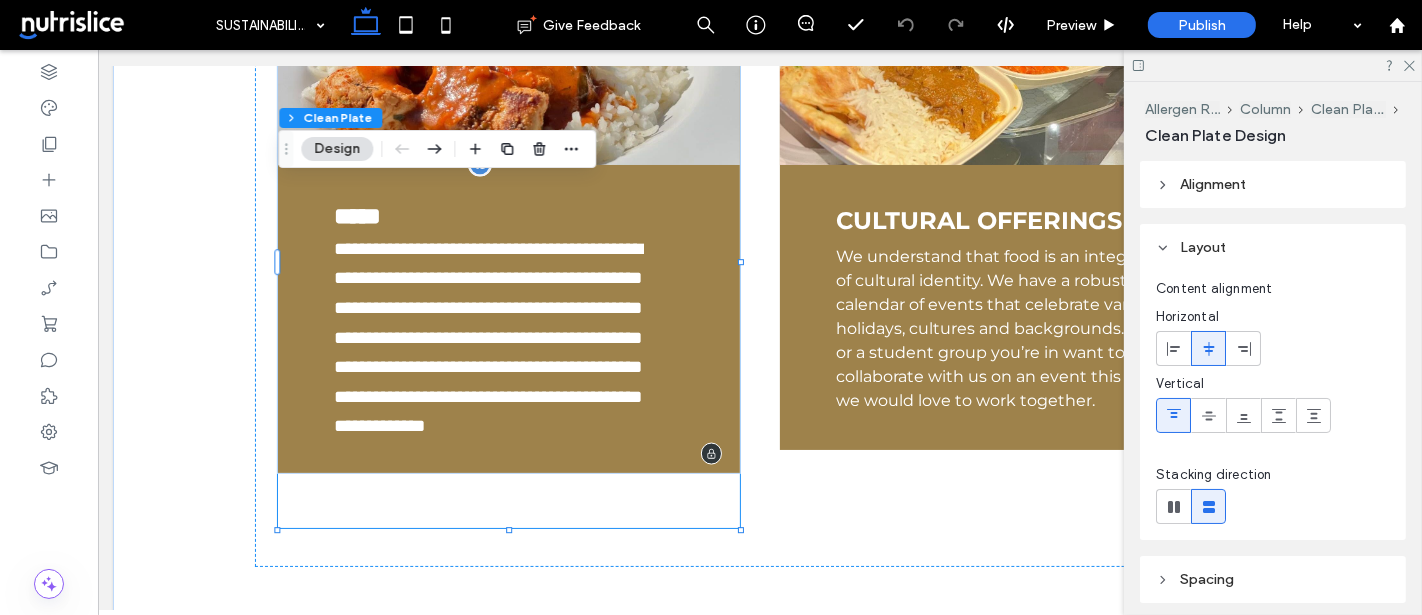click on "**********" at bounding box center (503, 319) 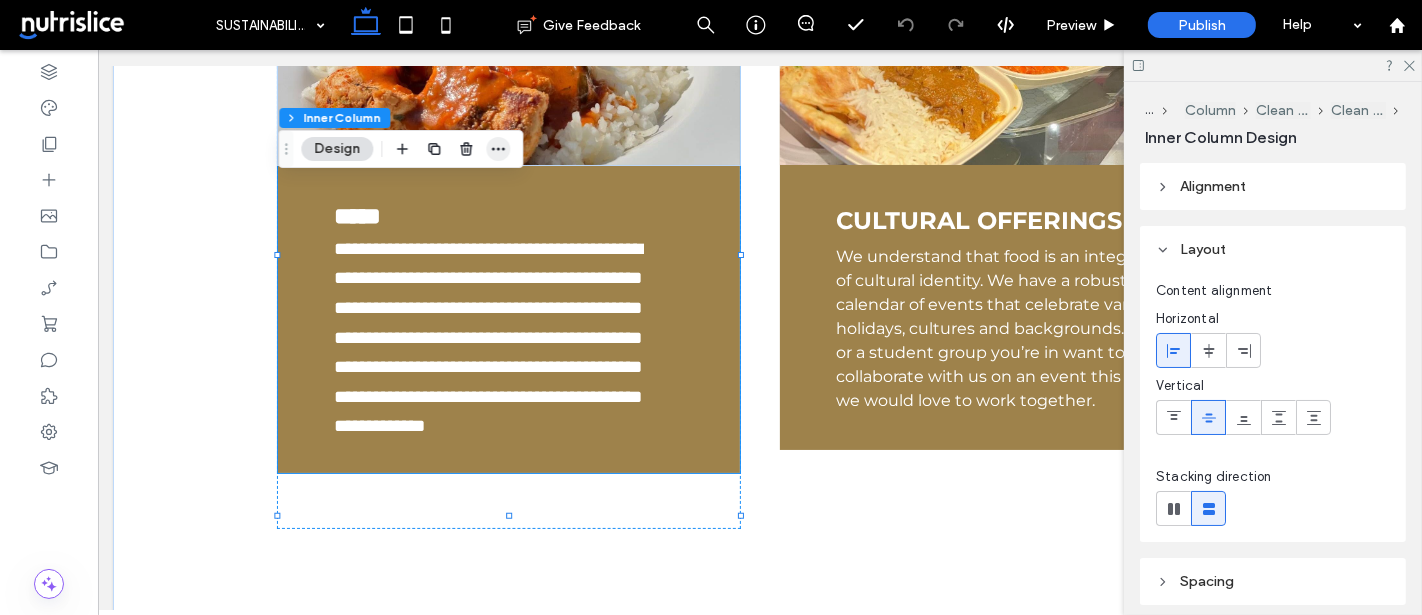 click 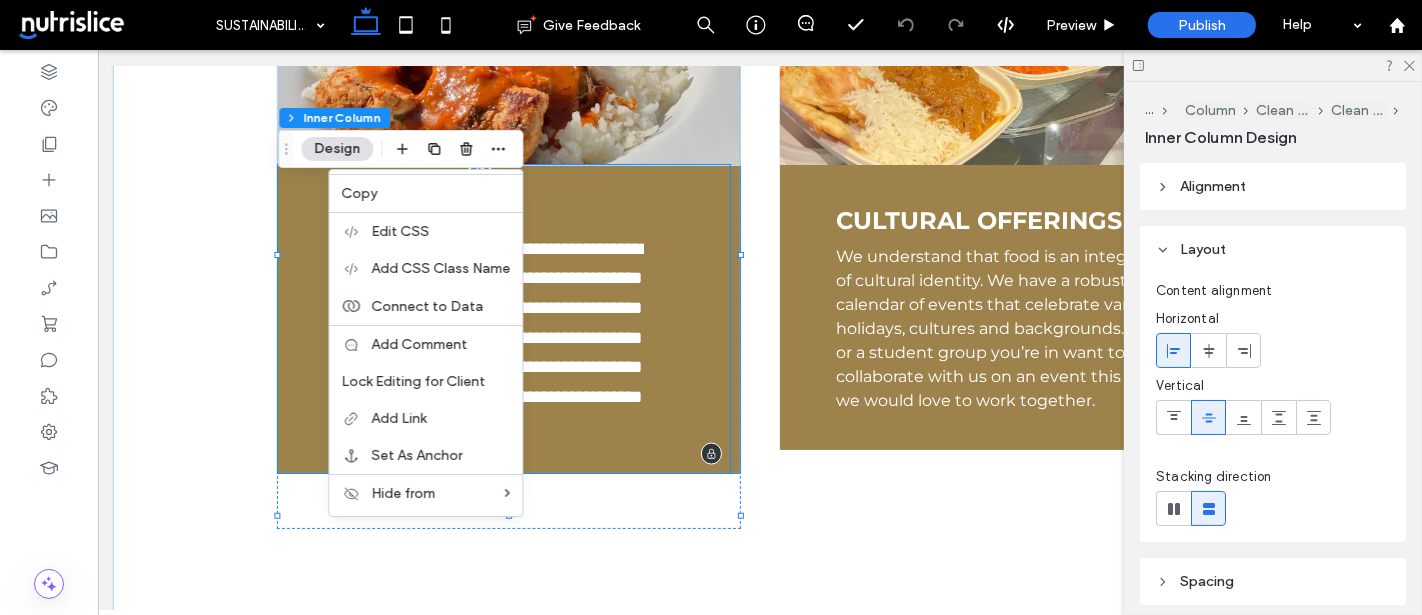 click on "**********" at bounding box center [503, 319] 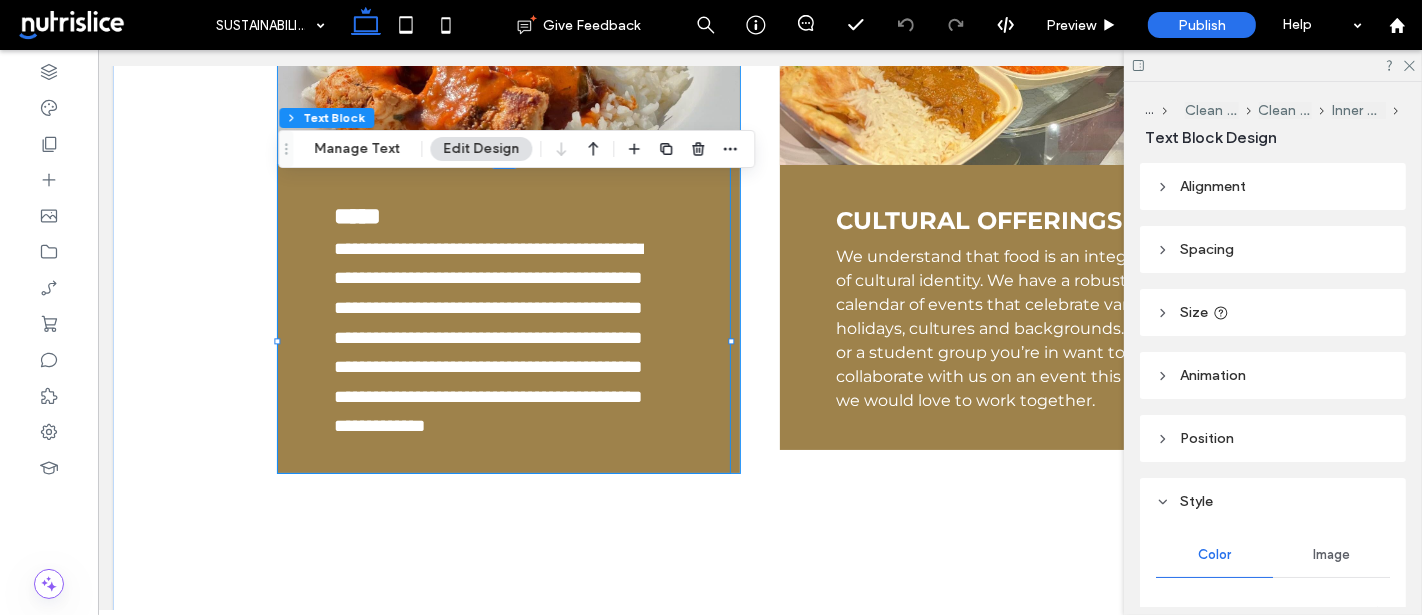 click on "**********" at bounding box center (508, 232) 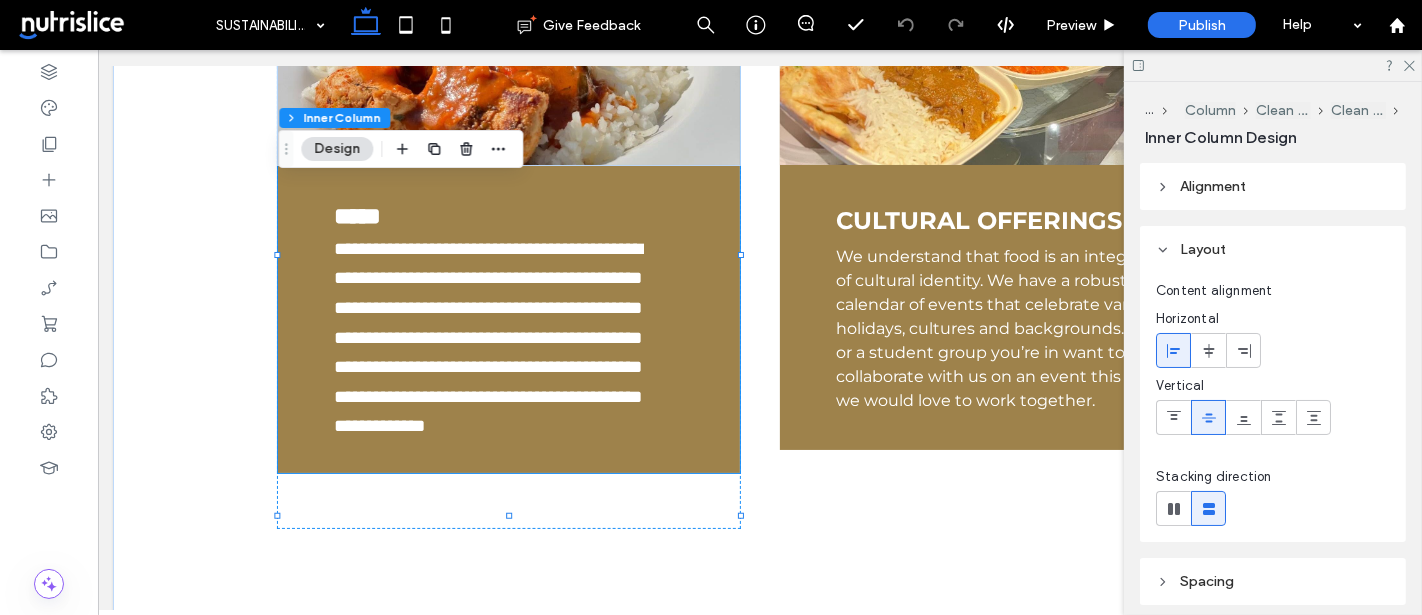 click on "**********" at bounding box center [508, 232] 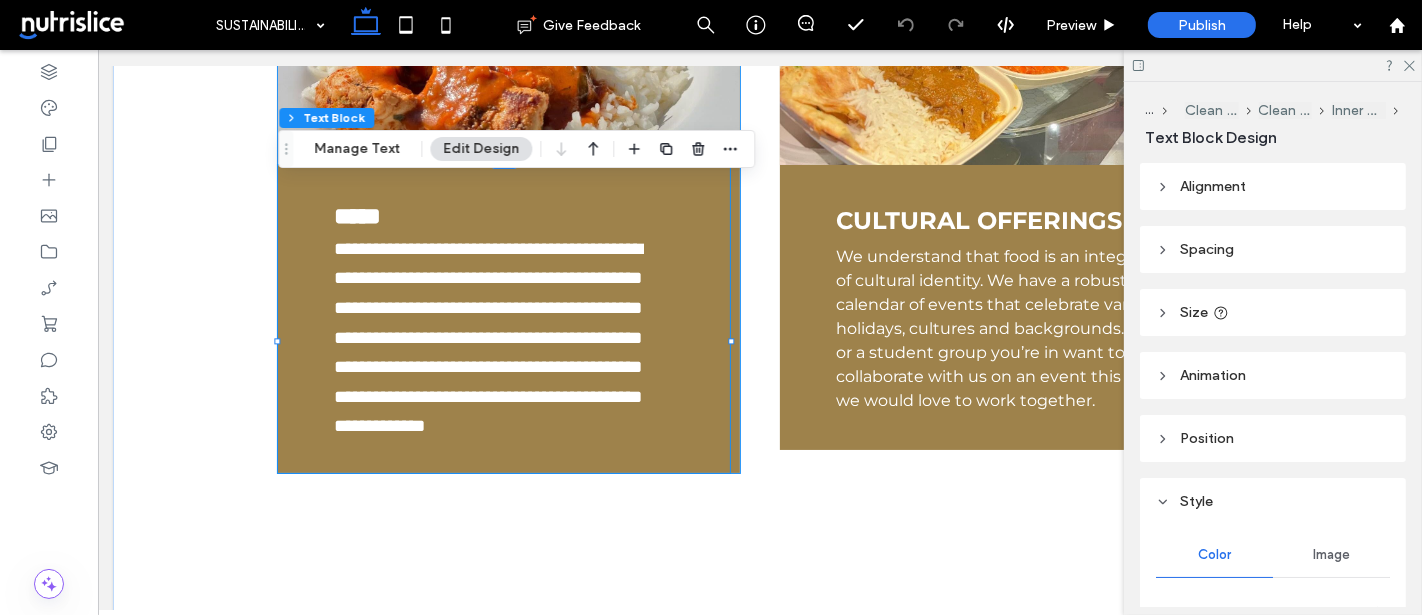 click on "**********" at bounding box center [508, 232] 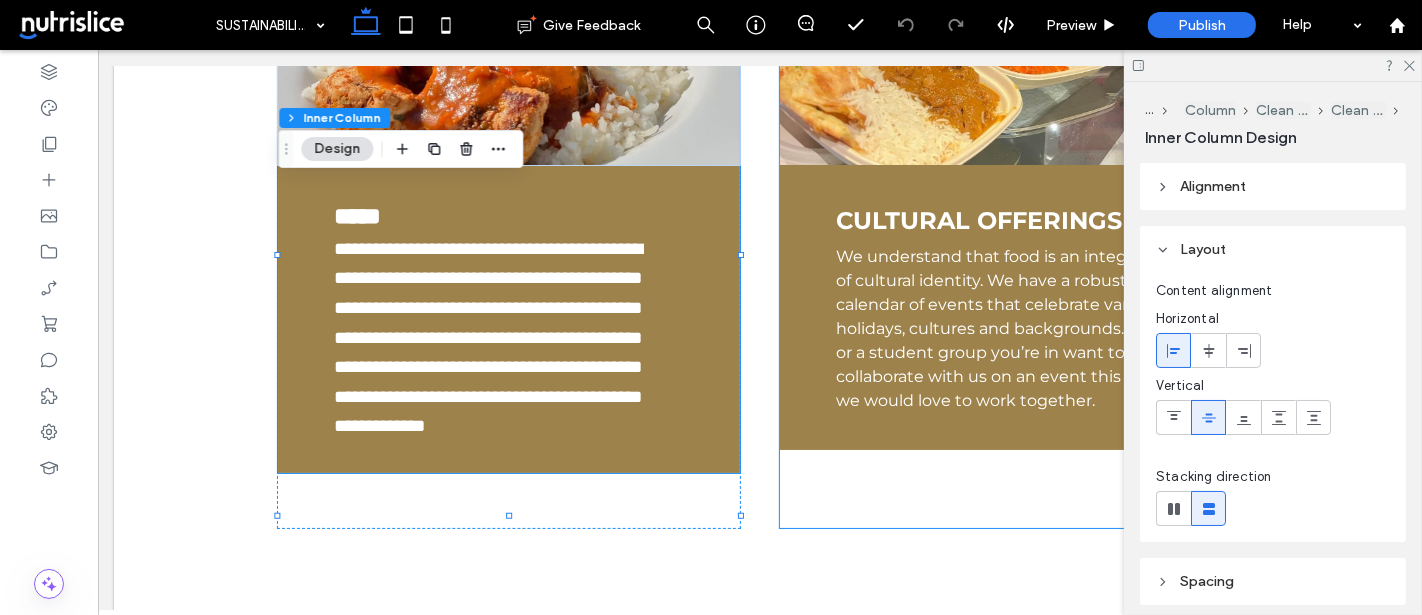 click on "CULTURAL OFFERINGS" at bounding box center (1010, 221) 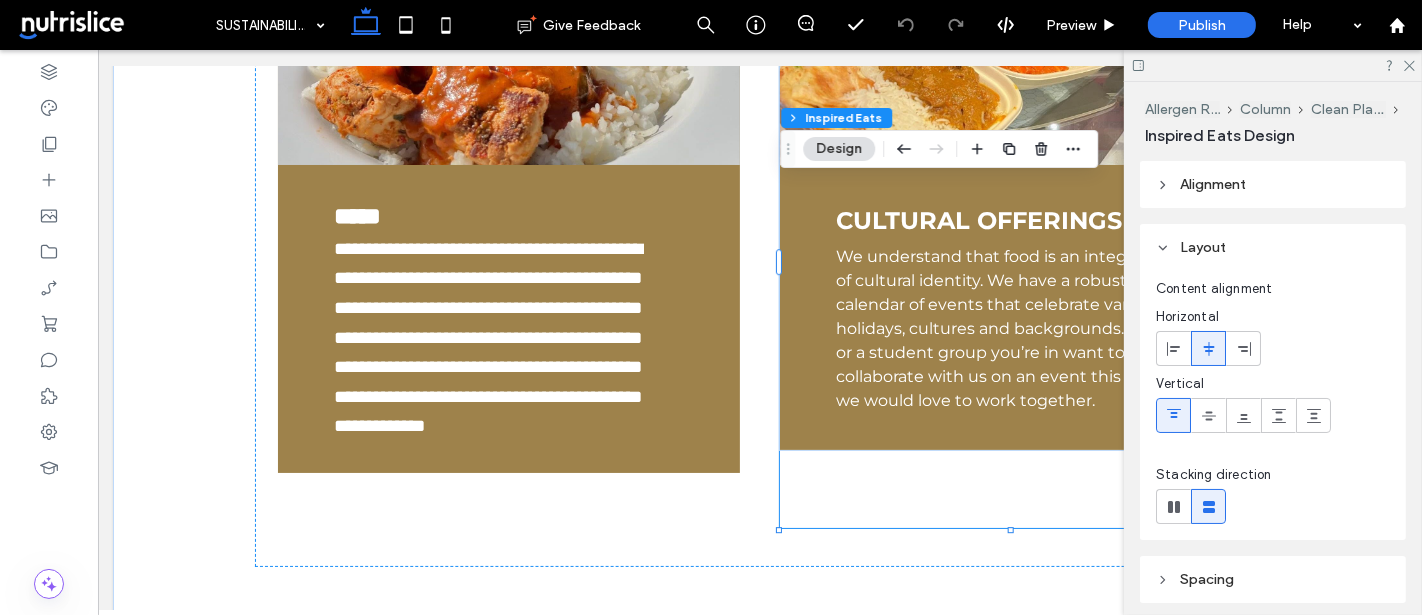 click on "CULTURAL OFFERINGS" at bounding box center (1010, 221) 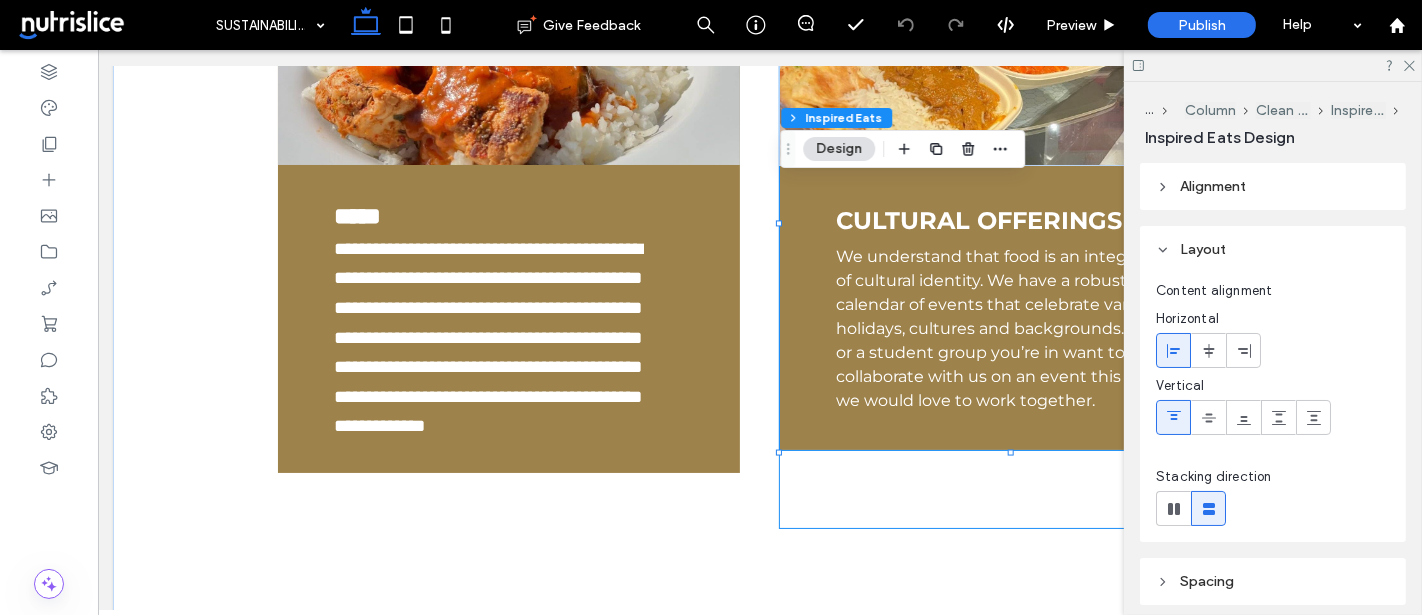 click on "CULTURAL OFFERINGS" at bounding box center [1010, 221] 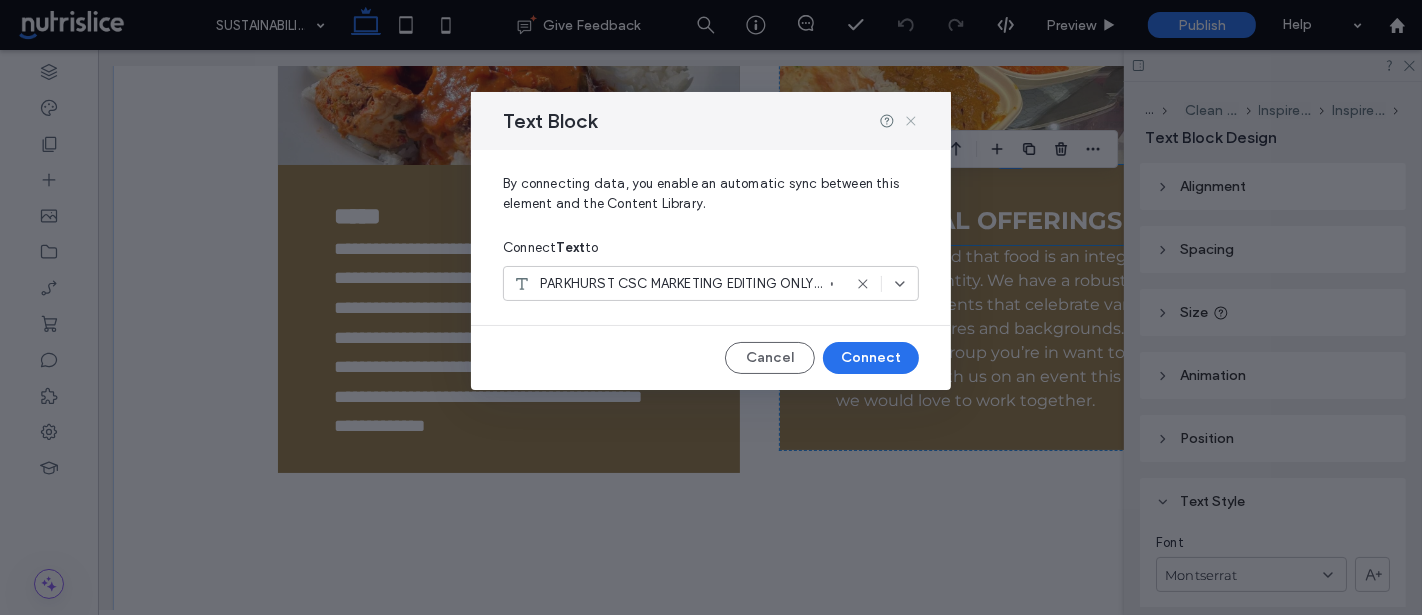 click 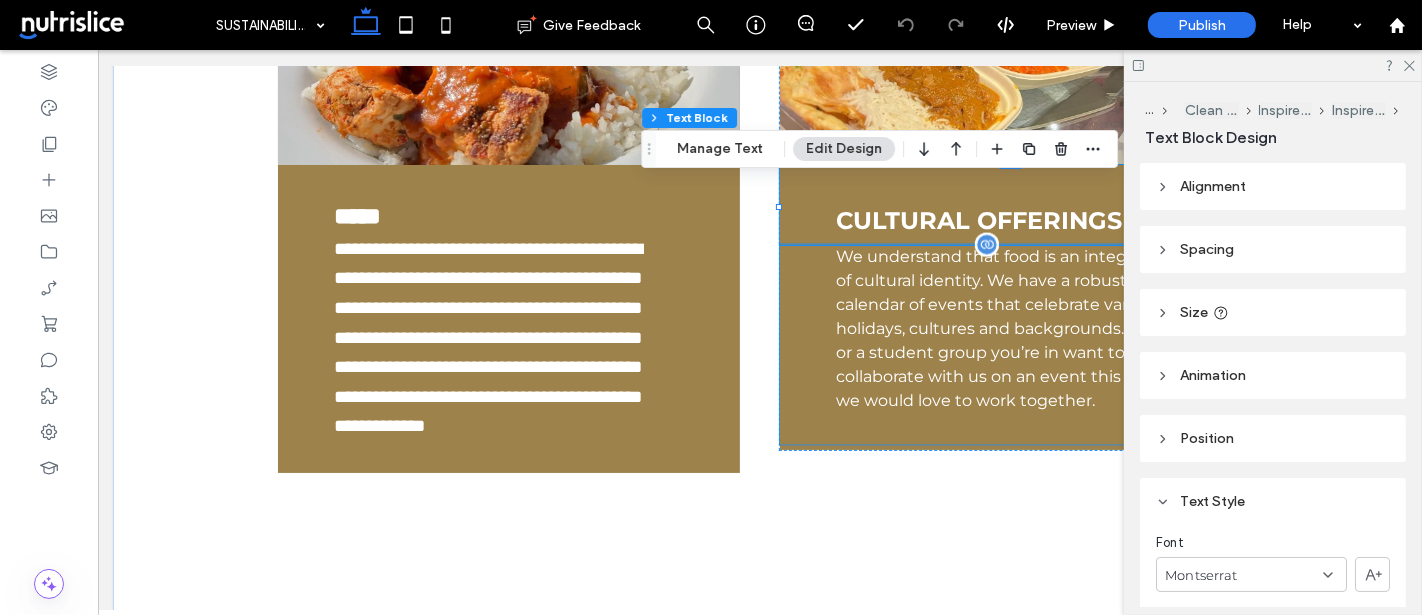click on "We understand that food is an integral part of cultural identity. We have a robust calendar of events that celebrate various holidays, cultures and backgrounds. If you or a student group you’re in want to collaborate with us on an event this year, we would love to work together." at bounding box center [1010, 329] 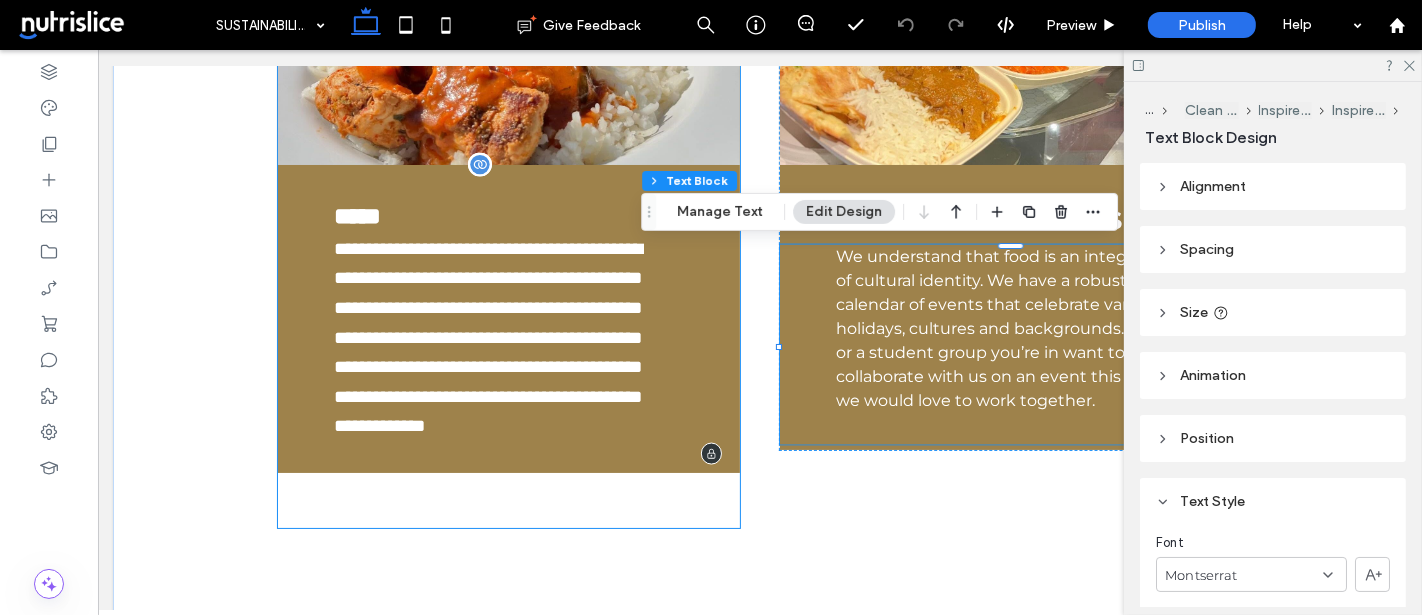 click on "**********" at bounding box center [487, 338] 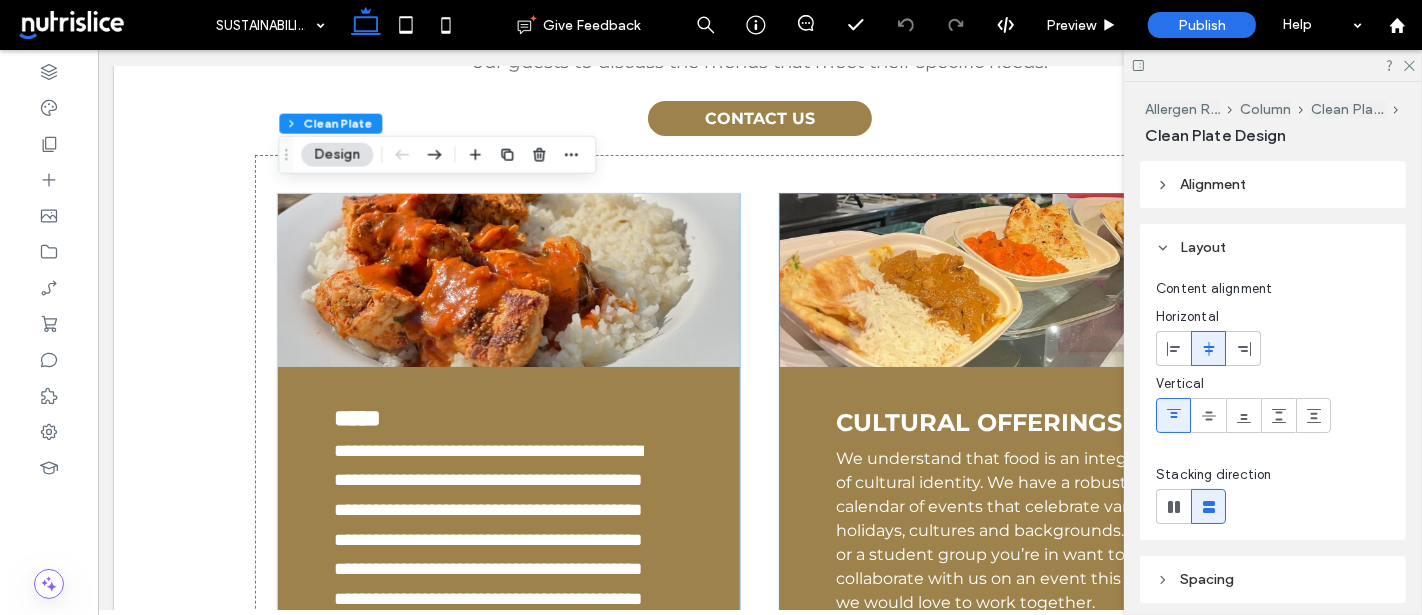 scroll, scrollTop: 2274, scrollLeft: 0, axis: vertical 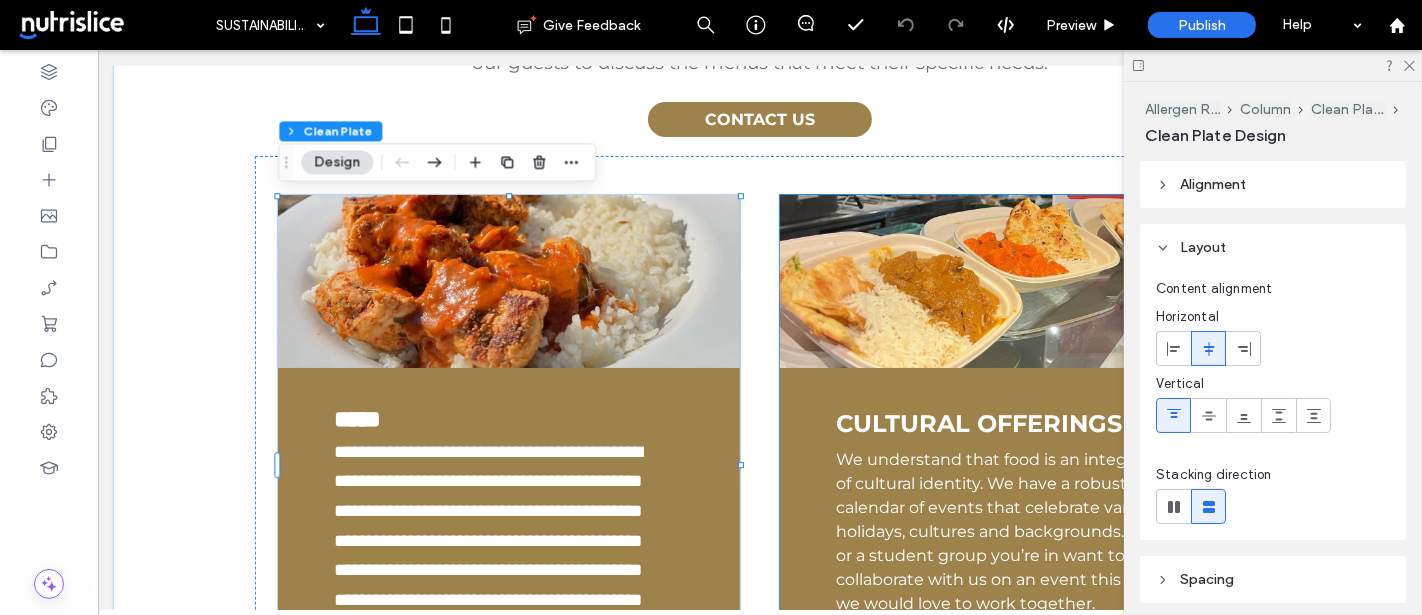 click at bounding box center [1010, 281] 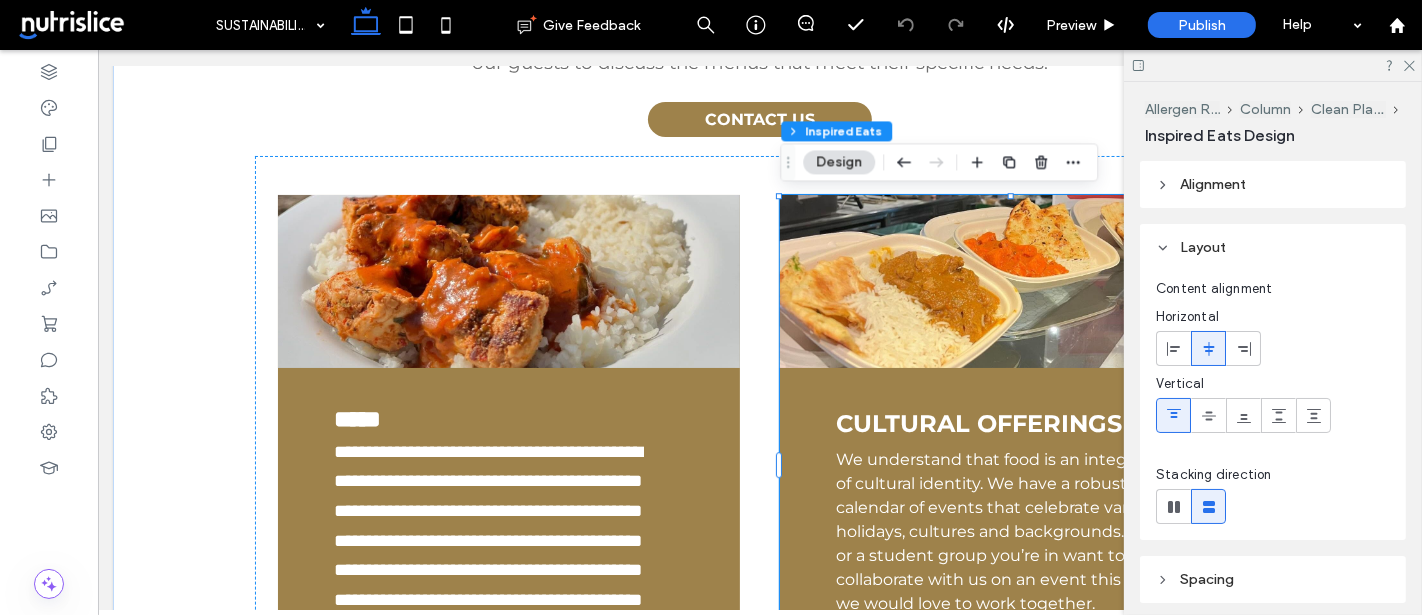 click on "CULTURAL OFFERINGS" at bounding box center [1010, 424] 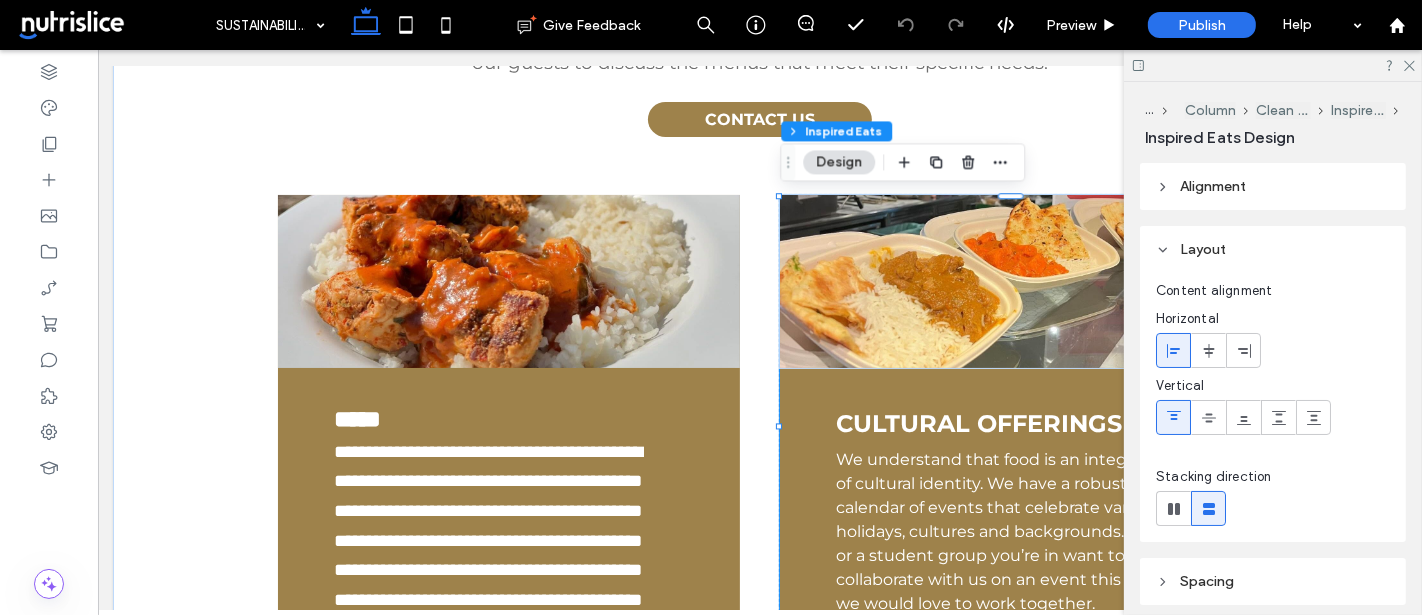 click on "CULTURAL OFFERINGS" at bounding box center (1010, 424) 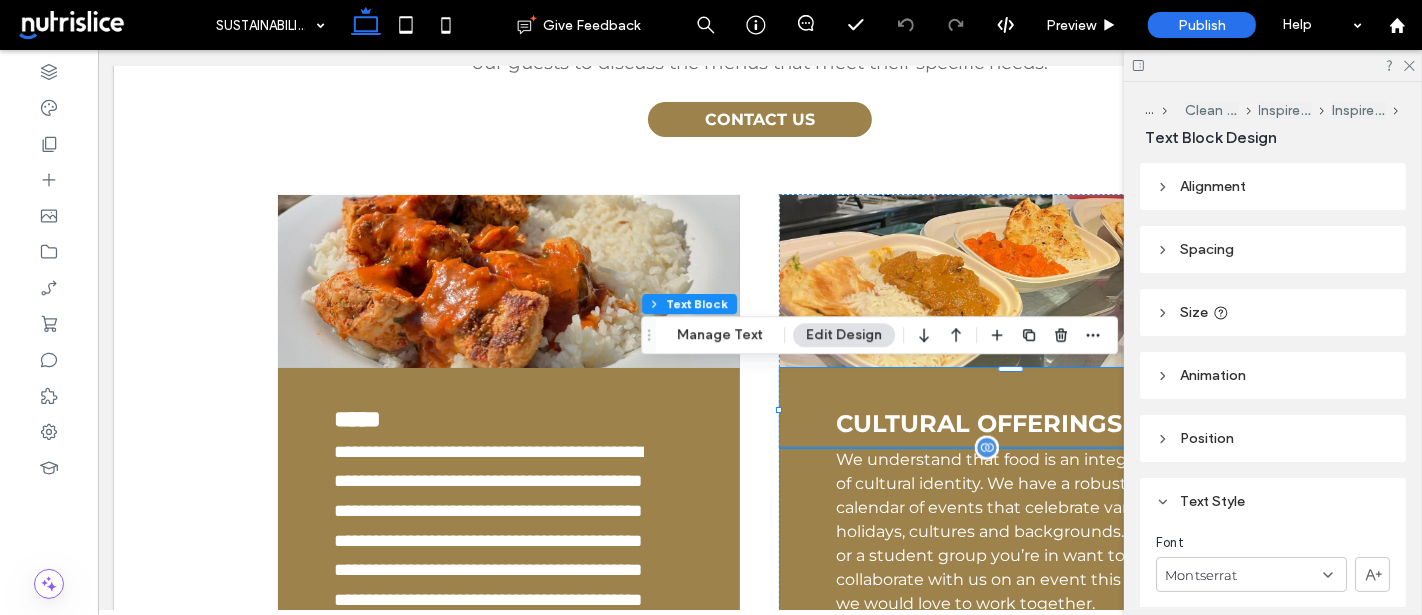 click on "We understand that food is an integral part of cultural identity. We have a robust calendar of events that celebrate various holidays, cultures and backgrounds. If you or a student group you’re in want to collaborate with us on an event this year, we would love to work together." at bounding box center (1010, 532) 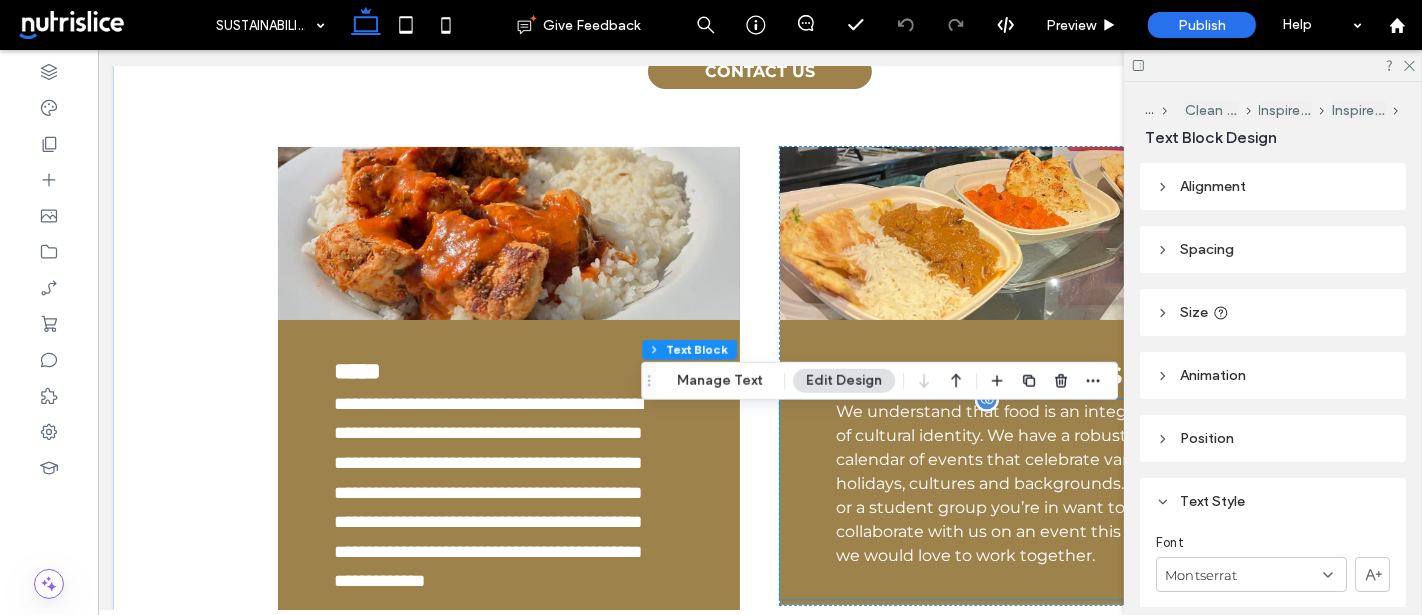 scroll, scrollTop: 2304, scrollLeft: 0, axis: vertical 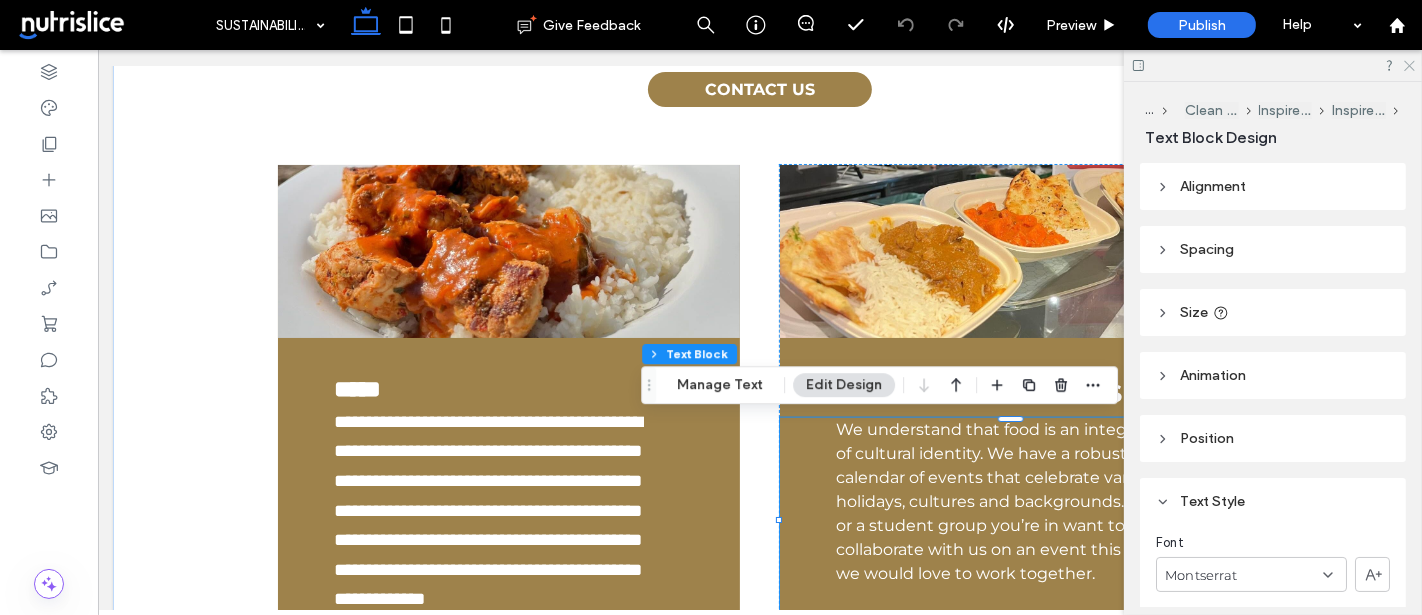 click 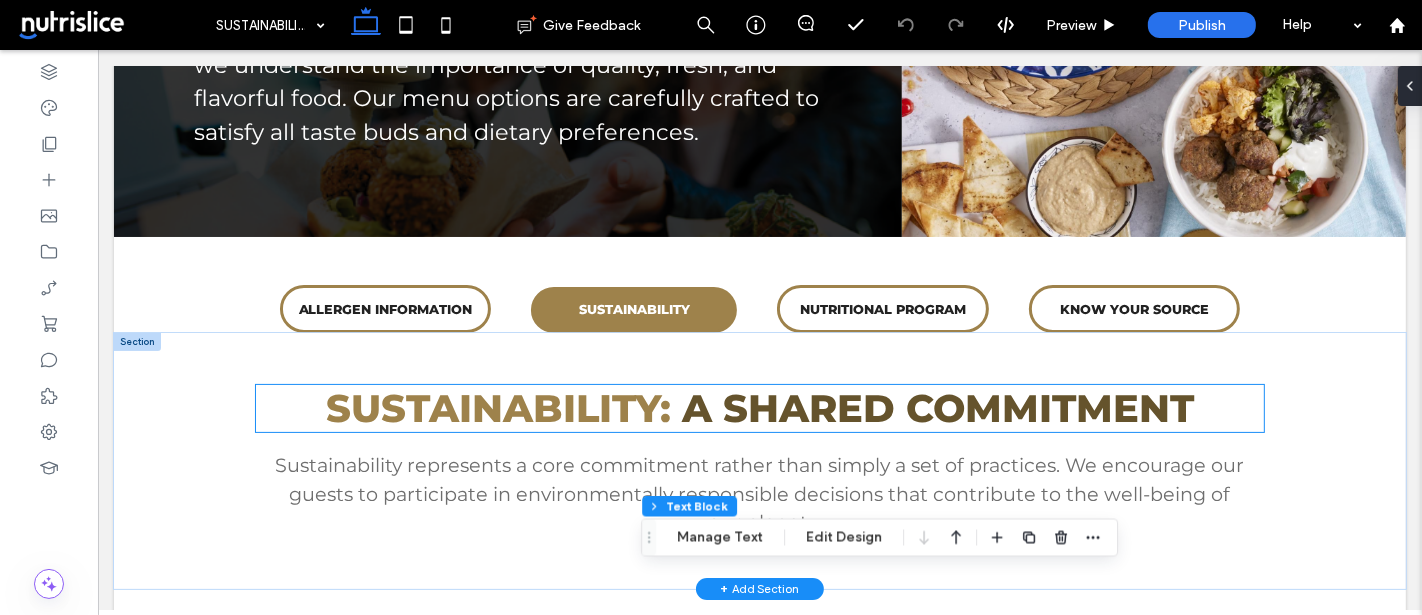 scroll, scrollTop: 288, scrollLeft: 0, axis: vertical 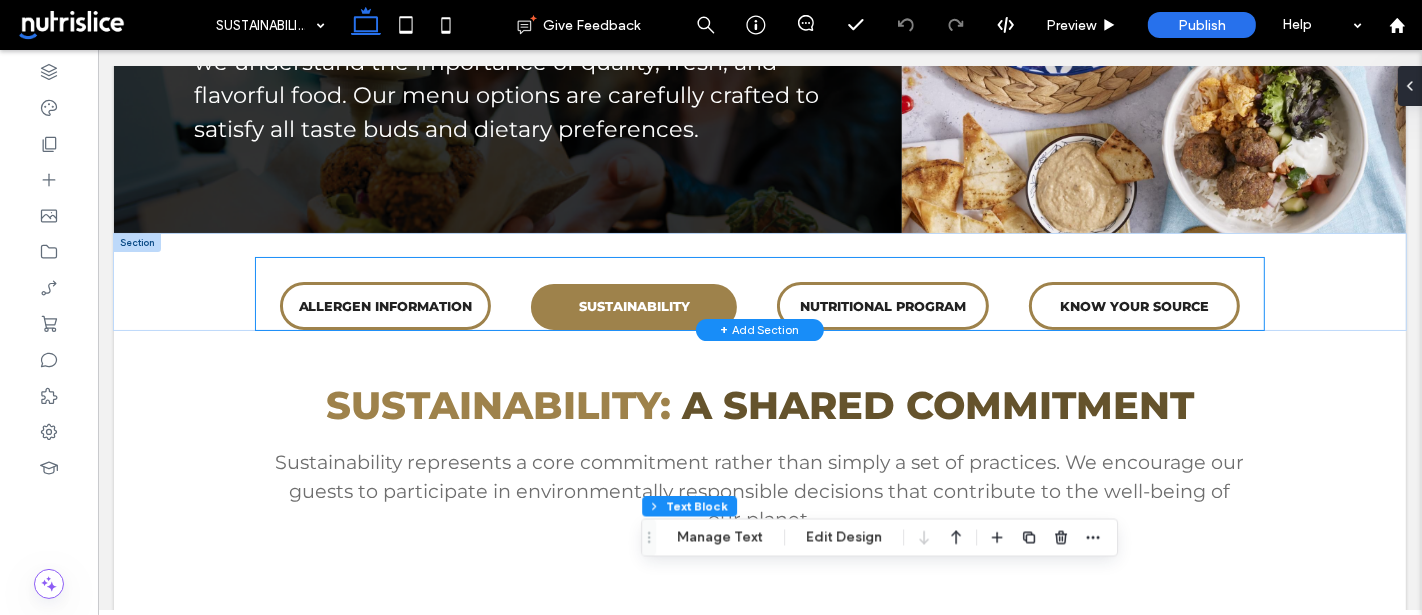 click on "KNOW YOUR SOURCE" at bounding box center [1133, 306] 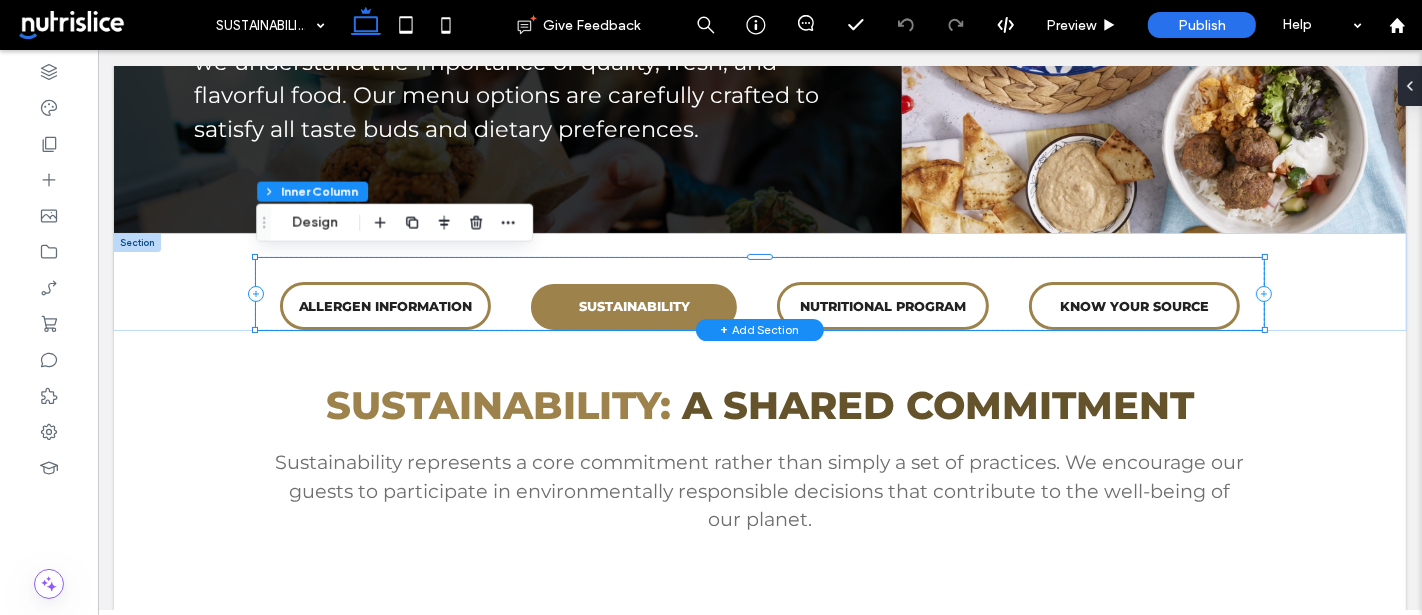 click on "KNOW YOUR SOURCE" at bounding box center (1133, 306) 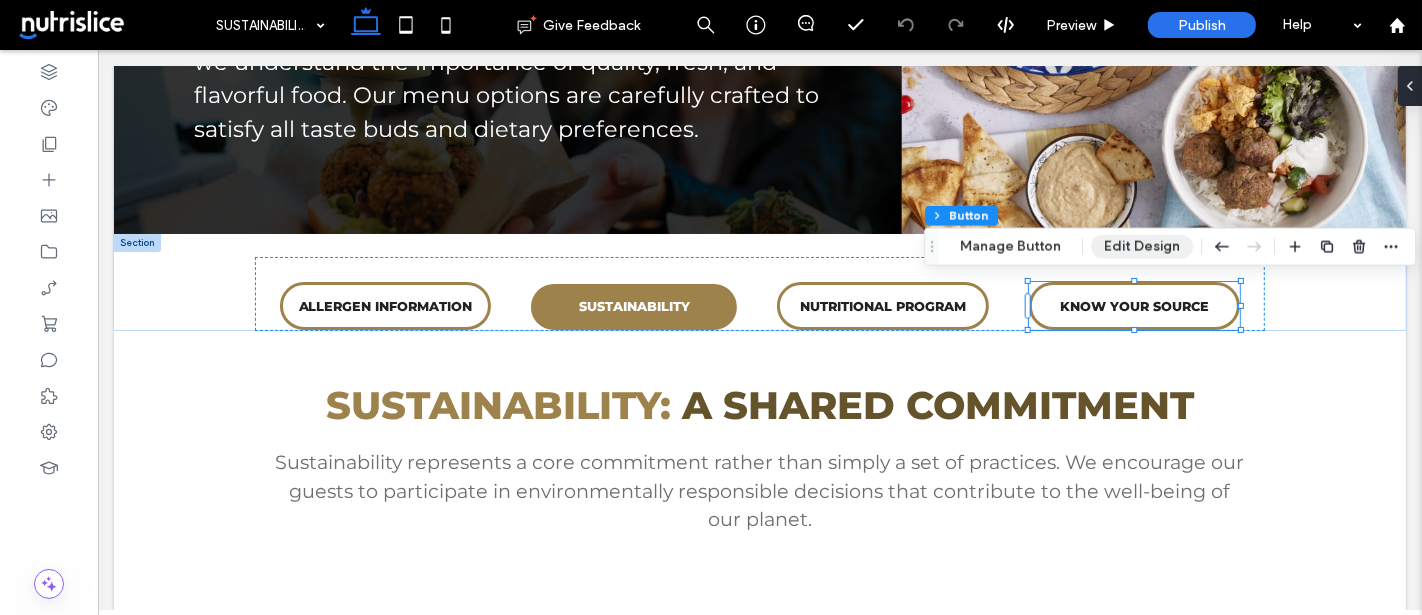 click on "Edit Design" at bounding box center (1142, 247) 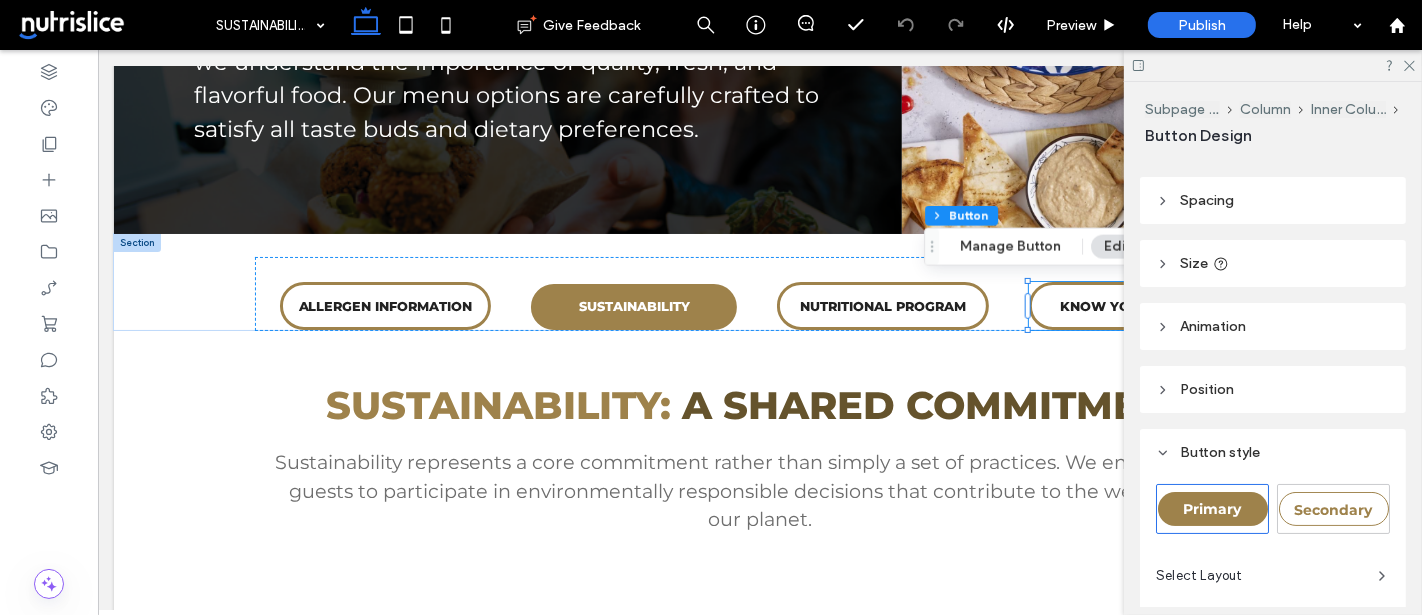 scroll, scrollTop: 0, scrollLeft: 0, axis: both 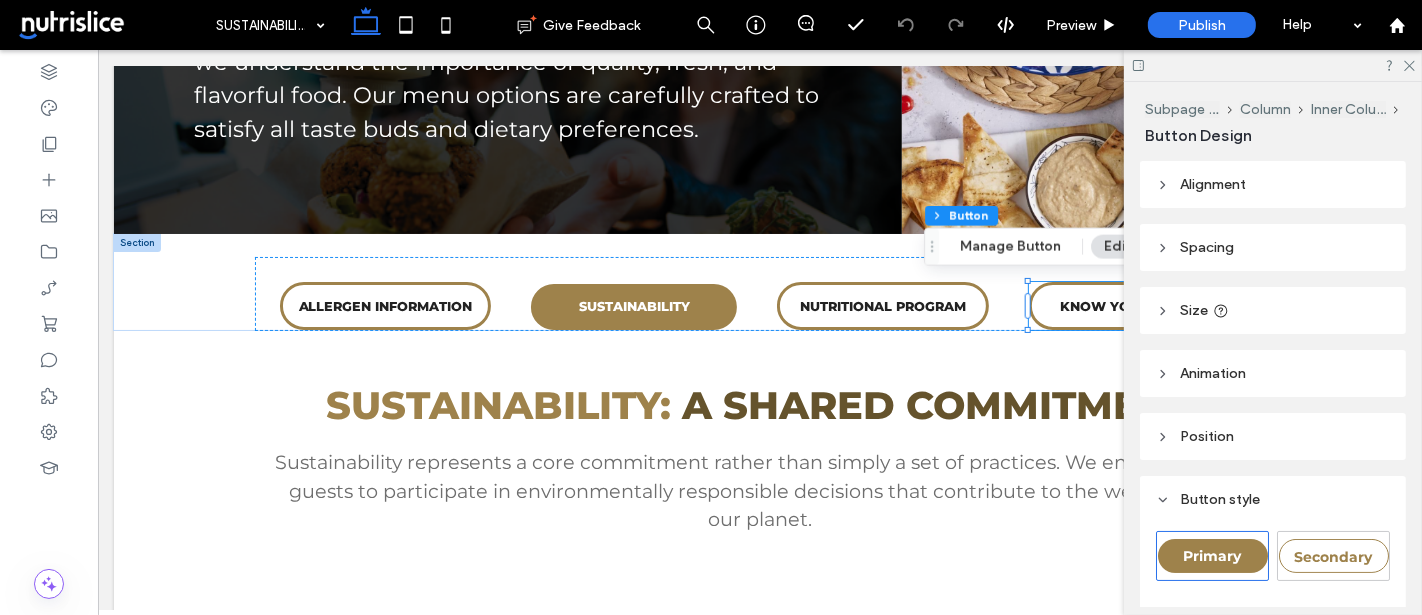 click on "Size" at bounding box center (1273, 310) 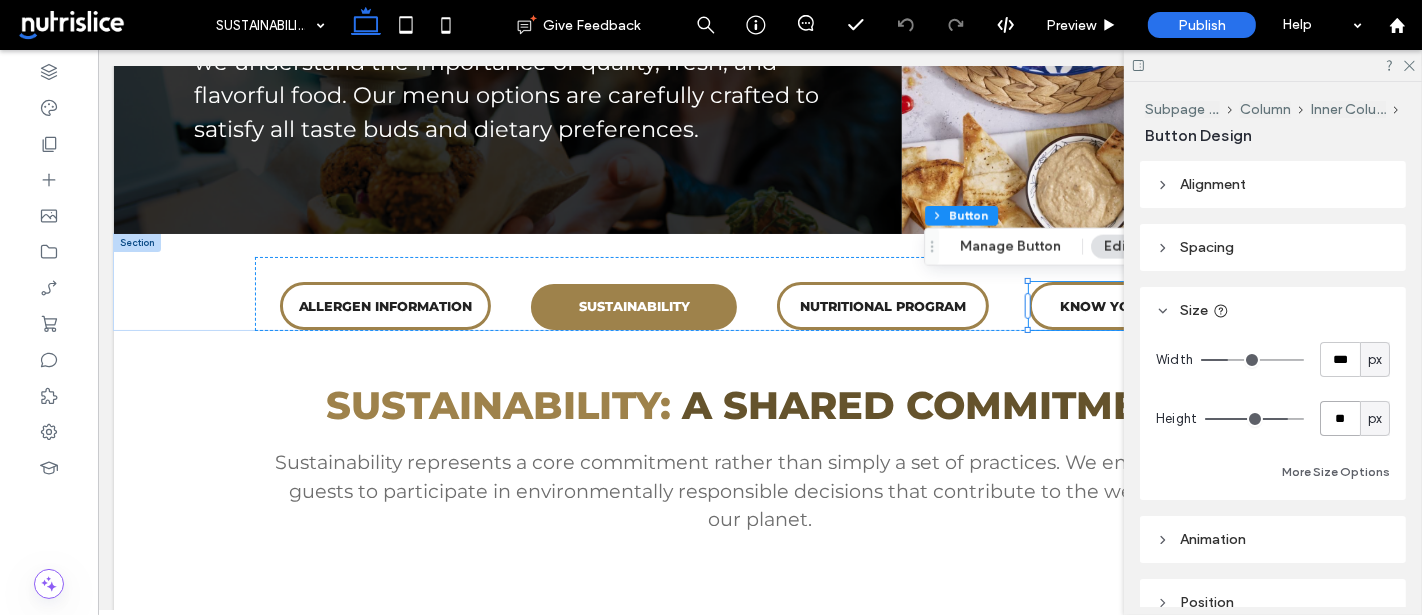 click on "**" at bounding box center [1340, 418] 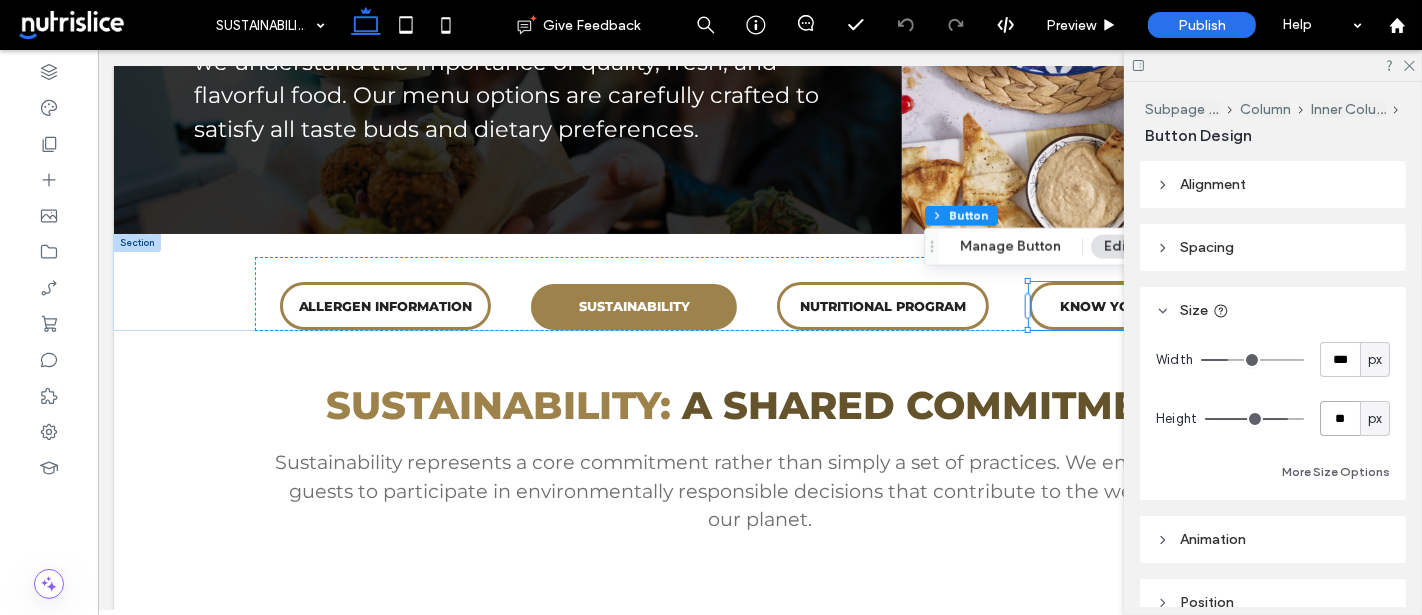 type on "**" 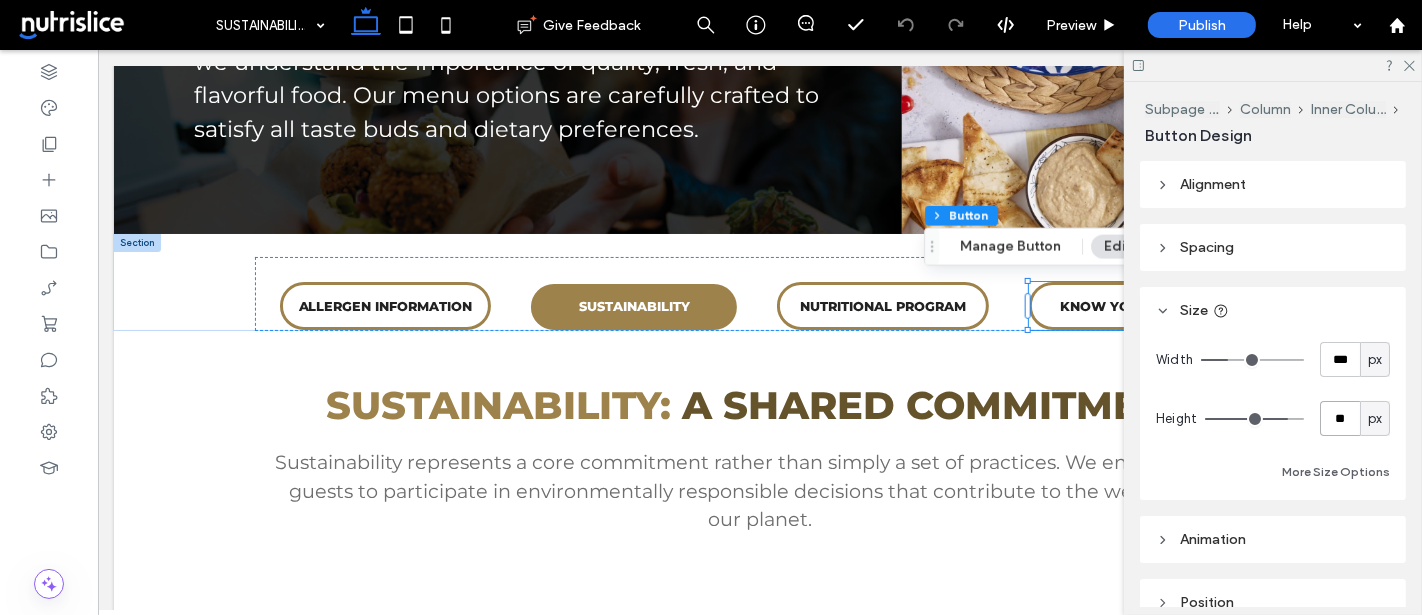 type on "**" 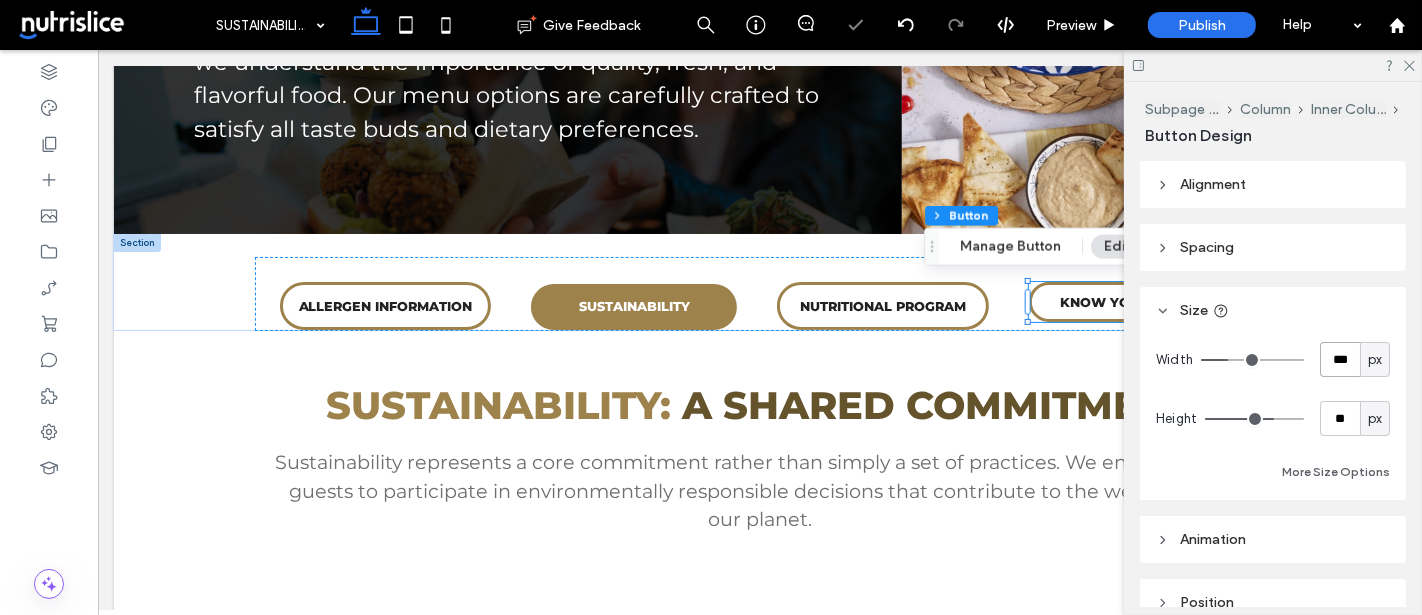 click on "***" at bounding box center (1340, 359) 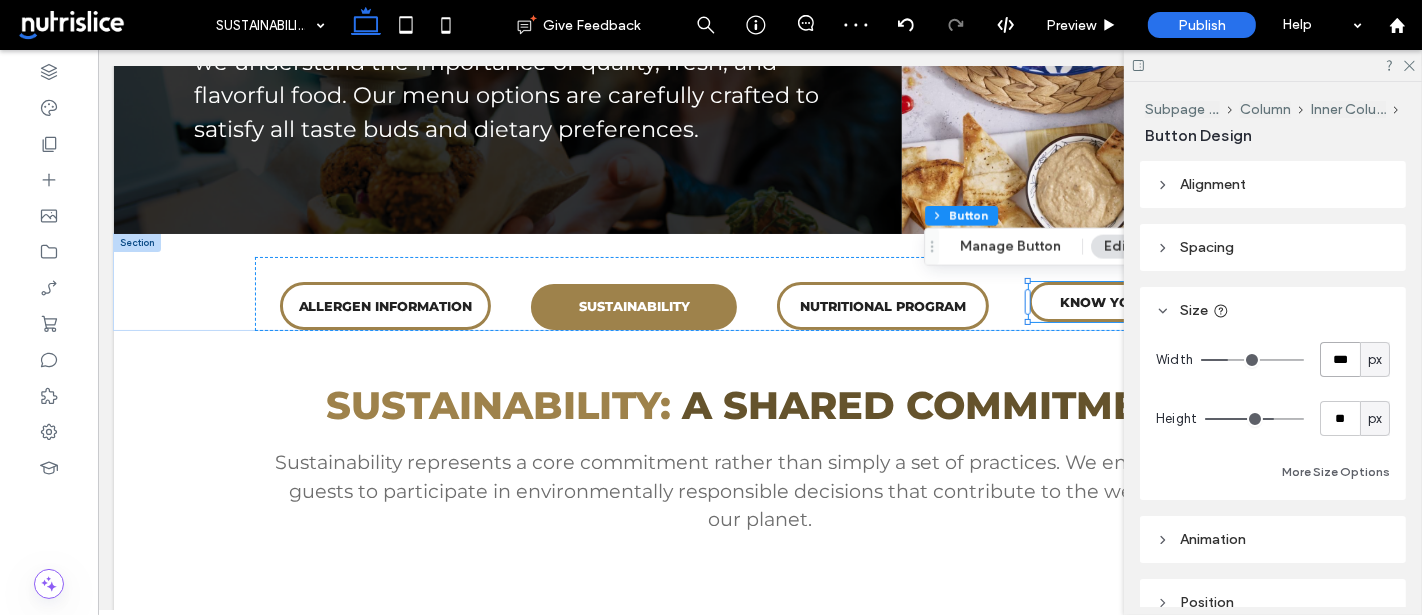type on "***" 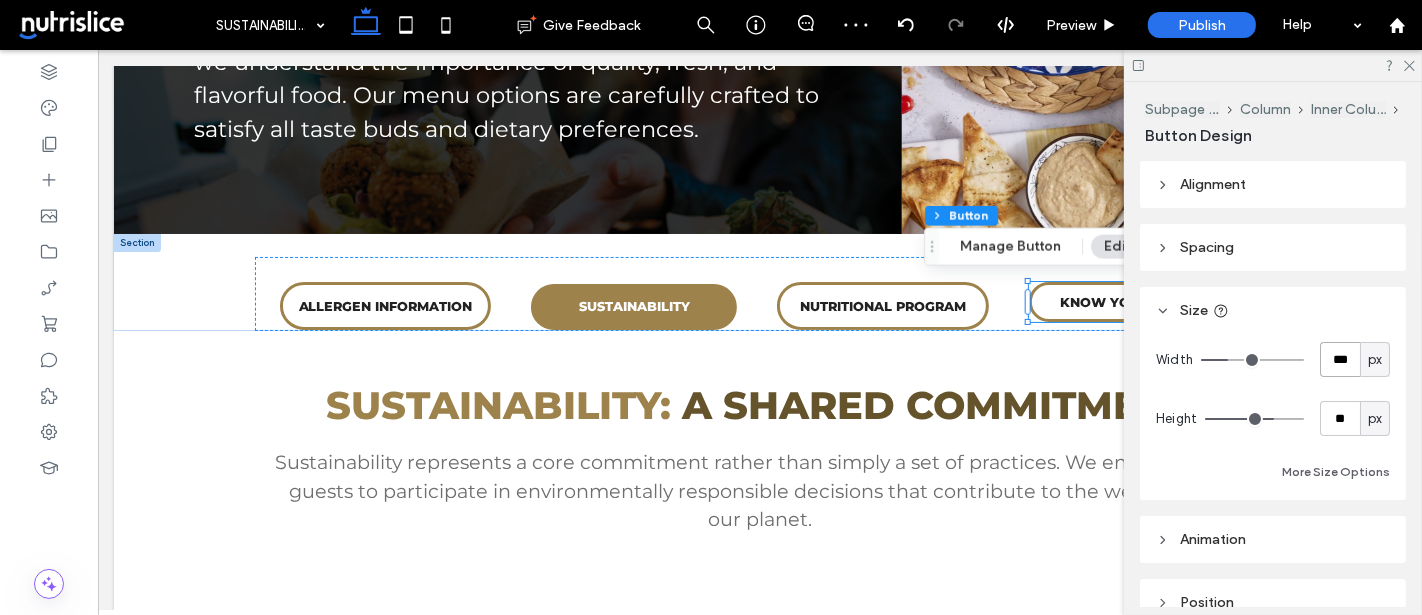 type on "***" 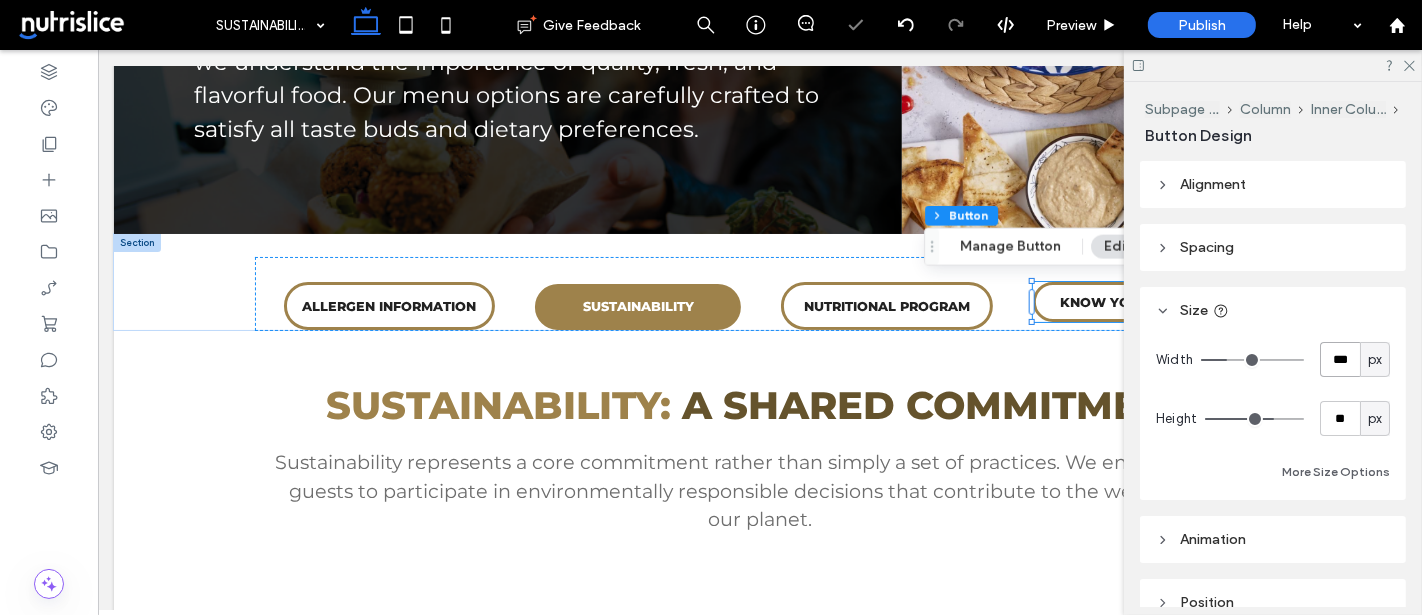 type on "***" 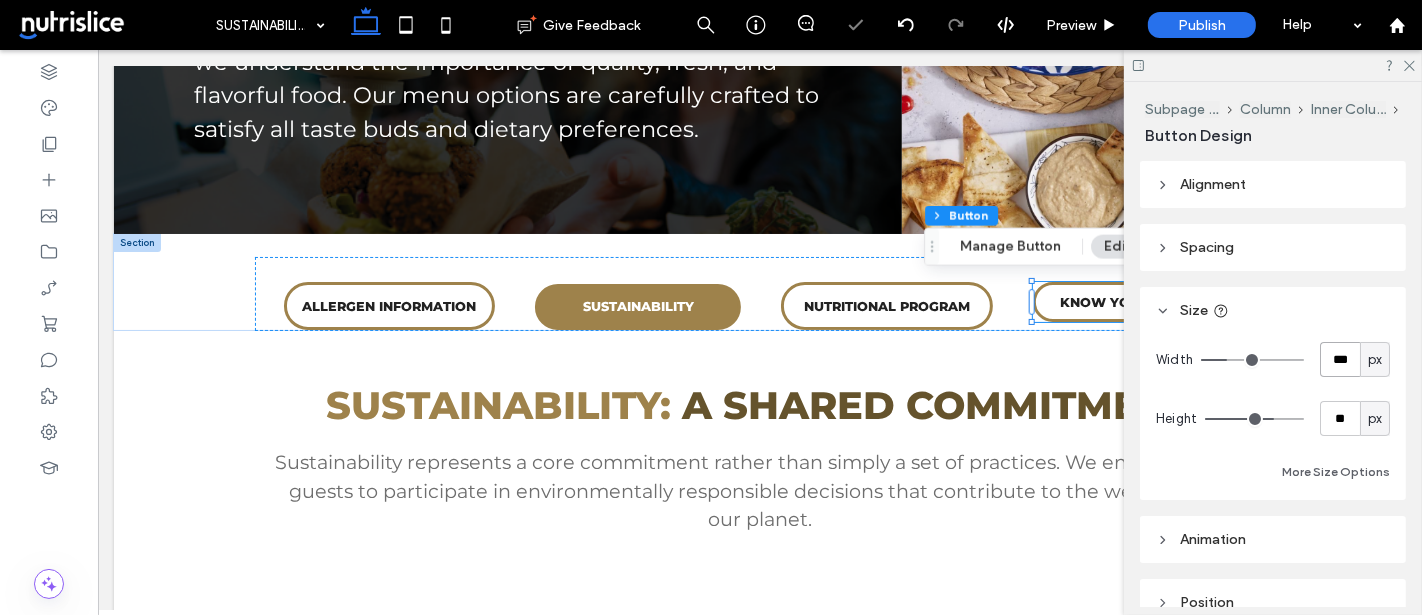 type on "***" 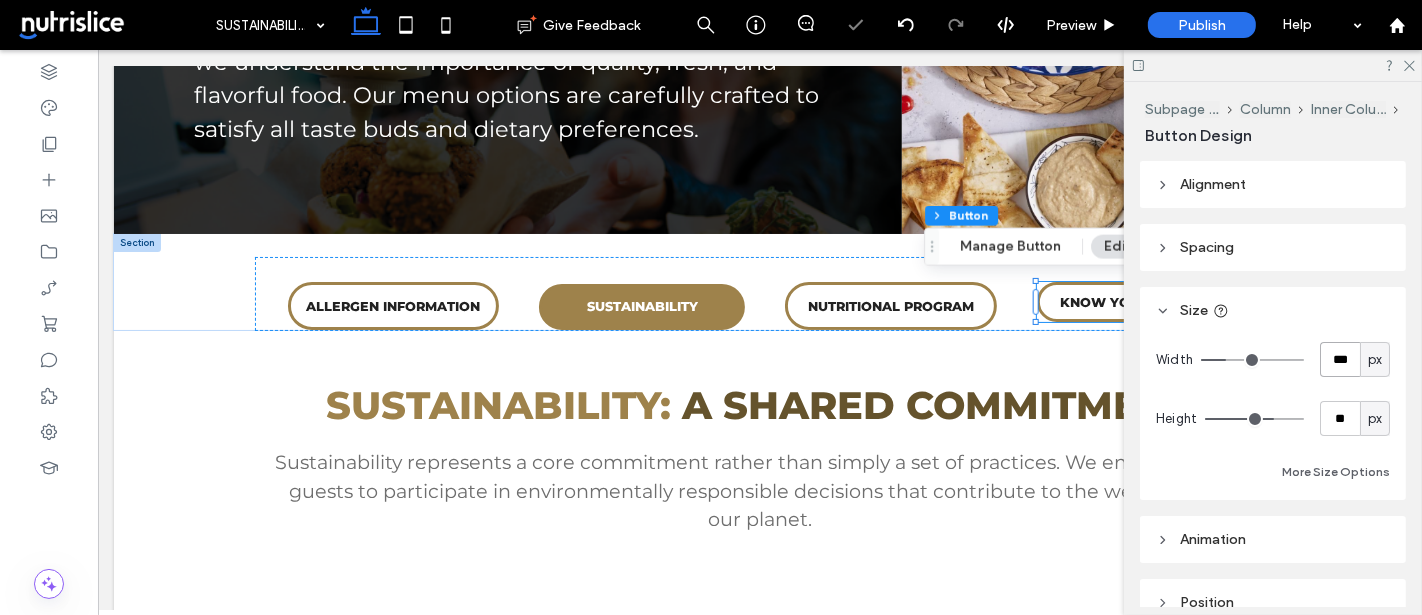 type on "***" 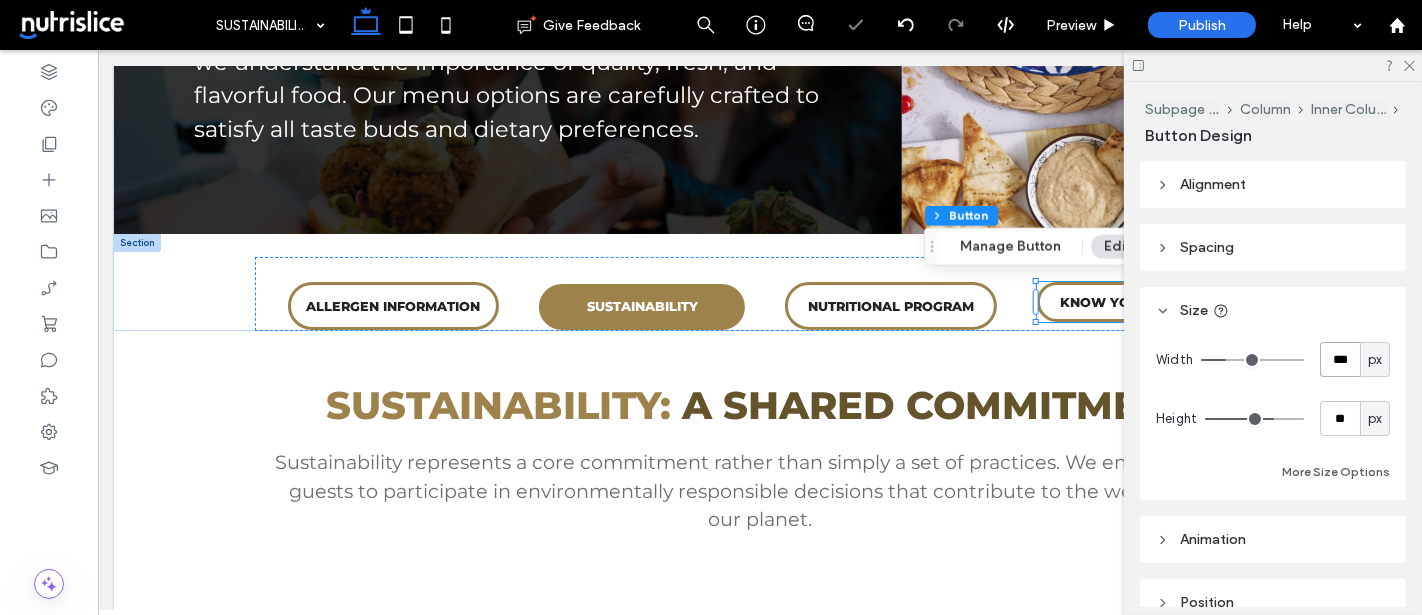type on "***" 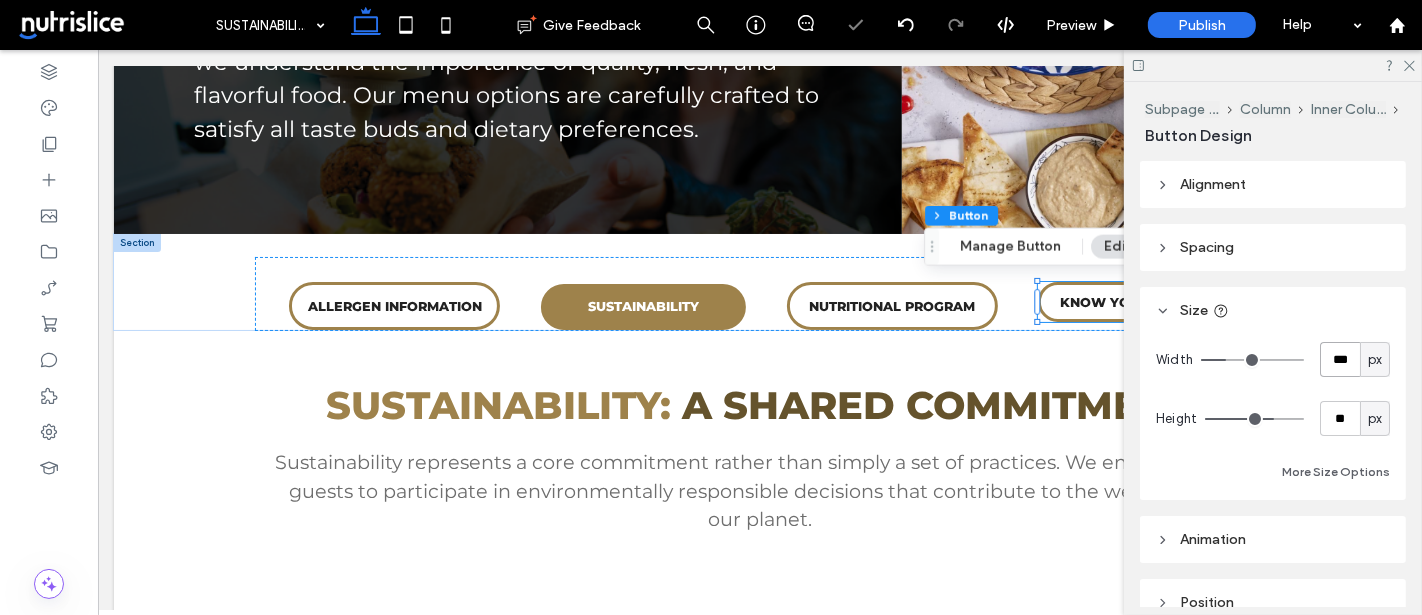 type on "***" 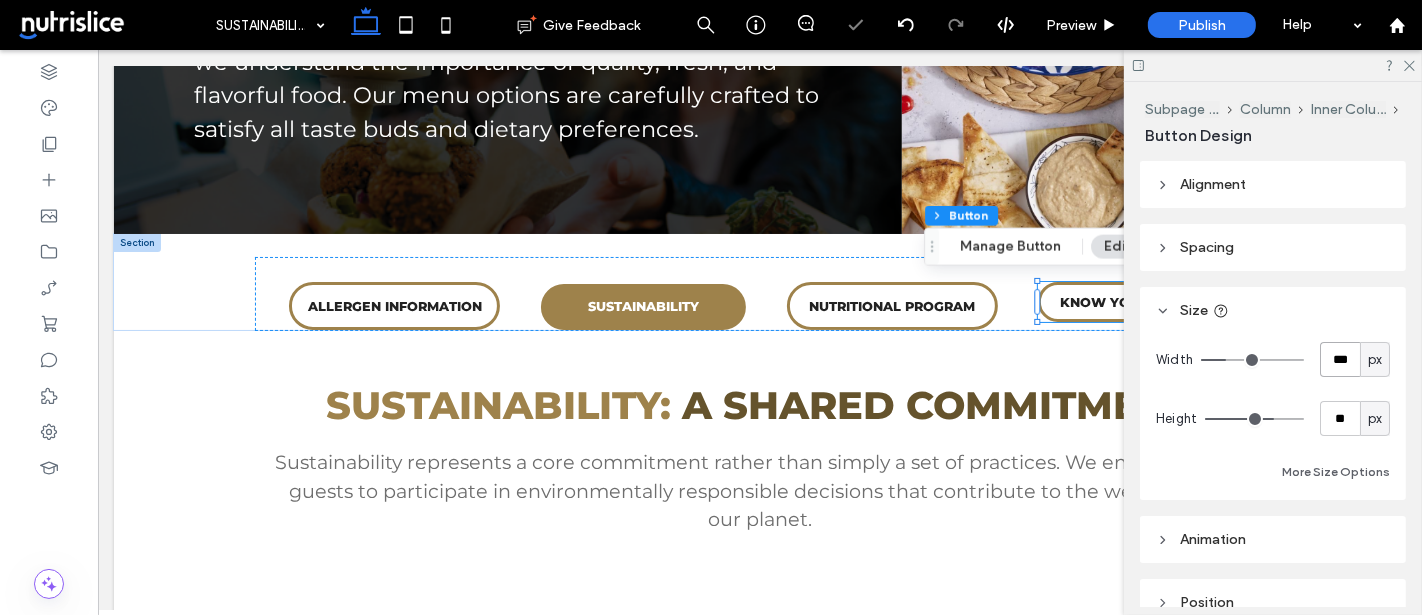 type on "***" 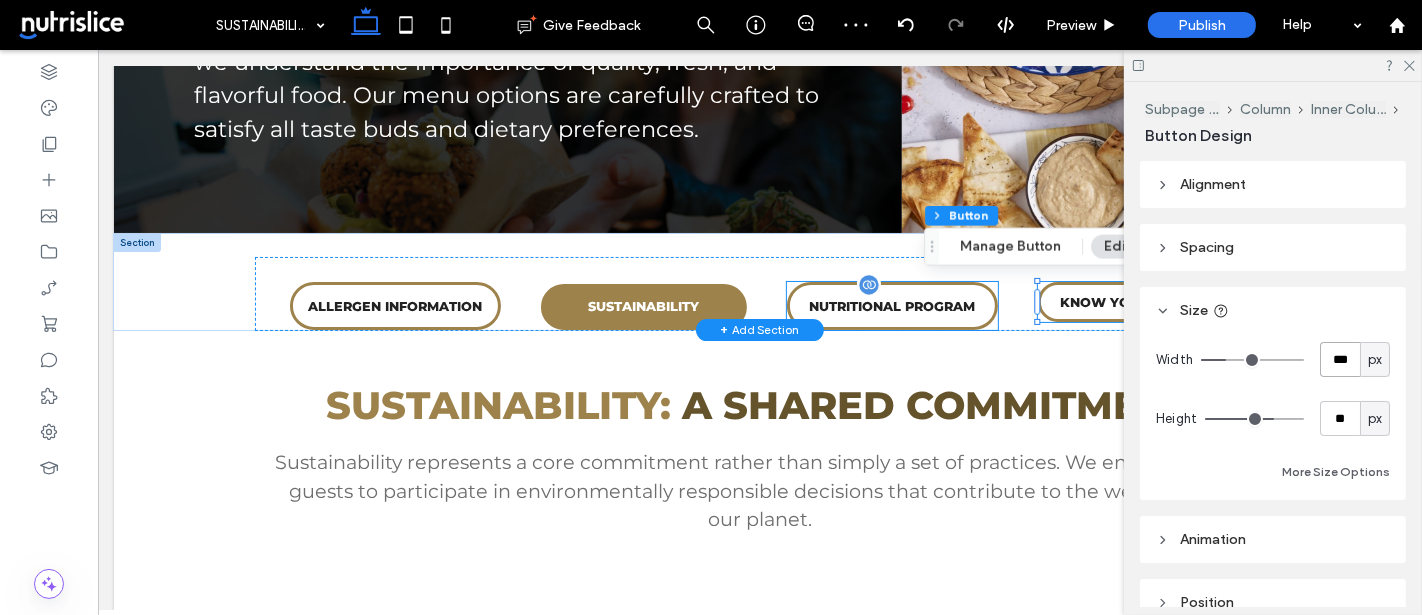 click on "NUTRITIONAL PROGRAM" at bounding box center [892, 306] 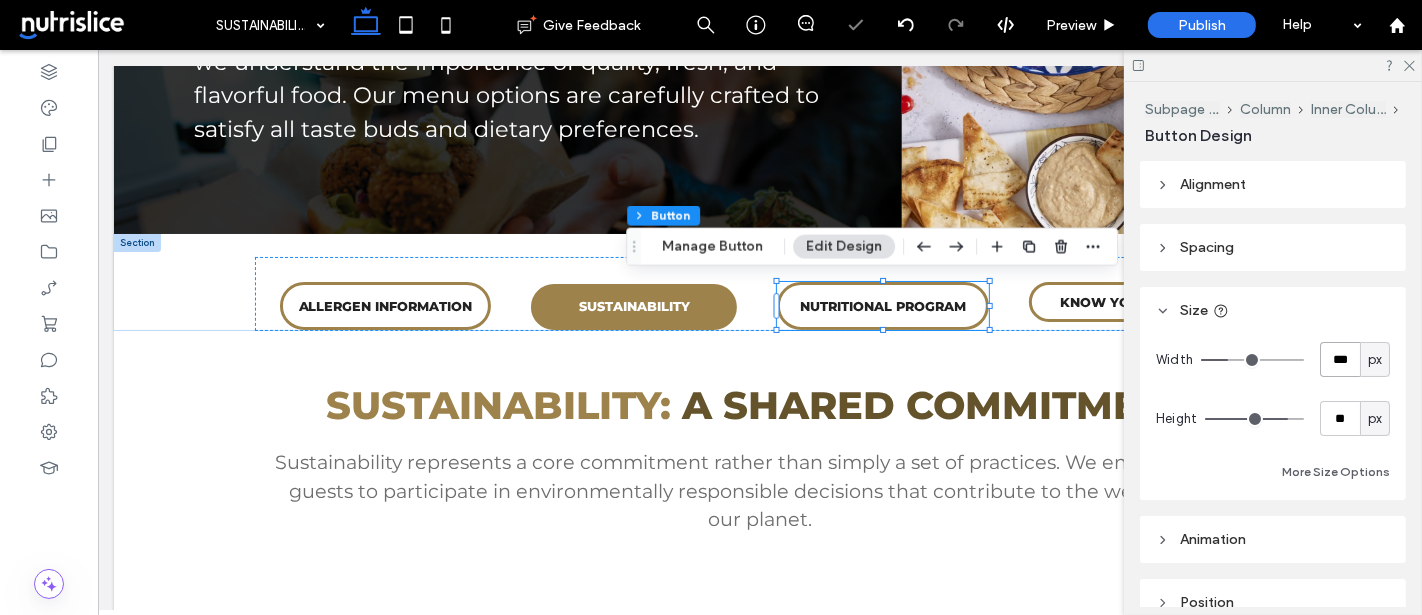 click on "***" at bounding box center (1340, 359) 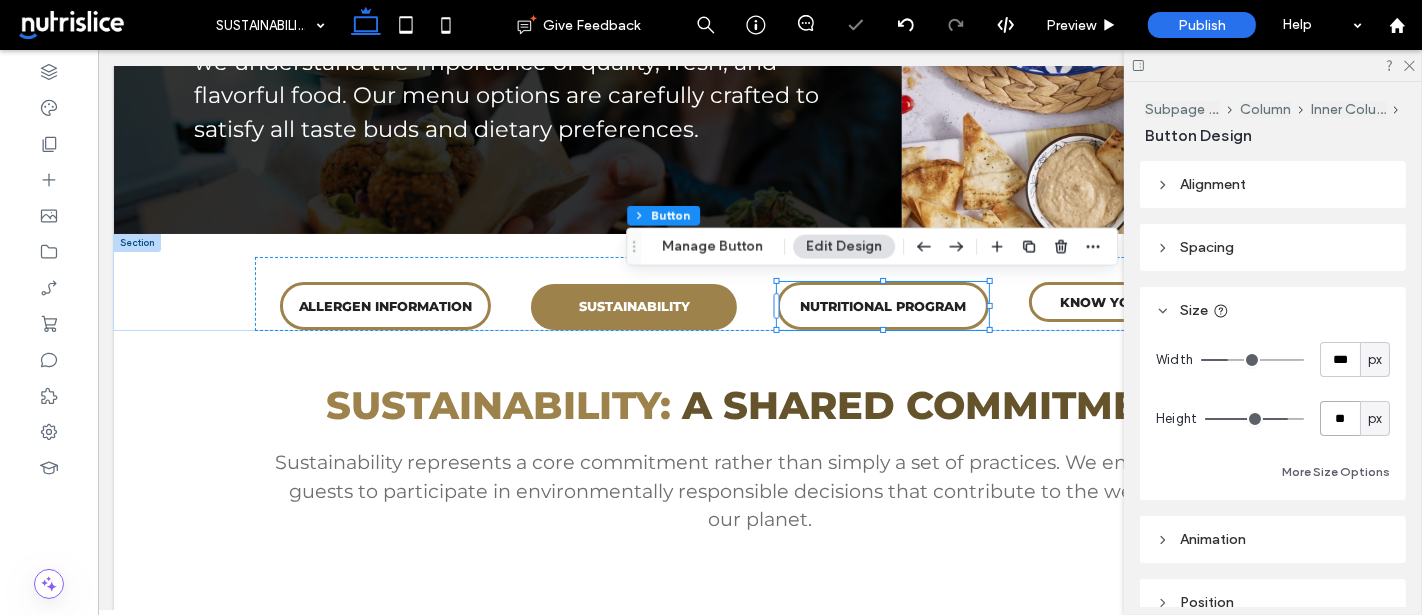 type on "***" 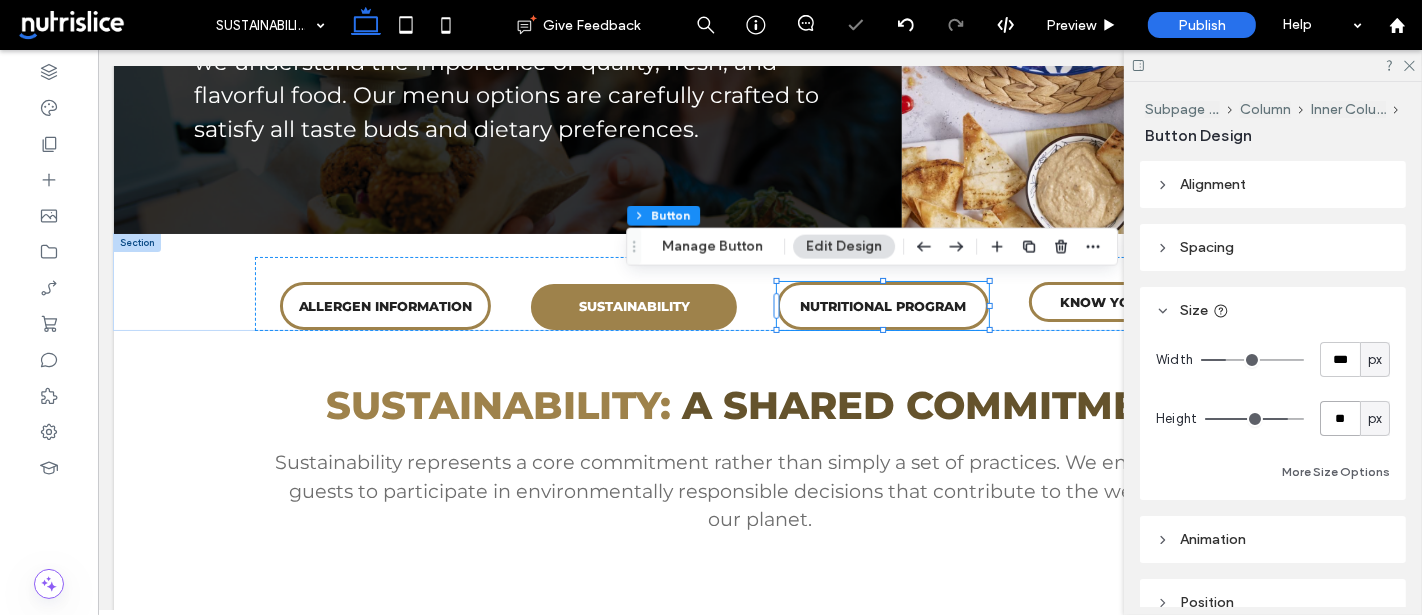 click on "**" at bounding box center (1340, 418) 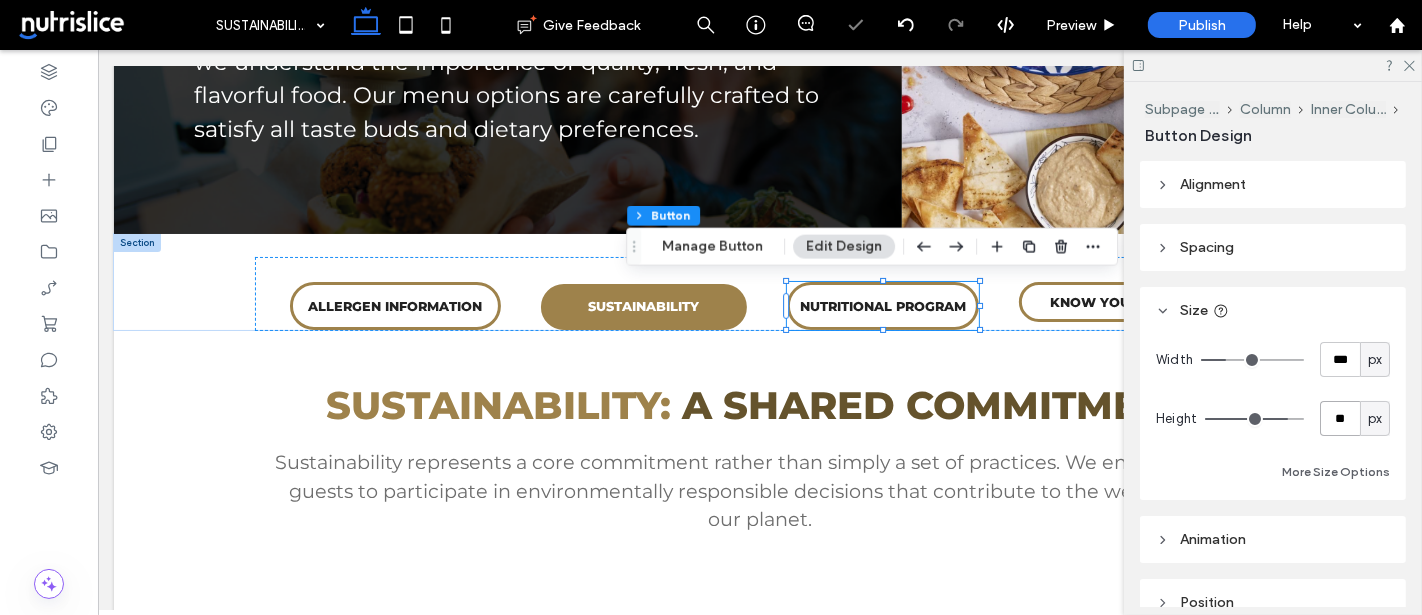 type on "**" 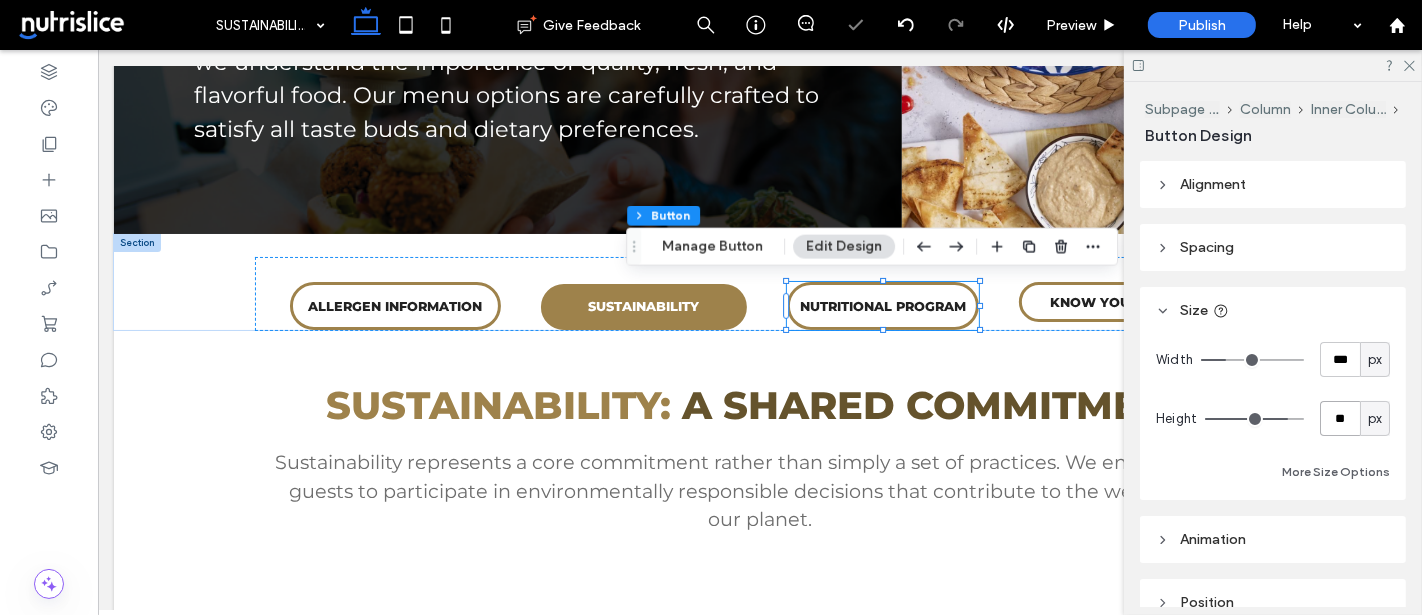 type on "**" 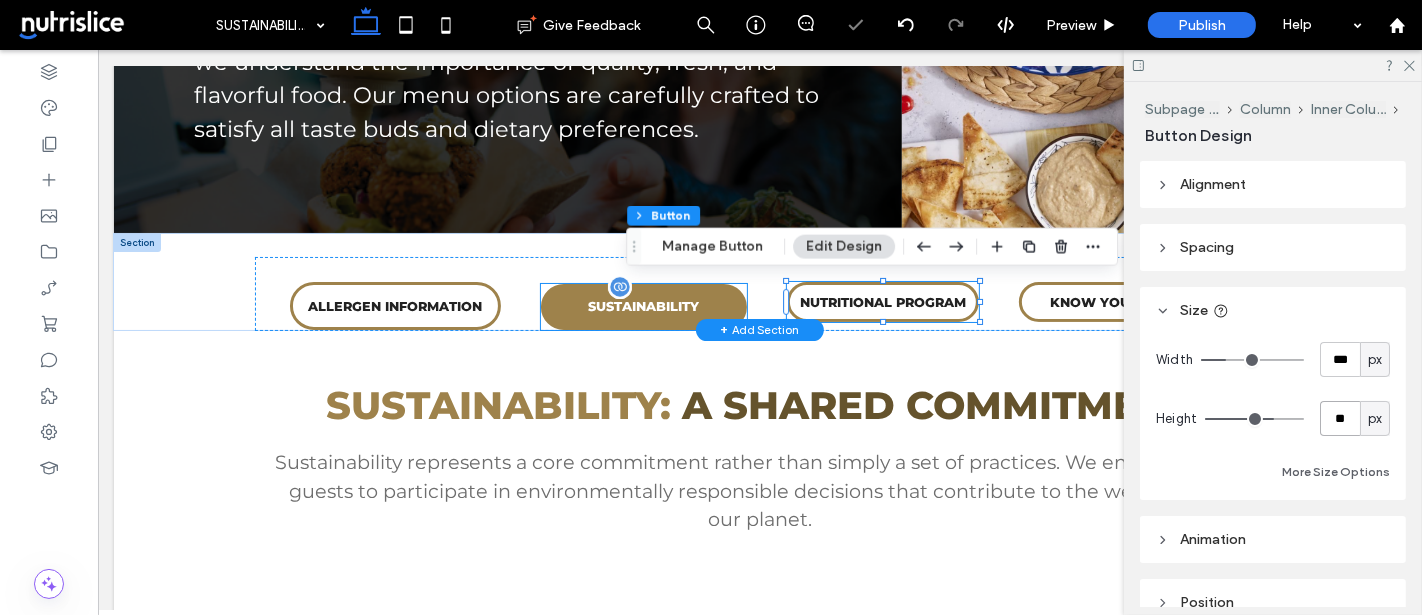click on "SUSTAINABILITY" at bounding box center [643, 307] 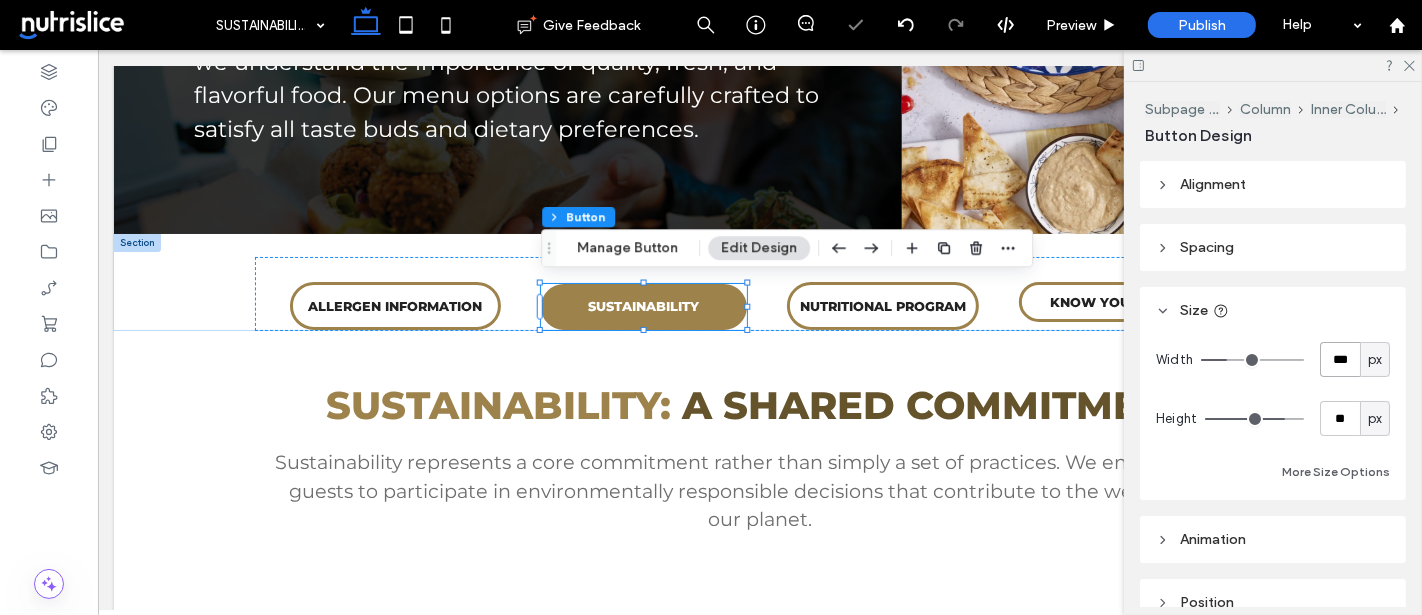 click on "***" at bounding box center (1340, 359) 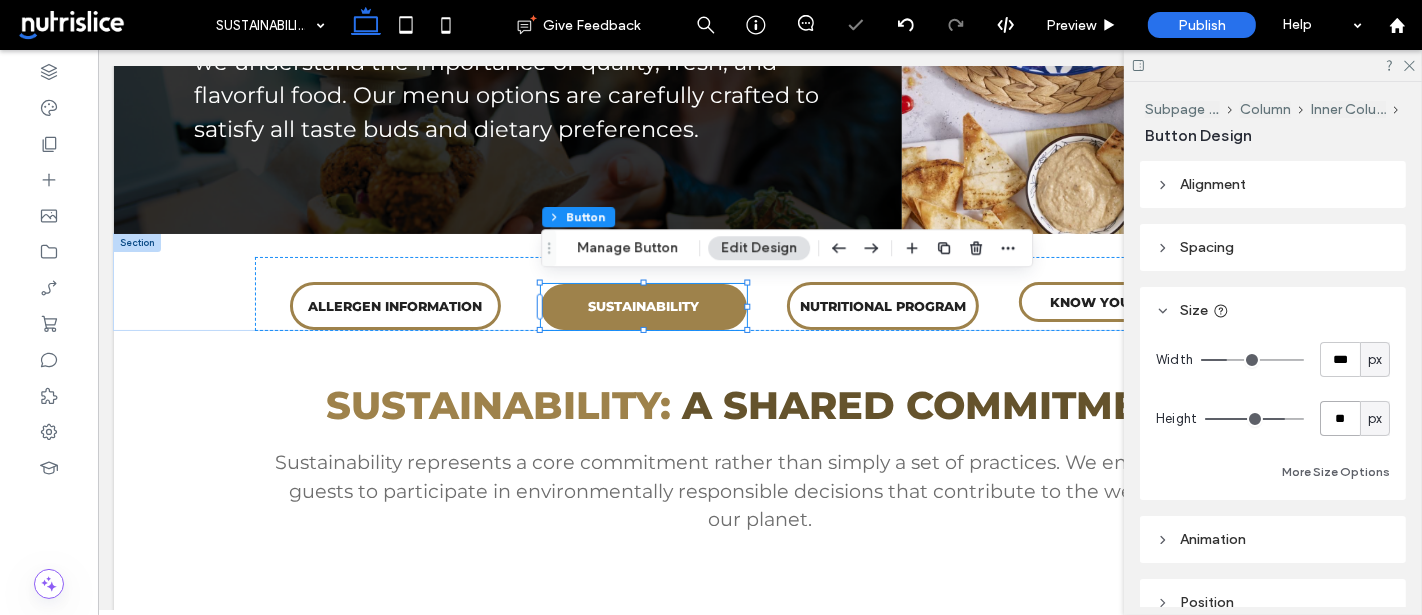 type on "***" 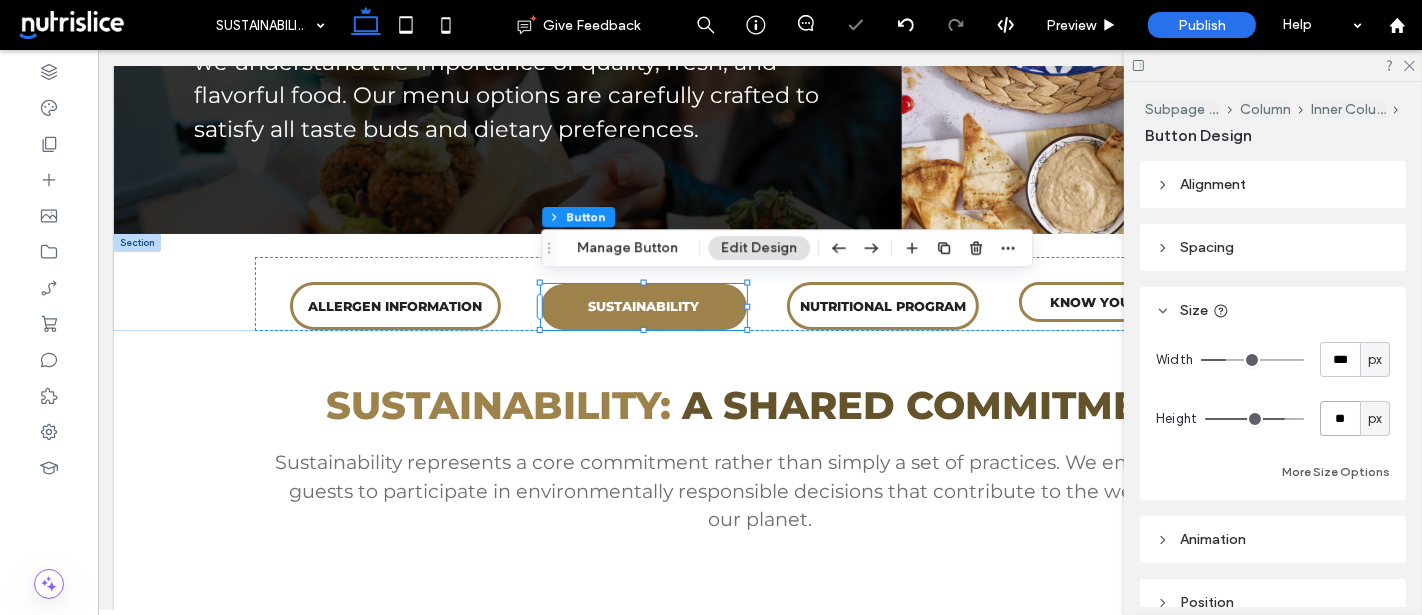 click on "**" at bounding box center (1340, 418) 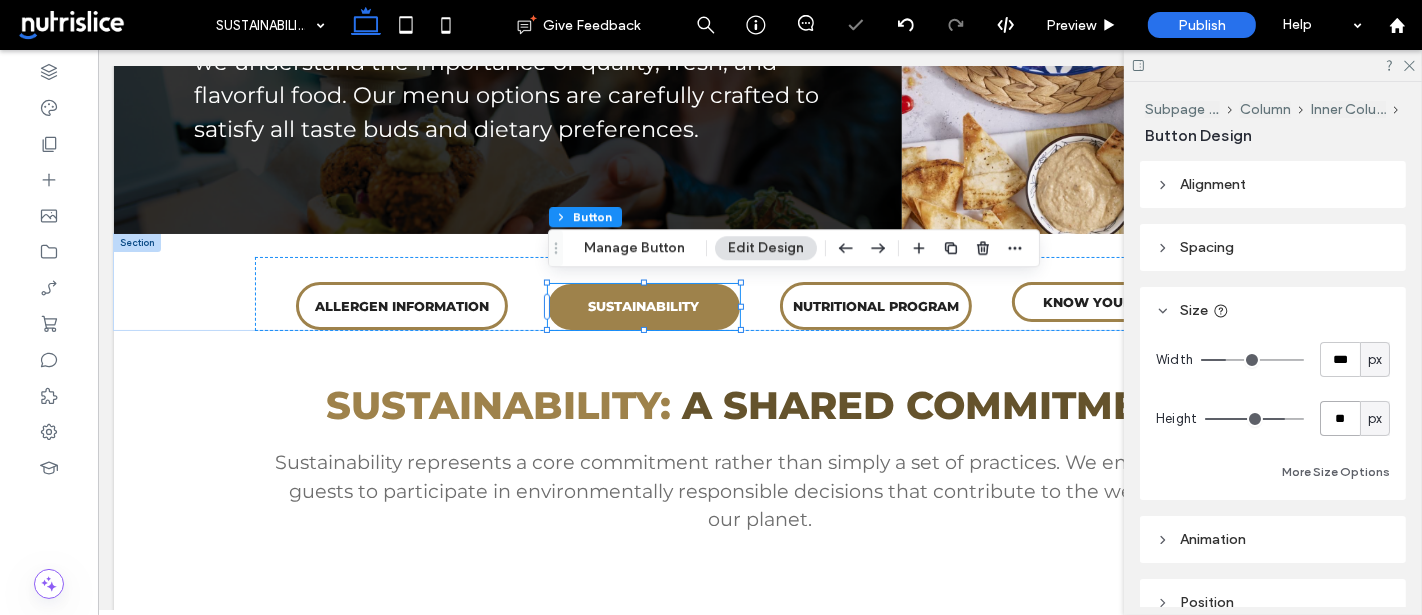 type on "**" 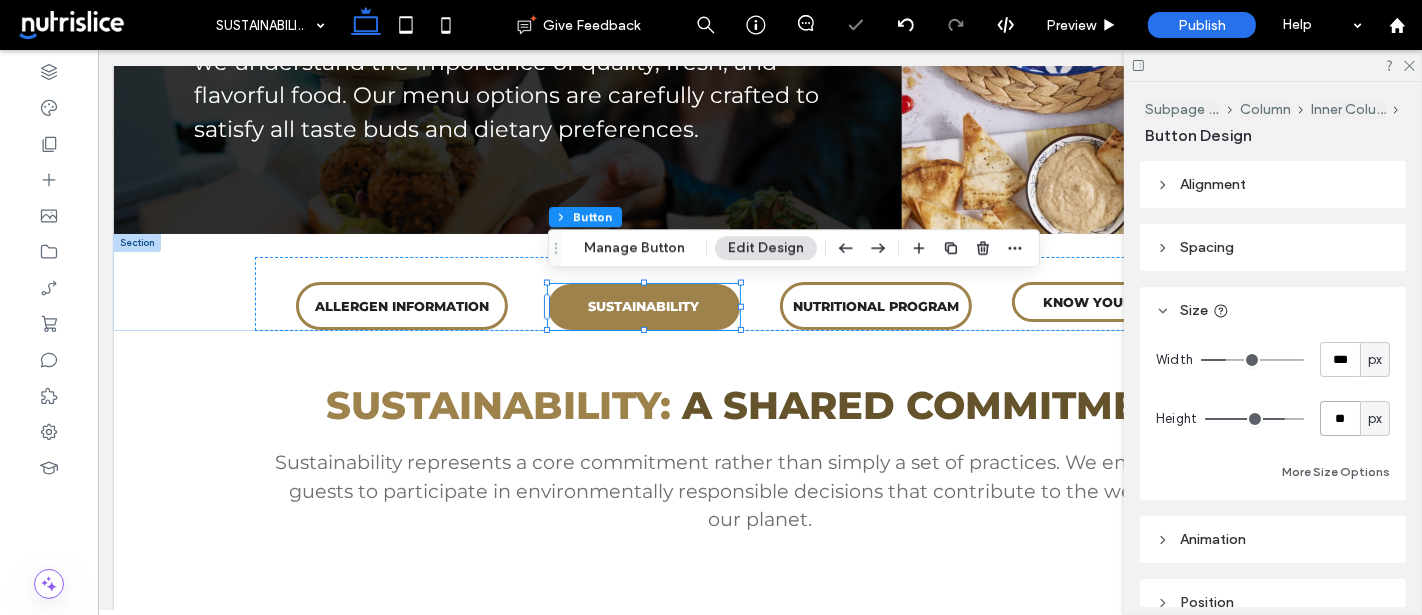 type on "**" 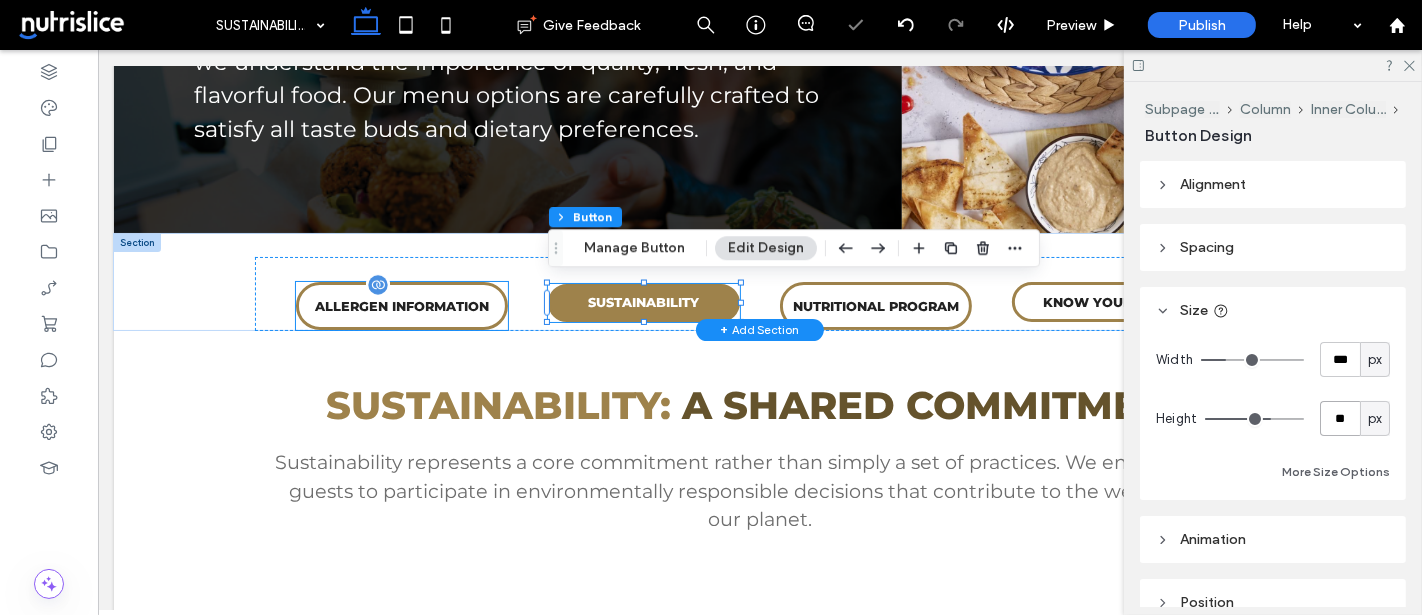 click on "ALLERGEN INFORMATION" at bounding box center (401, 306) 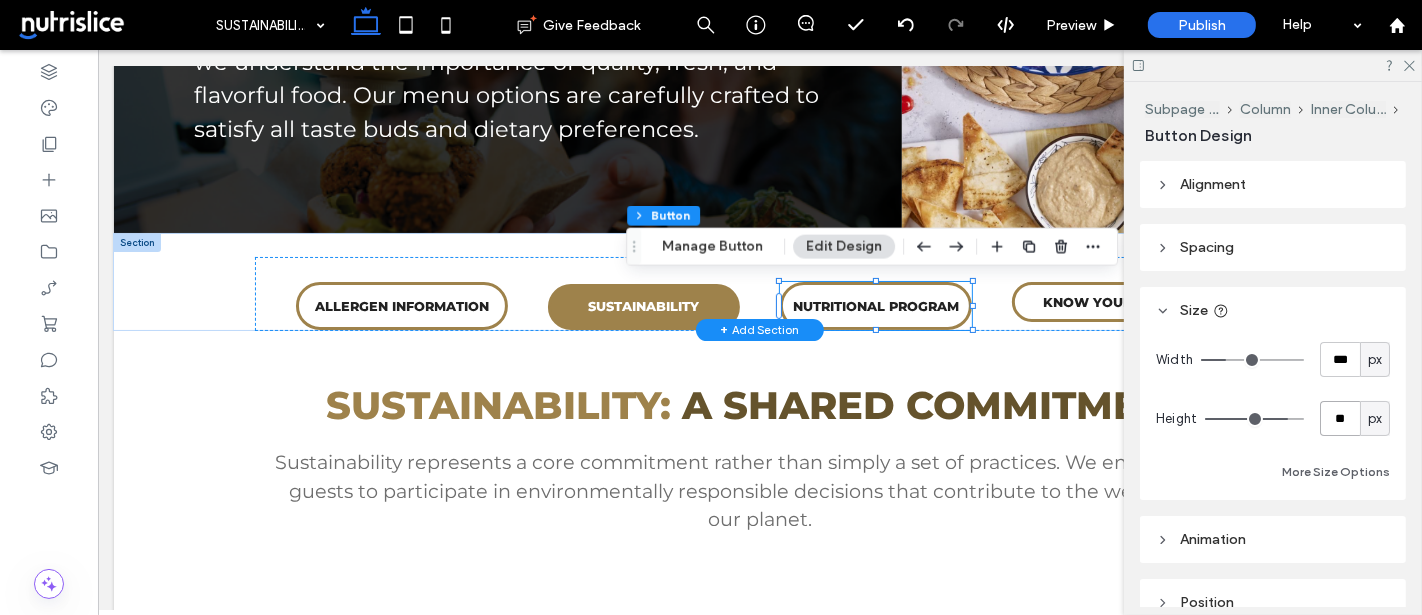 click on "**" at bounding box center (1340, 418) 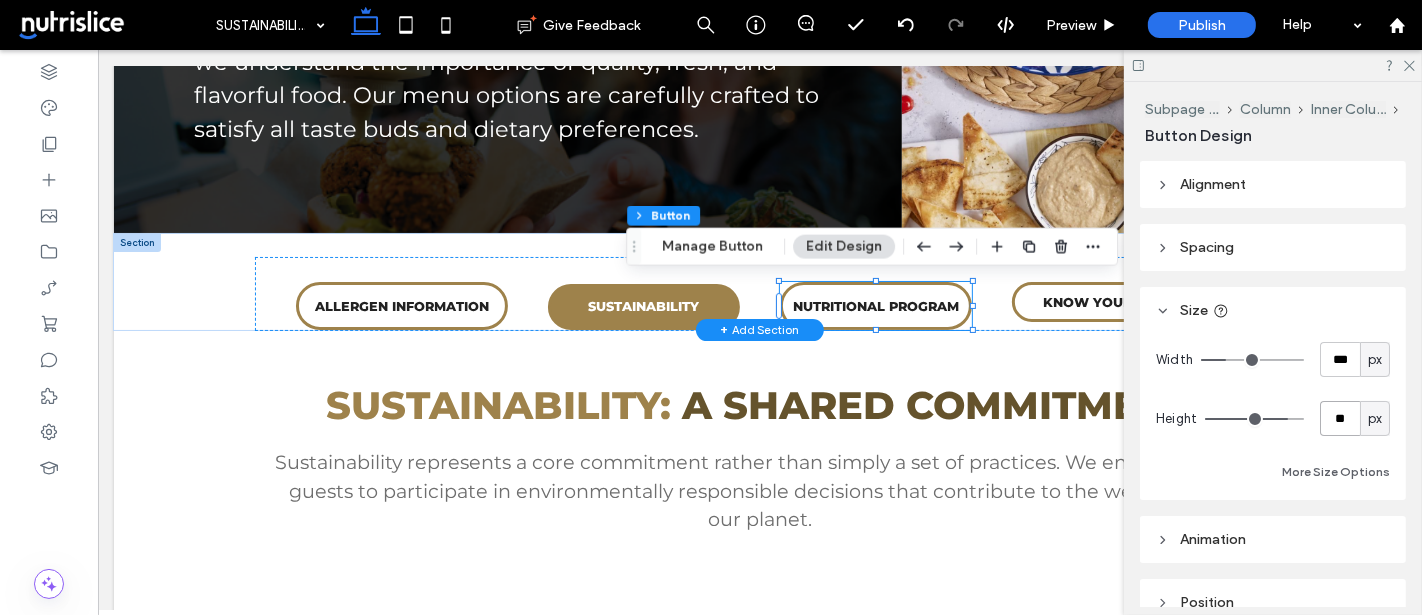 type on "**" 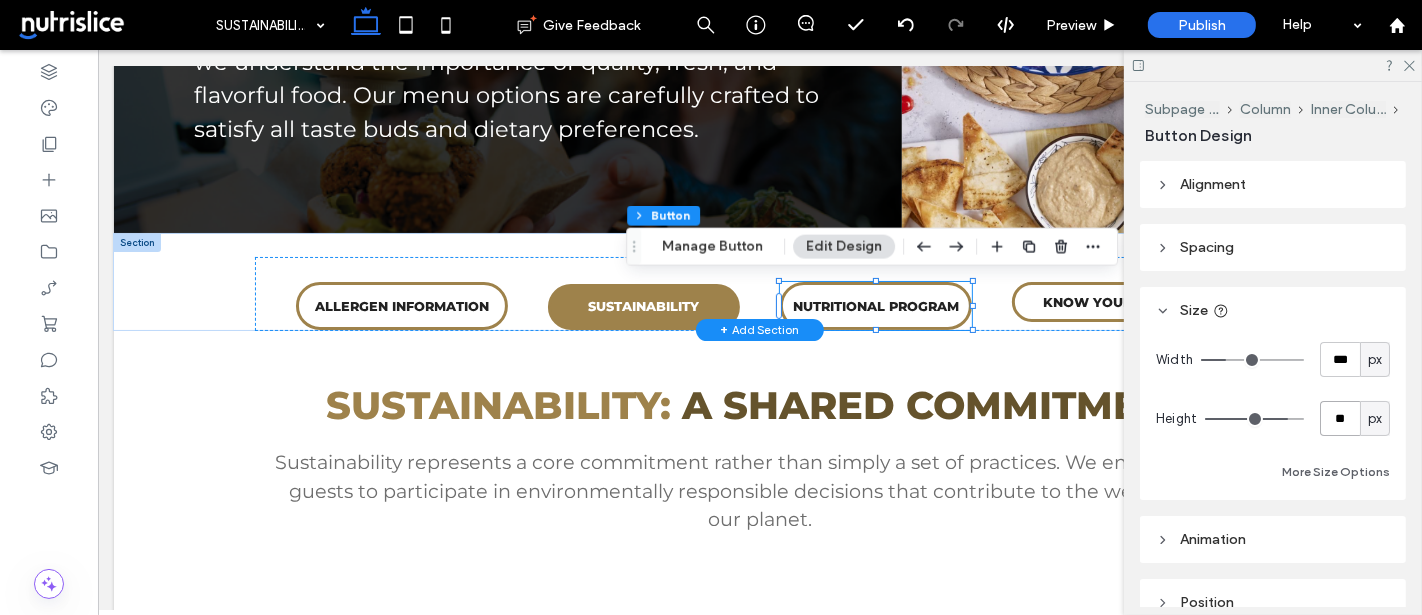 type on "**" 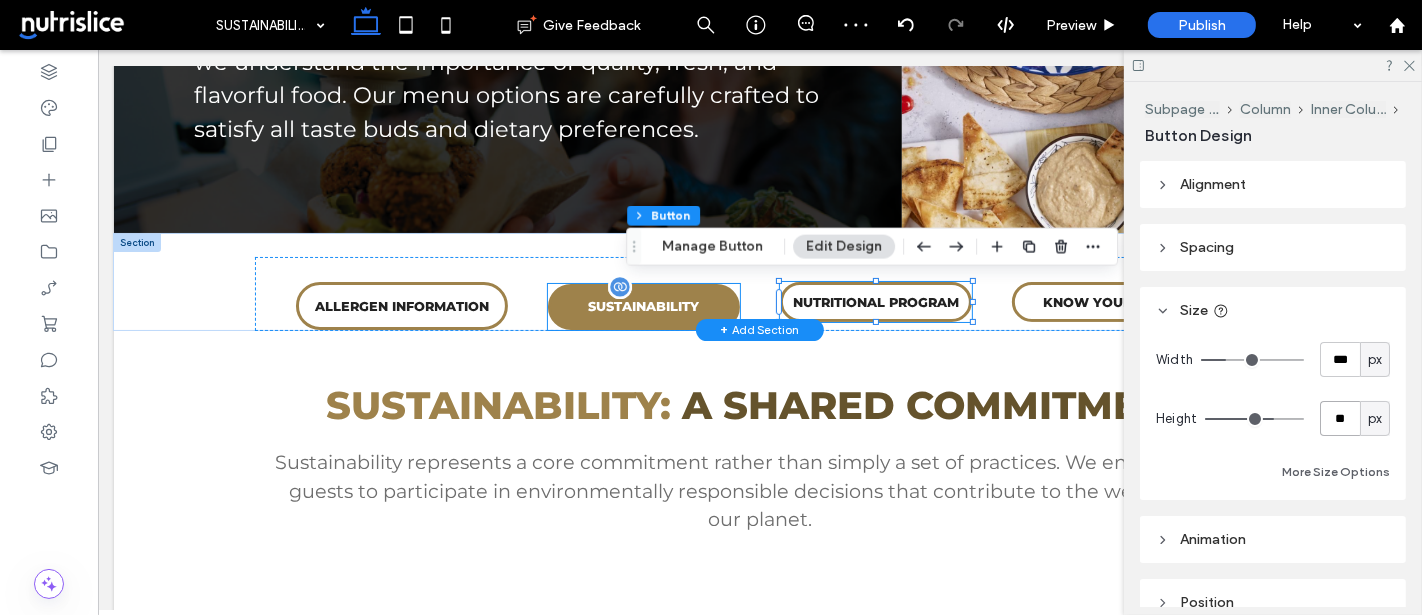 click on "SUSTAINABILITY" at bounding box center (642, 306) 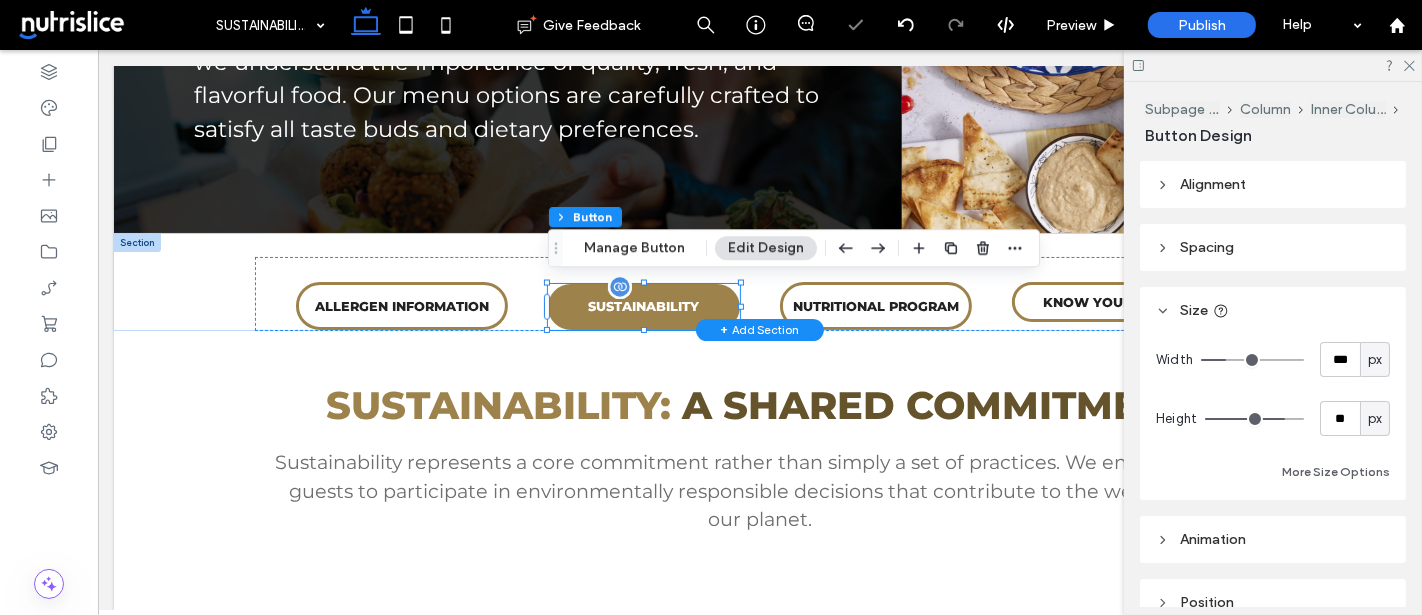 type on "*" 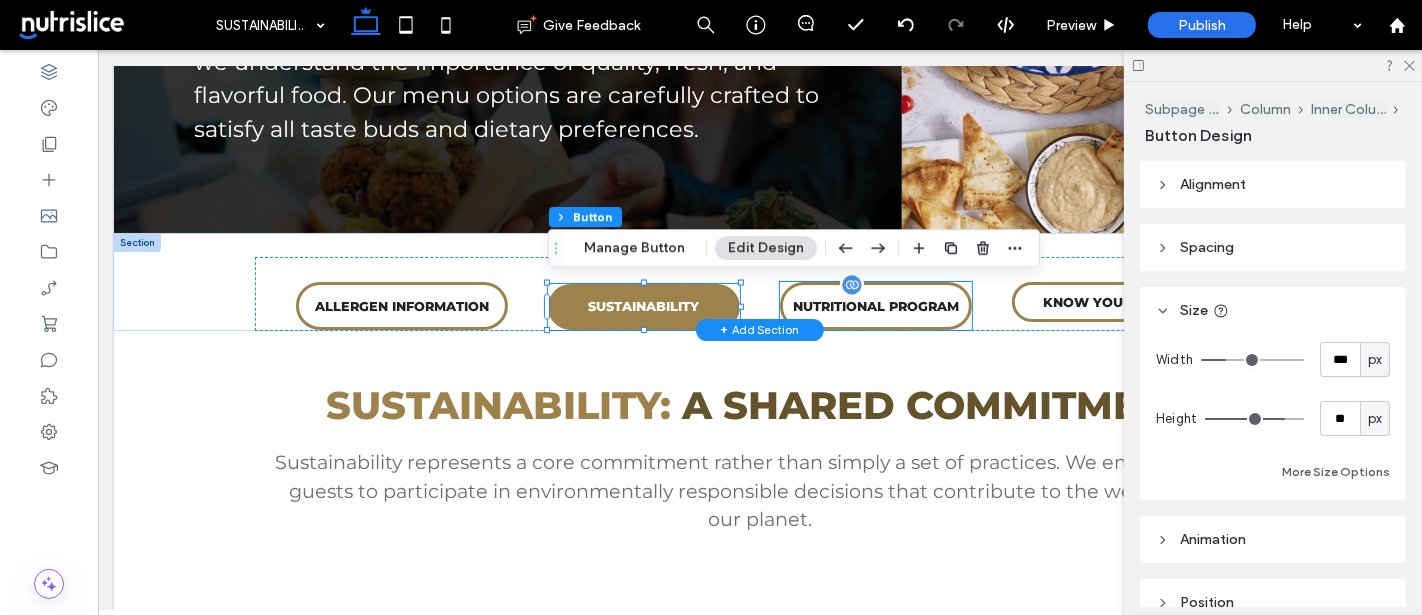 click on "NUTRITIONAL PROGRAM" at bounding box center (875, 306) 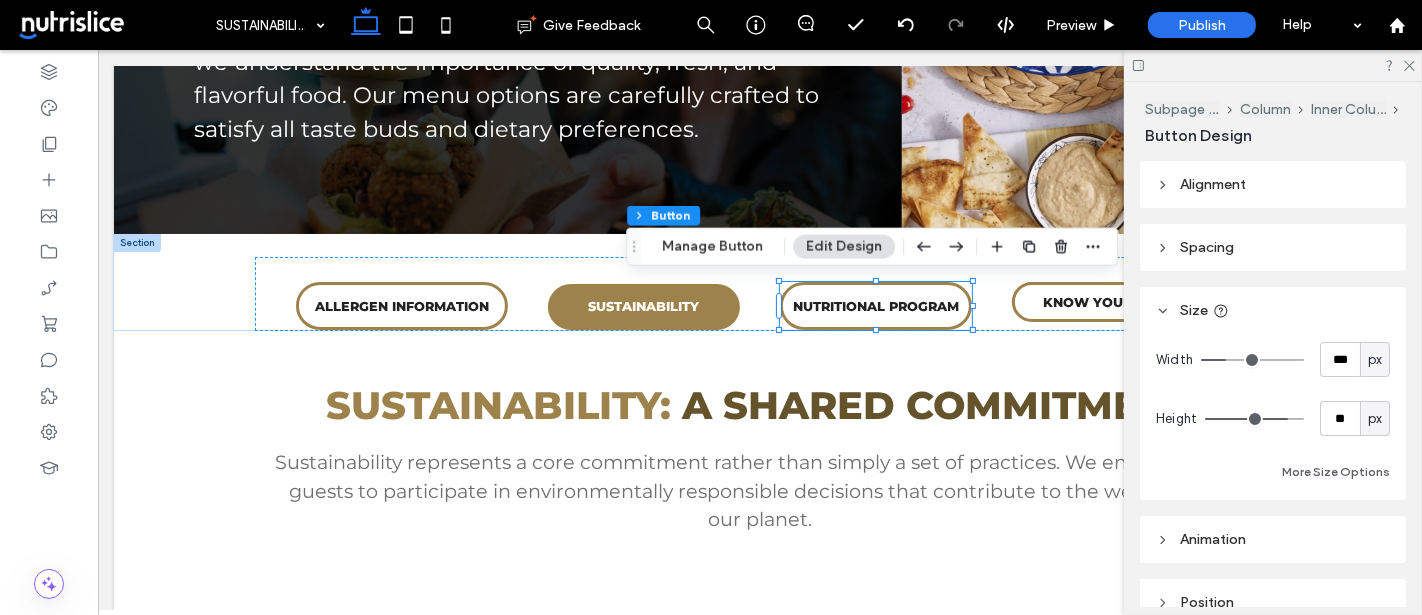 type on "**" 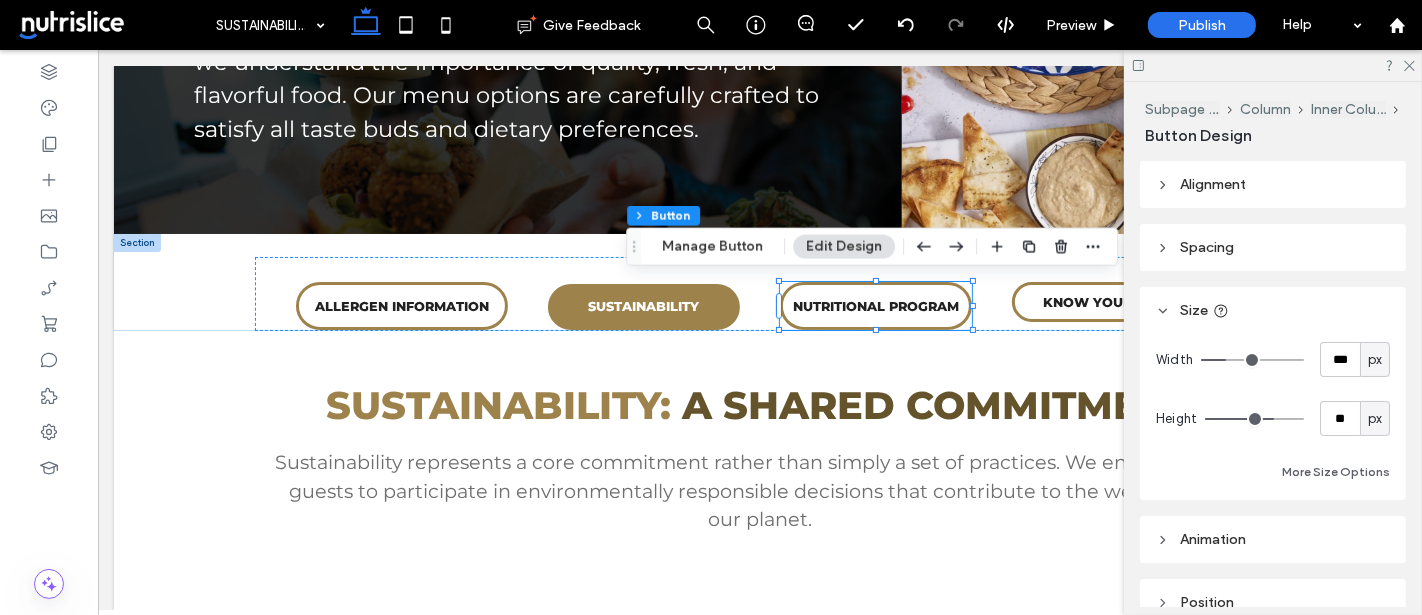 type on "**" 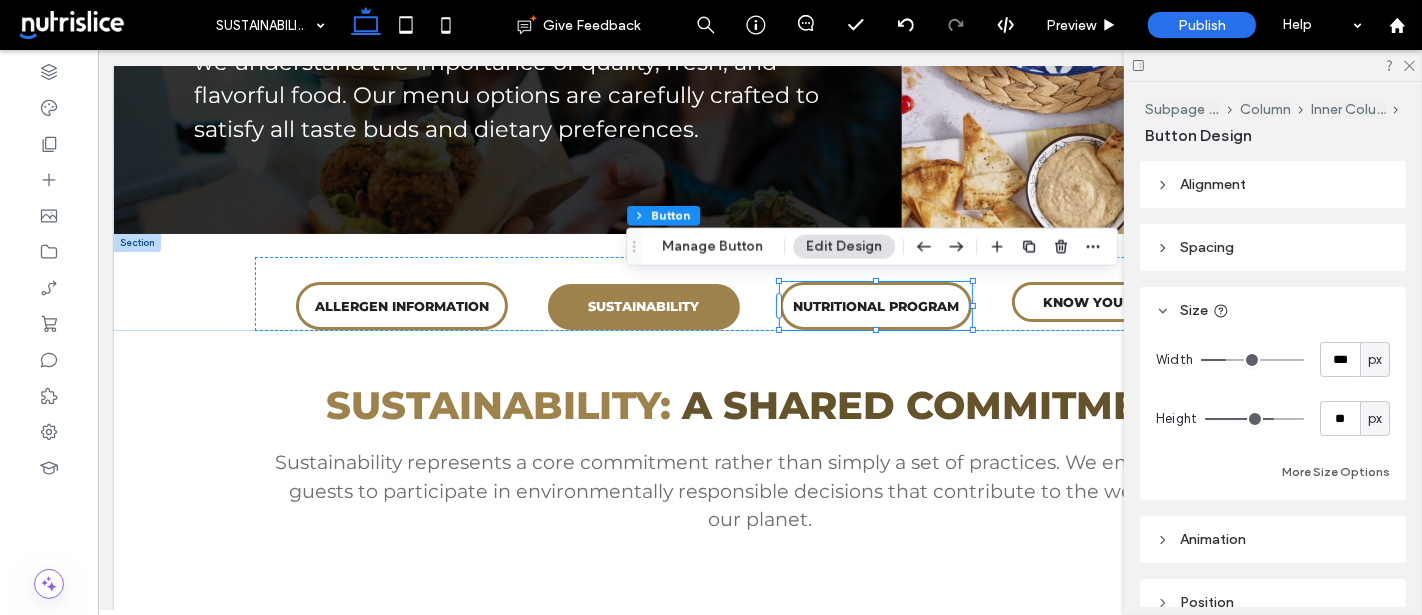 type on "**" 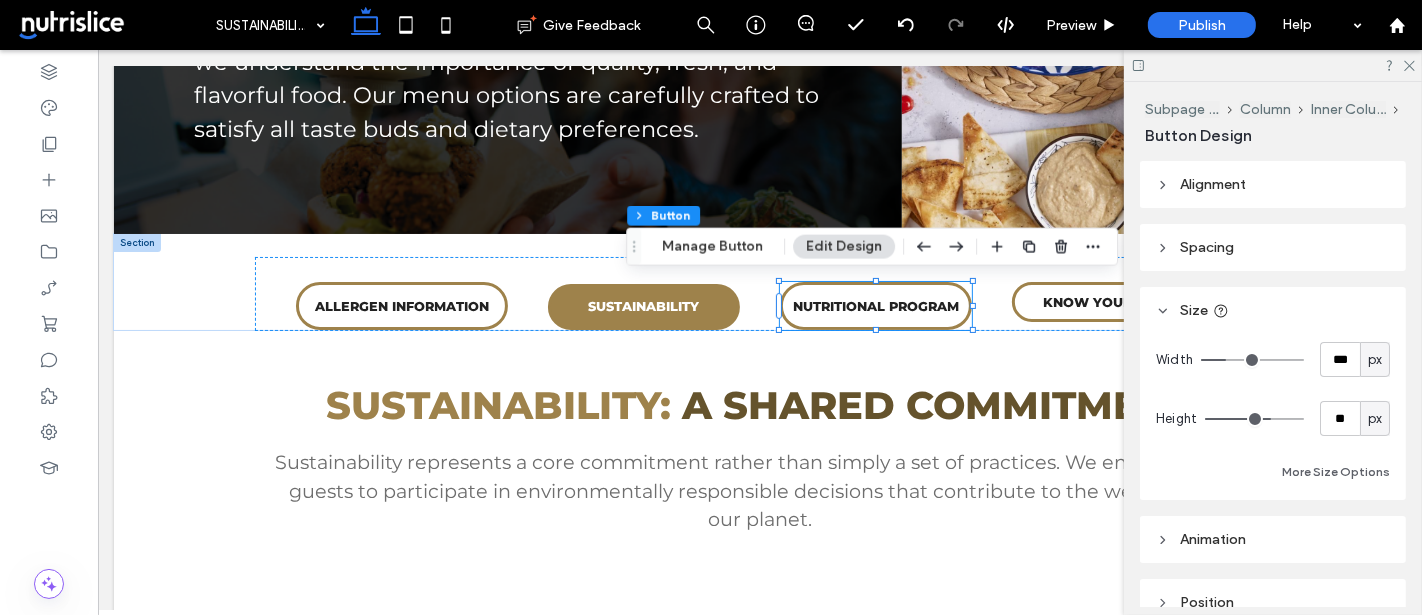 type on "**" 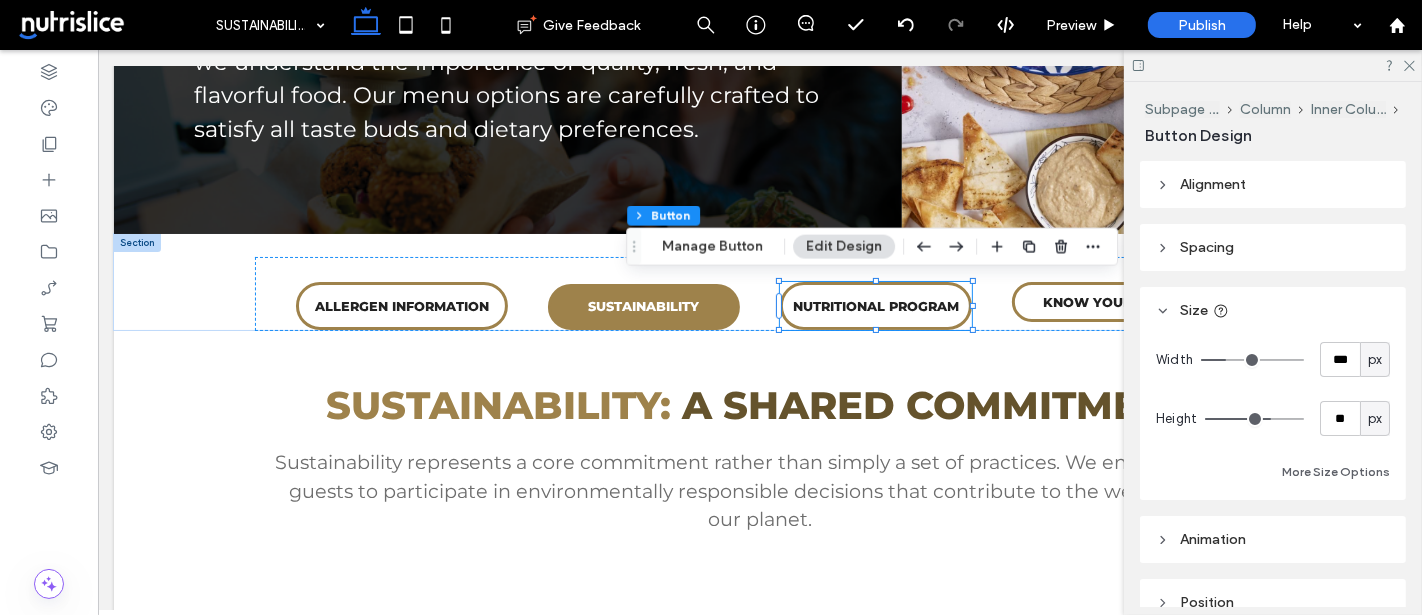 click at bounding box center [1254, 419] 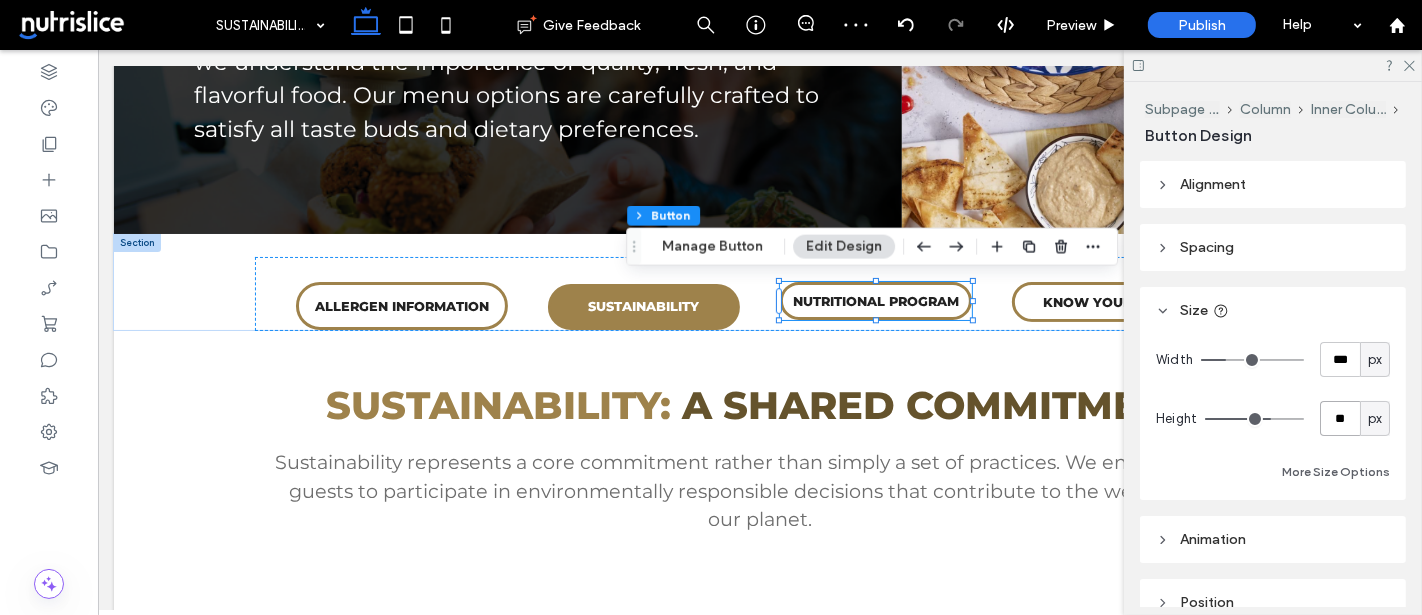 click on "**" at bounding box center [1340, 418] 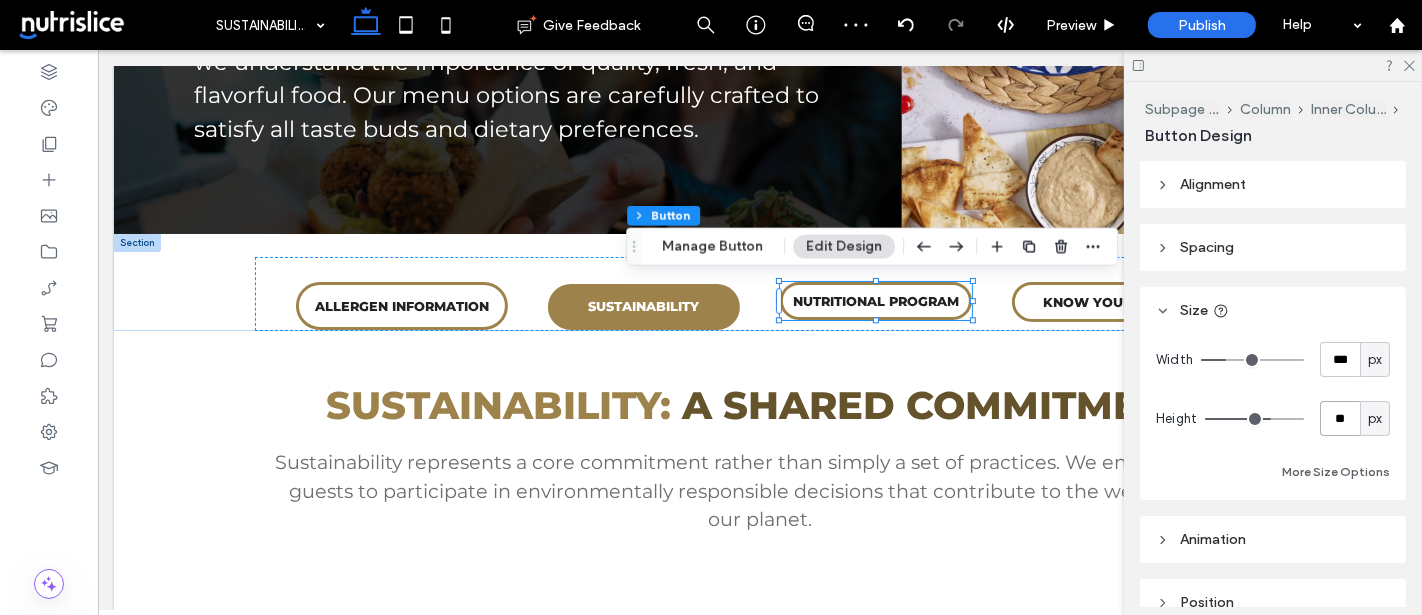 type on "**" 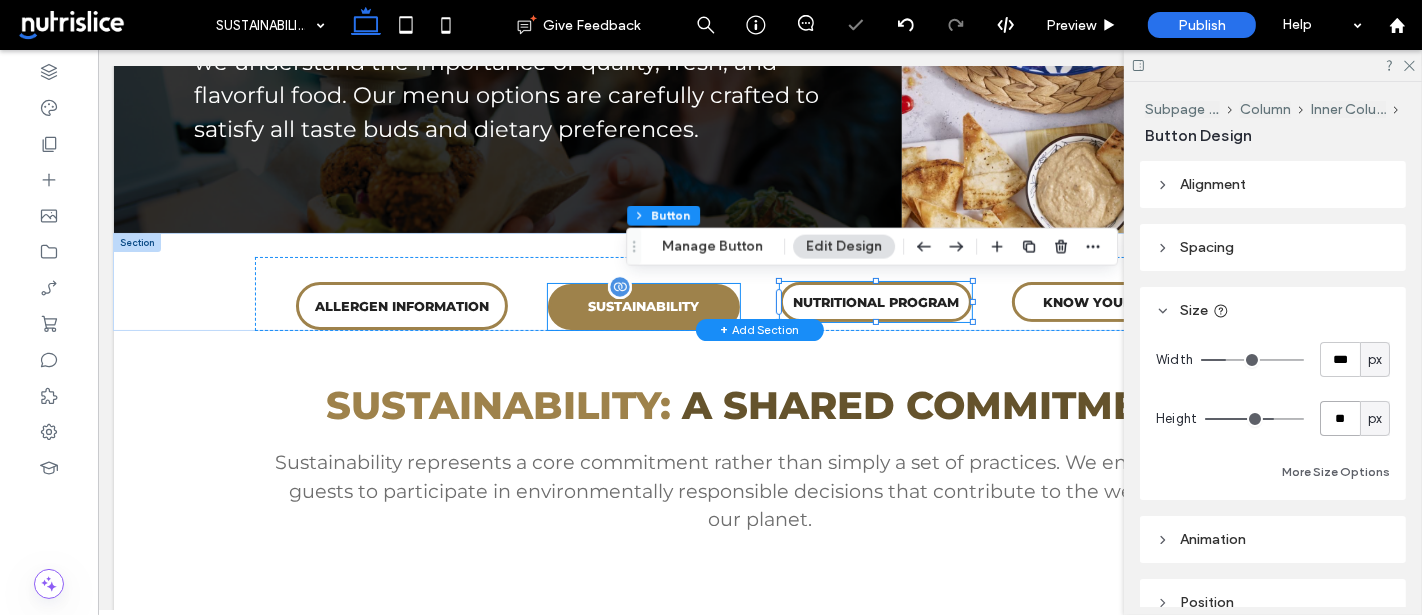 click on "SUSTAINABILITY" at bounding box center [643, 307] 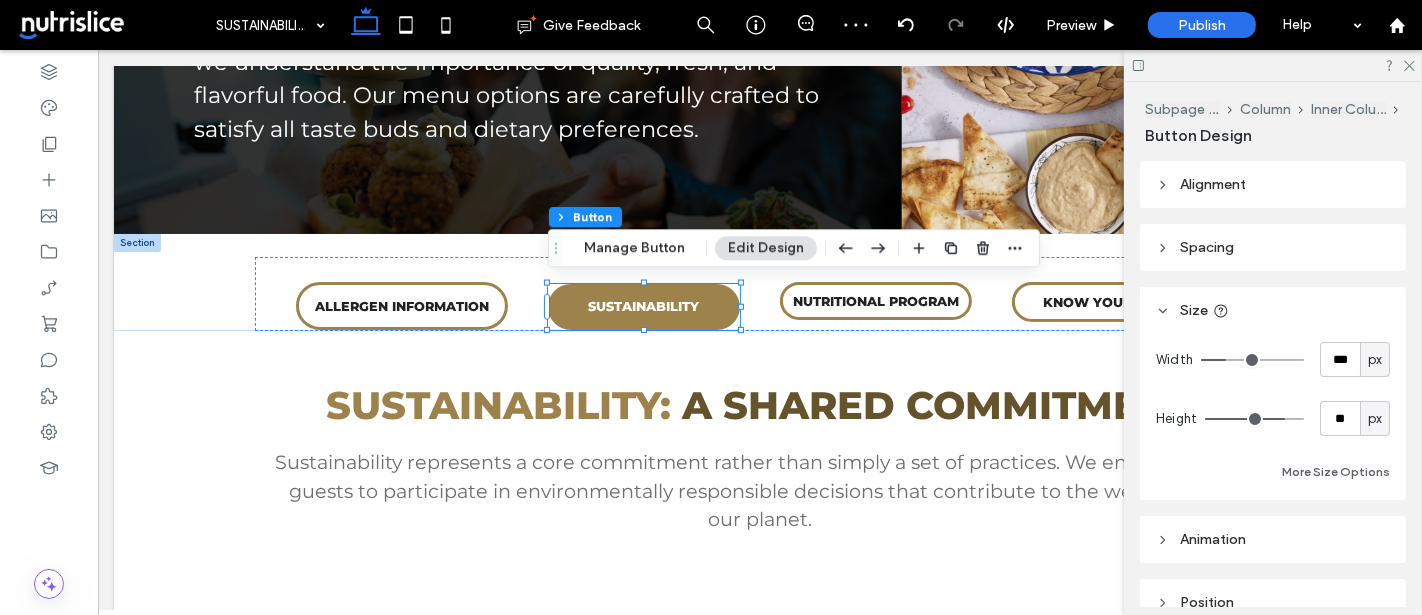 type on "**" 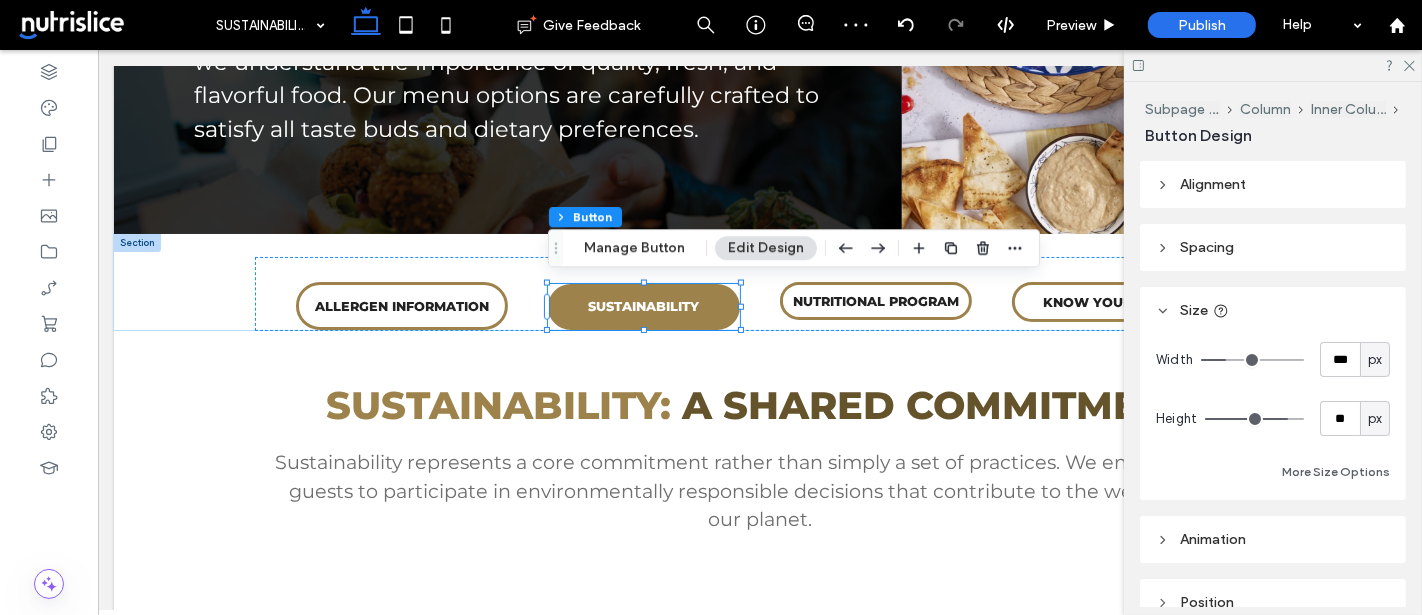 type on "**" 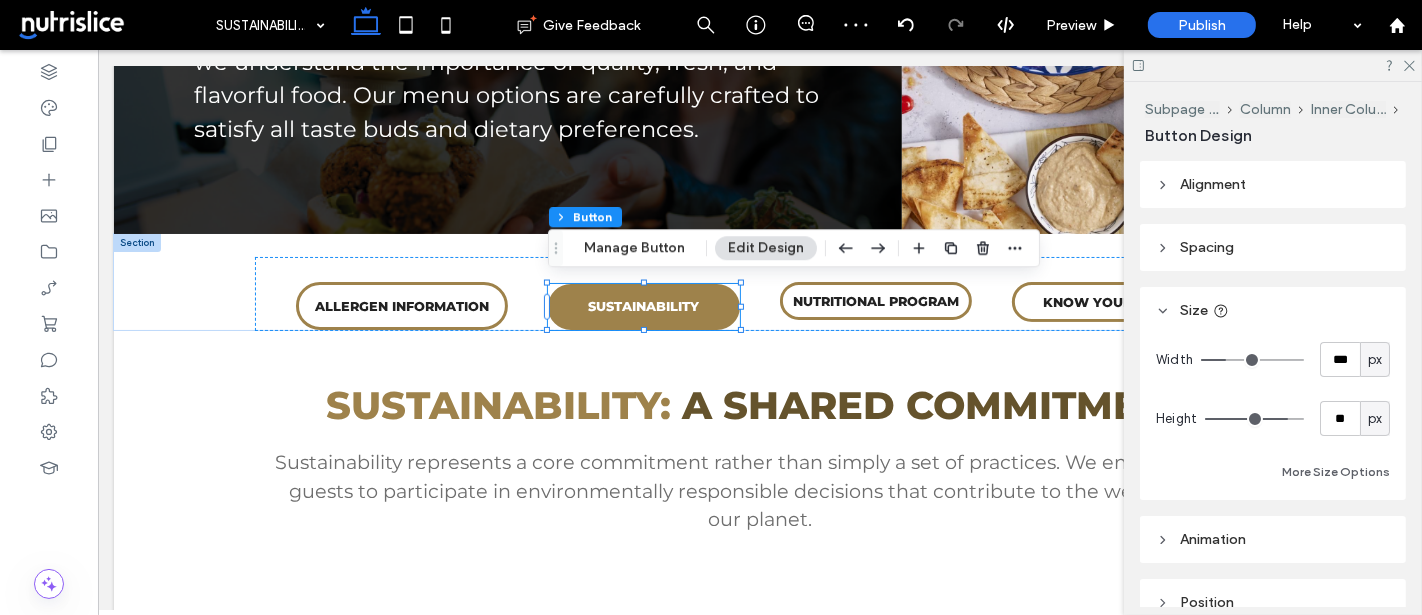 type on "**" 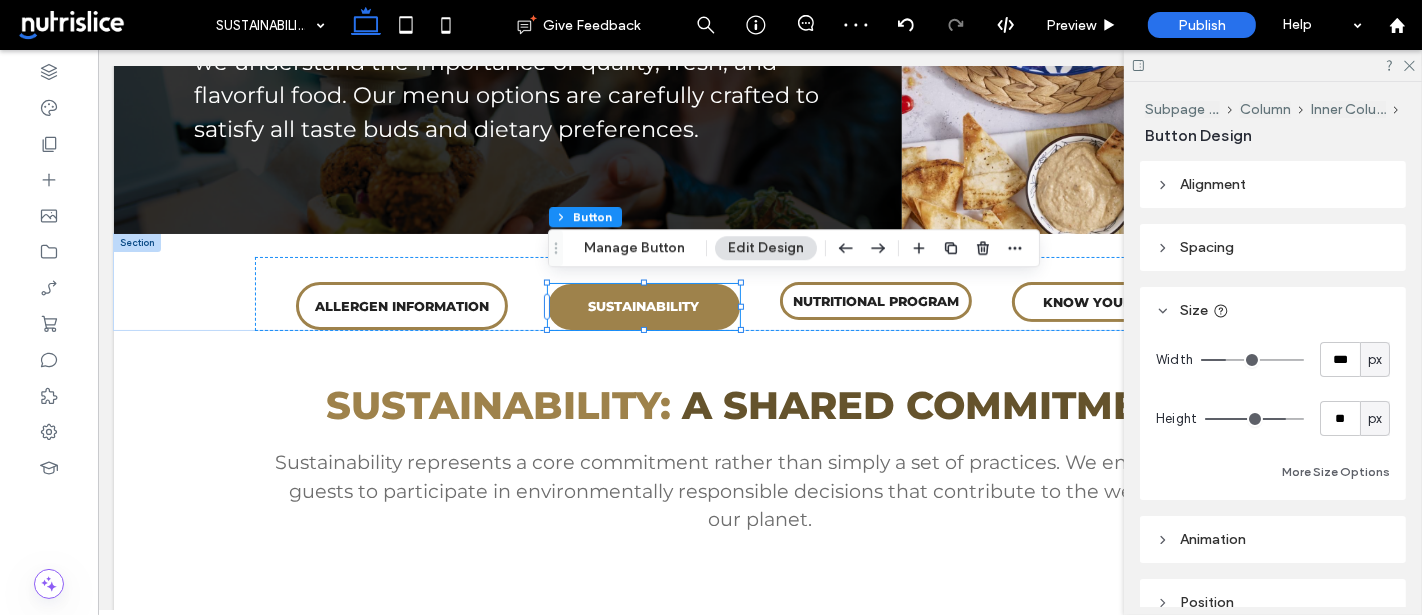 type on "**" 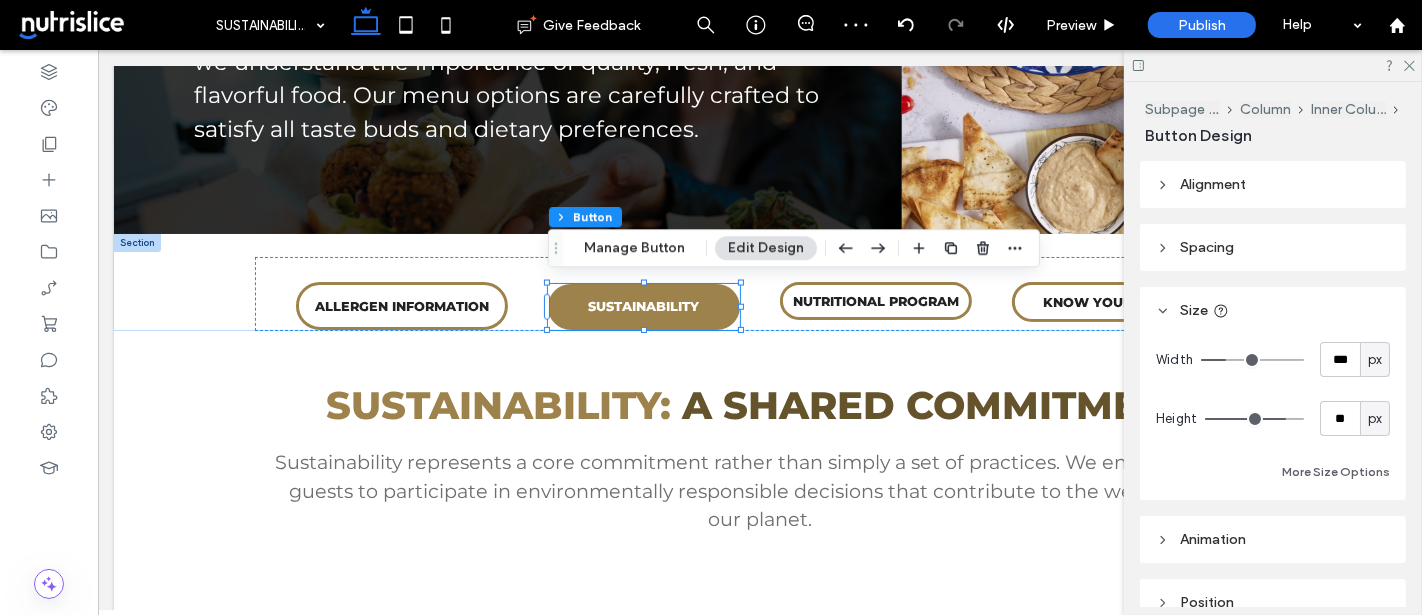 type on "**" 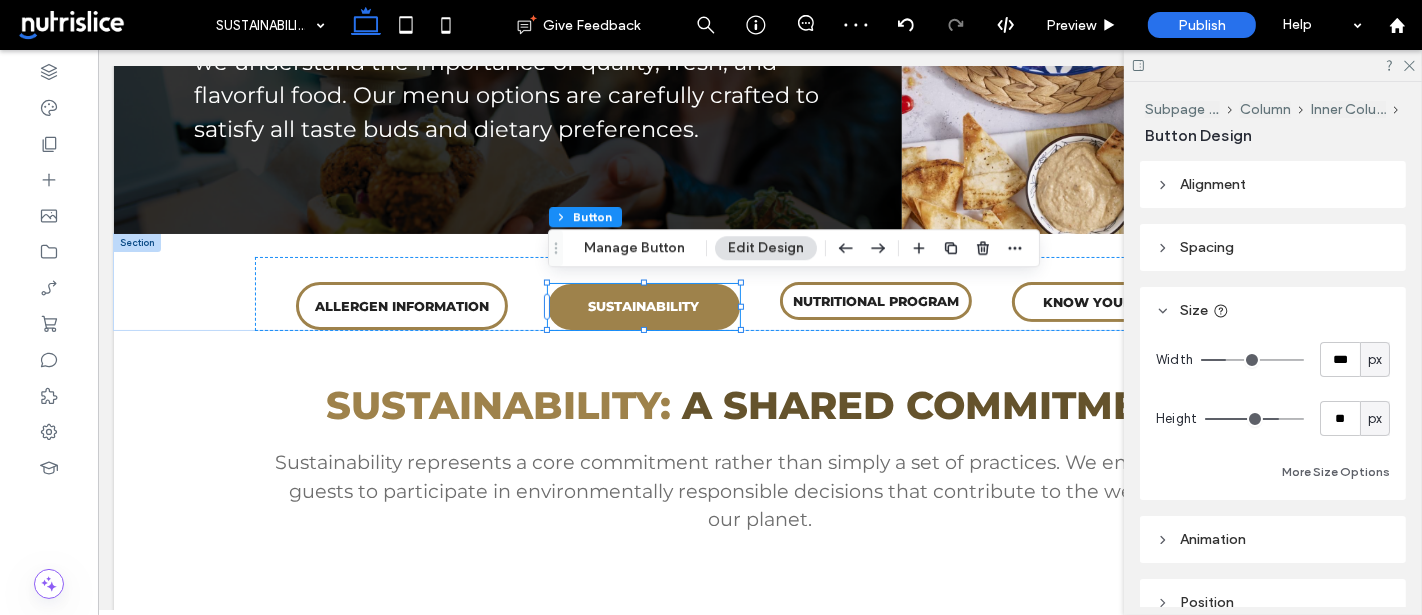 type on "**" 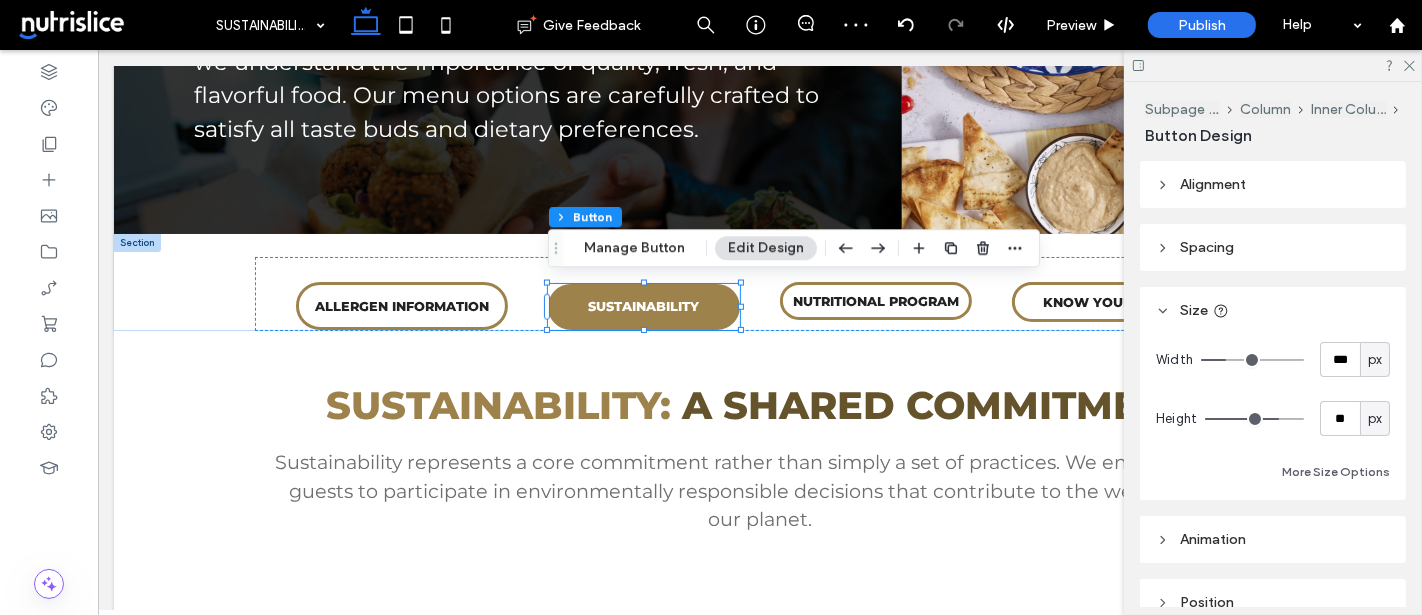 type on "**" 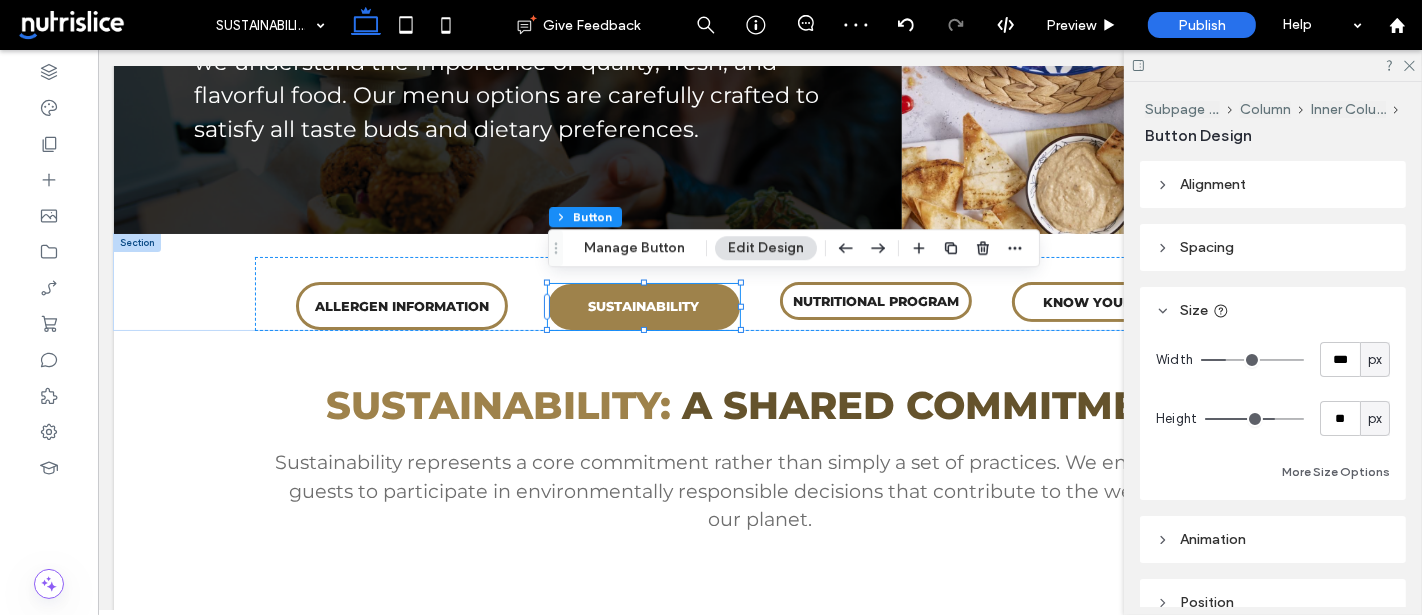 type on "**" 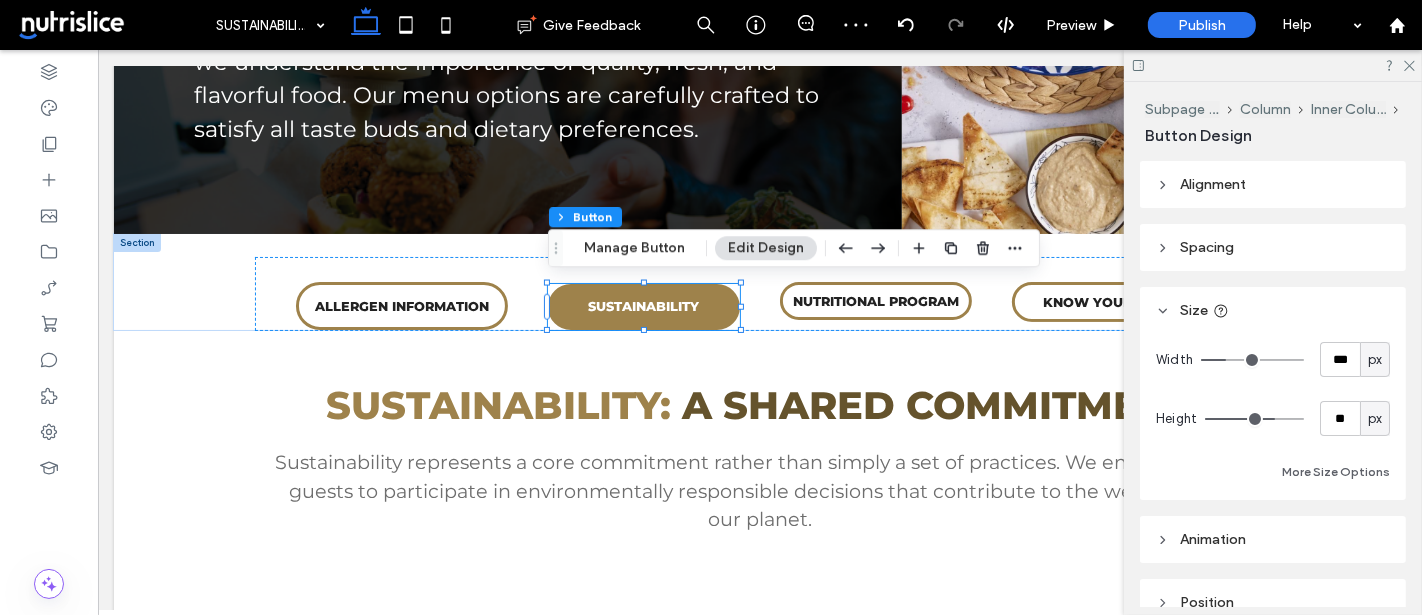 type on "**" 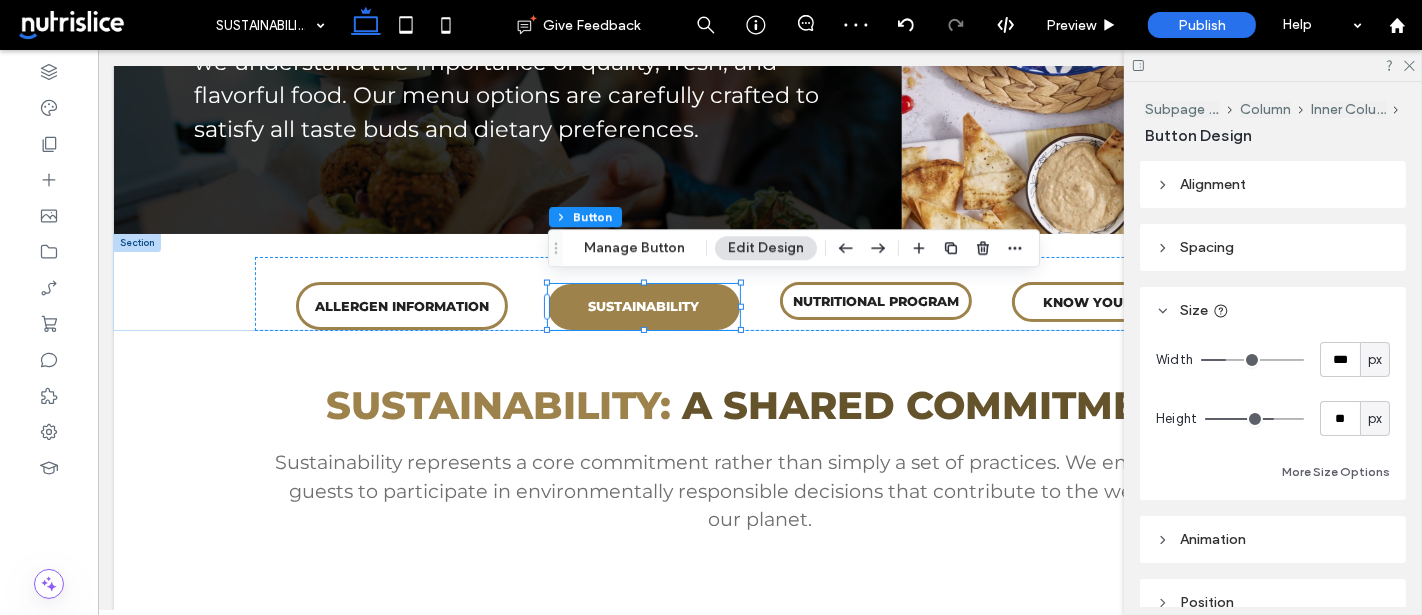 type on "**" 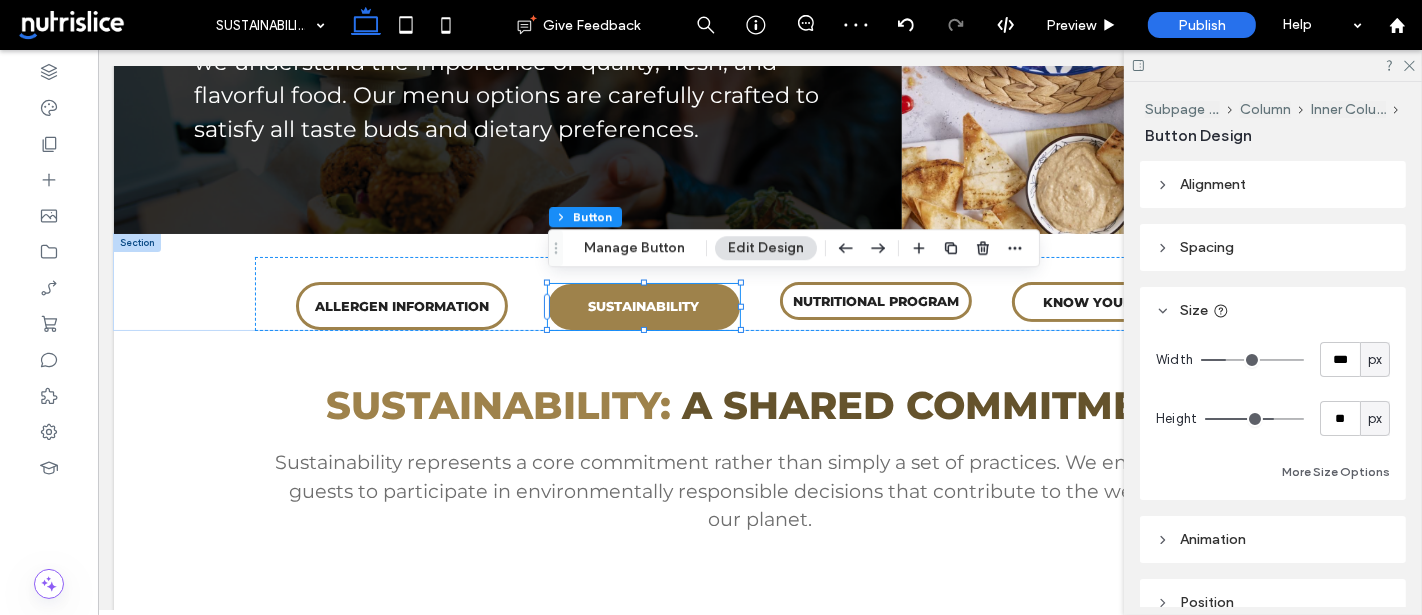 type on "**" 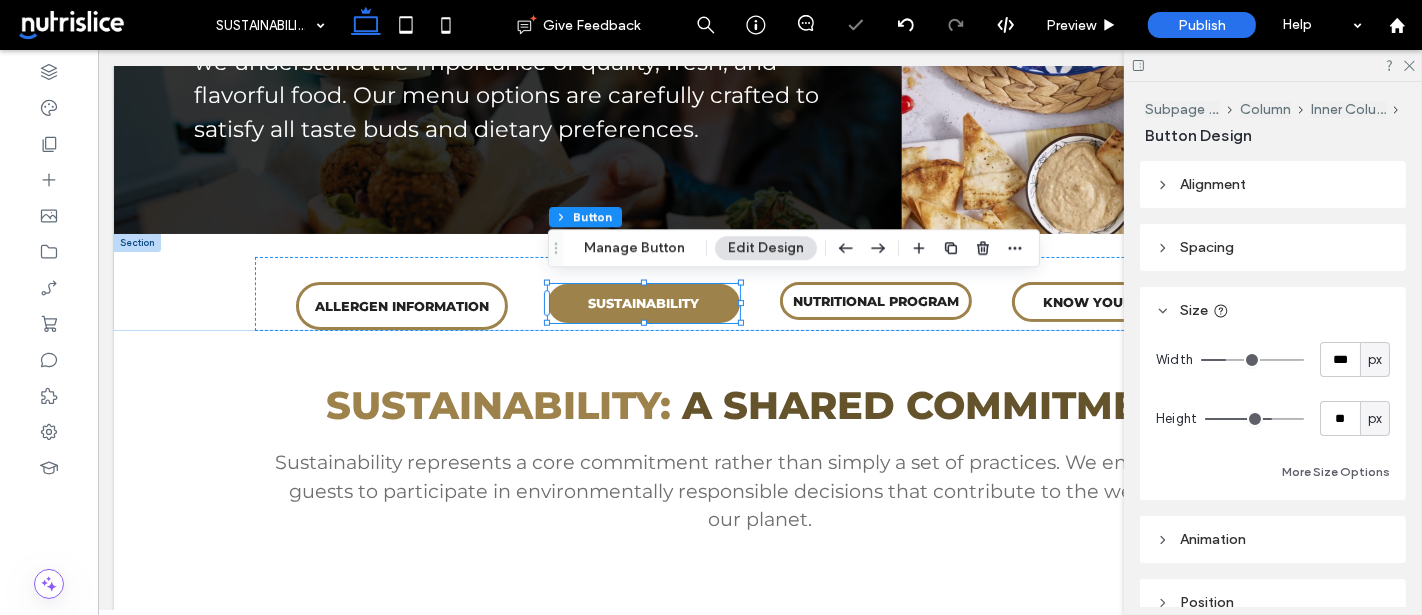 type on "**" 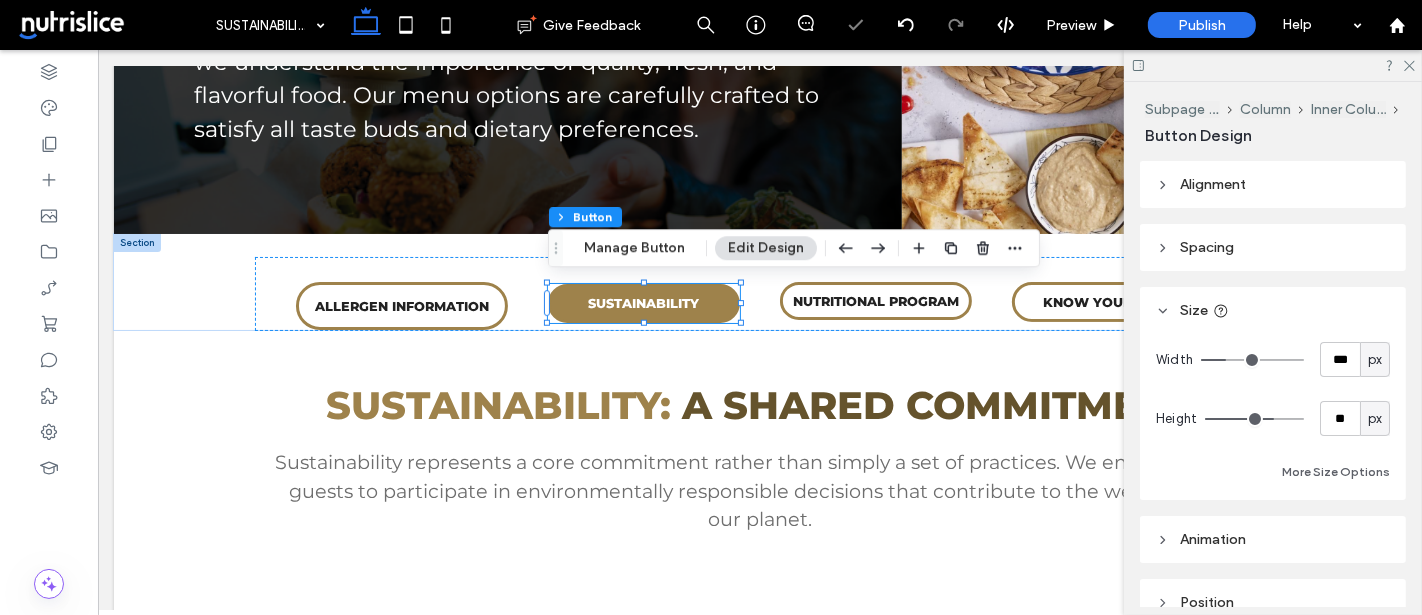 type on "**" 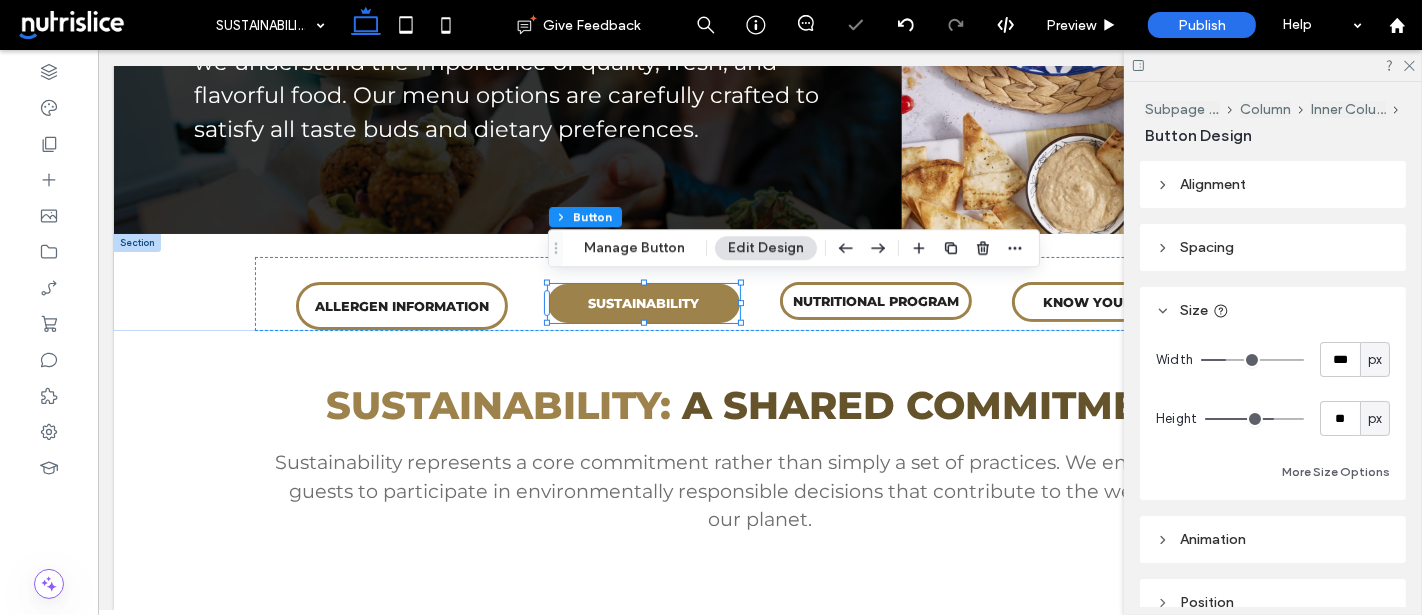 click at bounding box center (1254, 419) 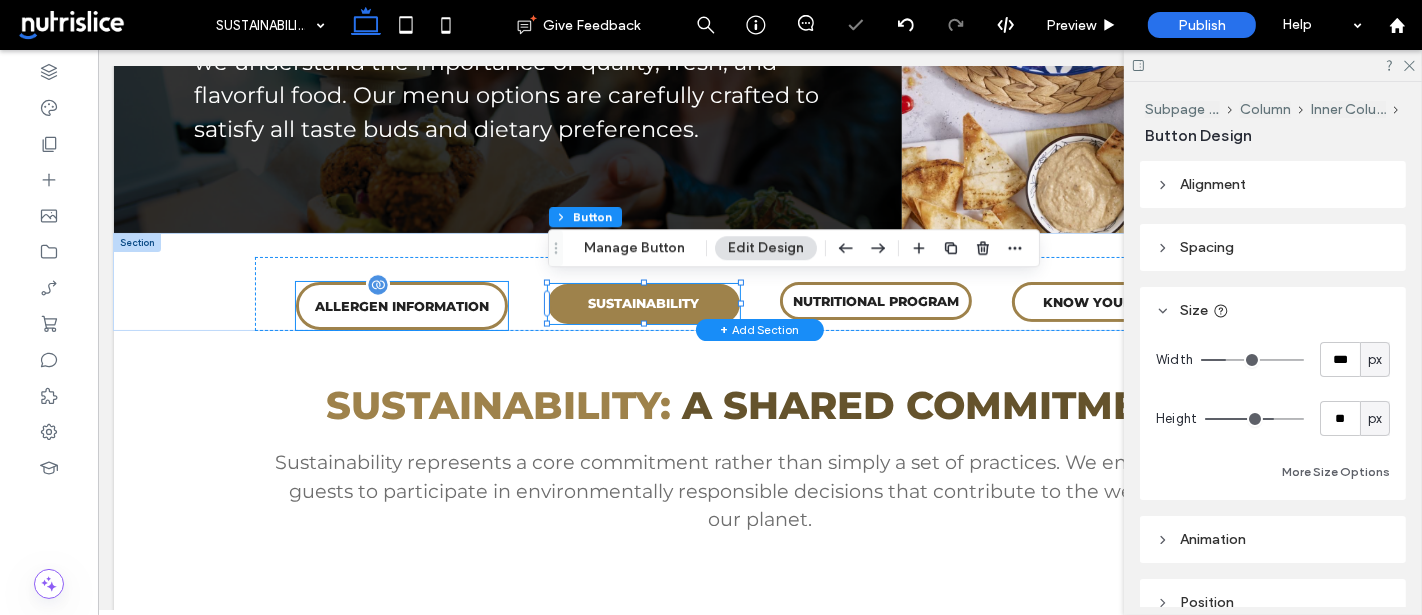 click on "ALLERGEN INFORMATION" at bounding box center [401, 306] 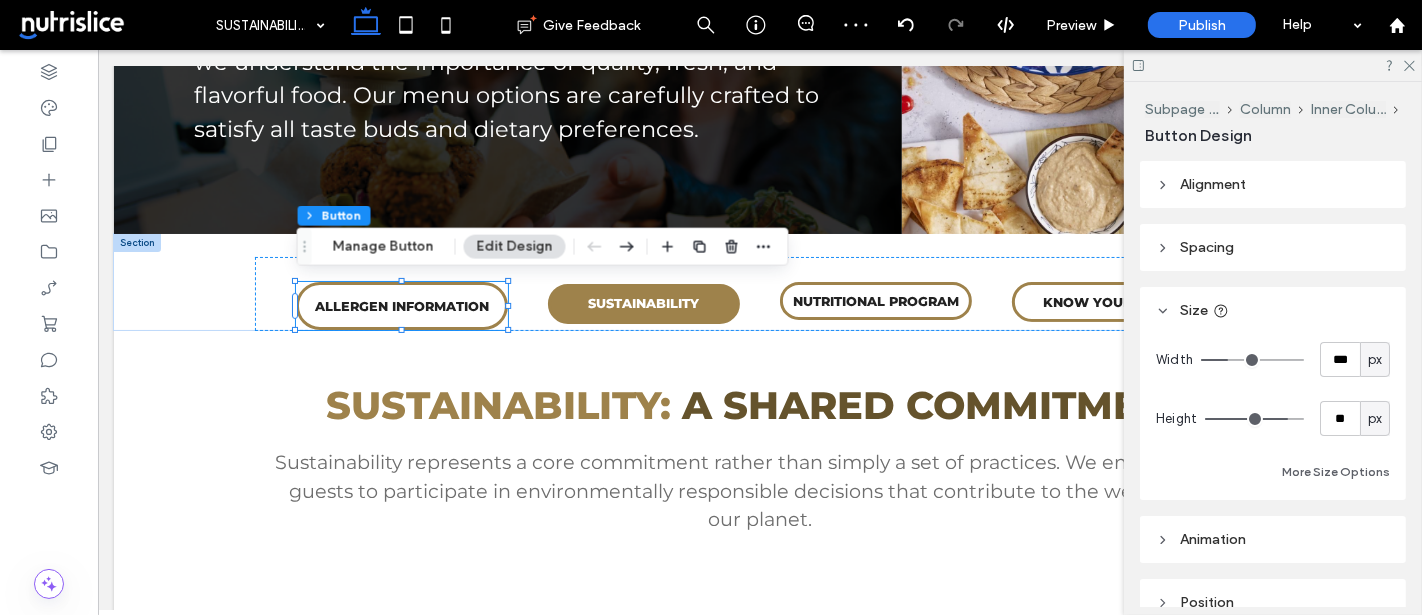 type on "**" 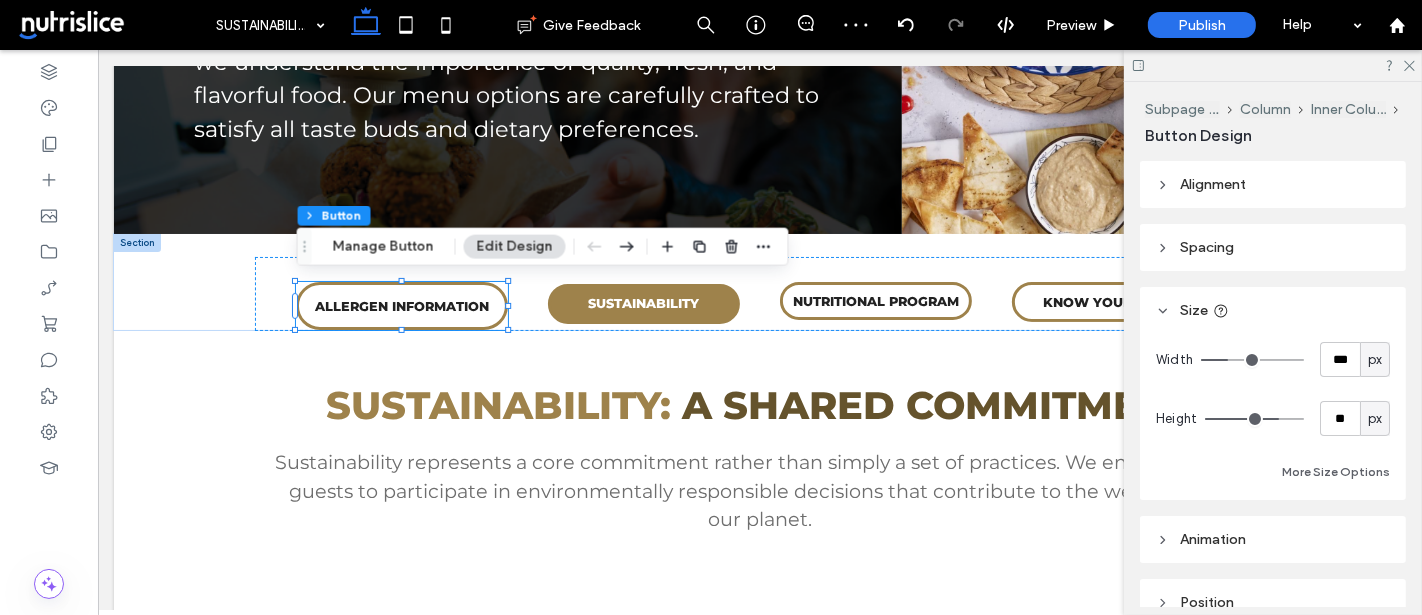 type on "**" 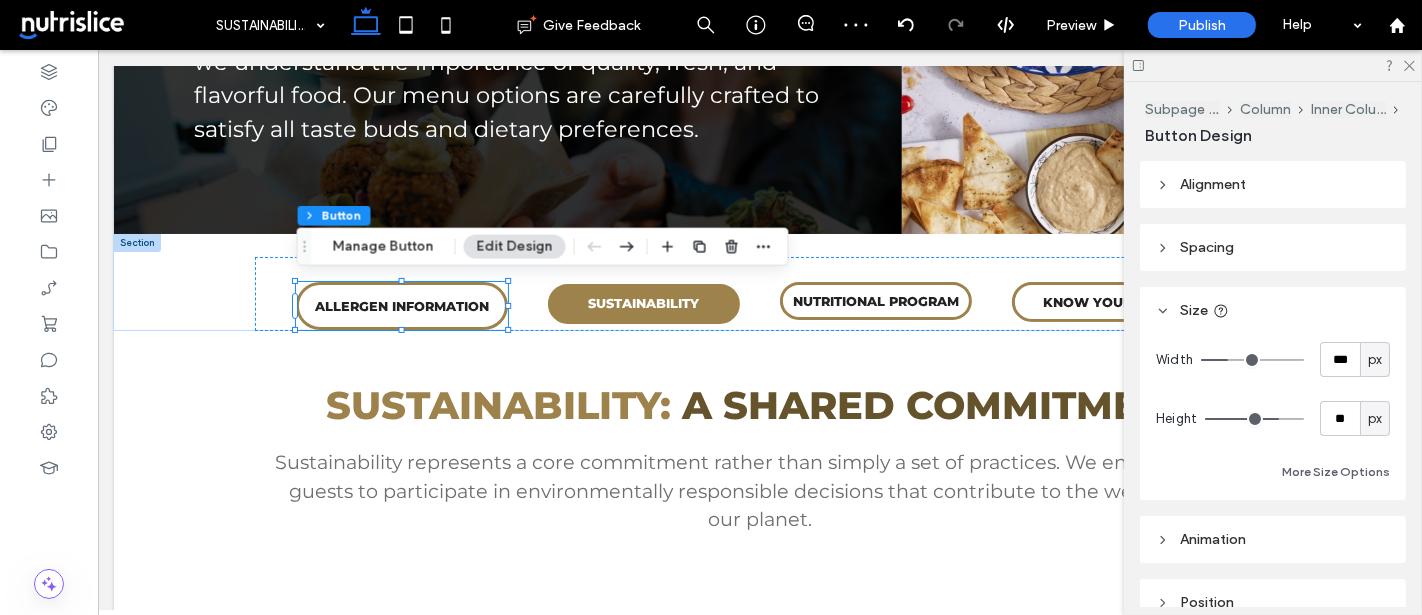 type on "**" 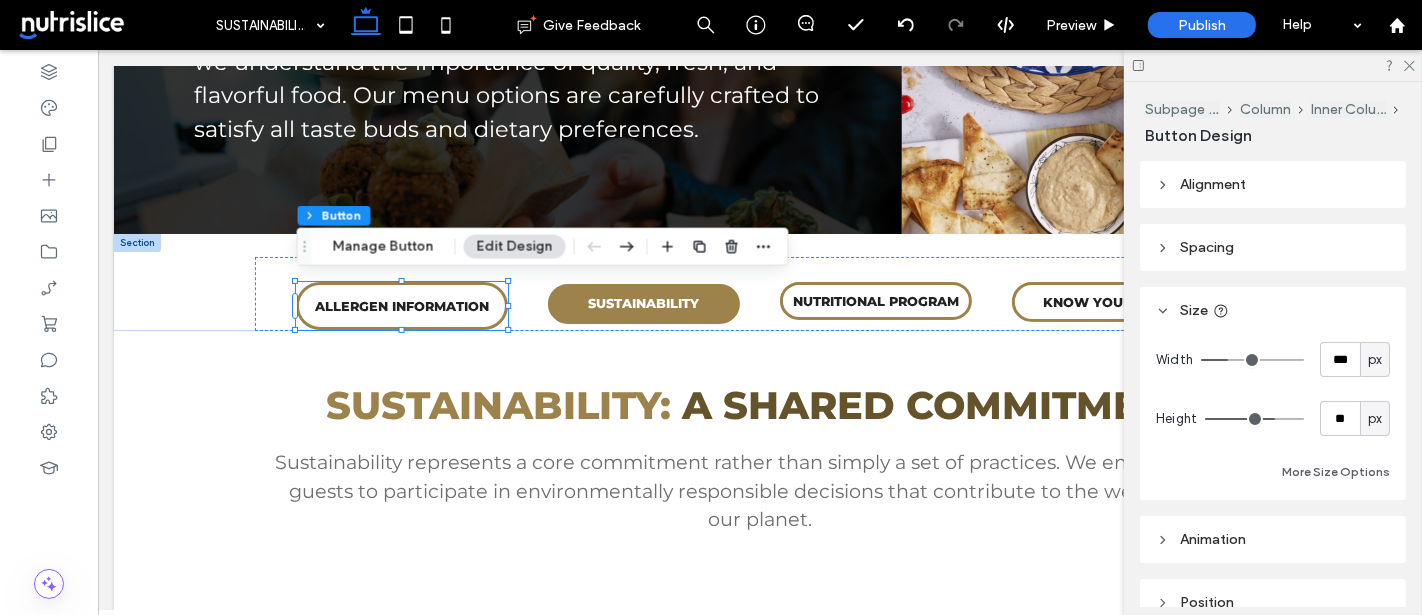 type on "**" 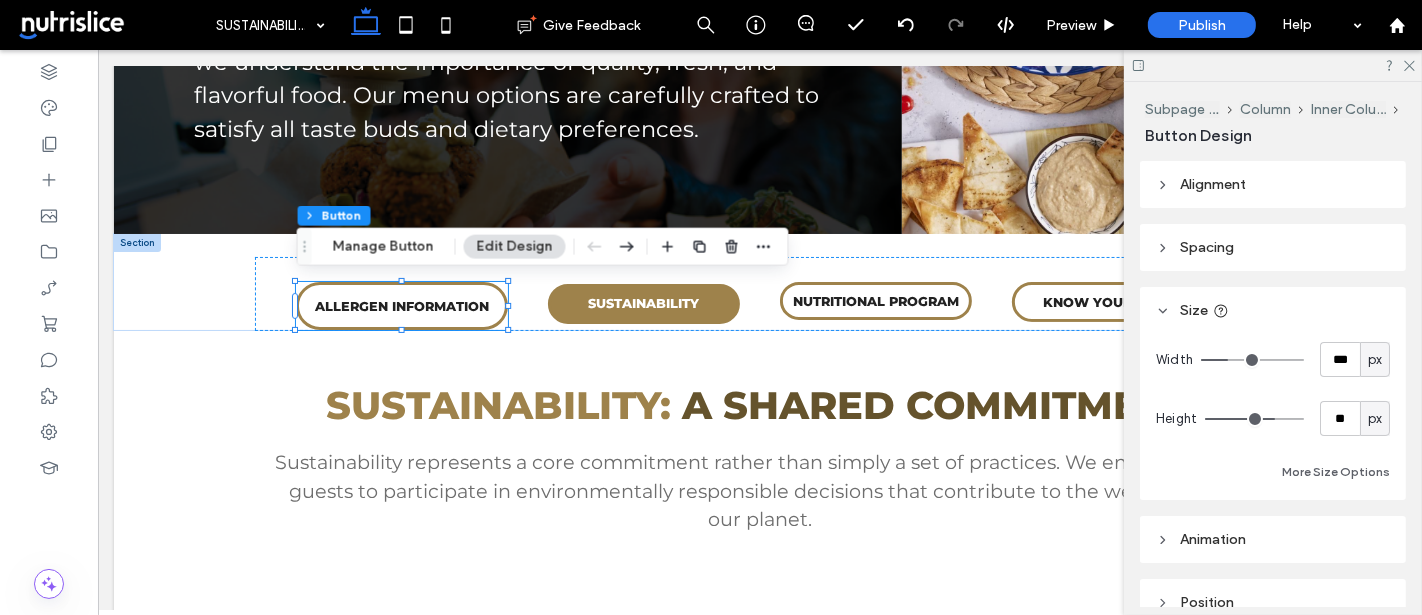 type on "**" 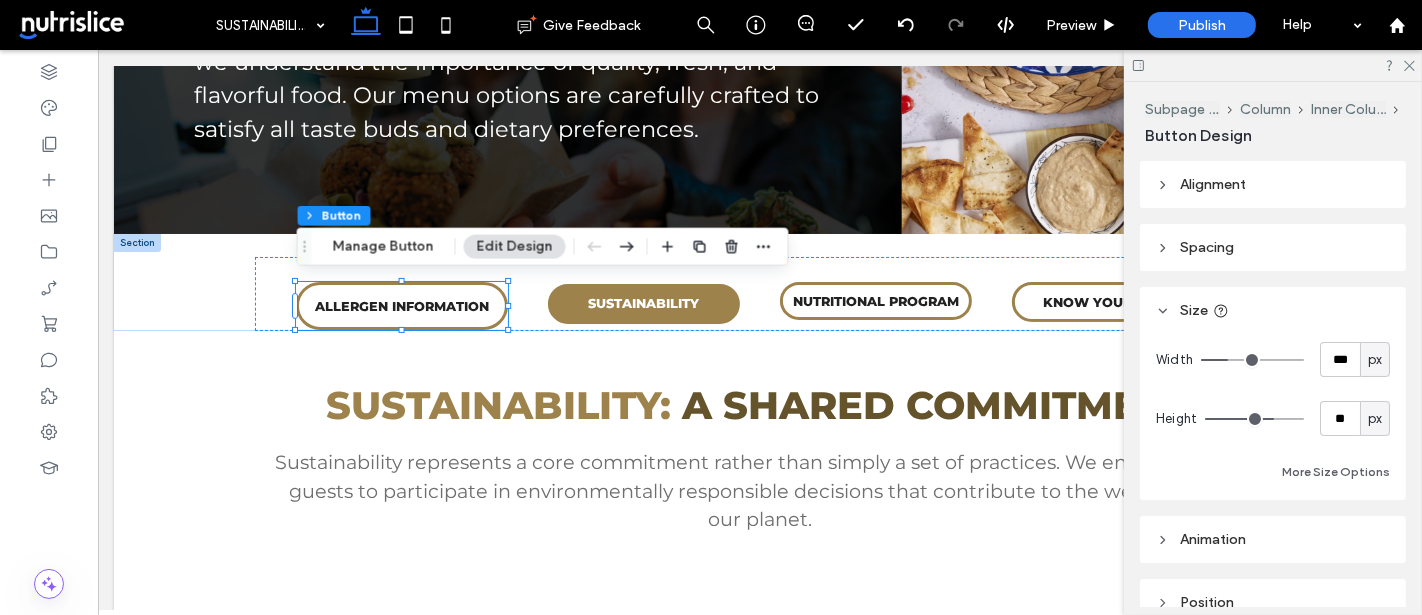 type on "**" 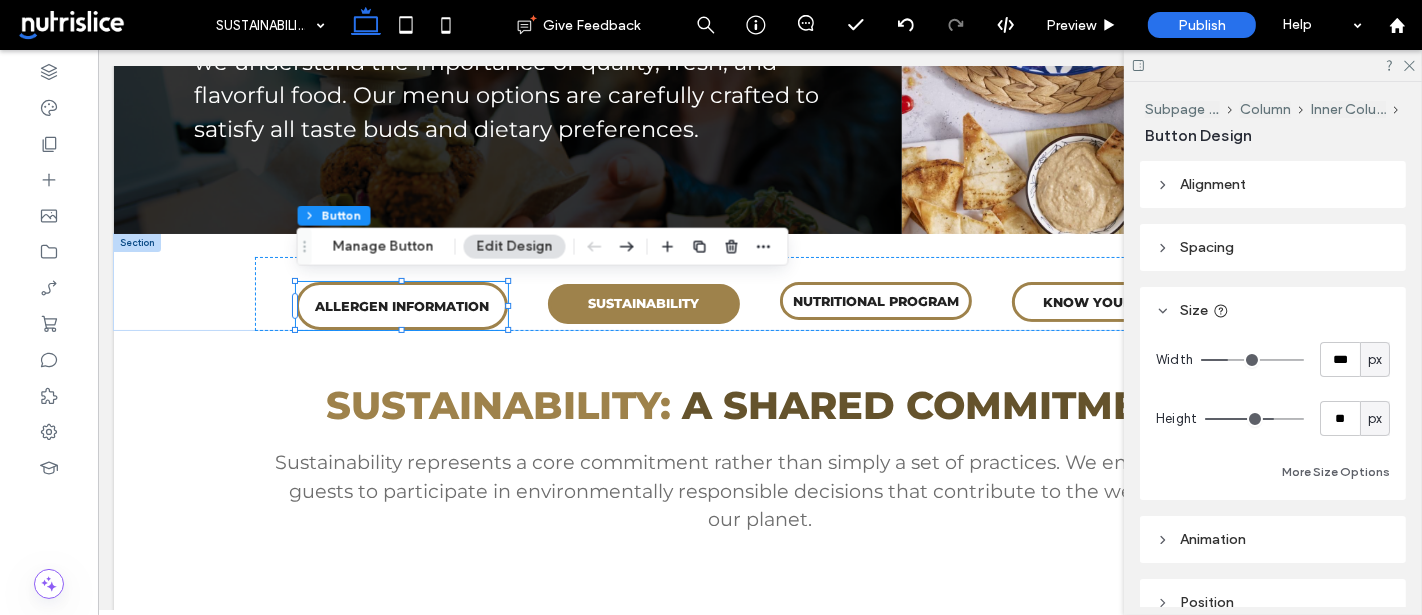 click at bounding box center (1254, 419) 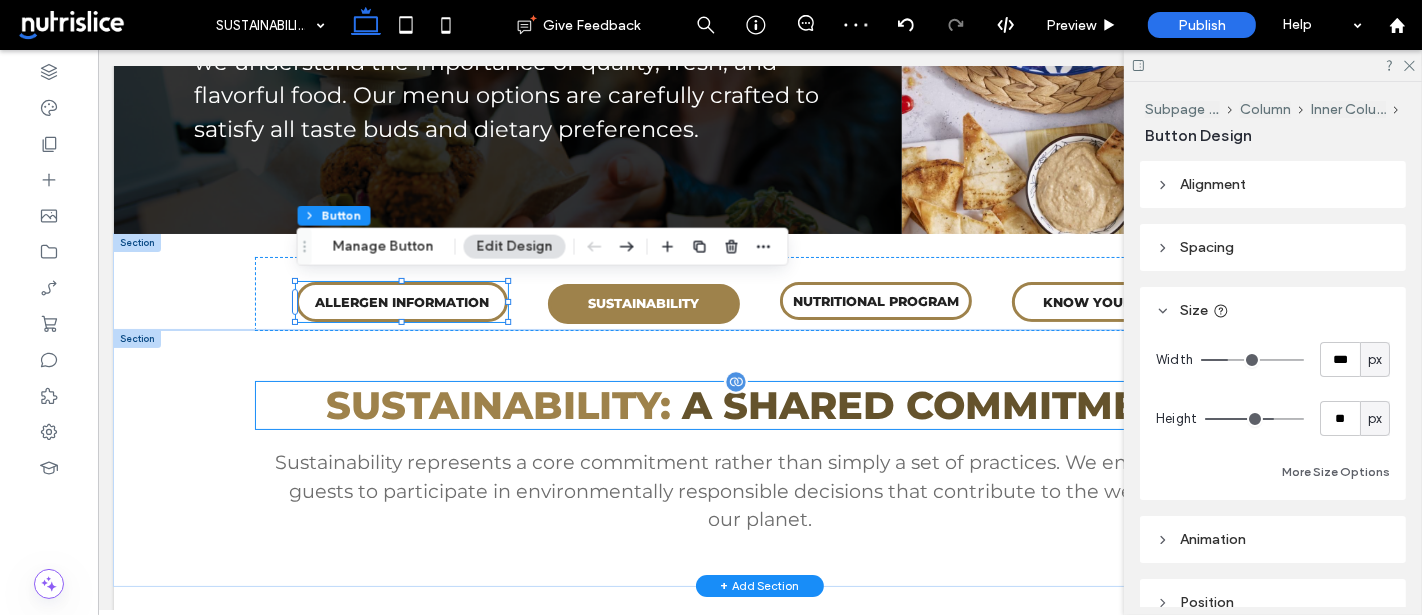 click on "A SHARED COMMITMENT" at bounding box center (937, 405) 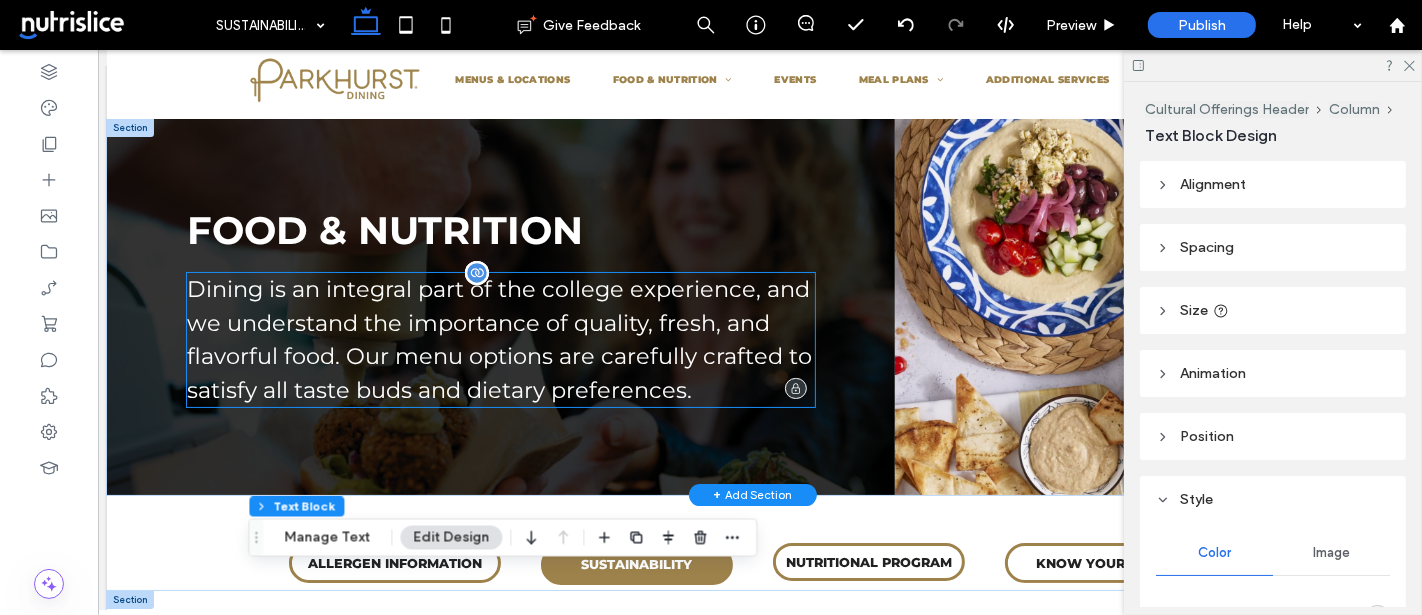 scroll, scrollTop: 0, scrollLeft: 7, axis: horizontal 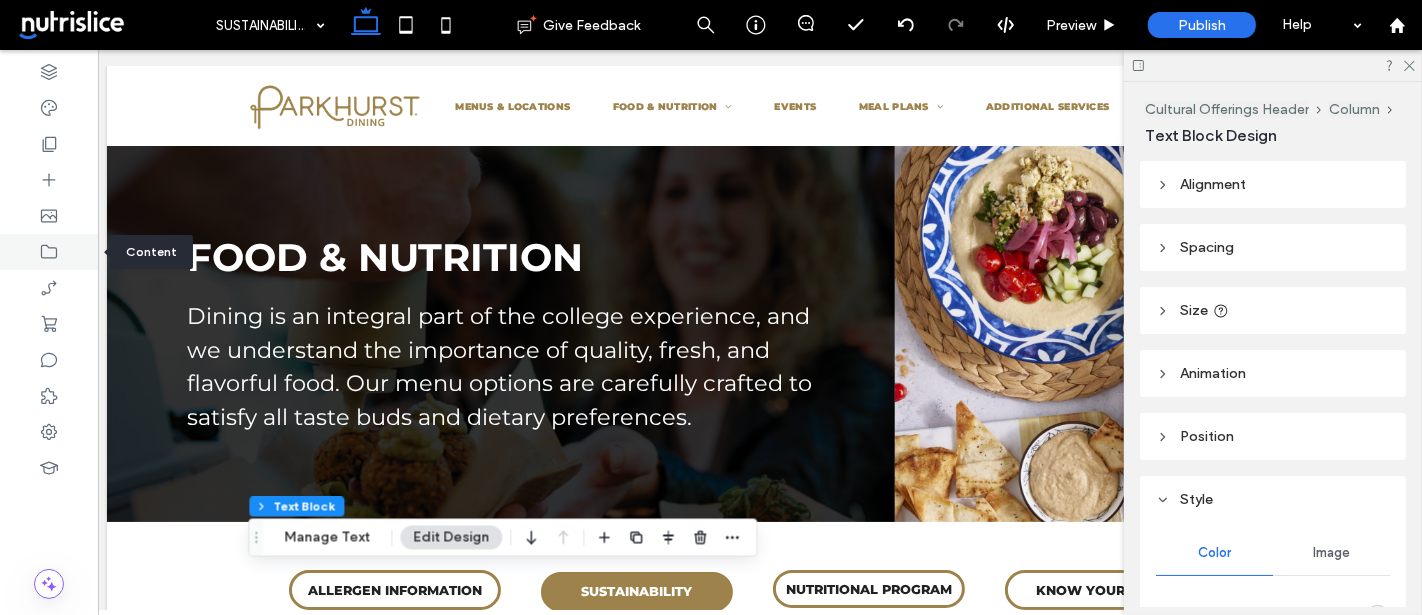 click at bounding box center (49, 252) 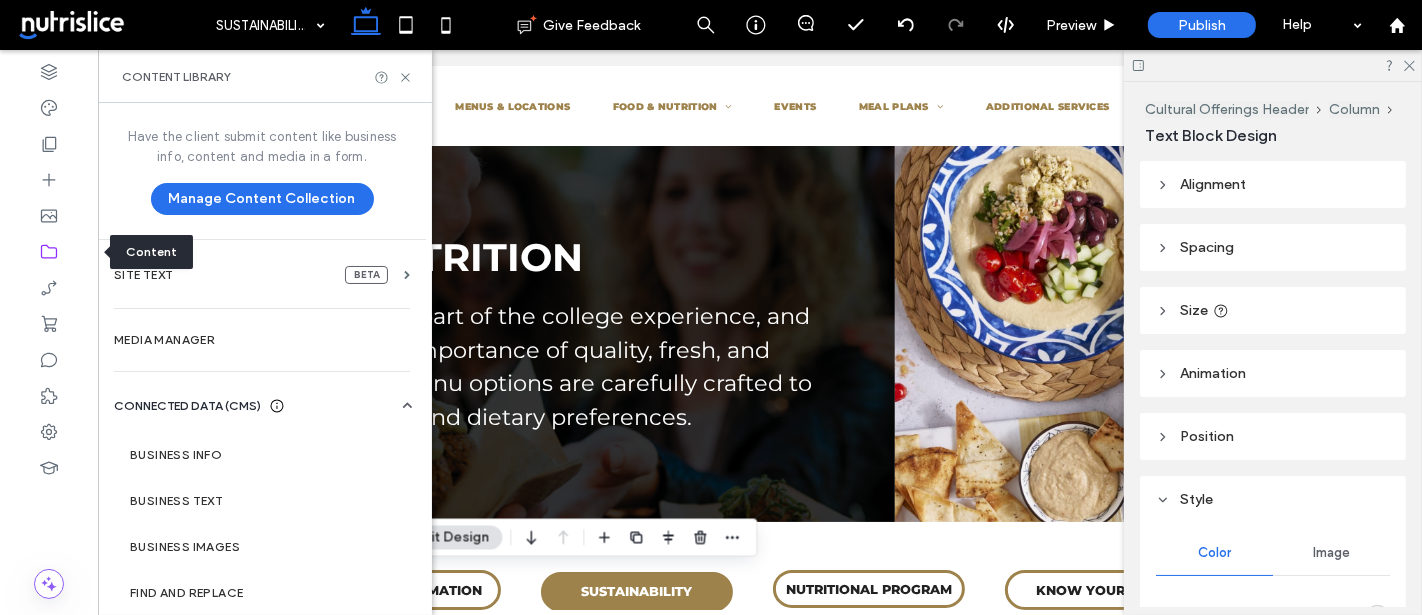 click 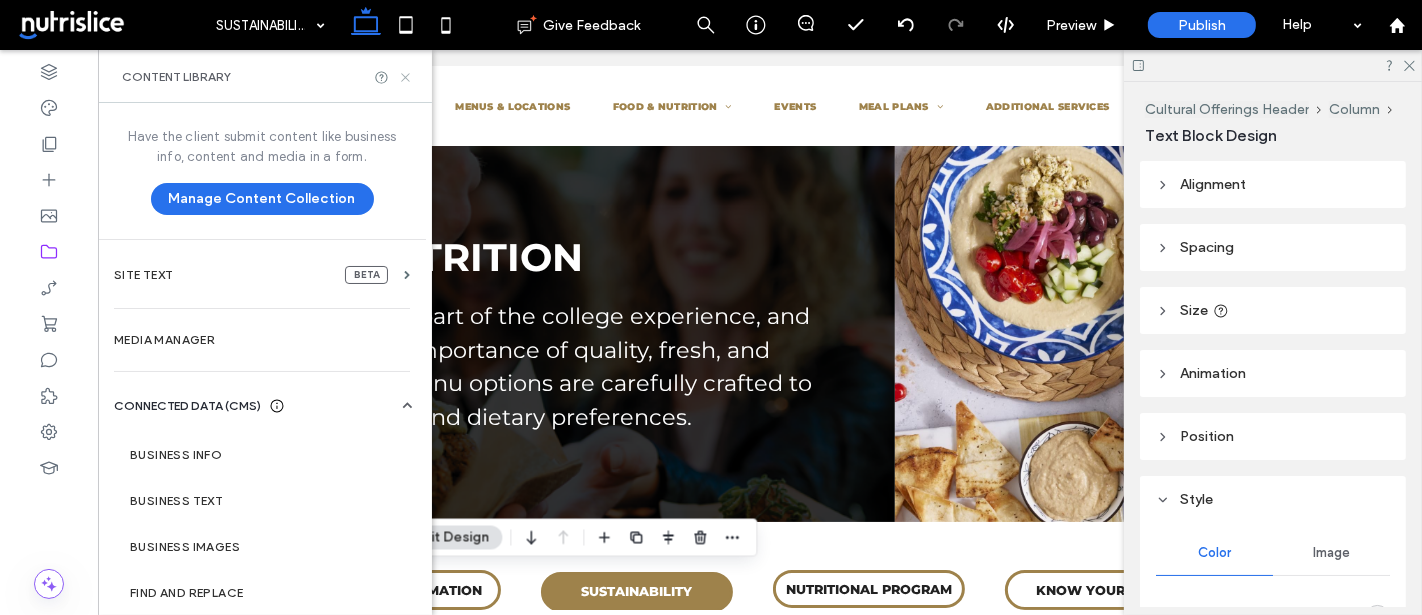 click 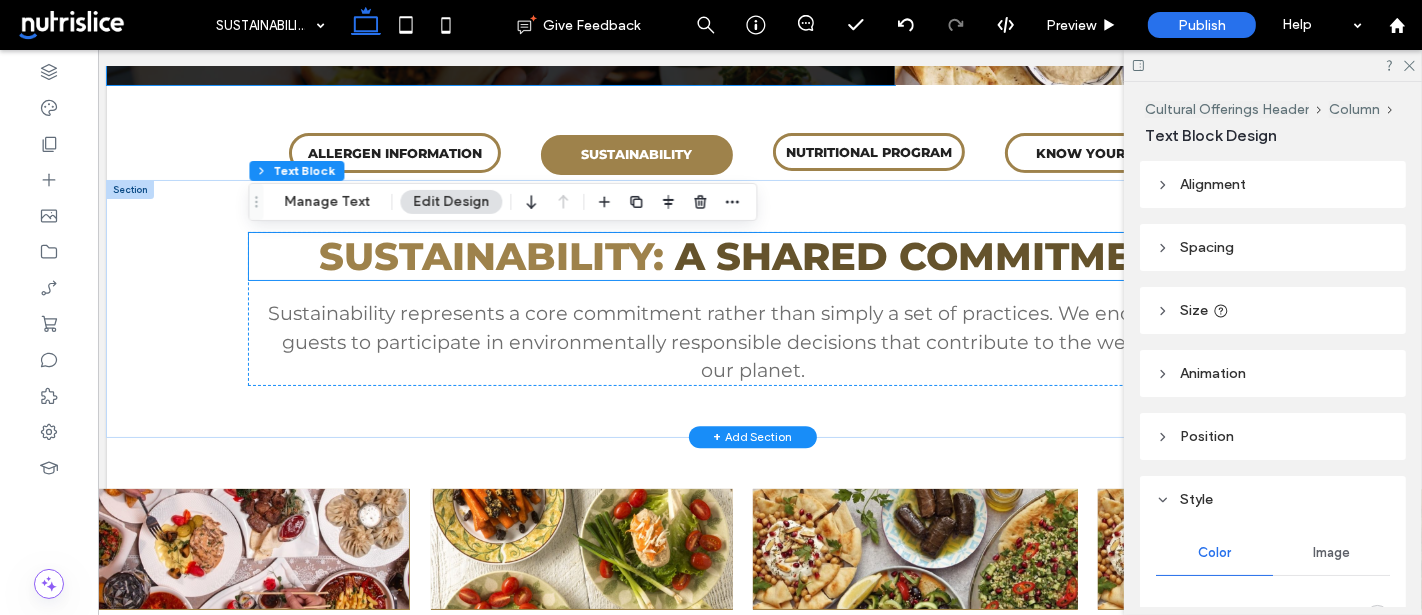 scroll, scrollTop: 440, scrollLeft: 7, axis: both 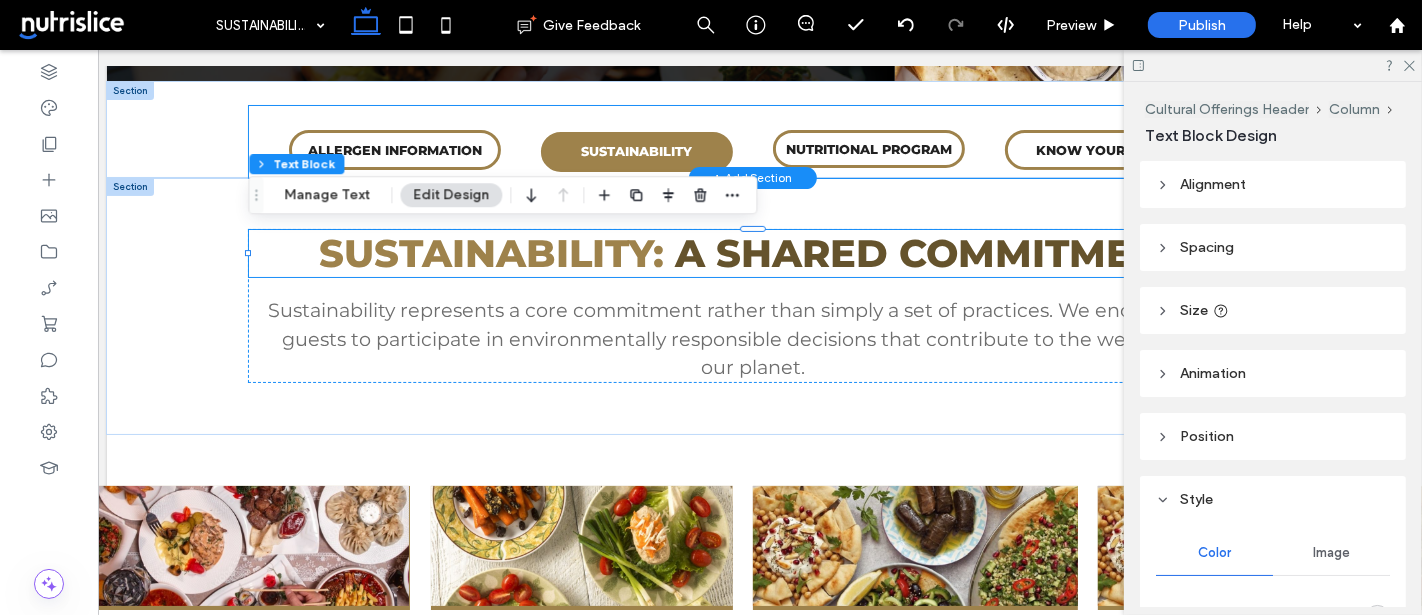 click on "NUTRITIONAL PROGRAM" at bounding box center (868, 149) 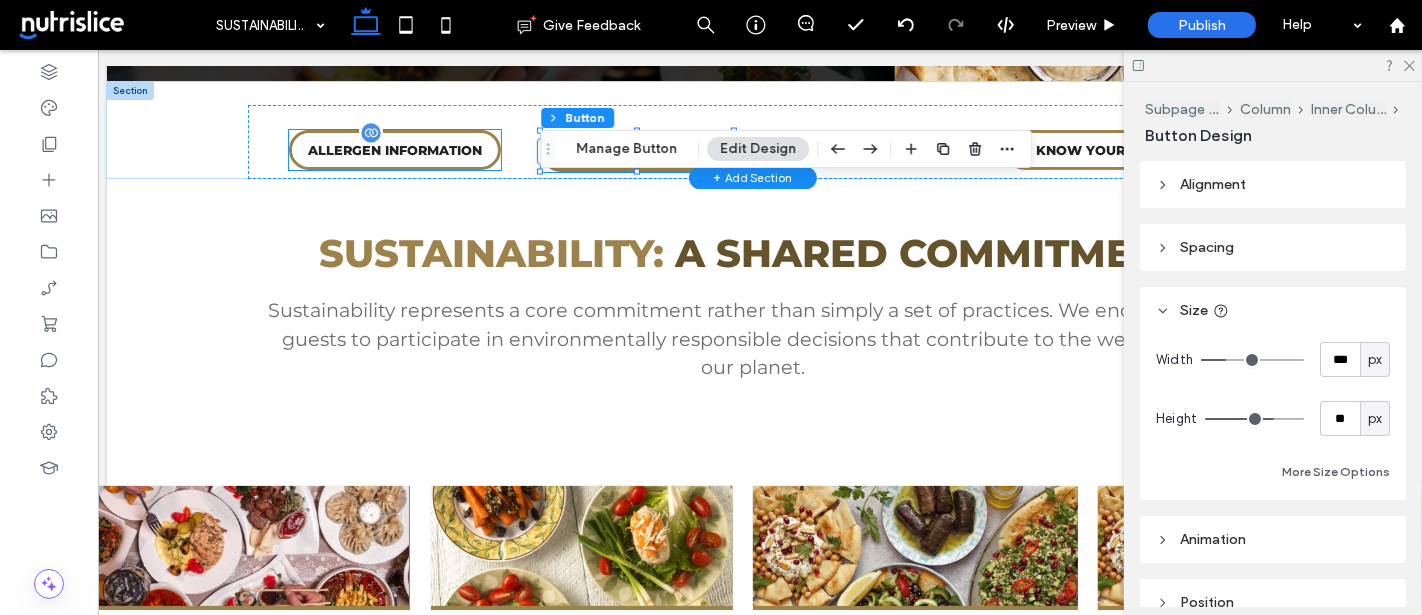 click on "ALLERGEN INFORMATION" at bounding box center (394, 150) 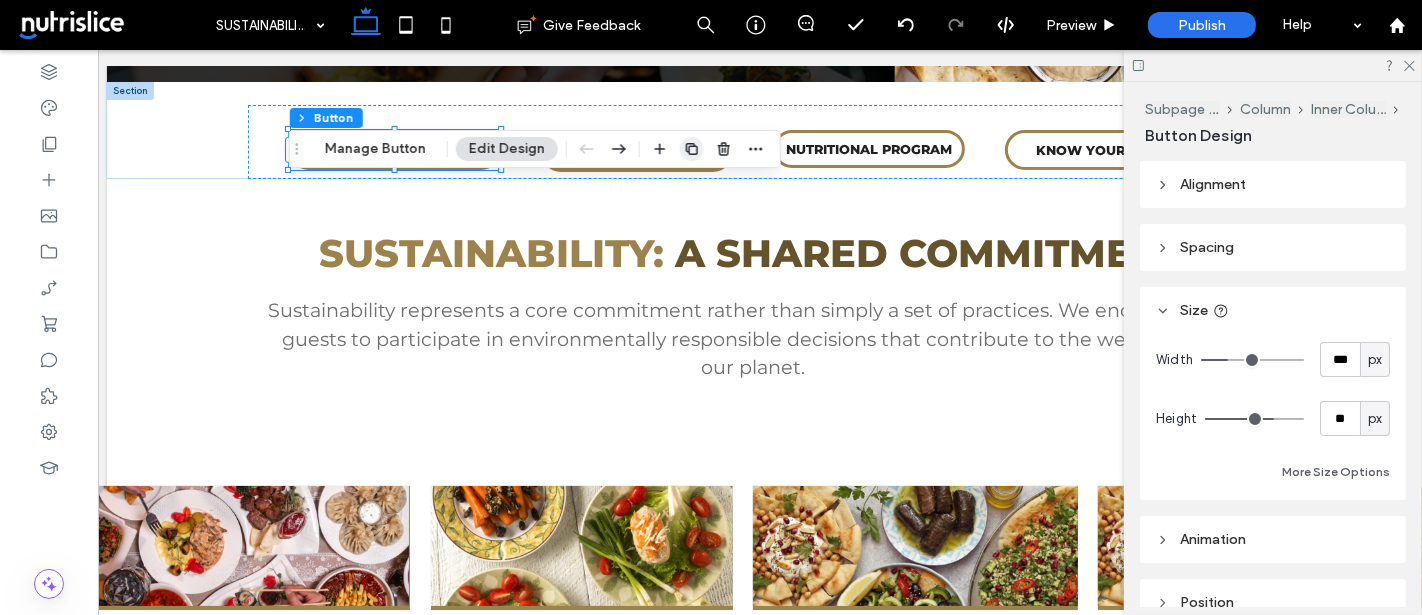 click 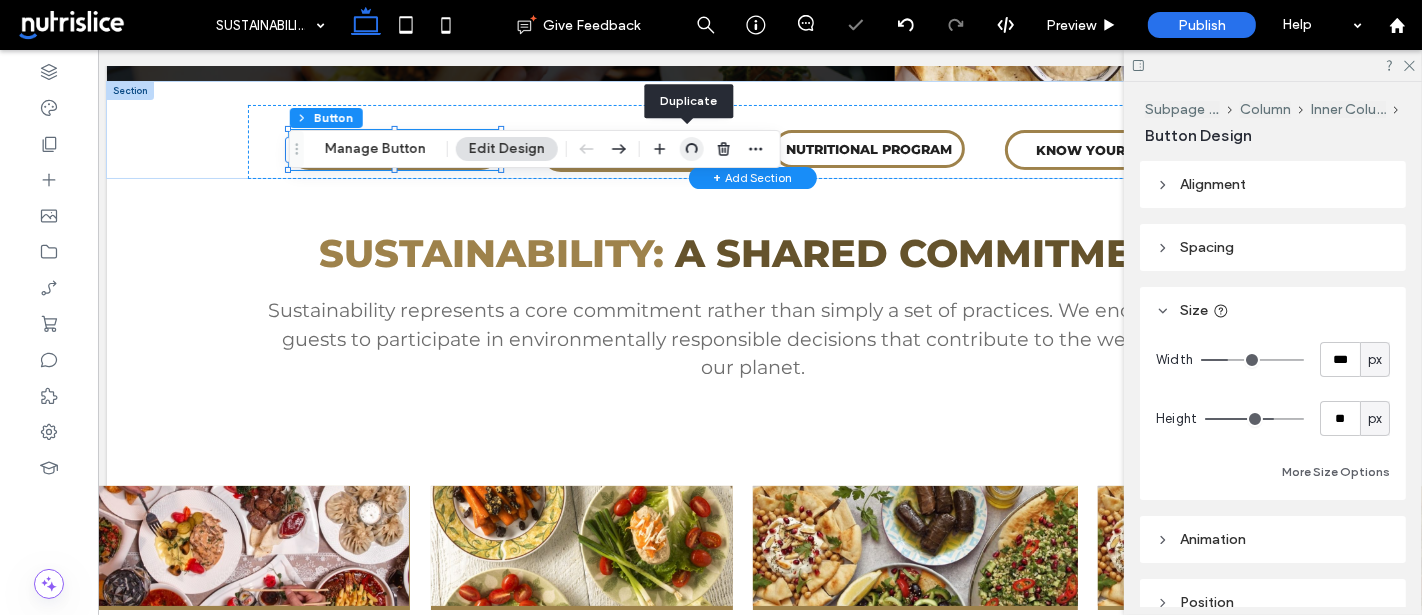 type on "*" 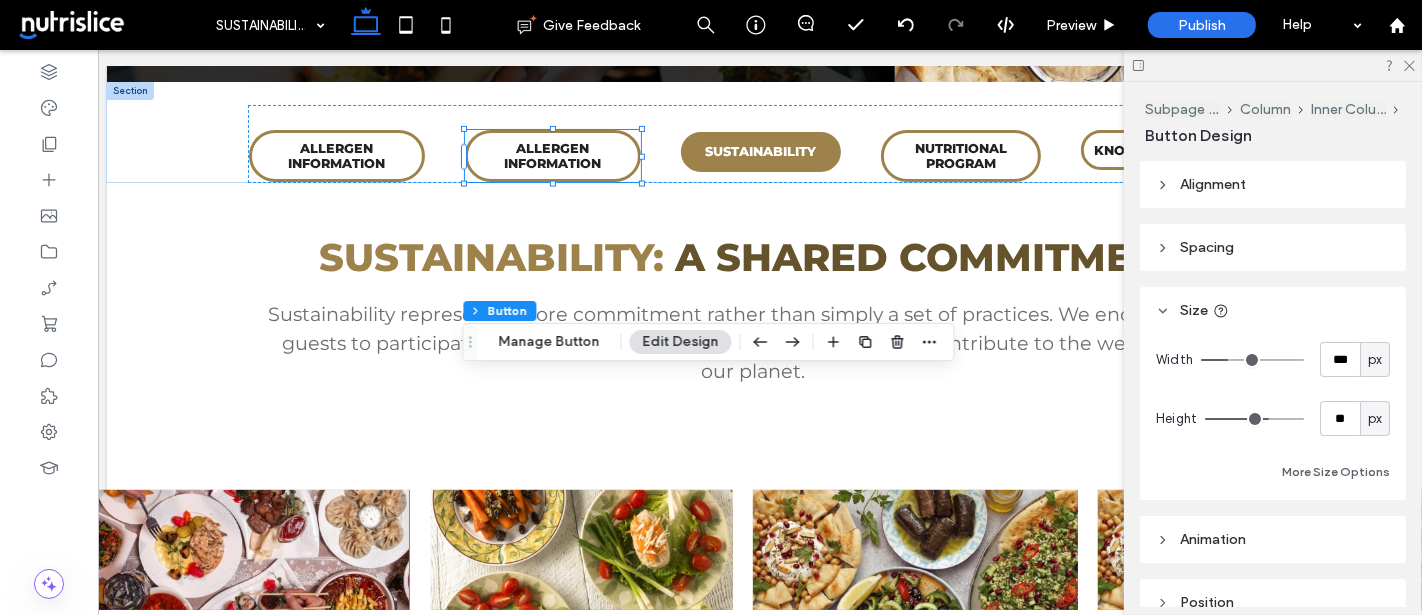 drag, startPoint x: 474, startPoint y: 141, endPoint x: 471, endPoint y: 336, distance: 195.02307 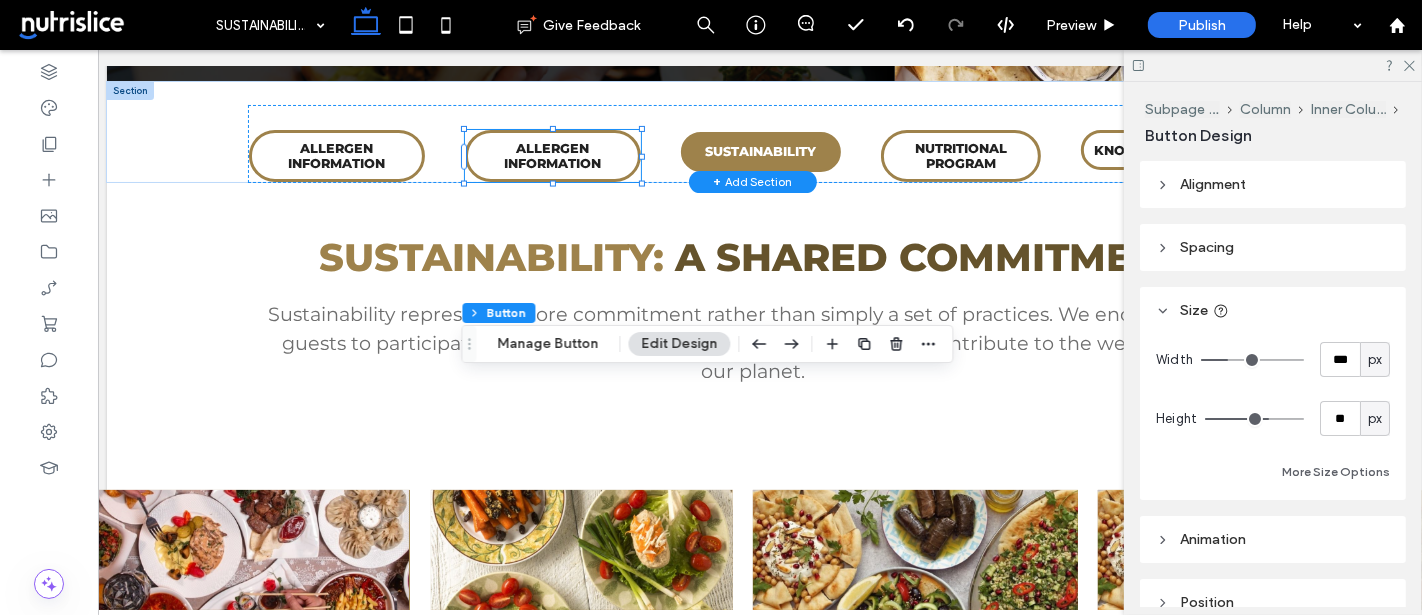 click on "ALLERGEN INFORMATION" at bounding box center [552, 156] 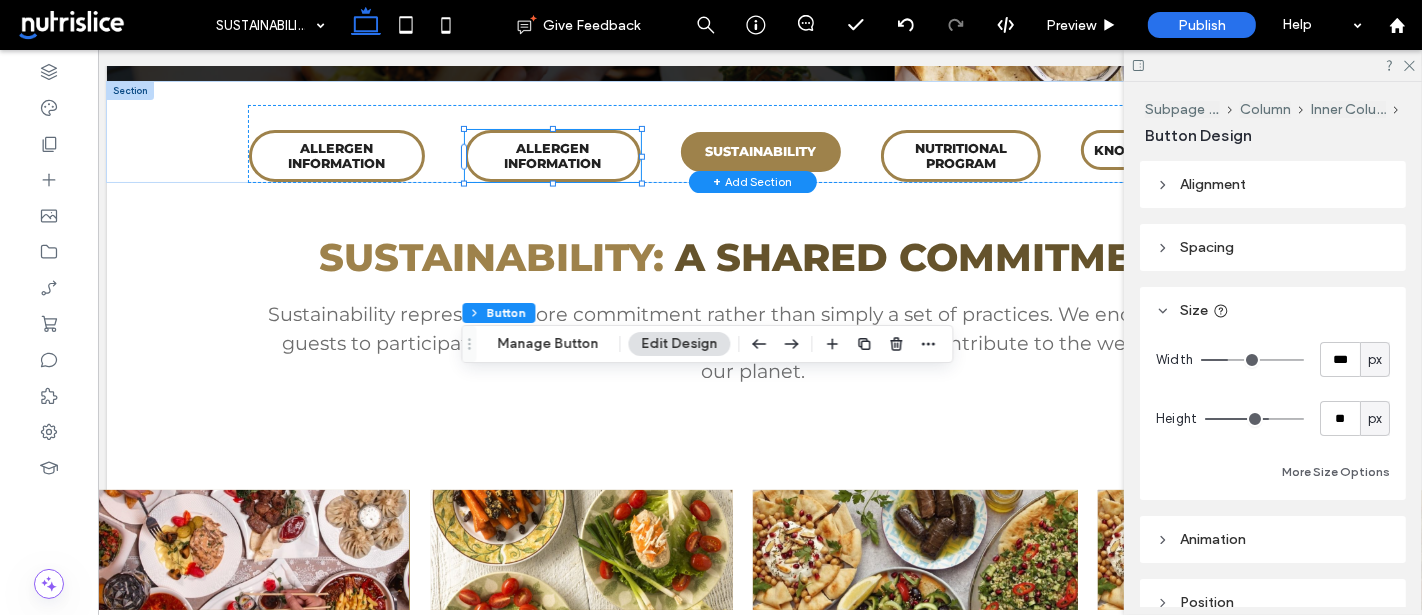 click on "ALLERGEN INFORMATION" at bounding box center (552, 156) 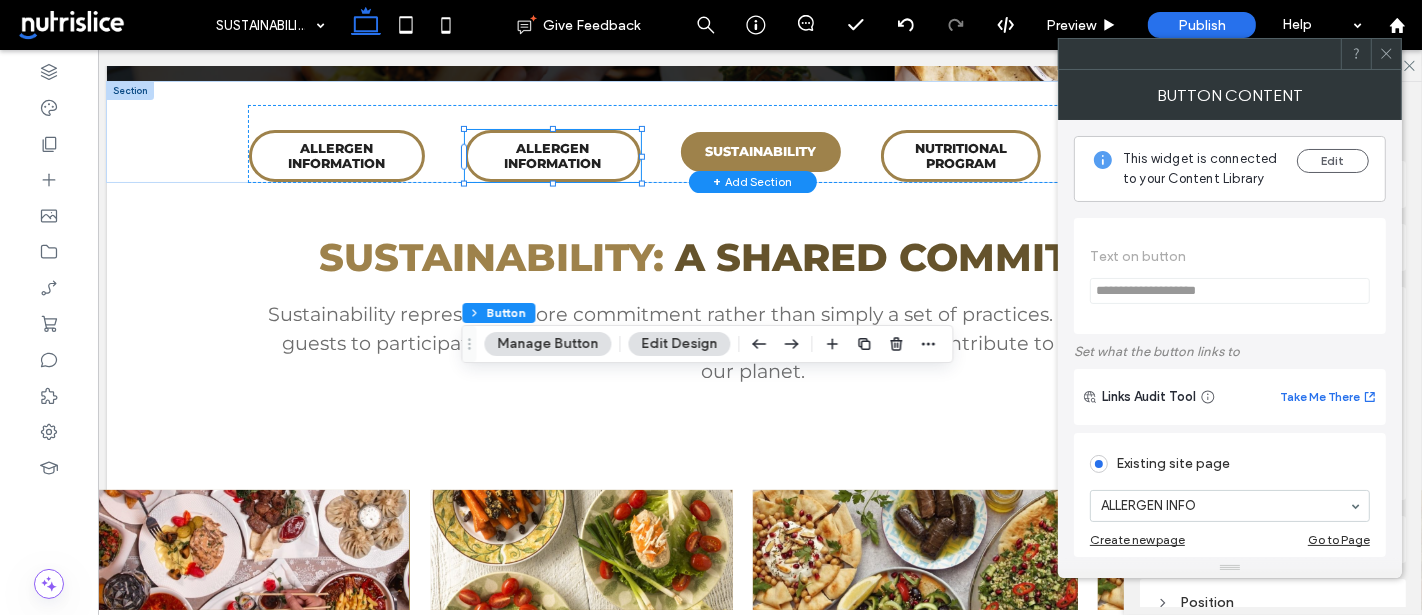type on "*" 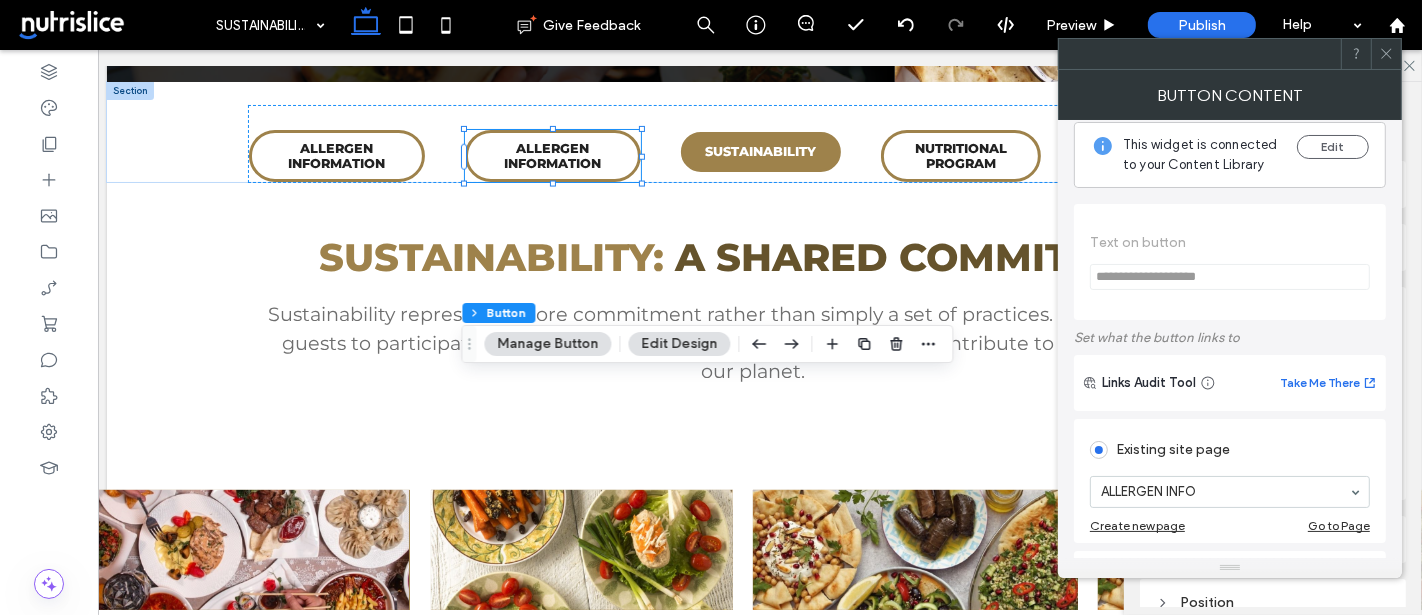 scroll, scrollTop: 0, scrollLeft: 0, axis: both 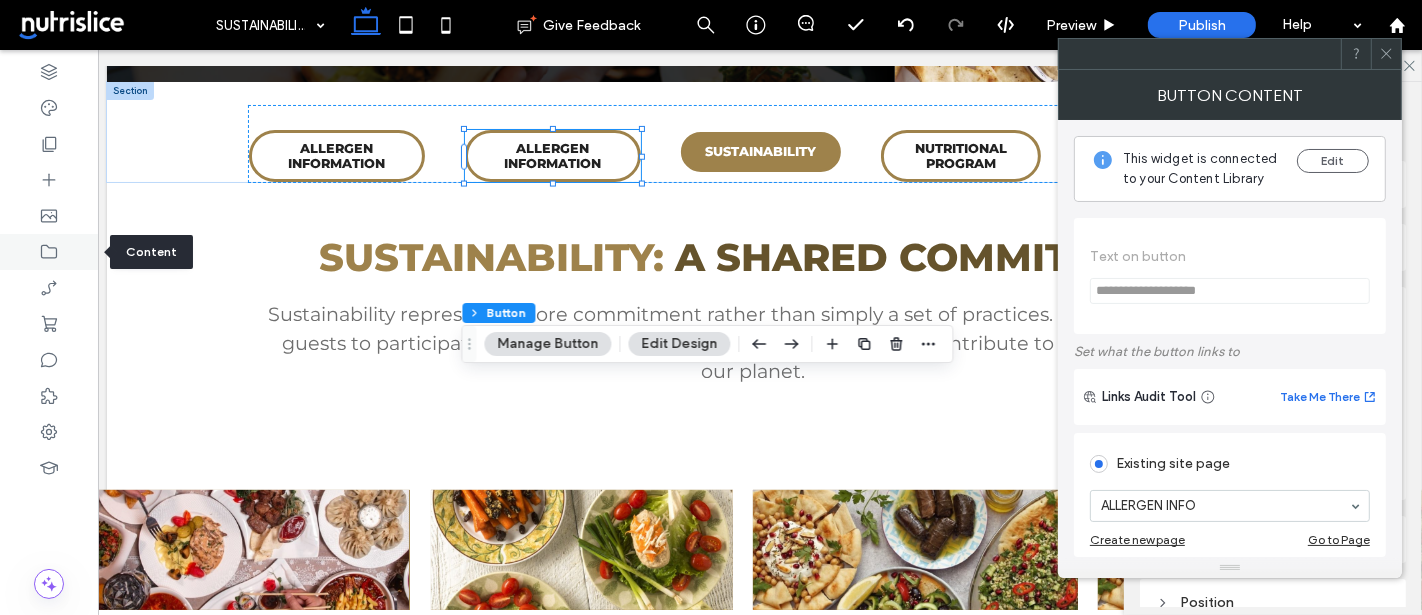 click 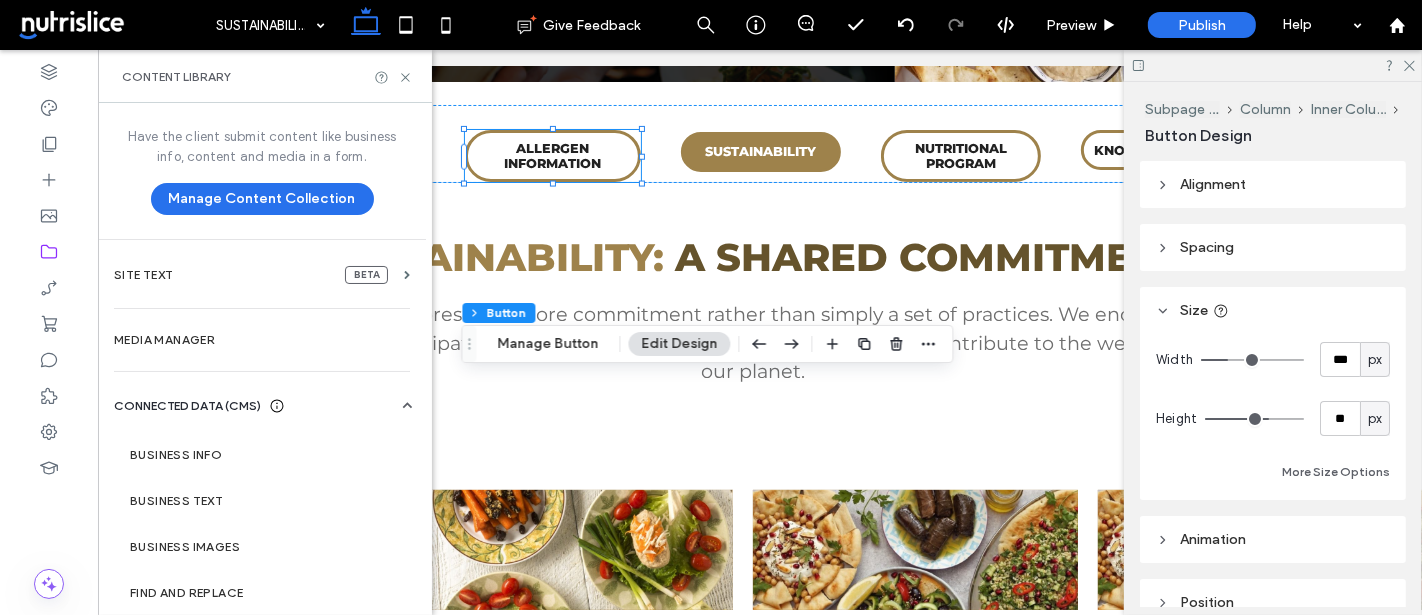 scroll, scrollTop: 65, scrollLeft: 0, axis: vertical 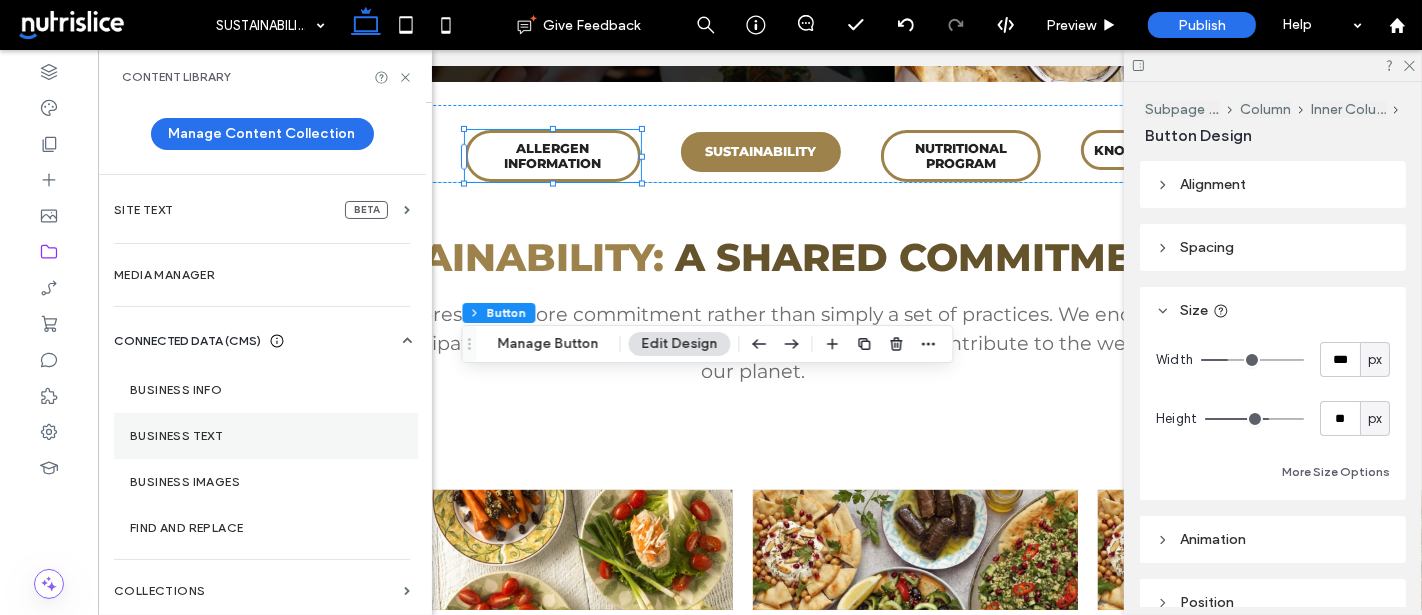 click on "Business Text" at bounding box center (266, 436) 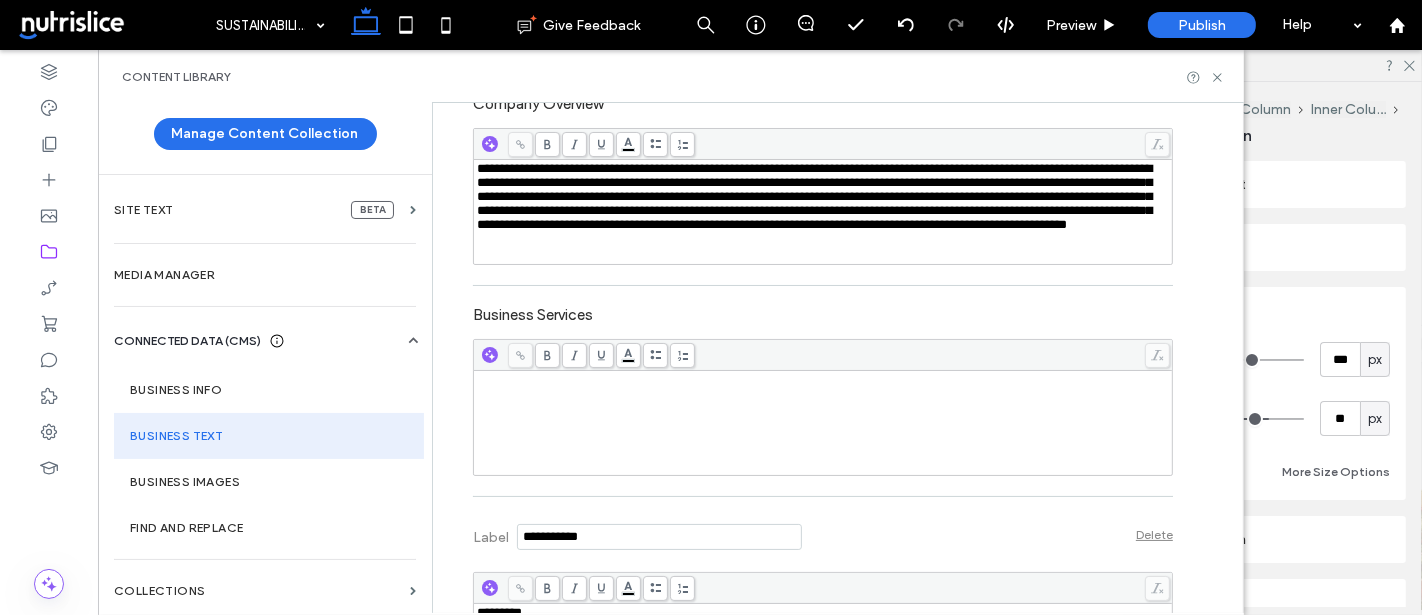 scroll, scrollTop: 476, scrollLeft: 0, axis: vertical 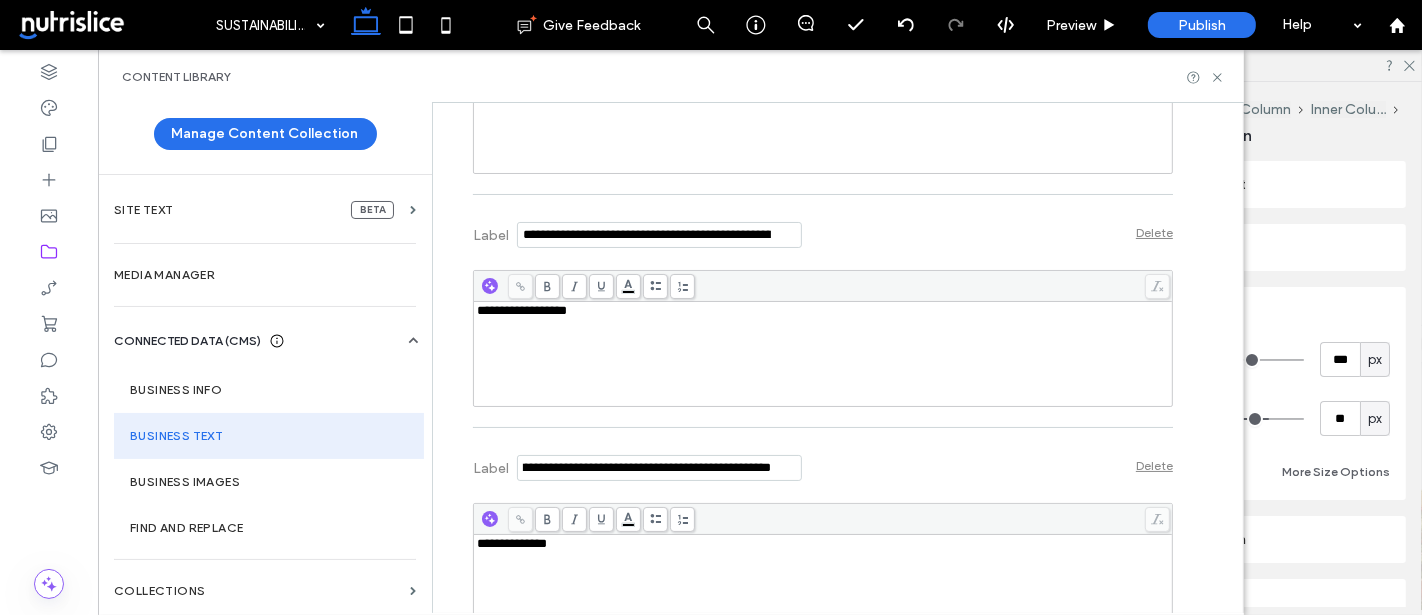 click at bounding box center (659, 468) 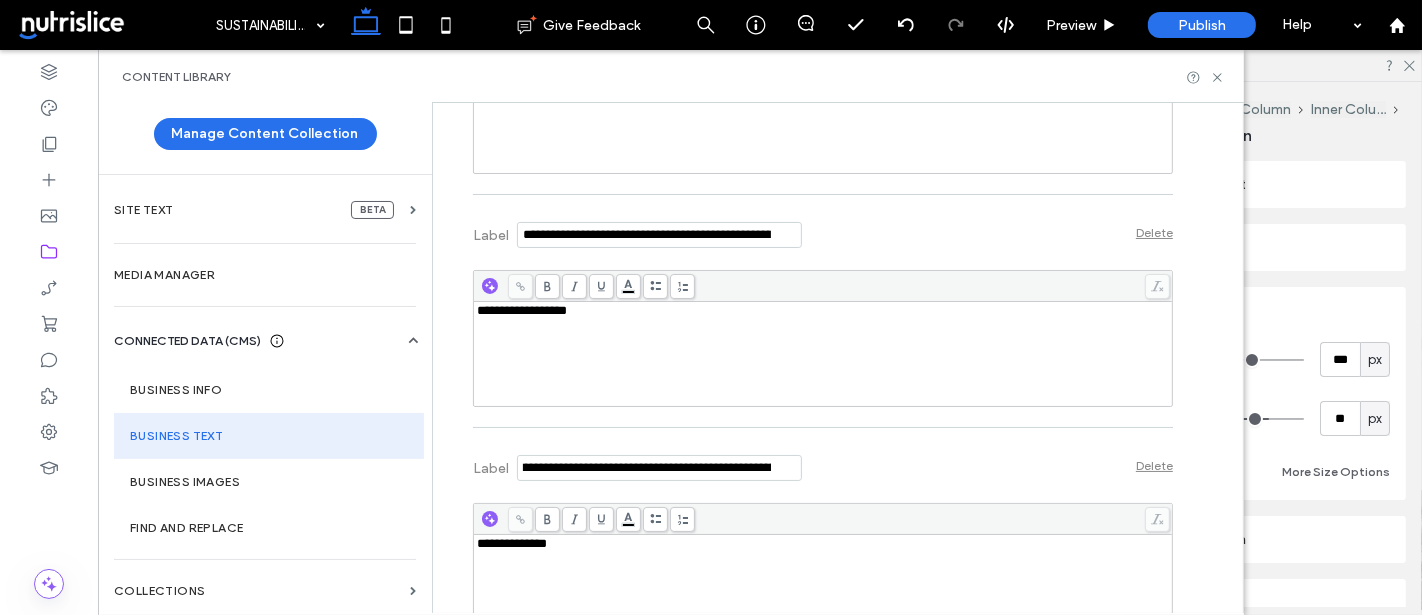scroll, scrollTop: 0, scrollLeft: 0, axis: both 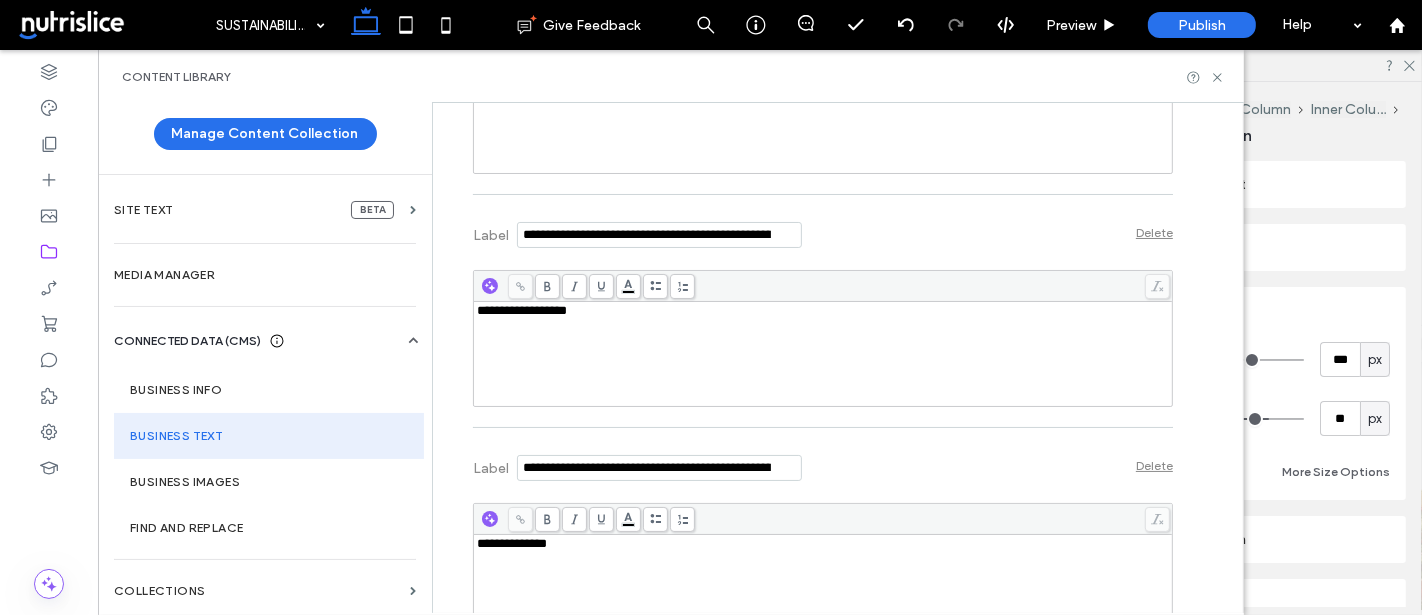 drag, startPoint x: 781, startPoint y: 354, endPoint x: 471, endPoint y: 352, distance: 310.00644 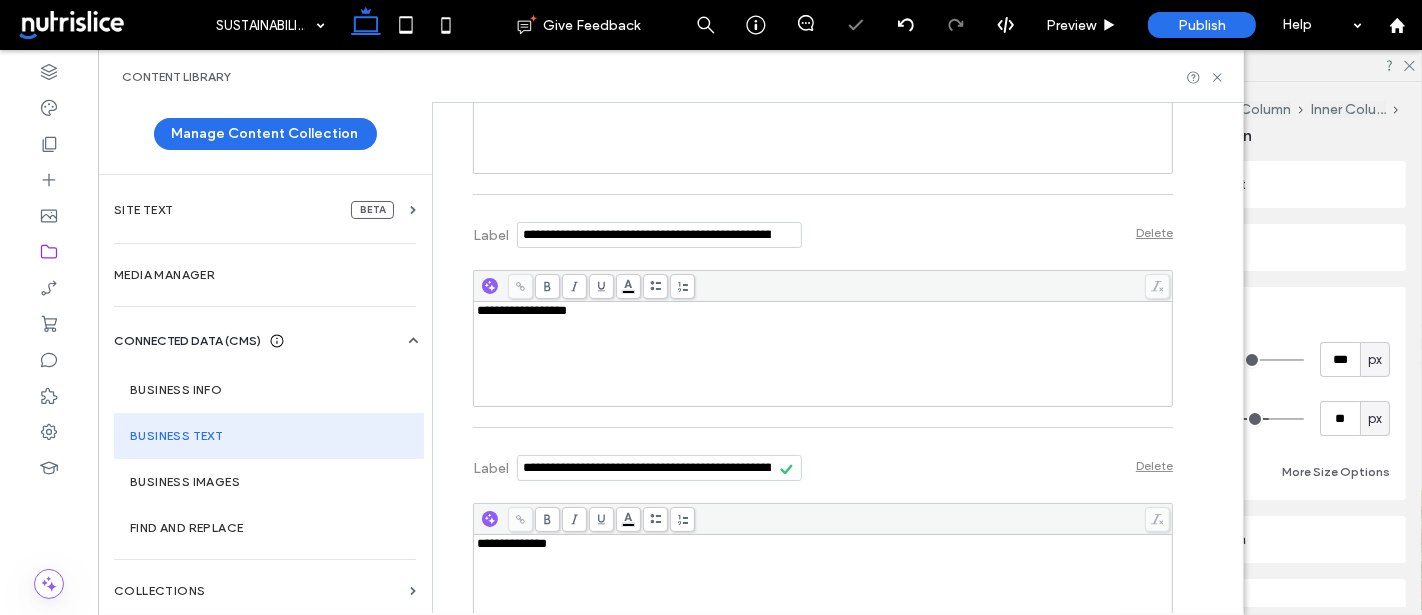 click on "Label" at bounding box center [491, 468] 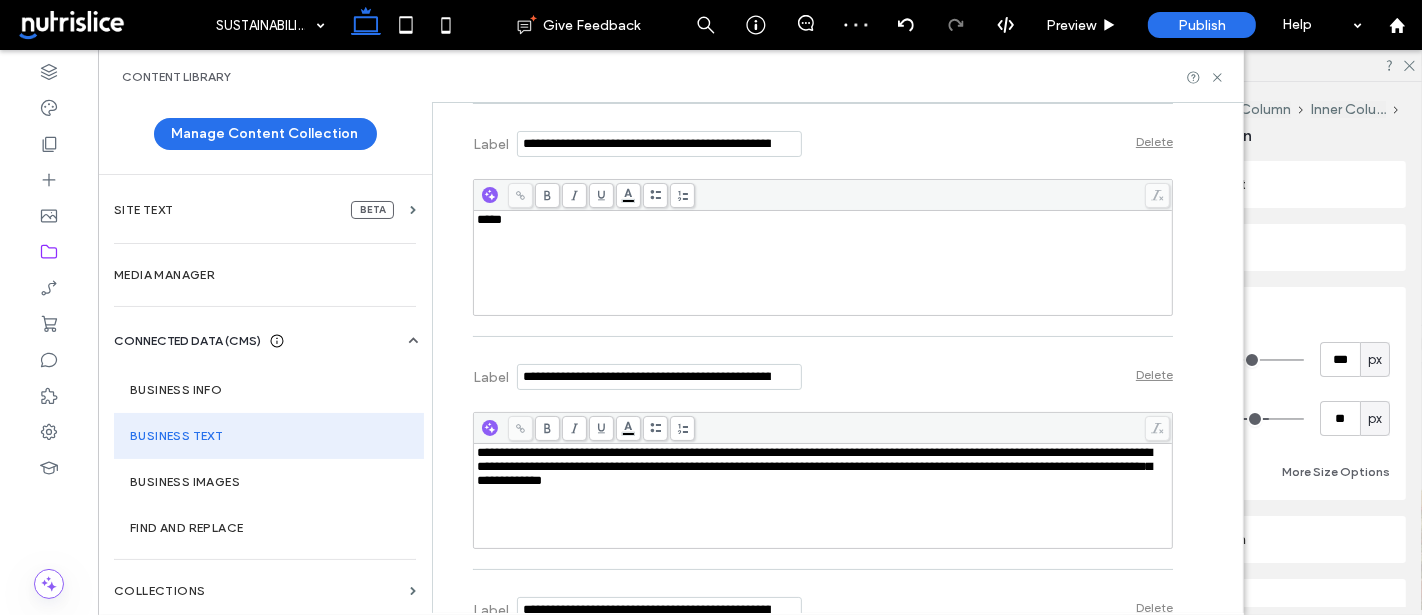 scroll, scrollTop: 22400, scrollLeft: 0, axis: vertical 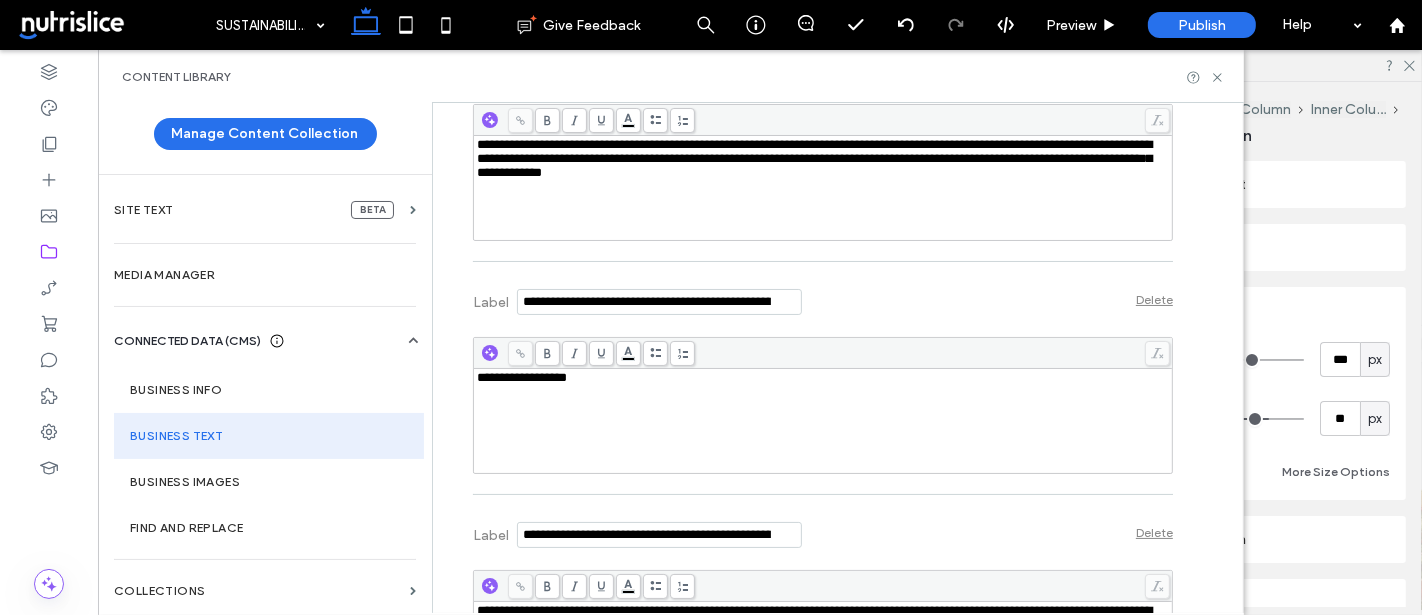 click on "Add Another Text" at bounding box center [548, 764] 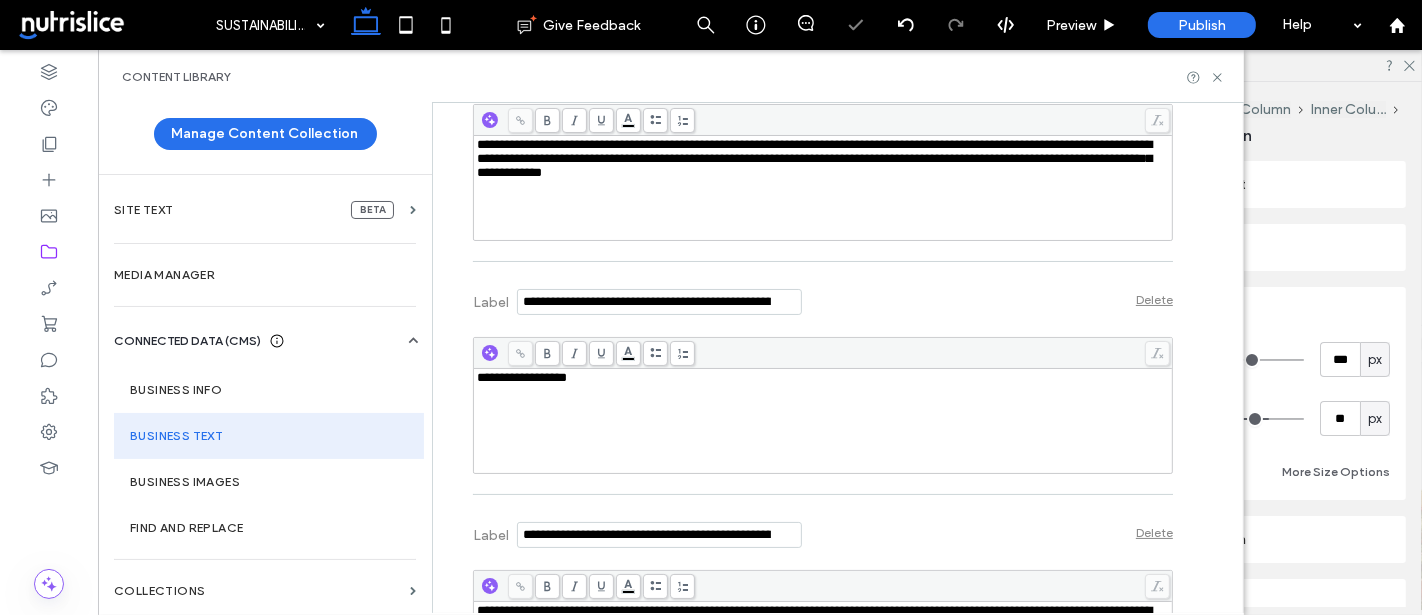 scroll, scrollTop: 0, scrollLeft: 237, axis: horizontal 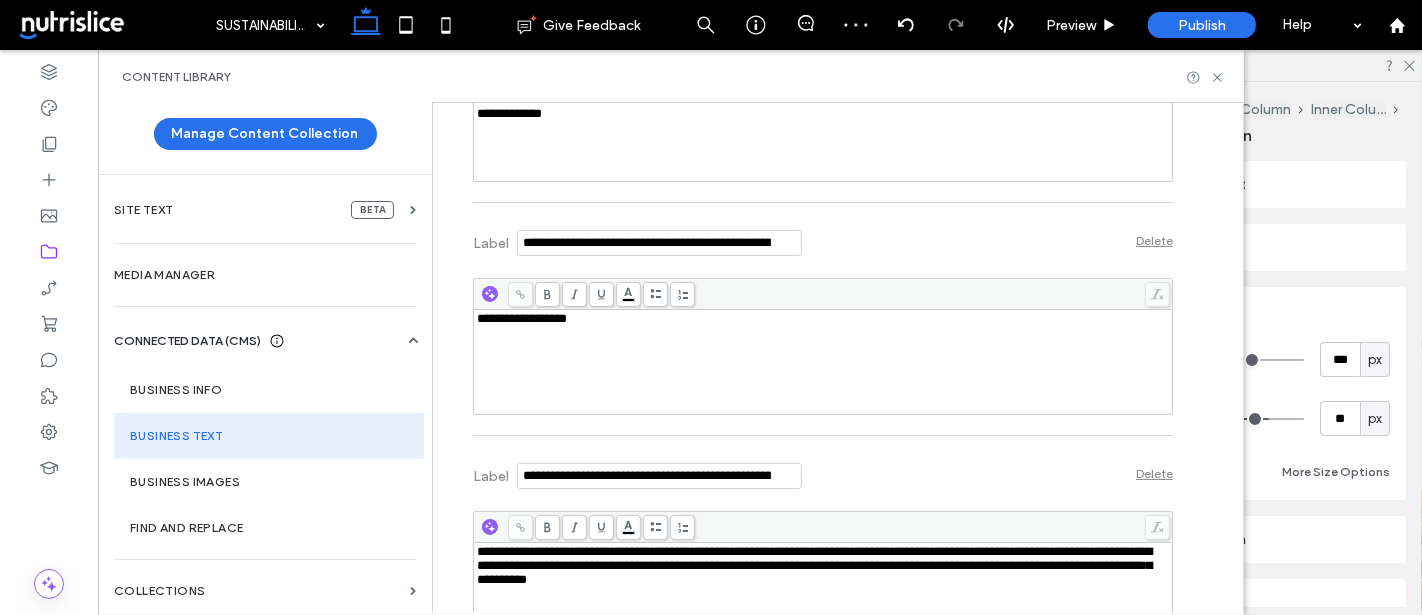 click at bounding box center (659, 709) 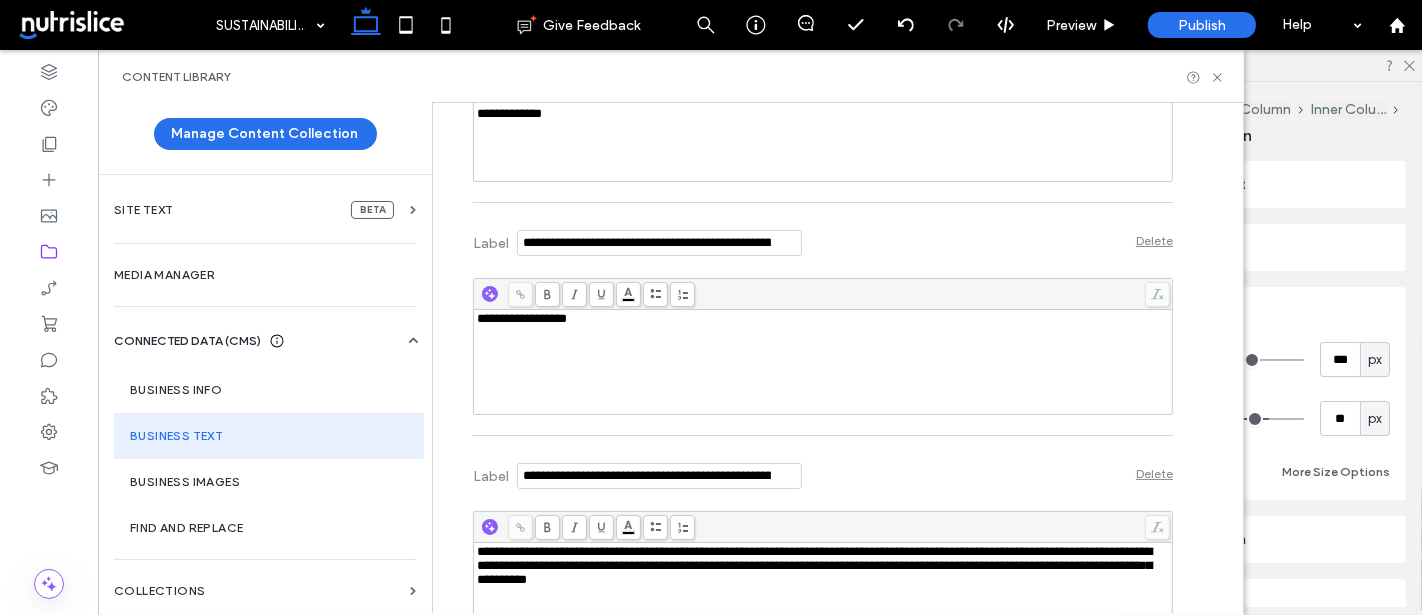 scroll, scrollTop: 0, scrollLeft: 229, axis: horizontal 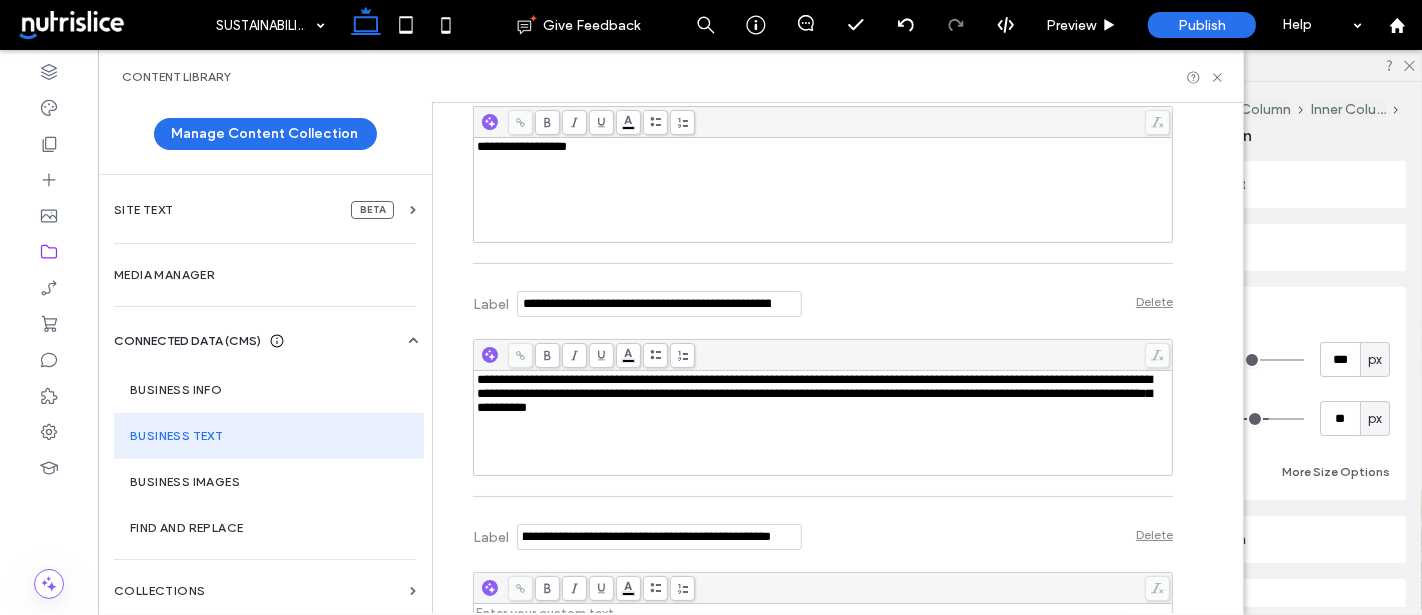 type on "**********" 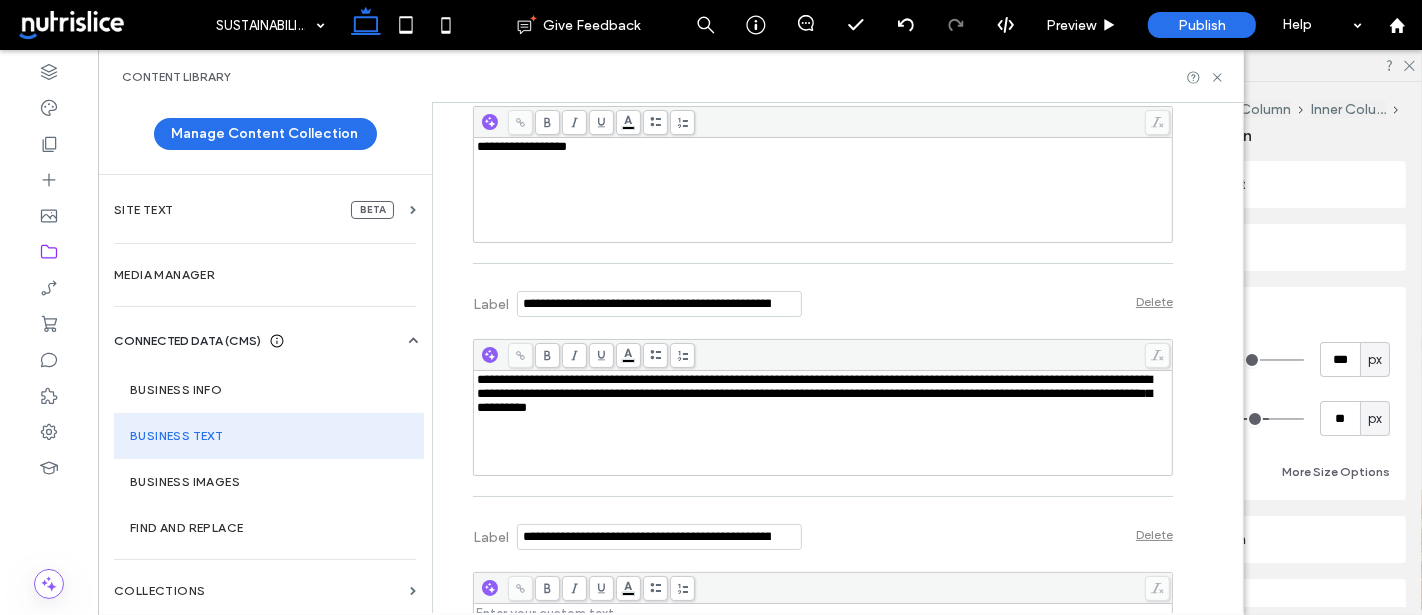 click at bounding box center [823, 656] 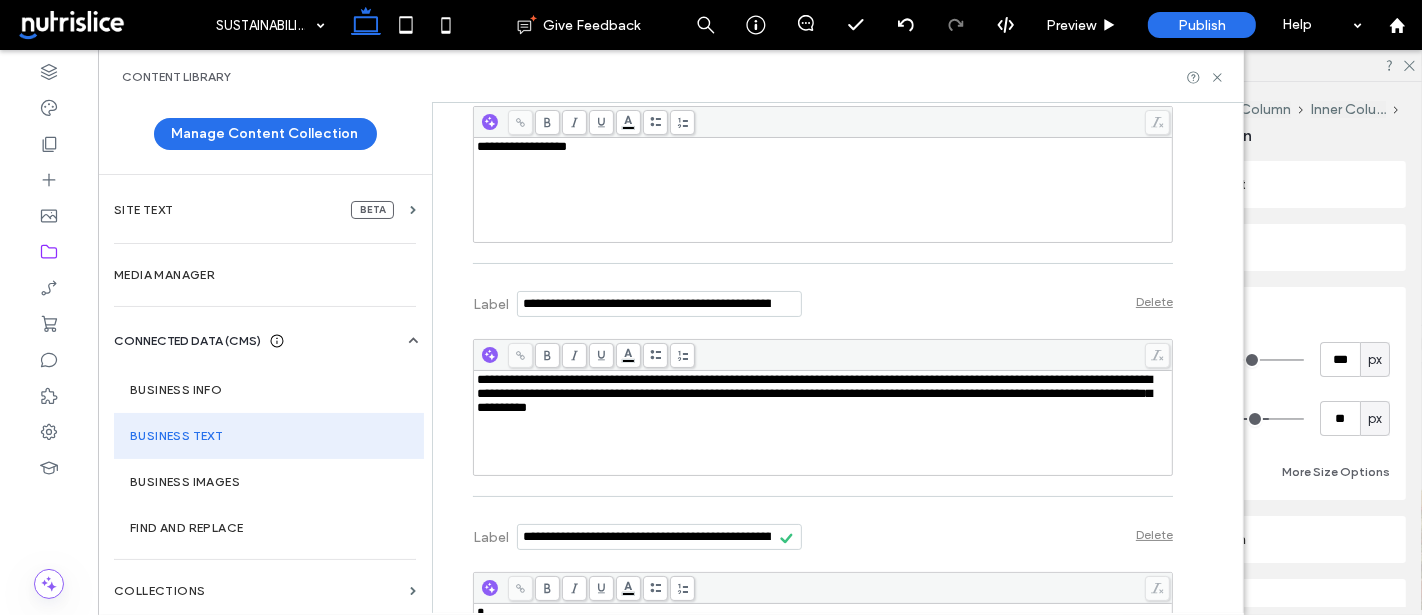 type 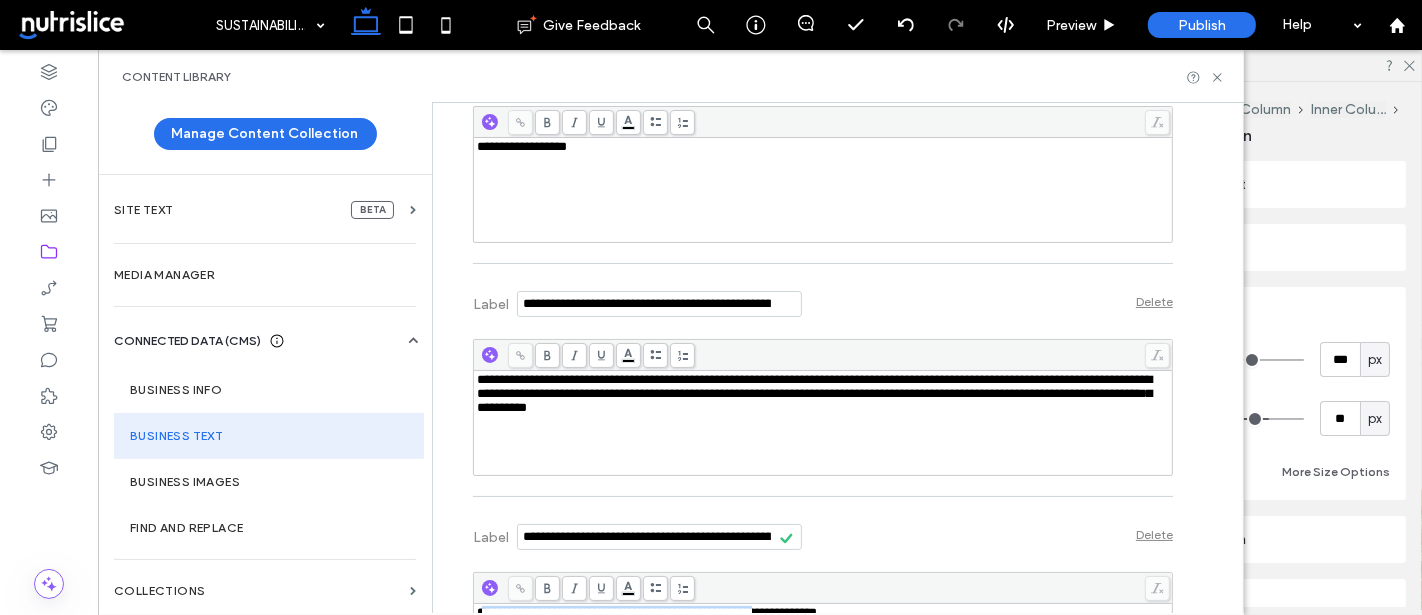 drag, startPoint x: 855, startPoint y: 432, endPoint x: 470, endPoint y: 431, distance: 385.0013 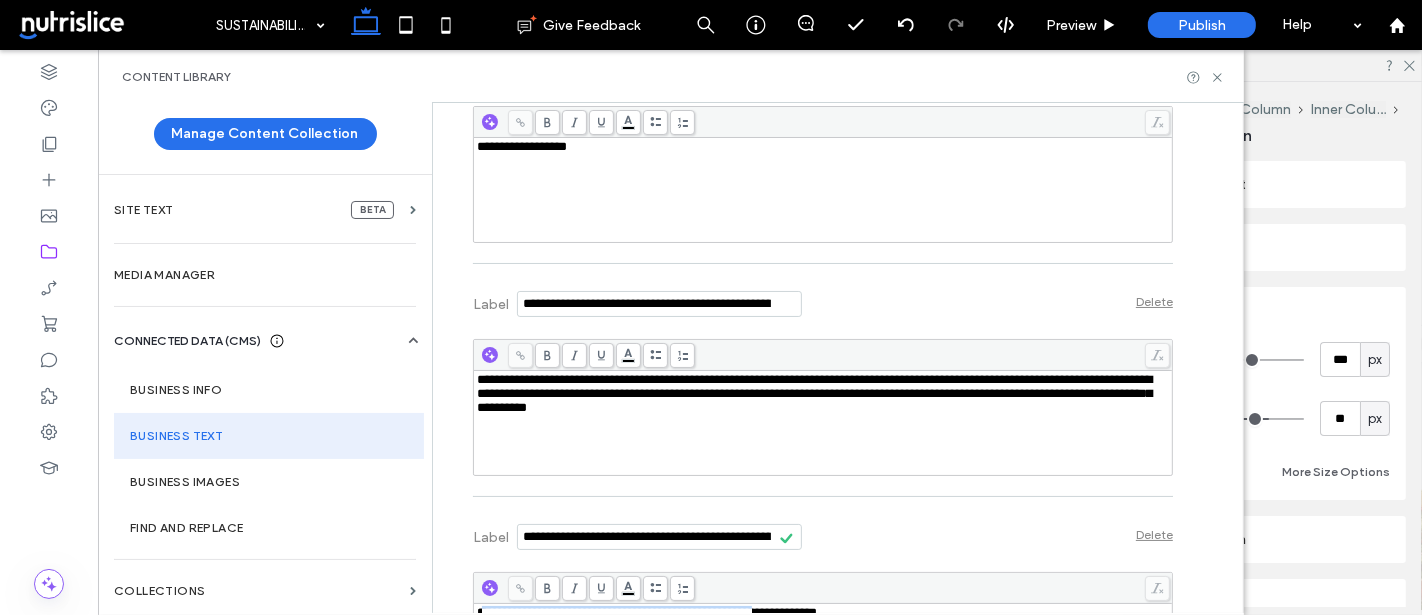 click on "**********" at bounding box center [647, 612] 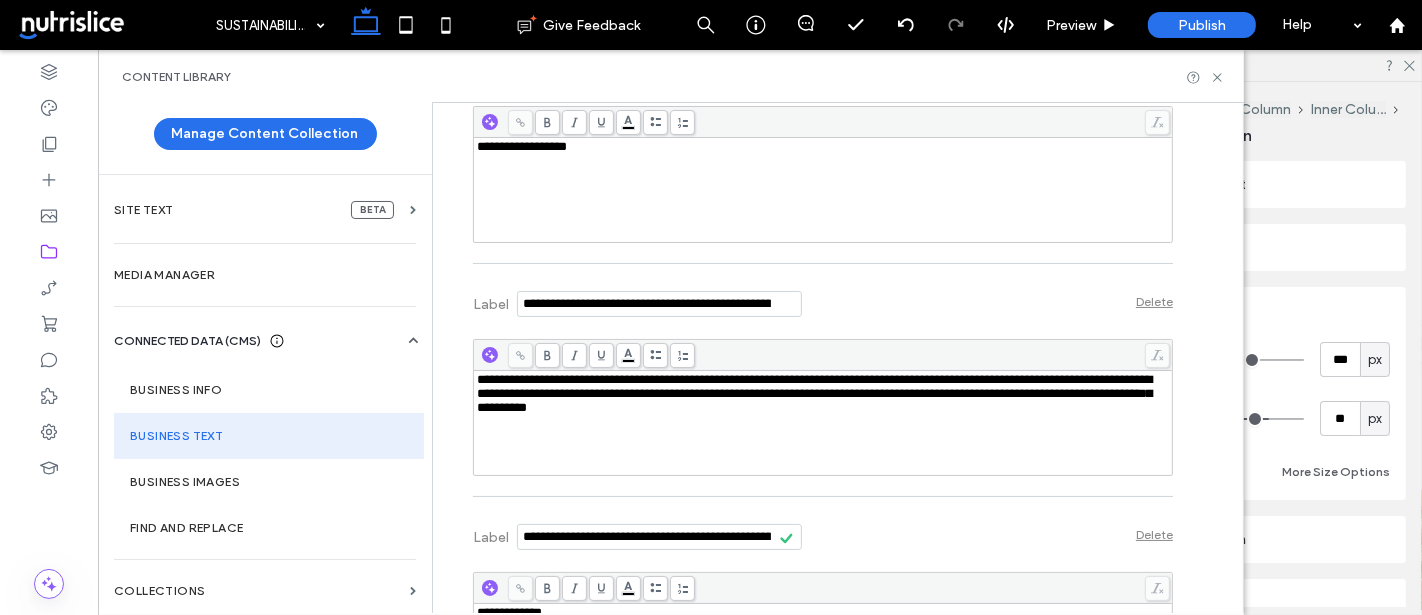 click on "**********" at bounding box center (823, 613) 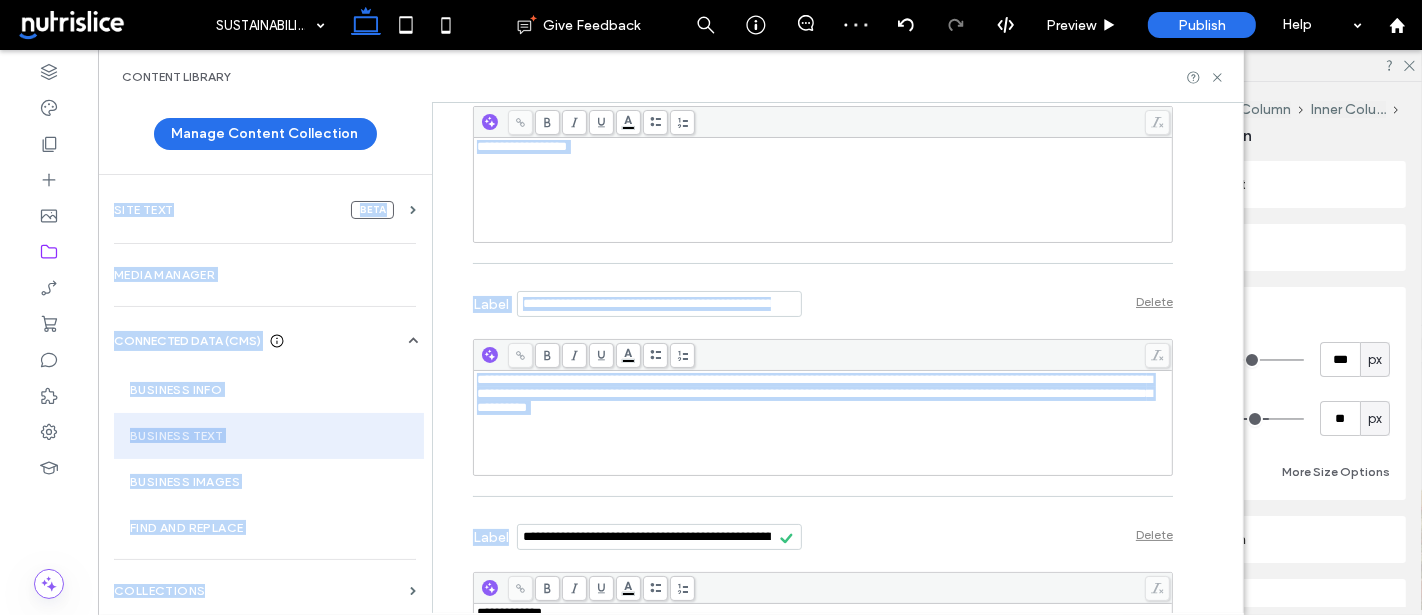 drag, startPoint x: 1215, startPoint y: 73, endPoint x: 753, endPoint y: 344, distance: 535.61646 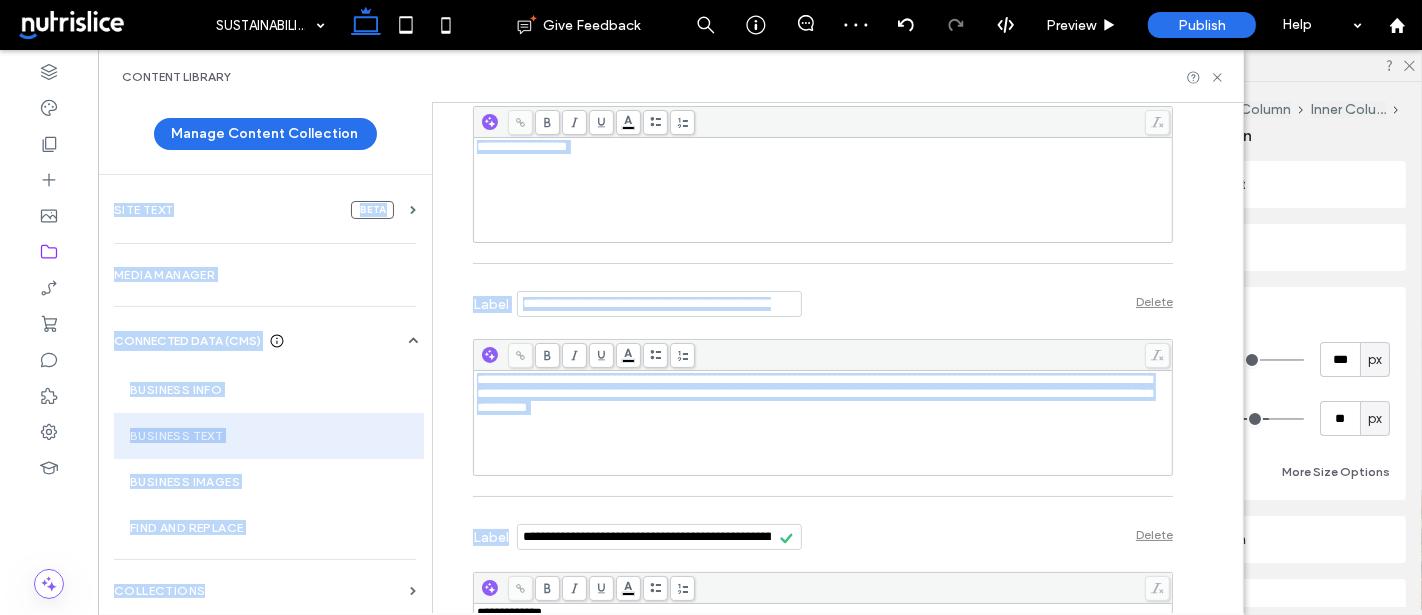 click on "**********" at bounding box center (671, 332) 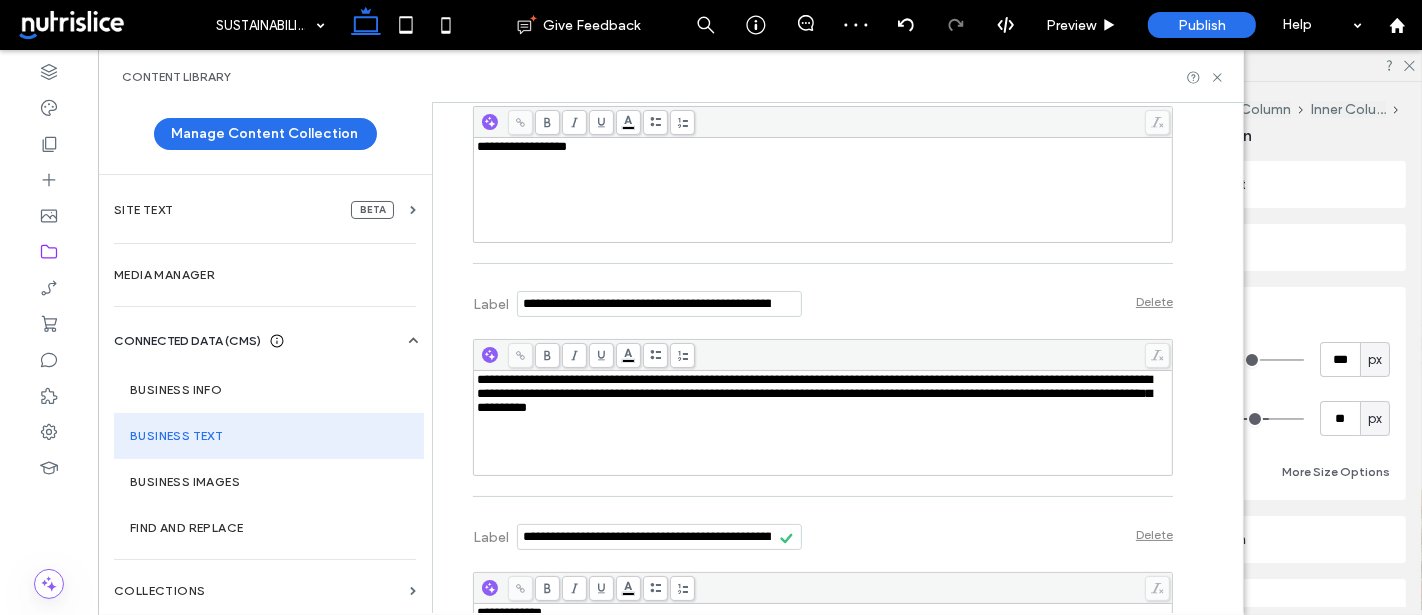 click at bounding box center [659, 537] 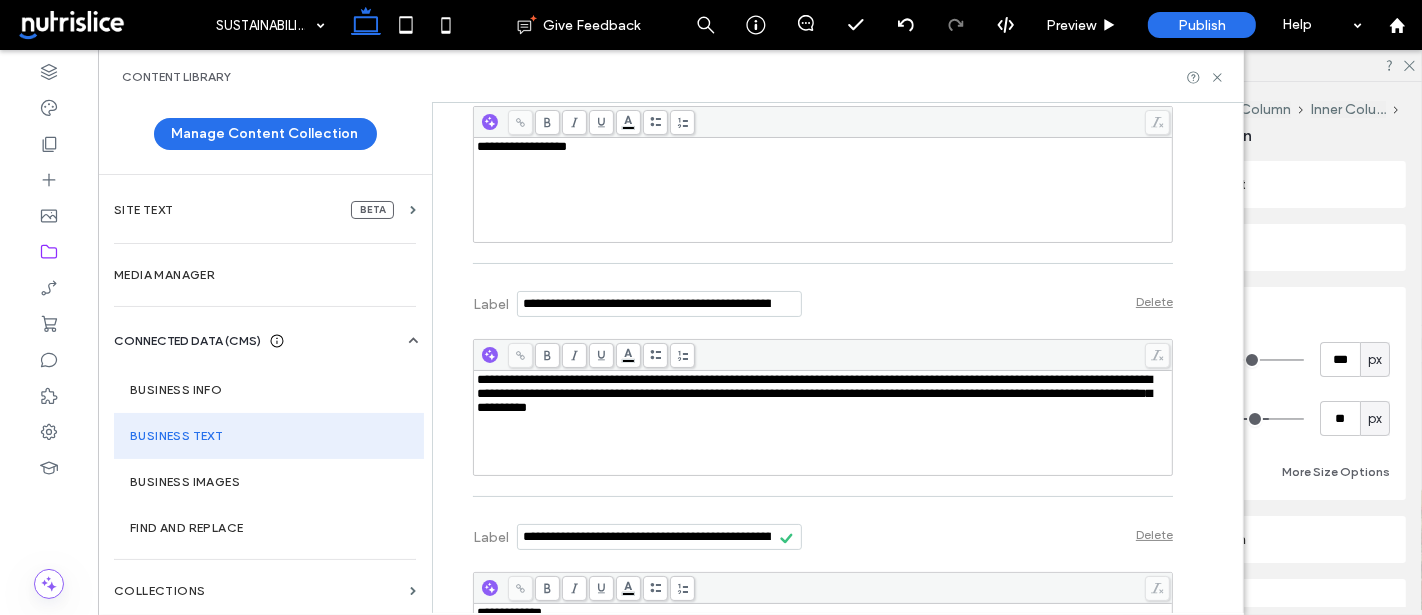 click at bounding box center (659, 537) 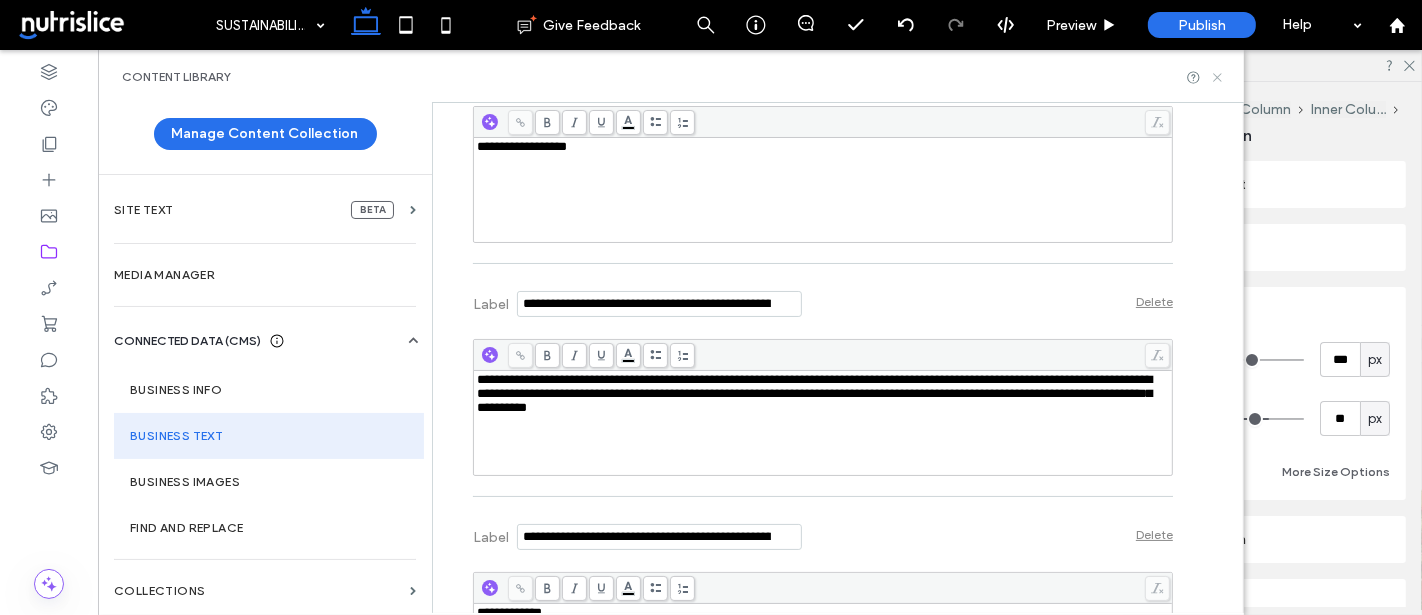click 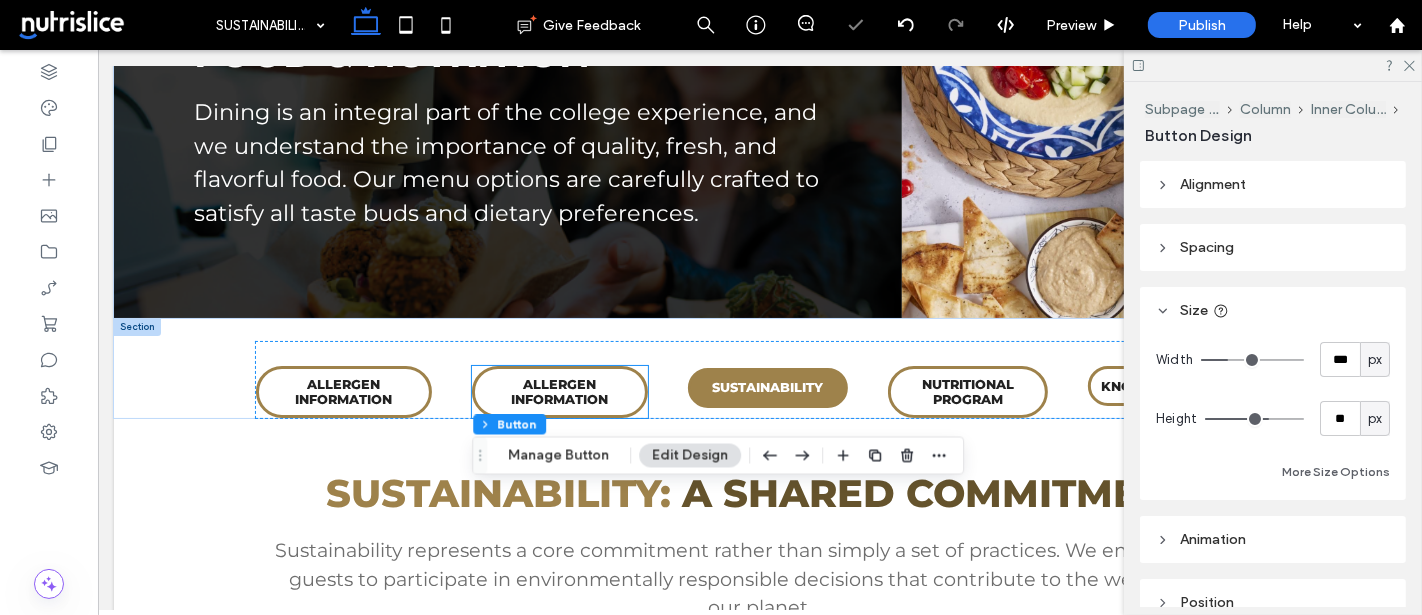 scroll, scrollTop: 215, scrollLeft: 0, axis: vertical 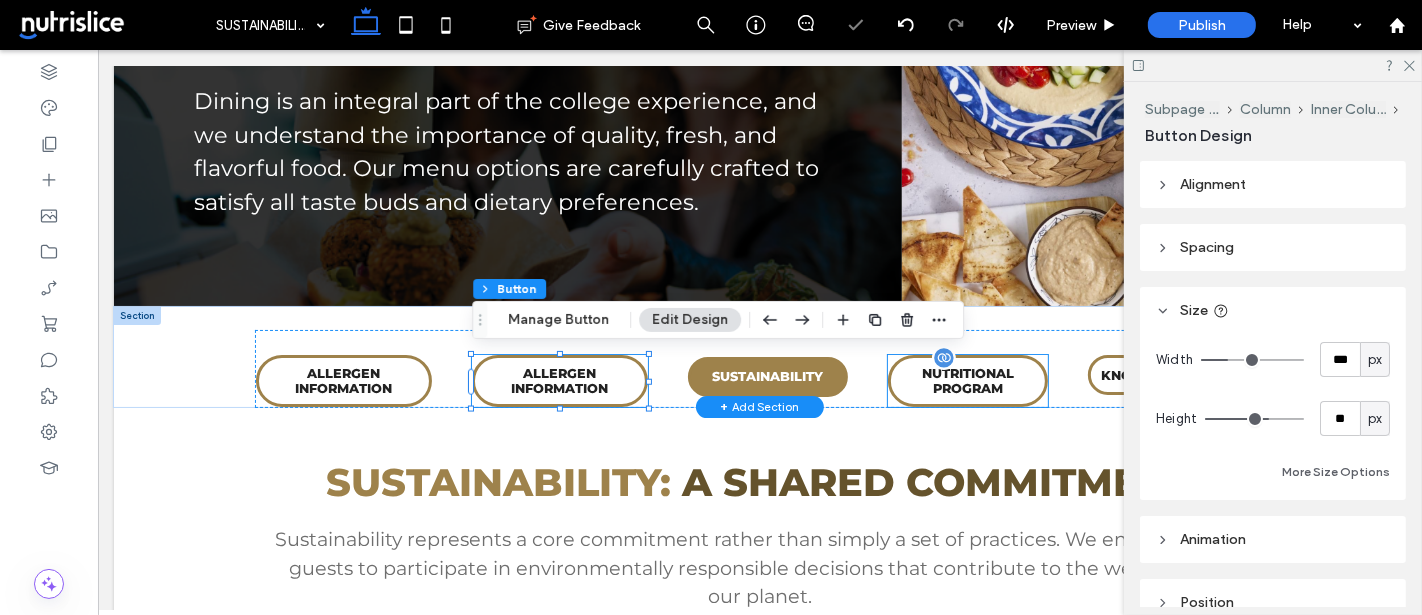click on "NUTRITIONAL PROGRAM" at bounding box center [967, 381] 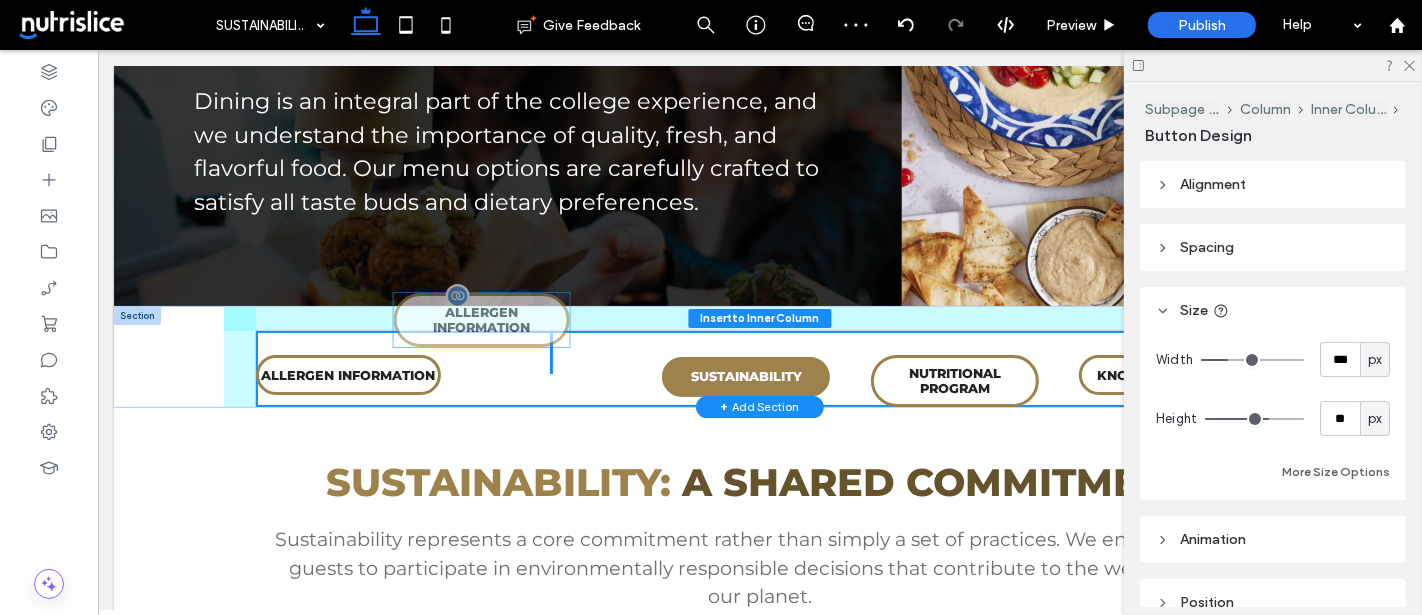 type on "**" 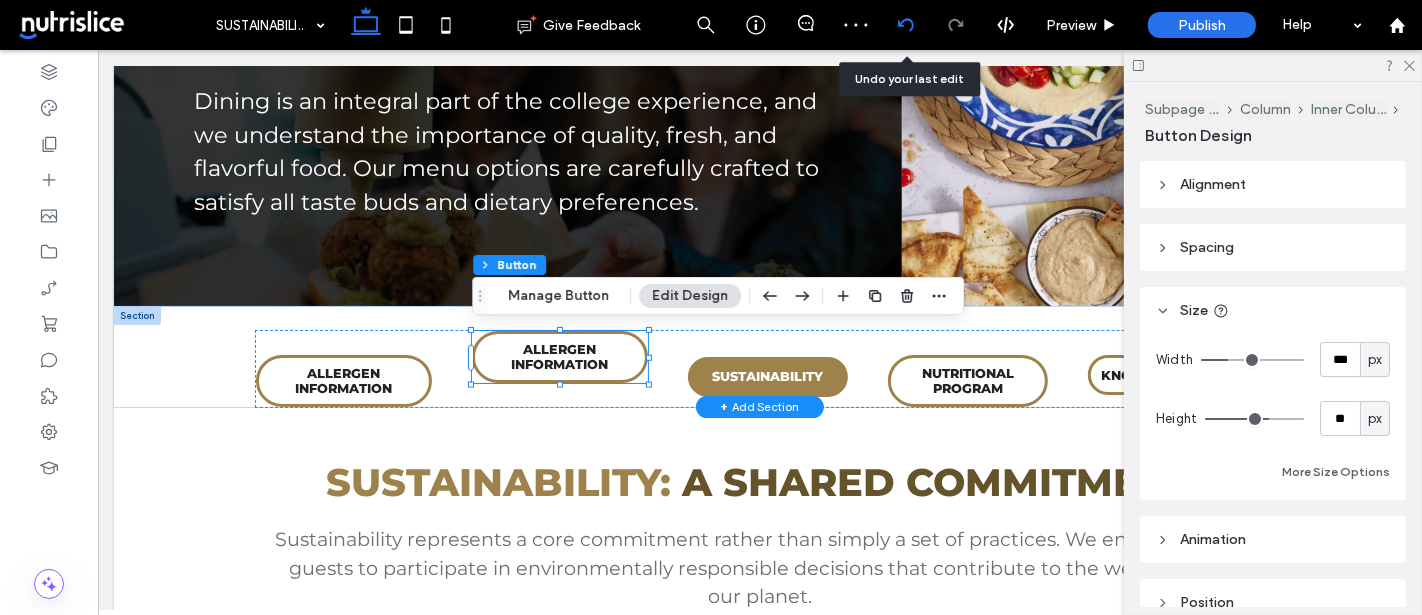 click 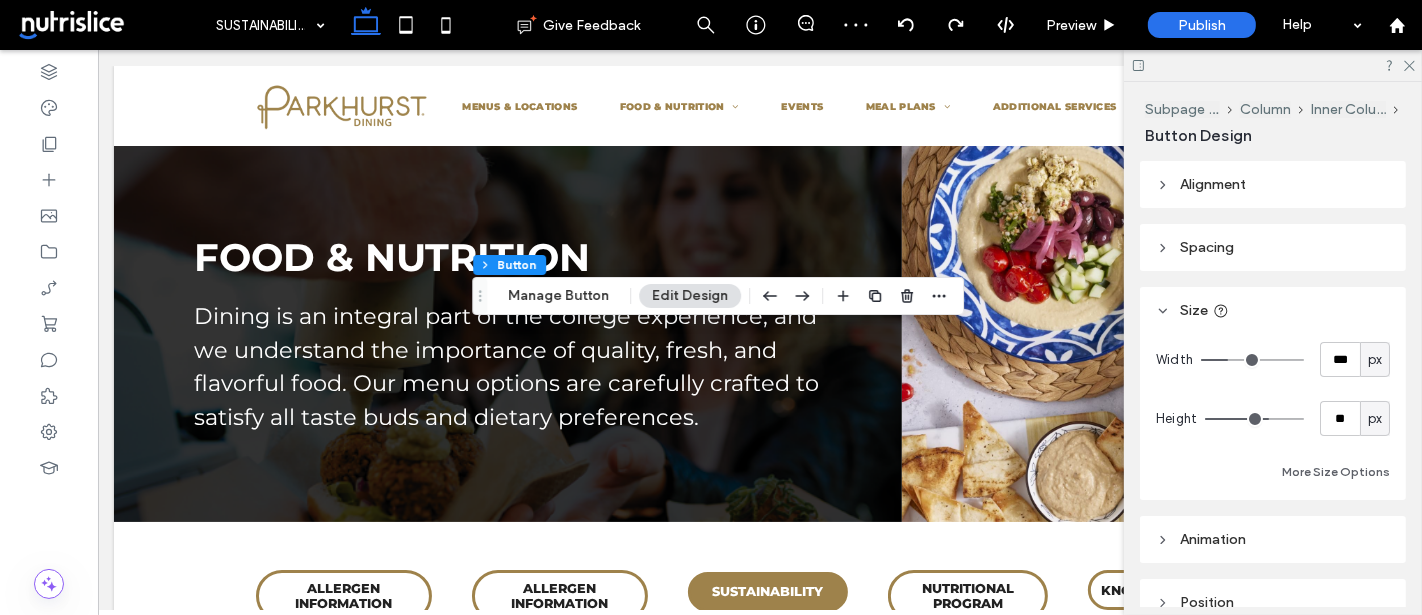 scroll, scrollTop: 0, scrollLeft: 0, axis: both 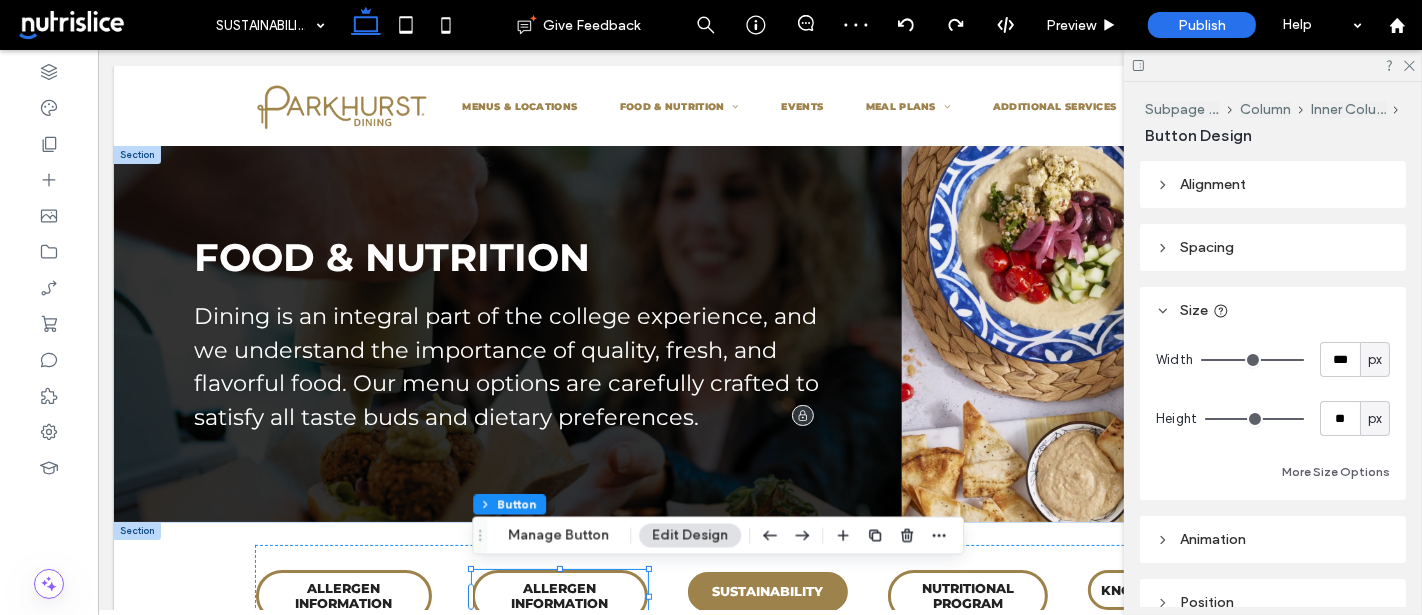 type on "**" 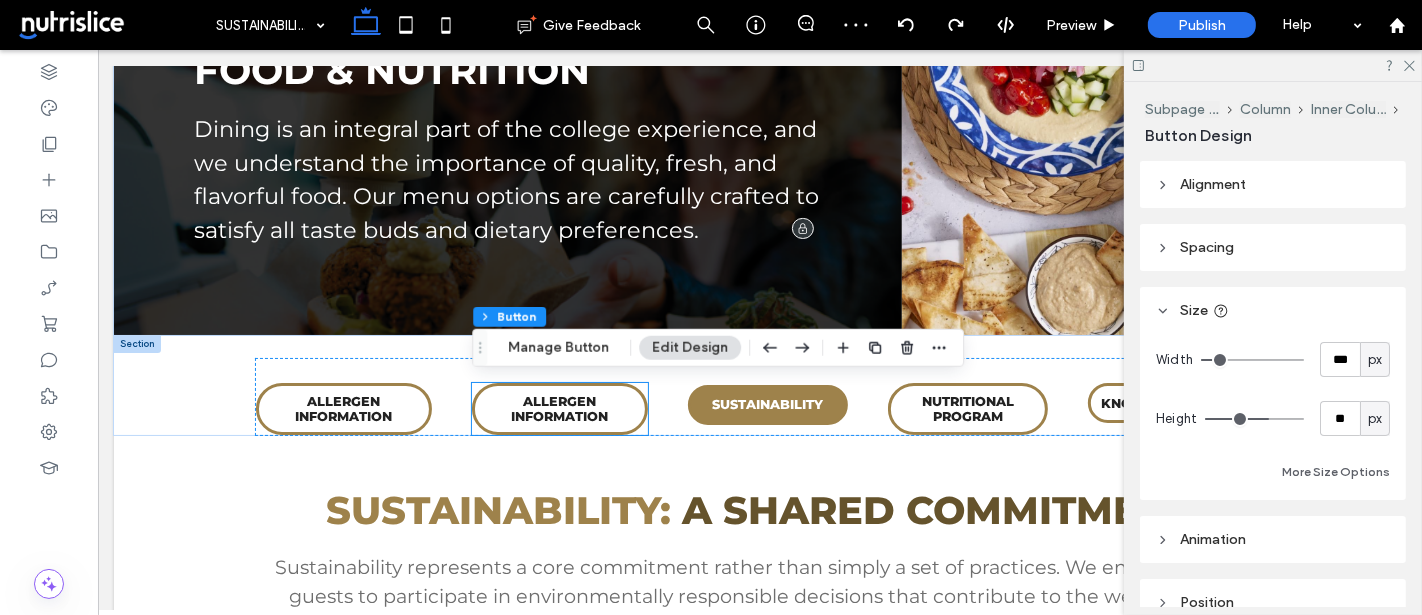 scroll, scrollTop: 452, scrollLeft: 0, axis: vertical 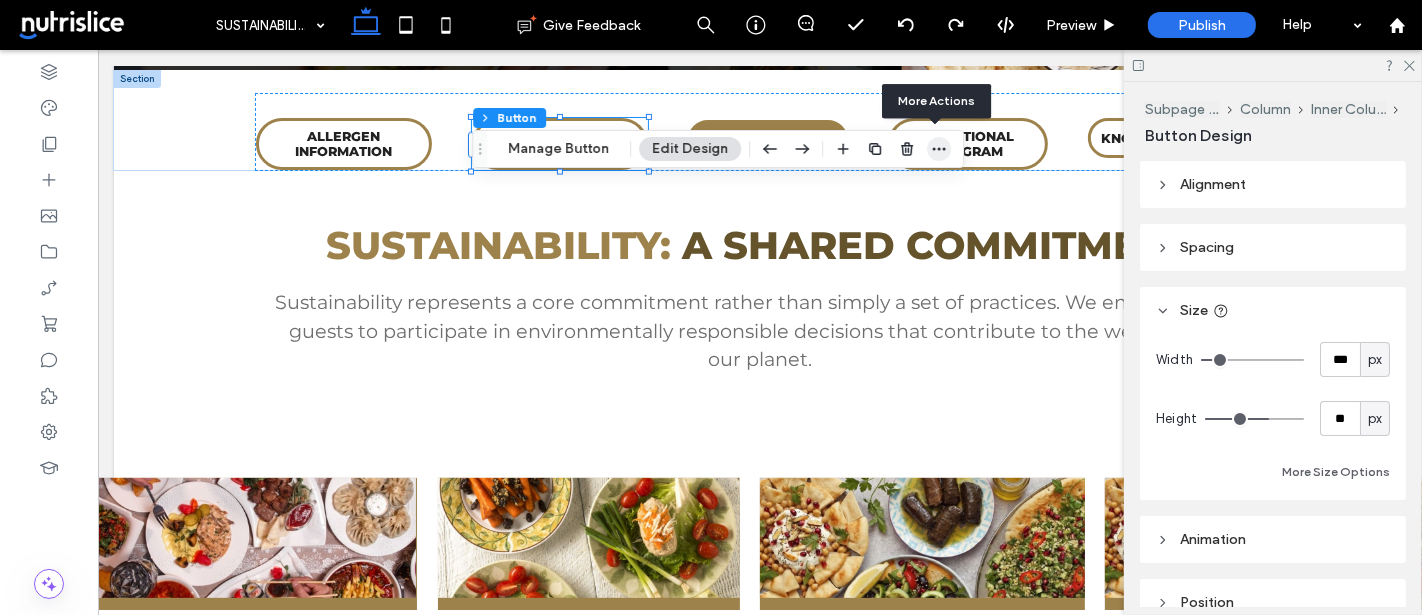 click 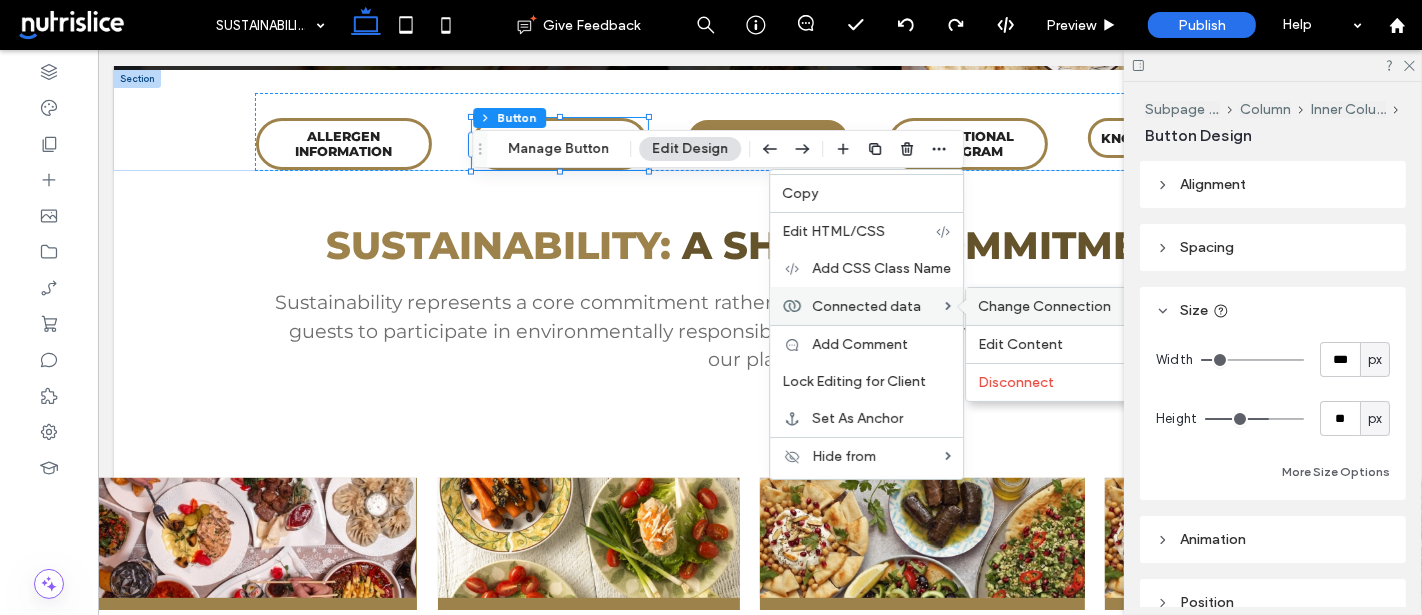 click on "Change Connection" at bounding box center [1044, 306] 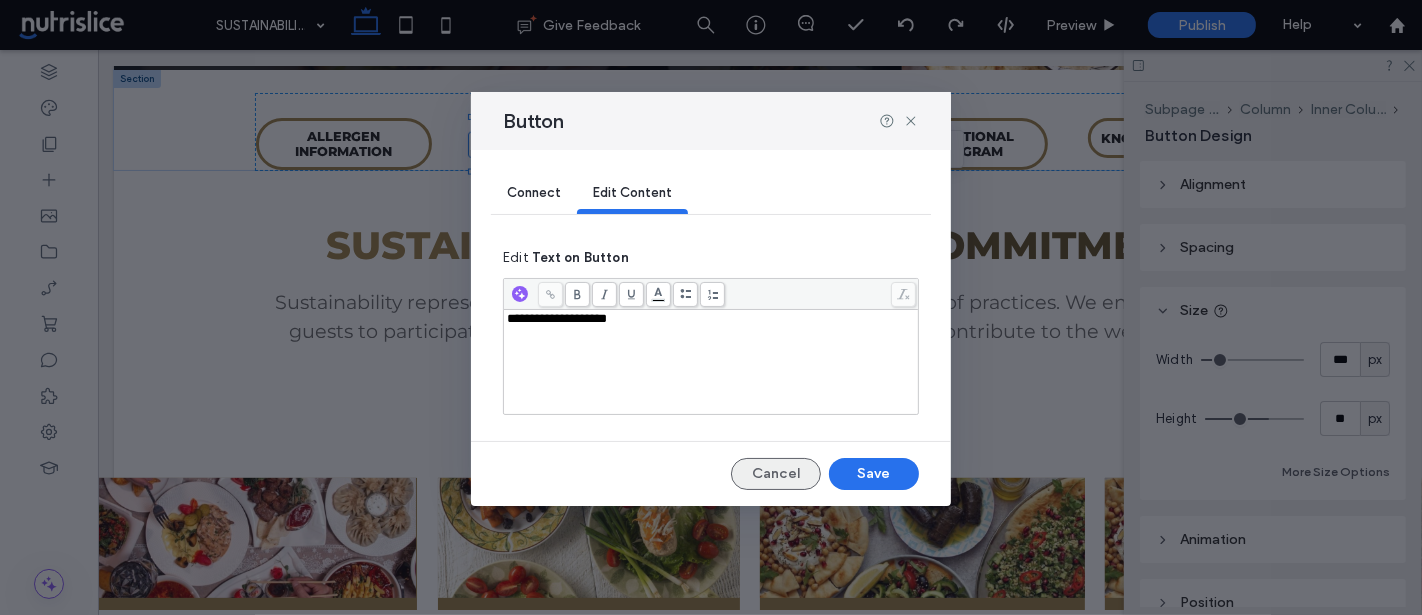 click on "Cancel" at bounding box center (776, 474) 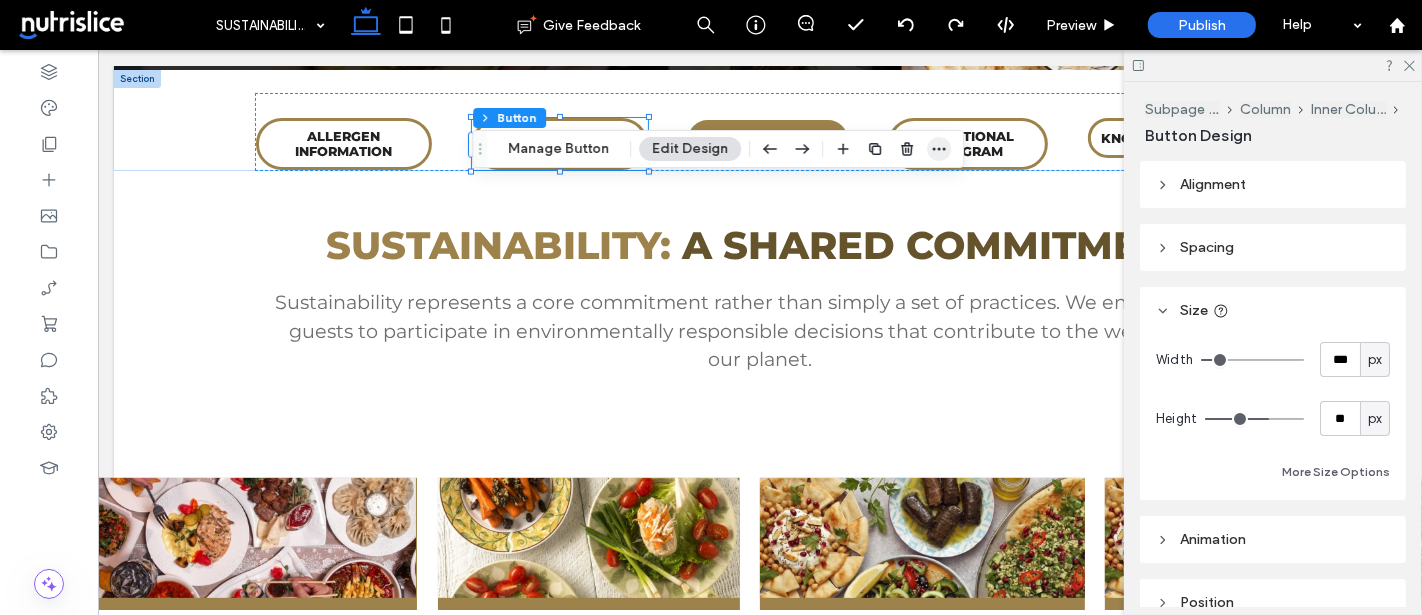 click 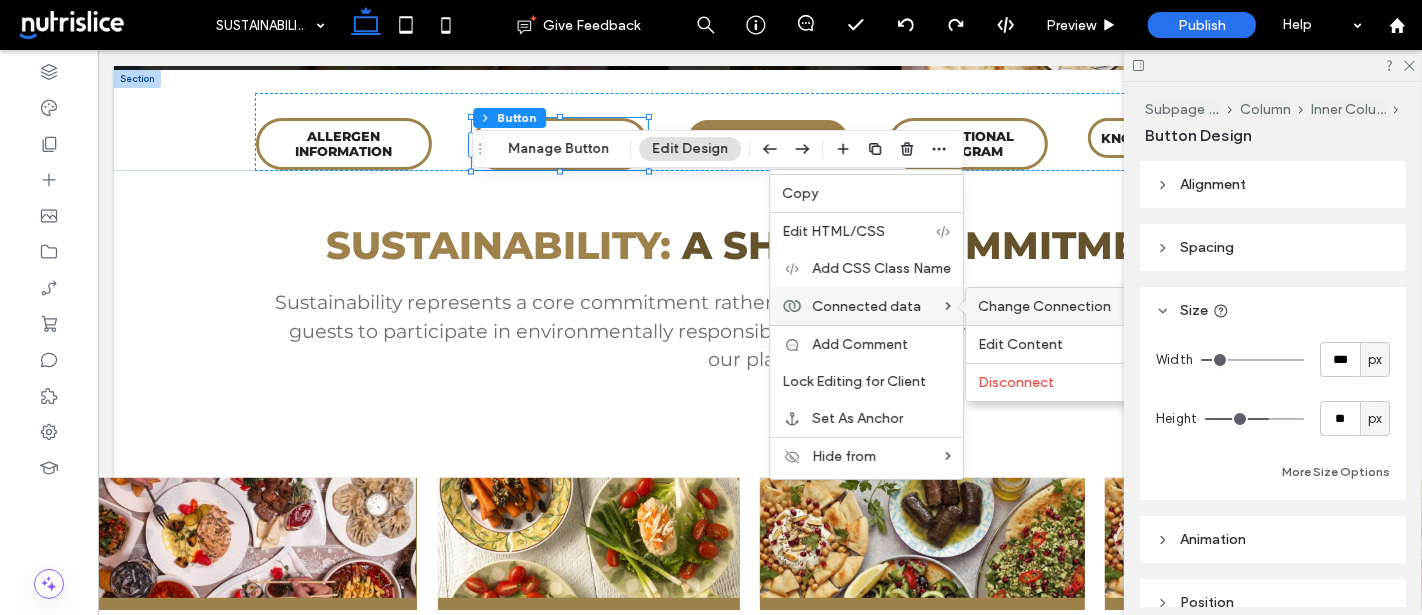 click on "Change Connection" at bounding box center [1044, 306] 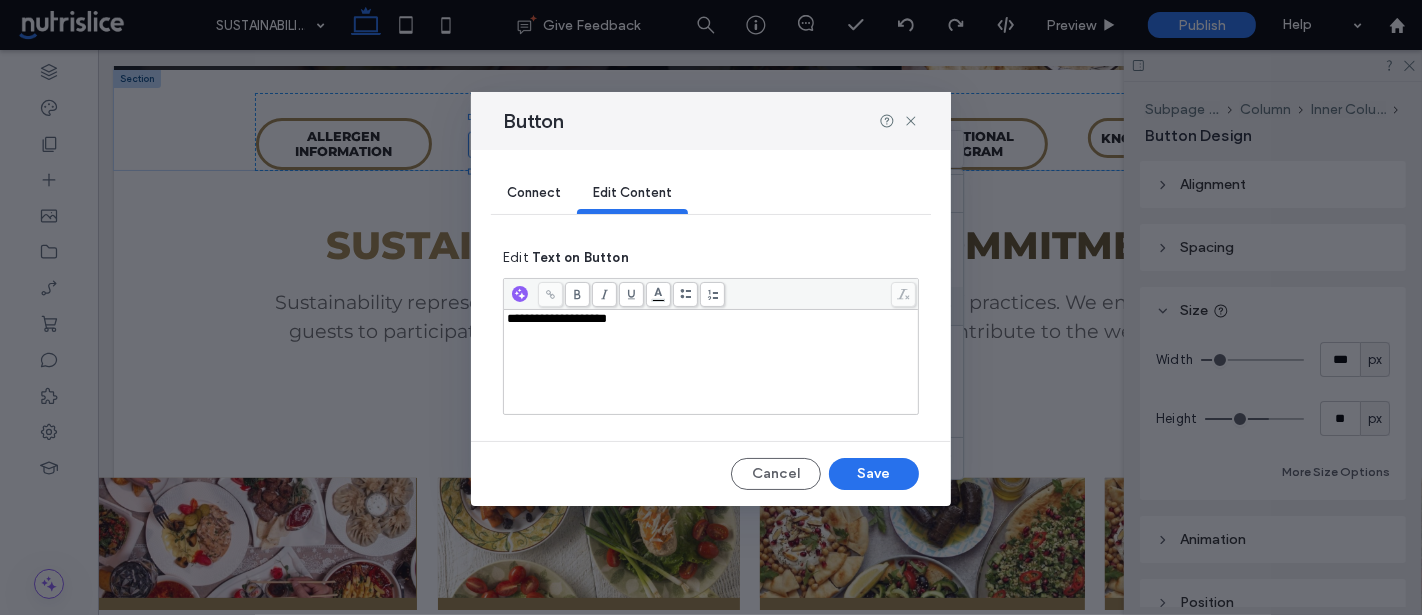 click on "Connect" at bounding box center (534, 192) 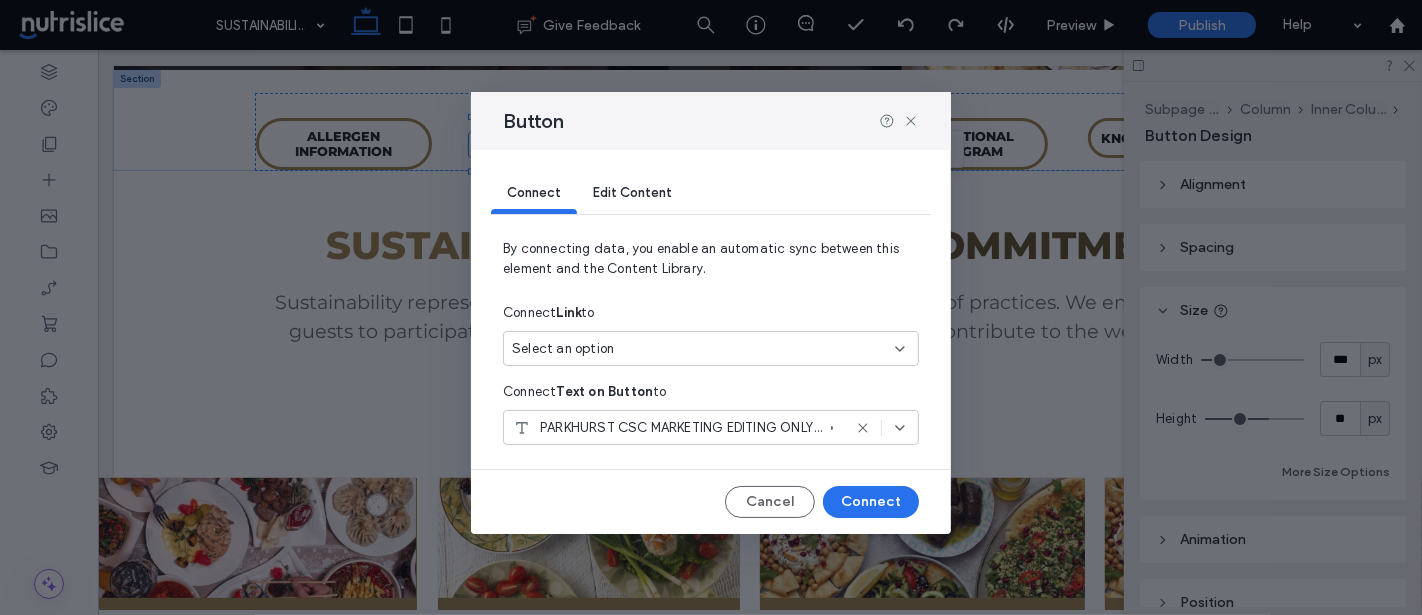 click on "PARKHURST CSC MARKETING EDITING ONLY Nutri B02 LABEL - ALLERGEN INFORMATION" at bounding box center [681, 428] 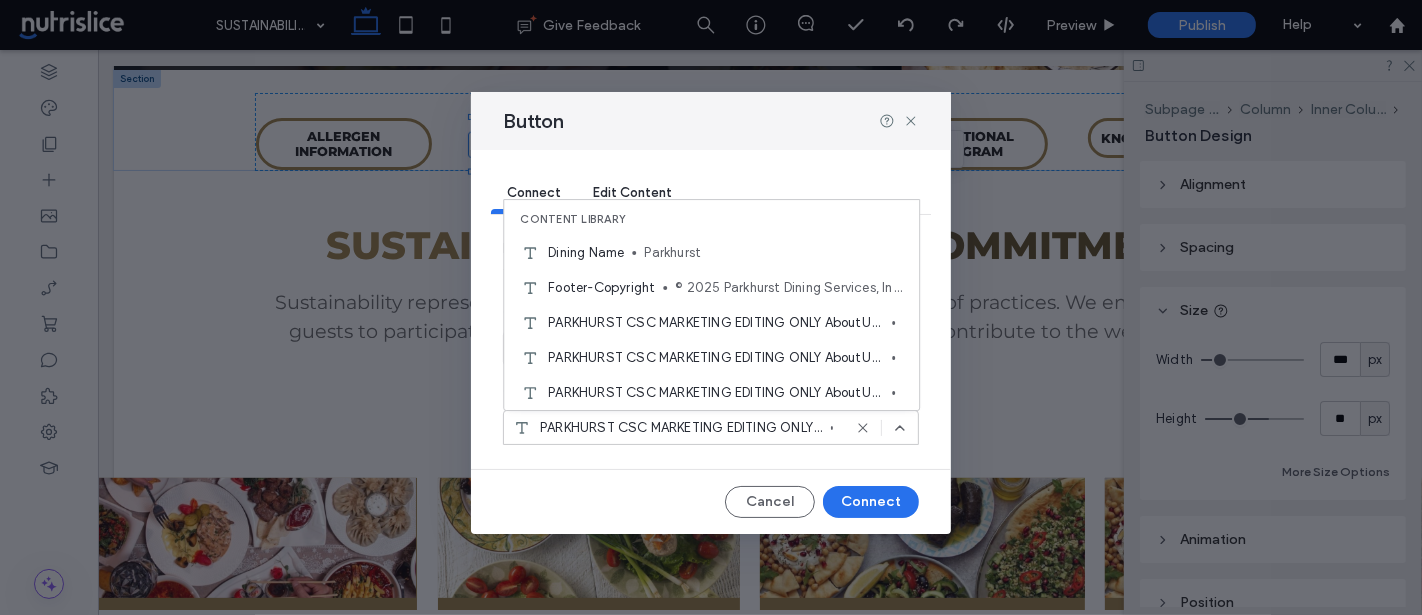 paste on "**********" 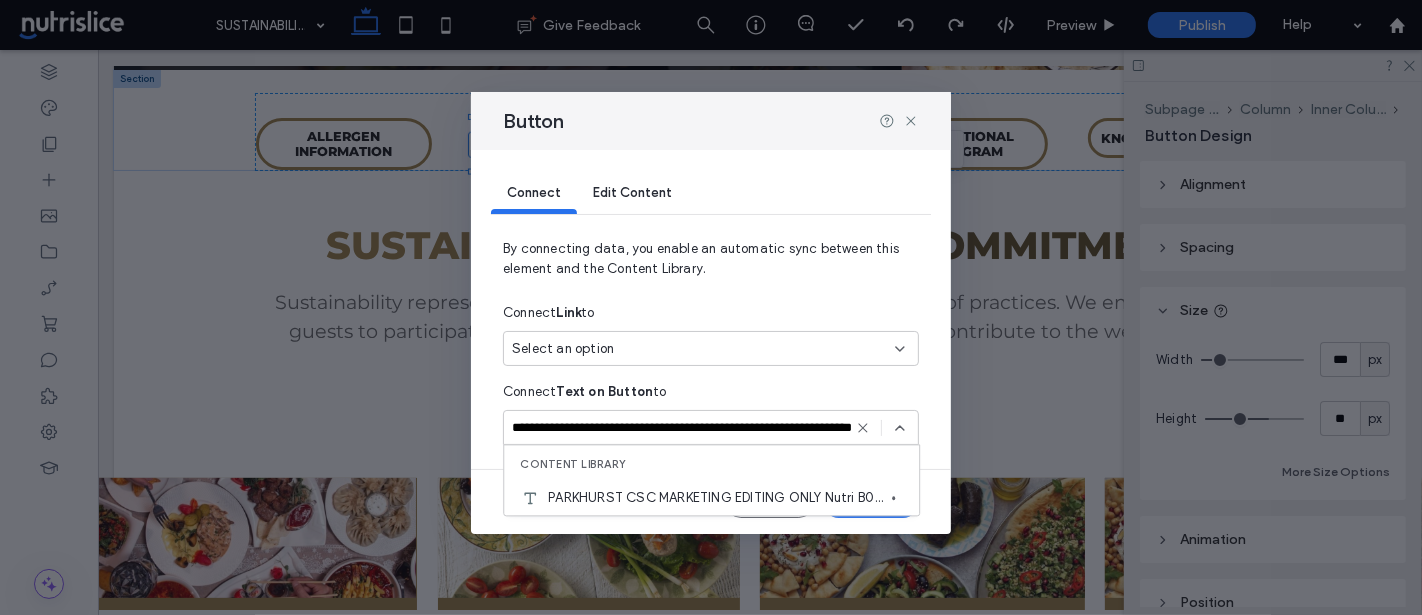 scroll, scrollTop: 0, scrollLeft: 138, axis: horizontal 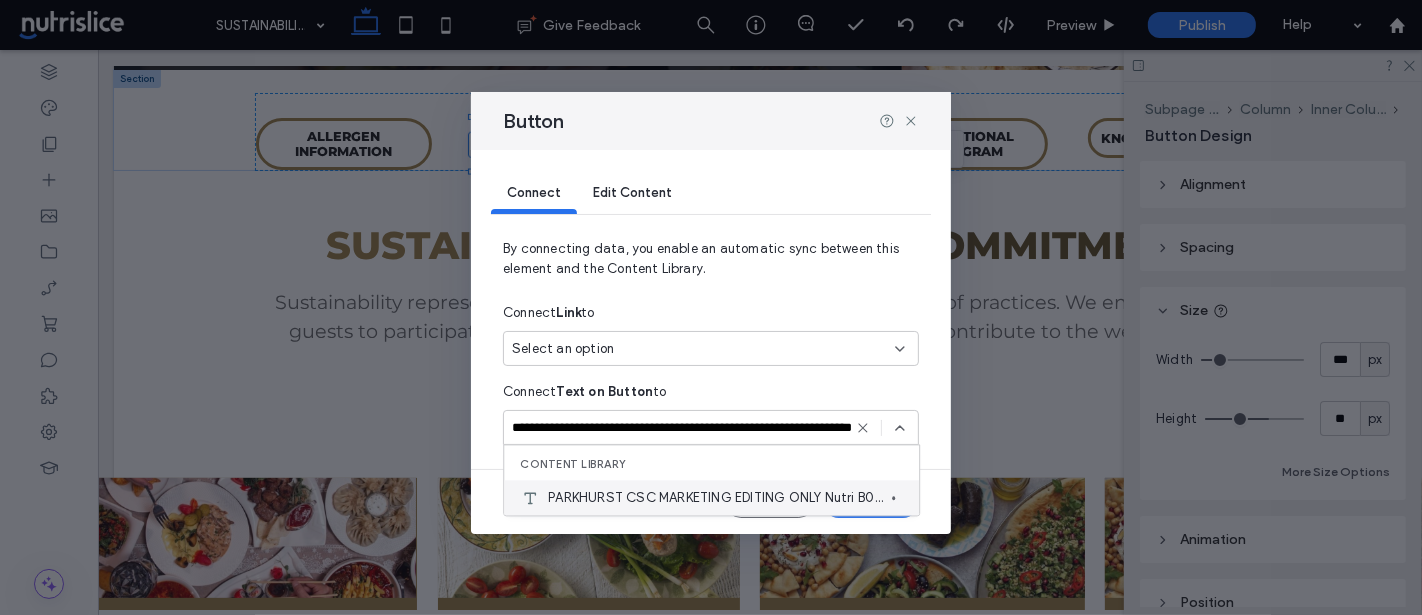 type on "**********" 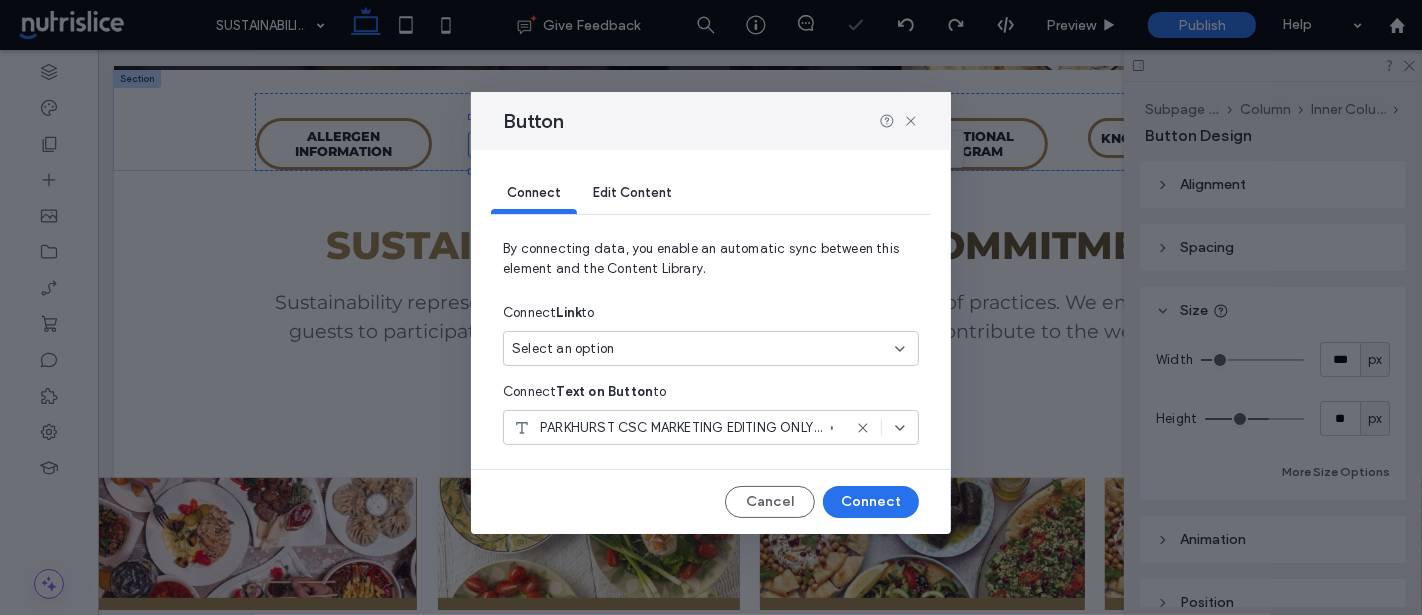 type on "*" 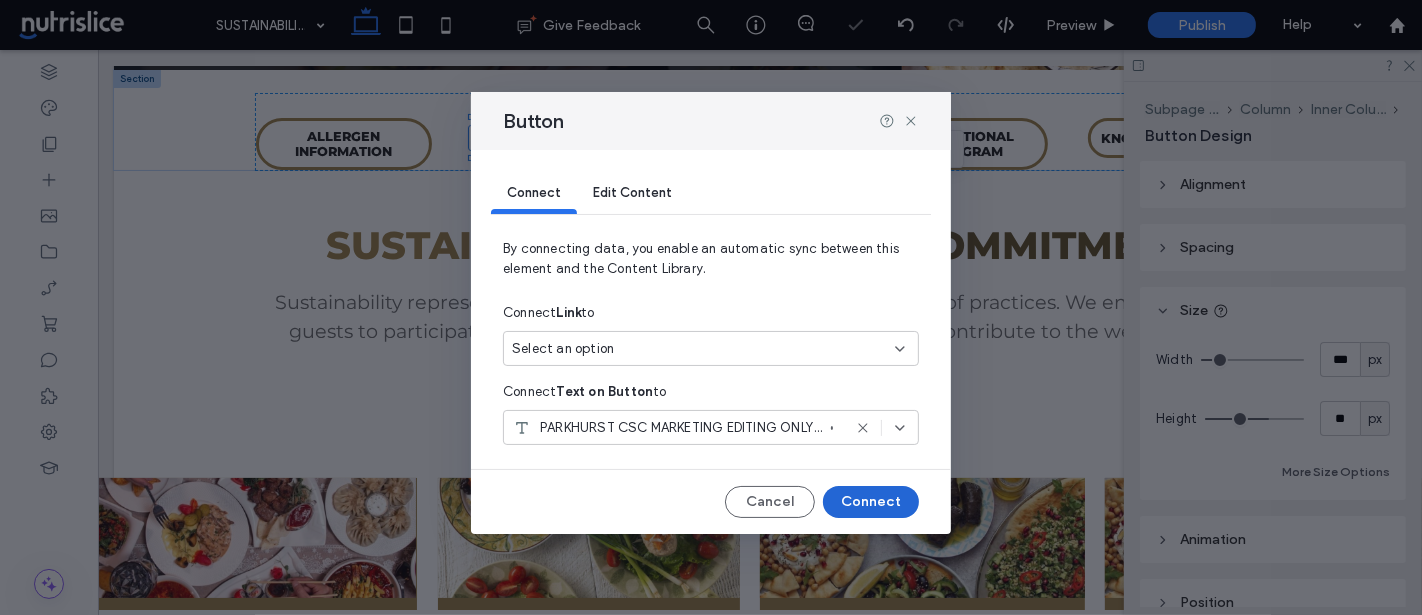 click on "Connect" at bounding box center [871, 502] 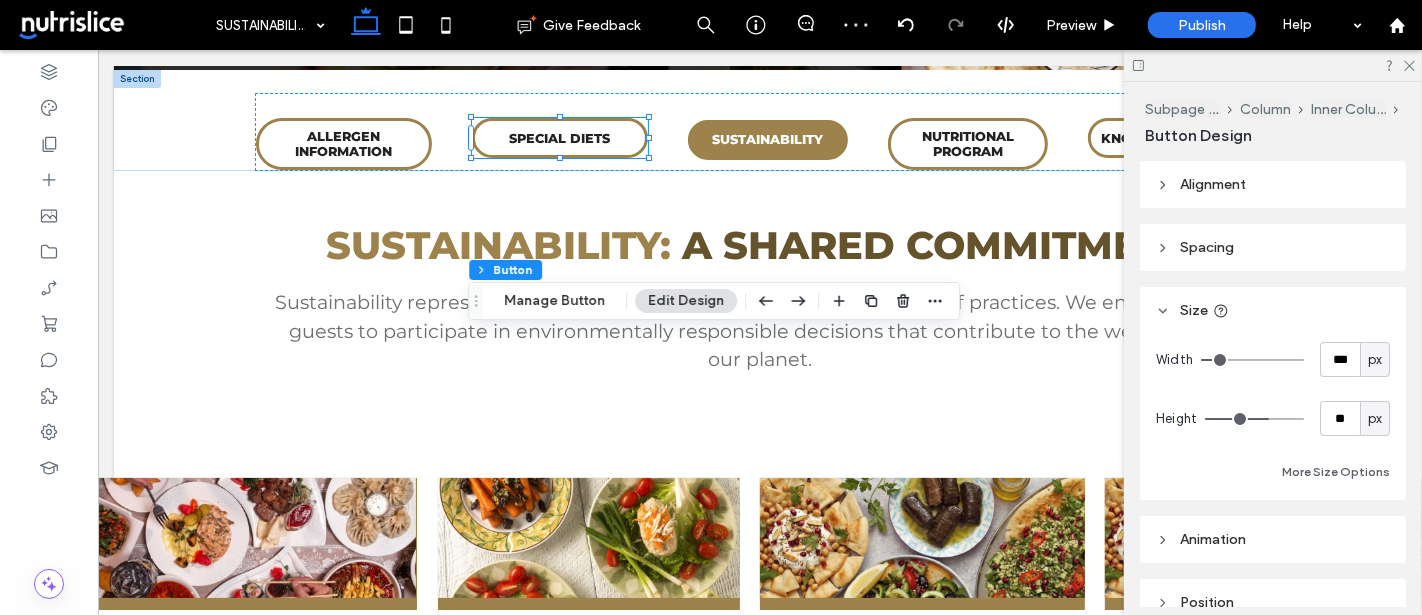 drag, startPoint x: 489, startPoint y: 152, endPoint x: 488, endPoint y: 310, distance: 158.00316 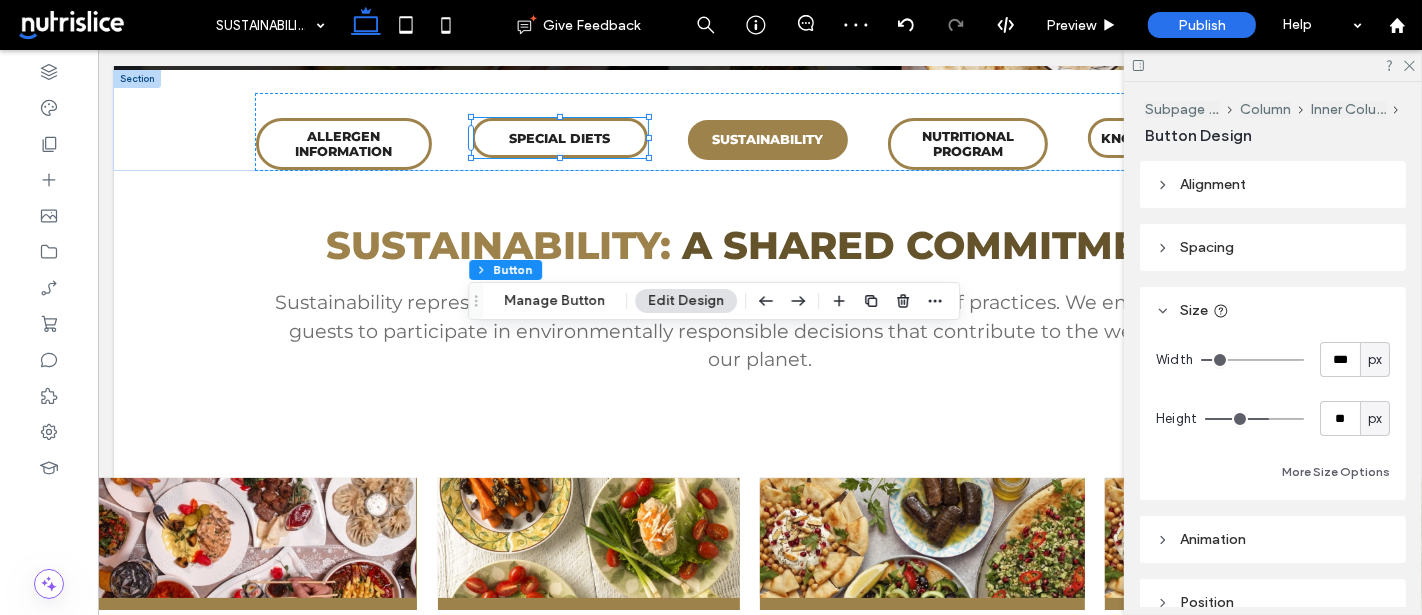 click at bounding box center (476, 301) 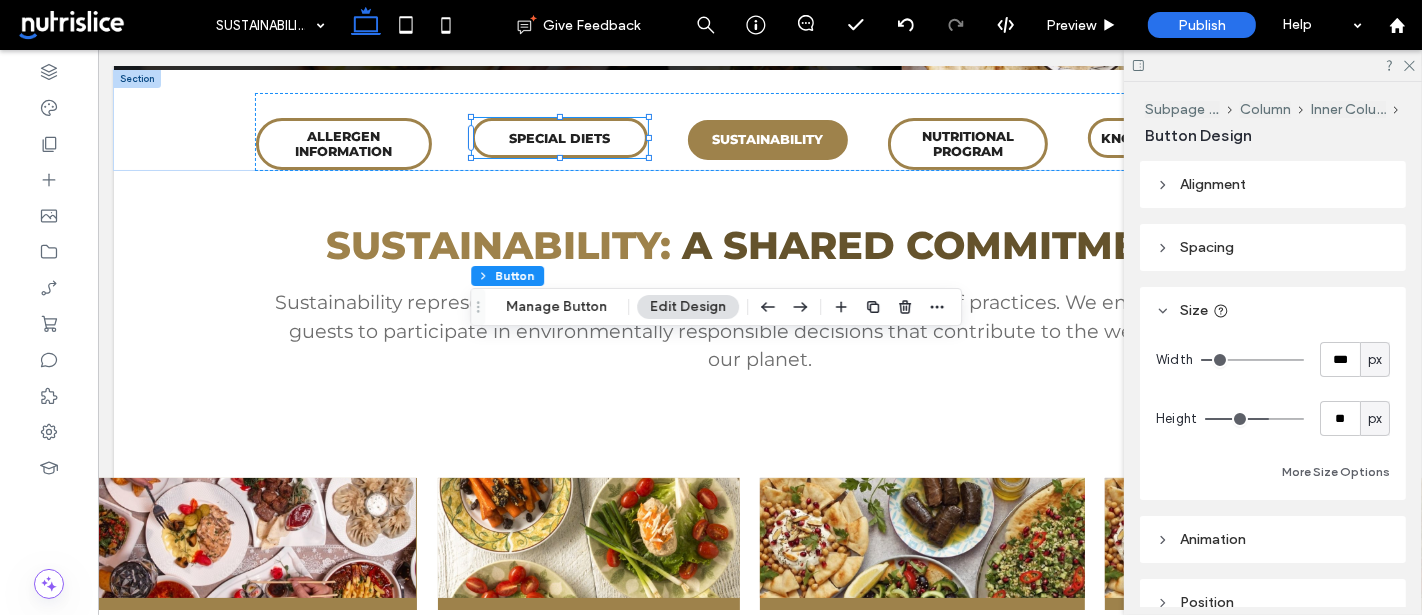 click on "Spacing" at bounding box center [1273, 247] 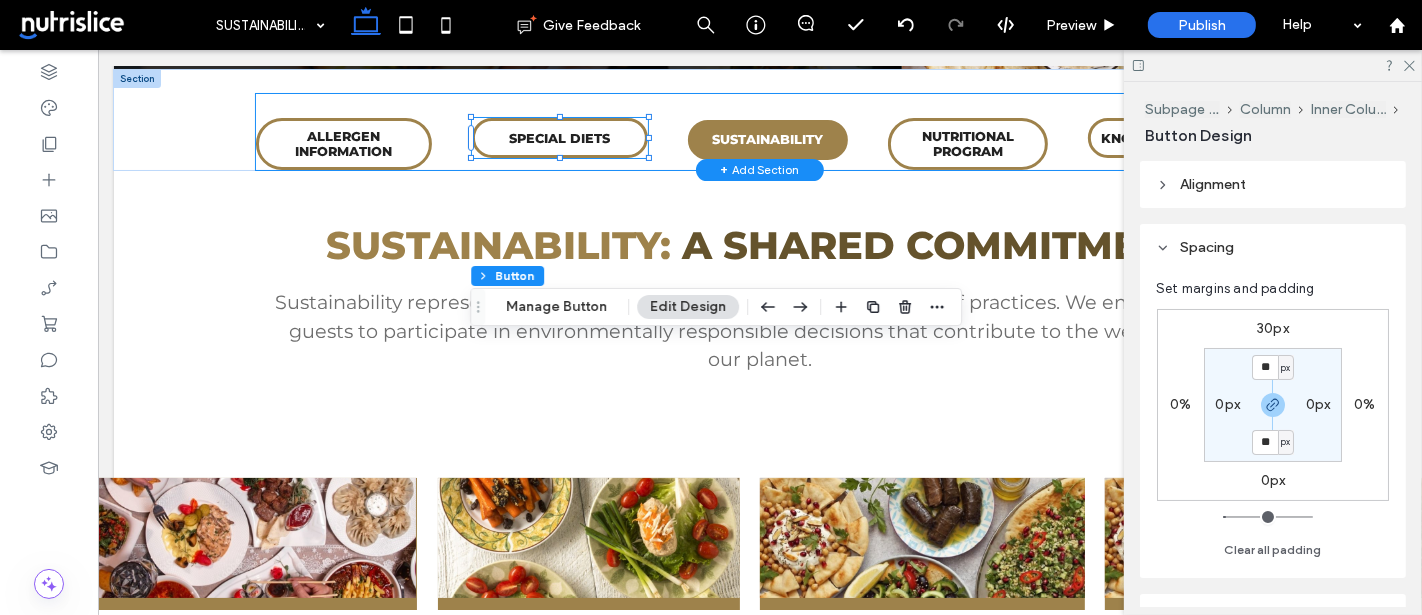 click on "ALLERGEN INFORMATION
SPECIAL DIETS
CULTURAL OFFERINGS
SUSTAINABILITY
NUTRITIONAL PROGRAM
KNOW YOUR SOURCE" at bounding box center (759, 132) 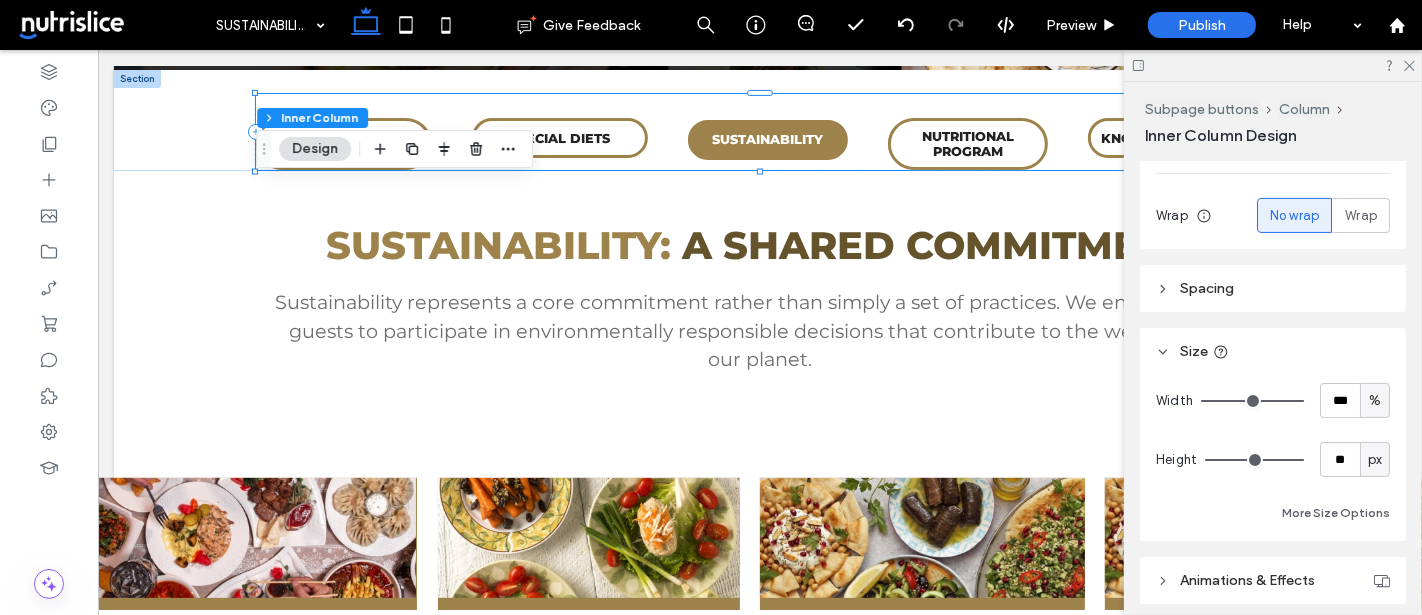 scroll, scrollTop: 352, scrollLeft: 0, axis: vertical 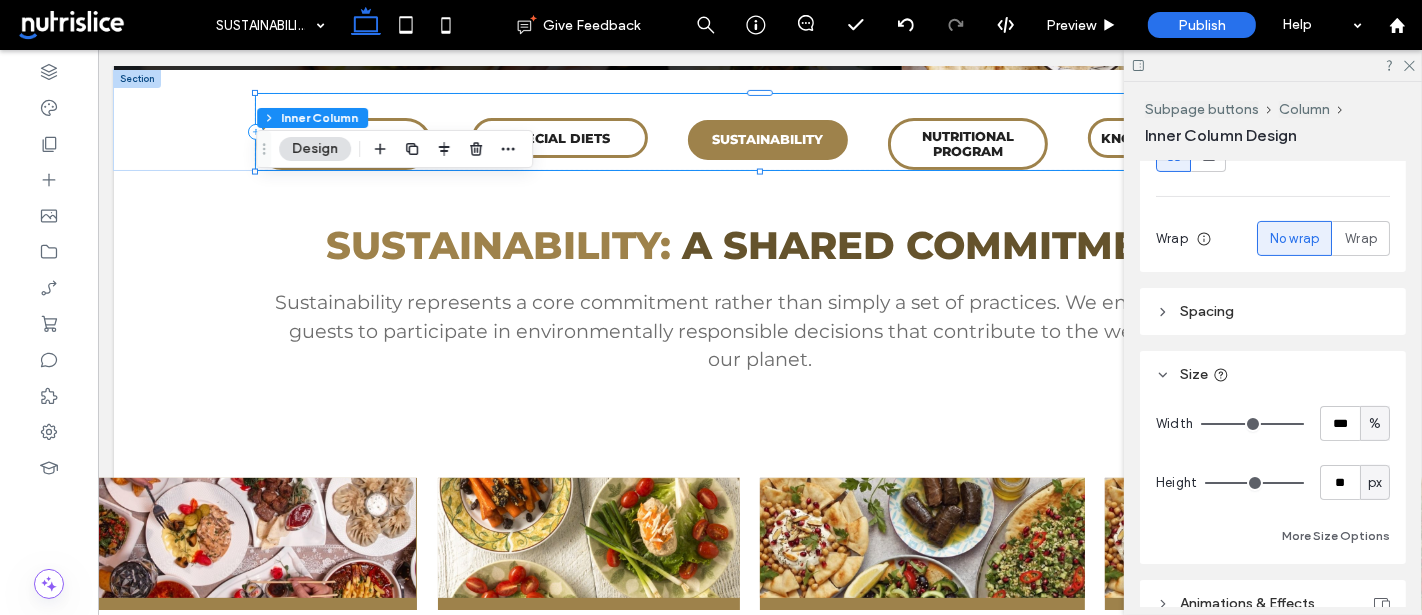 click on "Spacing" at bounding box center (1273, 311) 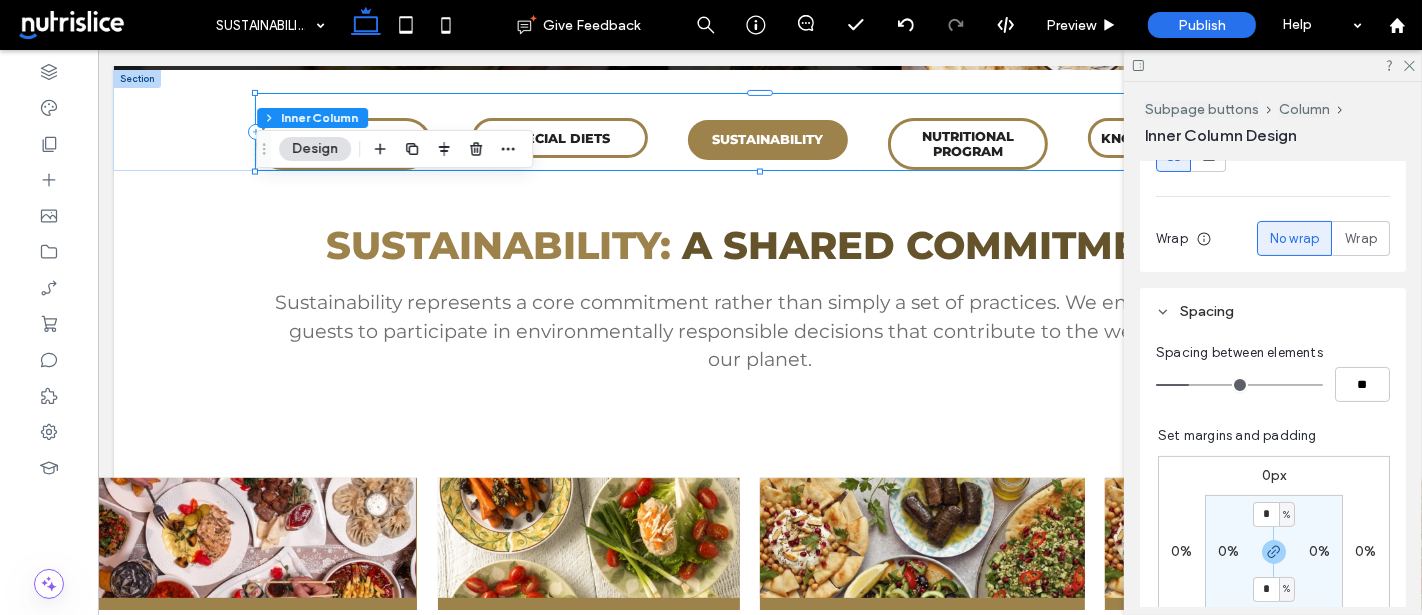 type on "*" 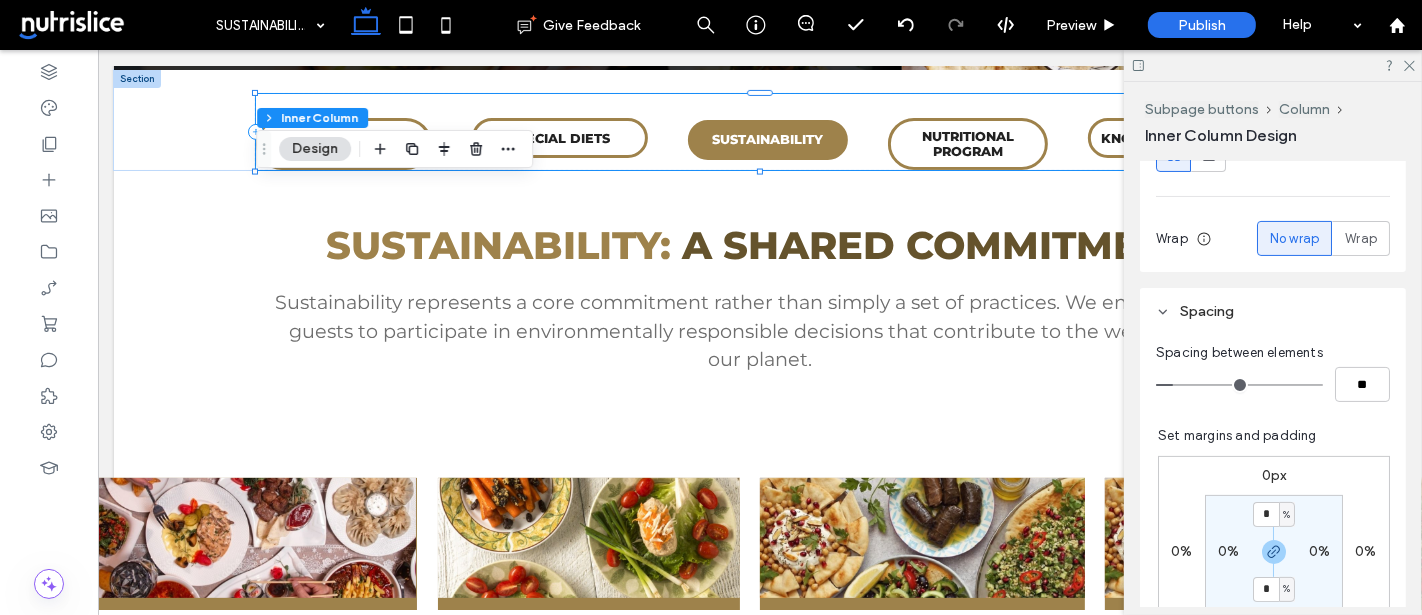 click at bounding box center [1239, 385] 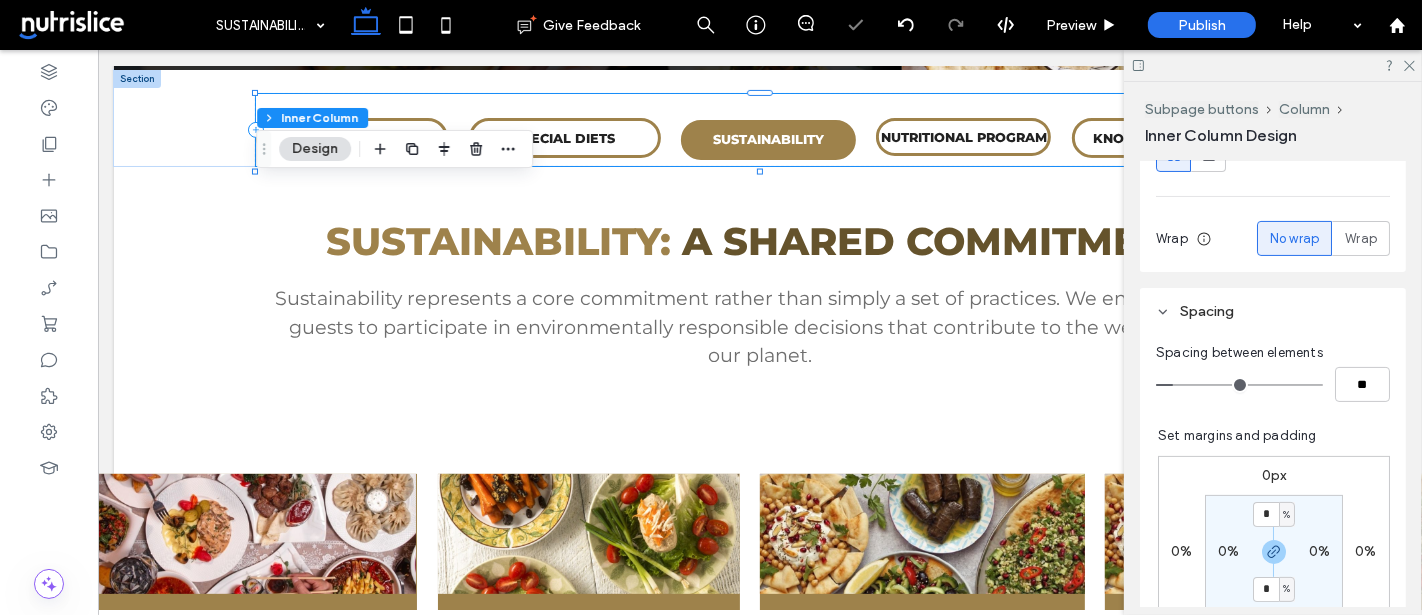 type on "*" 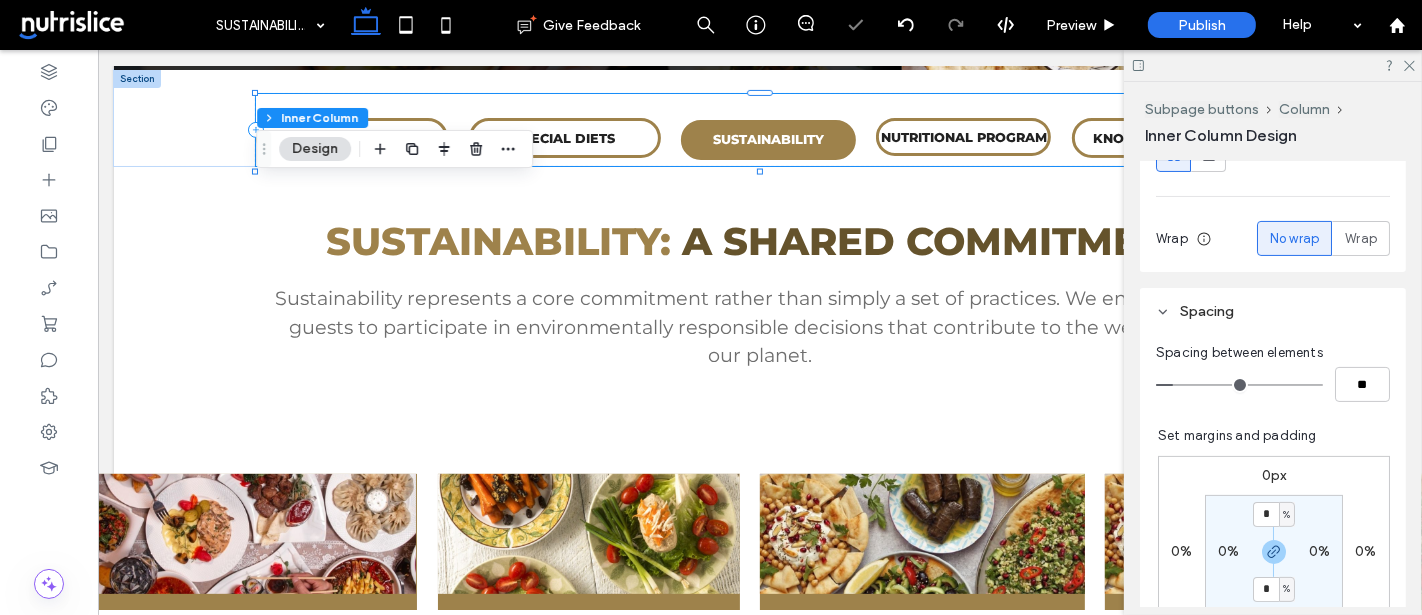 type on "**" 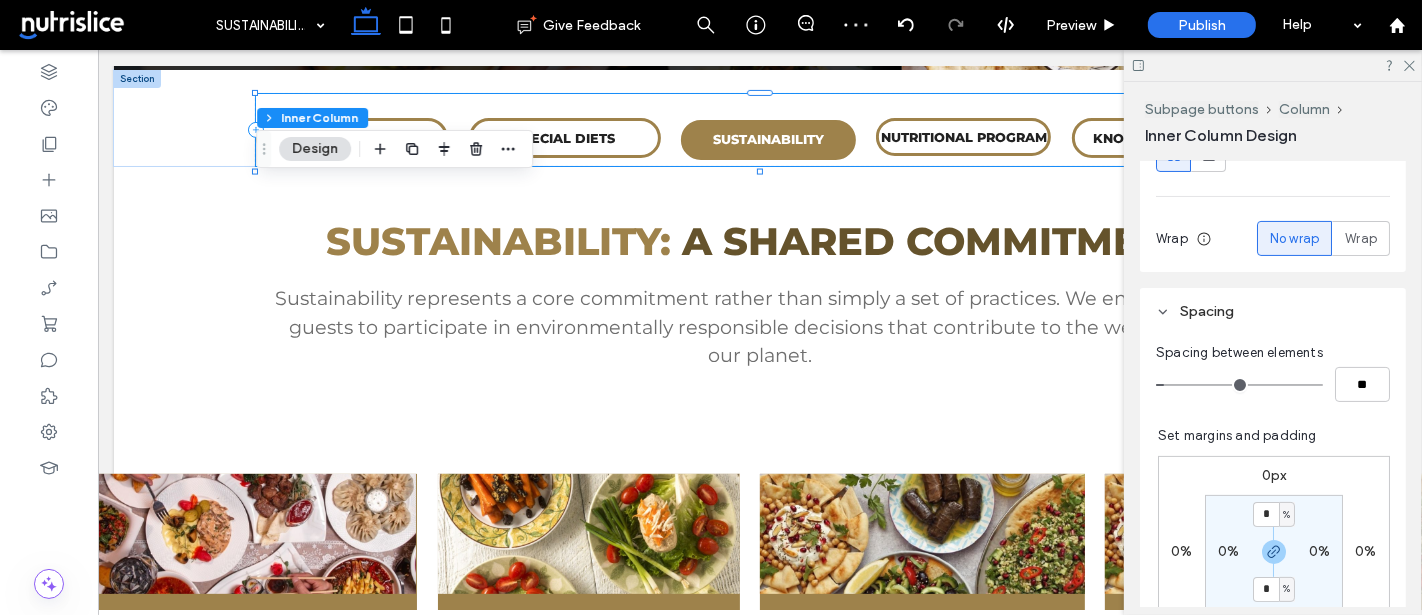 type on "*" 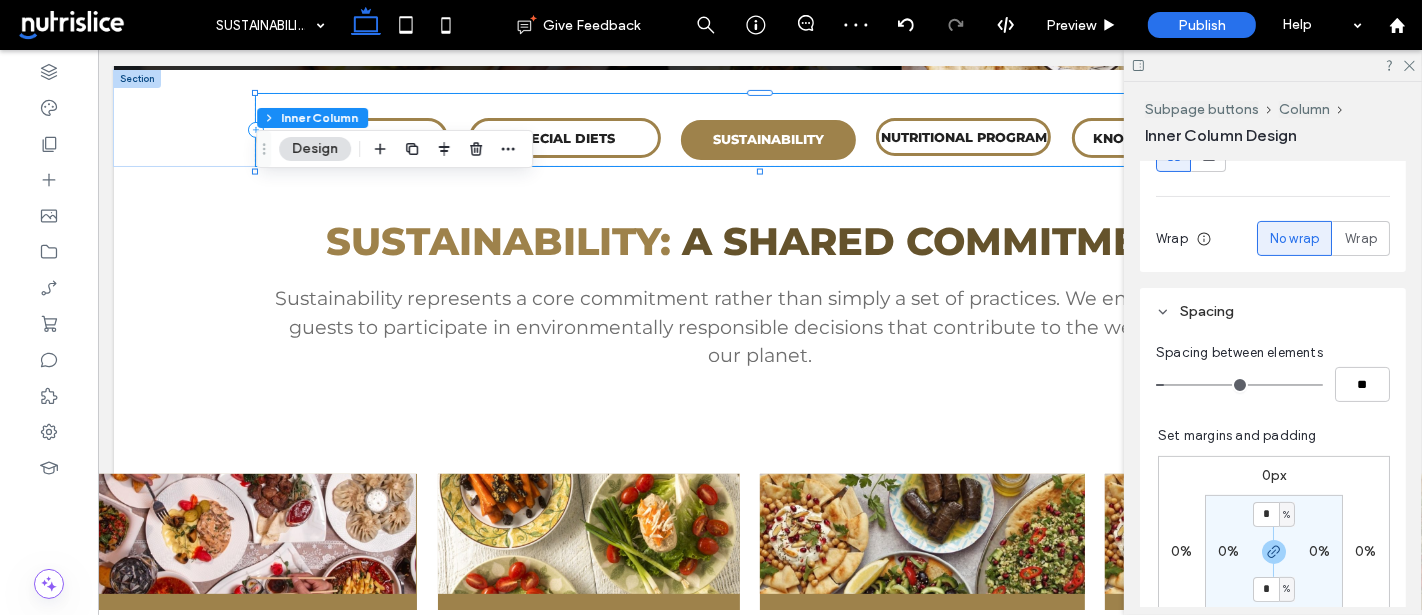 click at bounding box center [1239, 385] 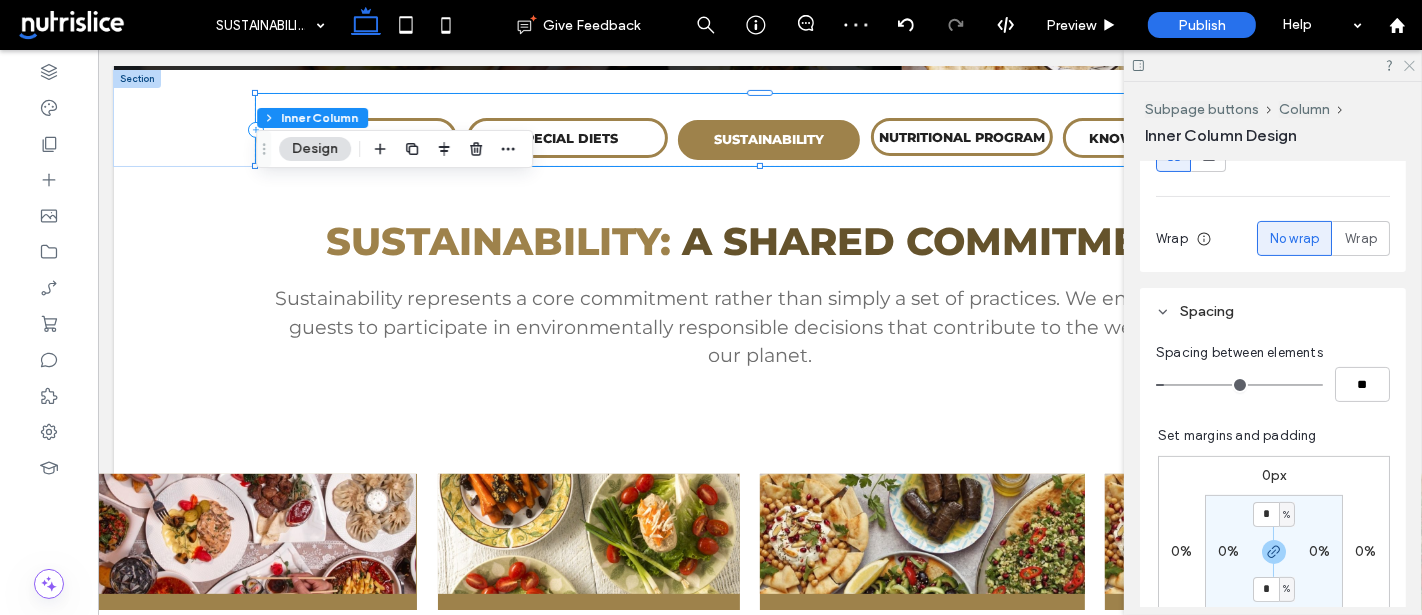click 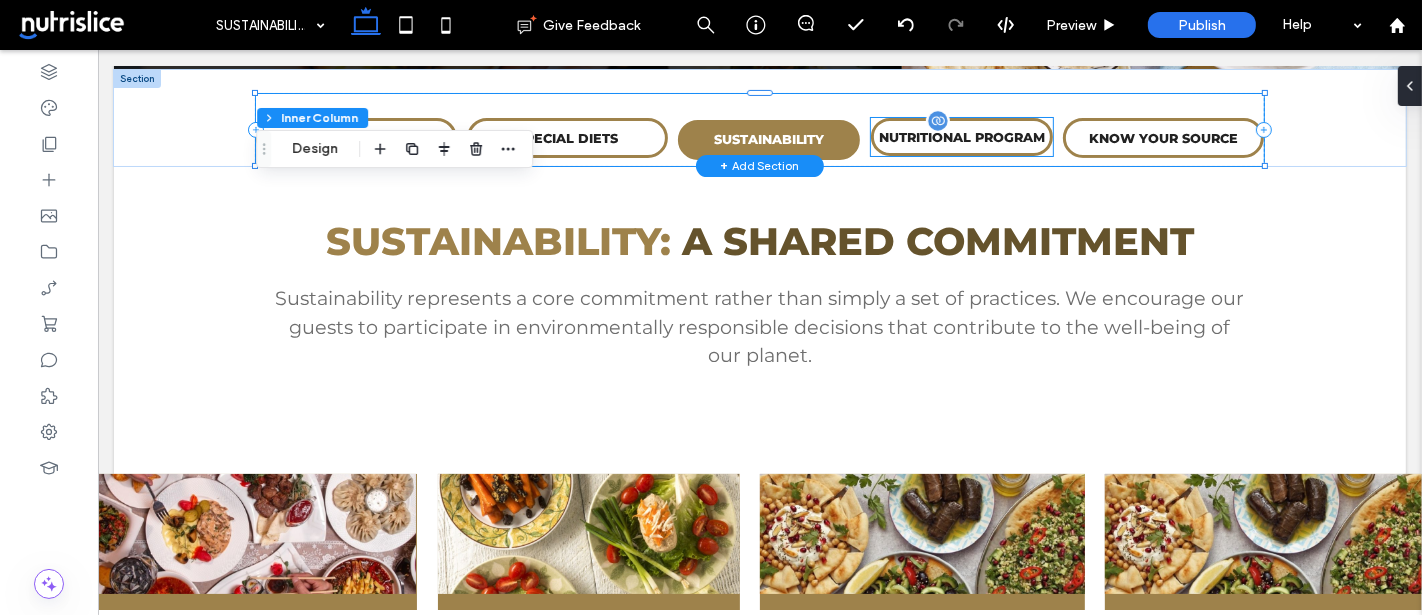 click on "NUTRITIONAL PROGRAM" at bounding box center [961, 137] 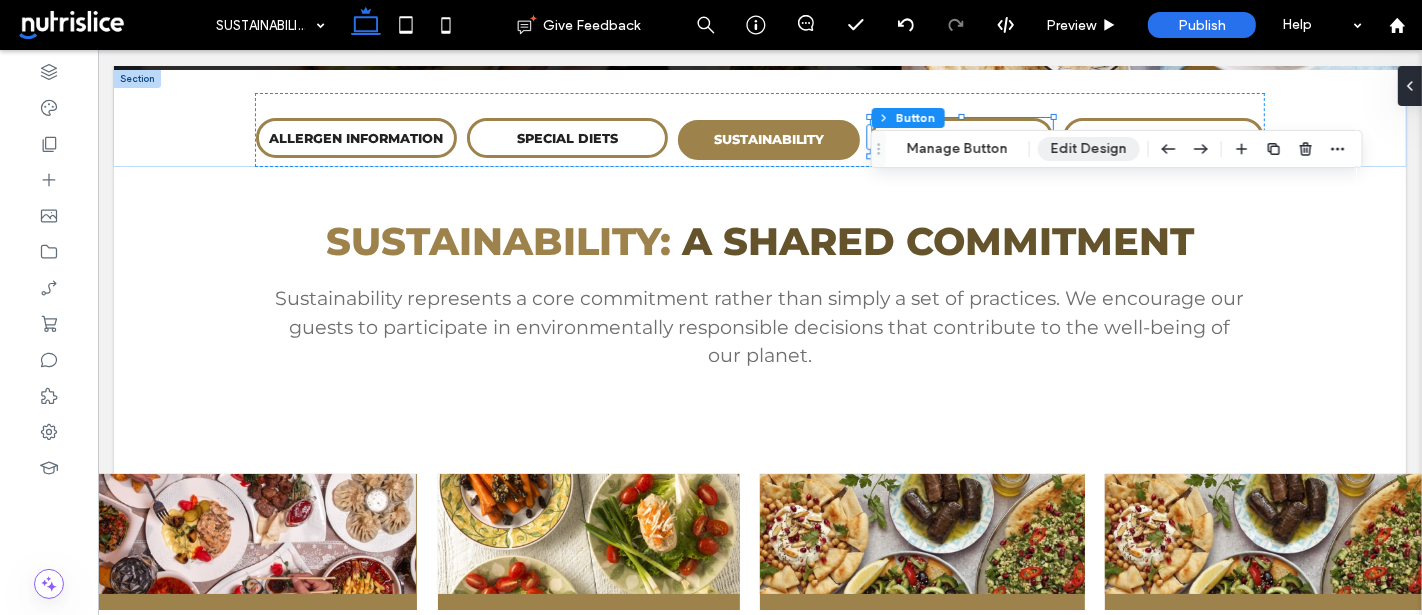 click on "Edit Design" at bounding box center [1089, 149] 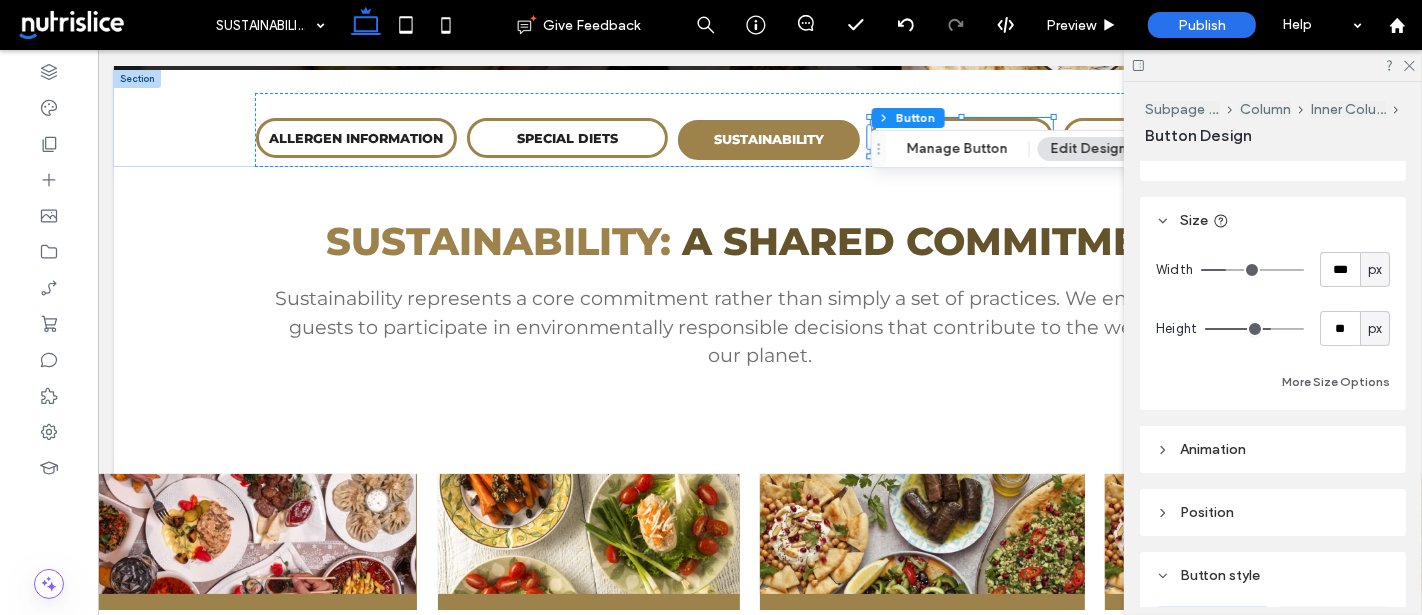 scroll, scrollTop: 408, scrollLeft: 0, axis: vertical 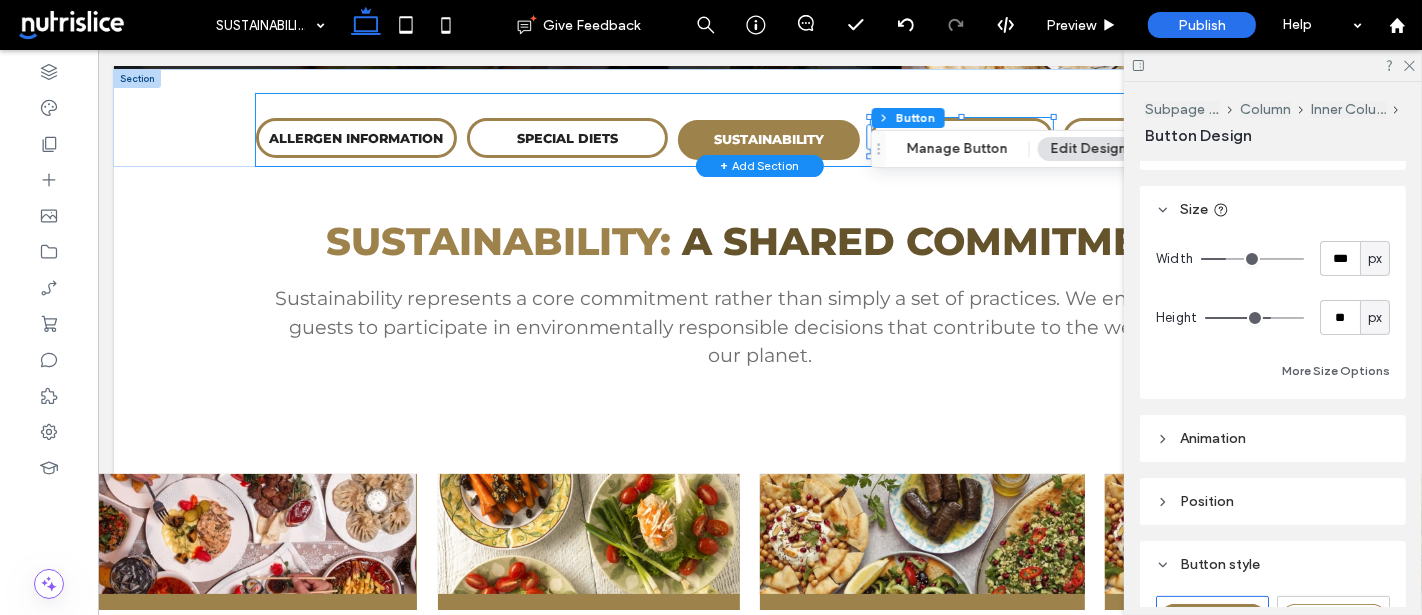 click on "ALLERGEN INFORMATION
SPECIAL DIETS
CULTURAL OFFERINGS
SUSTAINABILITY
NUTRITIONAL PROGRAM
KNOW YOUR SOURCE" at bounding box center [759, 130] 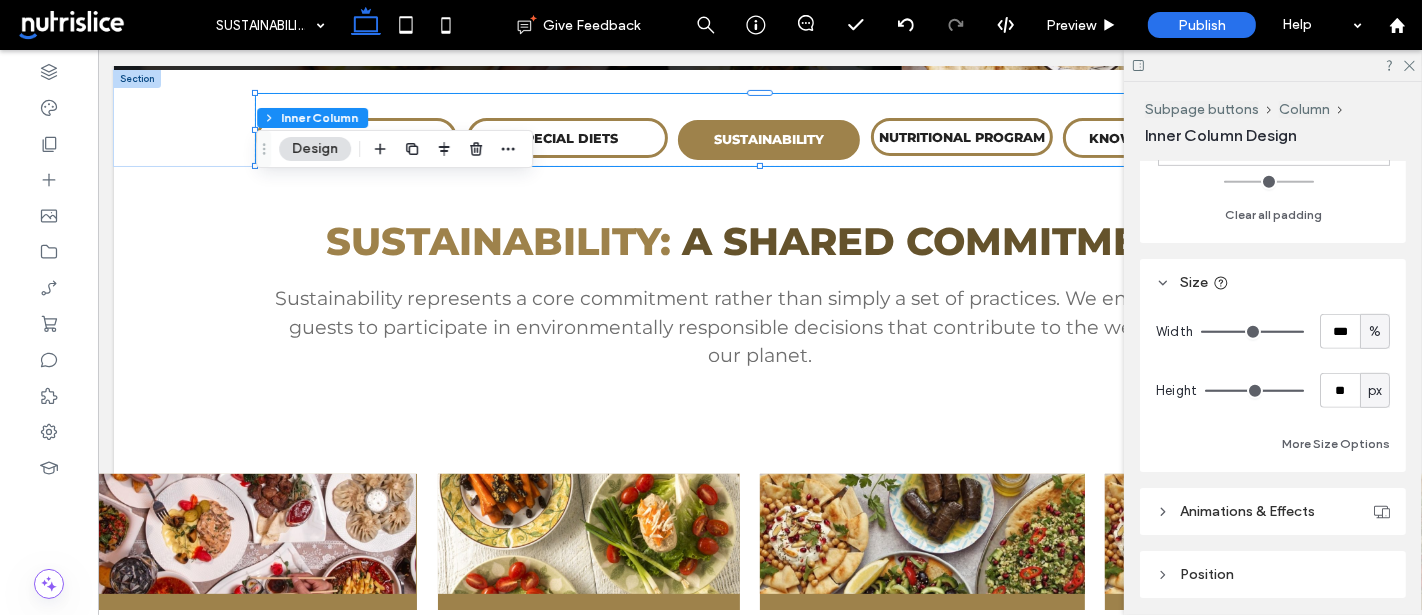 scroll, scrollTop: 858, scrollLeft: 0, axis: vertical 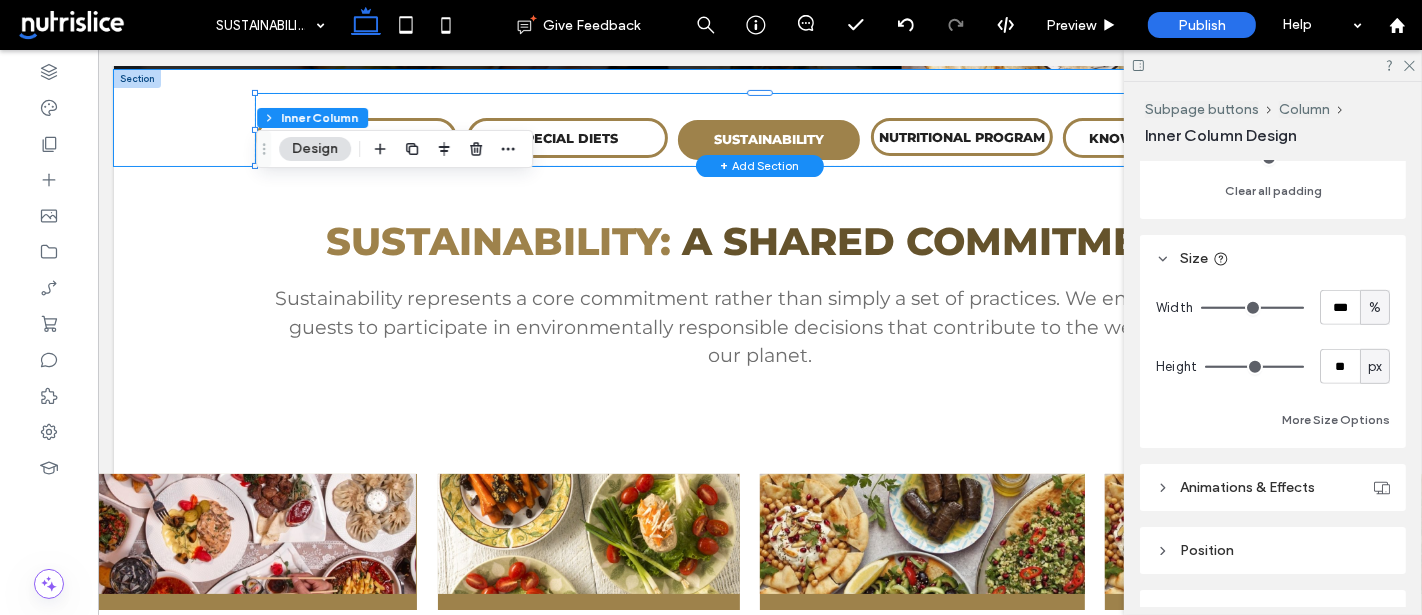 click on "ALLERGEN INFORMATION
SPECIAL DIETS
CULTURAL OFFERINGS
SUSTAINABILITY
NUTRITIONAL PROGRAM
KNOW YOUR SOURCE" at bounding box center [759, 118] 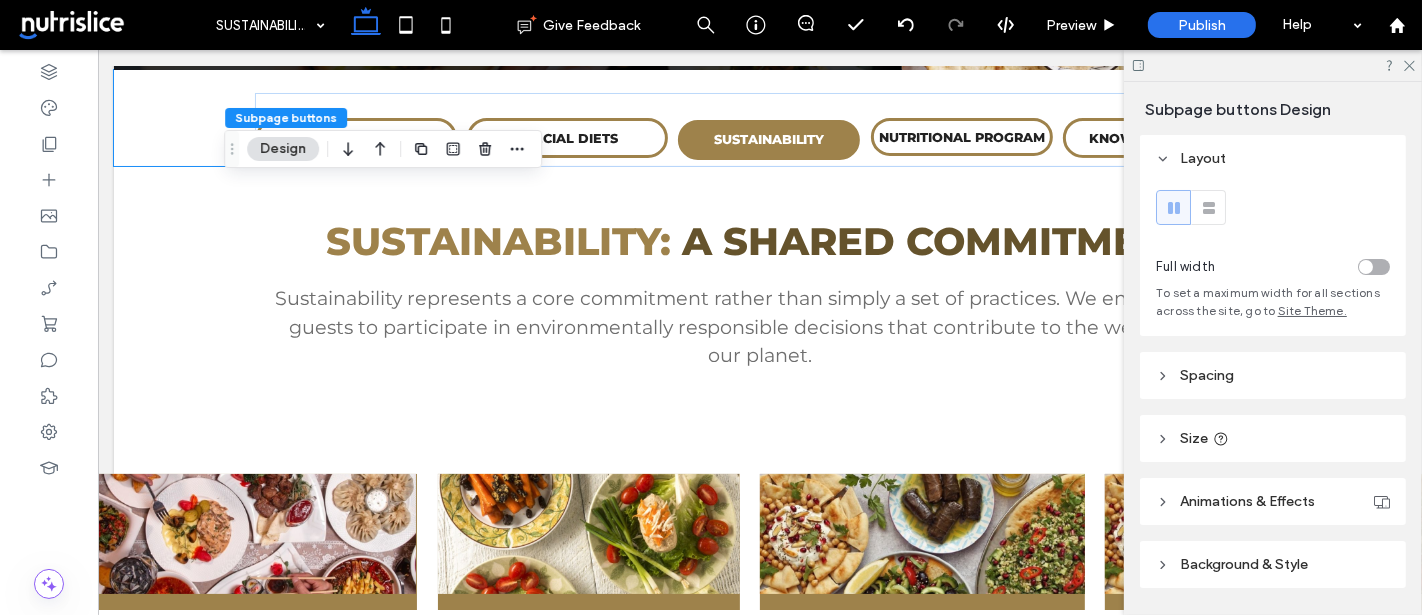click on "Spacing" at bounding box center [1273, 375] 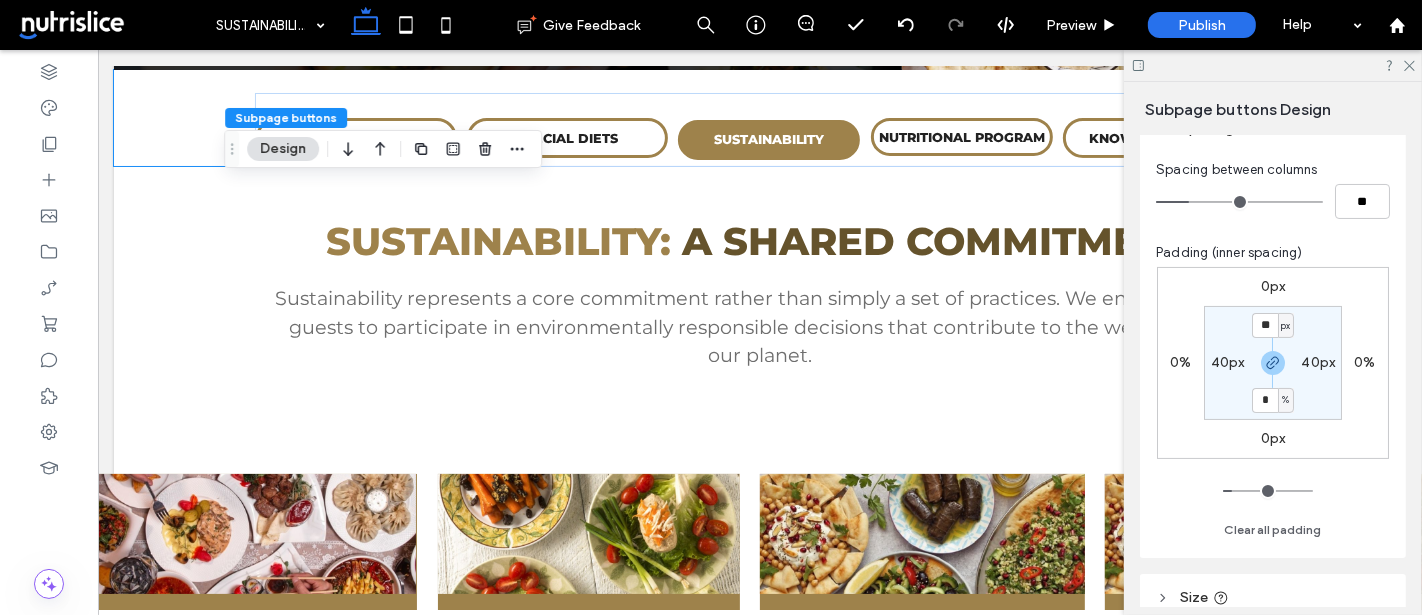 scroll, scrollTop: 254, scrollLeft: 0, axis: vertical 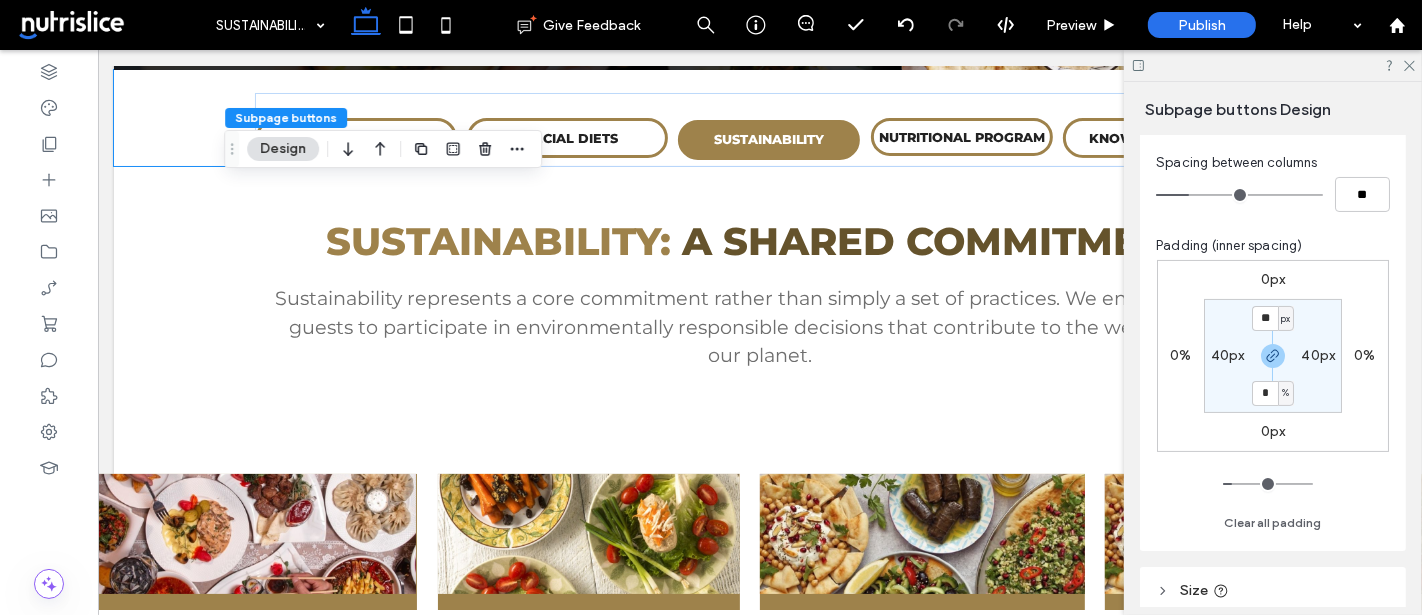 click on "40px" at bounding box center [1228, 355] 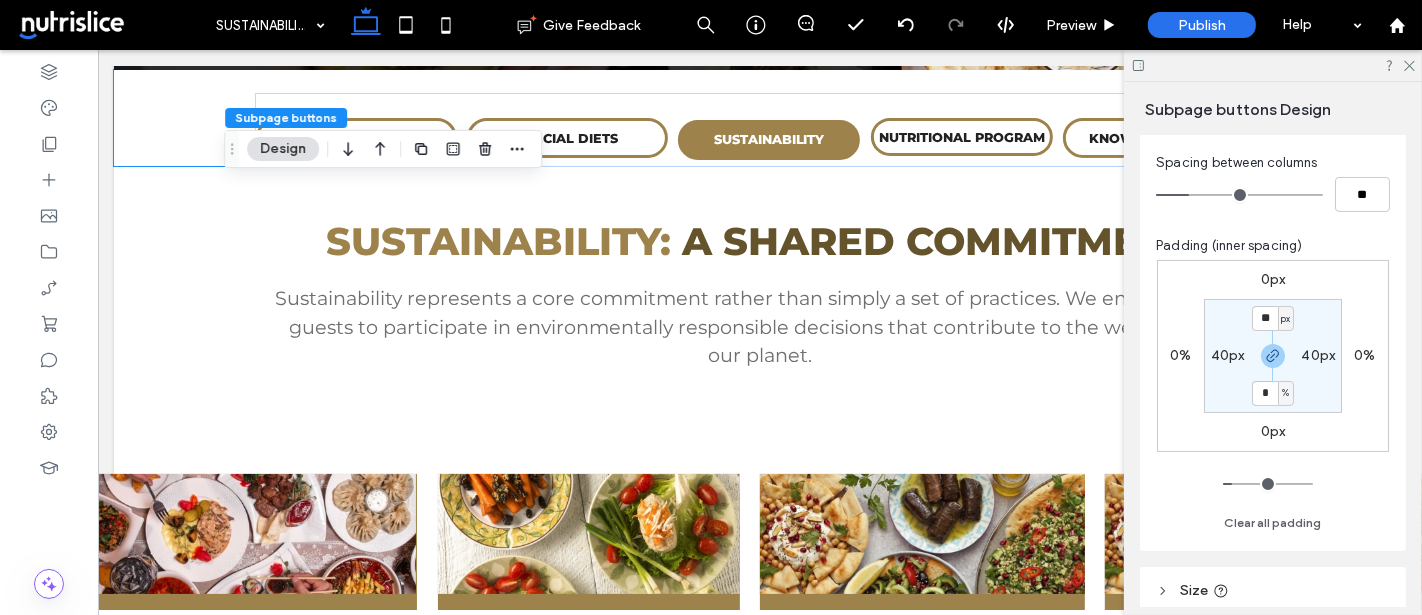 type on "**" 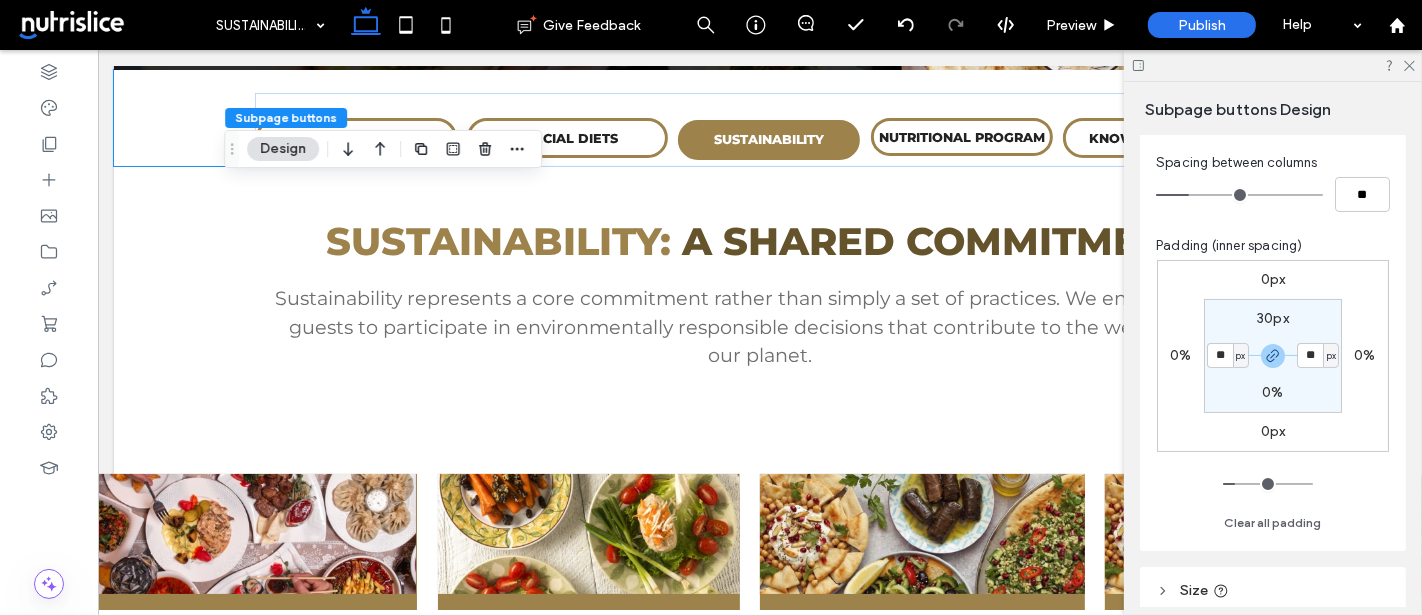 type on "**" 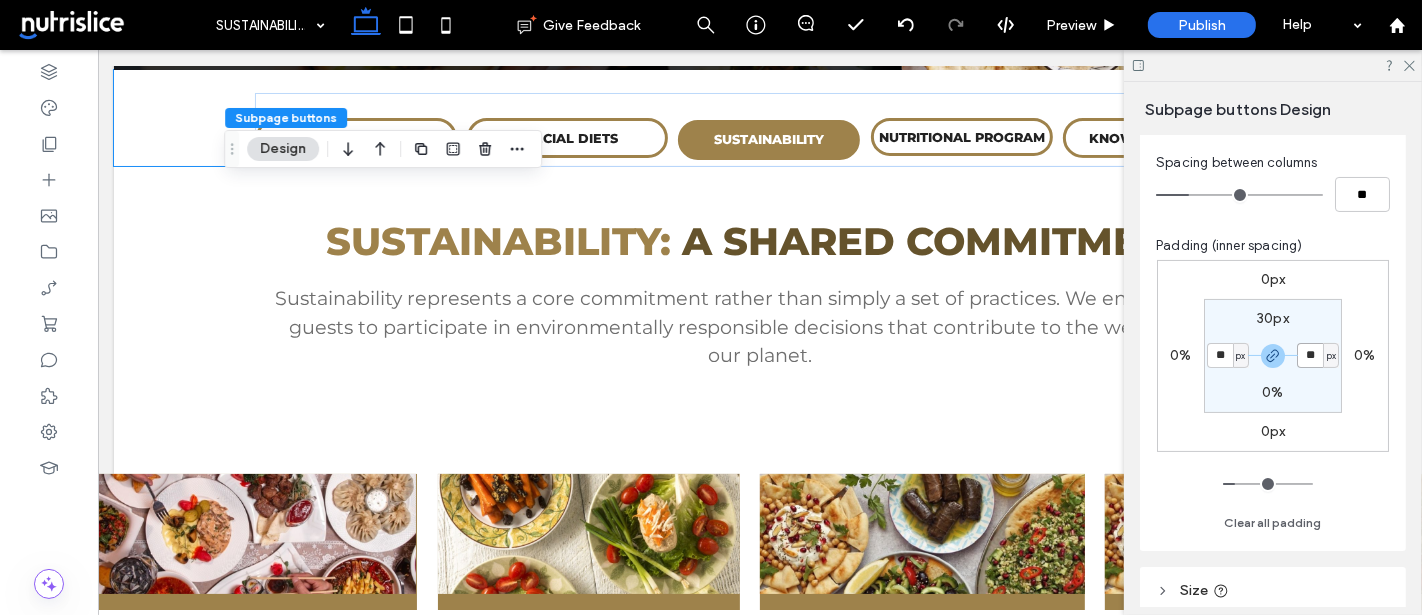 type on "**" 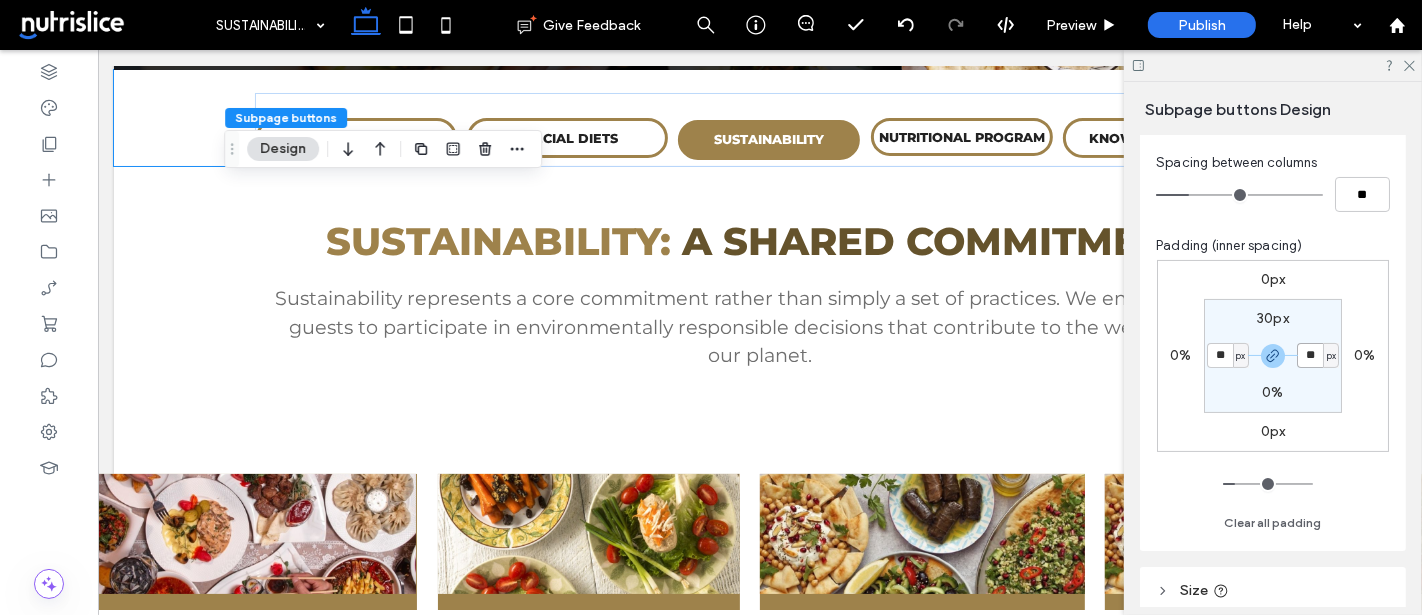 type on "**" 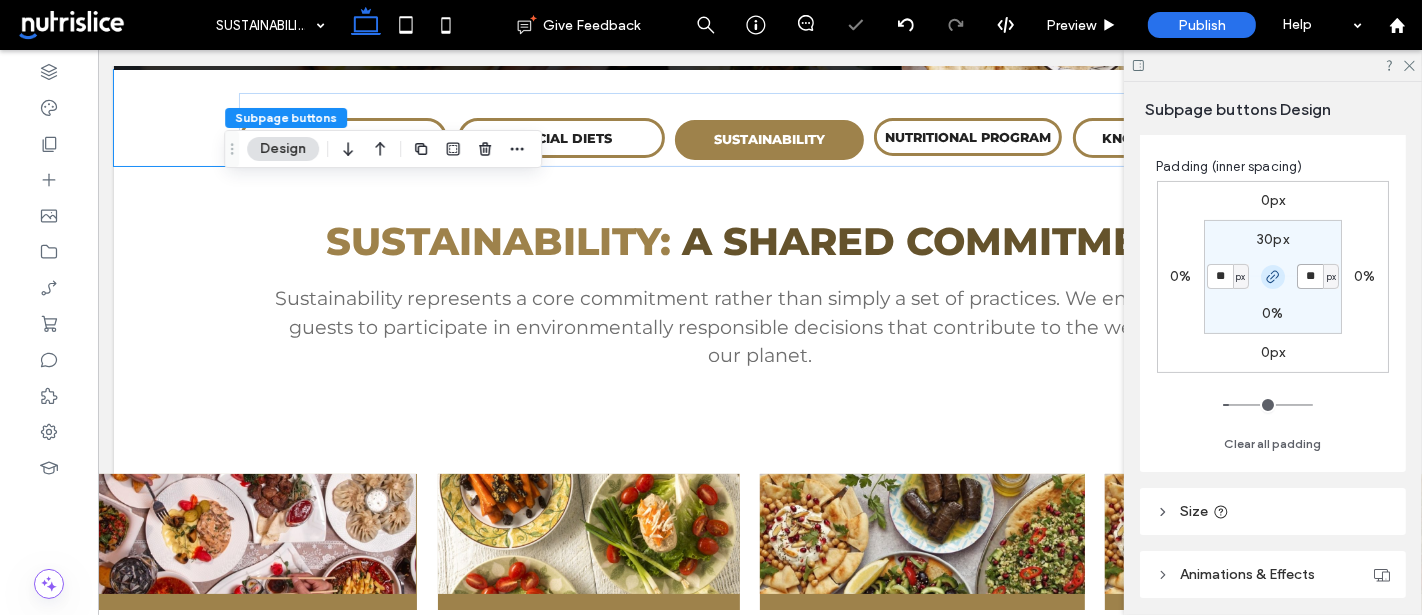 scroll, scrollTop: 464, scrollLeft: 0, axis: vertical 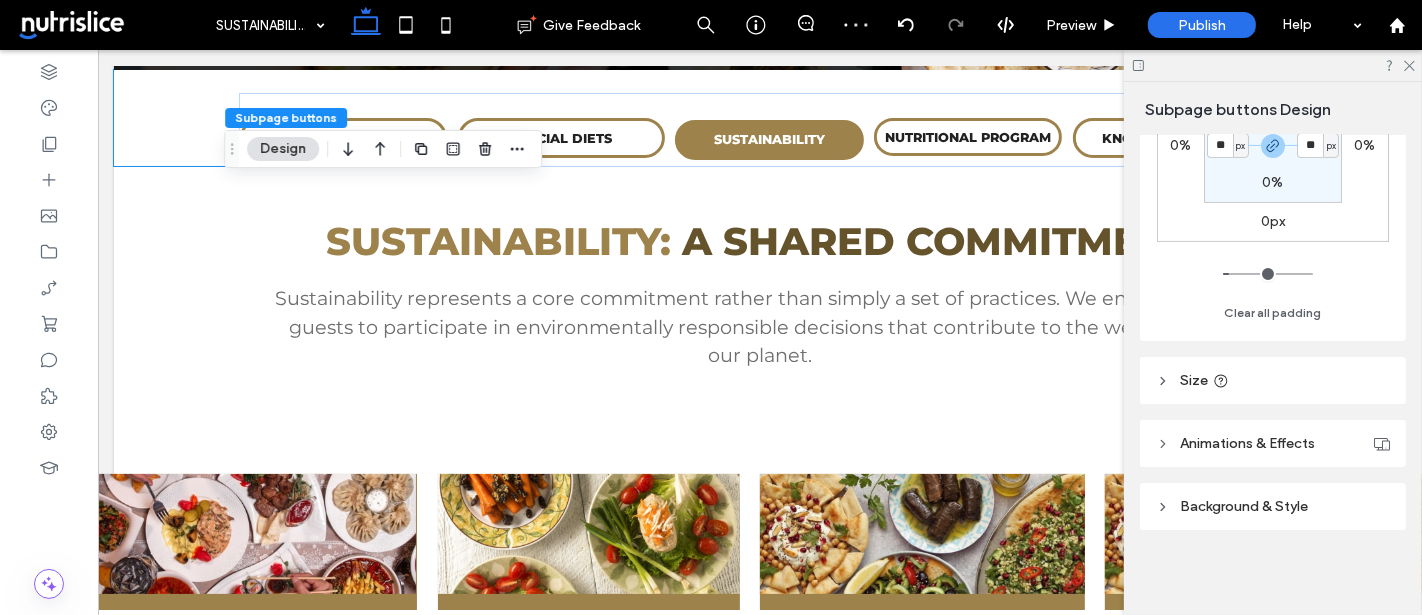click on "Size" at bounding box center [1273, 380] 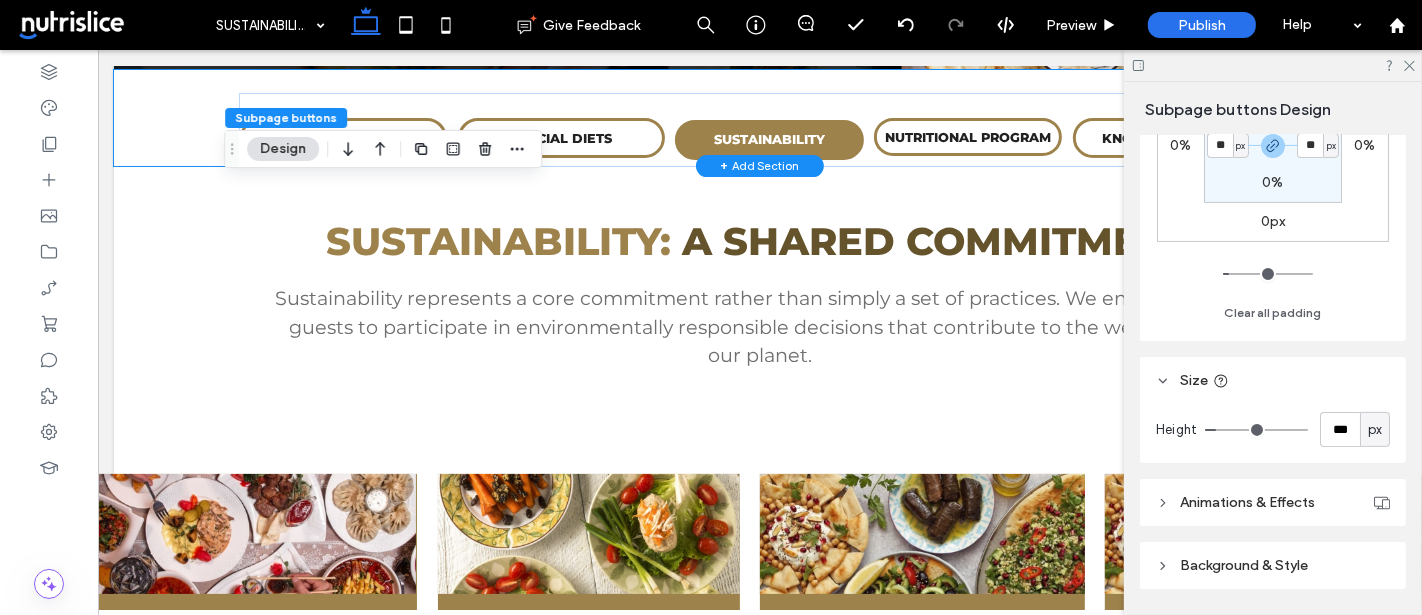 click on "ALLERGEN INFORMATION
SPECIAL DIETS
CULTURAL OFFERINGS
SUSTAINABILITY
NUTRITIONAL PROGRAM
KNOW YOUR SOURCE" at bounding box center [759, 118] 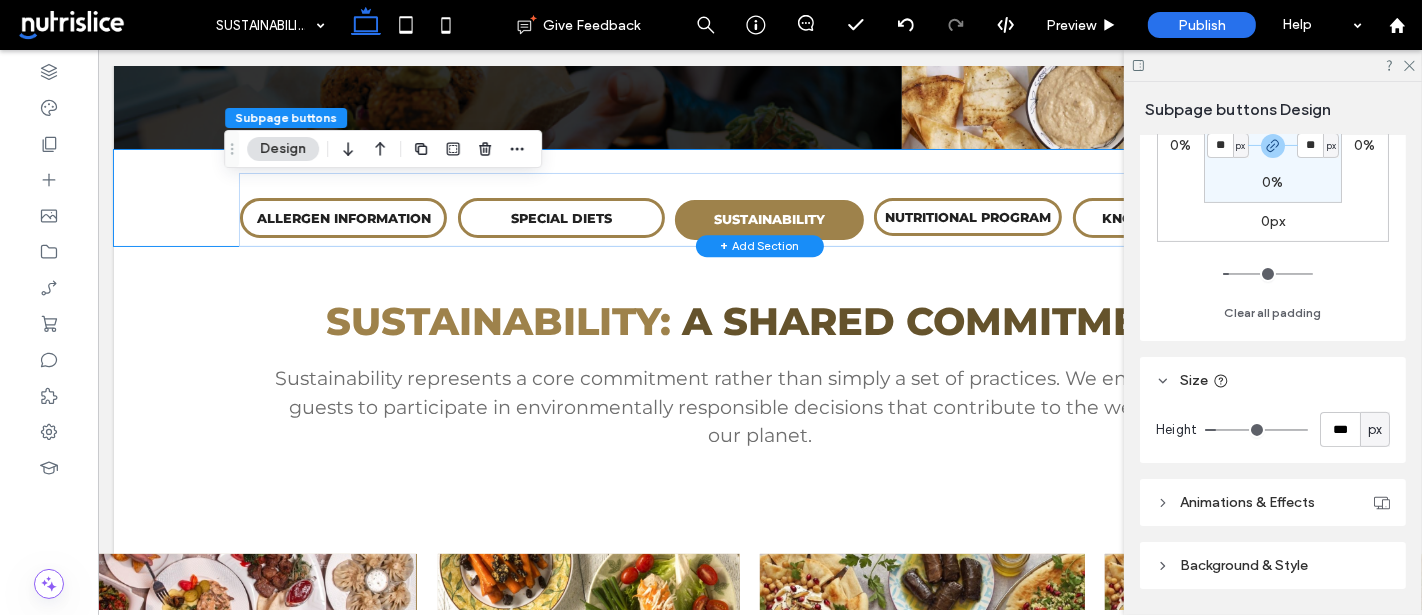 scroll, scrollTop: 332, scrollLeft: 0, axis: vertical 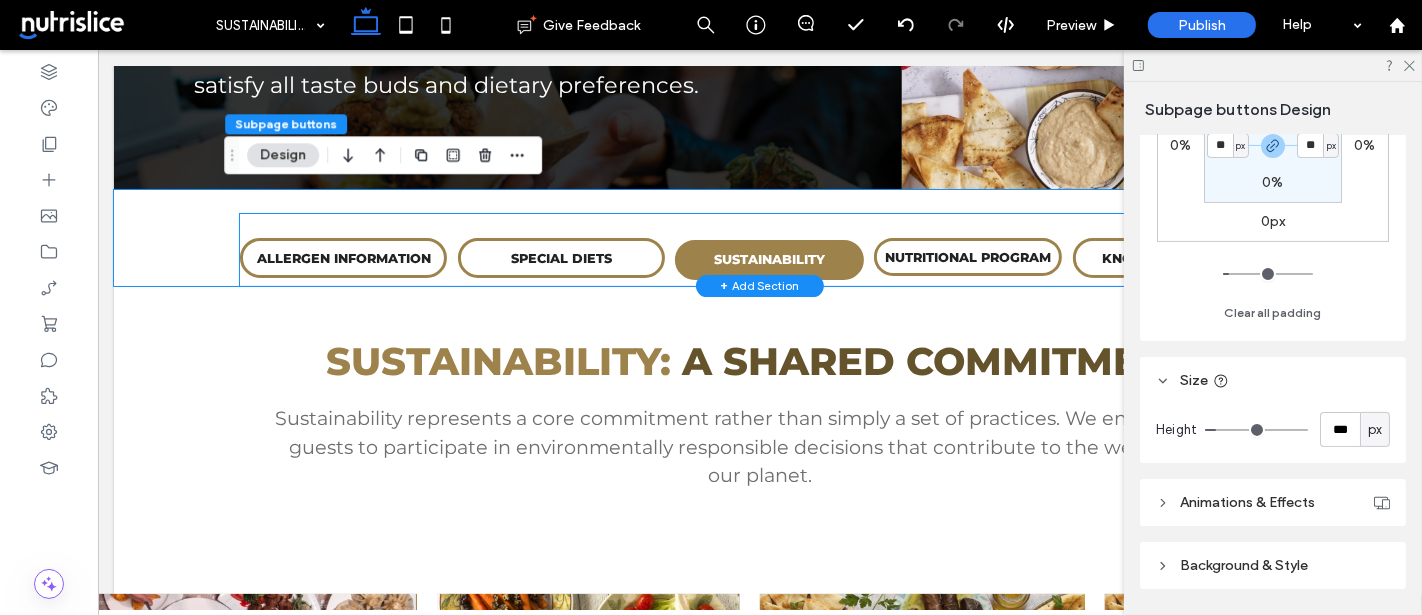 click on "ALLERGEN INFORMATION
SPECIAL DIETS
CULTURAL OFFERINGS
SUSTAINABILITY
NUTRITIONAL PROGRAM
KNOW YOUR SOURCE" at bounding box center [759, 250] 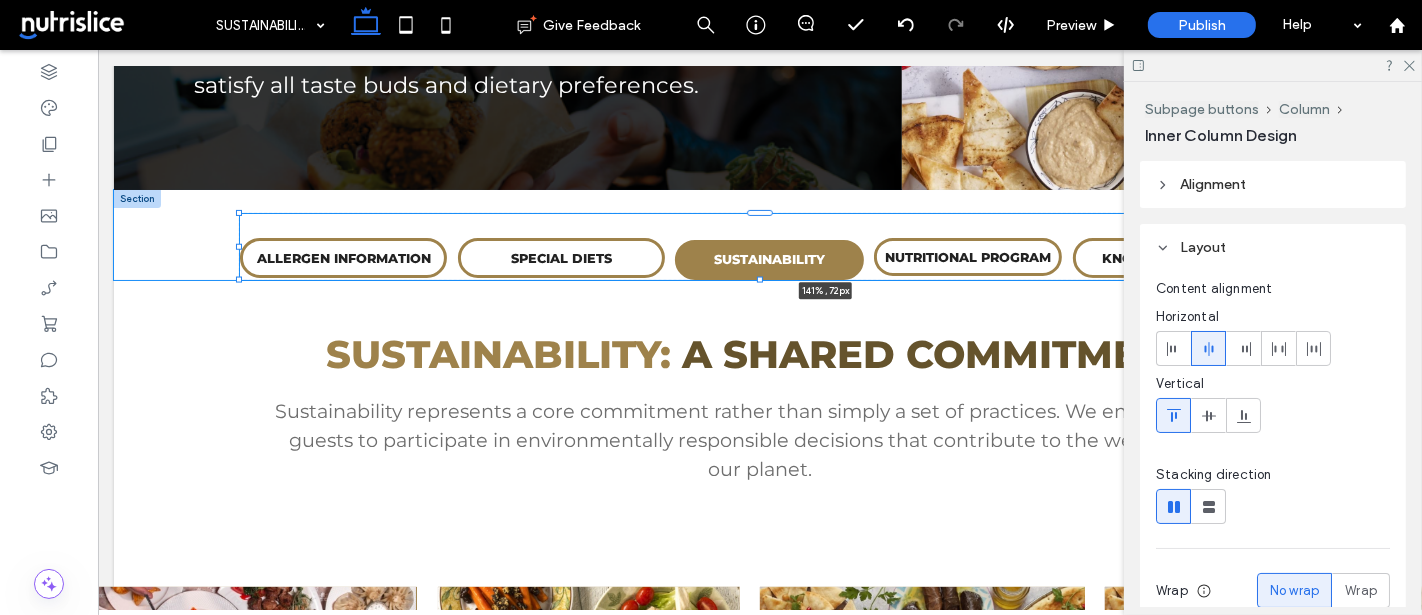 drag, startPoint x: 235, startPoint y: 252, endPoint x: 23, endPoint y: 273, distance: 213.03755 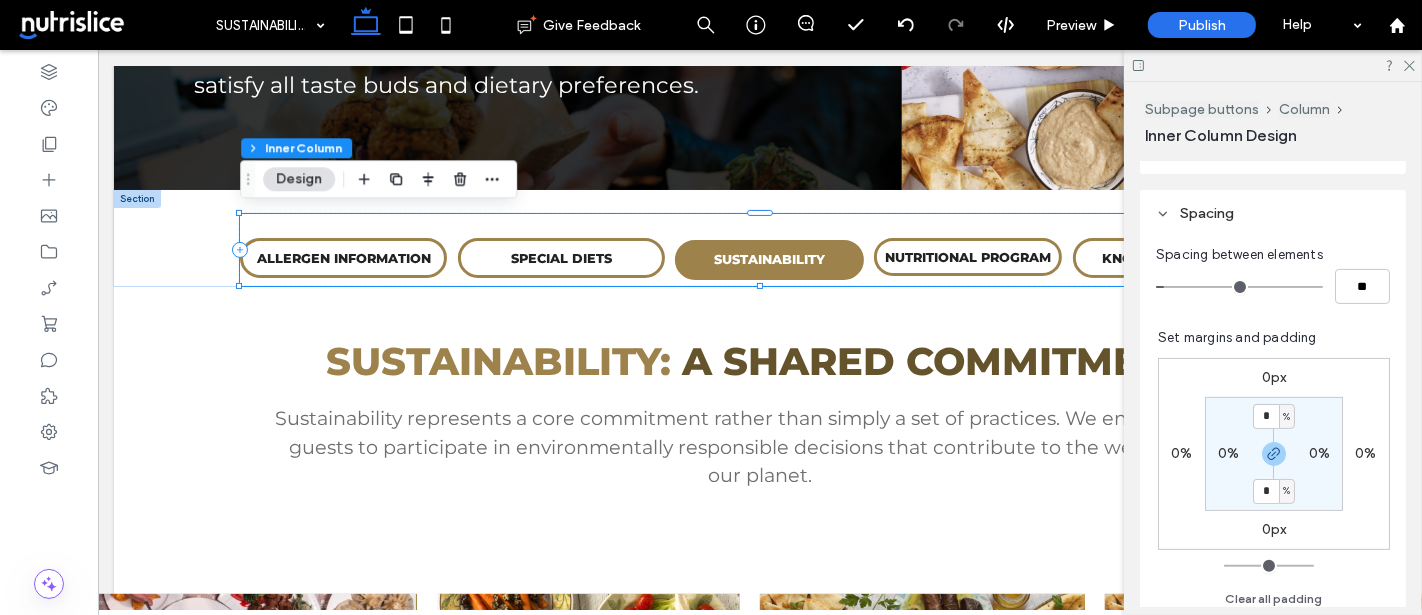 scroll, scrollTop: 457, scrollLeft: 0, axis: vertical 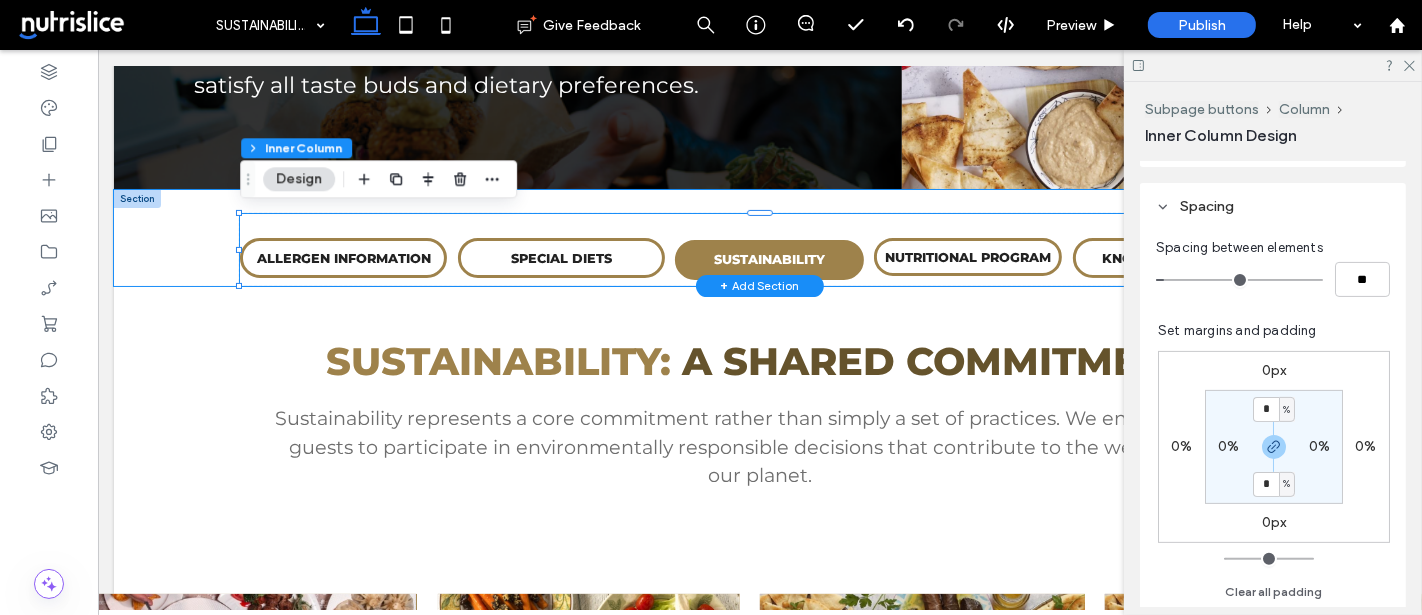 click on "ALLERGEN INFORMATION
SPECIAL DIETS
CULTURAL OFFERINGS
SUSTAINABILITY
NUTRITIONAL PROGRAM
KNOW YOUR SOURCE
141% , 72px" at bounding box center [759, 238] 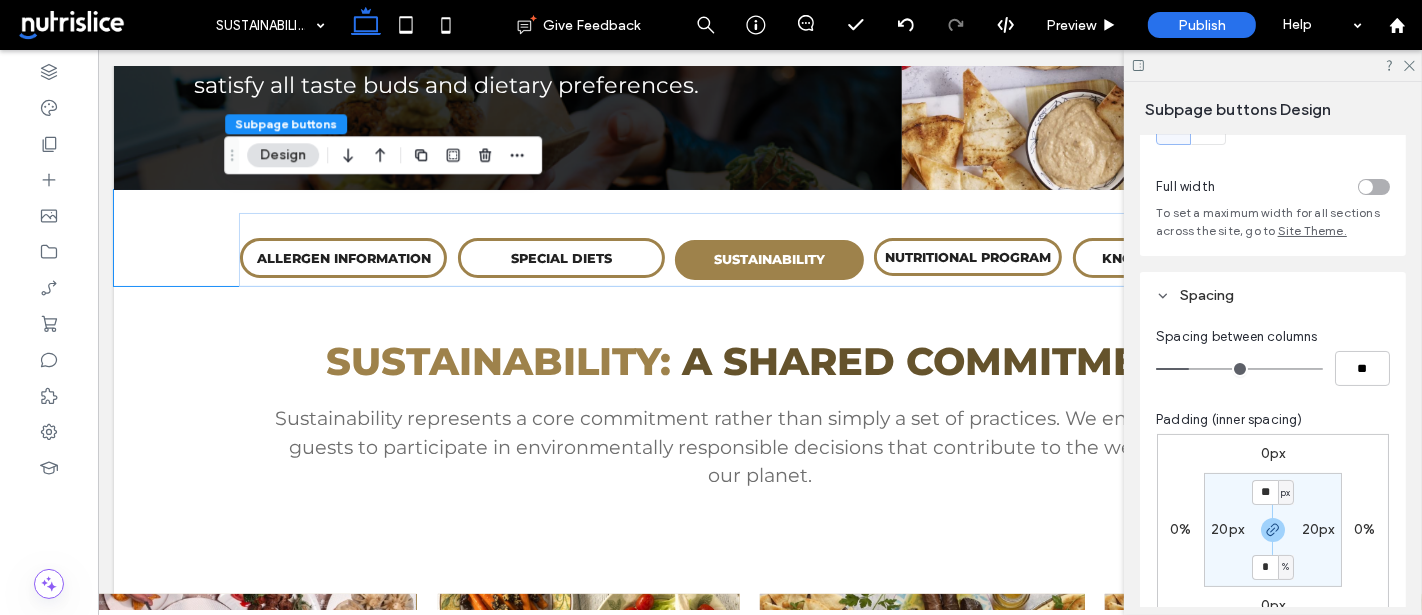 scroll, scrollTop: 0, scrollLeft: 0, axis: both 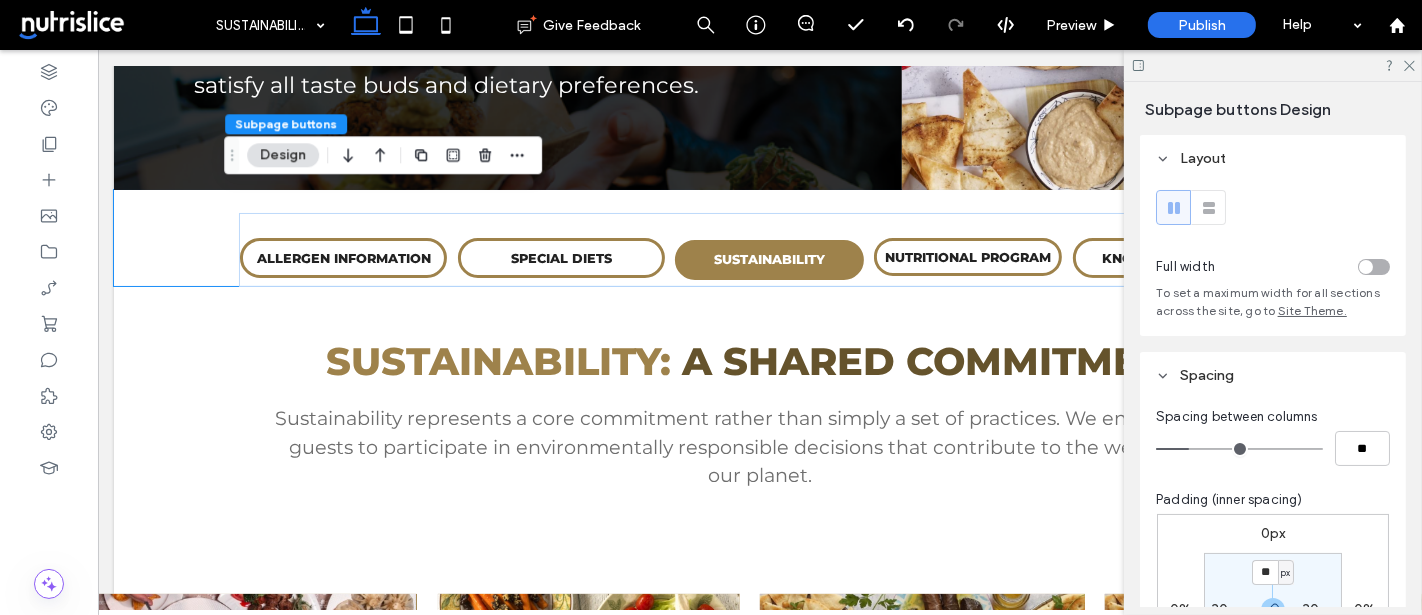 click at bounding box center (1366, 267) 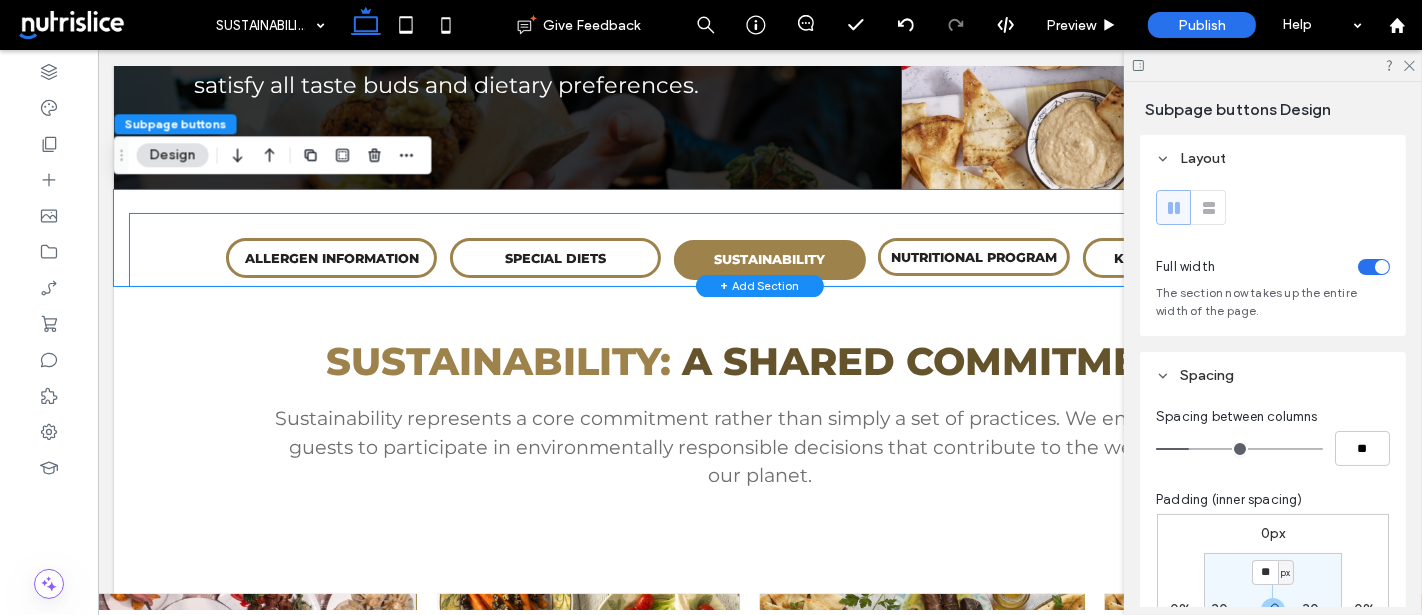 click on "ALLERGEN INFORMATION
SPECIAL DIETS
CULTURAL OFFERINGS
SUSTAINABILITY
NUTRITIONAL PROGRAM
KNOW YOUR SOURCE" at bounding box center (759, 250) 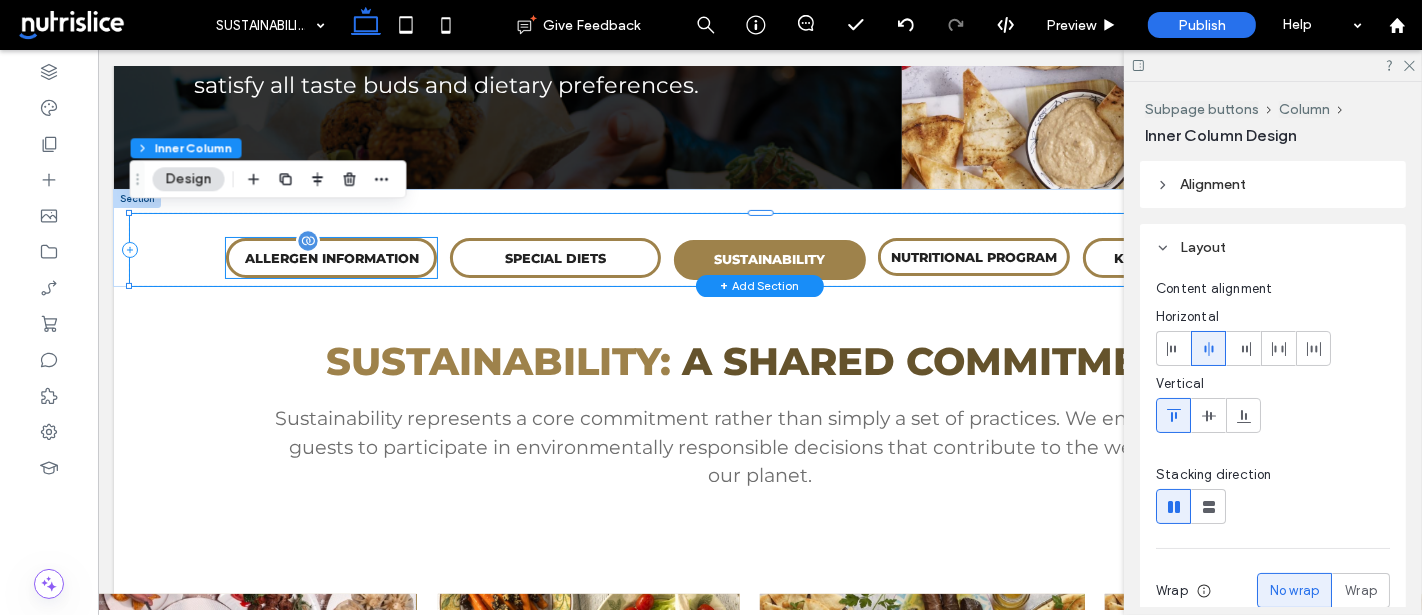 click on "ALLERGEN INFORMATION" at bounding box center (331, 258) 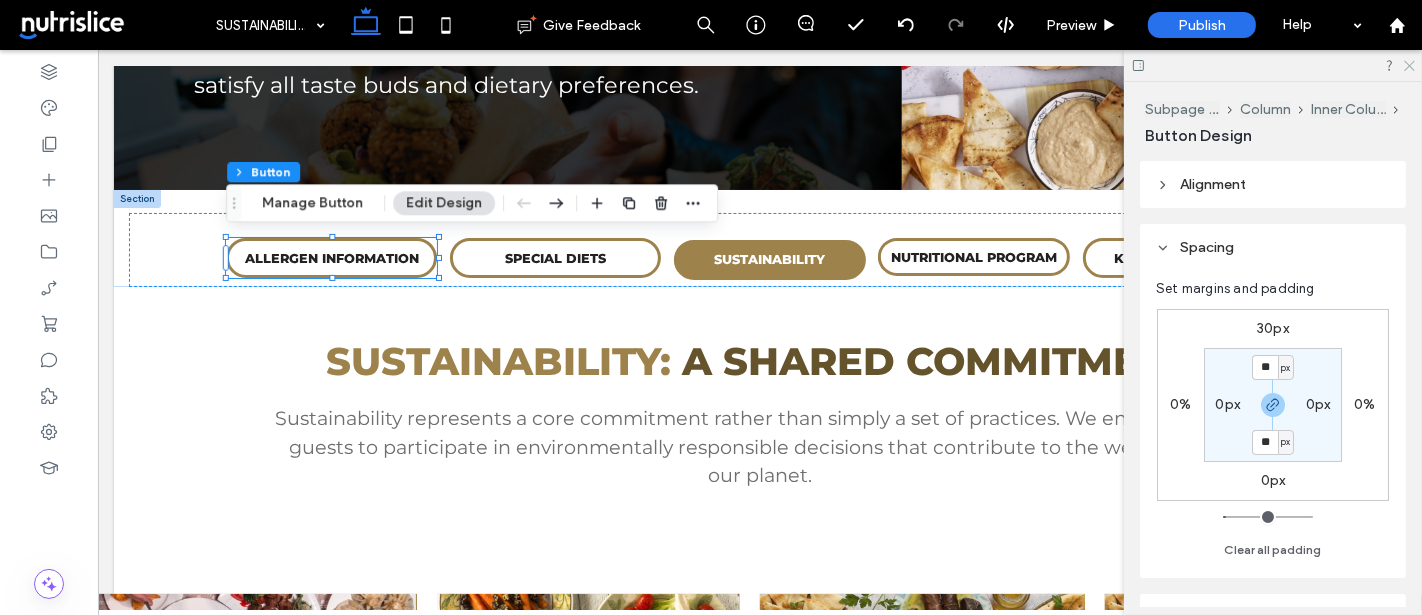 click 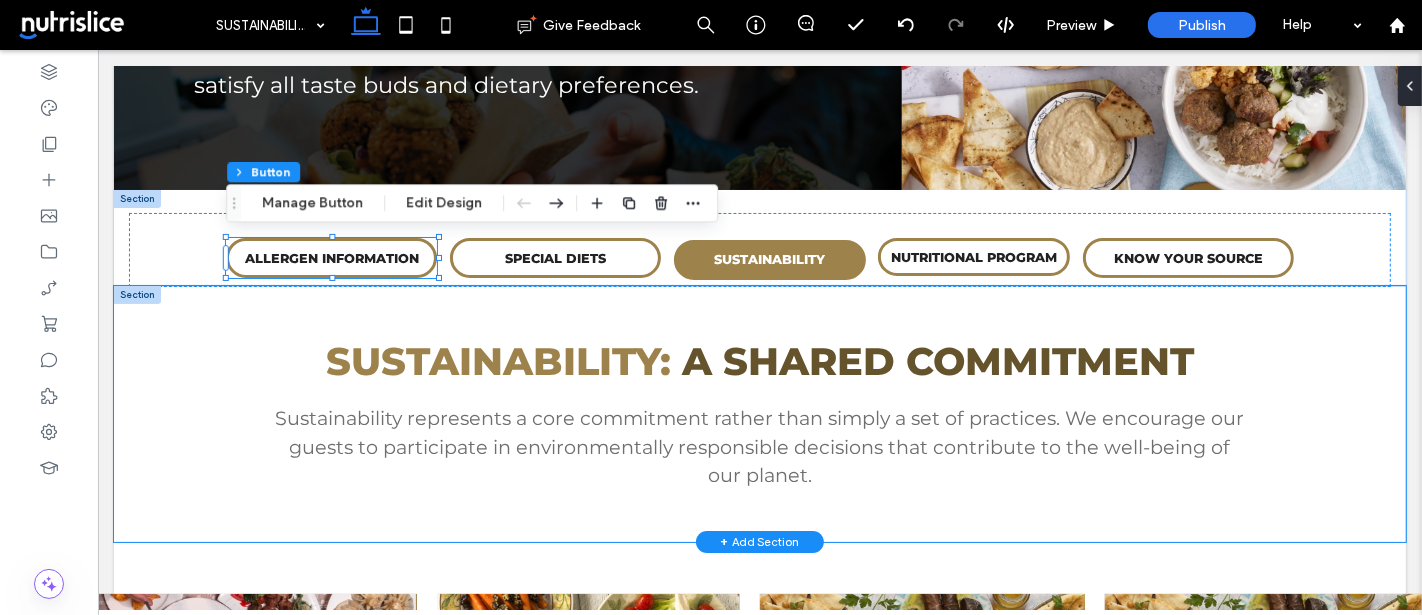 click on "SUSTAINABILITY:
A SHARED COMMITMENT
Sustainability represents a core commitment rather than simply a set of practices. We encourage our guests to participate in environmentally responsible decisions that contribute to the well-being of our planet." at bounding box center [759, 414] 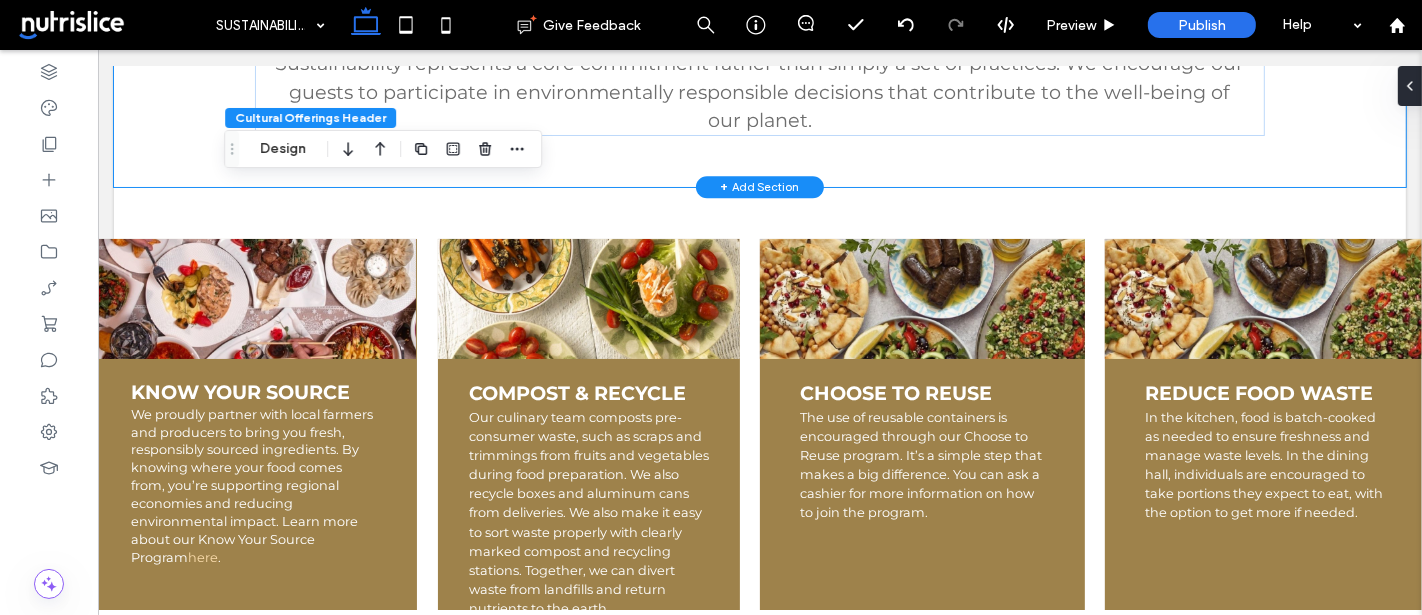 scroll, scrollTop: 791, scrollLeft: 0, axis: vertical 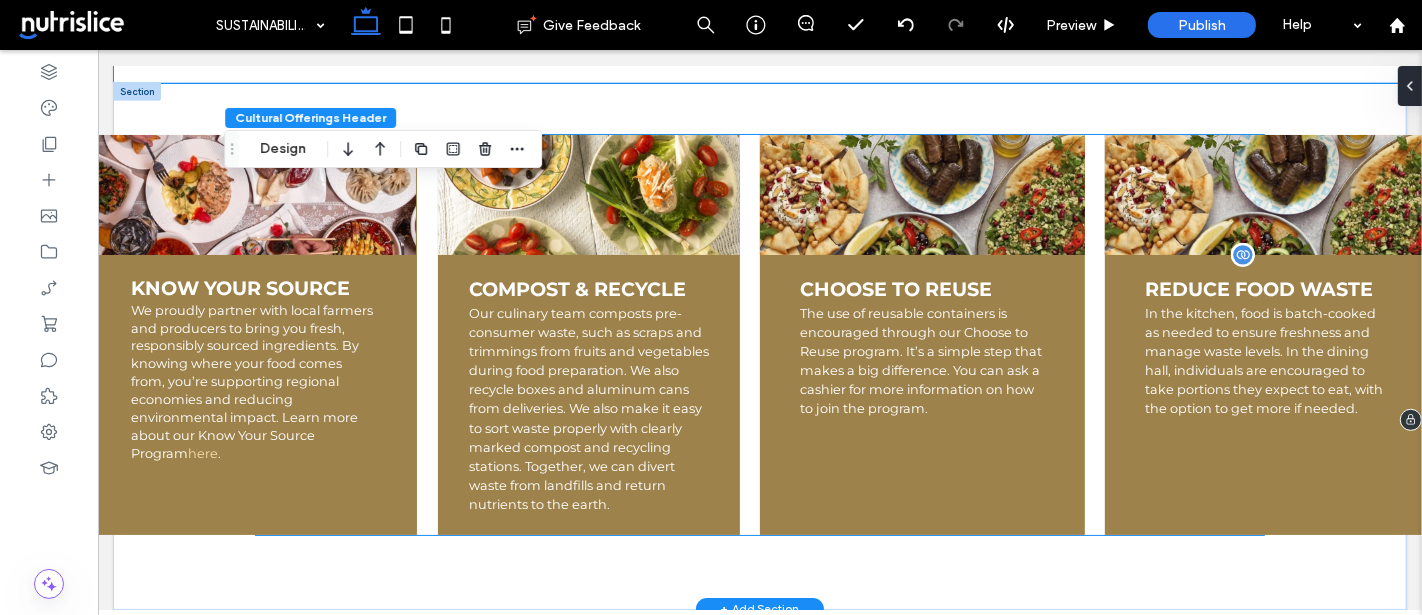 click on "In the kitchen, food is batch-cooked as needed to ensure freshness and manage waste levels. In the dining hall, individuals are encouraged to take portions they expect to eat, with the option to get more if needed." at bounding box center [1266, 361] 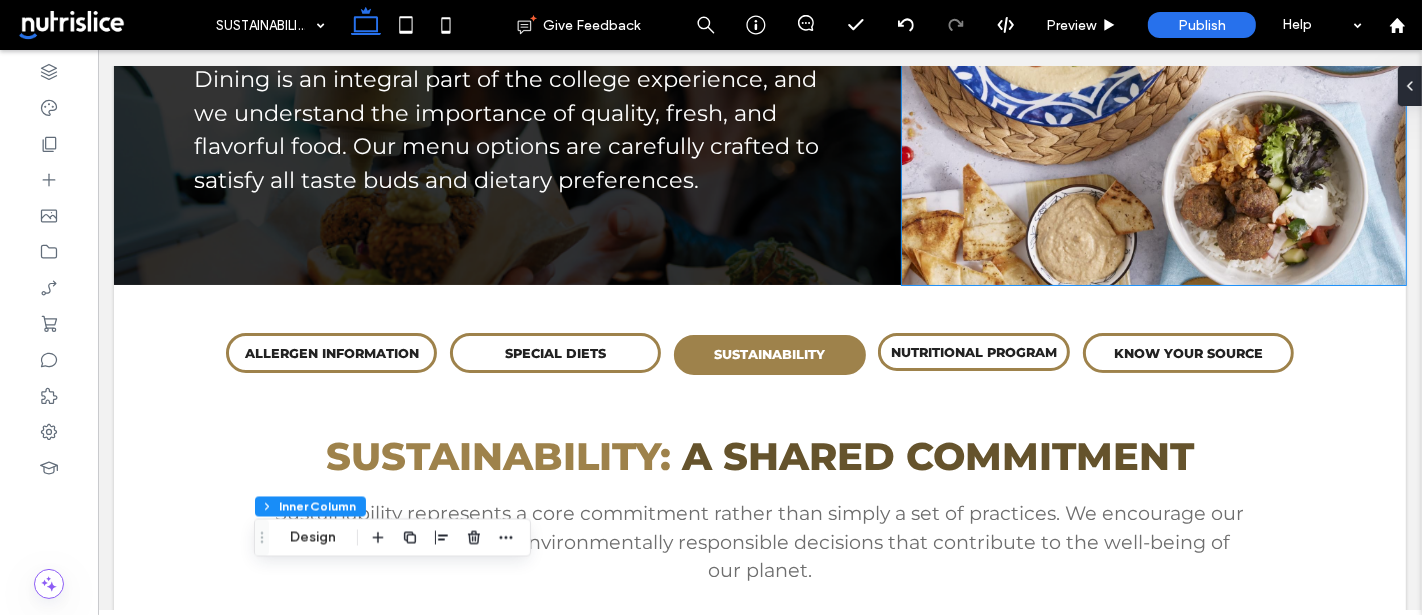 scroll, scrollTop: 240, scrollLeft: 2, axis: both 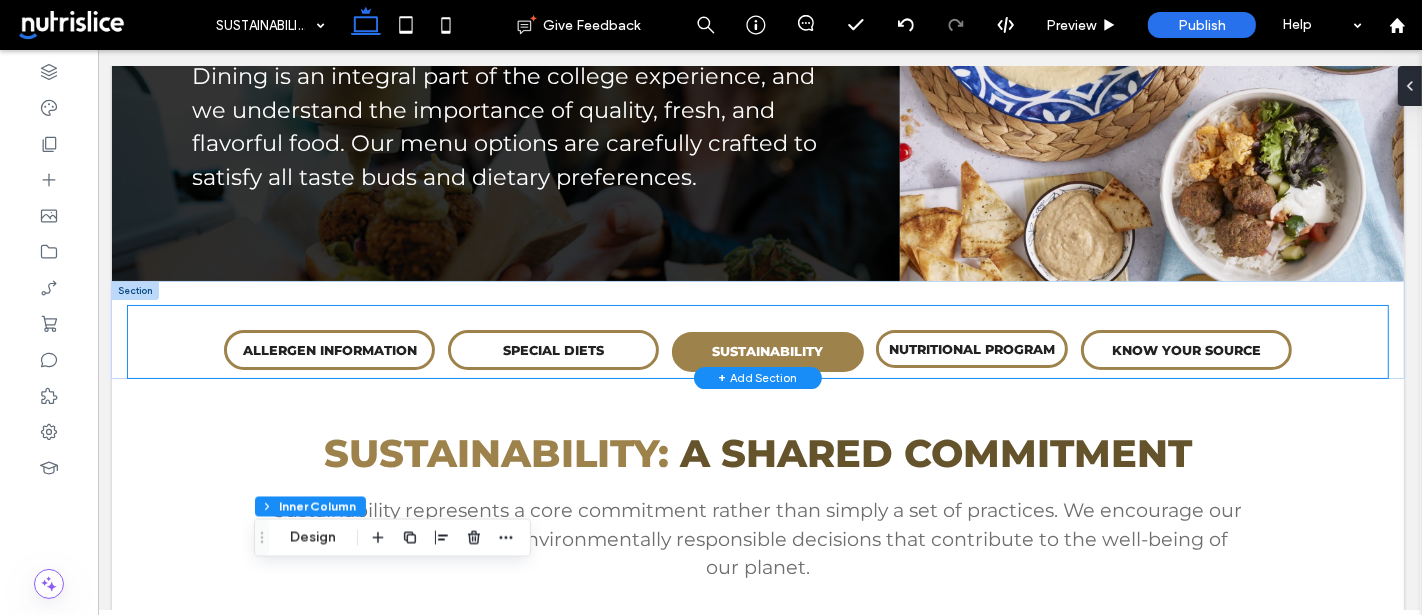 click on "SUSTAINABILITY" at bounding box center (767, 352) 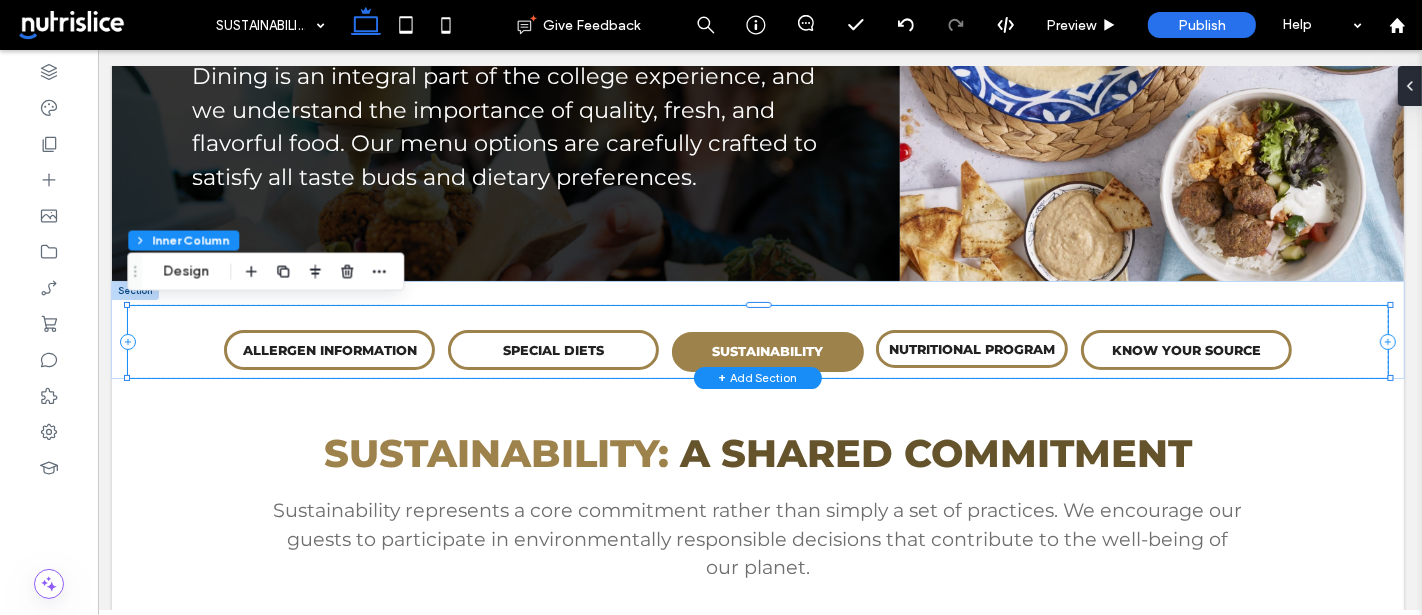 click on "SUSTAINABILITY" at bounding box center (767, 352) 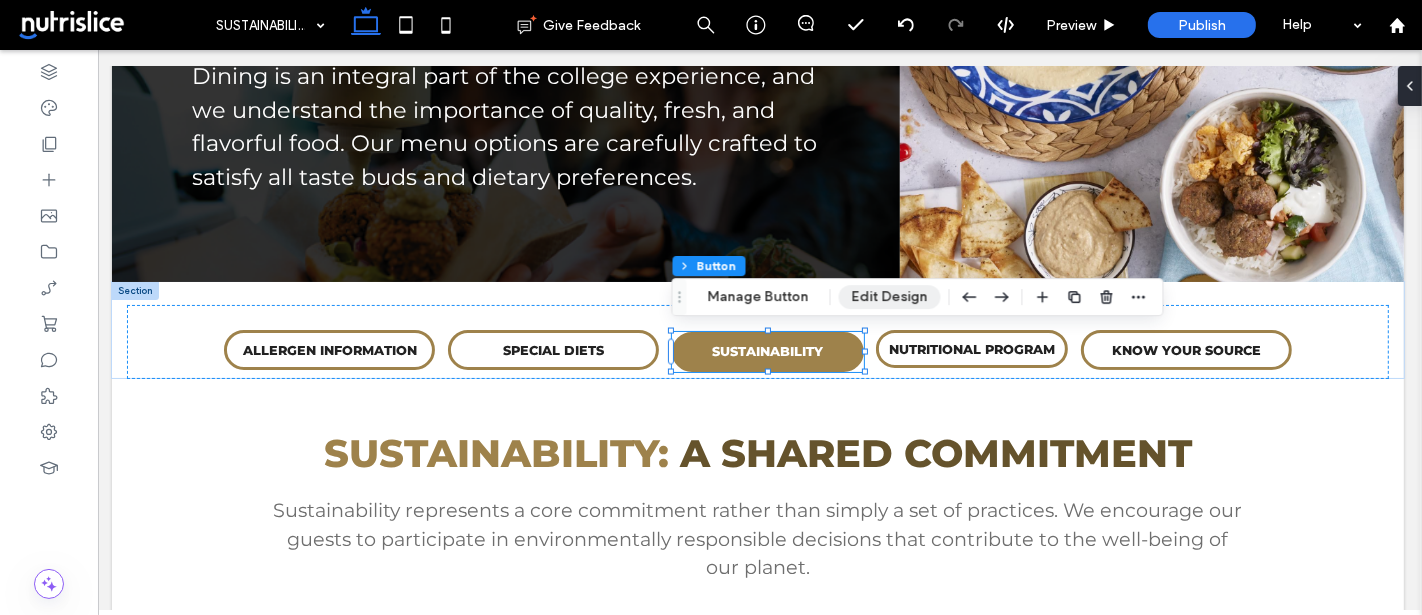 click on "Edit Design" at bounding box center (890, 297) 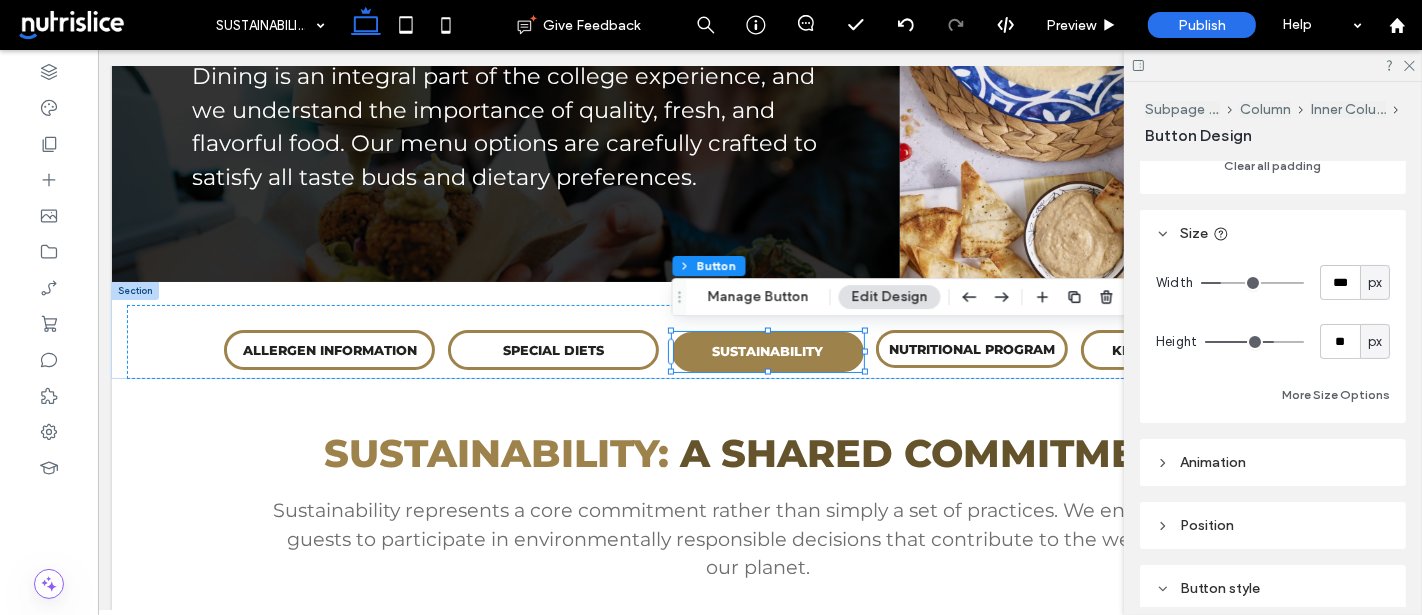 scroll, scrollTop: 461, scrollLeft: 0, axis: vertical 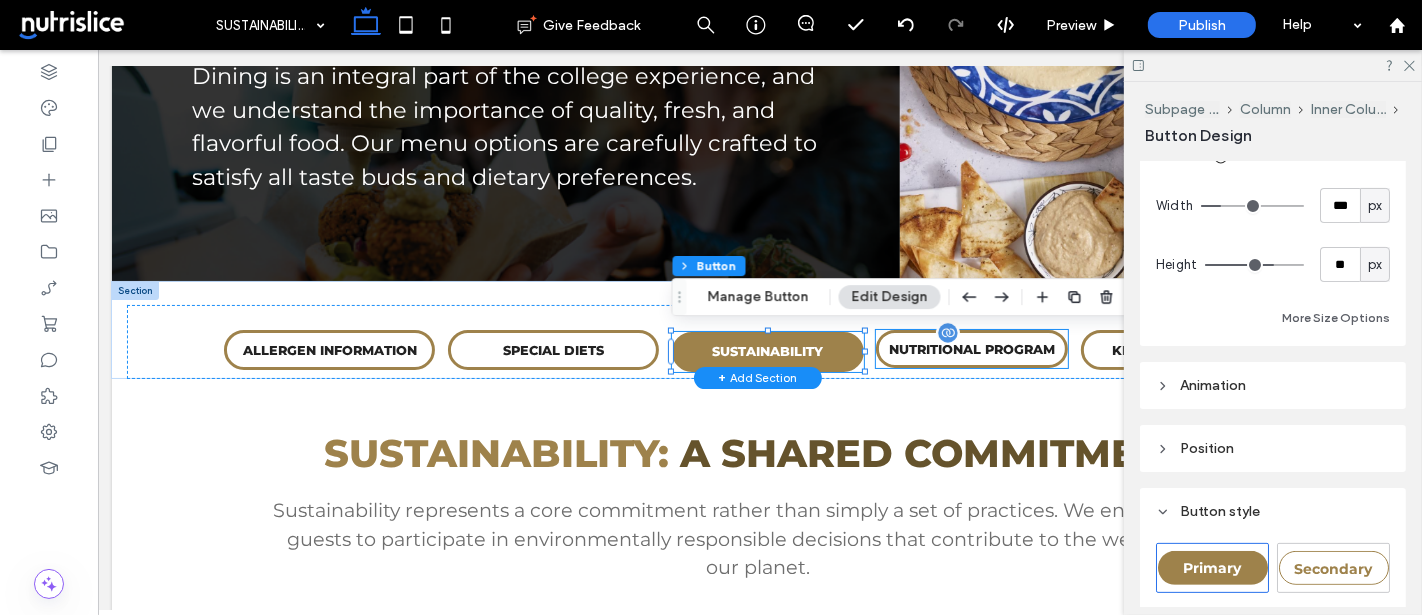 click on "NUTRITIONAL PROGRAM" at bounding box center (971, 349) 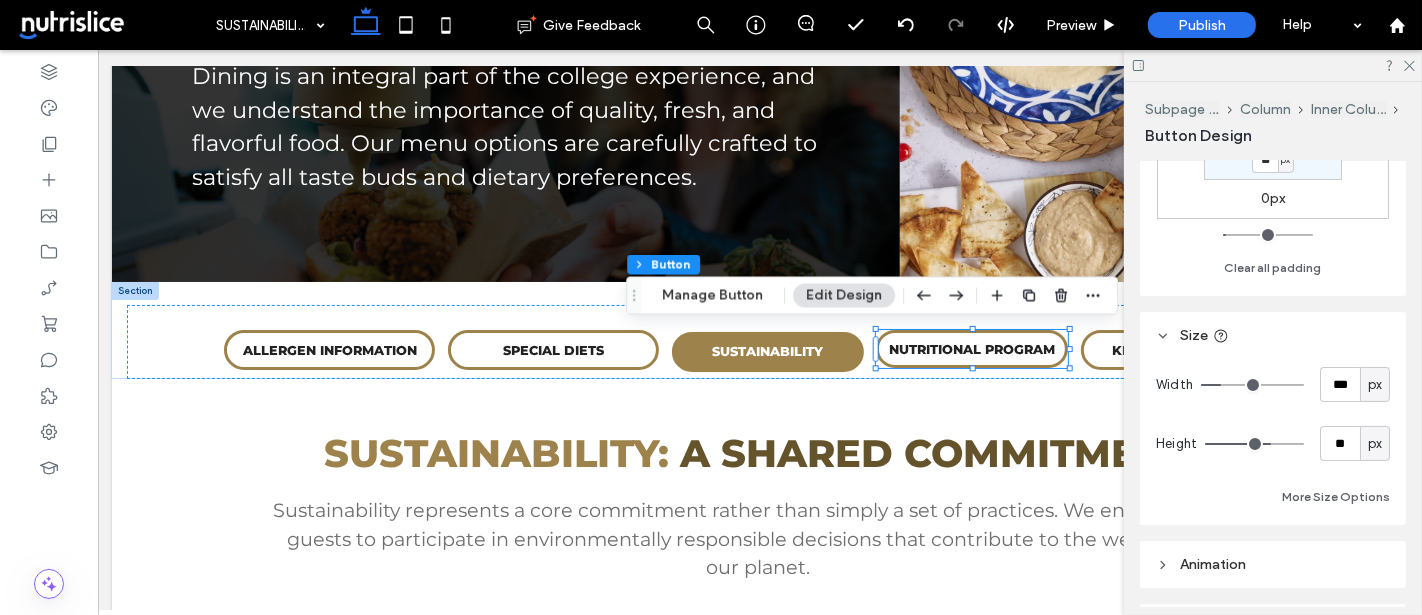 scroll, scrollTop: 284, scrollLeft: 0, axis: vertical 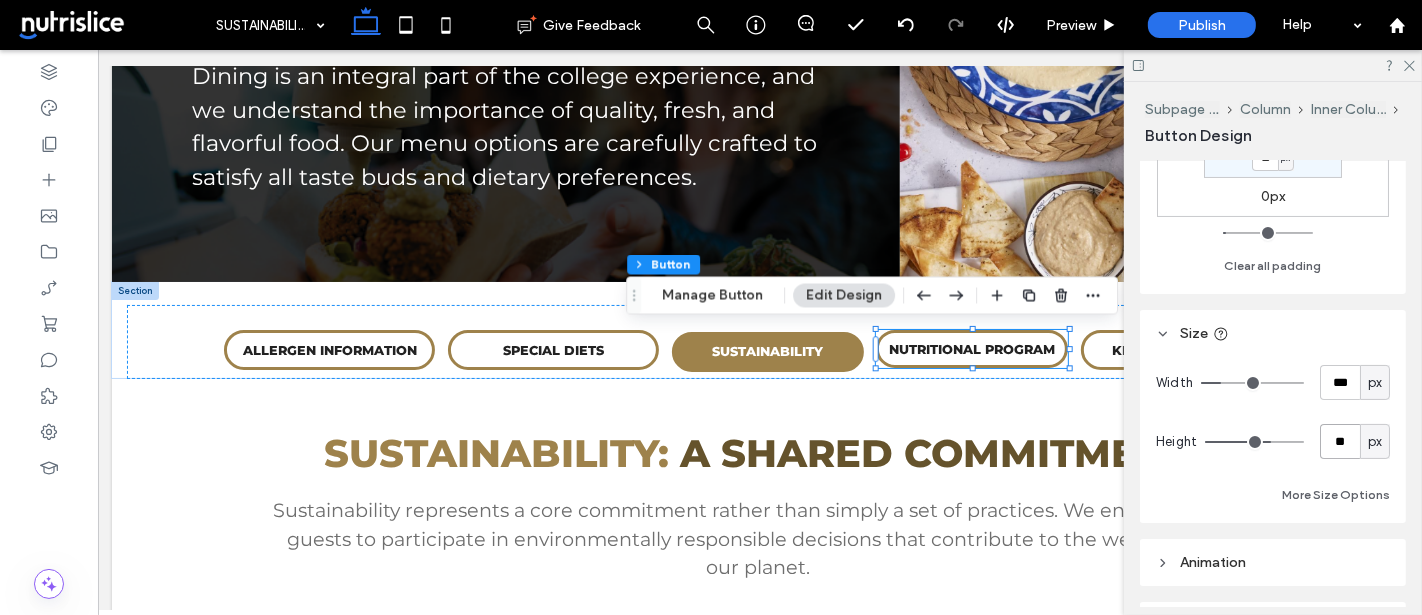 click on "**" at bounding box center (1340, 441) 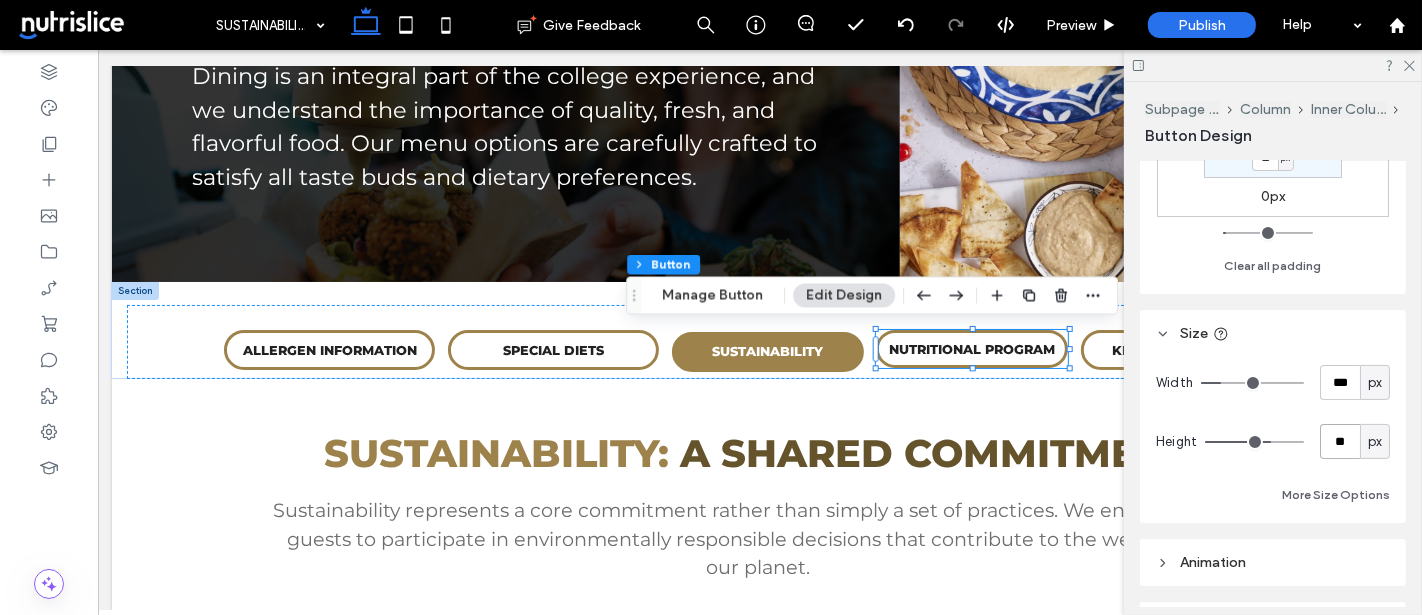 type on "**" 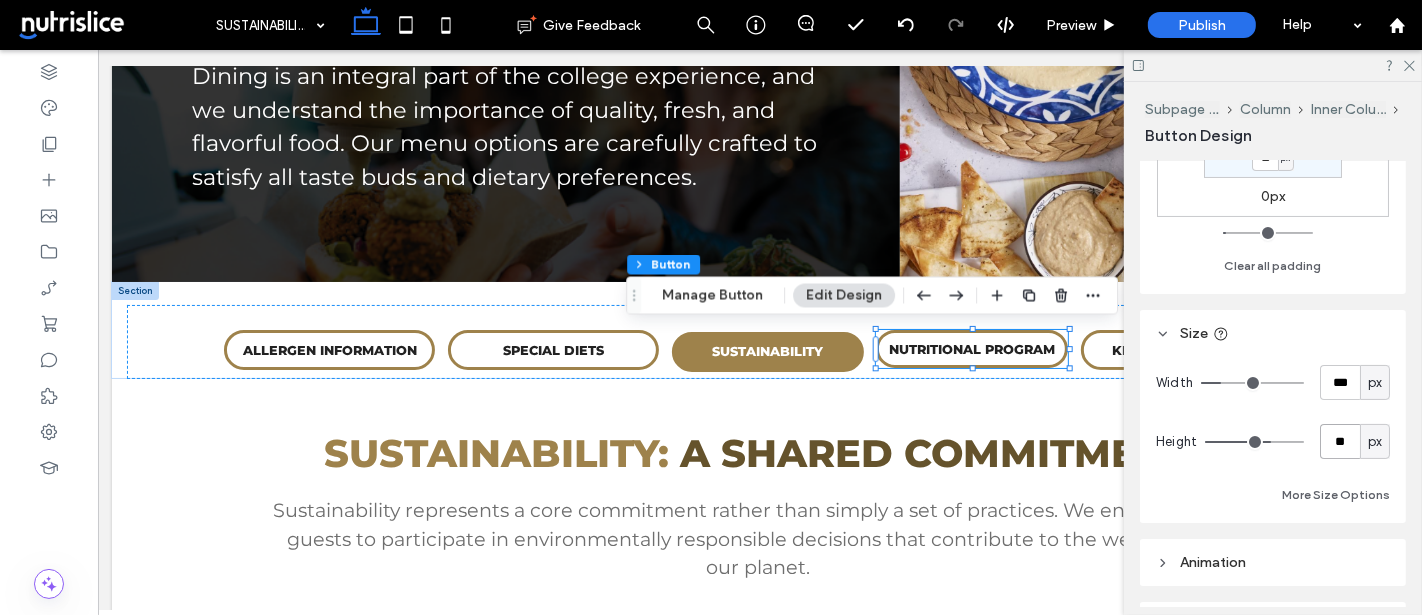 type on "**" 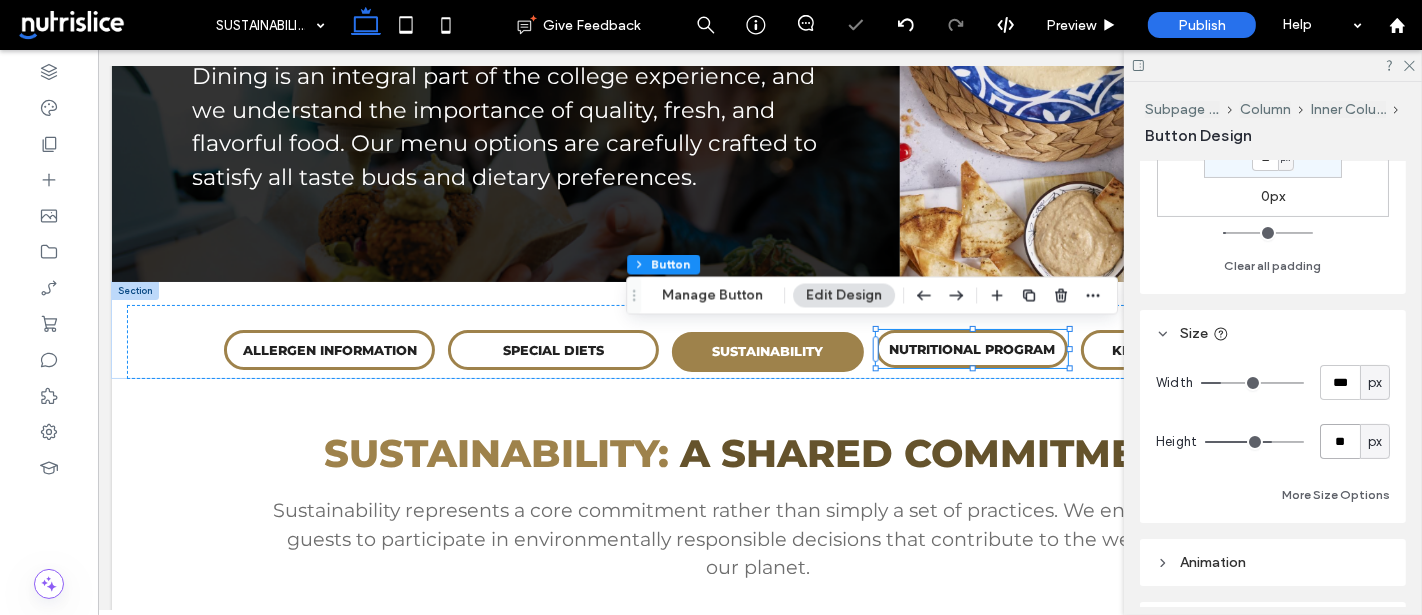 type on "**" 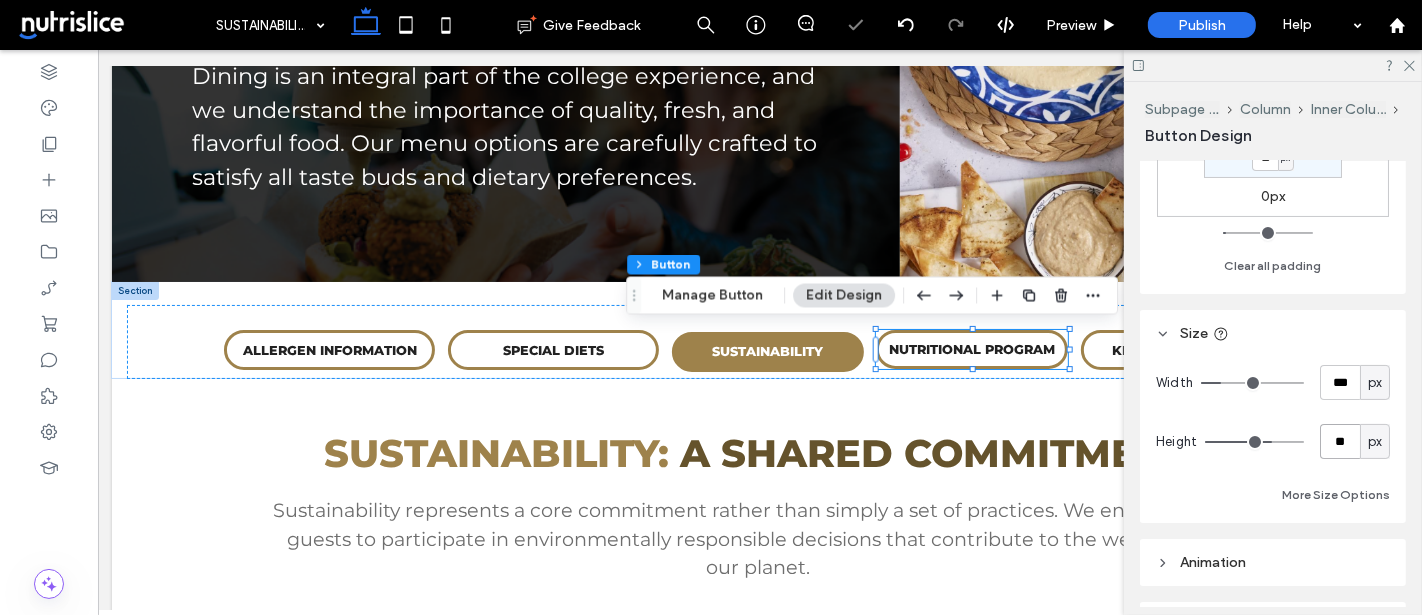 type on "**" 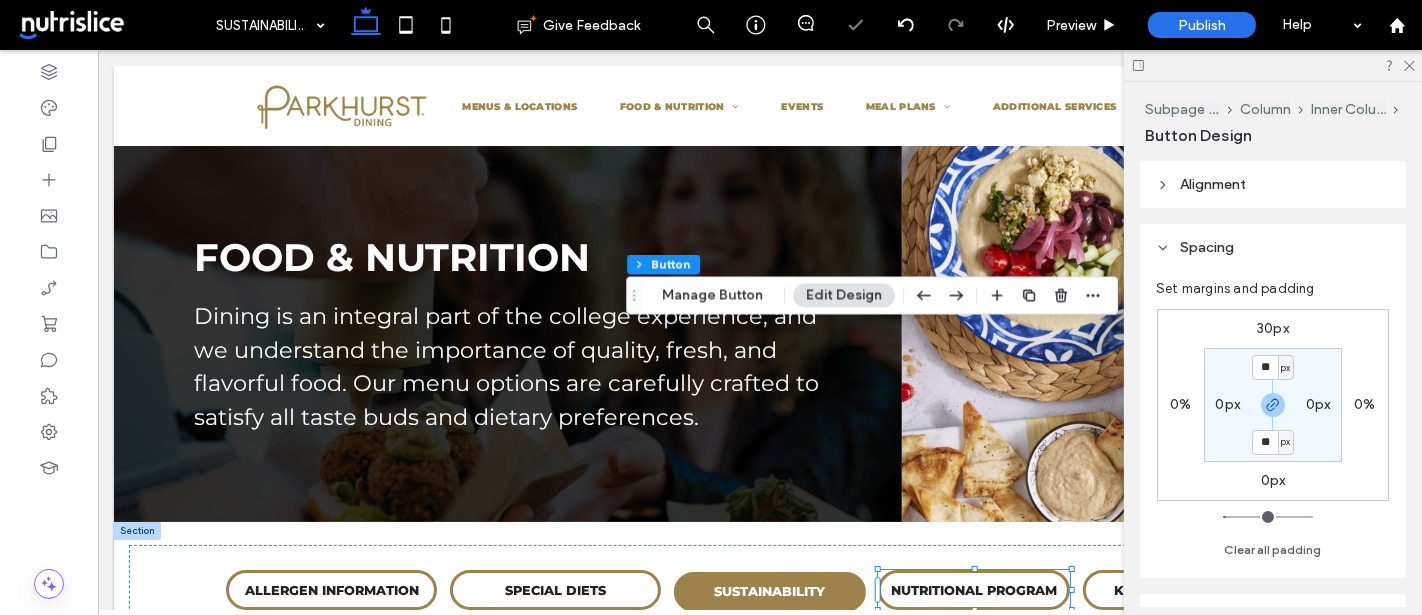 scroll, scrollTop: 240, scrollLeft: 2, axis: both 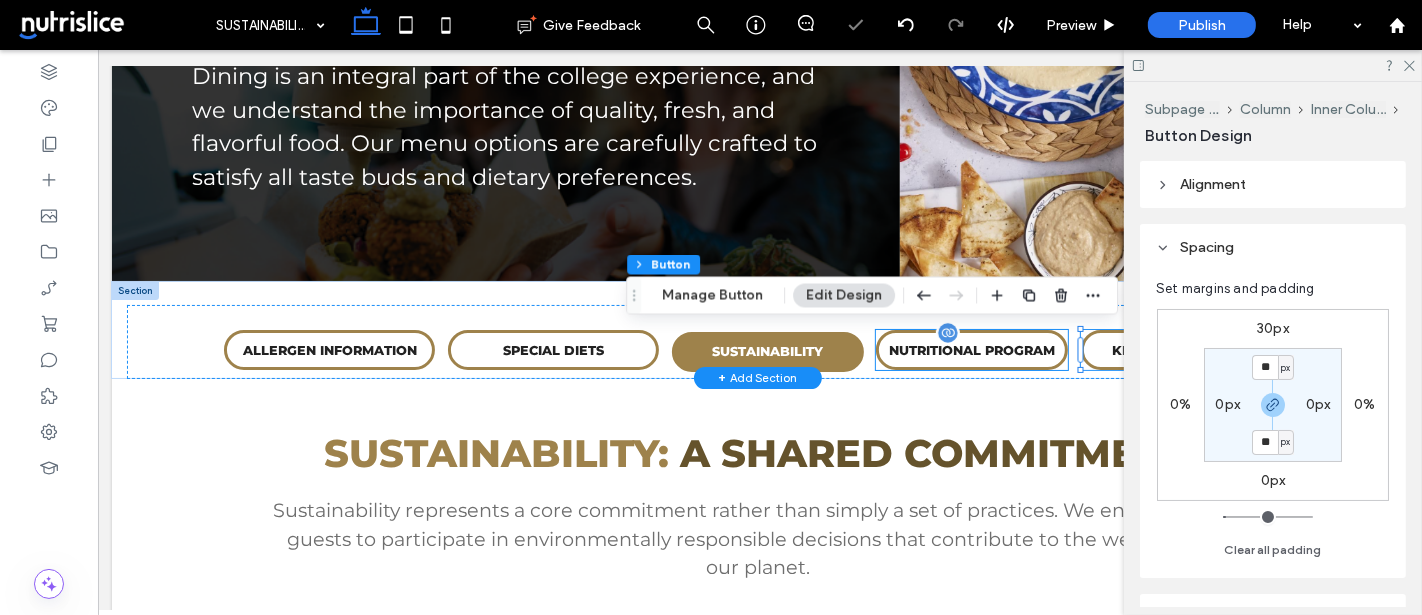 click on "NUTRITIONAL PROGRAM" at bounding box center (971, 350) 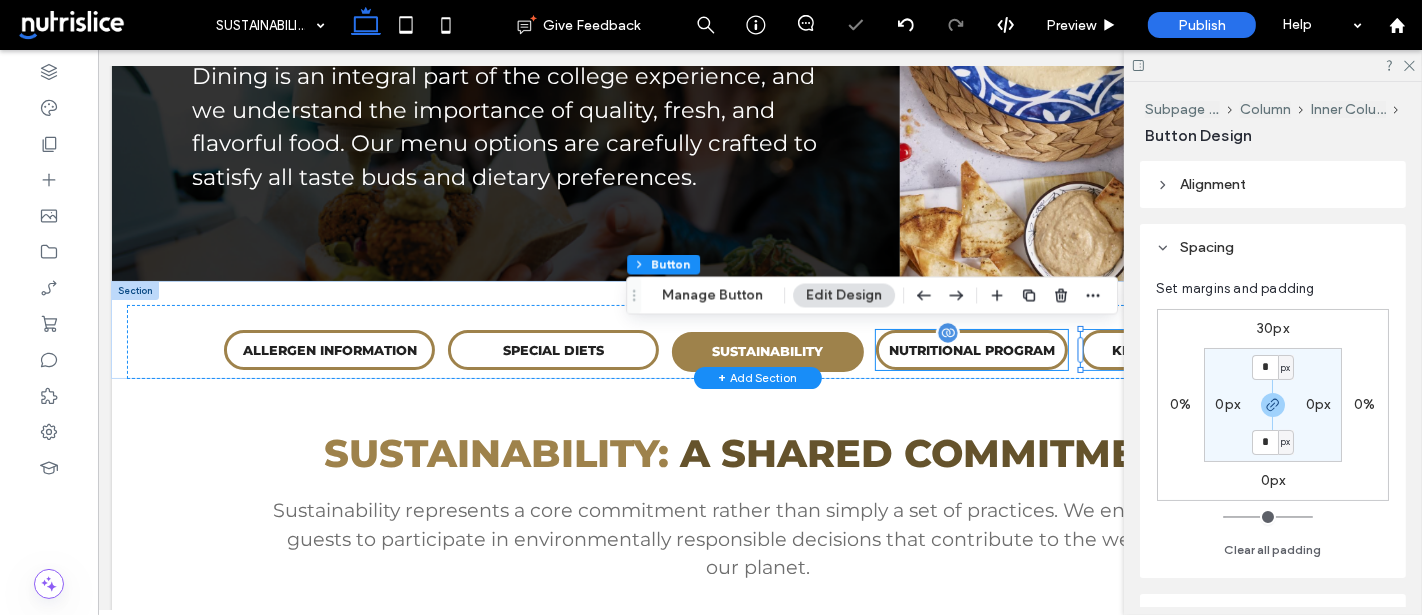 type on "**" 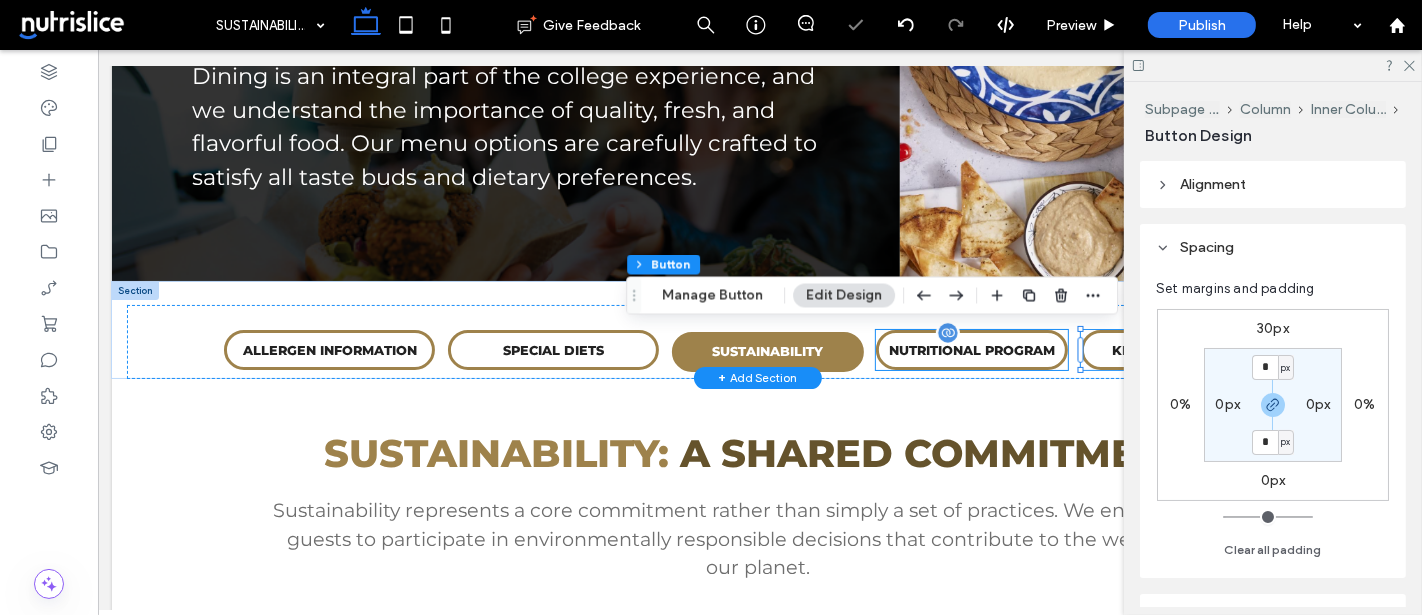 type on "**" 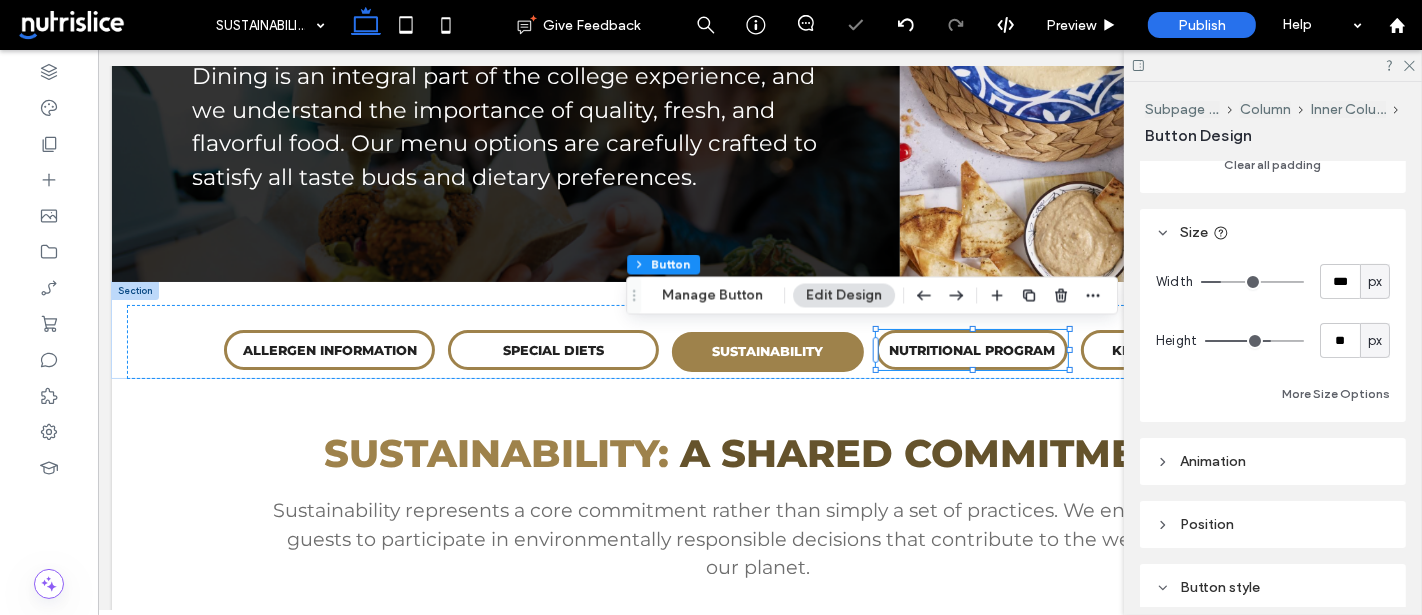 scroll, scrollTop: 405, scrollLeft: 0, axis: vertical 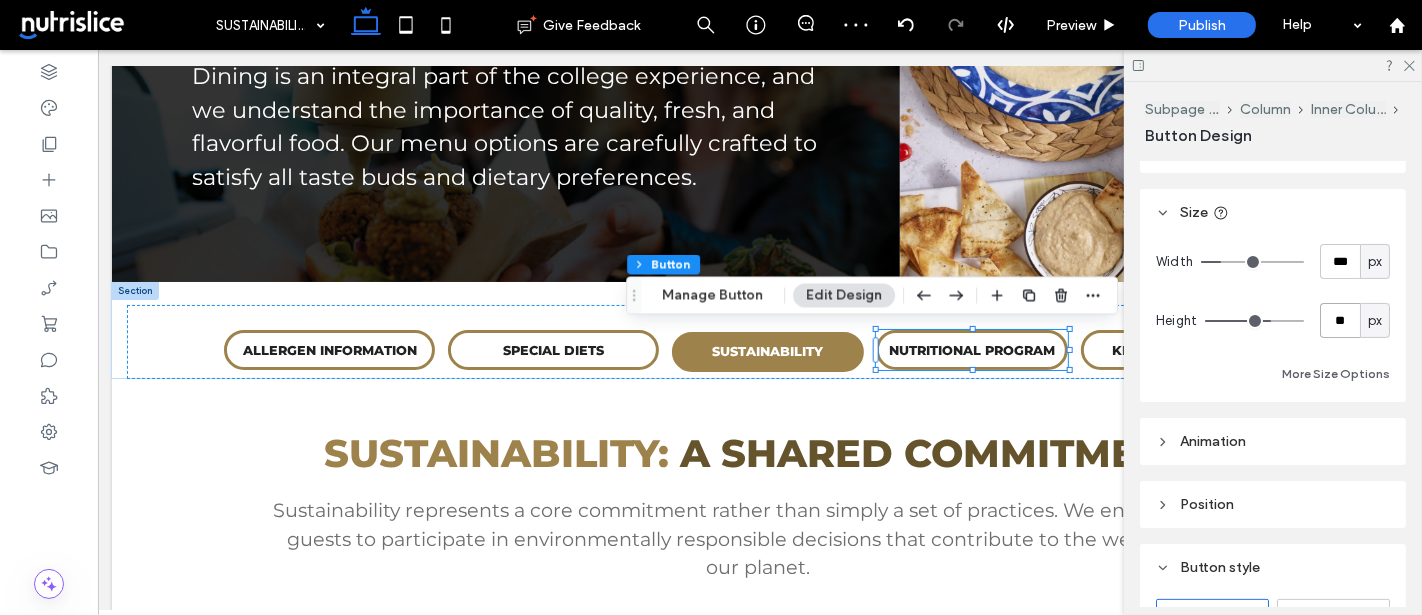 click on "**" at bounding box center [1340, 320] 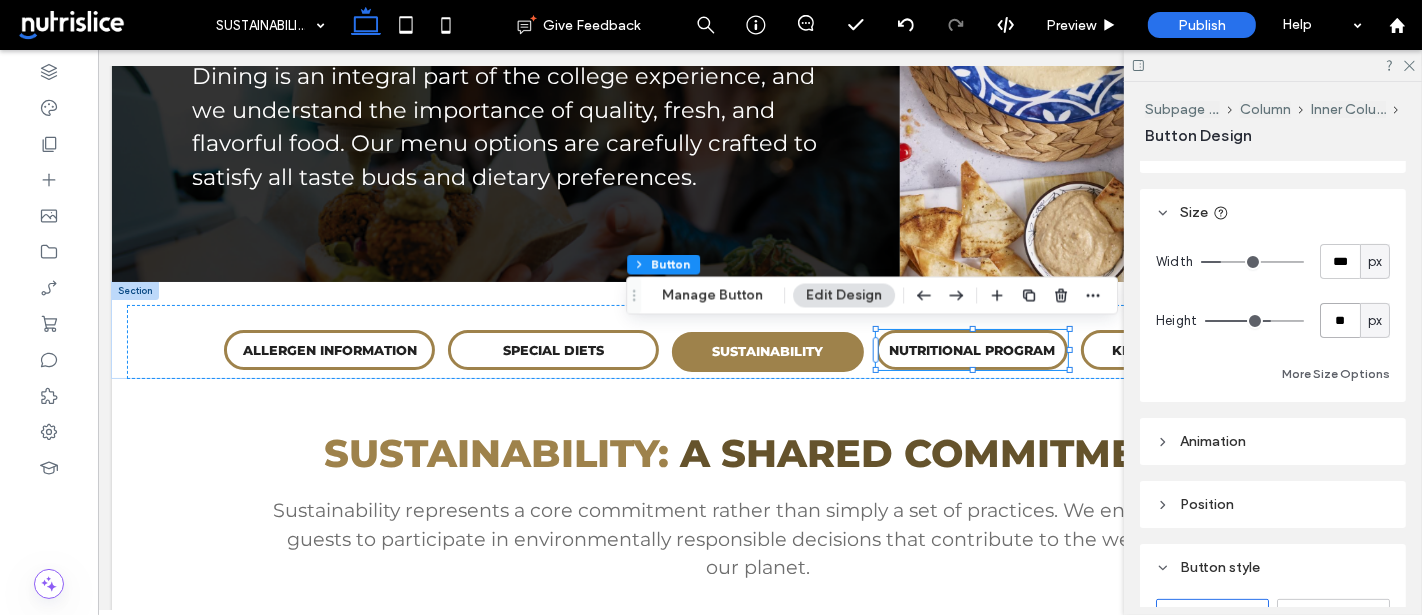 type on "**" 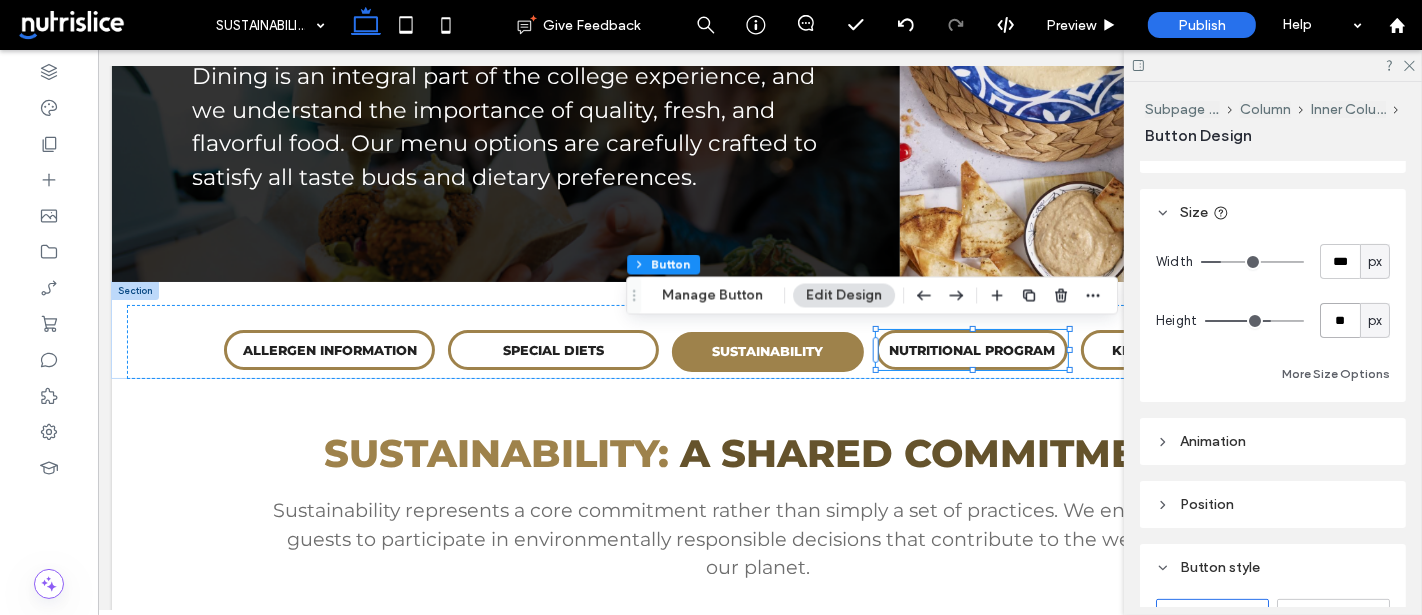 type on "**" 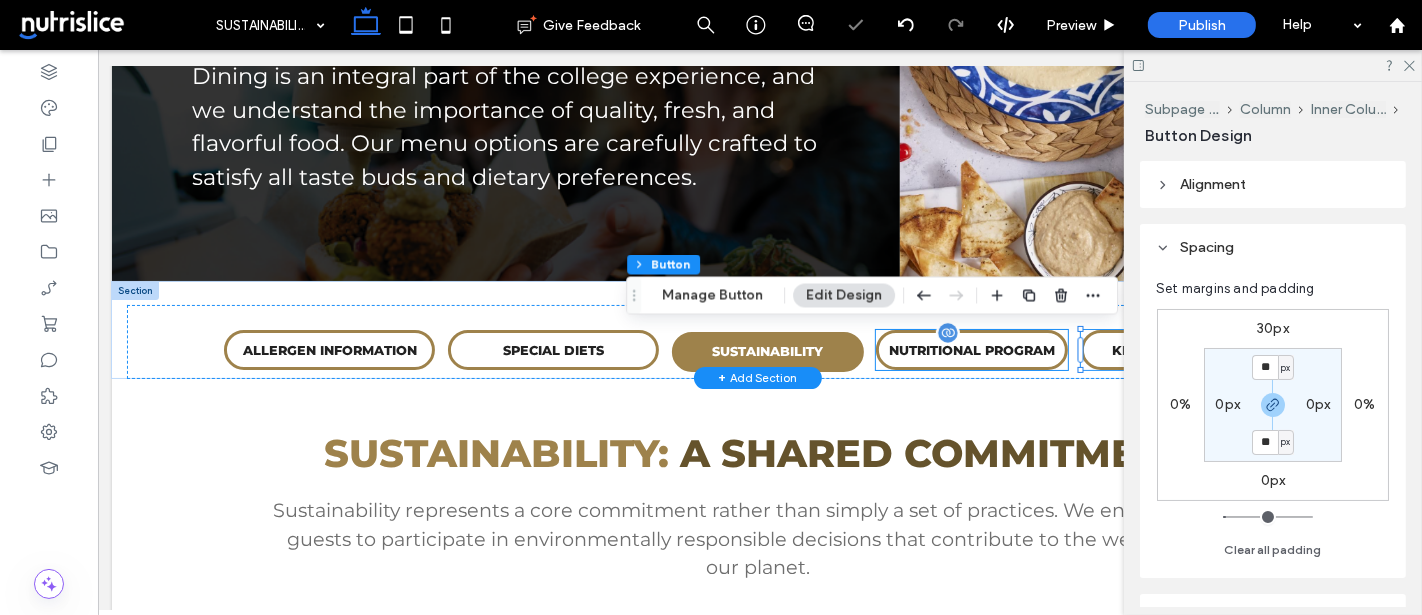 click on "NUTRITIONAL PROGRAM" at bounding box center (971, 350) 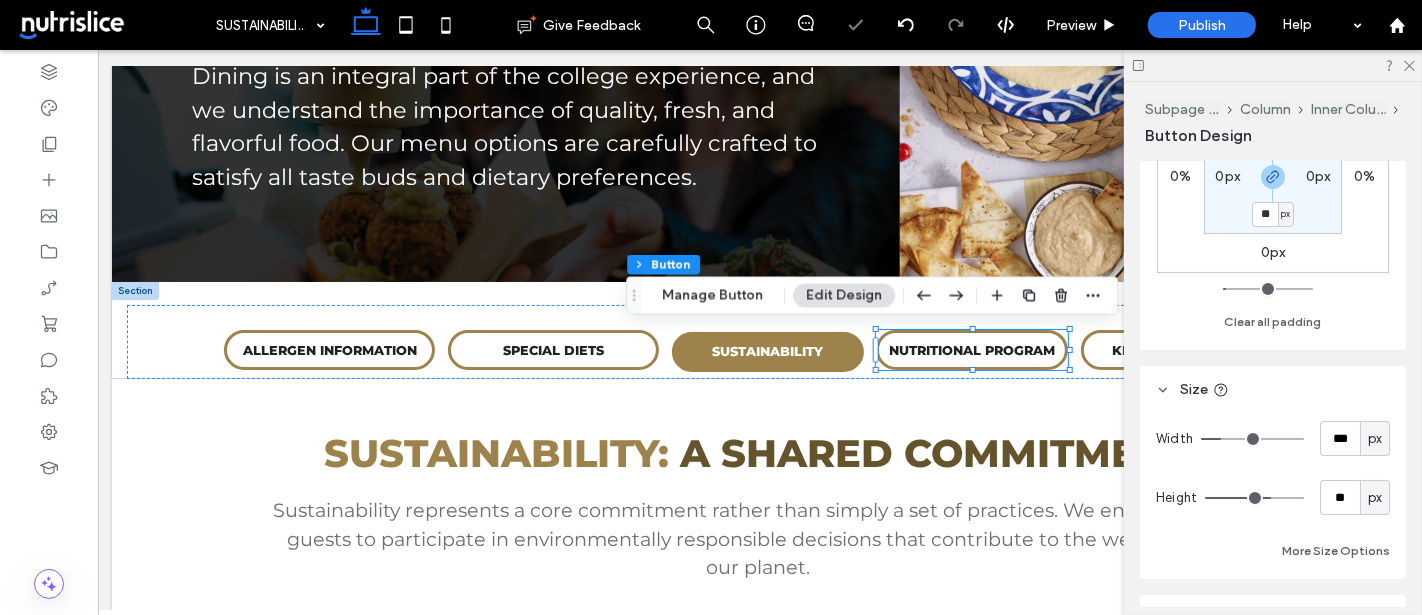 scroll, scrollTop: 342, scrollLeft: 0, axis: vertical 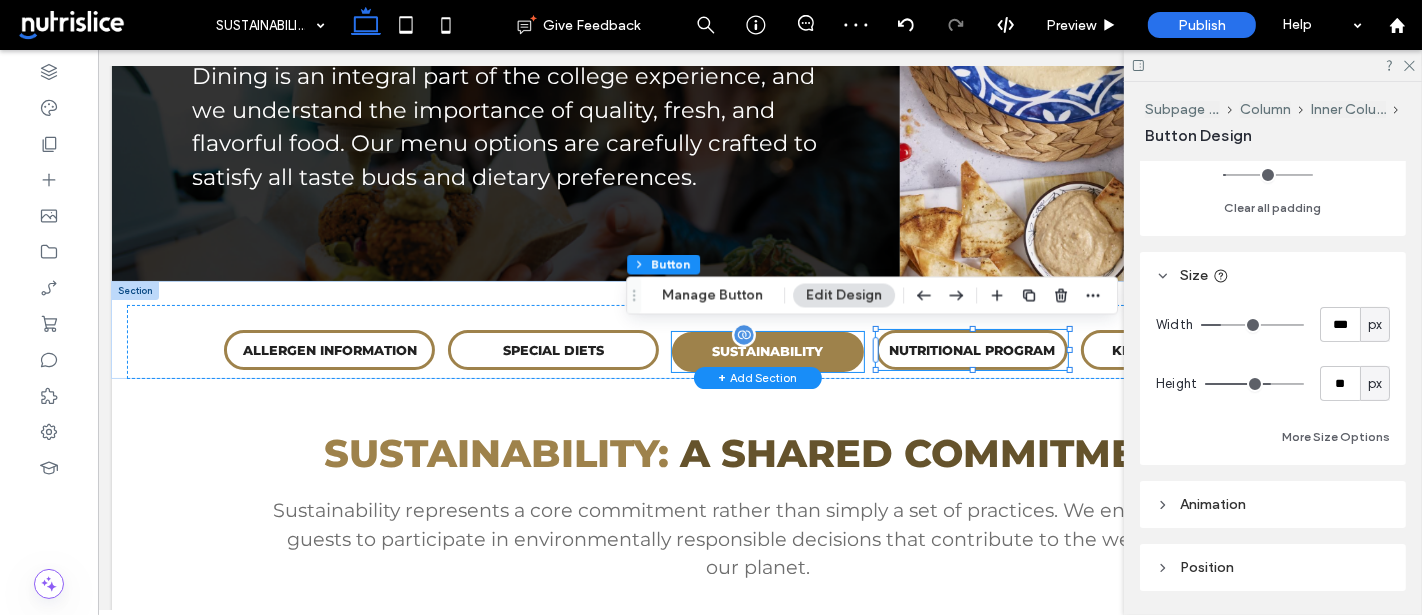 click on "SUSTAINABILITY" at bounding box center (767, 352) 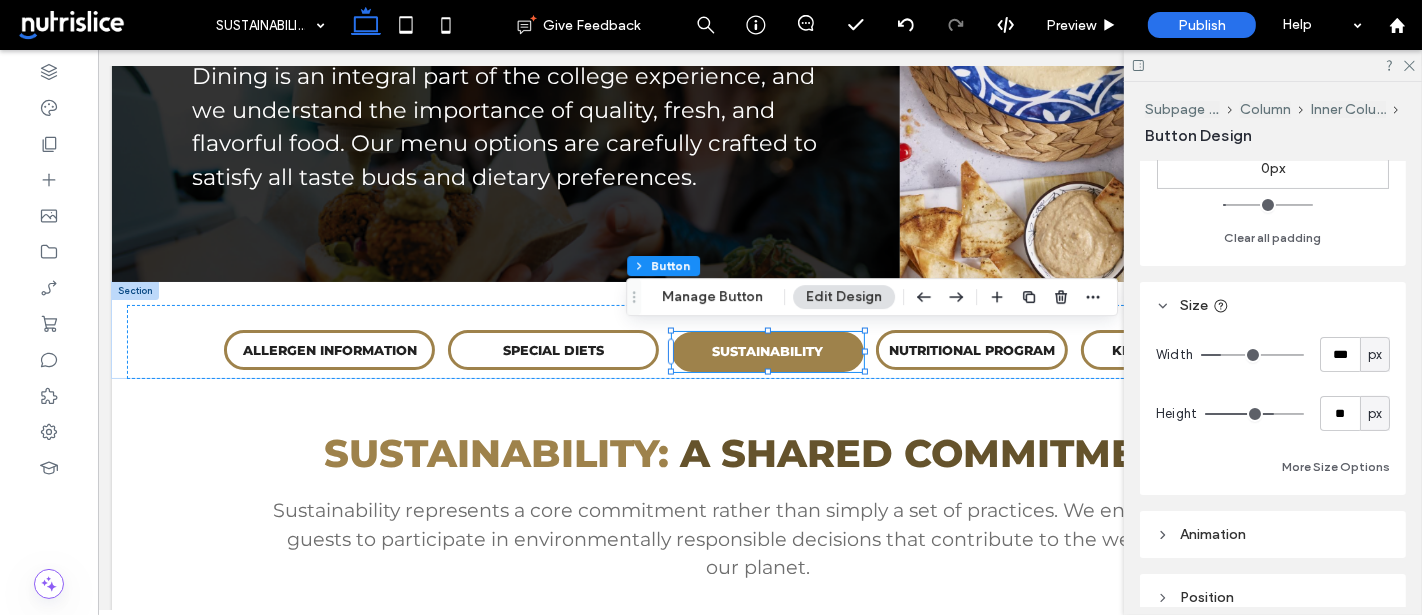 scroll, scrollTop: 418, scrollLeft: 0, axis: vertical 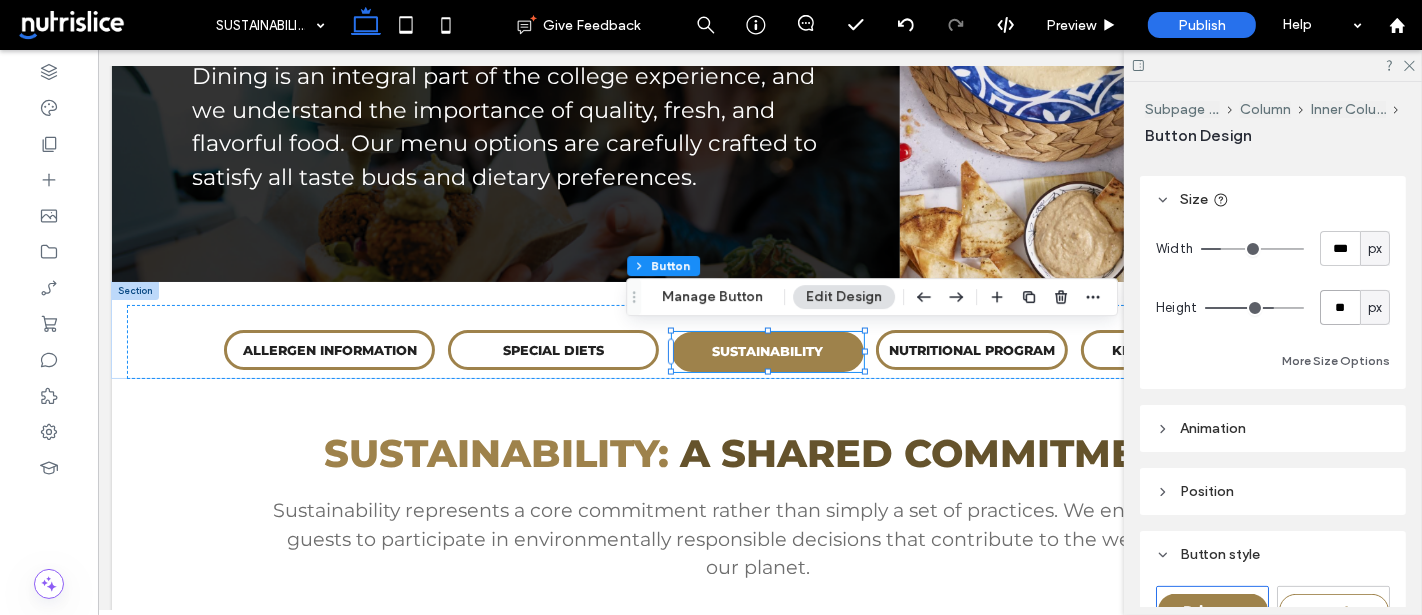 click on "**" at bounding box center (1340, 307) 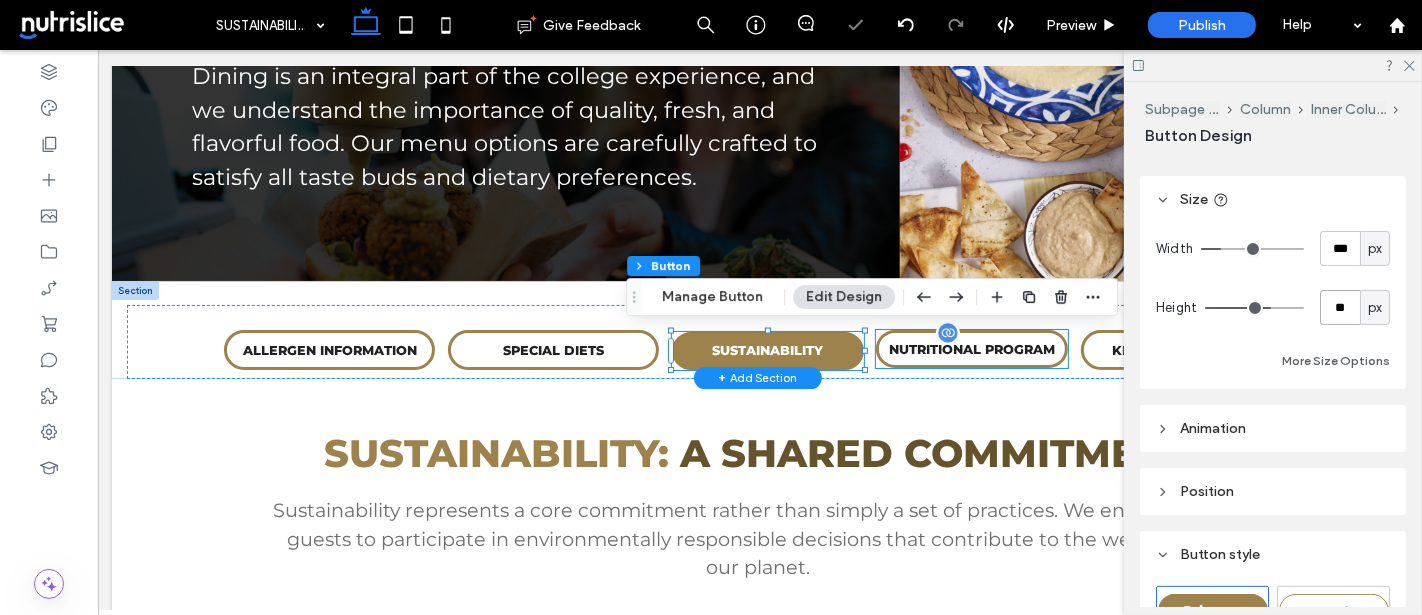 click on "NUTRITIONAL PROGRAM" at bounding box center [971, 349] 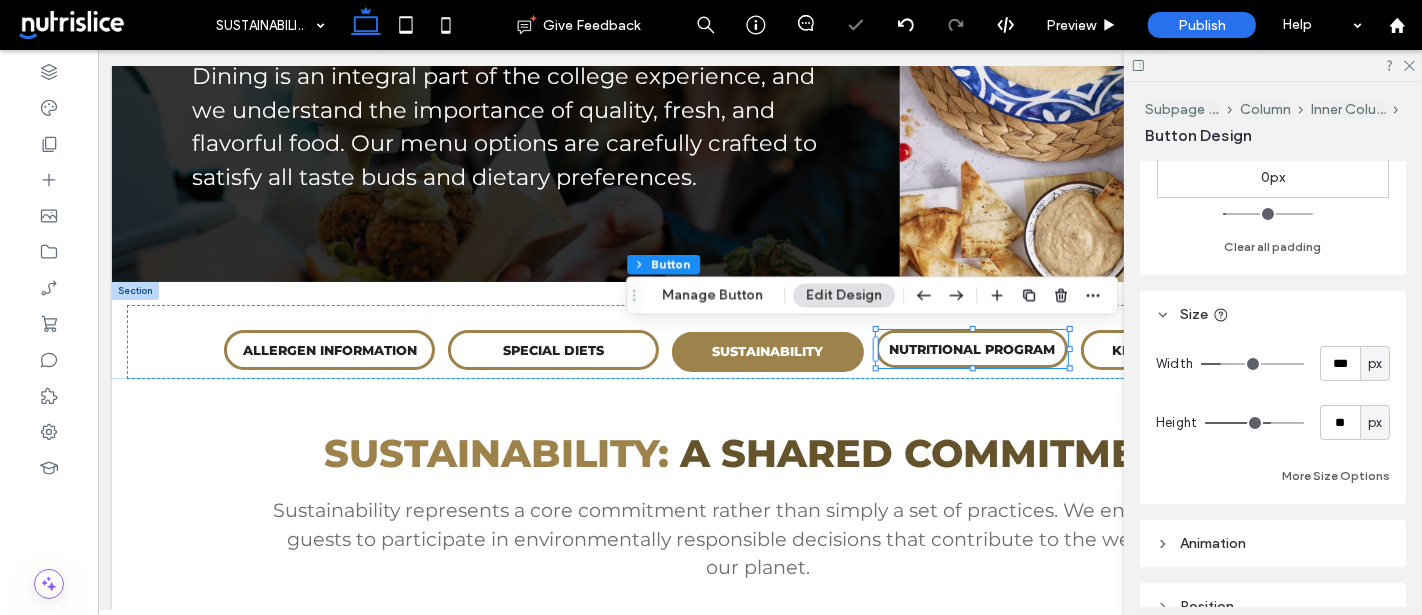 scroll, scrollTop: 305, scrollLeft: 0, axis: vertical 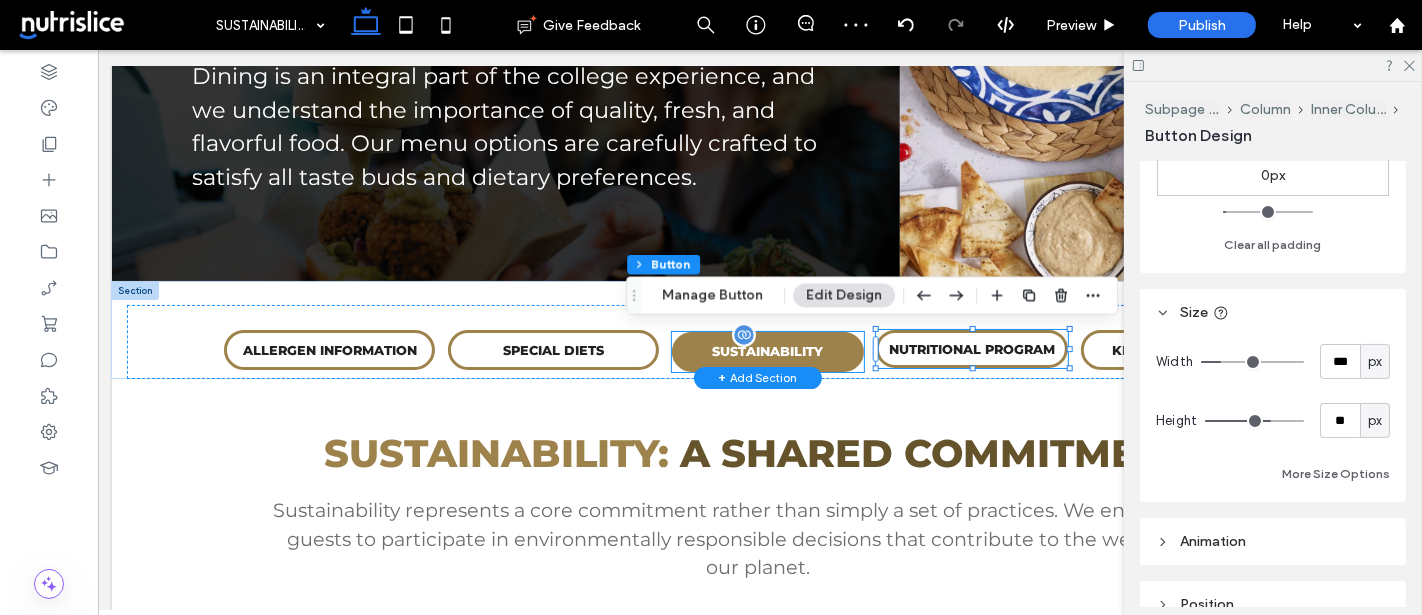 click on "SUSTAINABILITY" at bounding box center [767, 352] 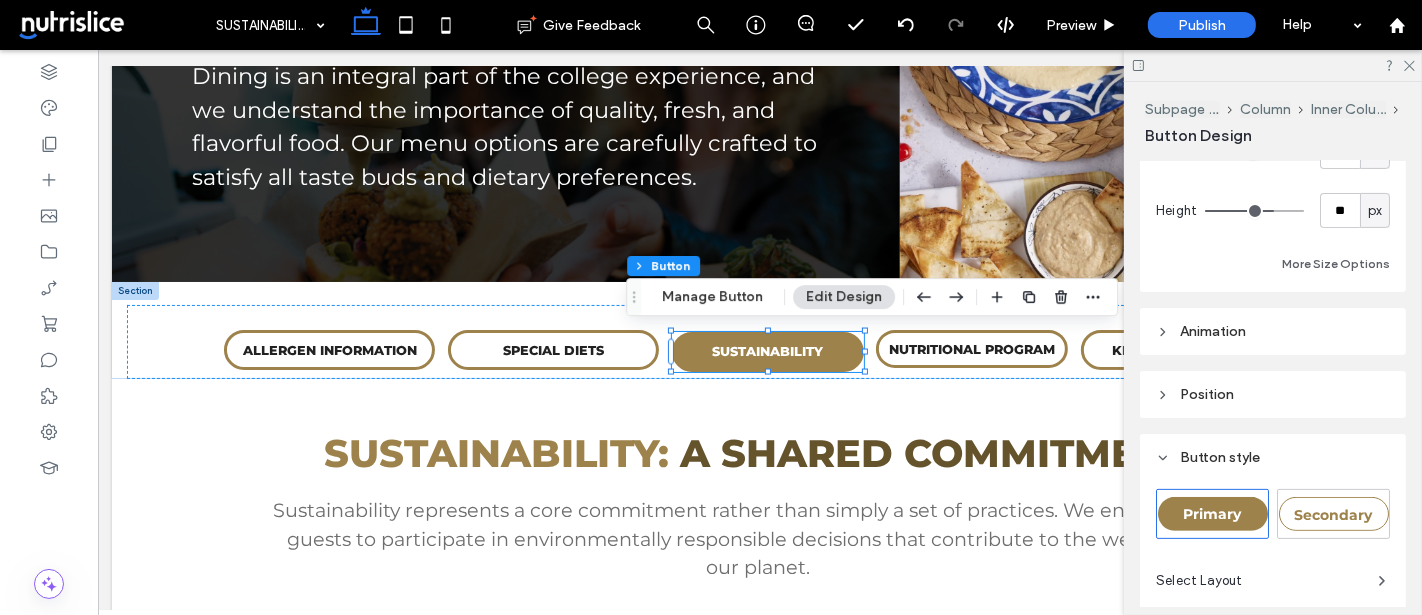 scroll, scrollTop: 516, scrollLeft: 0, axis: vertical 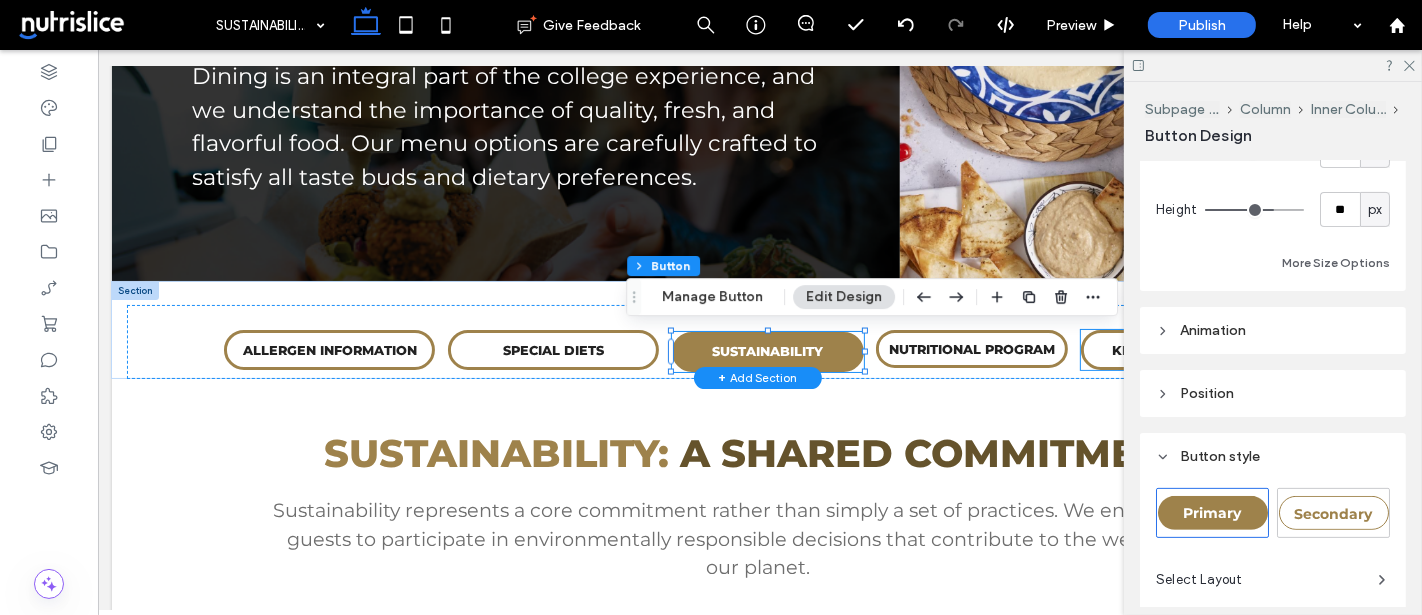 click on "KNOW YOUR SOURCE" at bounding box center (1185, 350) 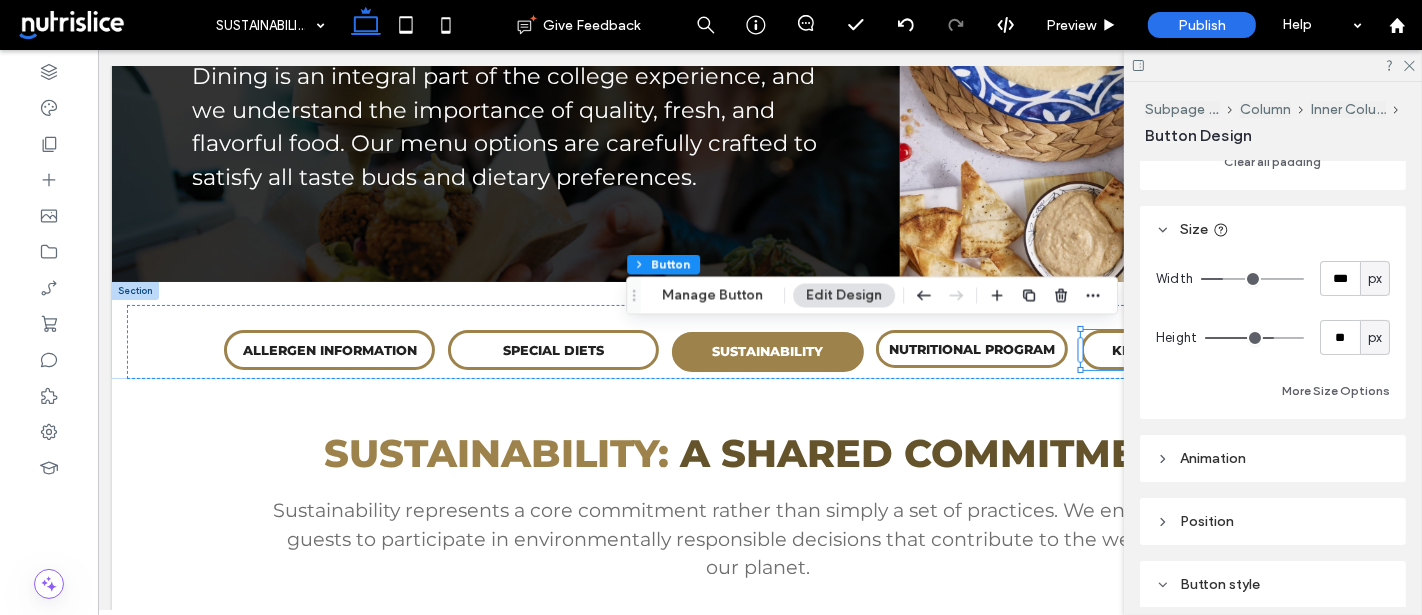 scroll, scrollTop: 395, scrollLeft: 0, axis: vertical 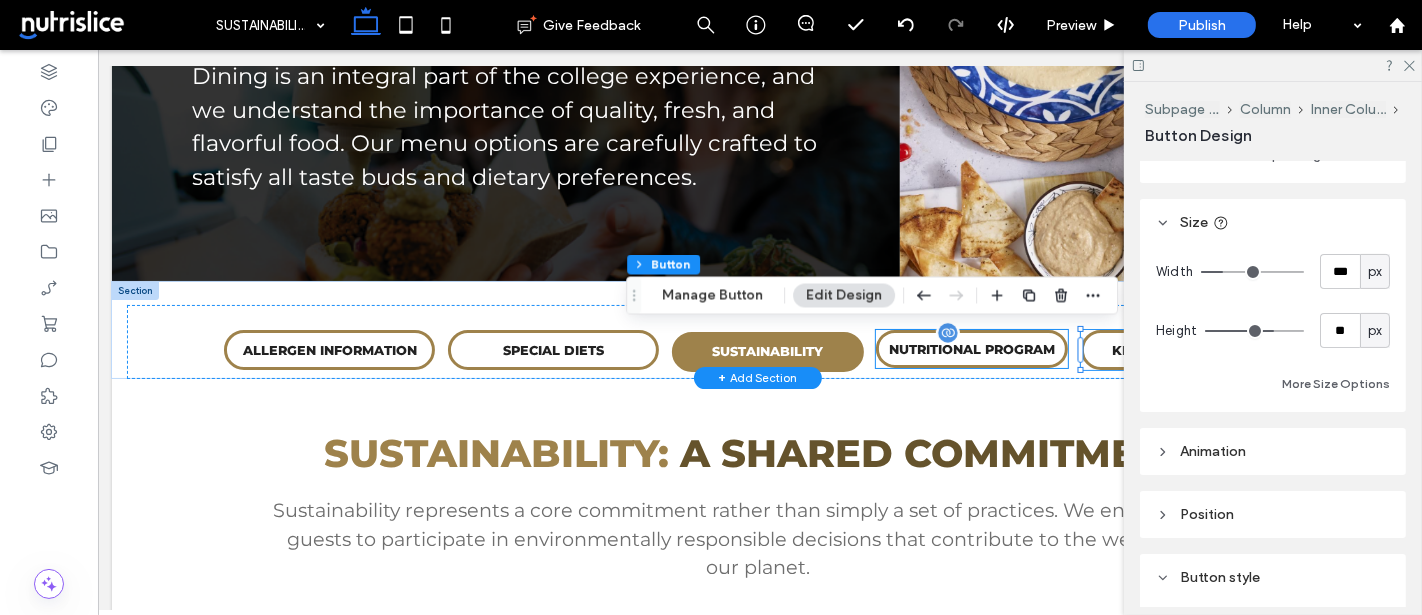 click on "NUTRITIONAL PROGRAM" at bounding box center (971, 349) 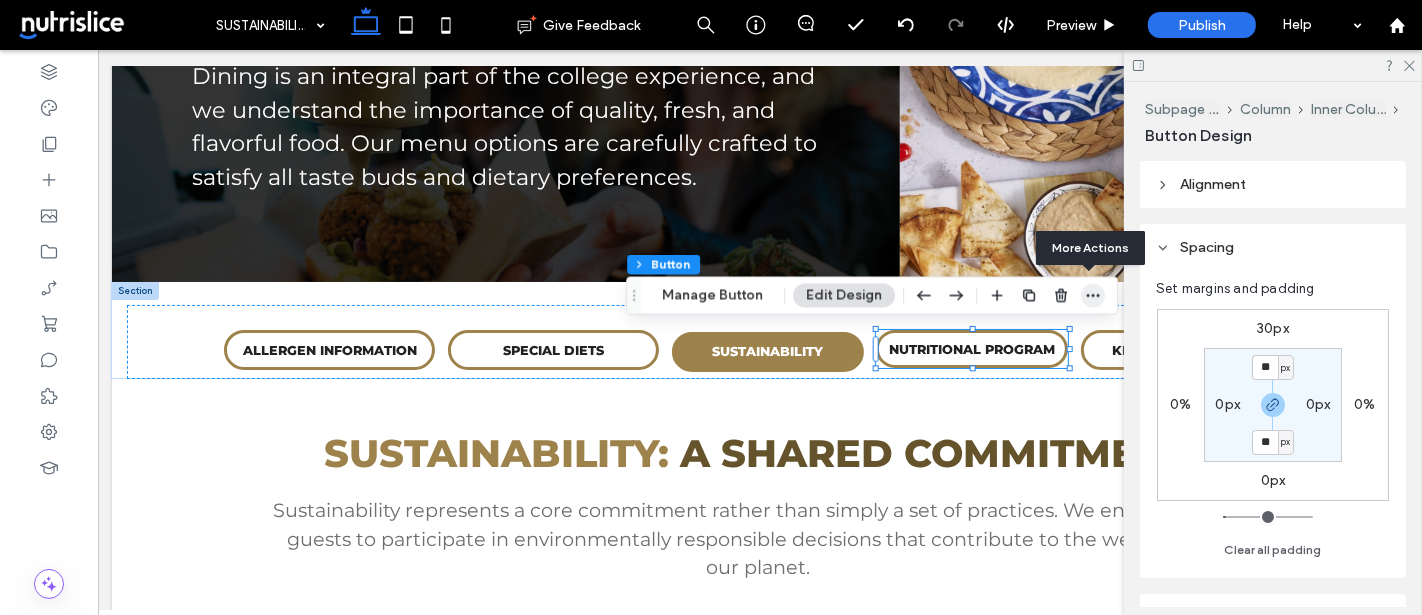 click 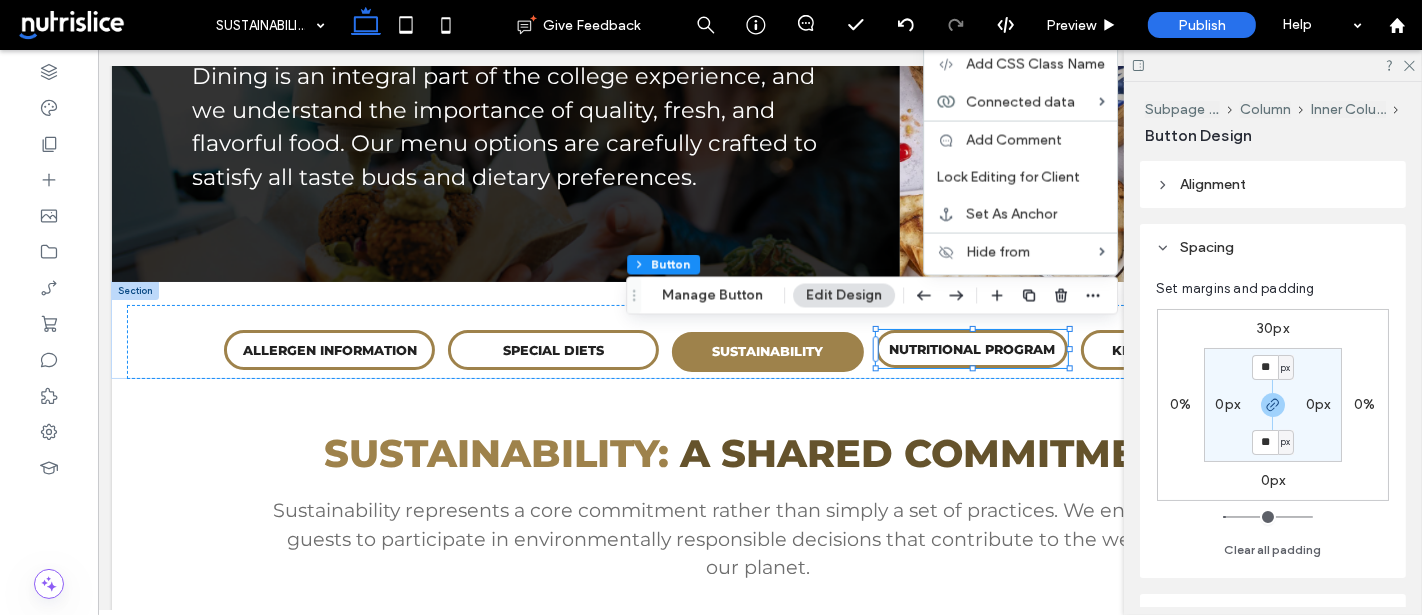 click at bounding box center (1273, 65) 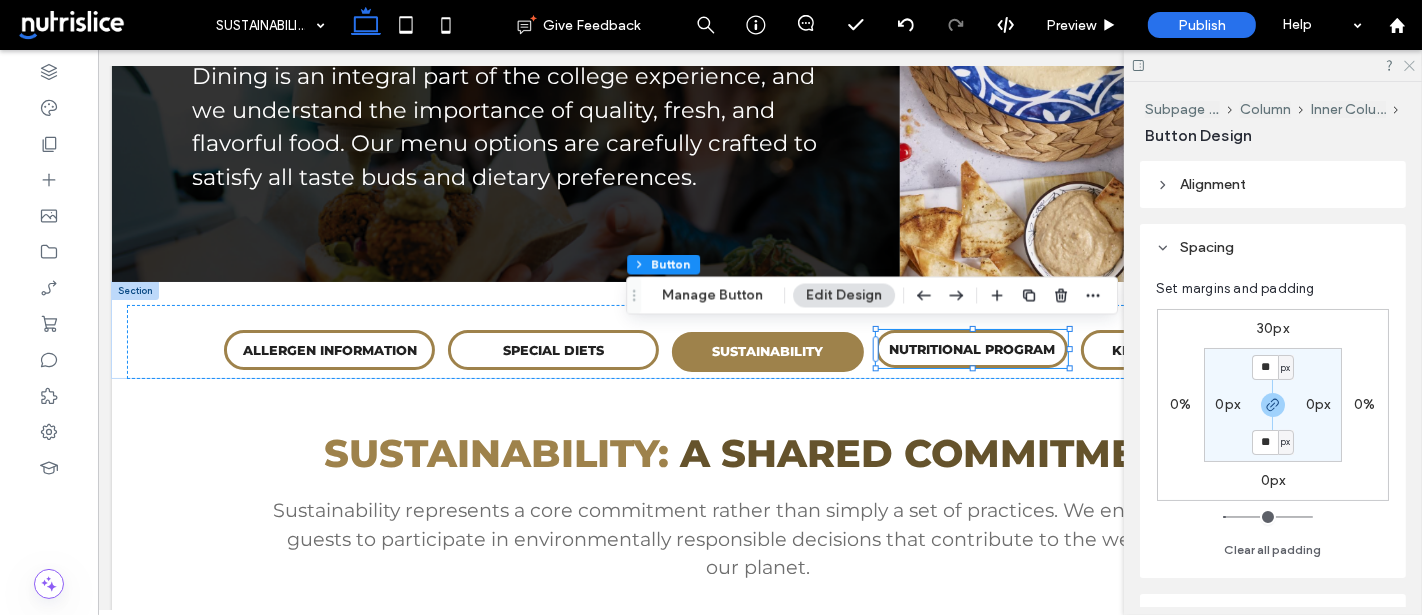 click 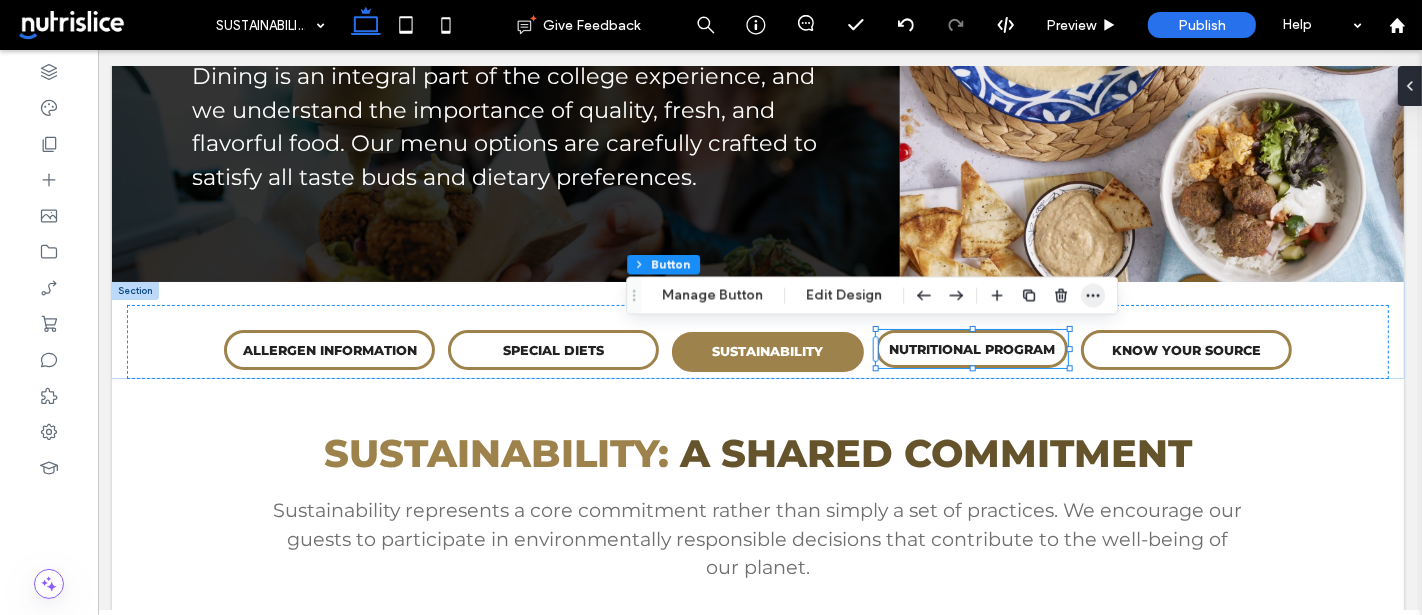 click 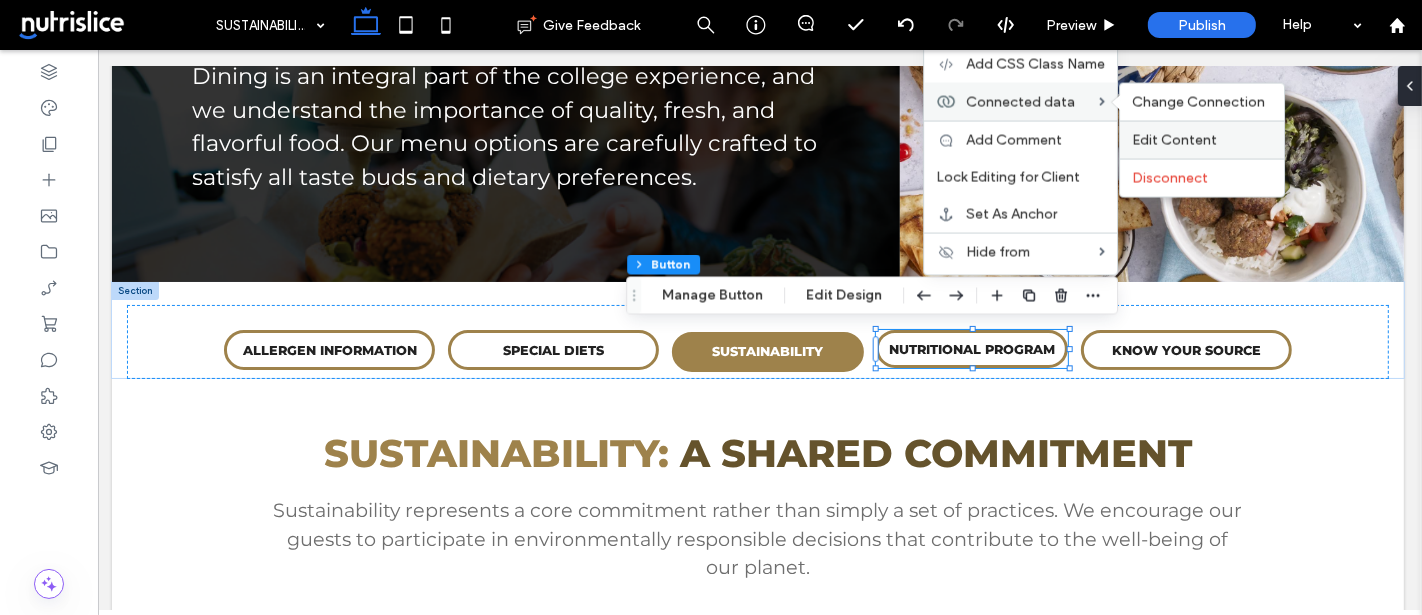 click on "Edit Content" at bounding box center [1174, 140] 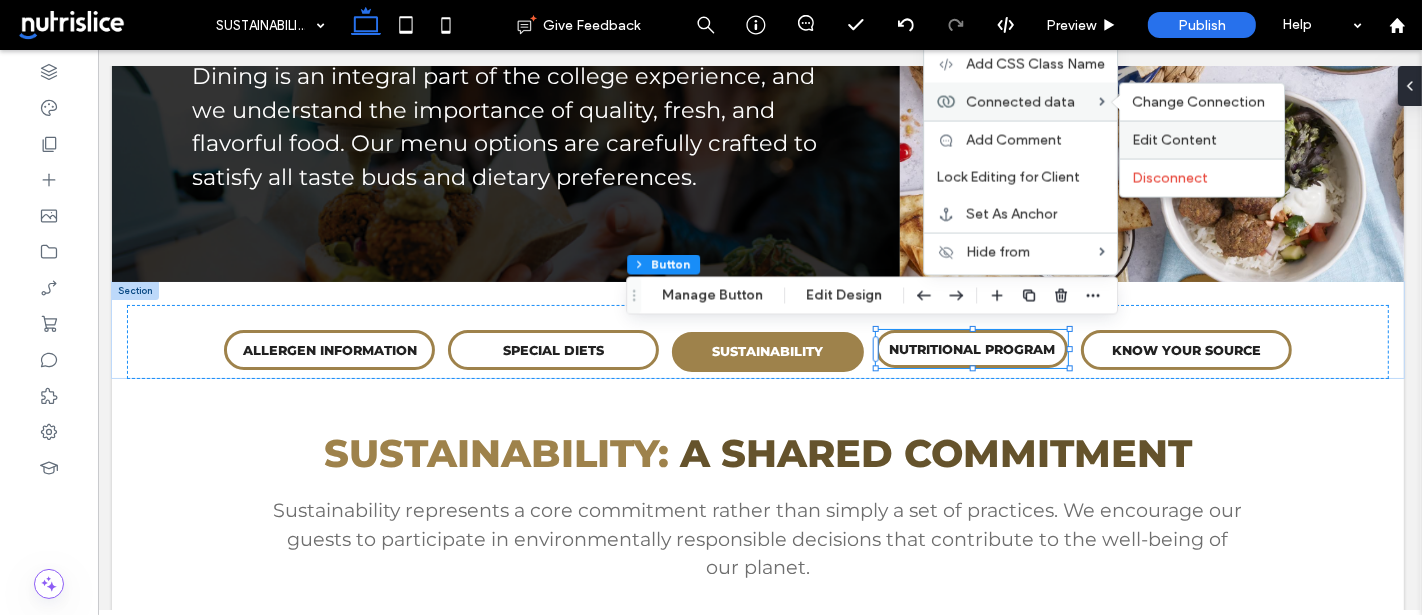 click on "Edit Content" at bounding box center (1202, 140) 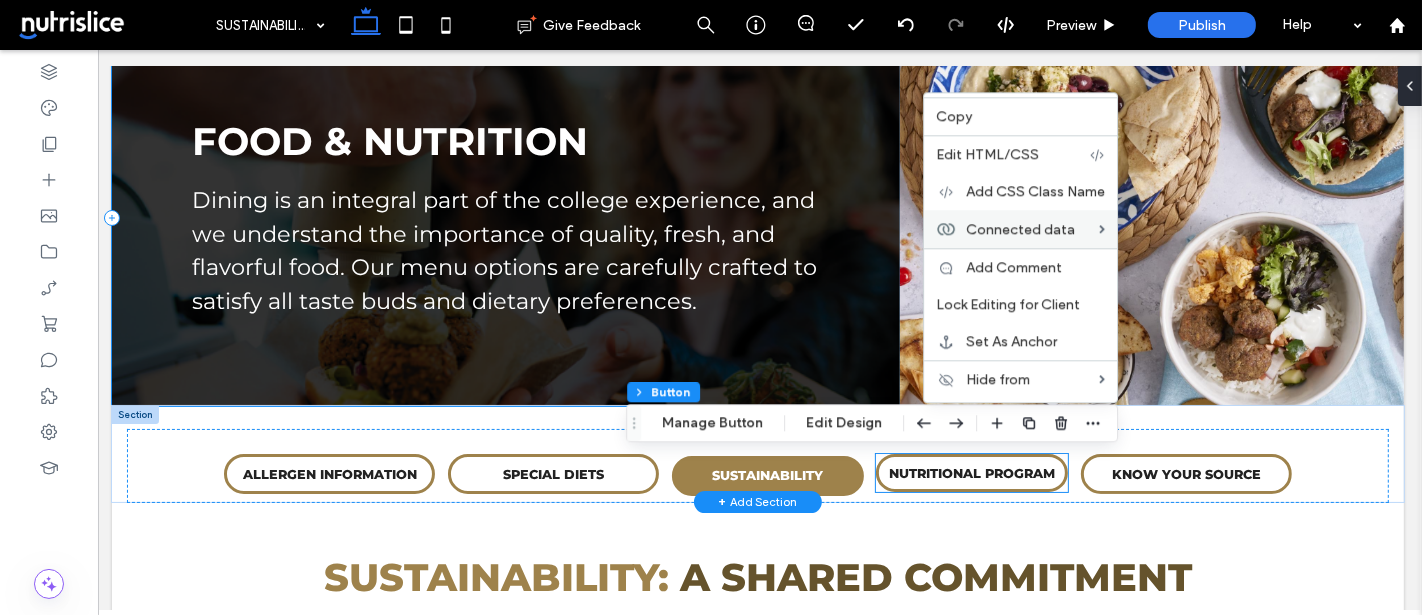 scroll, scrollTop: 120, scrollLeft: 2, axis: both 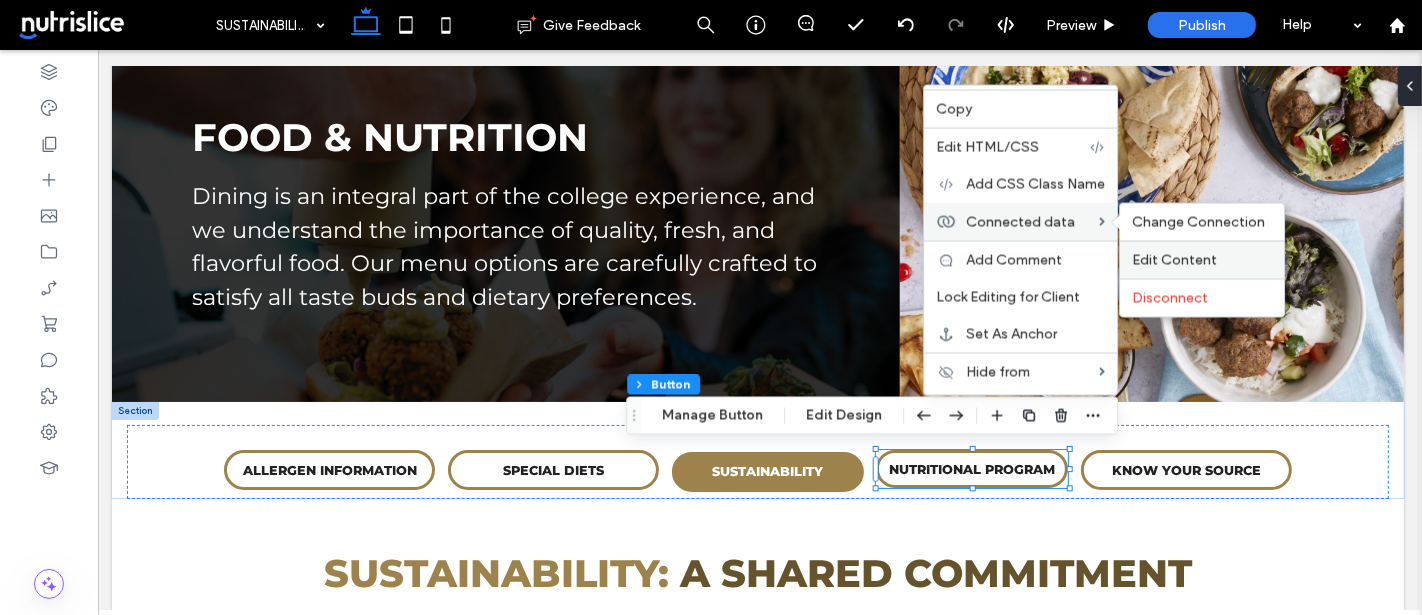 click on "Edit Content" at bounding box center [1174, 260] 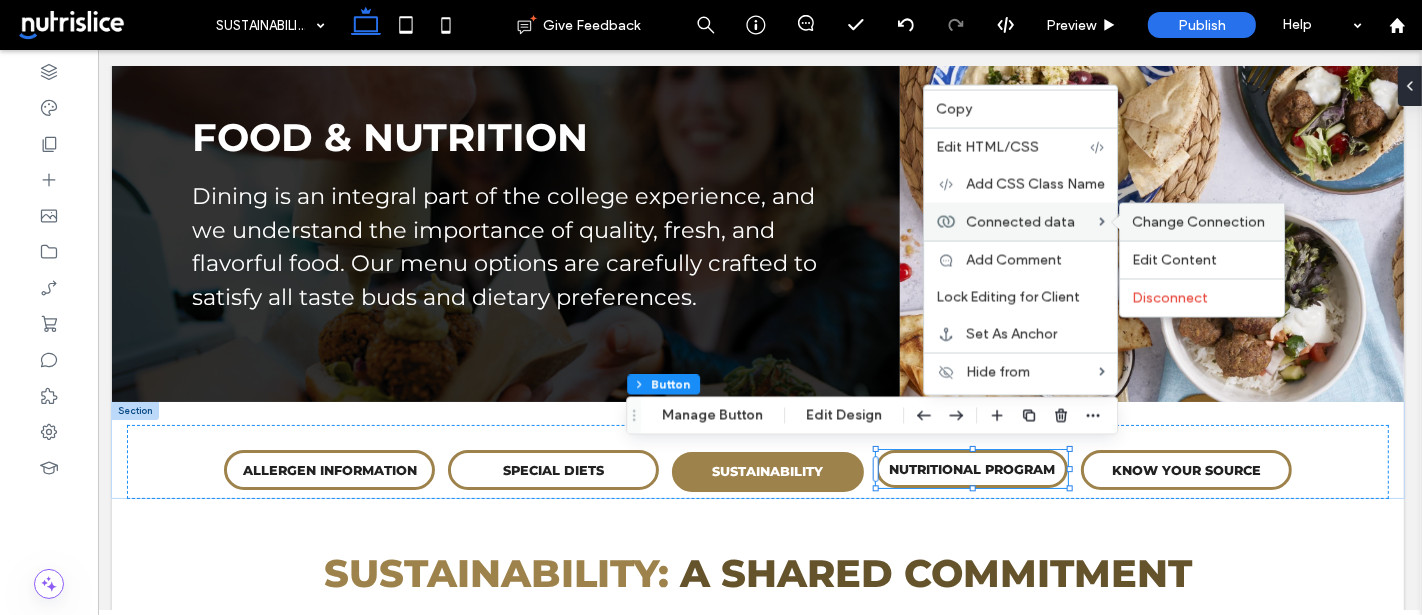 click on "Change Connection" at bounding box center [1198, 222] 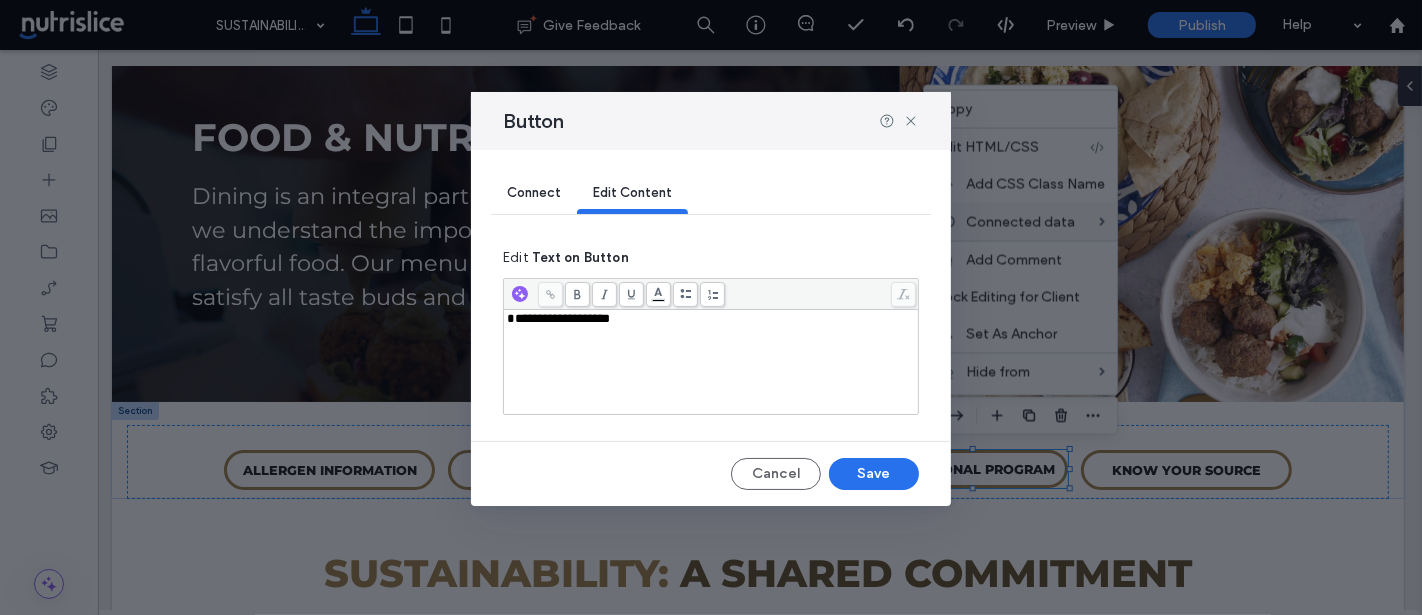 click on "**********" at bounding box center (711, 362) 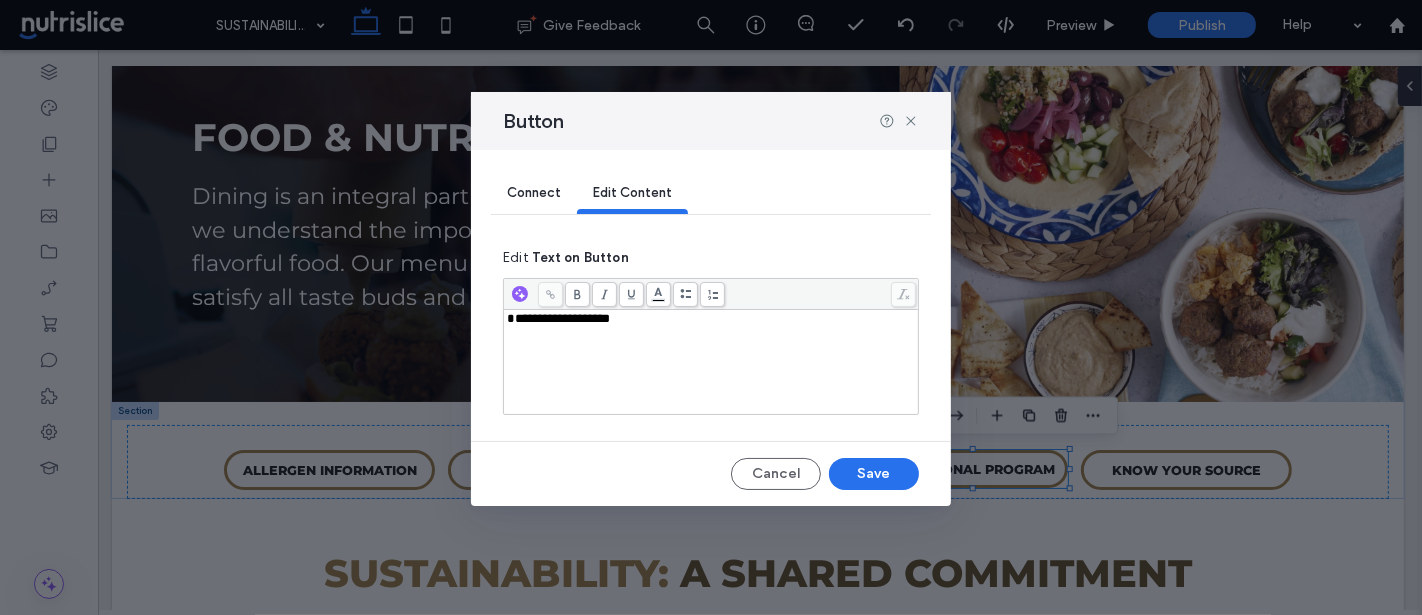 click on "Connect" at bounding box center [534, 192] 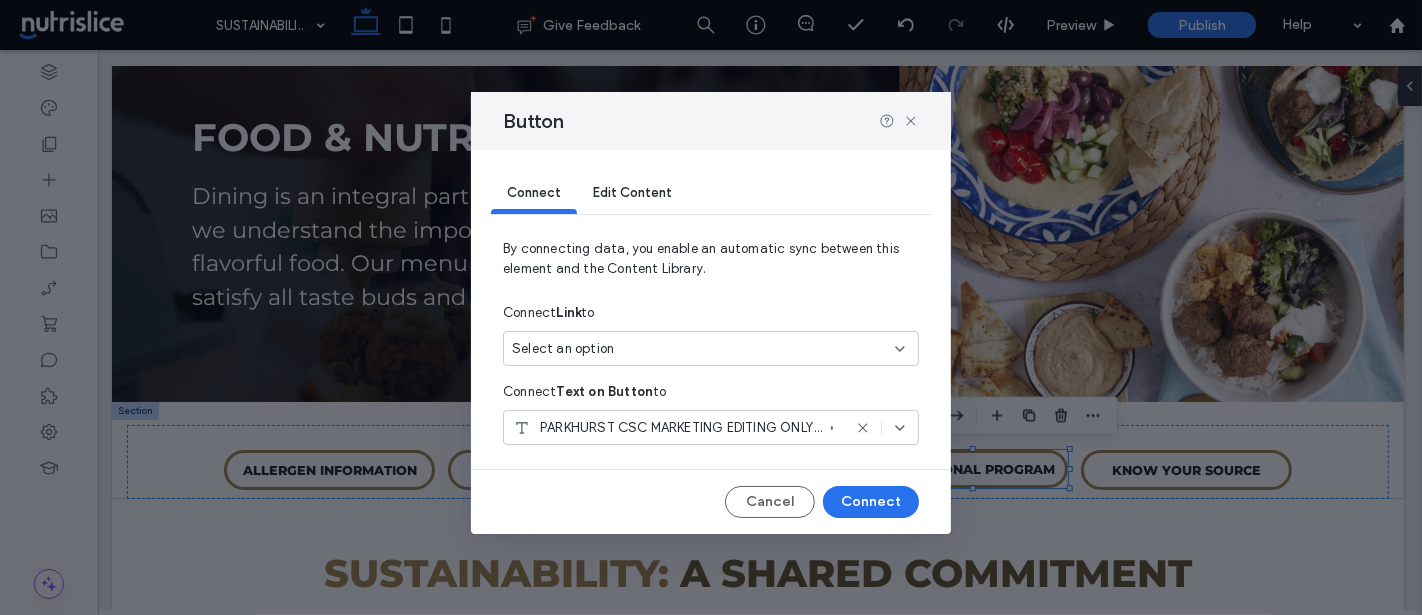 click on "PARKHURST CSC MARKETING EDITING ONLY Nutri B04 LABEL - NUTRITIONAL PROGRAM" at bounding box center [681, 428] 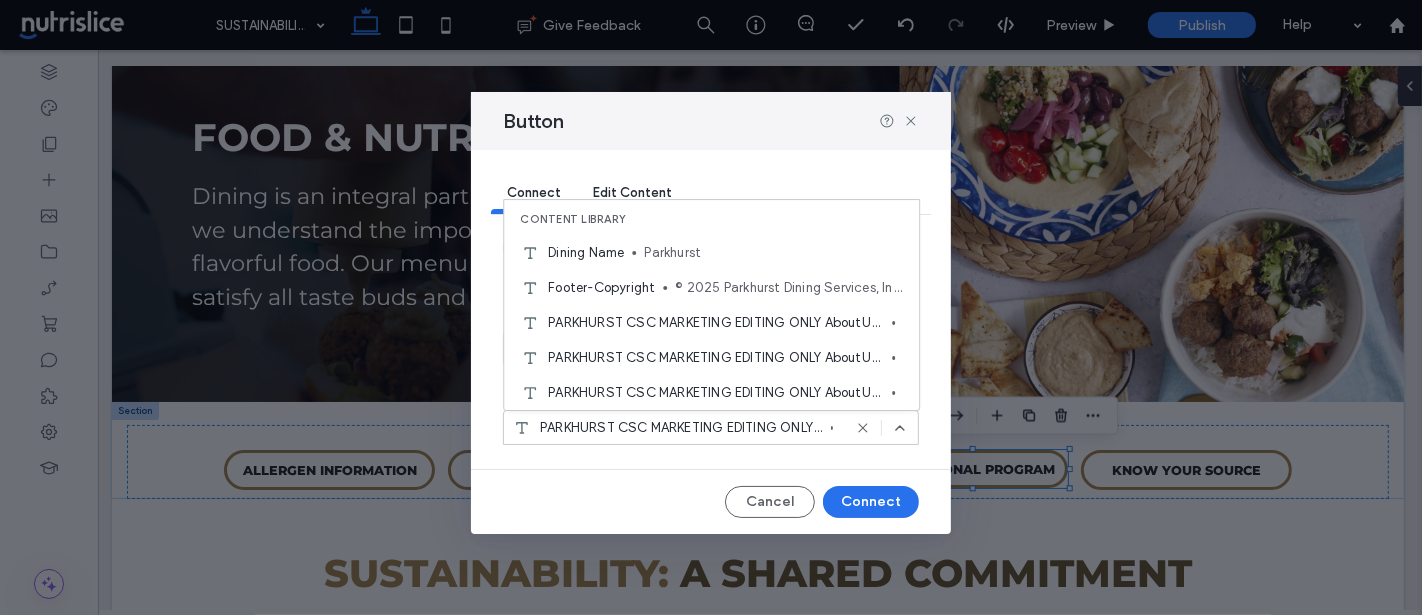 click on "Connect Edit Content" at bounding box center [711, 194] 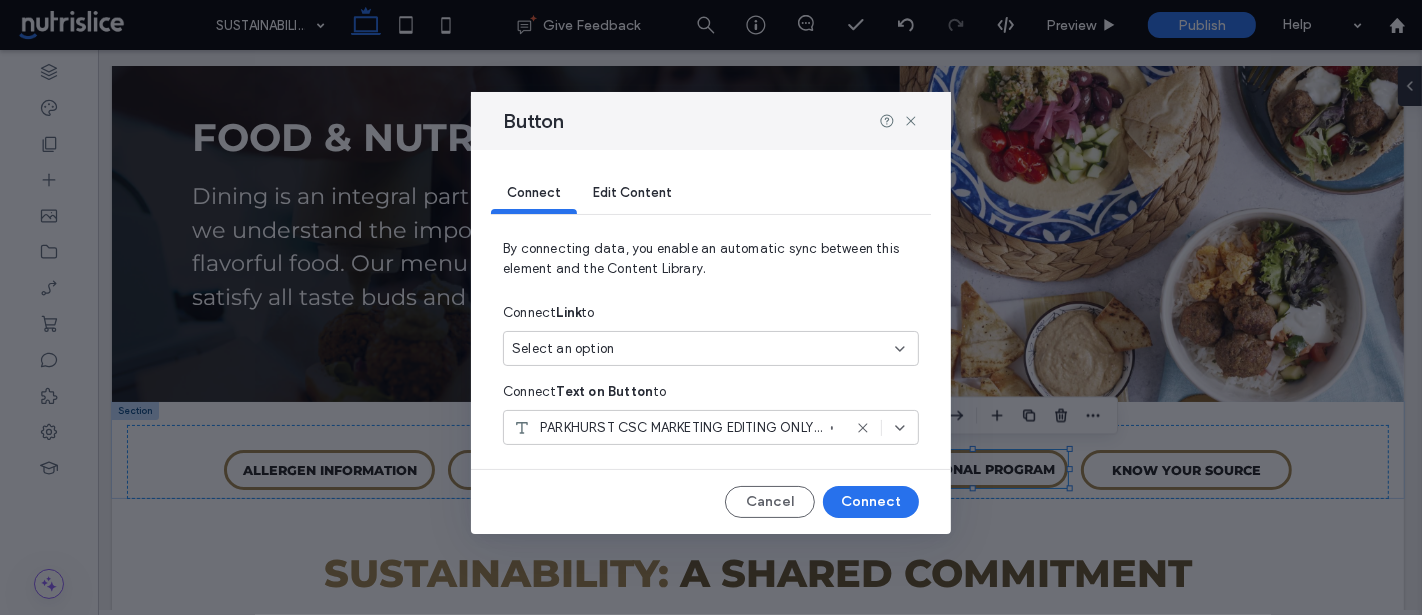click on "Edit Content" at bounding box center [632, 192] 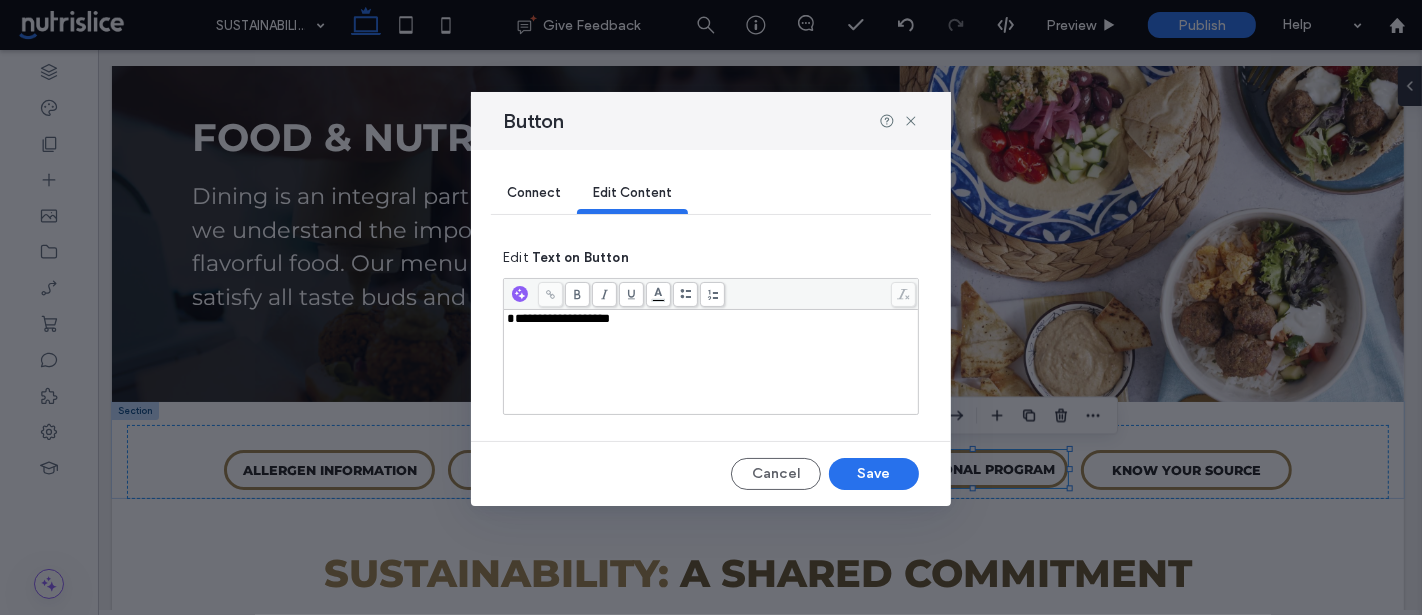 click on "**********" at bounding box center [711, 319] 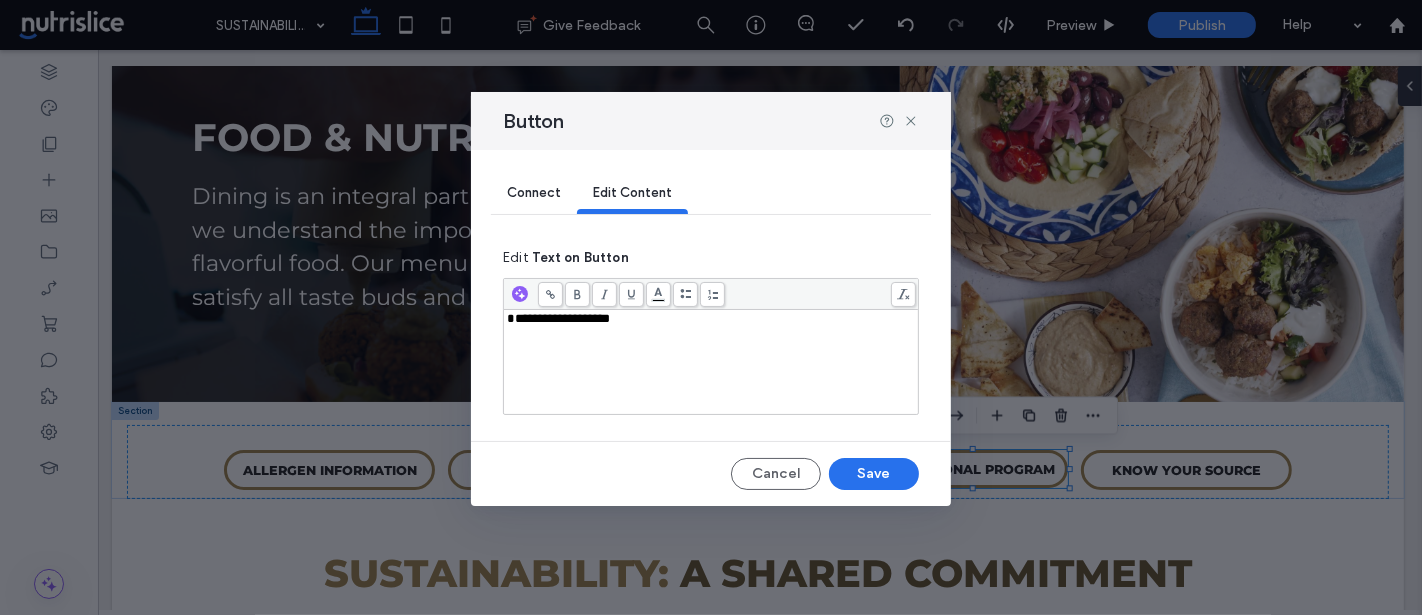 click on "Connect" at bounding box center (534, 192) 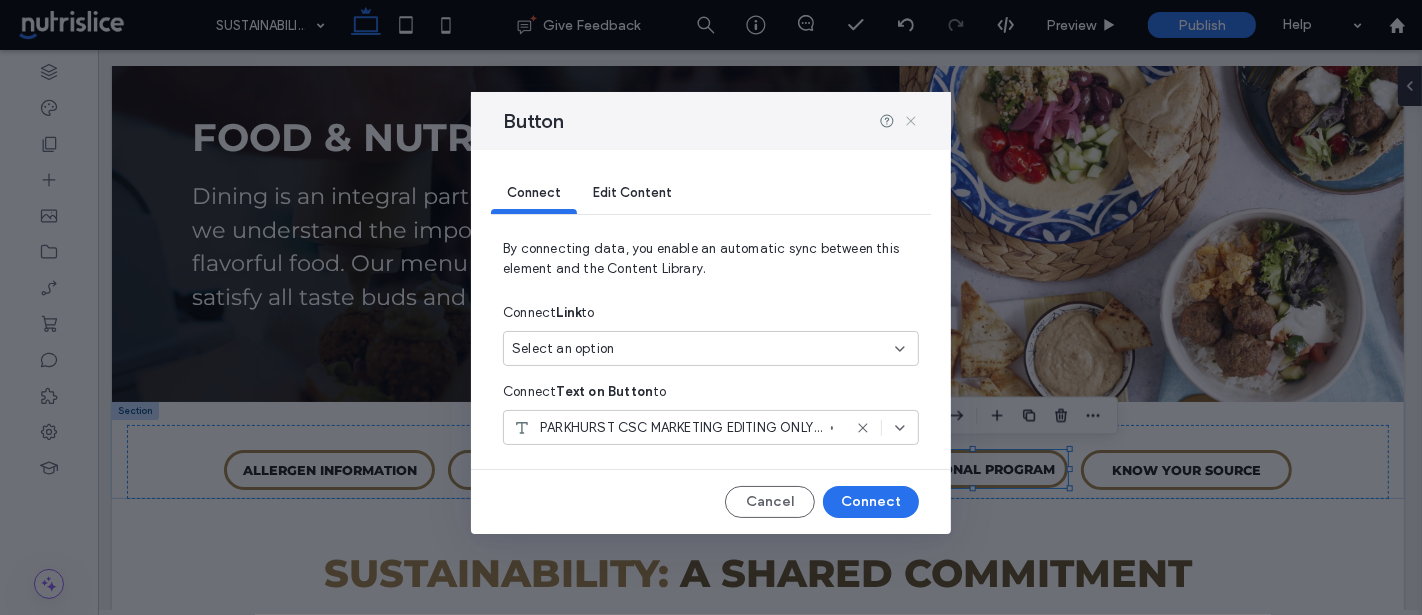 click 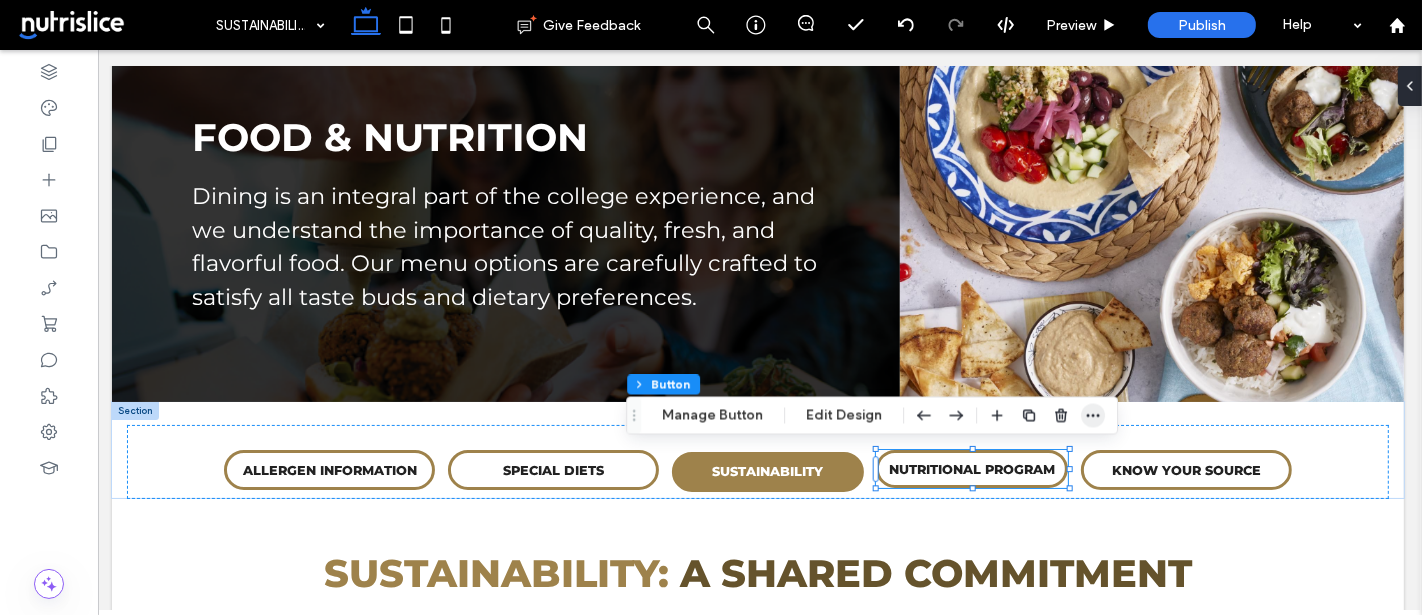 click 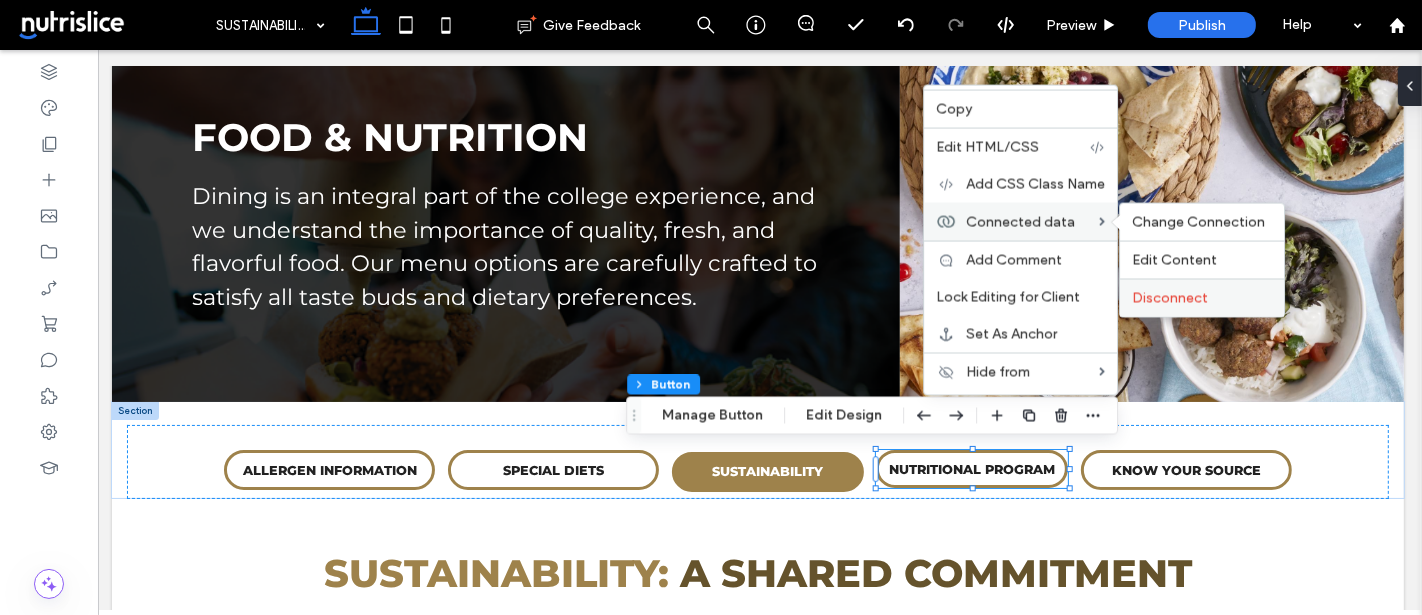 click on "Disconnect" at bounding box center [1170, 298] 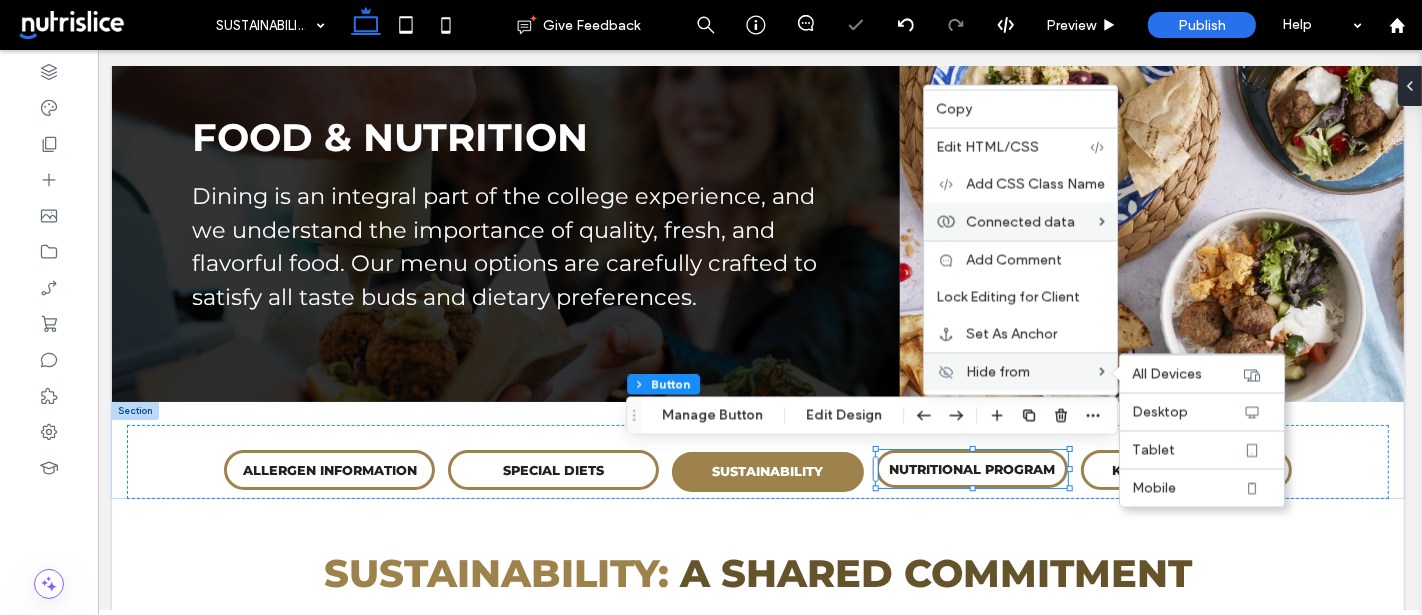 type on "*" 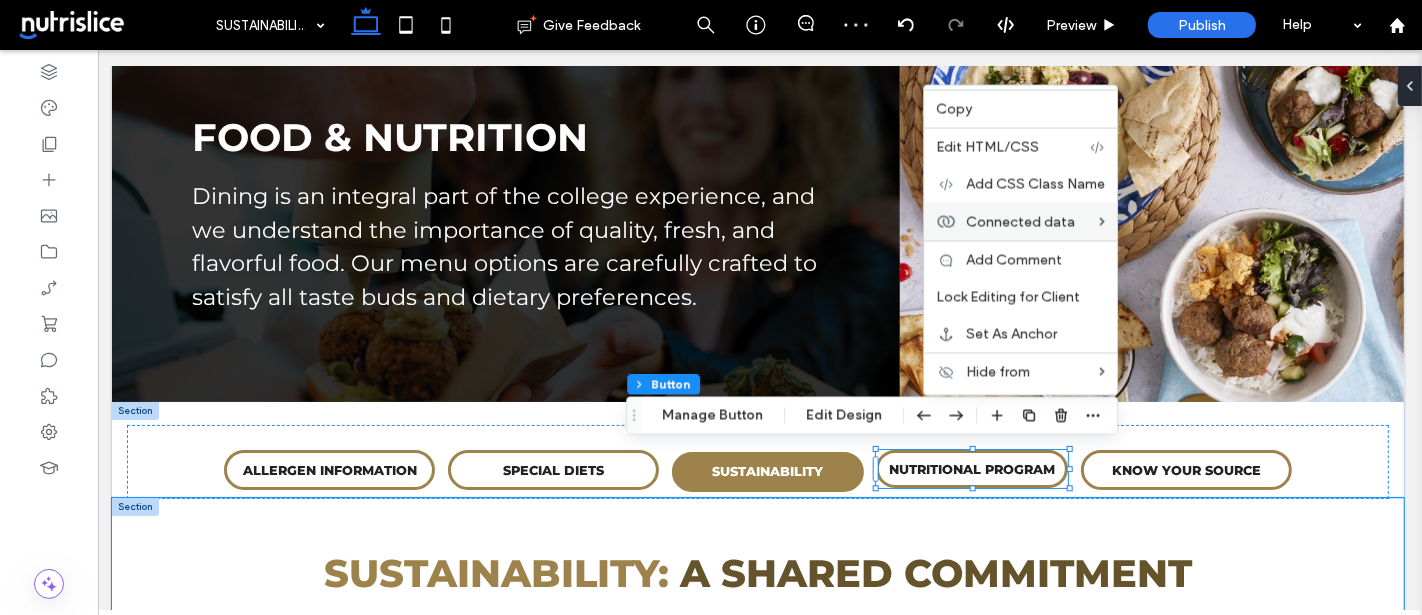 click on "SUSTAINABILITY:
A SHARED COMMITMENT
Sustainability represents a core commitment rather than simply a set of practices. We encourage our guests to participate in environmentally responsible decisions that contribute to the well-being of our planet." at bounding box center (757, 626) 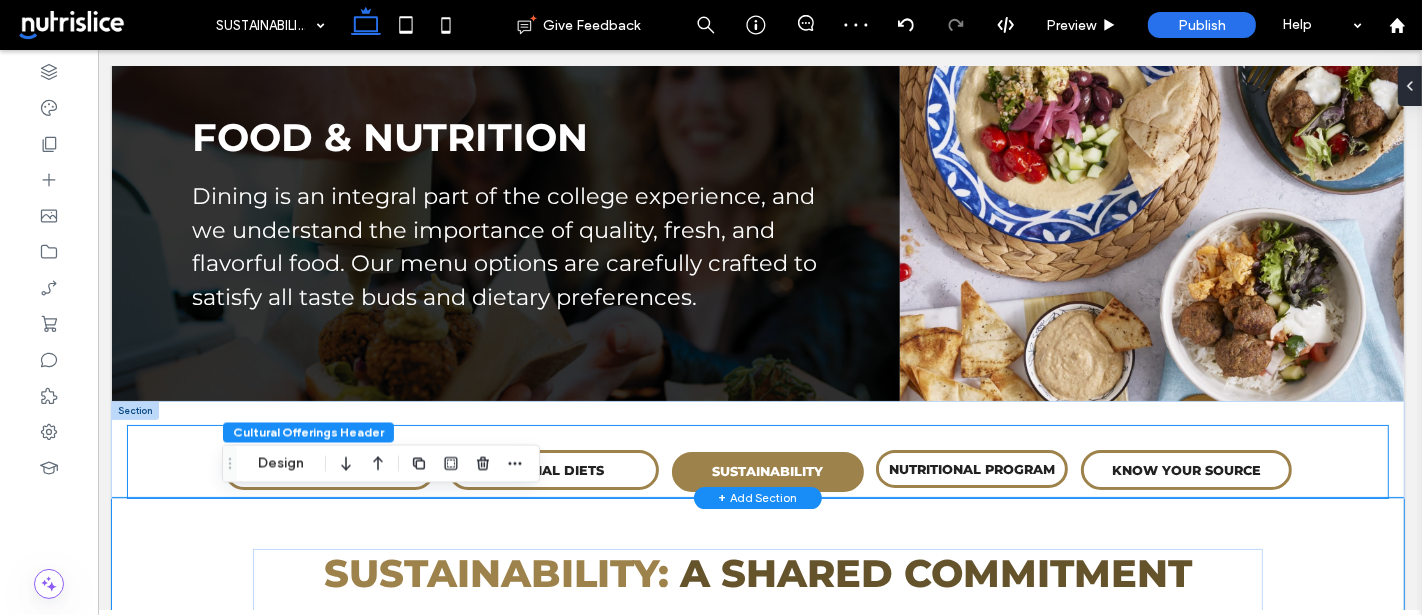 click on "ALLERGEN INFORMATION
SPECIAL DIETS
CULTURAL OFFERINGS
SUSTAINABILITY
NUTRITIONAL PROGRAM
KNOW YOUR SOURCE" at bounding box center (757, 462) 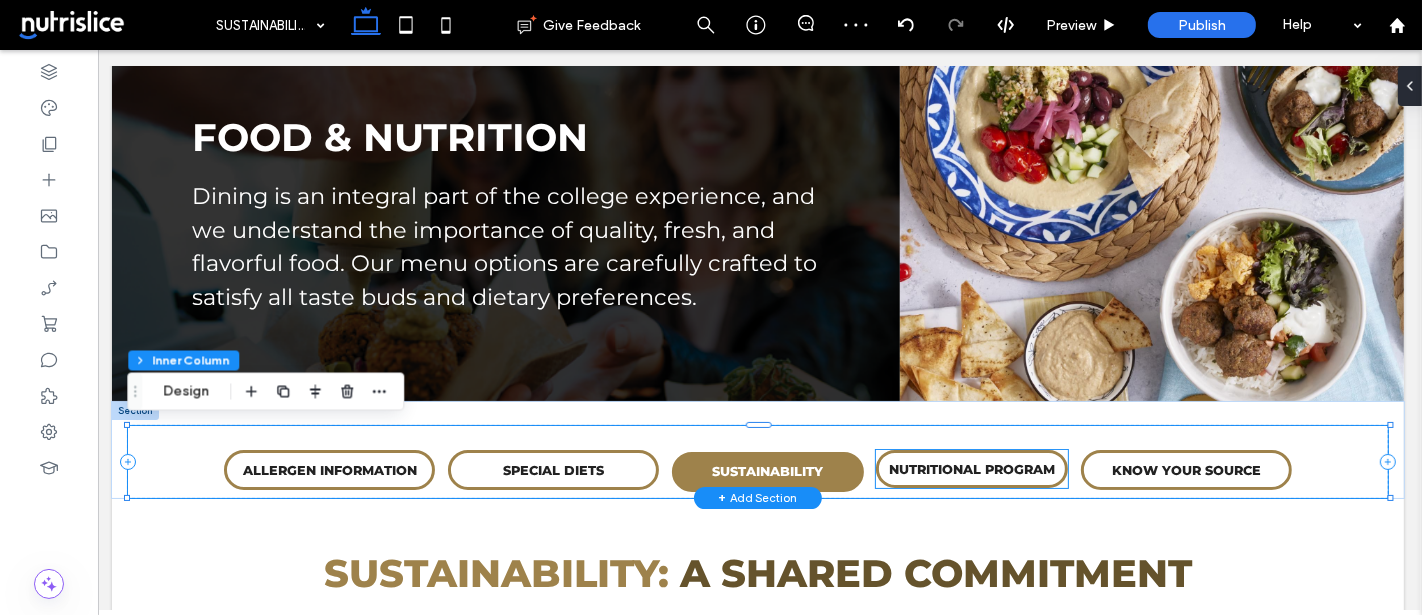 click on "NUTRITIONAL PROGRAM" at bounding box center [971, 469] 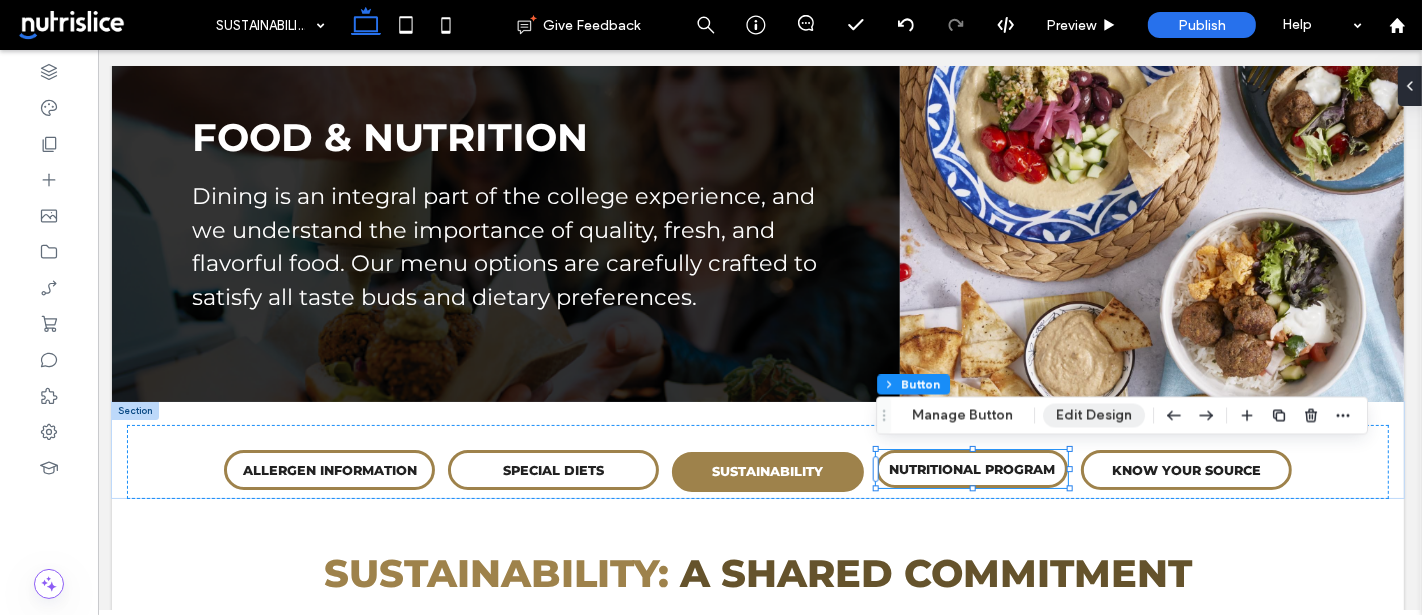 click on "Edit Design" at bounding box center [1094, 416] 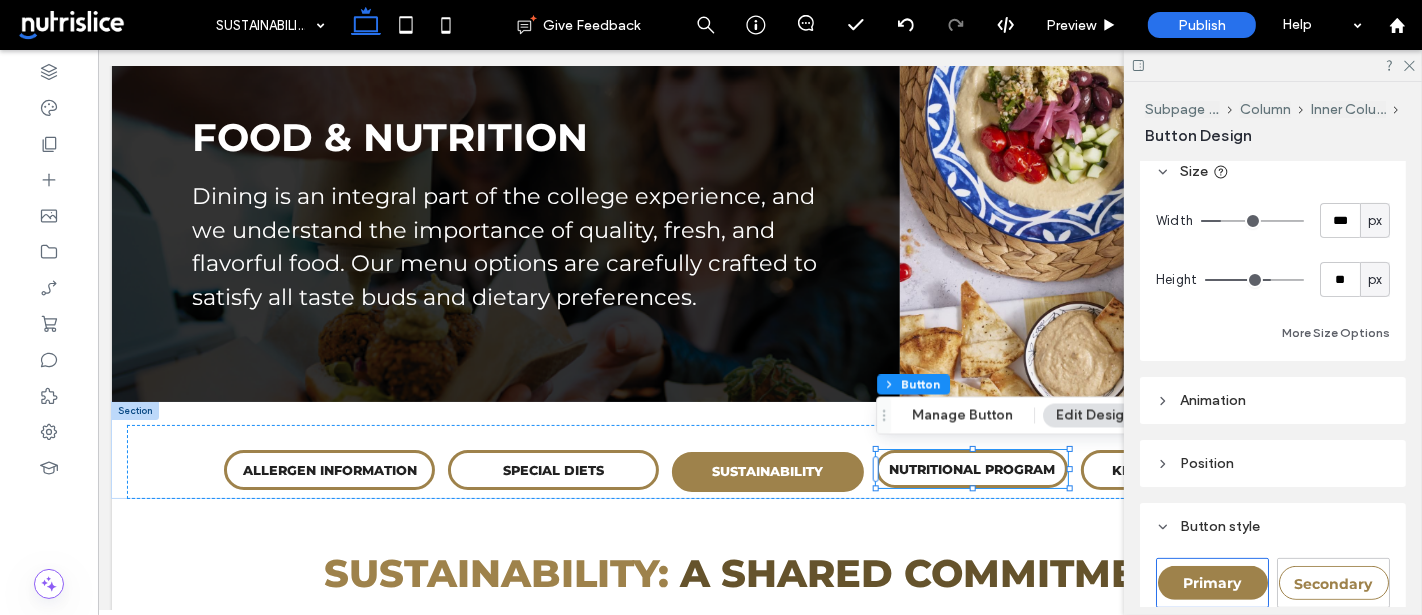 scroll, scrollTop: 472, scrollLeft: 0, axis: vertical 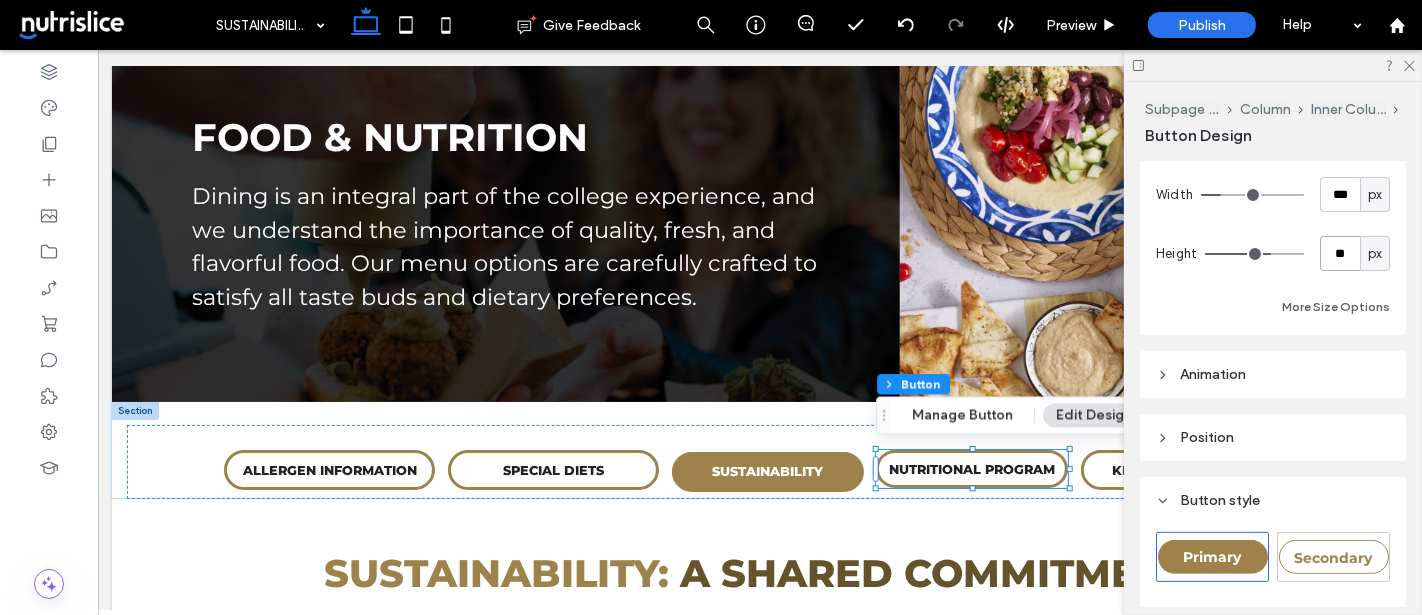 click on "**" at bounding box center [1340, 253] 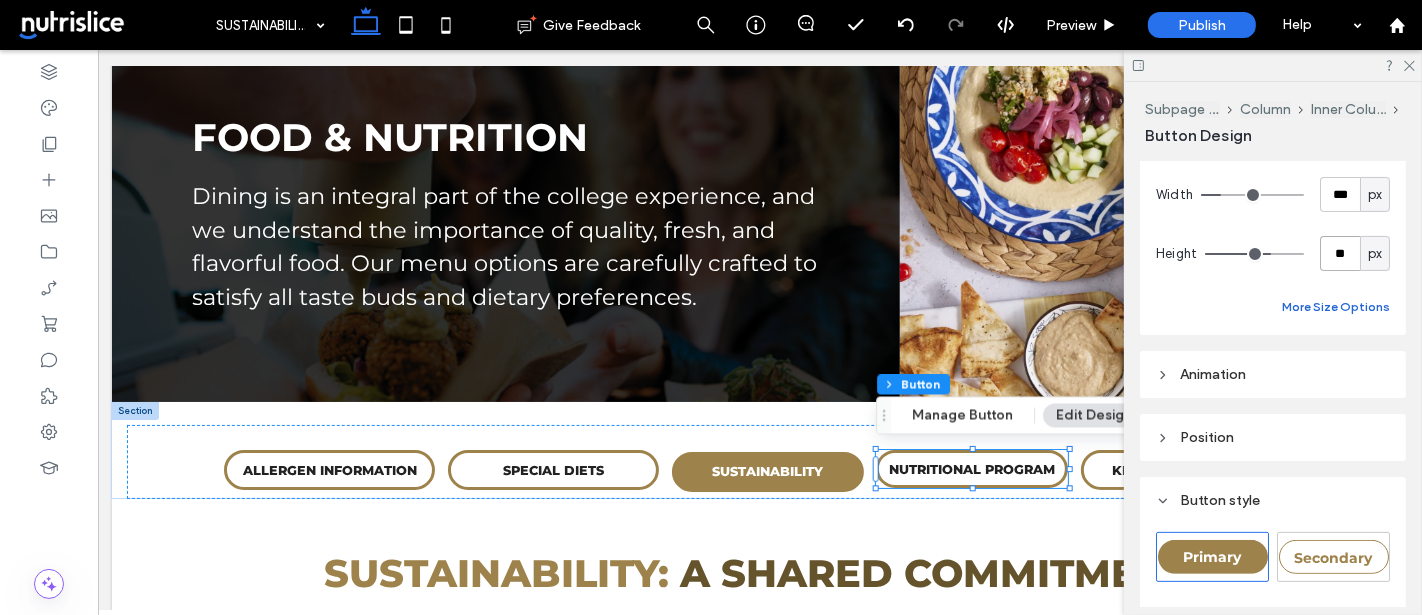type on "**" 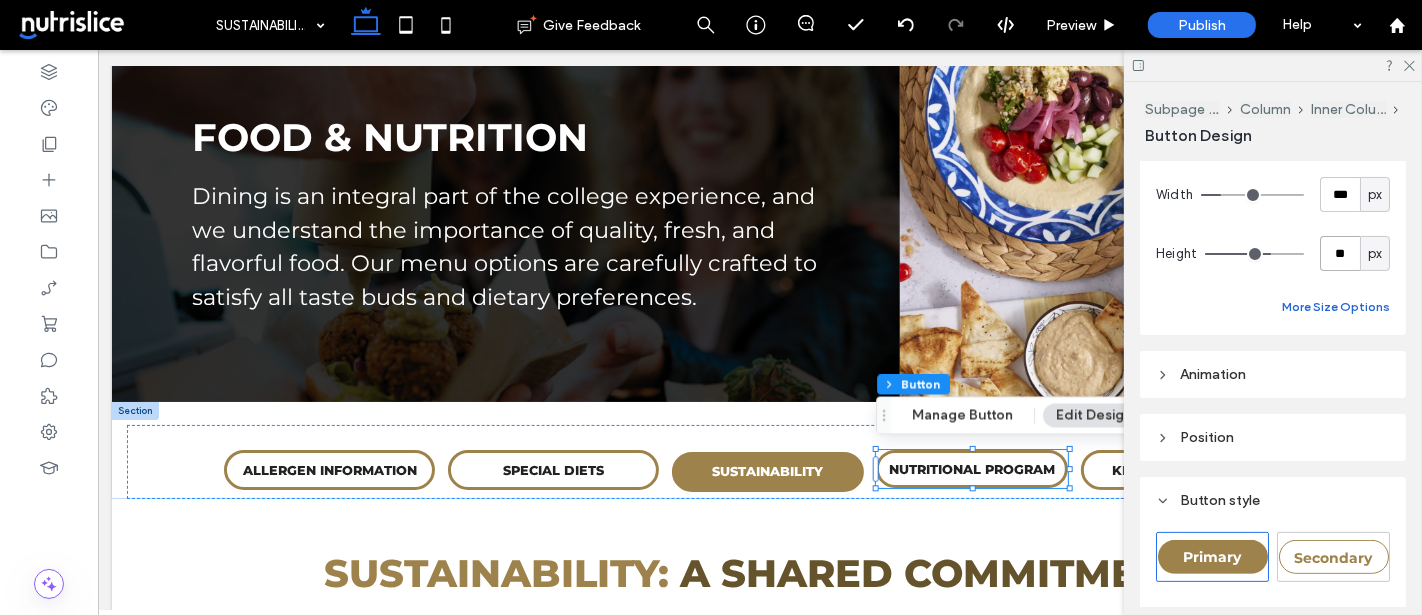 type on "**" 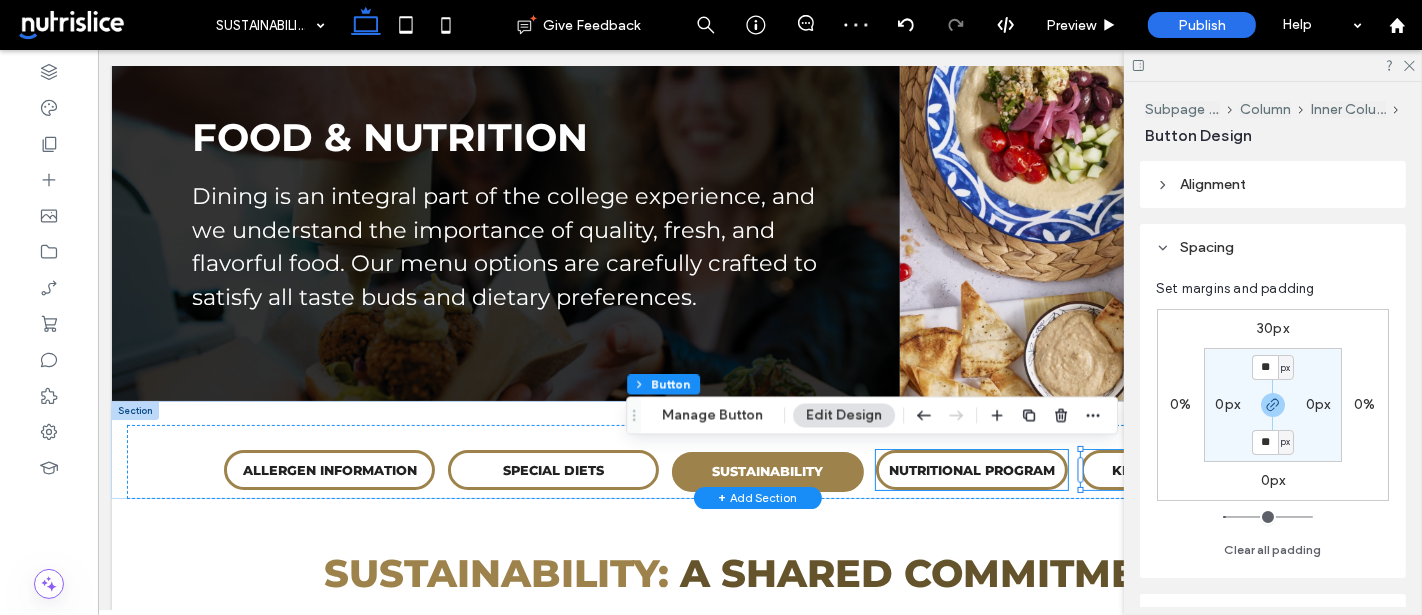 click on "NUTRITIONAL PROGRAM" at bounding box center [971, 470] 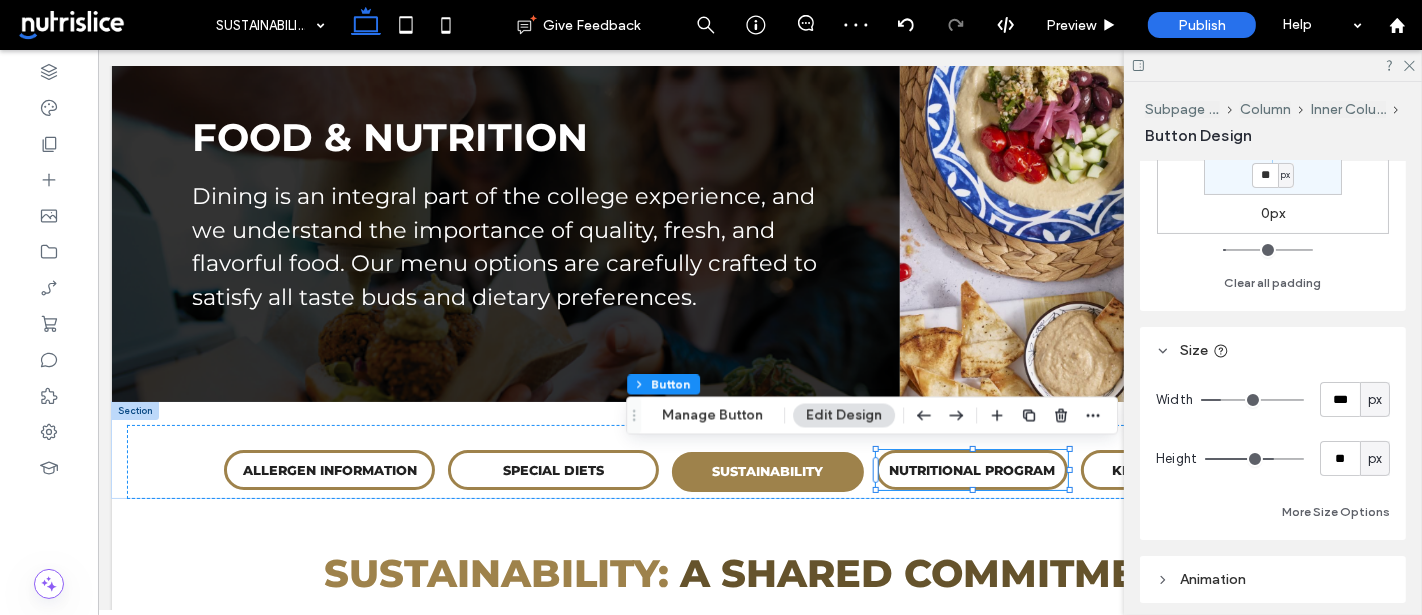 scroll, scrollTop: 398, scrollLeft: 0, axis: vertical 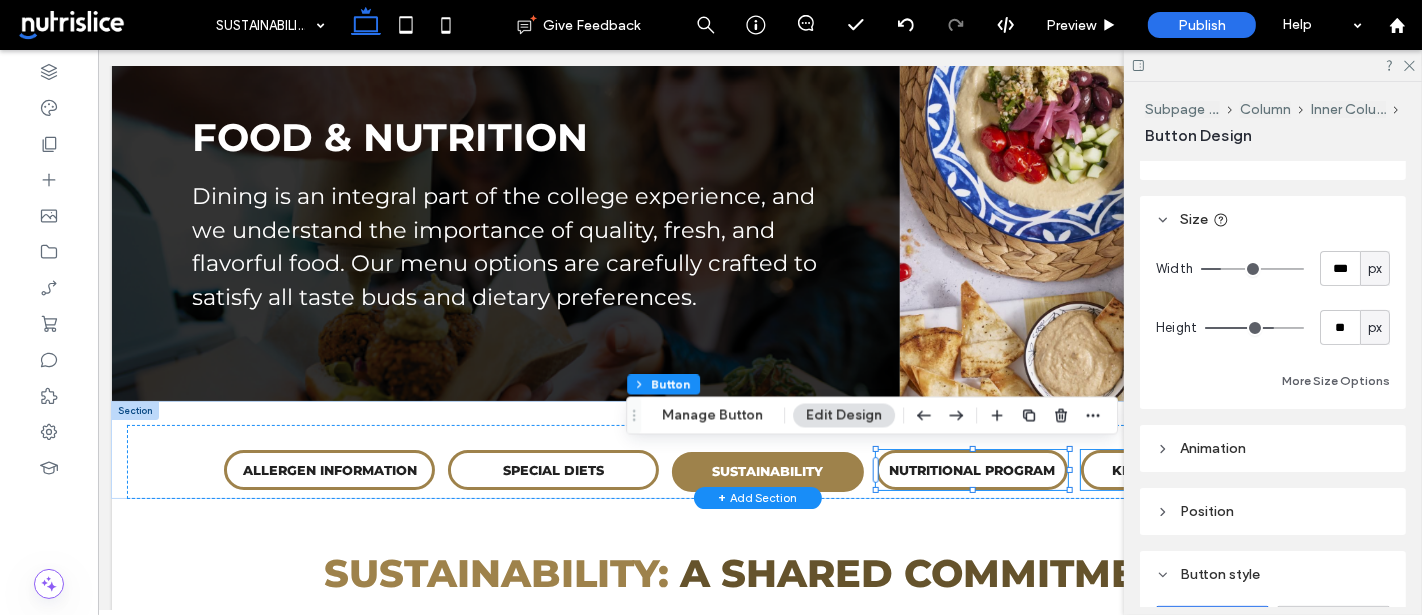 click on "KNOW YOUR SOURCE" at bounding box center (1185, 470) 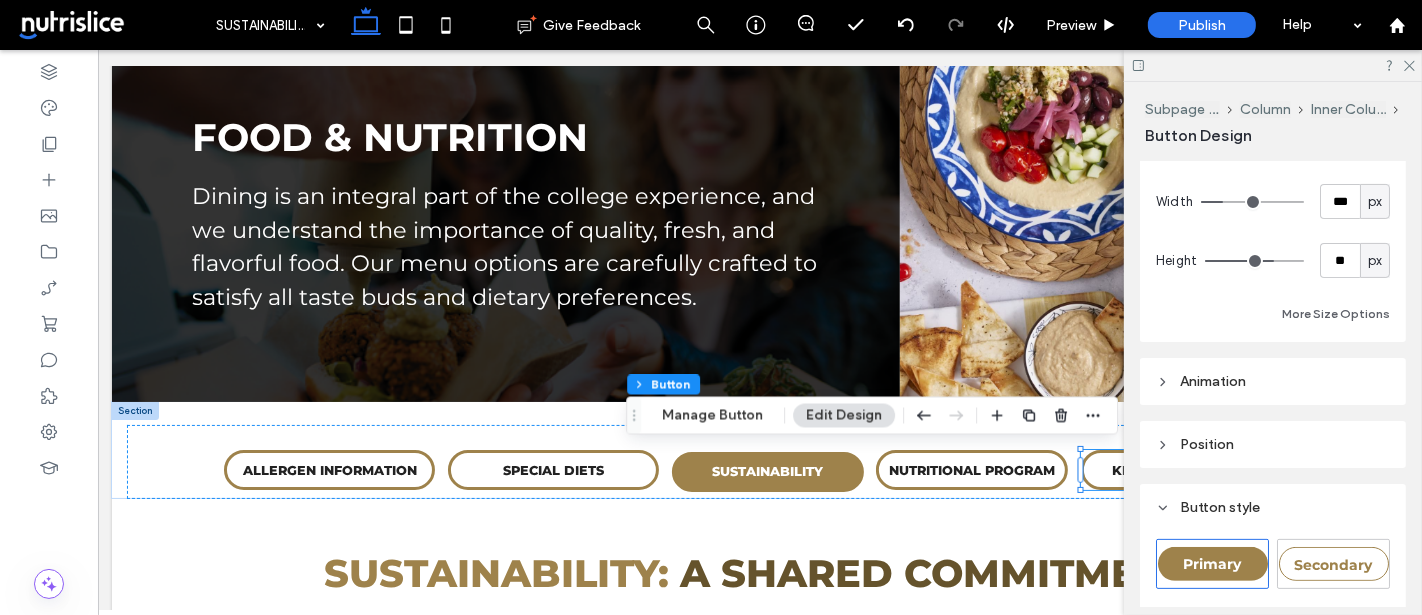 scroll, scrollTop: 464, scrollLeft: 0, axis: vertical 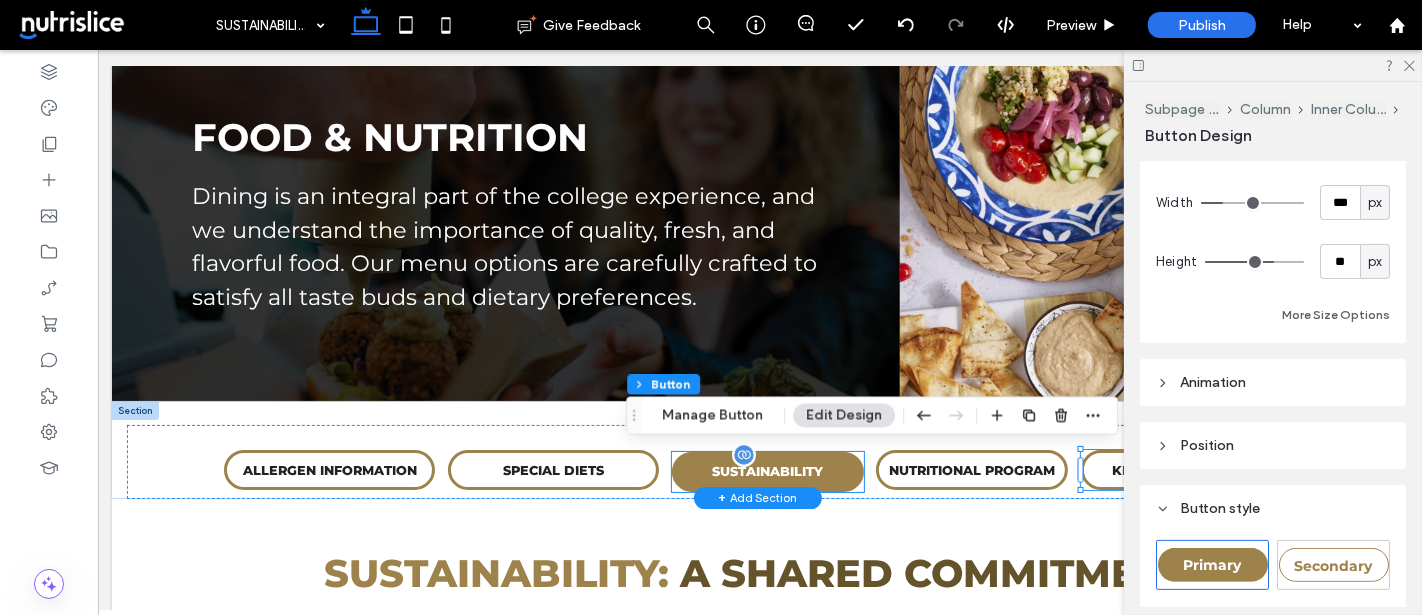 click on "SUSTAINABILITY" at bounding box center [767, 472] 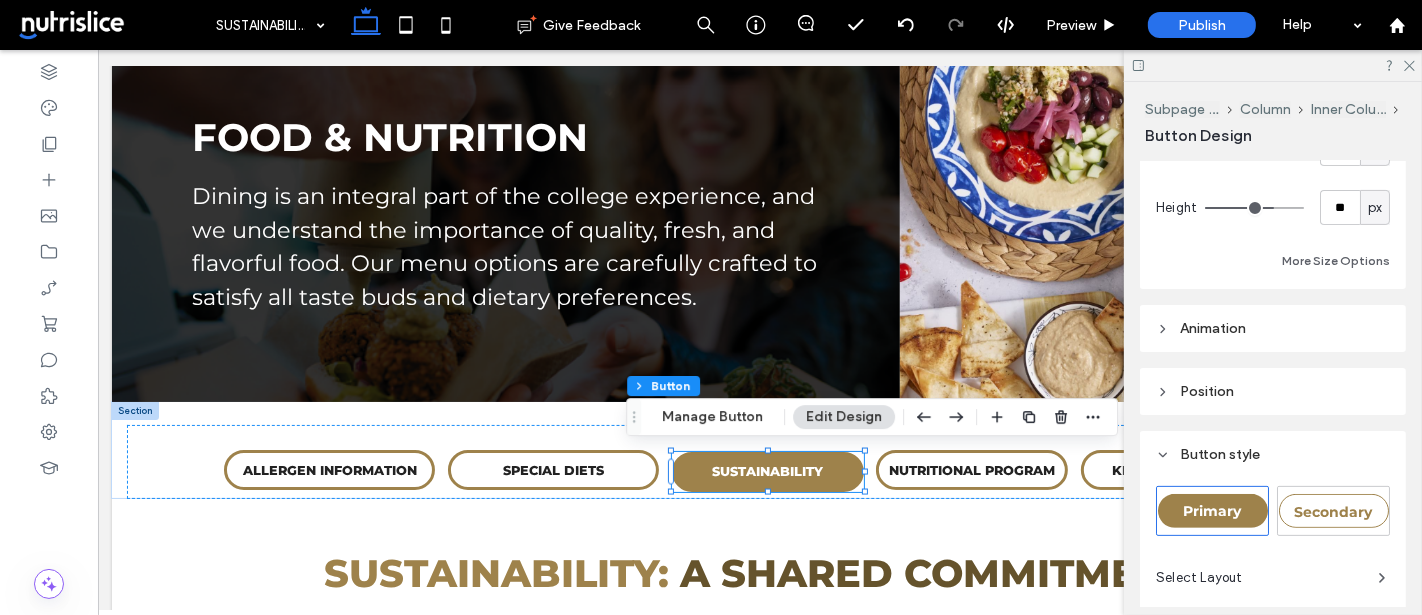 scroll, scrollTop: 420, scrollLeft: 0, axis: vertical 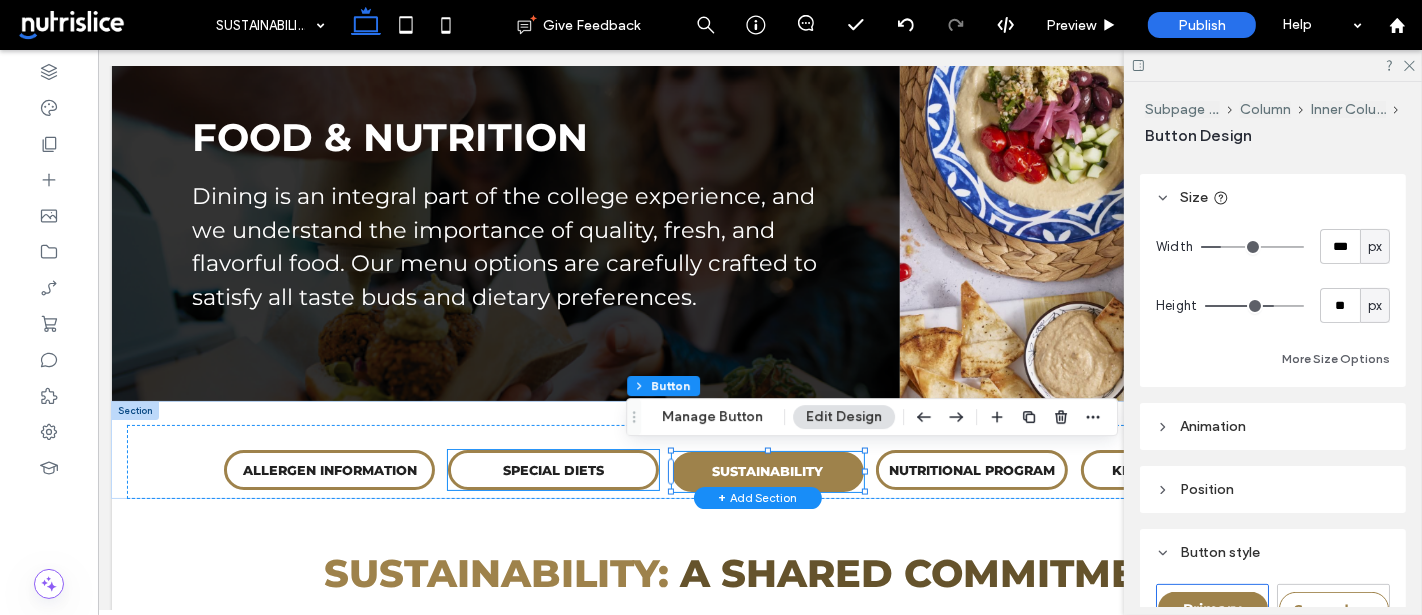 click on "SPECIAL DIETS" at bounding box center (552, 470) 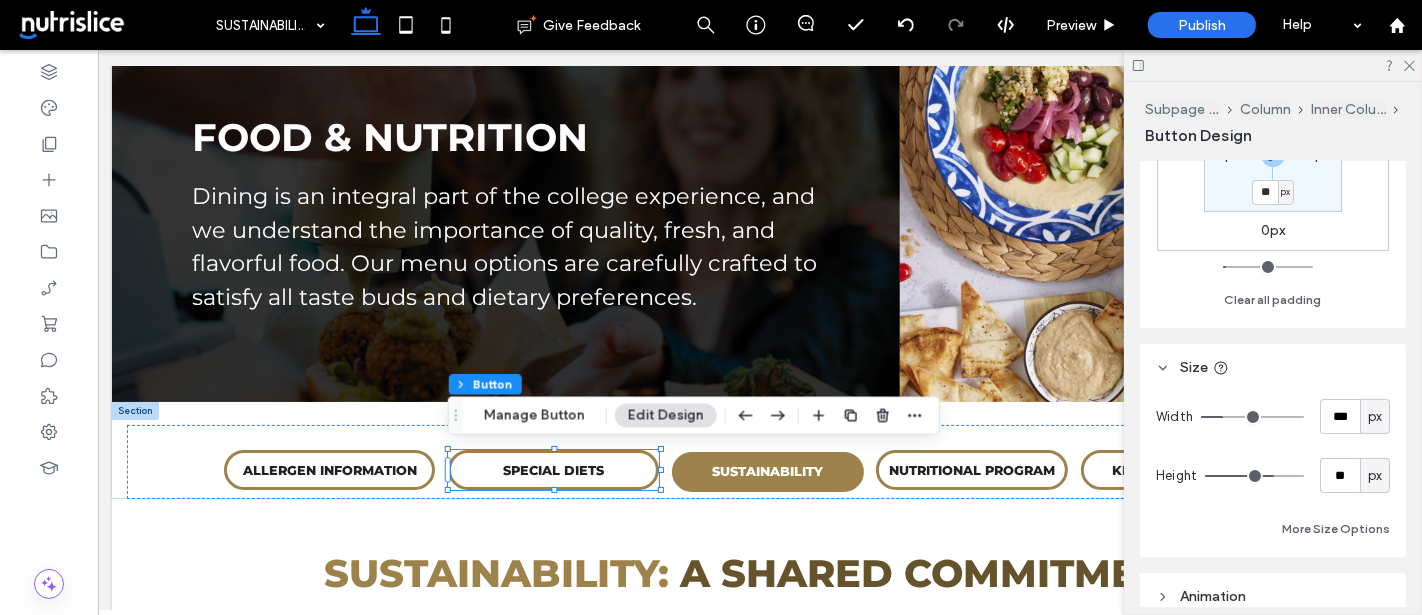 scroll, scrollTop: 245, scrollLeft: 0, axis: vertical 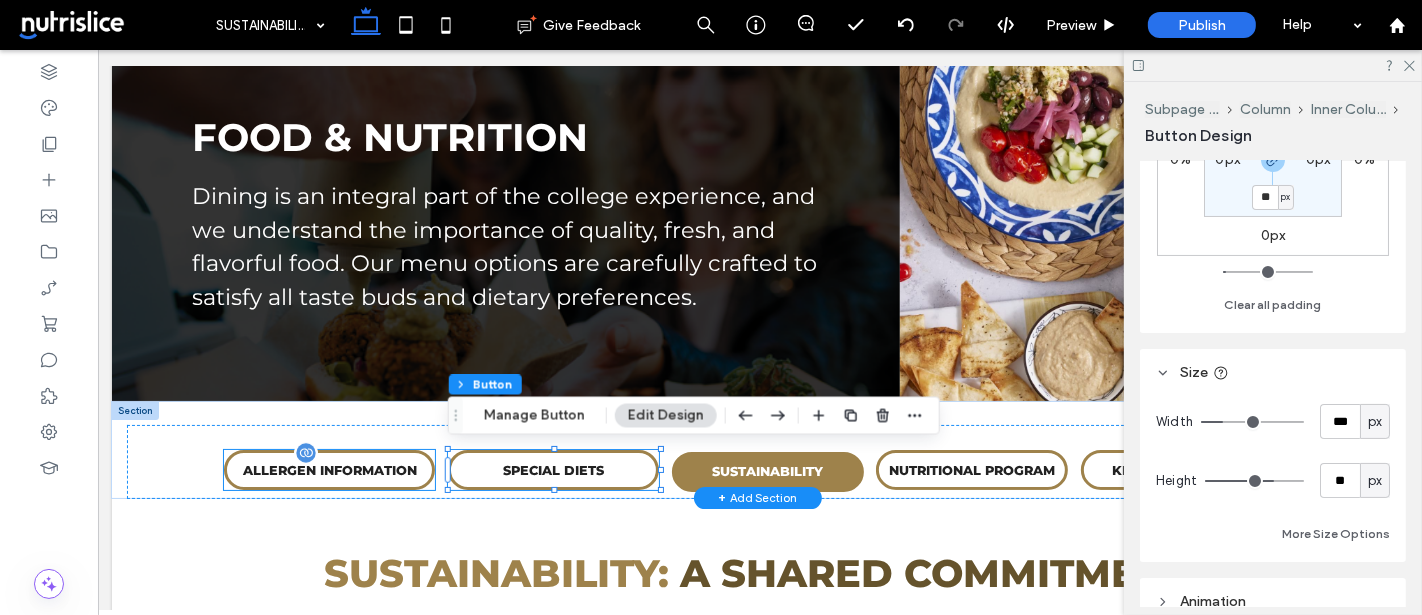 click on "ALLERGEN INFORMATION" at bounding box center [329, 470] 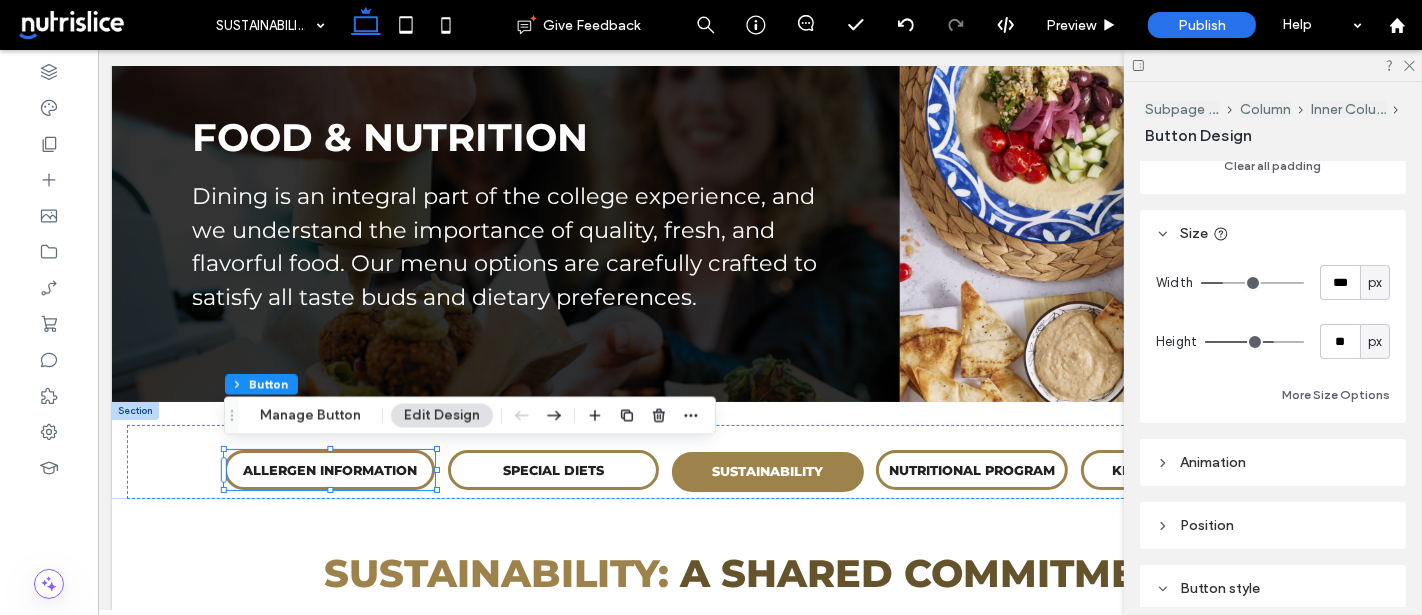 scroll, scrollTop: 457, scrollLeft: 0, axis: vertical 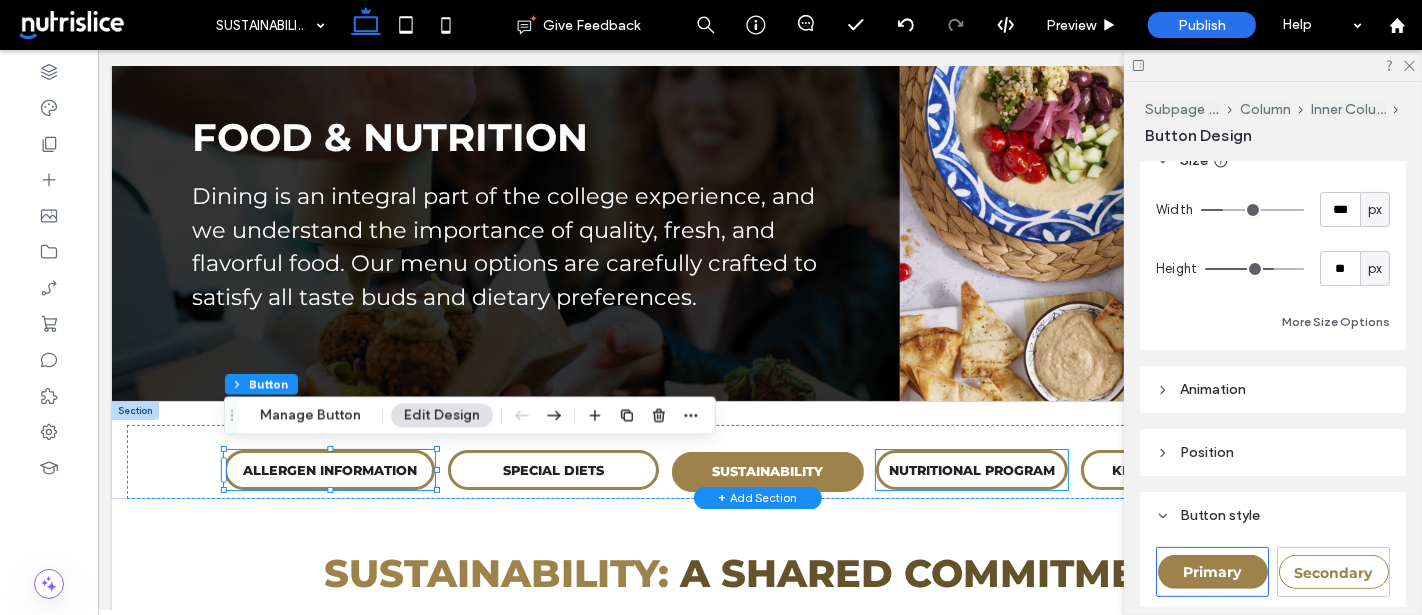 click on "NUTRITIONAL PROGRAM" at bounding box center (971, 470) 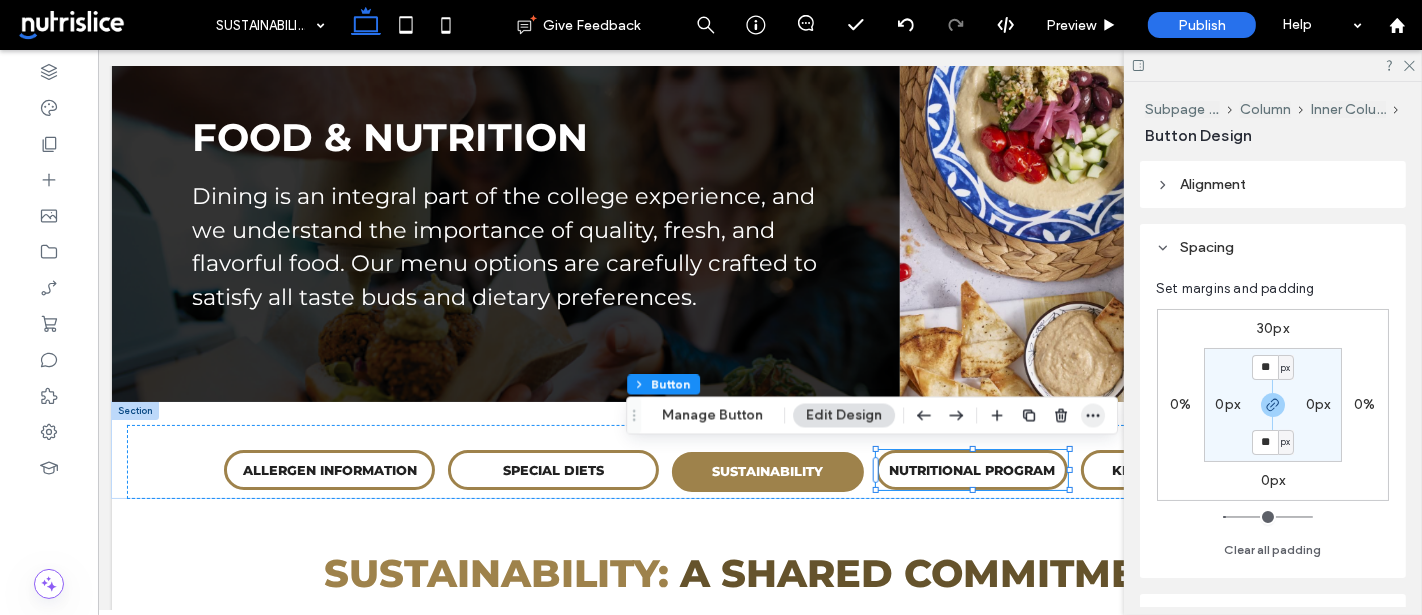 click 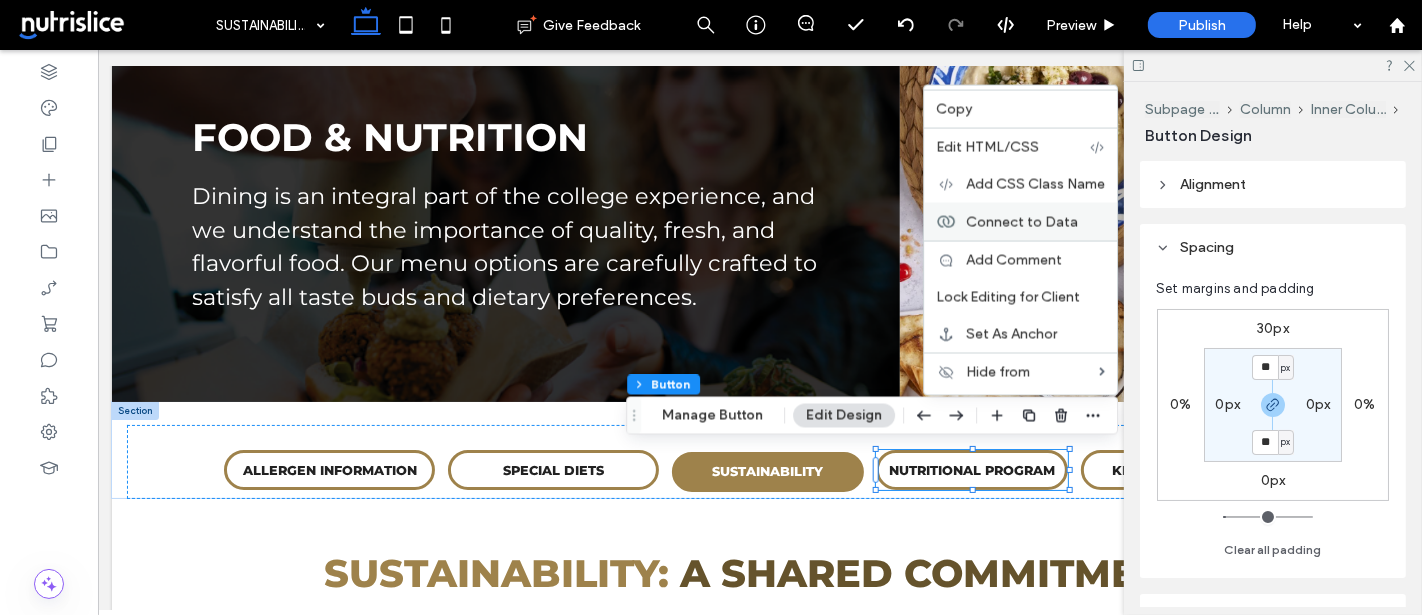 click on "Connect to Data" at bounding box center (1022, 221) 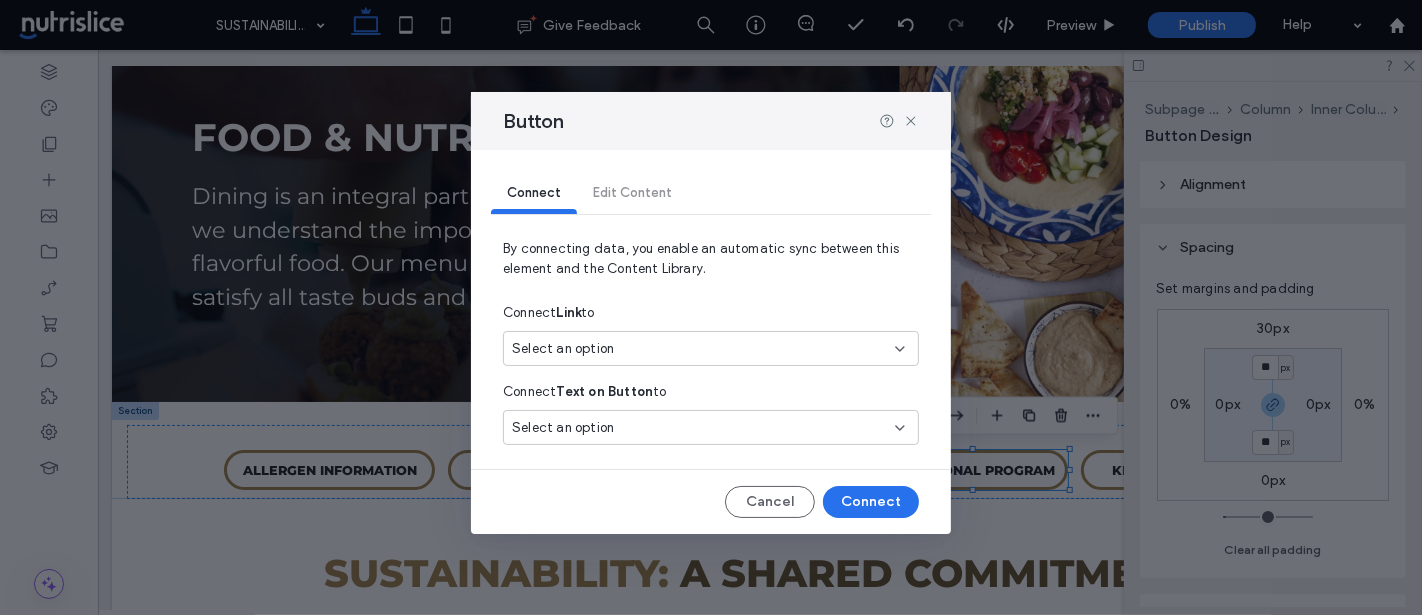 click on "Select an option" at bounding box center [699, 428] 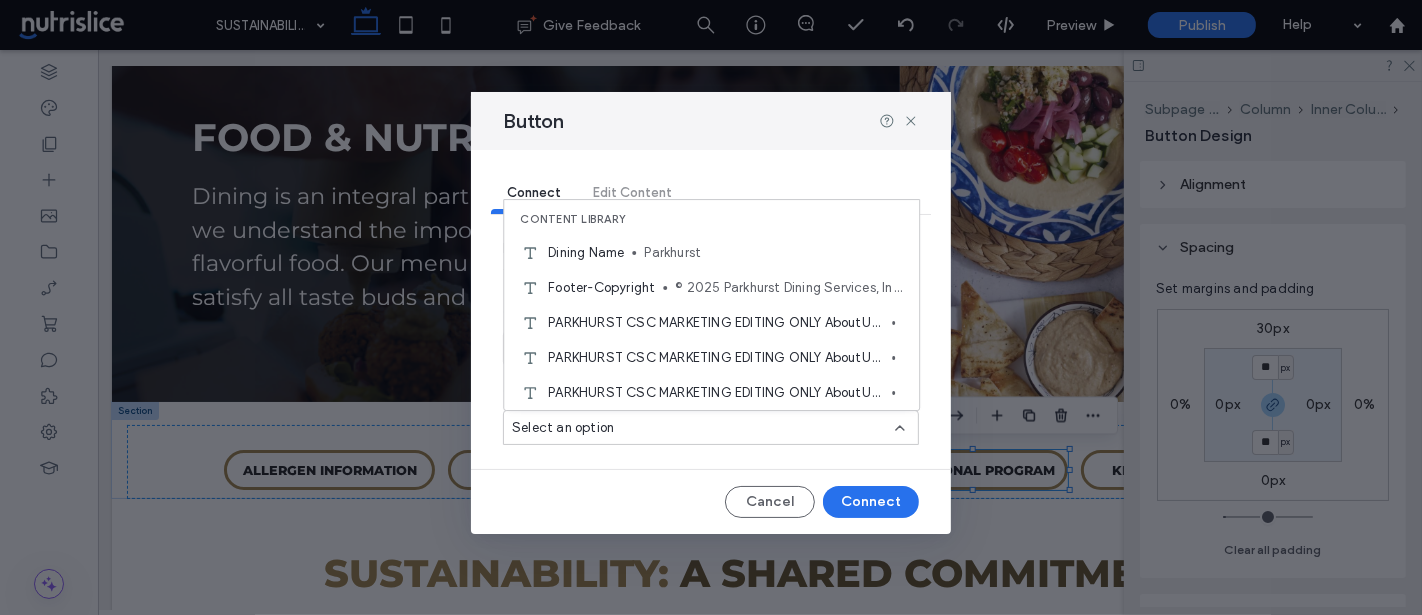 paste on "**********" 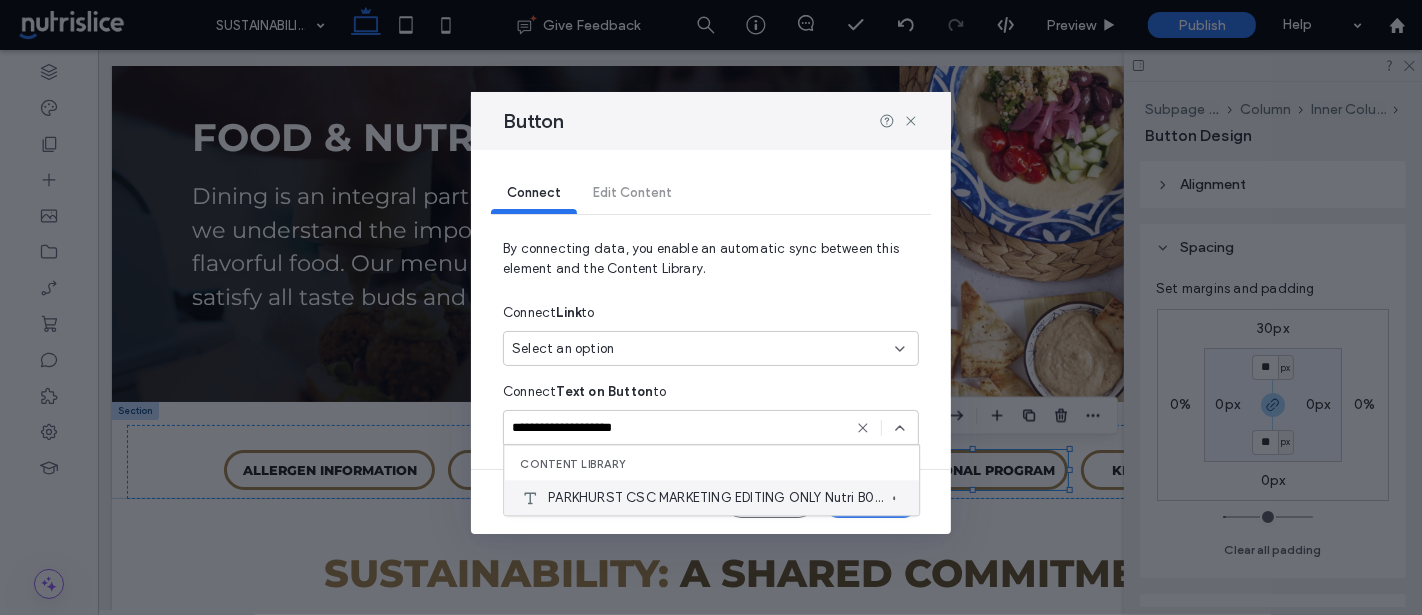 type on "**********" 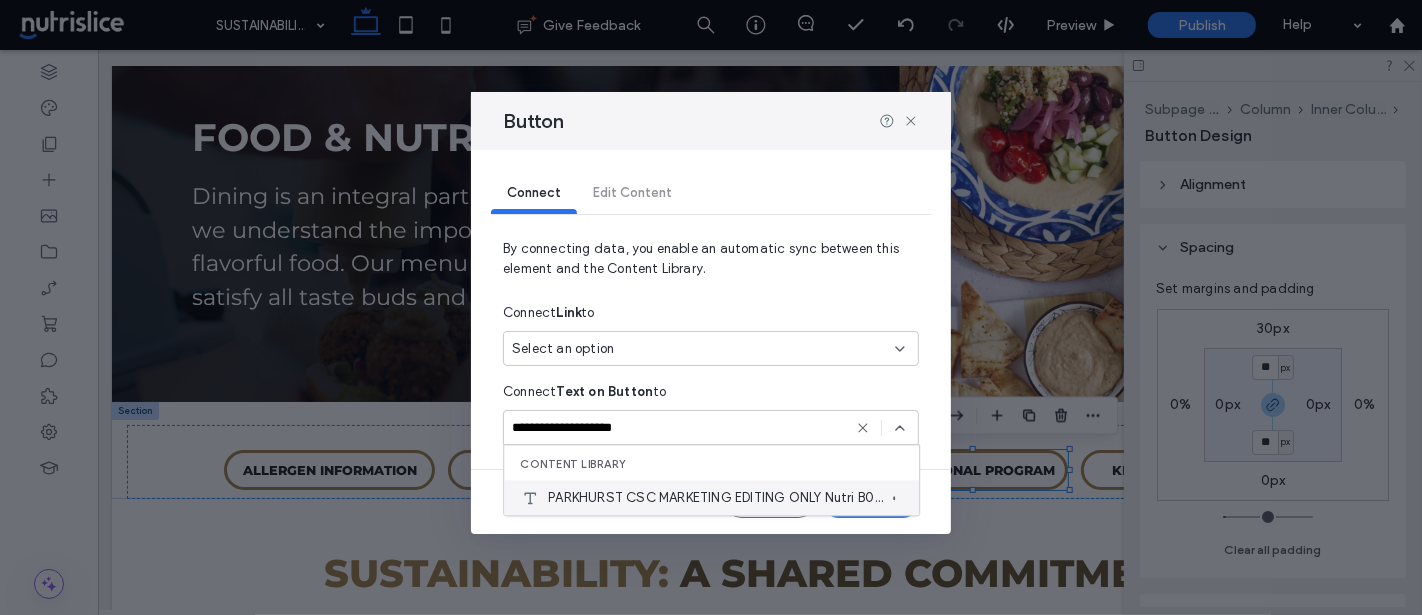 click on "PARKHURST CSC MARKETING EDITING ONLY Nutri B04 LABEL - NUTRITIONAL PROGRAM" at bounding box center (716, 498) 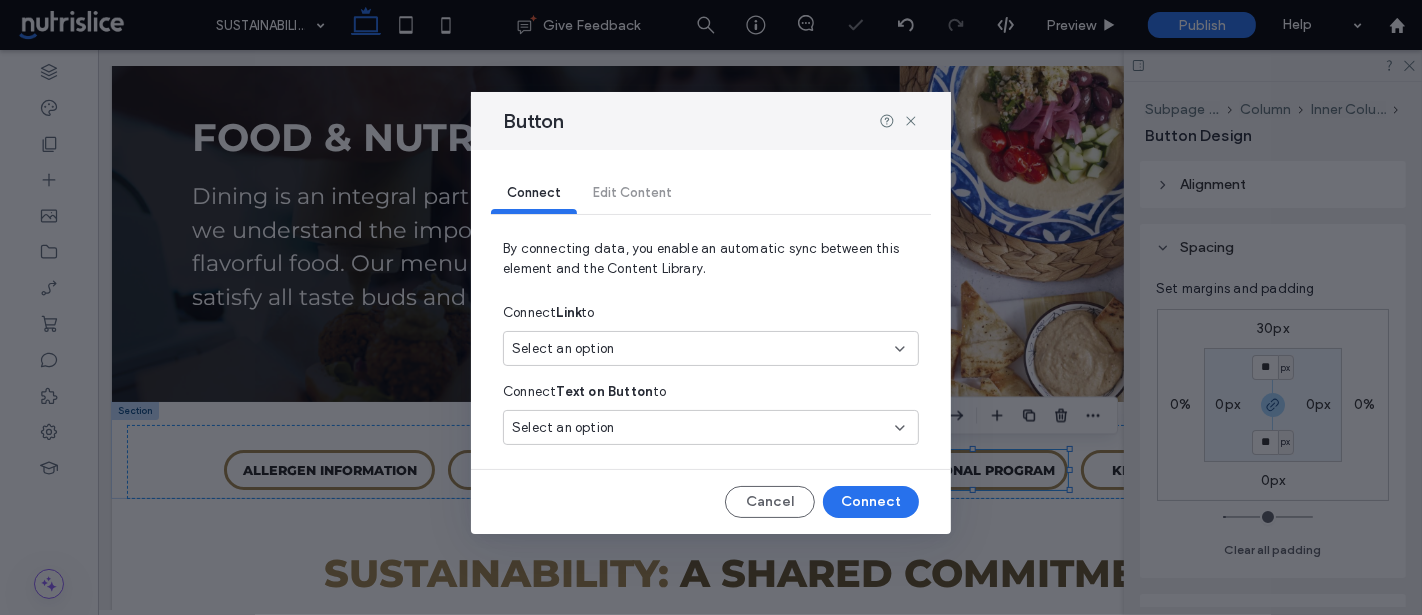 type on "*" 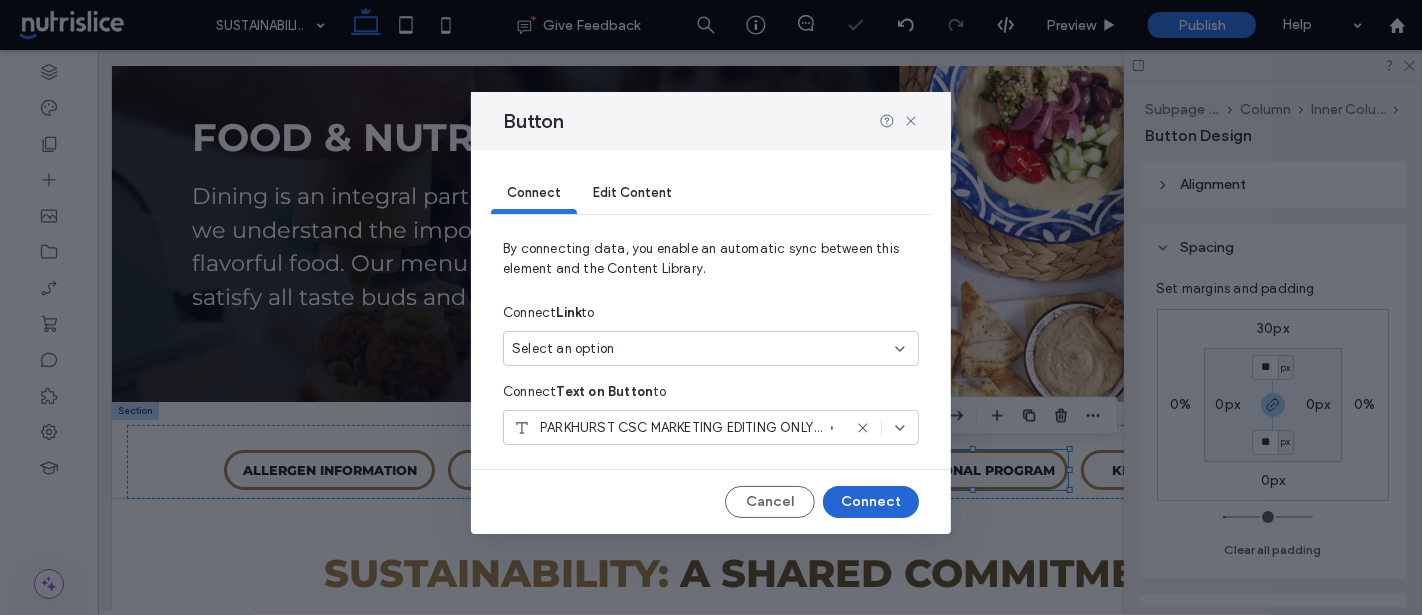 click on "Connect" at bounding box center [871, 502] 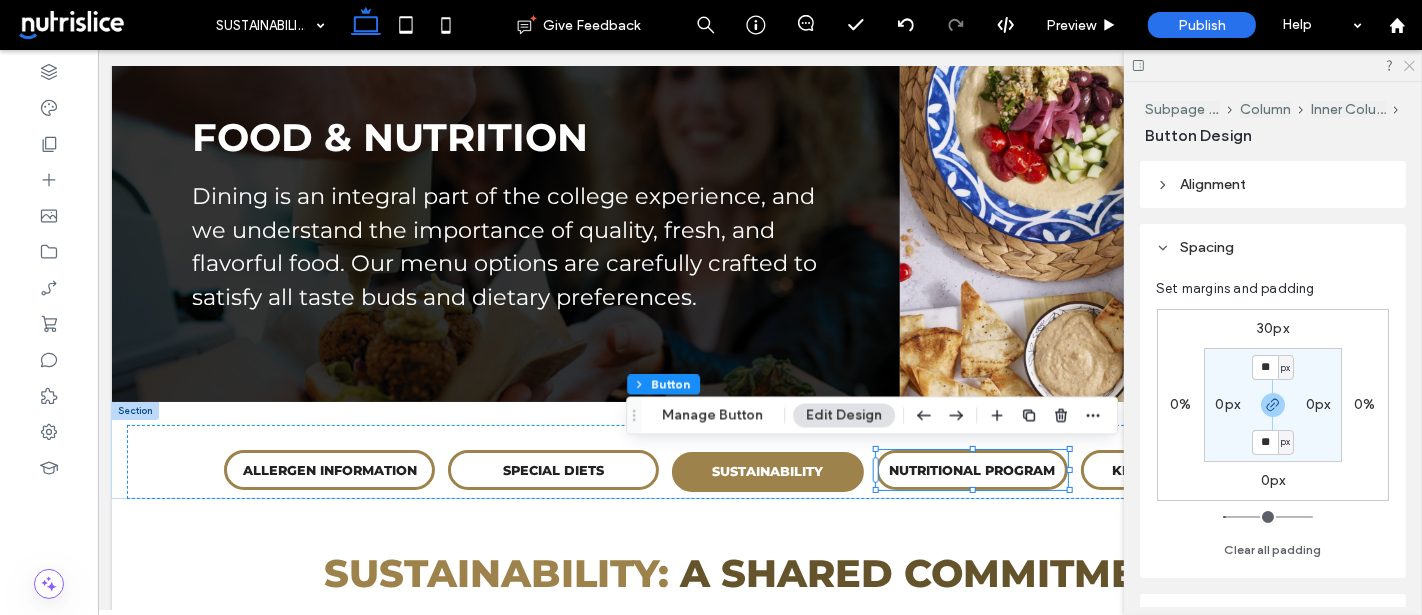 click 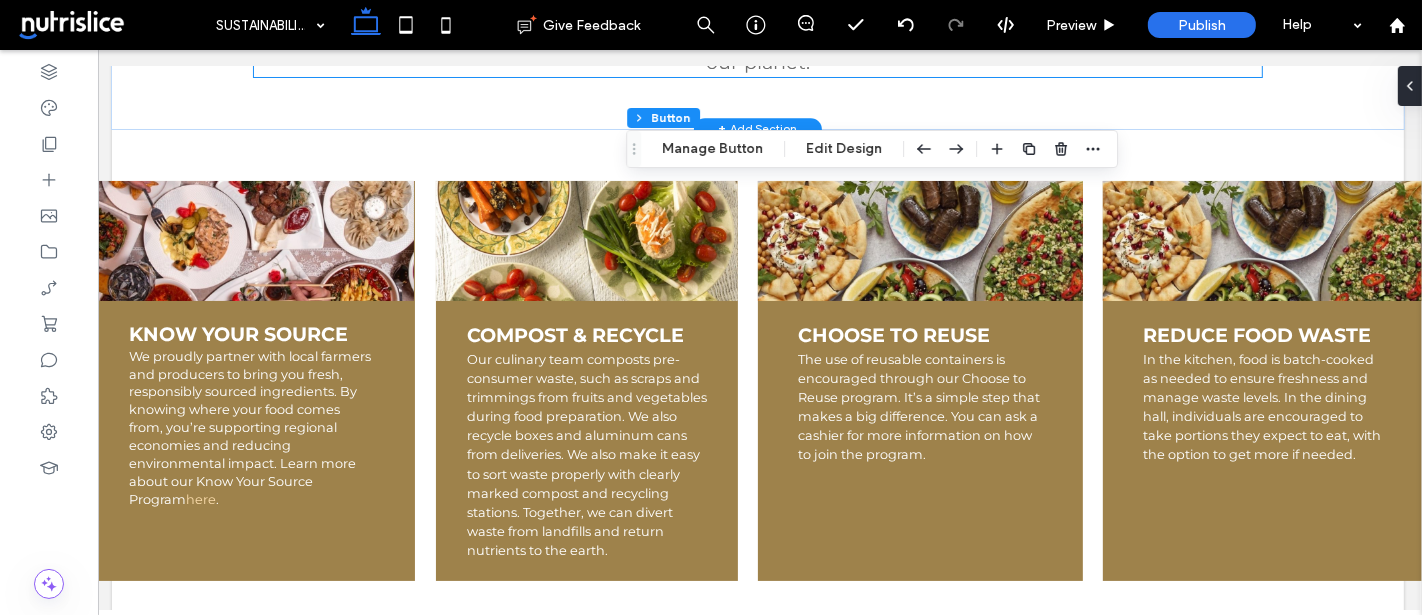 scroll, scrollTop: 797, scrollLeft: 2, axis: both 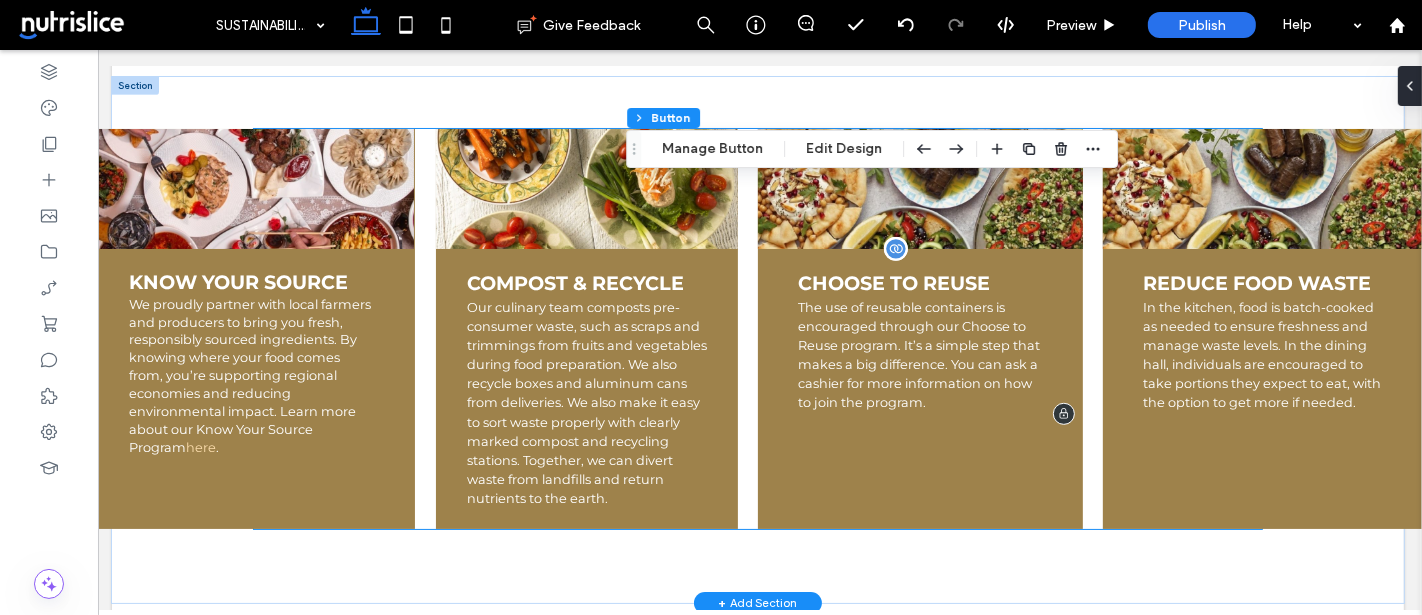 click on "The use of reusable containers is encouraged through our Choose to Reuse program. It’s a simple step that makes a big difference. You can ask a cashier for more information on how to join the program." at bounding box center (918, 355) 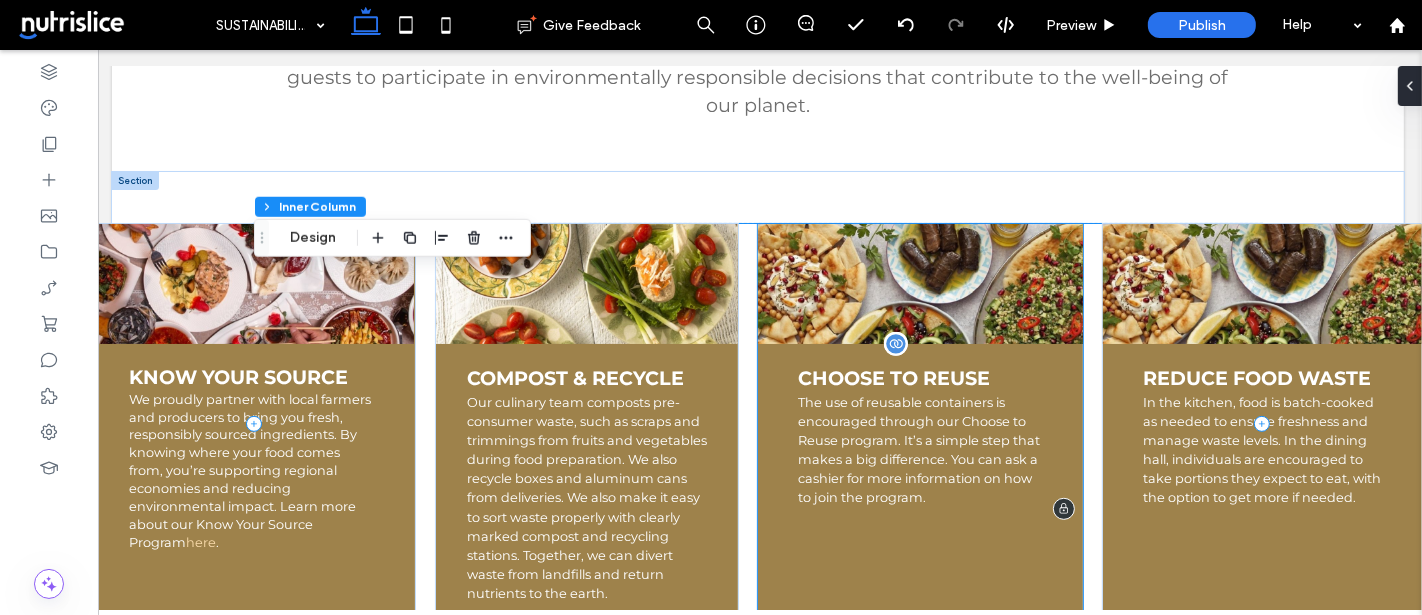scroll, scrollTop: 524, scrollLeft: 2, axis: both 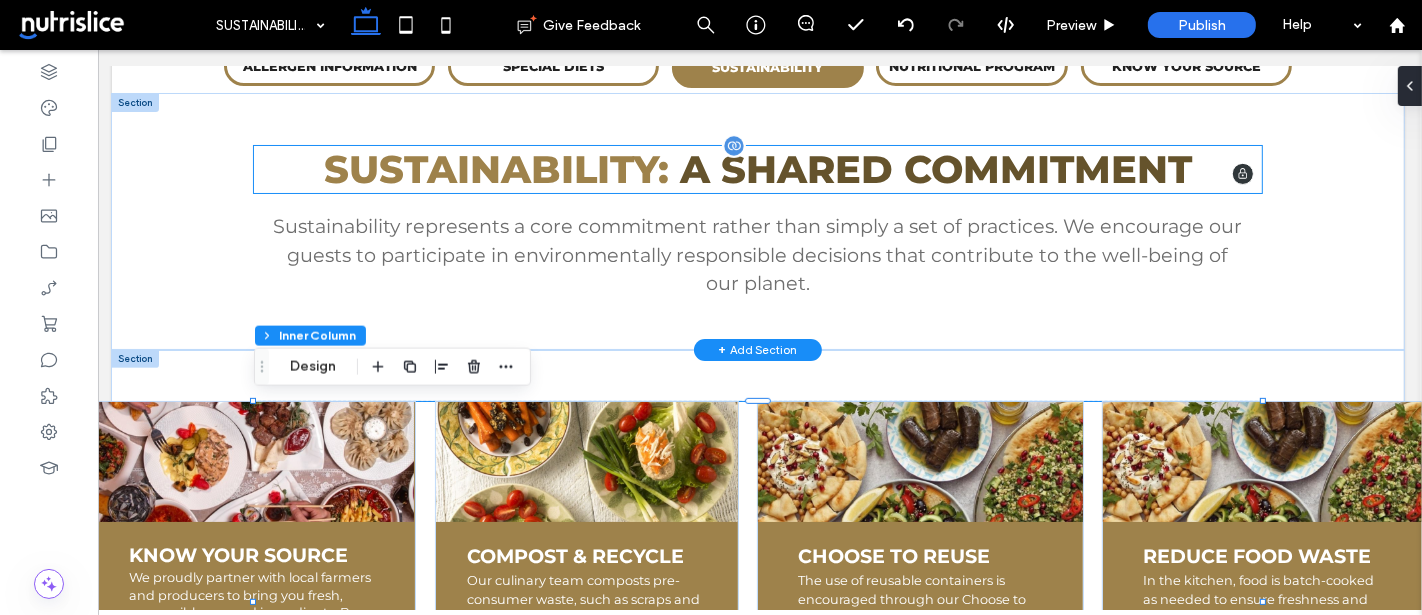 click on "A SHARED COMMITMENT" at bounding box center [935, 169] 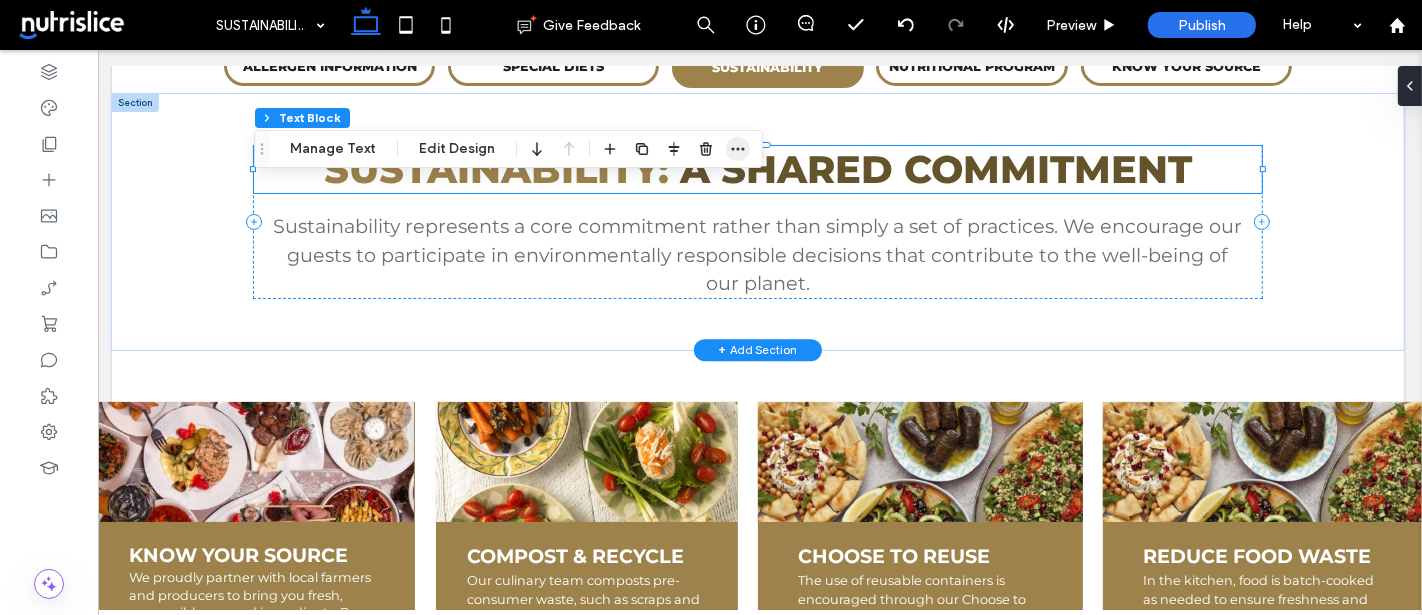 click 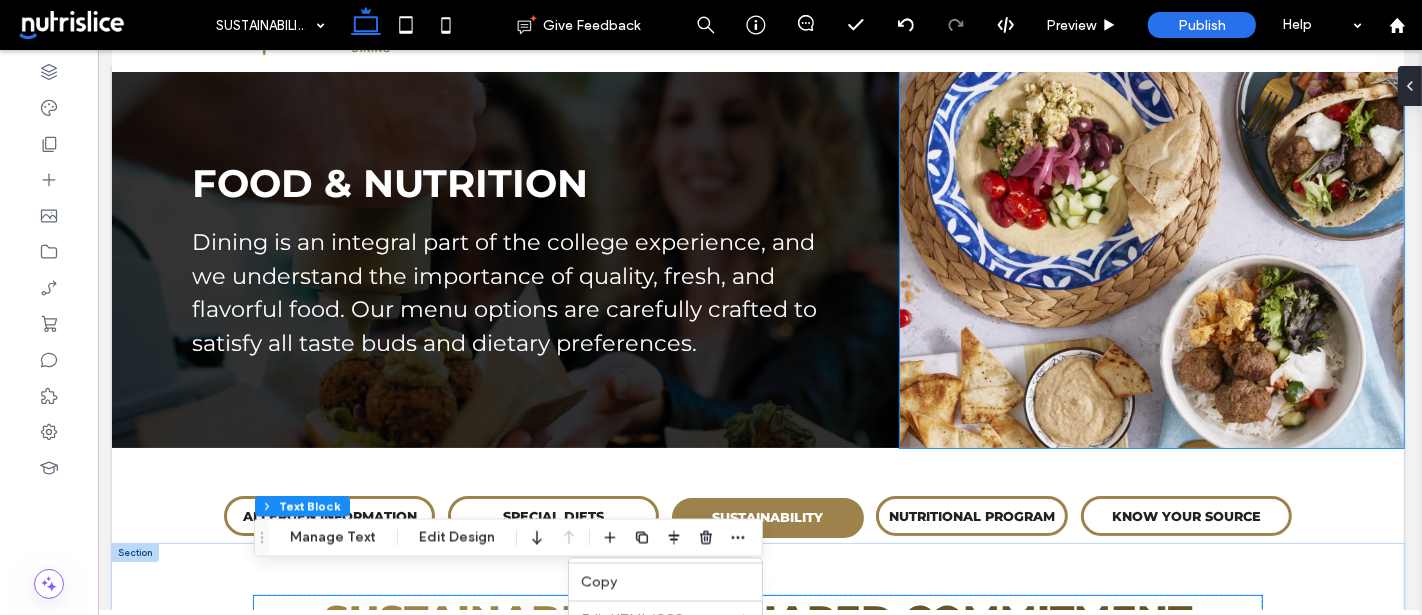 scroll, scrollTop: 45, scrollLeft: 2, axis: both 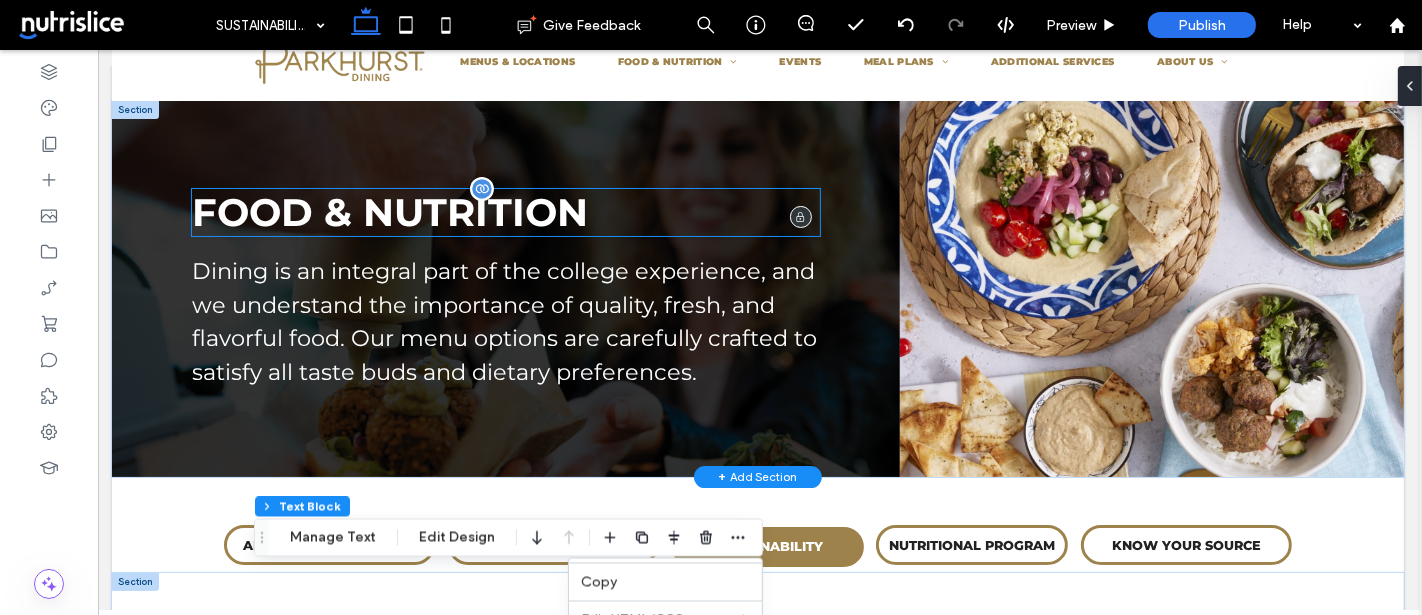 click on "FOOD & NUTRITION" at bounding box center (389, 212) 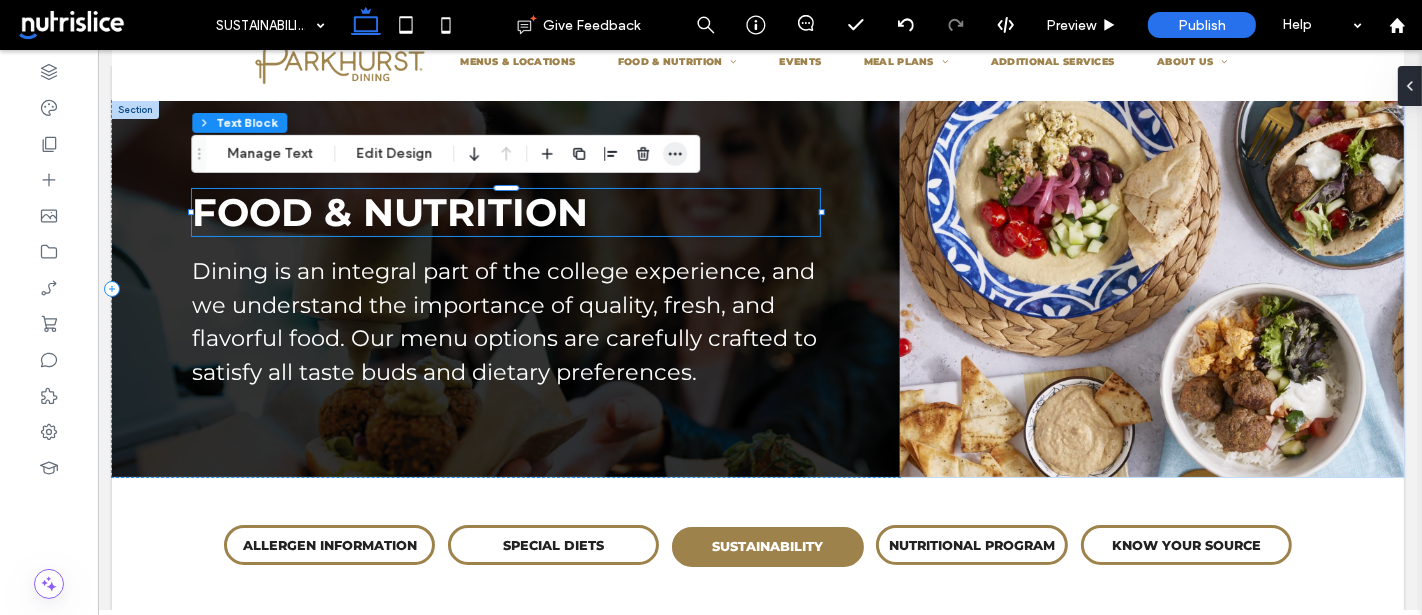 click 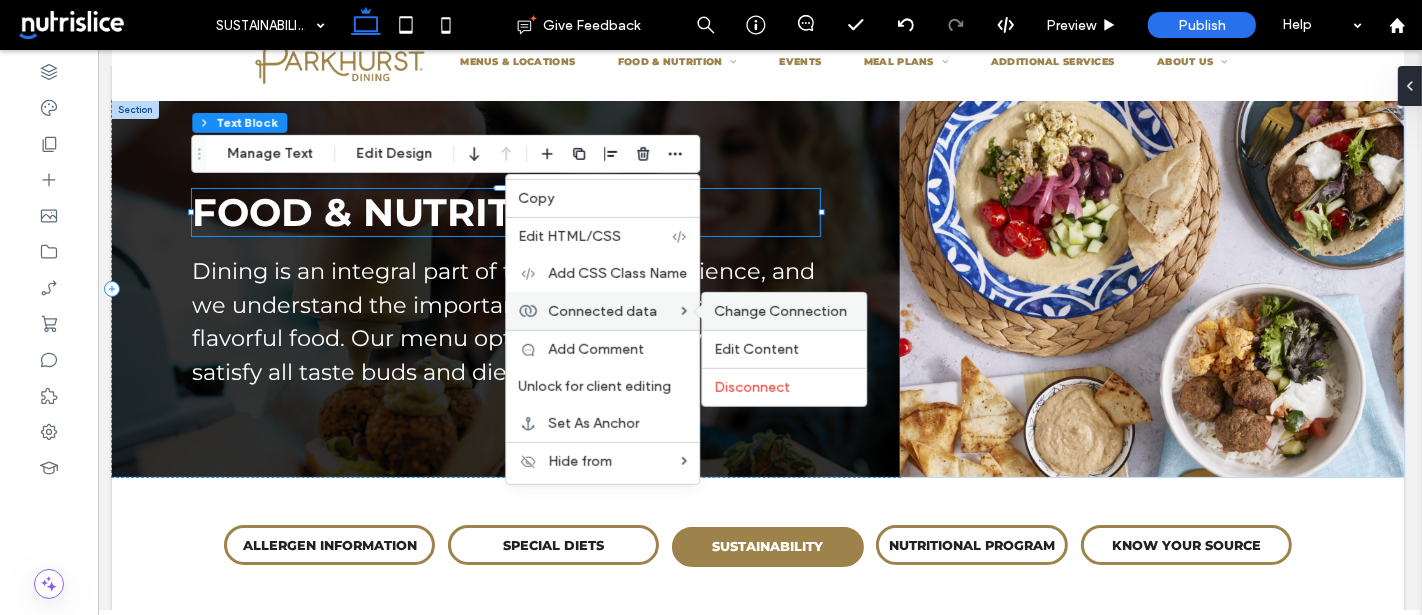 click on "Change Connection" at bounding box center (780, 311) 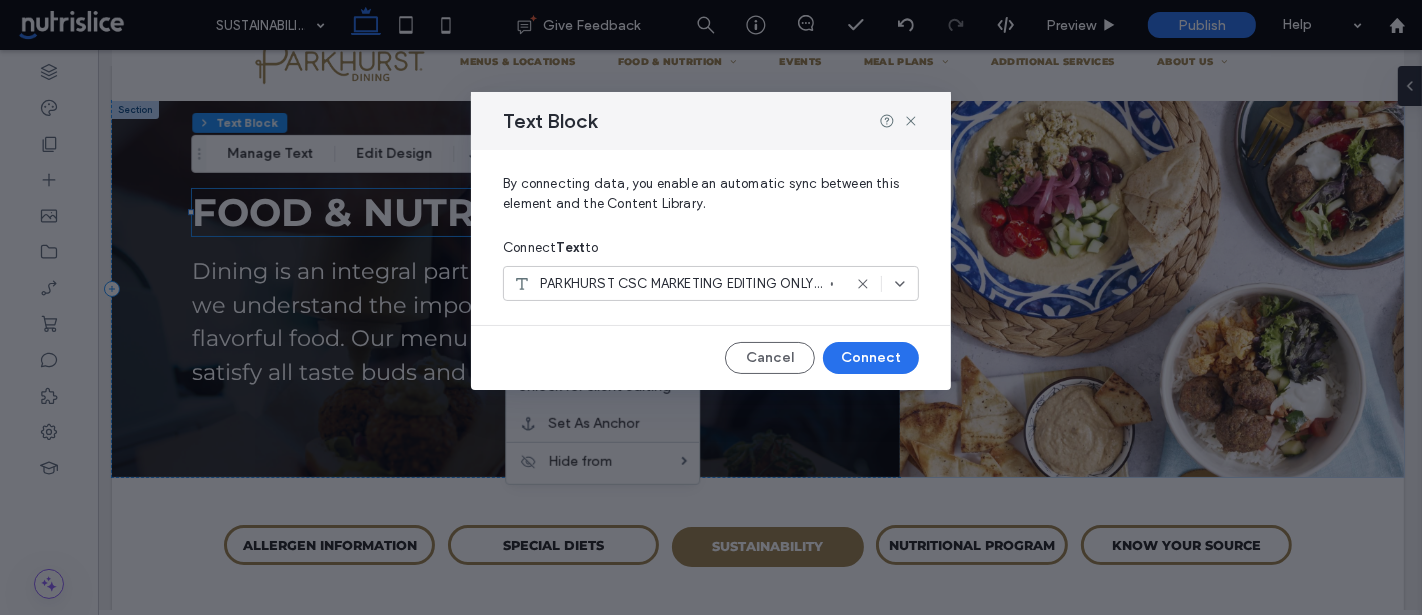 click on "PARKHURST CSC MARKETING EDITING ONLY All B04 LABEL - Food&Nutrition FOOD & NUTRITION" at bounding box center [711, 283] 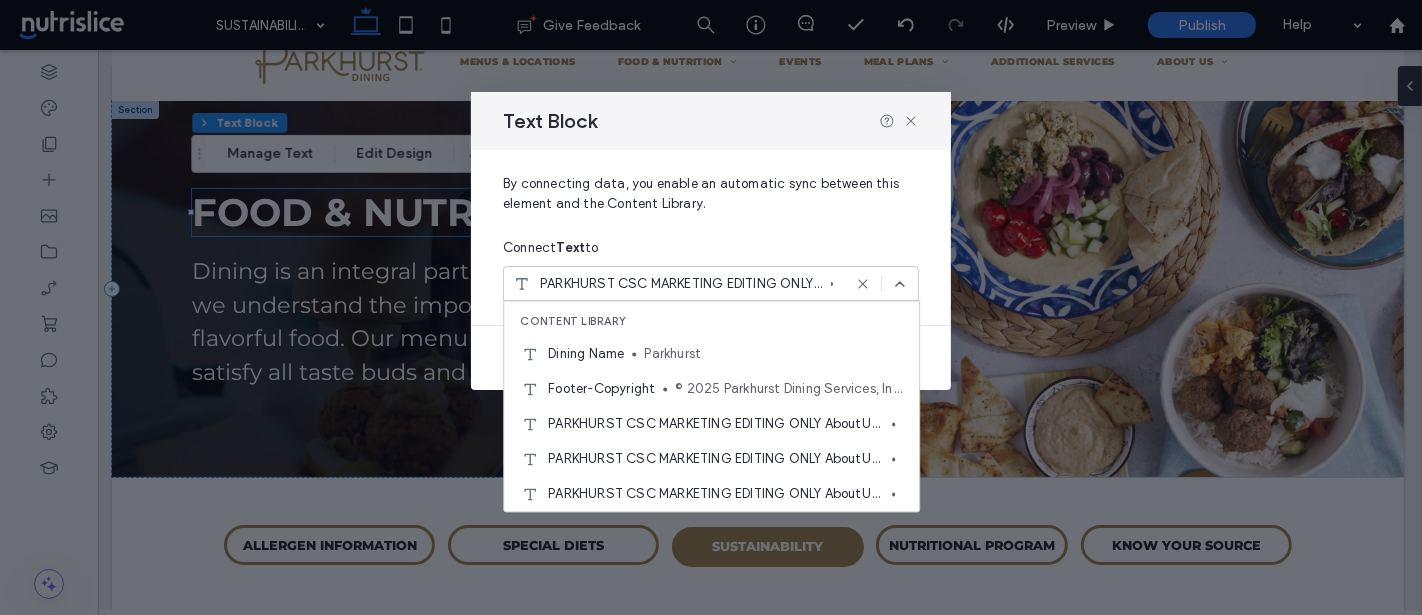 click on "PARKHURST CSC MARKETING EDITING ONLY All B04 LABEL - Food&Nutrition FOOD & NUTRITION" at bounding box center (711, 283) 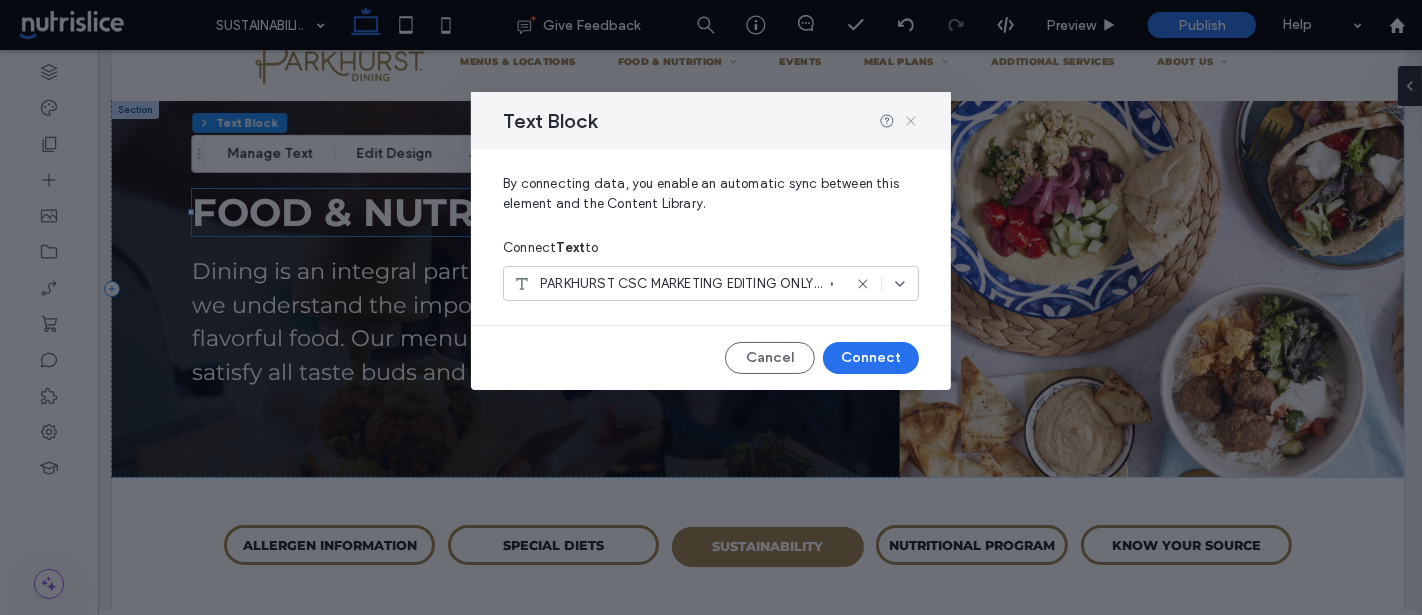 click 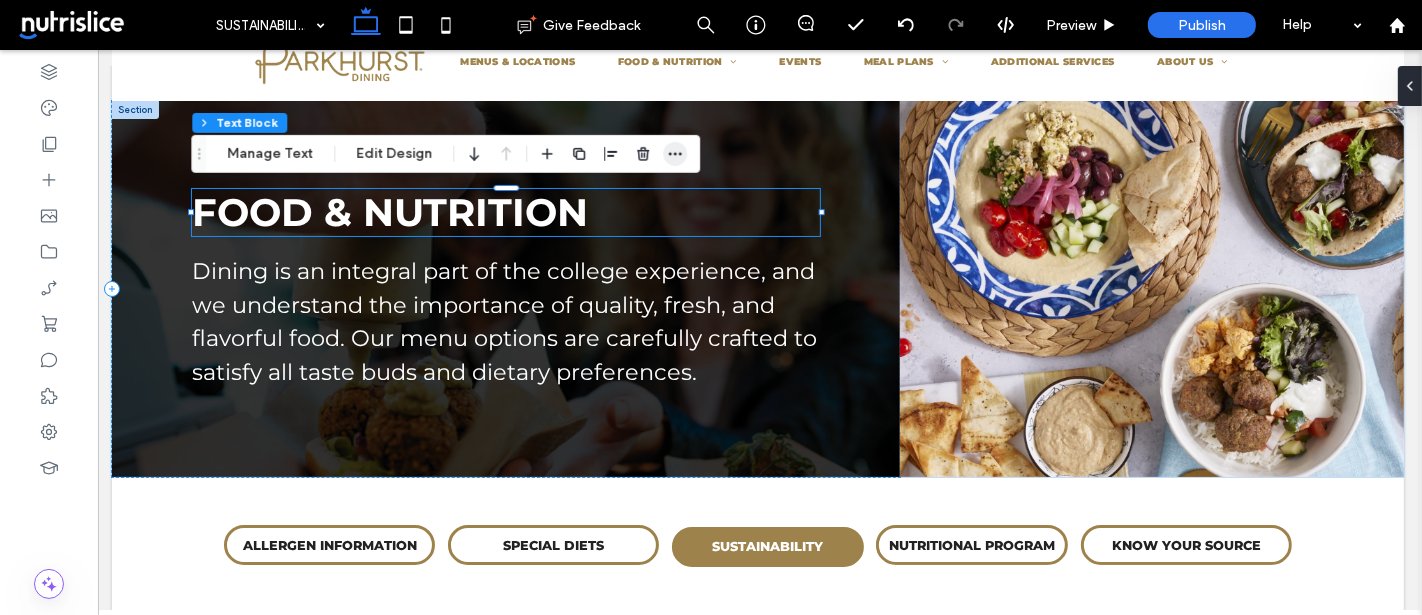 click at bounding box center [675, 154] 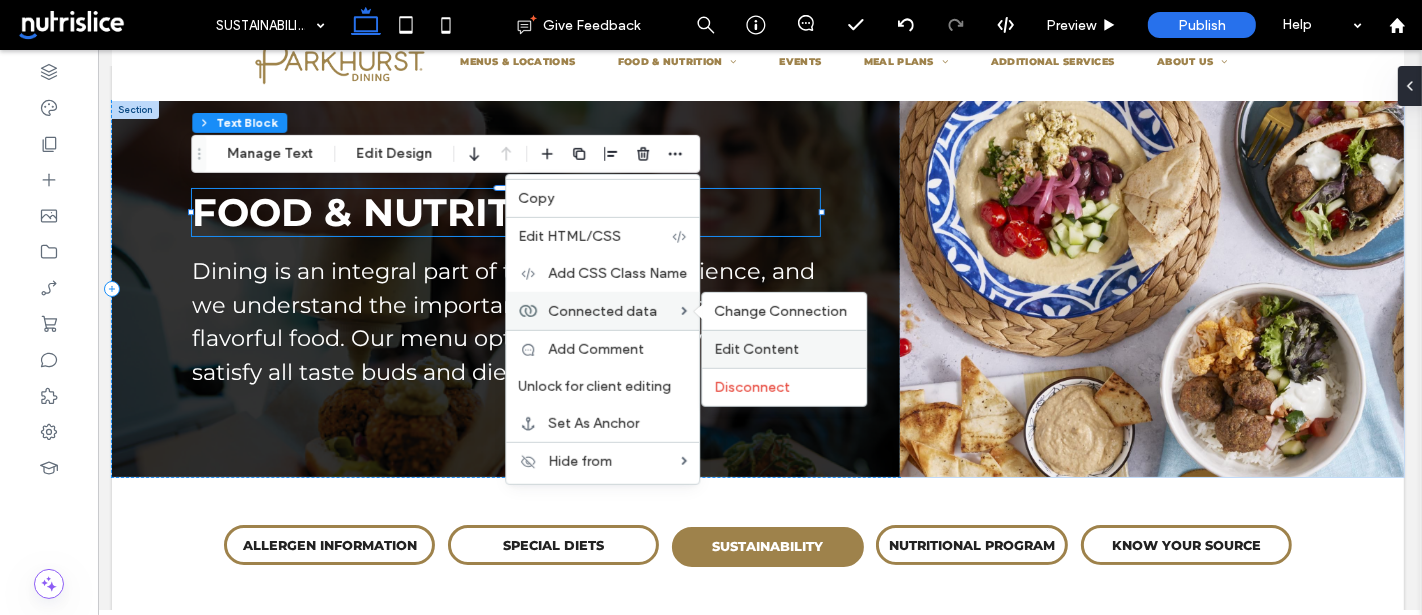 click on "Edit Content" at bounding box center (756, 349) 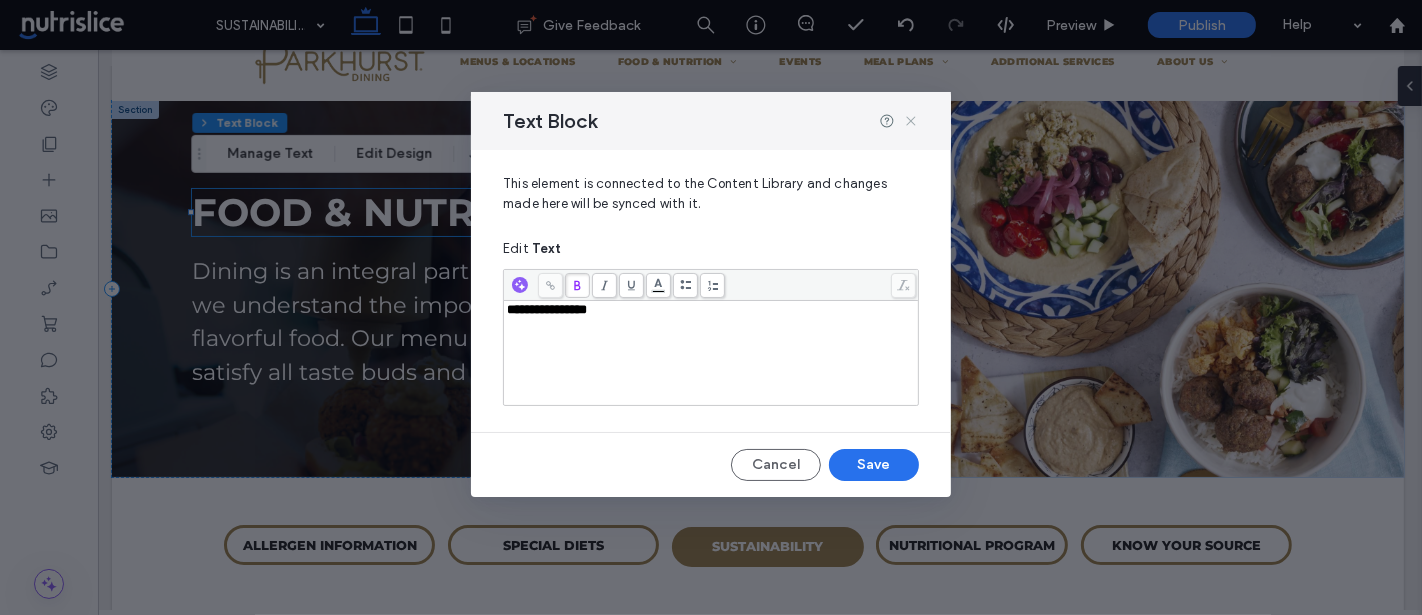 click 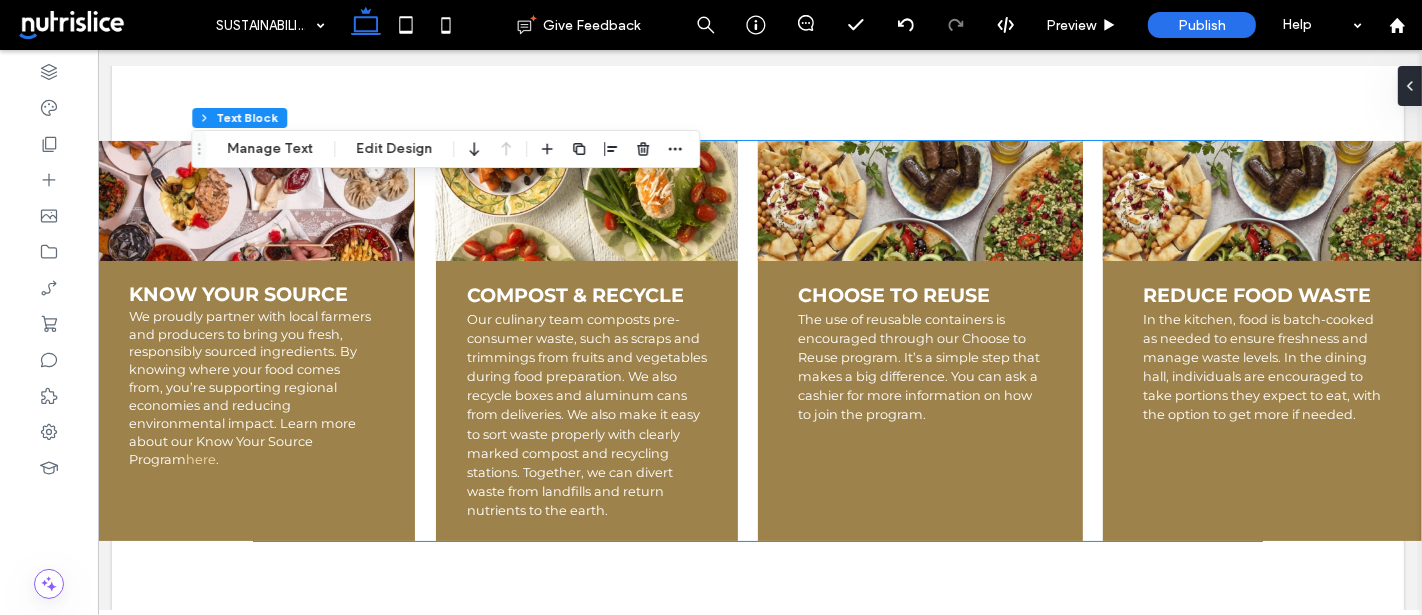 scroll, scrollTop: 818, scrollLeft: 2, axis: both 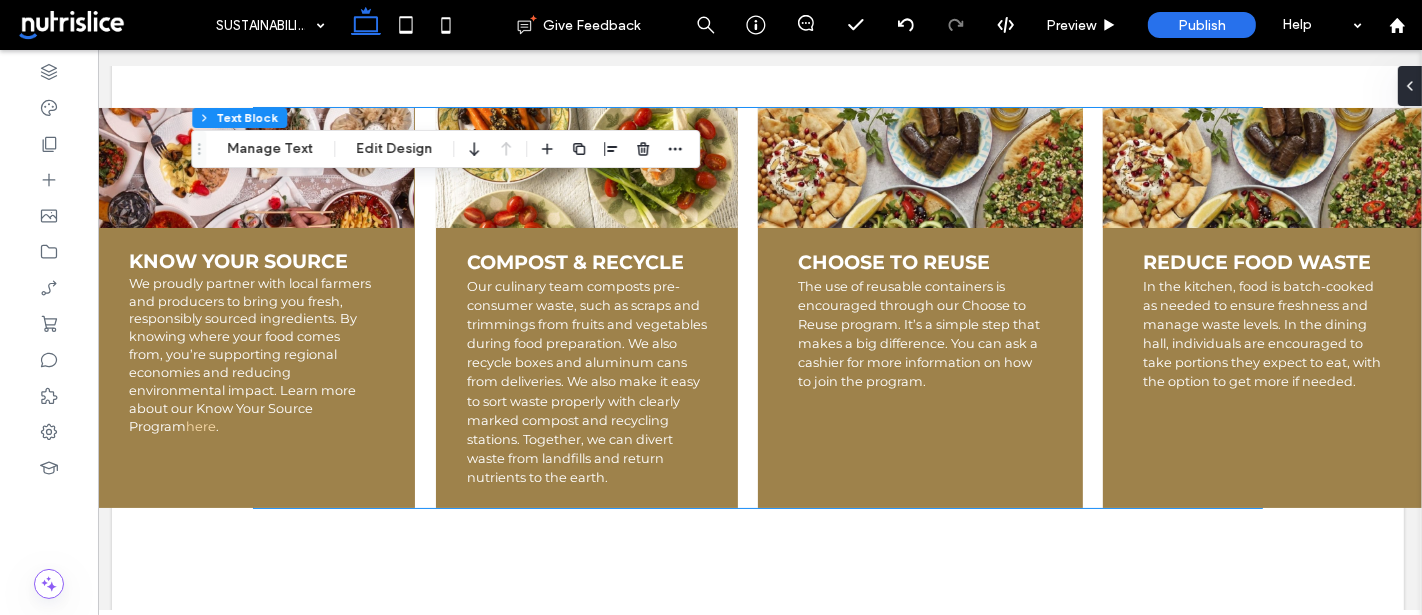 click on "CHOOSE TO REUSE The use of reusable containers is encouraged through our Choose to Reuse program. It’s a simple step that makes a big difference. You can ask a cashier for more information on how to join the program." at bounding box center (919, 308) 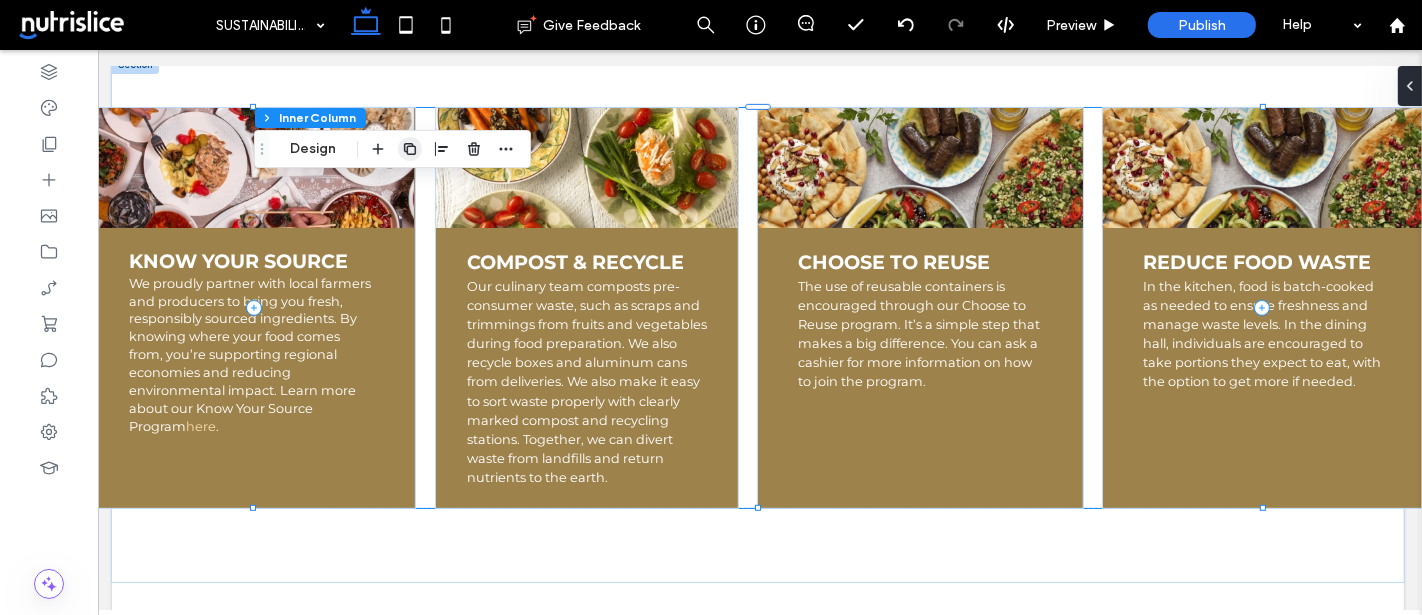 click 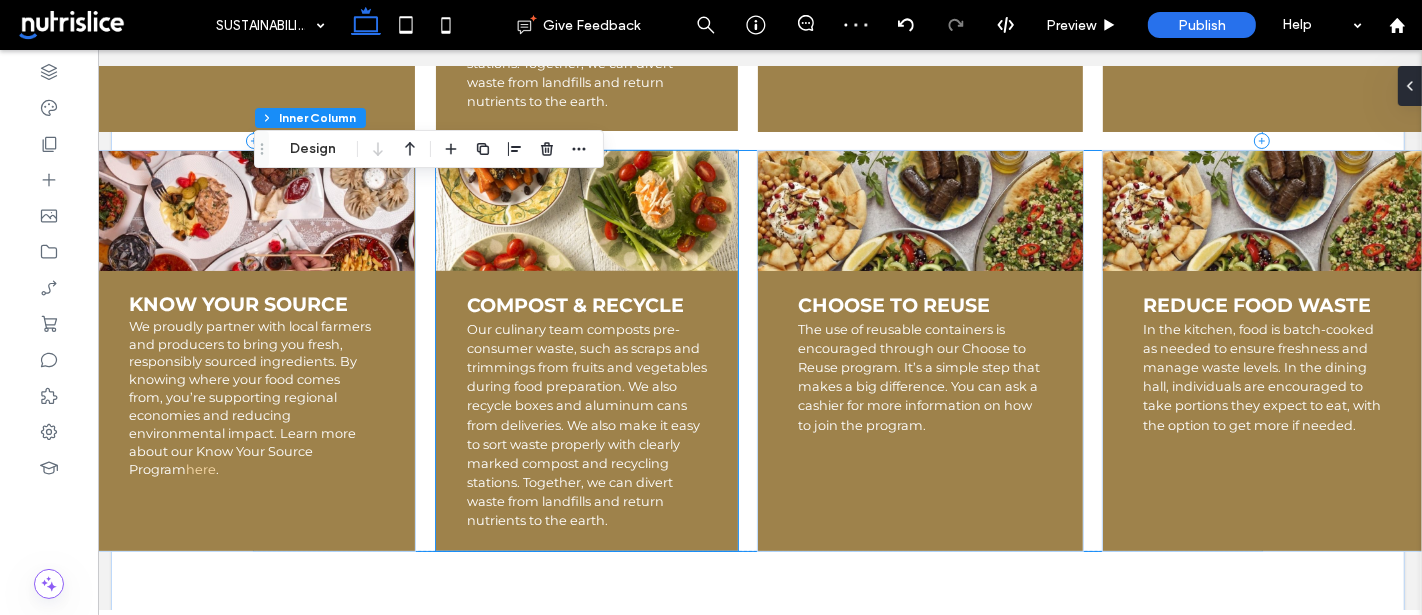 scroll, scrollTop: 1205, scrollLeft: 2, axis: both 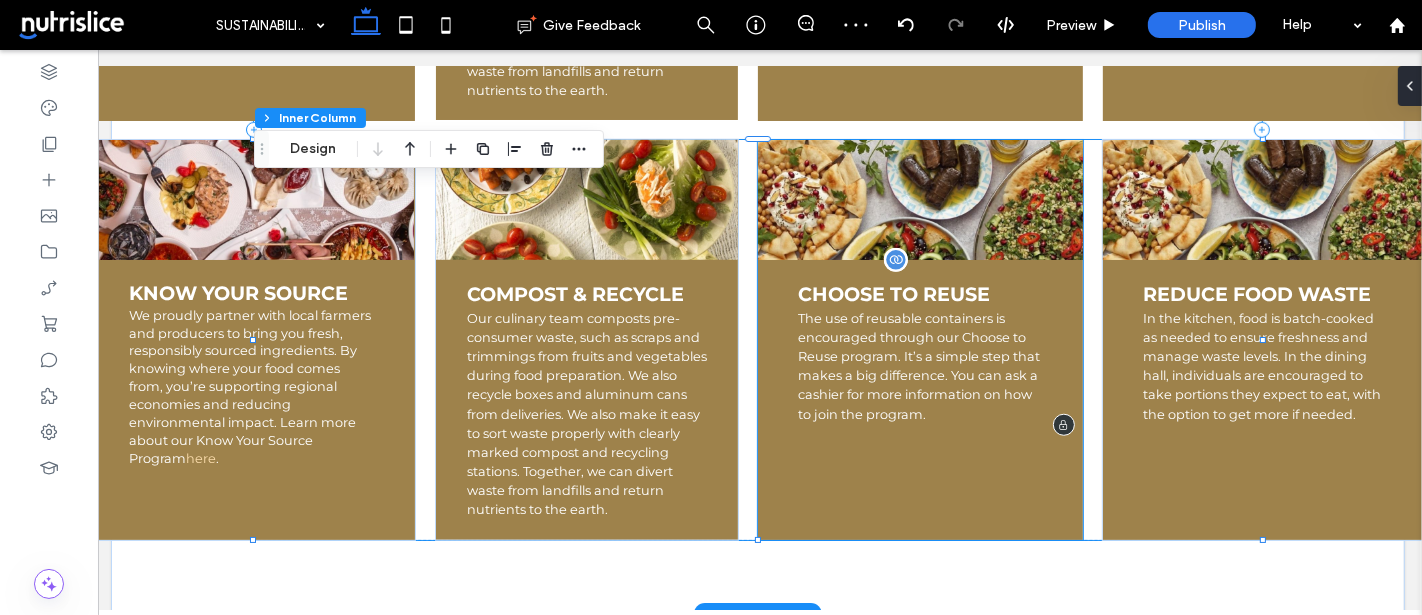 click on "The use of reusable containers is encouraged through our Choose to Reuse program. It’s a simple step that makes a big difference. You can ask a cashier for more information on how to join the program." at bounding box center [918, 366] 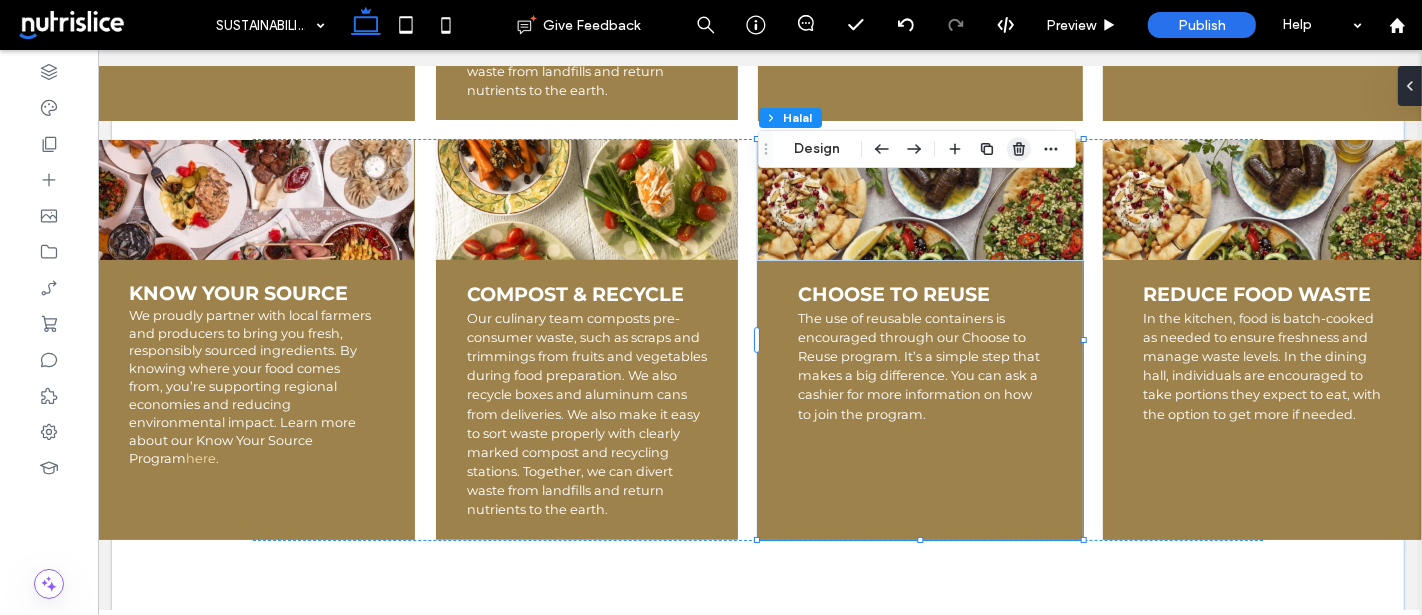 click 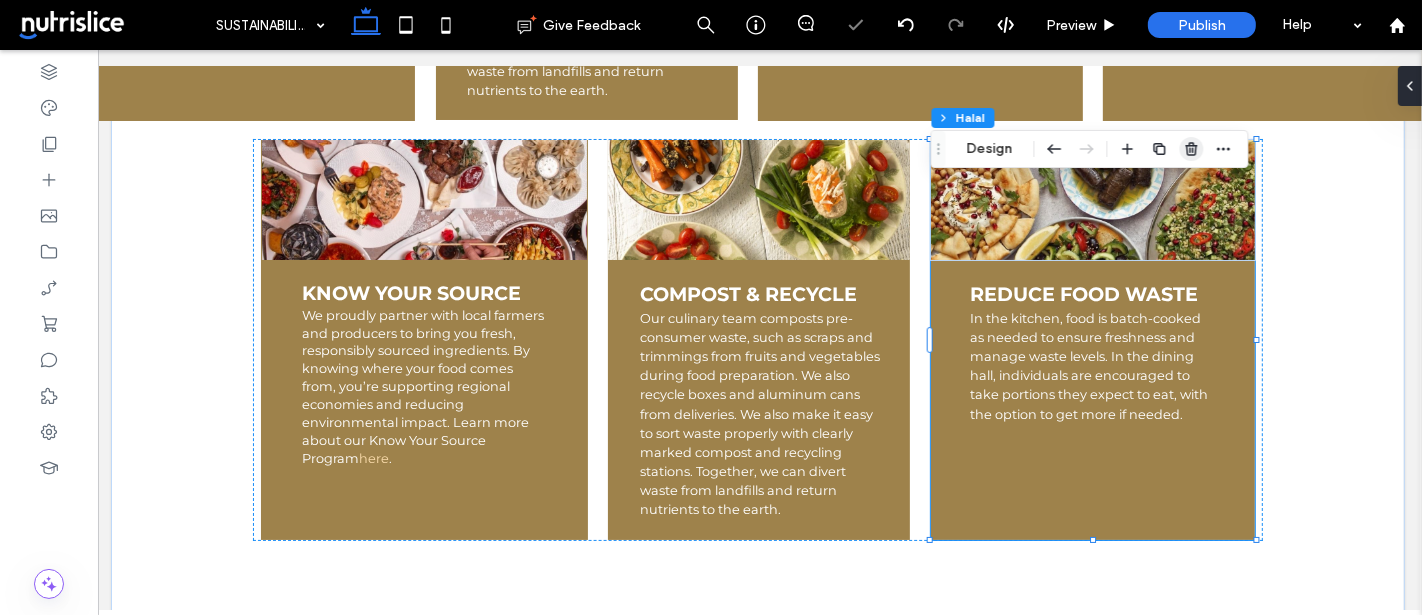 click 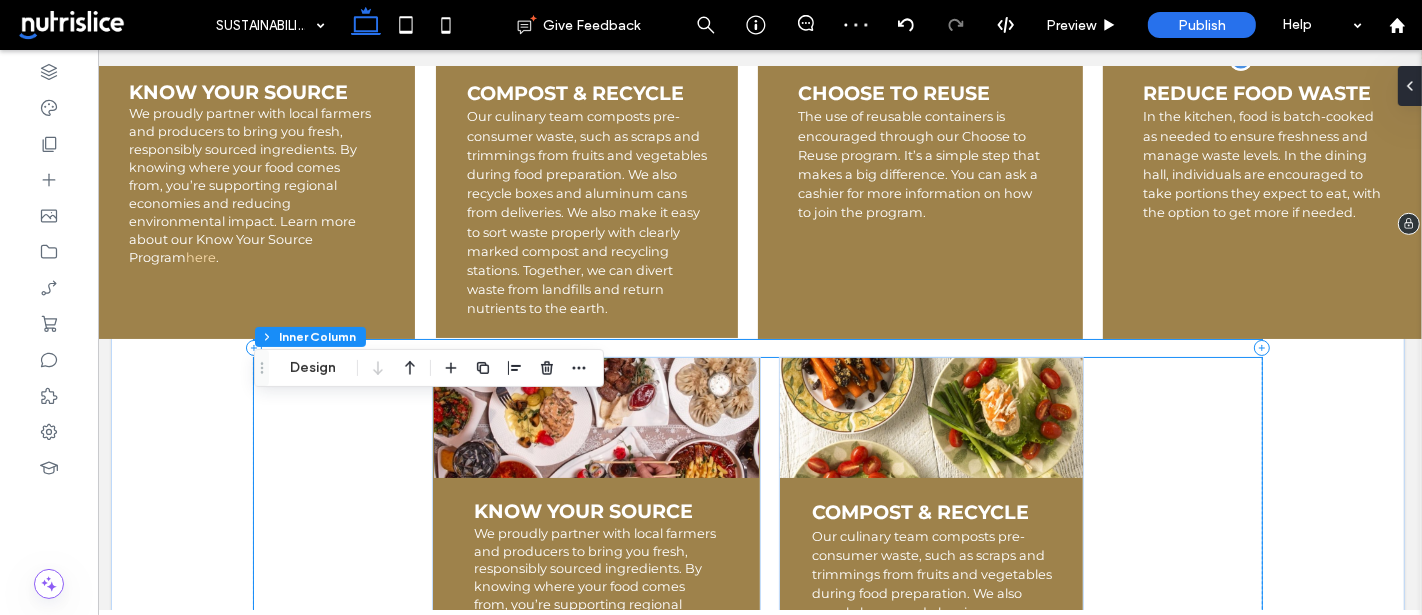 scroll, scrollTop: 830, scrollLeft: 2, axis: both 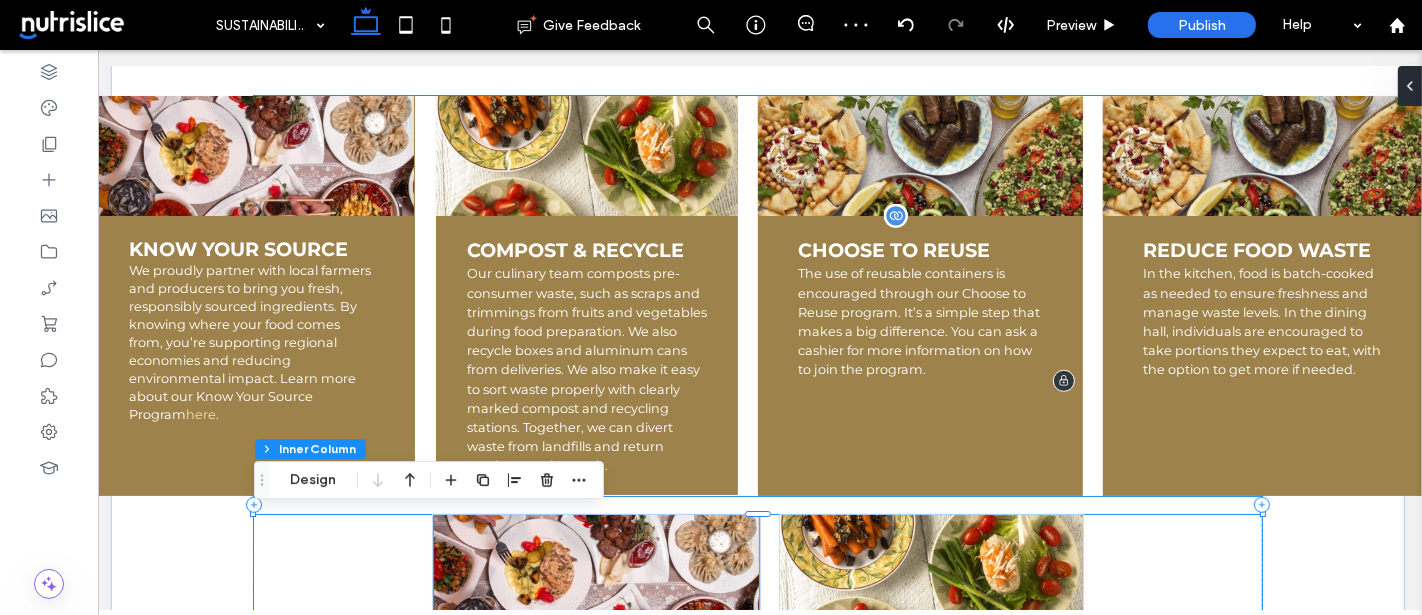 click on "The use of reusable containers is encouraged through our Choose to Reuse program. It’s a simple step that makes a big difference. You can ask a cashier for more information on how to join the program." at bounding box center (918, 321) 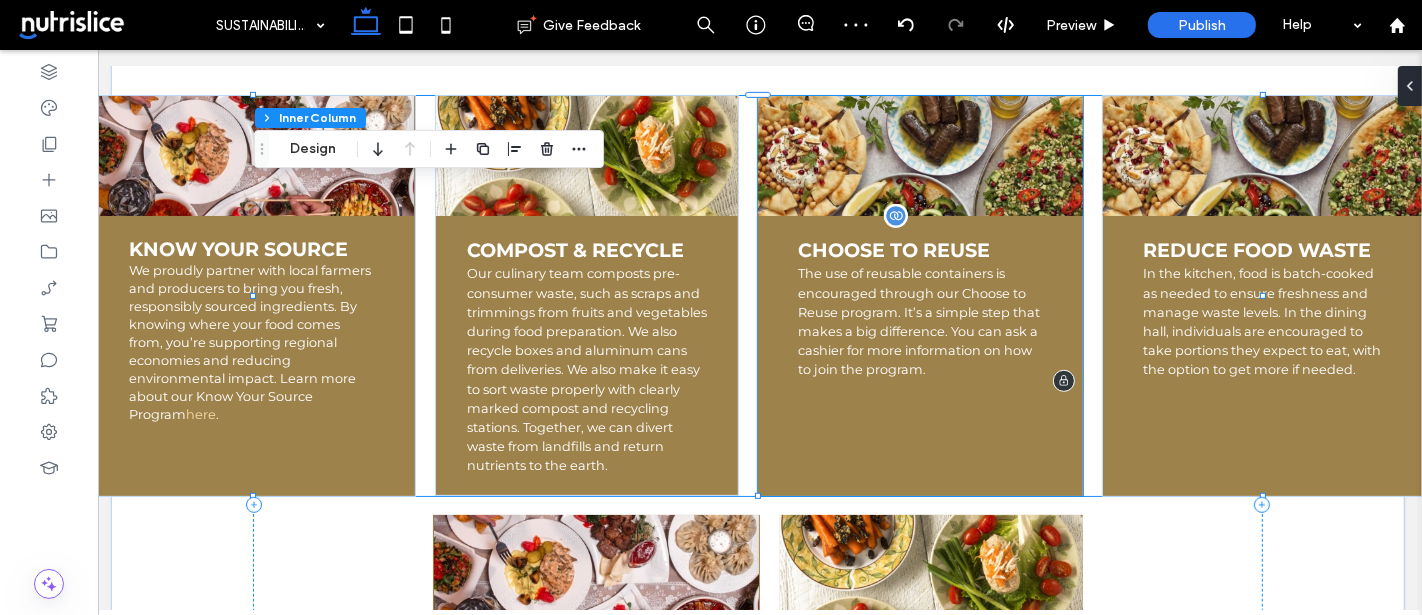 click on "The use of reusable containers is encouraged through our Choose to Reuse program. It’s a simple step that makes a big difference. You can ask a cashier for more information on how to join the program." at bounding box center (919, 321) 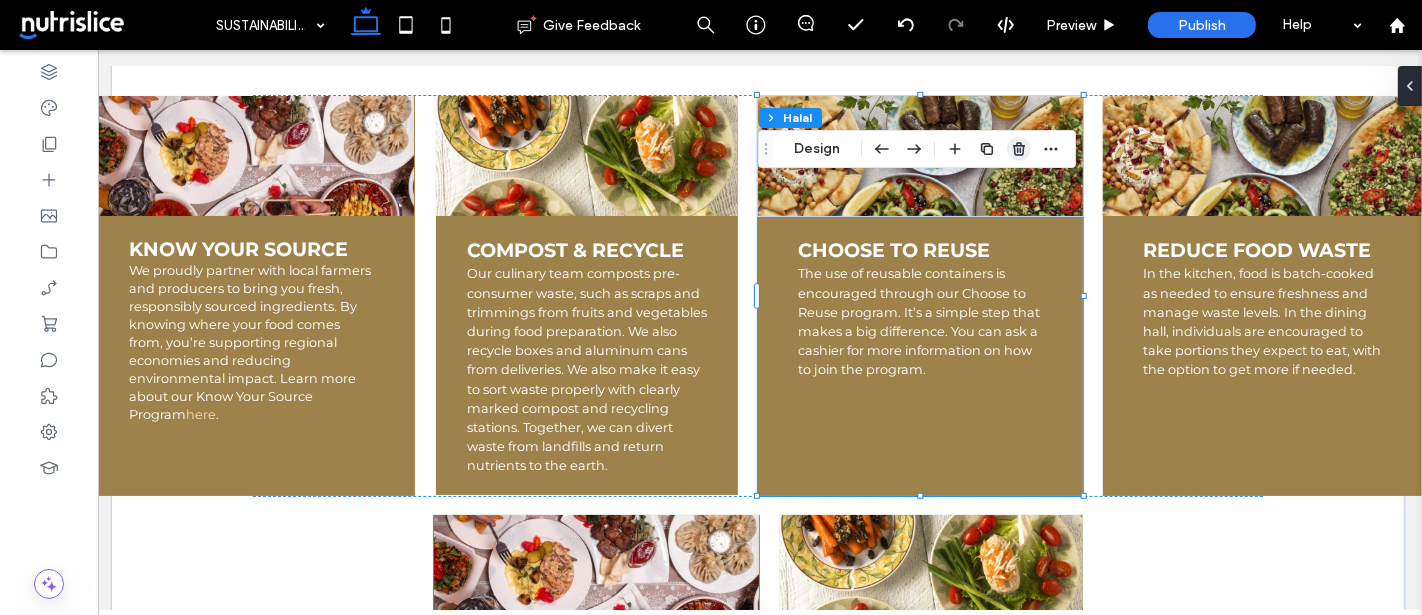 click 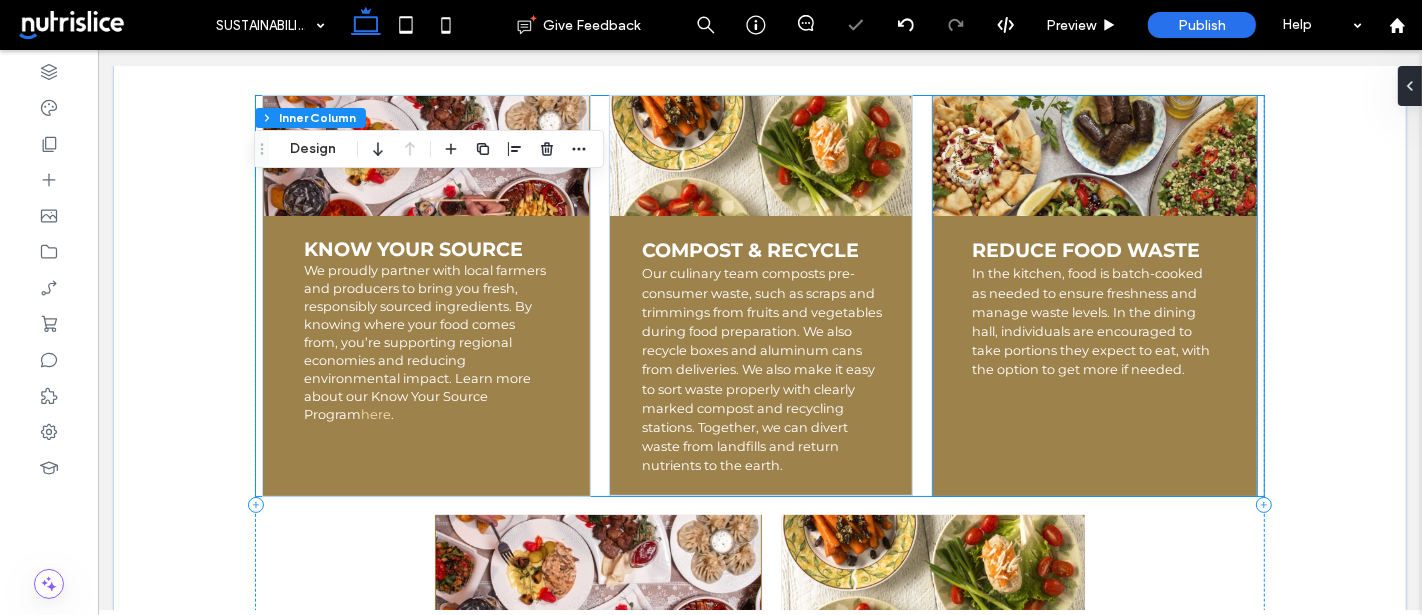 scroll, scrollTop: 830, scrollLeft: 0, axis: vertical 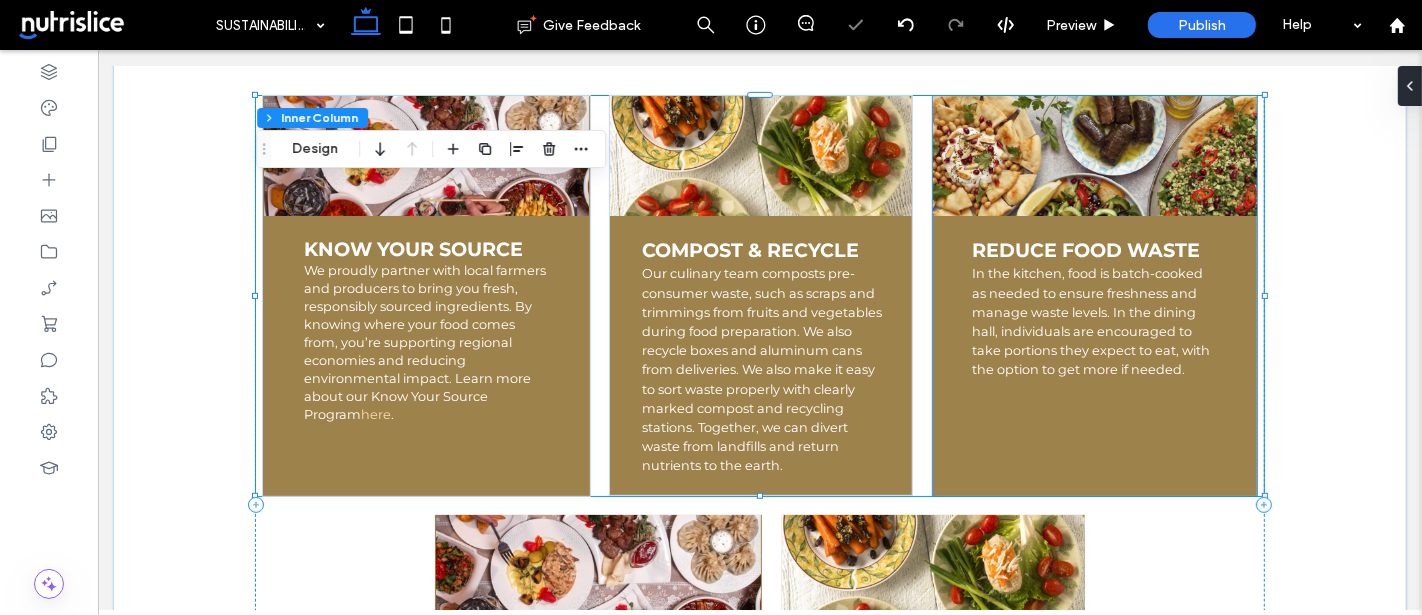 click on "REDUCE FOOD WASTE In the kitchen, food is batch-cooked as needed to ensure freshness and manage waste levels. In the dining hall, individuals are encouraged to take portions they expect to eat, with the option to get more if needed." at bounding box center [1094, 296] 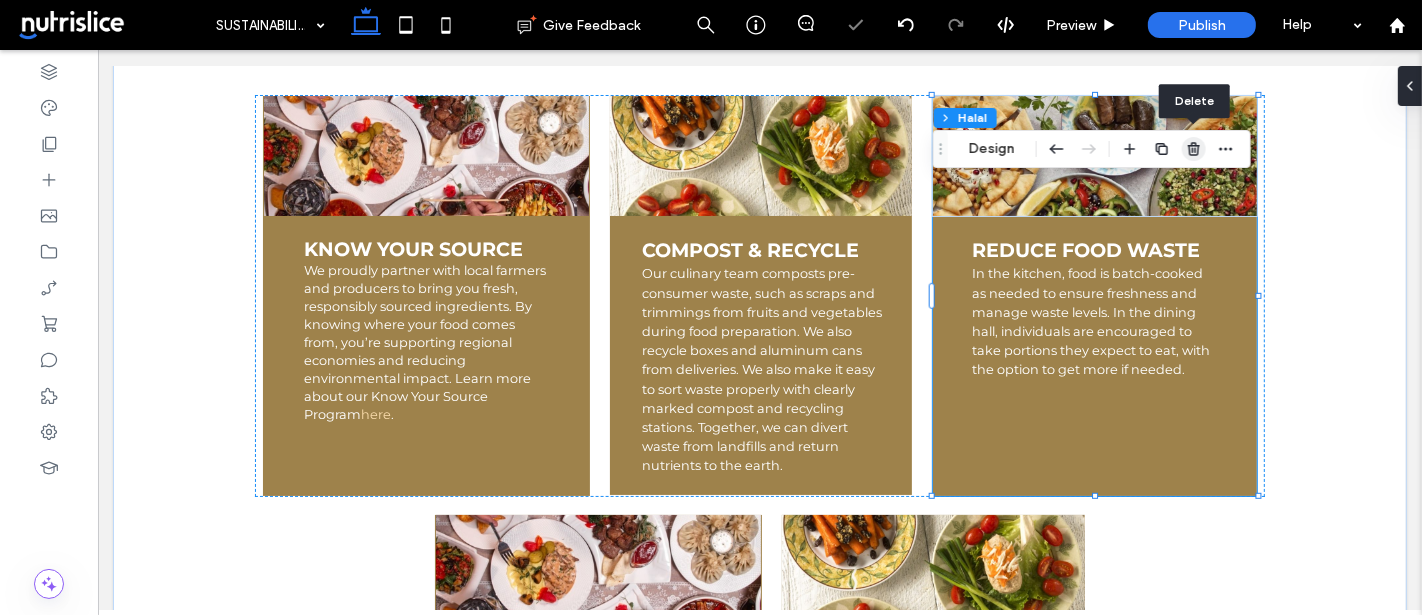 click at bounding box center [1194, 149] 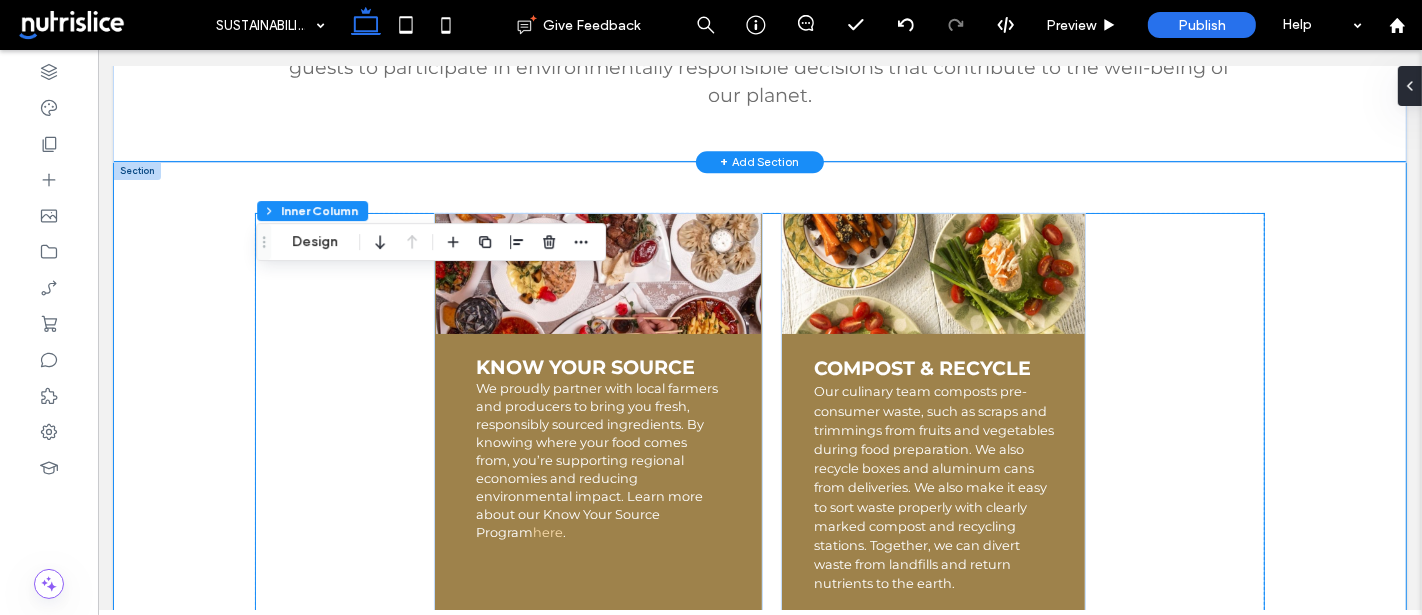 scroll, scrollTop: 648, scrollLeft: 0, axis: vertical 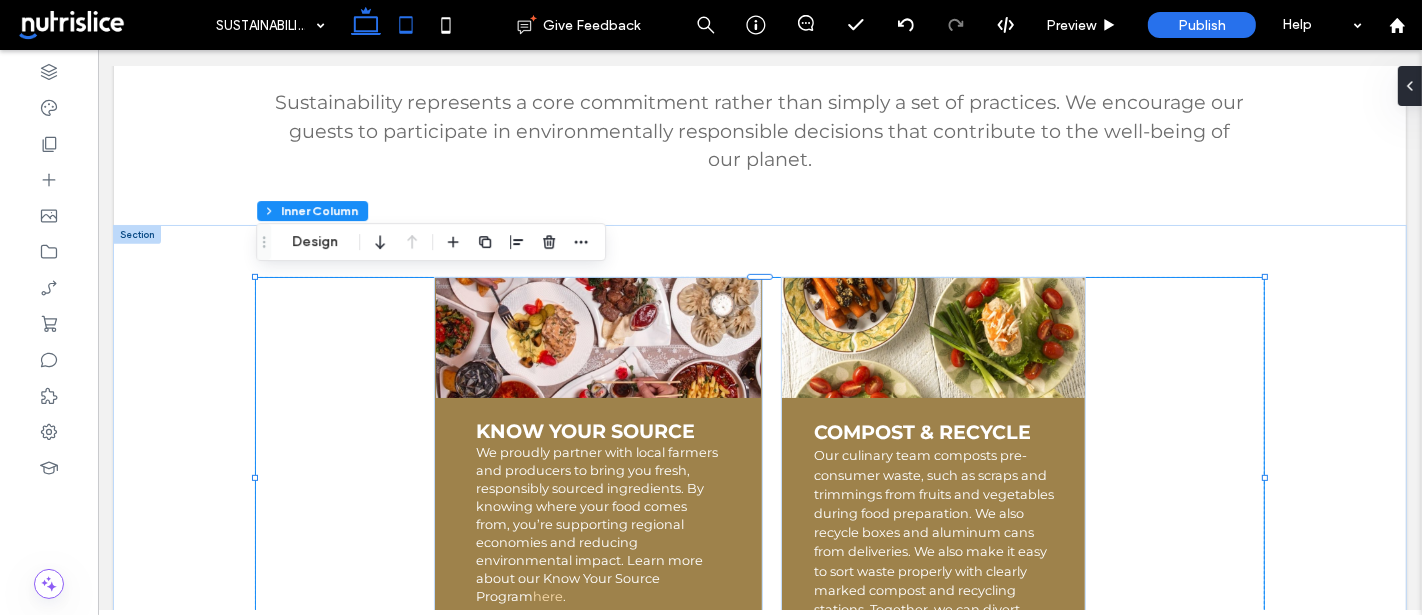 click 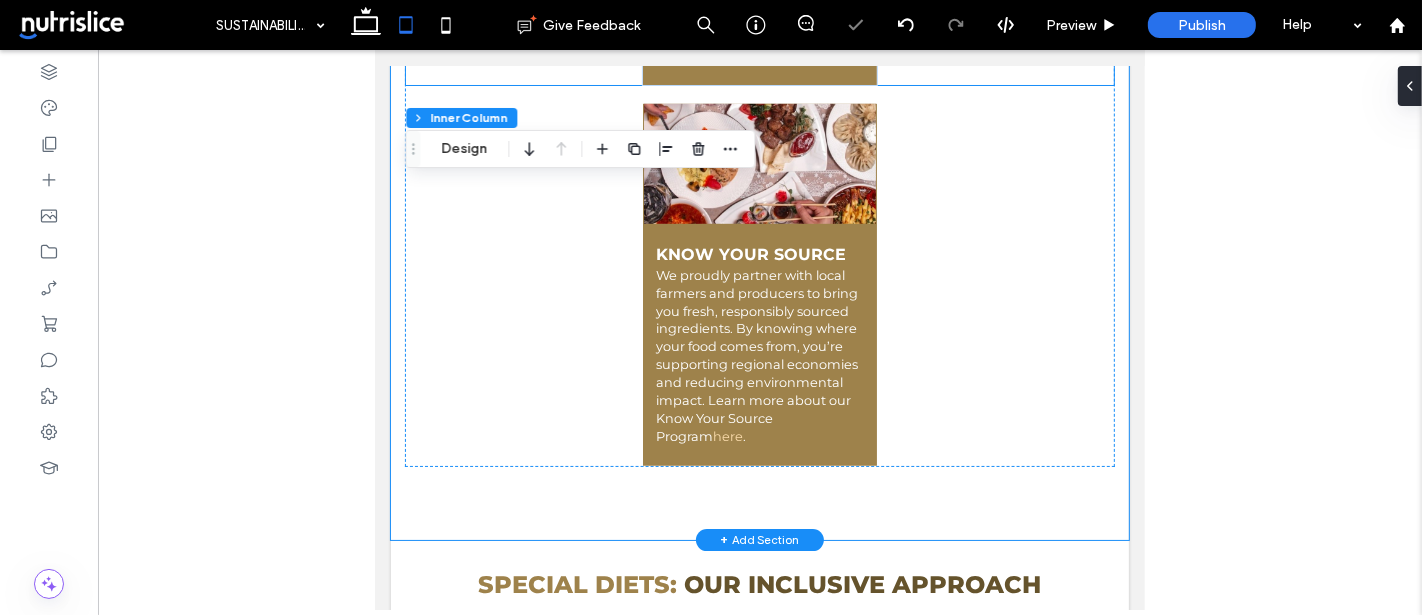 scroll, scrollTop: 767, scrollLeft: 0, axis: vertical 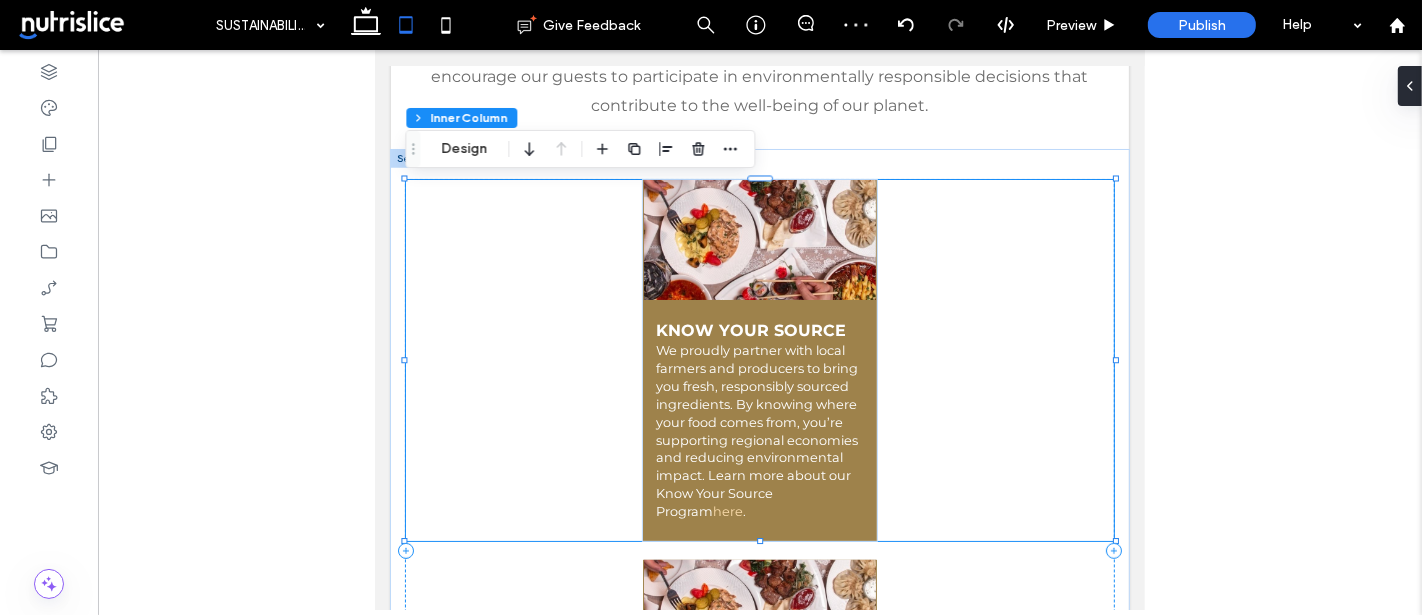 click on "KNOW YOUR SOURCE We proudly partner with local farmers and producers to bring you fresh, responsibly sourced ingredients. By knowing where your food comes from, you’re supporting regional economies and reducing environmental impact. Learn more about our Know Your Source Program  here .
COMPOST & RECYCLE Our culinary team composts pre-consumer waste, such as scraps and trimmings from fruits and vegetables during food preparation. We also recycle boxes and aluminum cans from deliveries. We also make it easy to sort waste properly with clearly marked compost and recycling stations. Together, we can divert waste from landfills and return nutrients to the earth." at bounding box center [759, 360] 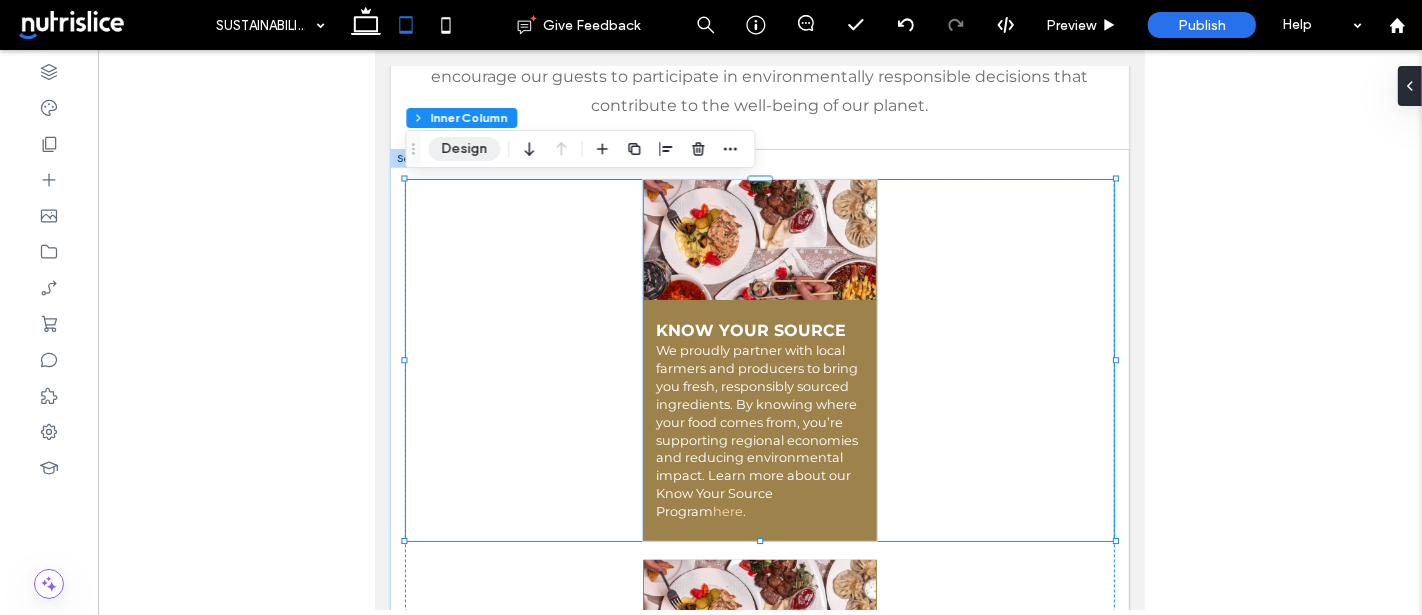 click on "Design" at bounding box center [464, 149] 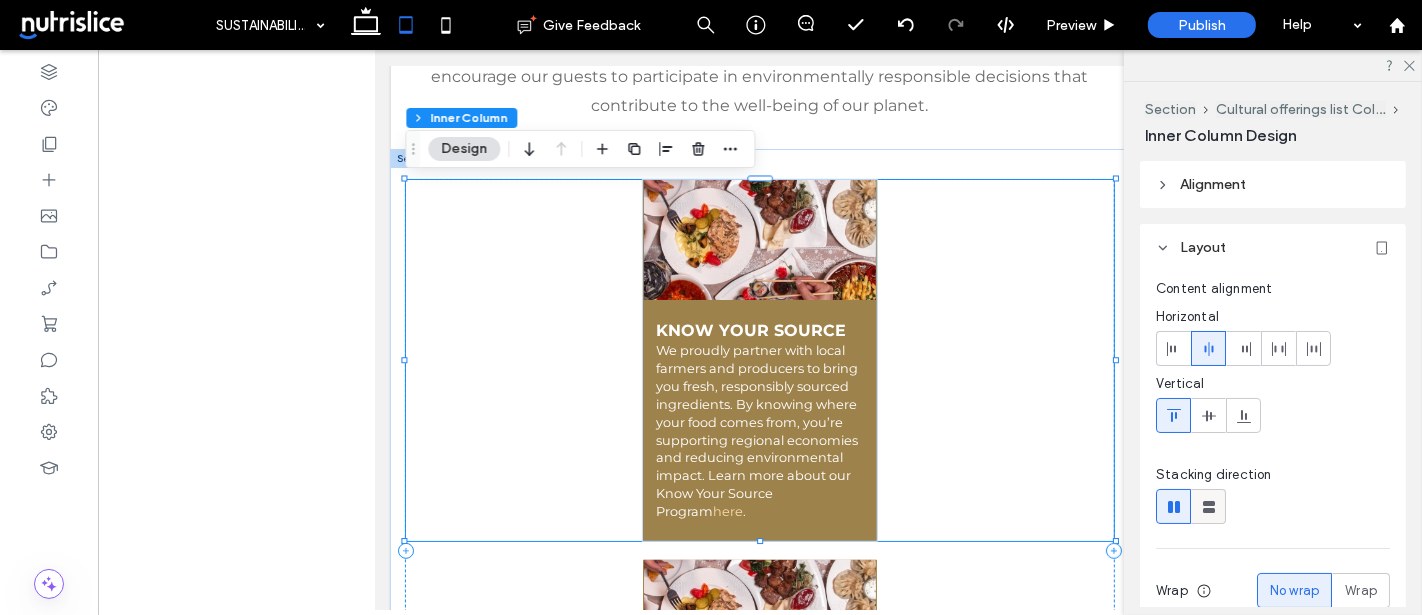 click 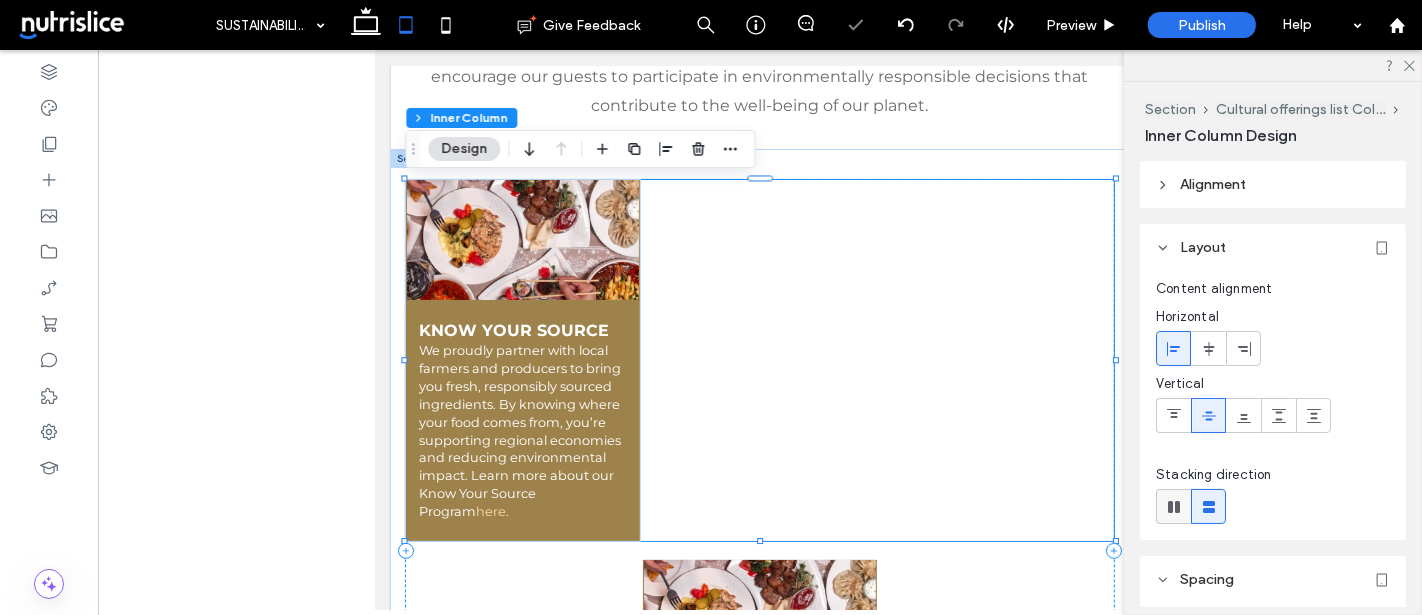 click 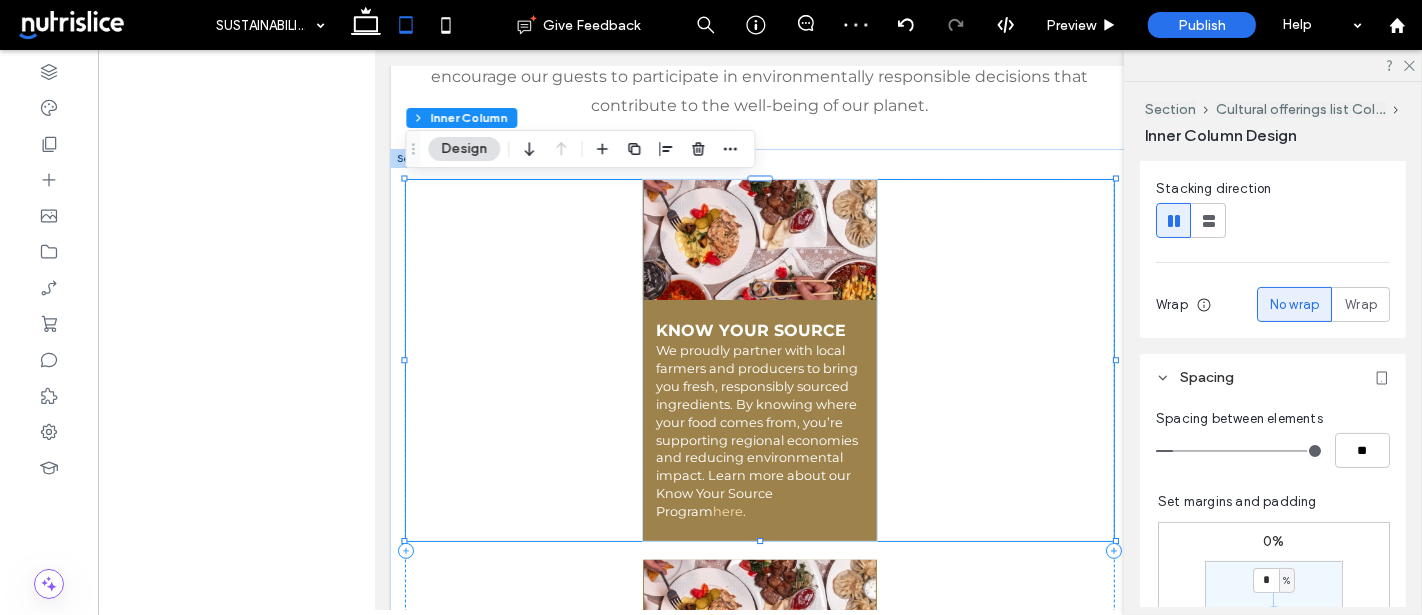 scroll, scrollTop: 282, scrollLeft: 0, axis: vertical 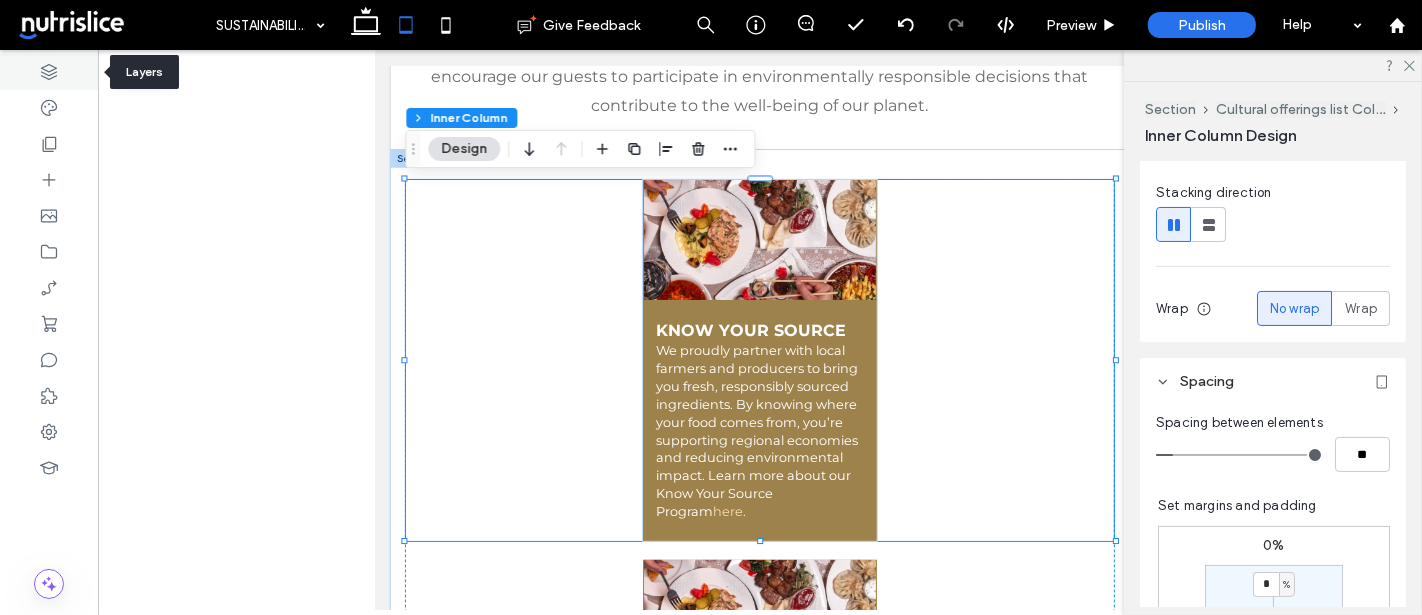 click at bounding box center [49, 72] 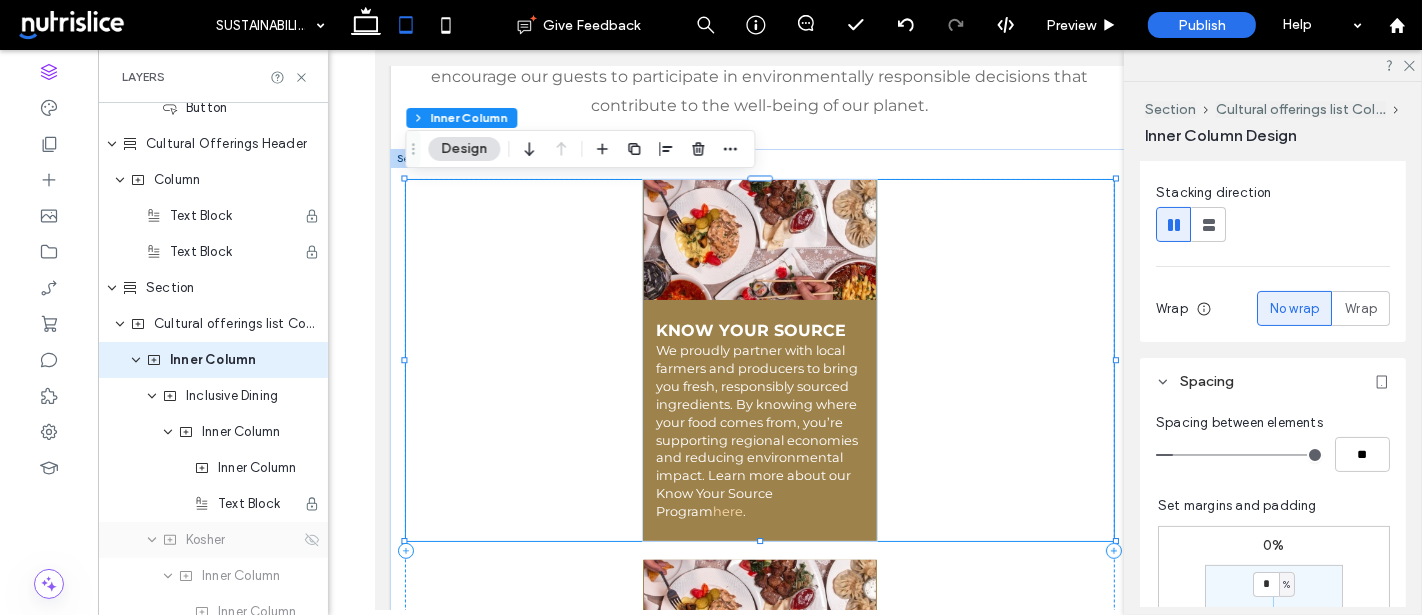scroll, scrollTop: 847, scrollLeft: 0, axis: vertical 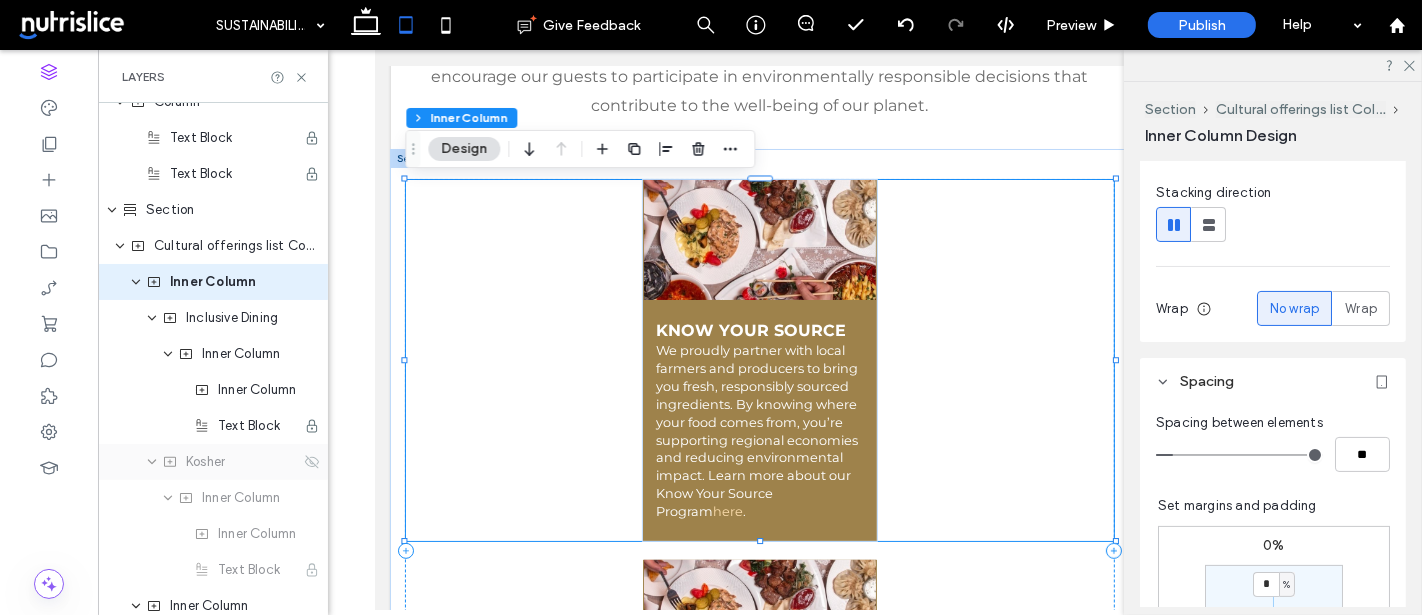 click on "Kosher" at bounding box center (213, 462) 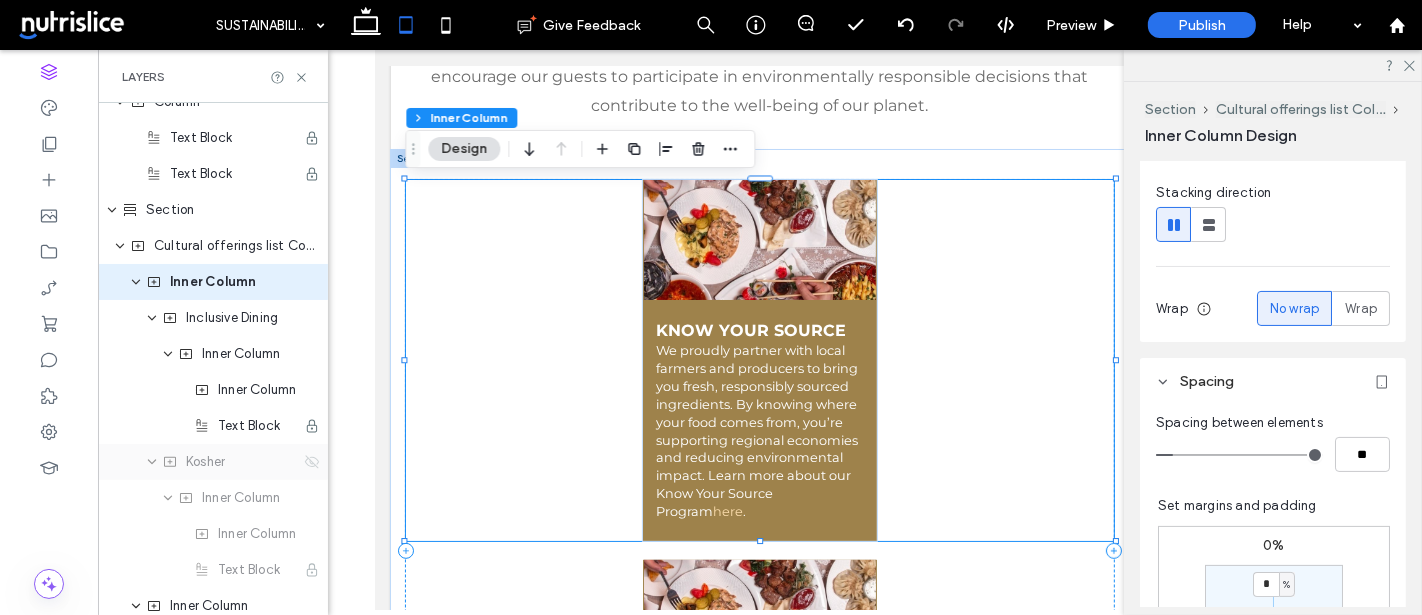 click 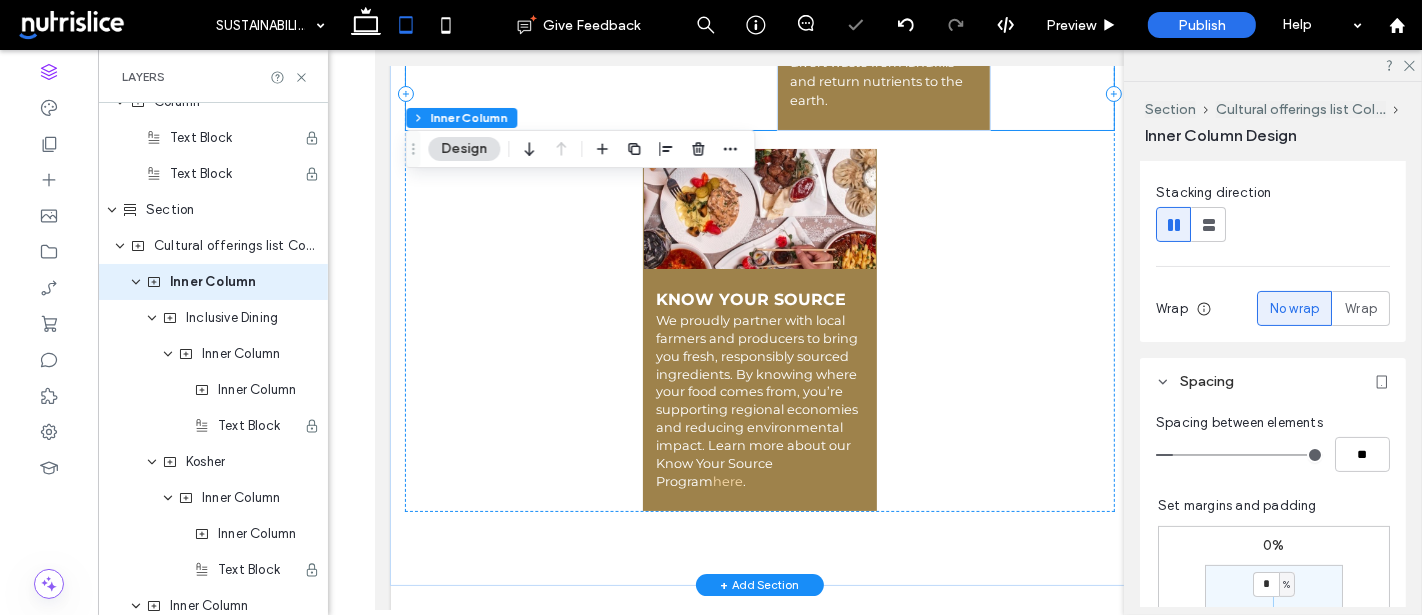 scroll, scrollTop: 1278, scrollLeft: 0, axis: vertical 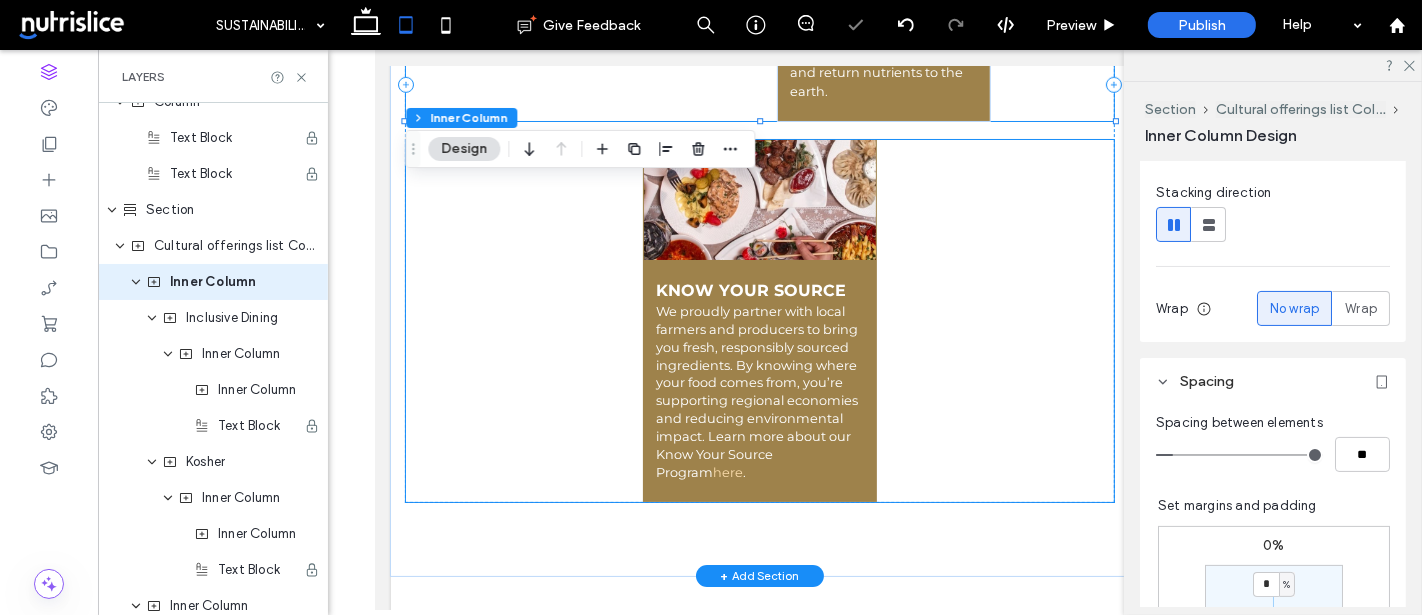 click at bounding box center [759, 200] 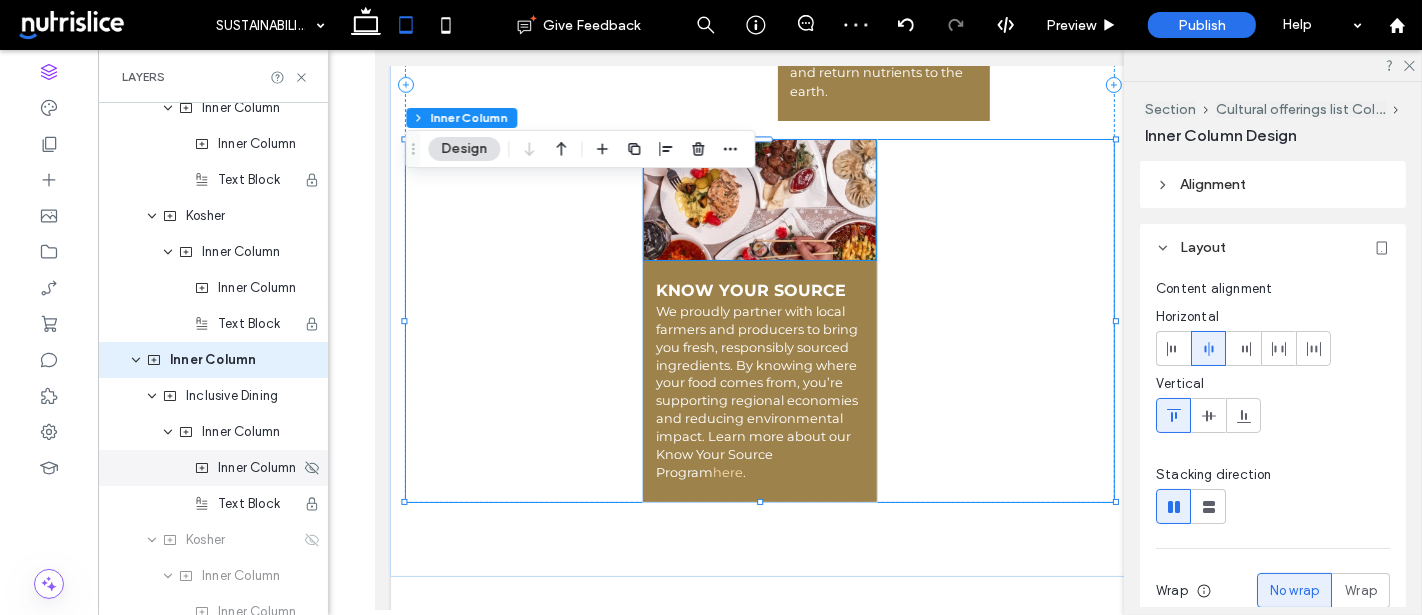 scroll, scrollTop: 1154, scrollLeft: 0, axis: vertical 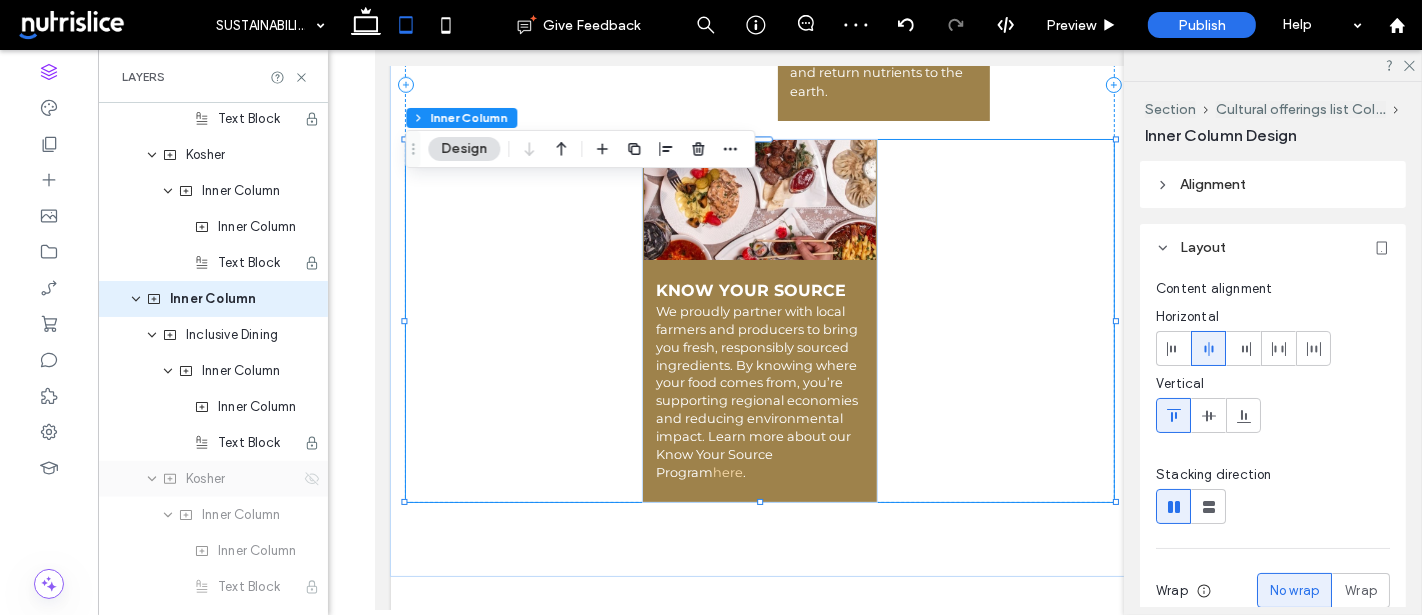 click 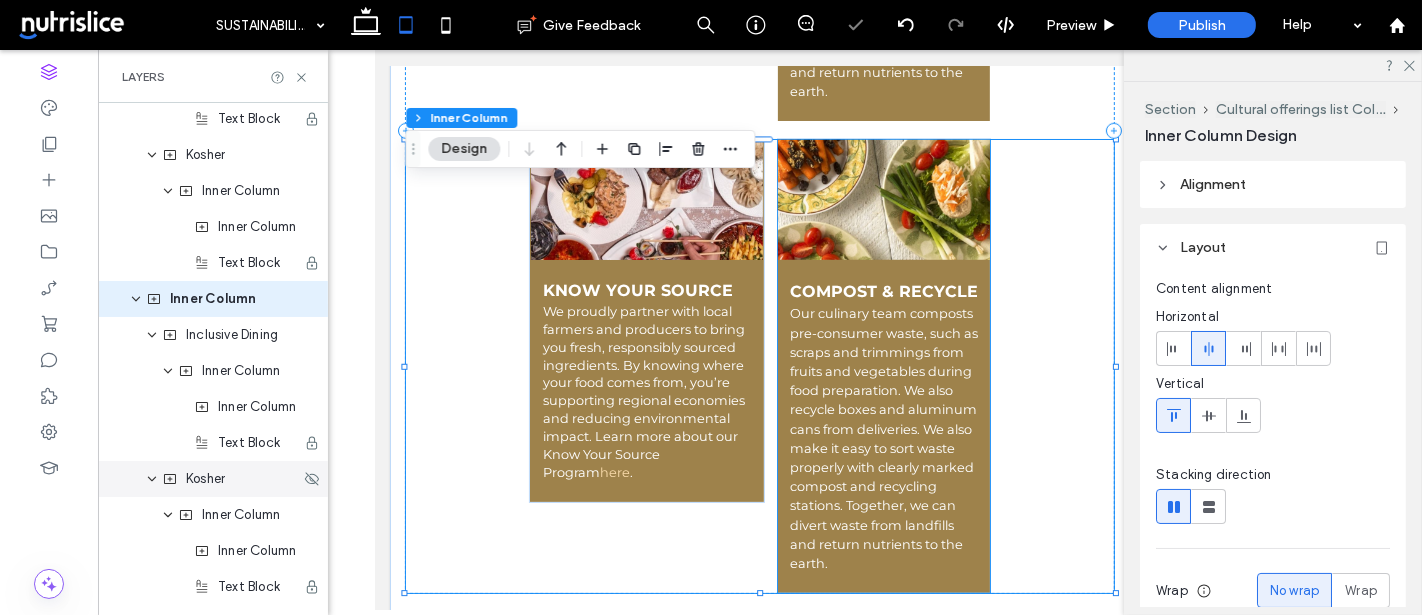 click on "Kosher" at bounding box center (205, 479) 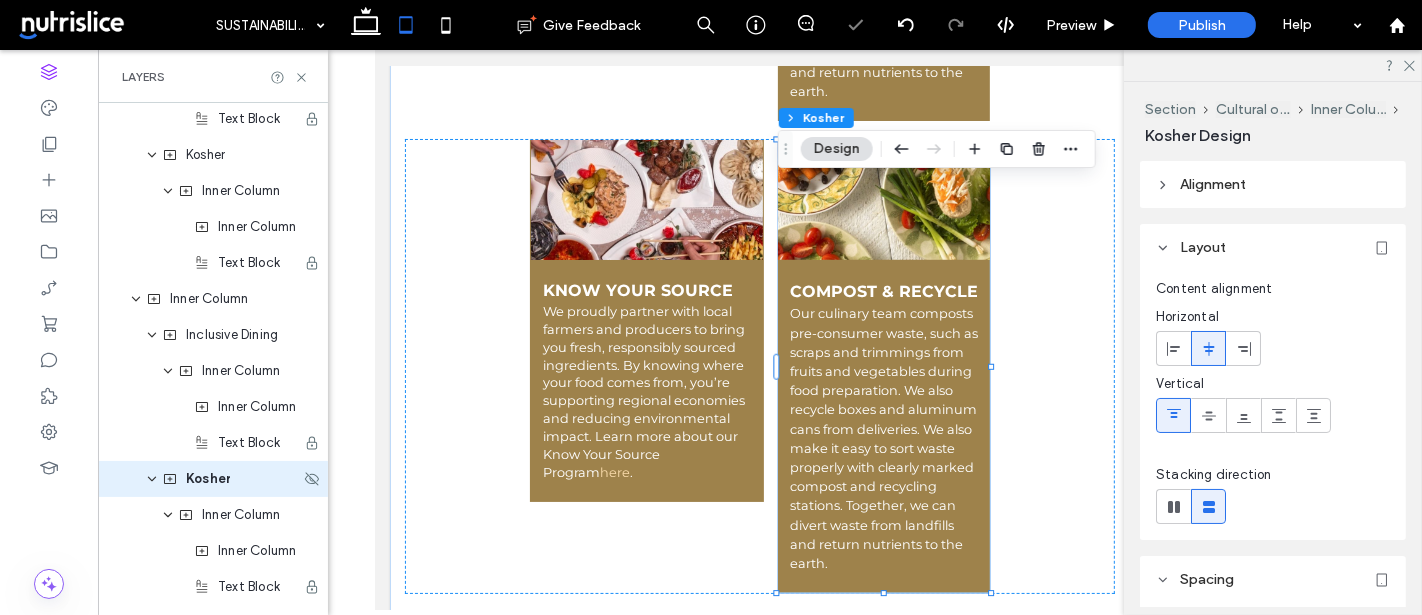 click on "Header Section Column Image Column Navigation Links Hamburger Menu Heading Section Column Text Block Text Block Column Spacer Subpage buttons Column Inner Column Button Button Button Button Button Button Cultural Offerings Header Column Text Block Text Block Section Cultural offerings list Column  Inner Column Inclusive Dining Inner Column Inner Column Text Block Kosher Inner Column Inner Column Text Block Inner Column Inclusive Dining Inner Column Inner Column Text Block Kosher Inner Column Inner Column Text Block Section Allergen Program Allergen Program Header Text Block Section Column Inner Column Image Text Block Inner Column Image Text Block Inner Column Image Text Block Inner Column Image Text Block Allergen Resources Column Allergen Program Header Text Block Text Block Button Clean Plate Clean Plate Inner Column Inner Column Text Block Inspired Eats Inspired Eats Inner Column Text Block Text Block Testimonials Column Media Slider Footer Section Column copyright Column Inner Column Inner Column Button" at bounding box center (213, 623) 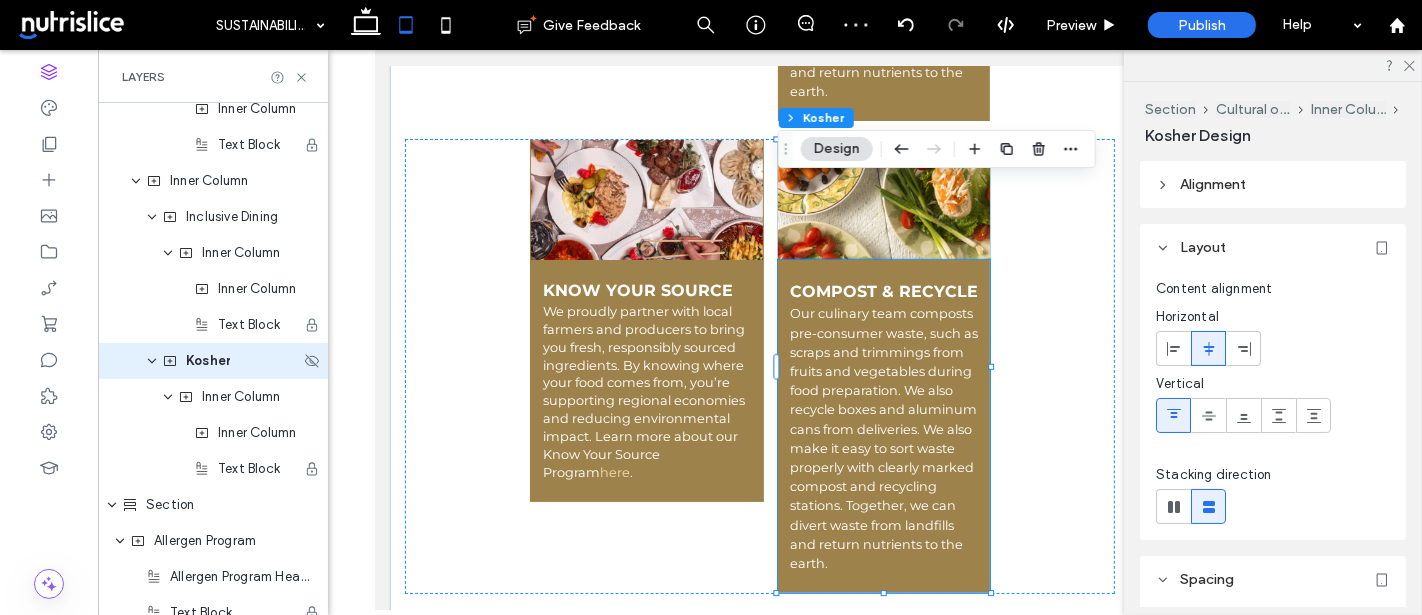 scroll, scrollTop: 1273, scrollLeft: 0, axis: vertical 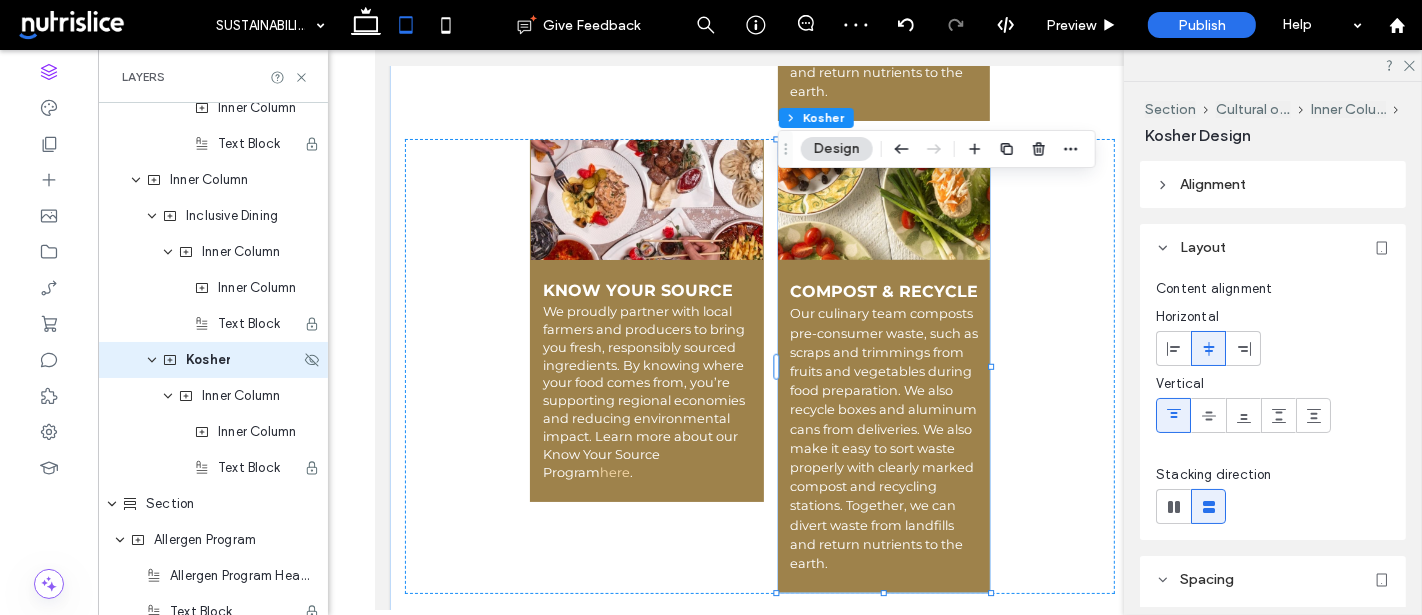 click on "Kosher" at bounding box center [213, 360] 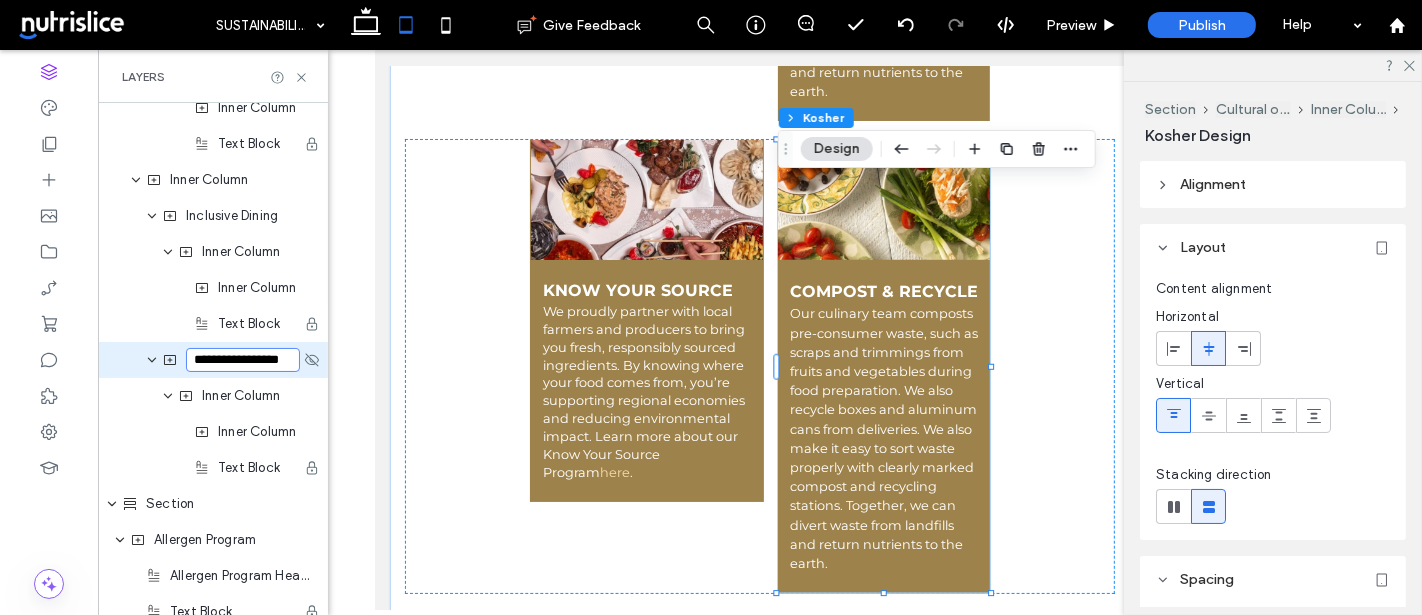 scroll, scrollTop: 0, scrollLeft: 21, axis: horizontal 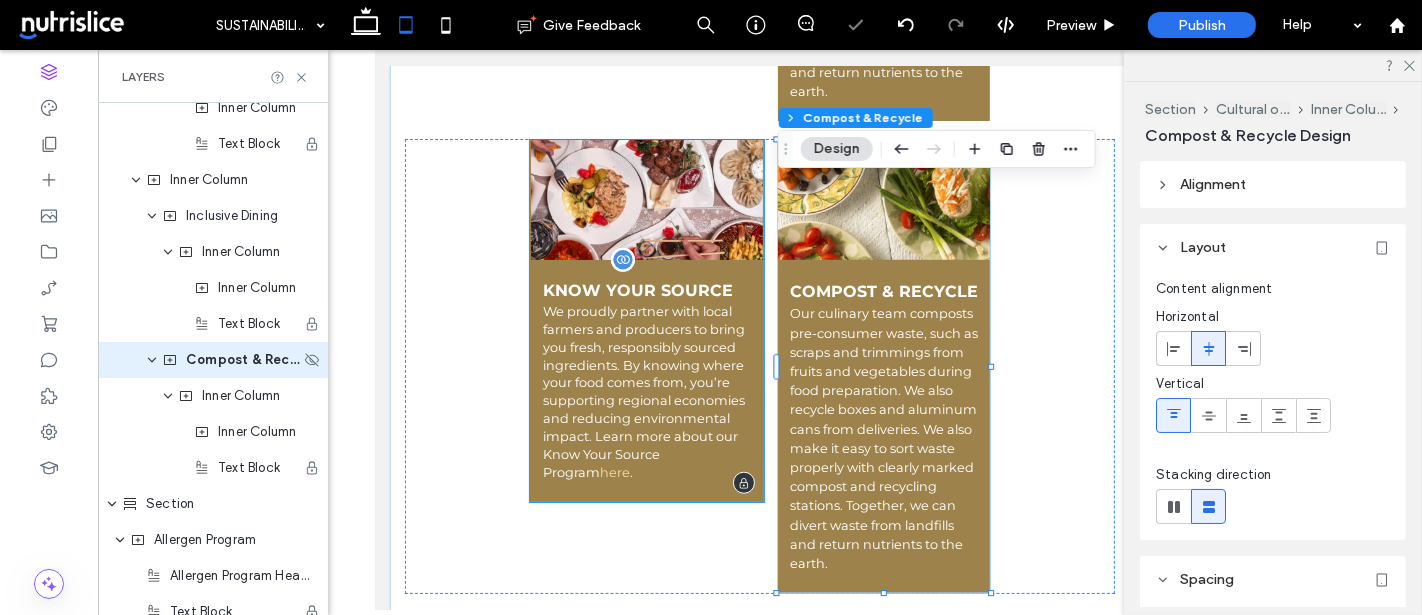 click on "KNOW YOUR SOURCE We proudly partner with local farmers and producers to bring you fresh, responsibly sourced ingredients. By knowing where your food comes from, you’re supporting regional economies and reducing environmental impact. Learn more about our Know Your Source Program  here ." at bounding box center [646, 380] 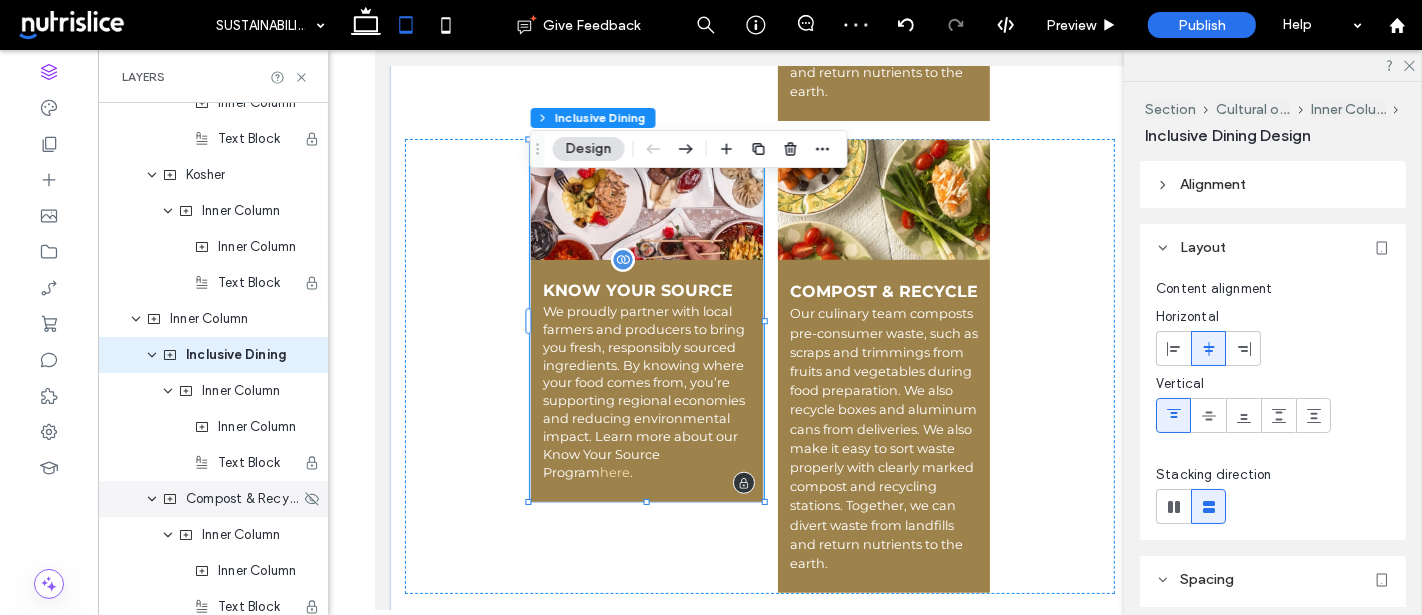 scroll, scrollTop: 1129, scrollLeft: 0, axis: vertical 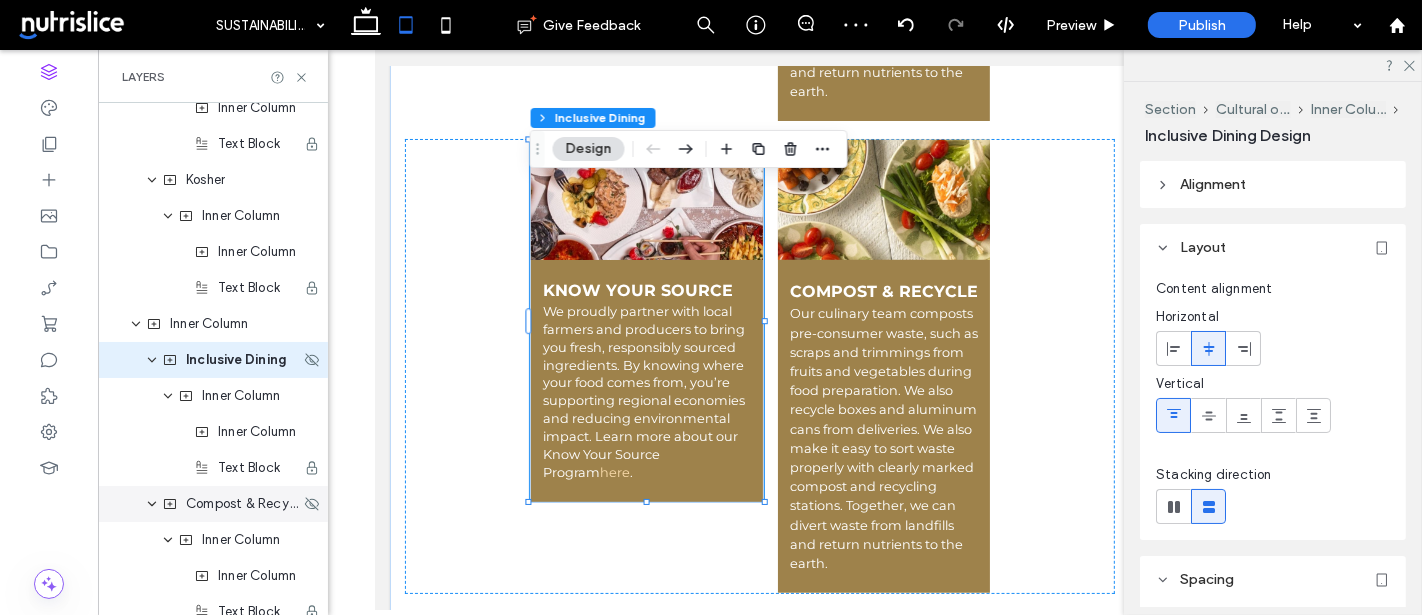 click on "Inclusive Dining" at bounding box center (236, 360) 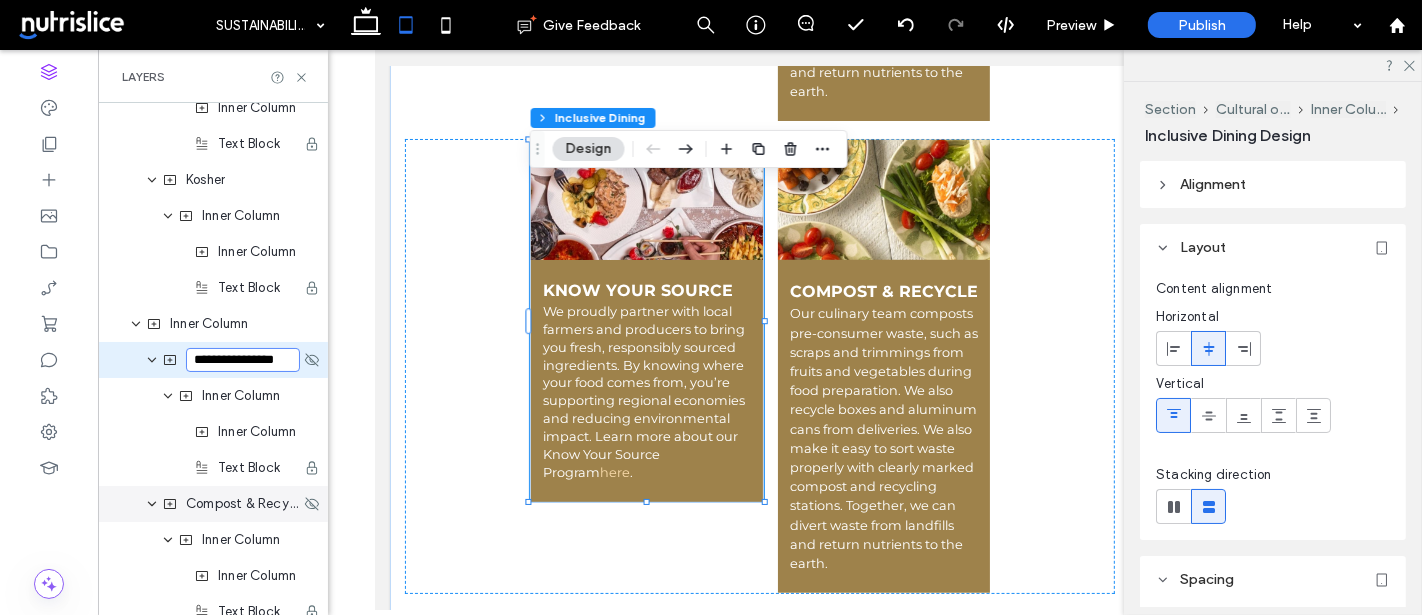 scroll, scrollTop: 0, scrollLeft: 10, axis: horizontal 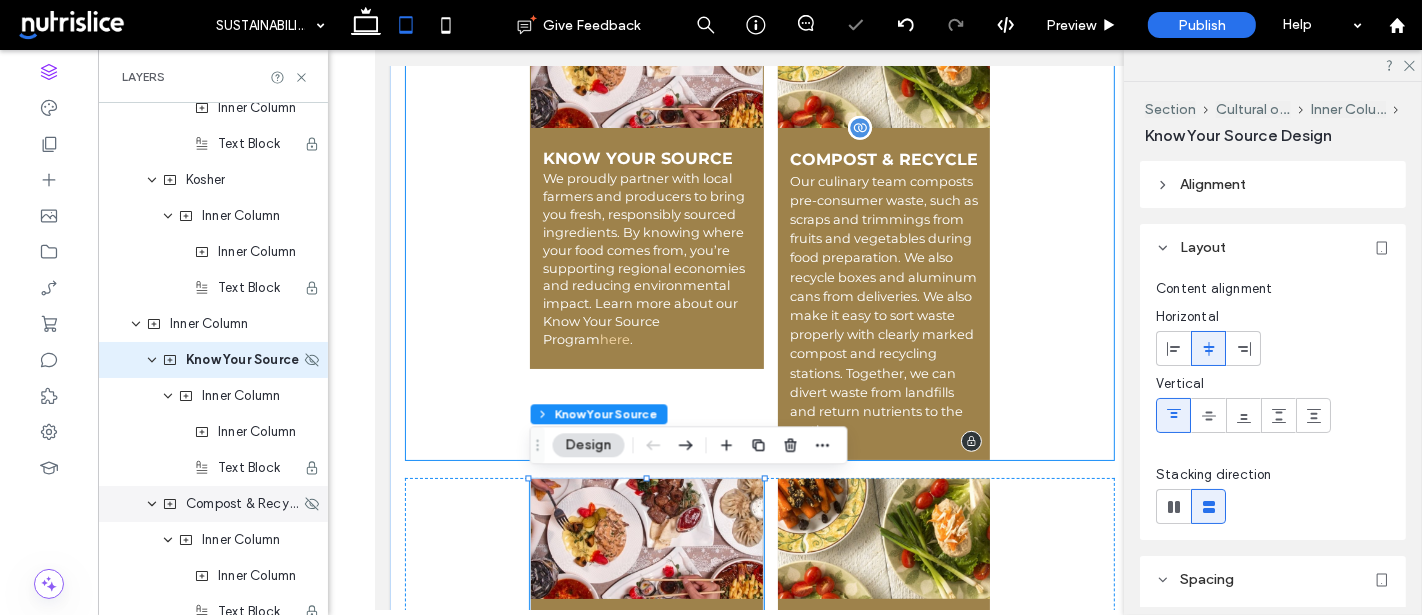 click on "Our culinary team composts pre-consumer waste, such as scraps and trimmings from fruits and vegetables during food preparation. We also recycle boxes and aluminum cans from deliveries. We also make it easy to sort waste properly with clearly marked compost and recycling stations. Together, we can divert waste from landfills and return nutrients to the earth." at bounding box center [883, 306] 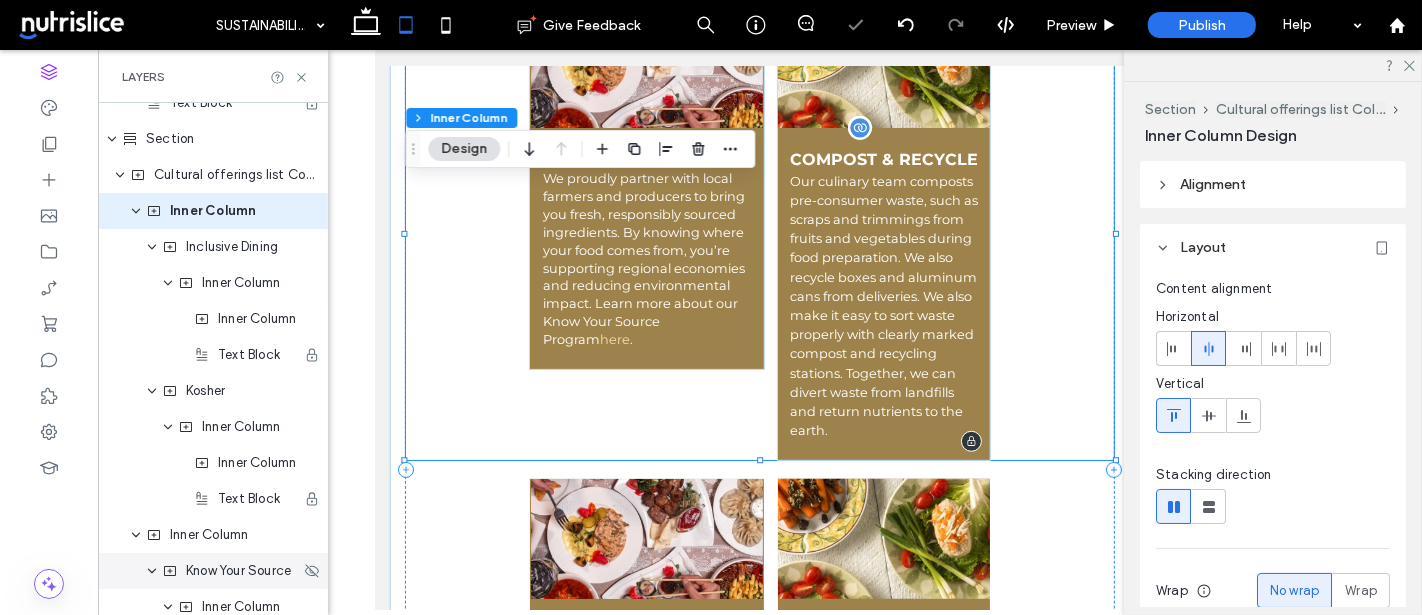 scroll, scrollTop: 769, scrollLeft: 0, axis: vertical 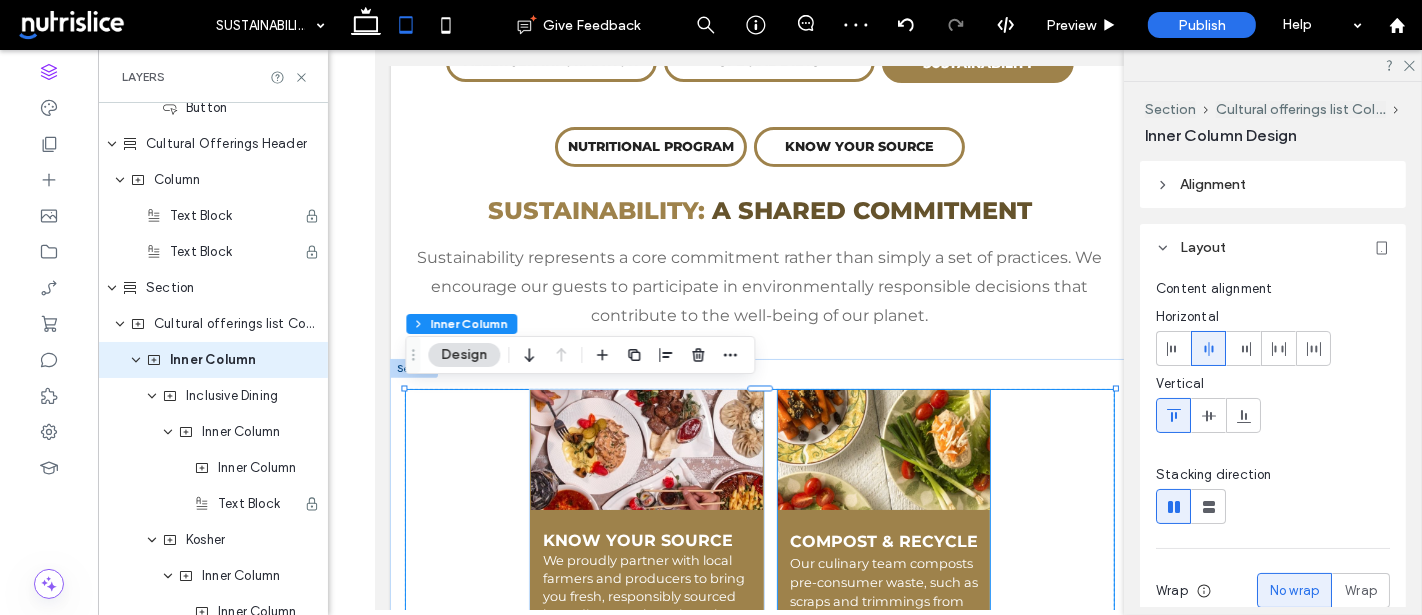click at bounding box center (883, 450) 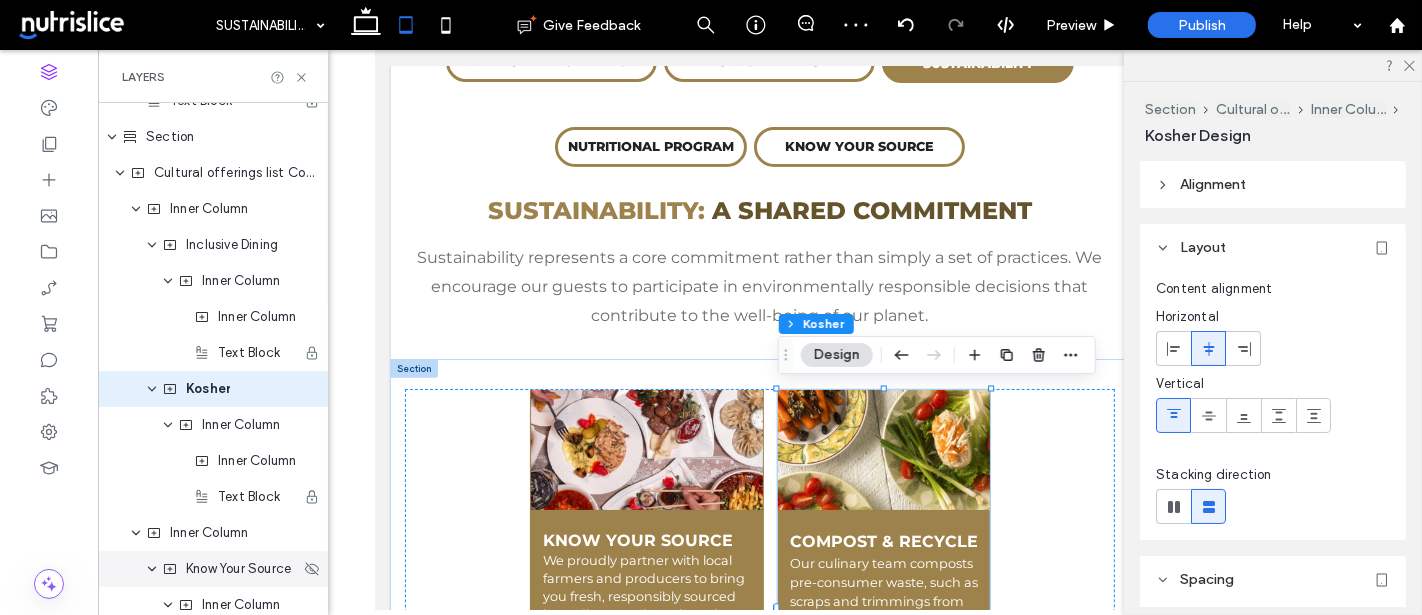 scroll, scrollTop: 949, scrollLeft: 0, axis: vertical 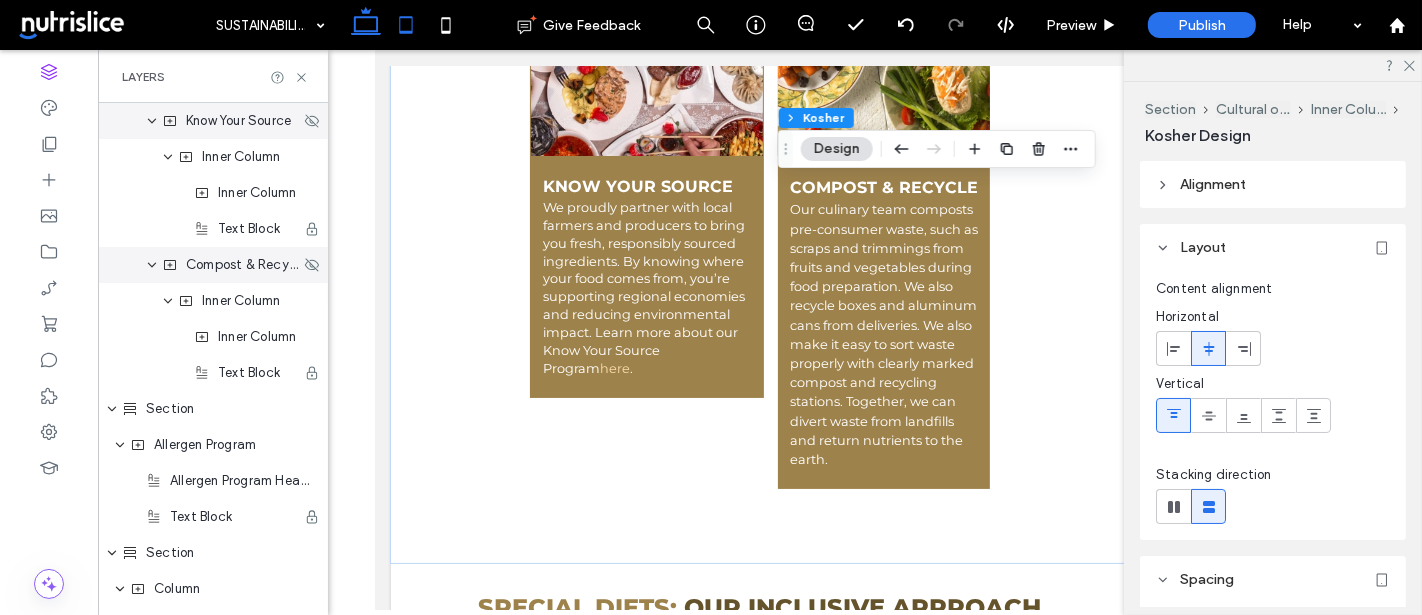 click 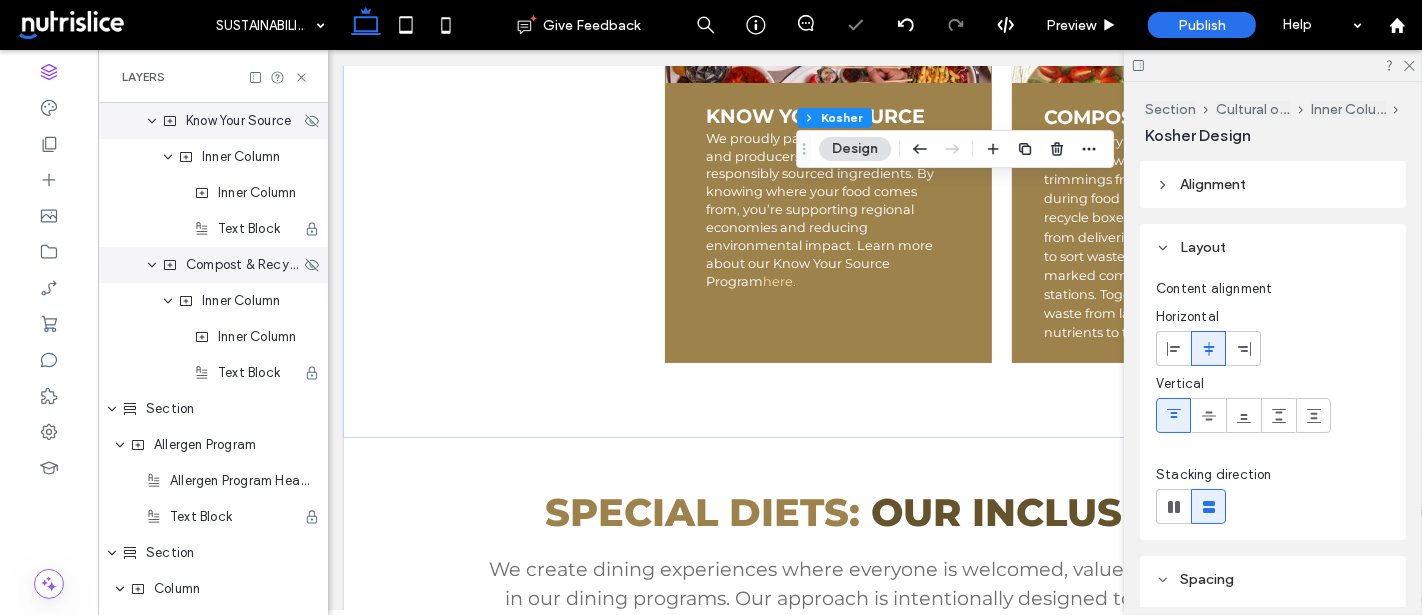 type on "***" 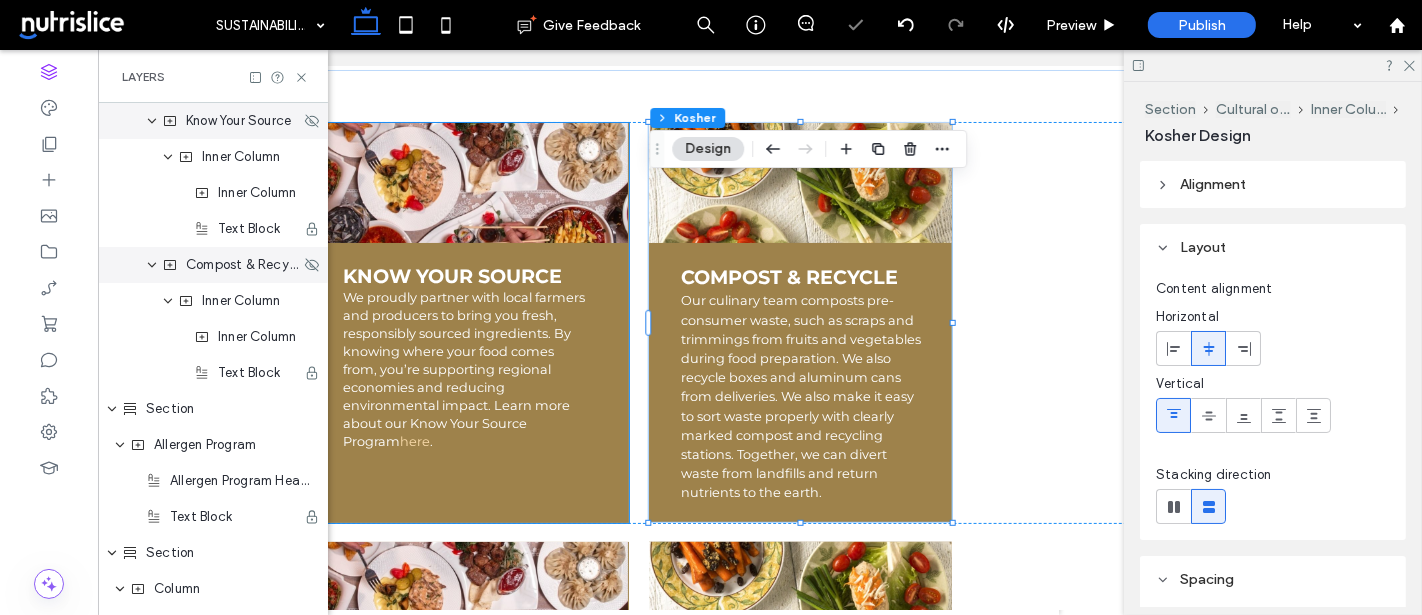 scroll, scrollTop: 0, scrollLeft: 386, axis: horizontal 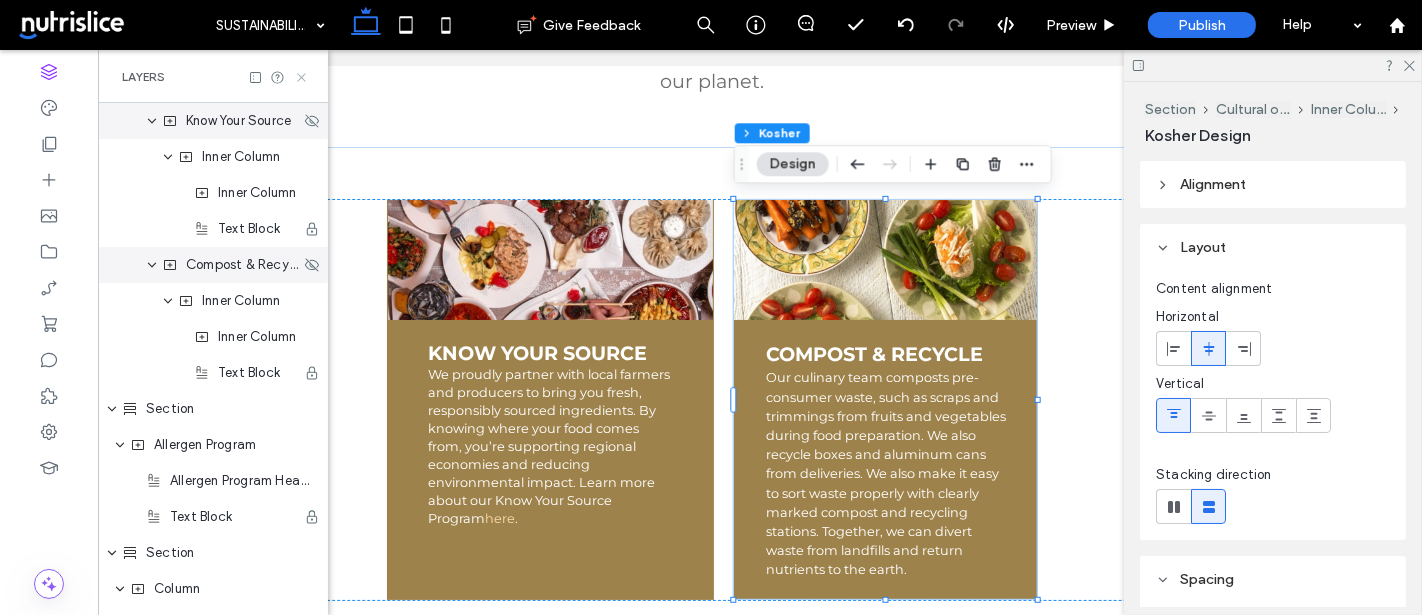click 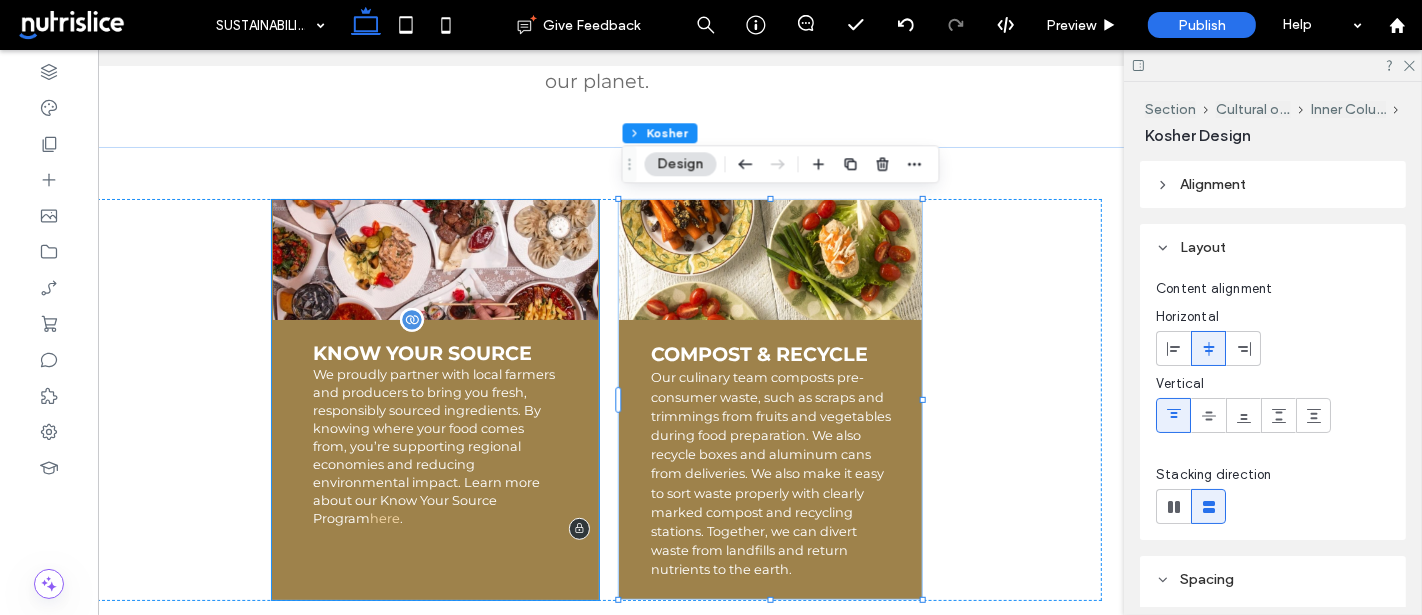 scroll, scrollTop: 0, scrollLeft: 152, axis: horizontal 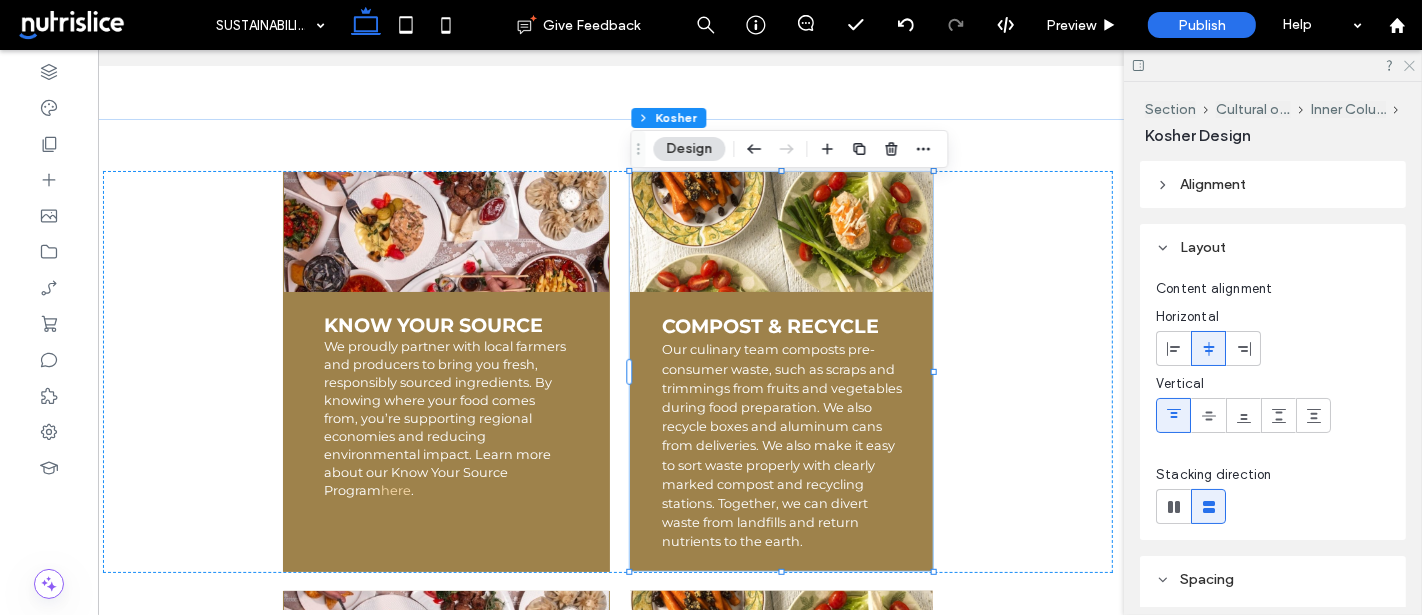 click 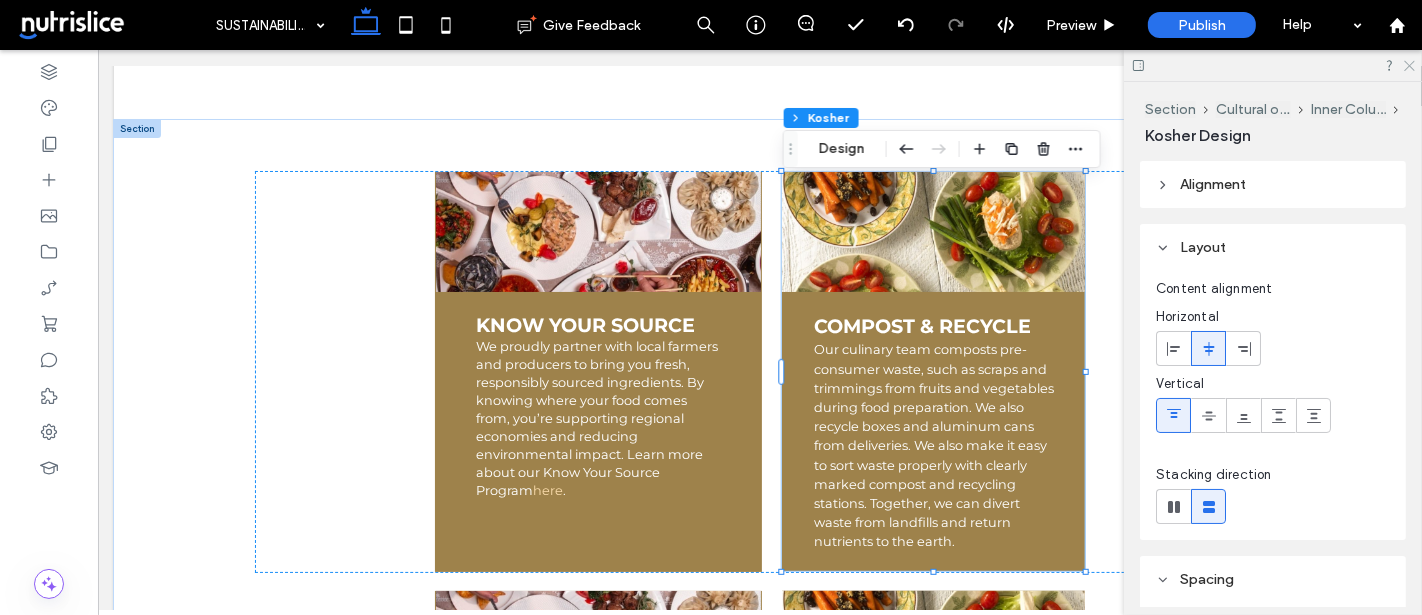 scroll, scrollTop: 0, scrollLeft: 0, axis: both 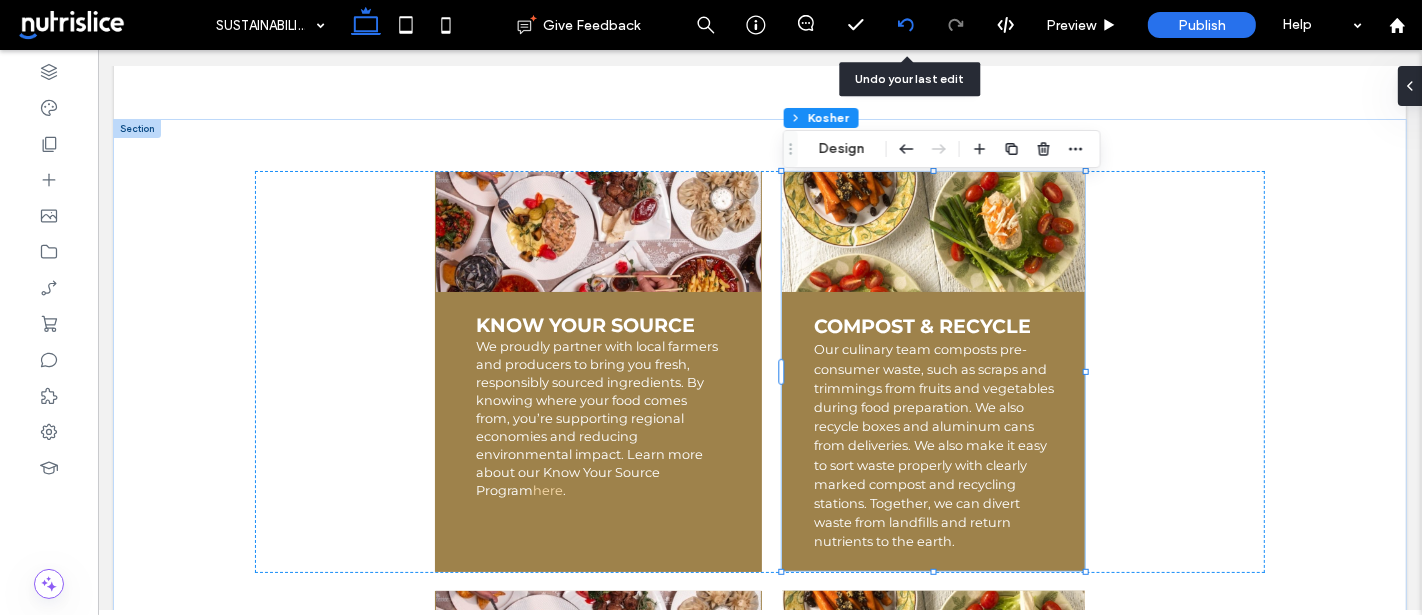 click at bounding box center (905, 25) 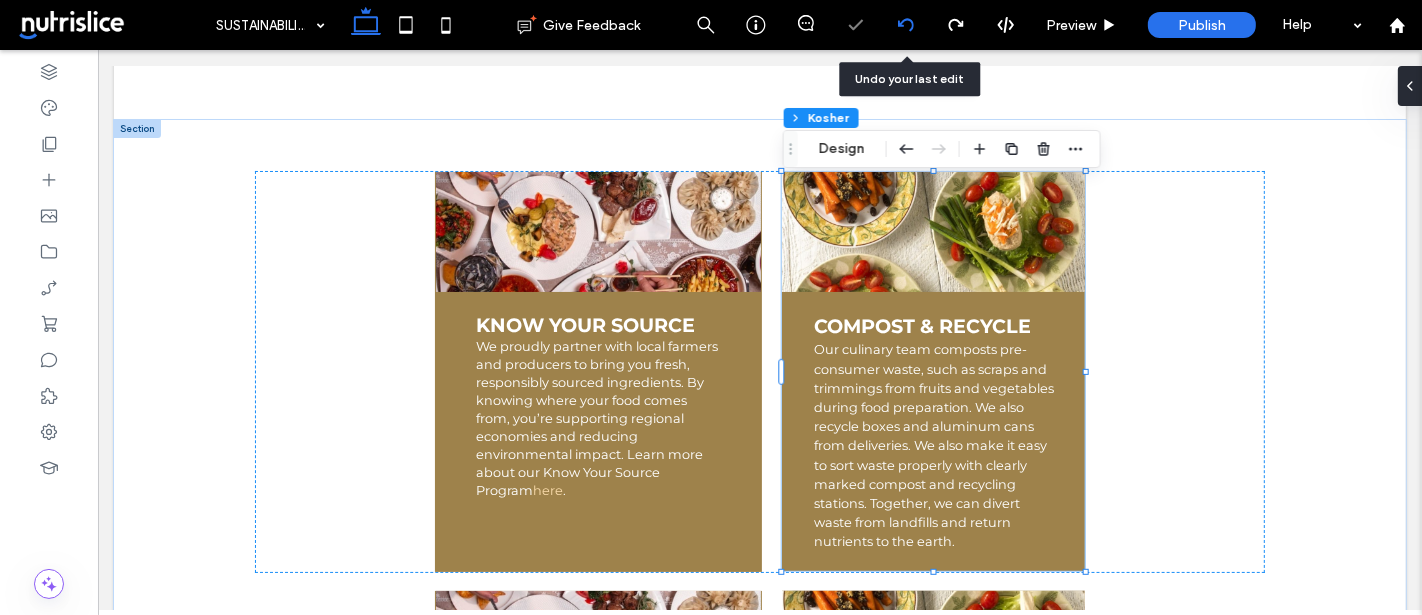 click at bounding box center [905, 25] 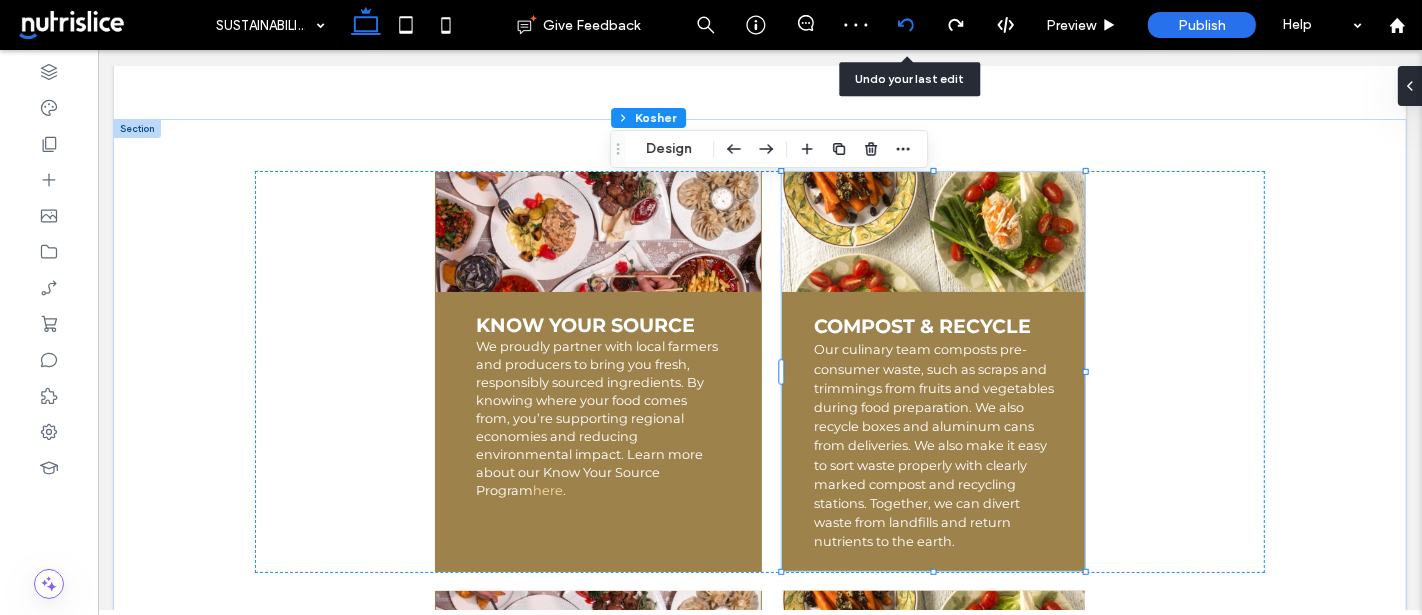 click 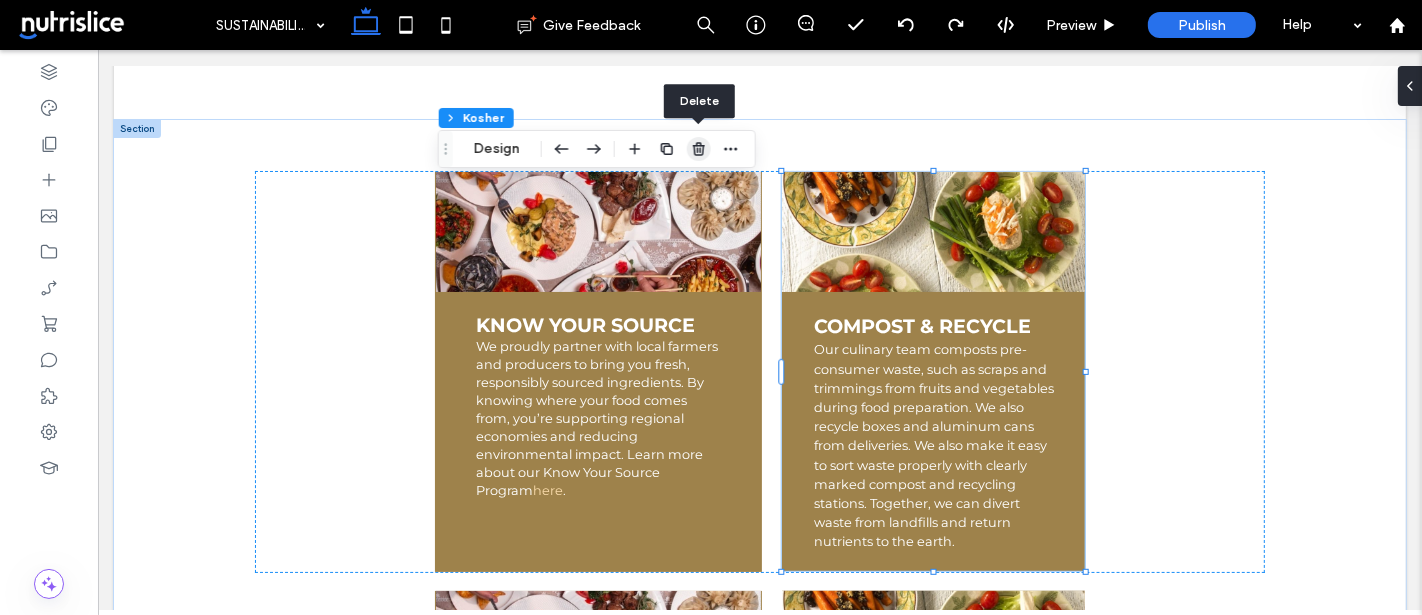 click 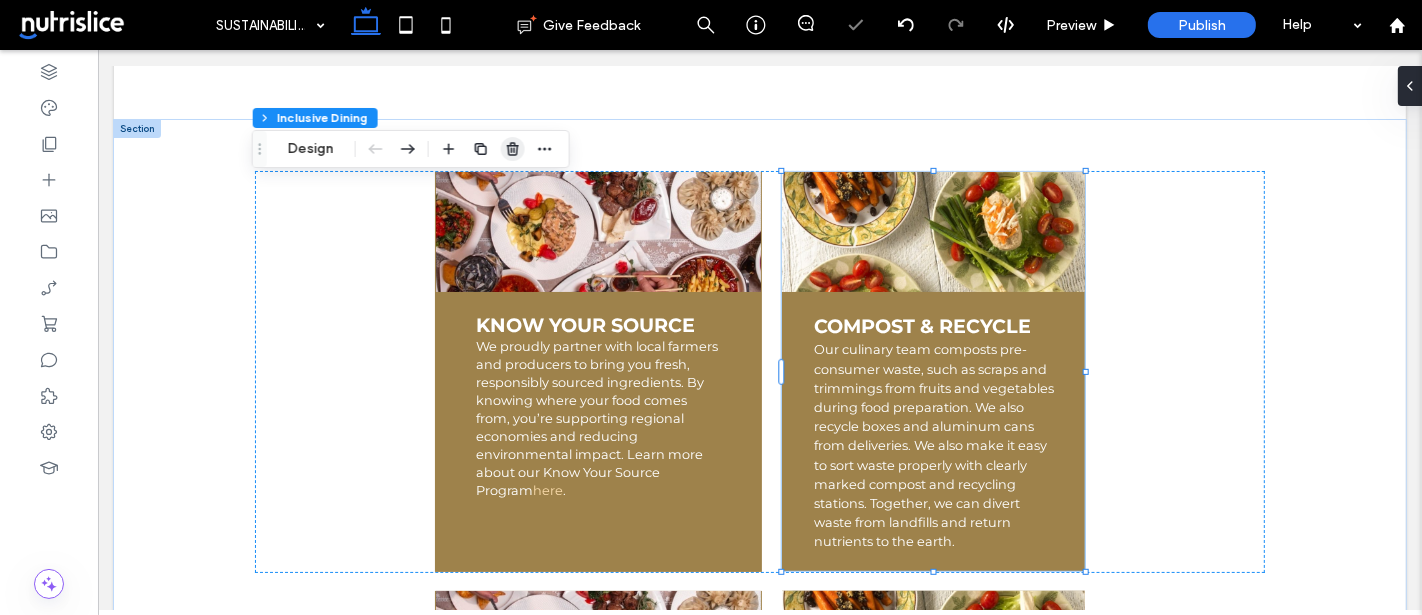 click 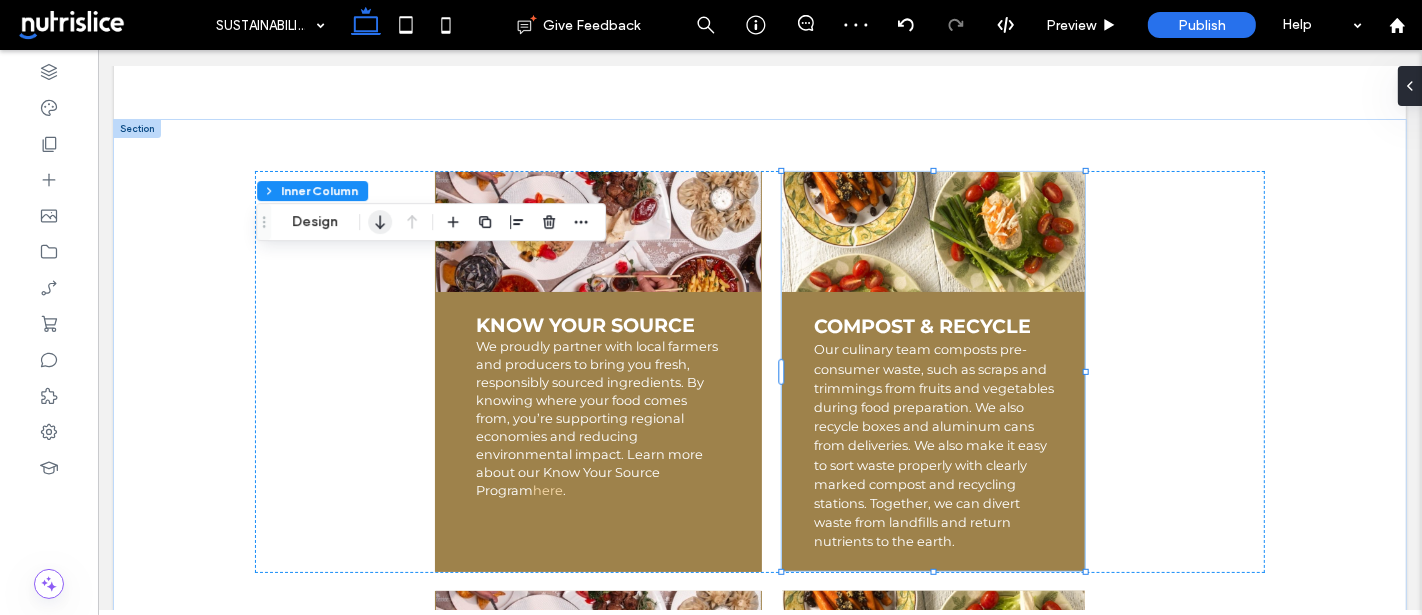 click 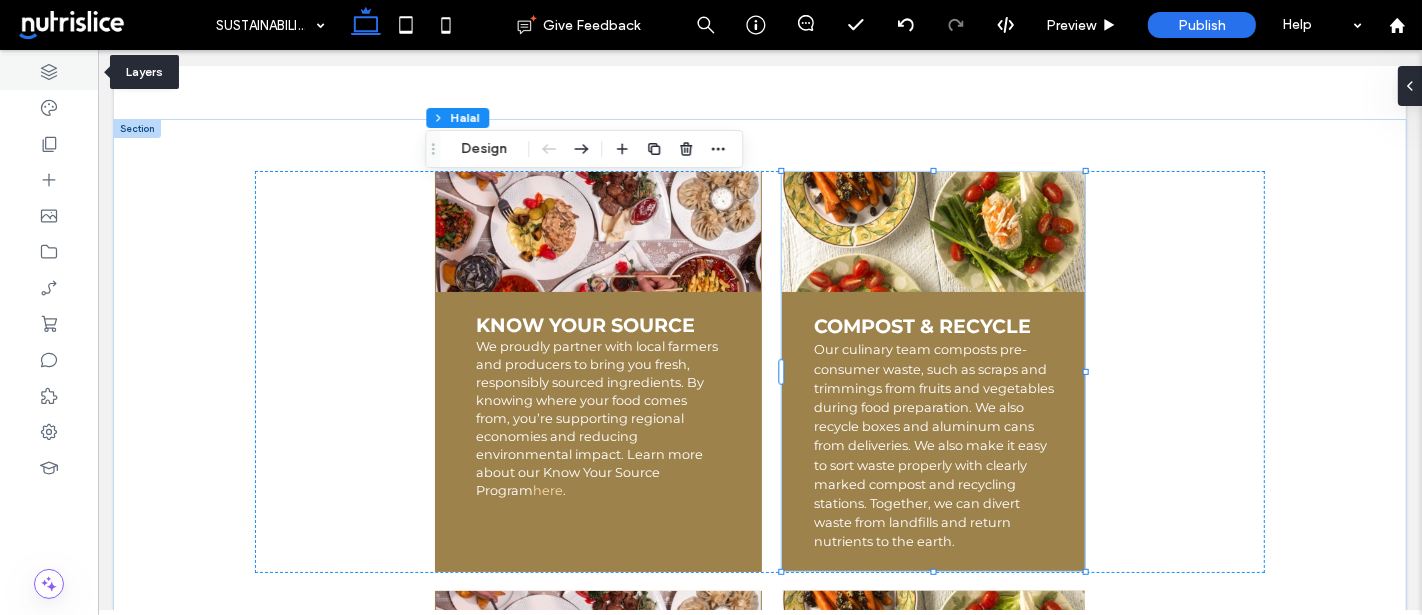 click 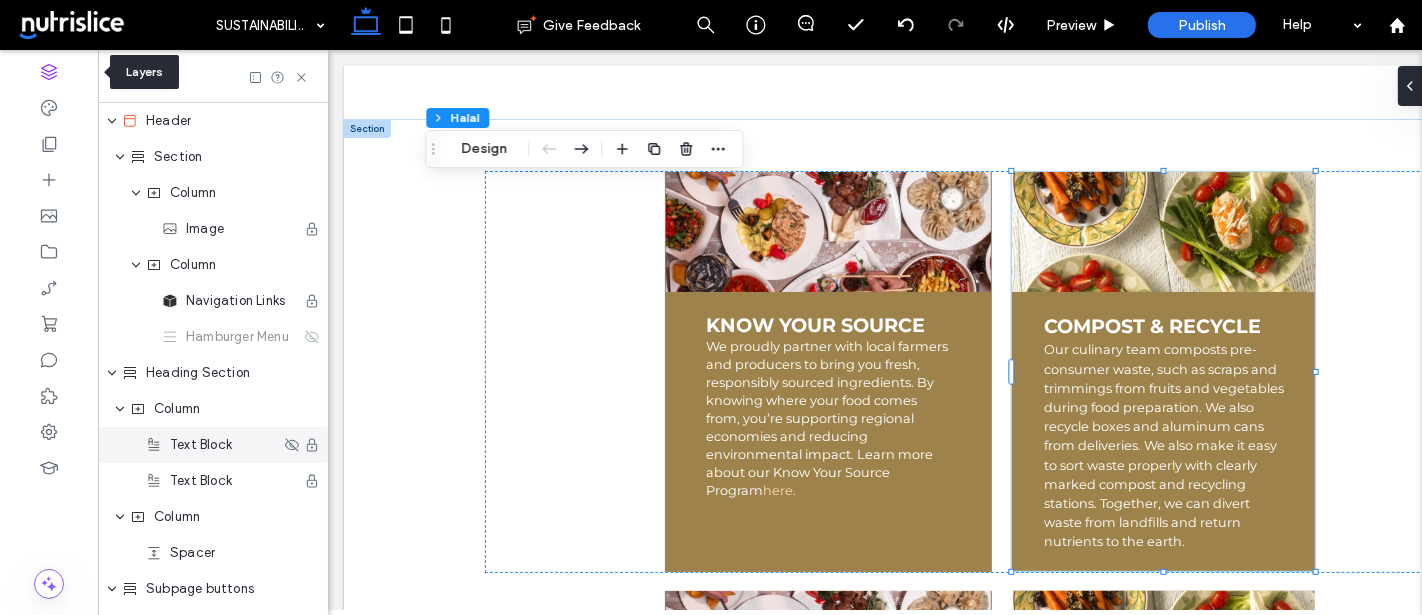scroll, scrollTop: 0, scrollLeft: 230, axis: horizontal 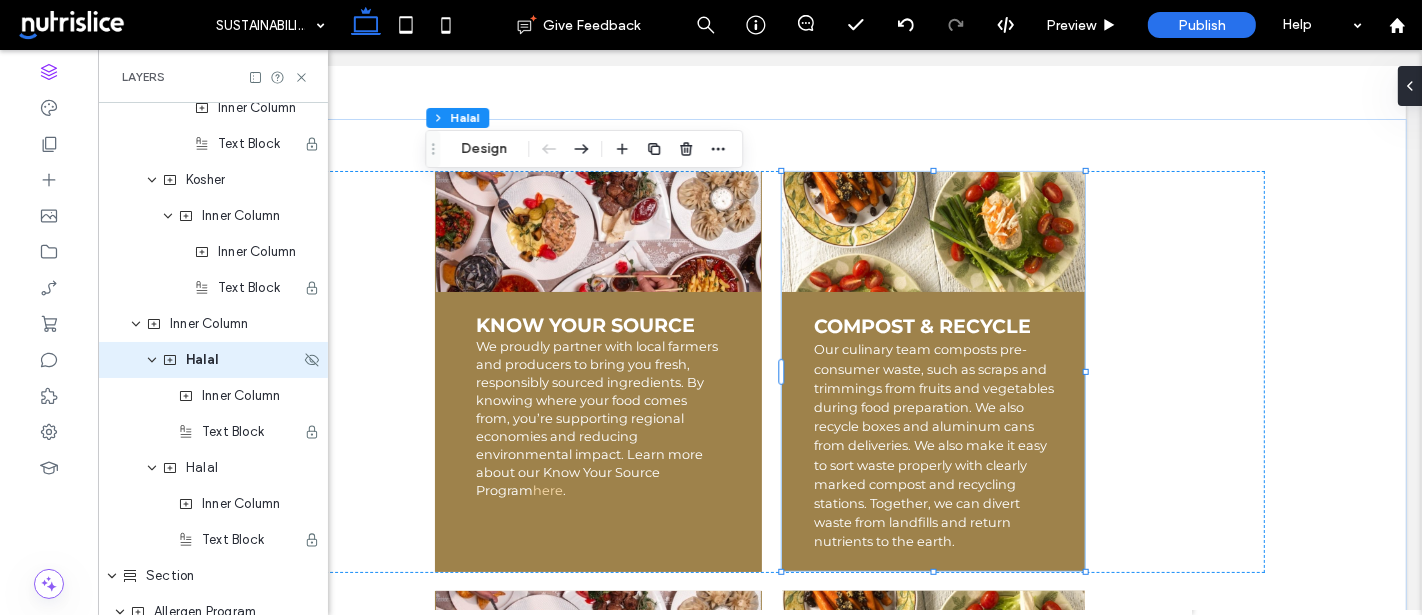 click on "Halal" at bounding box center [202, 360] 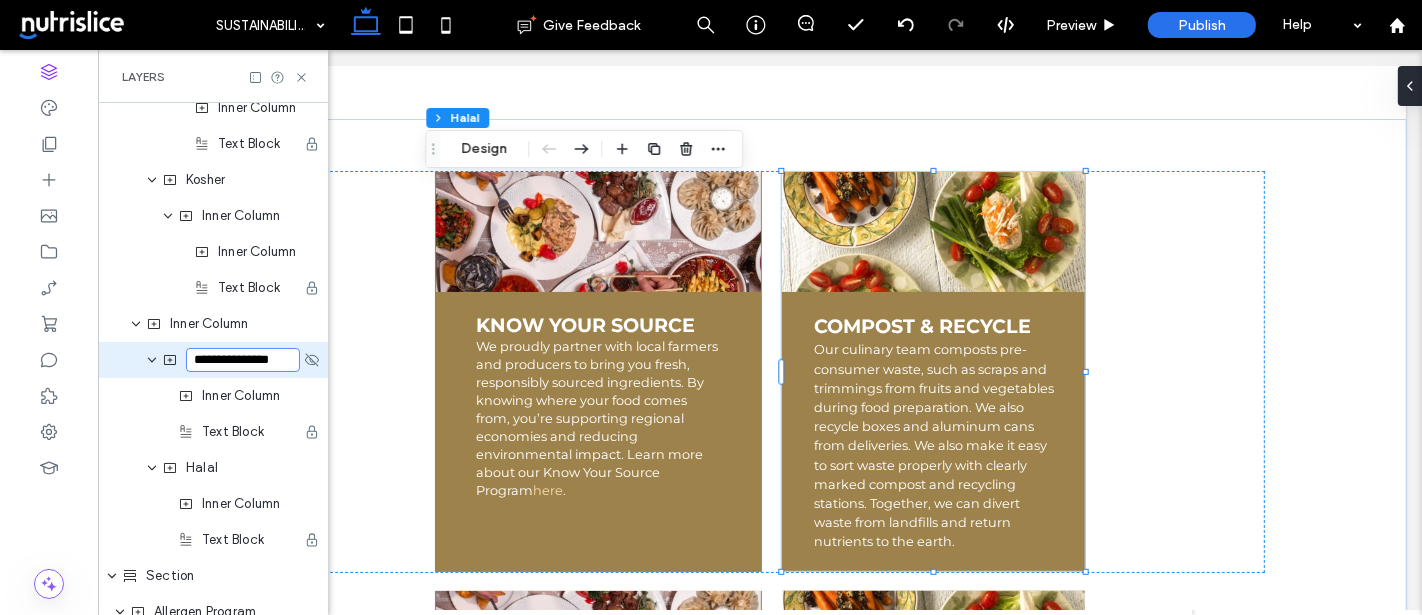 scroll, scrollTop: 0, scrollLeft: 2, axis: horizontal 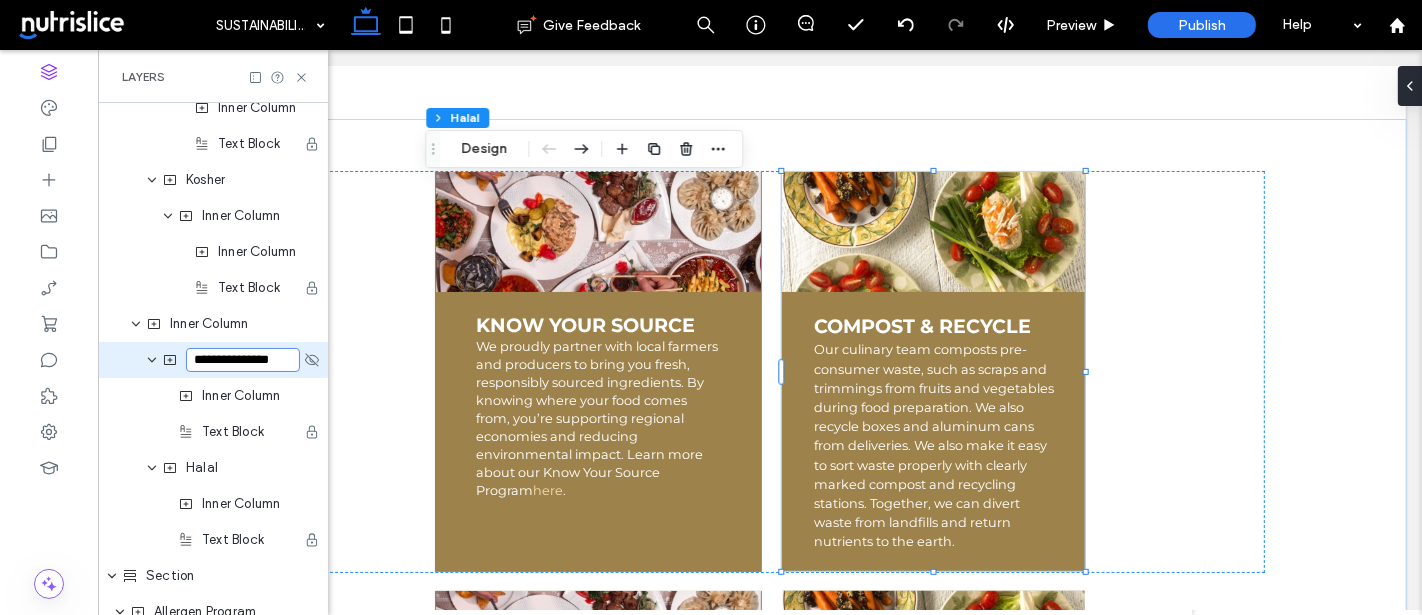 type on "**********" 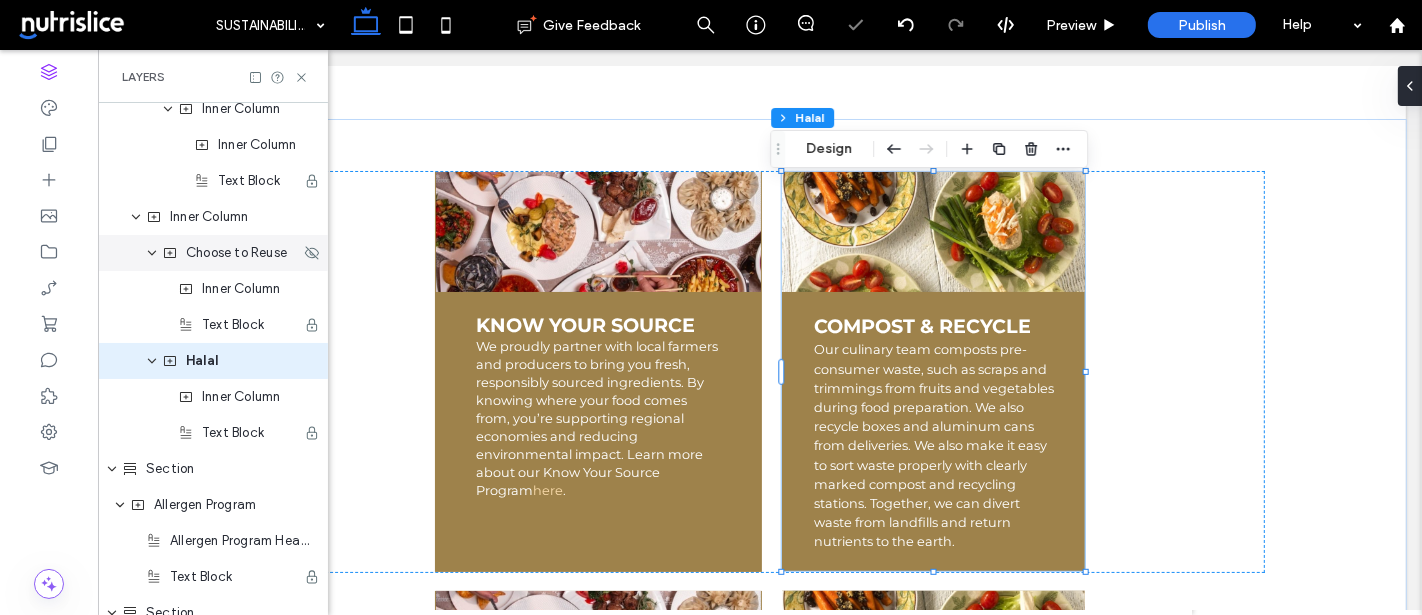 scroll, scrollTop: 1237, scrollLeft: 0, axis: vertical 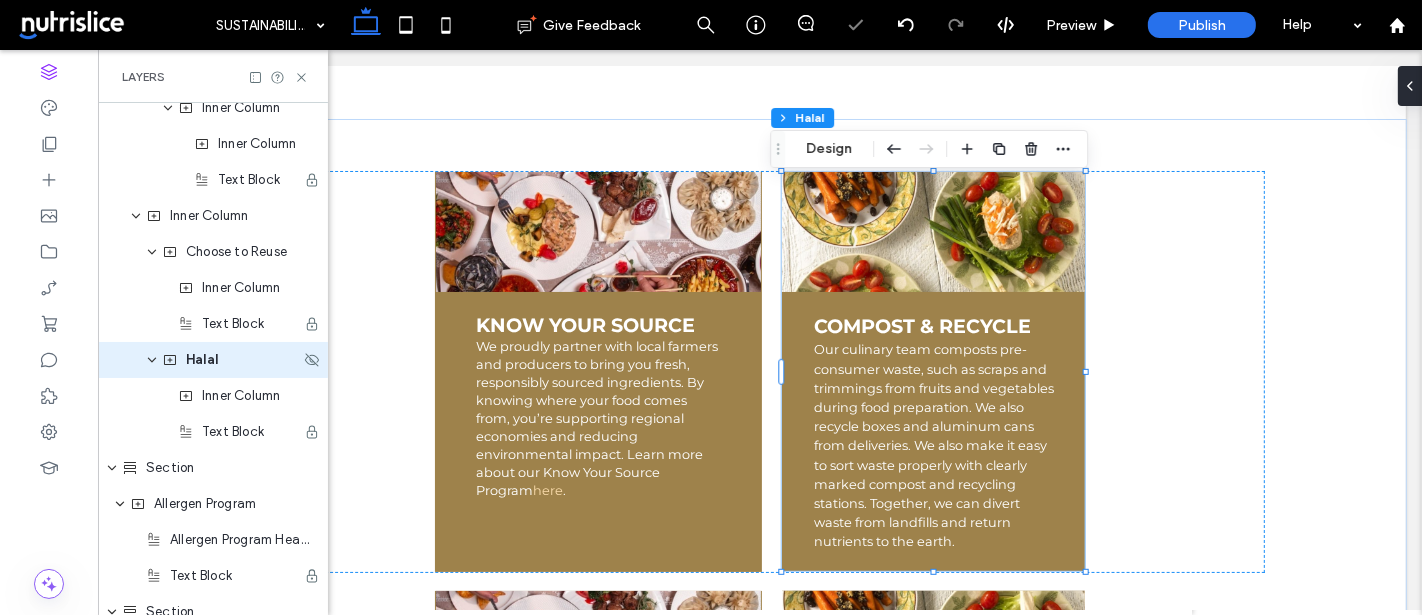 click on "Halal" at bounding box center (213, 360) 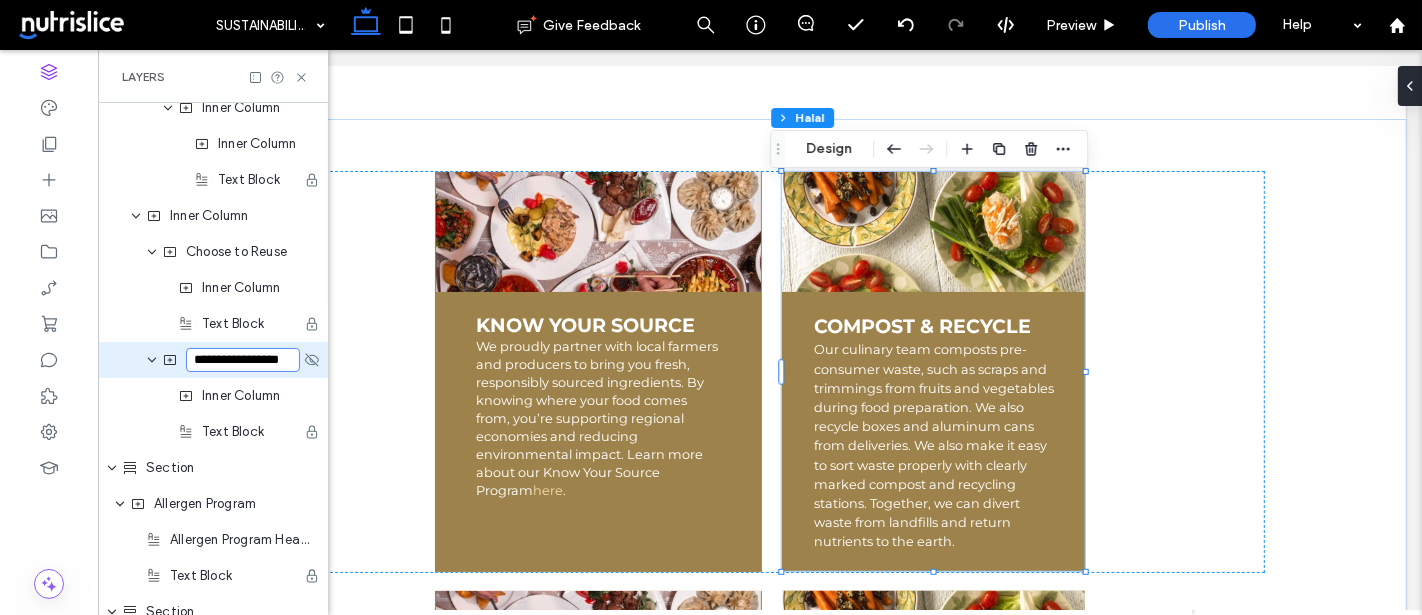 scroll, scrollTop: 0, scrollLeft: 21, axis: horizontal 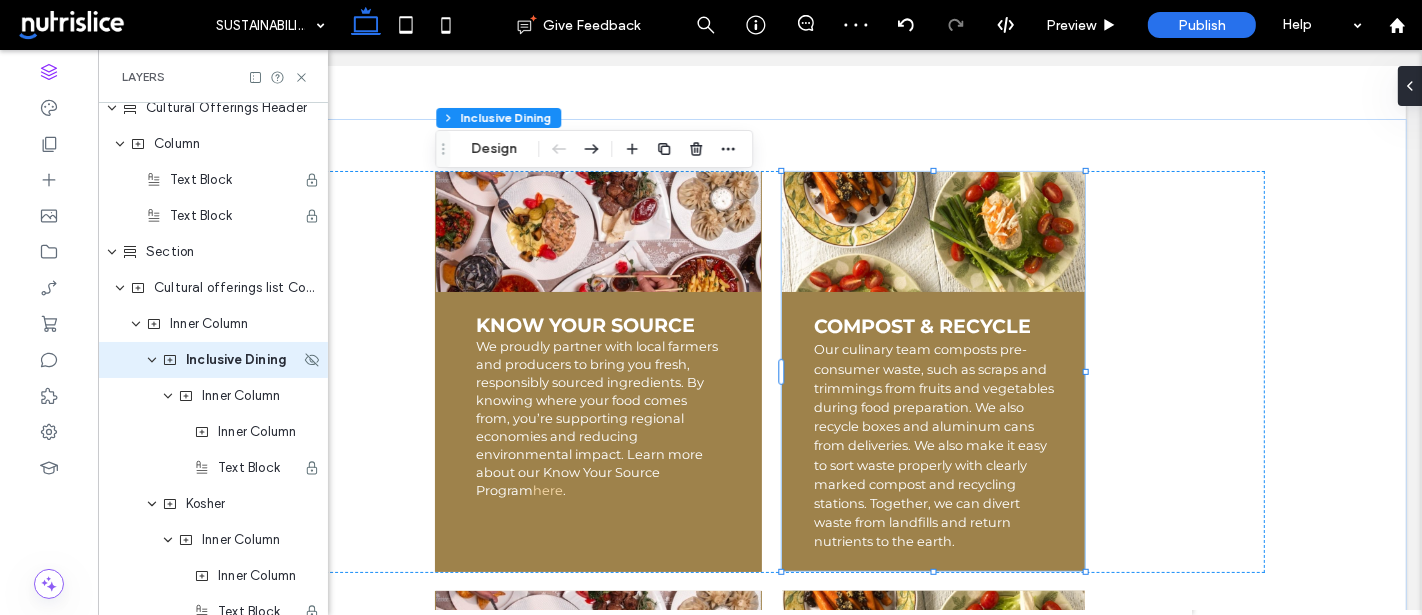 click on "Inclusive Dining" at bounding box center (236, 360) 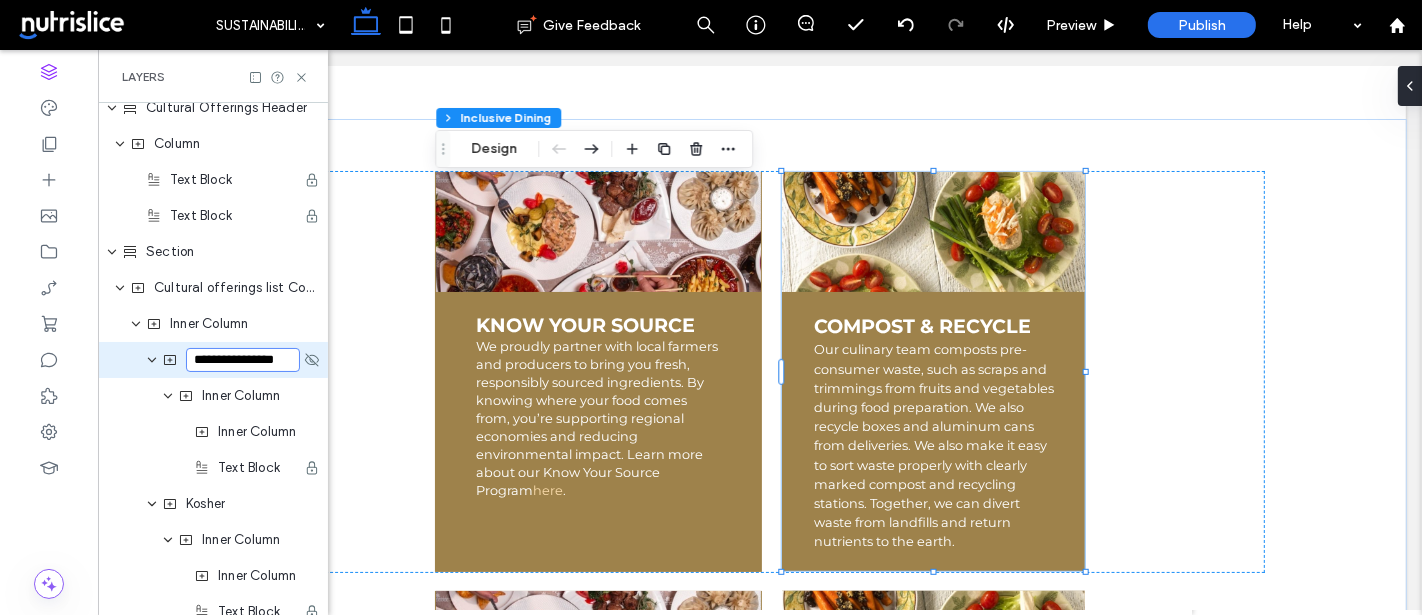 scroll, scrollTop: 0, scrollLeft: 10, axis: horizontal 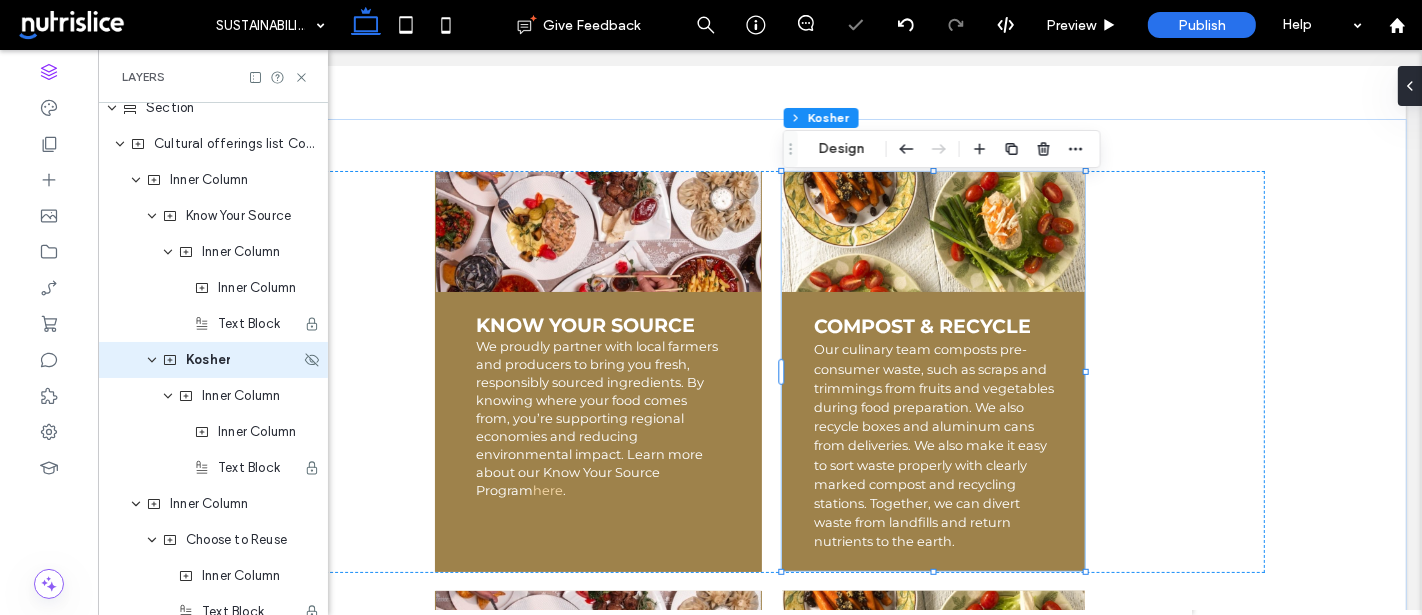 click on "Kosher" at bounding box center (208, 360) 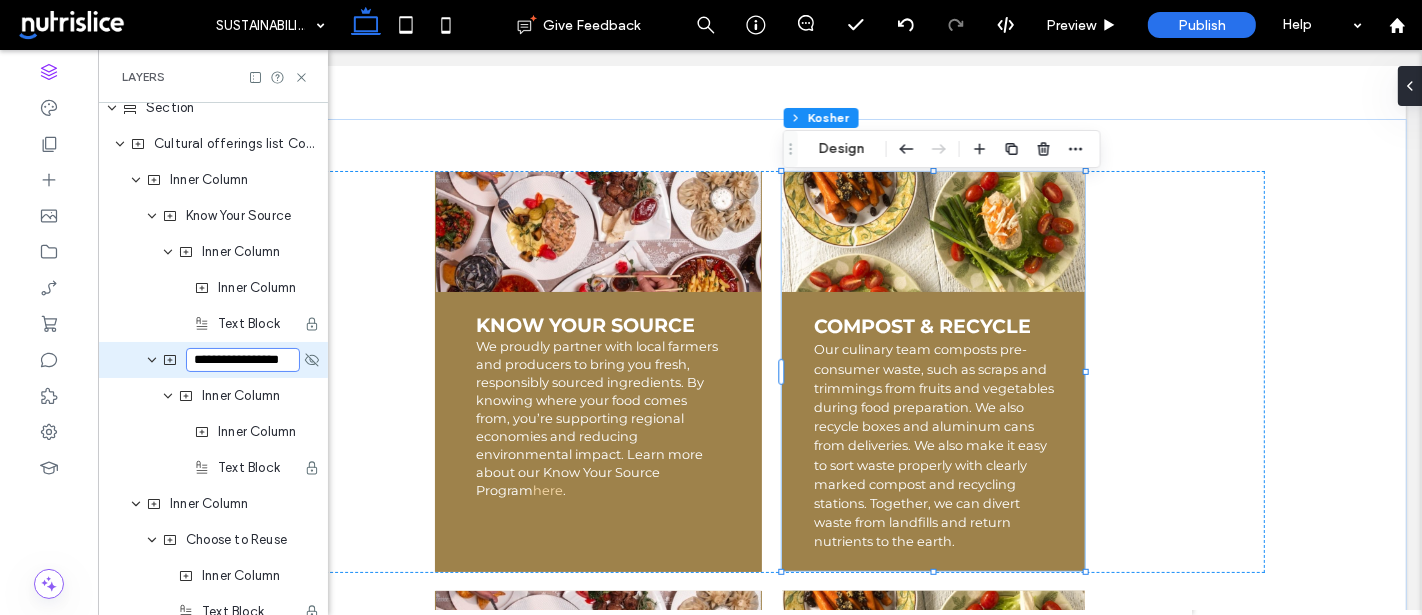 scroll, scrollTop: 0, scrollLeft: 21, axis: horizontal 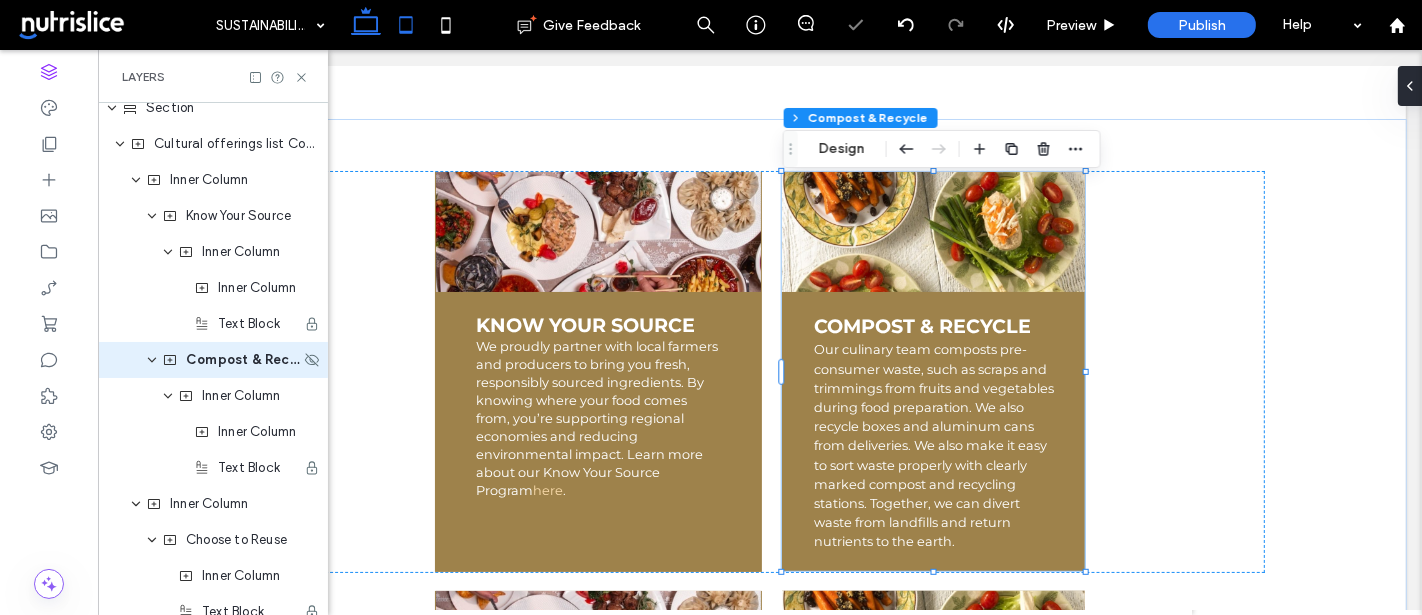 click 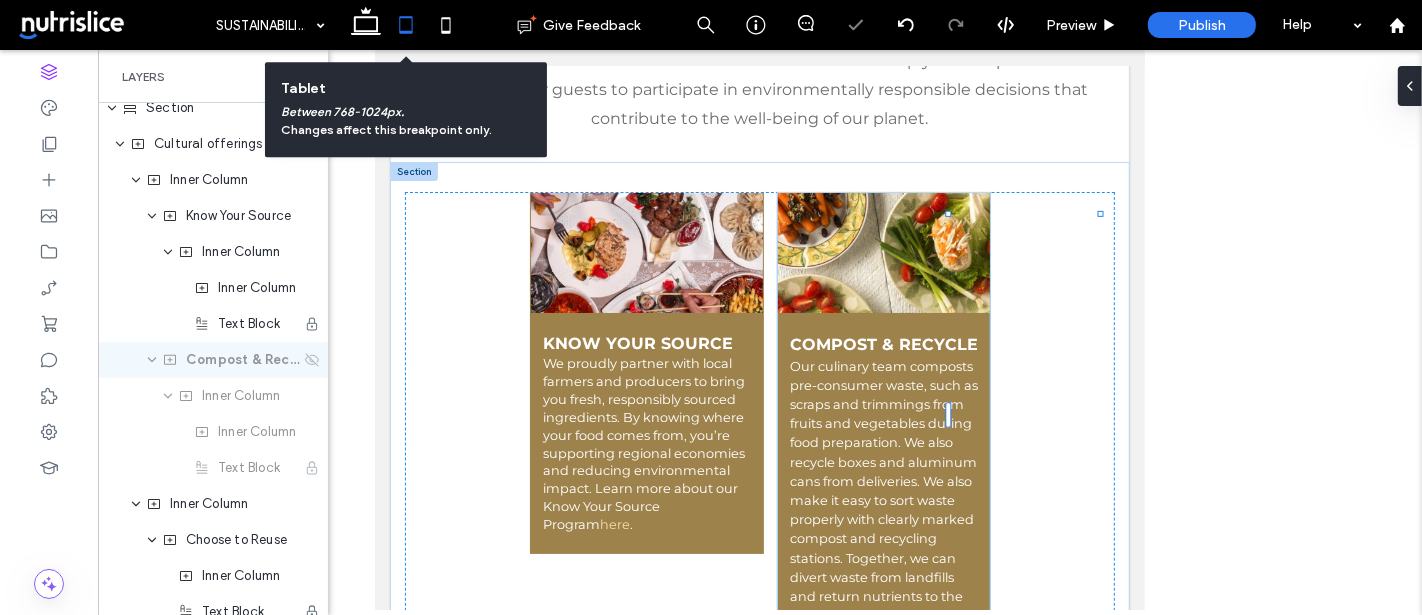 scroll, scrollTop: 0, scrollLeft: 0, axis: both 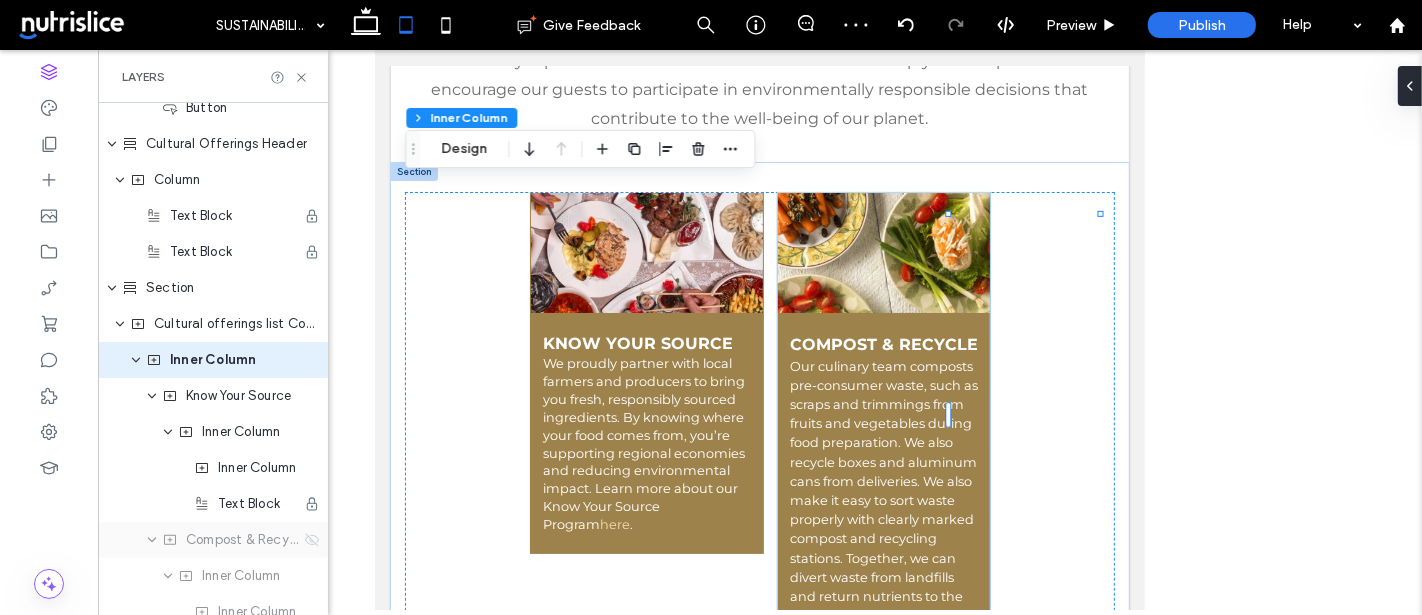 click 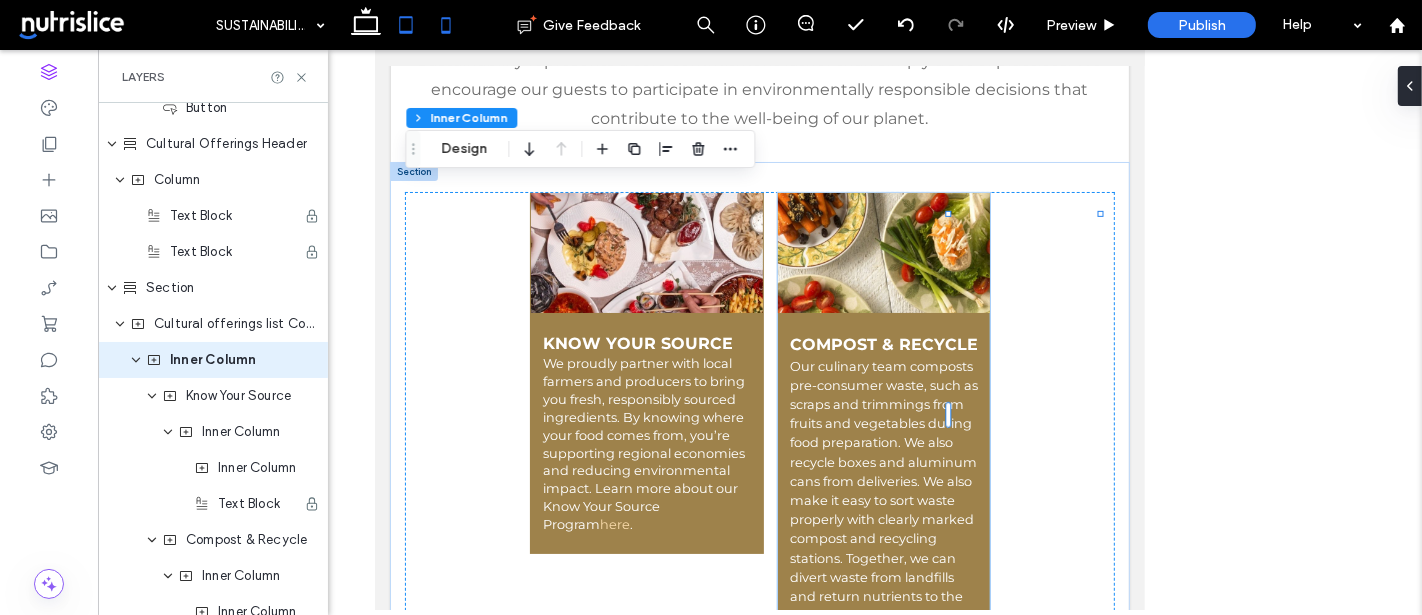 click 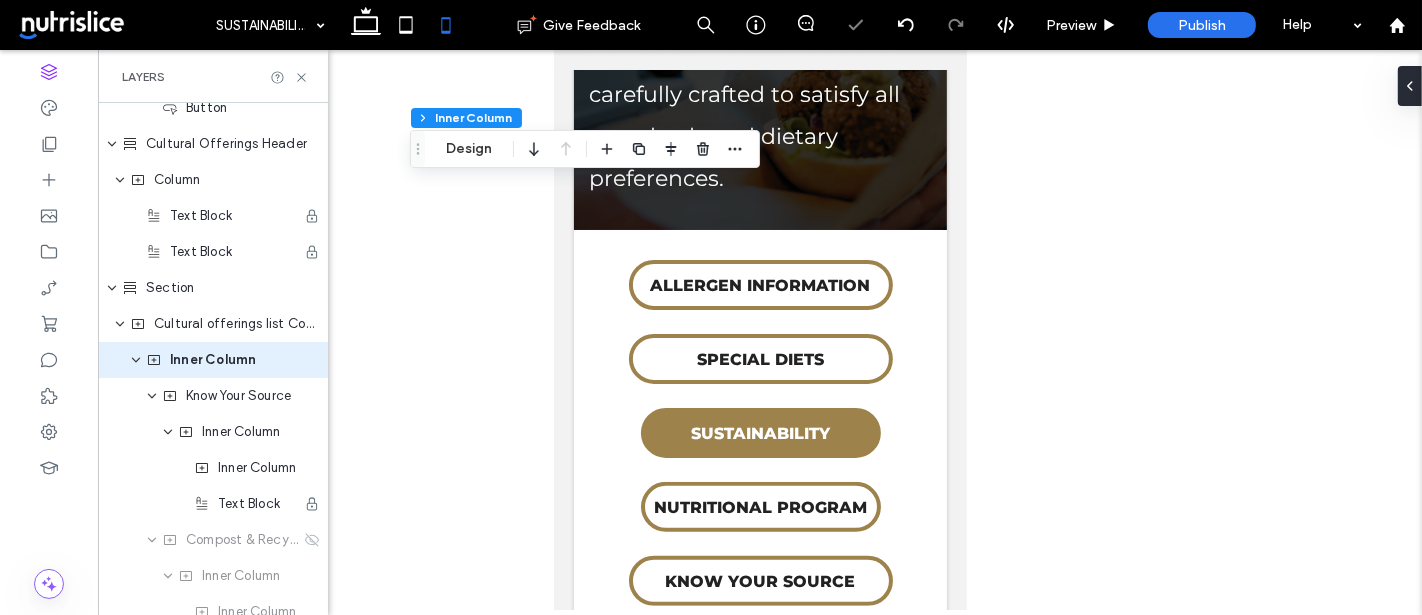 type on "**" 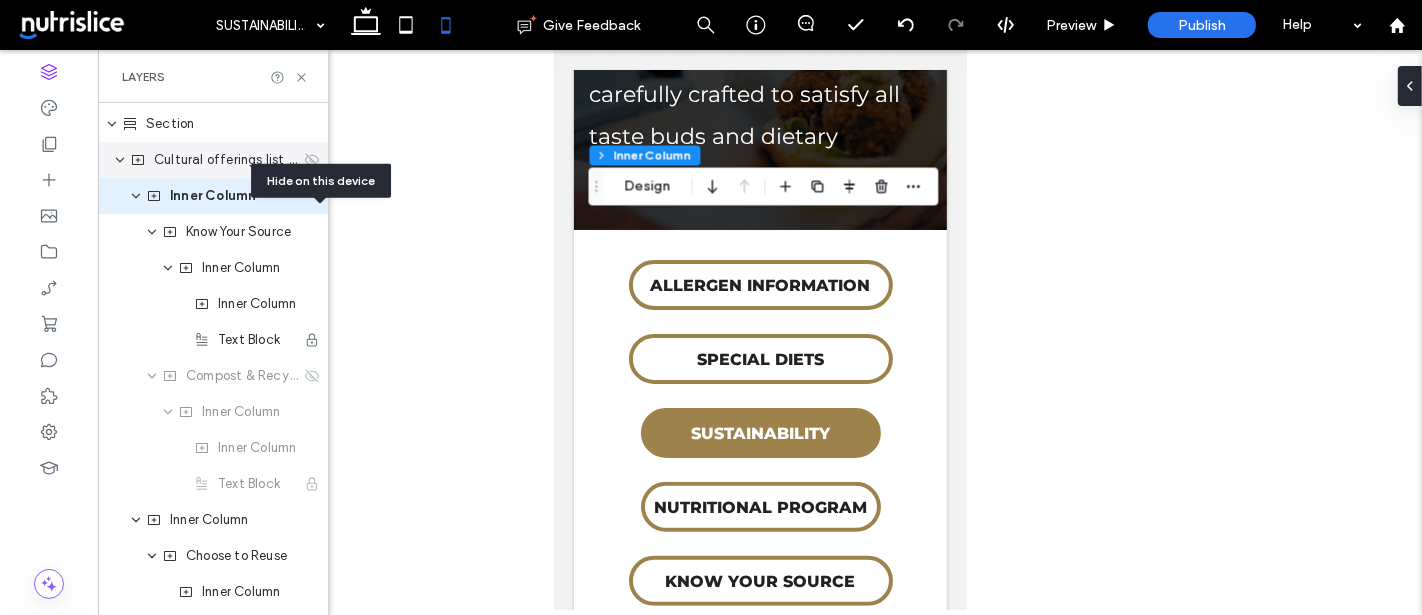 scroll, scrollTop: 1018, scrollLeft: 0, axis: vertical 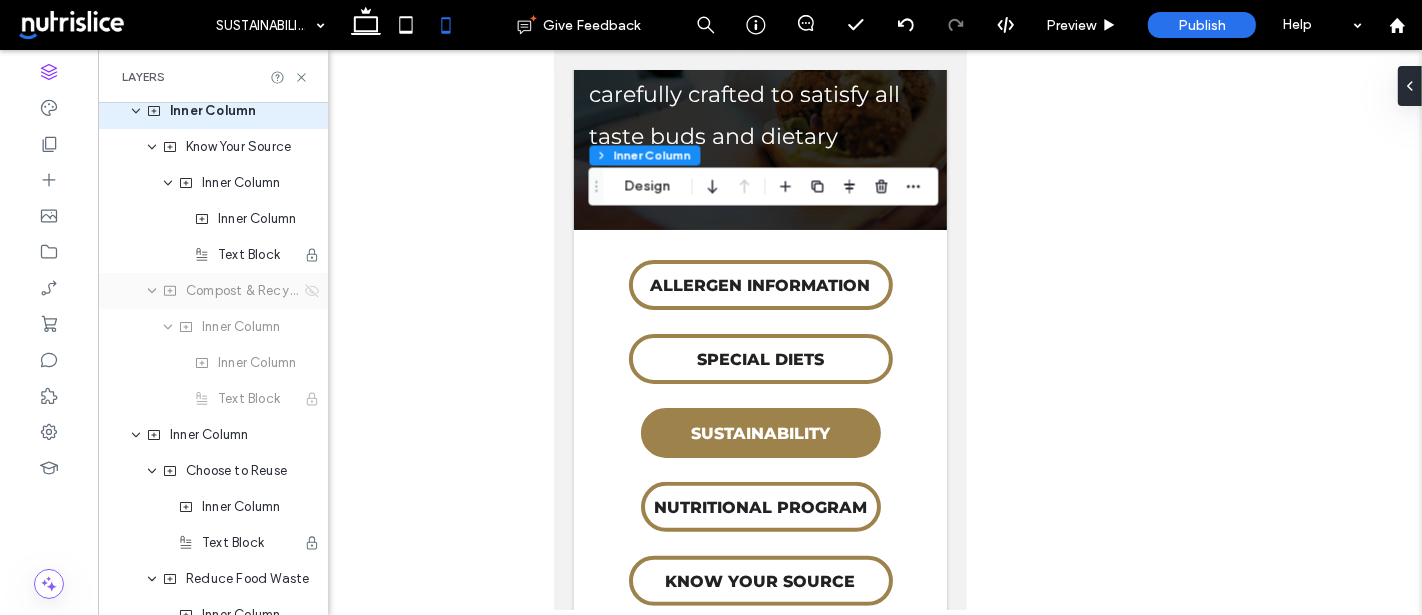 click 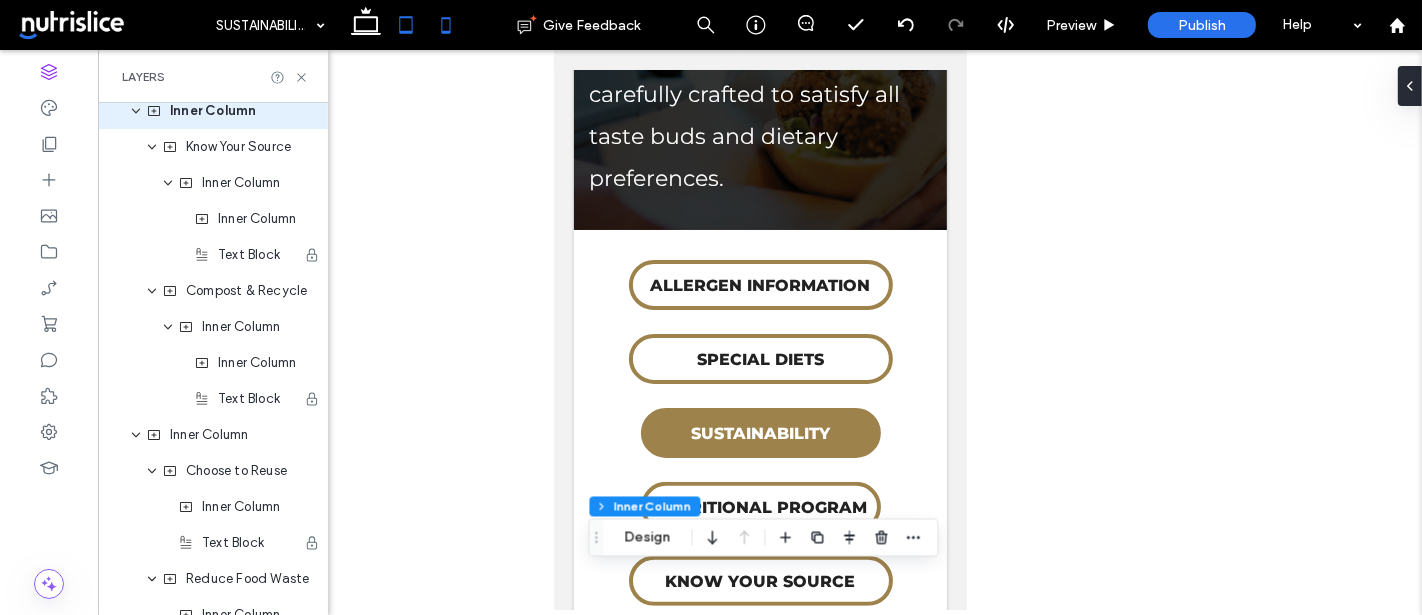 click 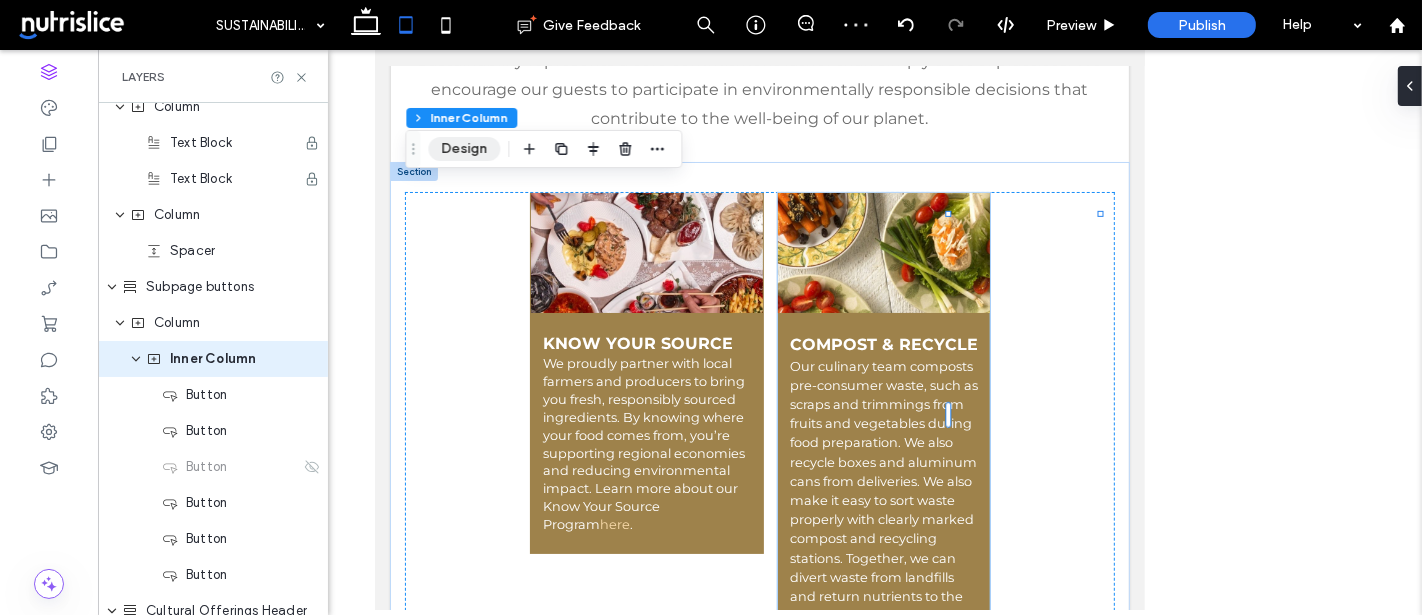 scroll, scrollTop: 301, scrollLeft: 0, axis: vertical 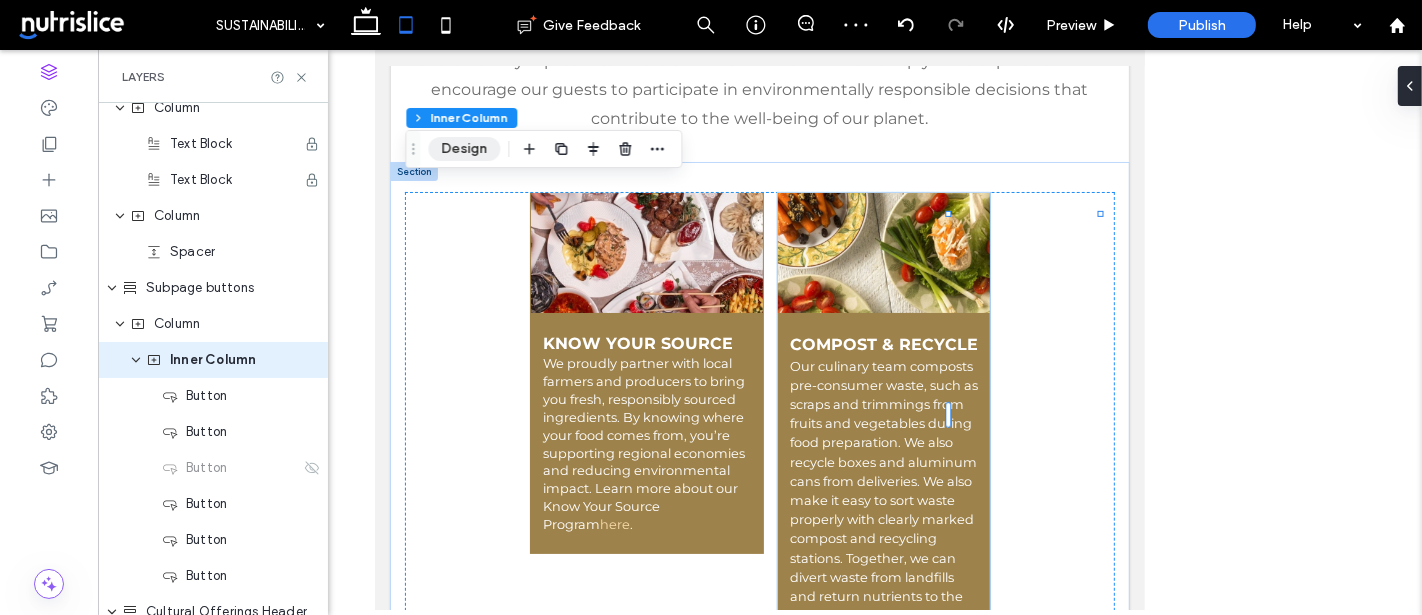 click on "Design" at bounding box center [464, 149] 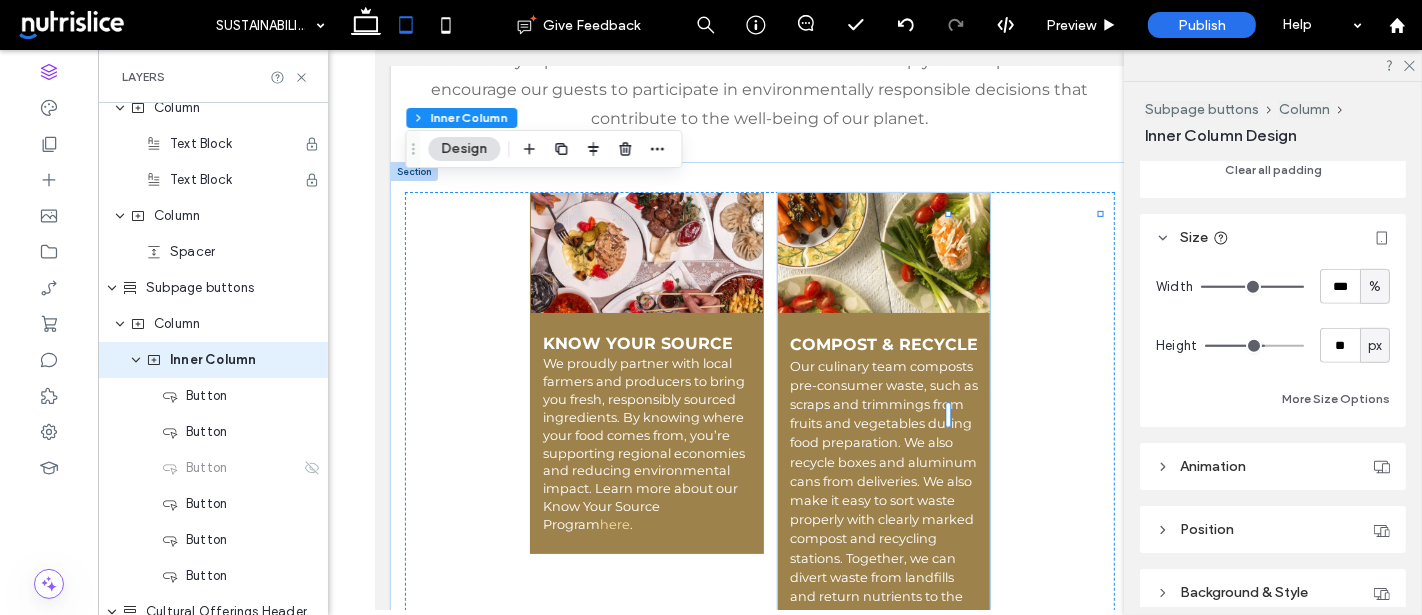 scroll, scrollTop: 940, scrollLeft: 0, axis: vertical 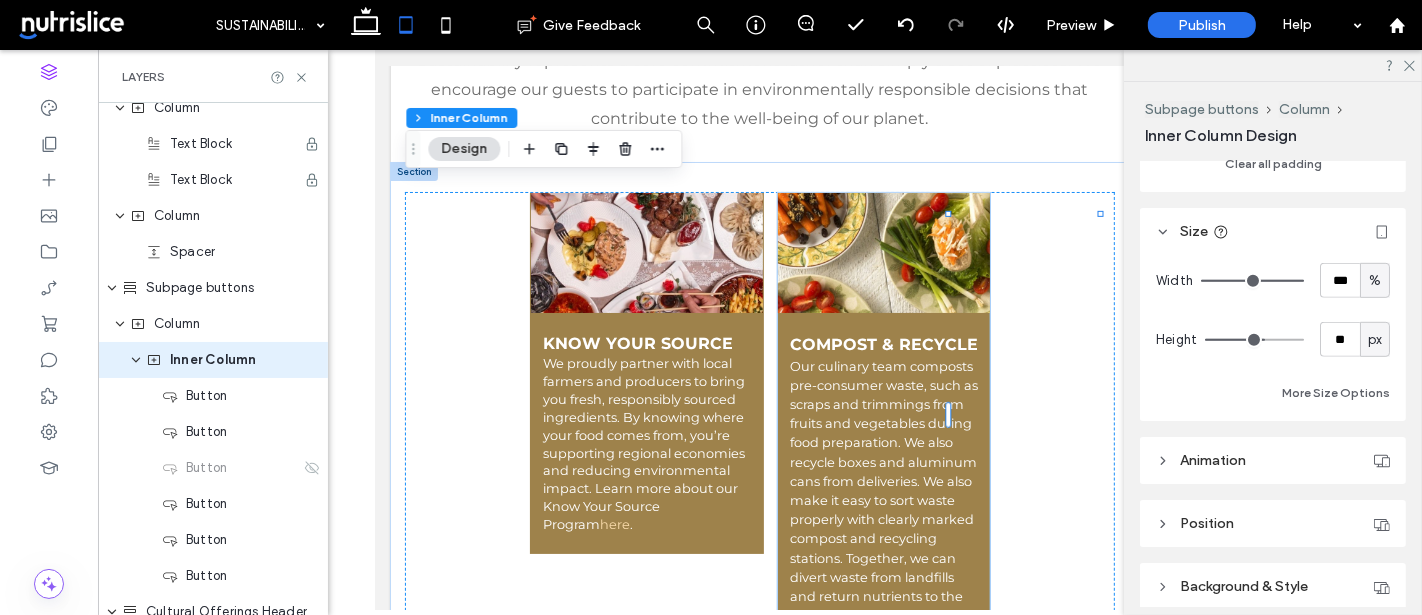 type on "**" 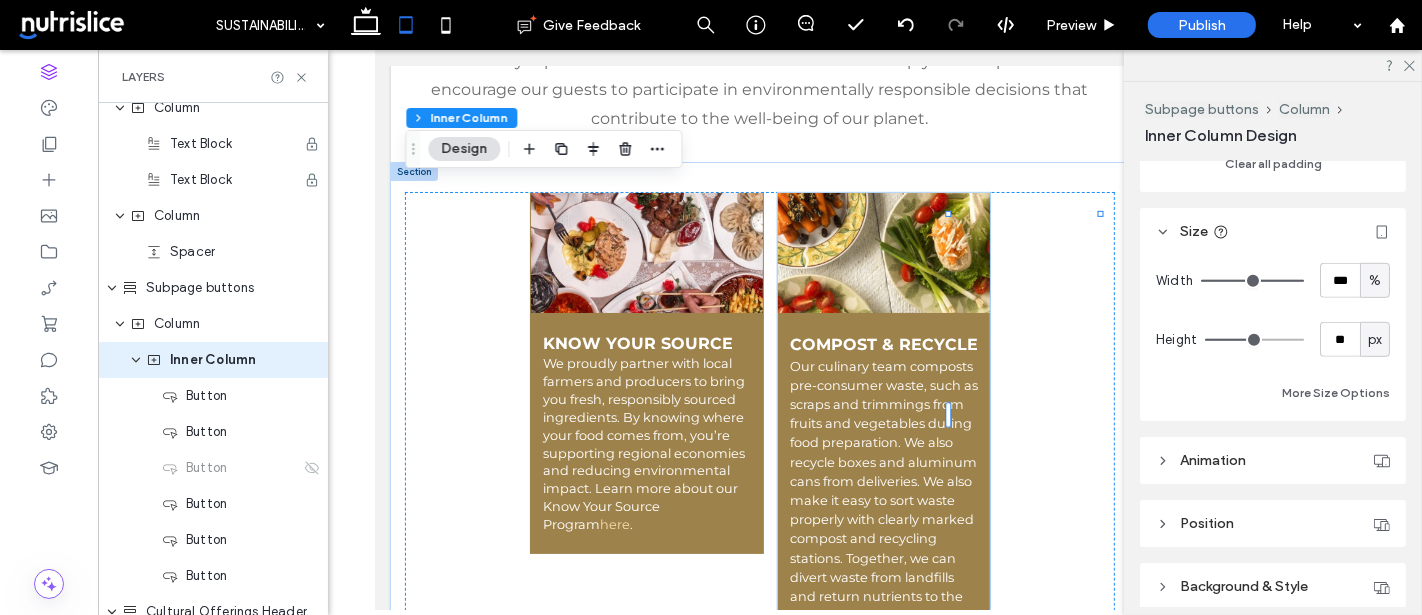 type on "**" 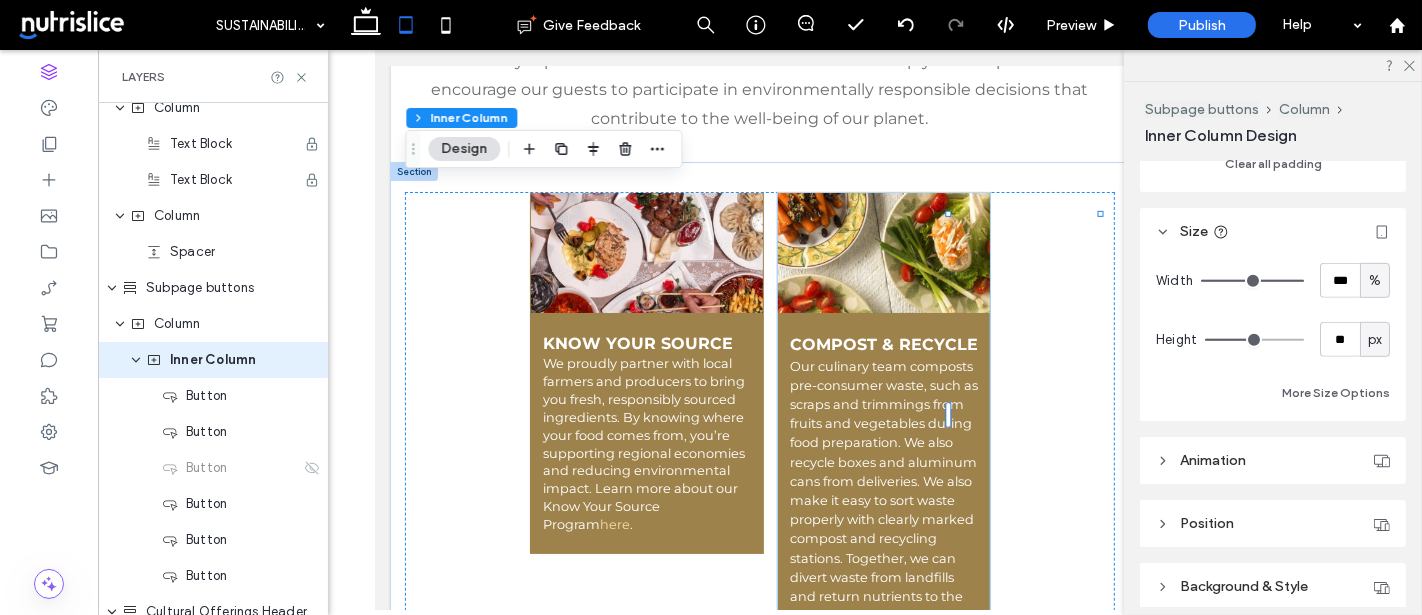 type on "**" 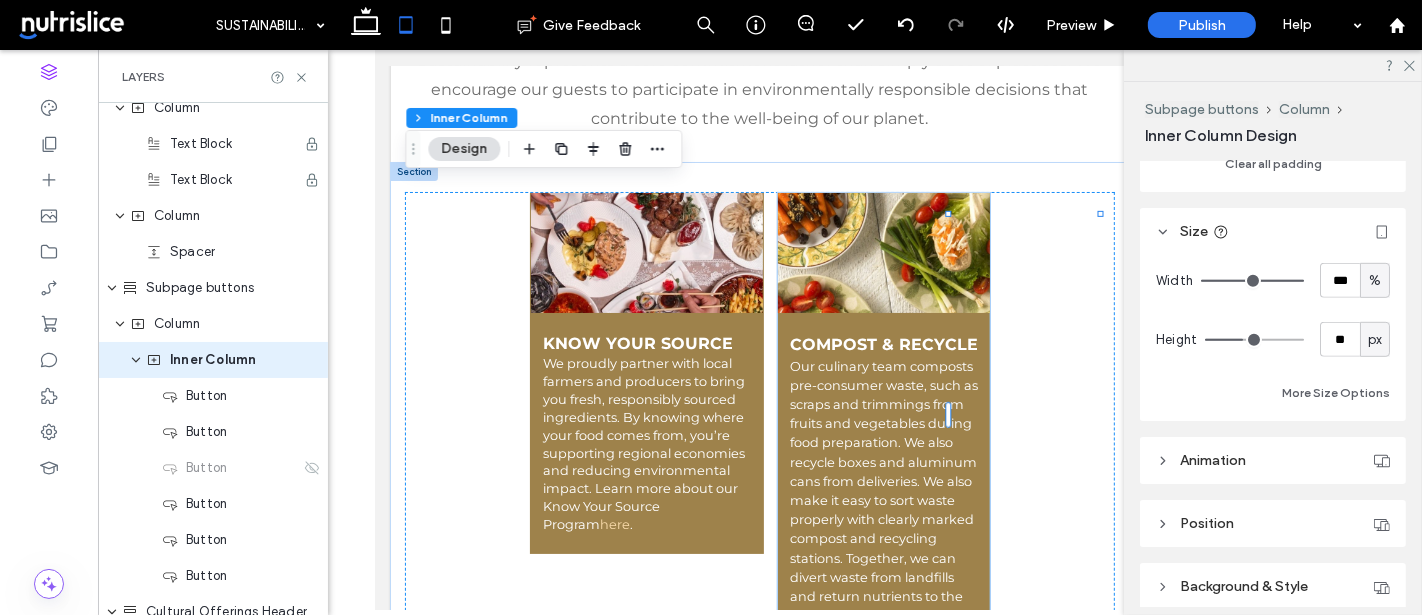 type on "**" 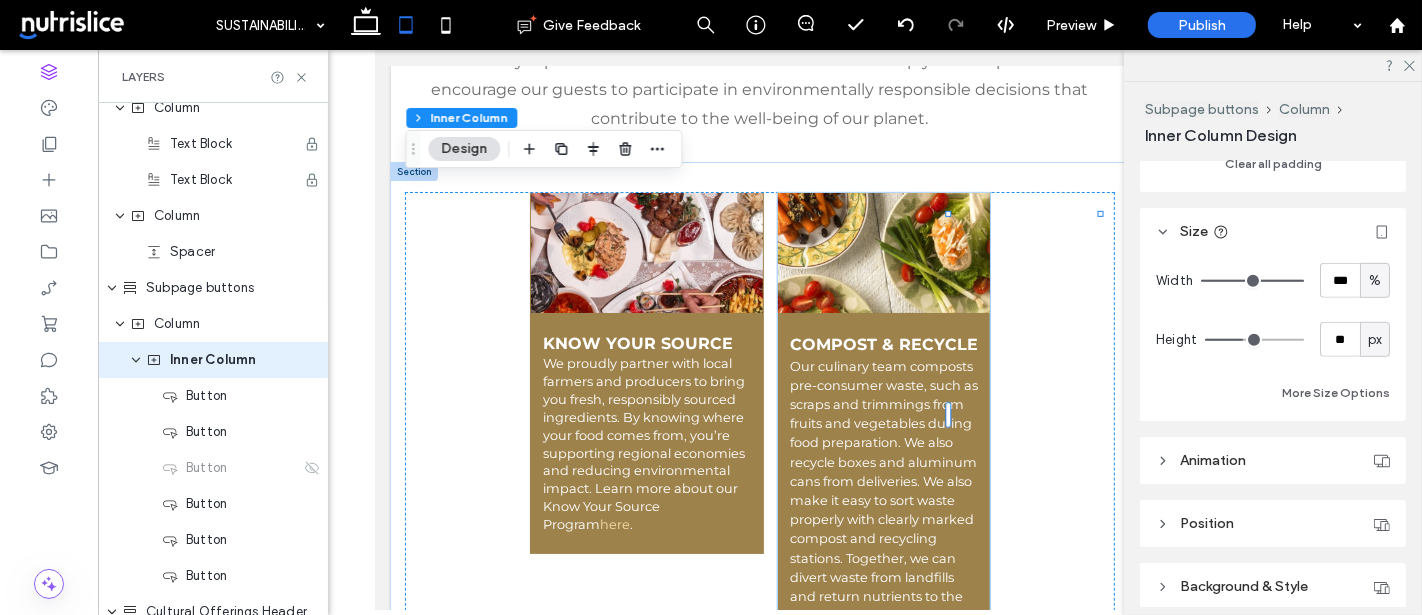 drag, startPoint x: 1260, startPoint y: 377, endPoint x: 1244, endPoint y: 377, distance: 16 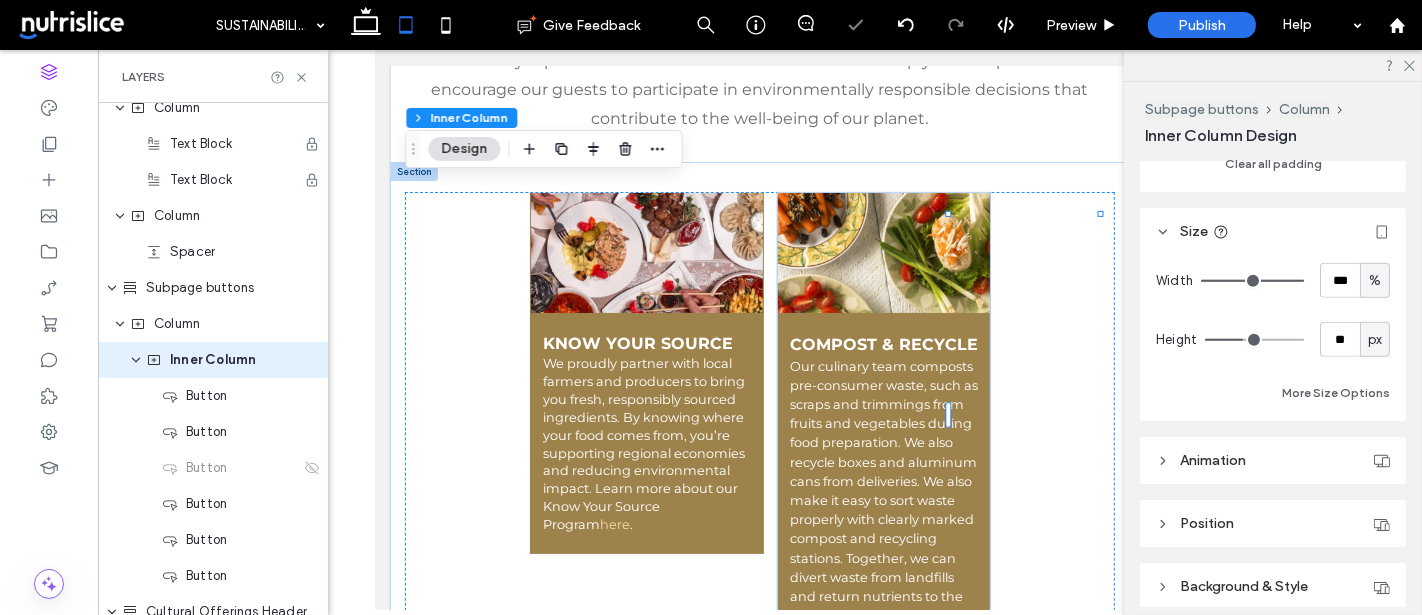 type on "**" 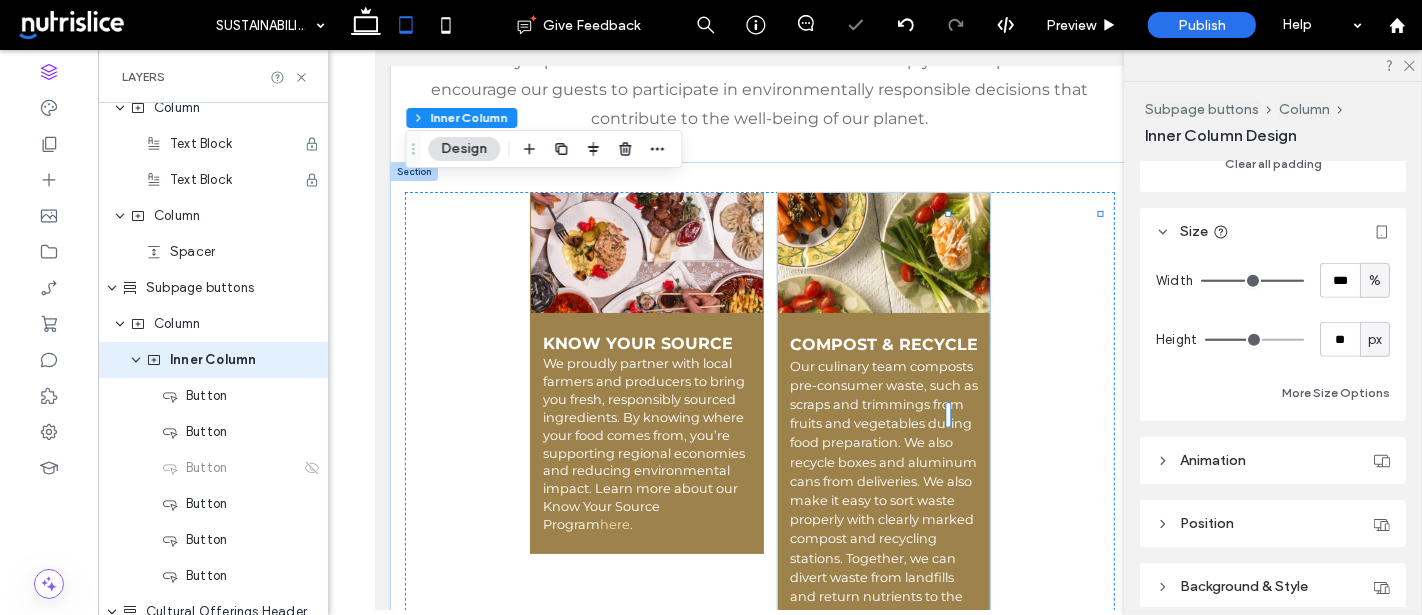 type on "**" 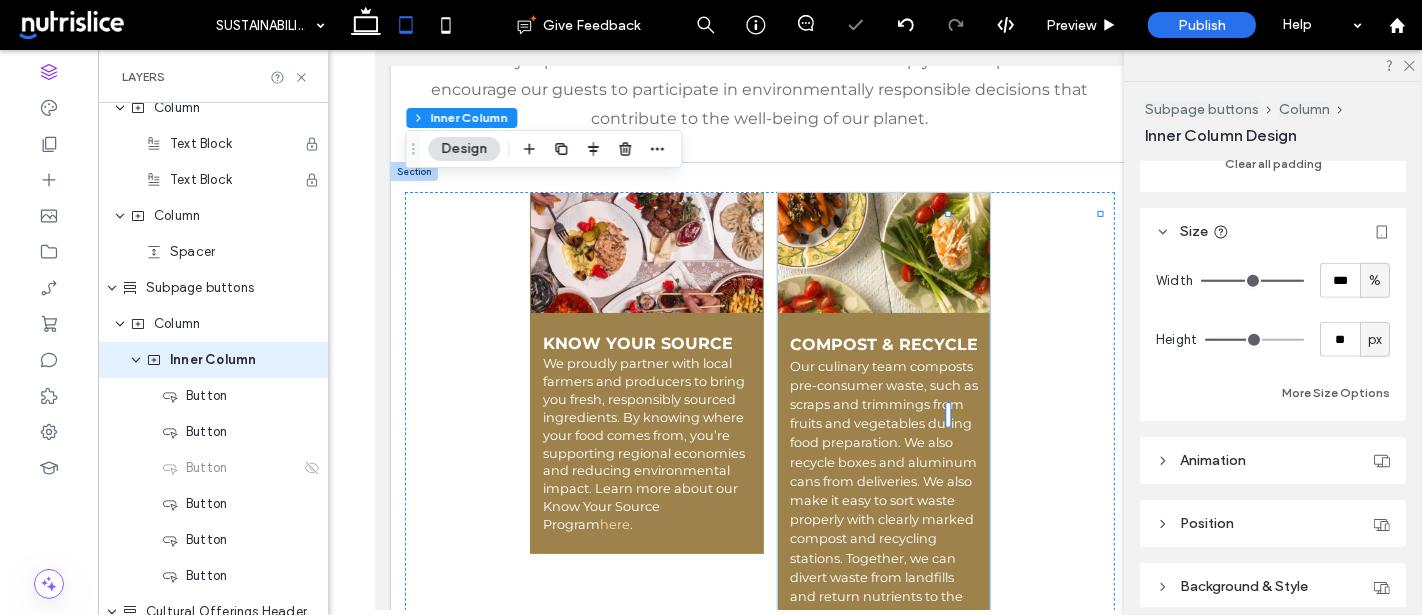 type on "**" 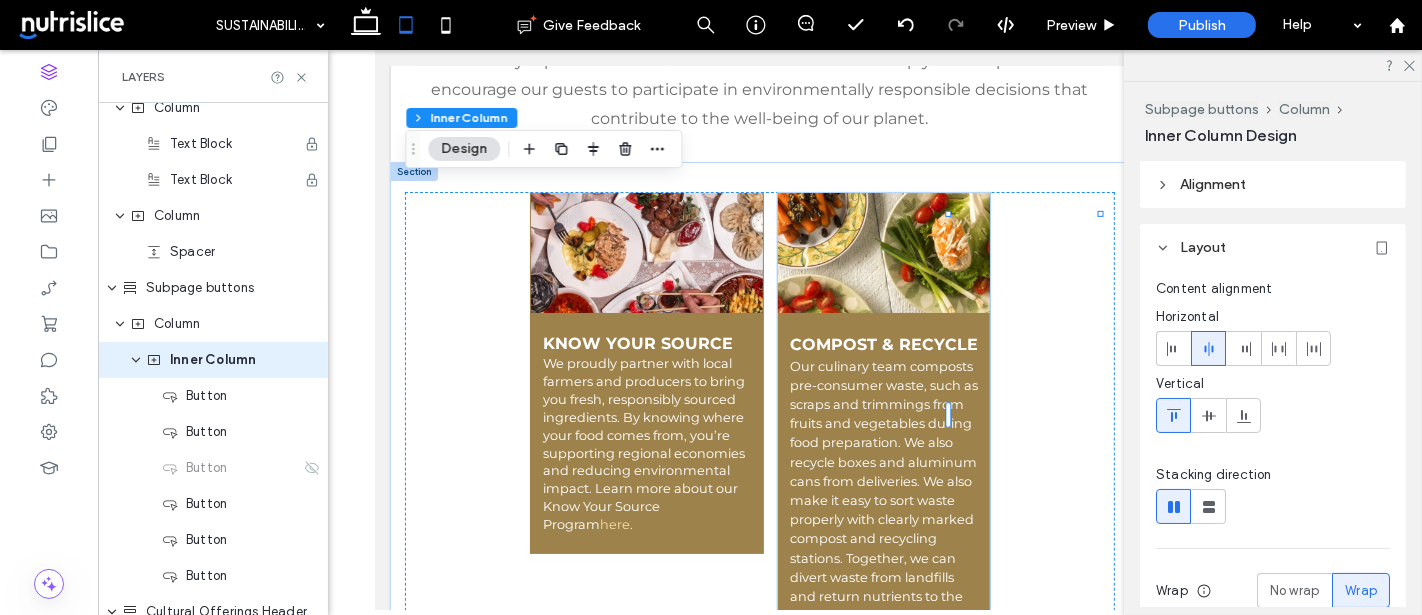 scroll, scrollTop: 0, scrollLeft: 0, axis: both 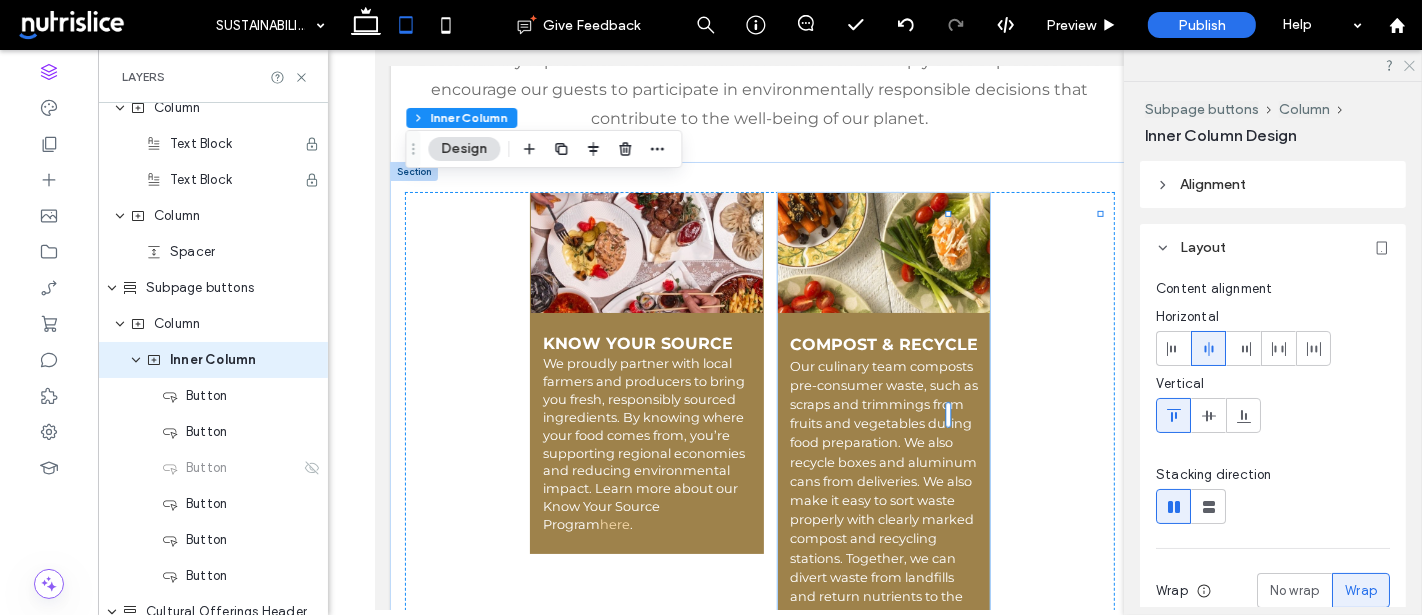 click 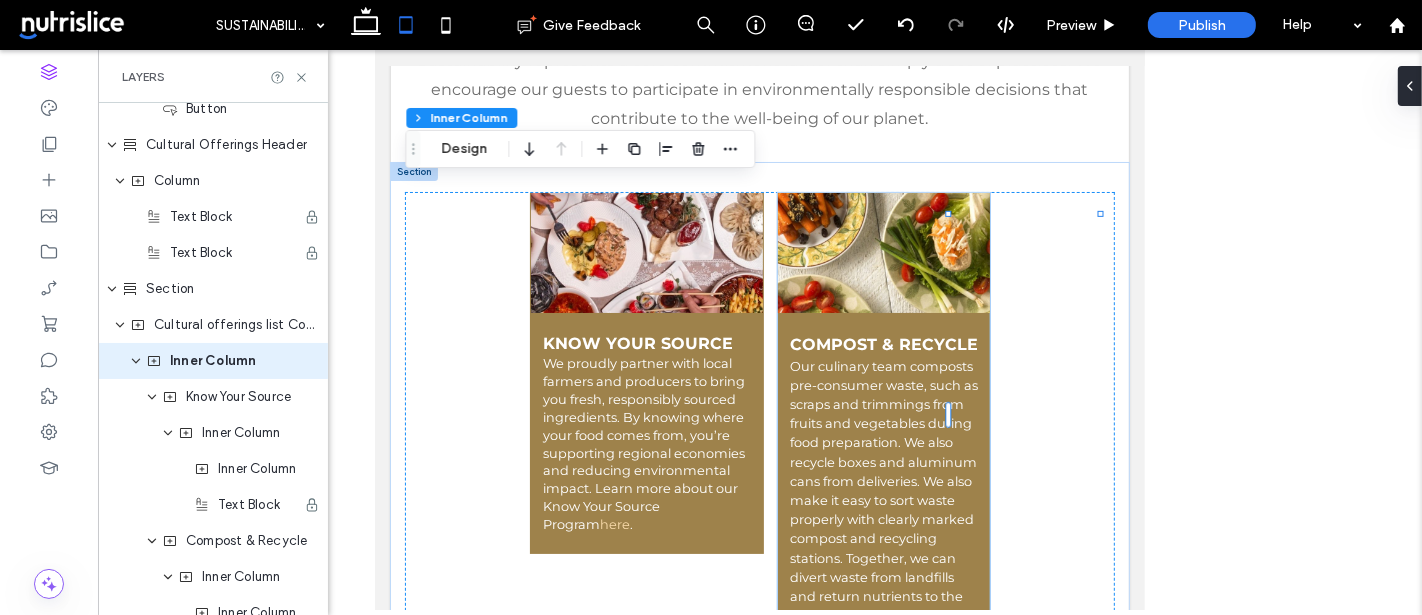 scroll, scrollTop: 769, scrollLeft: 0, axis: vertical 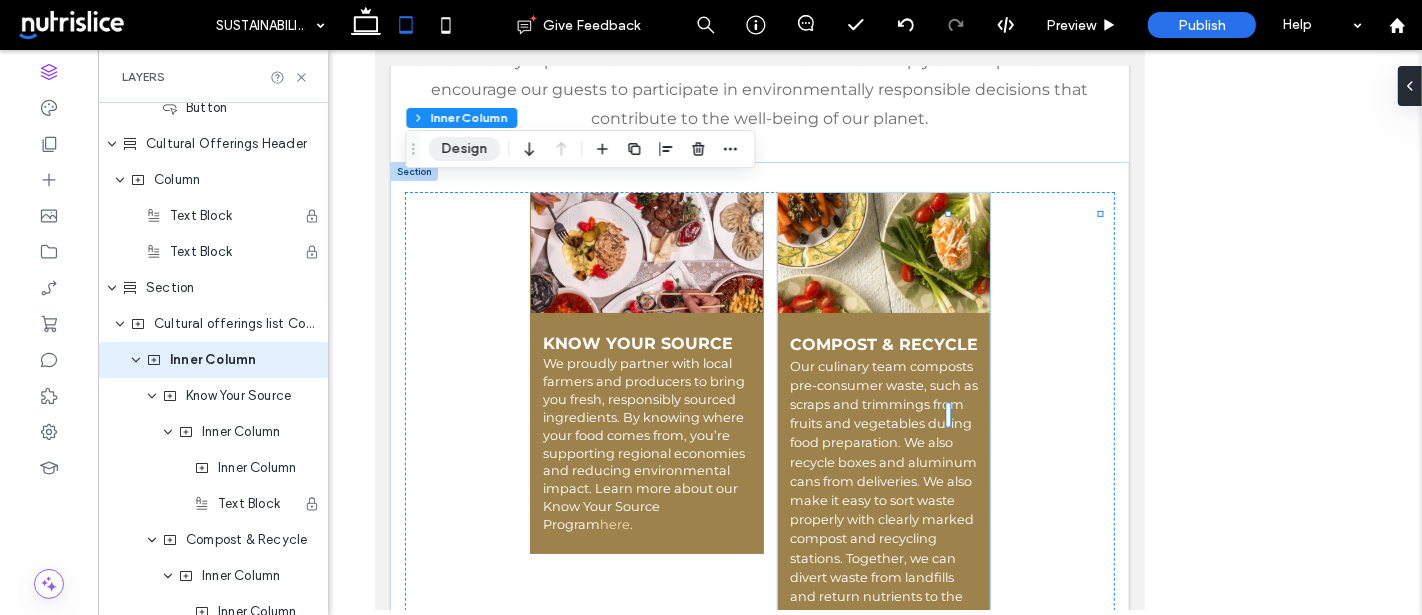 click on "Design" at bounding box center (464, 149) 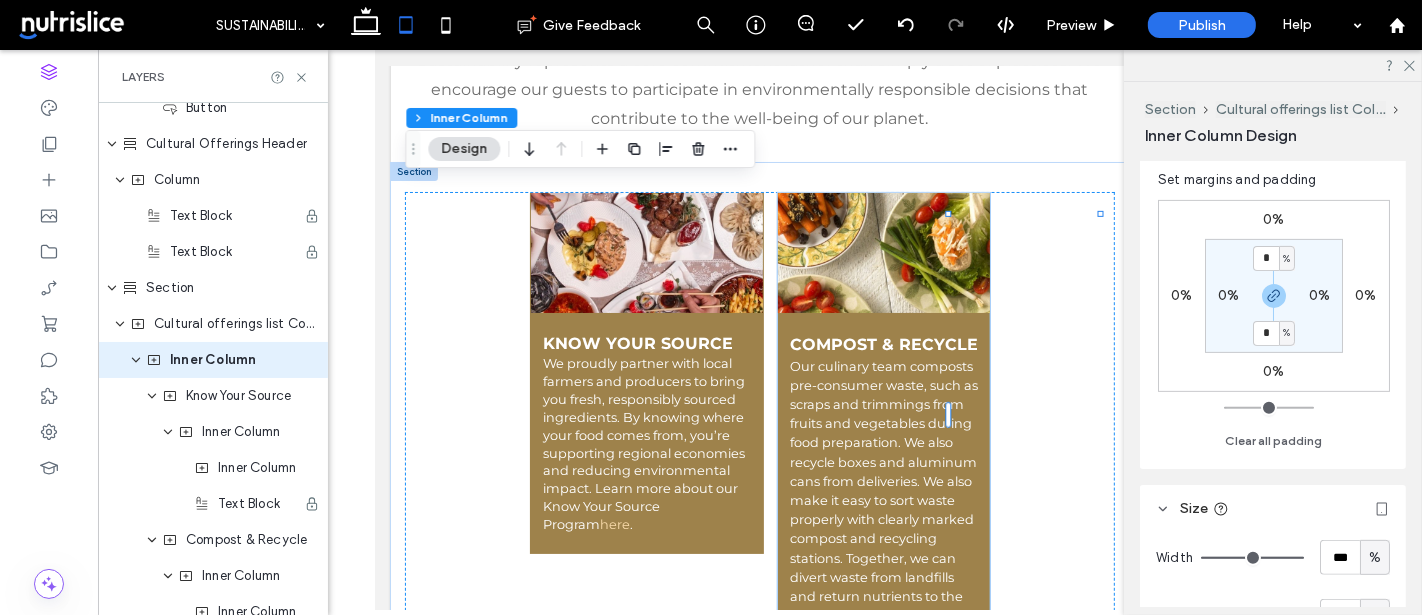 scroll, scrollTop: 826, scrollLeft: 0, axis: vertical 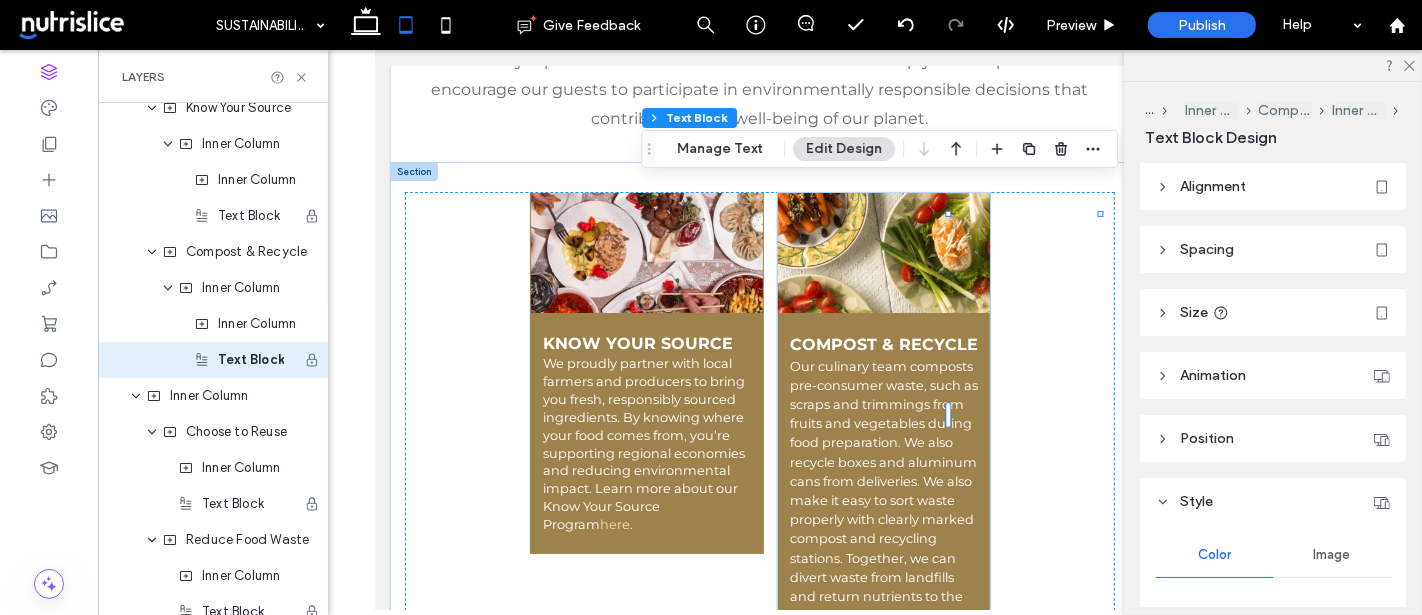 click 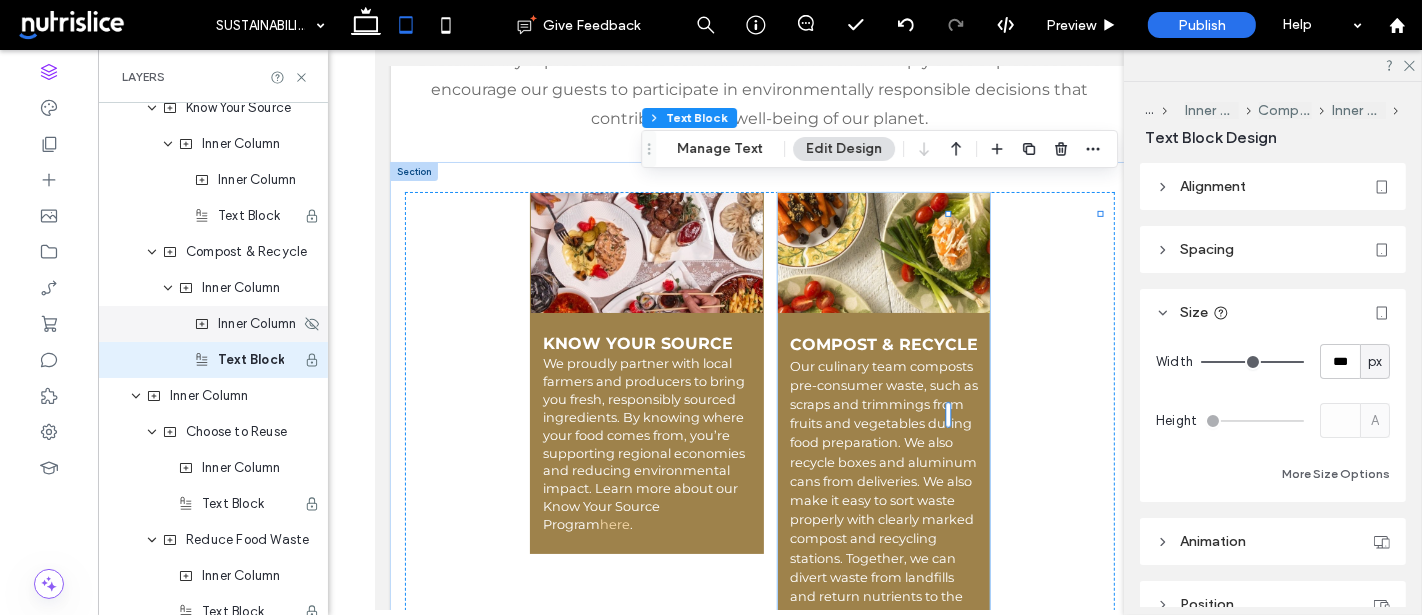 click on "Inner Column" at bounding box center (213, 324) 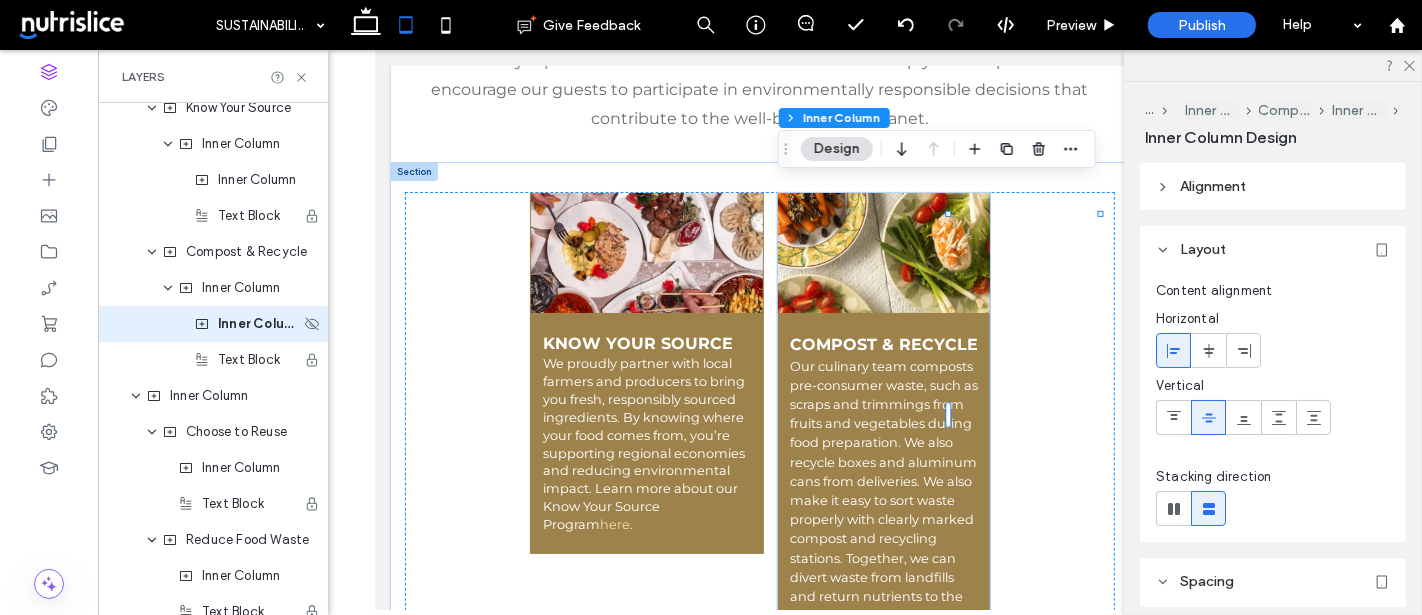 scroll, scrollTop: 1021, scrollLeft: 0, axis: vertical 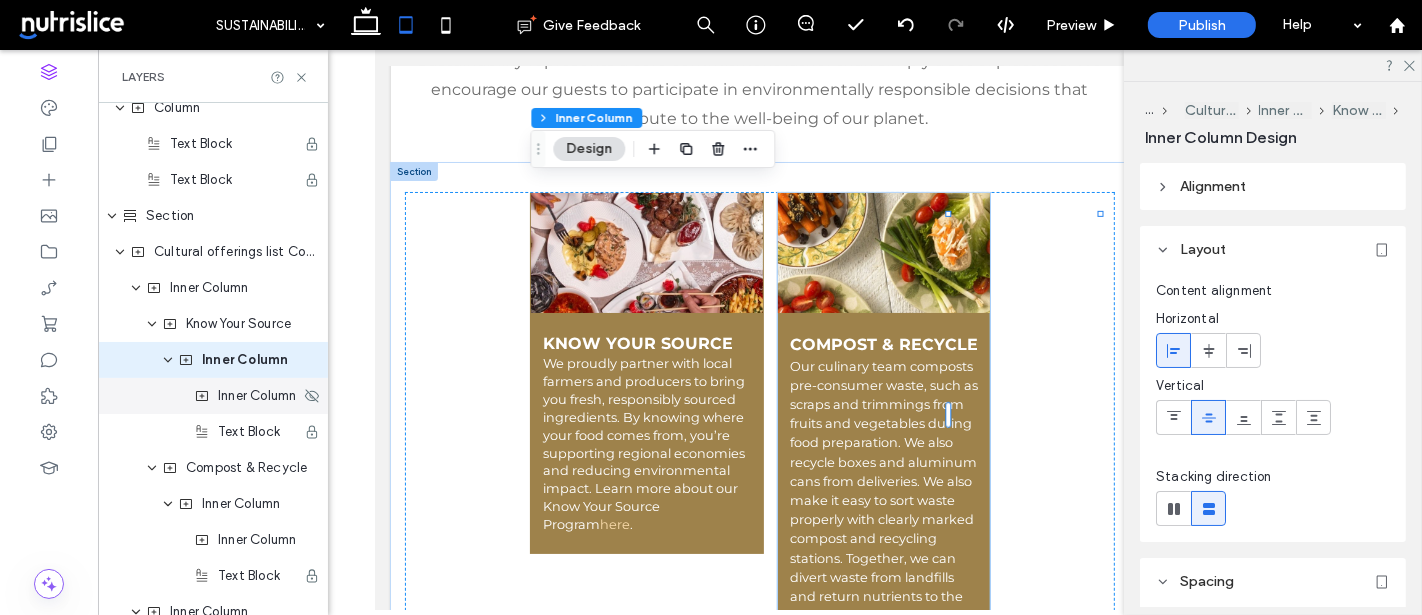 click on "Inner Column" at bounding box center [257, 396] 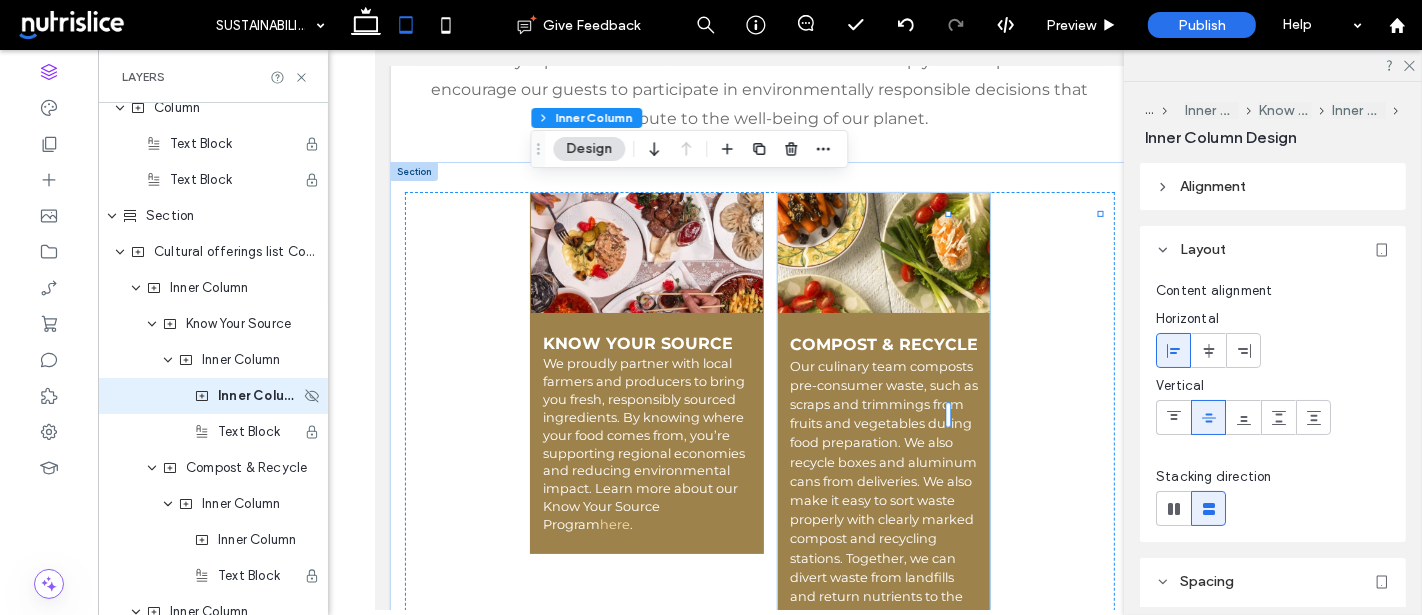 scroll, scrollTop: 877, scrollLeft: 0, axis: vertical 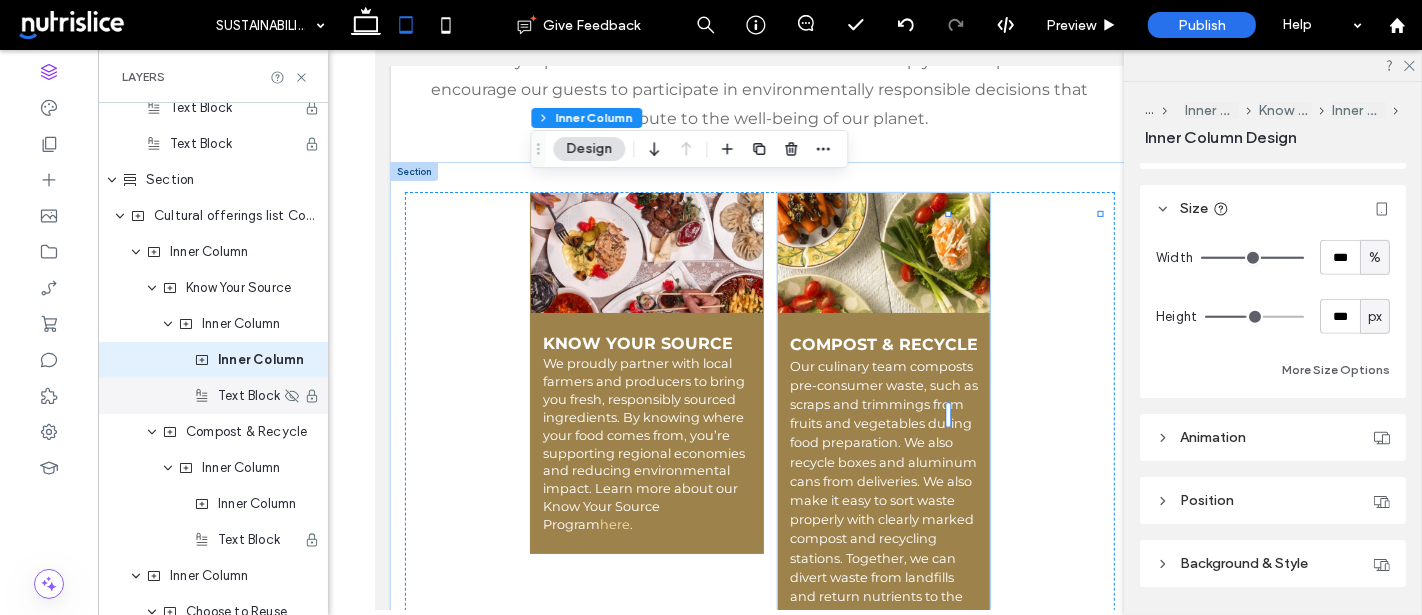click on "Text Block" at bounding box center [249, 396] 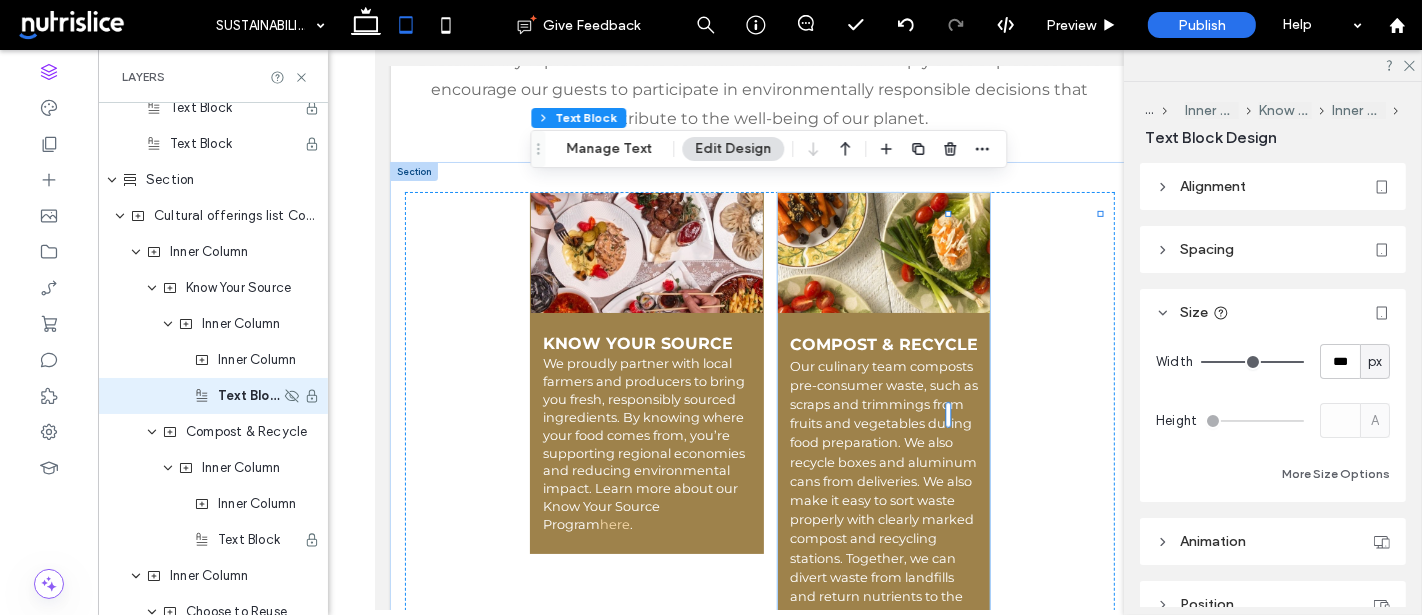 scroll, scrollTop: 913, scrollLeft: 0, axis: vertical 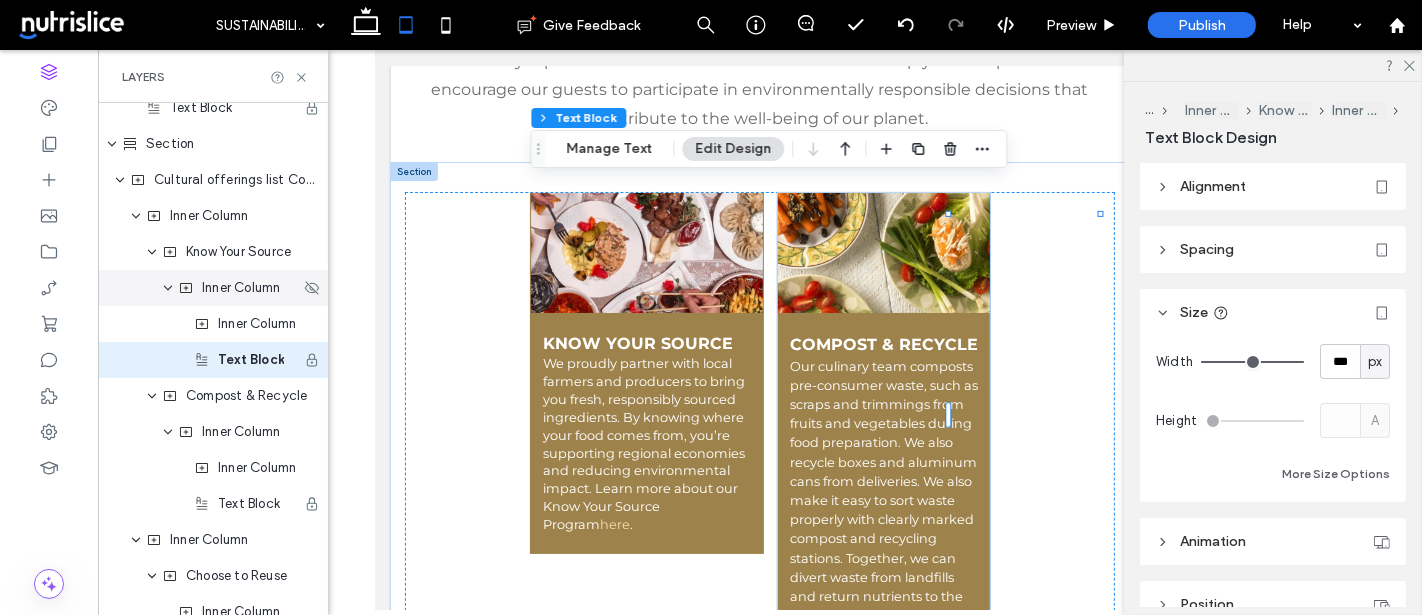 click on "Inner Column" at bounding box center [241, 288] 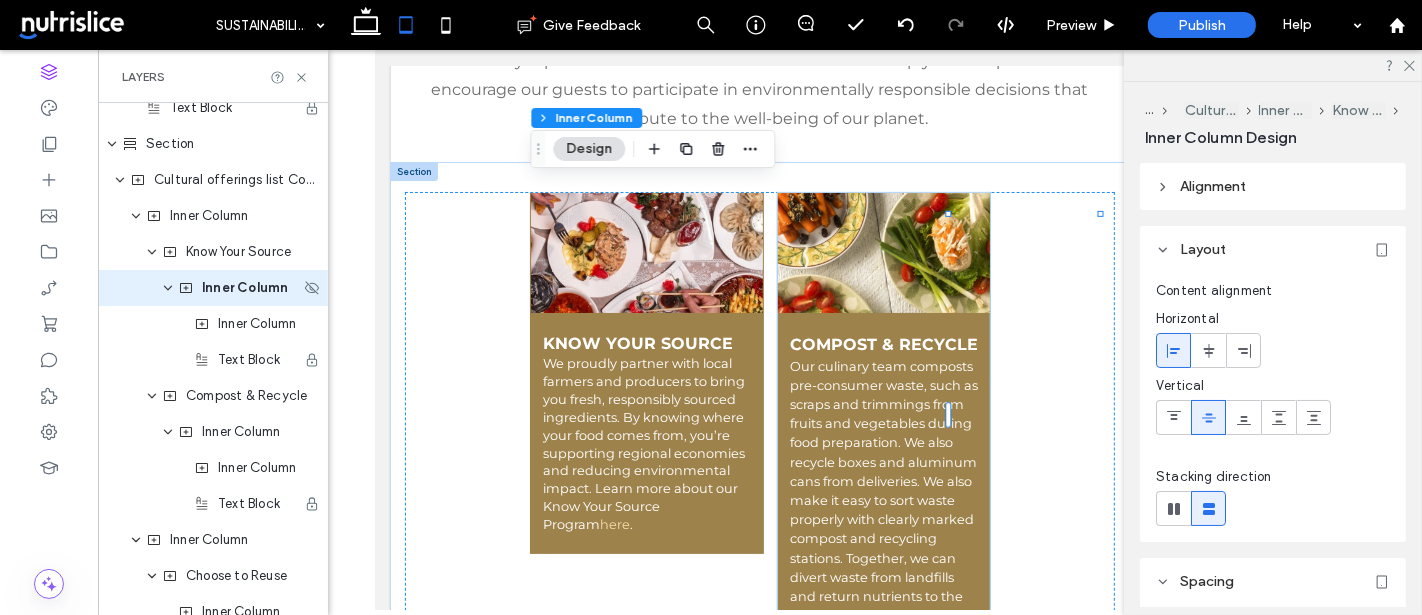 scroll, scrollTop: 841, scrollLeft: 0, axis: vertical 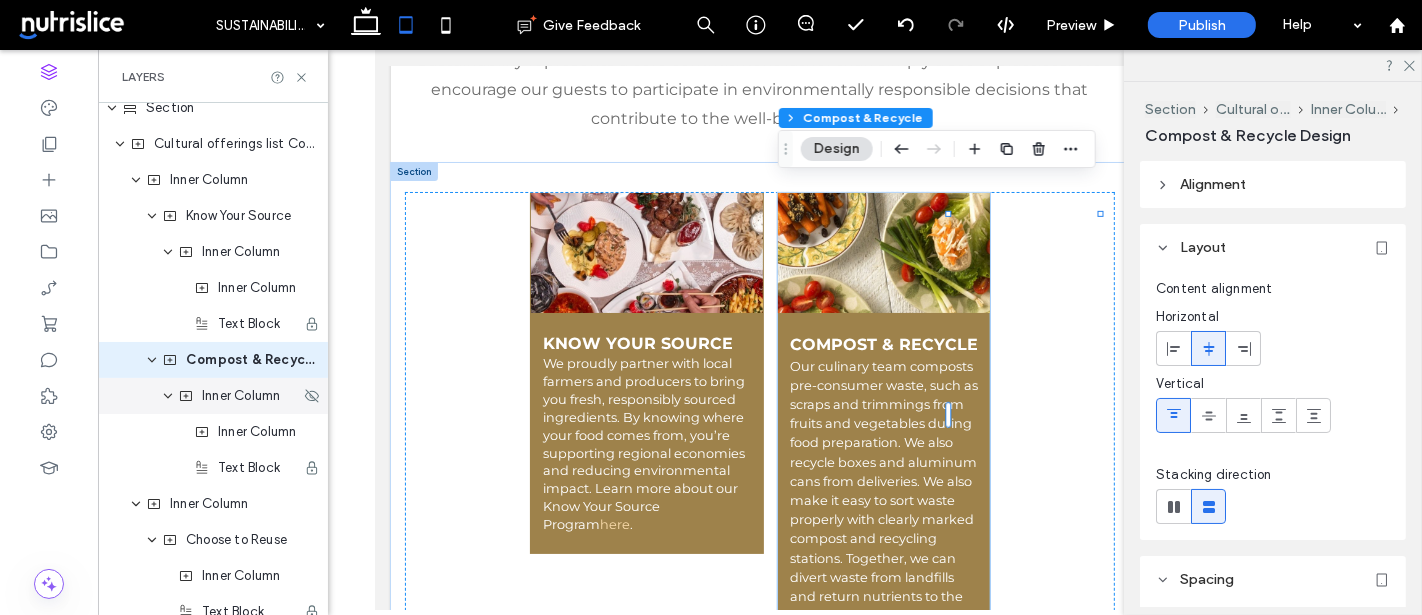 click on "Inner Column" at bounding box center (241, 396) 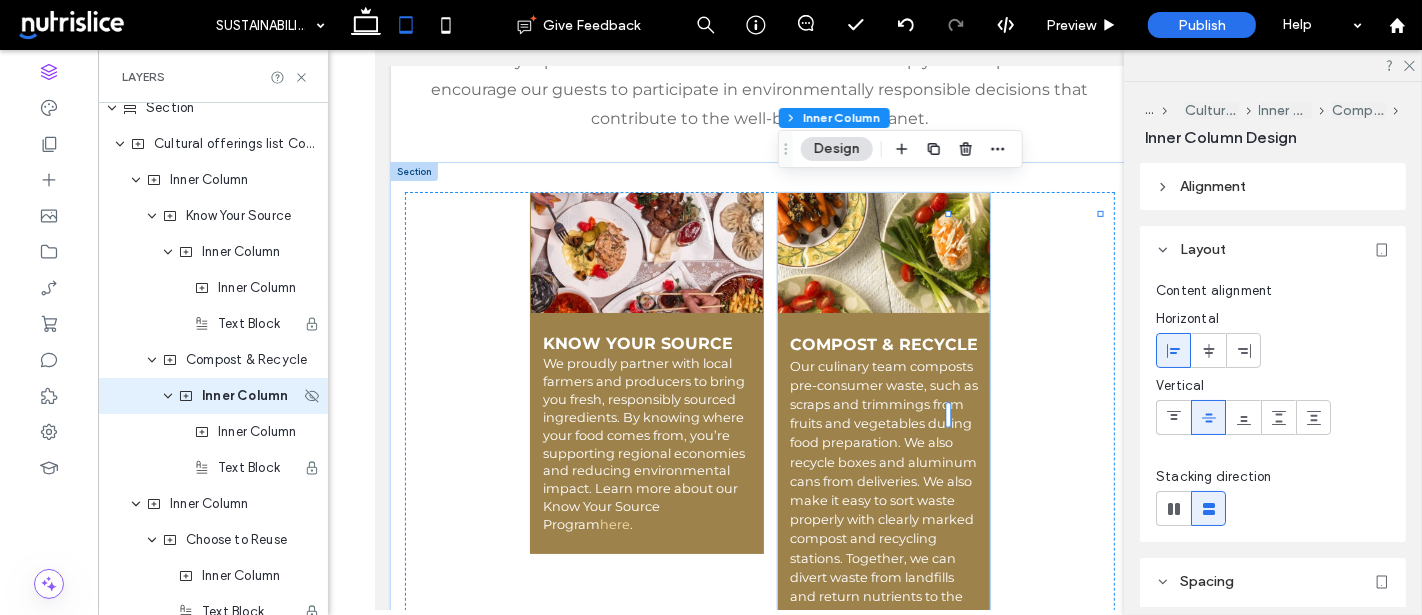 scroll, scrollTop: 985, scrollLeft: 0, axis: vertical 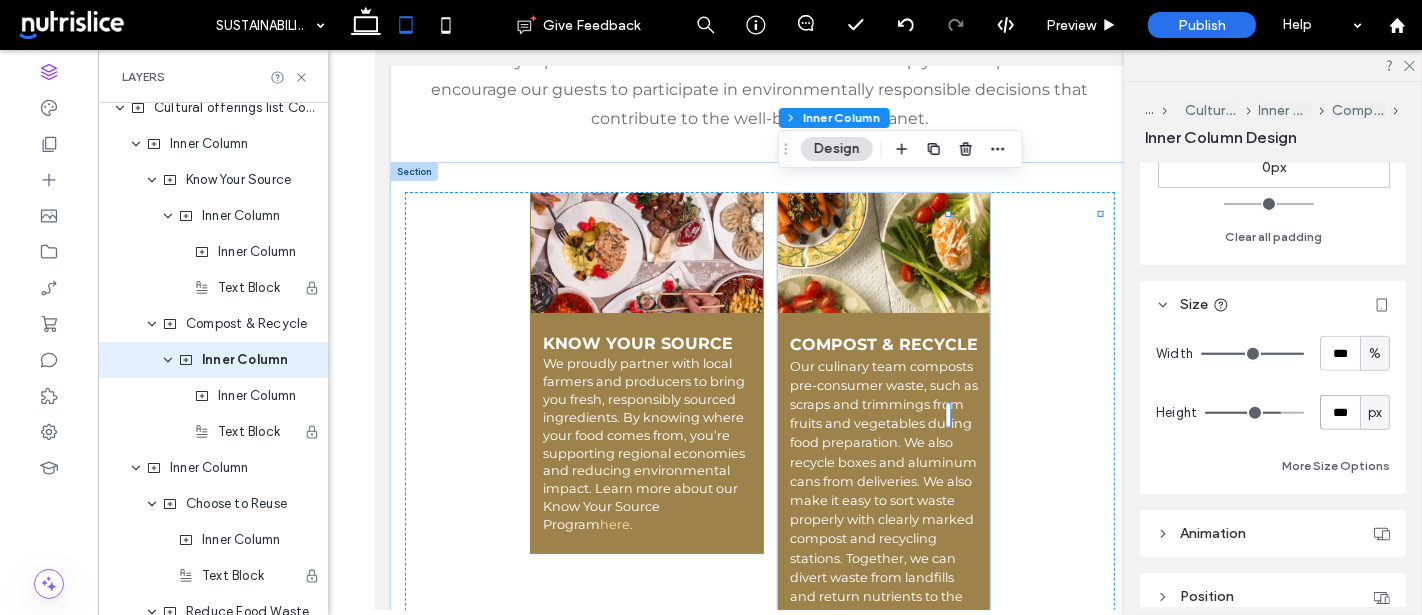 click on "***" at bounding box center (1340, 412) 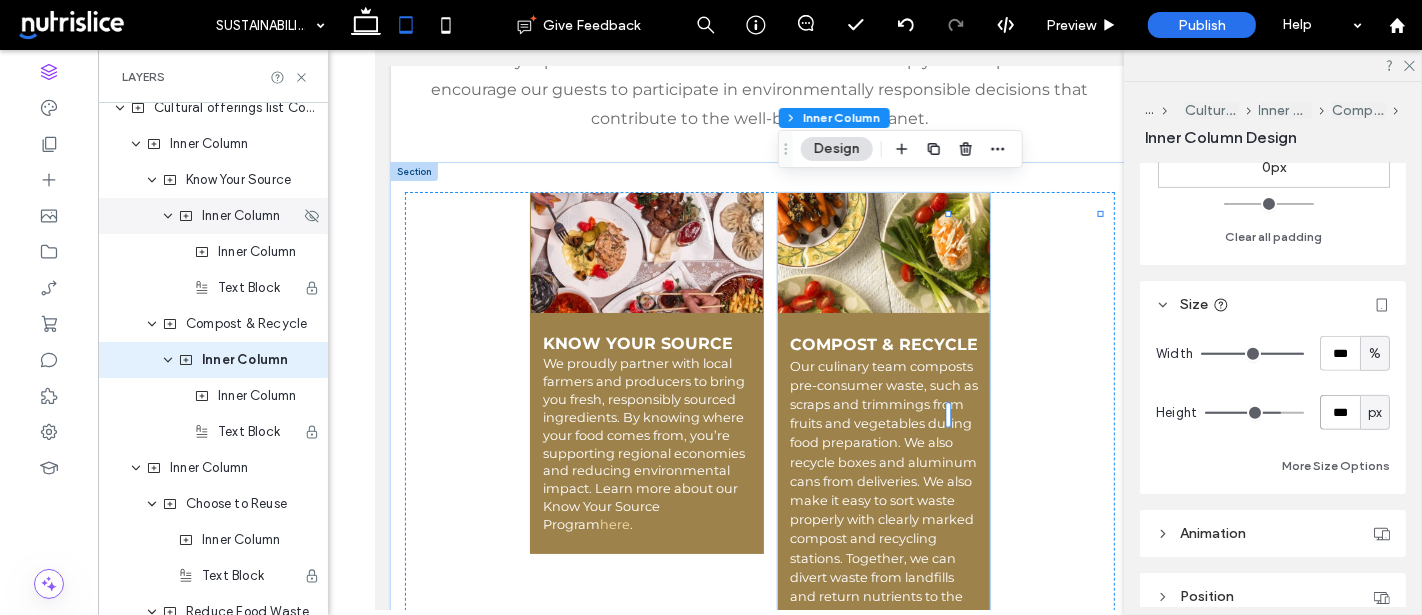 click on "Inner Column" at bounding box center [241, 216] 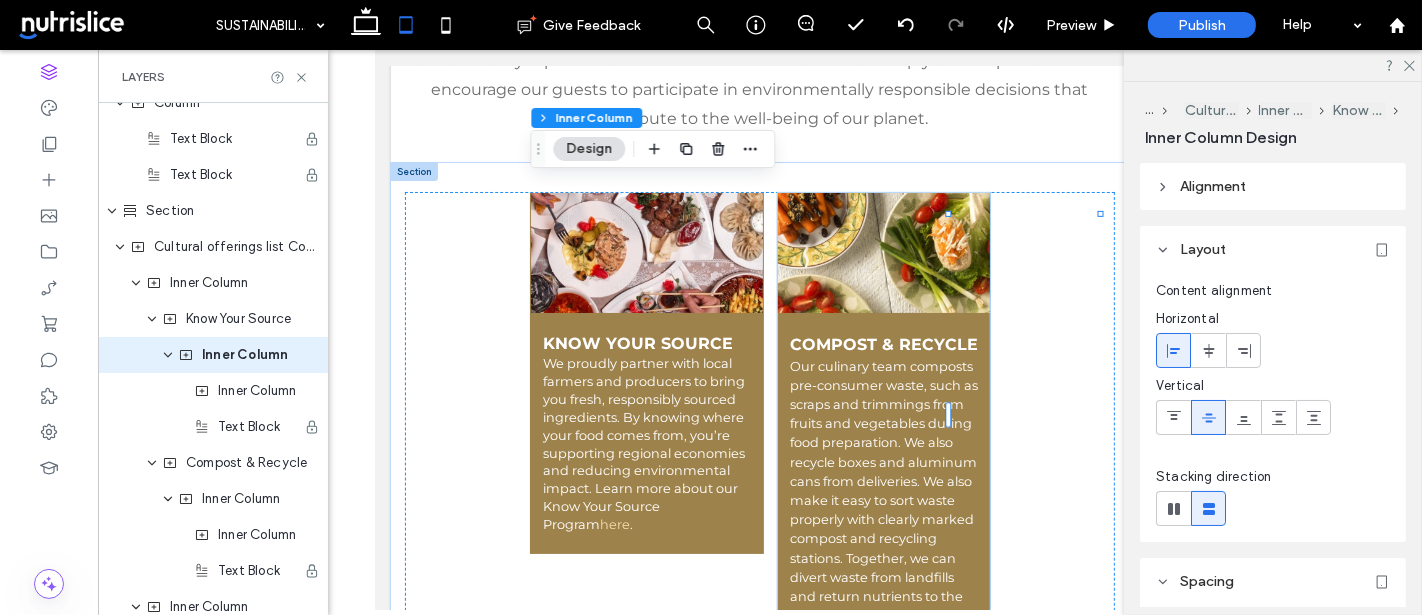 scroll, scrollTop: 841, scrollLeft: 0, axis: vertical 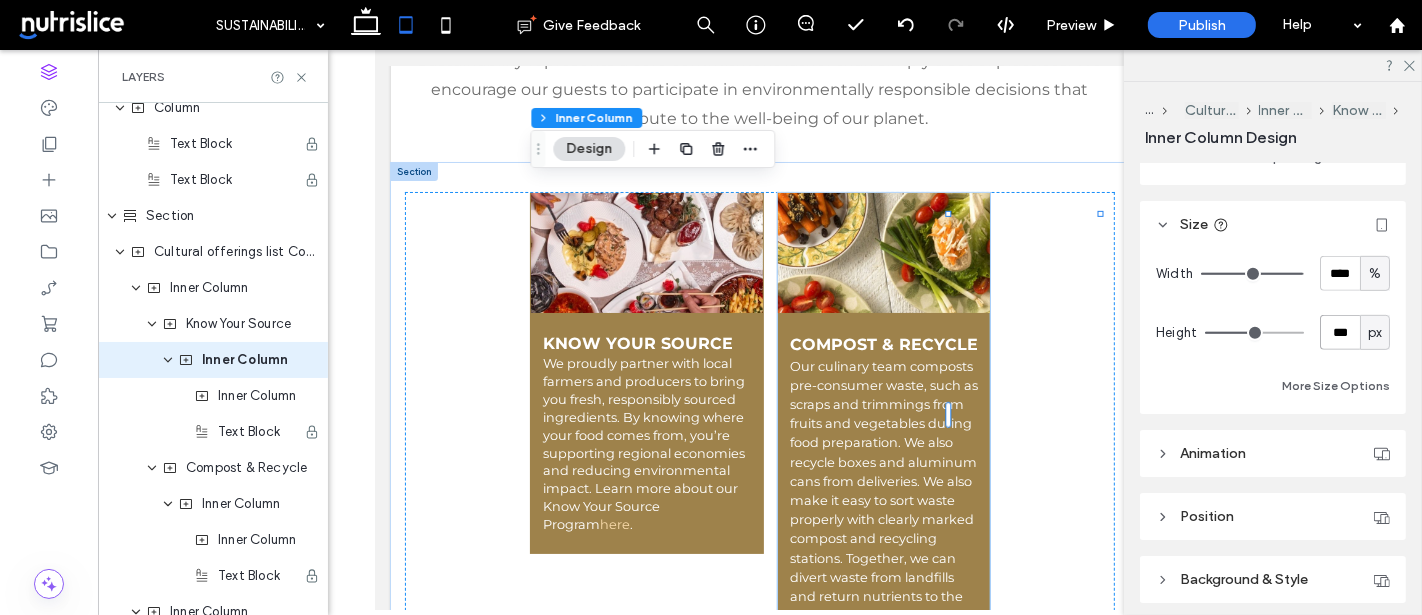 click on "***" at bounding box center [1340, 332] 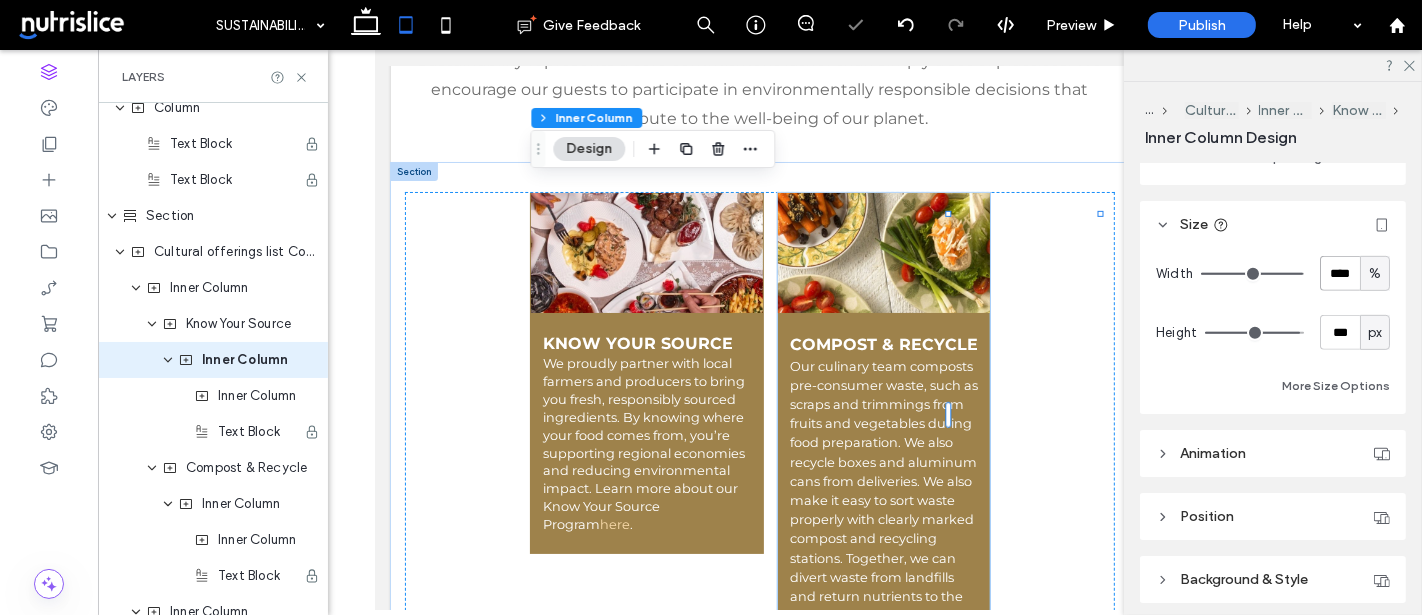 click on "****" at bounding box center [1340, 273] 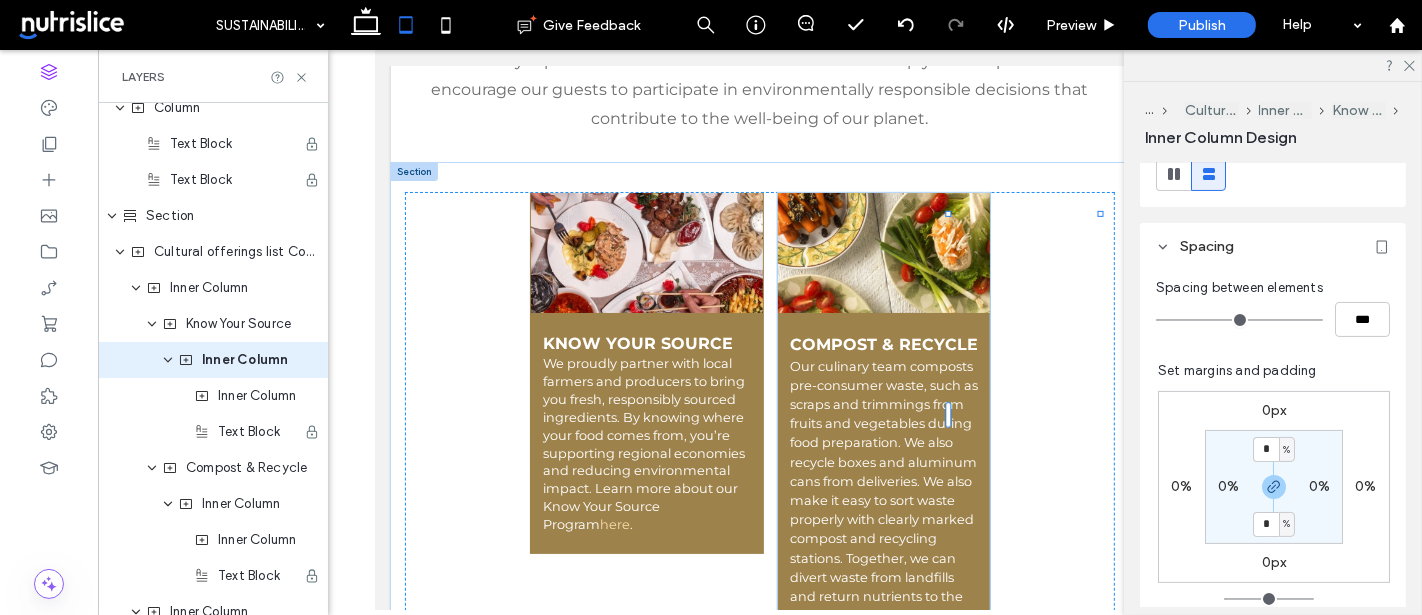 type on "***" 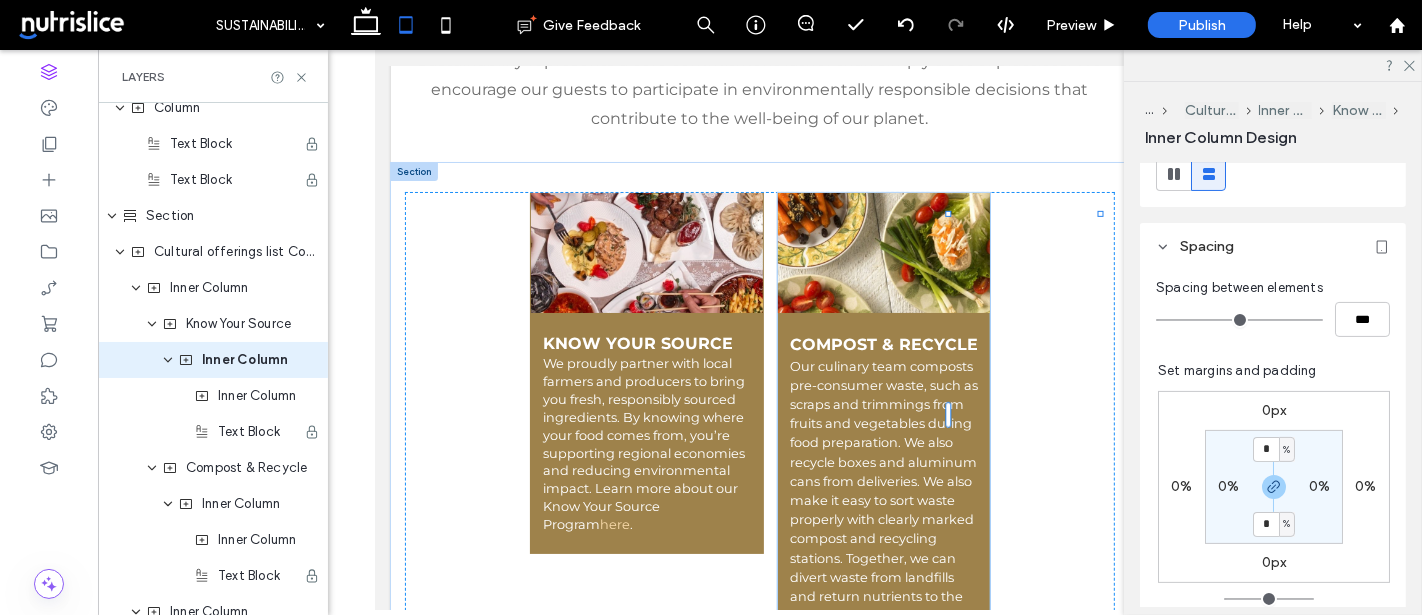 type on "***" 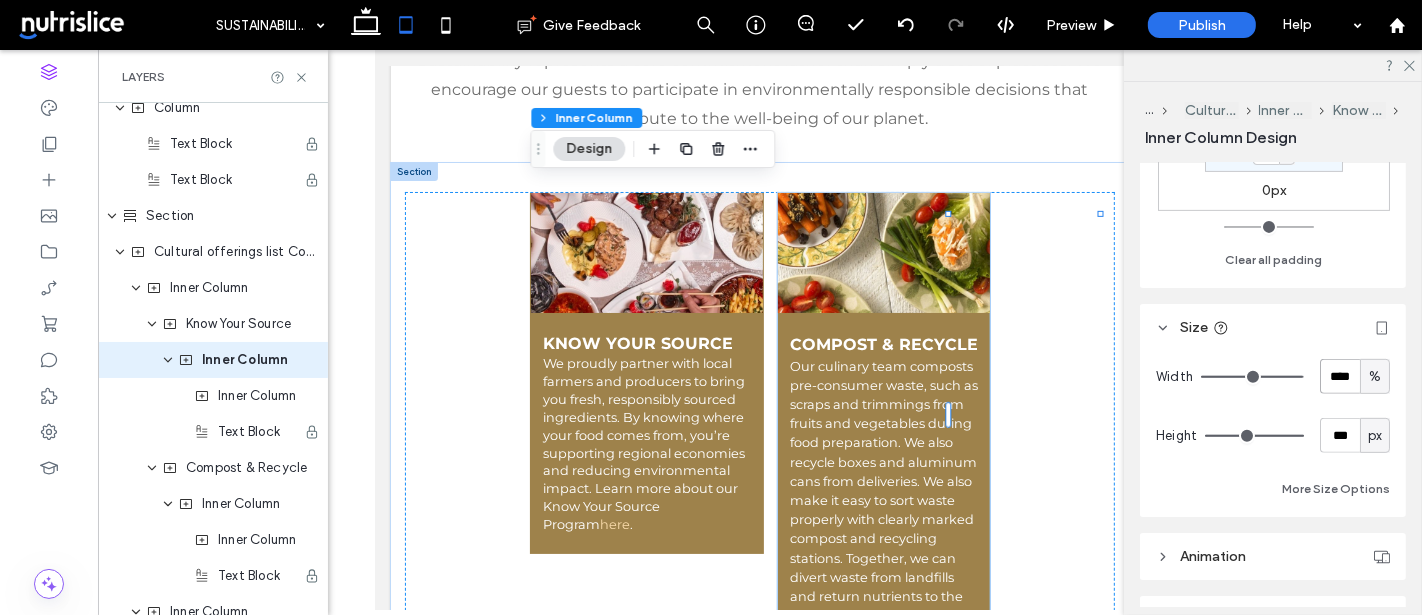 scroll, scrollTop: 795, scrollLeft: 0, axis: vertical 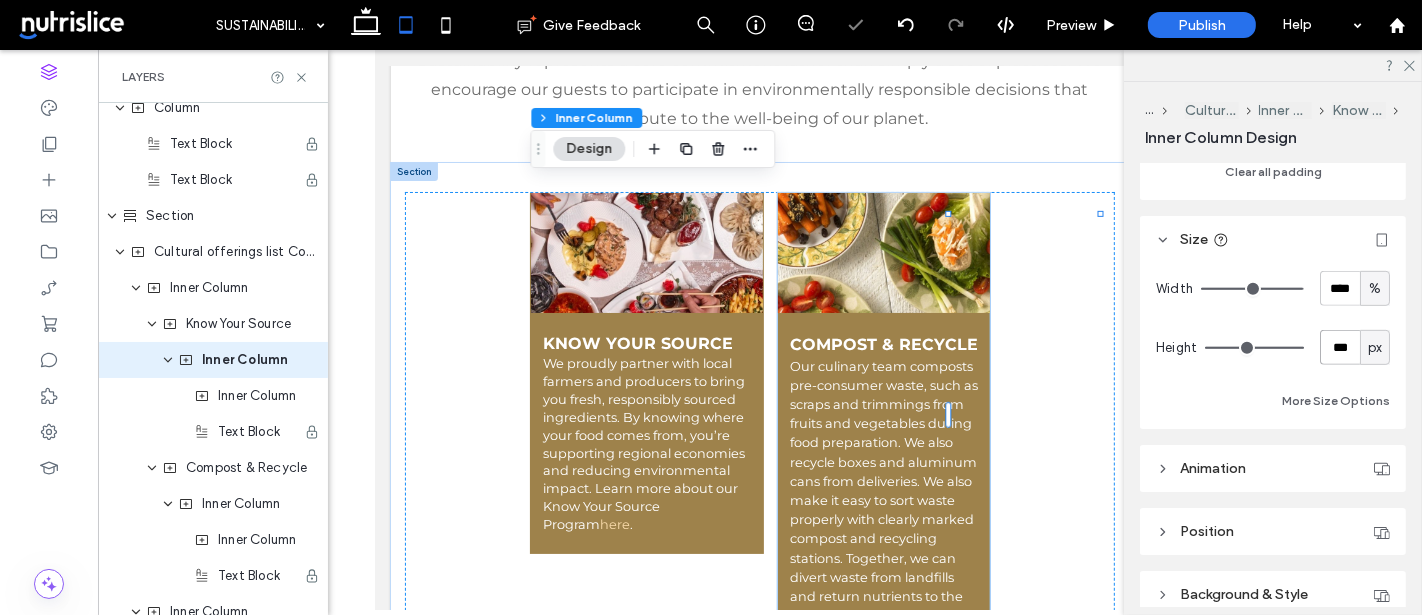 click on "***" at bounding box center (1340, 347) 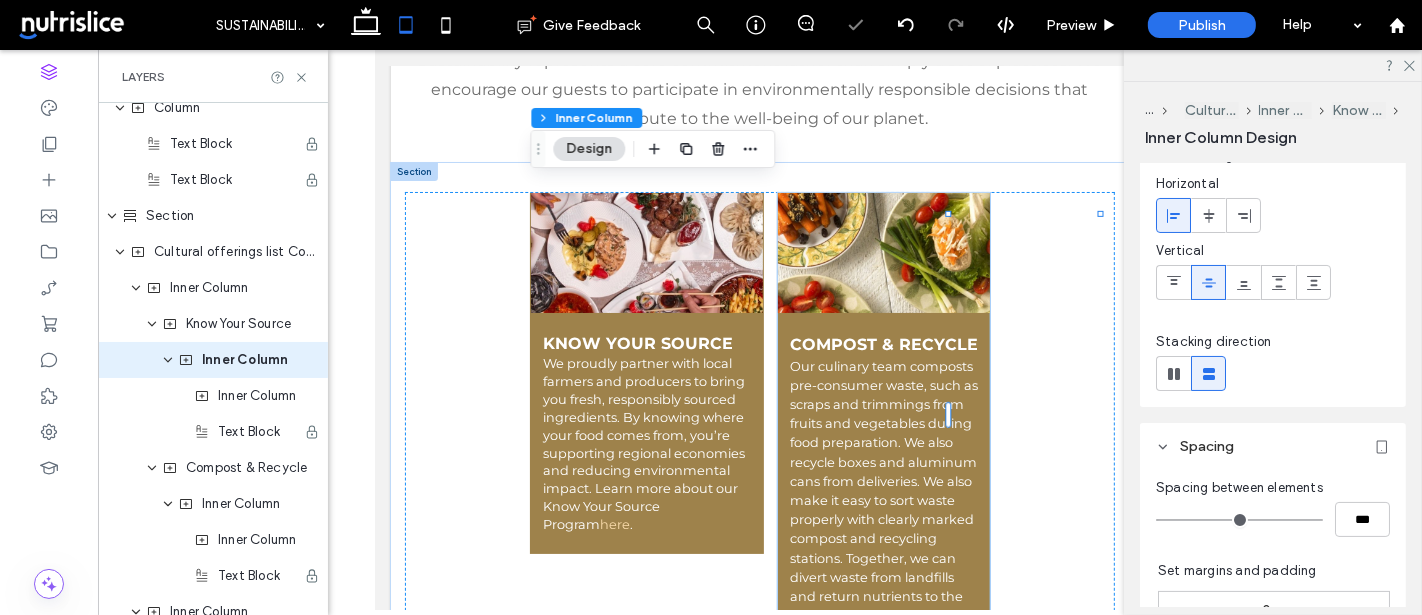 scroll, scrollTop: 0, scrollLeft: 0, axis: both 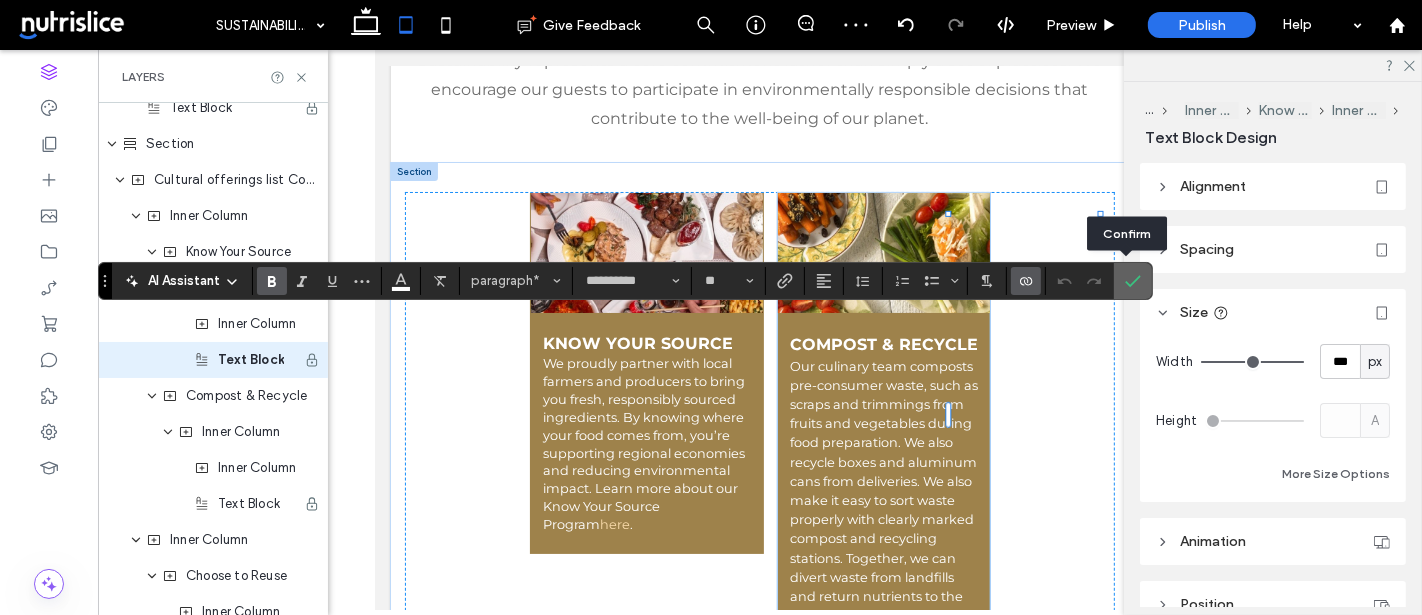 click 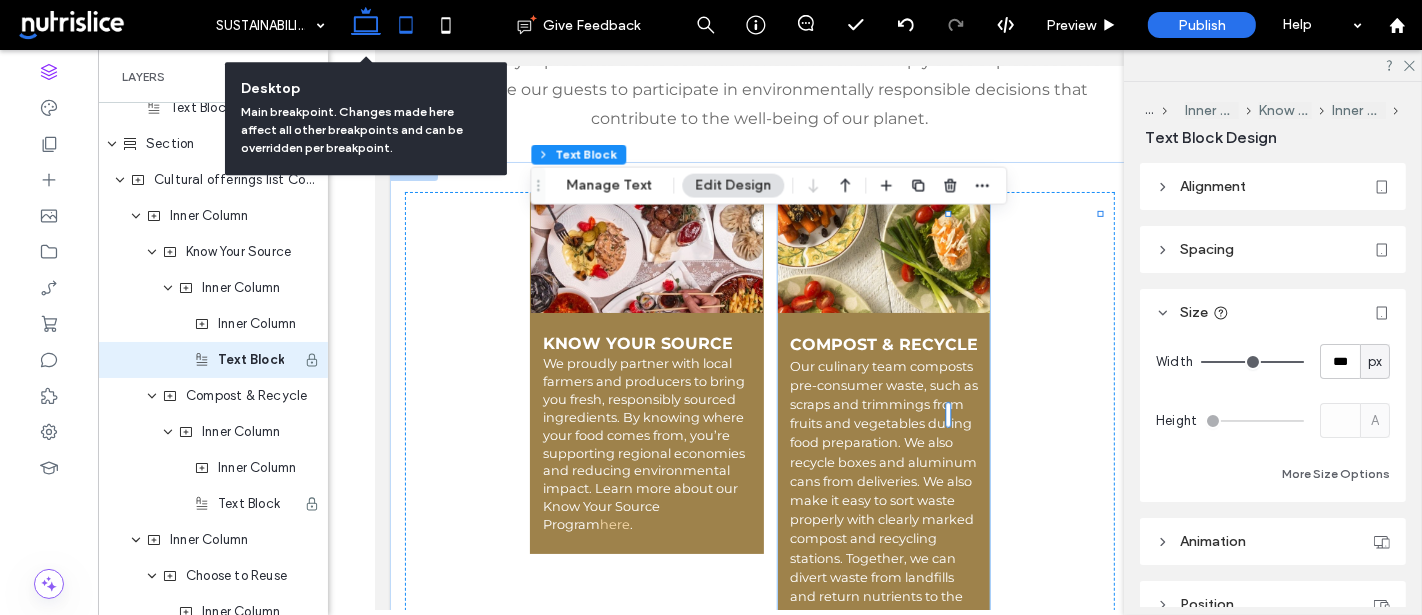 click 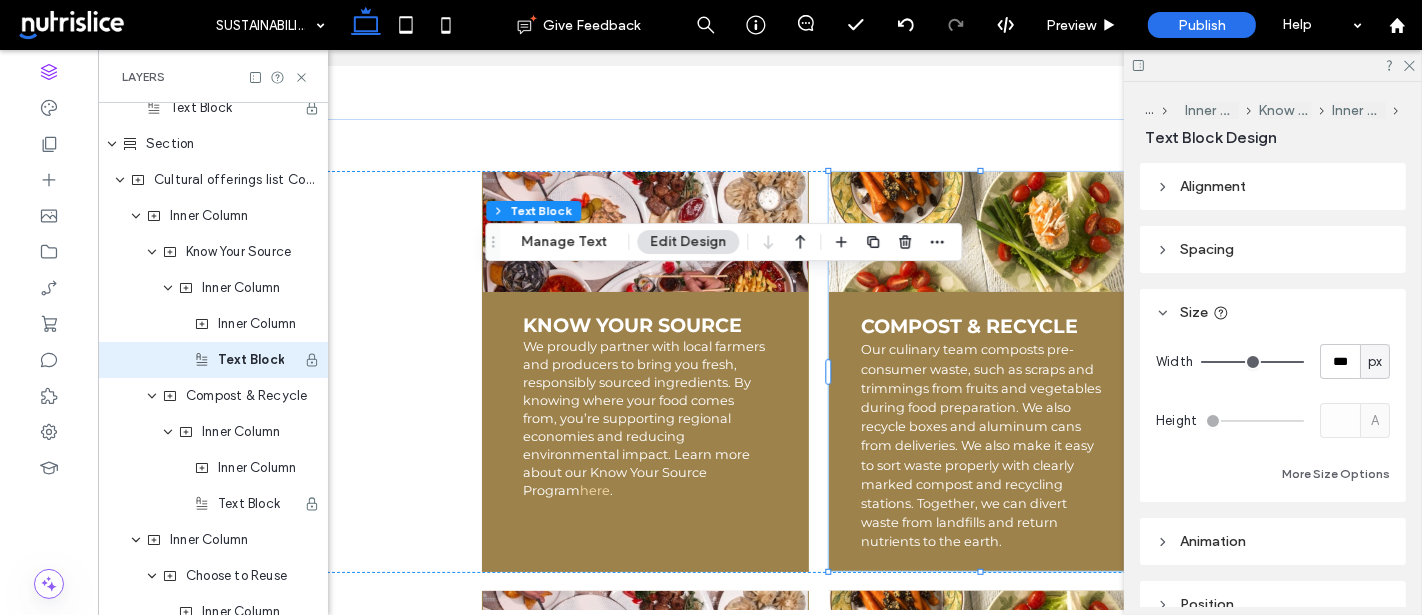 scroll, scrollTop: 0, scrollLeft: 177, axis: horizontal 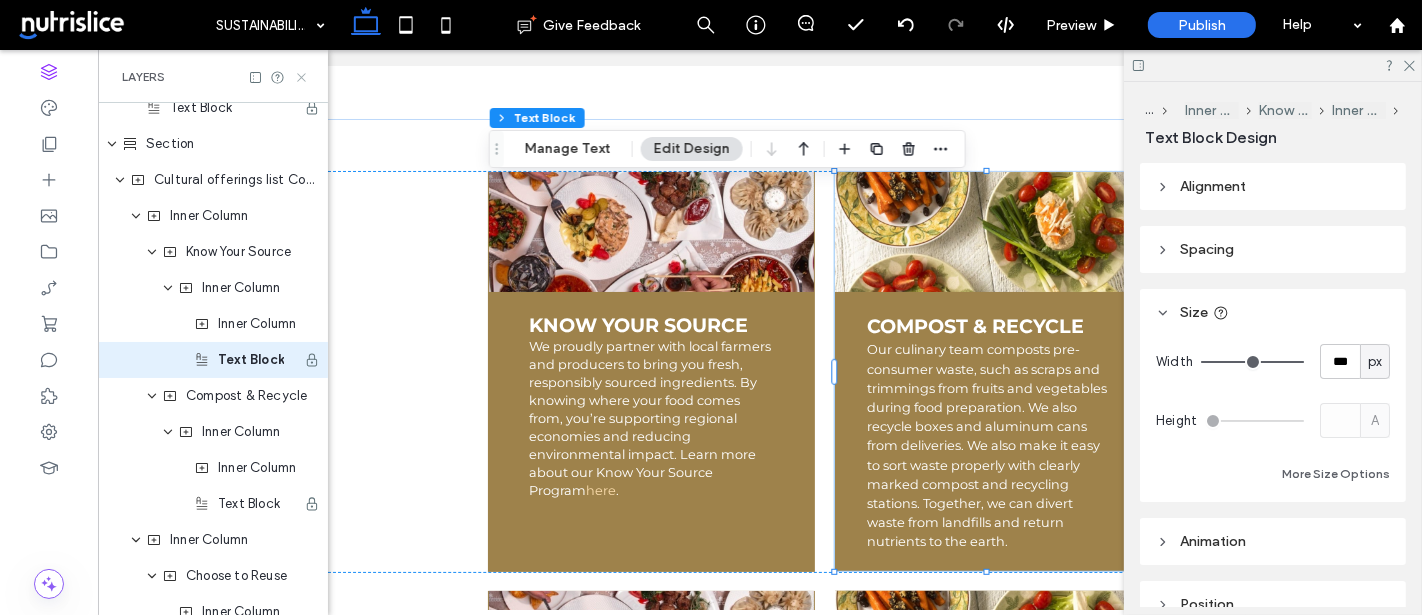 click 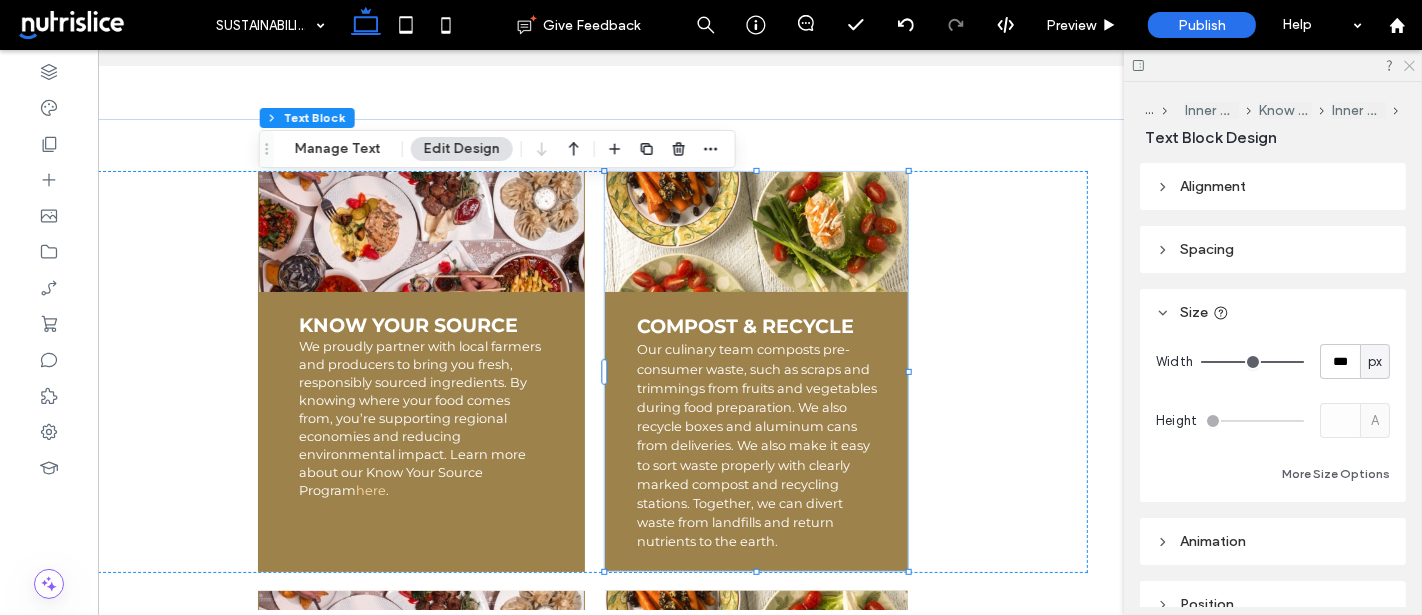 click 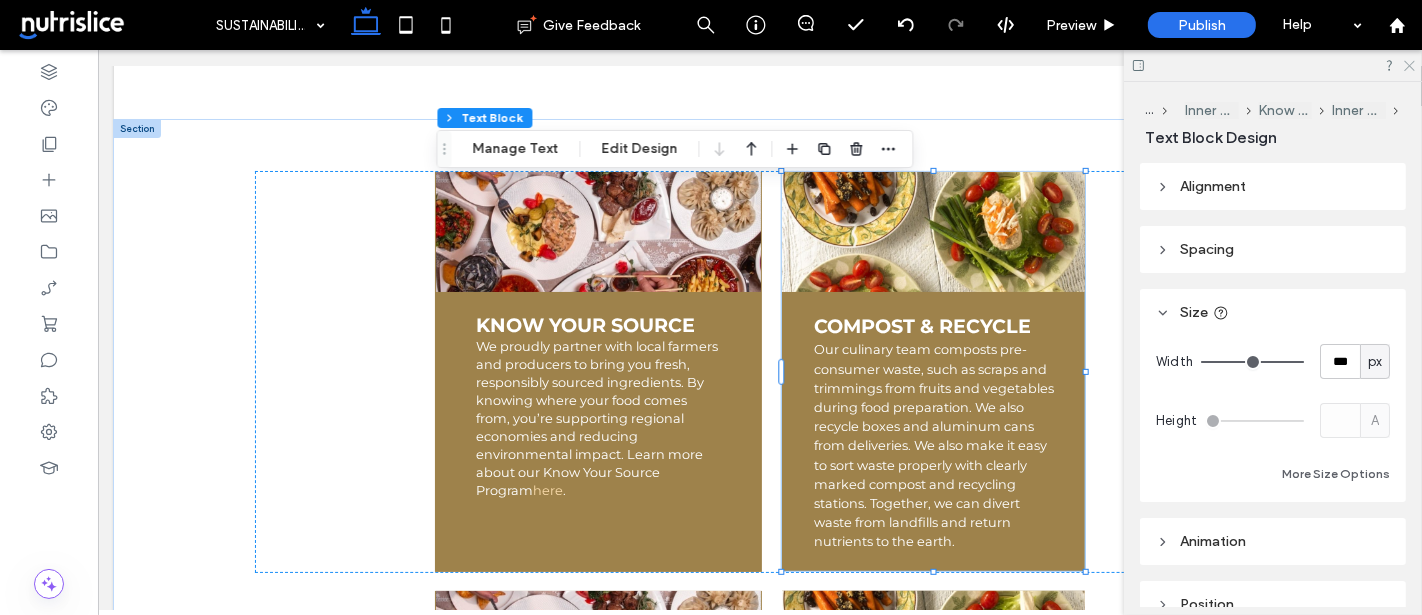 scroll, scrollTop: 0, scrollLeft: 0, axis: both 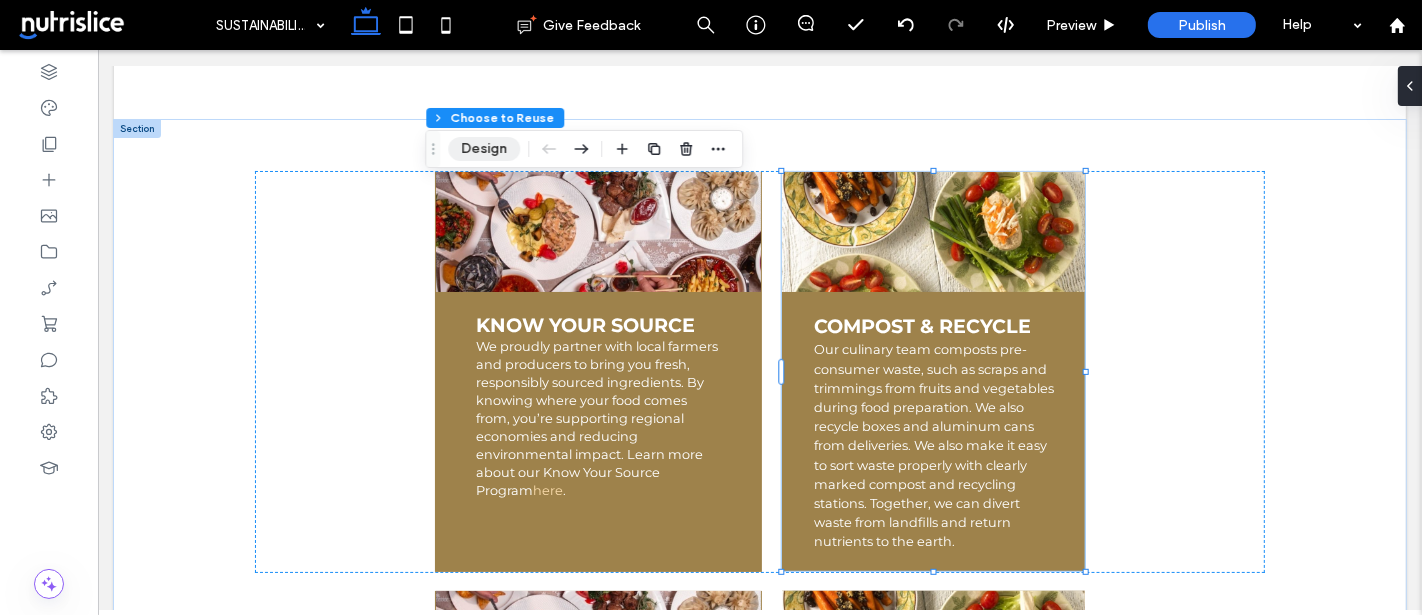 click on "Design" at bounding box center [484, 149] 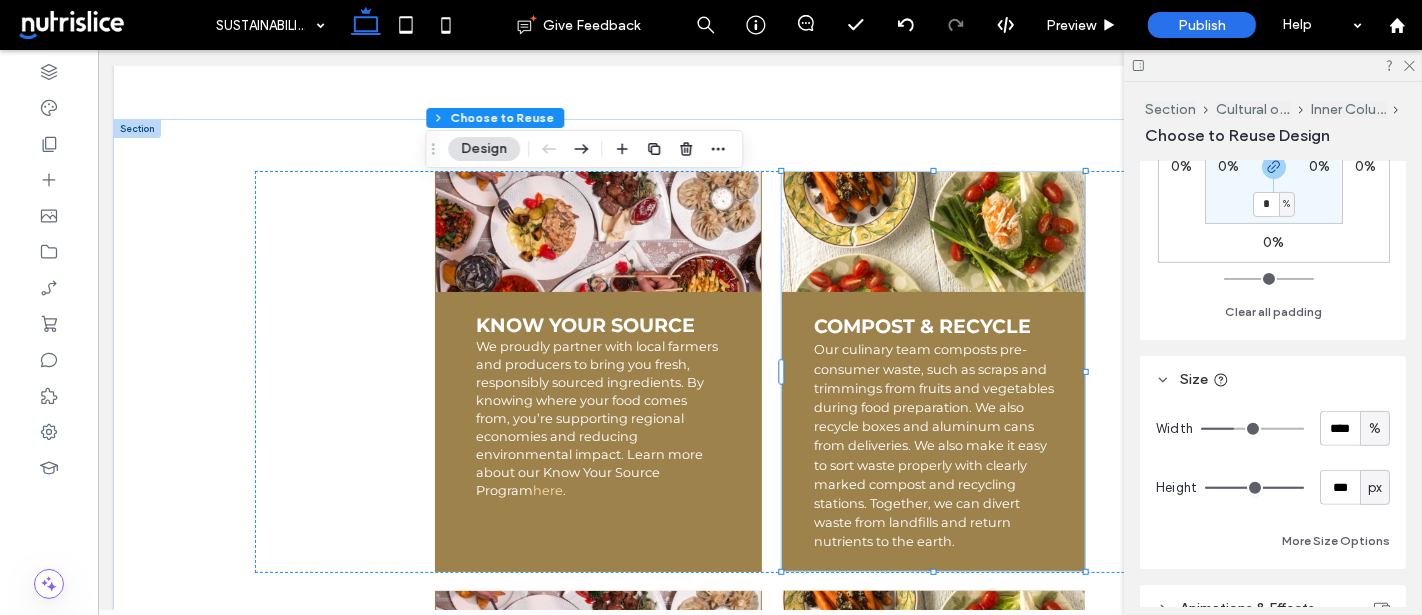 scroll, scrollTop: 763, scrollLeft: 0, axis: vertical 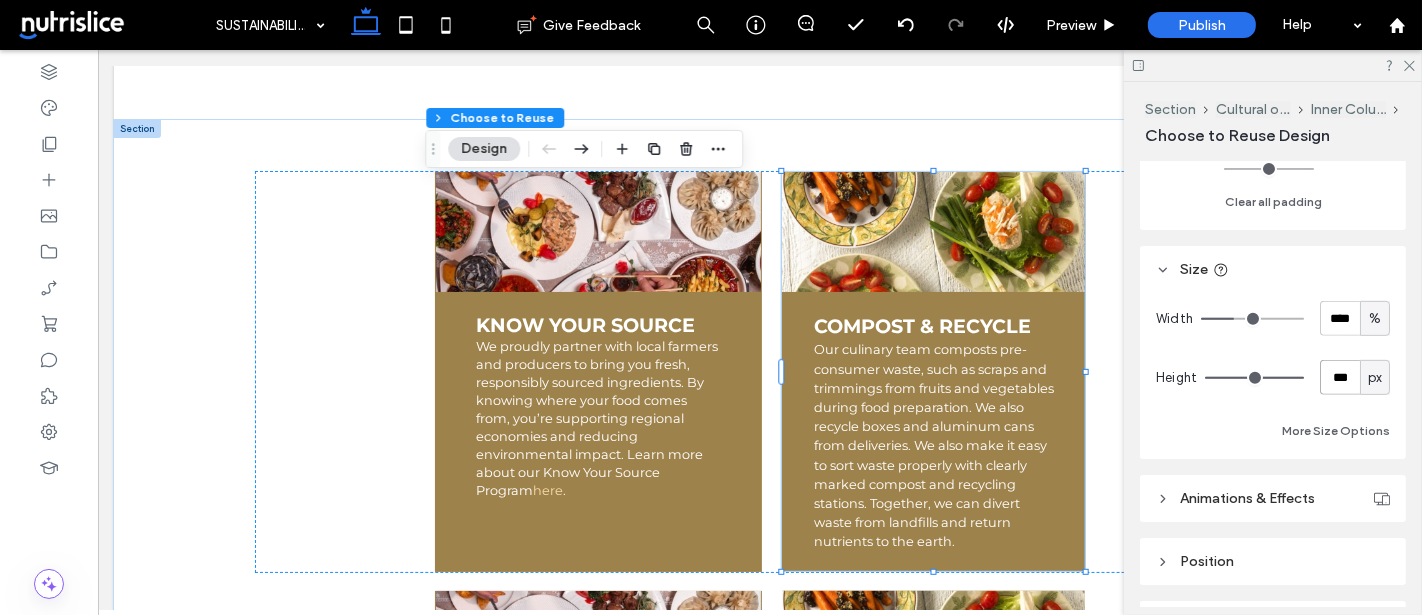 click on "***" at bounding box center (1340, 377) 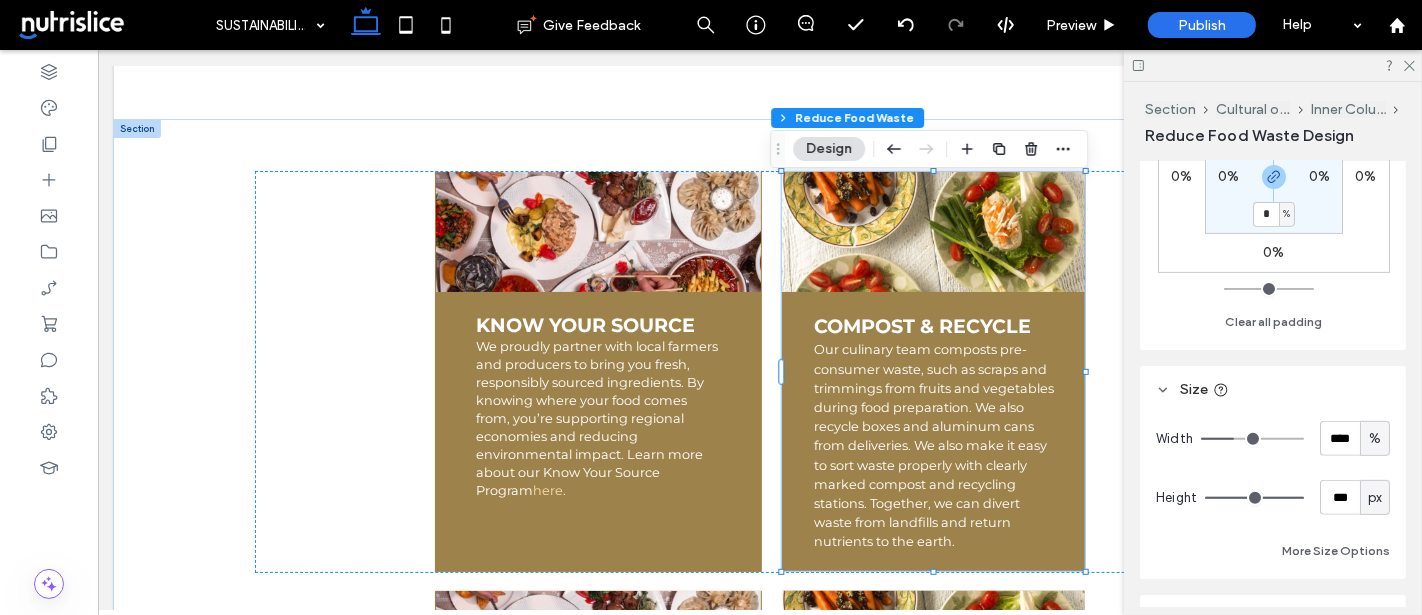 scroll, scrollTop: 662, scrollLeft: 0, axis: vertical 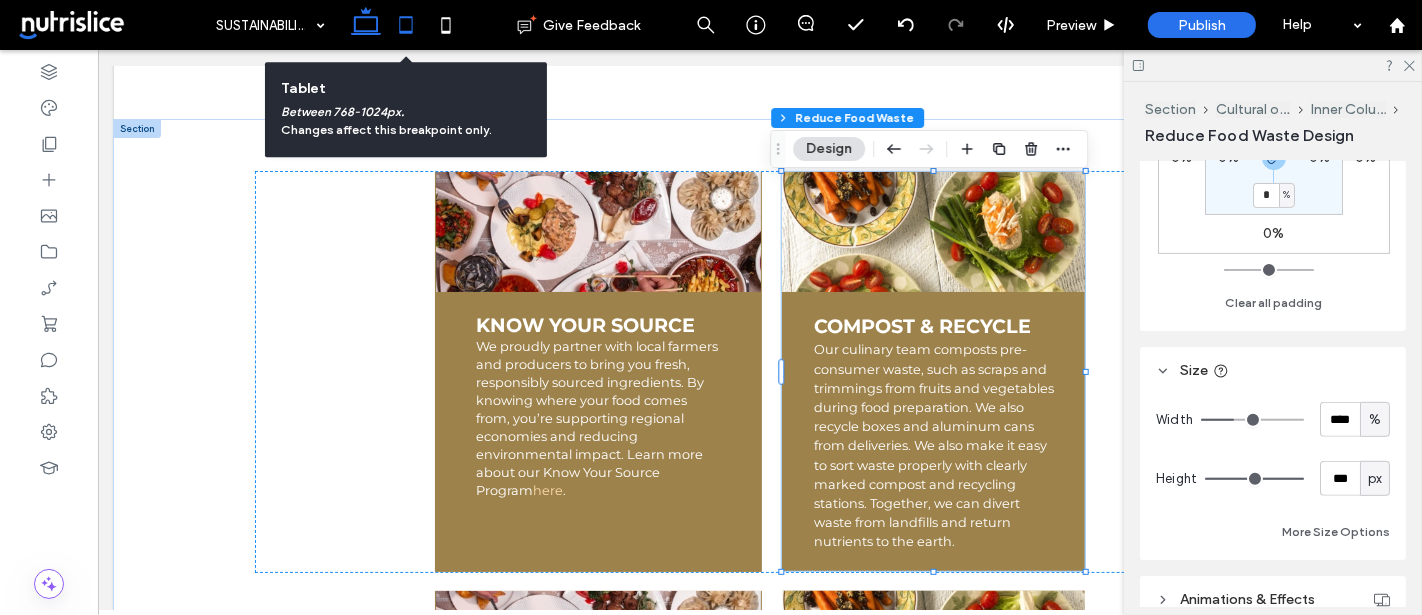 click 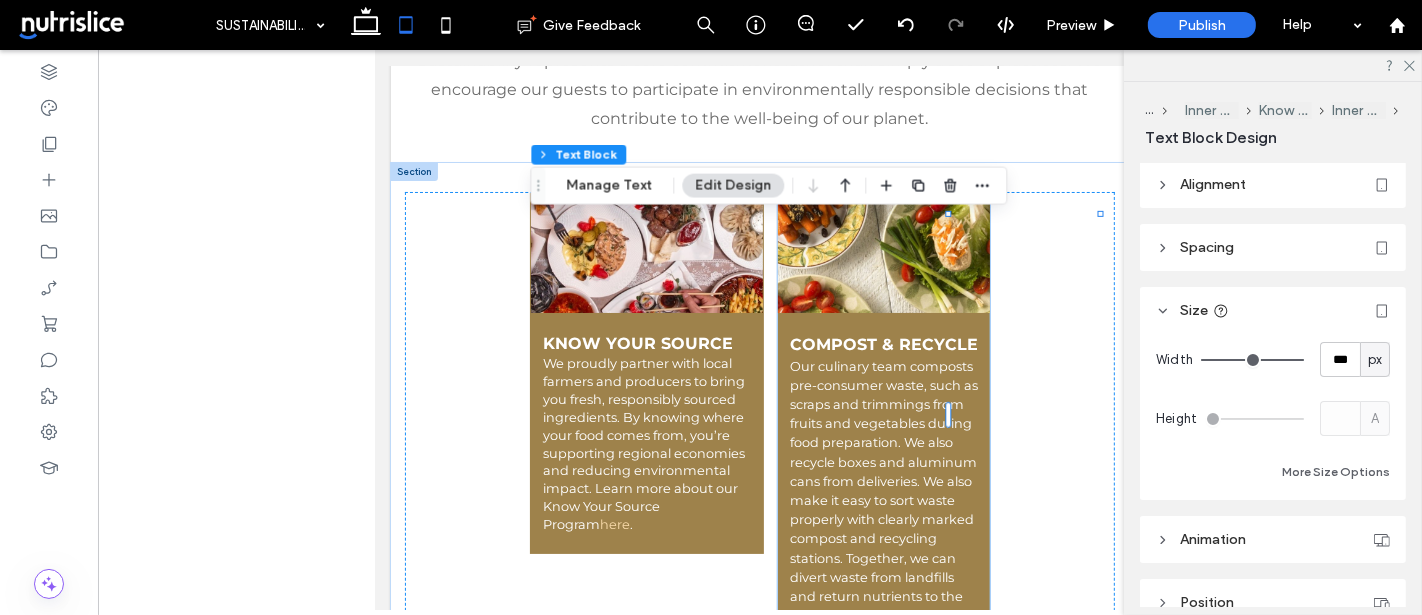 scroll, scrollTop: 0, scrollLeft: 0, axis: both 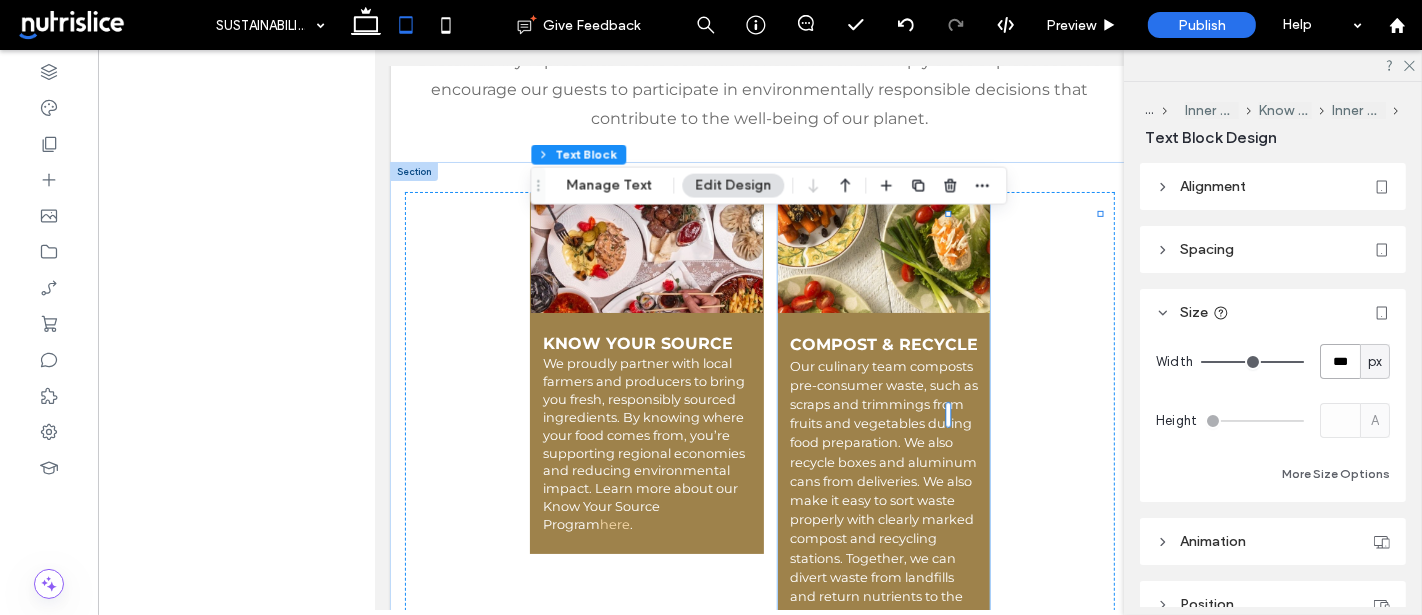 click on "***" at bounding box center [1340, 361] 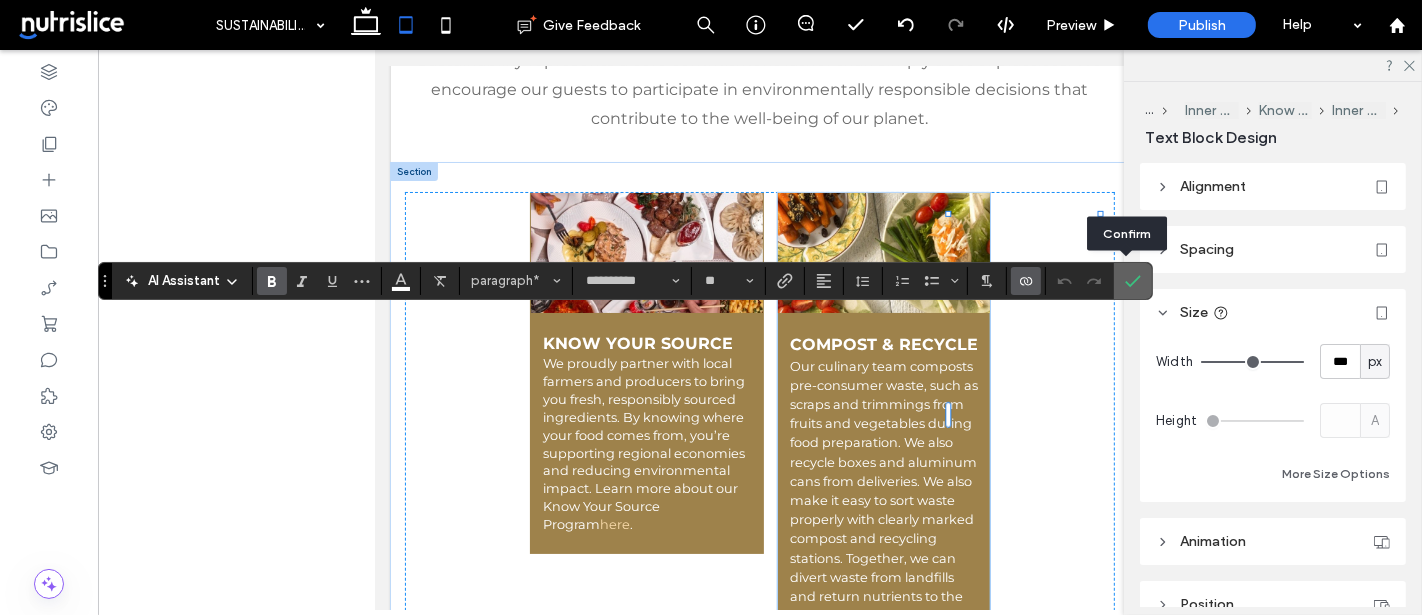 click 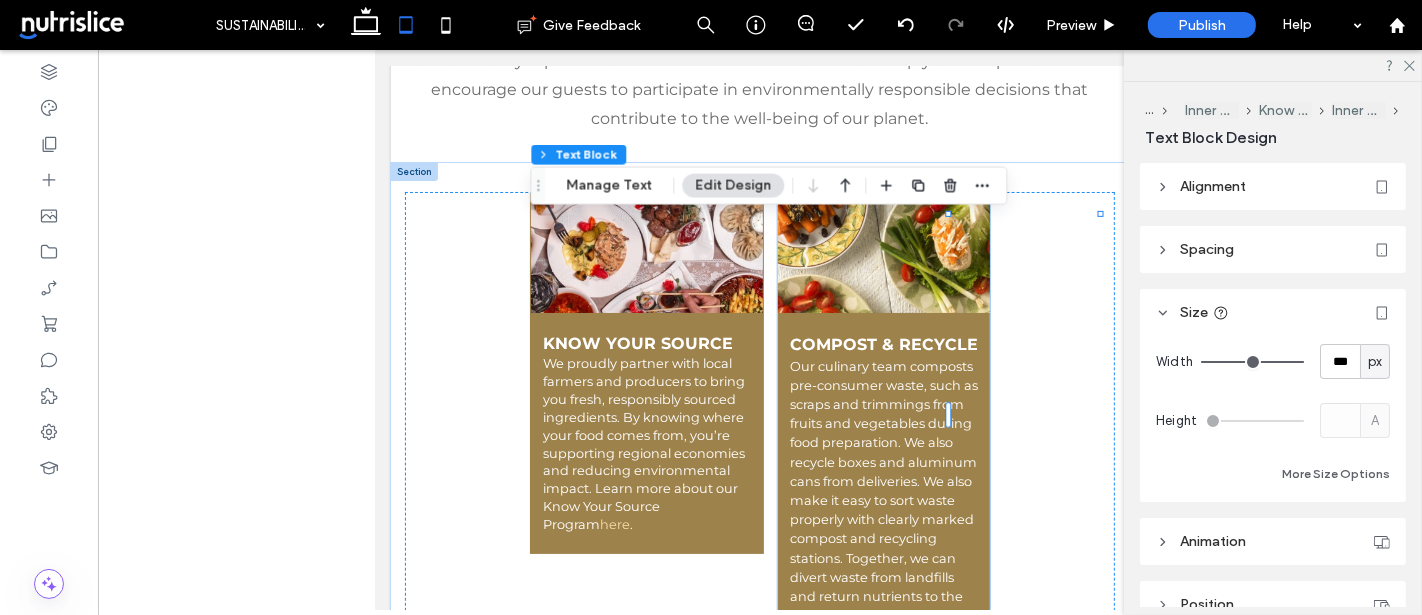 click on "Spacing" at bounding box center (1273, 249) 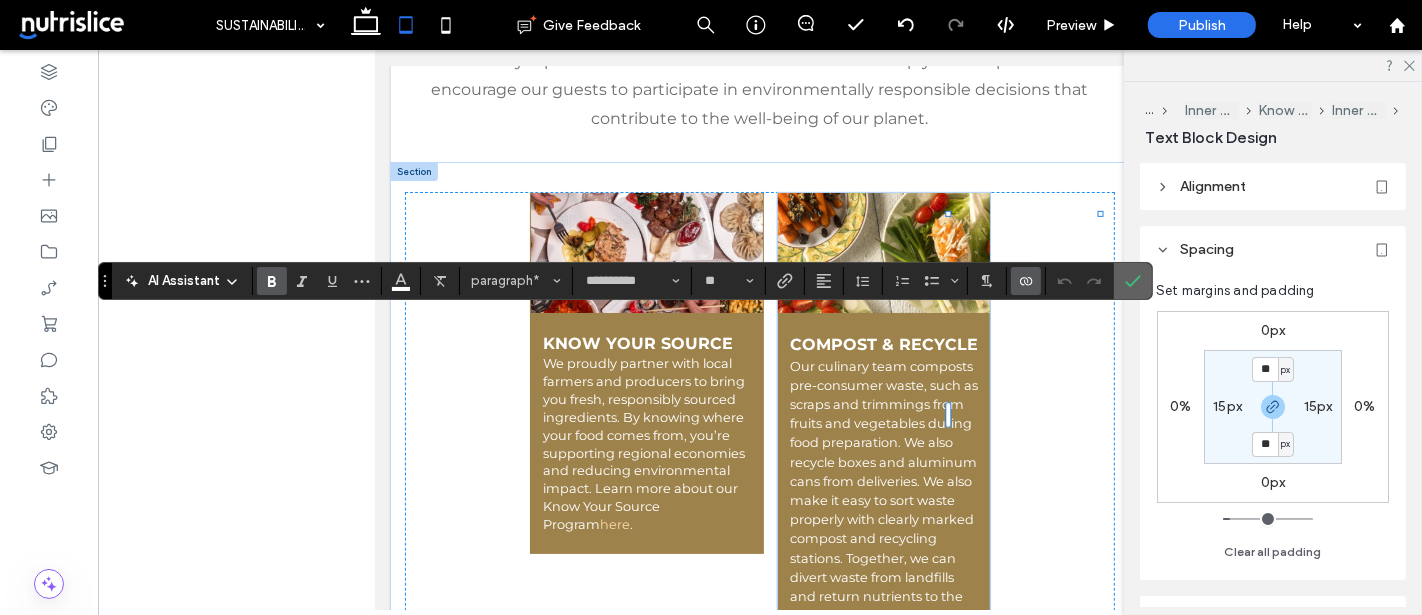 click 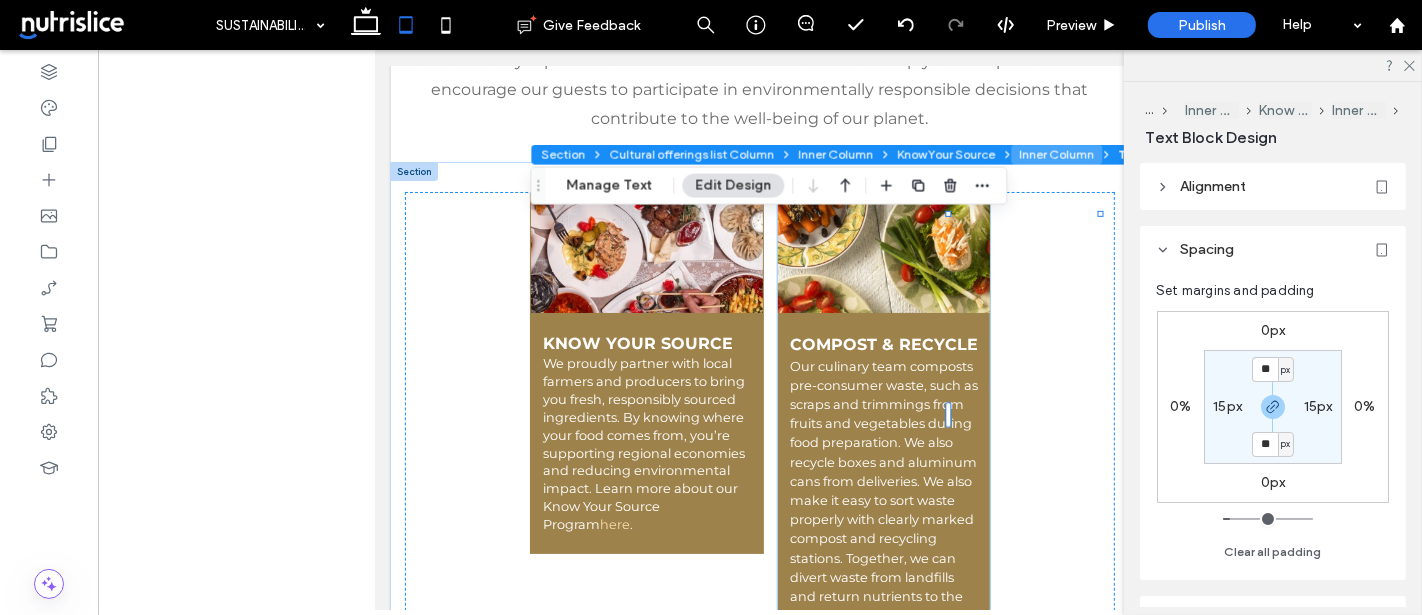 drag, startPoint x: 913, startPoint y: 150, endPoint x: 1014, endPoint y: 144, distance: 101.17806 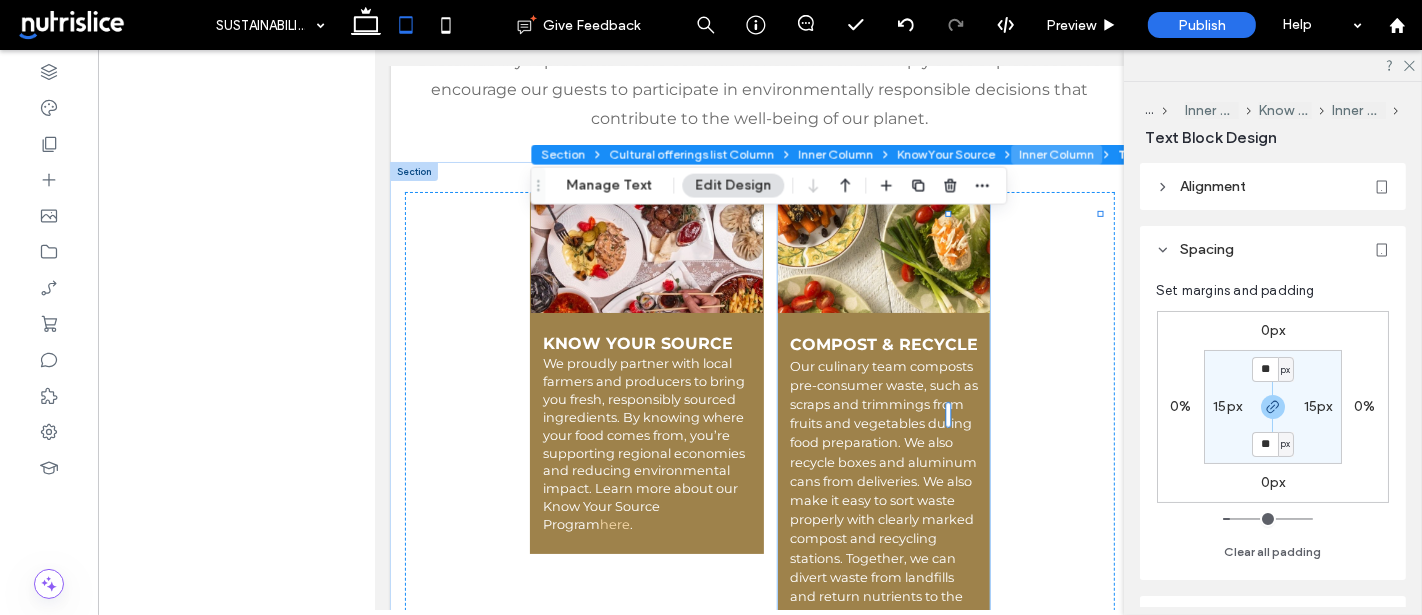 click on "Section Cultural offerings list Column  Inner Column Know Your Source Inner Column Text Block" at bounding box center [860, 155] 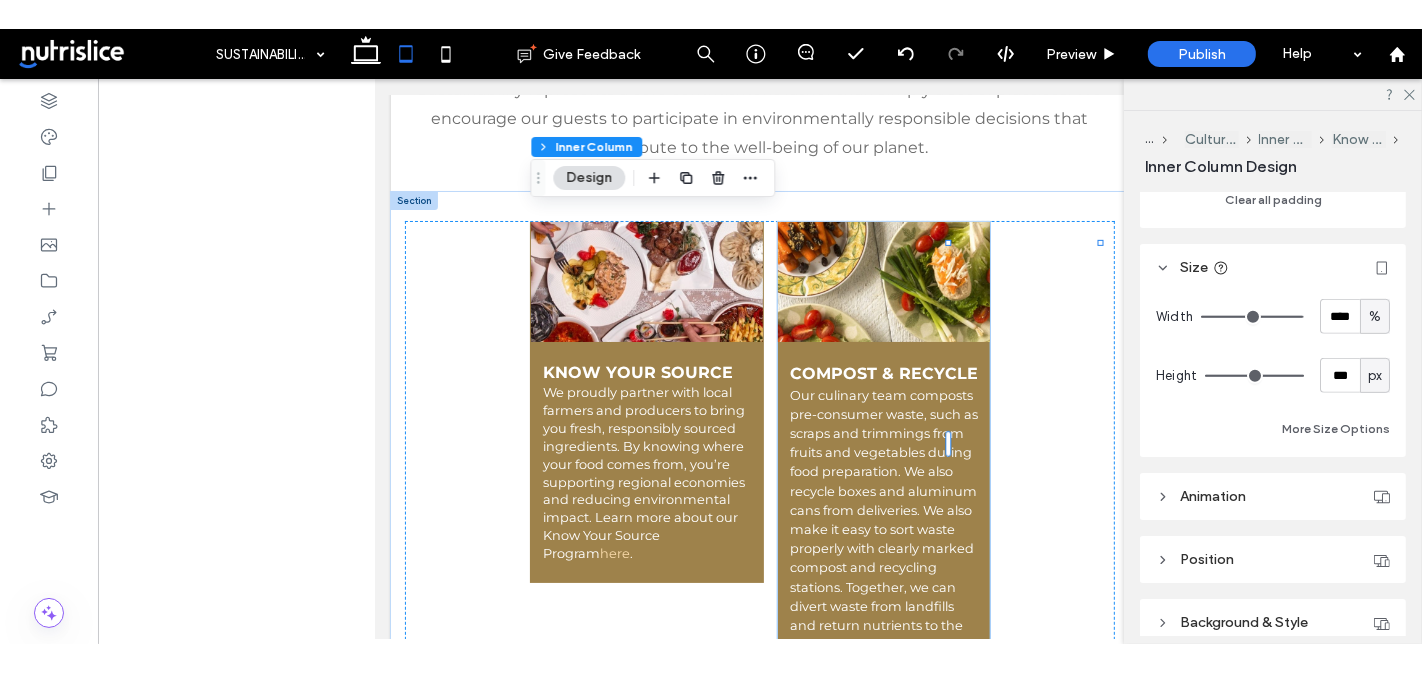 scroll, scrollTop: 882, scrollLeft: 0, axis: vertical 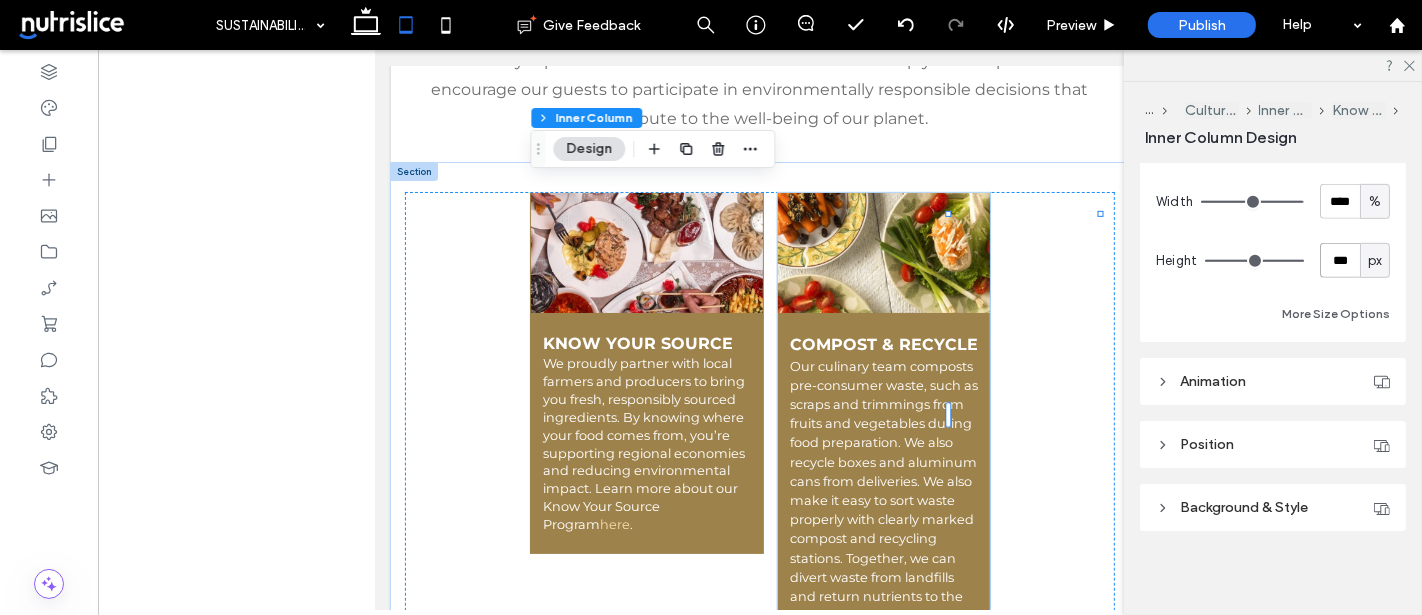click on "***" at bounding box center [1340, 260] 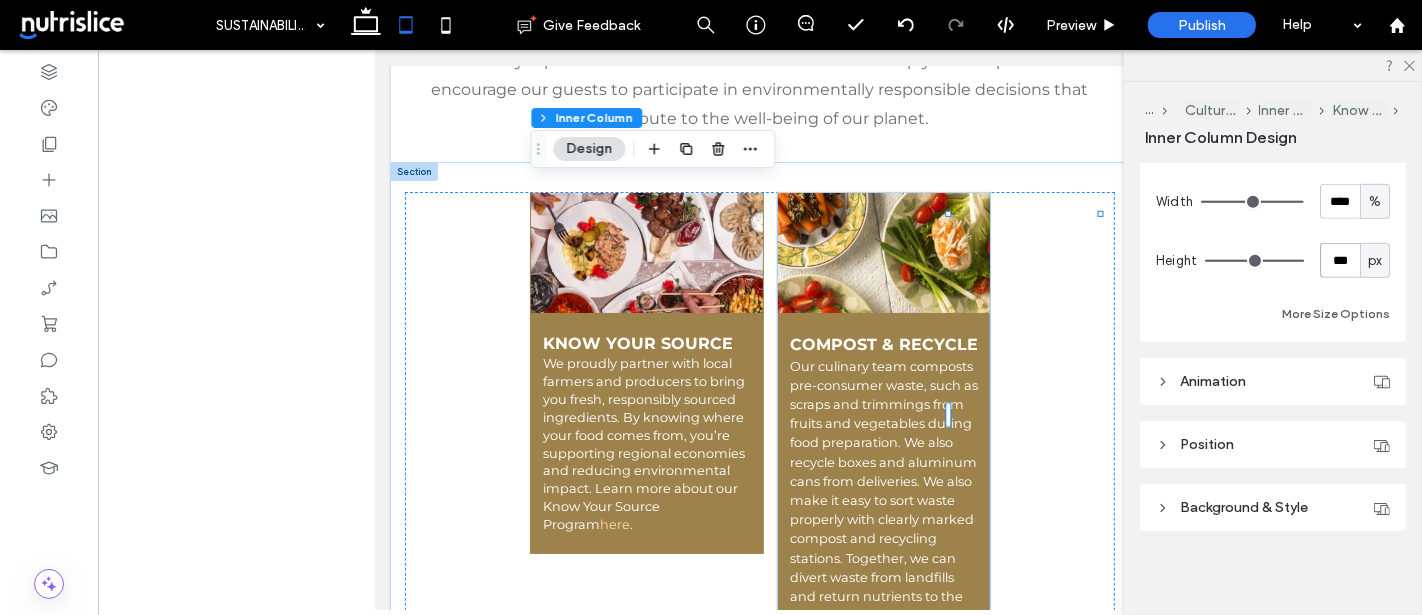 type on "***" 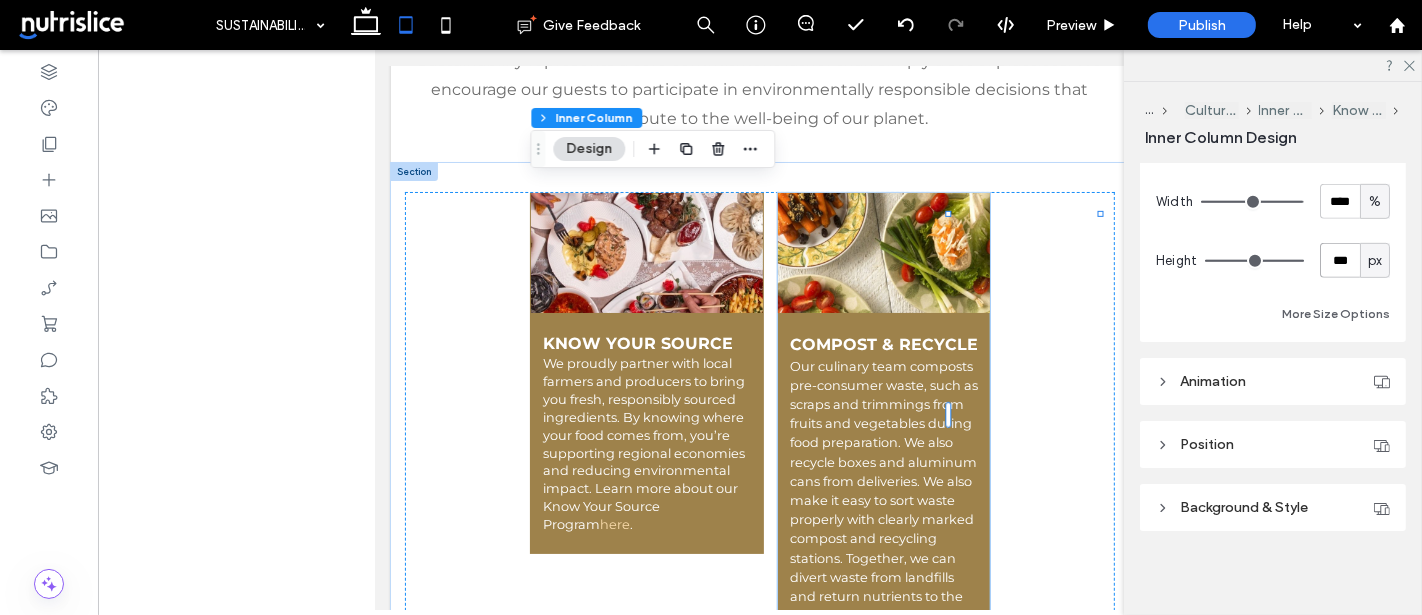 type on "***" 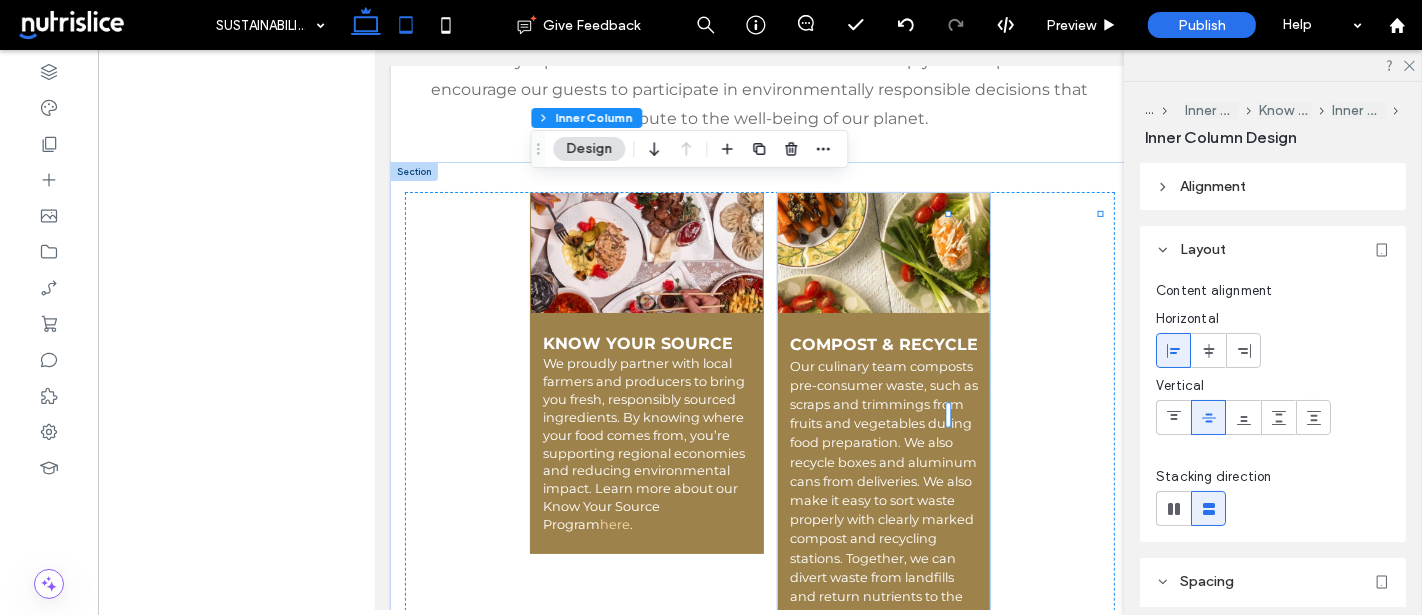 click 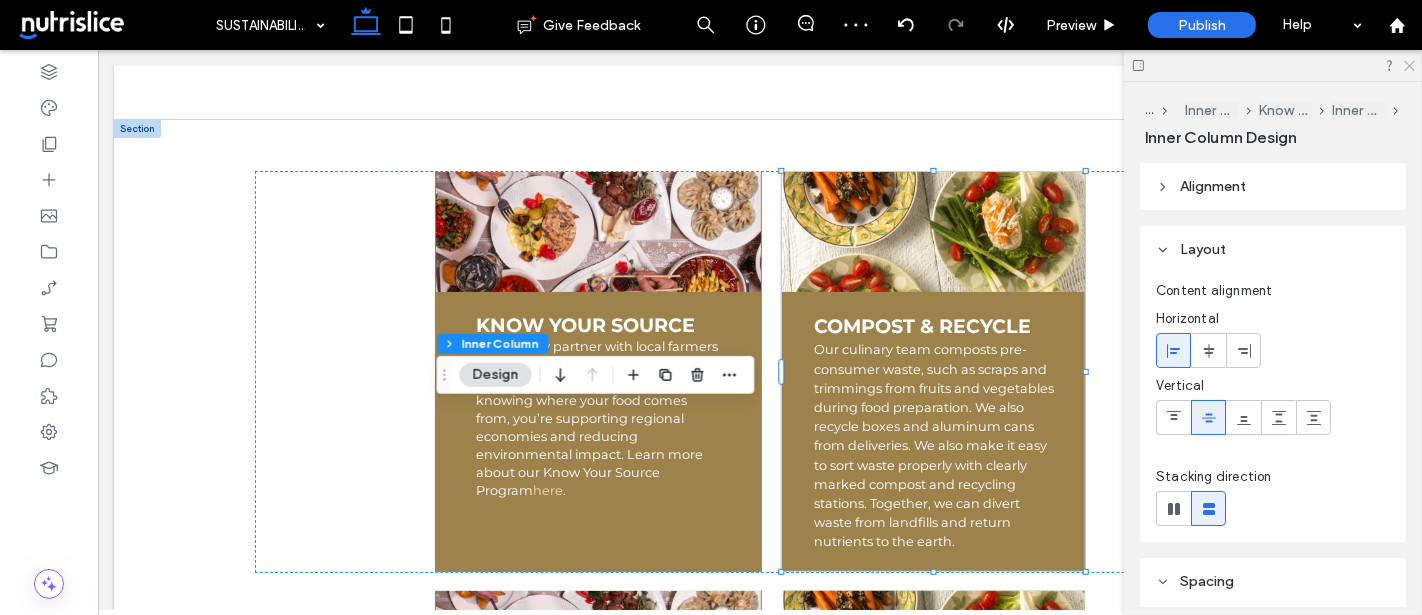 click 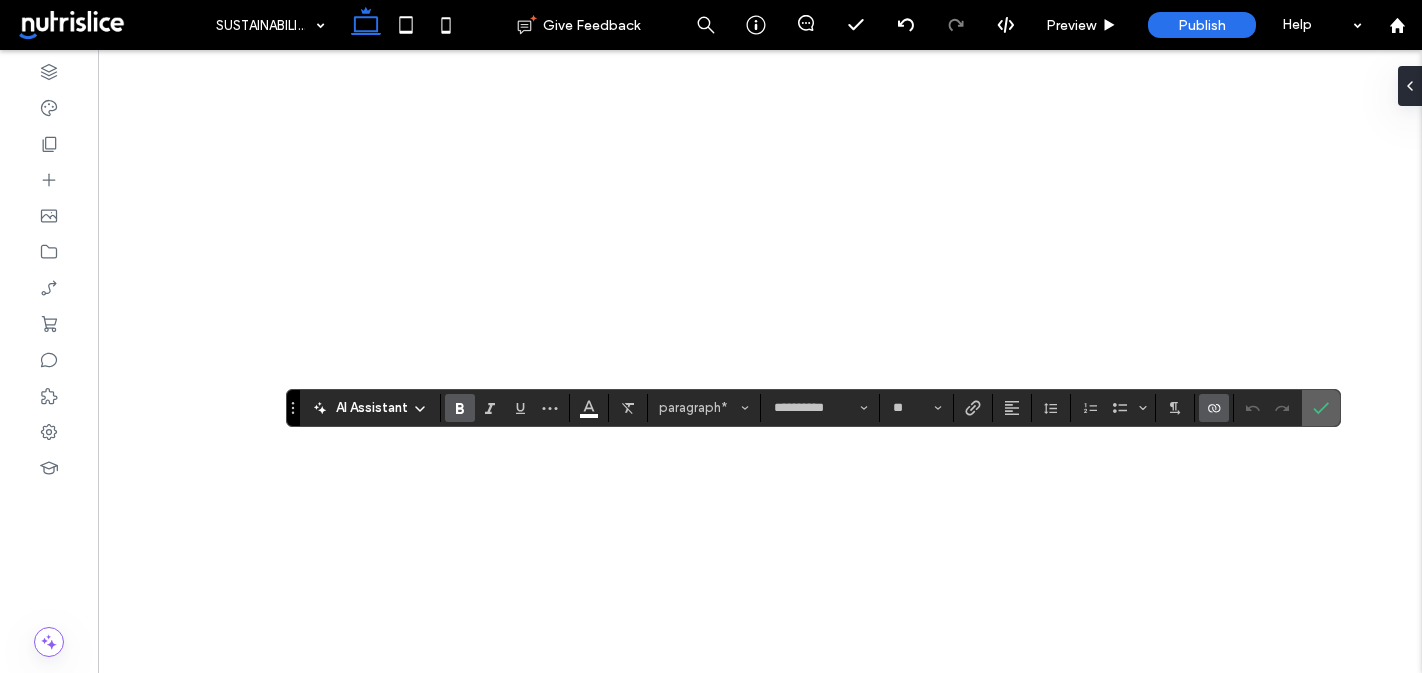 scroll, scrollTop: 0, scrollLeft: 0, axis: both 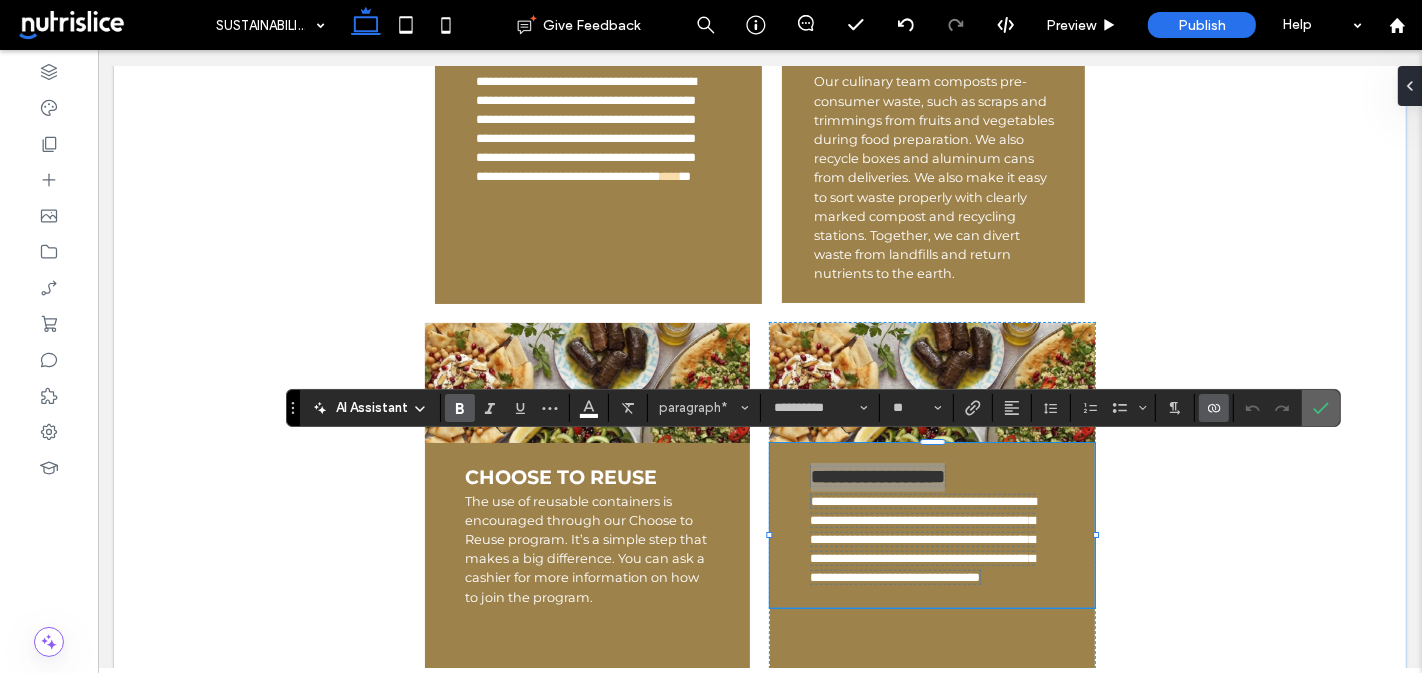 click 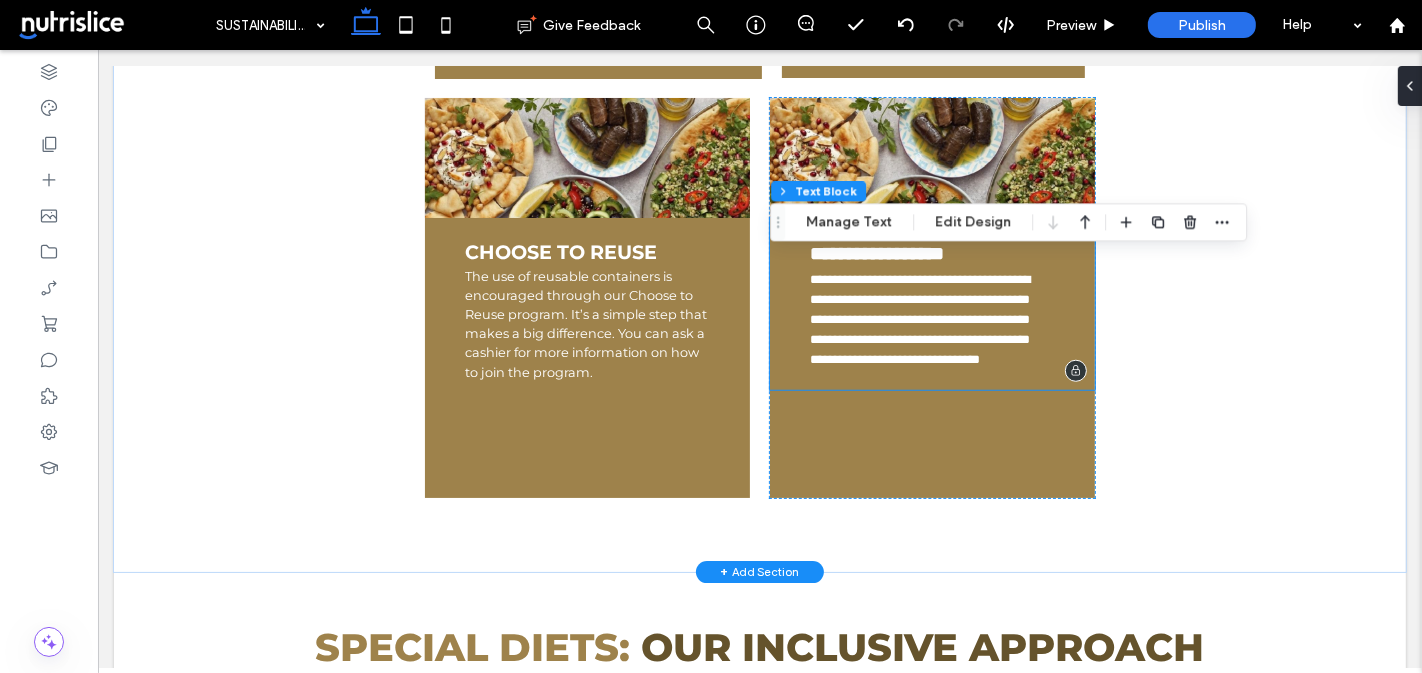 scroll, scrollTop: 1276, scrollLeft: 0, axis: vertical 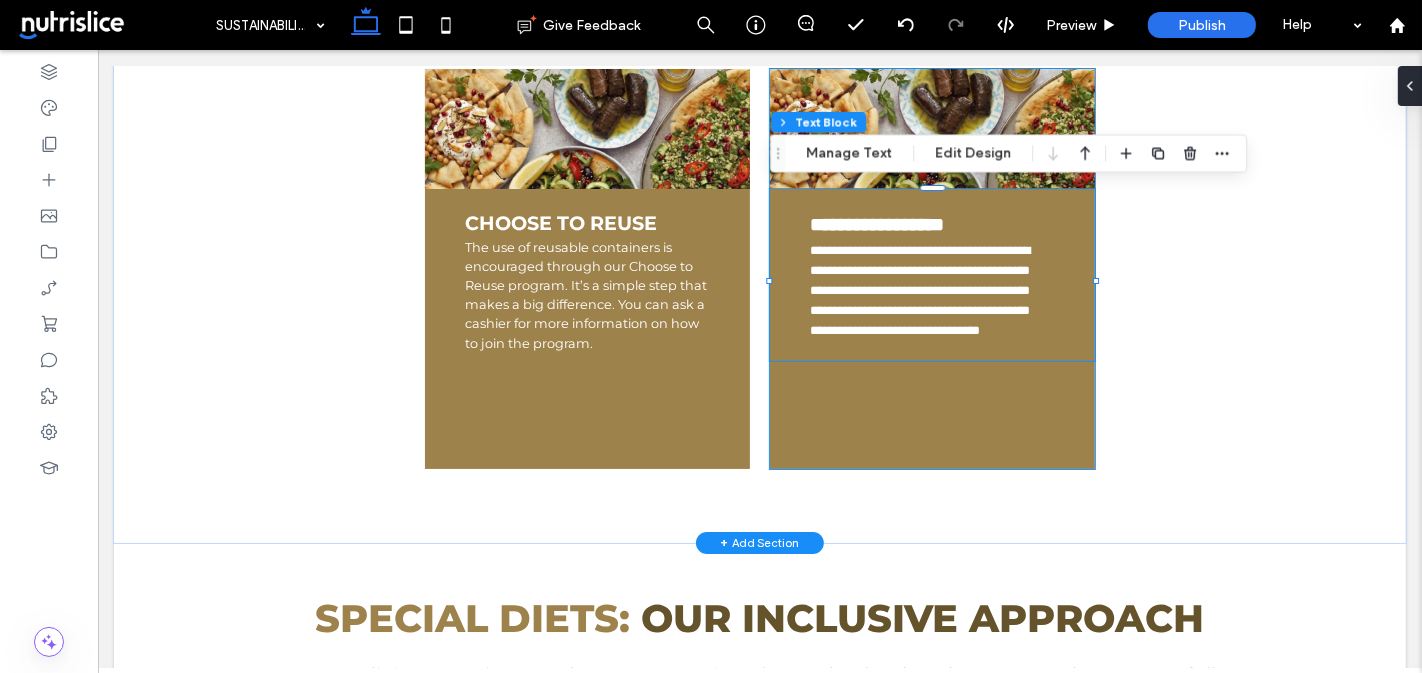 click on "**********" at bounding box center [931, 269] 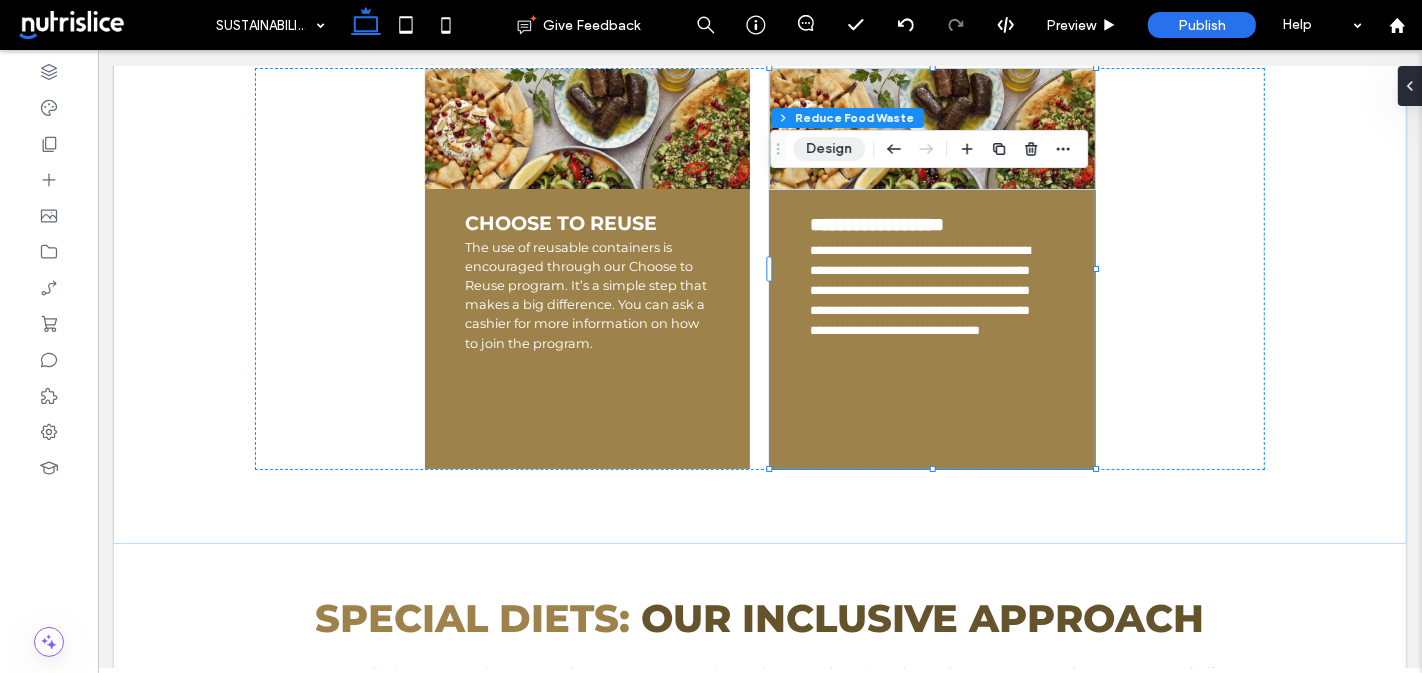 click on "Design" at bounding box center [829, 149] 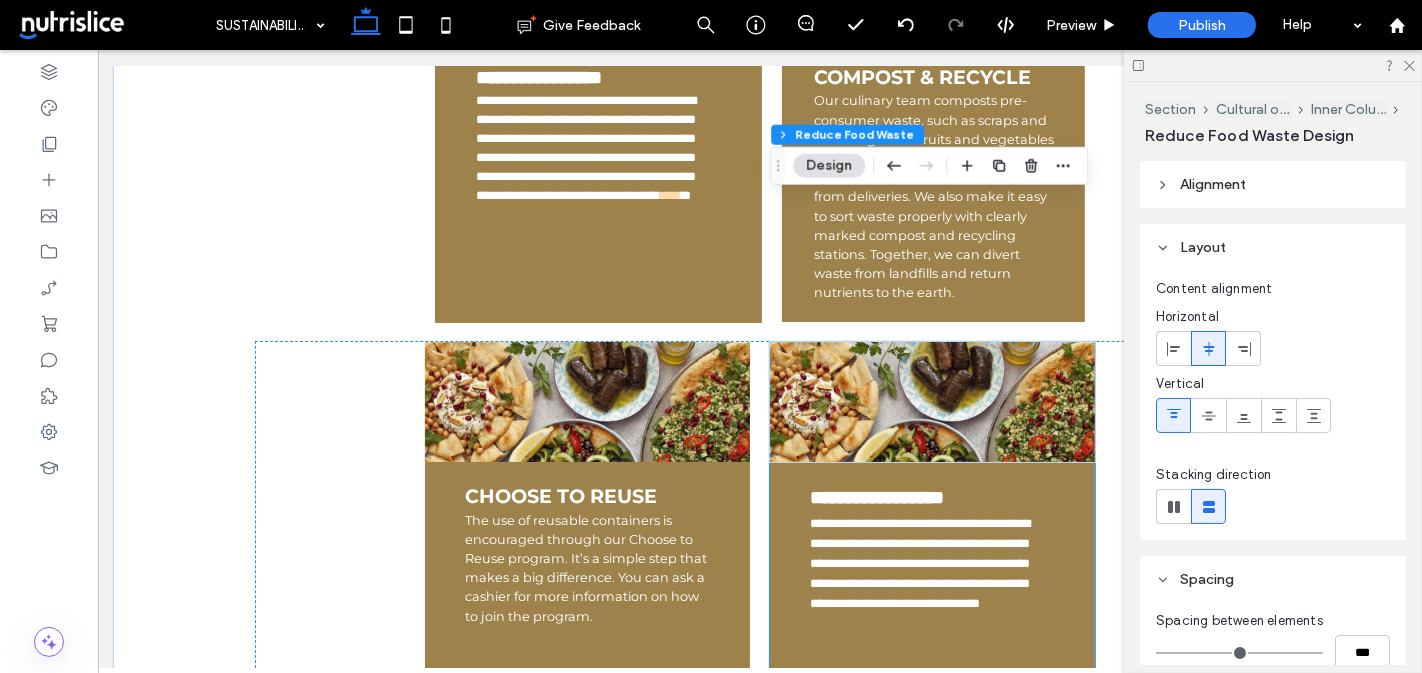 scroll, scrollTop: 868, scrollLeft: 0, axis: vertical 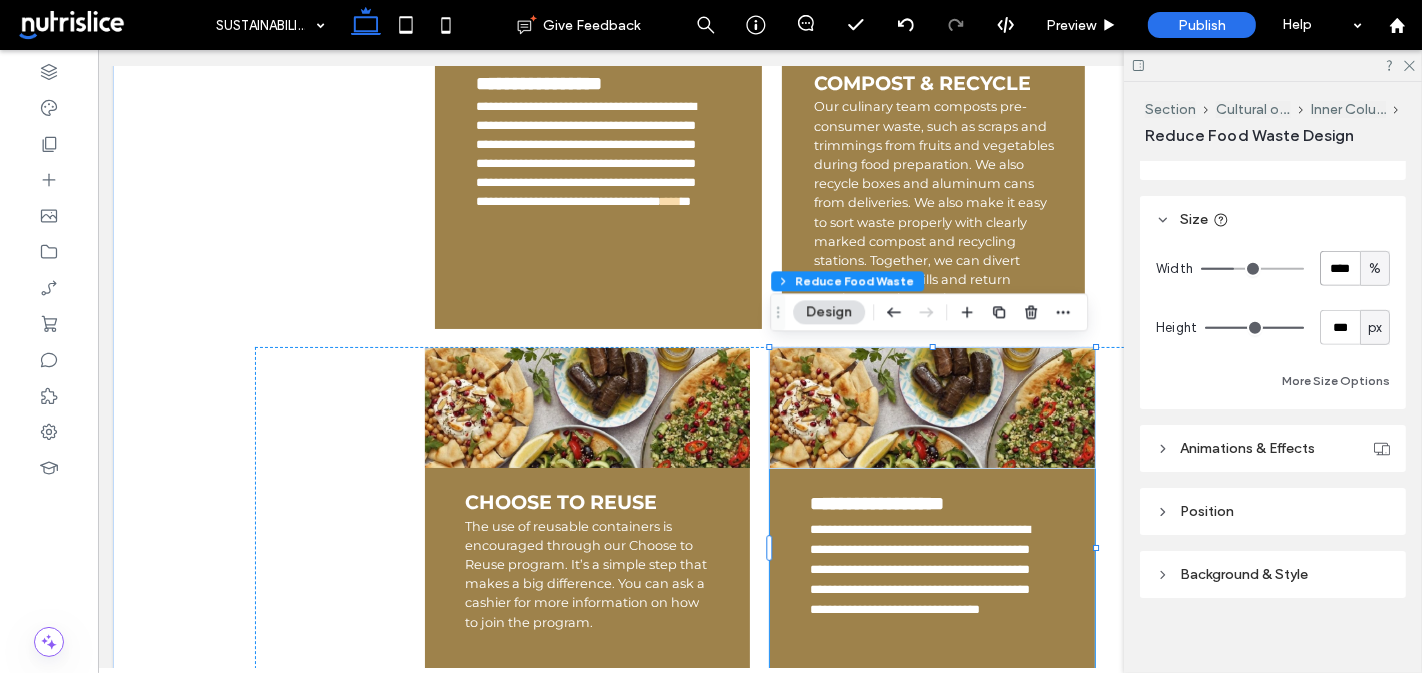 click on "****" at bounding box center (1340, 268) 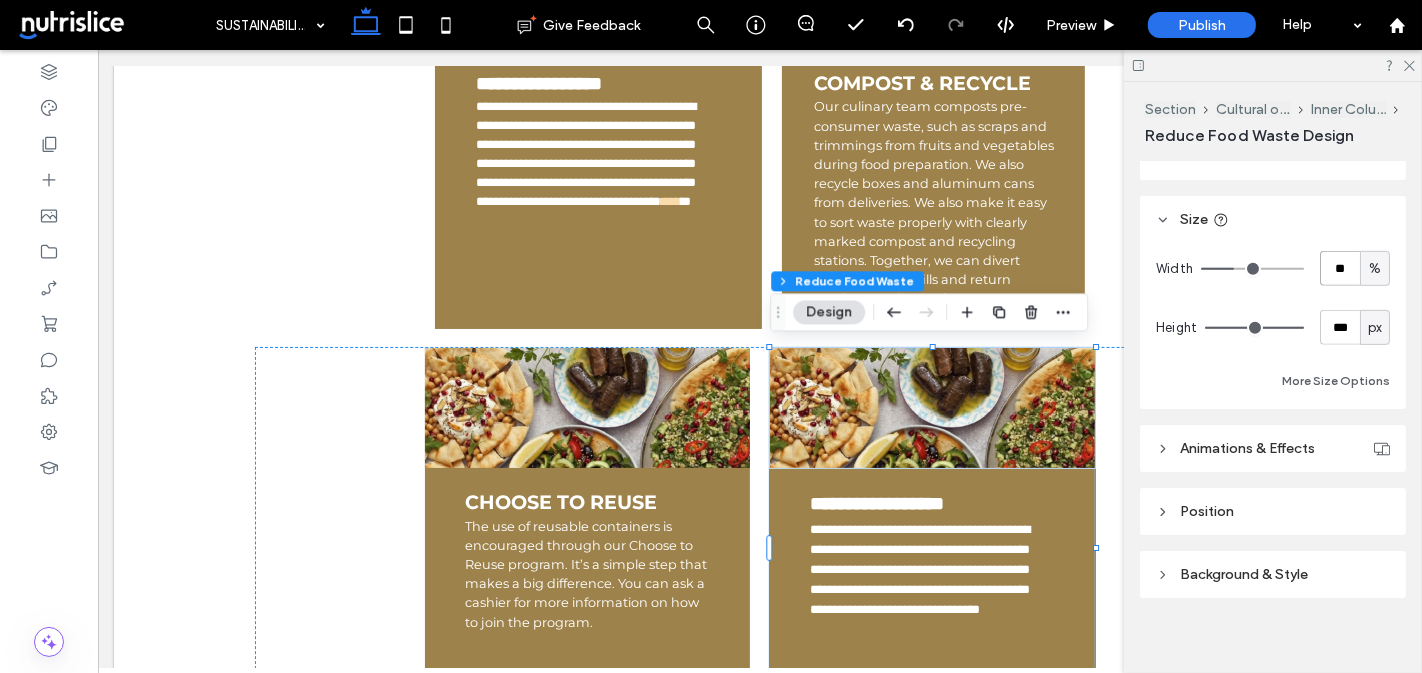 type on "**" 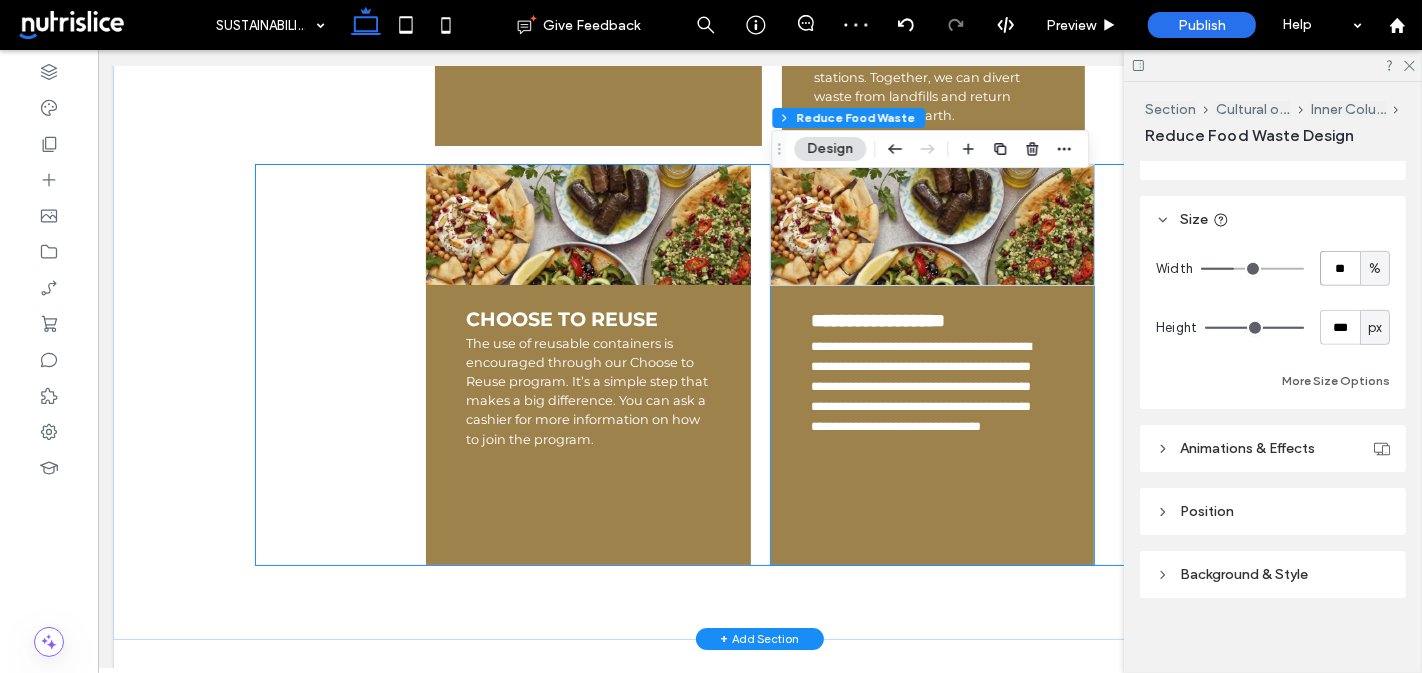 scroll, scrollTop: 1224, scrollLeft: 0, axis: vertical 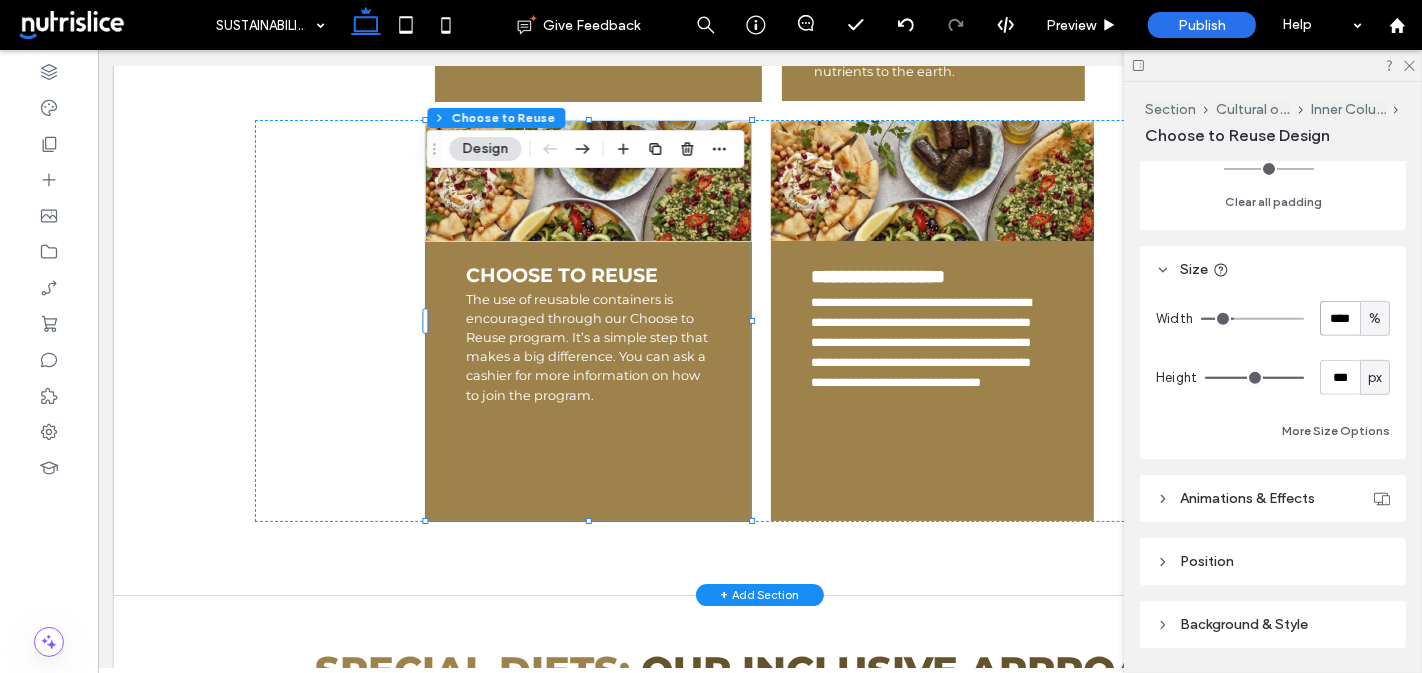 click on "****" at bounding box center [1340, 318] 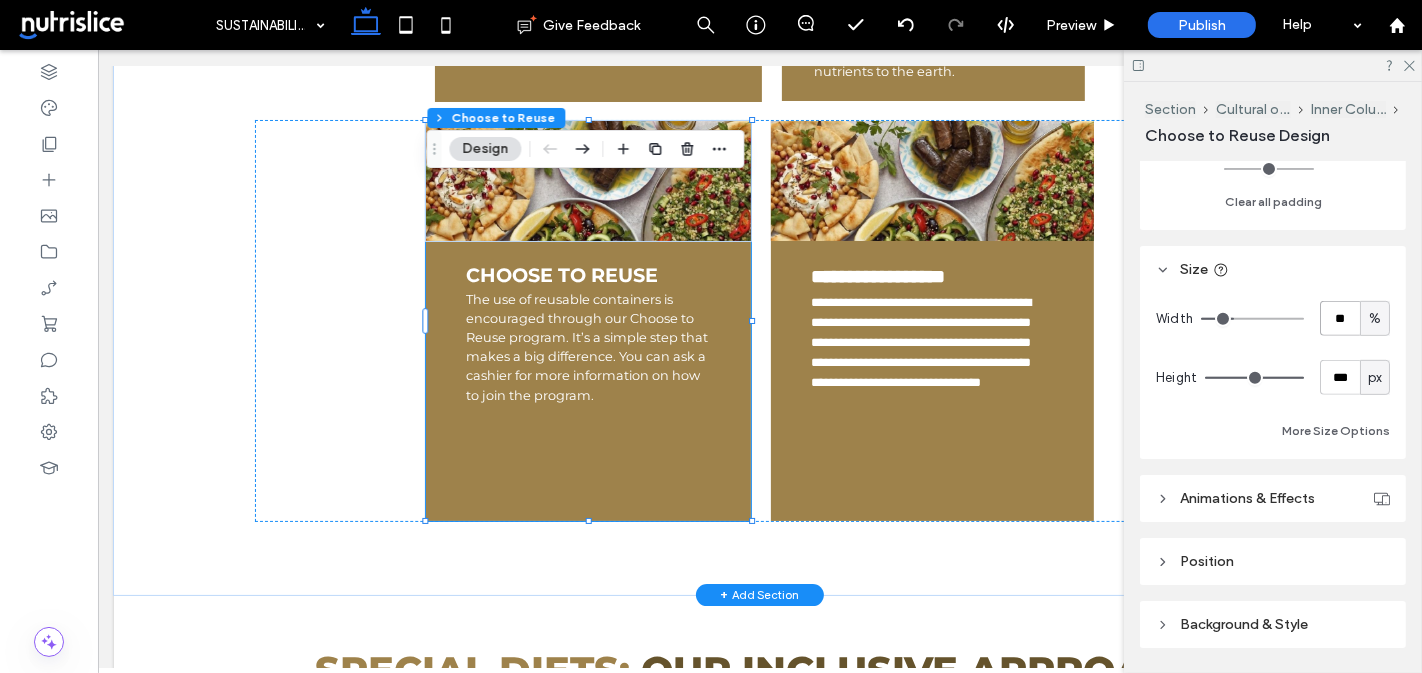 type on "**" 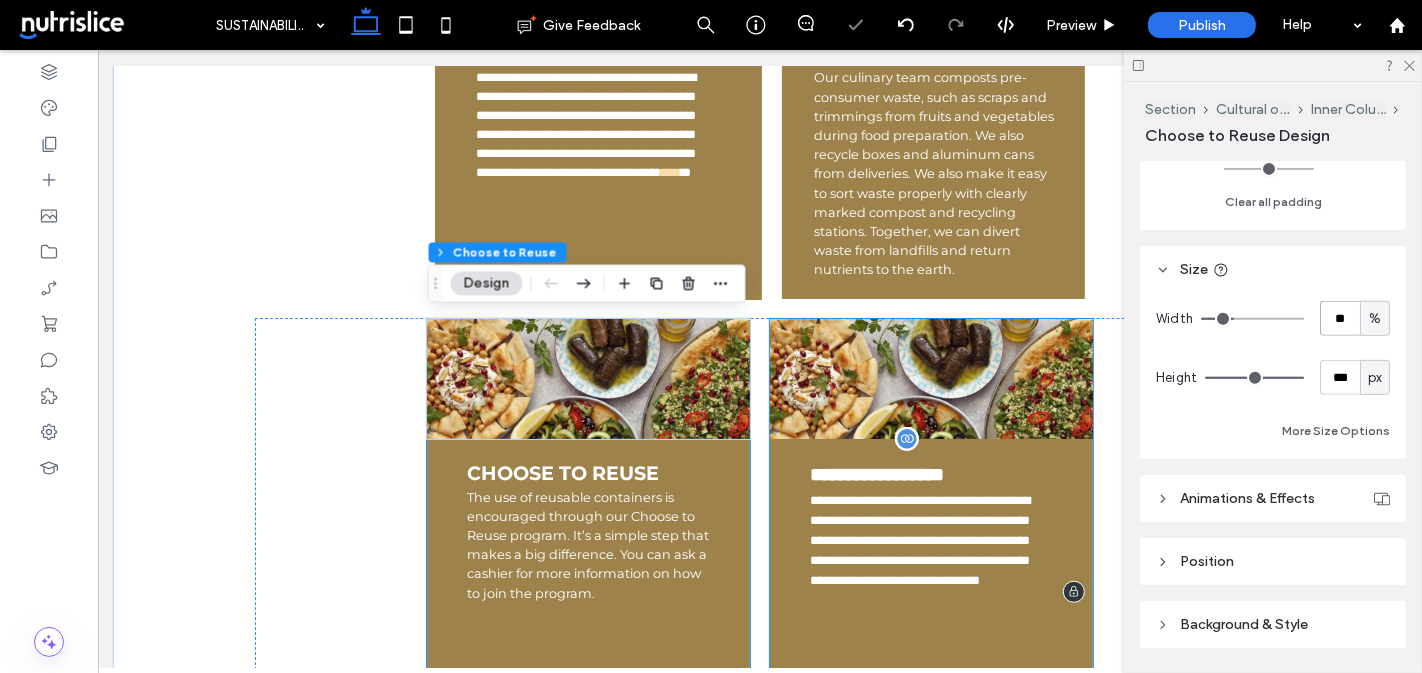 scroll, scrollTop: 886, scrollLeft: 0, axis: vertical 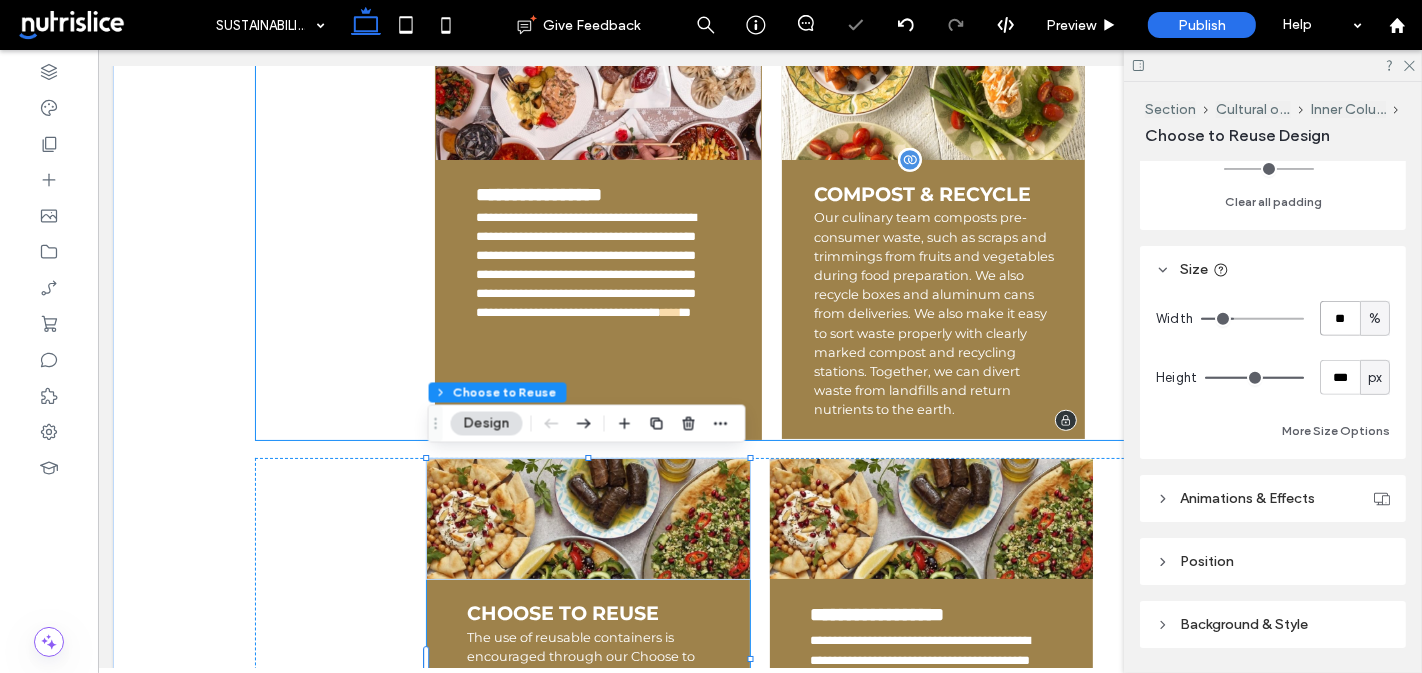 click on "Our culinary team composts pre-consumer waste, such as scraps and trimmings from fruits and vegetables during food preparation. We also recycle boxes and aluminum cans from deliveries. We also make it easy to sort waste properly with clearly marked compost and recycling stations. Together, we can divert waste from landfills and return nutrients to the earth." at bounding box center [936, 313] 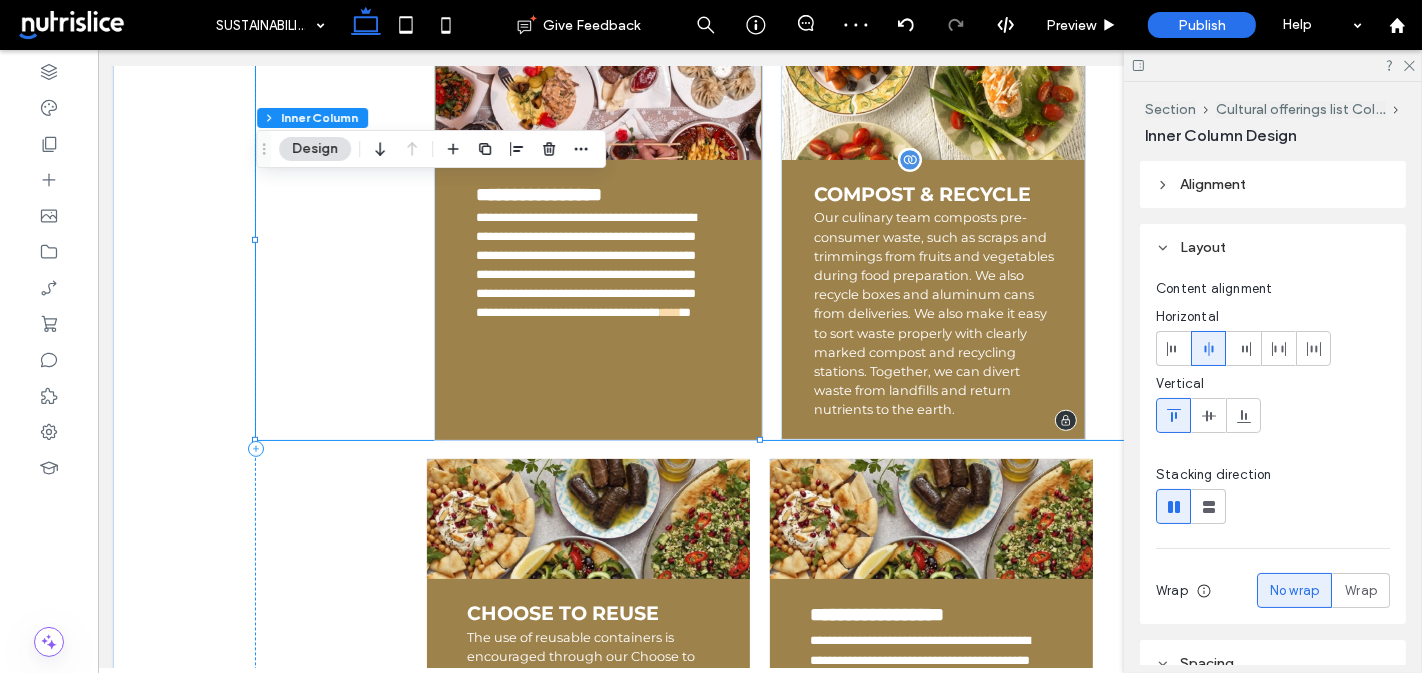 click on "Our culinary team composts pre-consumer waste, such as scraps and trimmings from fruits and vegetables during food preparation. We also recycle boxes and aluminum cans from deliveries. We also make it easy to sort waste properly with clearly marked compost and recycling stations. Together, we can divert waste from landfills and return nutrients to the earth." at bounding box center (936, 313) 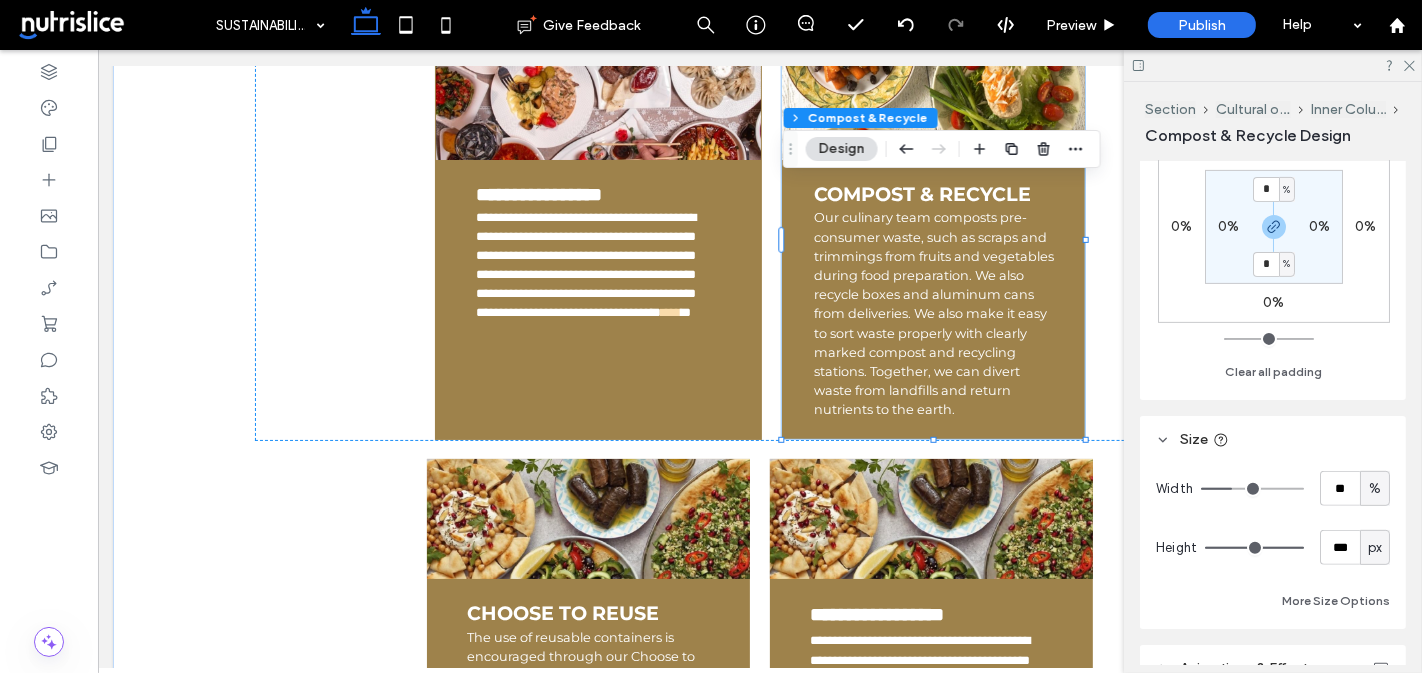 scroll, scrollTop: 688, scrollLeft: 0, axis: vertical 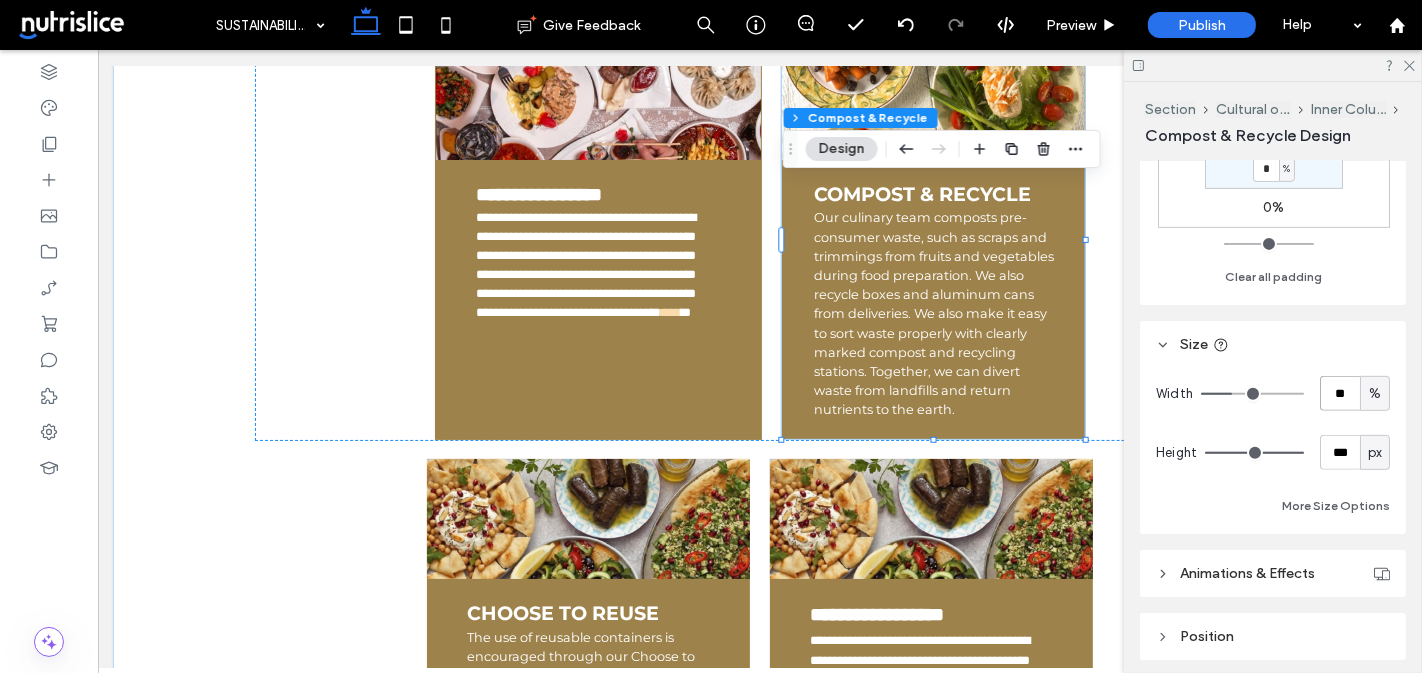 click on "**" at bounding box center (1340, 393) 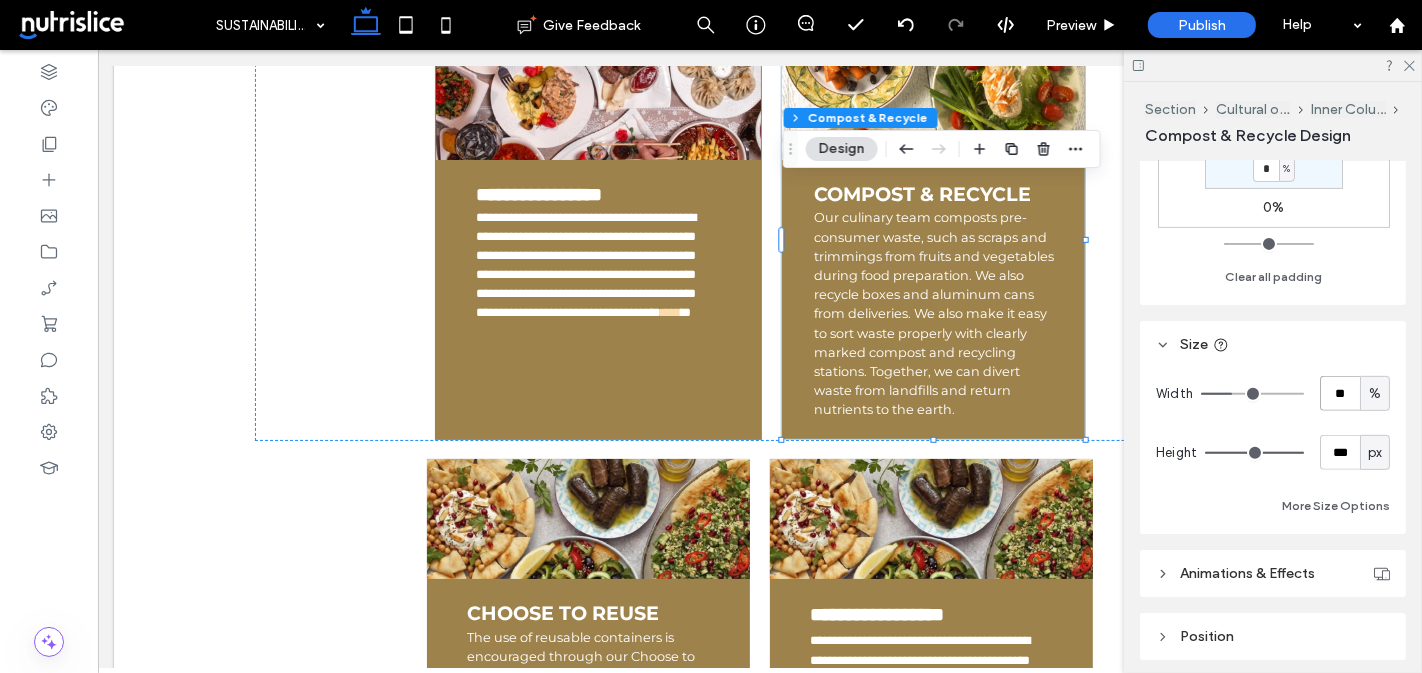 type on "**" 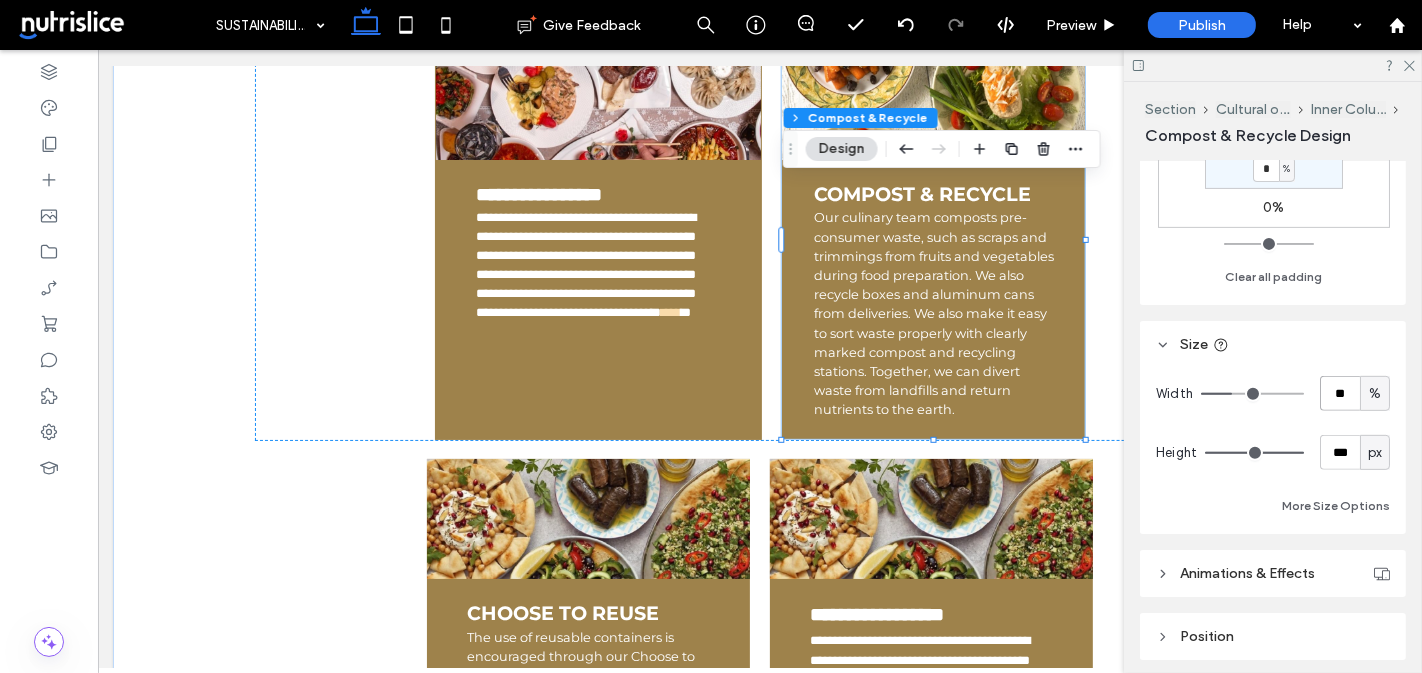 type on "**" 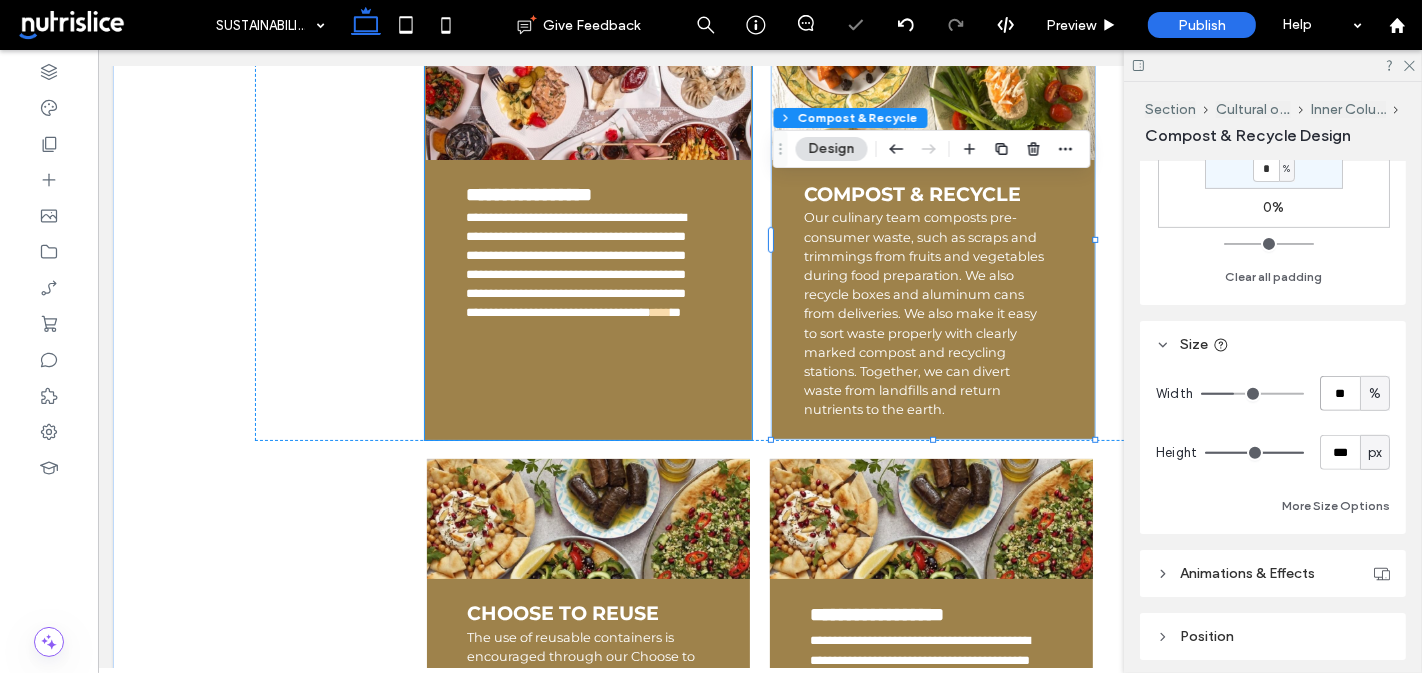click on "**********" at bounding box center (587, 240) 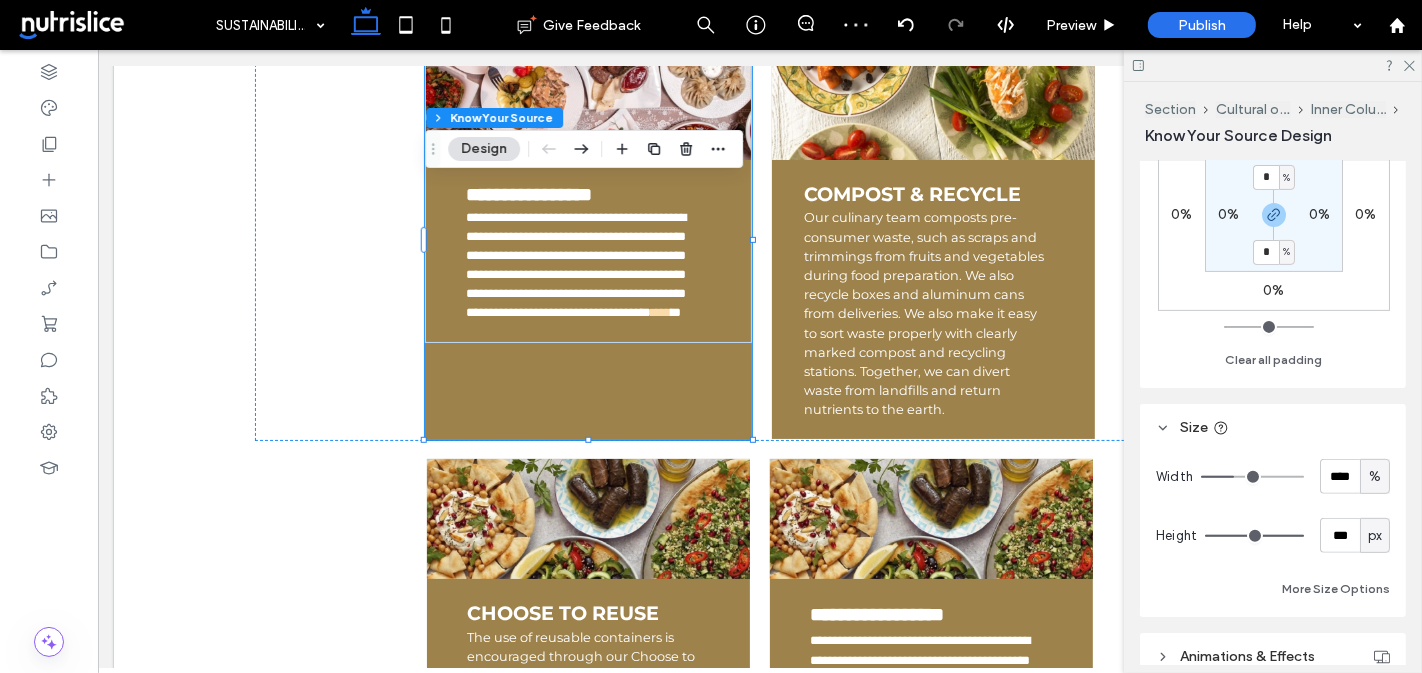 scroll, scrollTop: 610, scrollLeft: 0, axis: vertical 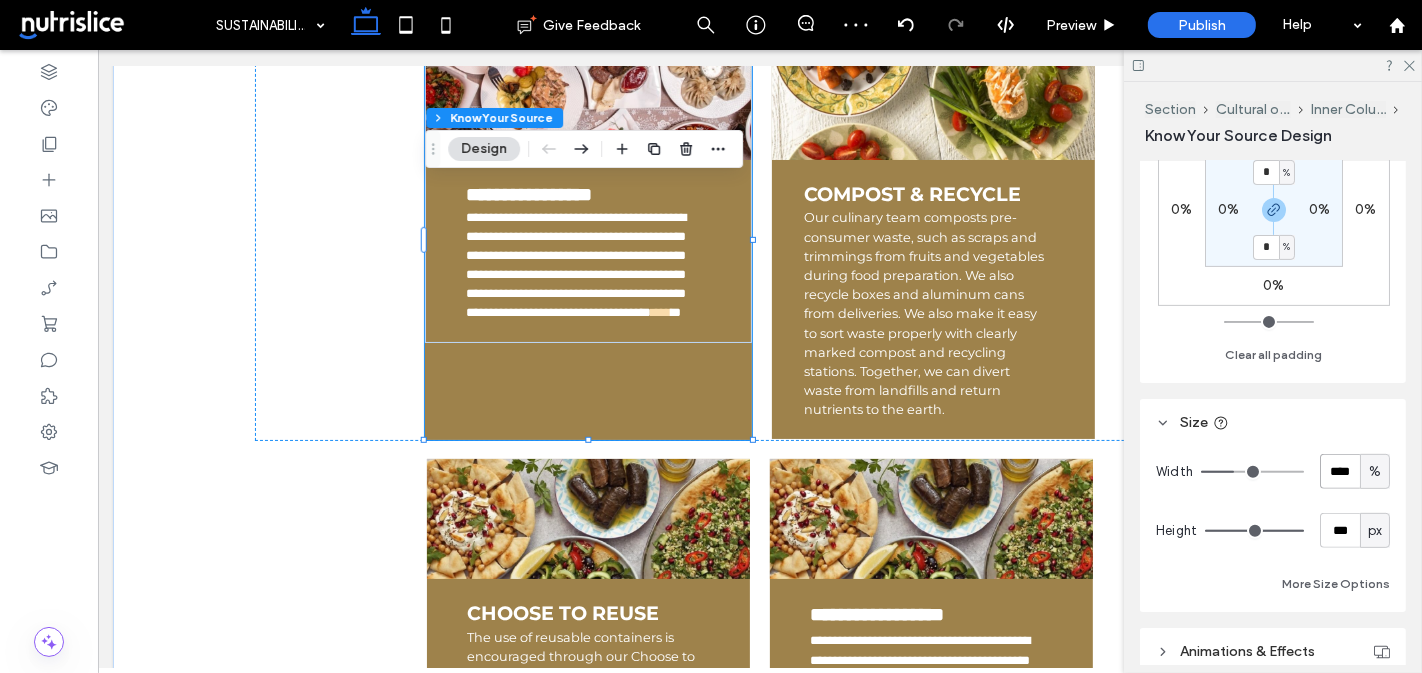 click on "****" at bounding box center [1340, 471] 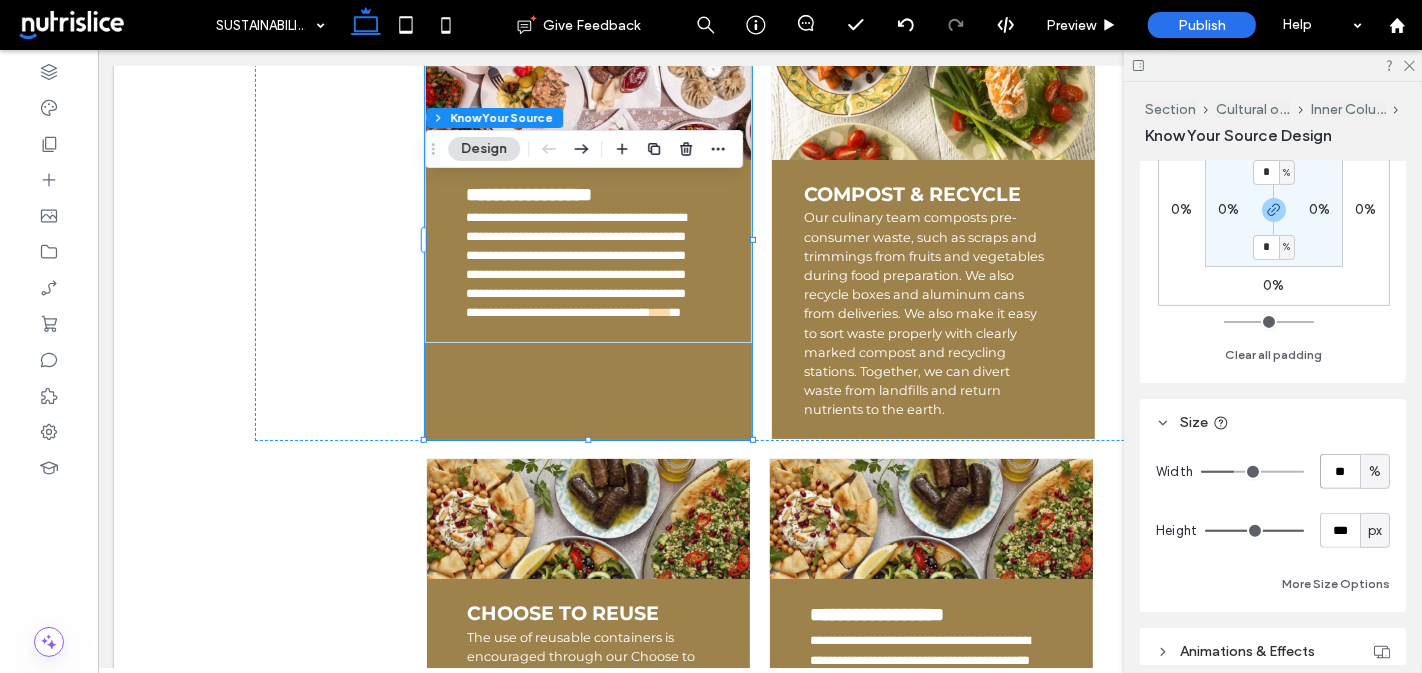 type on "**" 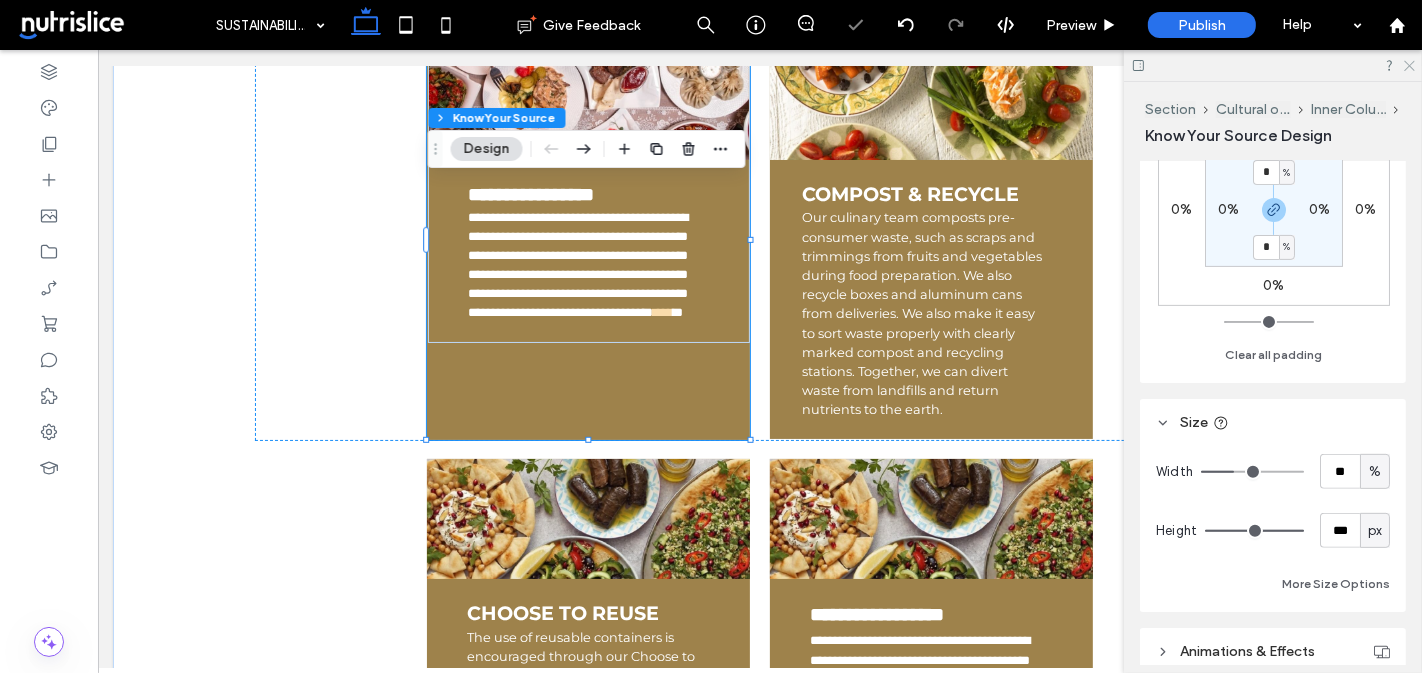 click 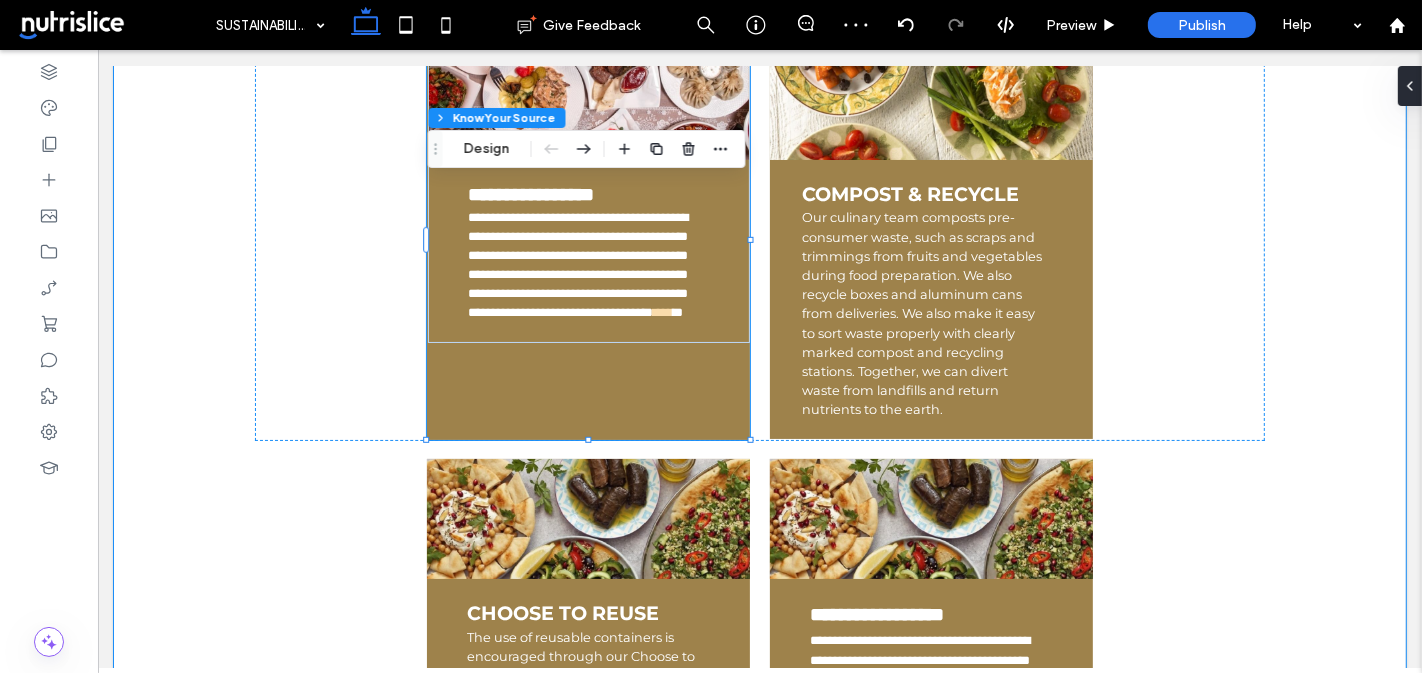 click on "**********" at bounding box center (759, 460) 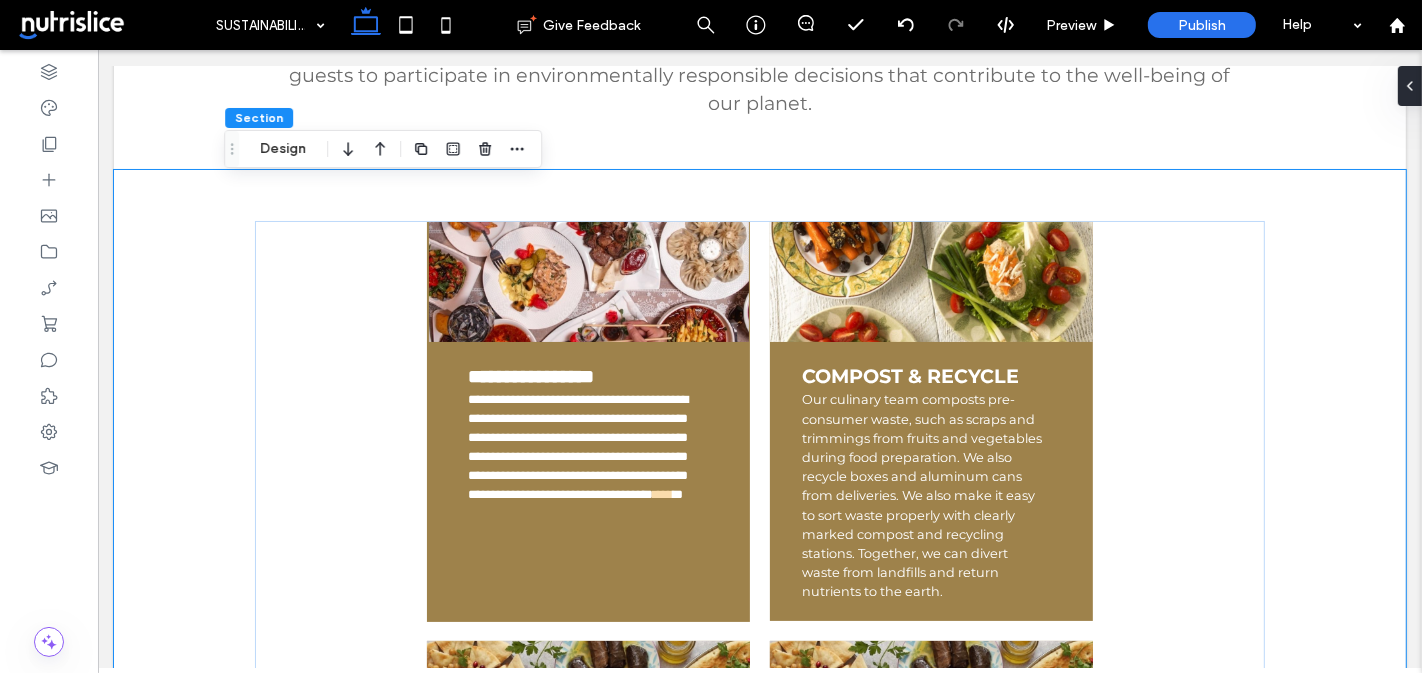 scroll, scrollTop: 655, scrollLeft: 0, axis: vertical 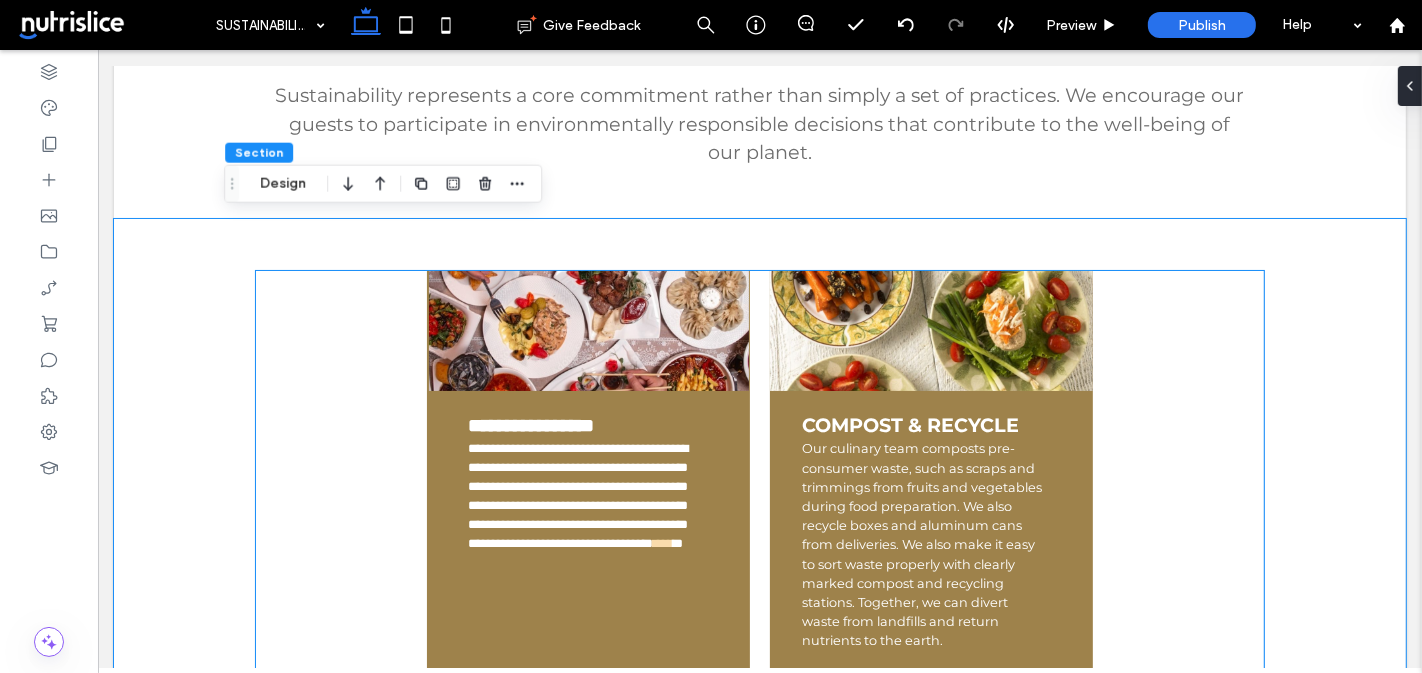 click on "**********" at bounding box center (587, 471) 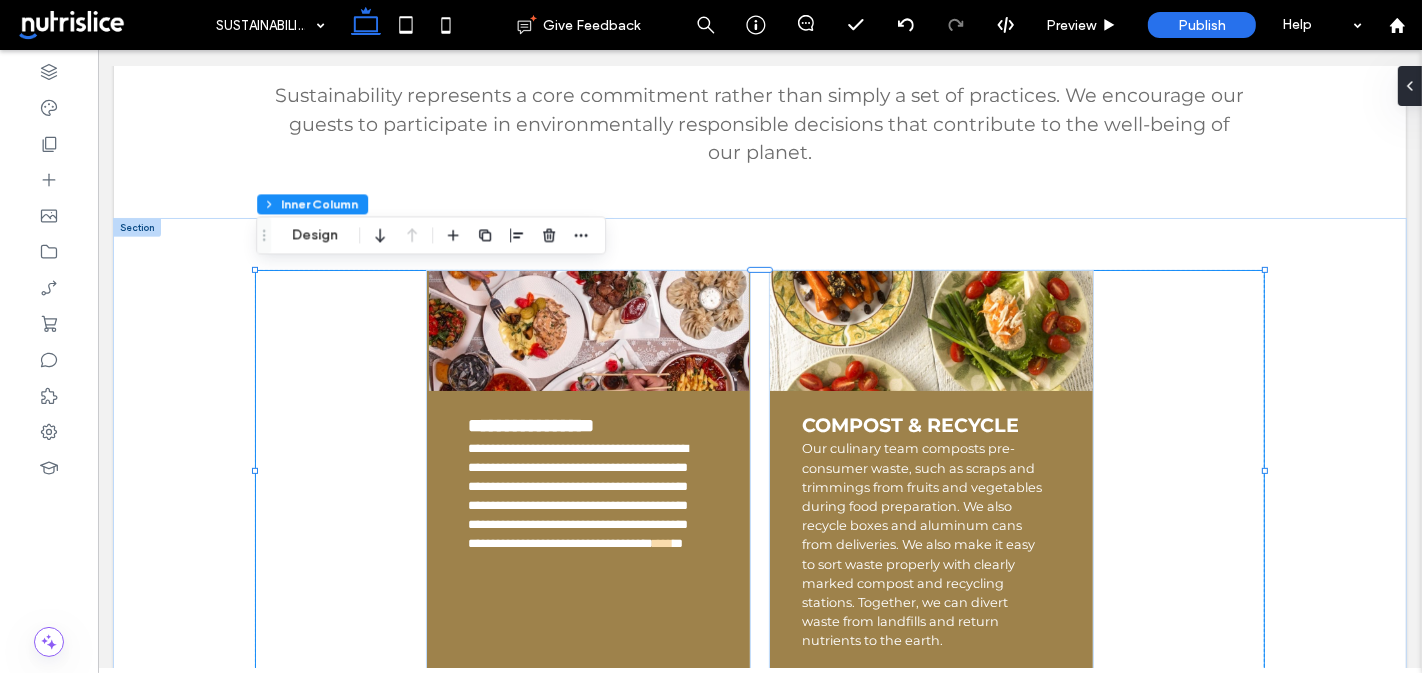click on "**********" at bounding box center (587, 471) 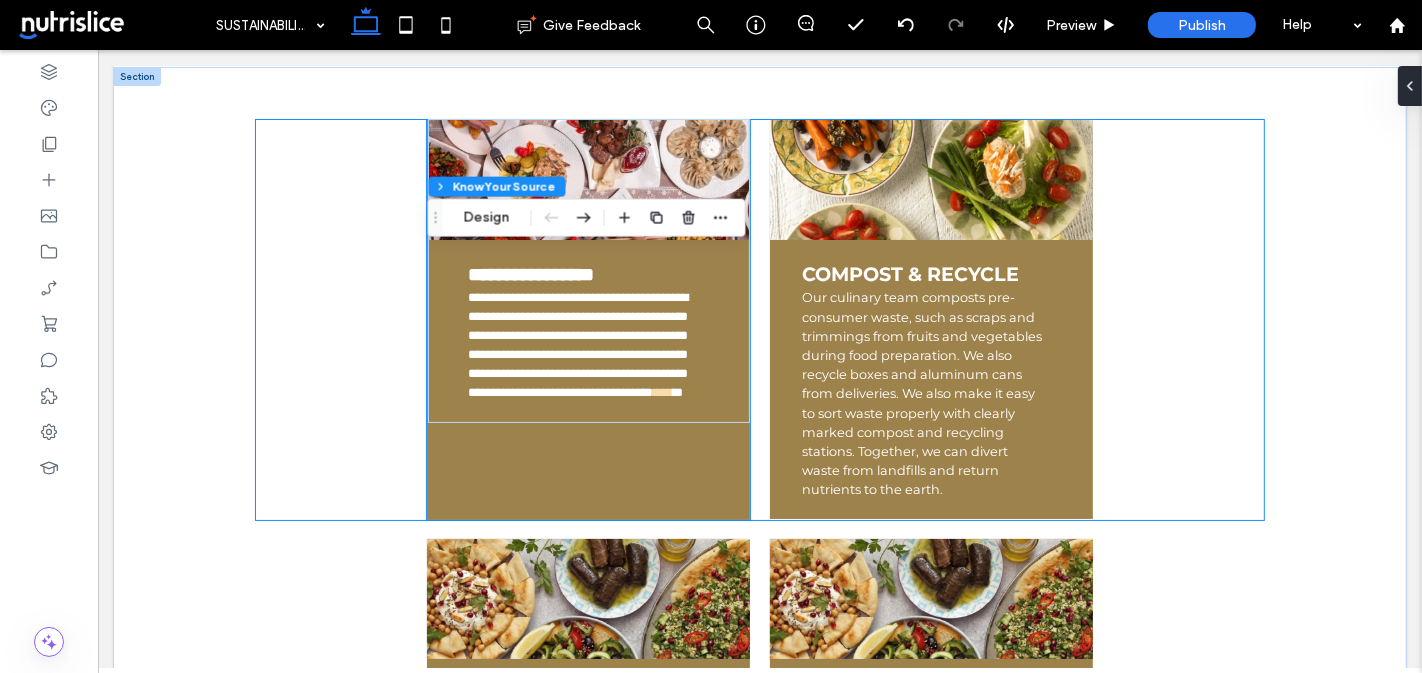 scroll, scrollTop: 888, scrollLeft: 0, axis: vertical 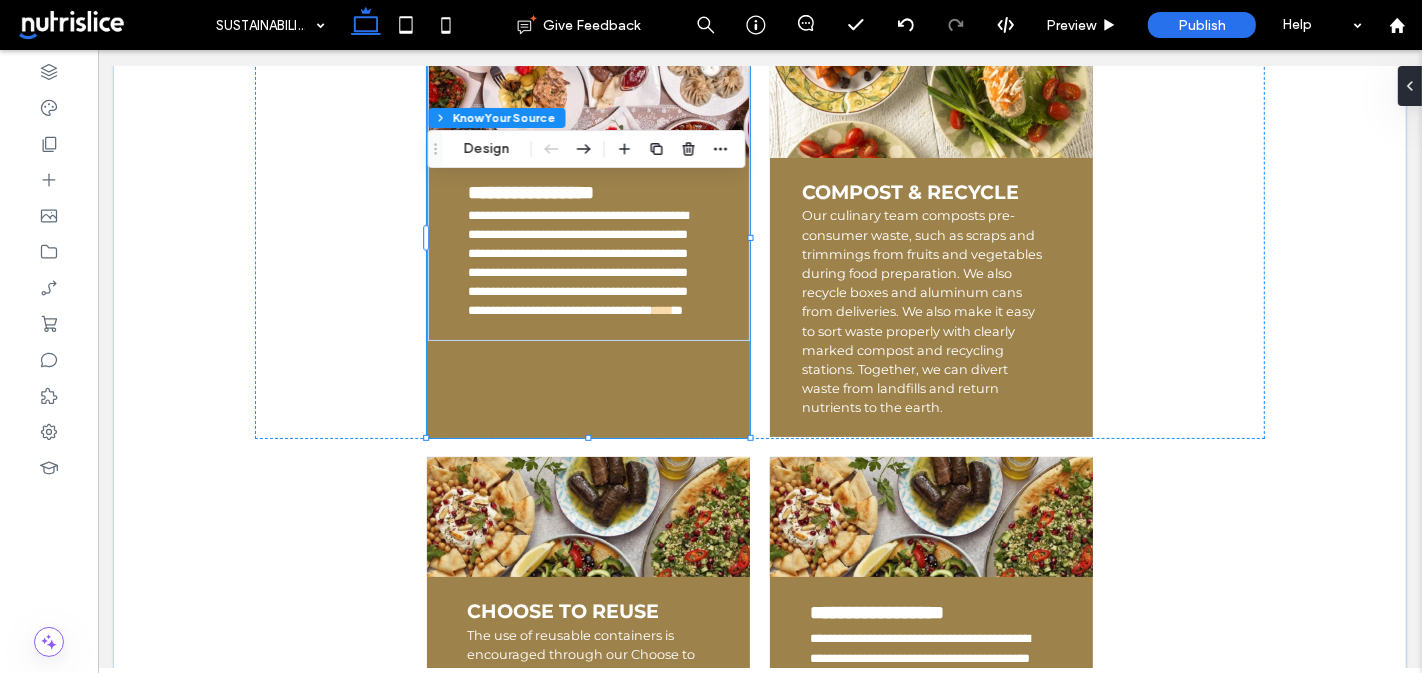 click on "**********" at bounding box center [587, 238] 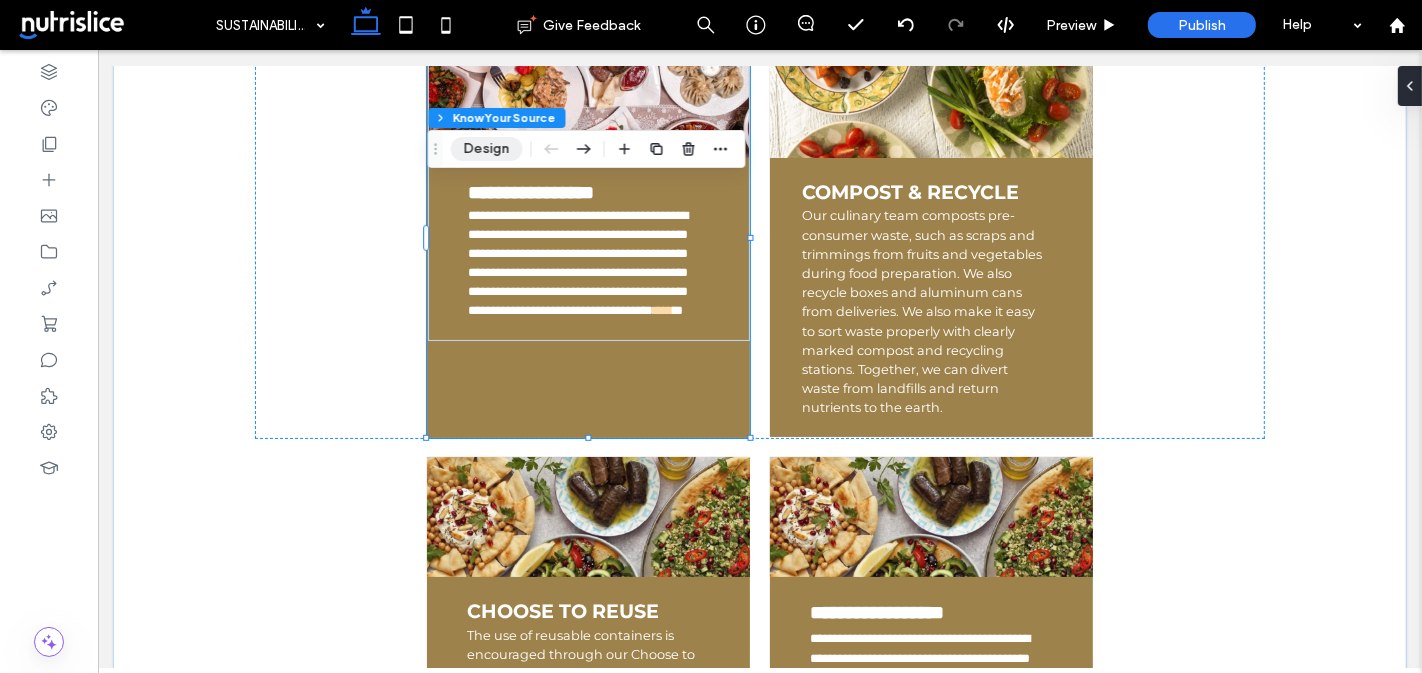 click on "Design" at bounding box center (487, 149) 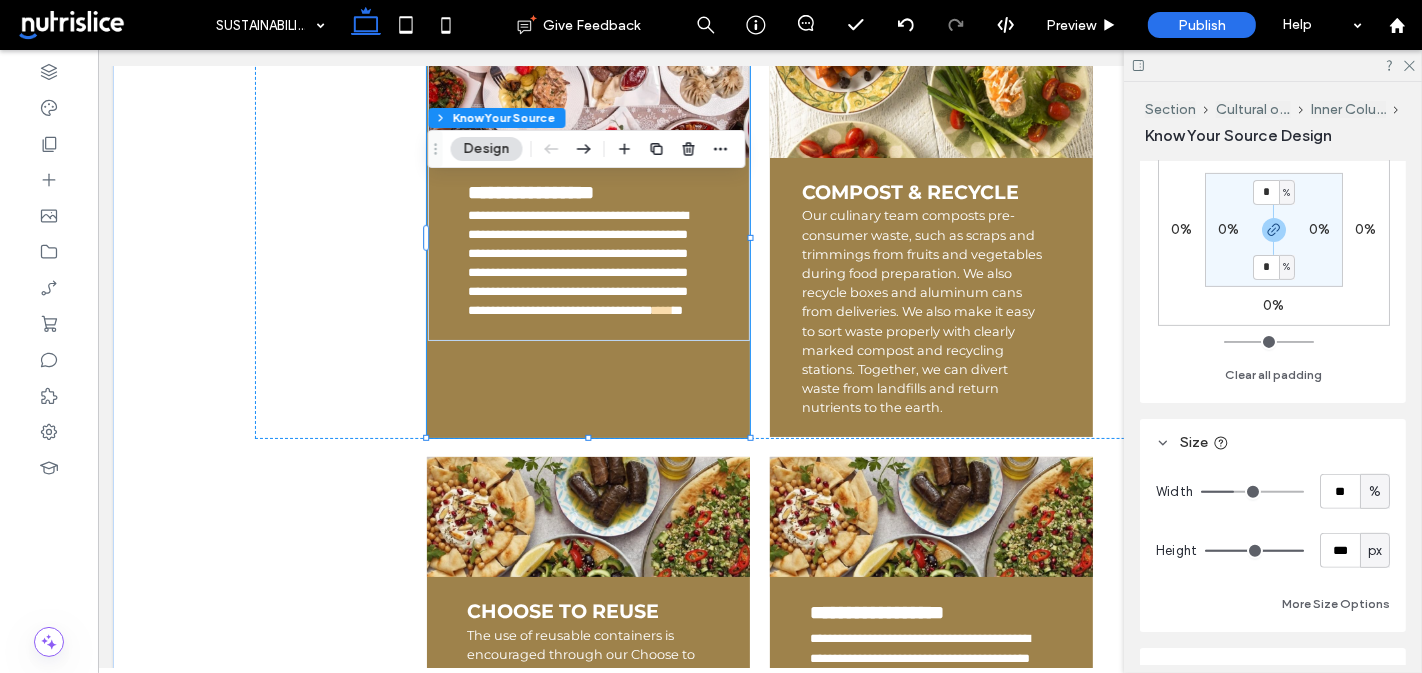 scroll, scrollTop: 627, scrollLeft: 0, axis: vertical 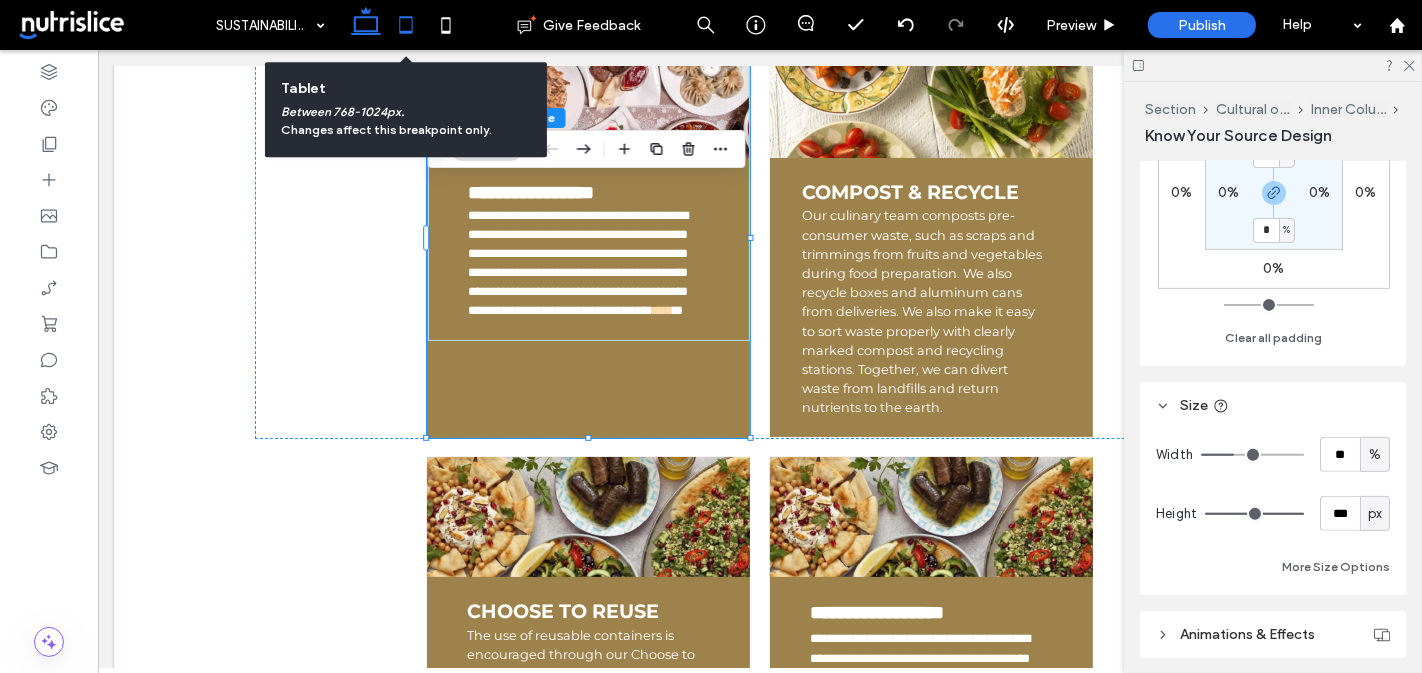 click 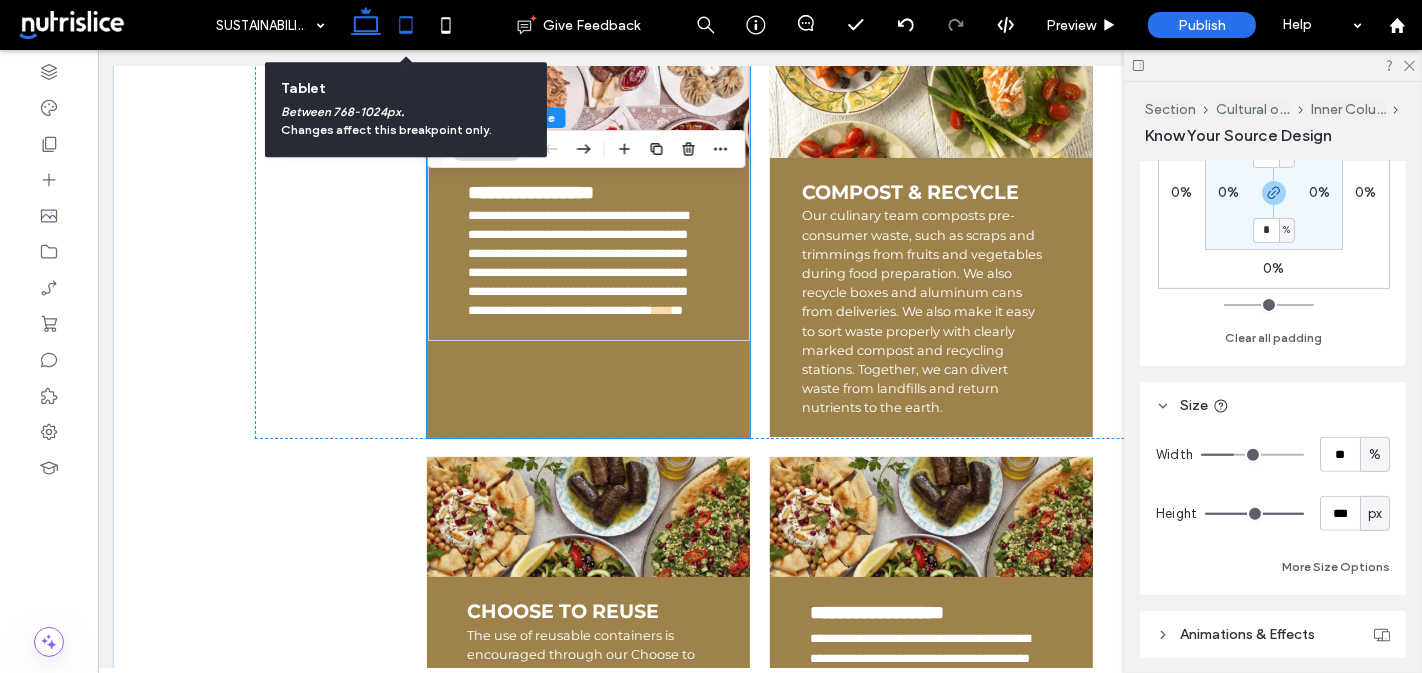 type on "**" 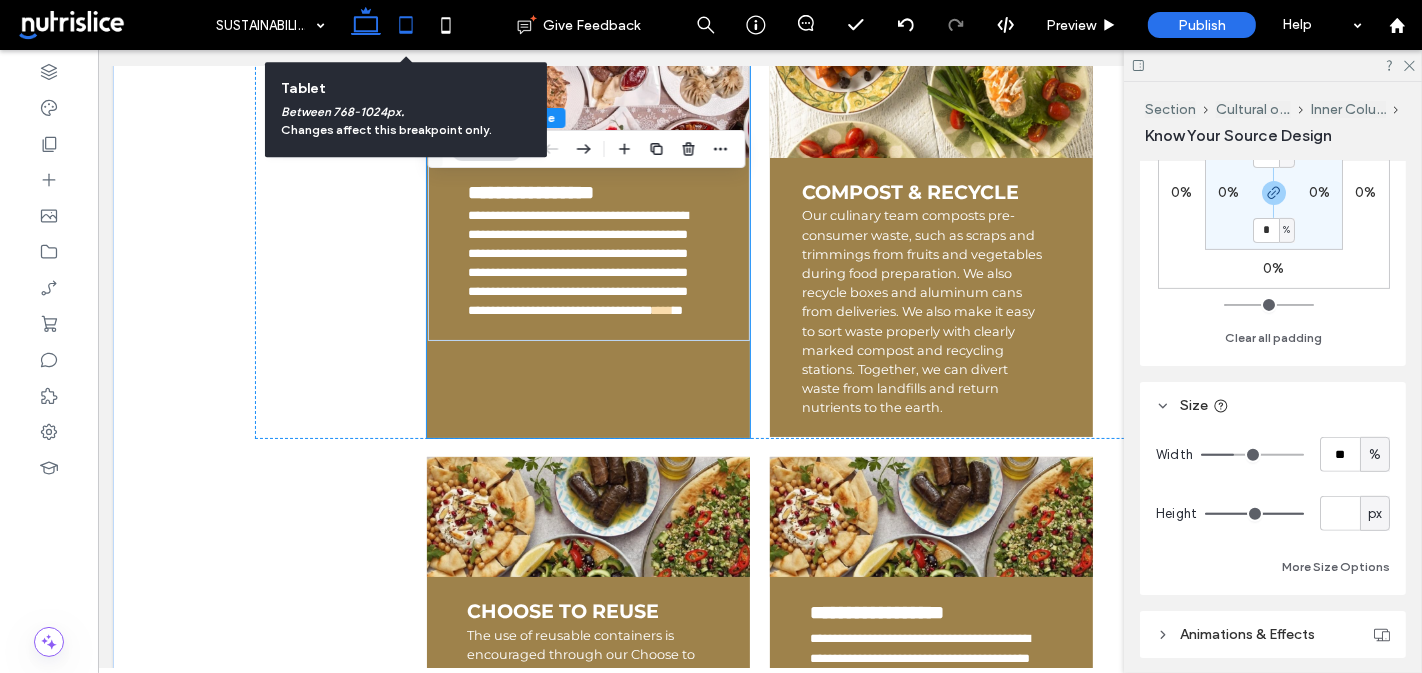 scroll, scrollTop: 768, scrollLeft: 0, axis: vertical 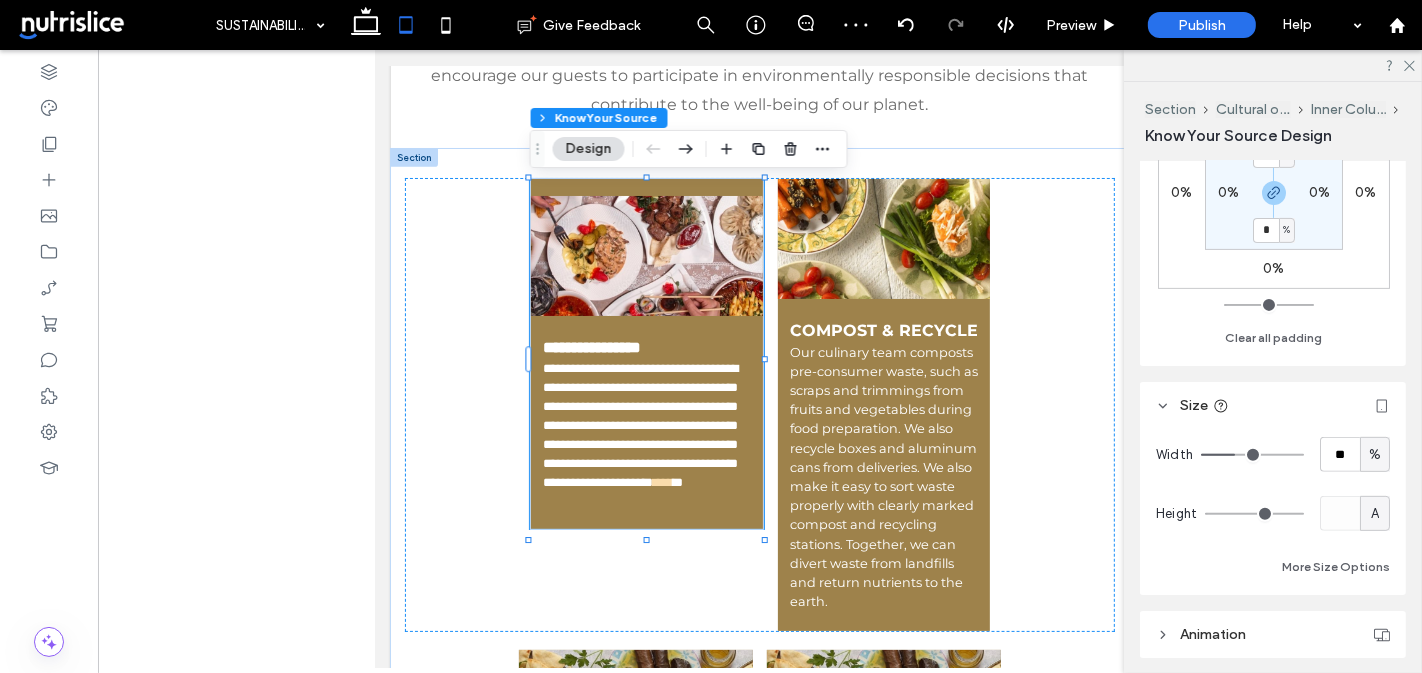 type on "**" 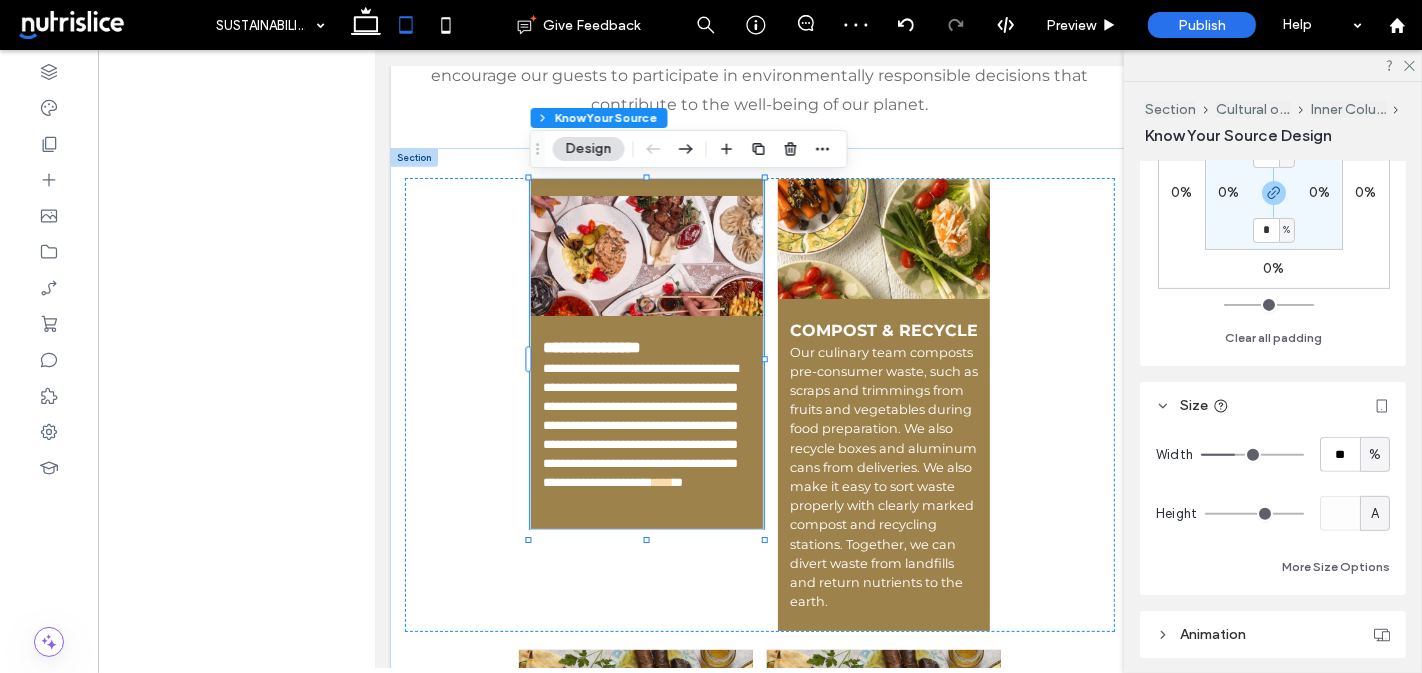 type on "**" 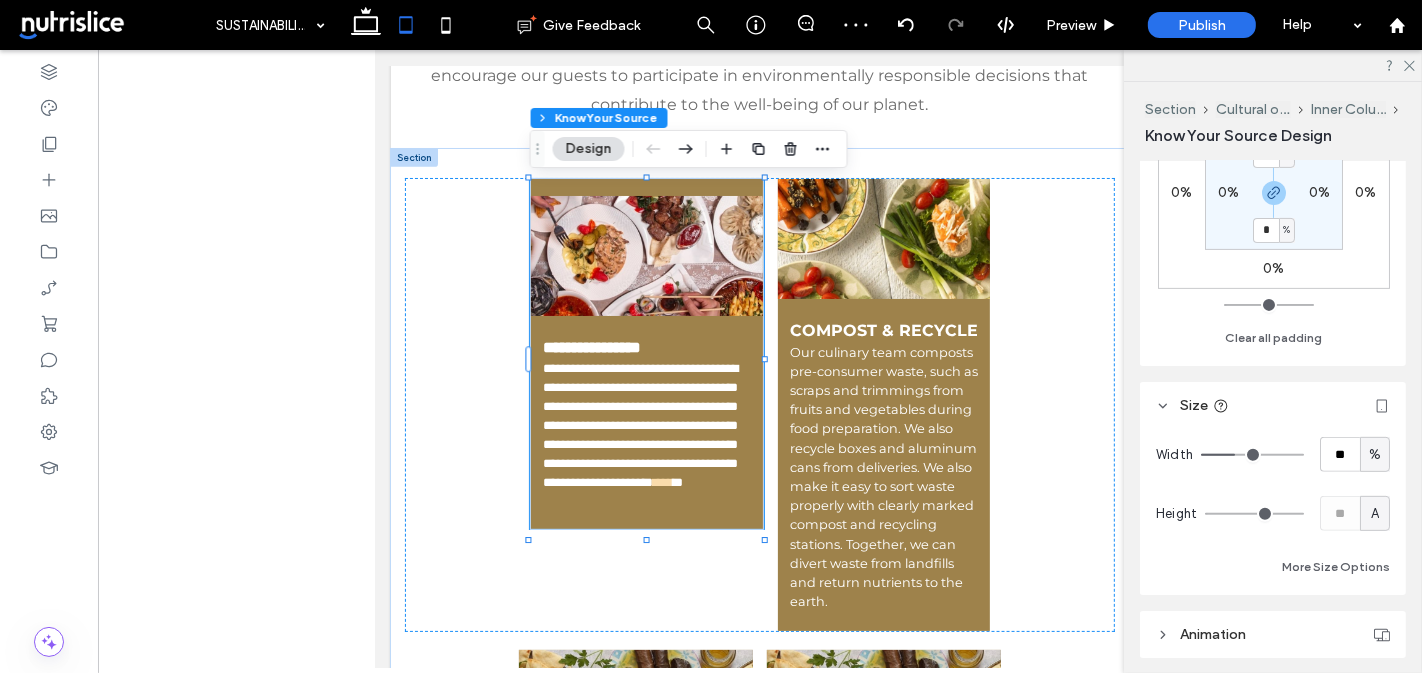 type on "**" 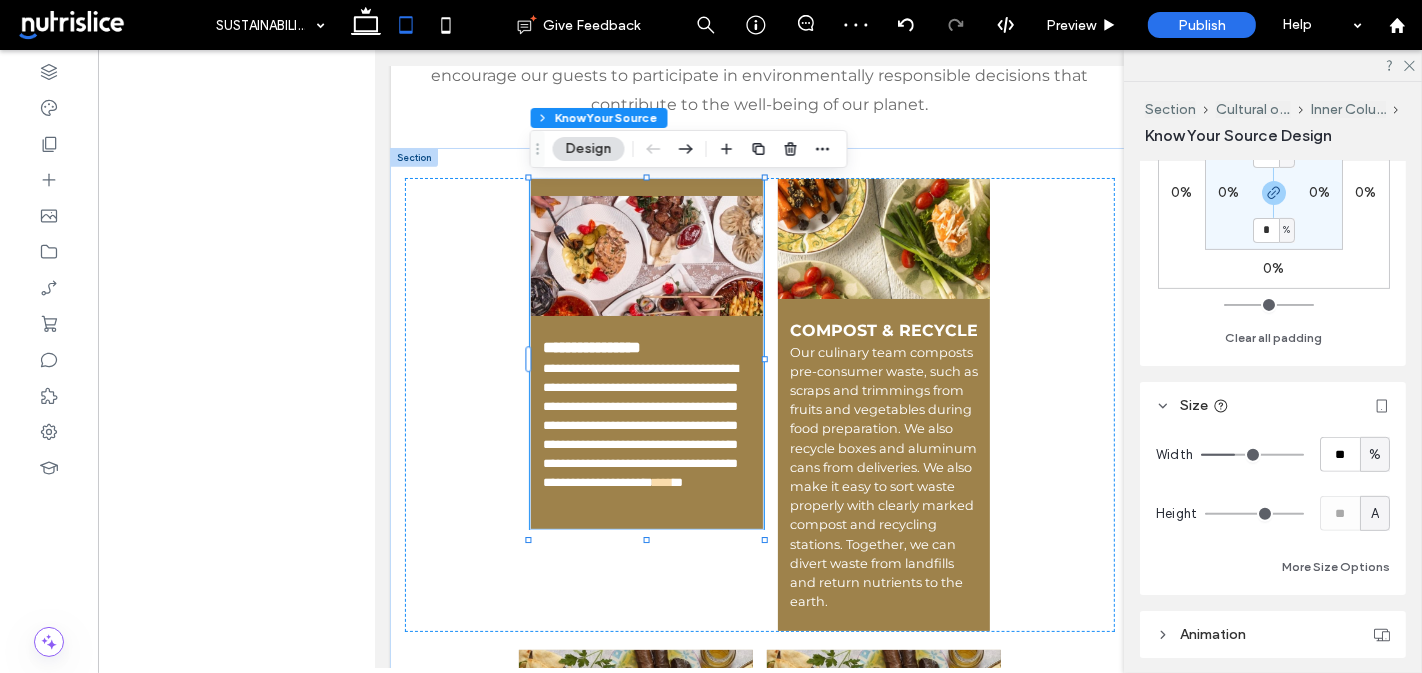 type on "**" 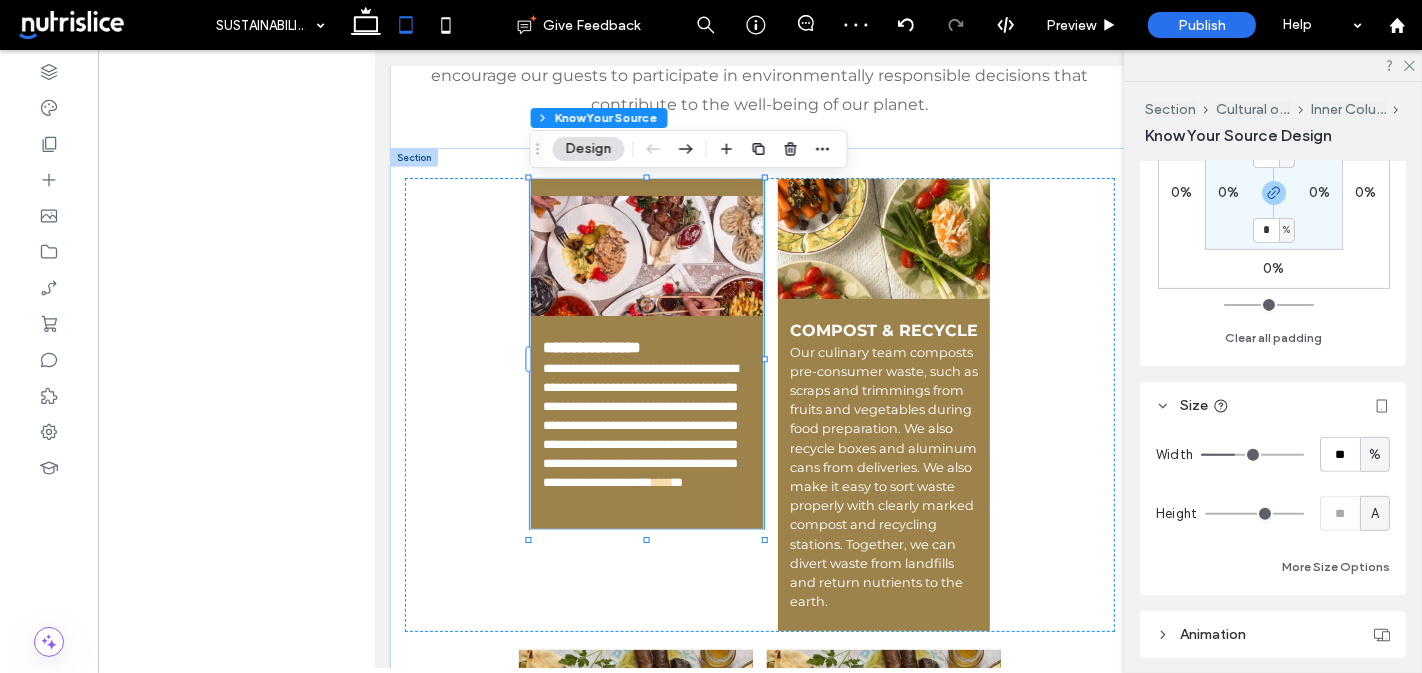 type on "**" 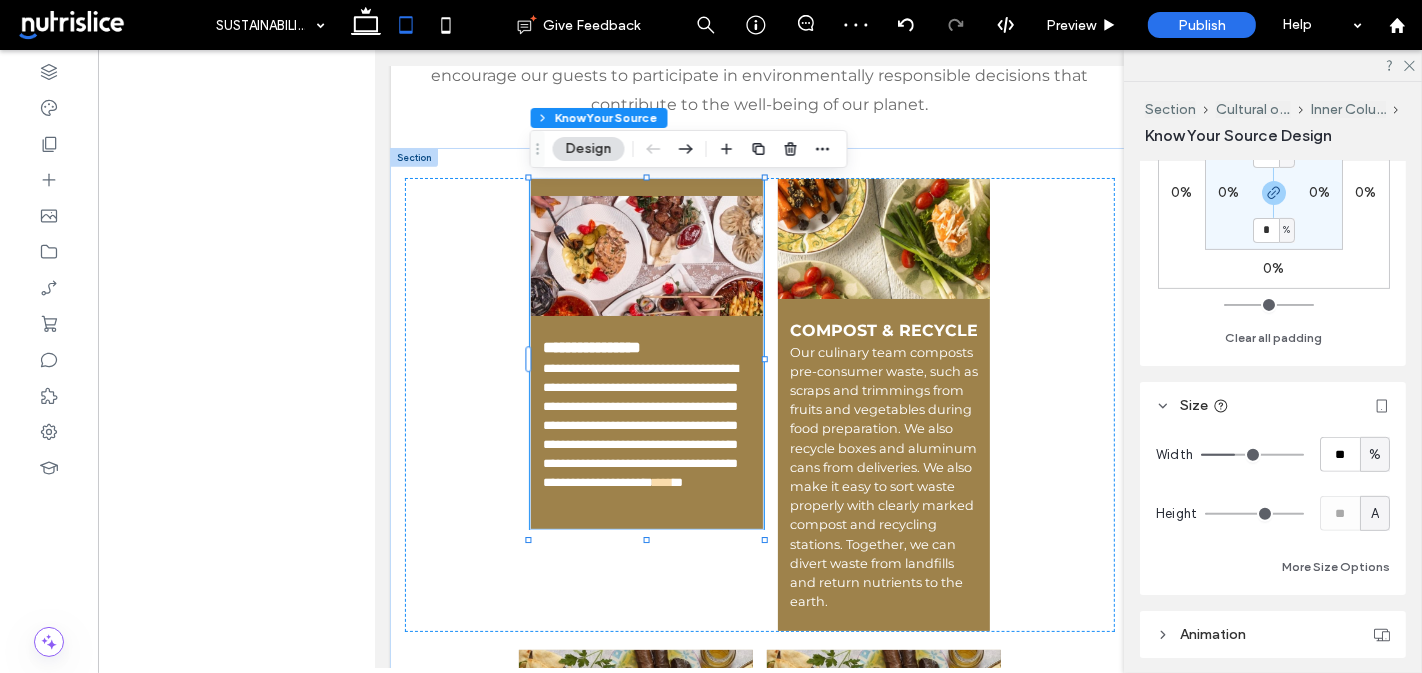 type on "**" 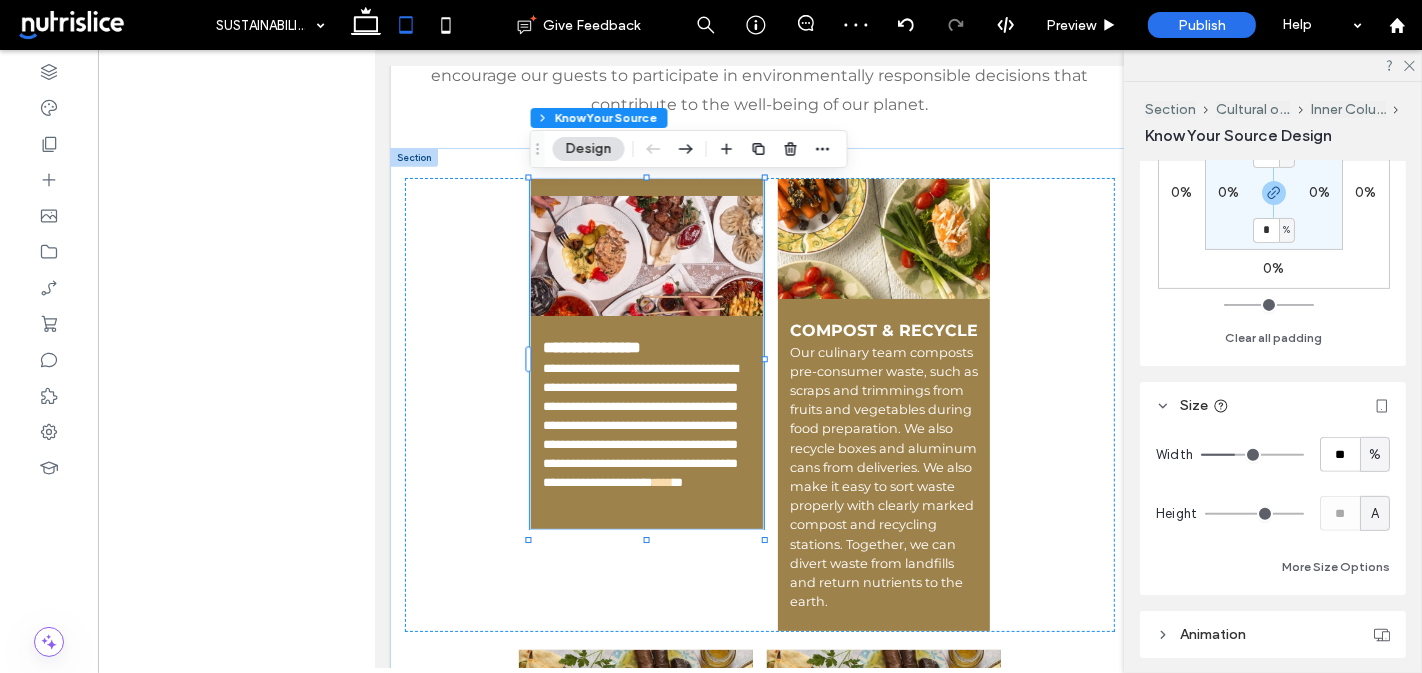 type on "**" 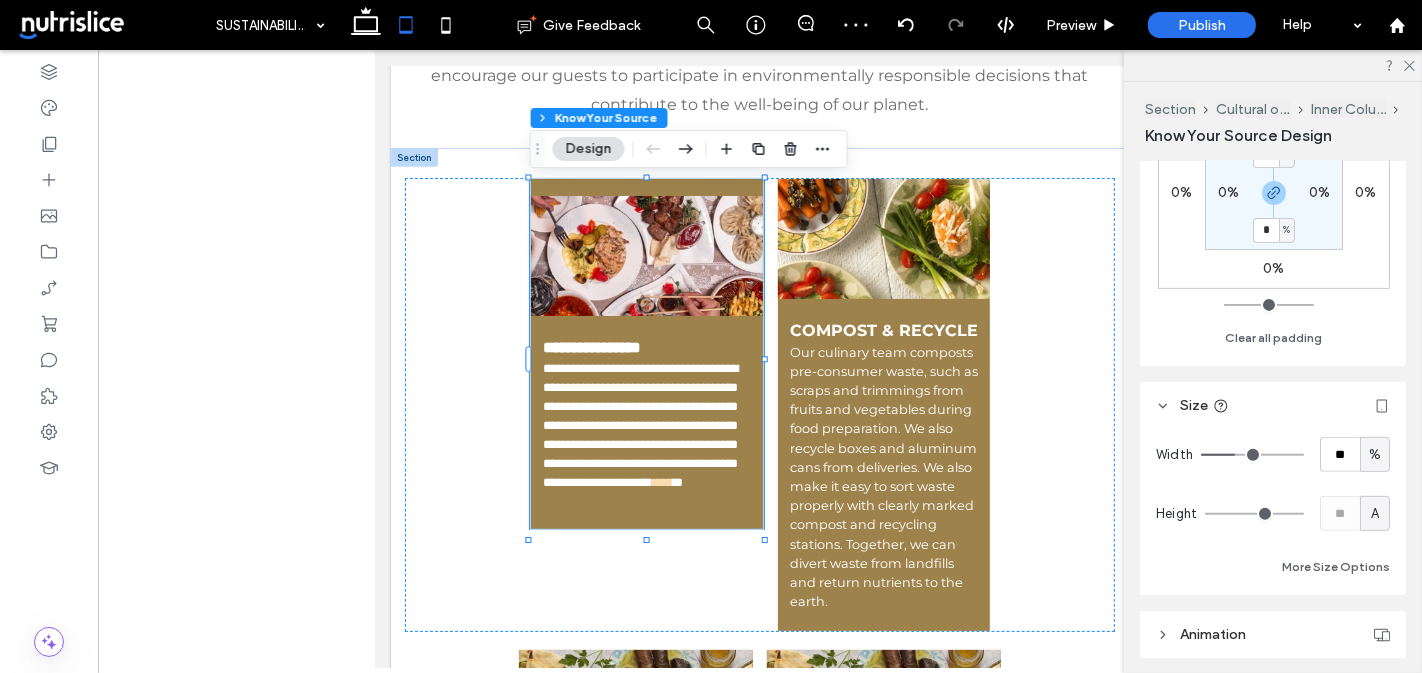 type on "**" 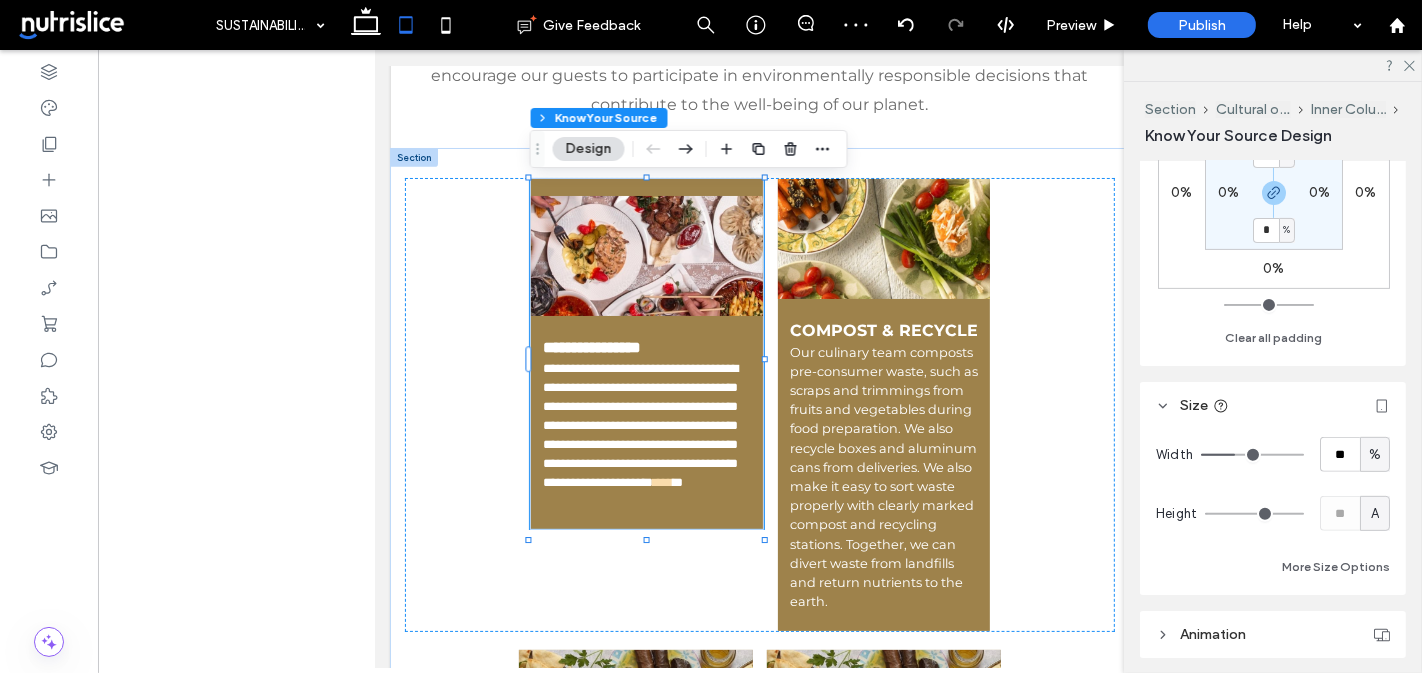 type on "**" 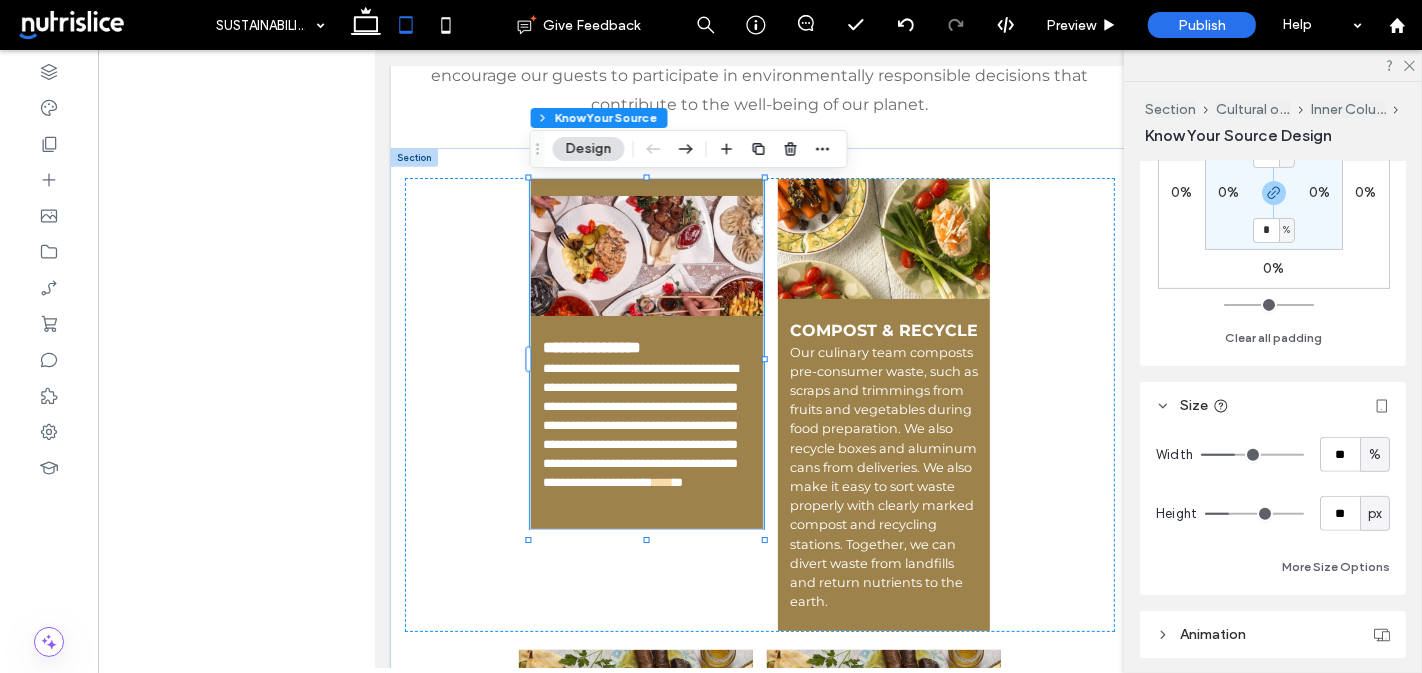 type on "***" 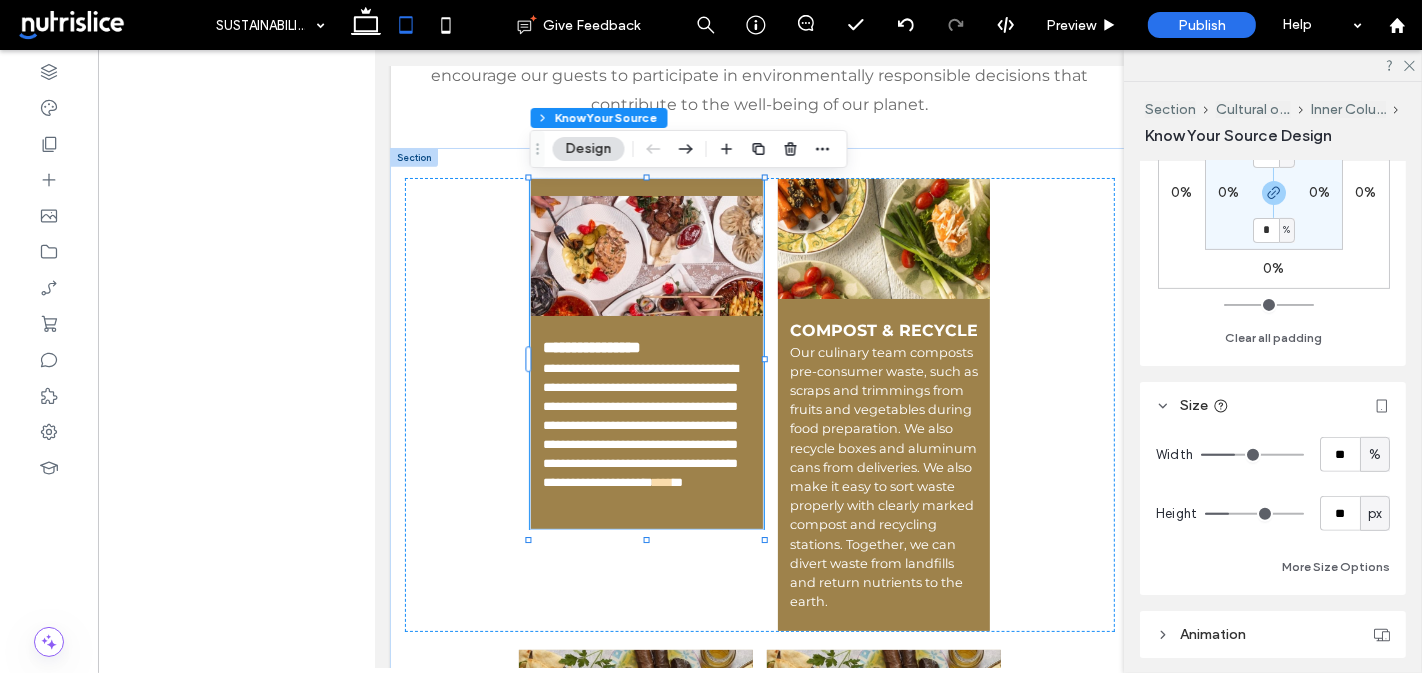 type on "***" 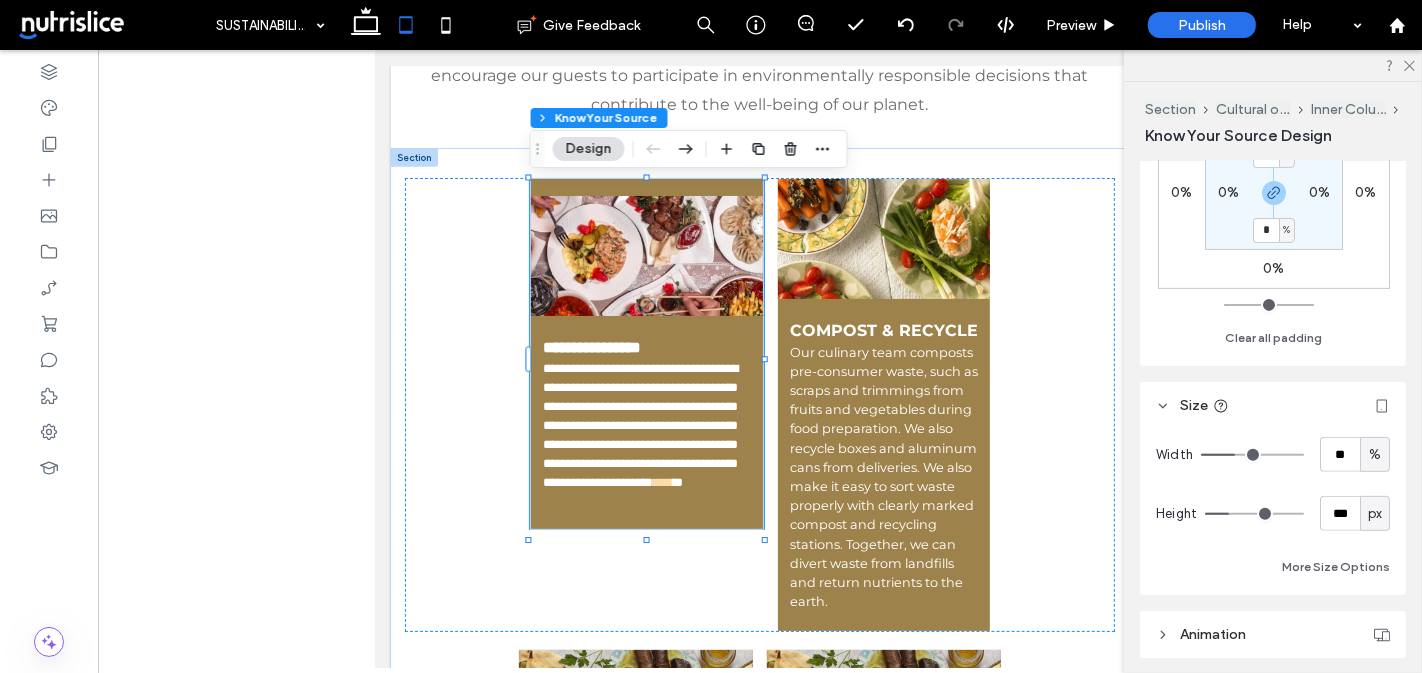 type on "***" 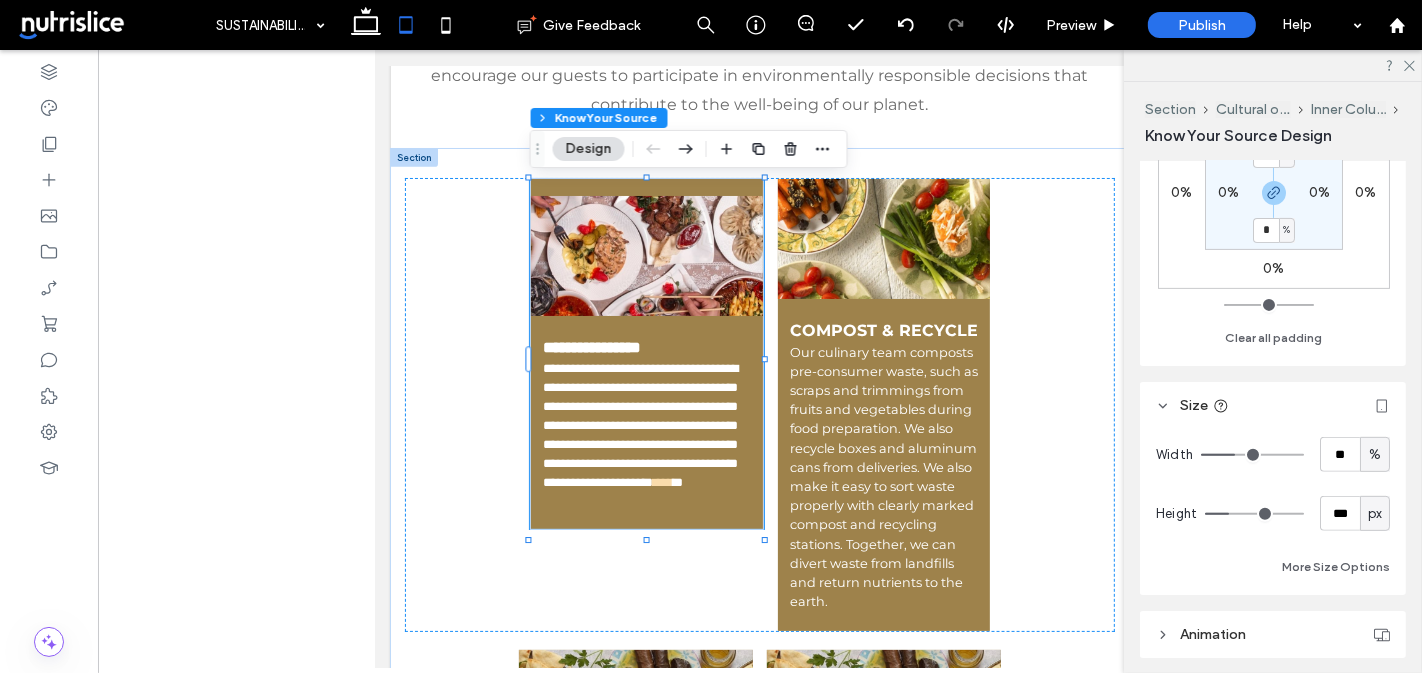 type on "***" 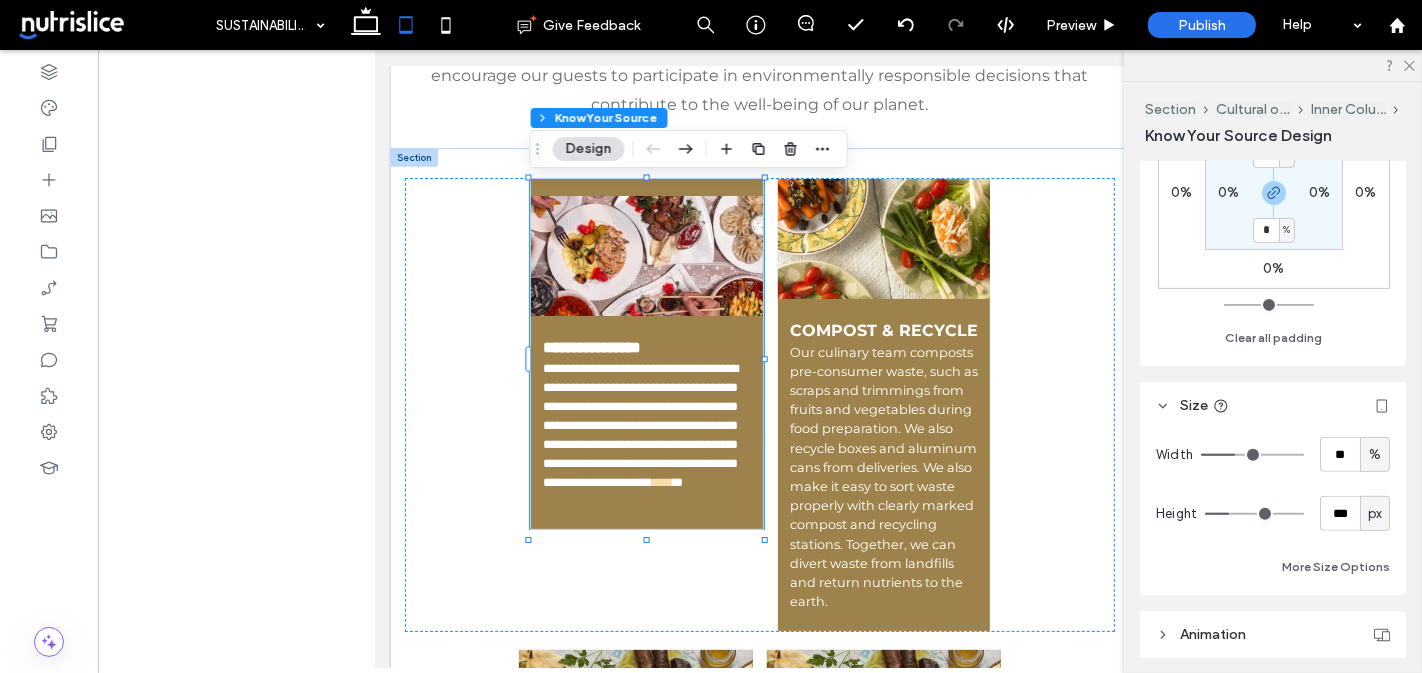 type on "***" 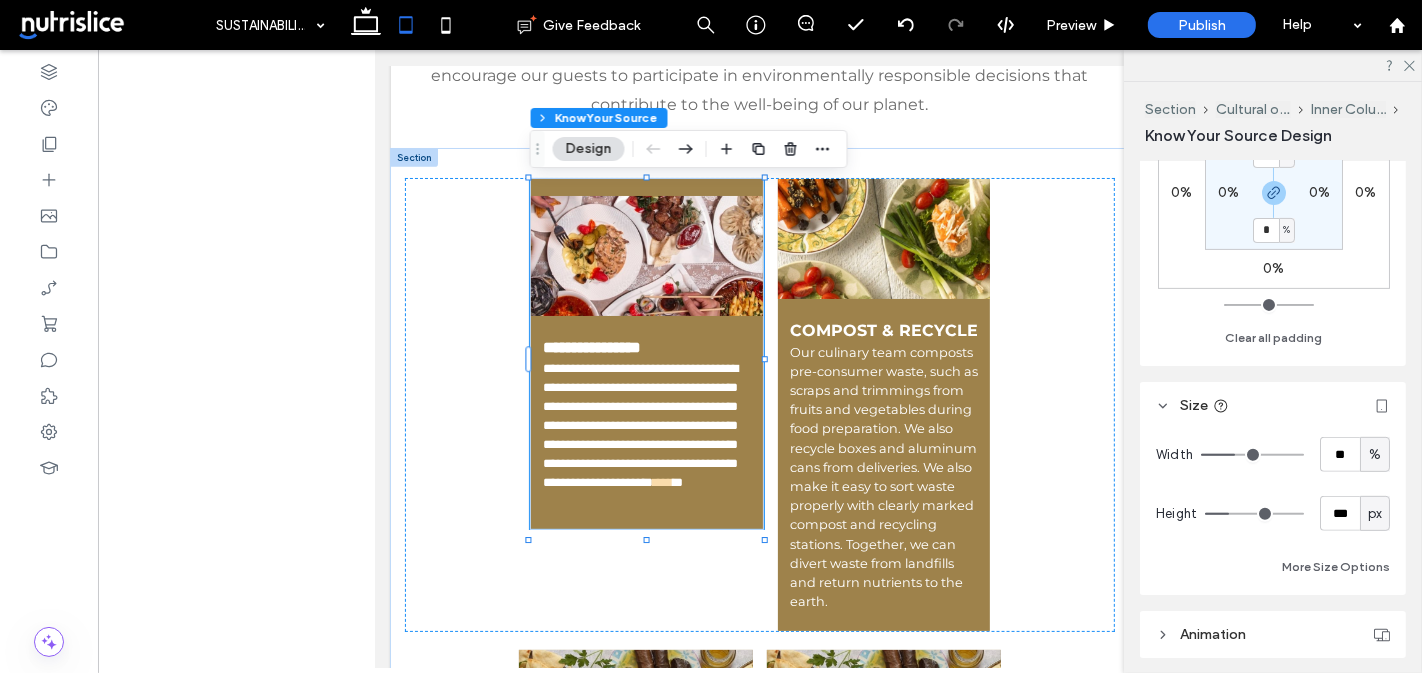 type on "***" 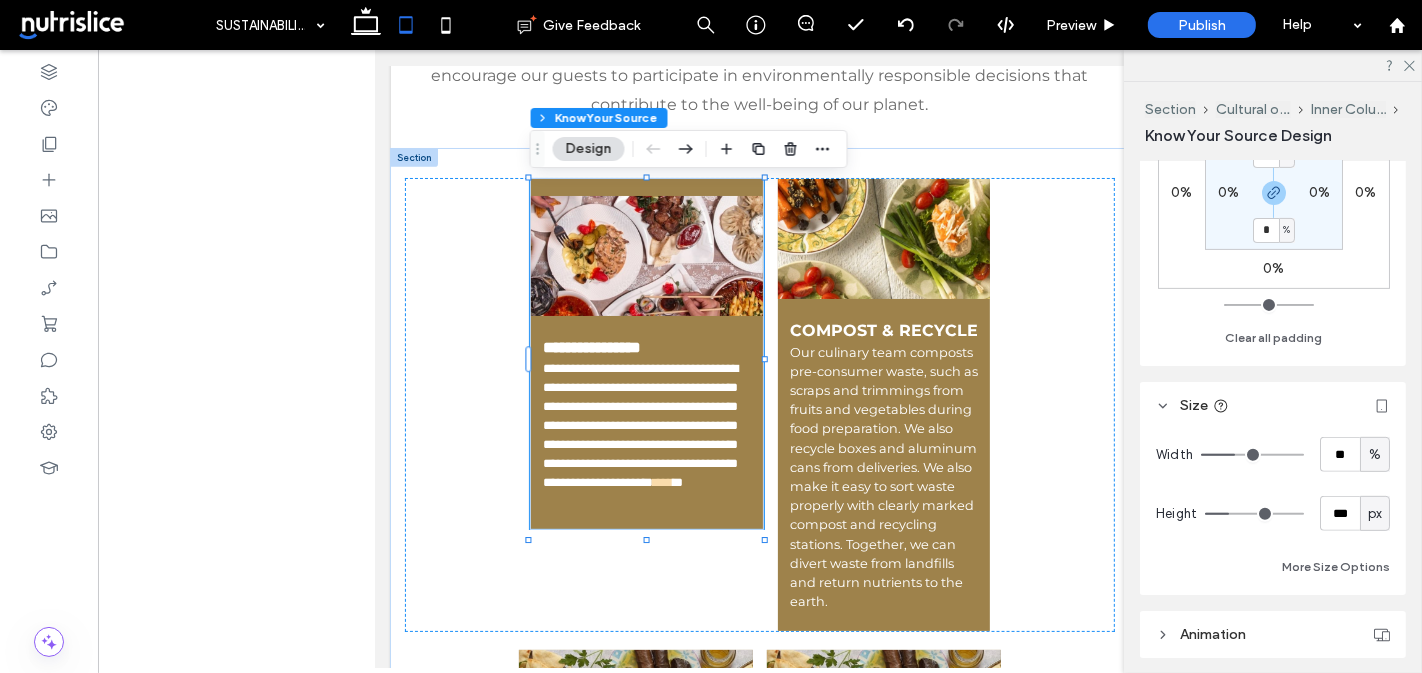 type on "***" 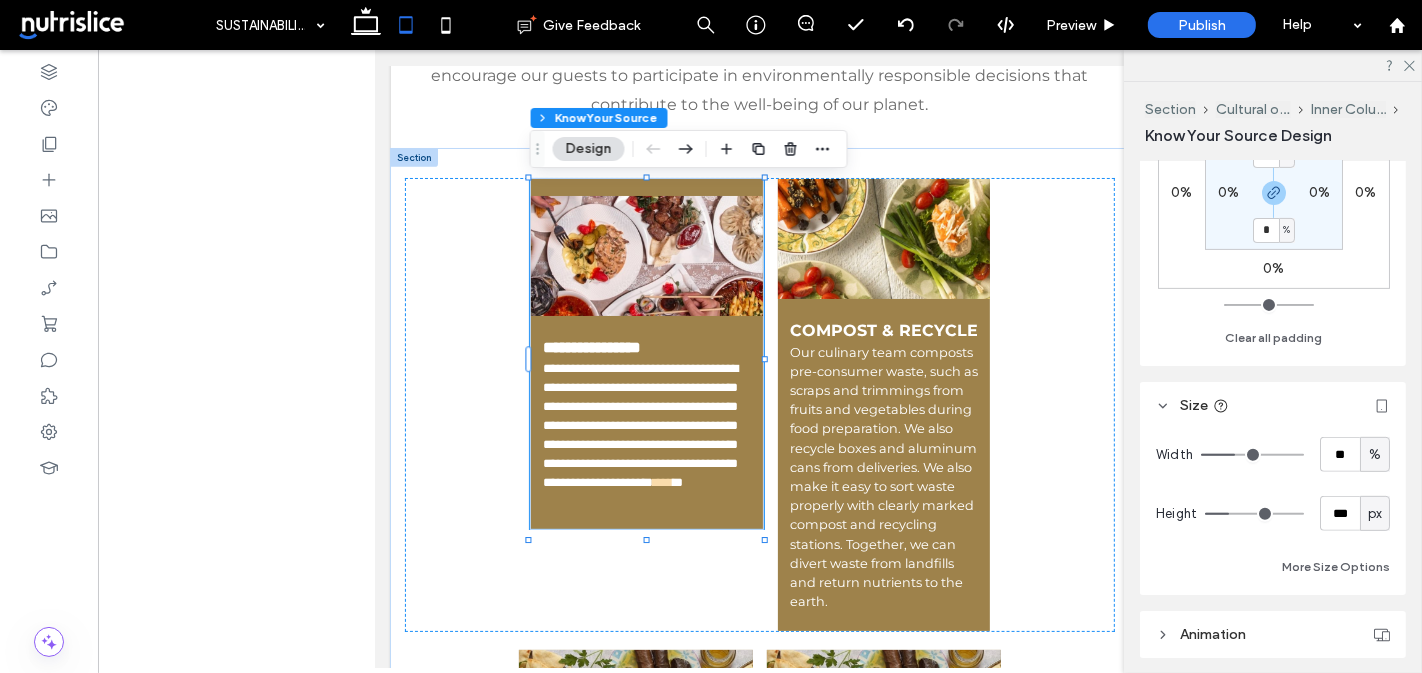 type on "***" 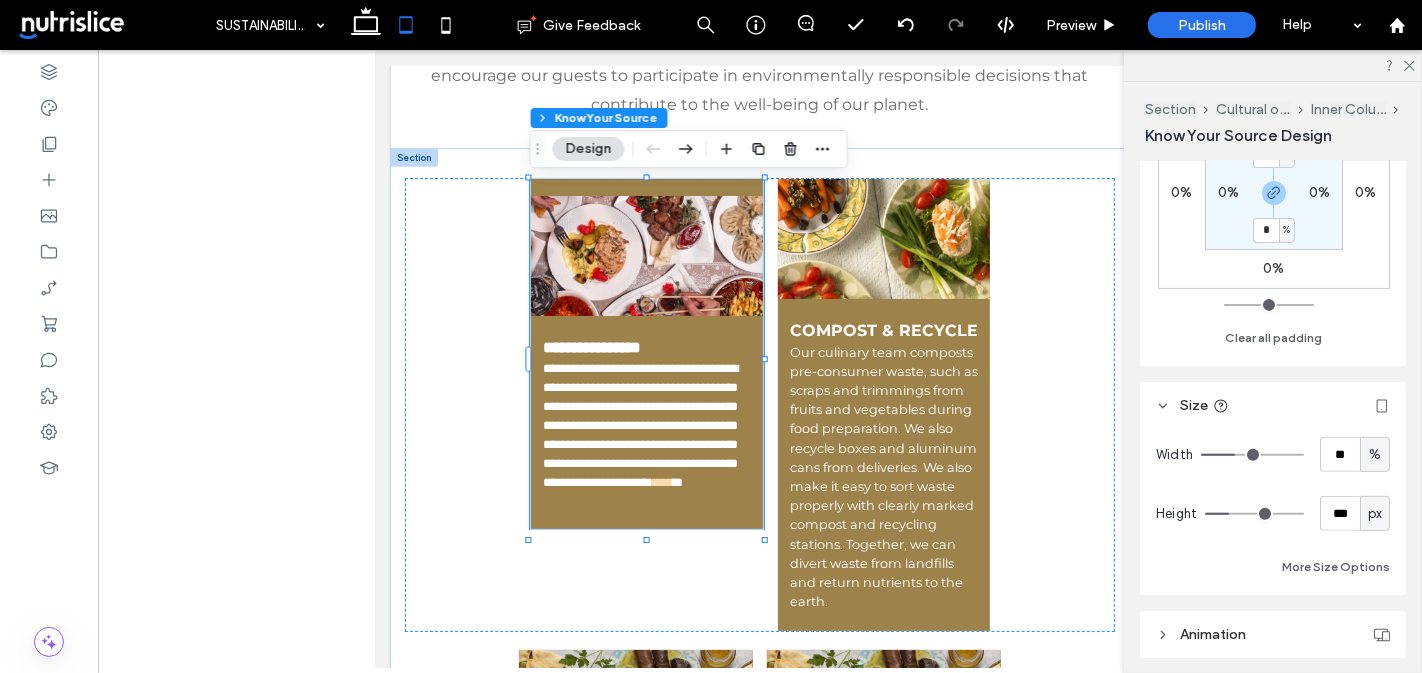type on "***" 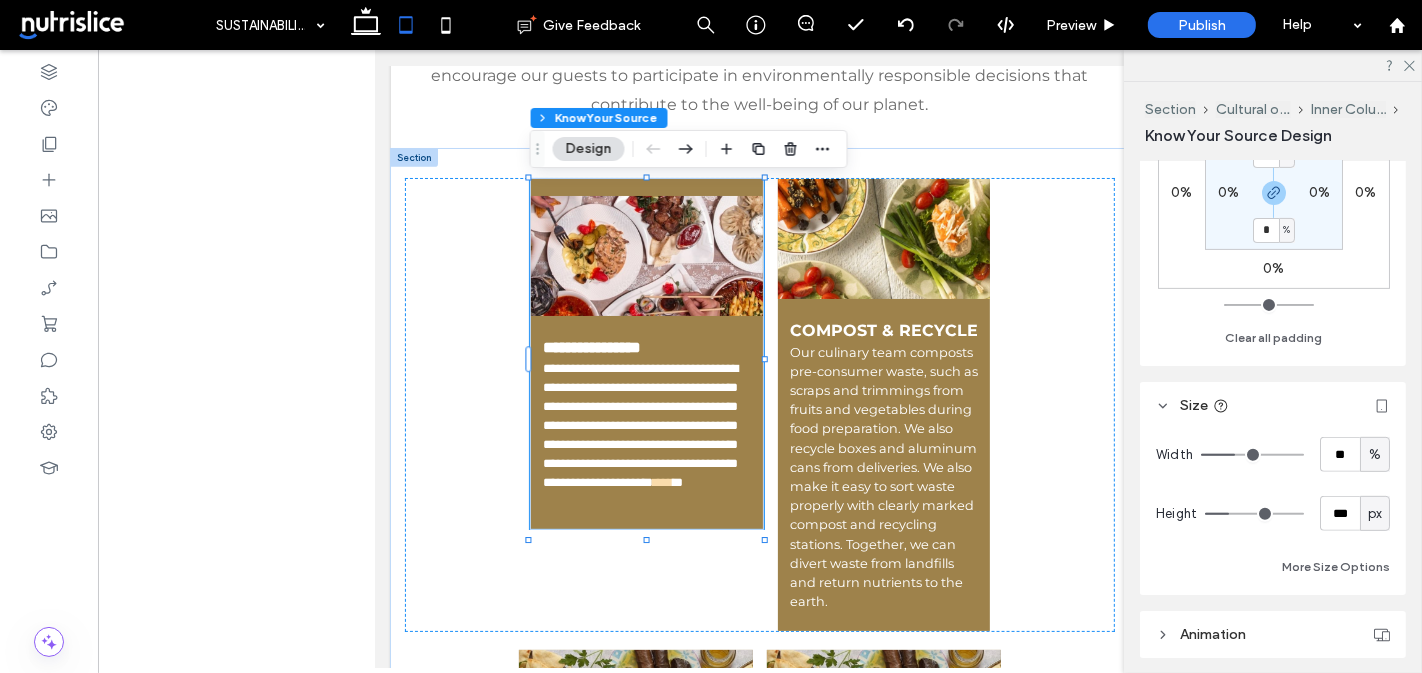 type on "***" 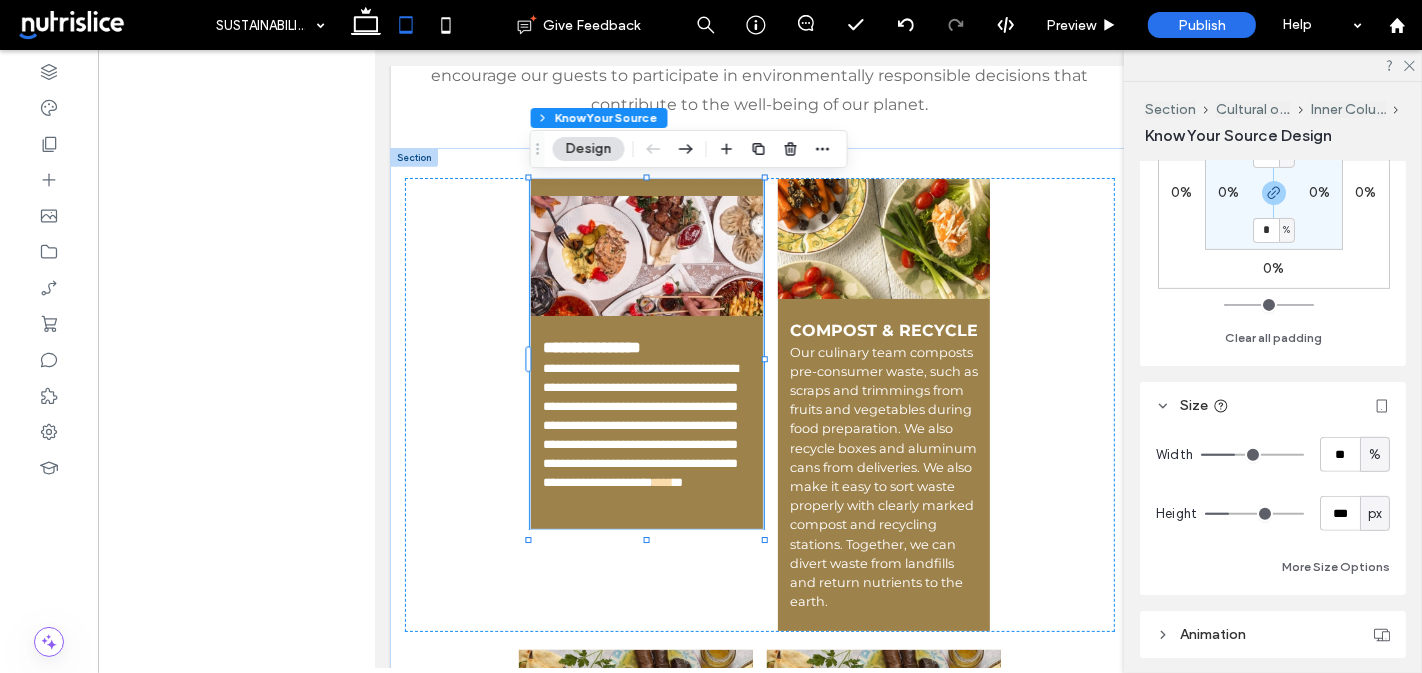 type on "***" 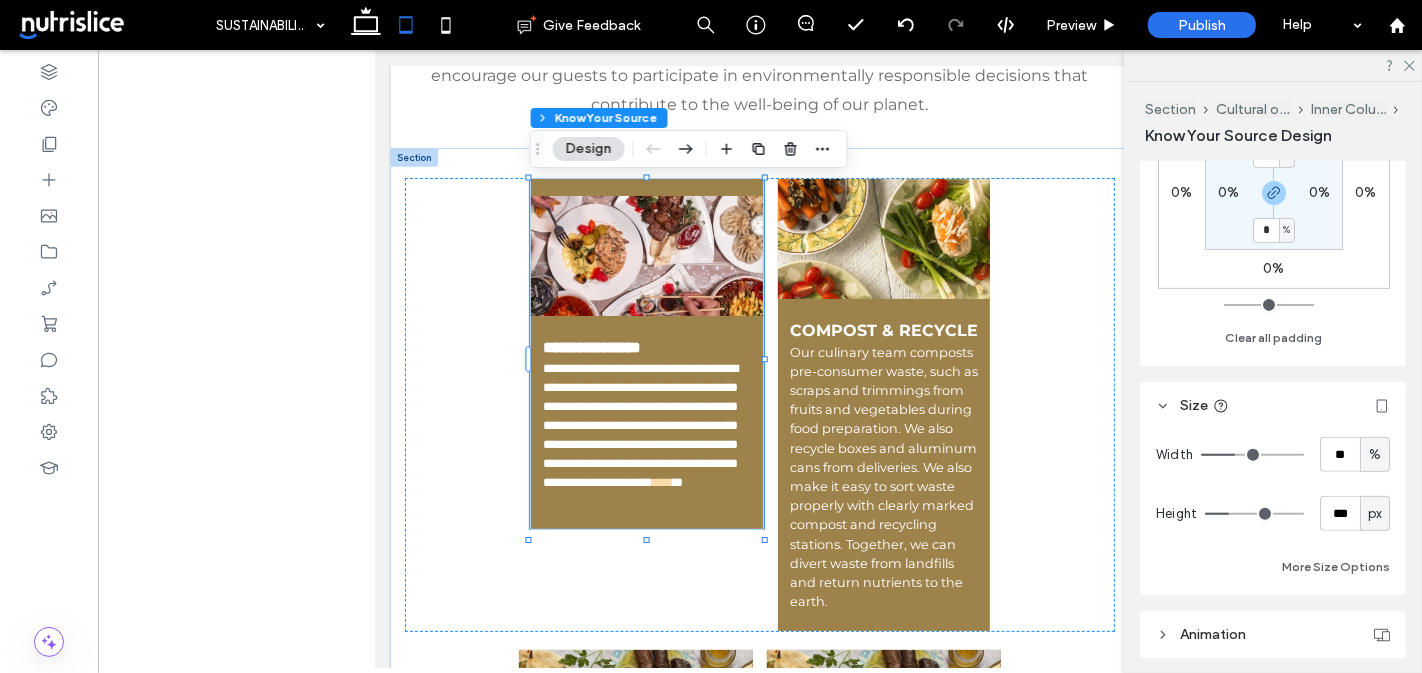 type on "***" 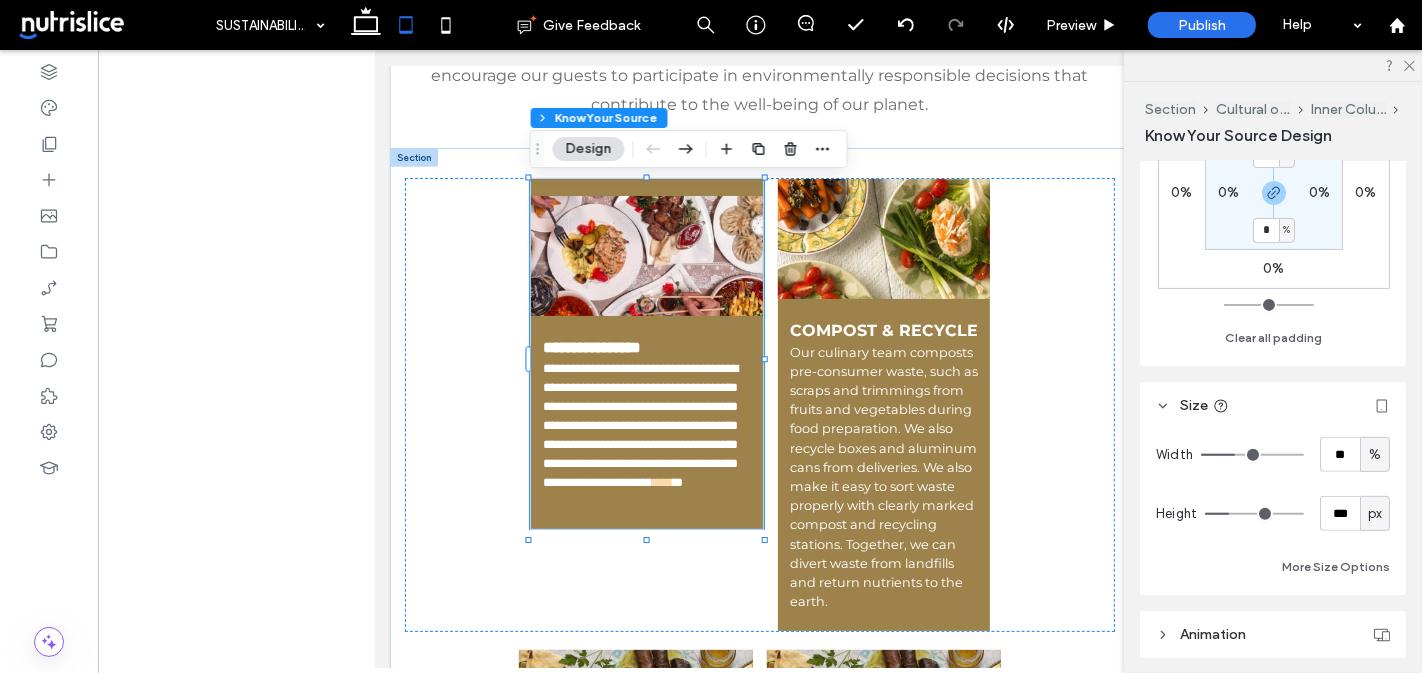 type on "***" 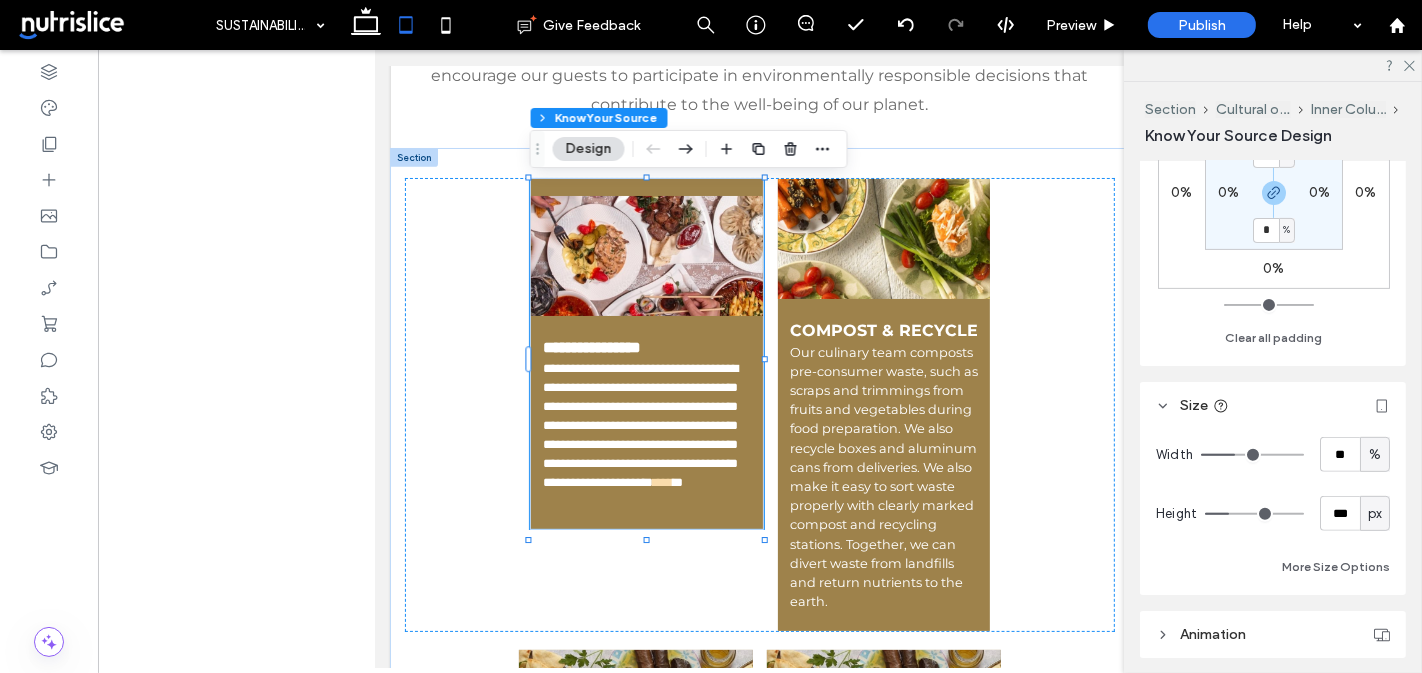 type on "***" 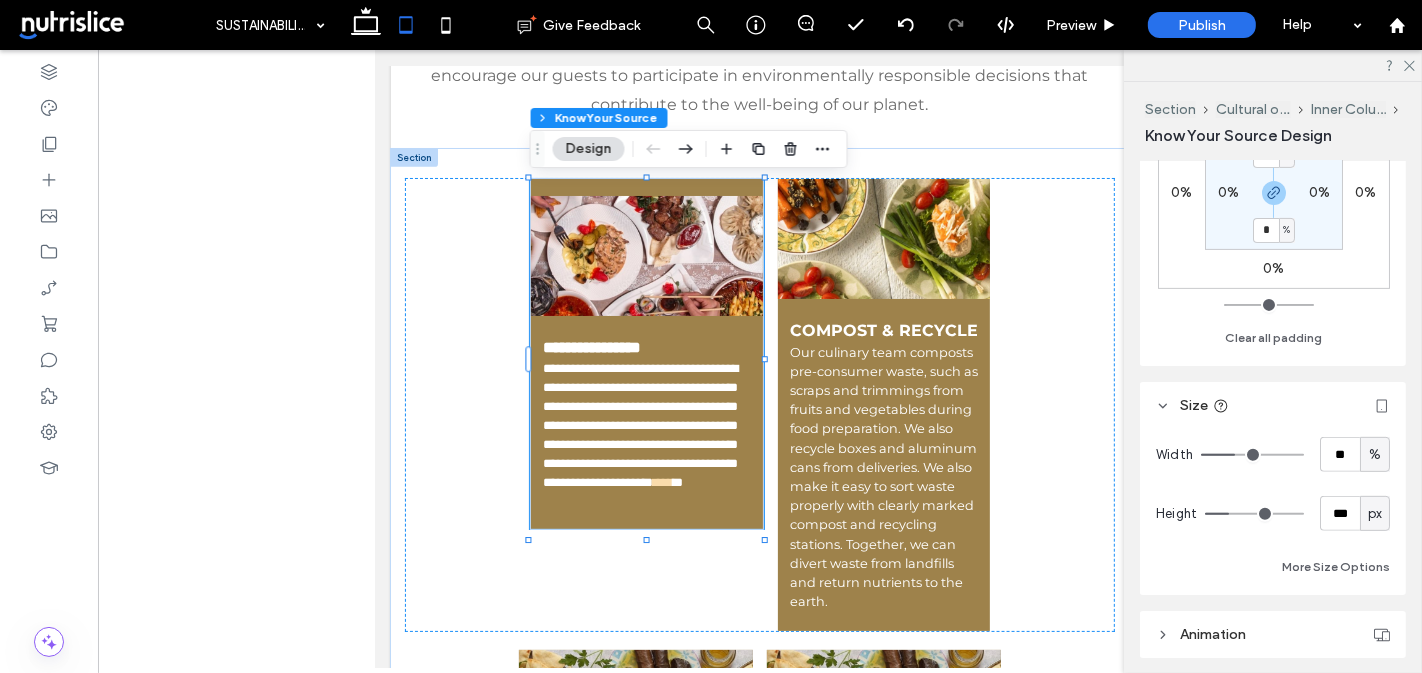 type on "***" 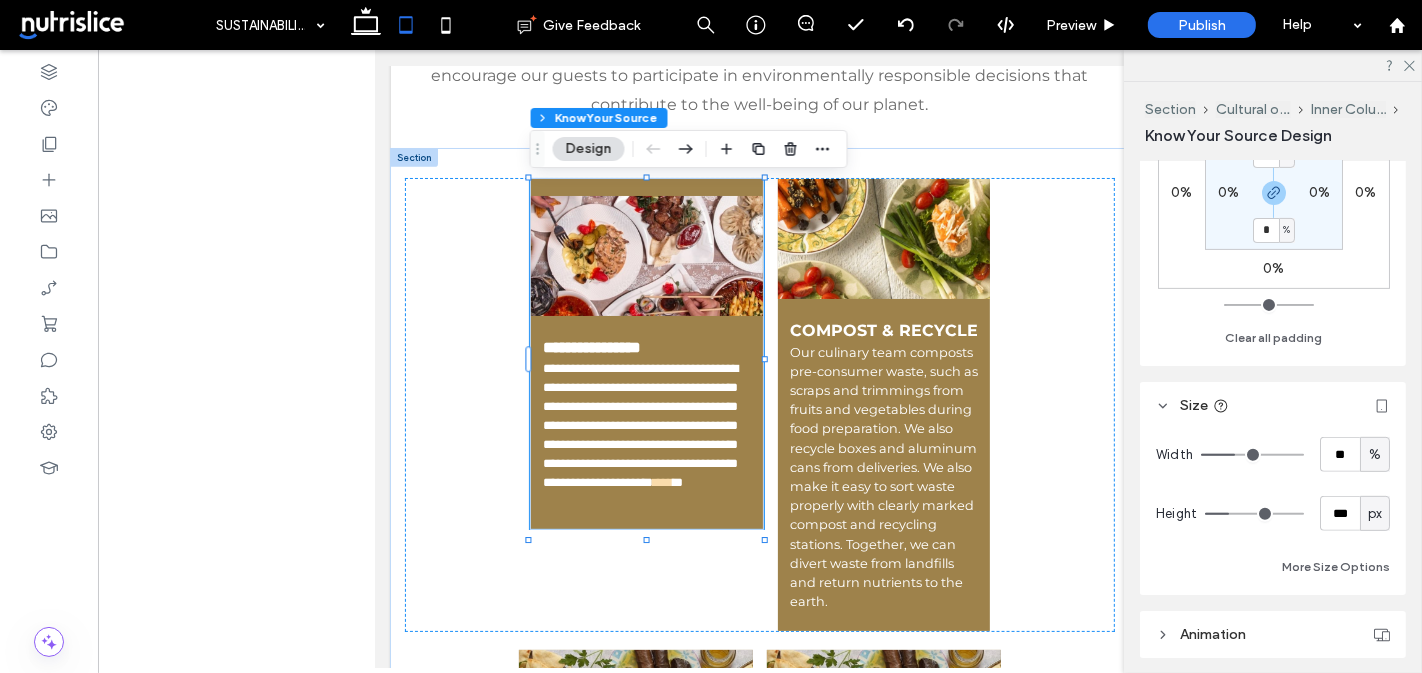 type on "***" 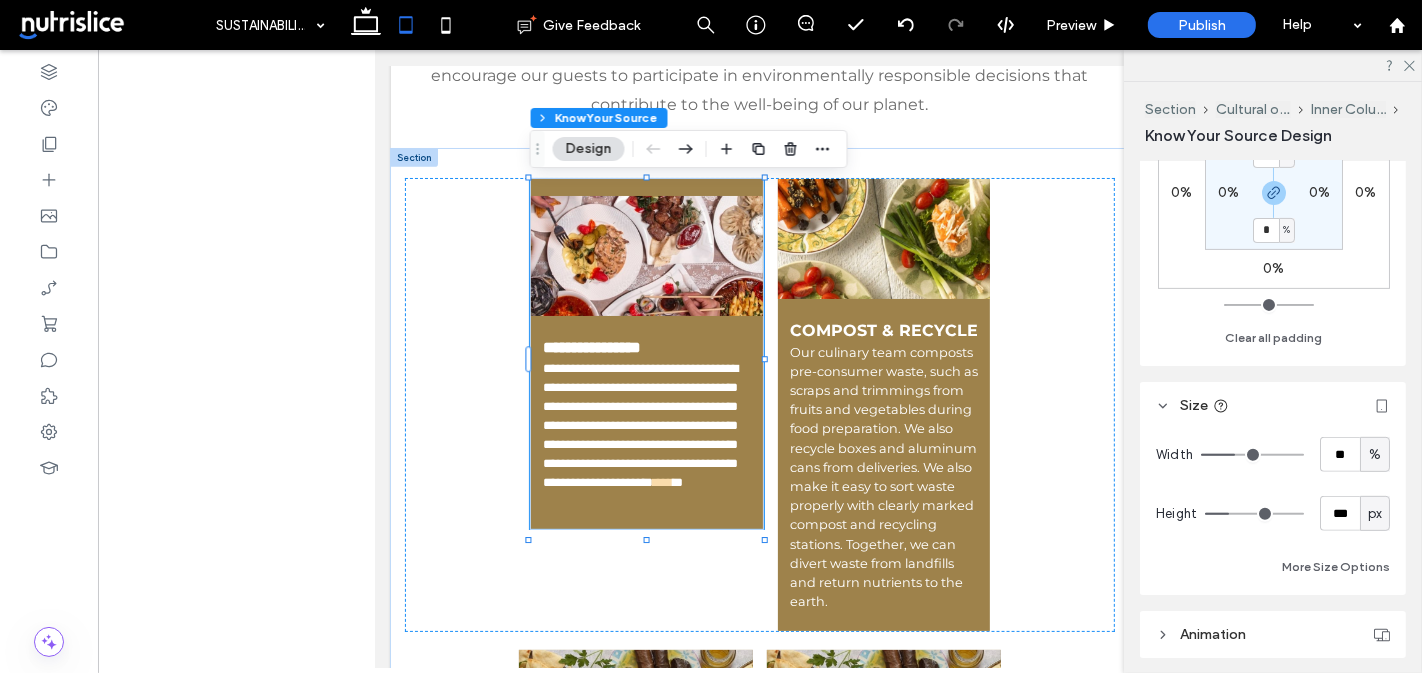 type on "***" 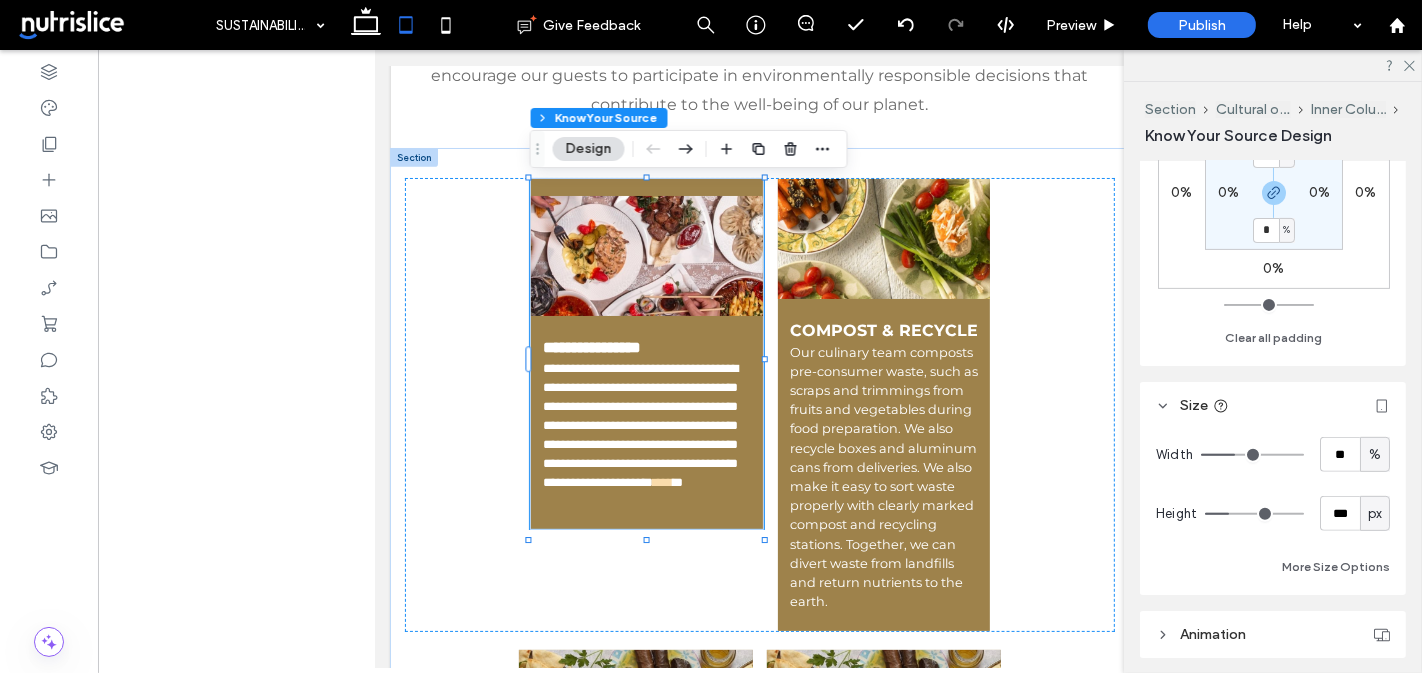 type on "***" 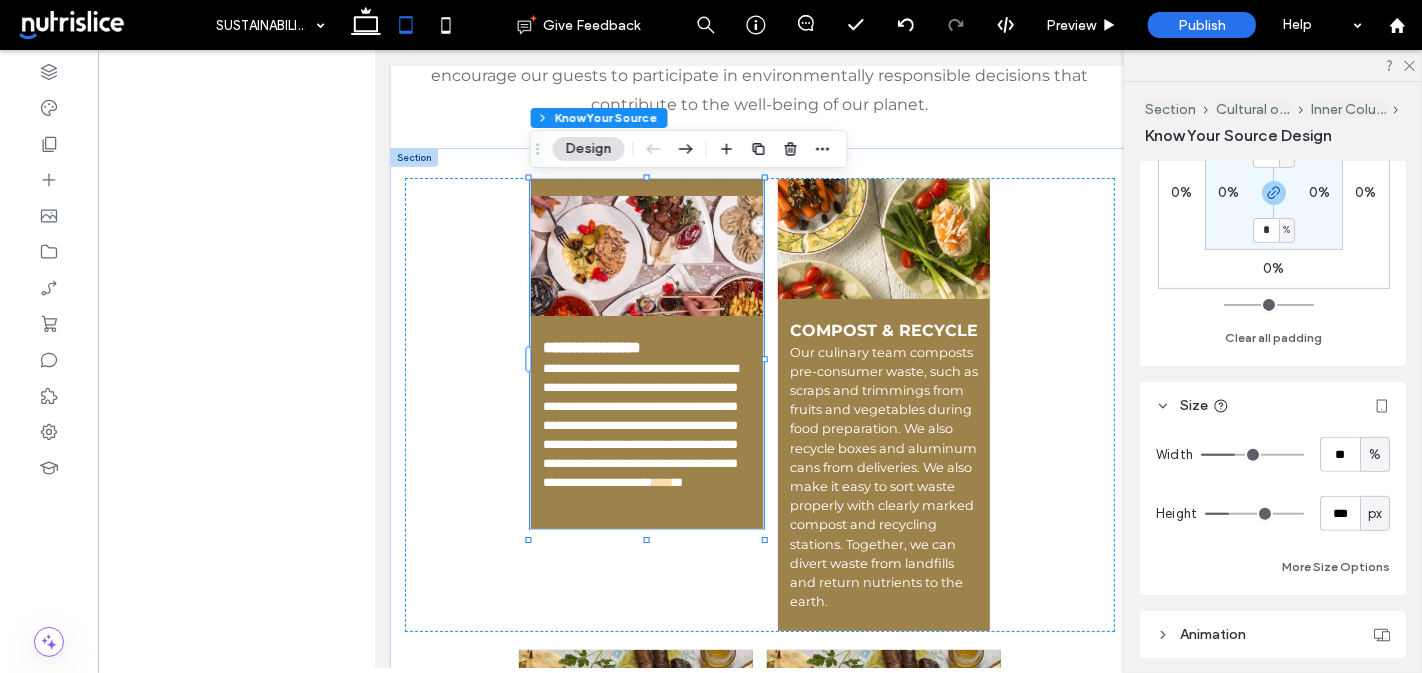 type on "***" 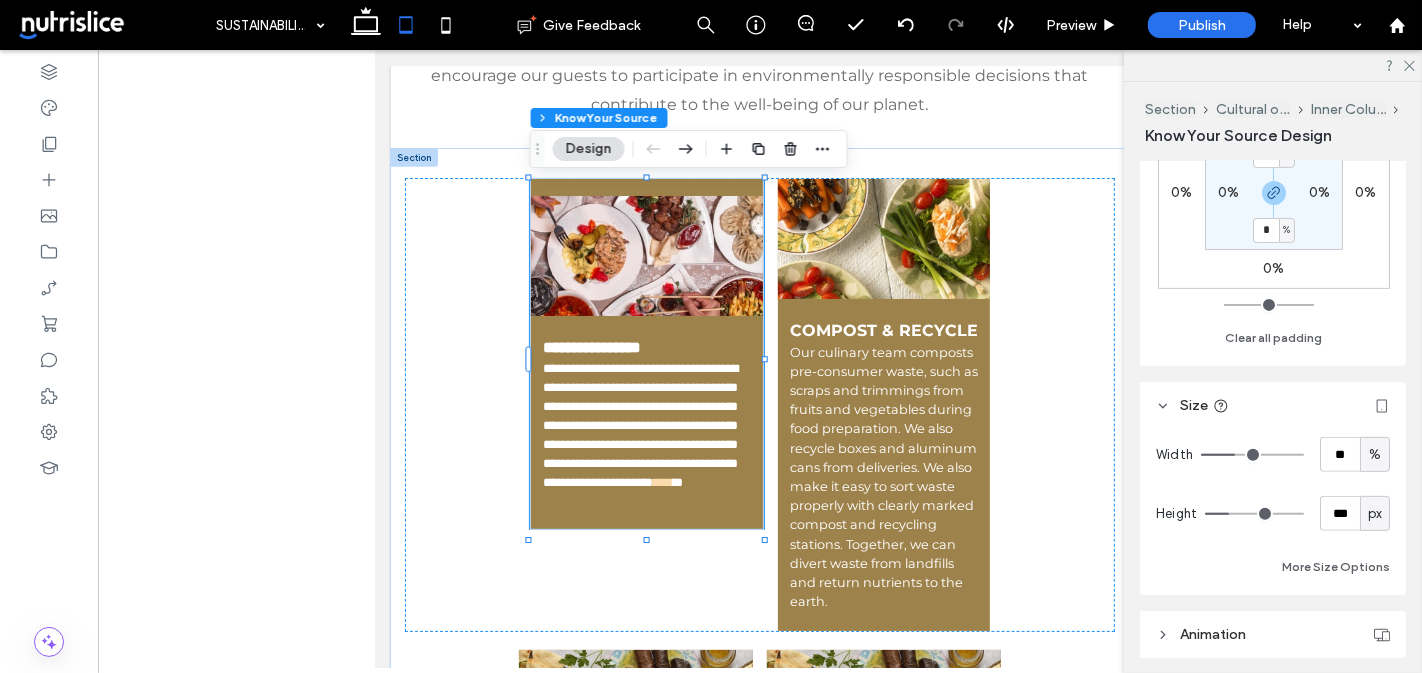 type on "***" 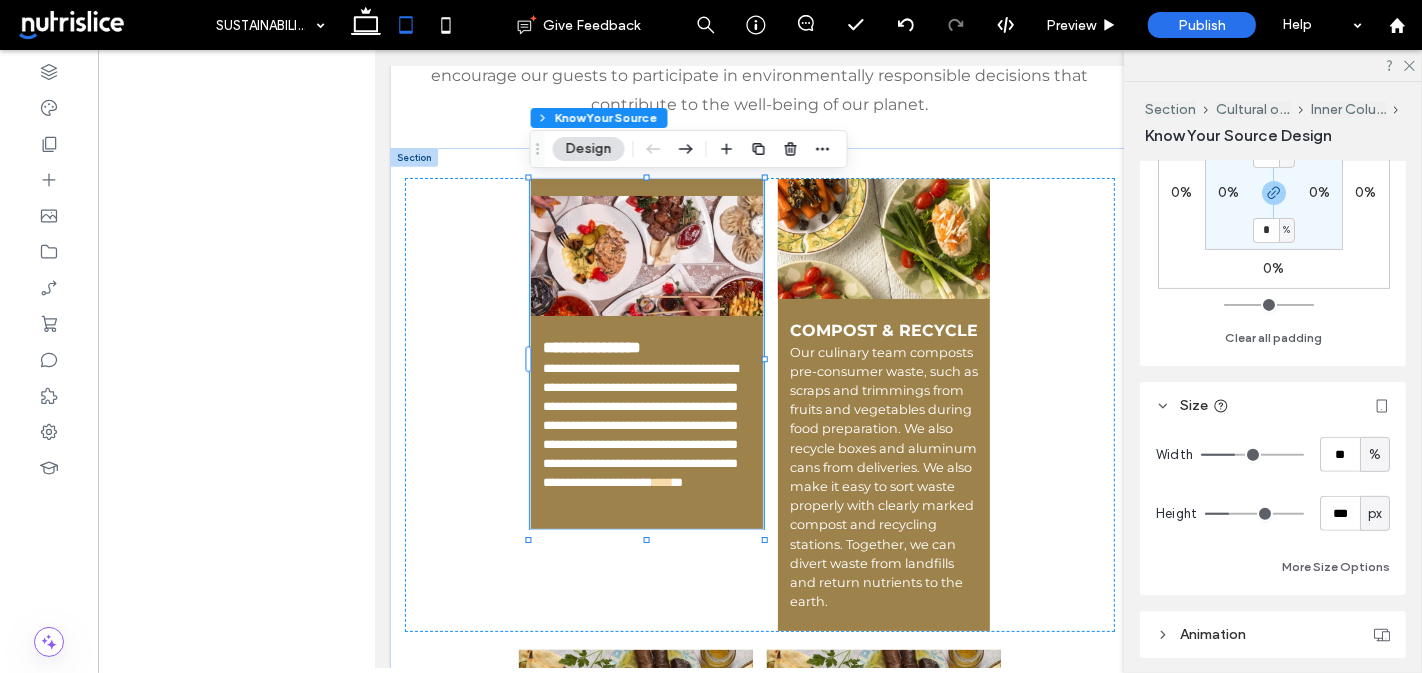 type on "***" 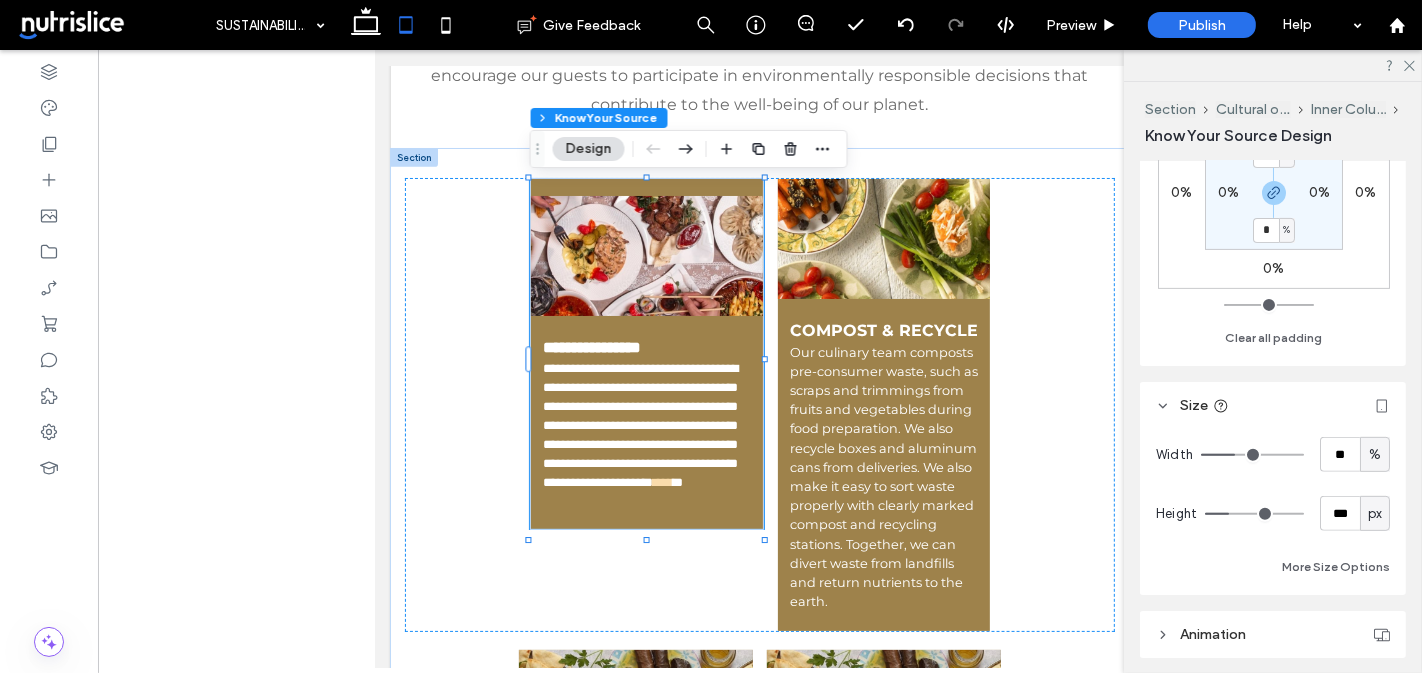 type on "***" 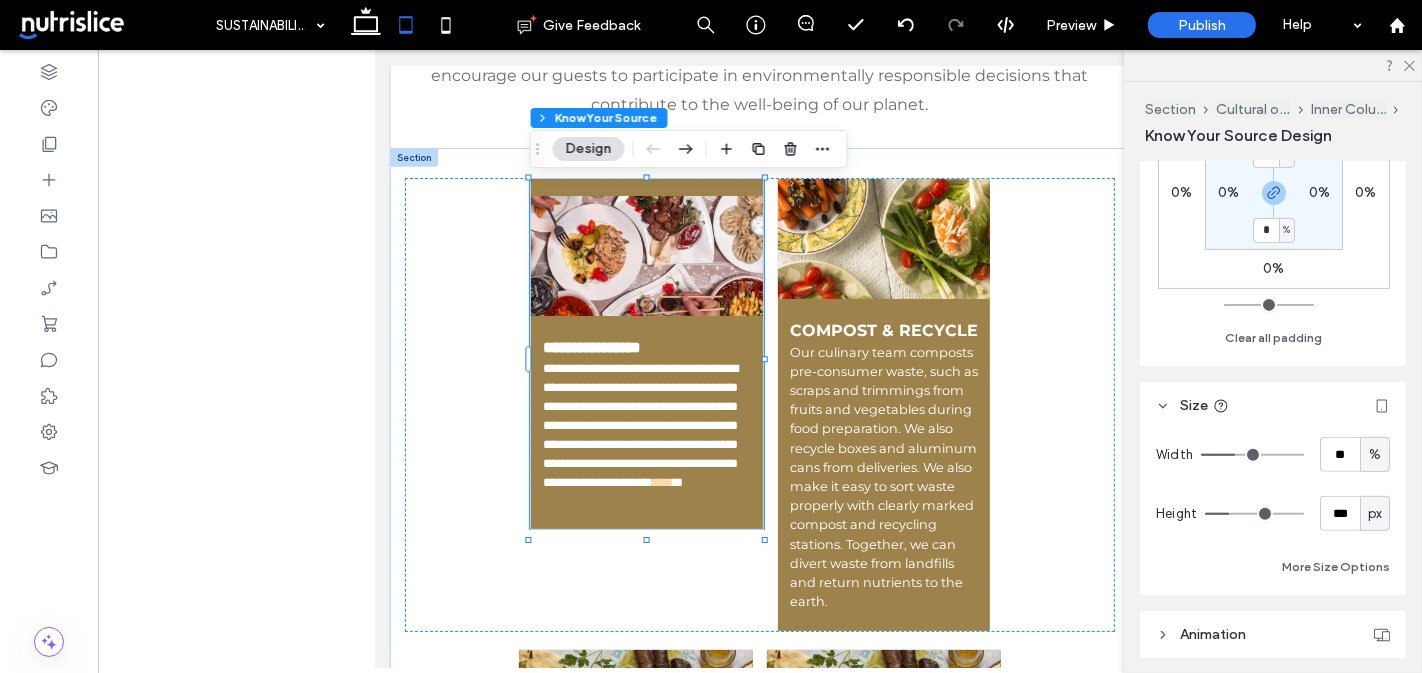 type on "***" 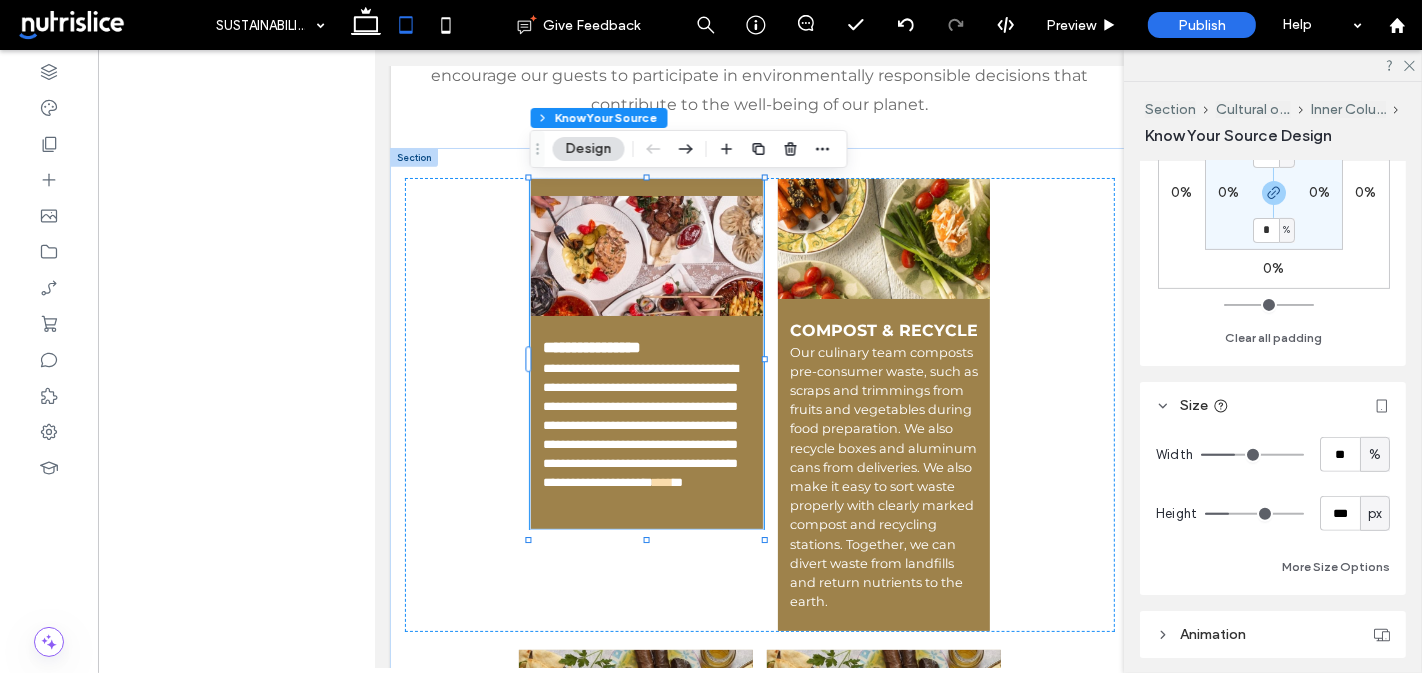 type on "***" 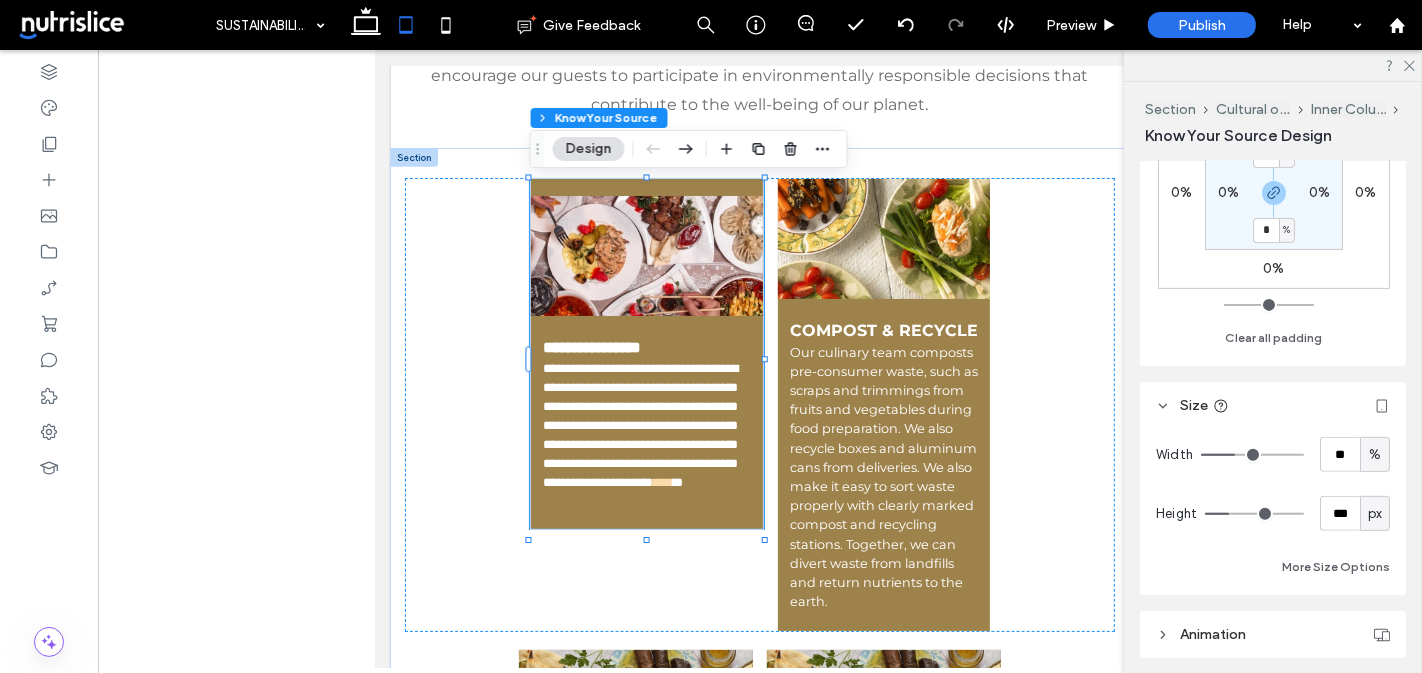 type on "***" 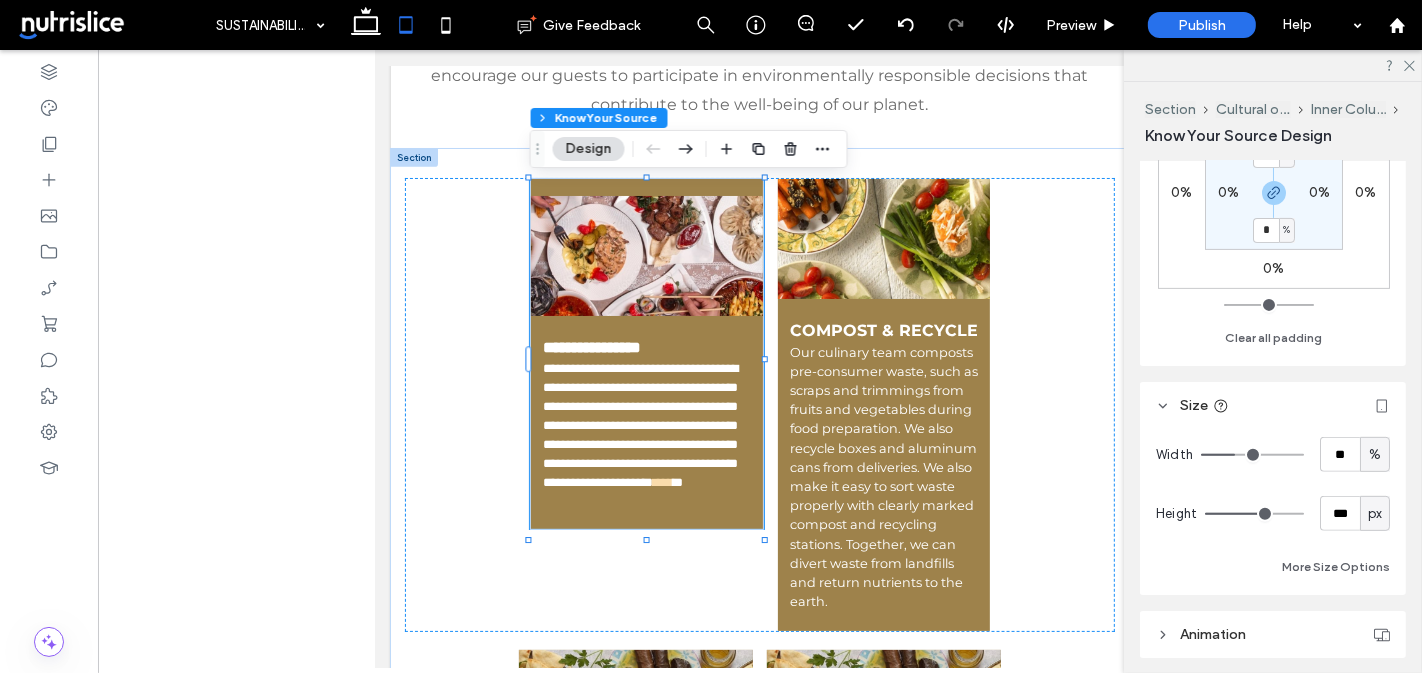 type on "***" 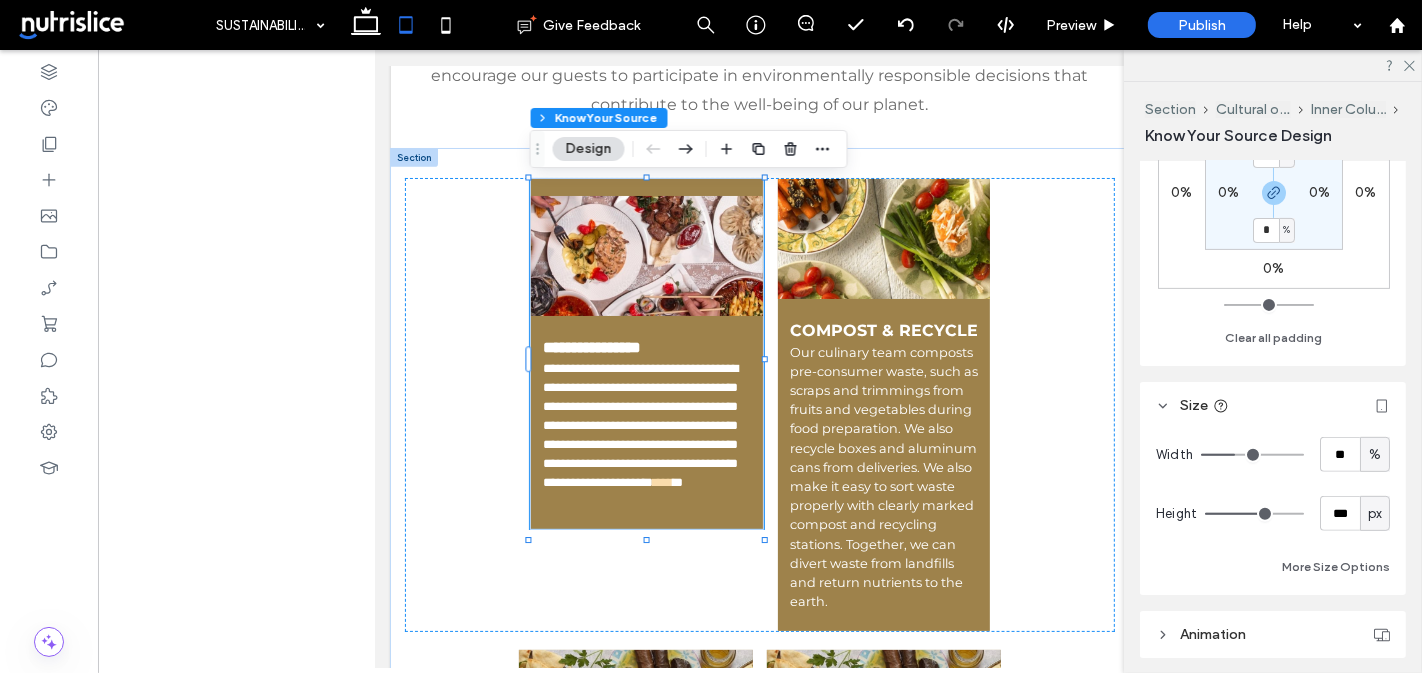 type on "***" 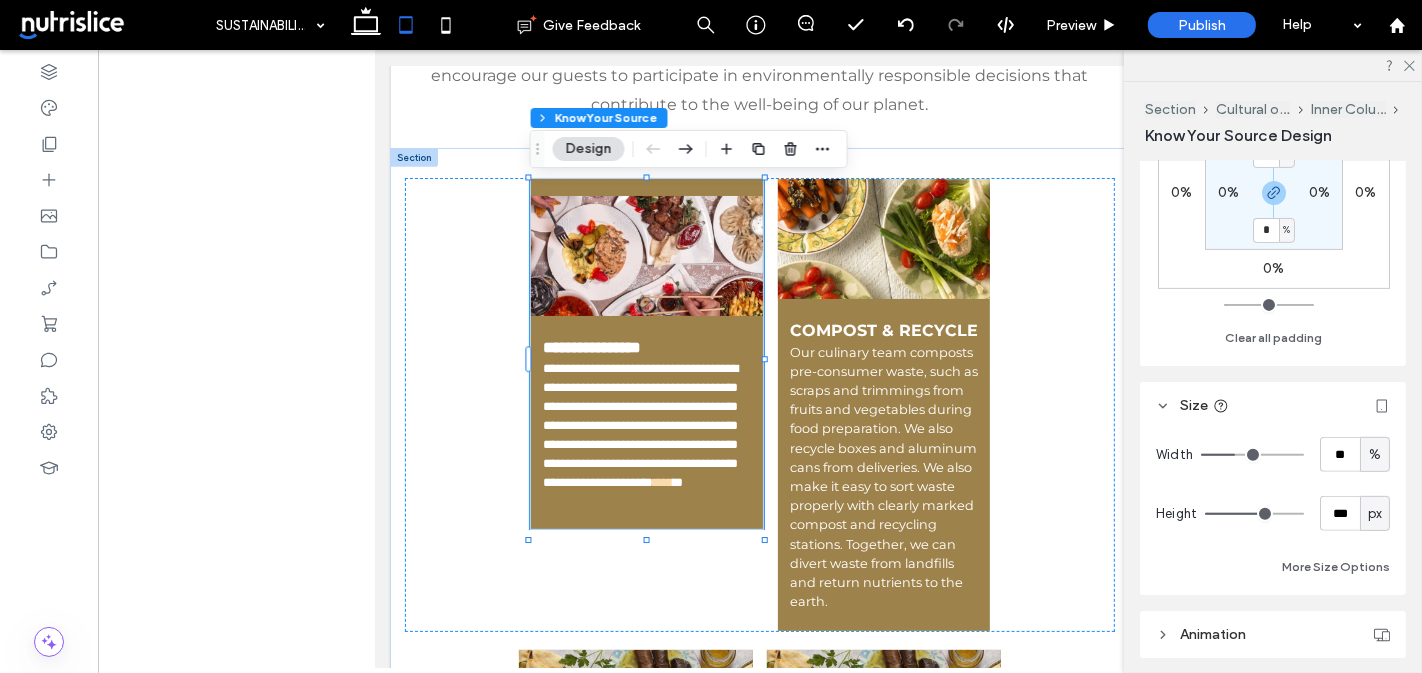 type on "***" 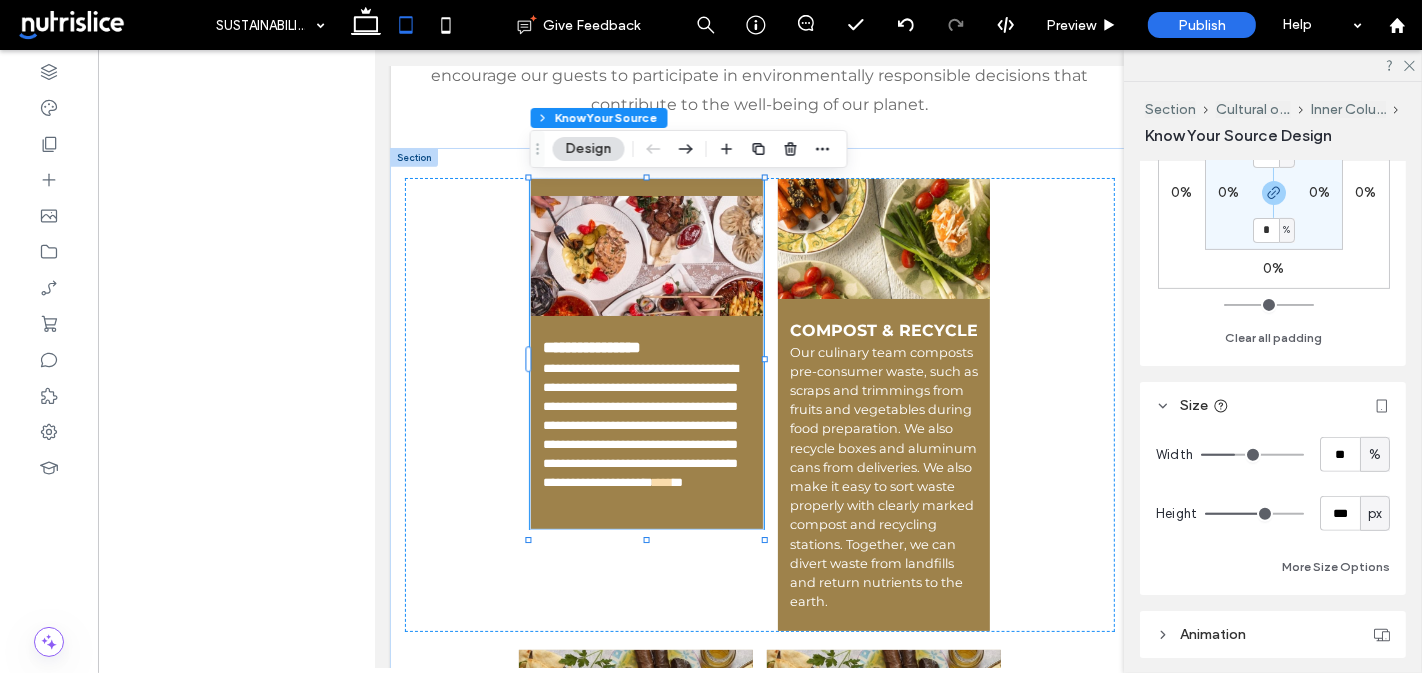 type on "***" 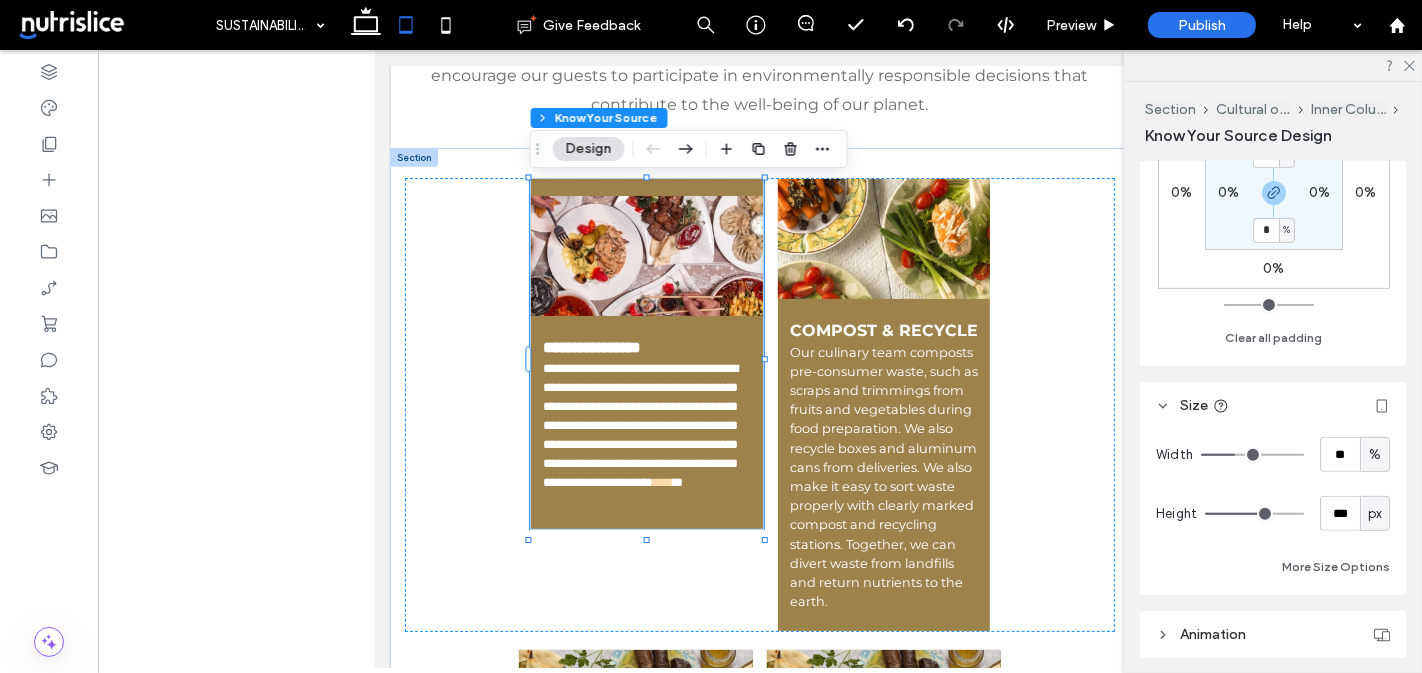 type on "***" 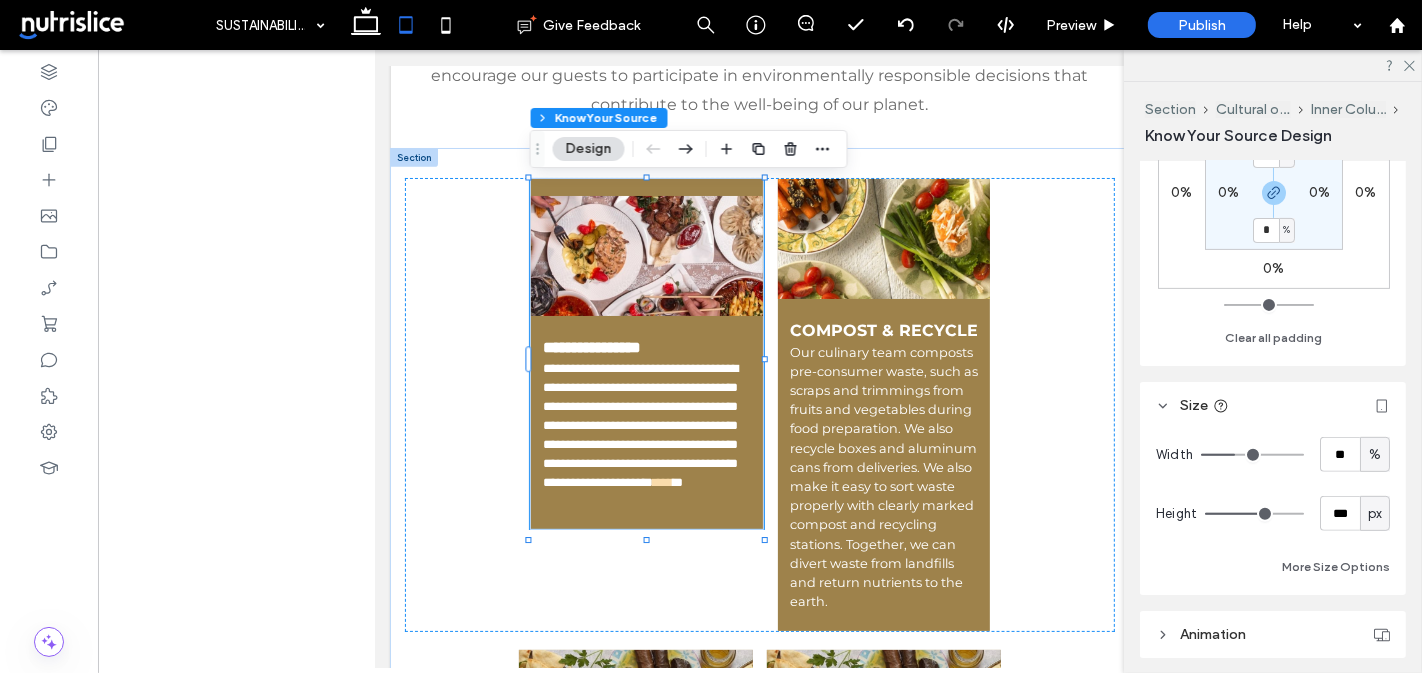 type on "***" 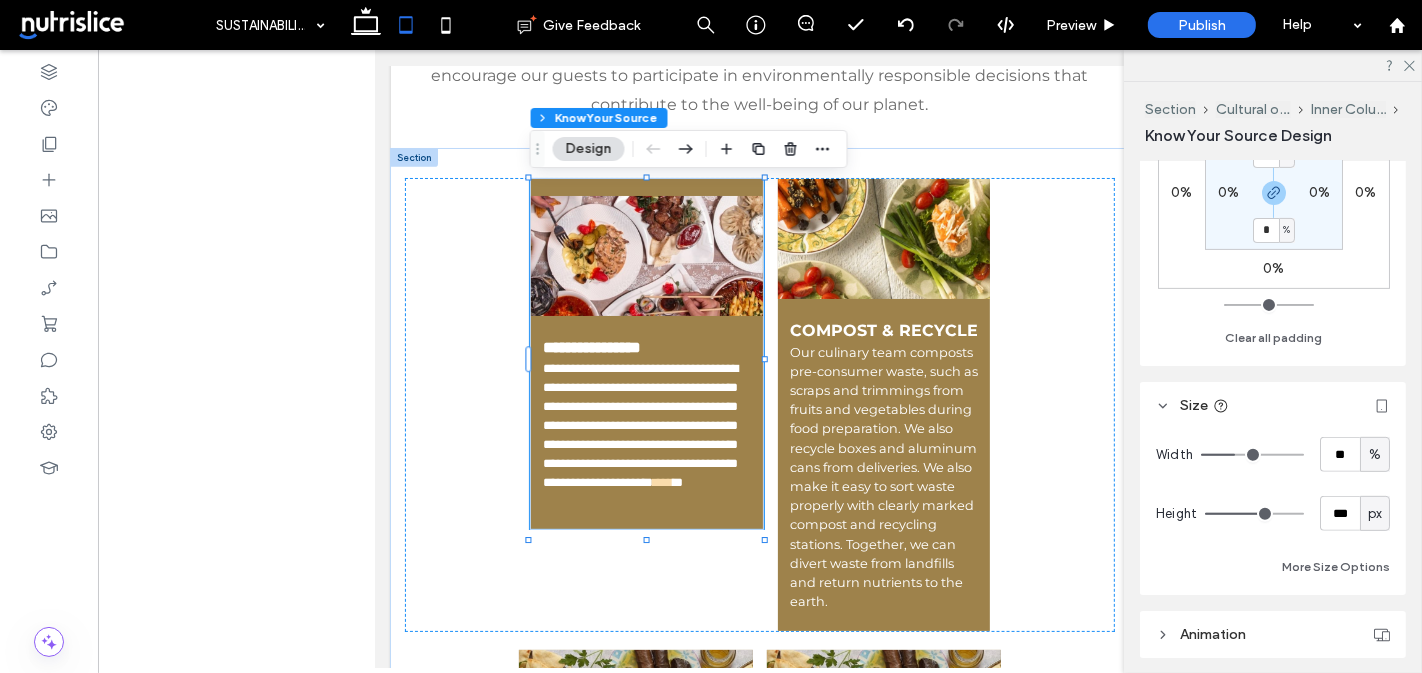 type on "***" 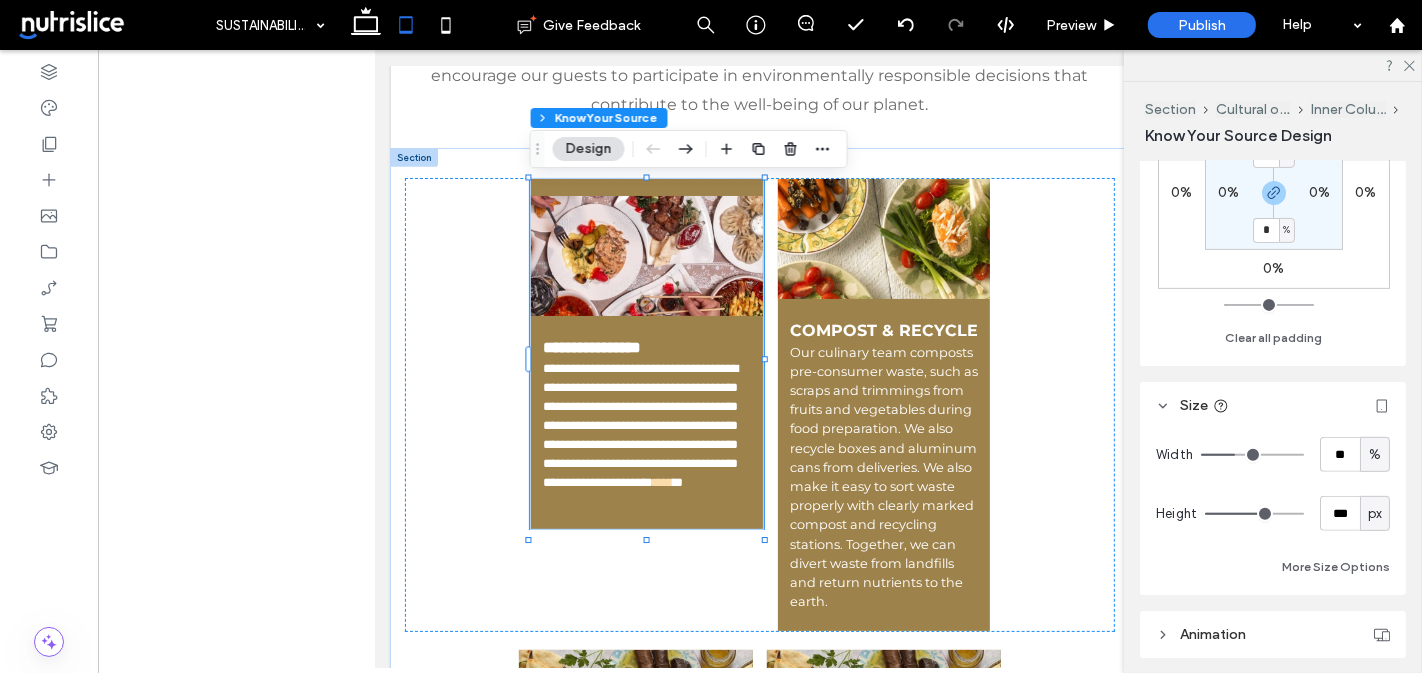 type on "***" 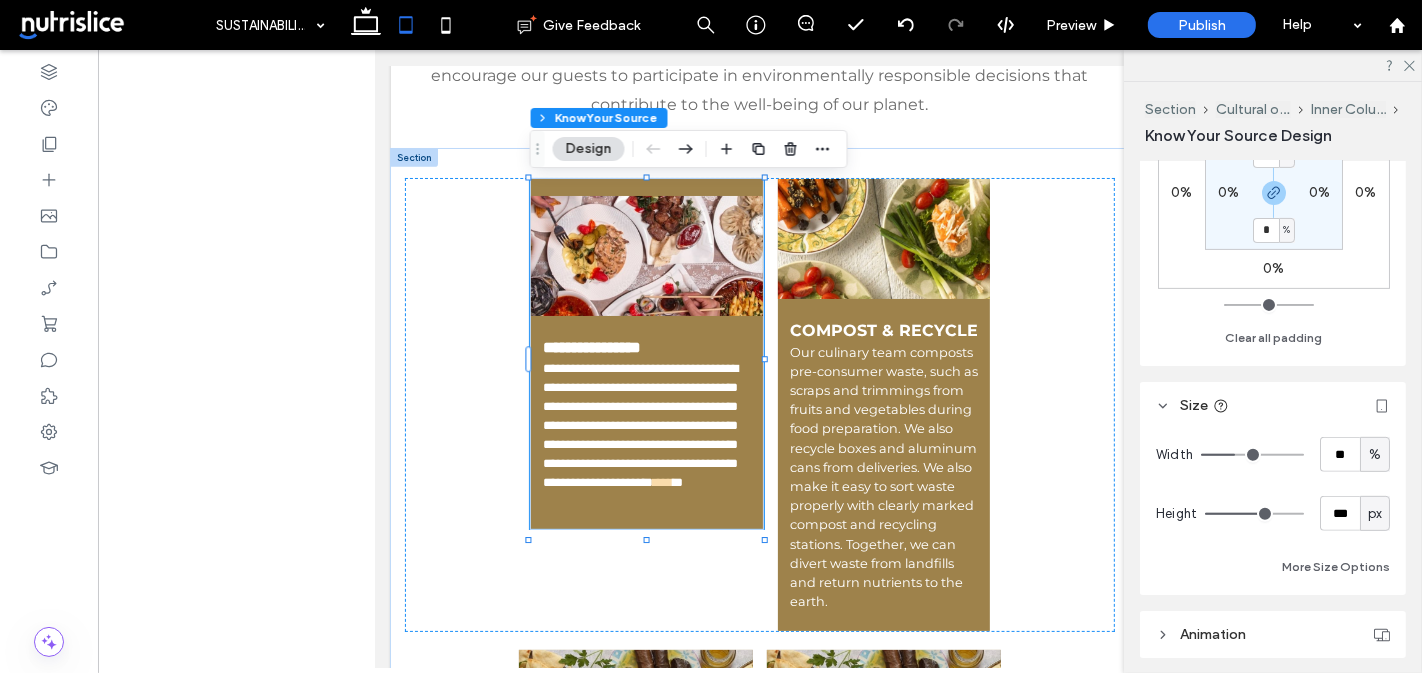 drag, startPoint x: 1215, startPoint y: 510, endPoint x: 1263, endPoint y: 508, distance: 48.04165 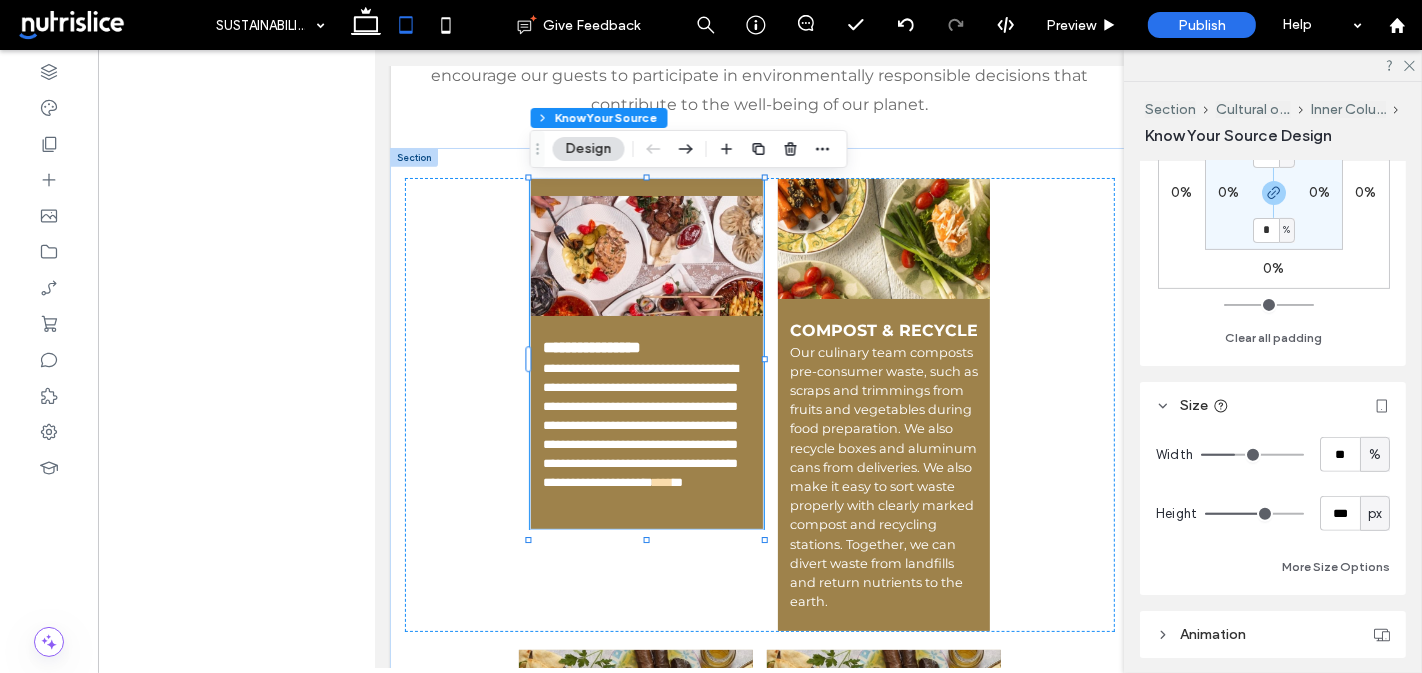 type on "***" 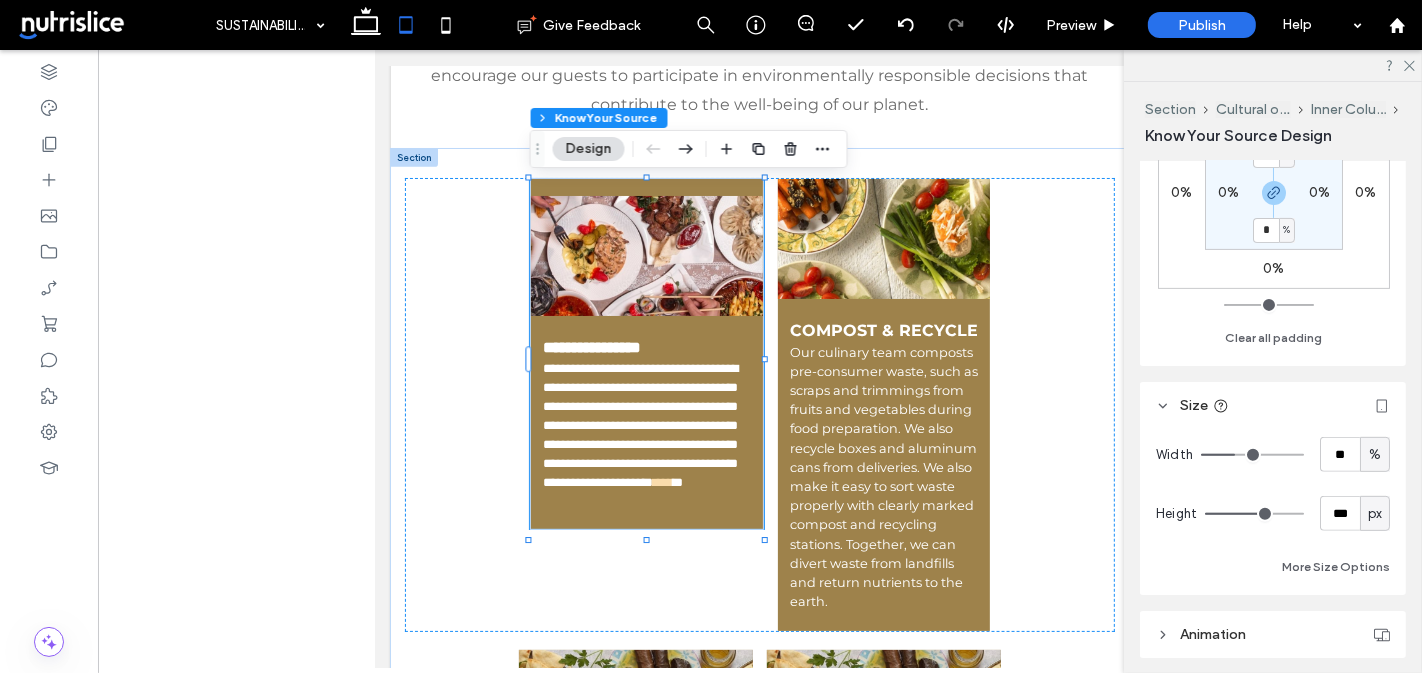 click at bounding box center (1254, 514) 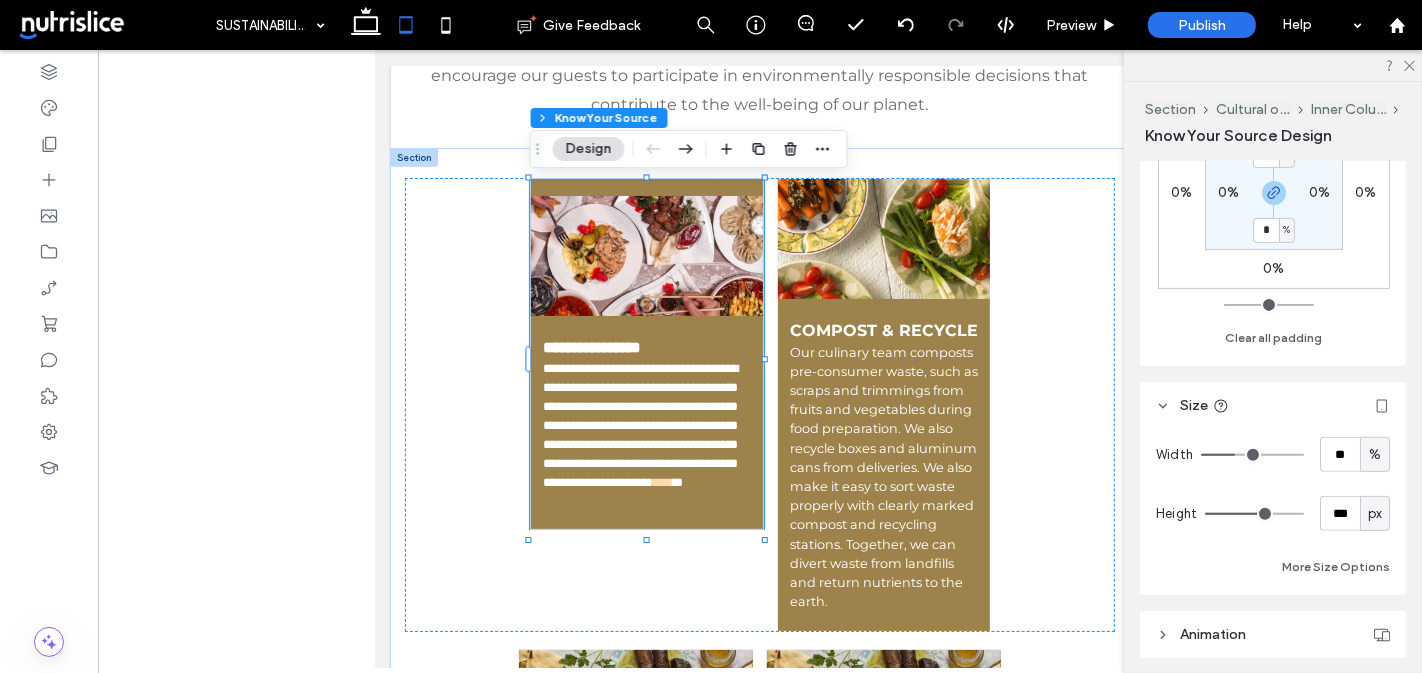 type on "***" 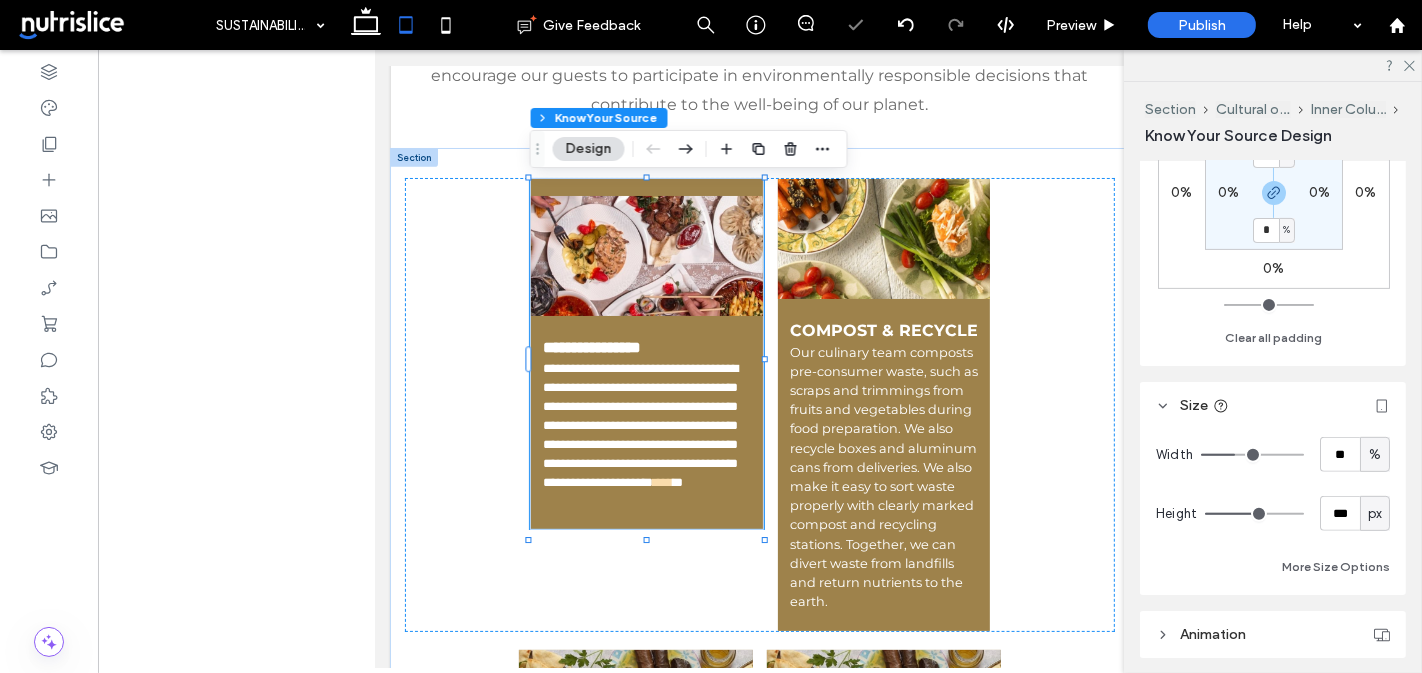 type on "***" 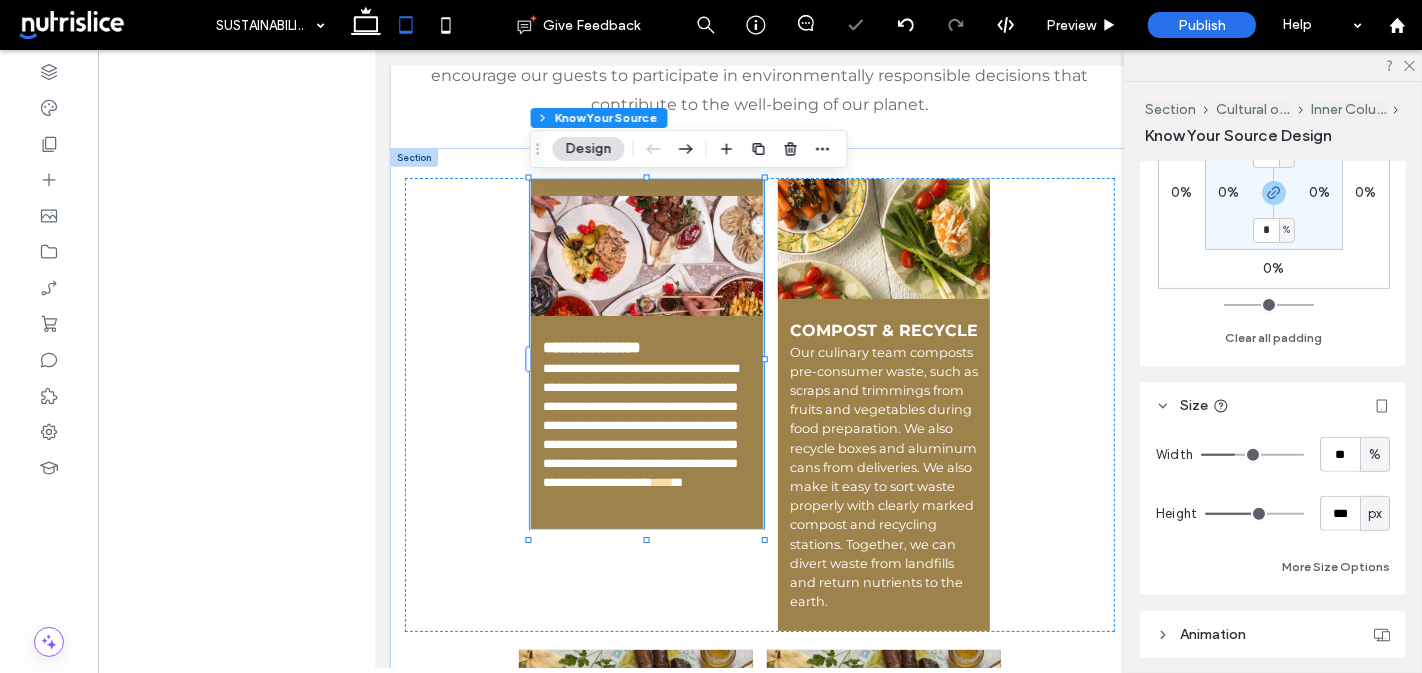 type on "***" 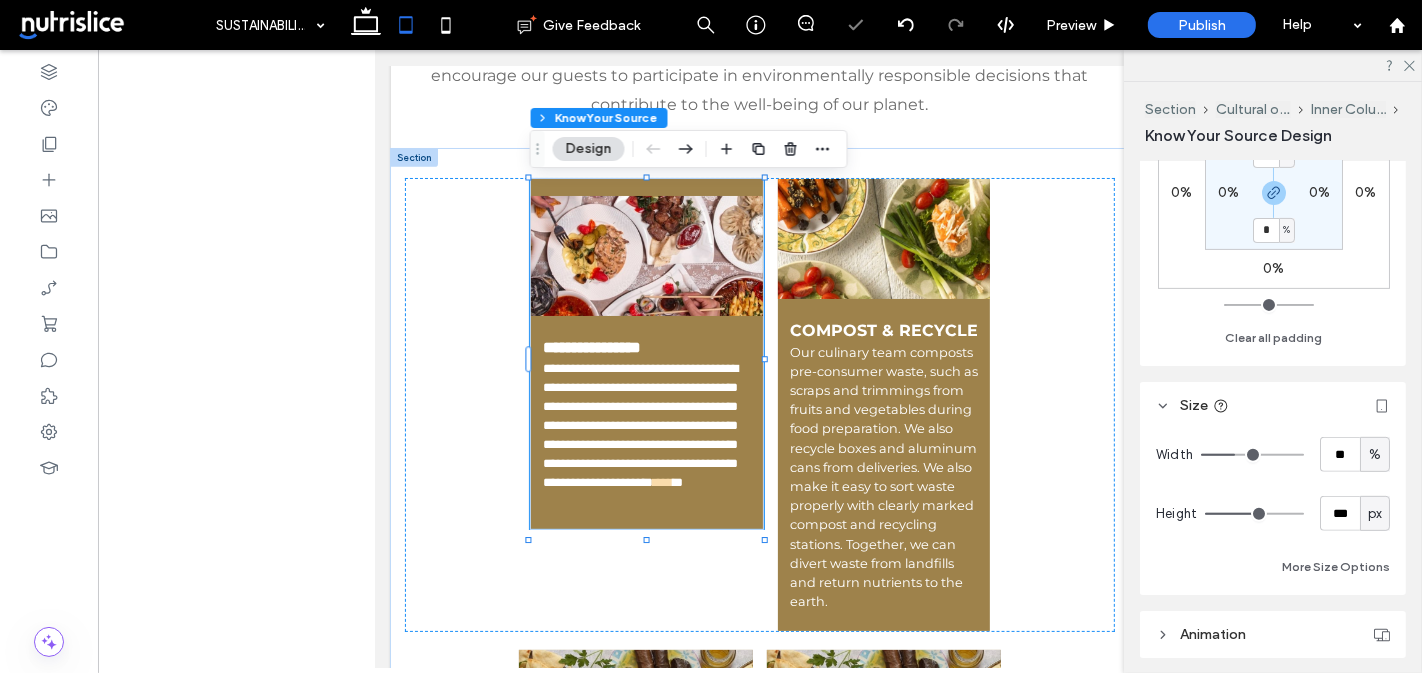 type on "***" 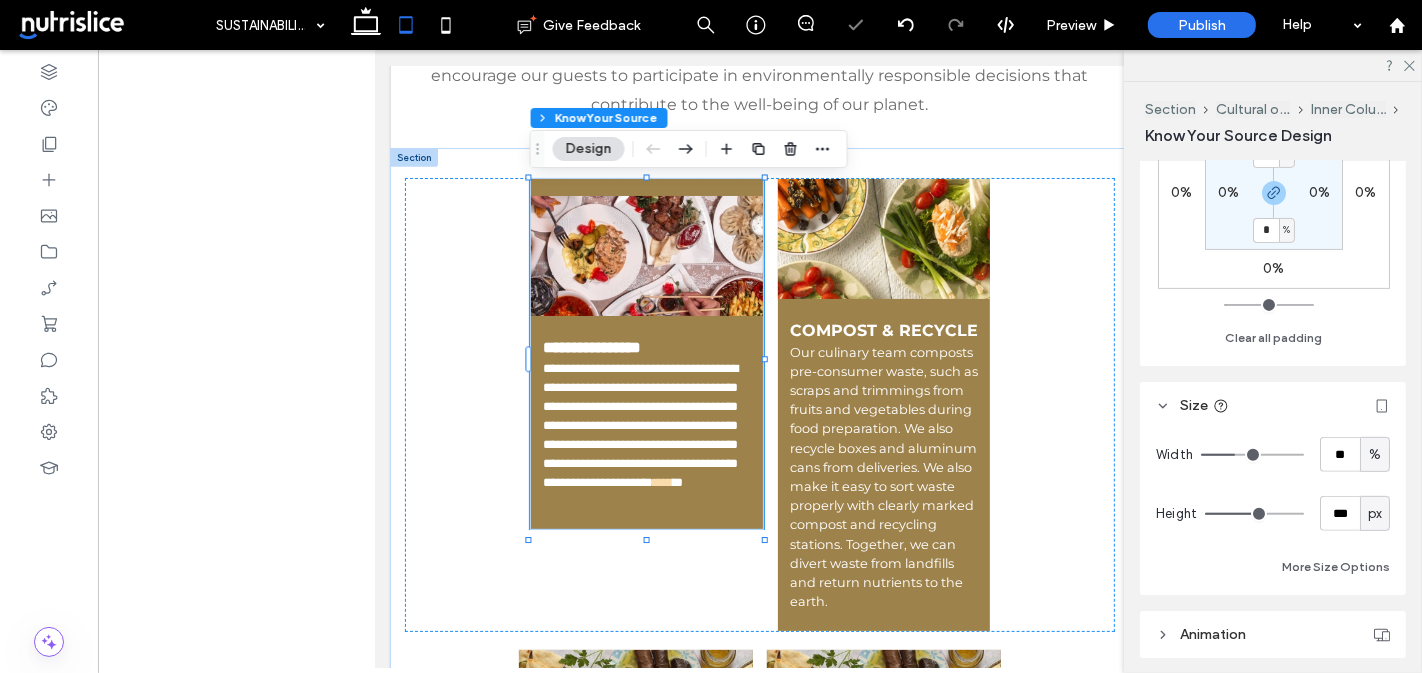 type on "***" 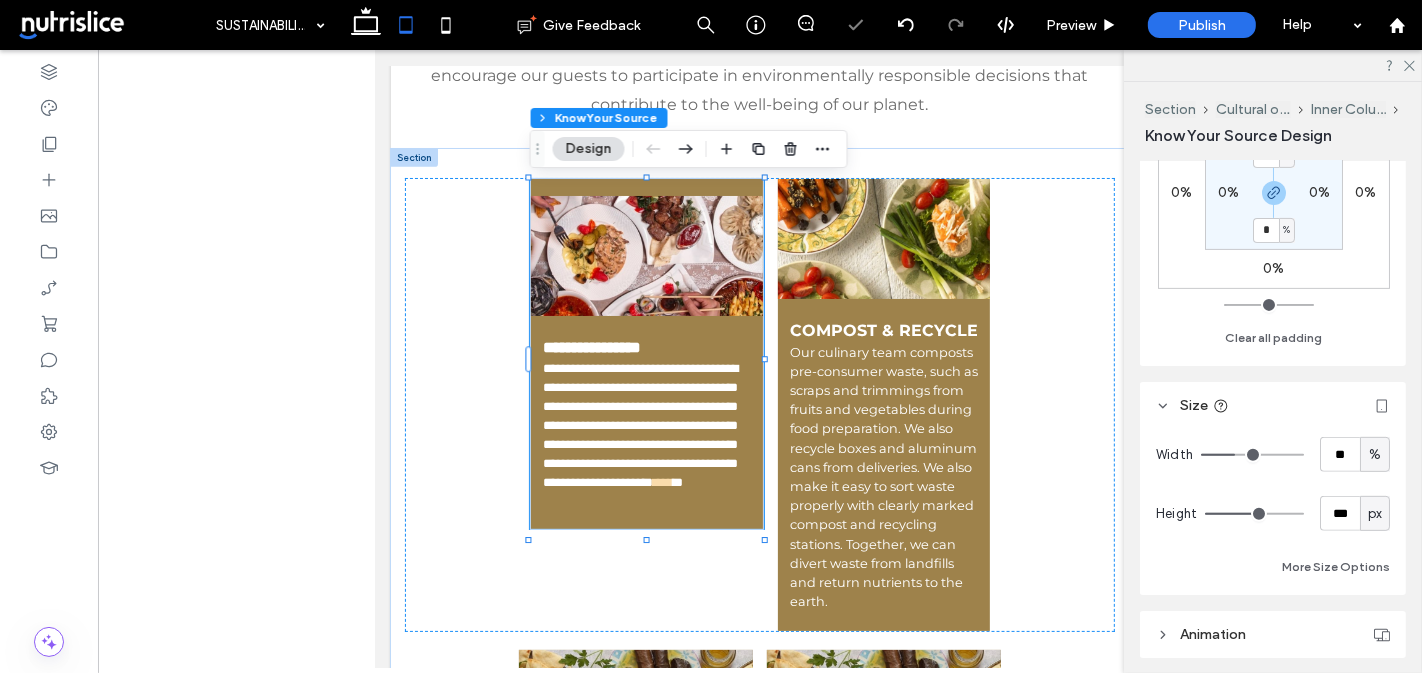 type on "***" 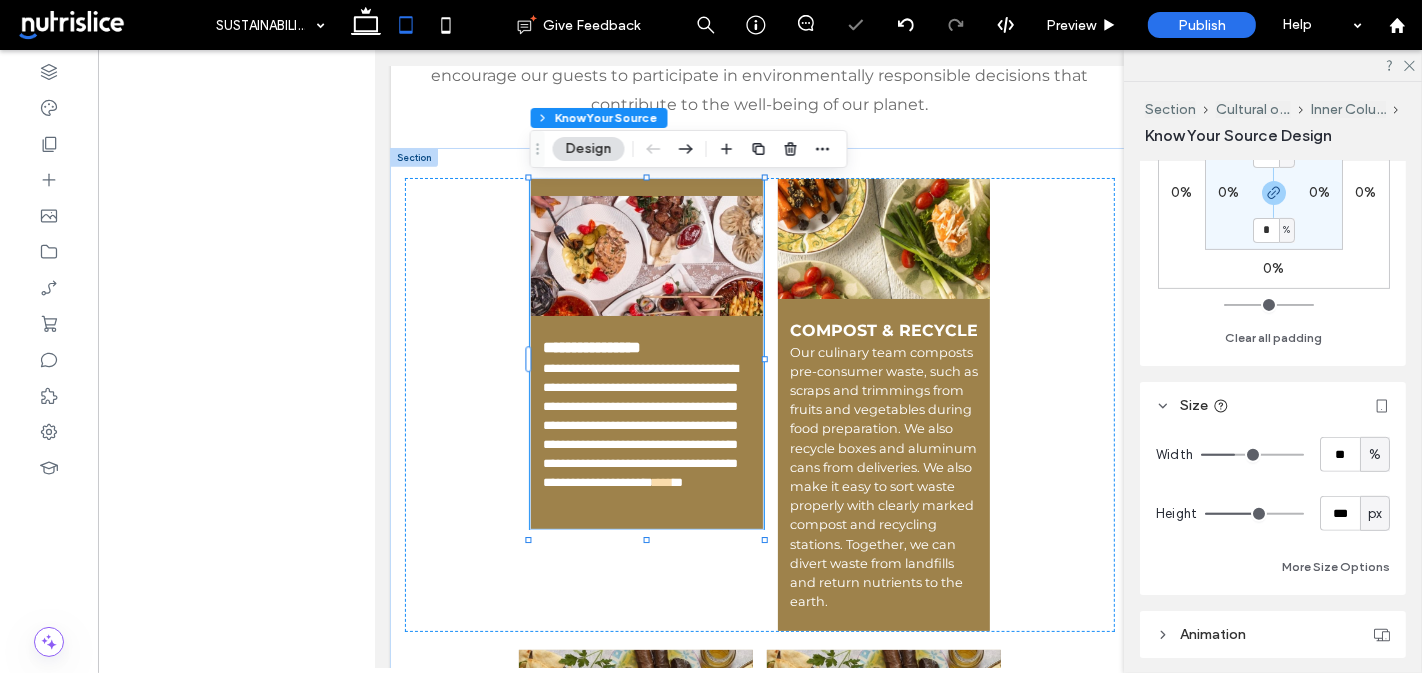 type on "***" 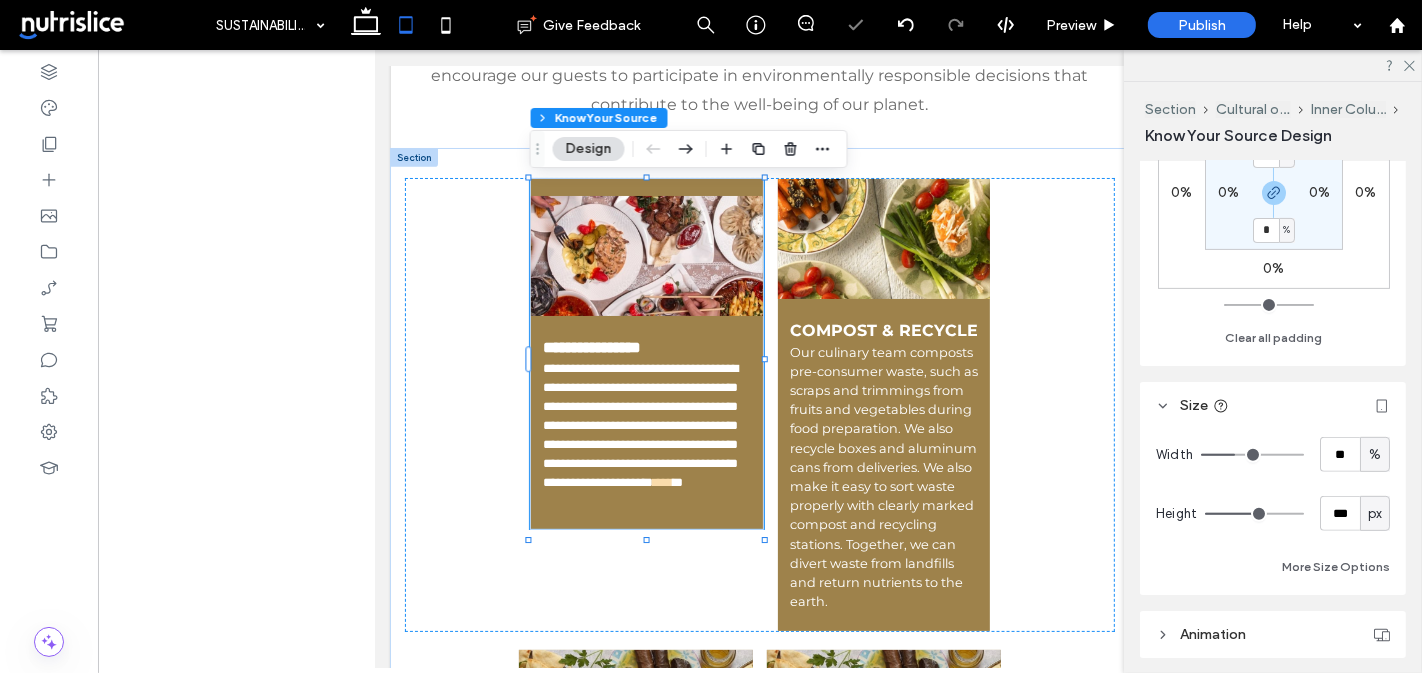 type on "***" 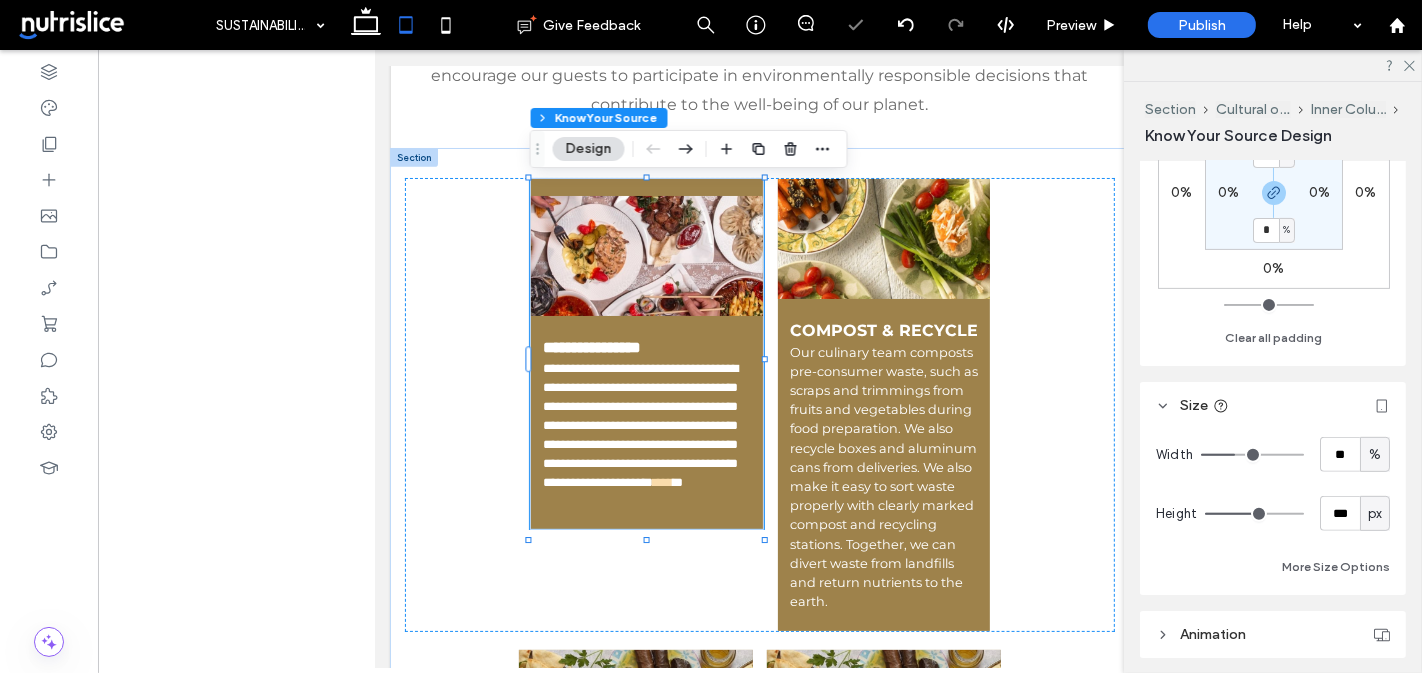 type on "***" 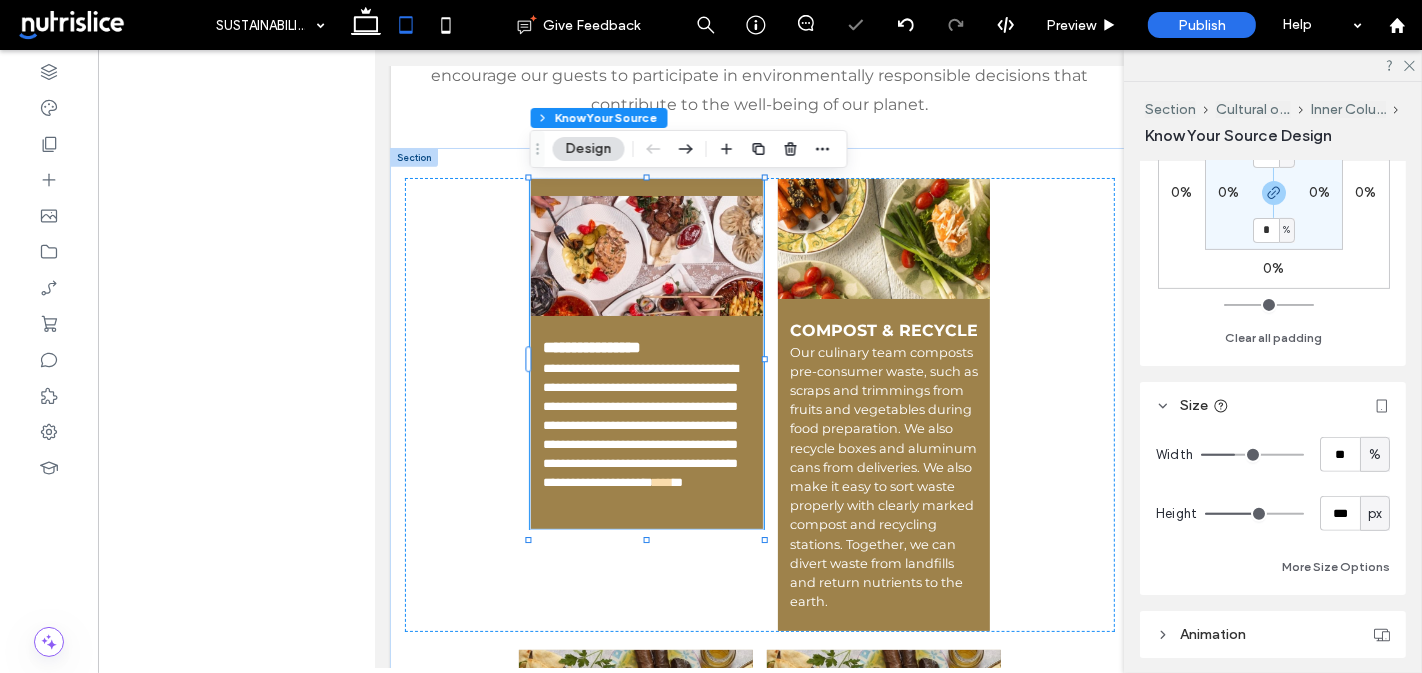 type on "***" 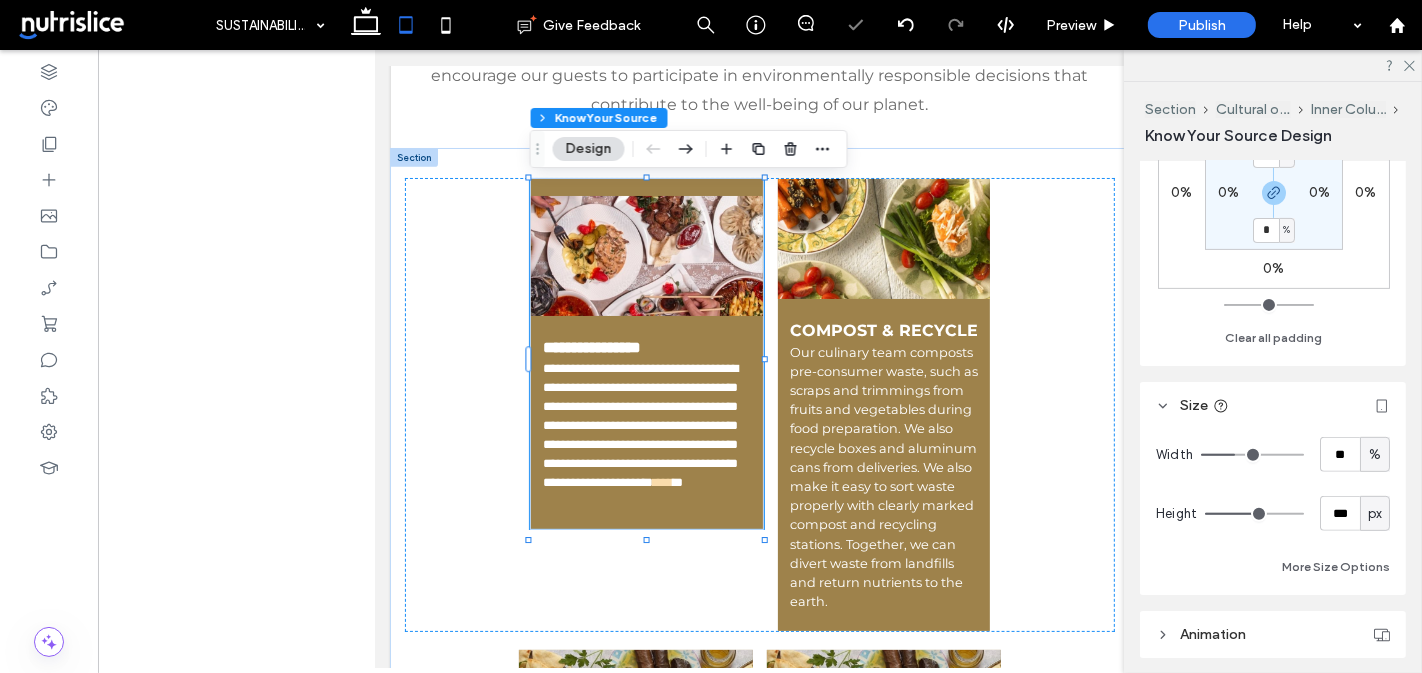 type on "***" 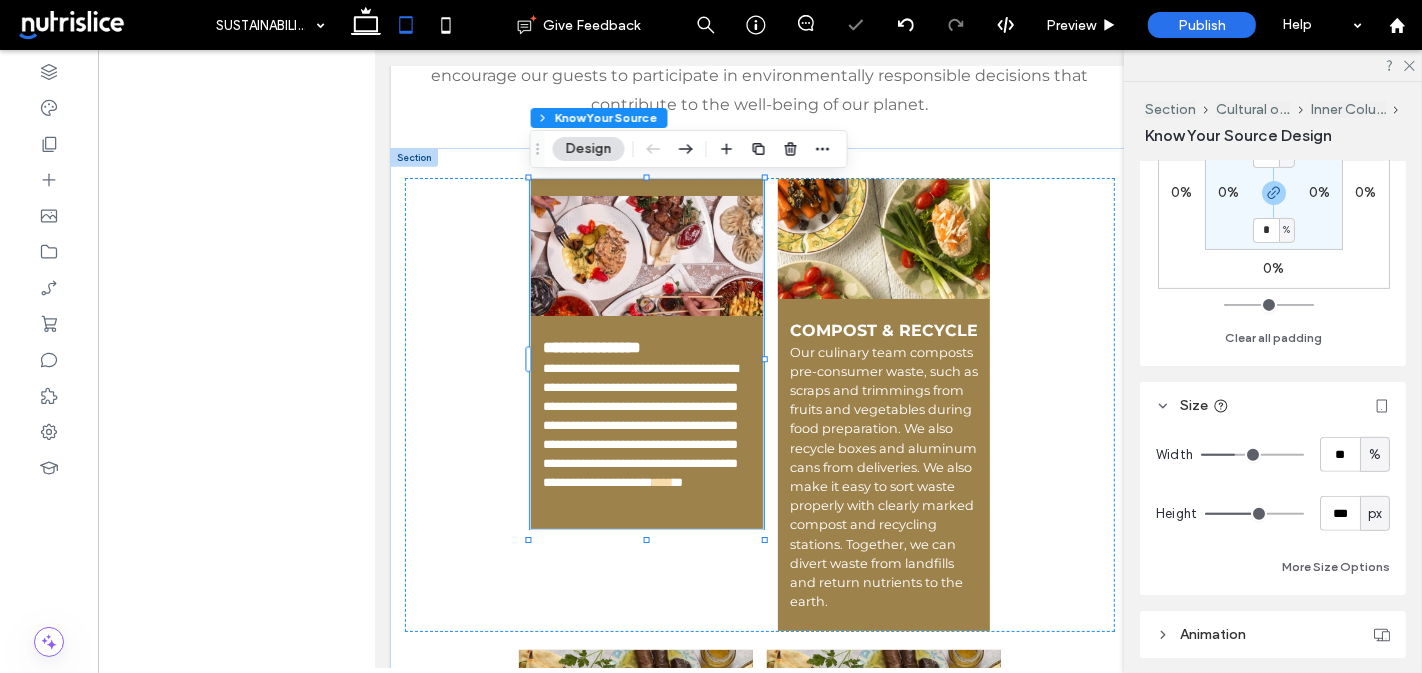 type on "***" 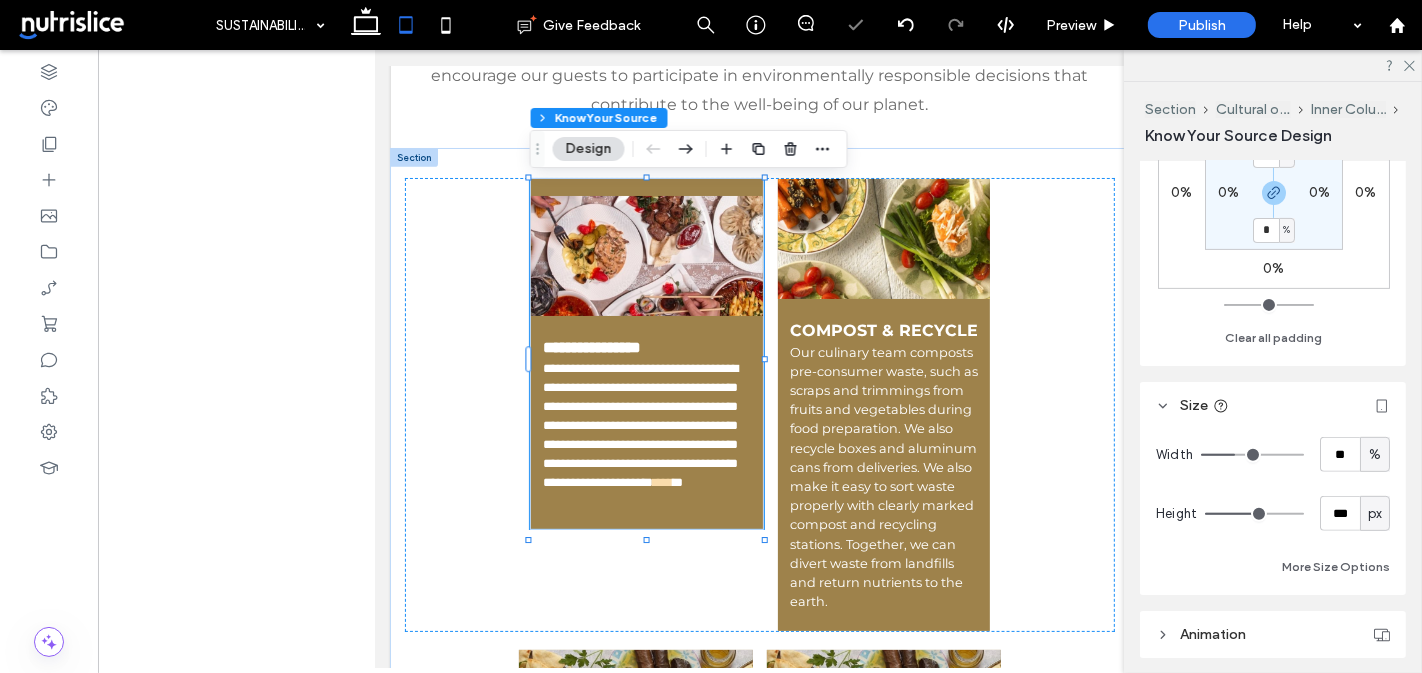 type on "***" 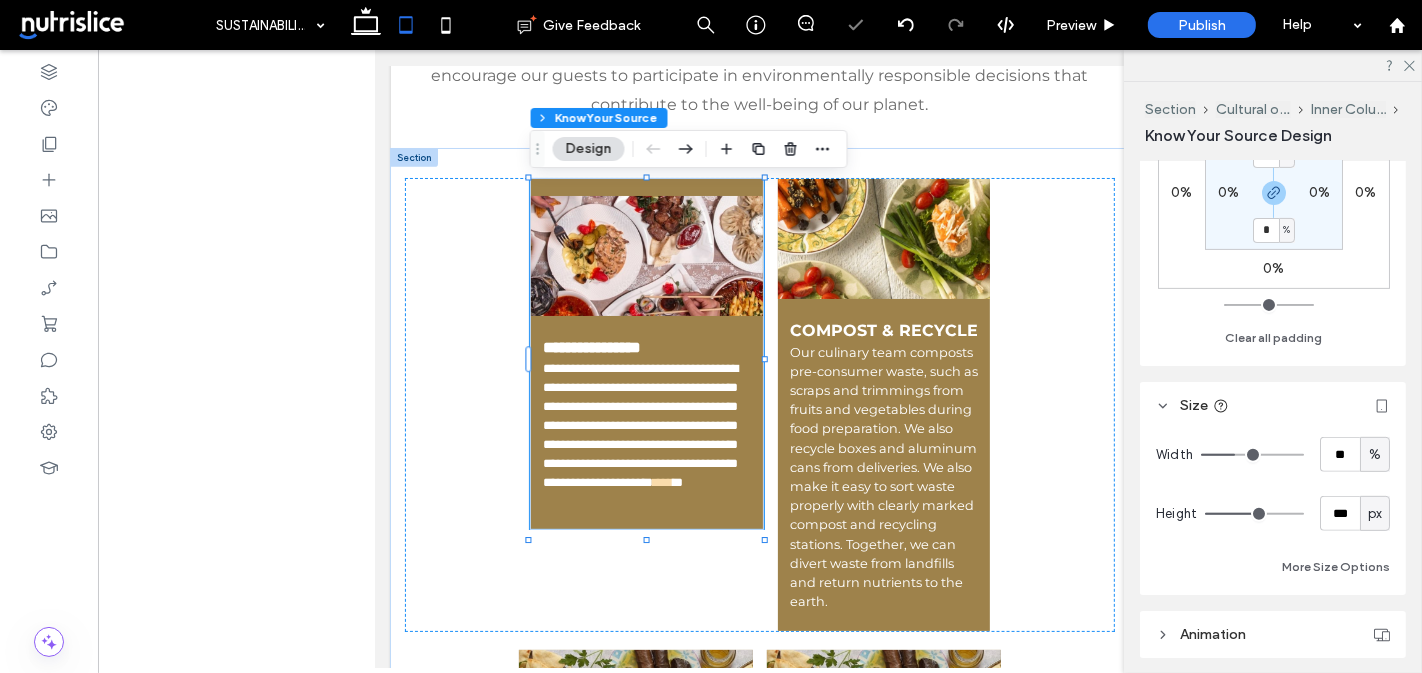 type on "***" 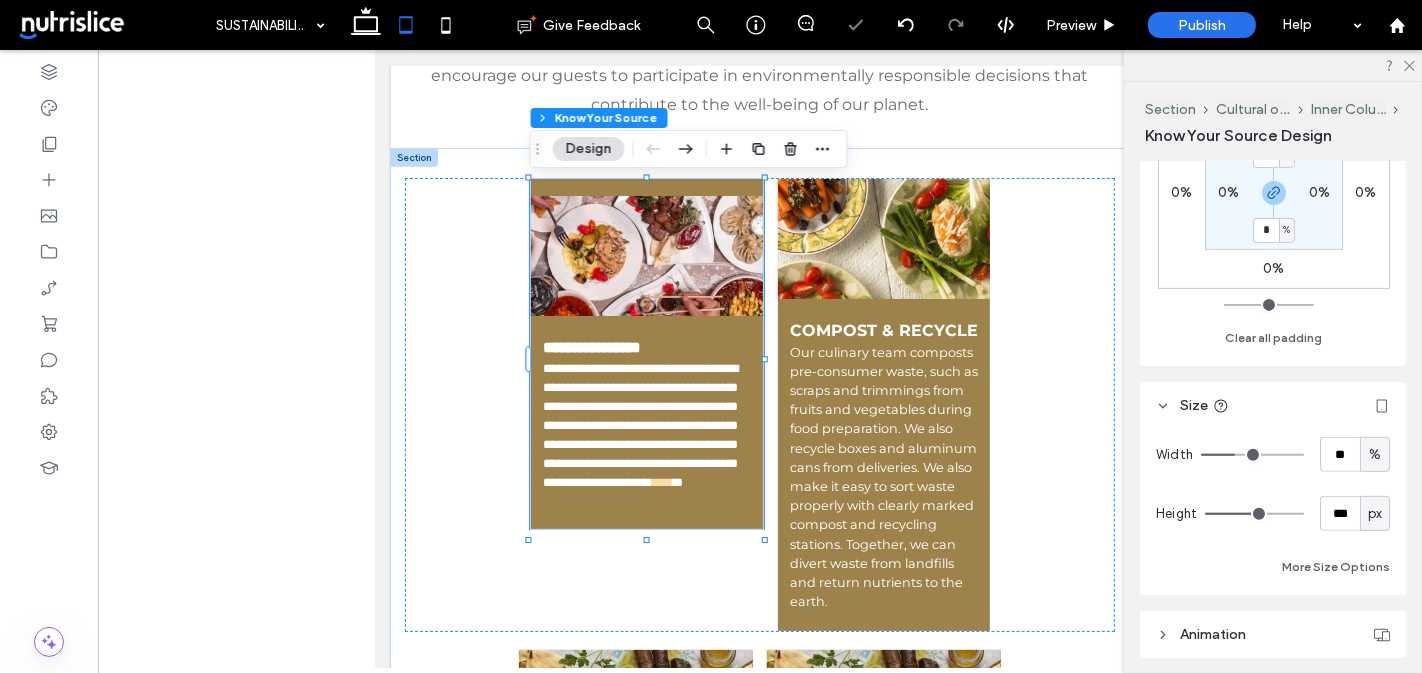 type on "***" 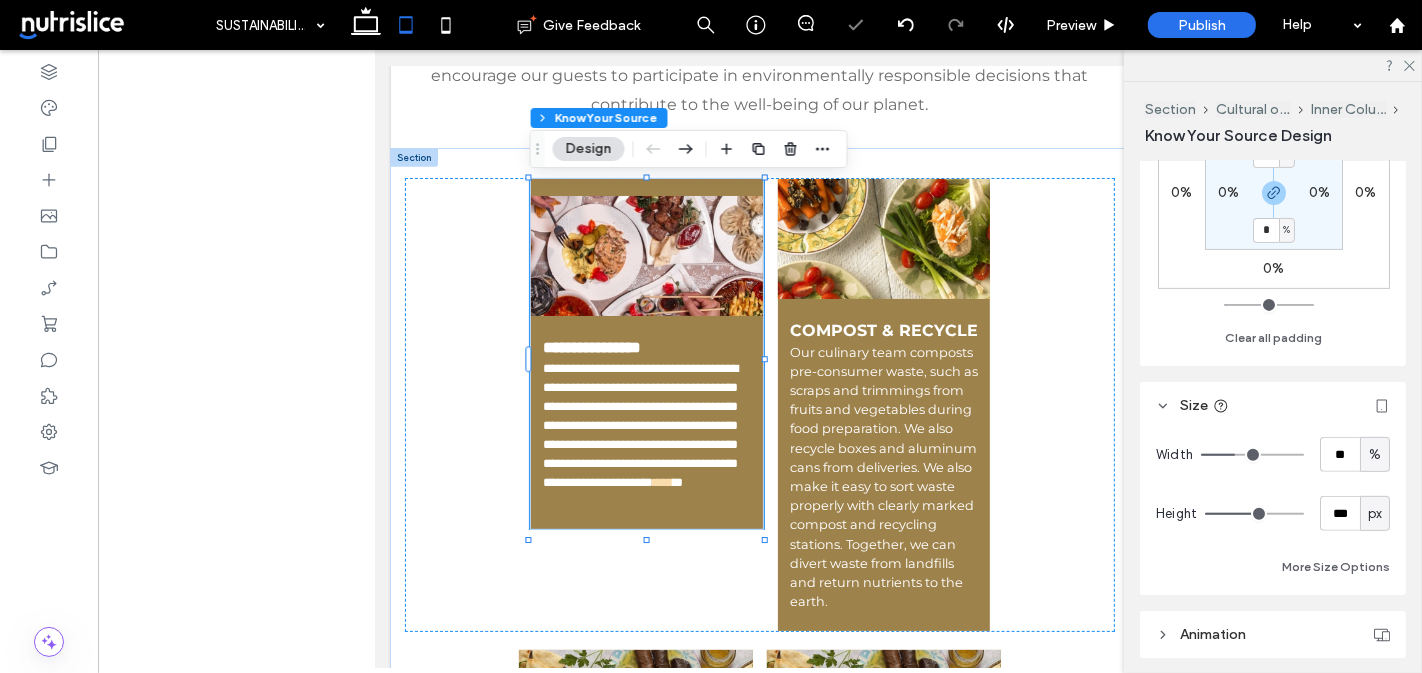 type on "***" 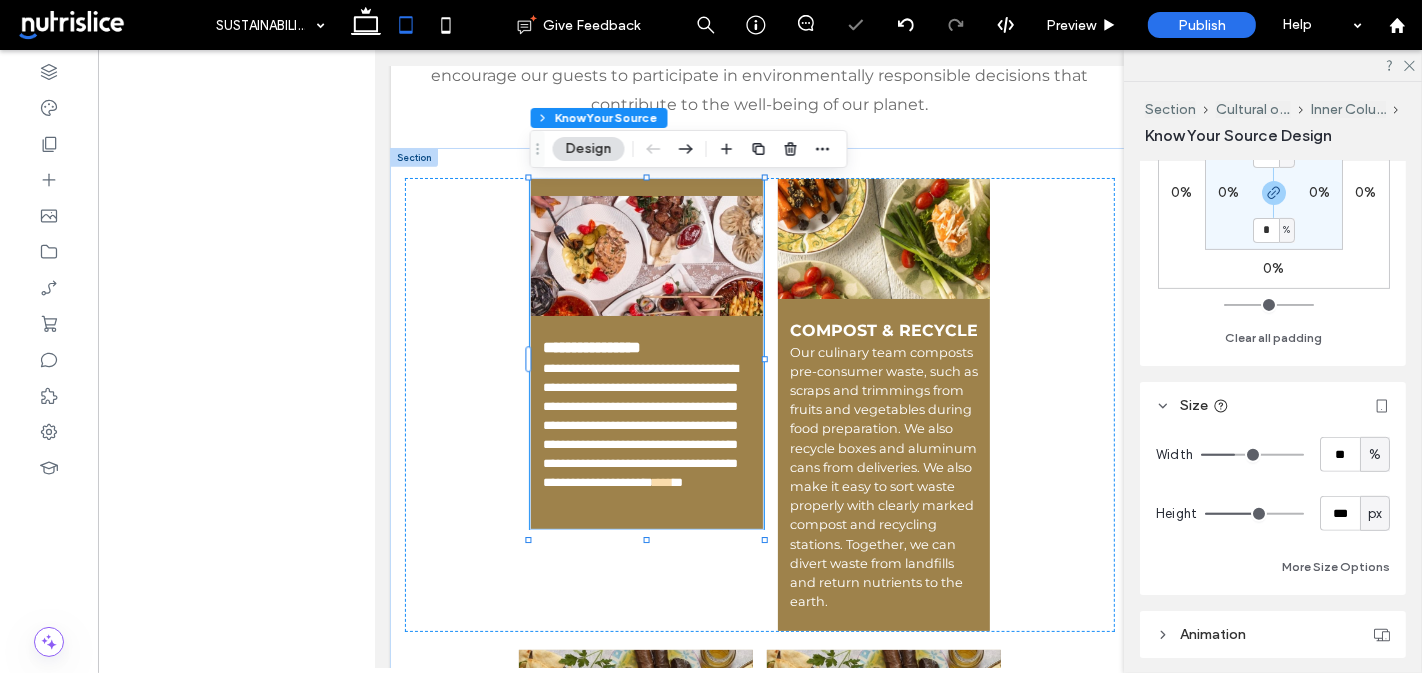 type on "***" 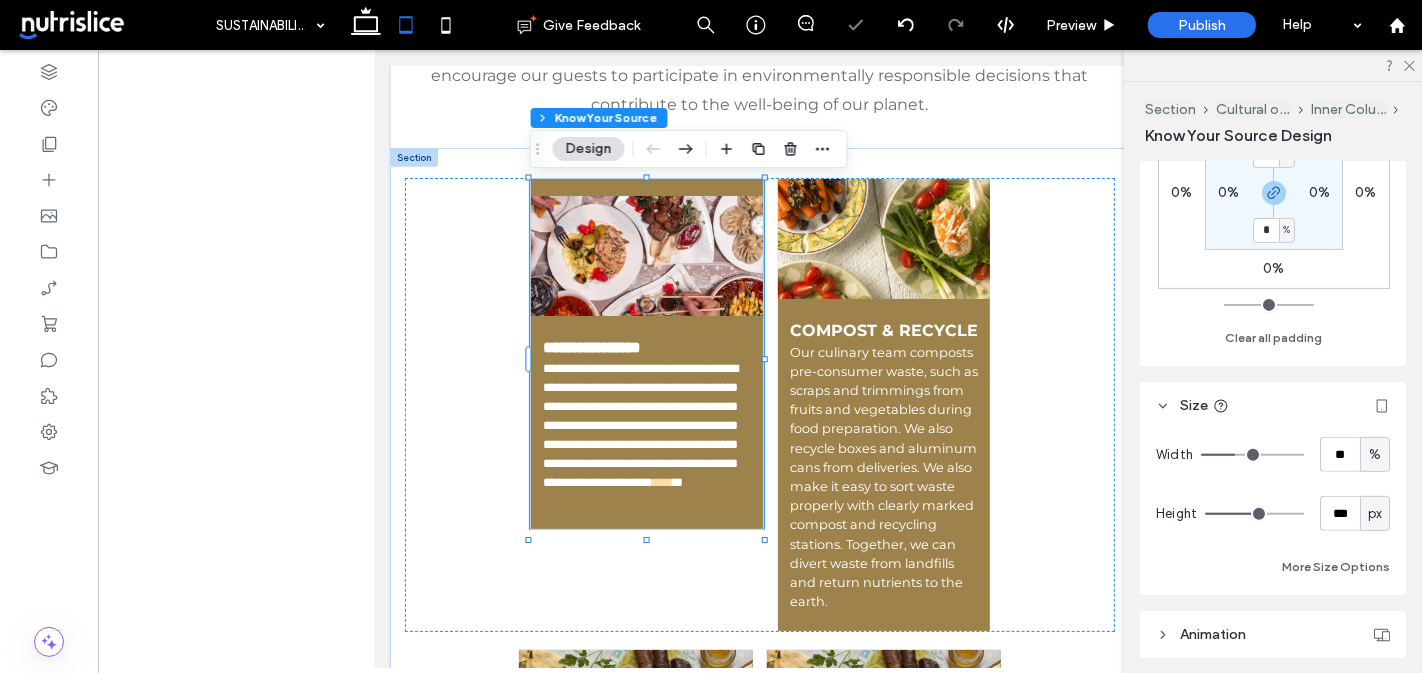 type on "***" 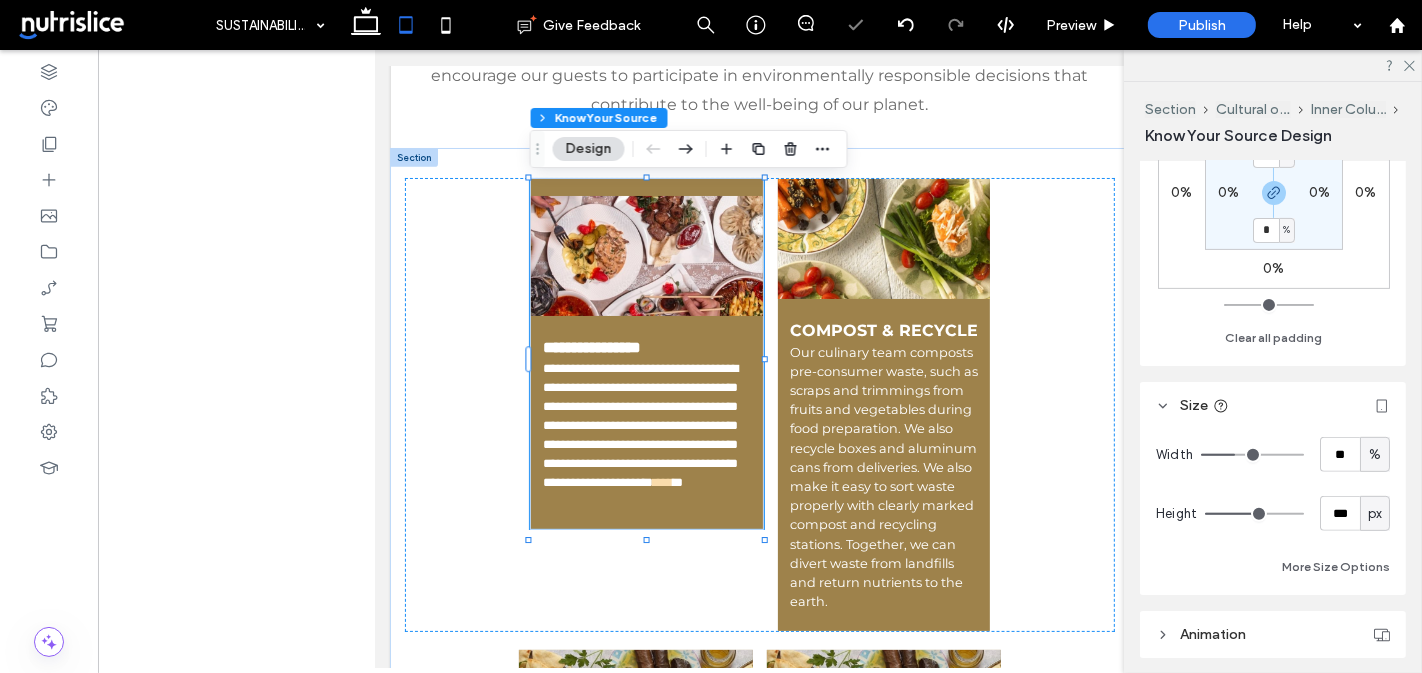 type on "***" 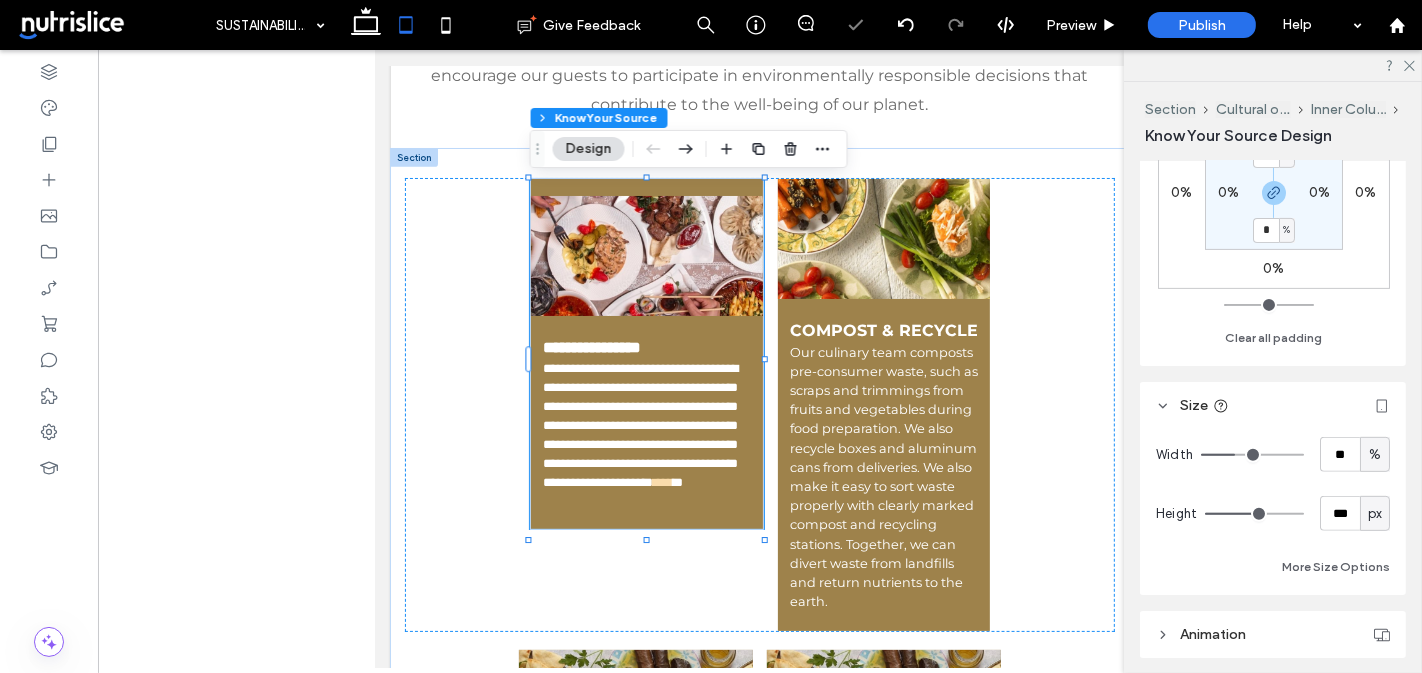 type on "***" 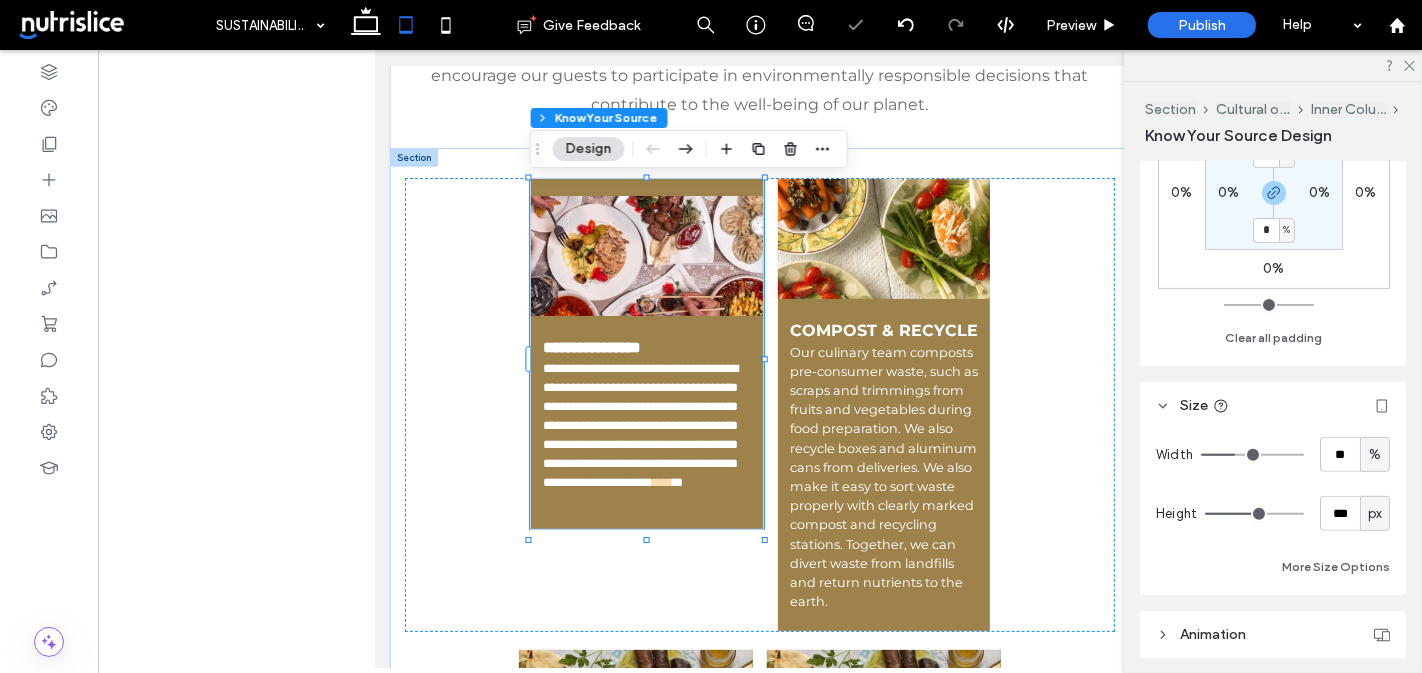 type on "***" 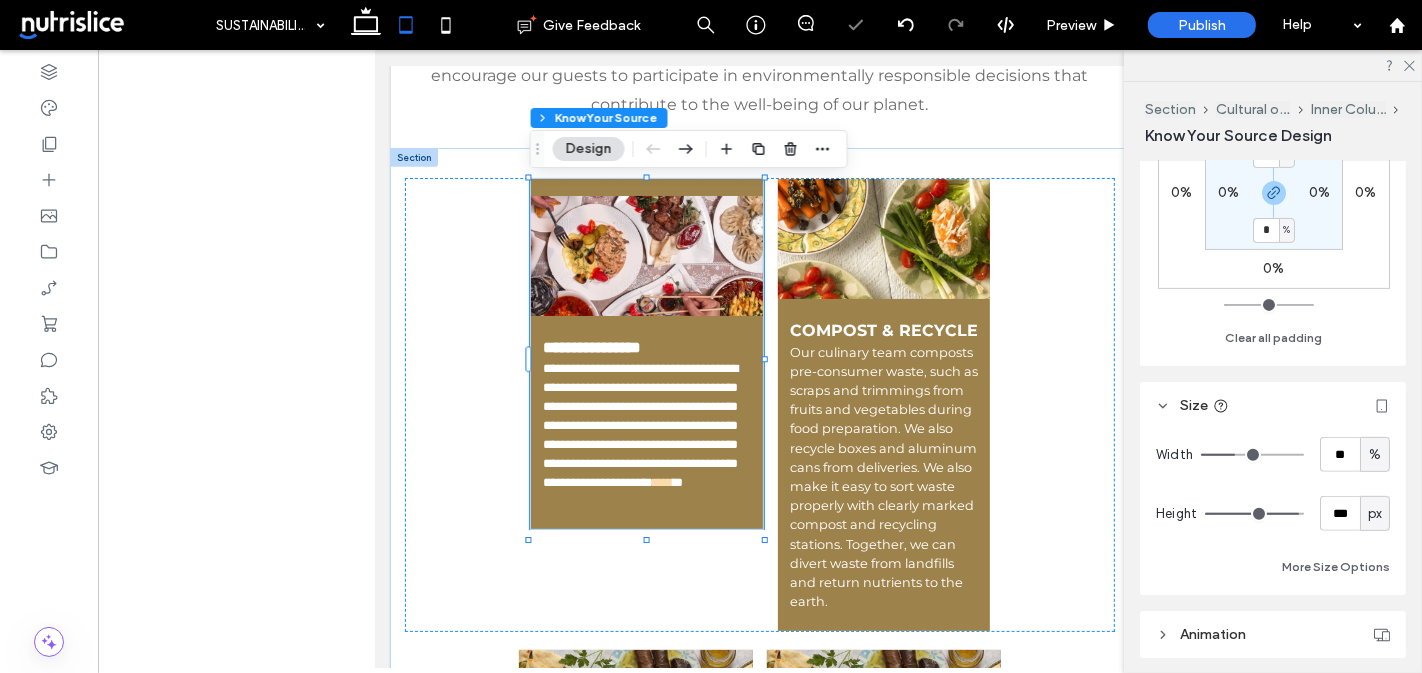 type on "***" 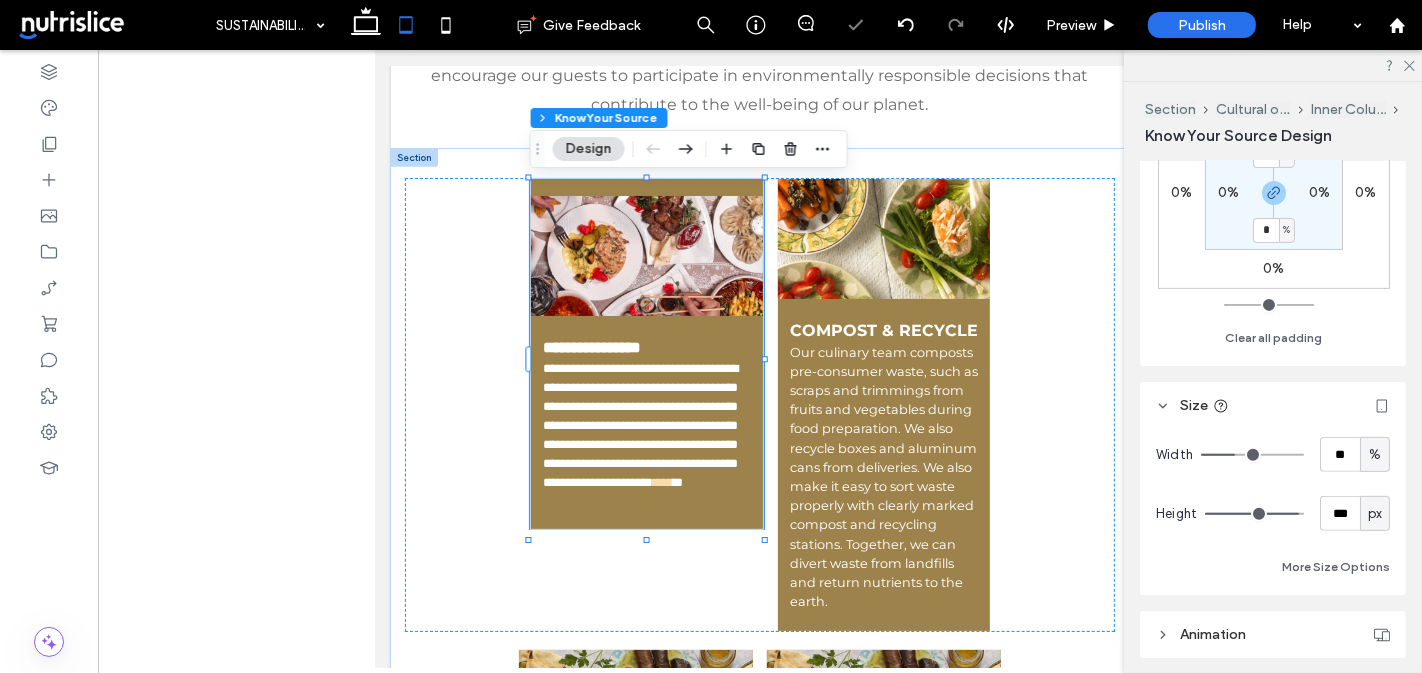 type on "***" 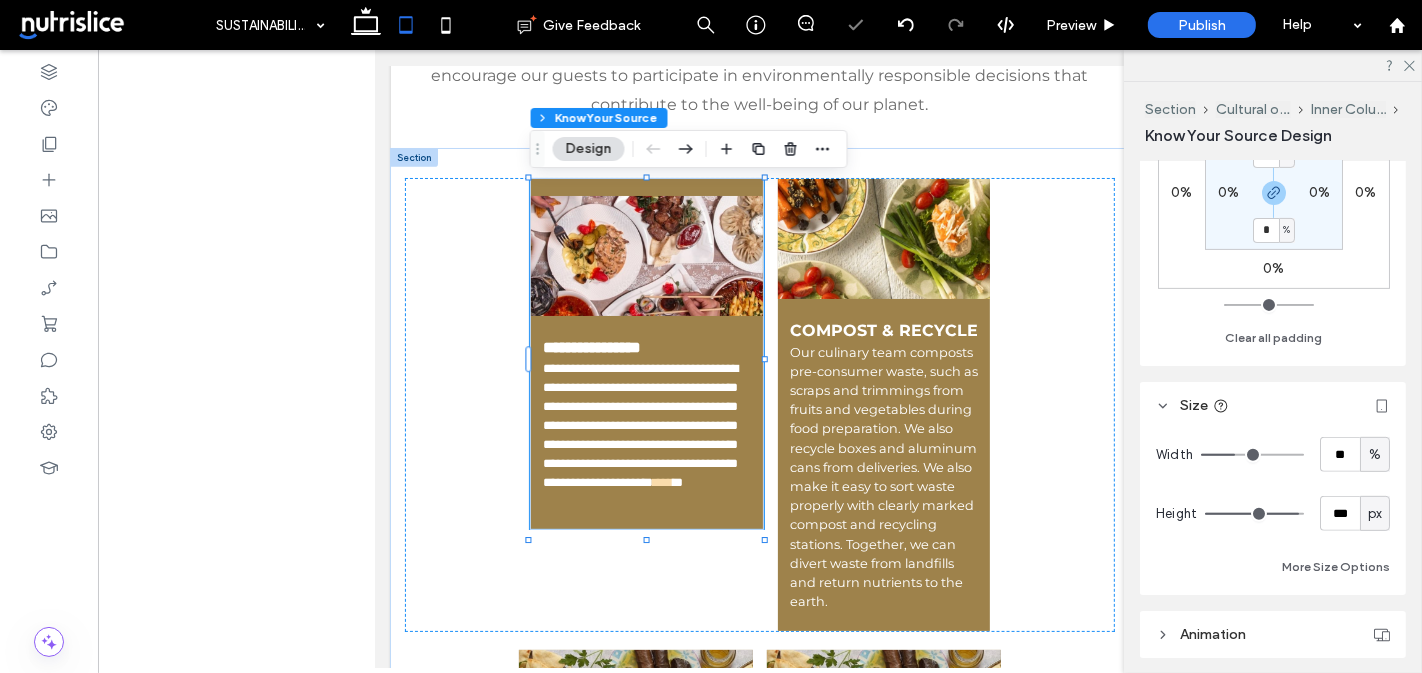 type on "***" 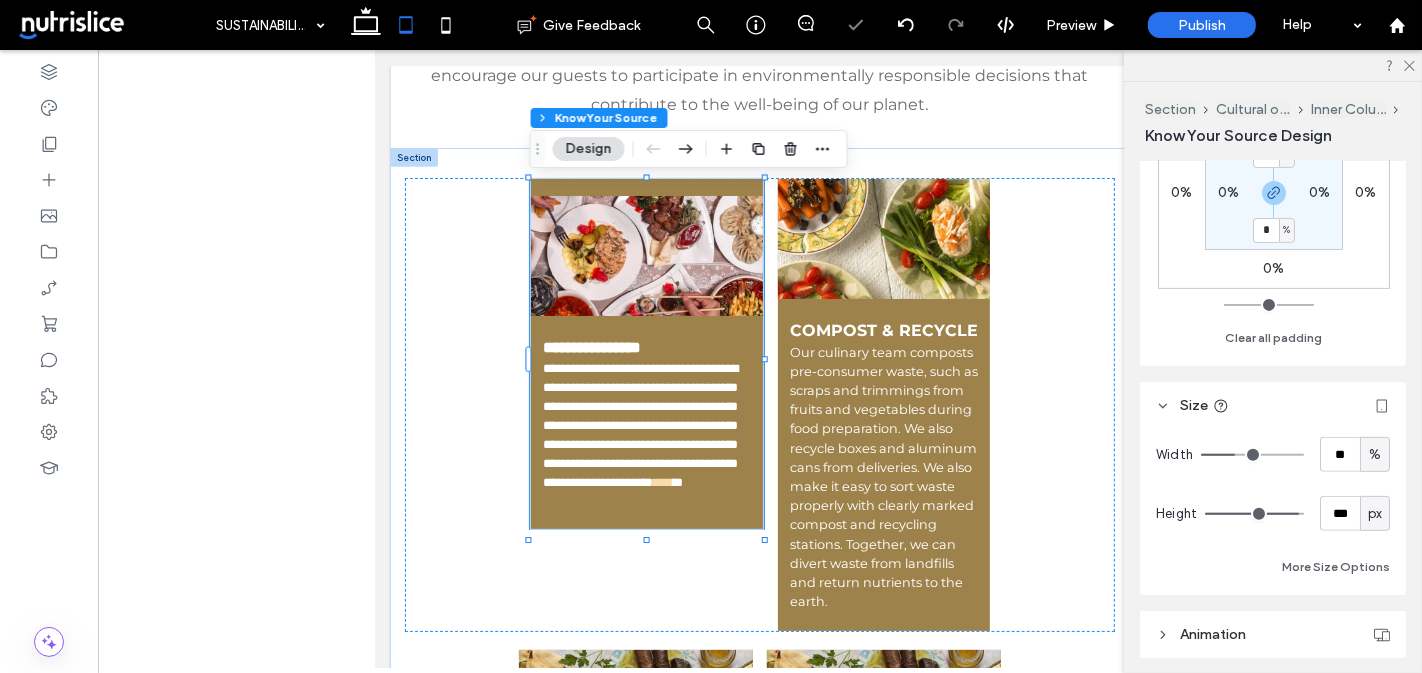 type on "***" 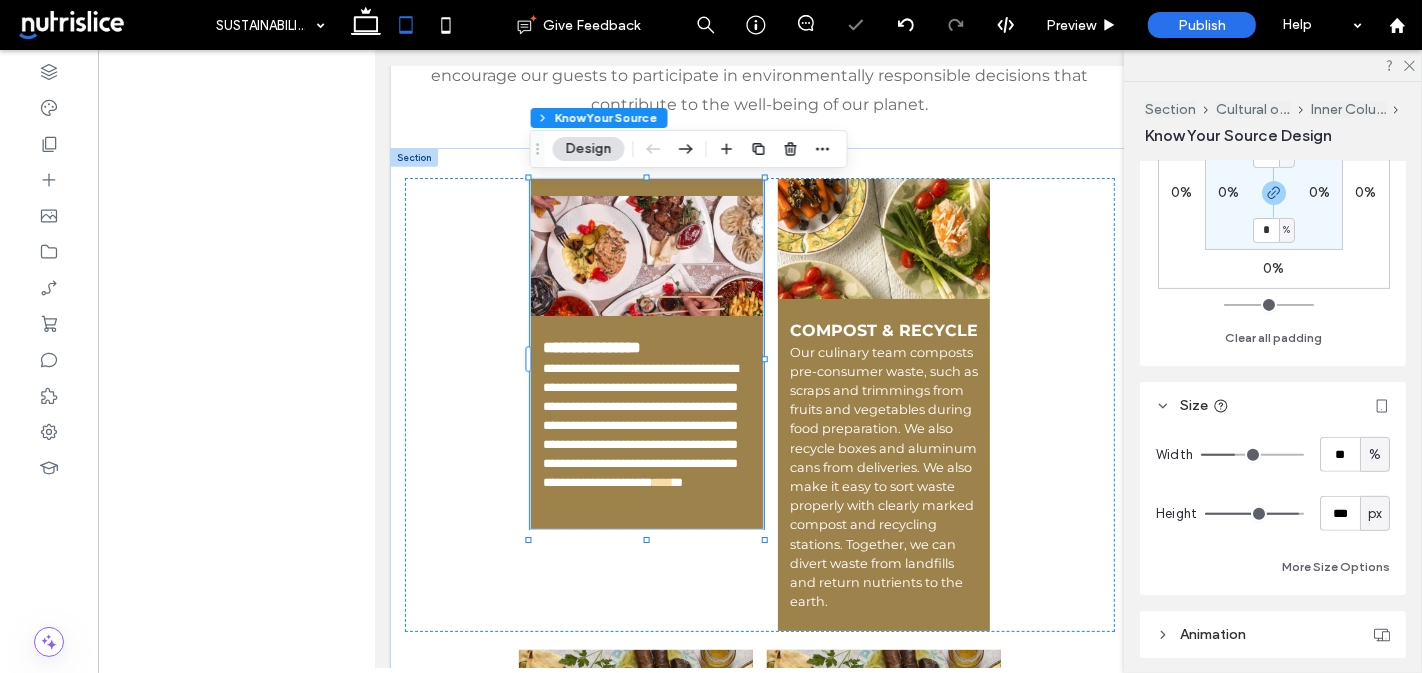 type on "***" 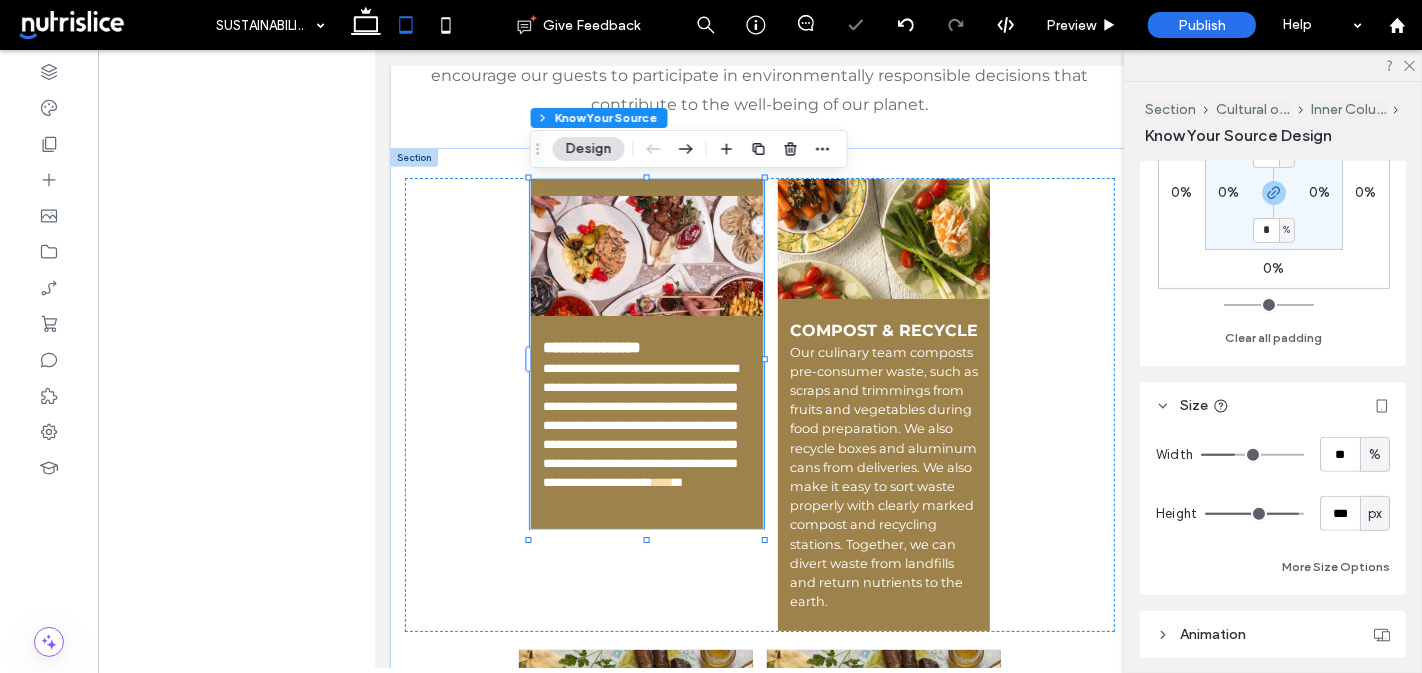 drag, startPoint x: 1263, startPoint y: 507, endPoint x: 1293, endPoint y: 507, distance: 30 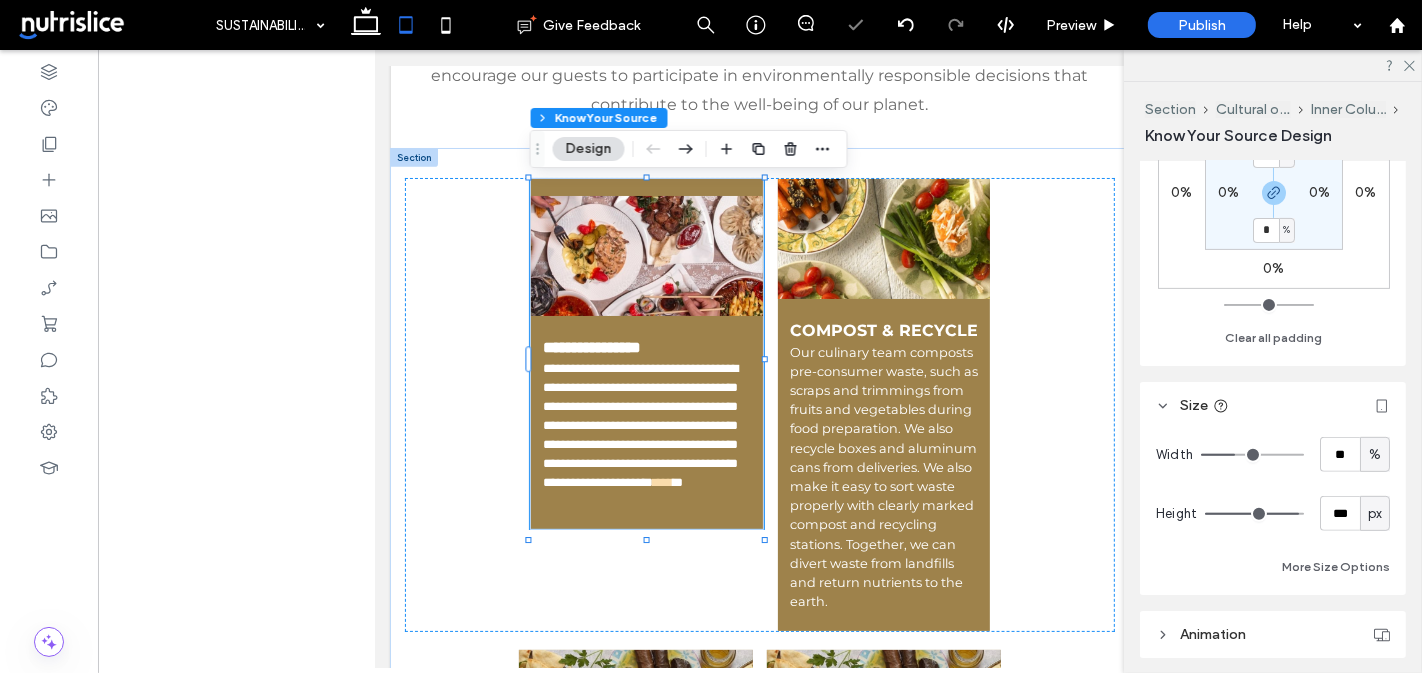 type on "***" 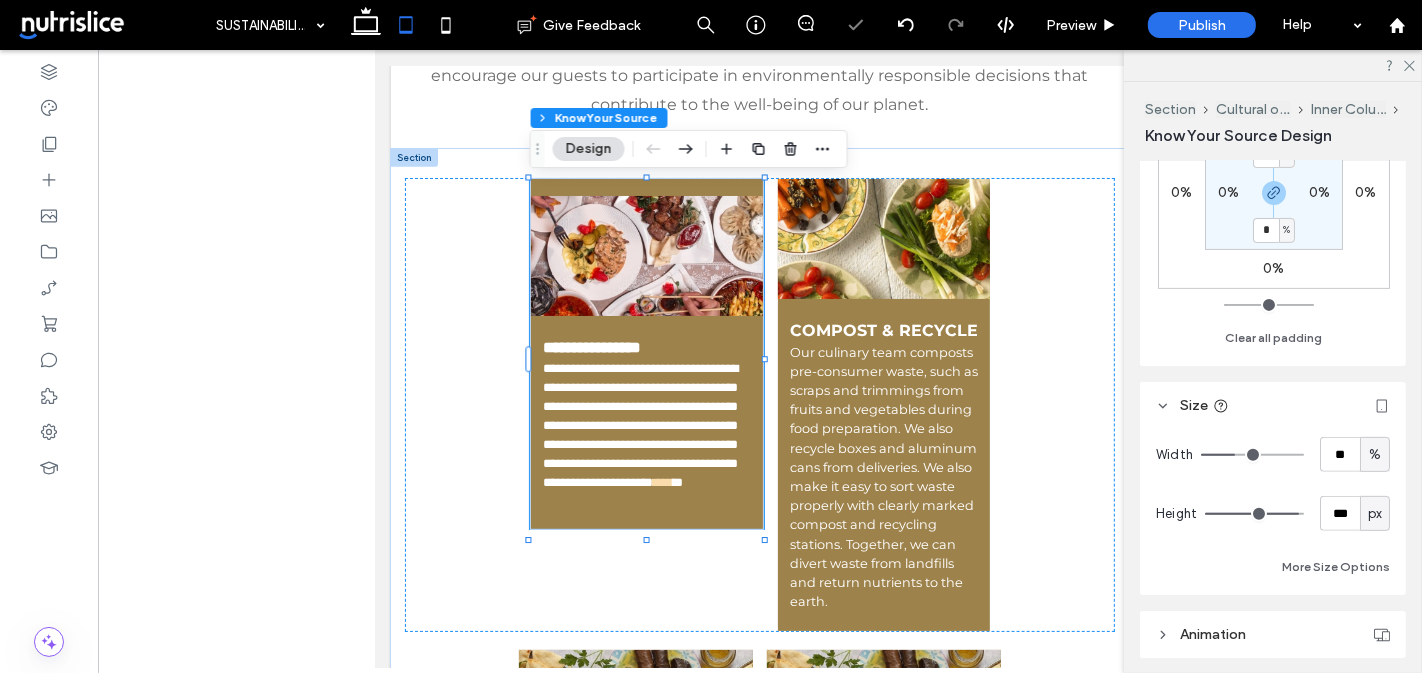 click at bounding box center (1254, 514) 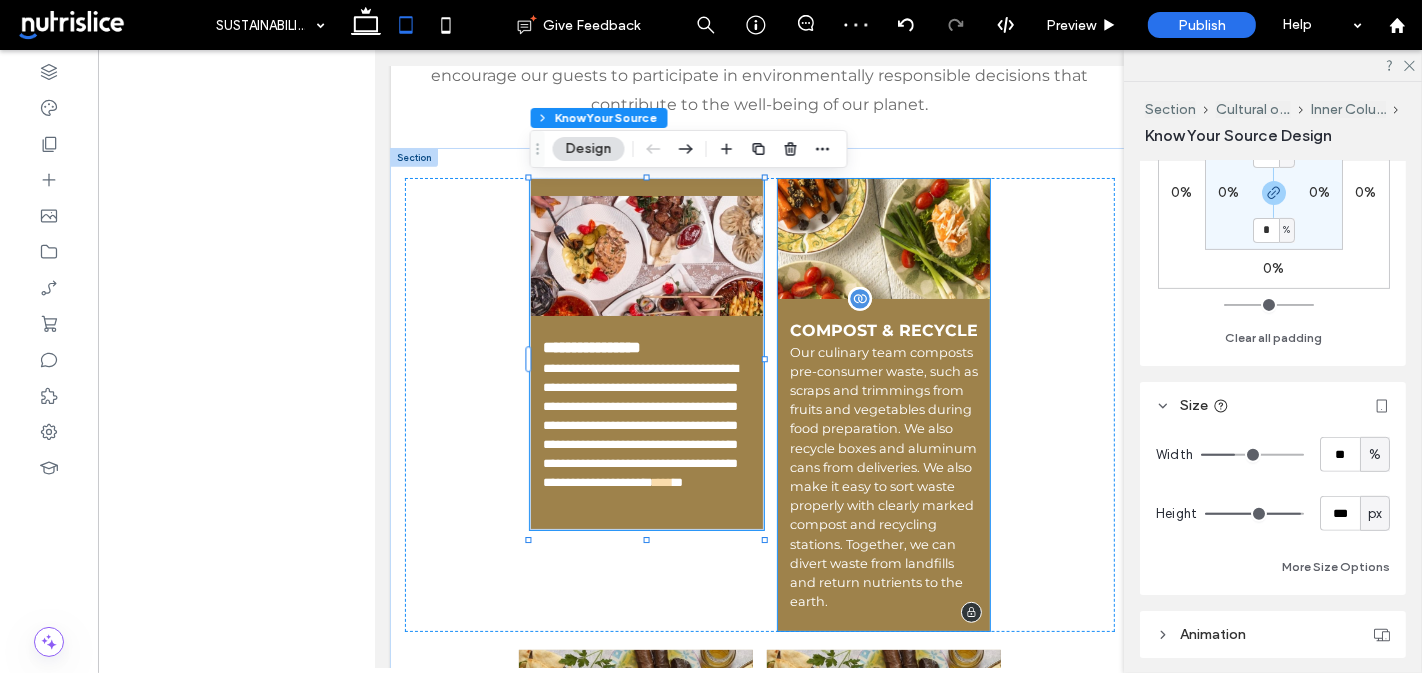 click on "COMPOST & RECYCLE Our culinary team composts pre-consumer waste, such as scraps and trimmings from fruits and vegetables during food preparation. We also recycle boxes and aluminum cans from deliveries. We also make it easy to sort waste properly with clearly marked compost and recycling stations. Together, we can divert waste from landfills and return nutrients to the earth." at bounding box center [883, 465] 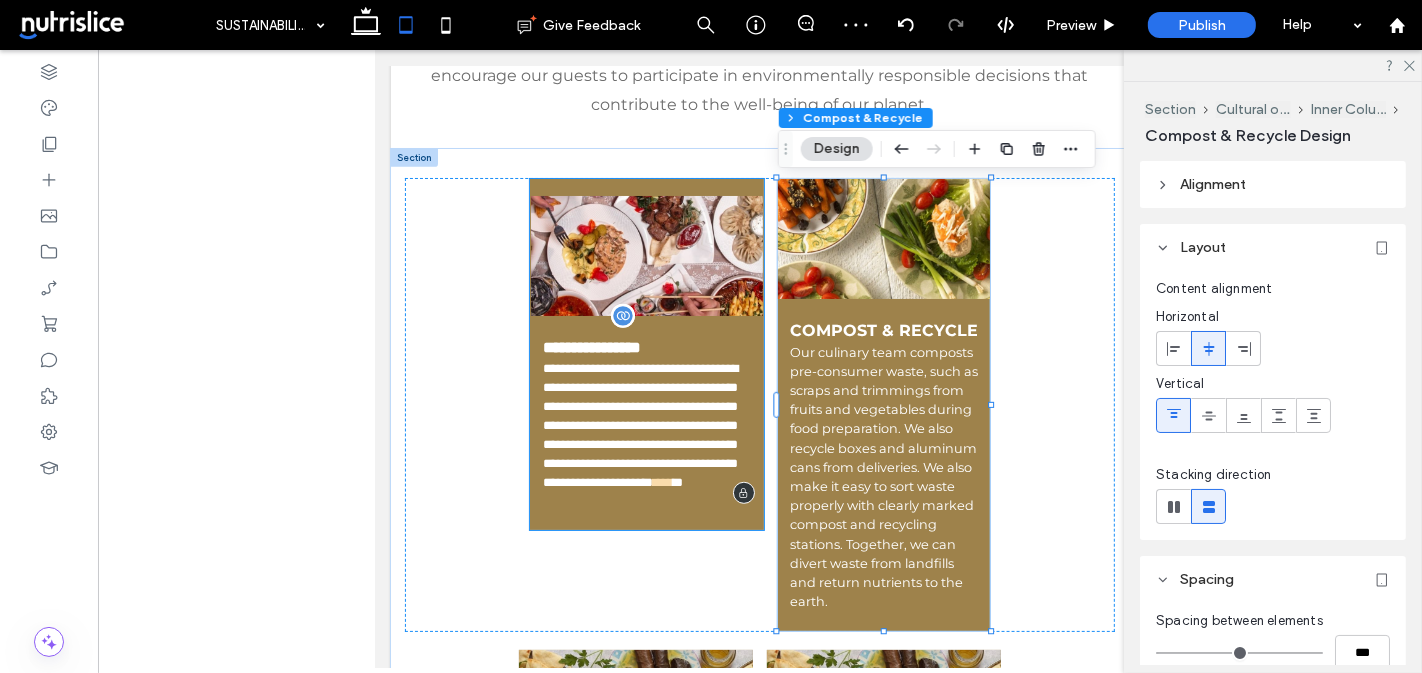 click on "**********" at bounding box center [646, 425] 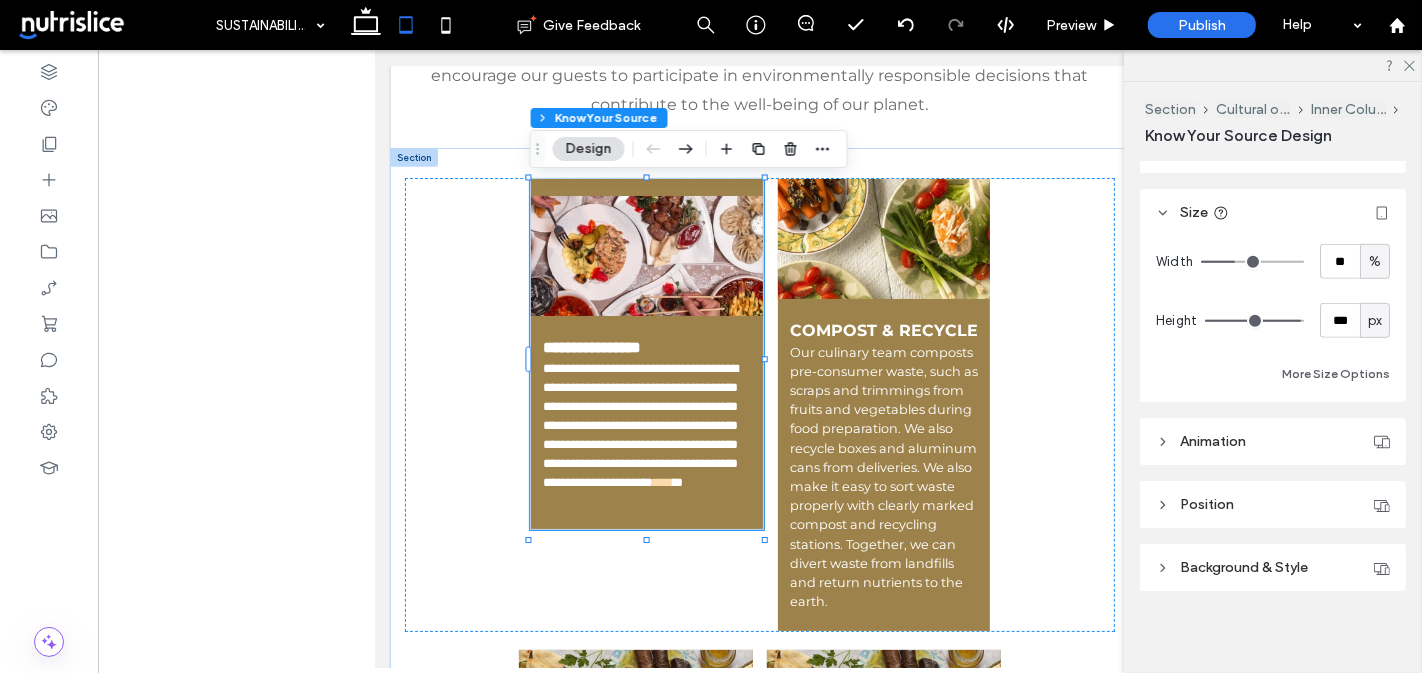scroll, scrollTop: 822, scrollLeft: 0, axis: vertical 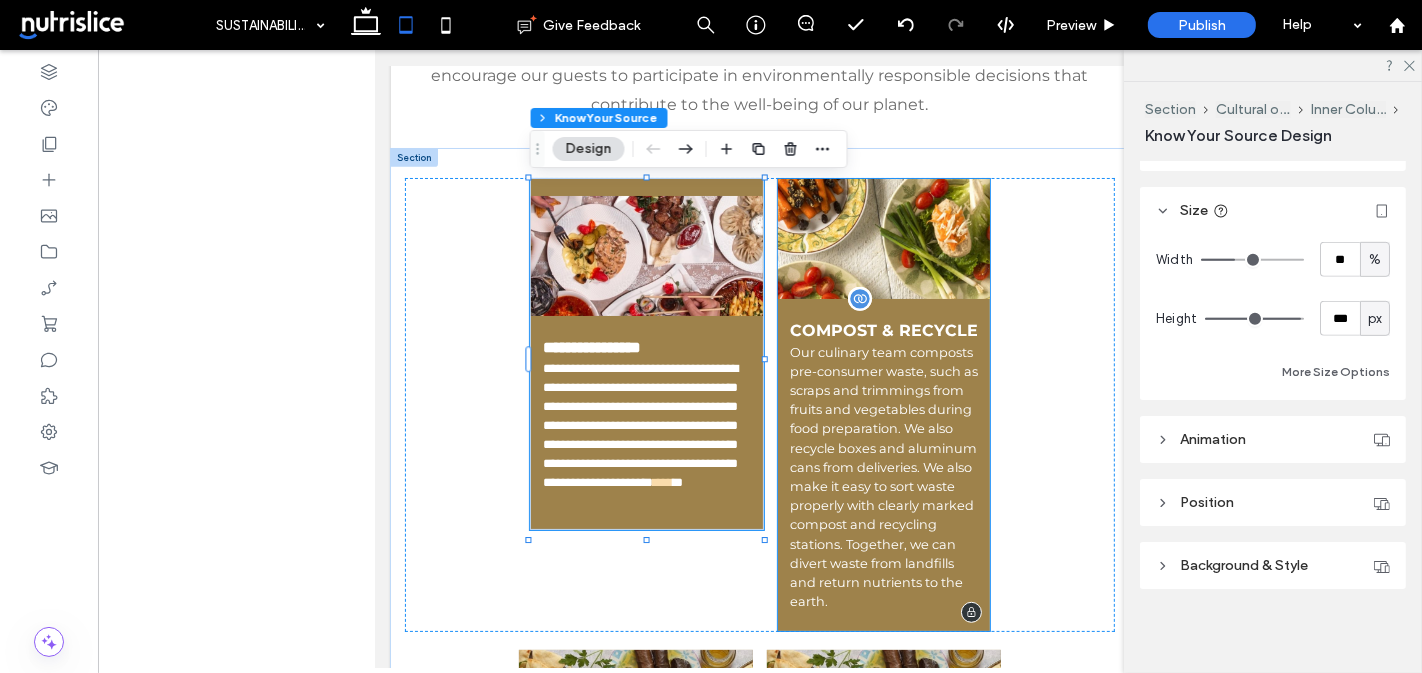 click on "COMPOST & RECYCLE Our culinary team composts pre-consumer waste, such as scraps and trimmings from fruits and vegetables during food preparation. We also recycle boxes and aluminum cans from deliveries. We also make it easy to sort waste properly with clearly marked compost and recycling stations. Together, we can divert waste from landfills and return nutrients to the earth." at bounding box center [883, 465] 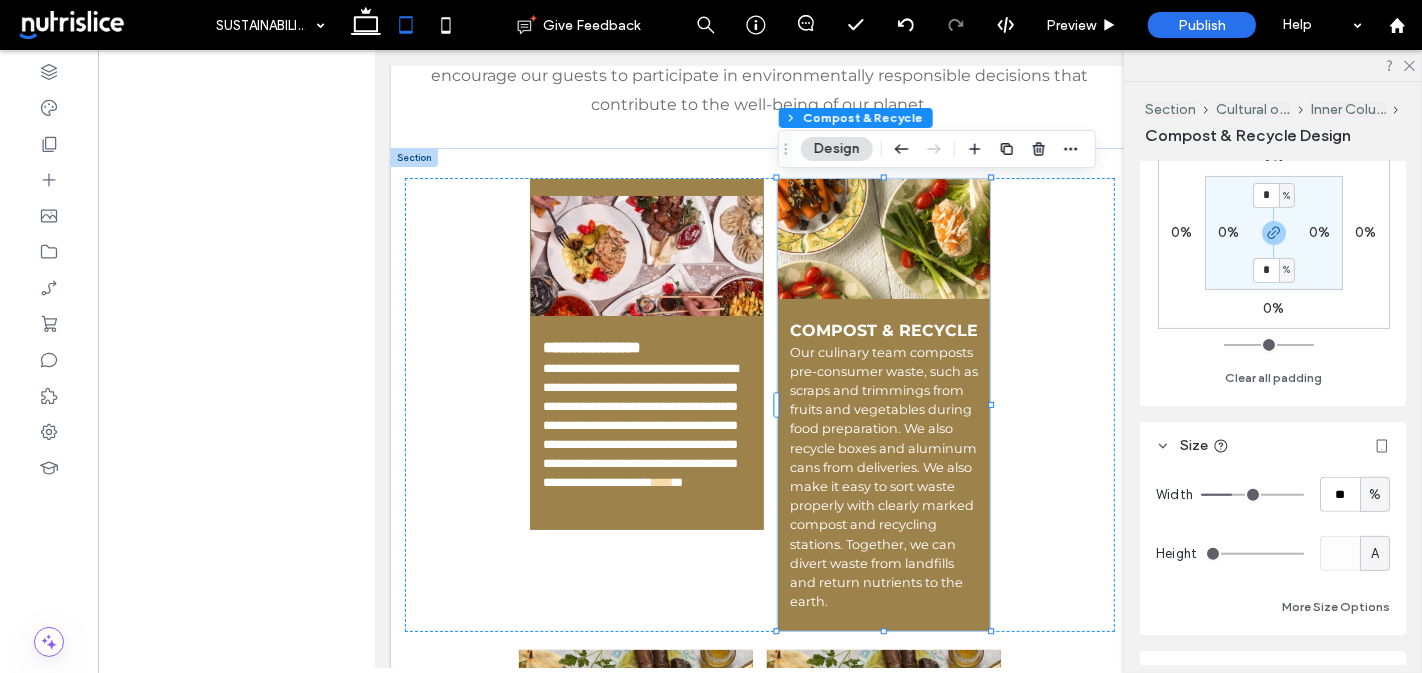 scroll, scrollTop: 594, scrollLeft: 0, axis: vertical 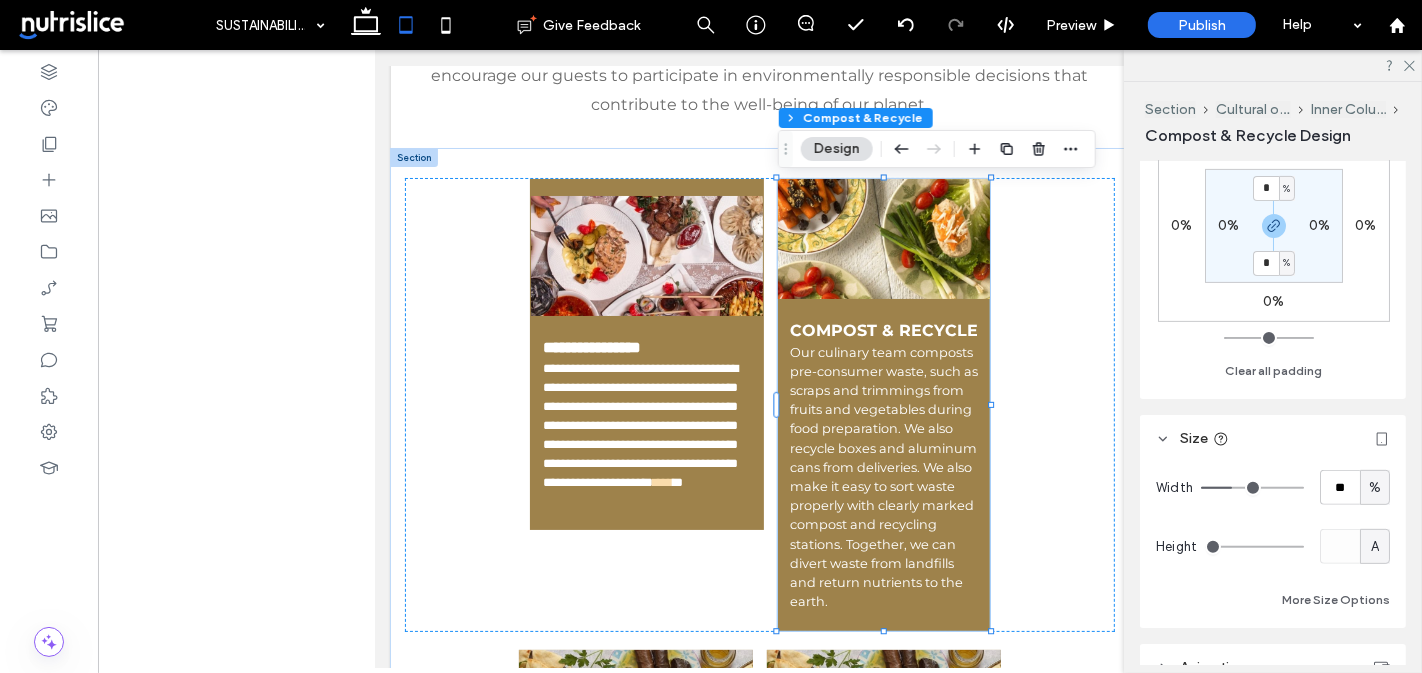 click at bounding box center (1254, 547) 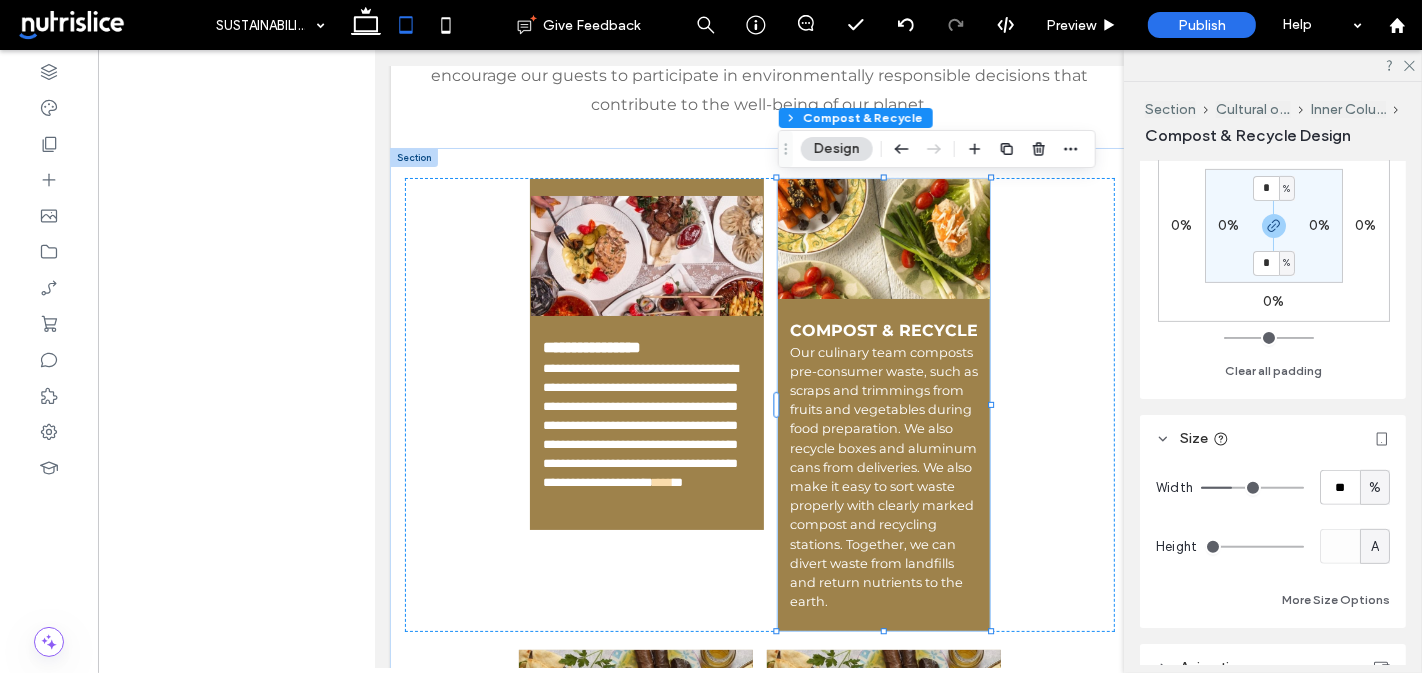 drag, startPoint x: 1214, startPoint y: 542, endPoint x: 1291, endPoint y: 541, distance: 77.00649 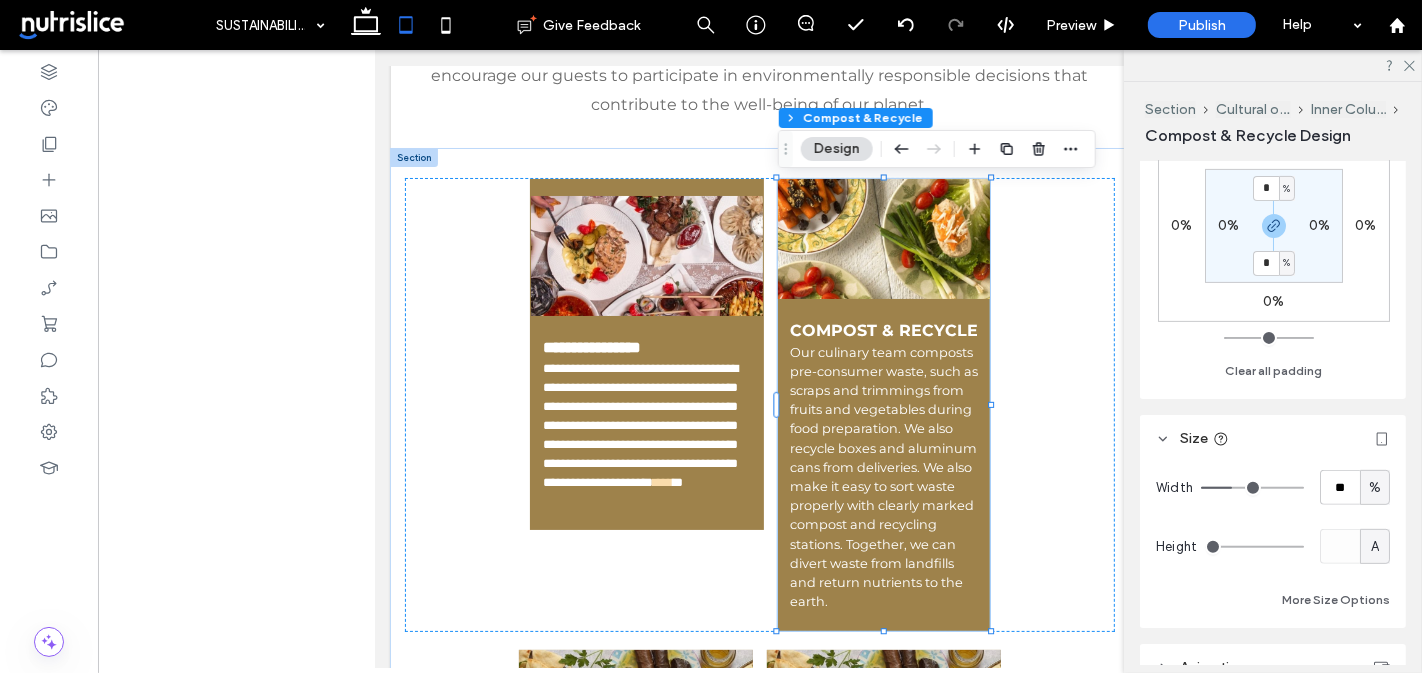 click at bounding box center (1254, 547) 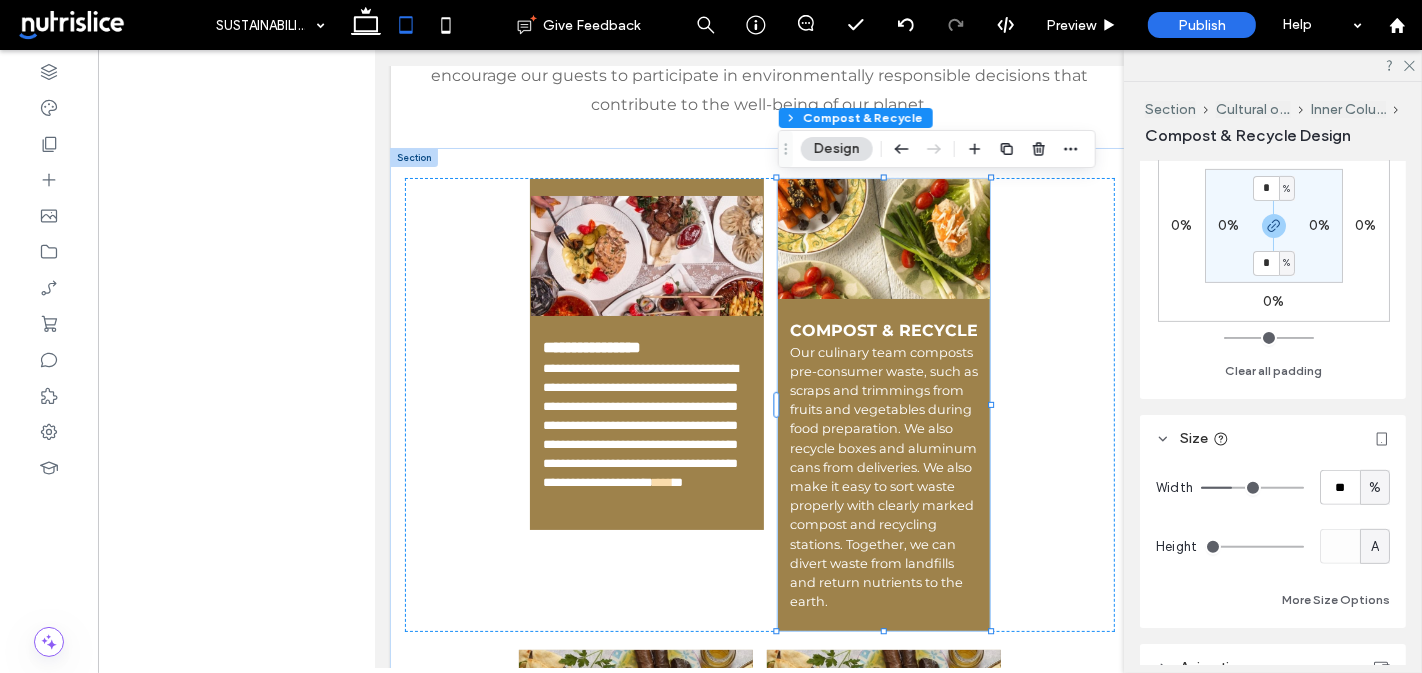 drag, startPoint x: 1207, startPoint y: 544, endPoint x: 1303, endPoint y: 546, distance: 96.02083 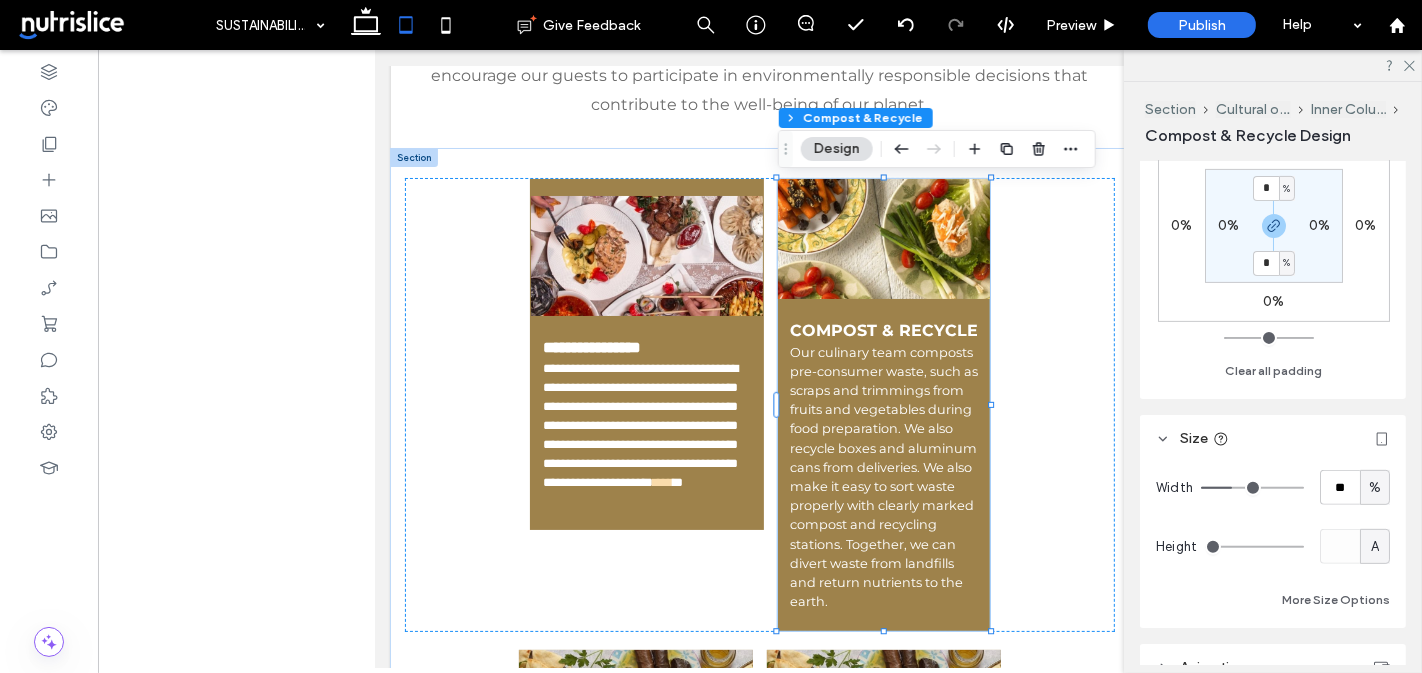 click at bounding box center [1254, 547] 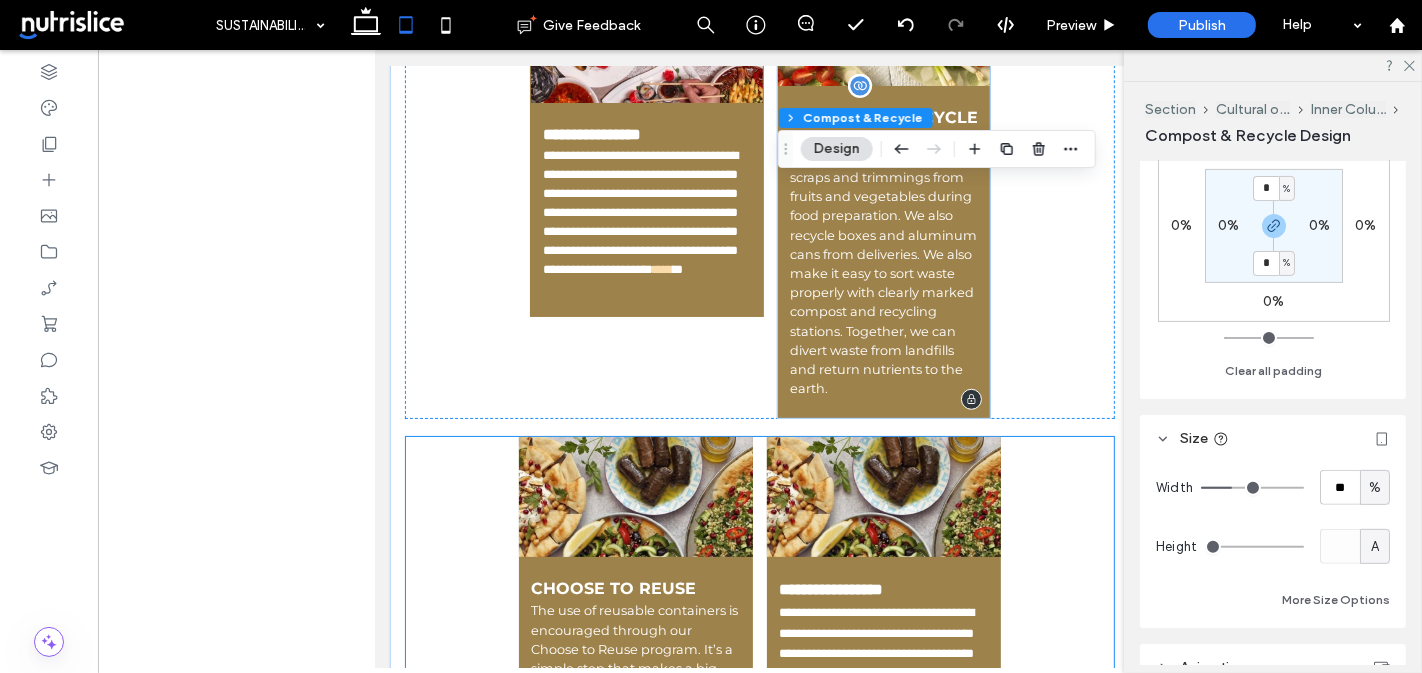 scroll, scrollTop: 929, scrollLeft: 0, axis: vertical 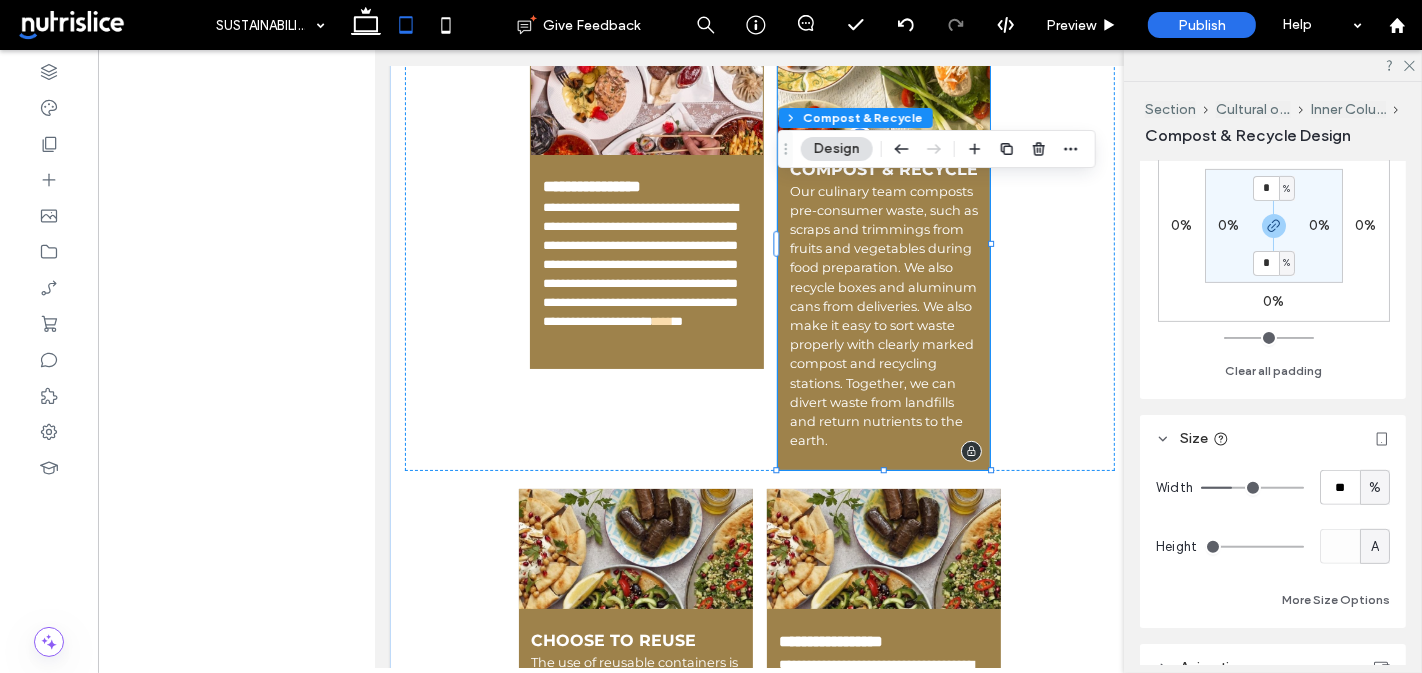 click on "Our culinary team composts pre-consumer waste, such as scraps and trimmings from fruits and vegetables during food preparation. We also recycle boxes and aluminum cans from deliveries. We also make it easy to sort waste properly with clearly marked compost and recycling stations. Together, we can divert waste from landfills and return nutrients to the earth." at bounding box center (883, 316) 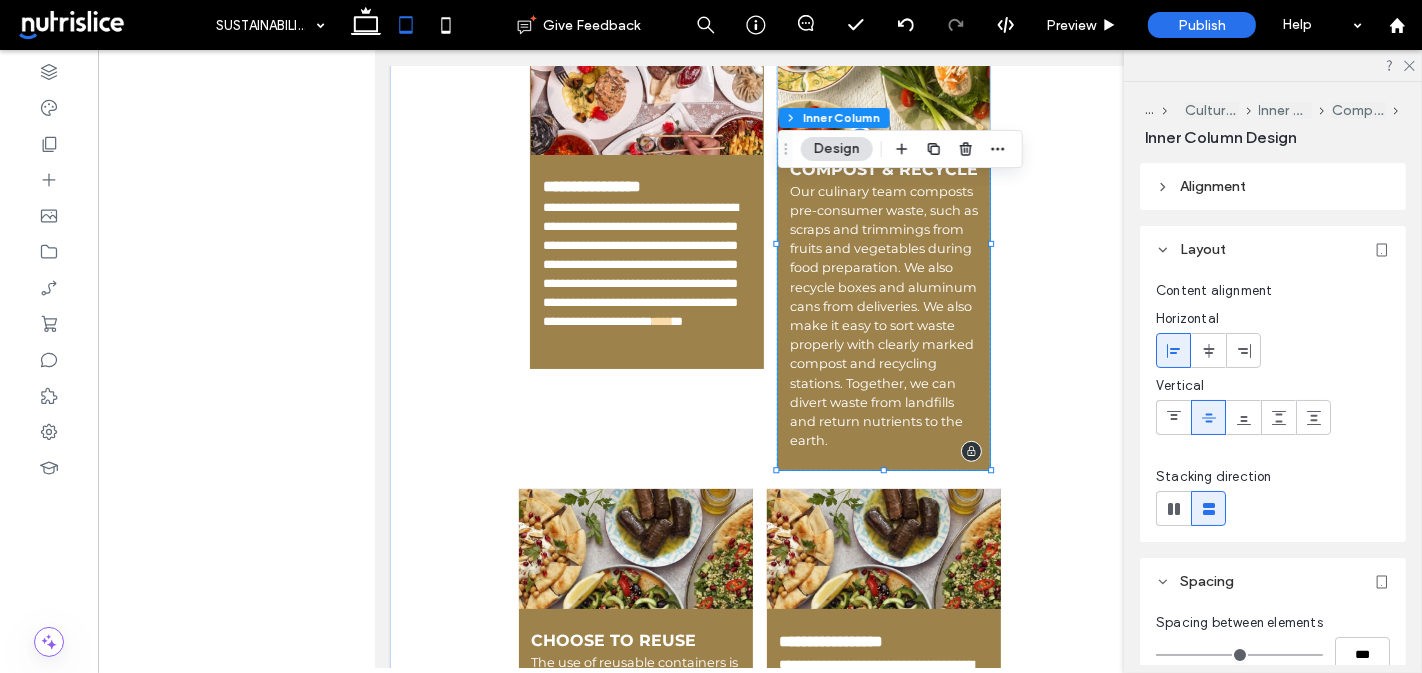 click on "Our culinary team composts pre-consumer waste, such as scraps and trimmings from fruits and vegetables during food preparation. We also recycle boxes and aluminum cans from deliveries. We also make it easy to sort waste properly with clearly marked compost and recycling stations. Together, we can divert waste from landfills and return nutrients to the earth." at bounding box center (883, 316) 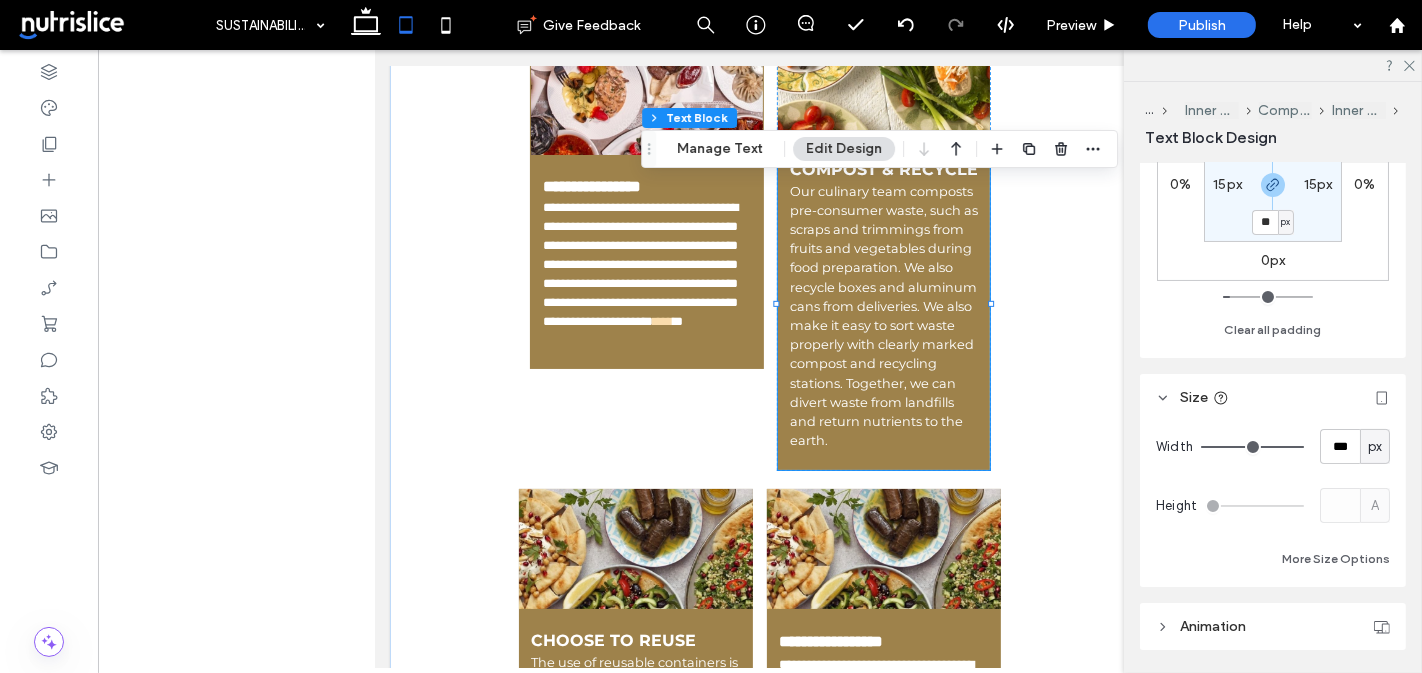 scroll, scrollTop: 317, scrollLeft: 0, axis: vertical 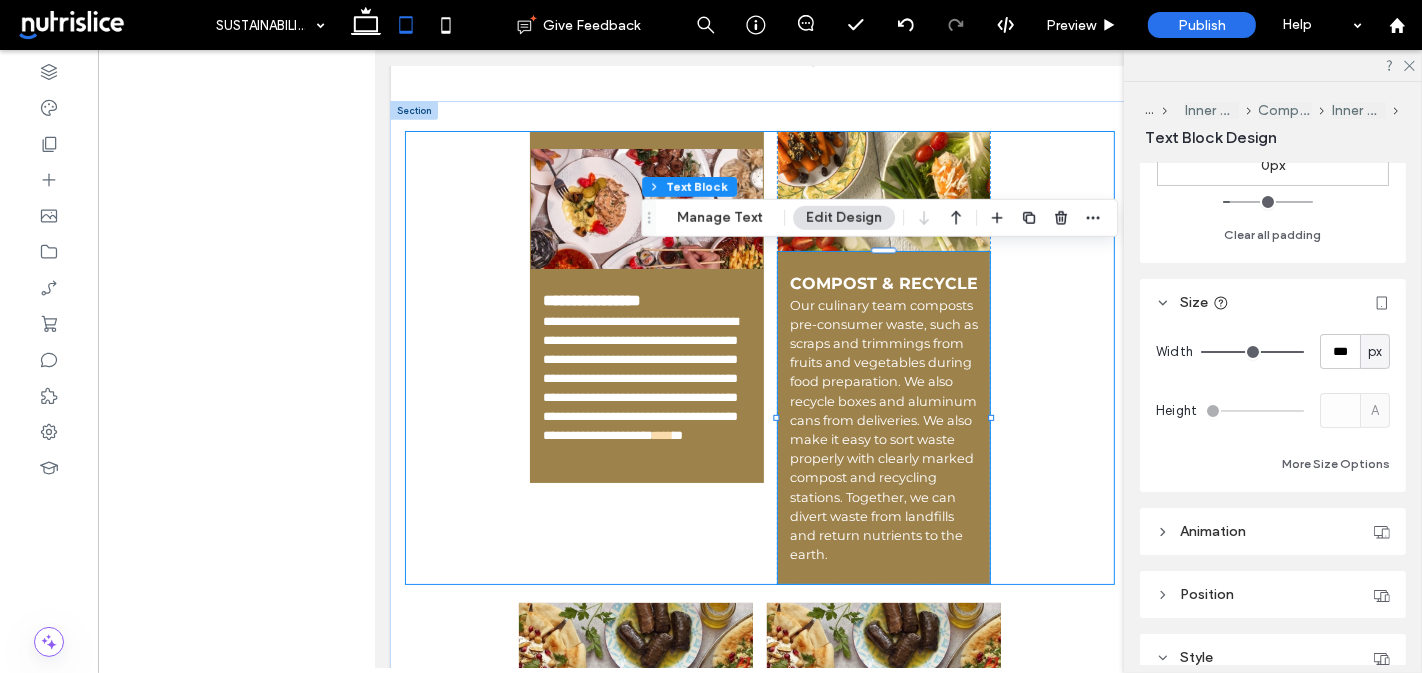 click on "**********" at bounding box center (759, 358) 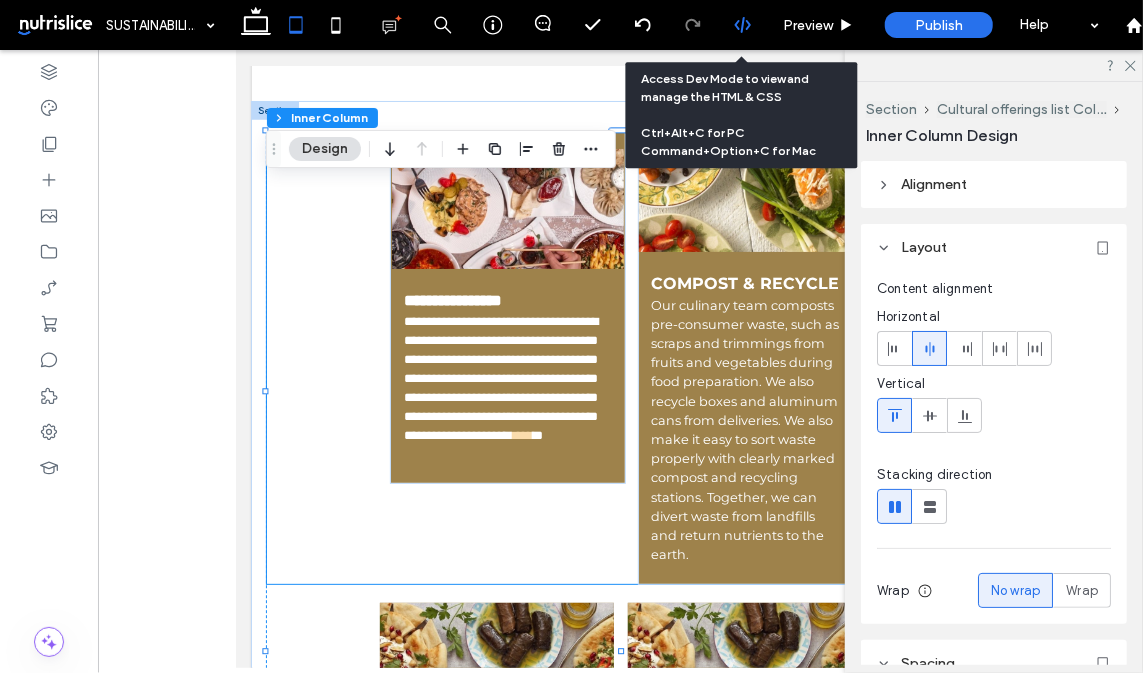 click at bounding box center (743, 25) 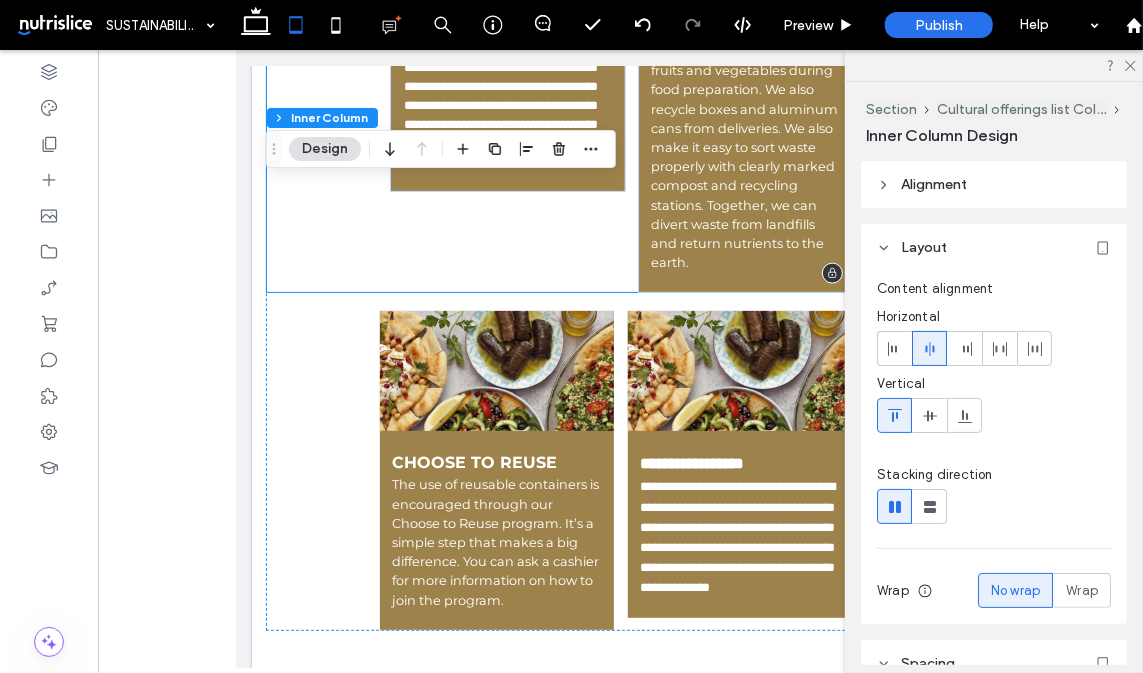 scroll, scrollTop: 1089, scrollLeft: 0, axis: vertical 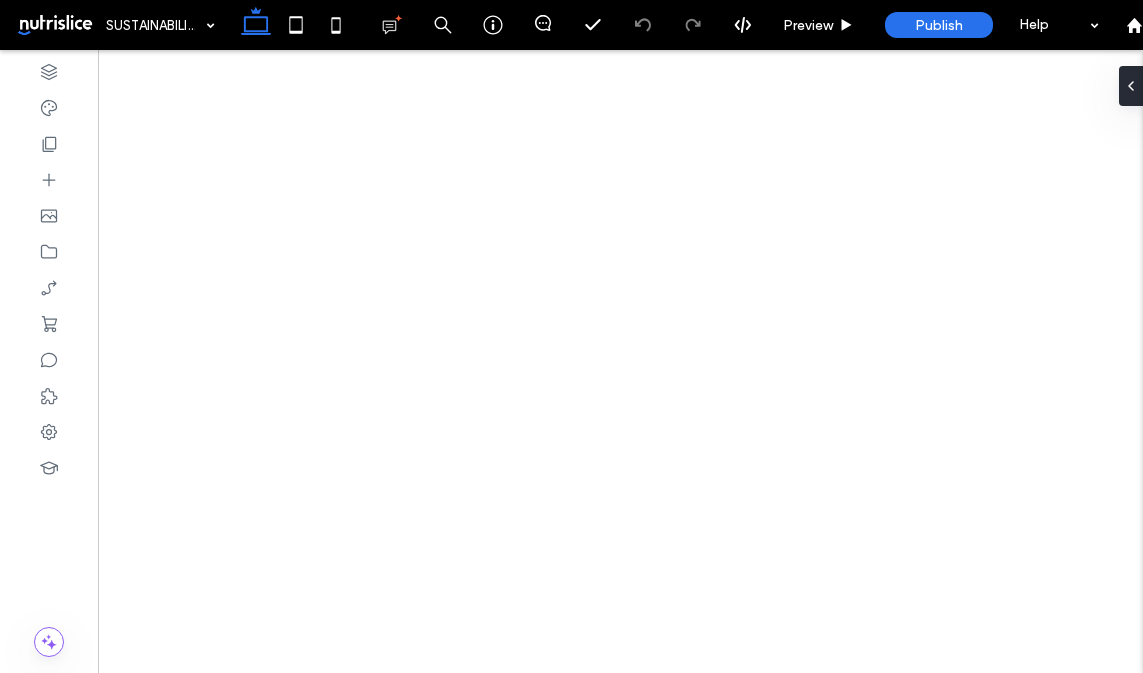 click 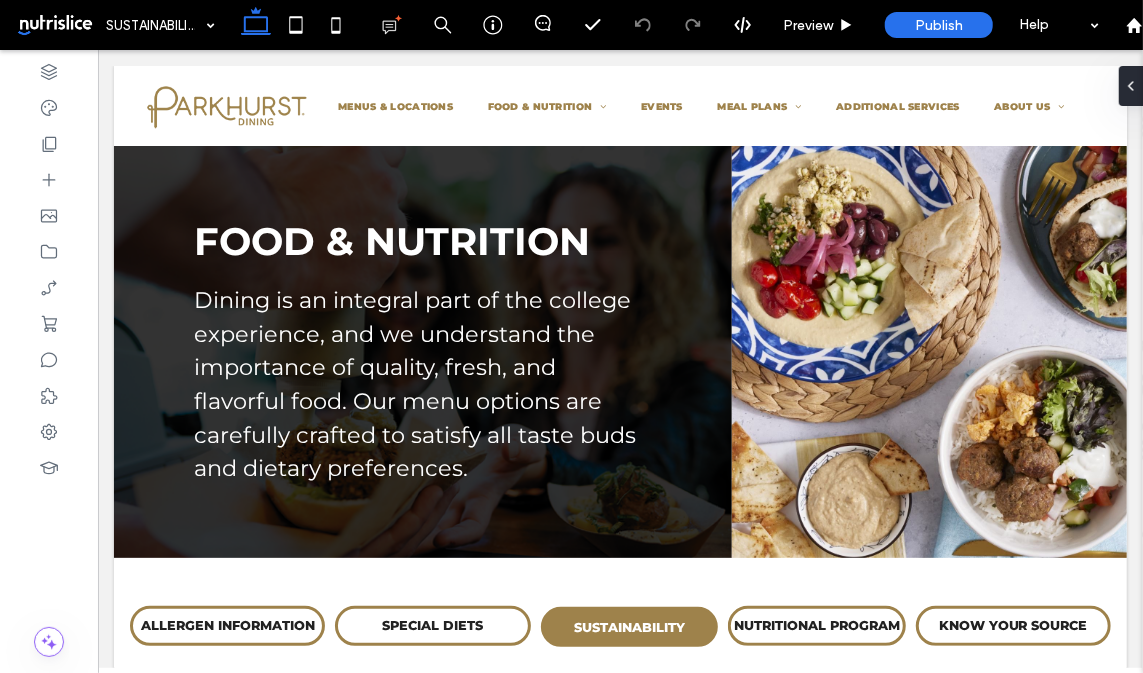 scroll, scrollTop: 847, scrollLeft: 0, axis: vertical 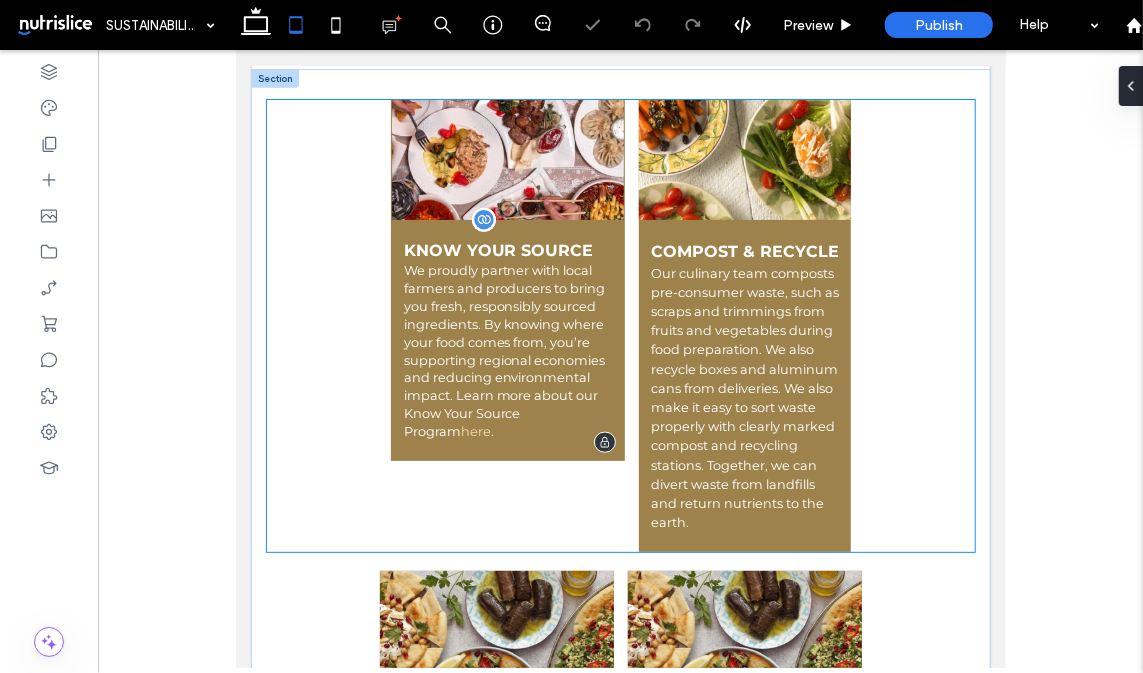 click on "We proudly partner with local farmers and producers to bring you fresh, responsibly sourced ingredients. By knowing where your food comes from, you’re supporting regional economies and reducing environmental impact. Learn more about our Know Your Source Program  here ." at bounding box center [504, 350] 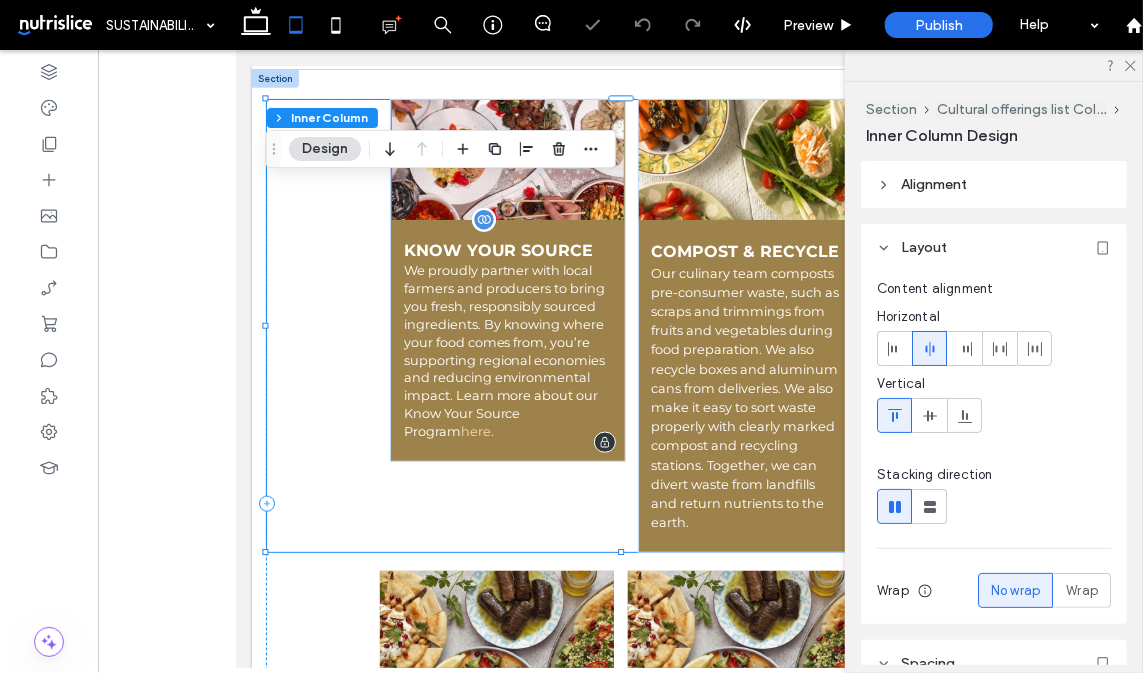 click on "We proudly partner with local farmers and producers to bring you fresh, responsibly sourced ingredients. By knowing where your food comes from, you’re supporting regional economies and reducing environmental impact. Learn more about our Know Your Source Program  here ." at bounding box center (504, 350) 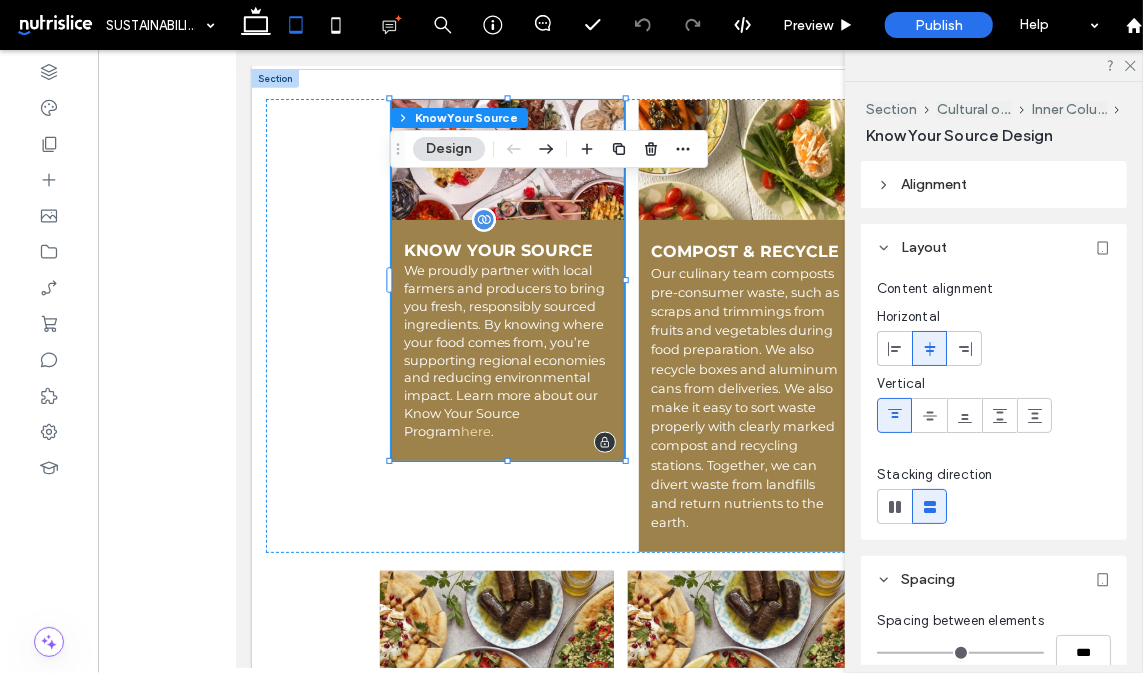 click on "We proudly partner with local farmers and producers to bring you fresh, responsibly sourced ingredients. By knowing where your food comes from, you’re supporting regional economies and reducing environmental impact. Learn more about our Know Your Source Program  here ." at bounding box center (504, 350) 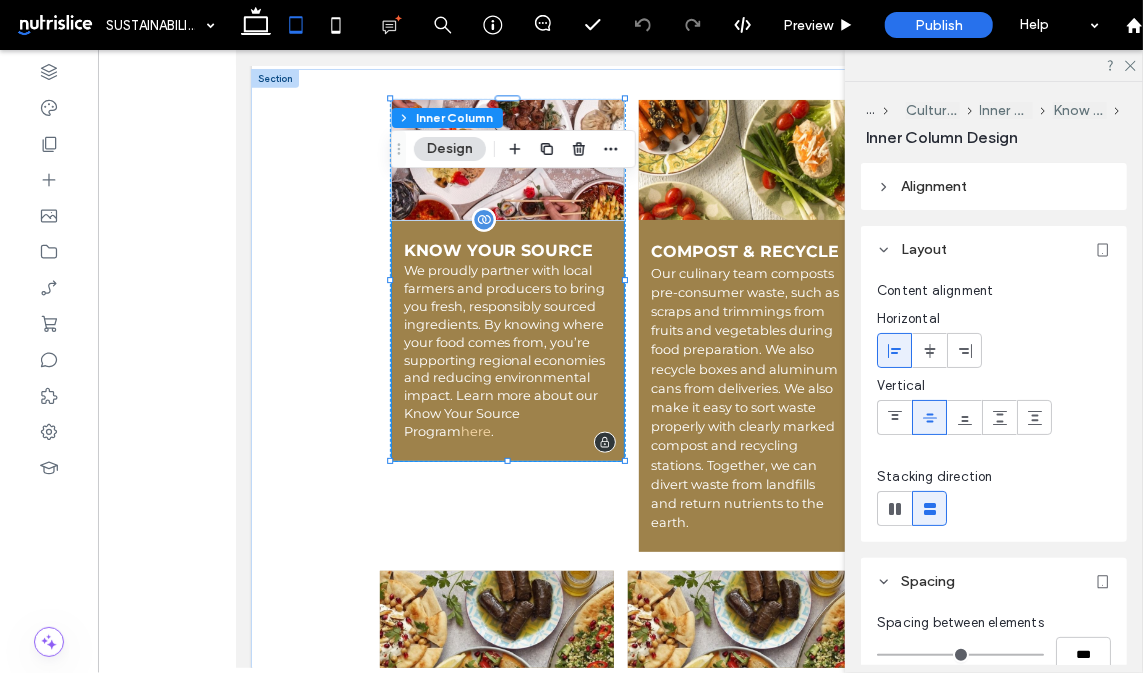 click on "We proudly partner with local farmers and producers to bring you fresh, responsibly sourced ingredients. By knowing where your food comes from, you’re supporting regional economies and reducing environmental impact. Learn more about our Know Your Source Program  here ." at bounding box center [504, 350] 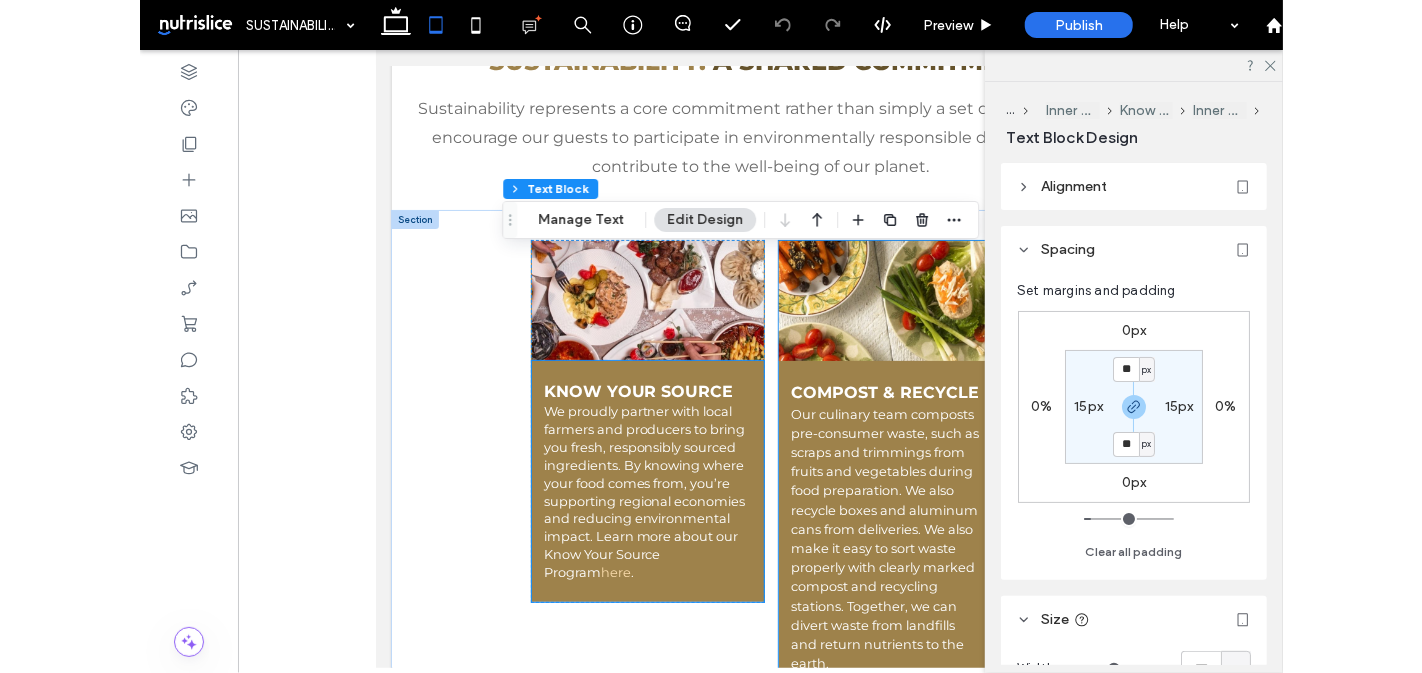 scroll, scrollTop: 673, scrollLeft: 0, axis: vertical 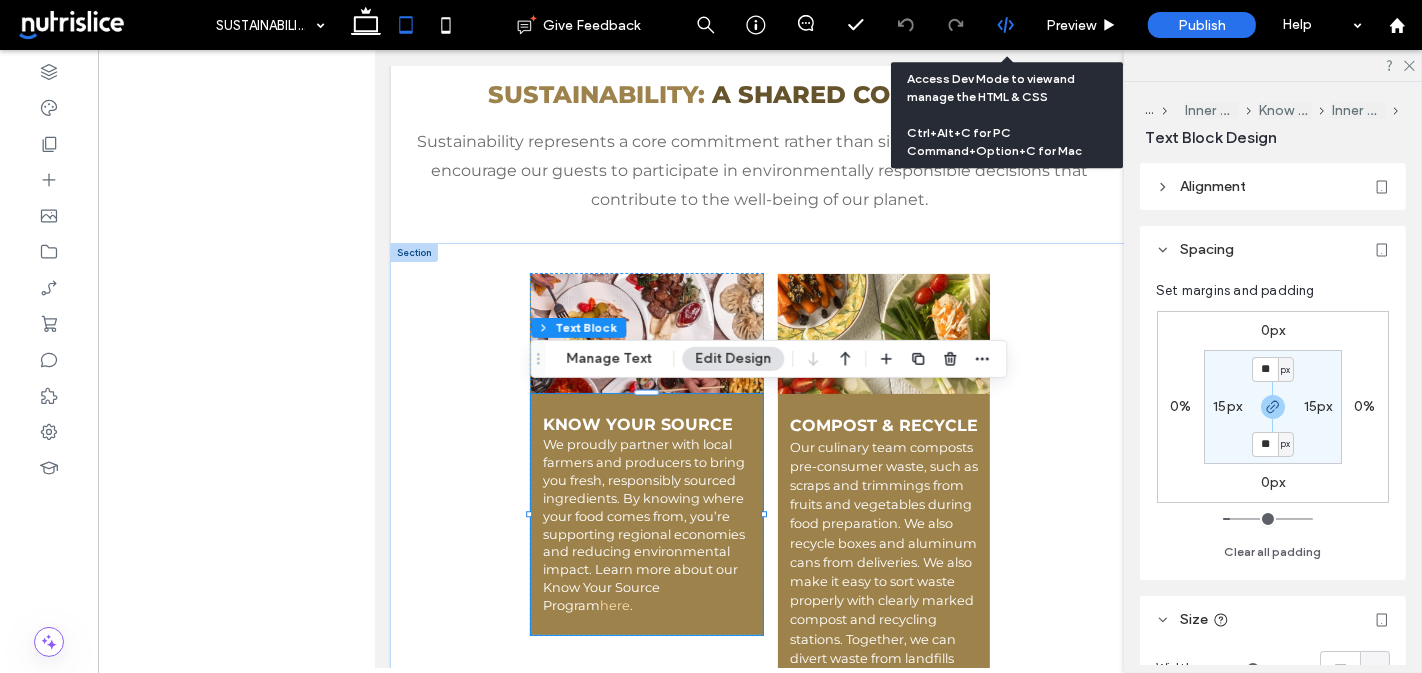 click at bounding box center (1005, 25) 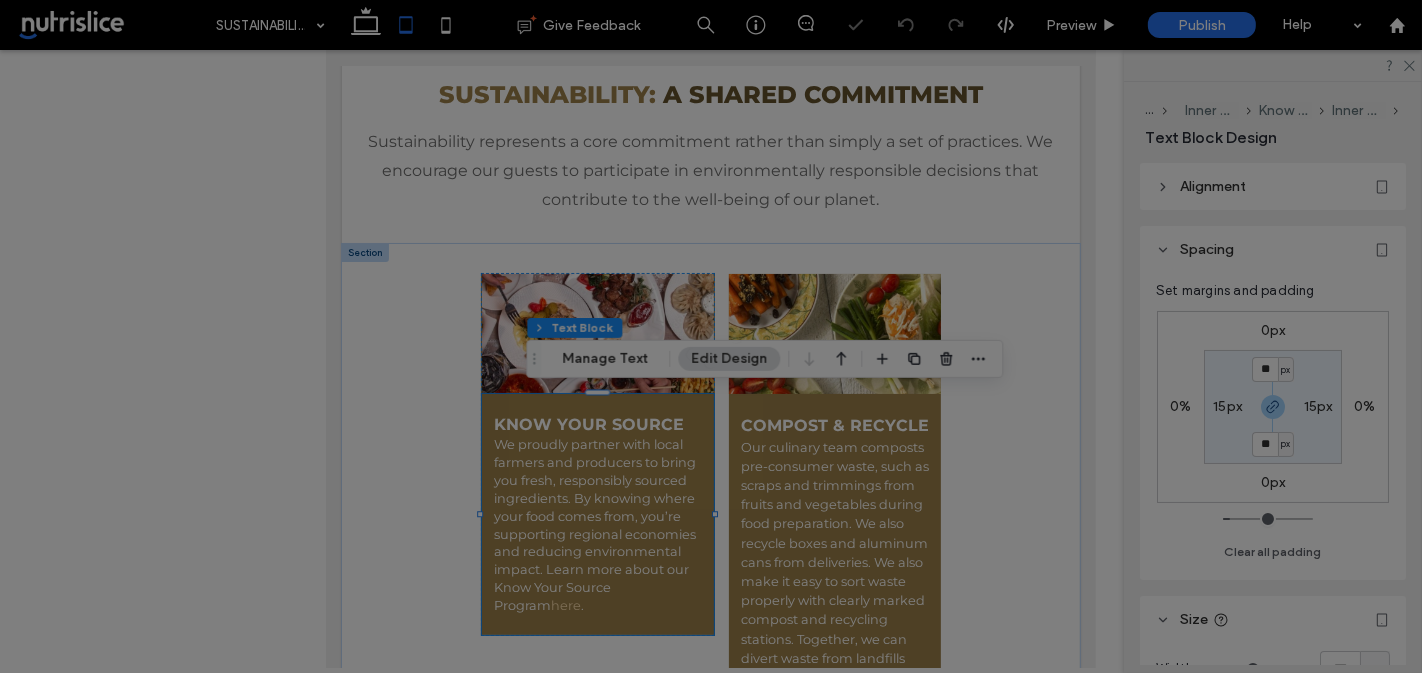 scroll, scrollTop: 0, scrollLeft: 0, axis: both 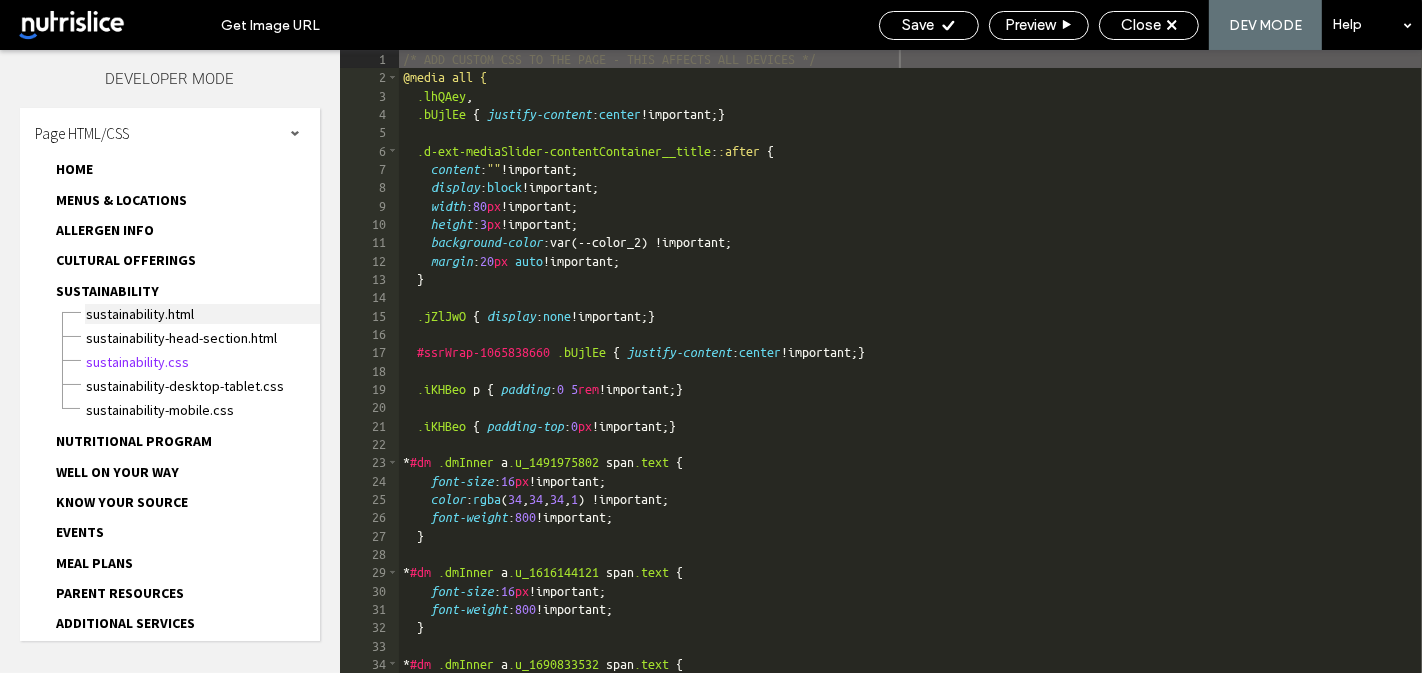 click on "SUSTAINABILITY.html" at bounding box center (202, 314) 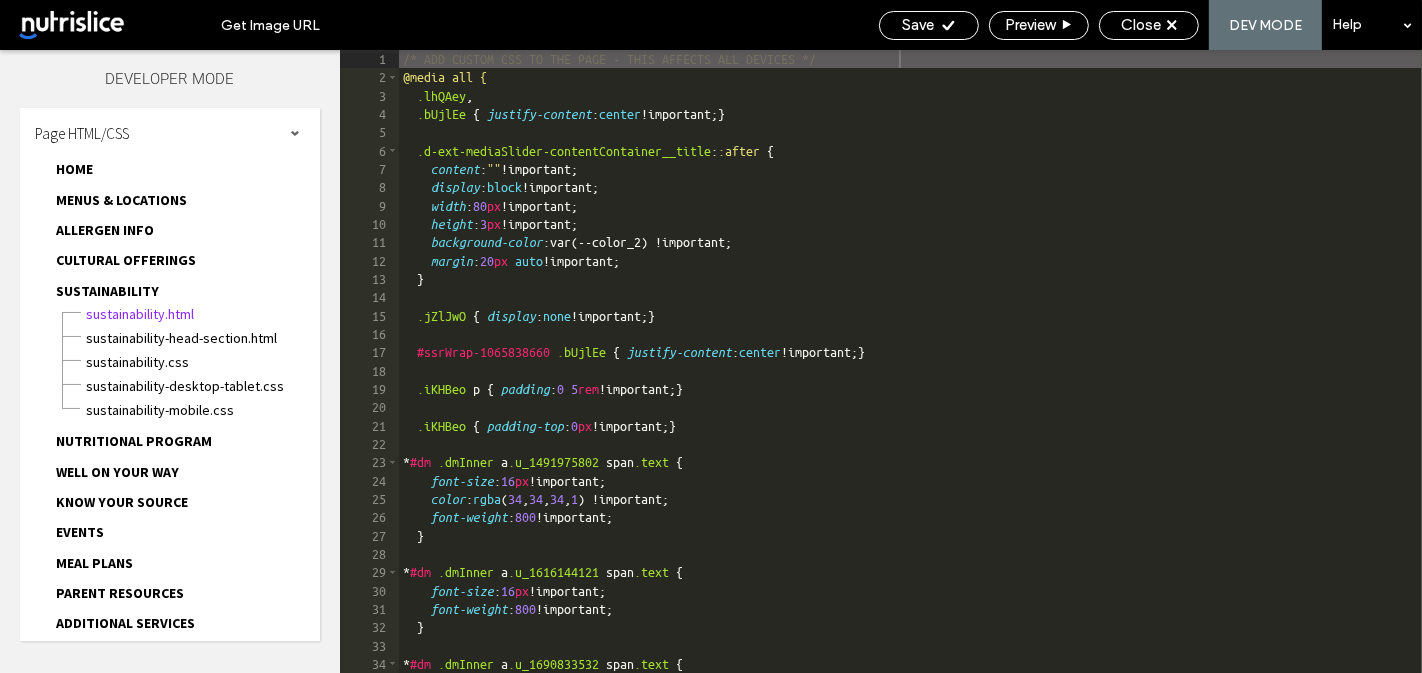 scroll, scrollTop: 0, scrollLeft: 0, axis: both 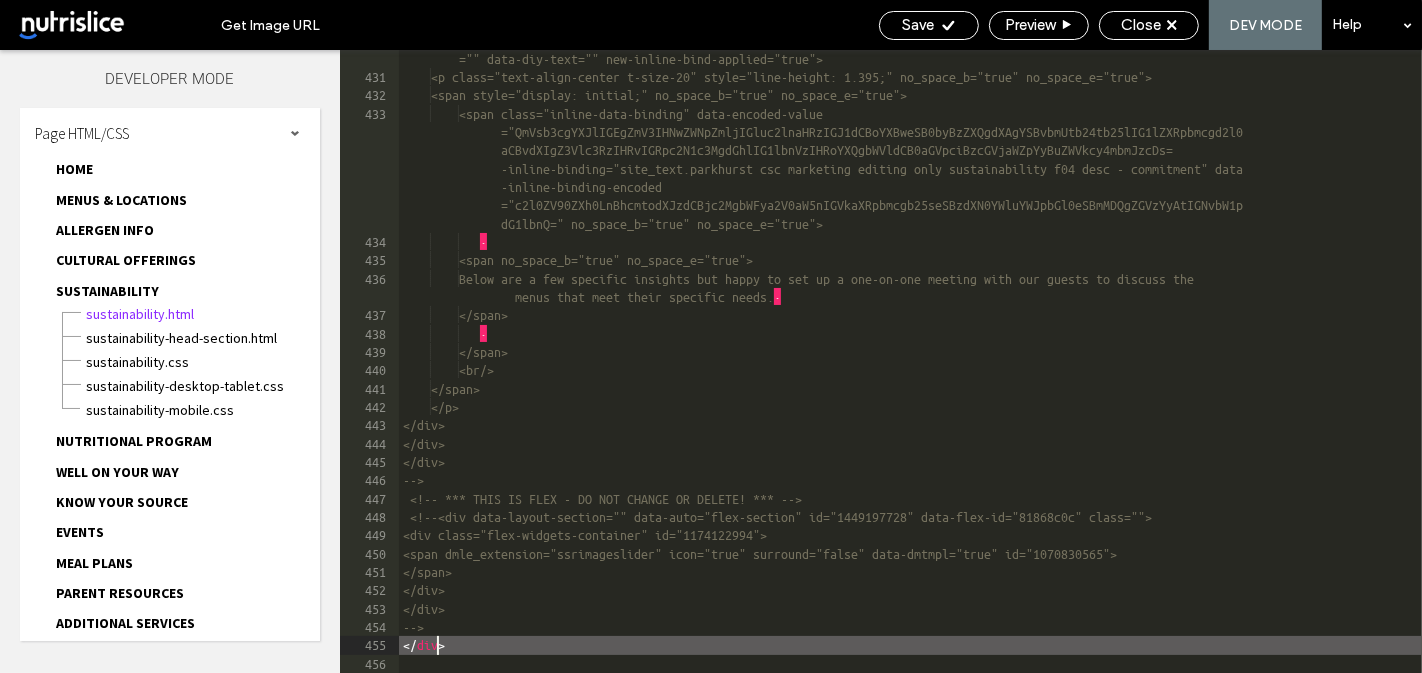 click on "<div class="dmNewParagraph" data-dmtmpl="true" data-element-type="paragraph" data-version="5" id="1496200931" style          ="" data-diy-text="" new-inline-bind-applied="true">        <p class="text-align-center t-size-20" style="line-height: 1.395;" no_space_b="true" no_space_e="true">          <span style="display: initial;" no_space_b="true" no_space_e="true">             <span class="inline-data-binding" data-encoded-value                ="QmVsb3cgYXJlIGEgZmV3IHNwZWNpZmljIGluc2lnaHRzIGJ1dCBoYXBweSB0byBzZXQgdXAgYSBvbmUtb24tb25lIG1lZXRpbmcgd2l0                aCBvdXIgZ3Vlc3RzIHRvIGRpc2N1c3MgdGhlIG1lbnVzIHRoYXQgbWVldCB0aGVpciBzcGVjaWZpYyBuZWVkcy4mbmJzcDs=" data                -inline-binding="site_text.parkhurst csc marketing editing only sustainability f04 desc - commitment" data                -inline-binding-encoded                               dG1lbnQ=" no_space_b="true" no_space_e="true">               ·" at bounding box center (910, 370) 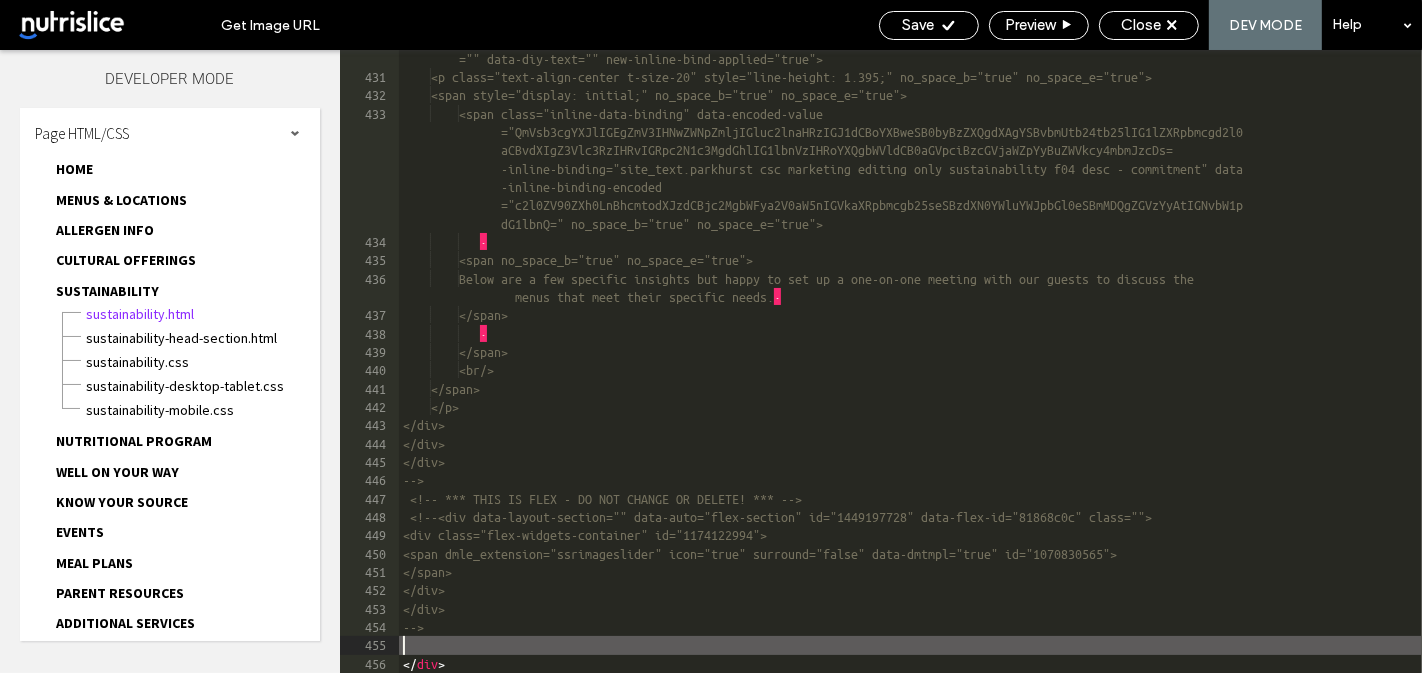 scroll, scrollTop: 1, scrollLeft: 0, axis: vertical 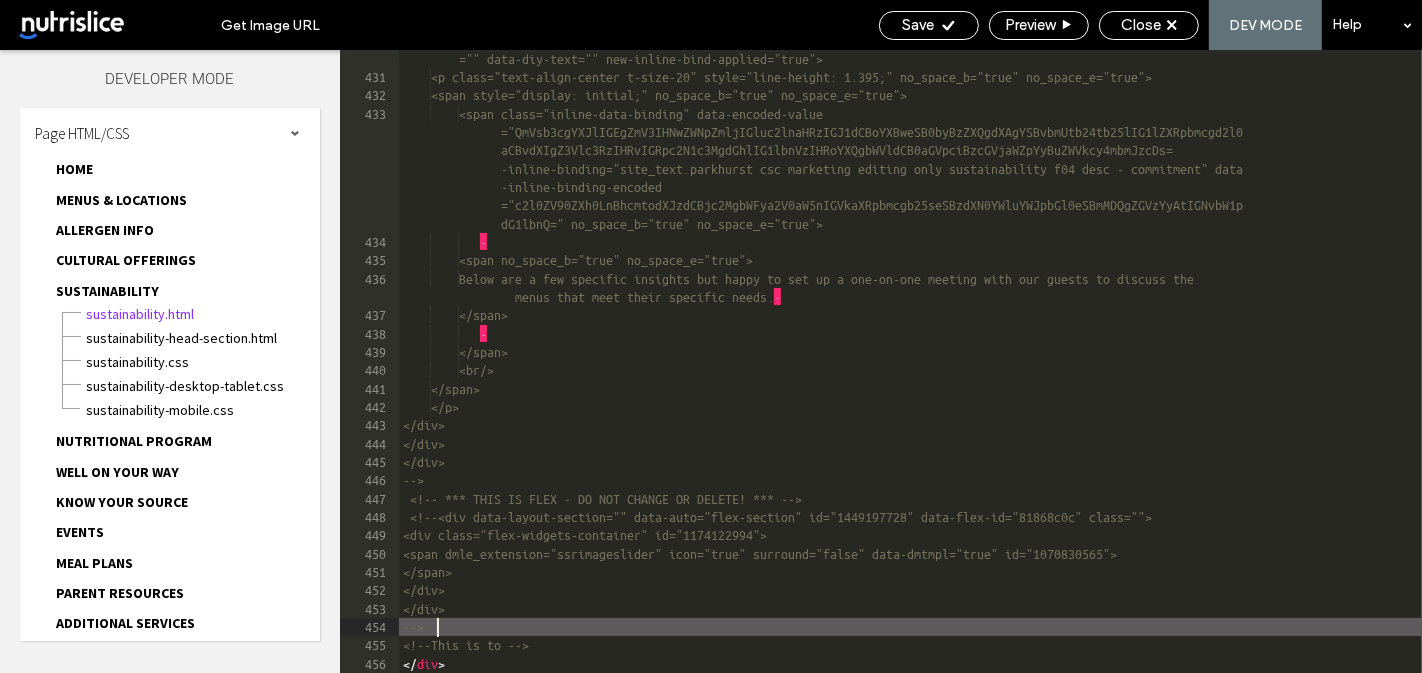 click on "<div class="dmNewParagraph" data-dmtmpl="true" data-element-type="paragraph" data-version="5" id="1496200931" style          ="" data-diy-text="" new-inline-bind-applied="true">        <p class="text-align-center t-size-20" style="line-height: 1.395;" no_space_b="true" no_space_e="true">          <span style="display: initial;" no_space_b="true" no_space_e="true">             <span class="inline-data-binding" data-encoded-value                ="QmVsb3cgYXJlIGEgZmV3IHNwZWNpZmljIGluc2lnaHRzIGJ1dCBoYXBweSB0byBzZXQgdXAgYSBvbmUtb24tb25lIG1lZXRpbmcgd2l0                aCBvdXIgZ3Vlc3RzIHRvIGRpc2N1c3MgdGhlIG1lbnVzIHRoYXQgbWVldCB0aGVpciBzcGVjaWZpYyBuZWVkcy4mbmJzcDs=" data                -inline-binding="site_text.parkhurst csc marketing editing only sustainability f04 desc - commitment" data                -inline-binding-encoded                               dG1lbnQ=" no_space_b="true" no_space_e="true">               ·" at bounding box center [910, 370] 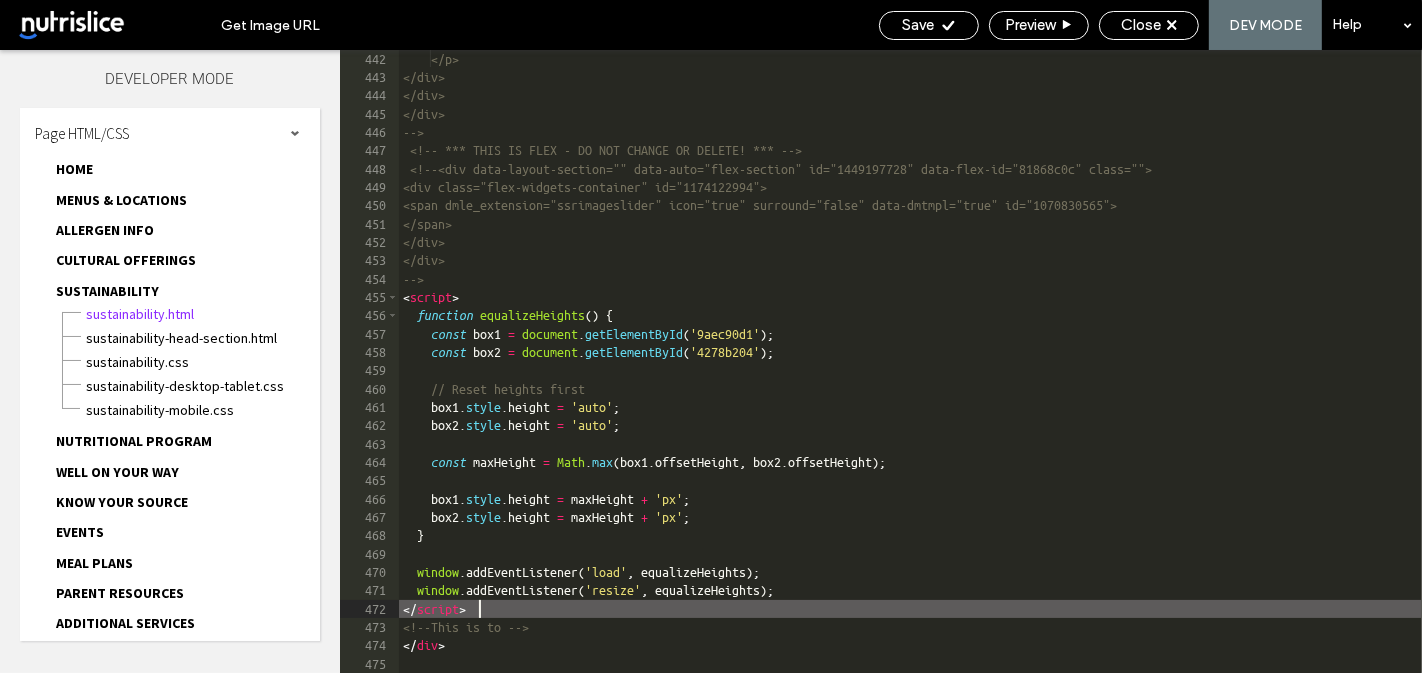scroll, scrollTop: 12393, scrollLeft: 0, axis: vertical 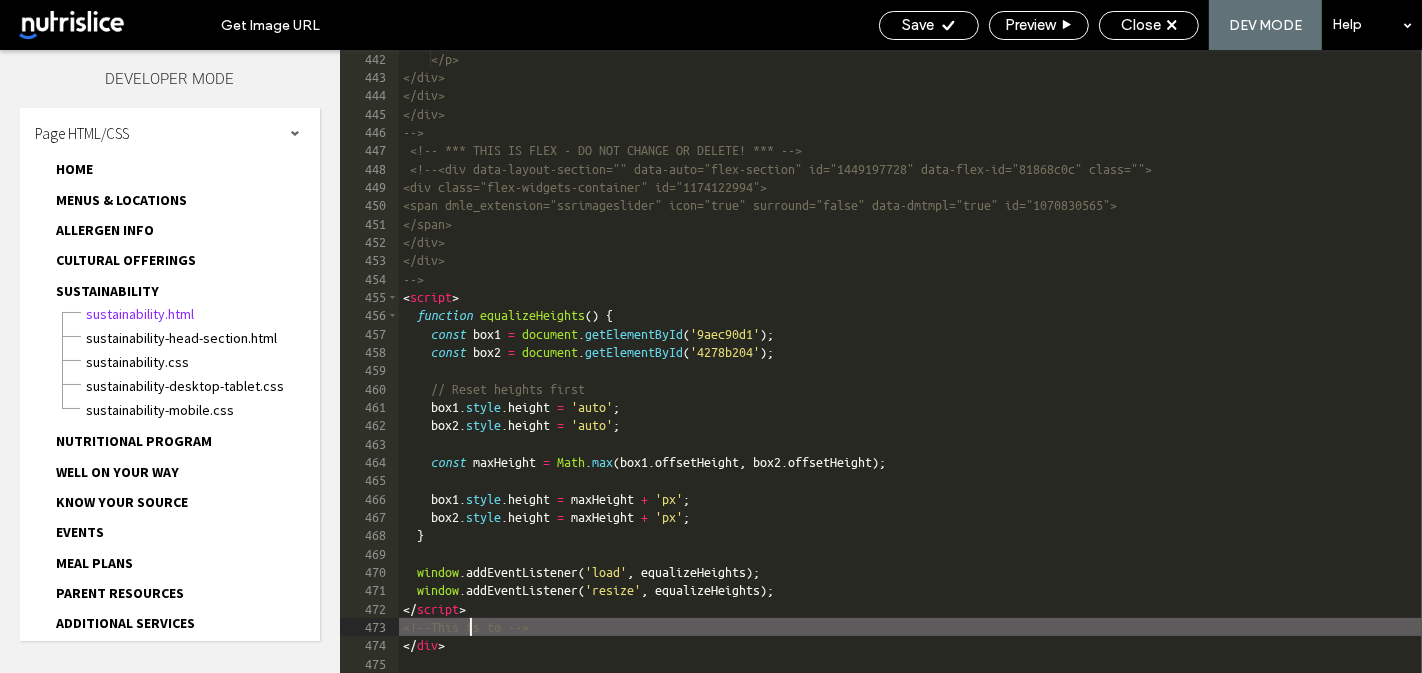 click on "</p>     </div>   </div> </div> -->     <!-- *** THIS IS FLEX - DO NOT CHANGE OR DELETE! *** -->   <!--<div data-layout-section="" data-auto="flex-section" id="1449197728" data-flex-id="81868c0c" class="">   <div class="flex-widgets-container" id="1174122994">     <span dmle_extension="ssrimageslider" icon="true" surround="false" data-dmtmpl="true" id="1070830565">     </span>   </div> </div> -->   < script >    function   equalizeHeights ( )   {      const   box1   =   document . getElementById ( '9aec90d1' ) ;      const   box2   =   document . getElementById ( '4278b204' ) ;      // Reset heights first      box1 . style . height   =   'auto' ;      box2 . style . height   =   'auto' ;      const   maxHeight   =   Math . max ( box1 . offsetHeight ,   box2 . offsetHeight ) ;      box1 . style . height   =   maxHeight   +   'px' ;      box2 . style . height   =   maxHeight   +   'px' ;    }    window . addEventListener ( 'load' ,   equalizeHeights ) ;    window . addEventListener ( 'resize' ,   ) ; </" at bounding box center (910, 380) 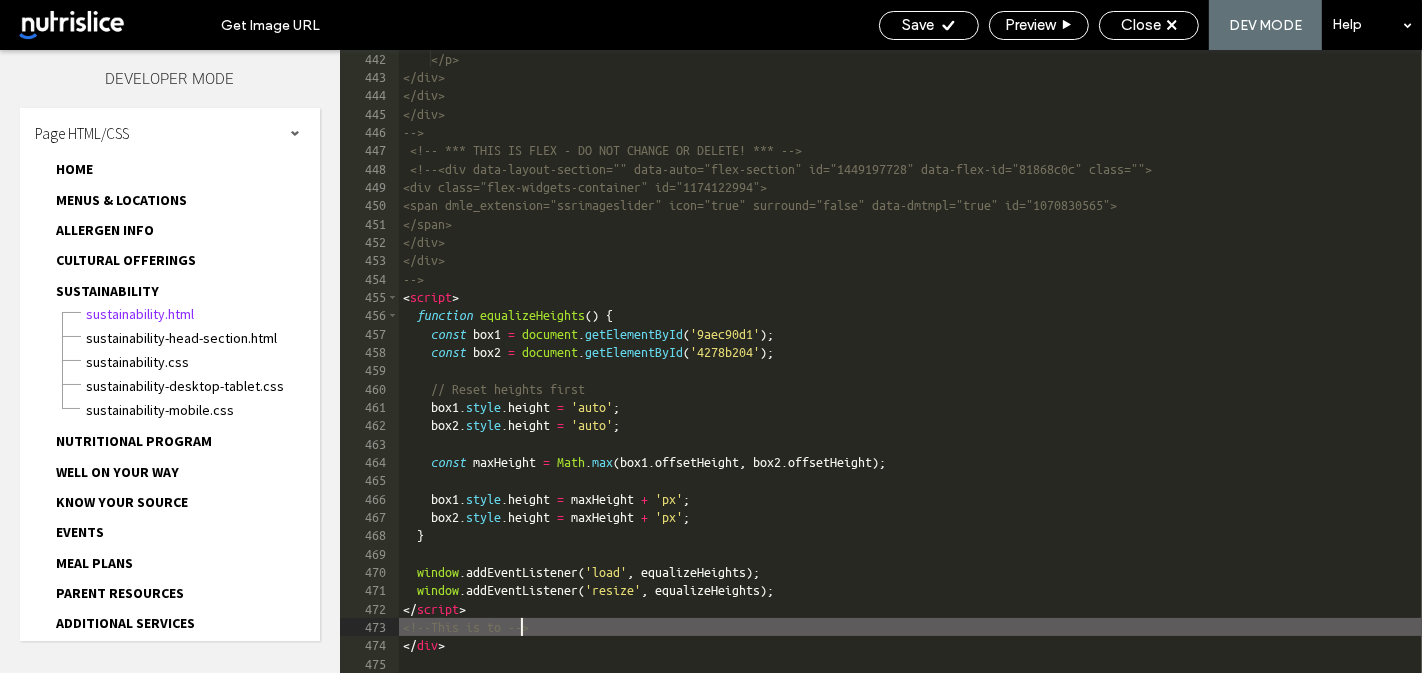 click on "</p>     </div>   </div> </div> -->     <!-- *** THIS IS FLEX - DO NOT CHANGE OR DELETE! *** -->   <!--<div data-layout-section="" data-auto="flex-section" id="1449197728" data-flex-id="81868c0c" class="">   <div class="flex-widgets-container" id="1174122994">     <span dmle_extension="ssrimageslider" icon="true" surround="false" data-dmtmpl="true" id="1070830565">     </span>   </div> </div> -->   < script >    function   equalizeHeights ( )   {      const   box1   =   document . getElementById ( '9aec90d1' ) ;      const   box2   =   document . getElementById ( '4278b204' ) ;      // Reset heights first      box1 . style . height   =   'auto' ;      box2 . style . height   =   'auto' ;      const   maxHeight   =   Math . max ( box1 . offsetHeight ,   box2 . offsetHeight ) ;      box1 . style . height   =   maxHeight   +   'px' ;      box2 . style . height   =   maxHeight   +   'px' ;    }    window . addEventListener ( 'load' ,   equalizeHeights ) ;    window . addEventListener ( 'resize' ,   ) ; </" at bounding box center (910, 380) 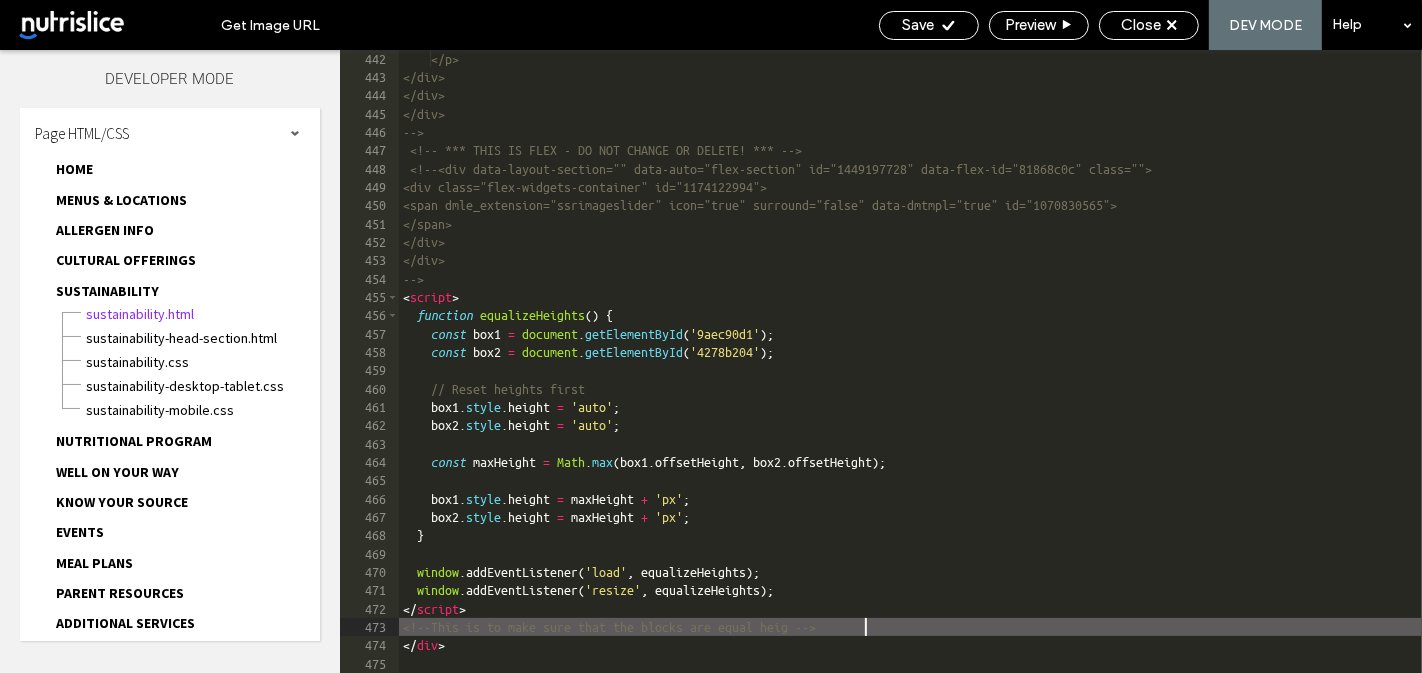 type on "**" 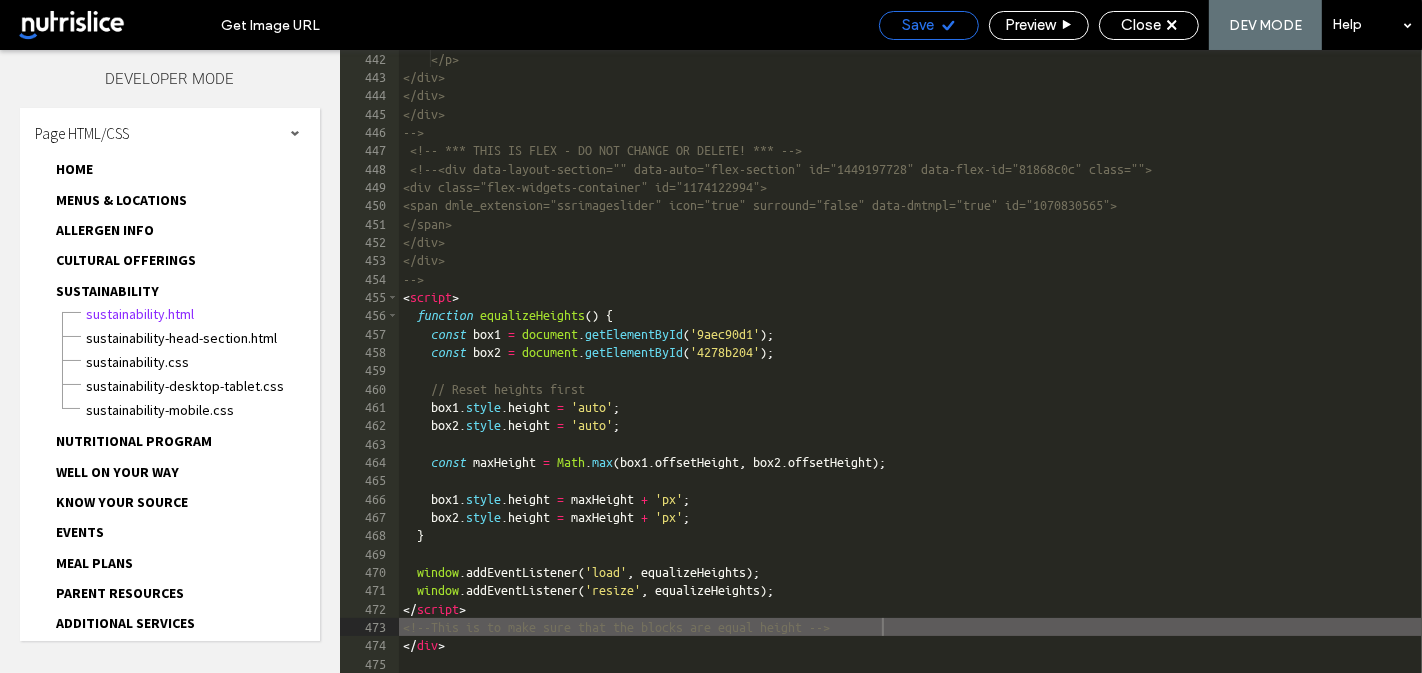 click 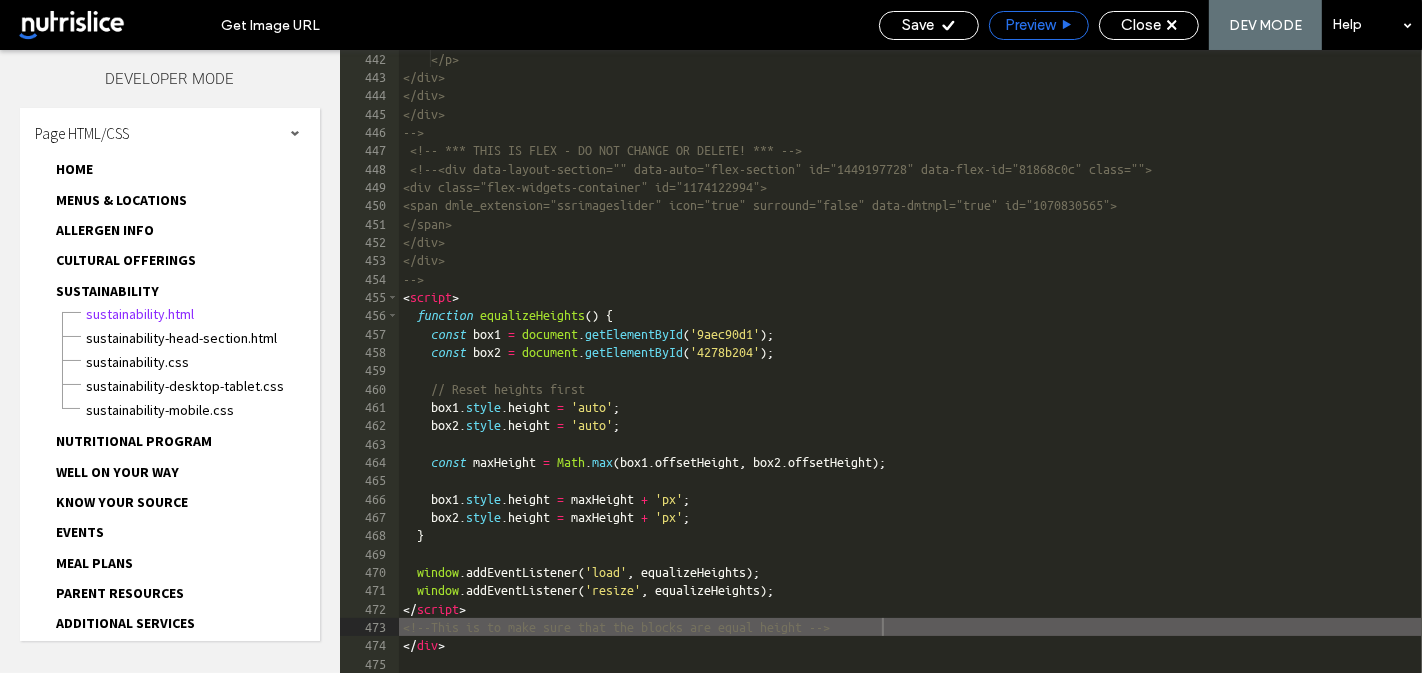 scroll, scrollTop: 12320, scrollLeft: 0, axis: vertical 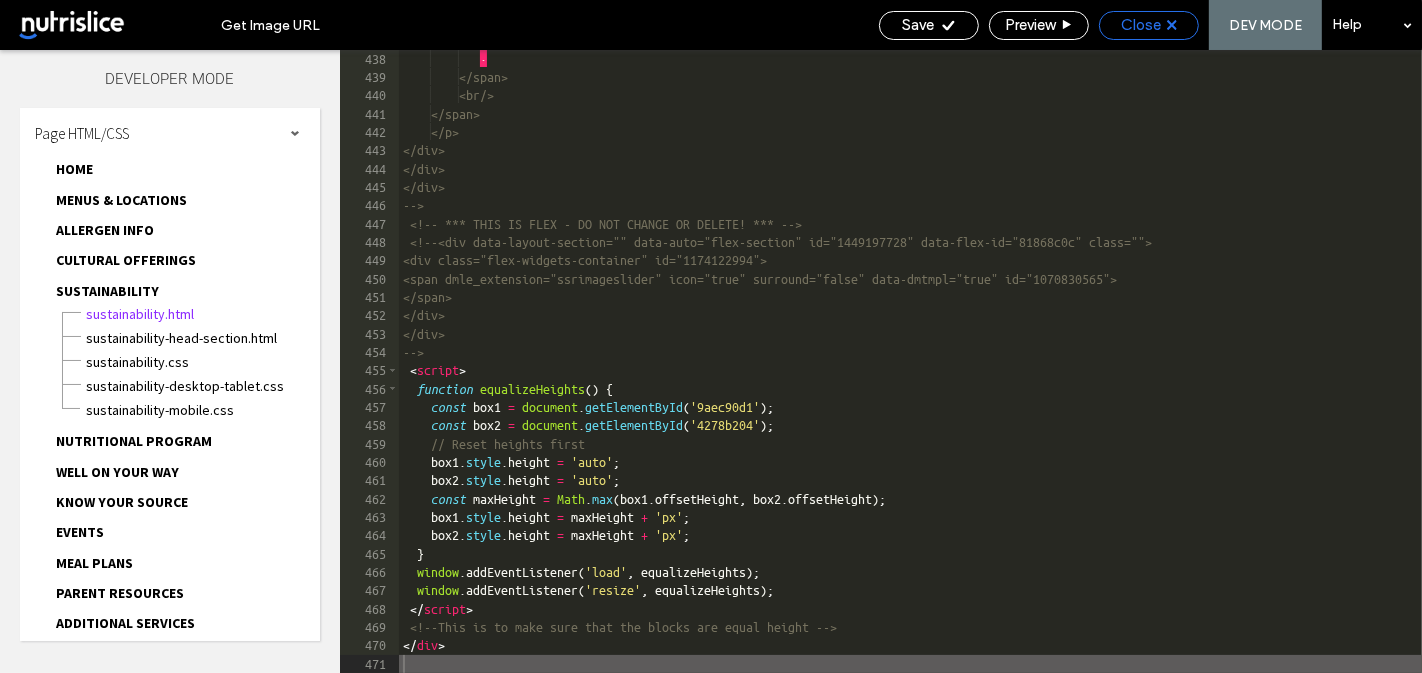 click on "Close" at bounding box center (1141, 25) 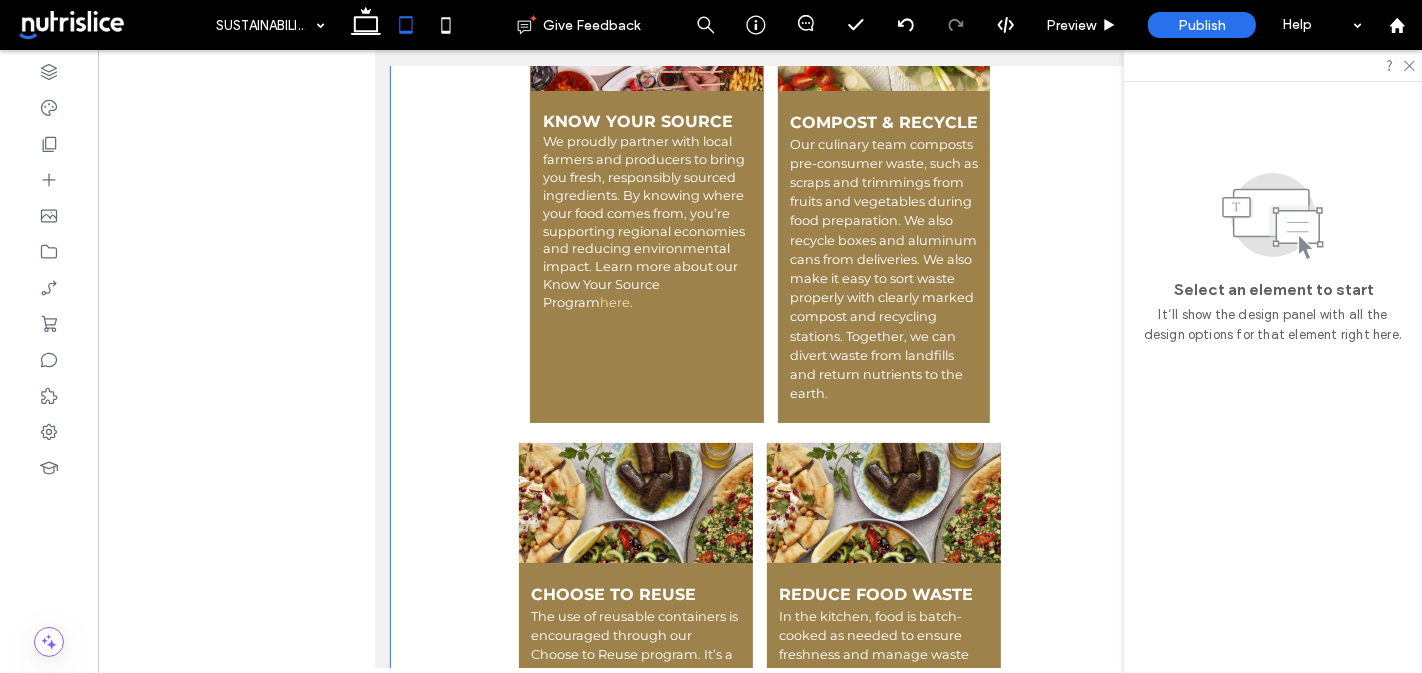 scroll, scrollTop: 742, scrollLeft: 0, axis: vertical 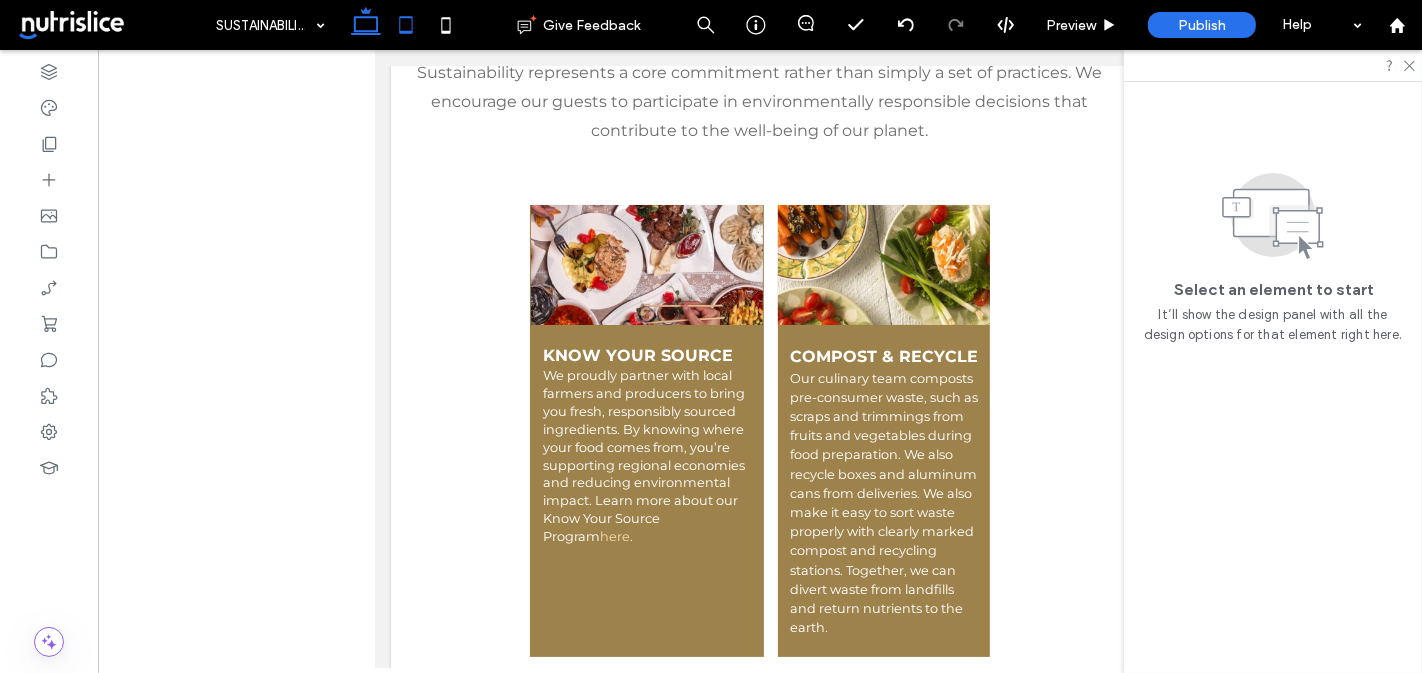 click 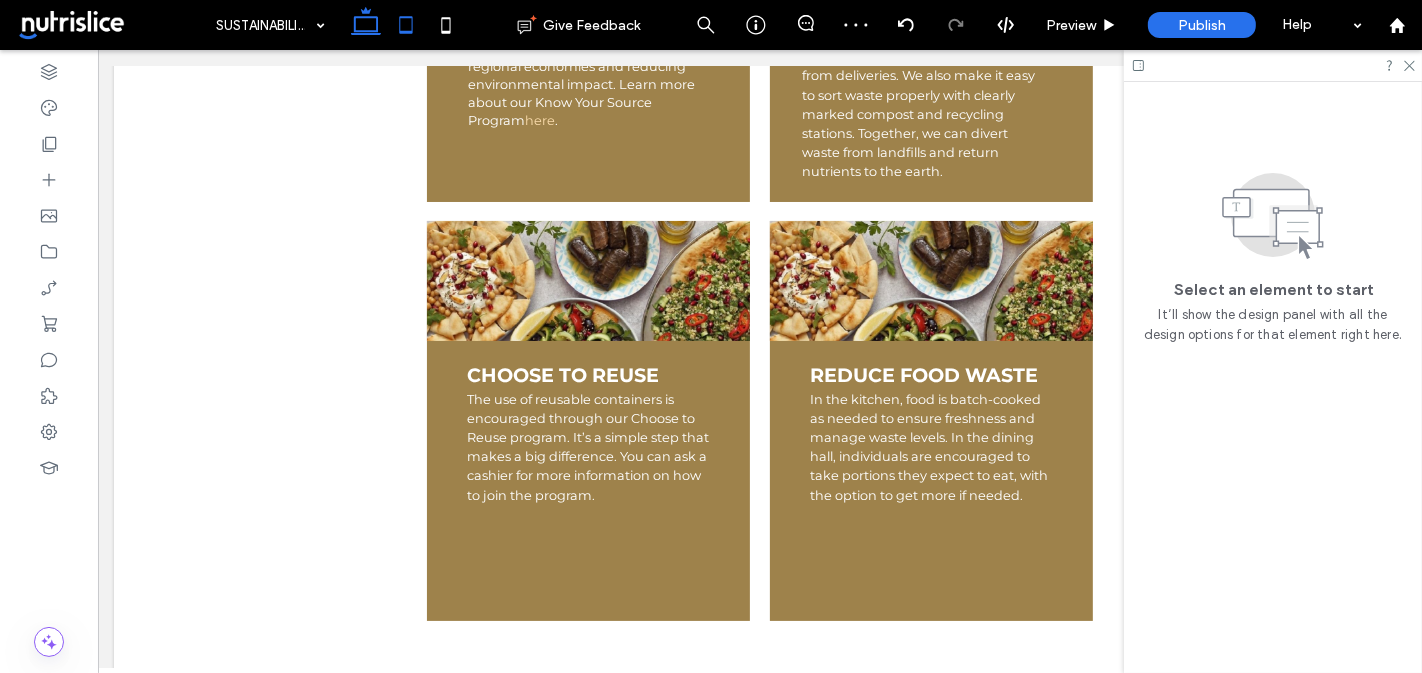 click 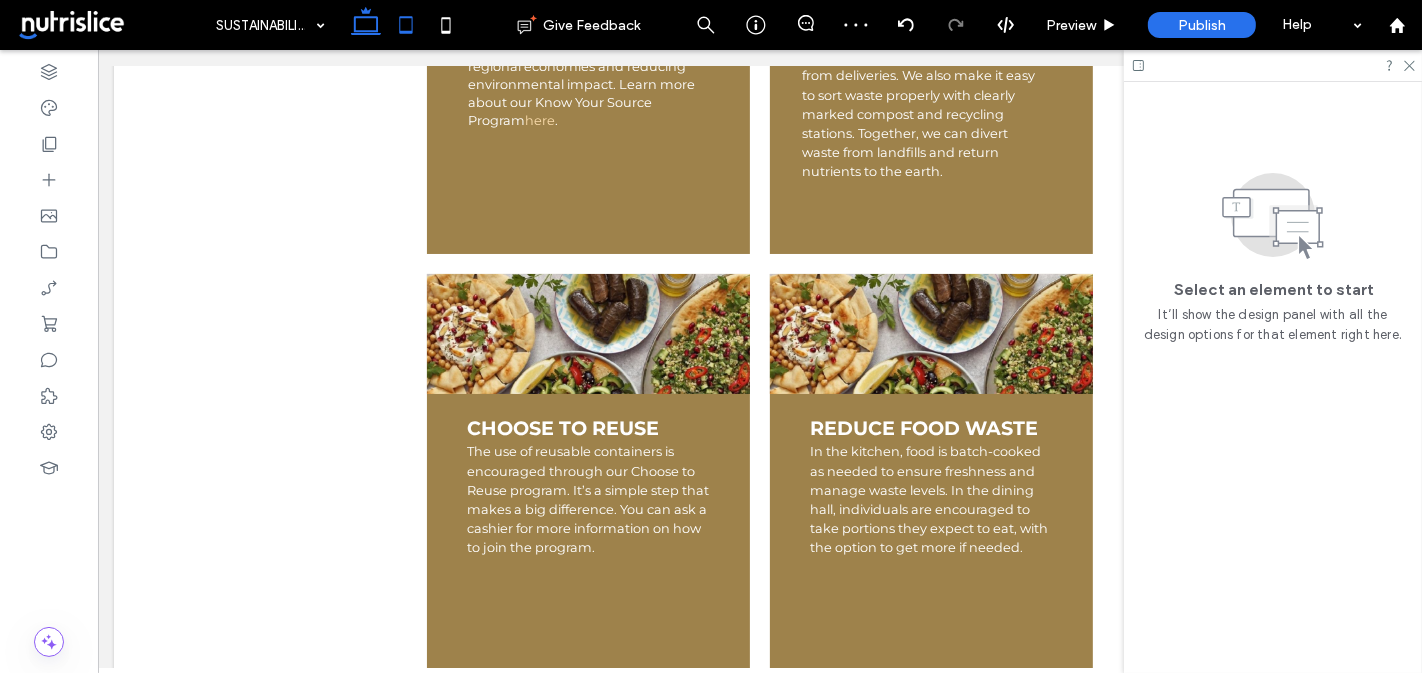scroll, scrollTop: 847, scrollLeft: 0, axis: vertical 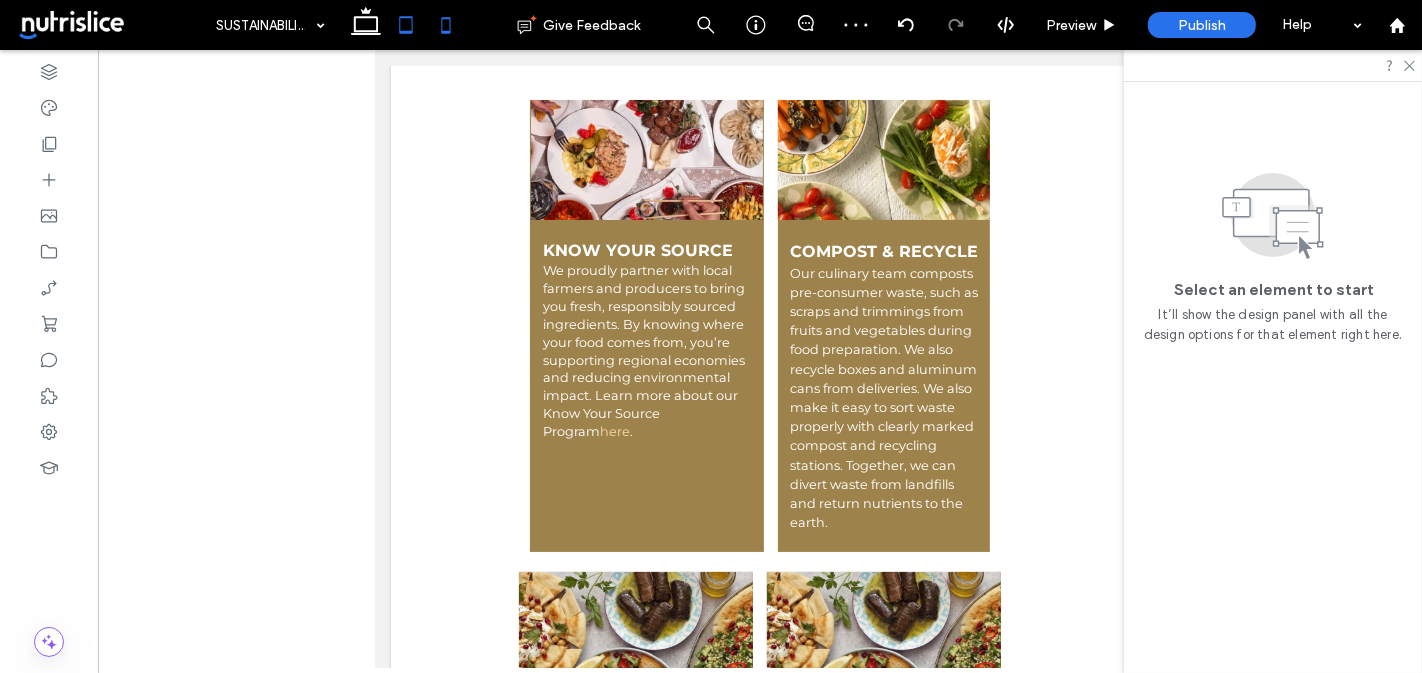 click 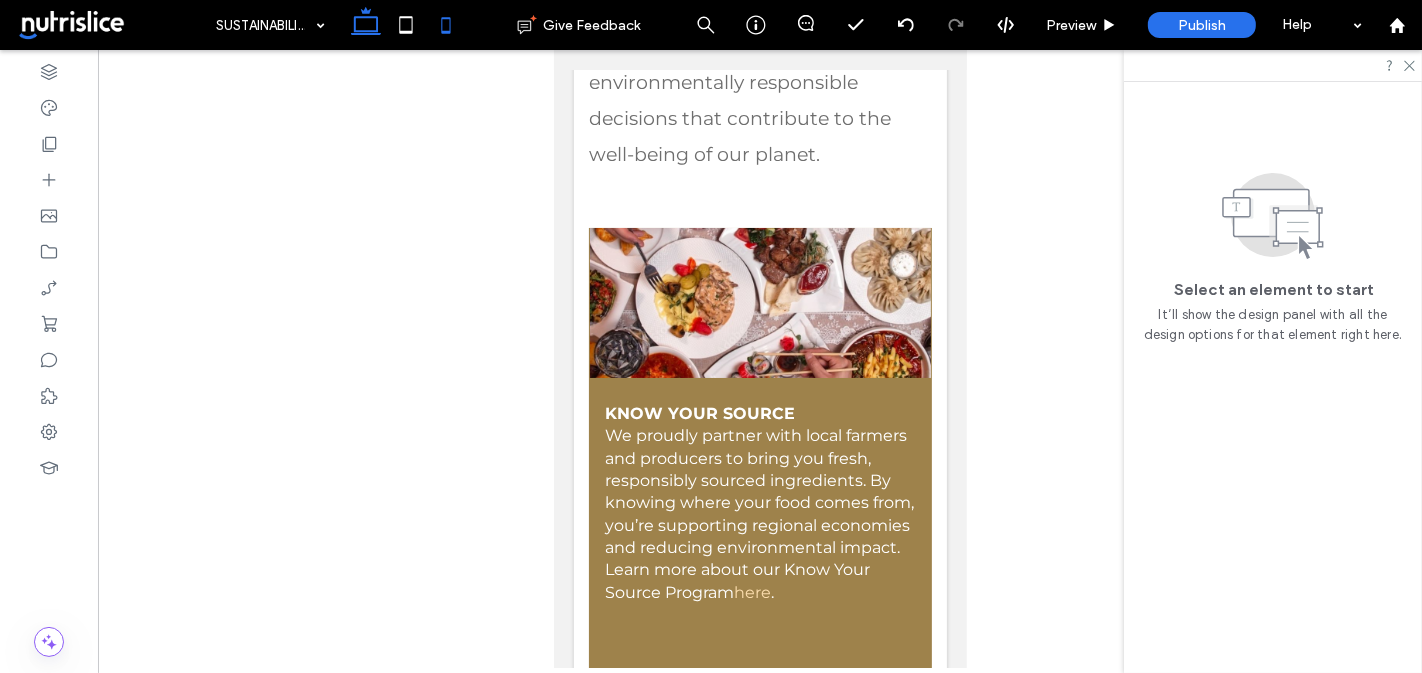 click 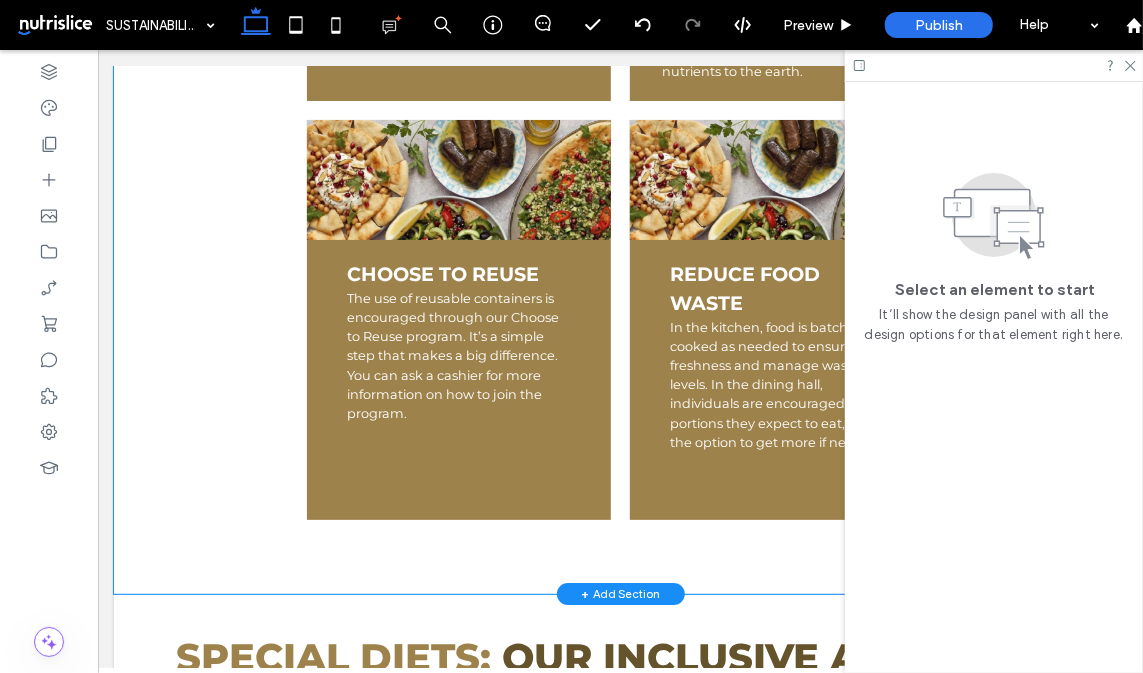 scroll, scrollTop: 1177, scrollLeft: 0, axis: vertical 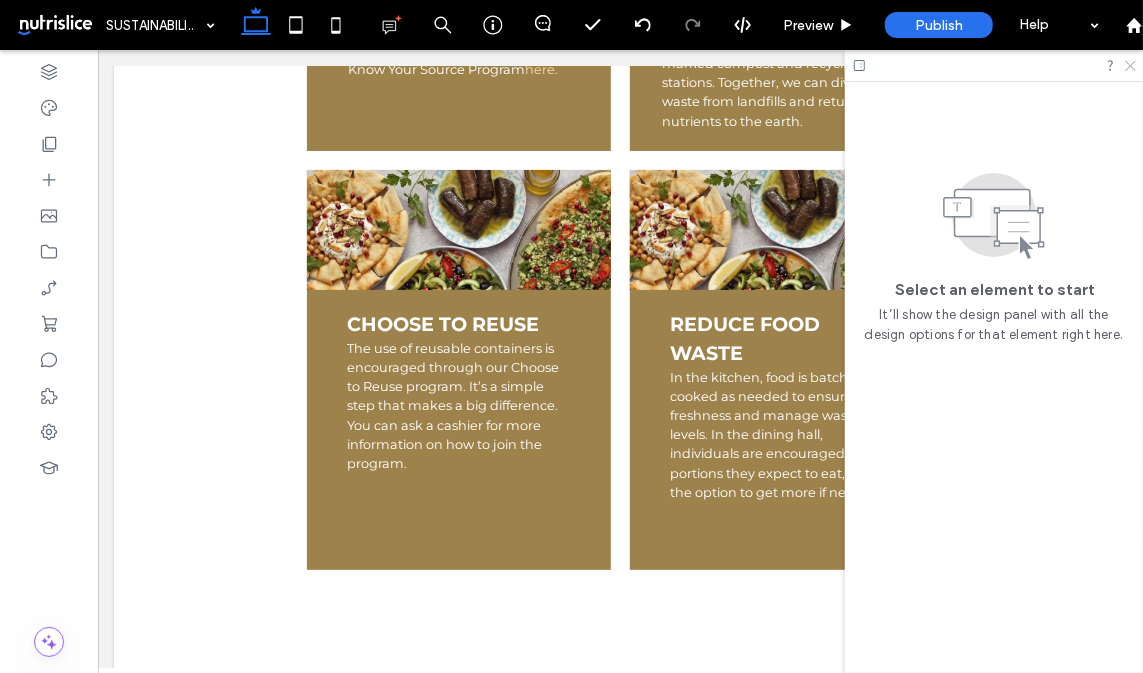 click 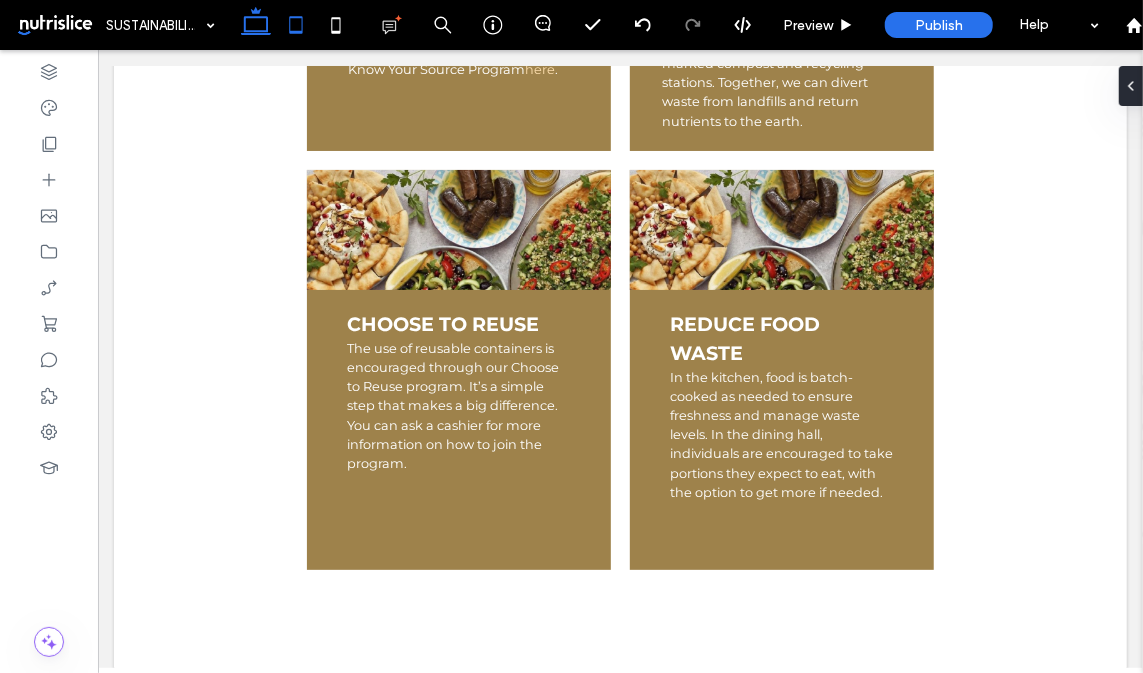click 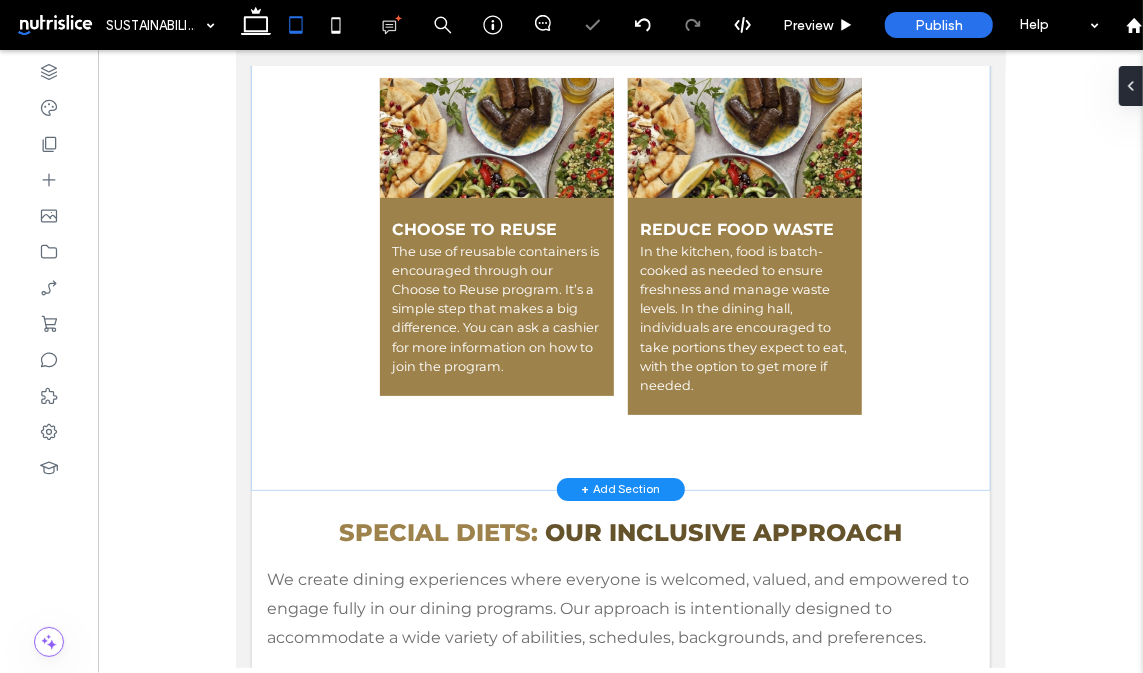 scroll, scrollTop: 1350, scrollLeft: 0, axis: vertical 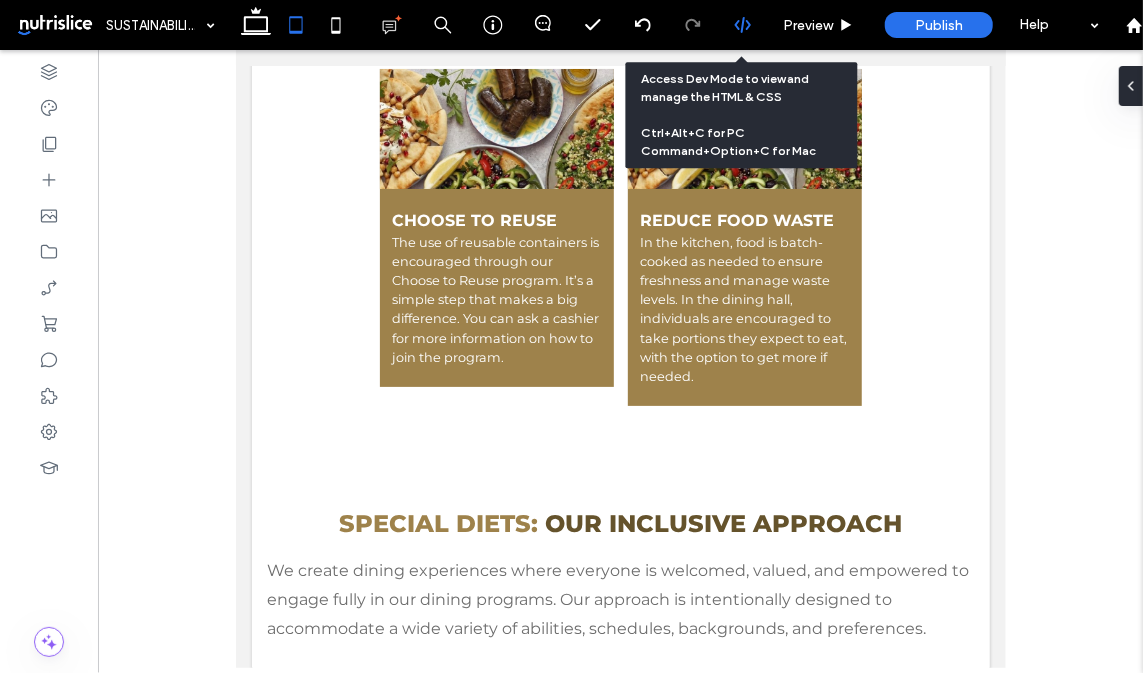 click at bounding box center [743, 25] 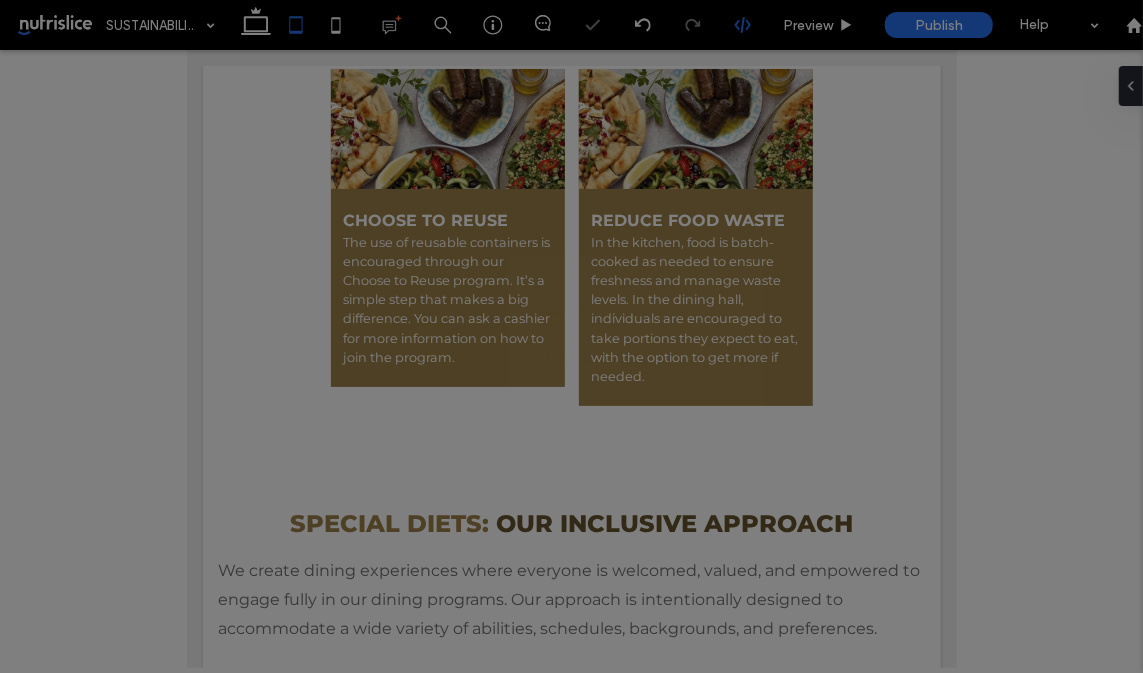 scroll, scrollTop: 0, scrollLeft: 0, axis: both 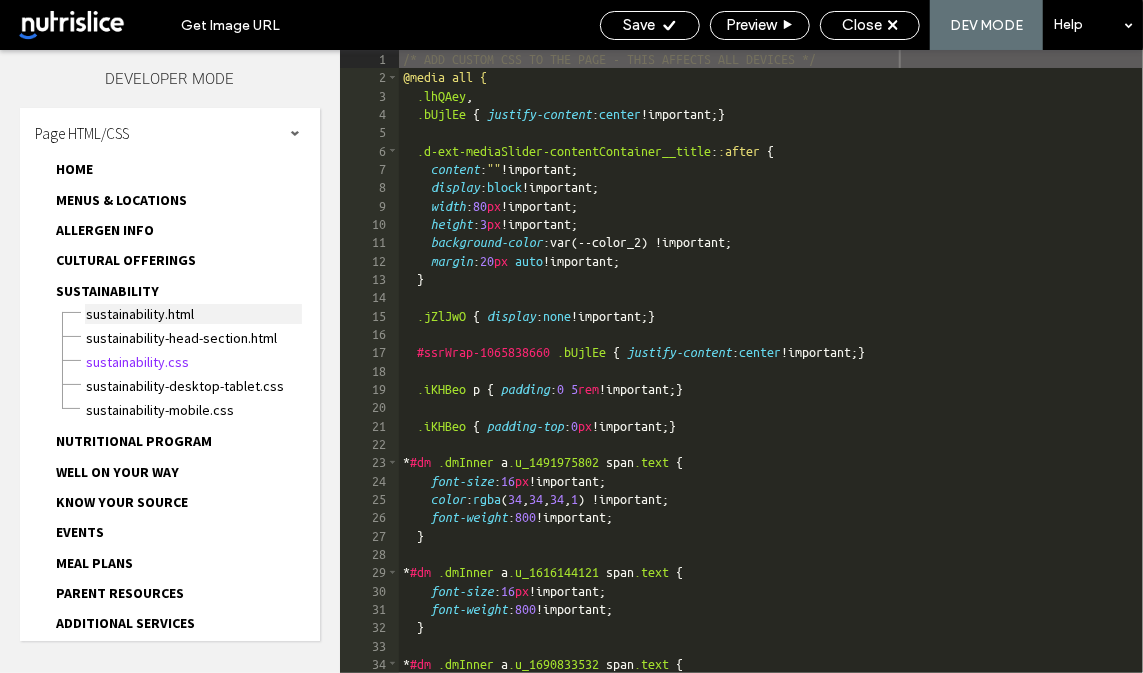 click on "SUSTAINABILITY.html" at bounding box center [193, 314] 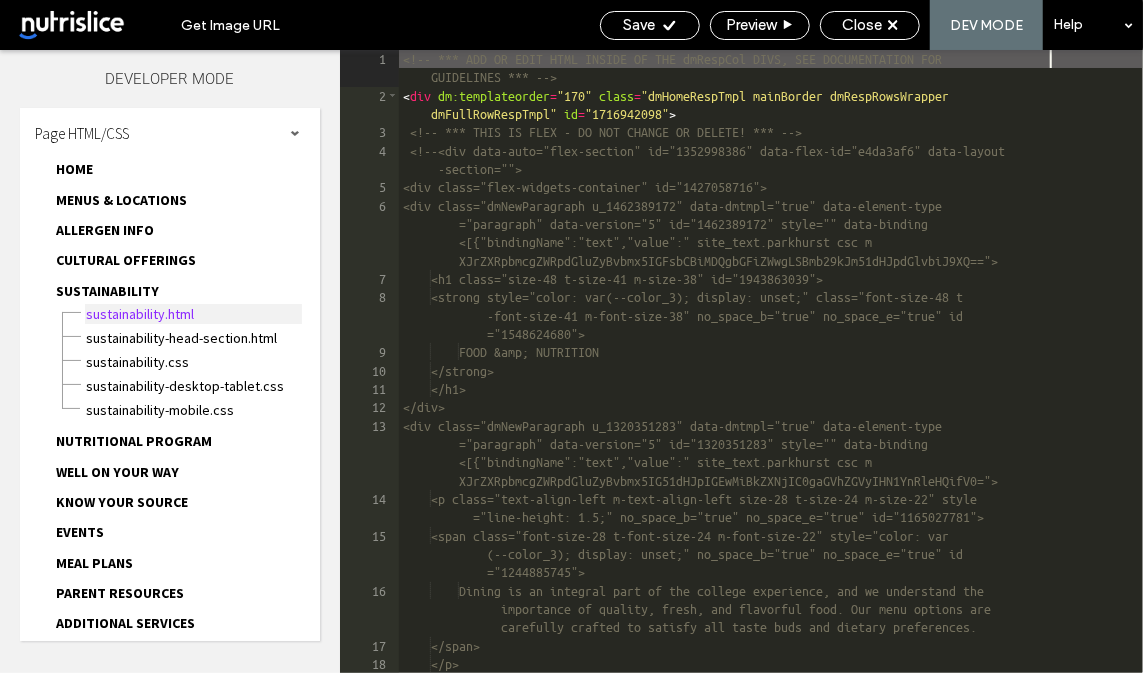 scroll, scrollTop: 0, scrollLeft: 0, axis: both 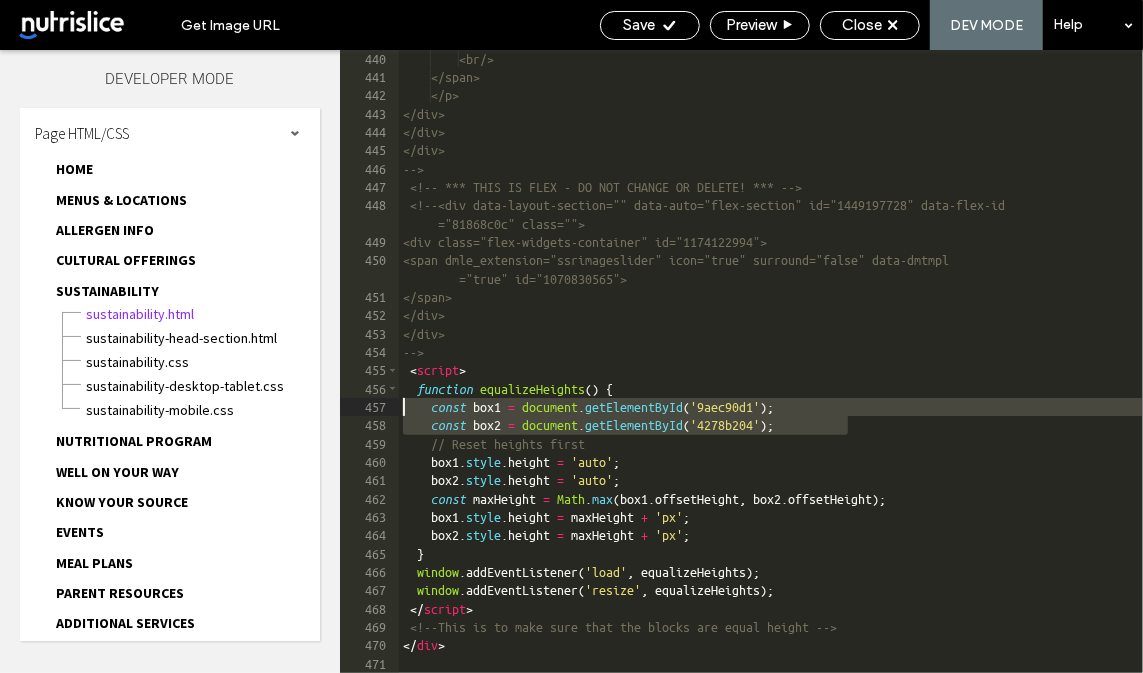 drag, startPoint x: 853, startPoint y: 424, endPoint x: 367, endPoint y: 399, distance: 486.64258 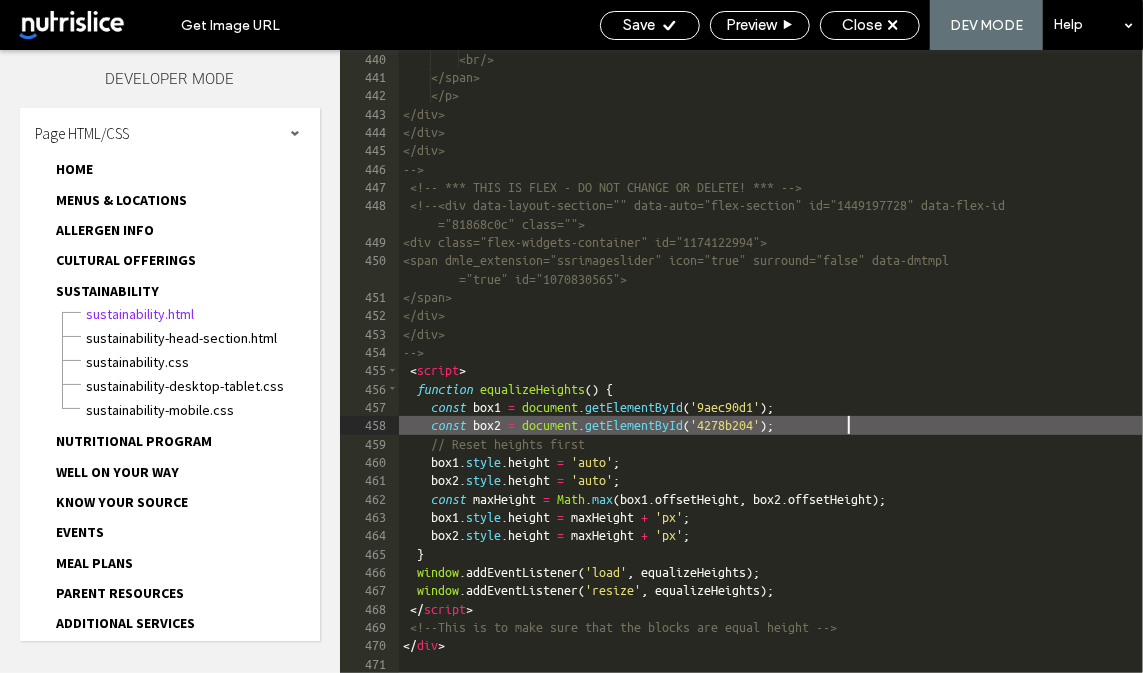 scroll, scrollTop: 1, scrollLeft: 0, axis: vertical 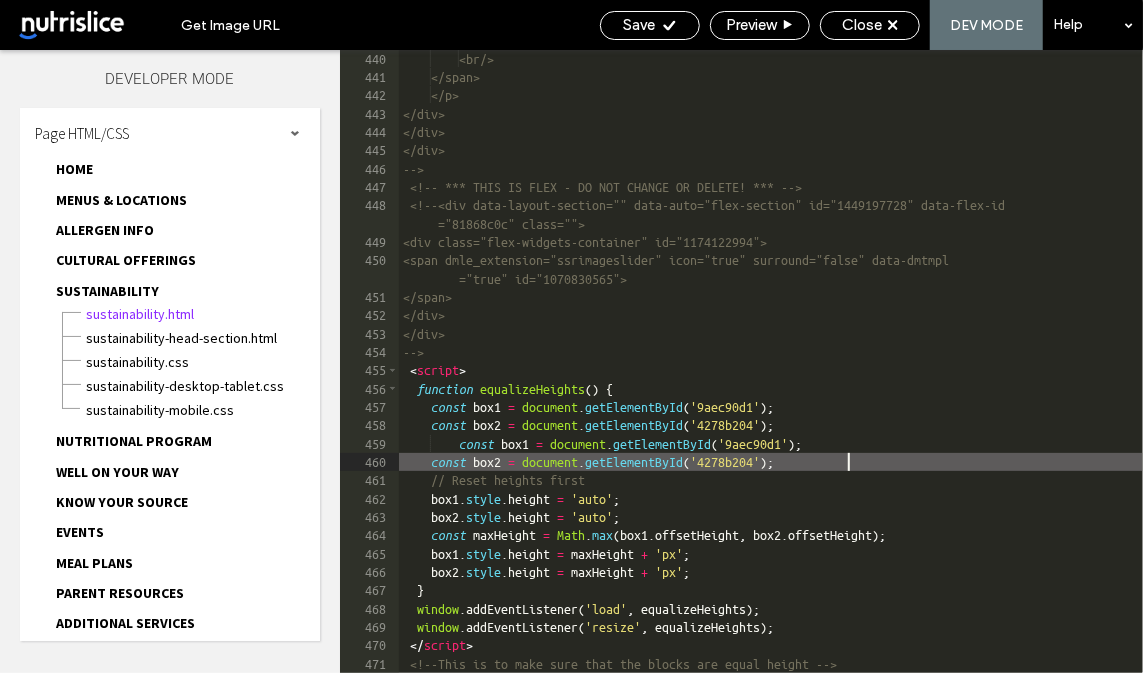 click on "<br/>          </span>        </p>     </div>   </div> </div> -->     <!-- *** THIS IS FLEX - DO NOT CHANGE OR DELETE! *** -->   <!--<div data-layout-section="" data-auto="flex-section" id="1449197728" data-flex-id       ="81868c0c" class="">   <div class="flex-widgets-container" id="1174122994">     <span dmle_extension="ssrimageslider" icon="true" surround="false" data-dmtmpl          ="true" id="1070830565">     </span>   </div> </div> -->     < script >    function   equalizeHeights ( )   {      const   box1   =   document . getElementById ( '9aec90d1' ) ;      const   box2   =   document . getElementById ( '4278b204' ) ;           const   box1   =   document . getElementById ( '9aec90d1' ) ;      const   box2   =   document . getElementById ( '4278b204' ) ;      // Reset heights first      box1 . style . height   =   'auto' ;      box2 . style . height   =   'auto' ;      const   maxHeight   =   Math . max ( box1 . offsetHeight ,   box2 . offsetHeight ) ;      box1 . style .   =" at bounding box center (771, 380) 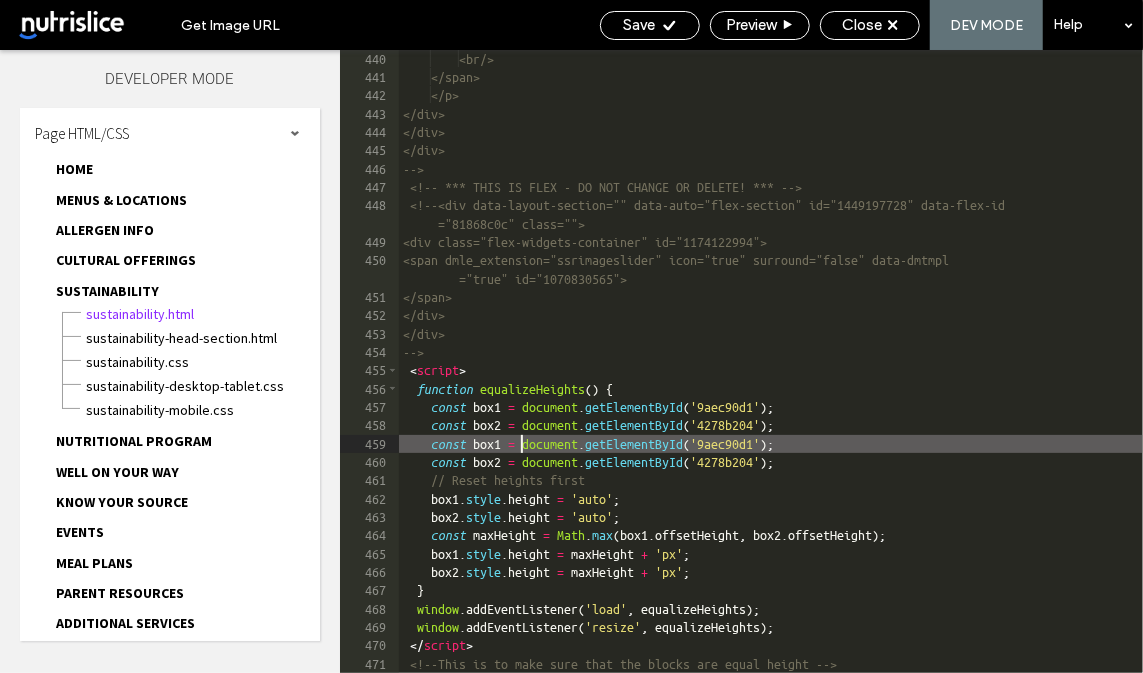 click on "<br/>          </span>        </p>     </div>   </div> </div> -->     <!-- *** THIS IS FLEX - DO NOT CHANGE OR DELETE! *** -->   <!--<div data-layout-section="" data-auto="flex-section" id="1449197728" data-flex-id       ="81868c0c" class="">   <div class="flex-widgets-container" id="1174122994">     <span dmle_extension="ssrimageslider" icon="true" surround="false" data-dmtmpl          ="true" id="1070830565">     </span>   </div> </div> -->     < script >    function   equalizeHeights ( )   {      const   box1   =   document . getElementById ( '9aec90d1' ) ;      const   box2   =   document . getElementById ( '4278b204' ) ;      const   box1   =   document . getElementById ( '9aec90d1' ) ;      const   box2   =   document . getElementById ( '4278b204' ) ;      // Reset heights first      box1 . style . height   =   'auto' ;      box2 . style . height   =   'auto' ;      const   maxHeight   =   Math . max ( box1 . offsetHeight ,   box2 . offsetHeight ) ;      box1 . style . height" at bounding box center (771, 380) 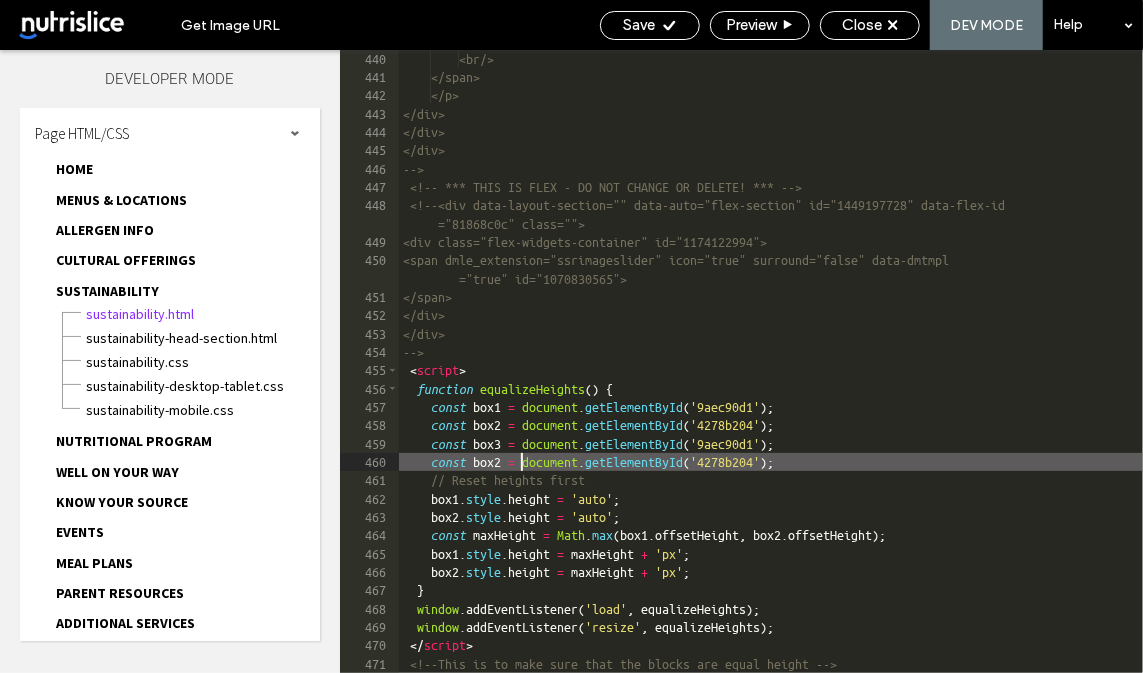 click on "<br/>          </span>        </p>     </div>   </div> </div> -->     <!-- *** THIS IS FLEX - DO NOT CHANGE OR DELETE! *** -->   <!--<div data-layout-section="" data-auto="flex-section" id="1449197728" data-flex-id       ="81868c0c" class="">   <div class="flex-widgets-container" id="1174122994">     <span dmle_extension="ssrimageslider" icon="true" surround="false" data-dmtmpl          ="true" id="1070830565">     </span>   </div> </div> -->     < script >    function   equalizeHeights ( )   {      const   box1   =   document . getElementById ( '9aec90d1' ) ;      const   box2   =   document . getElementById ( '4278b204' ) ;      const   box3   =   document . getElementById ( '9aec90d1' ) ;      const   box2   =   document . getElementById ( '4278b204' ) ;      // Reset heights first      box1 . style . height   =   'auto' ;      box2 . style . height   =   'auto' ;      const   maxHeight   =   Math . max ( box1 . offsetHeight ,   box2 . offsetHeight ) ;      box1 . style . height" at bounding box center [771, 380] 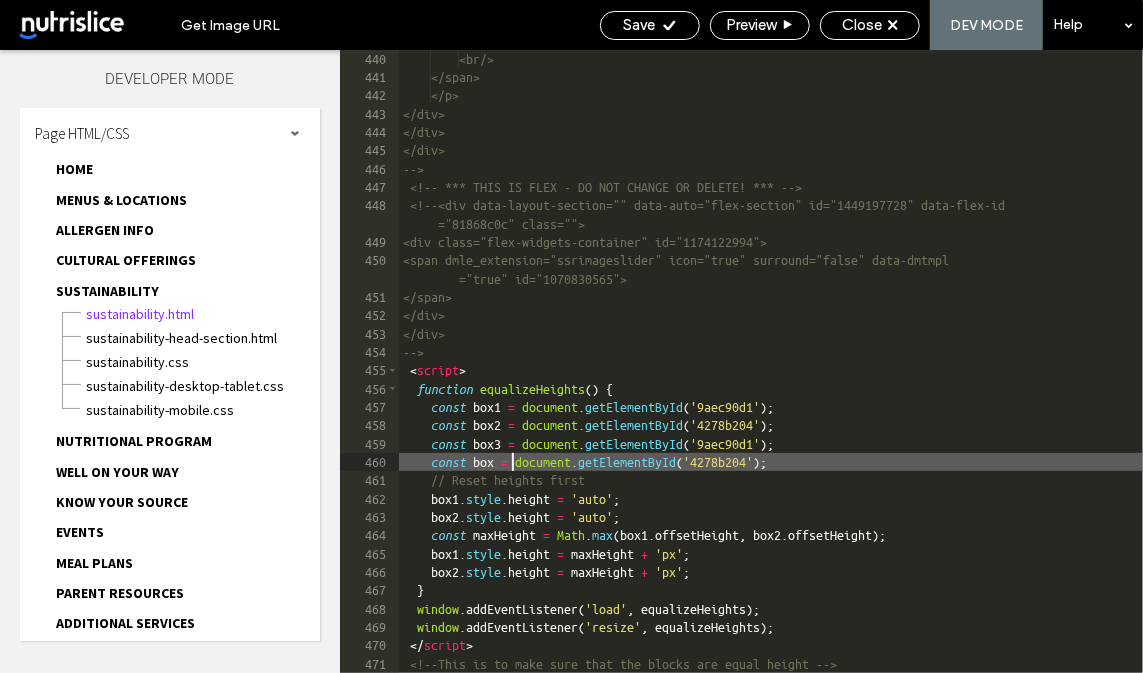 type on "**" 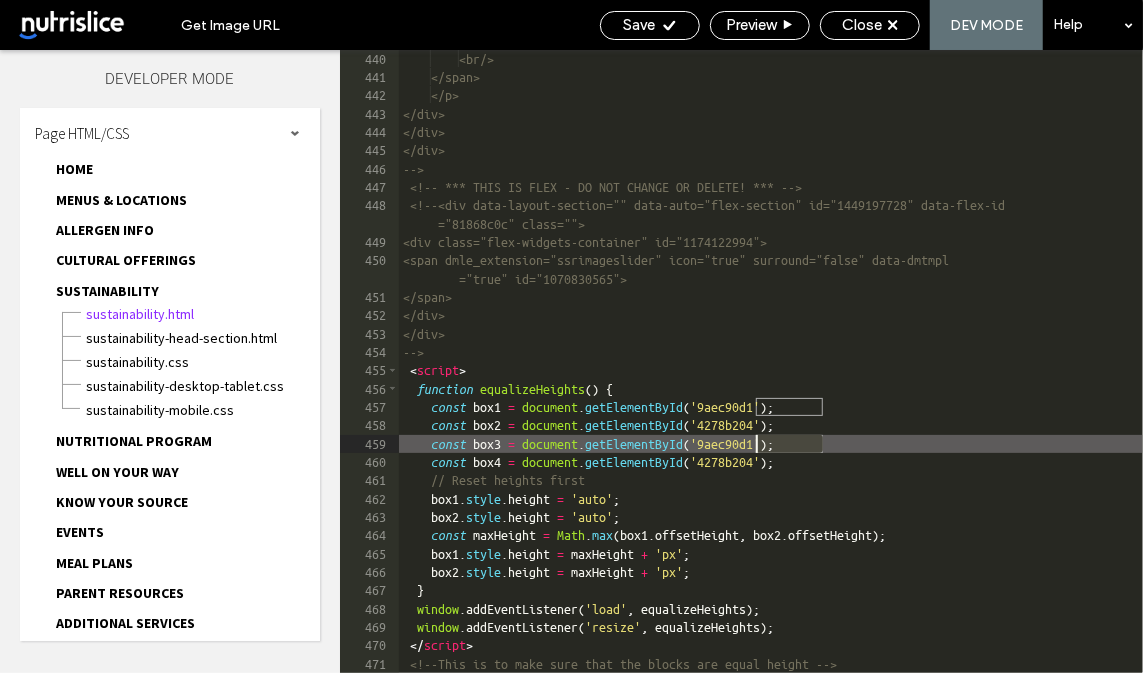 drag, startPoint x: 820, startPoint y: 448, endPoint x: 755, endPoint y: 445, distance: 65.06919 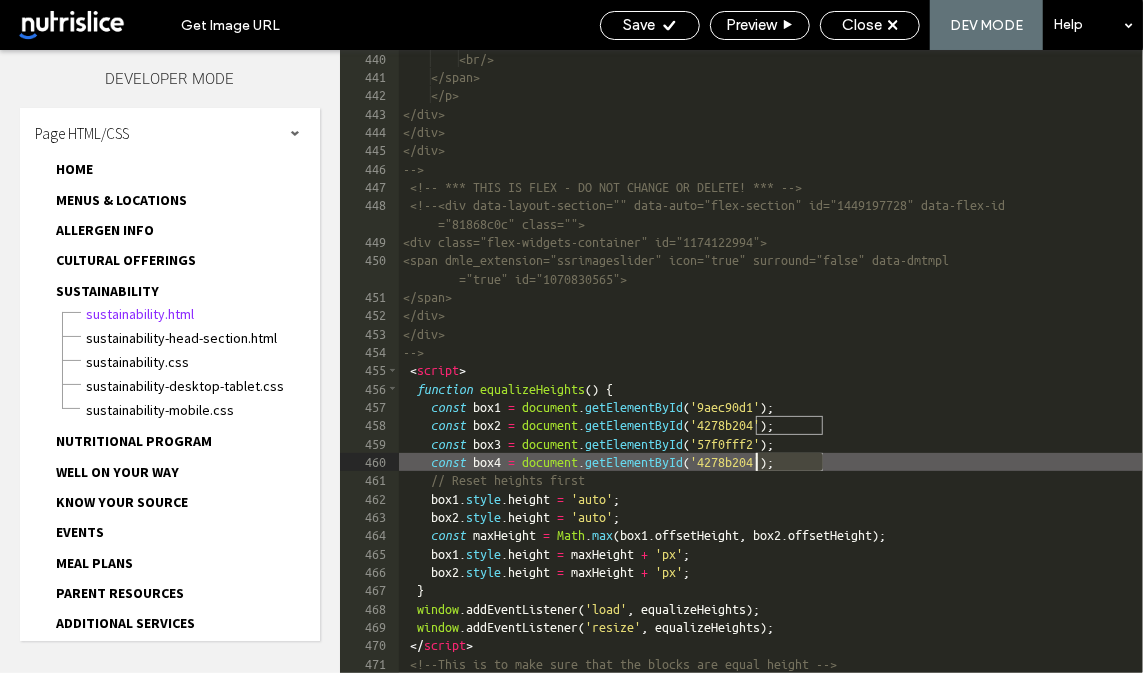 drag, startPoint x: 821, startPoint y: 463, endPoint x: 756, endPoint y: 465, distance: 65.03076 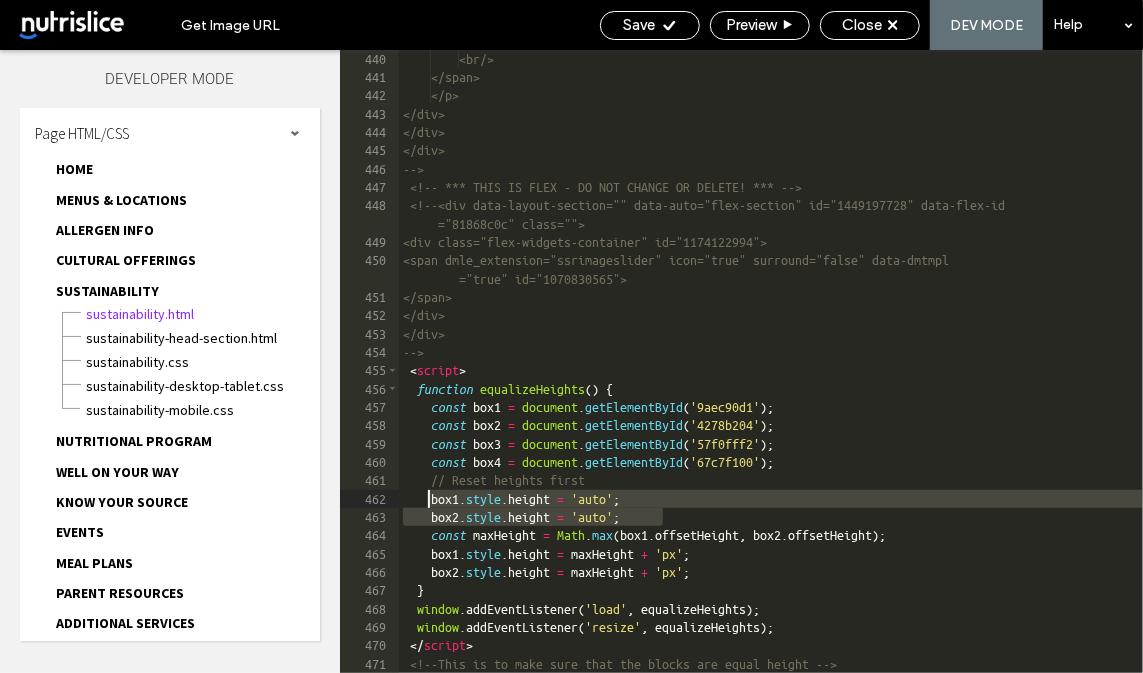 drag, startPoint x: 674, startPoint y: 526, endPoint x: 429, endPoint y: 502, distance: 246.1727 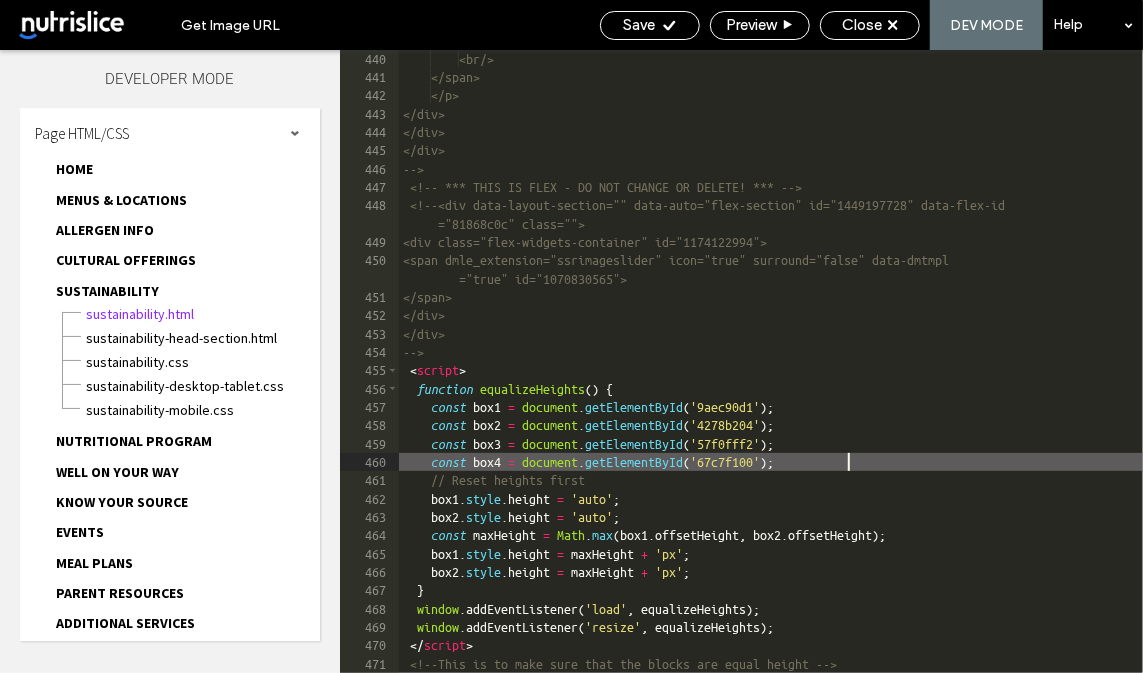click on "<br/>          </span>        </p>     </div>   </div> </div> -->     <!-- *** THIS IS FLEX - DO NOT CHANGE OR DELETE! *** -->   <!--<div data-layout-section="" data-auto="flex-section" id="1449197728" data-flex-id       ="81868c0c" class="">   <div class="flex-widgets-container" id="1174122994">     <span dmle_extension="ssrimageslider" icon="true" surround="false" data-dmtmpl          ="true" id="1070830565">     </span>   </div> </div> -->     < script >    function   equalizeHeights ( )   {      const   box1   =   document . getElementById ( '9aec90d1' ) ;      const   box2   =   document . getElementById ( '4278b204' ) ;      const   box3   =   document . getElementById ( '57f0fff2' ) ;      const   box4   =   document . getElementById ( '67c7f100' ) ;      // Reset heights first      box1 . style . height   =   'auto' ;      box2 . style . height   =   'auto' ;      const   maxHeight   =   Math . max ( box1 . offsetHeight ,   box2 . offsetHeight ) ;      box1 . style . height" at bounding box center (771, 380) 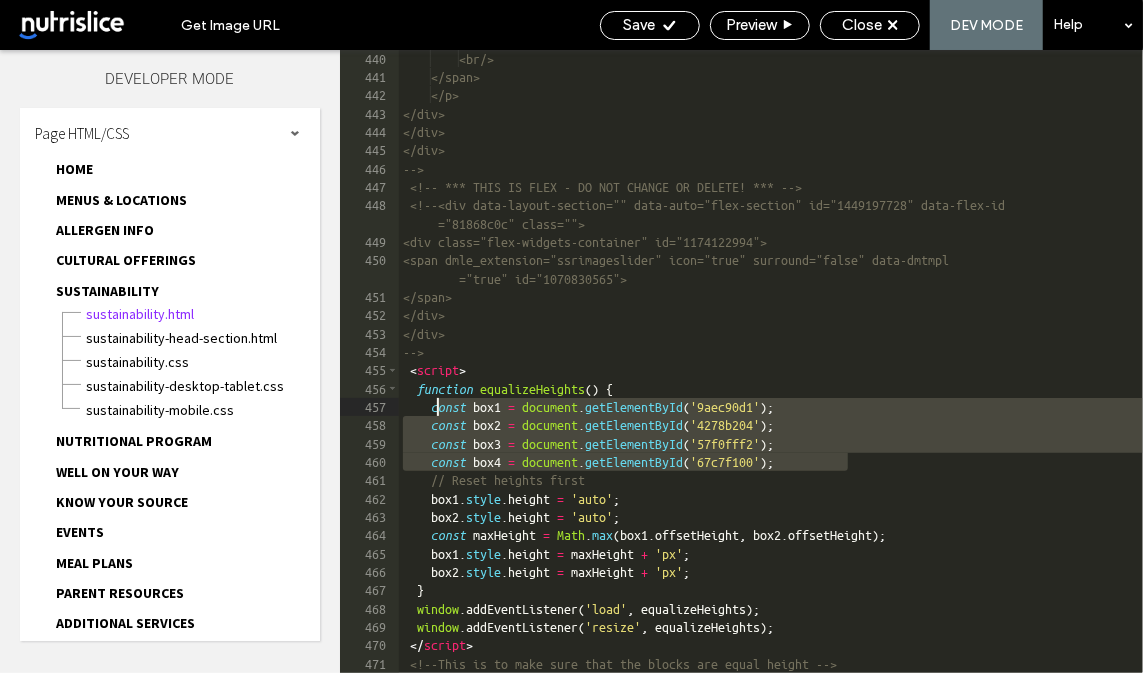 click on "<br/>          </span>        </p>     </div>   </div> </div> -->     <!-- *** THIS IS FLEX - DO NOT CHANGE OR DELETE! *** -->   <!--<div data-layout-section="" data-auto="flex-section" id="1449197728" data-flex-id       ="81868c0c" class="">   <div class="flex-widgets-container" id="1174122994">     <span dmle_extension="ssrimageslider" icon="true" surround="false" data-dmtmpl          ="true" id="1070830565">     </span>   </div> </div> -->     < script >    function   equalizeHeights ( )   {      const   box1   =   document . getElementById ( '9aec90d1' ) ;      const   box2   =   document . getElementById ( '4278b204' ) ;      const   box3   =   document . getElementById ( '57f0fff2' ) ;      const   box4   =   document . getElementById ( '67c7f100' ) ;      // Reset heights first      box1 . style . height   =   'auto' ;      box2 . style . height   =   'auto' ;      const   maxHeight   =   Math . max ( box1 . offsetHeight ,   box2 . offsetHeight ) ;      box1 . style . height" at bounding box center [771, 380] 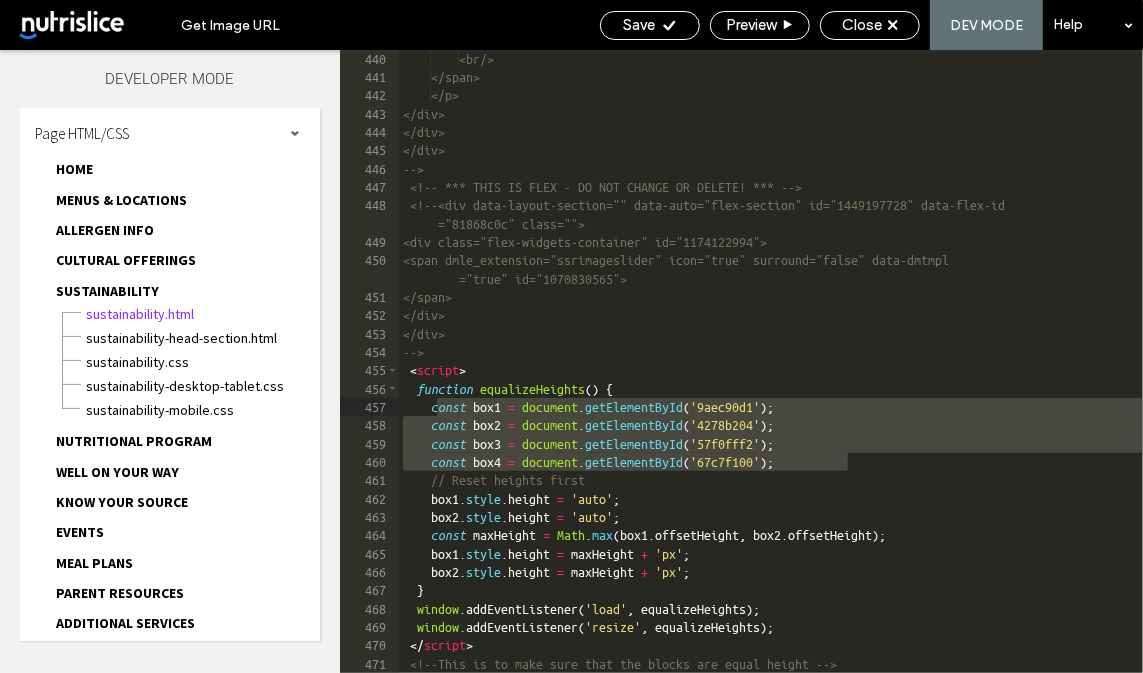 scroll, scrollTop: 14758, scrollLeft: 0, axis: vertical 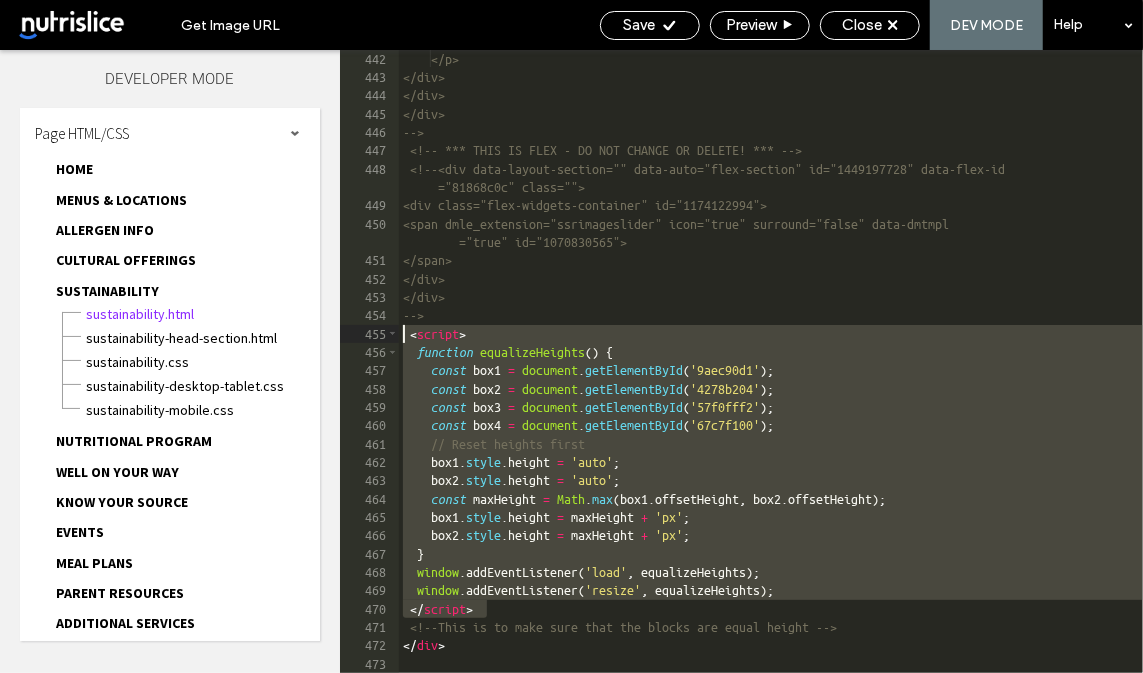 drag, startPoint x: 536, startPoint y: 608, endPoint x: 373, endPoint y: 338, distance: 315.38705 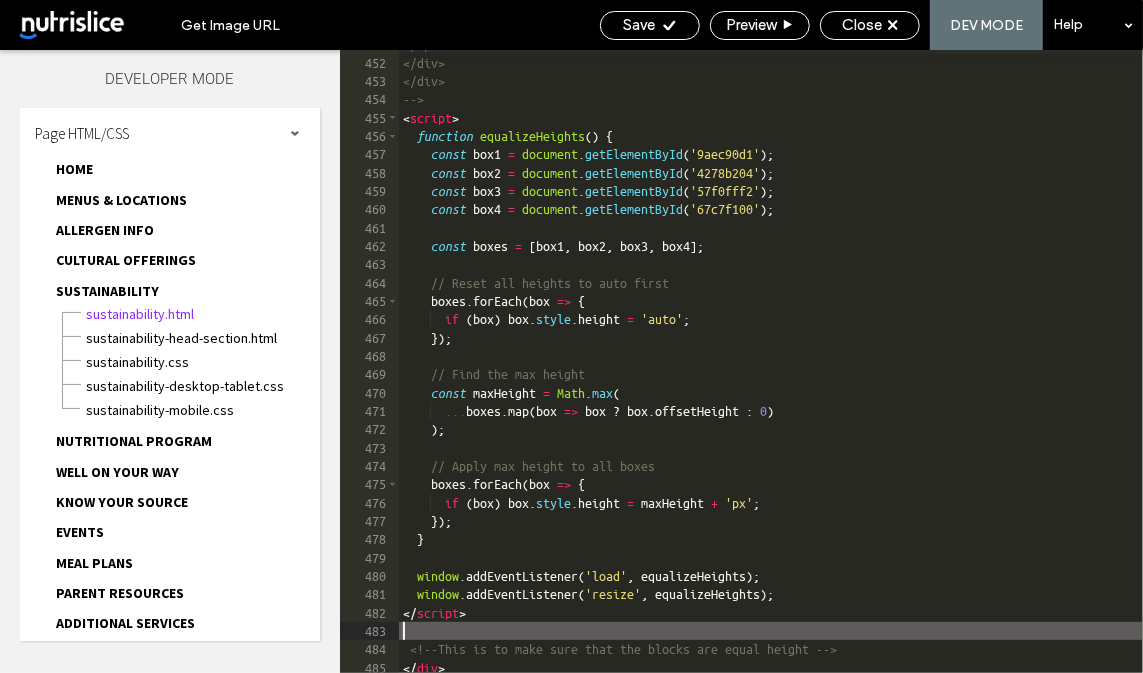 scroll, scrollTop: 14996, scrollLeft: 0, axis: vertical 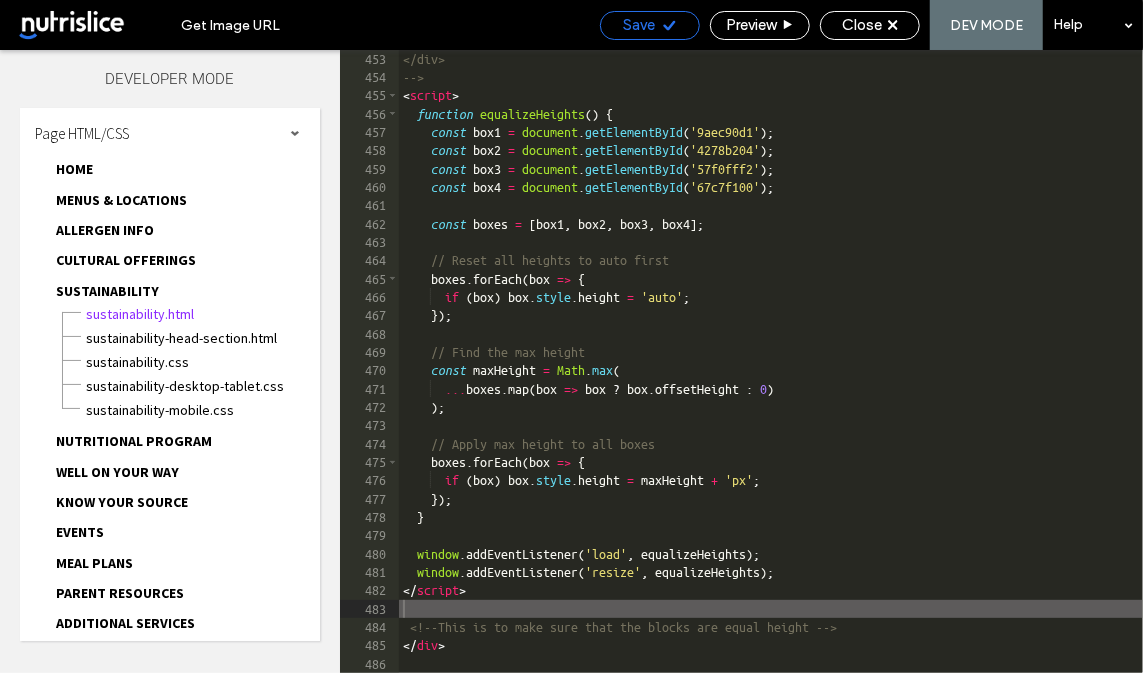 click on "Save" at bounding box center (650, 25) 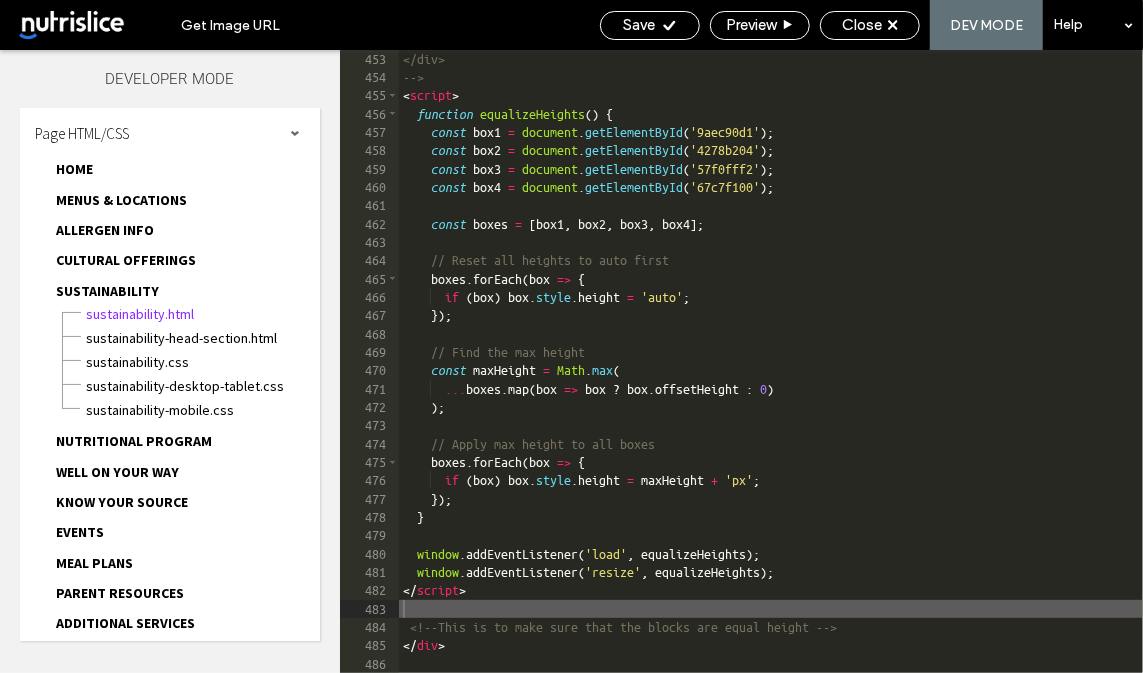 scroll, scrollTop: 14886, scrollLeft: 0, axis: vertical 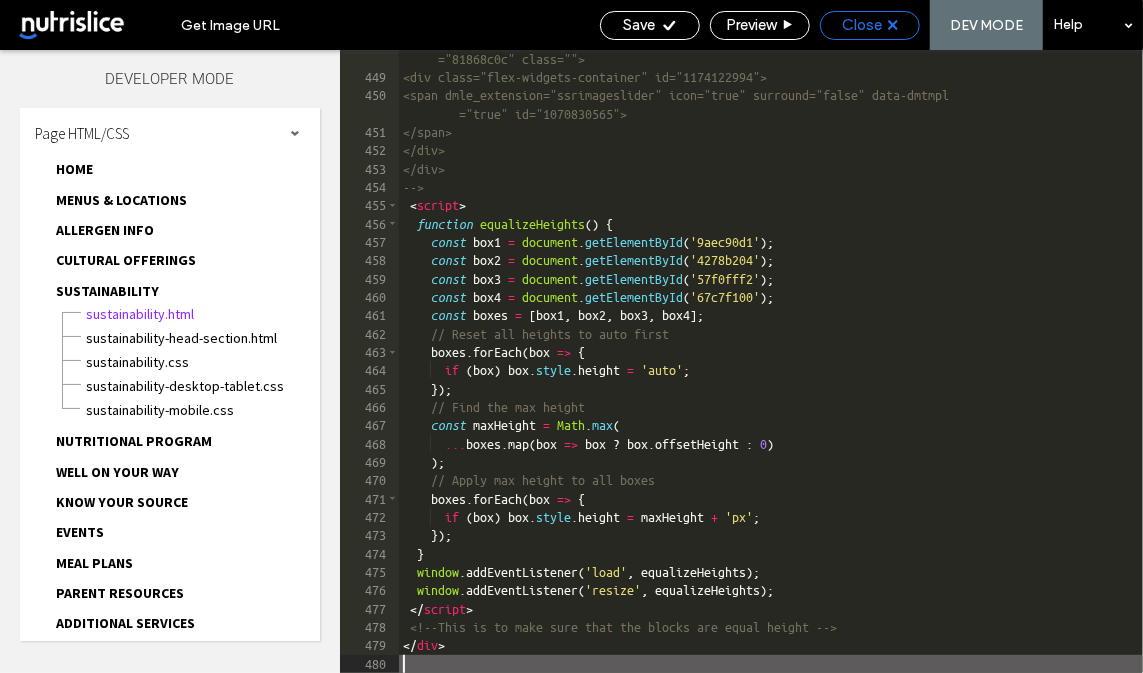 click on "Close" at bounding box center [862, 25] 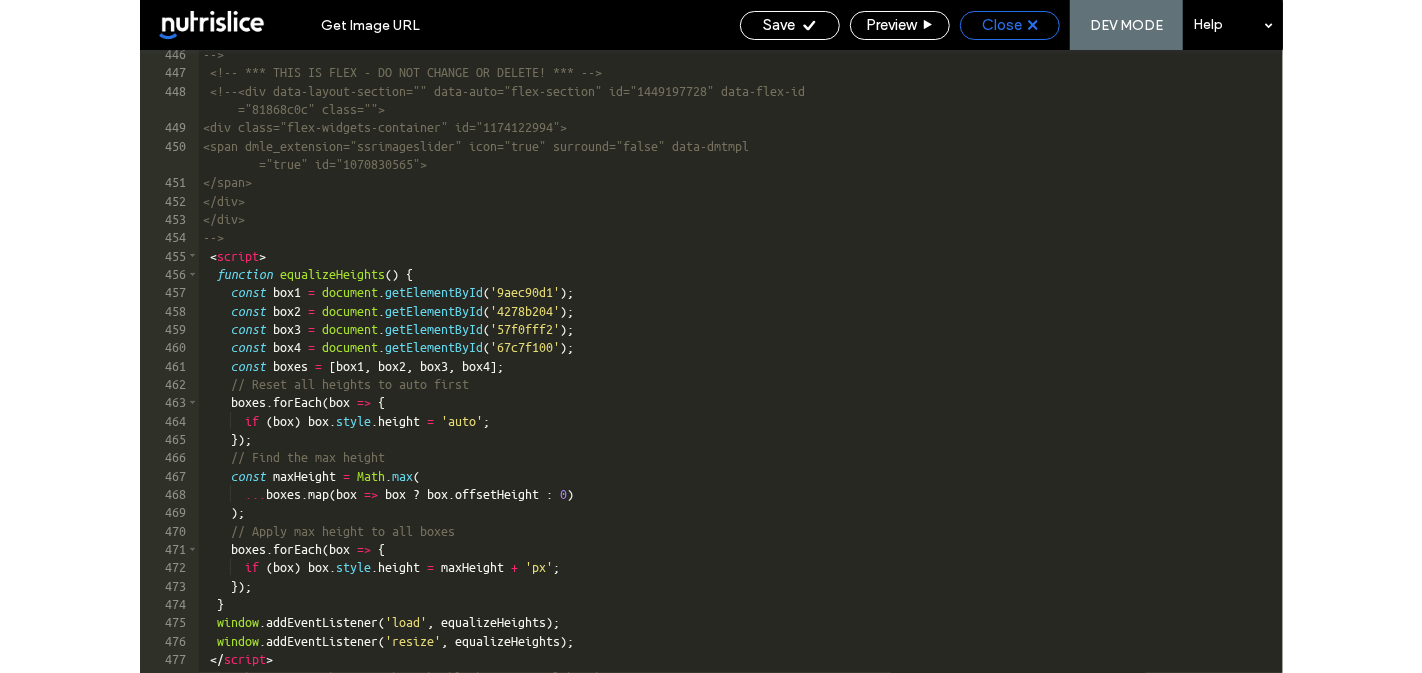 scroll, scrollTop: 14836, scrollLeft: 0, axis: vertical 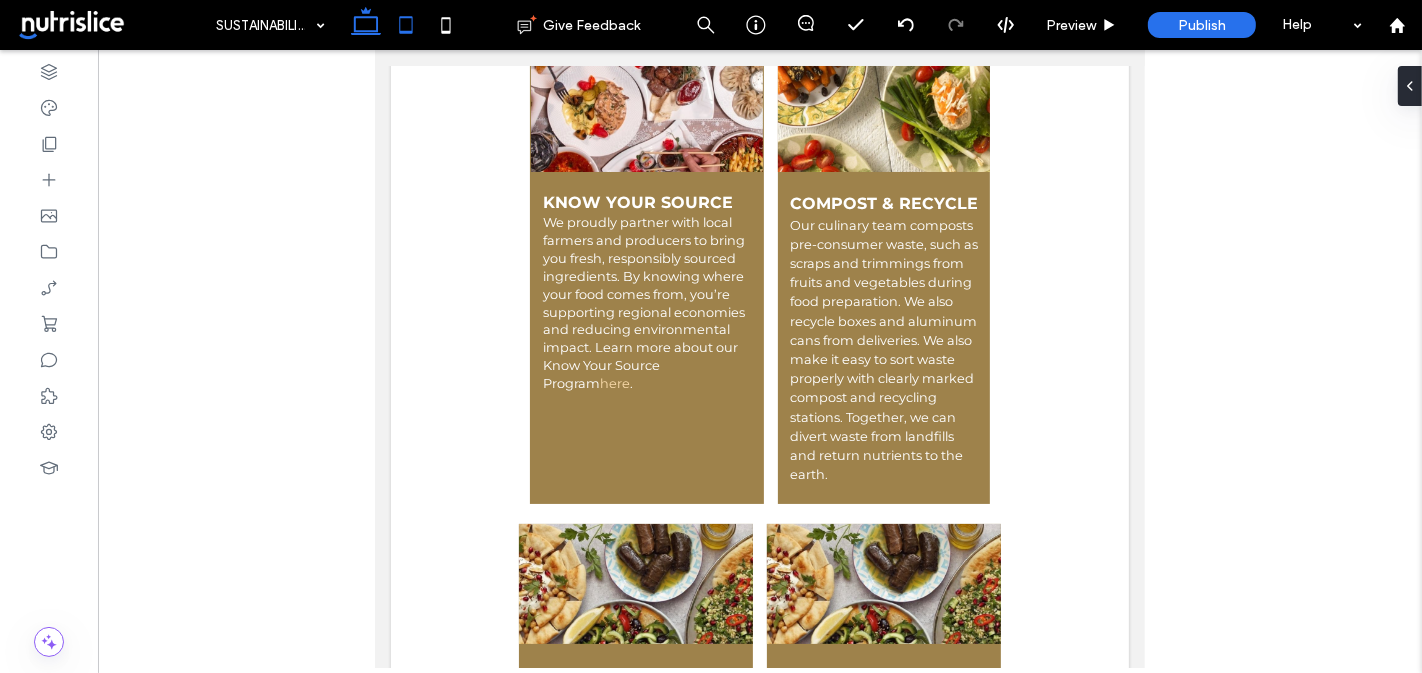 click 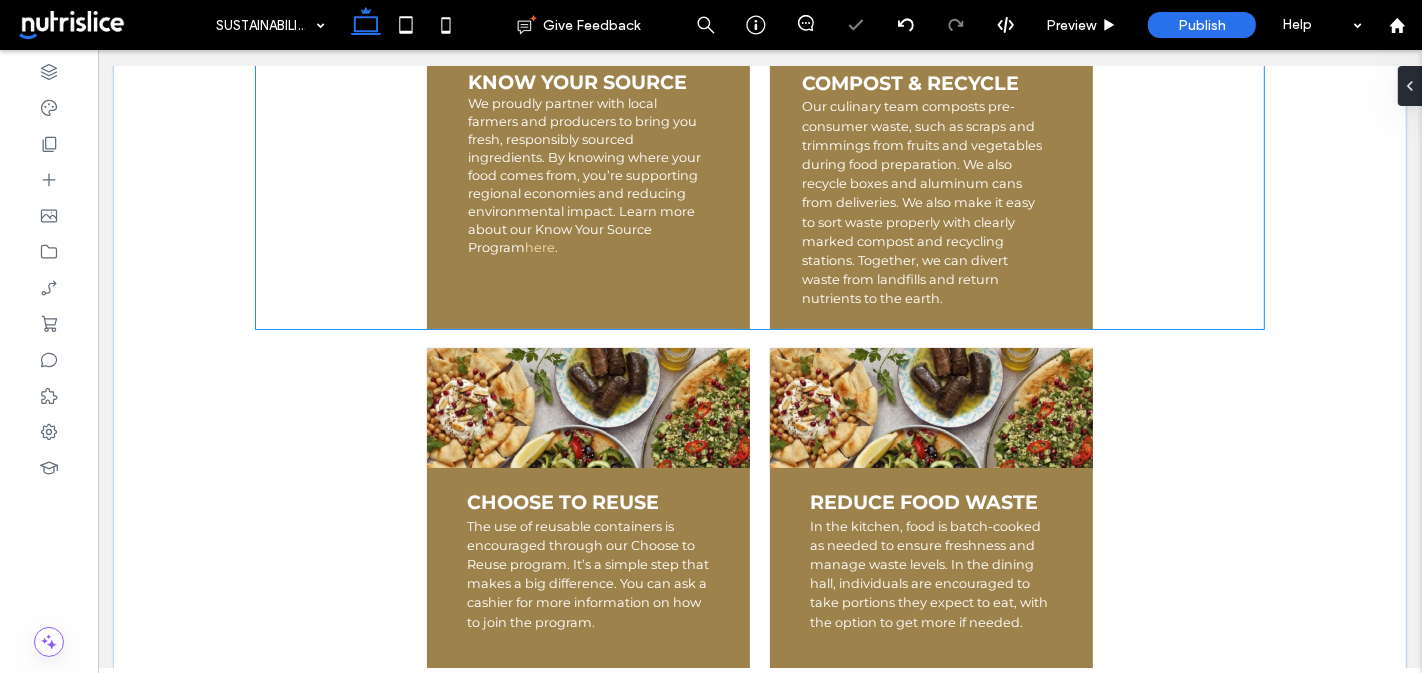 scroll, scrollTop: 945, scrollLeft: 0, axis: vertical 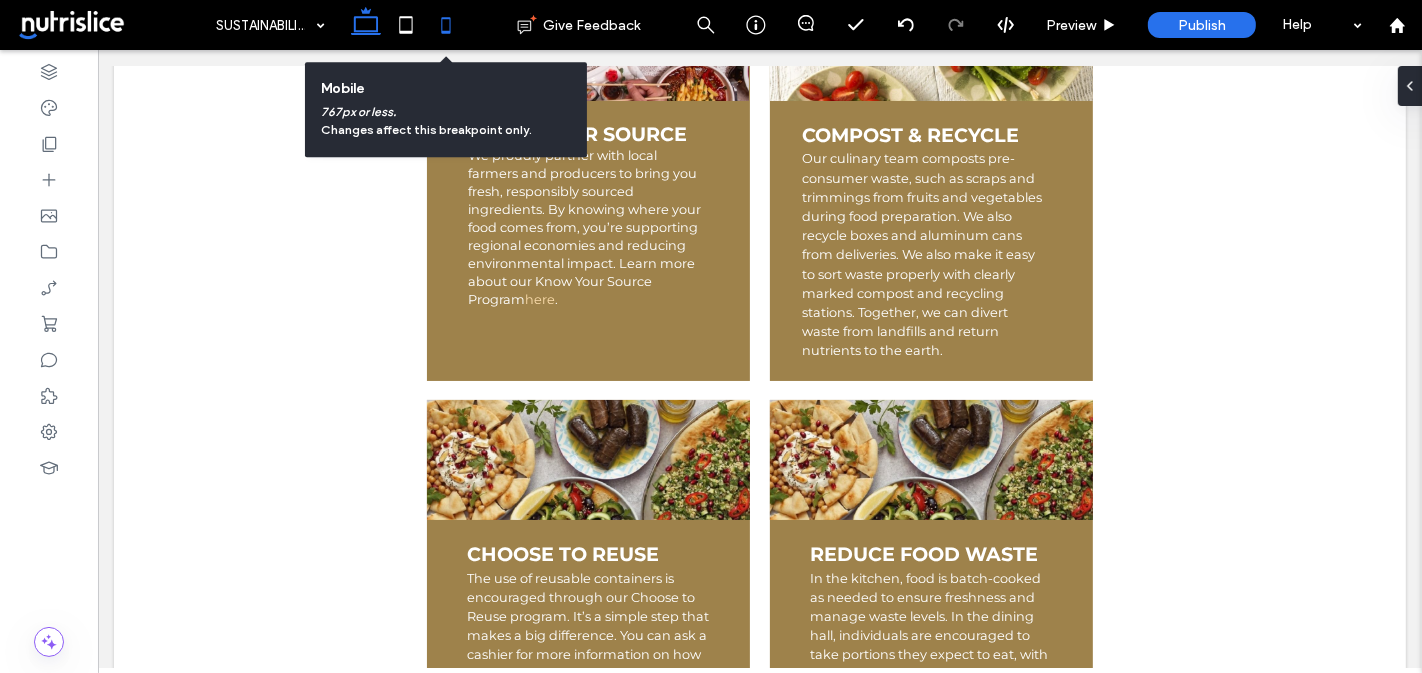 click 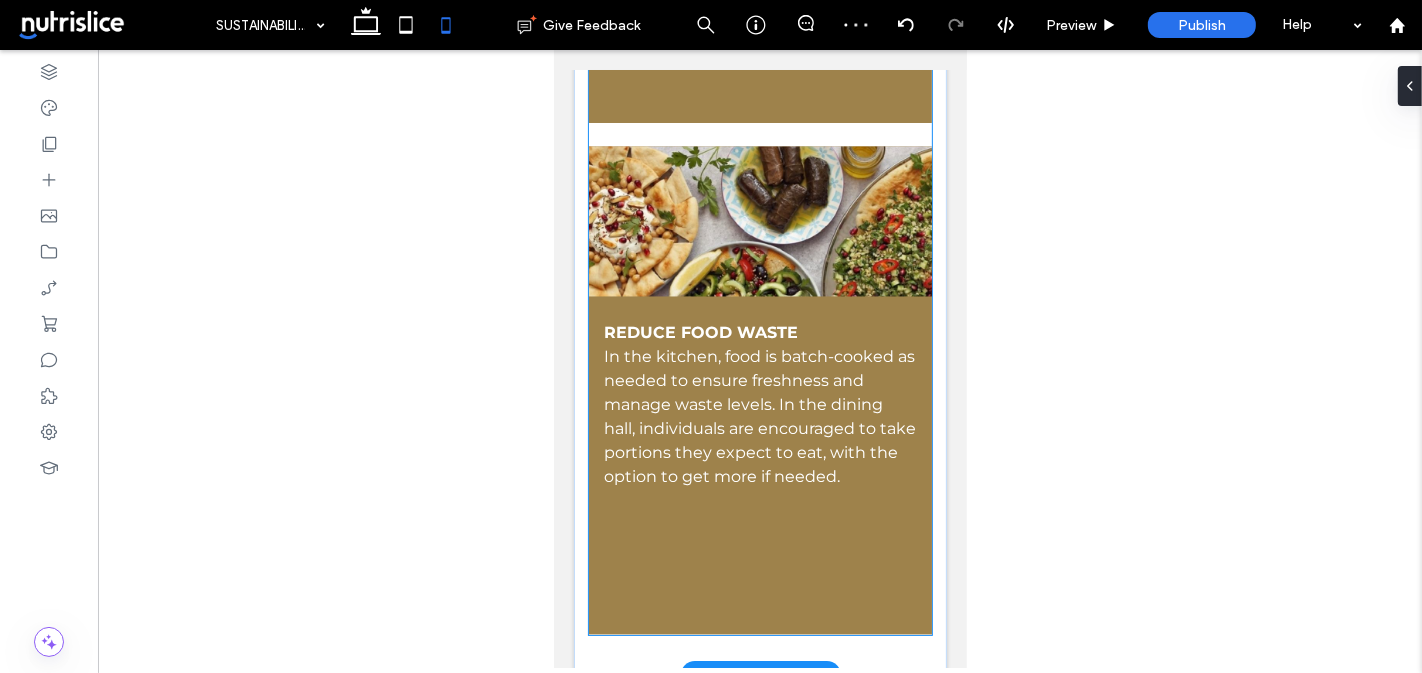 scroll, scrollTop: 3208, scrollLeft: 0, axis: vertical 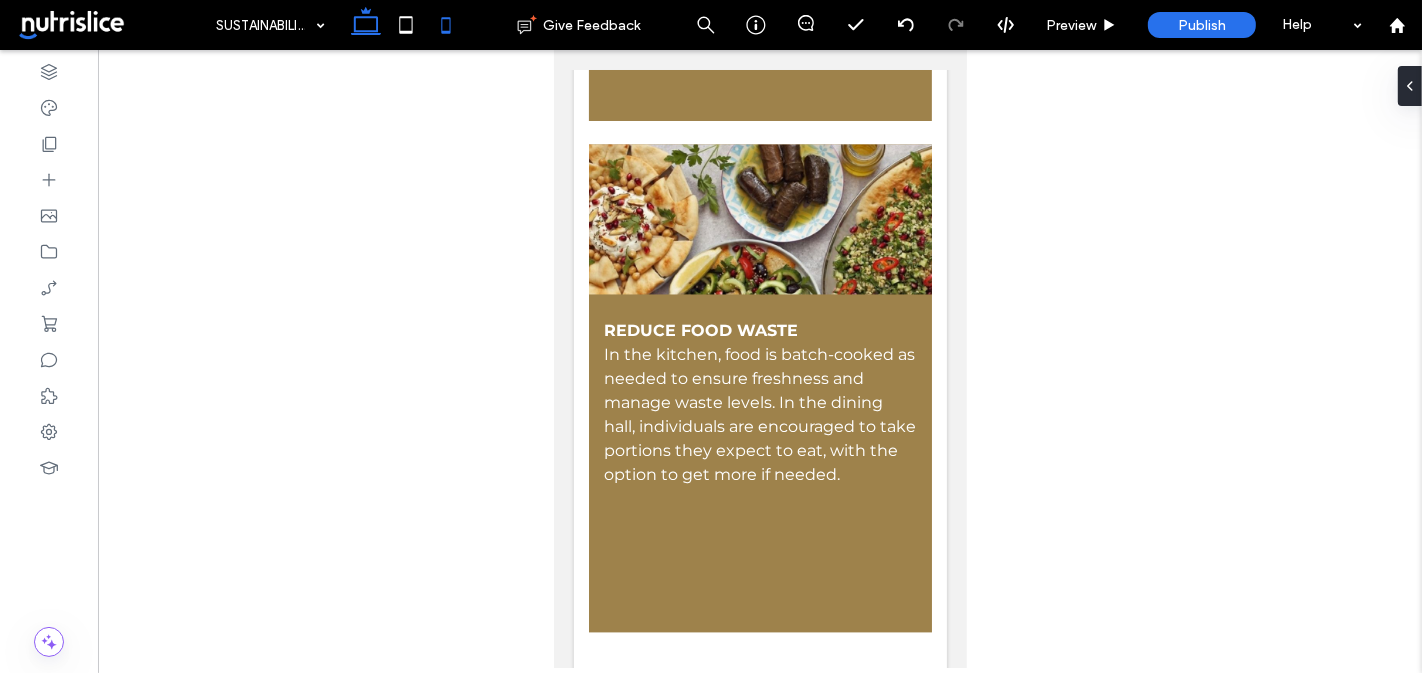 click 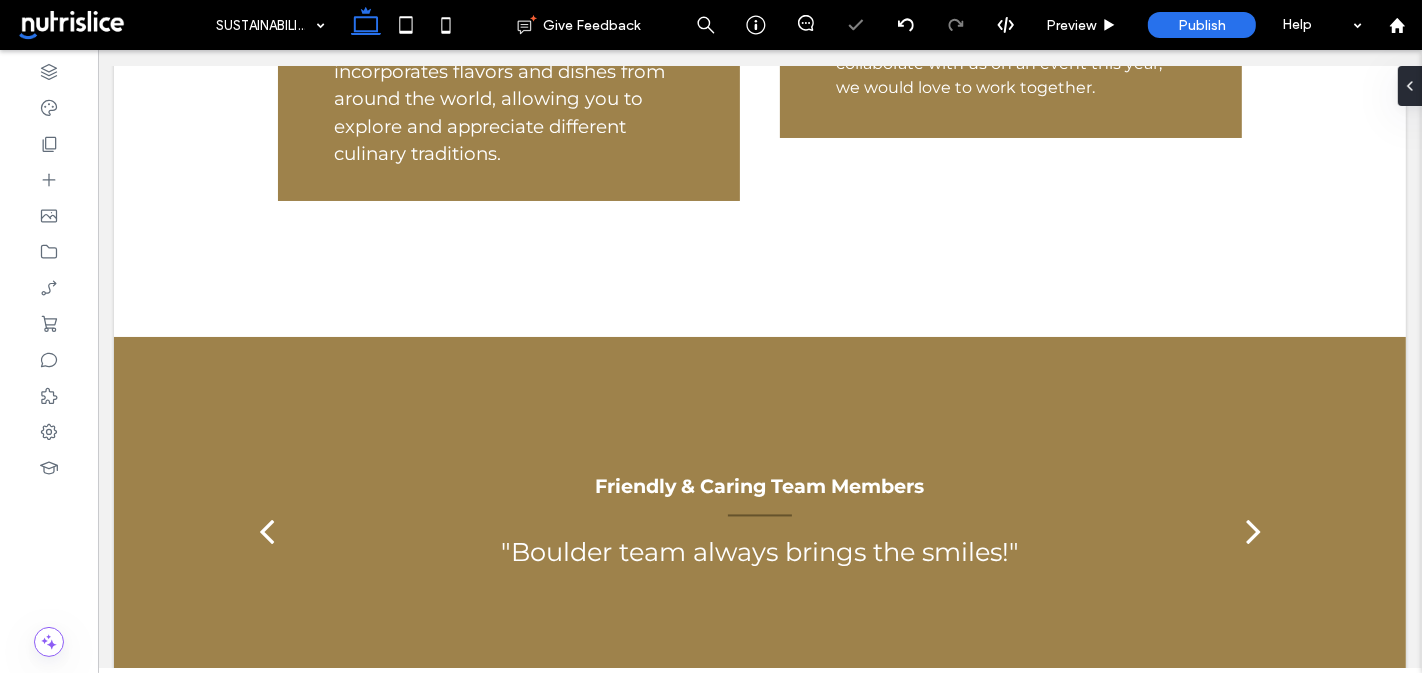 scroll, scrollTop: 803, scrollLeft: 0, axis: vertical 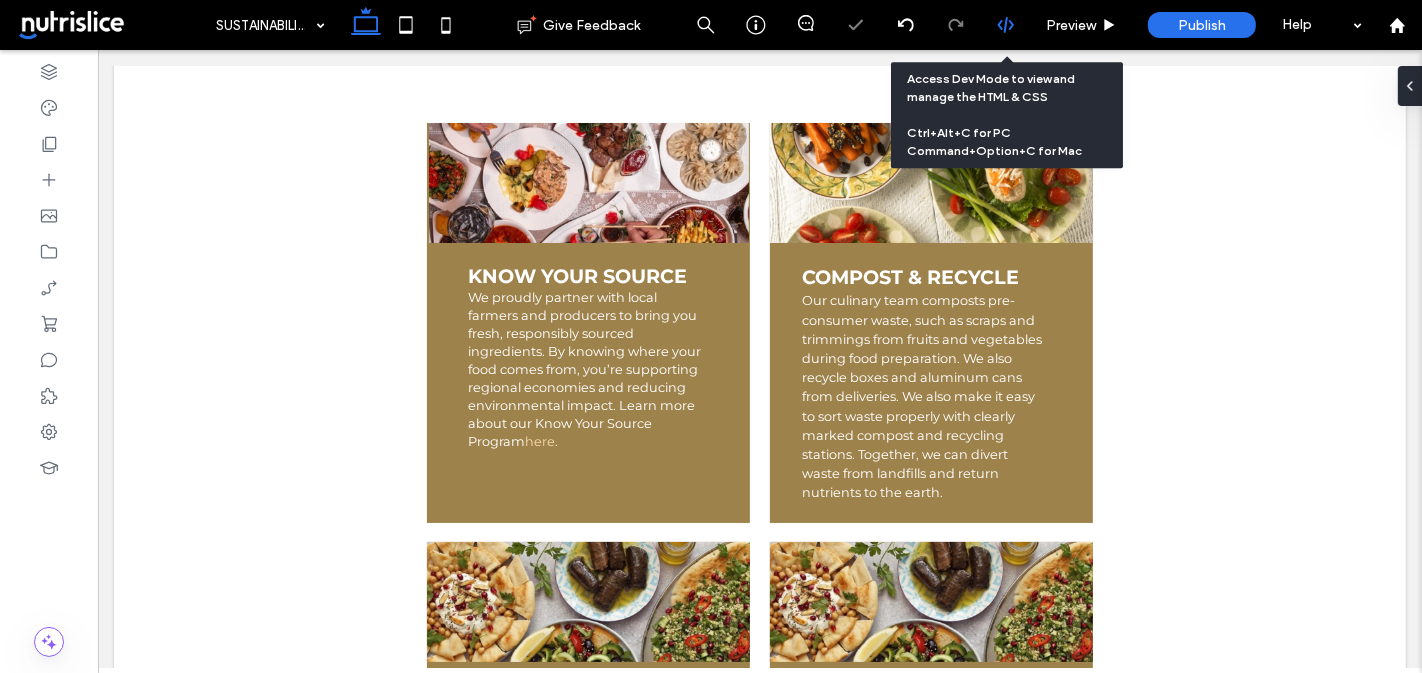 click at bounding box center (1006, 25) 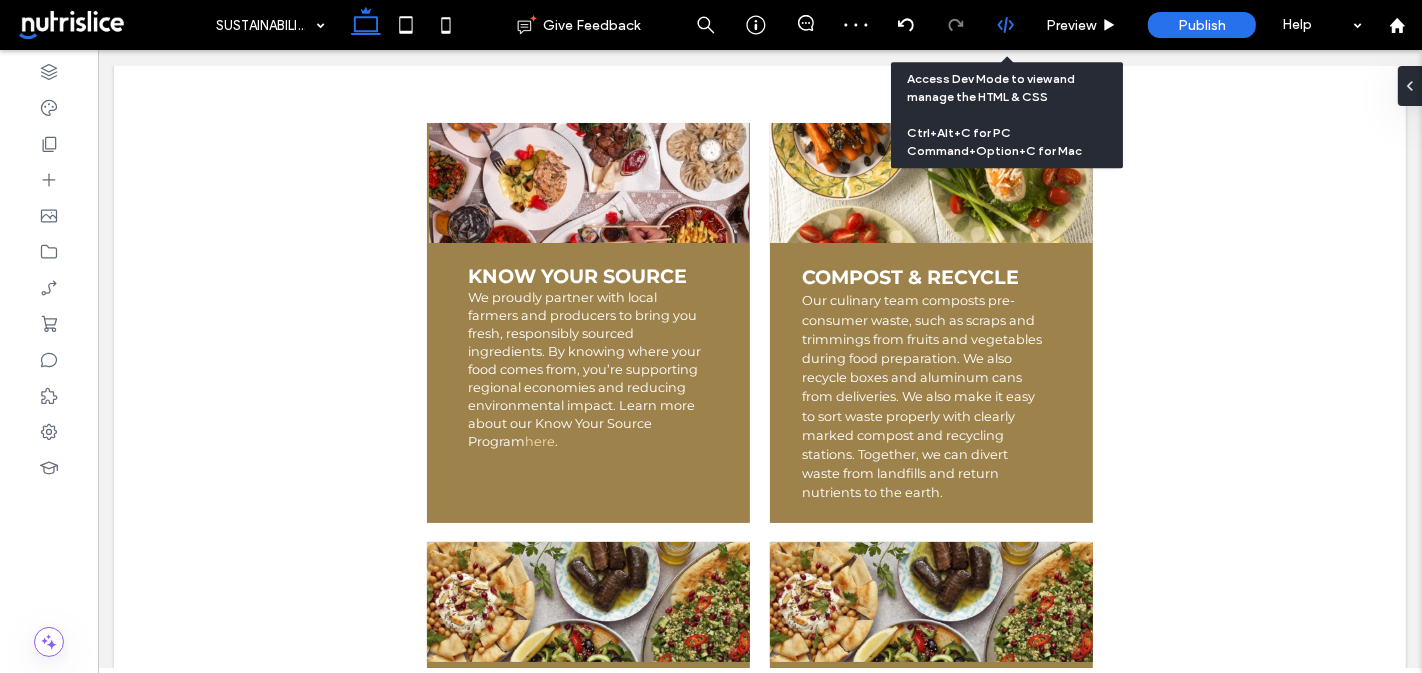 click 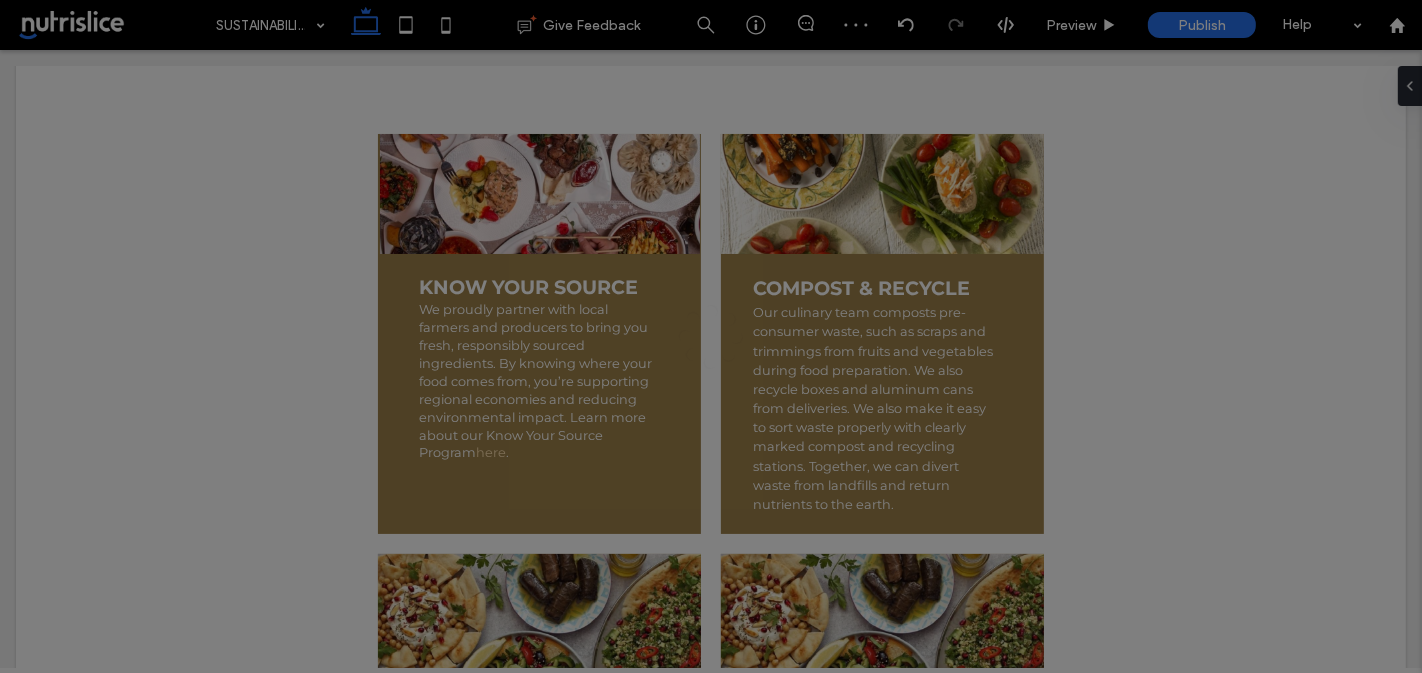 scroll, scrollTop: 0, scrollLeft: 0, axis: both 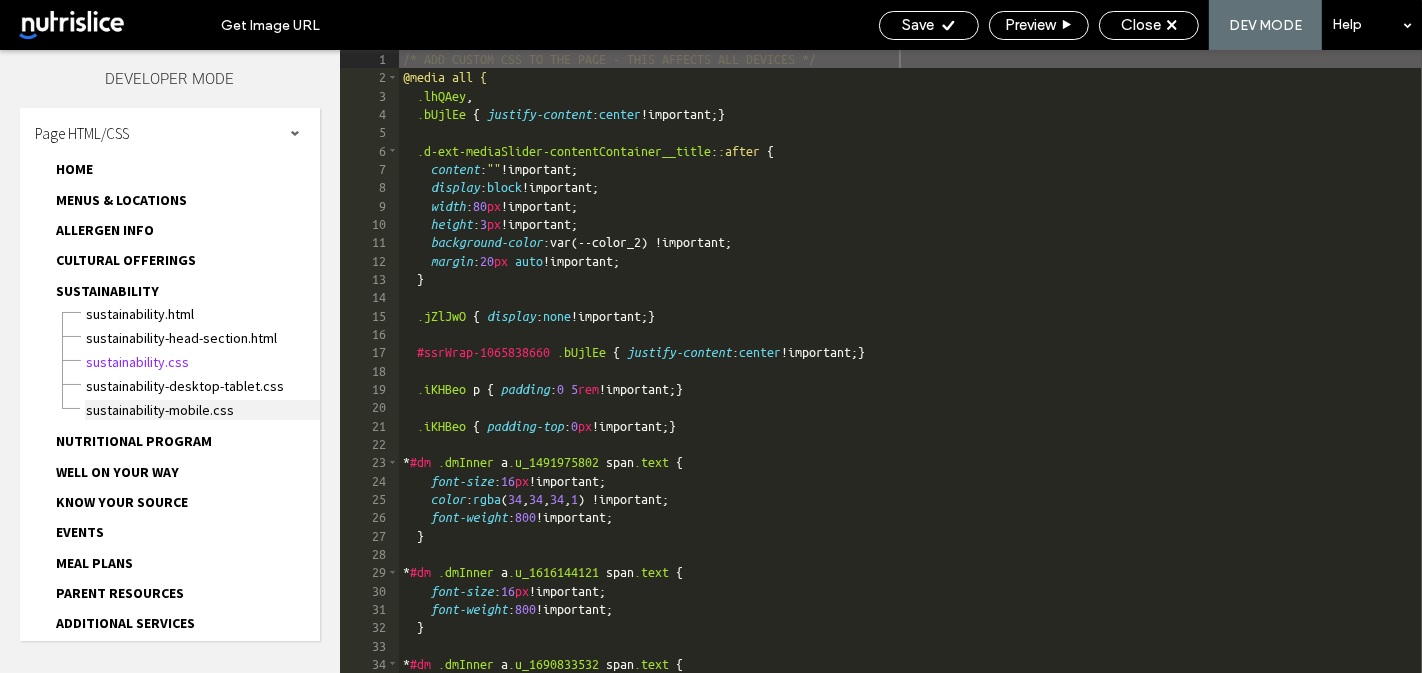click on "SUSTAINABILITY-mobile.css" at bounding box center [202, 410] 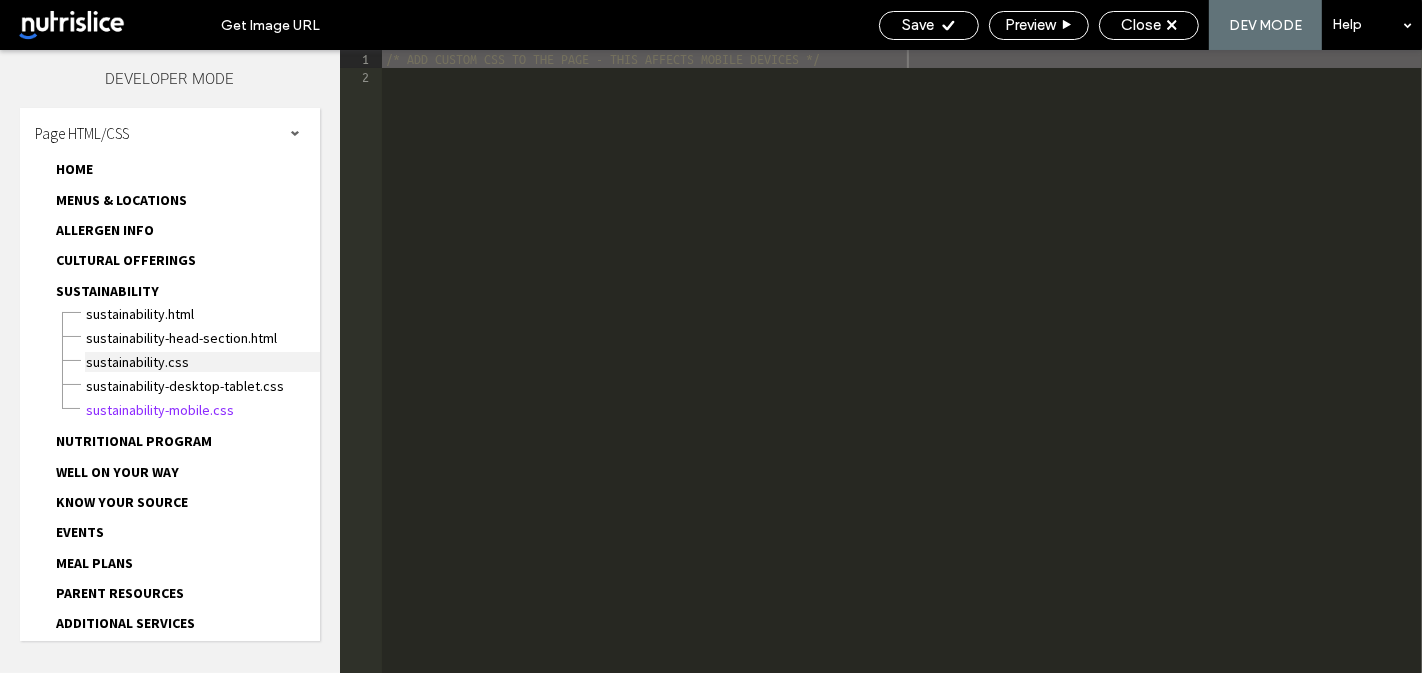 click on "SUSTAINABILITY.css" at bounding box center (202, 362) 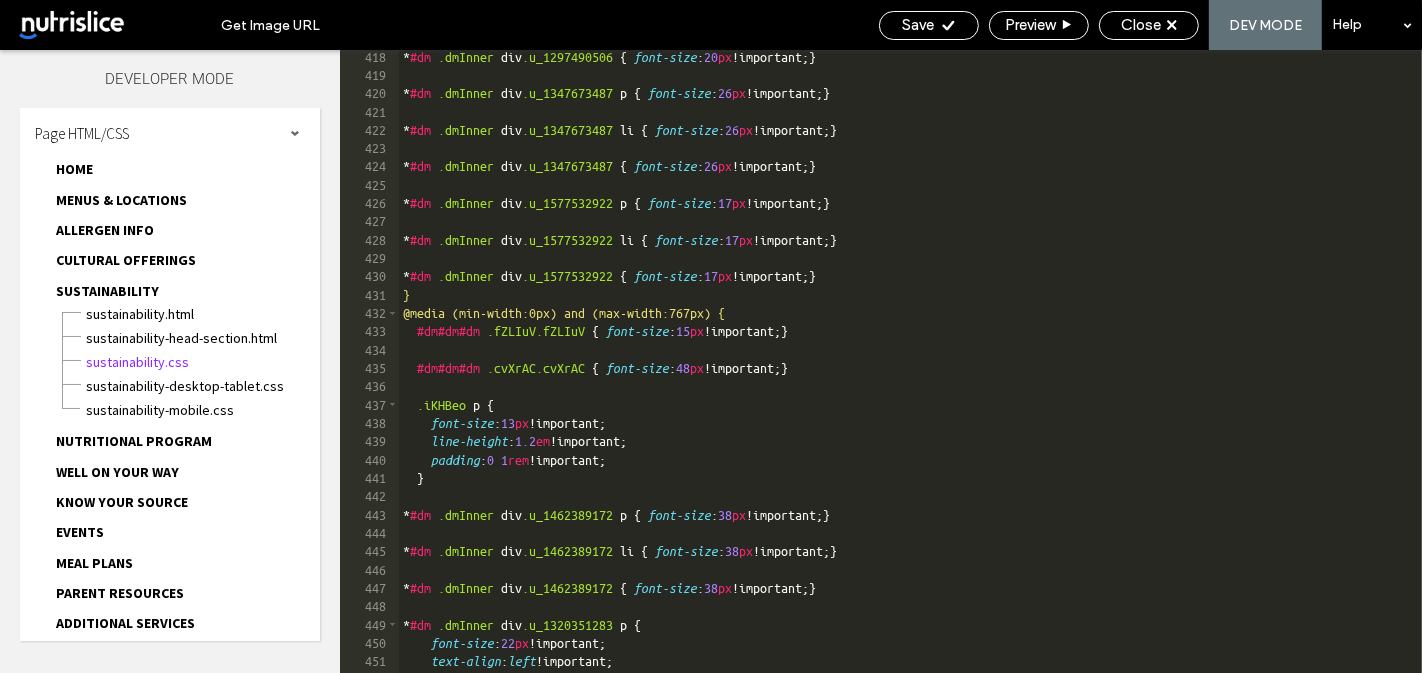 scroll, scrollTop: 7647, scrollLeft: 0, axis: vertical 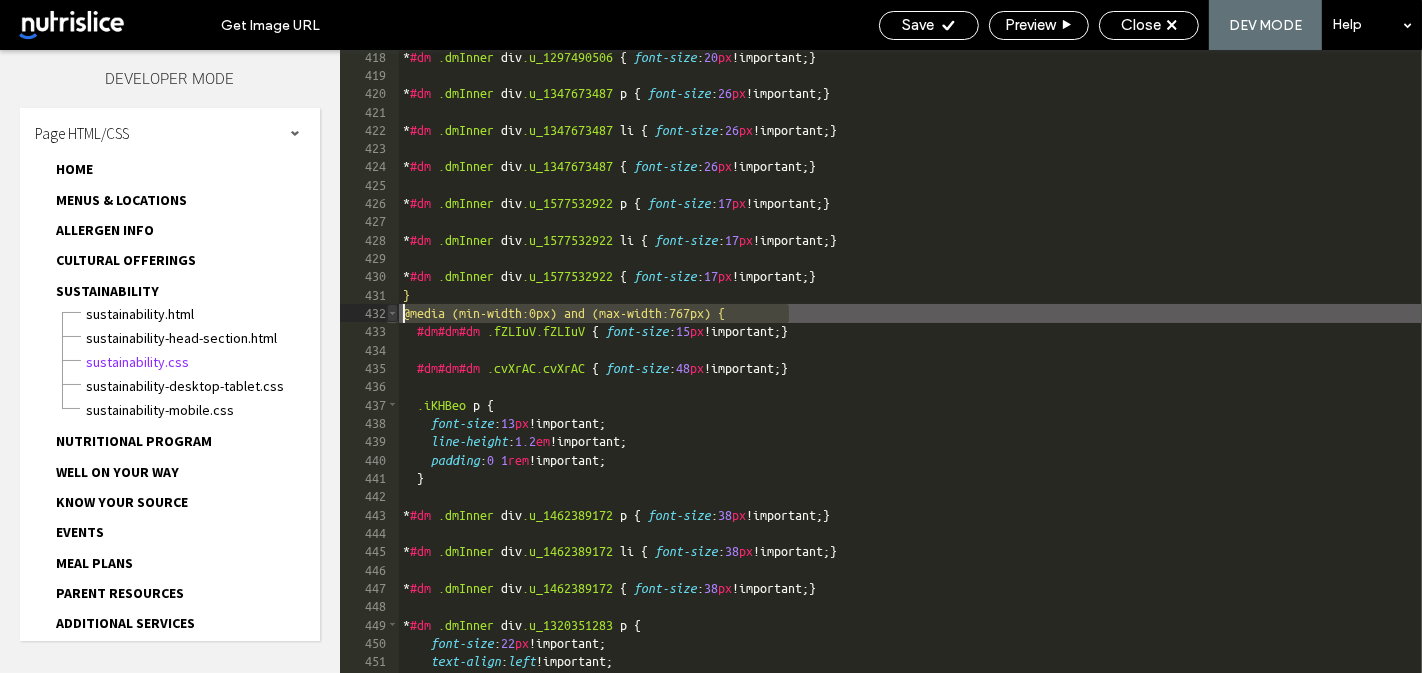 drag, startPoint x: 806, startPoint y: 311, endPoint x: 396, endPoint y: 314, distance: 410.011 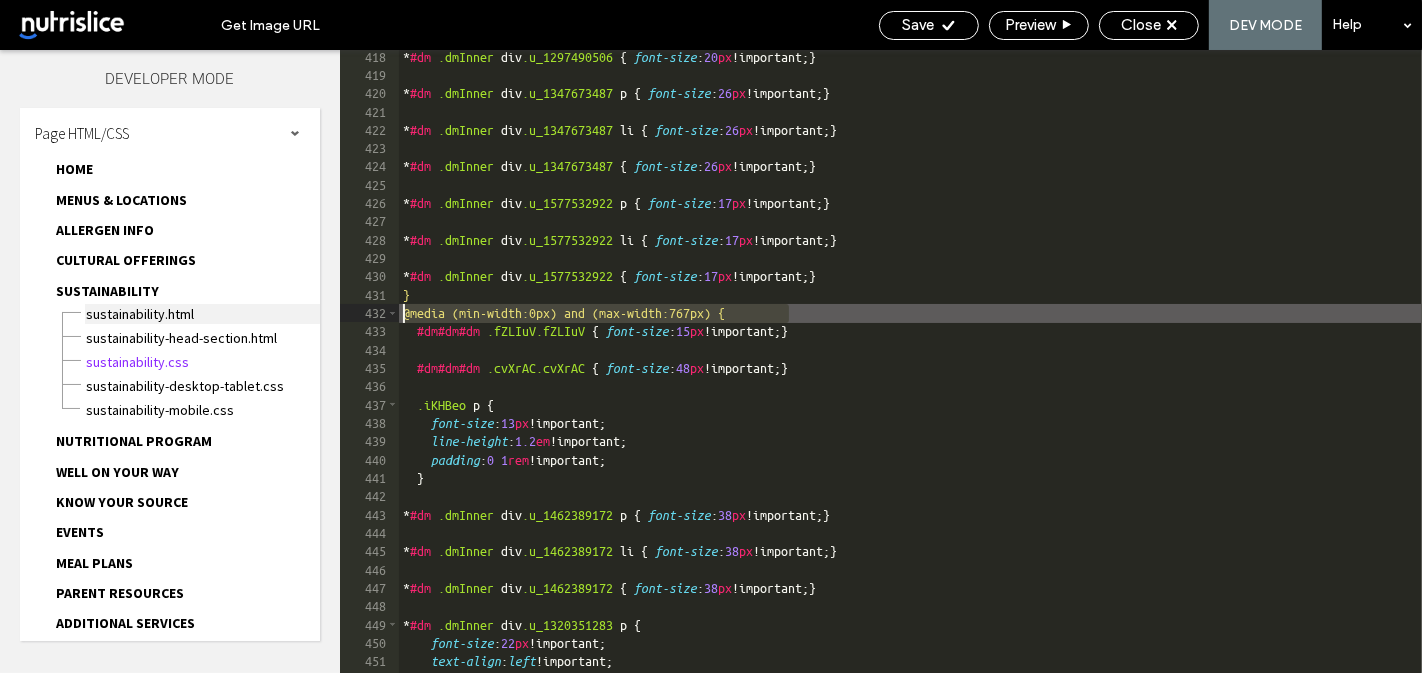 click on "SUSTAINABILITY.html" at bounding box center [202, 314] 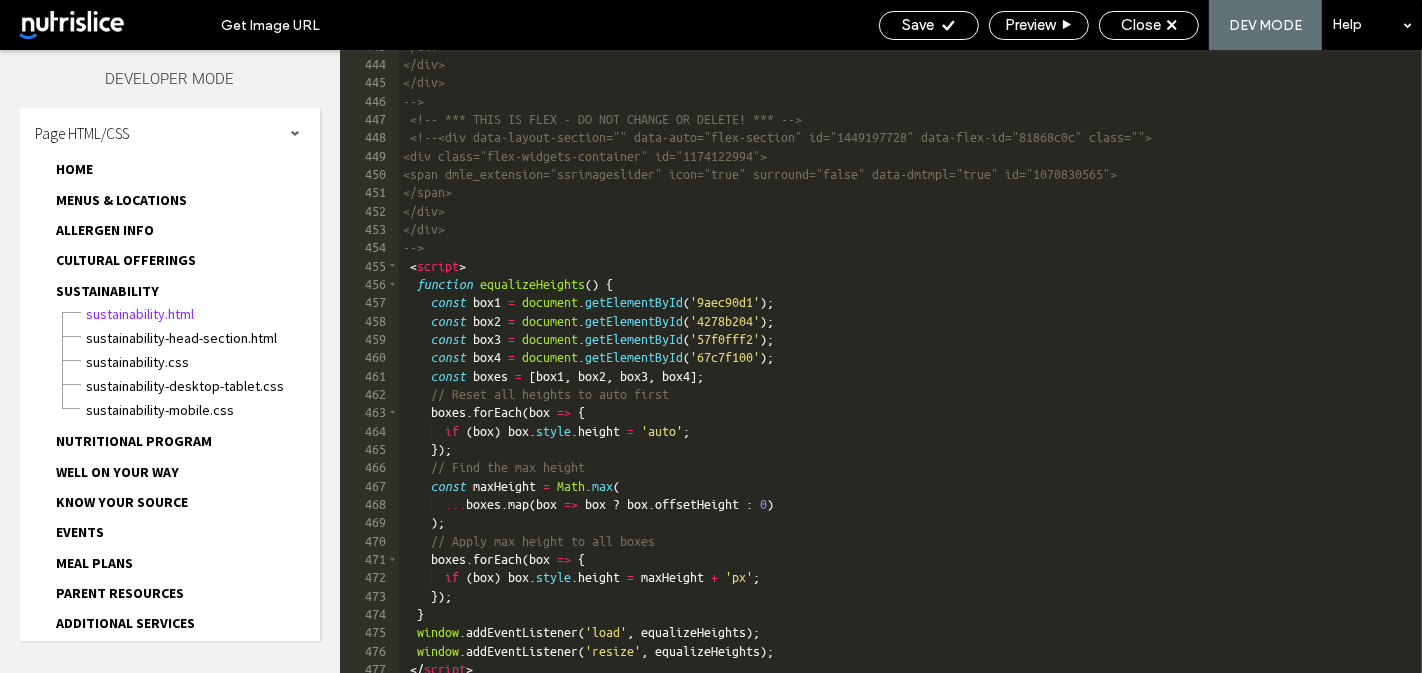 scroll, scrollTop: 12485, scrollLeft: 0, axis: vertical 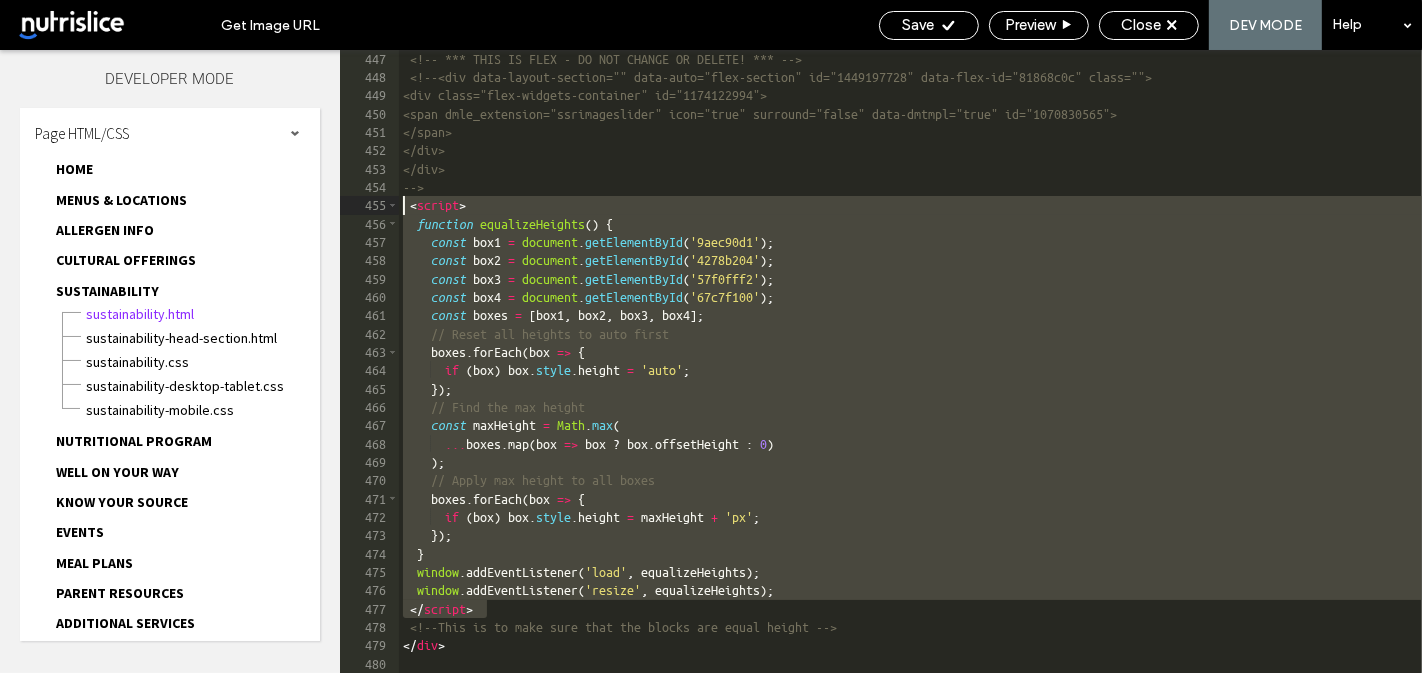 drag, startPoint x: 498, startPoint y: 610, endPoint x: 347, endPoint y: 206, distance: 431.29688 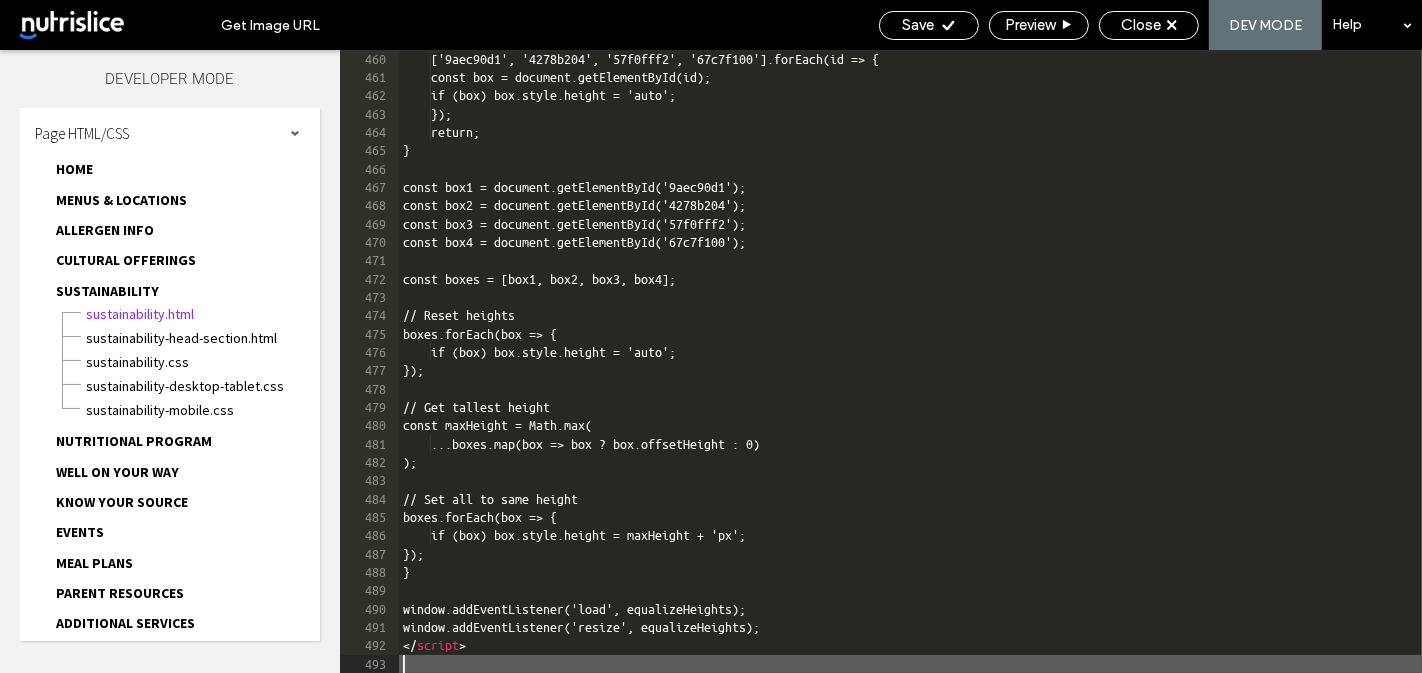 scroll, scrollTop: 12723, scrollLeft: 0, axis: vertical 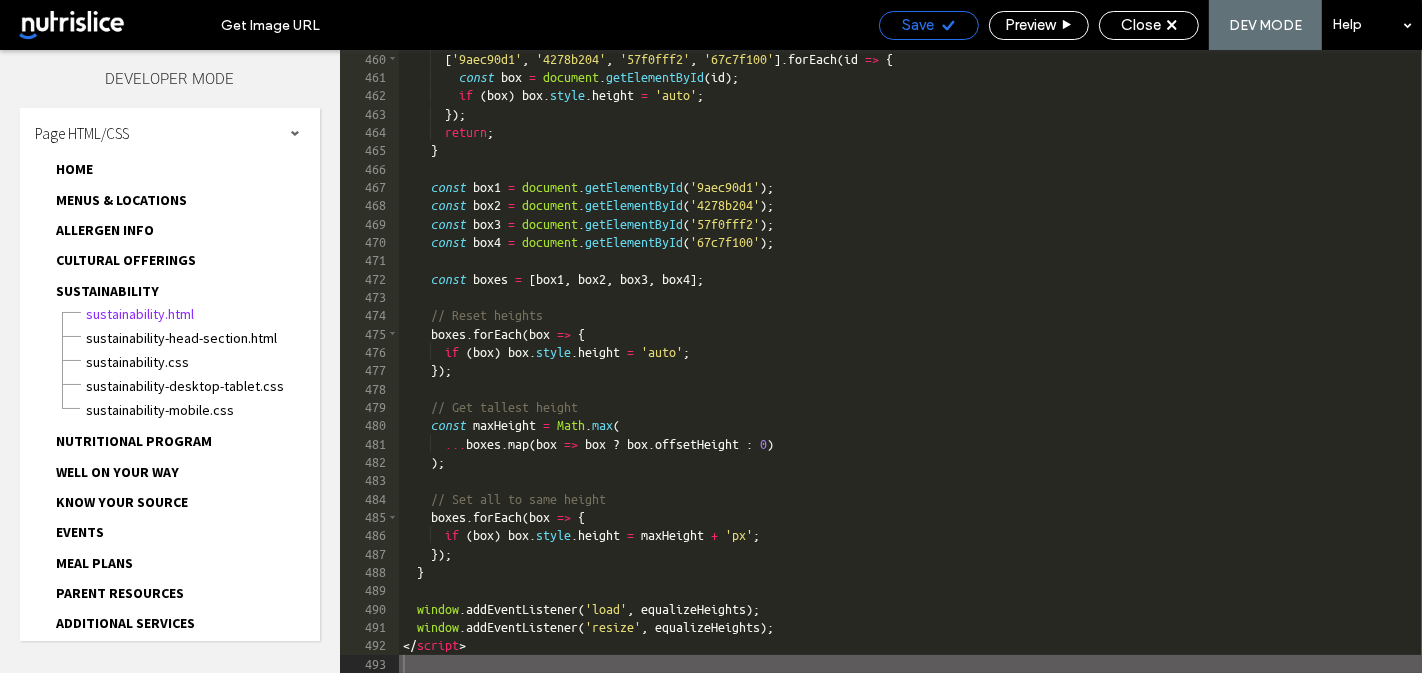 click on "Save" at bounding box center [929, 25] 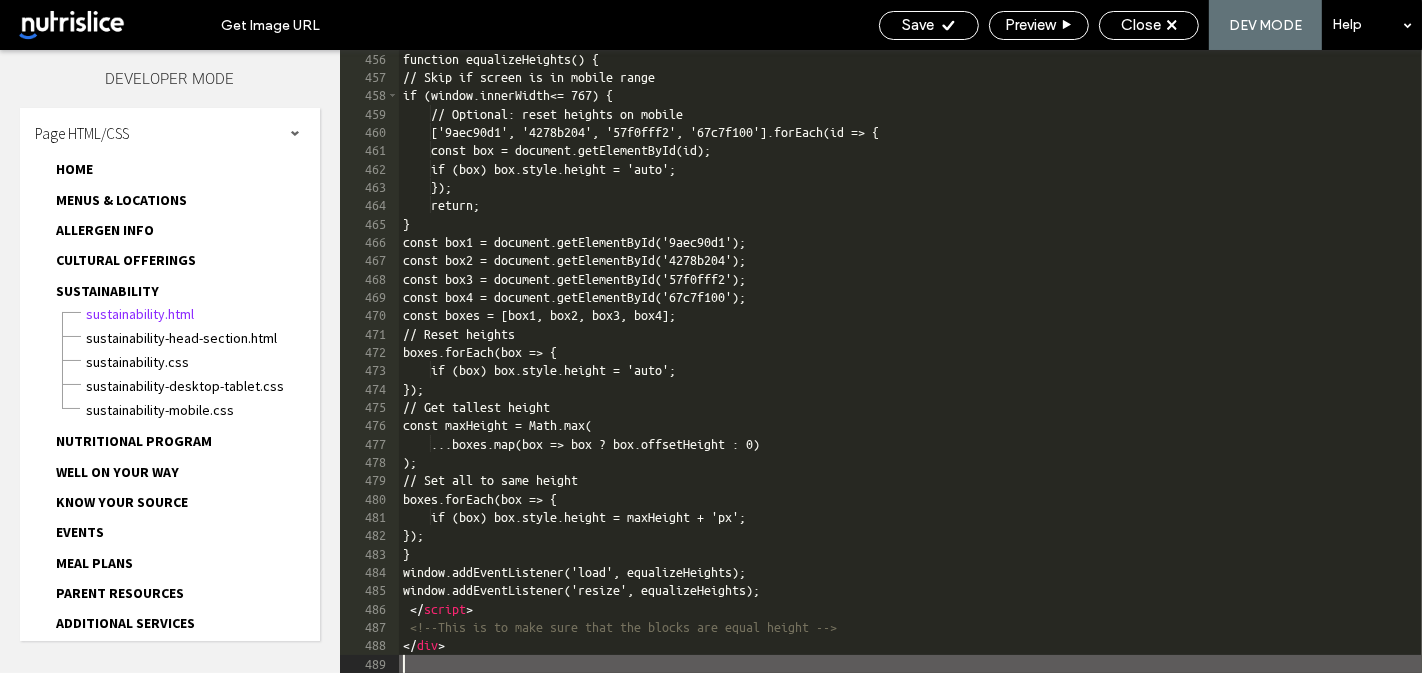 scroll, scrollTop: 12650, scrollLeft: 0, axis: vertical 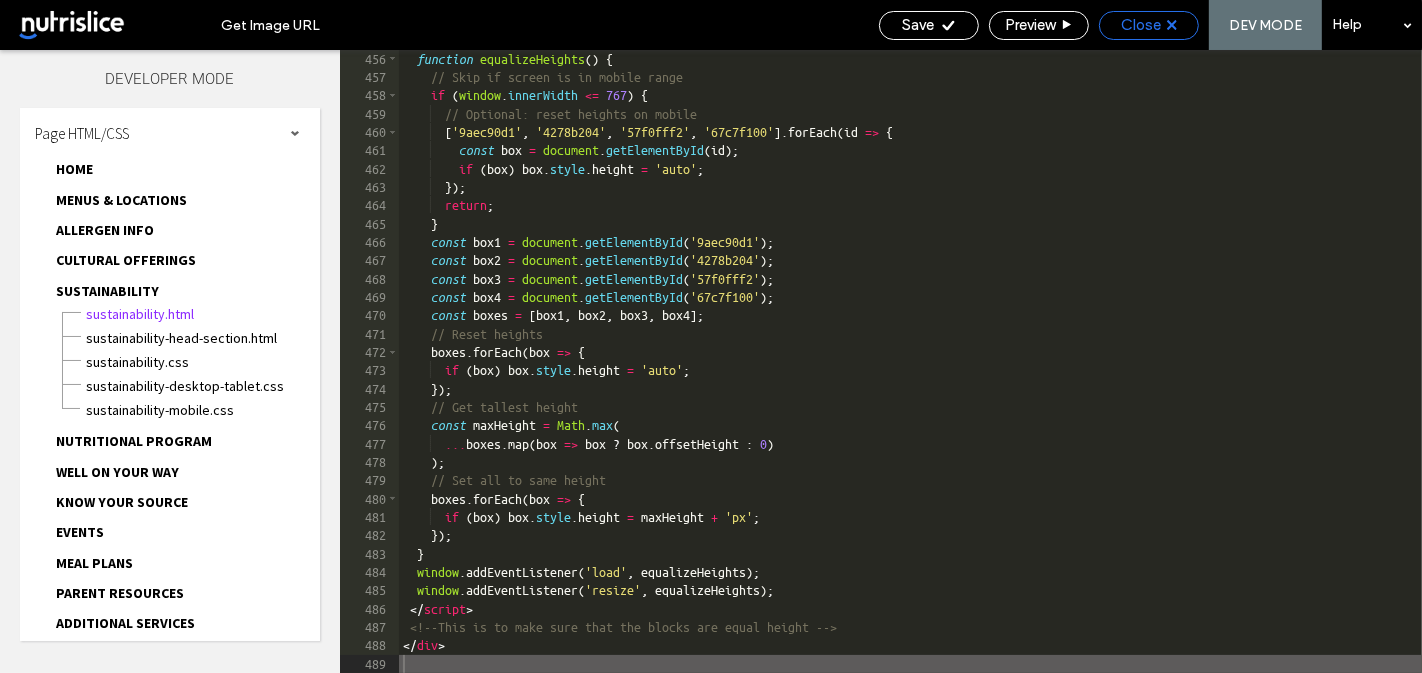 click on "Close" at bounding box center (1141, 25) 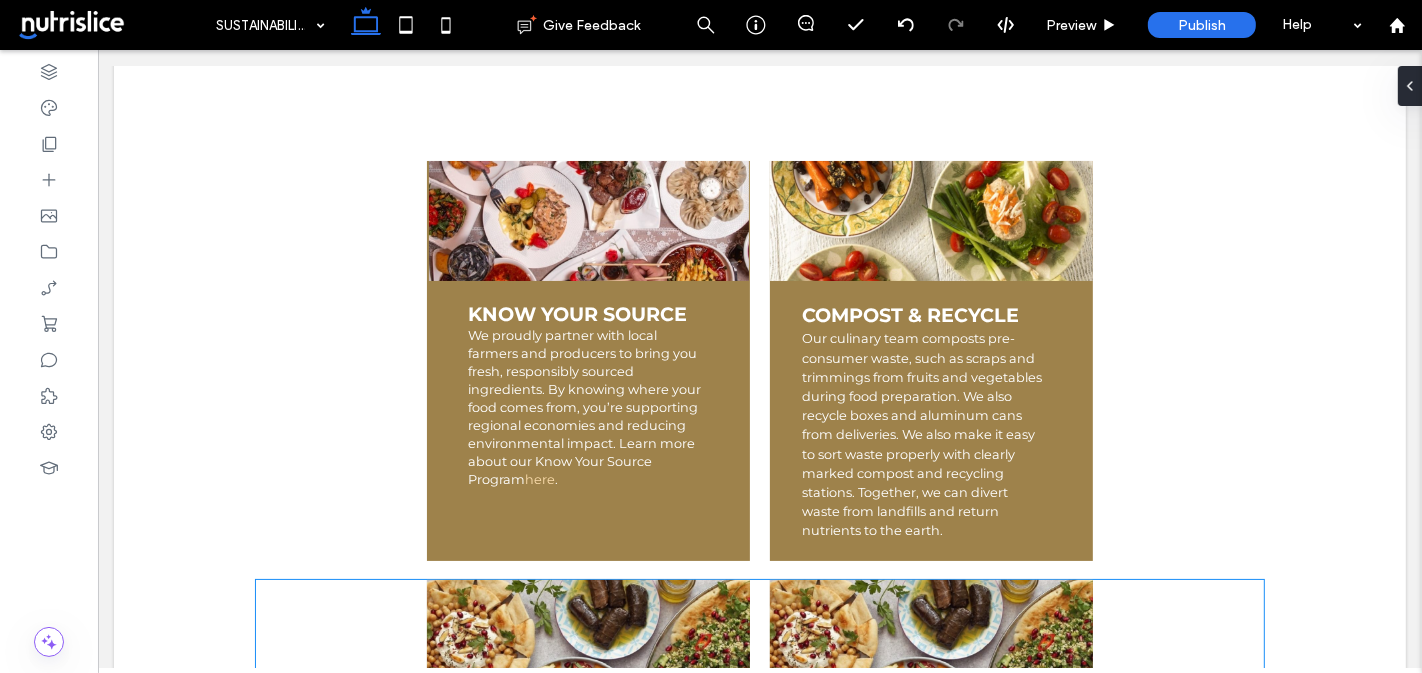 scroll, scrollTop: 741, scrollLeft: 0, axis: vertical 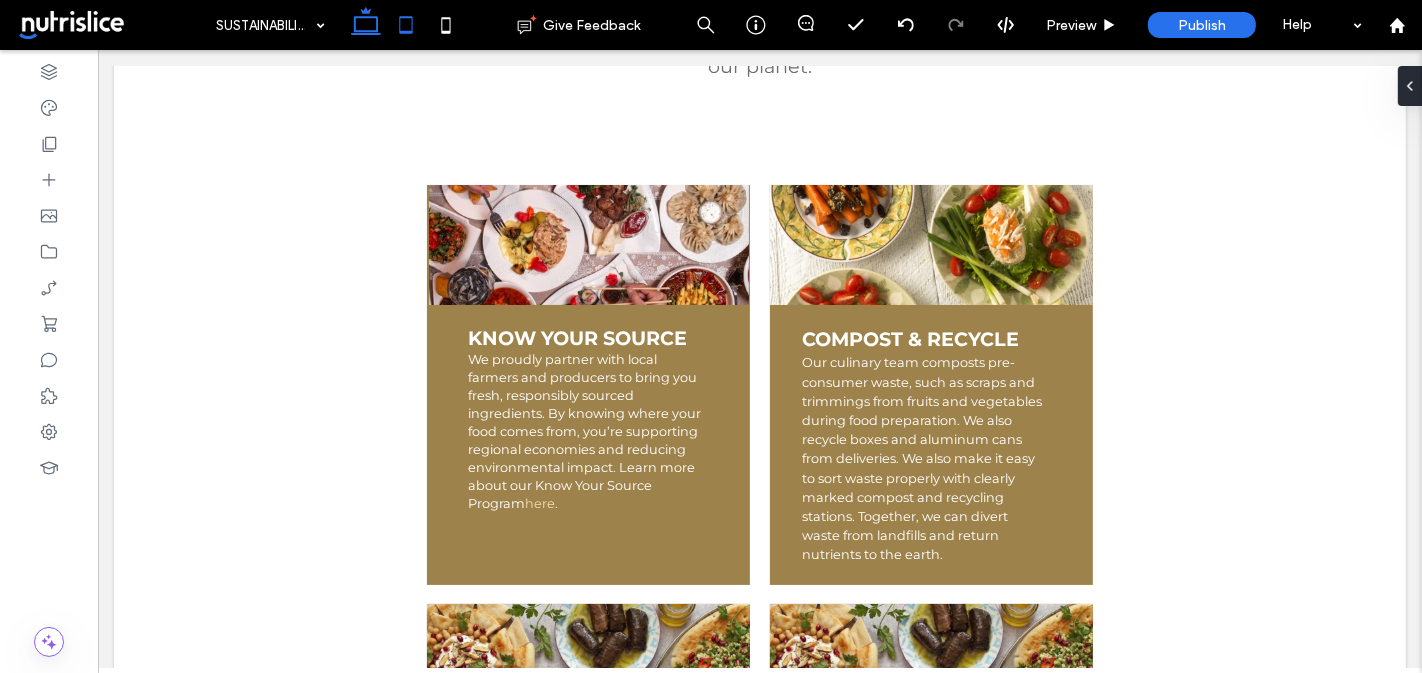click 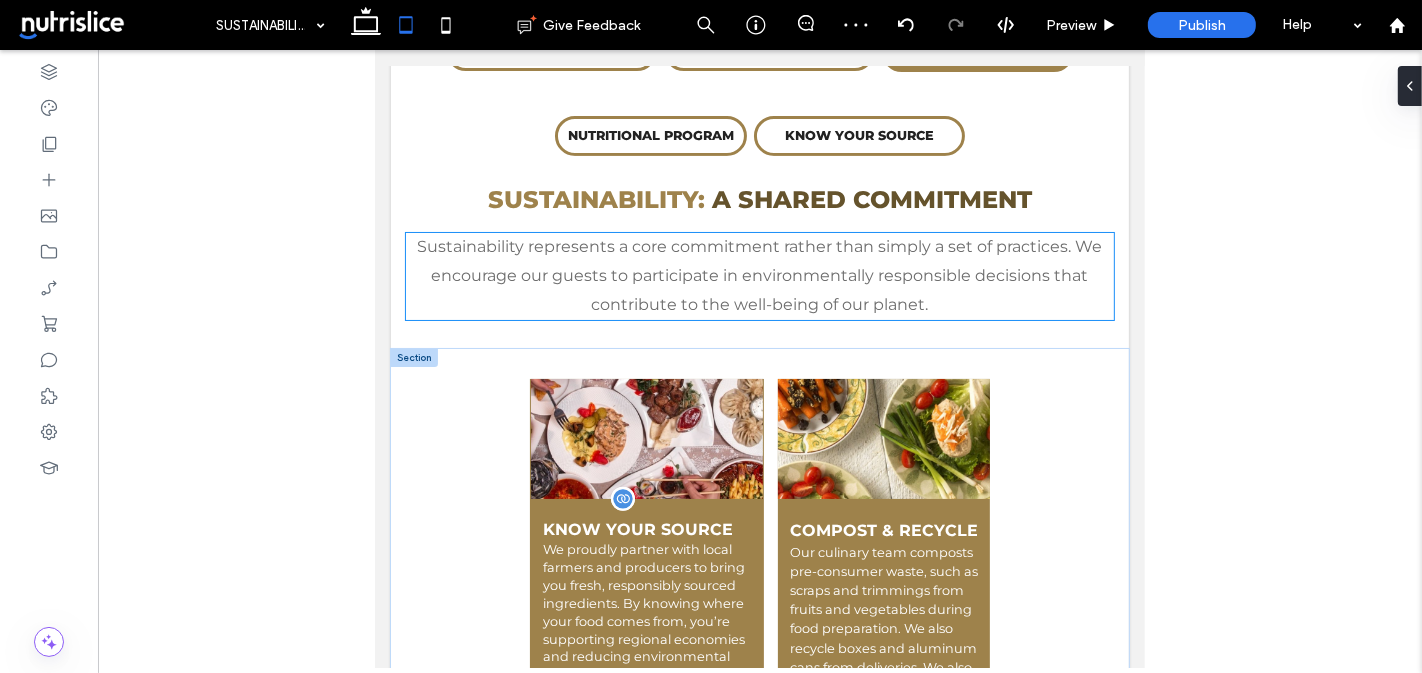 scroll, scrollTop: 521, scrollLeft: 0, axis: vertical 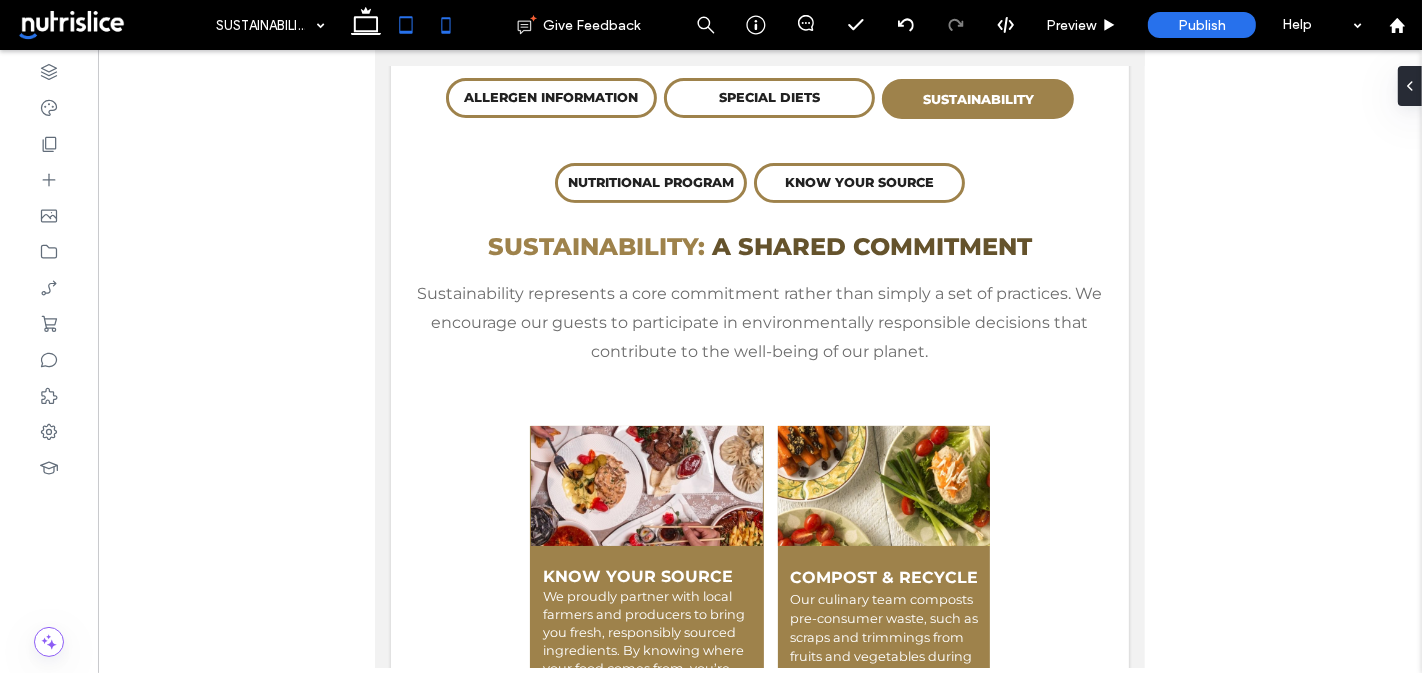 click 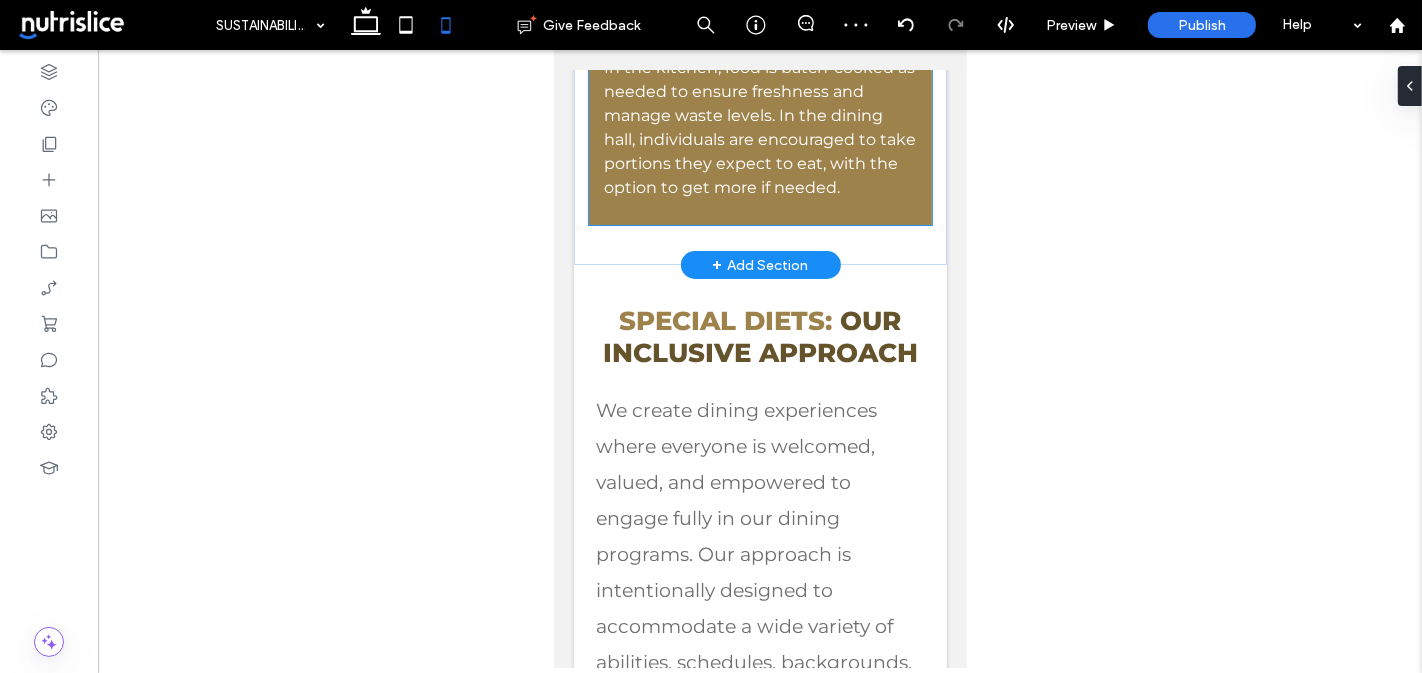 scroll, scrollTop: 3292, scrollLeft: 0, axis: vertical 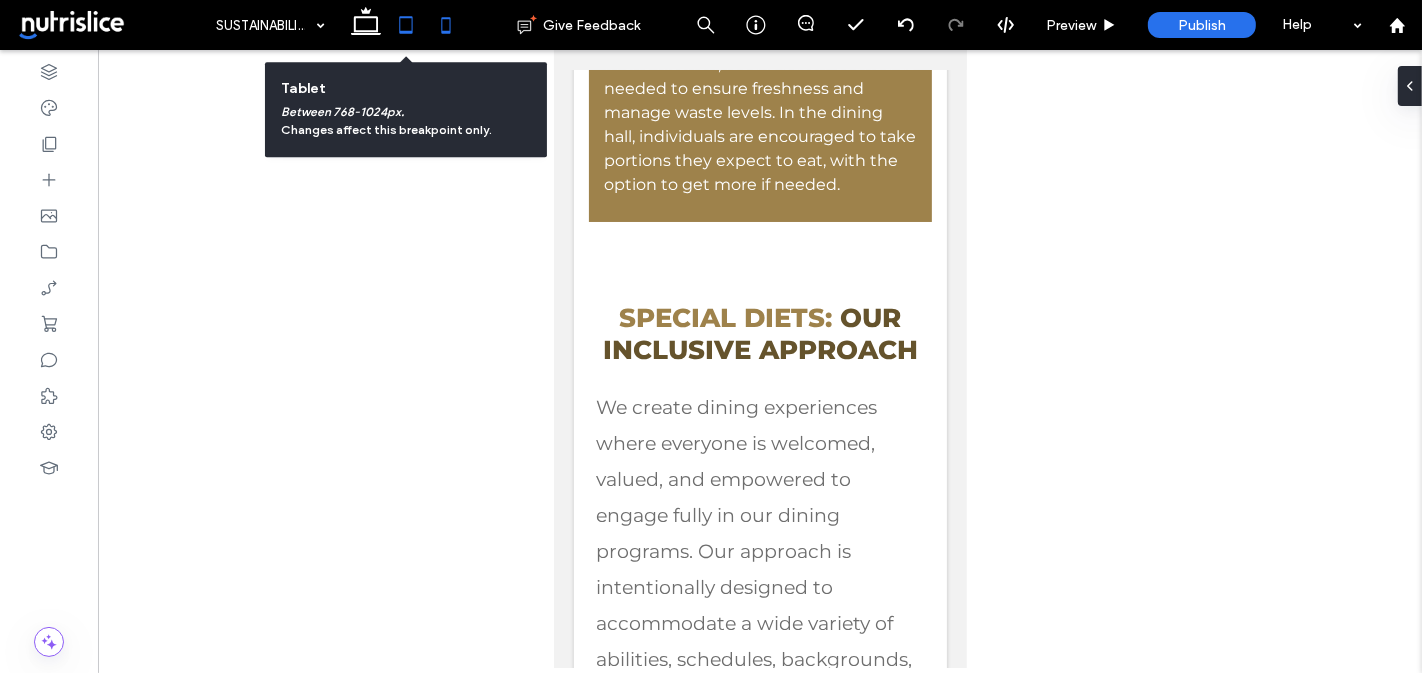 click 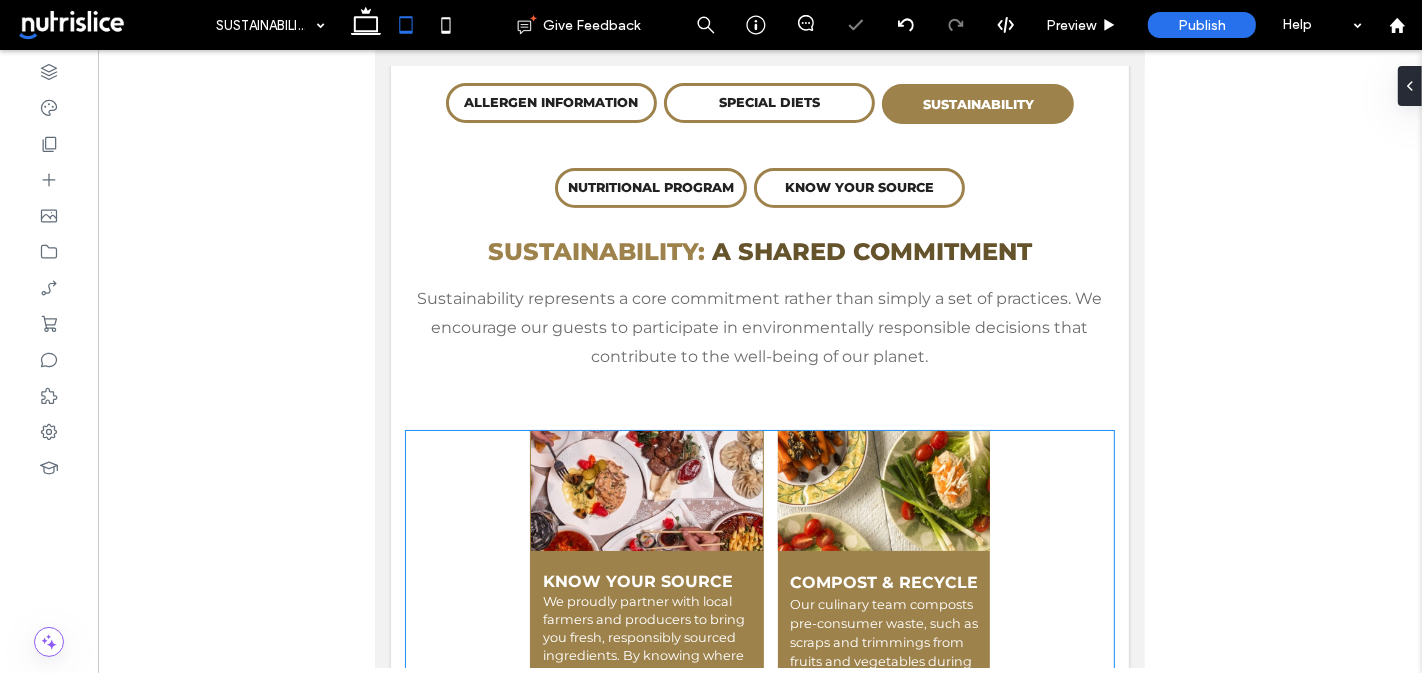 scroll, scrollTop: 412, scrollLeft: 0, axis: vertical 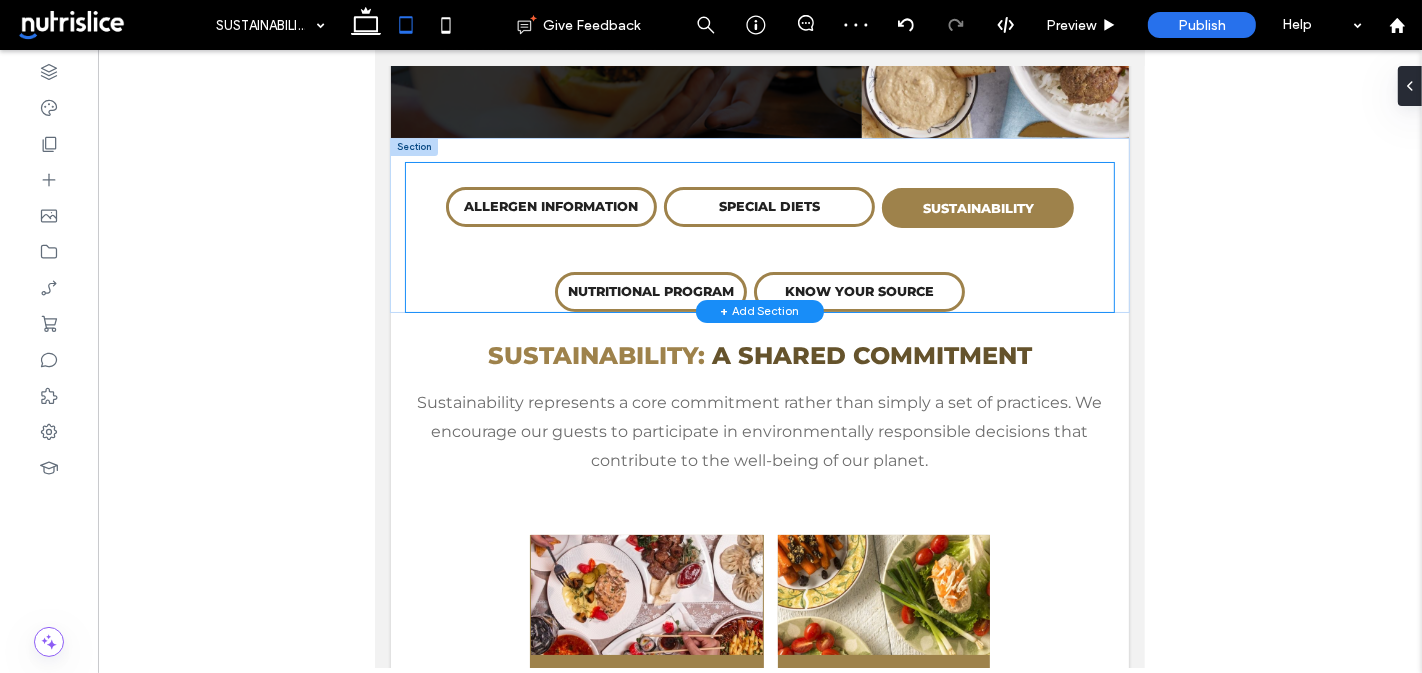 click on "ALLERGEN INFORMATION
SPECIAL DIETS
CULTURAL OFFERINGS
SUSTAINABILITY
NUTRITIONAL PROGRAM
KNOW YOUR SOURCE" at bounding box center [759, 237] 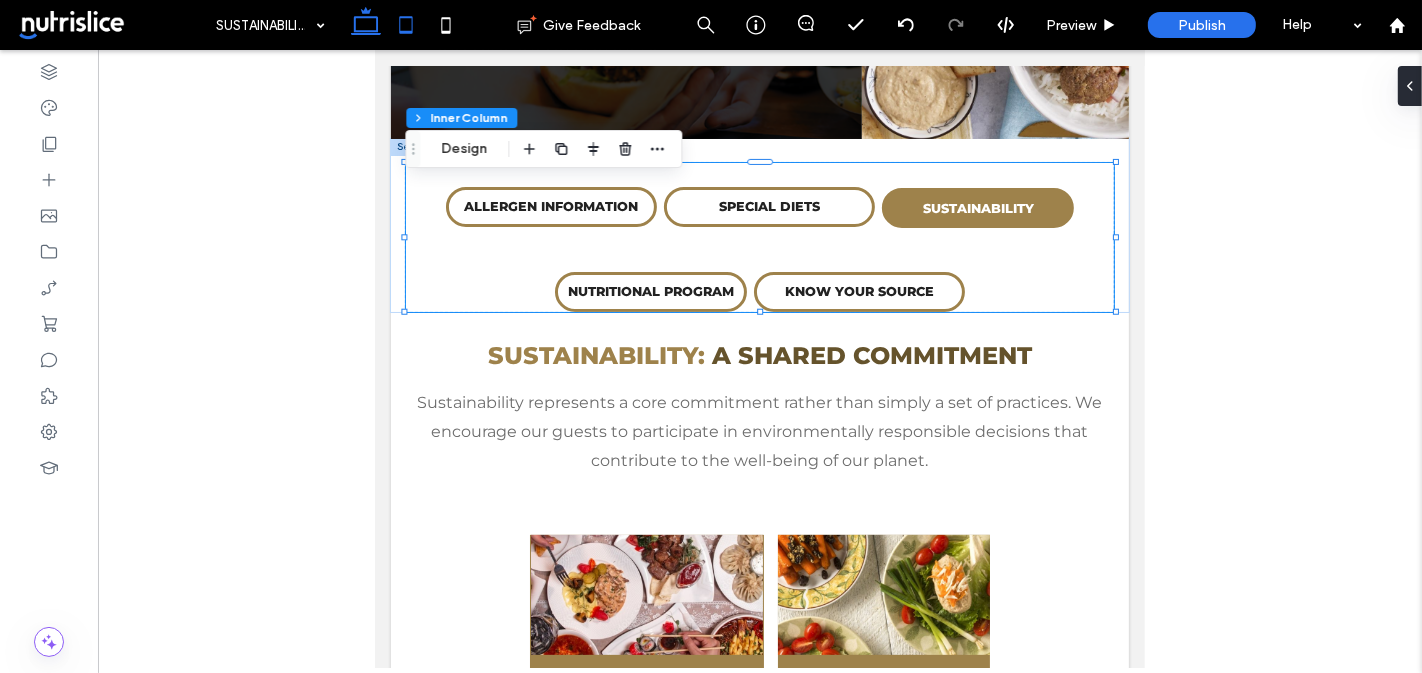 click 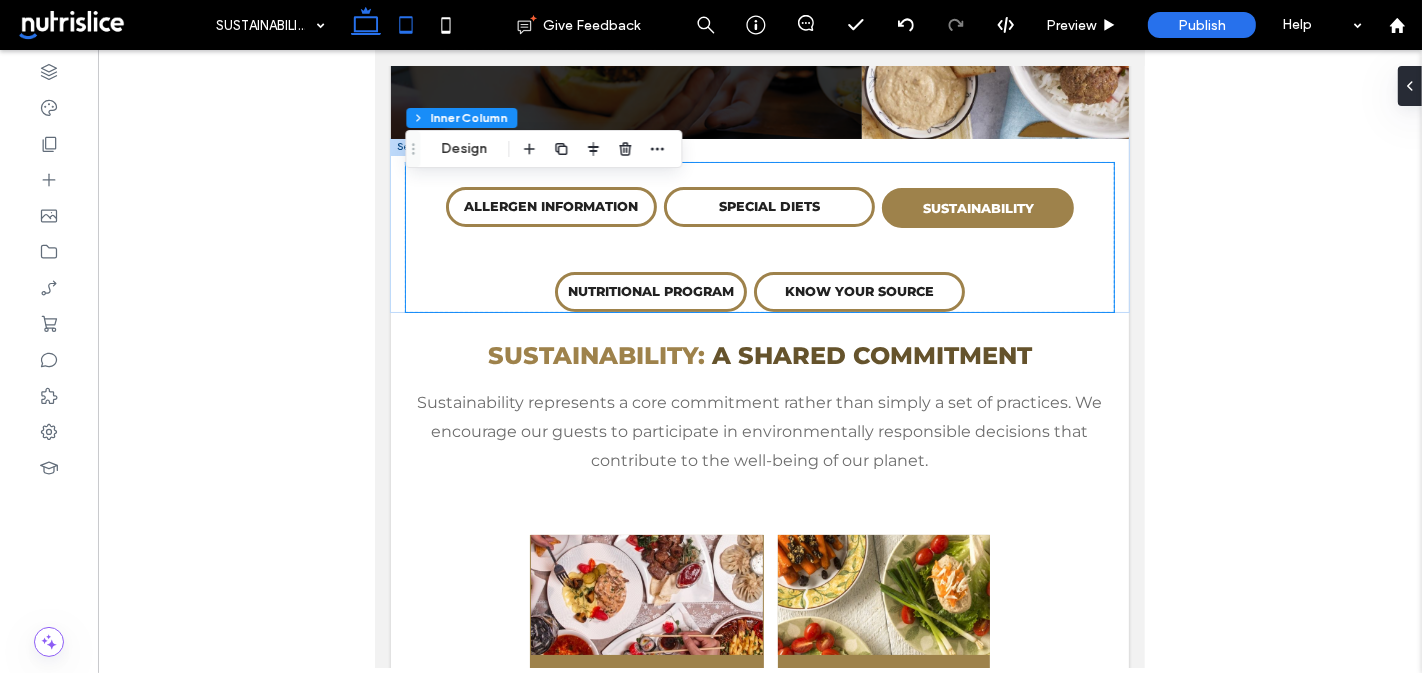 type on "**" 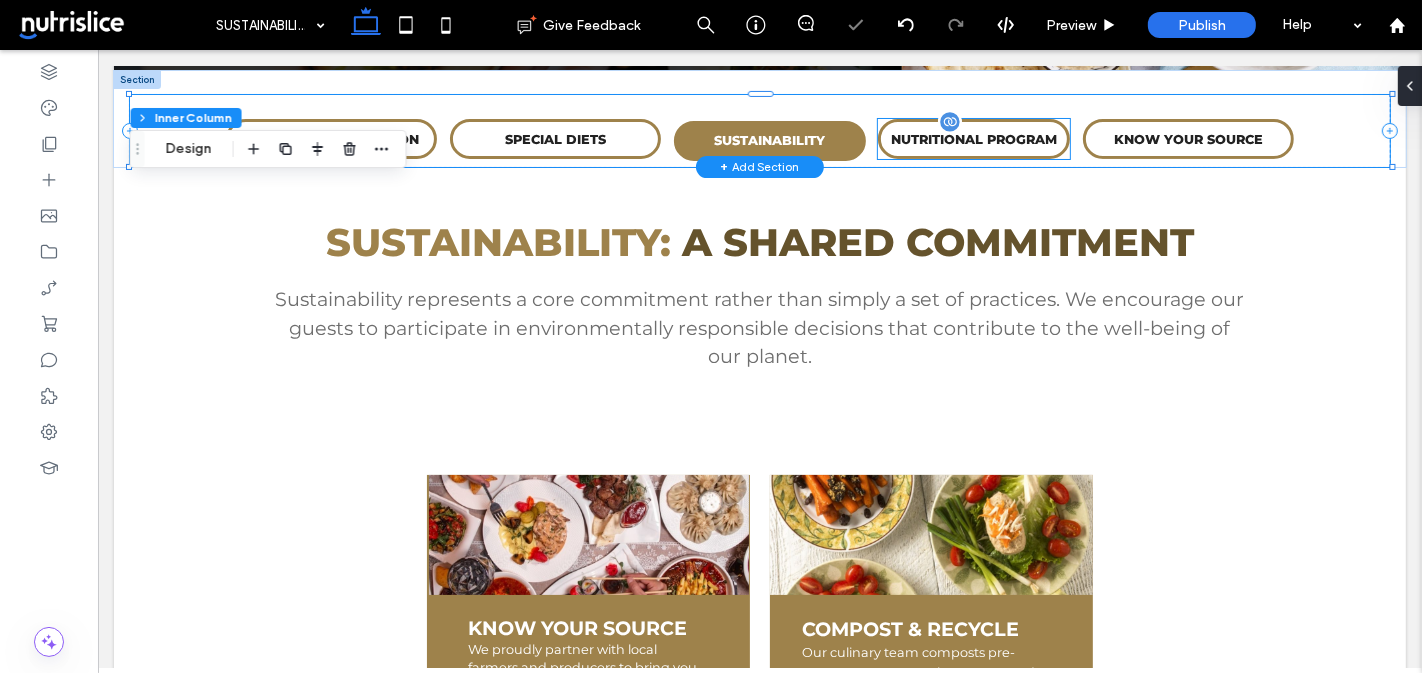click on "NUTRITIONAL PROGRAM" at bounding box center [973, 139] 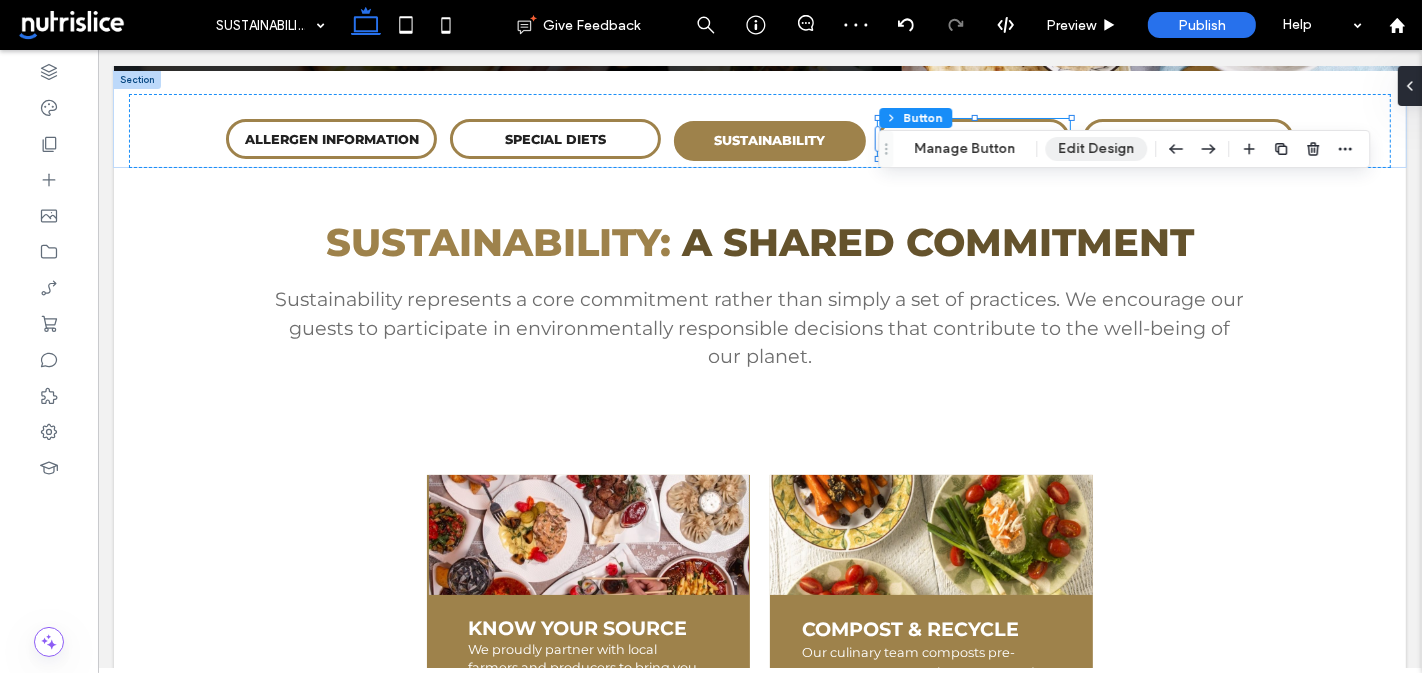 click on "Edit Design" at bounding box center [1096, 149] 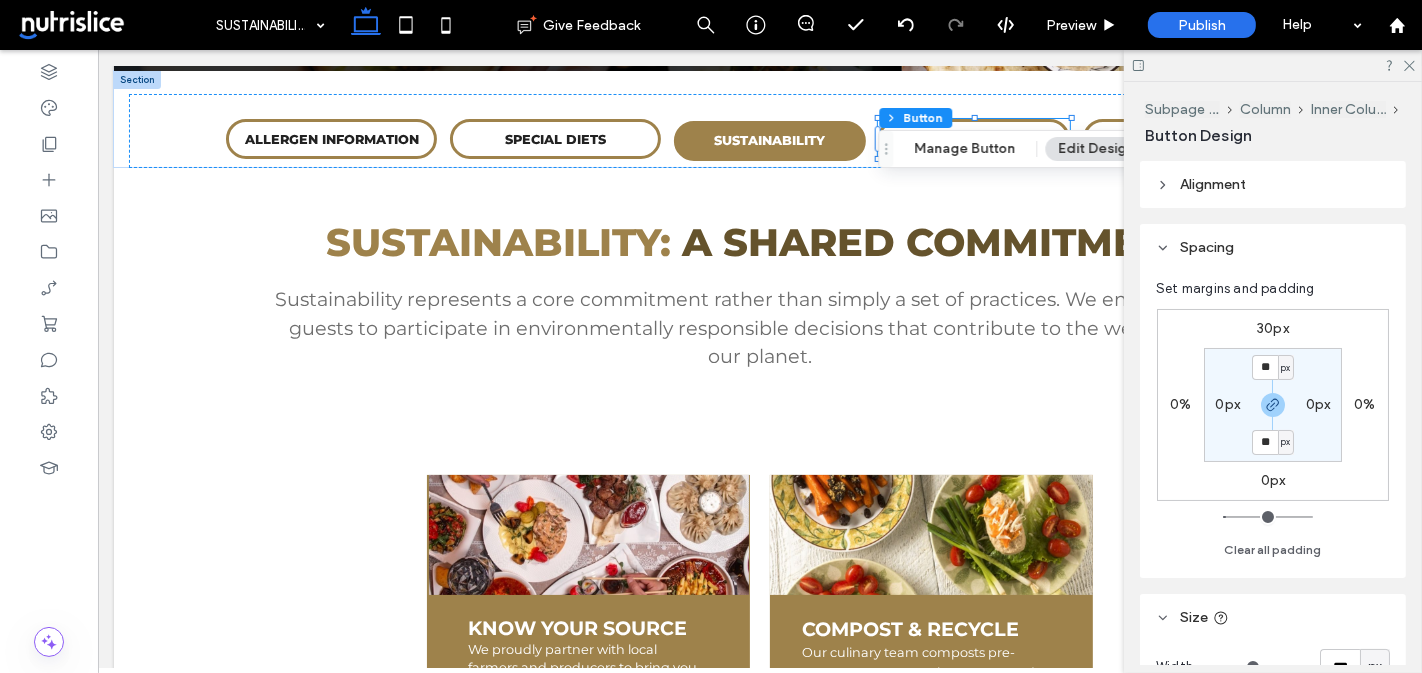click on "30px" at bounding box center [1273, 328] 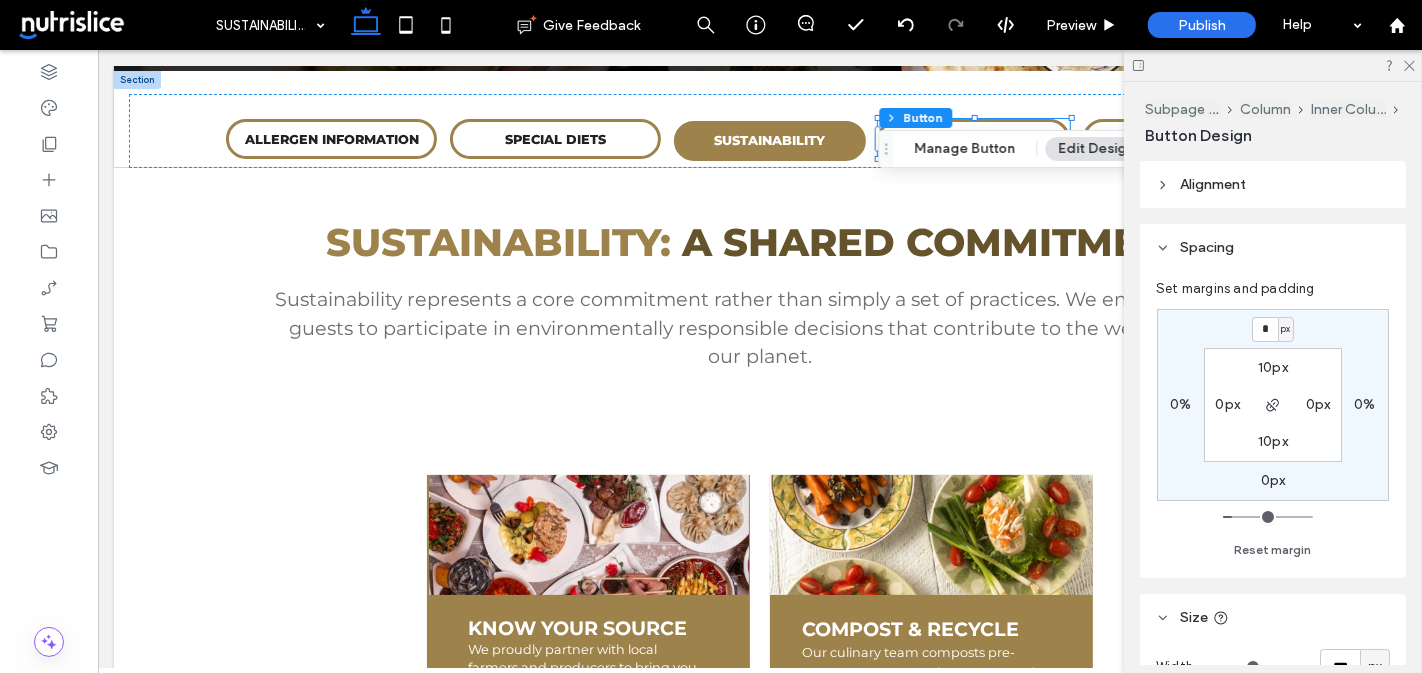 type on "*" 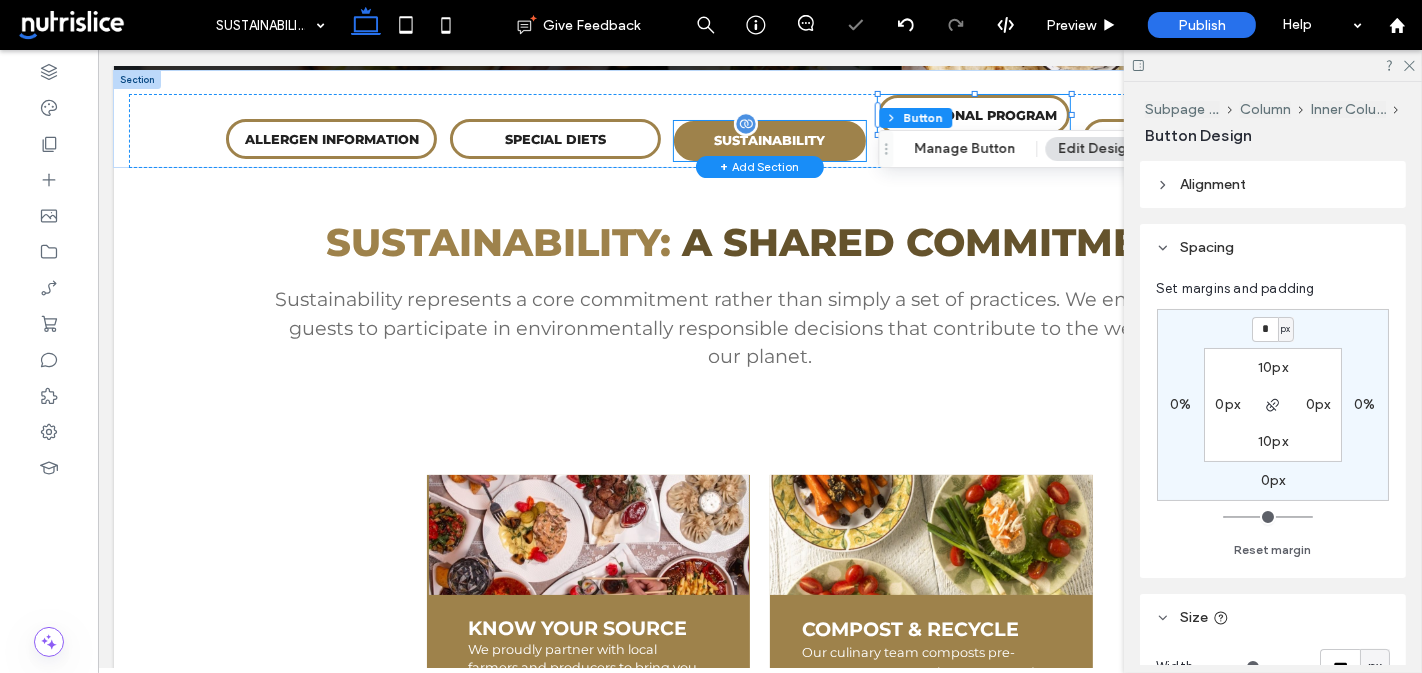 click on "SUSTAINABILITY" at bounding box center [769, 141] 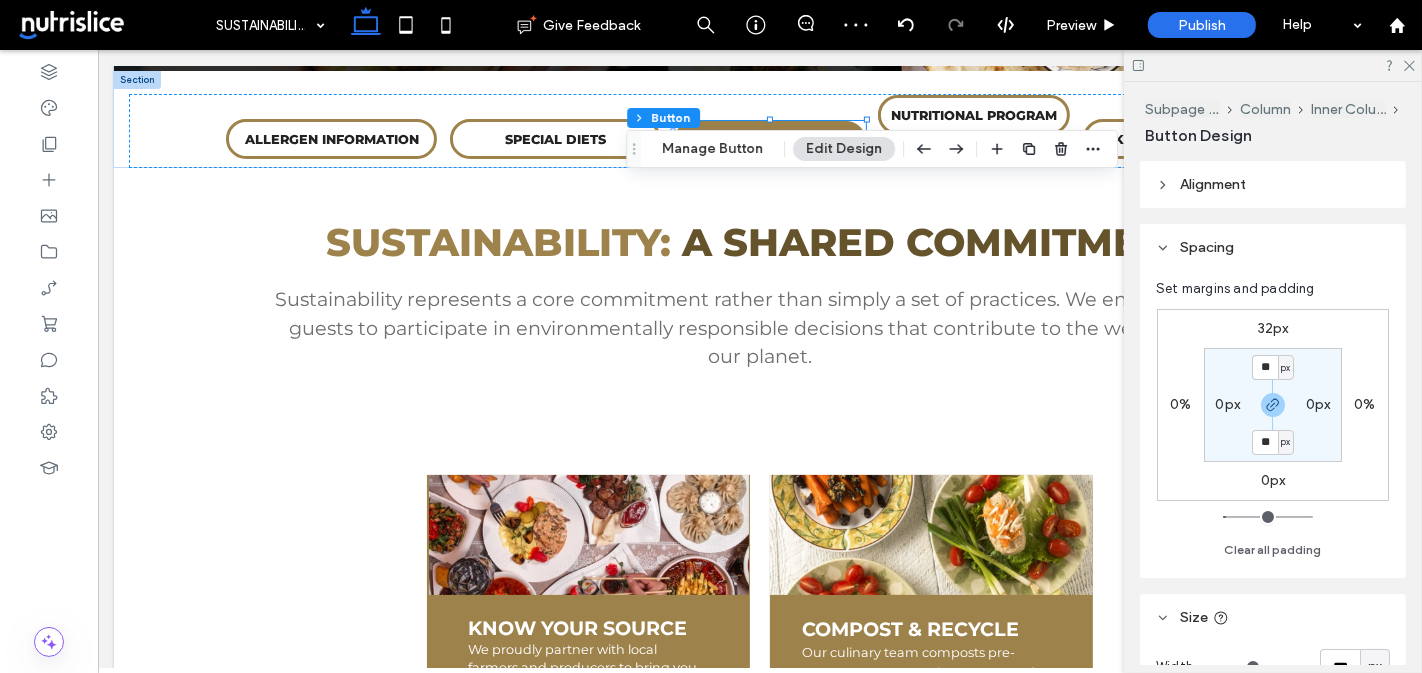 click on "32px" at bounding box center [1273, 328] 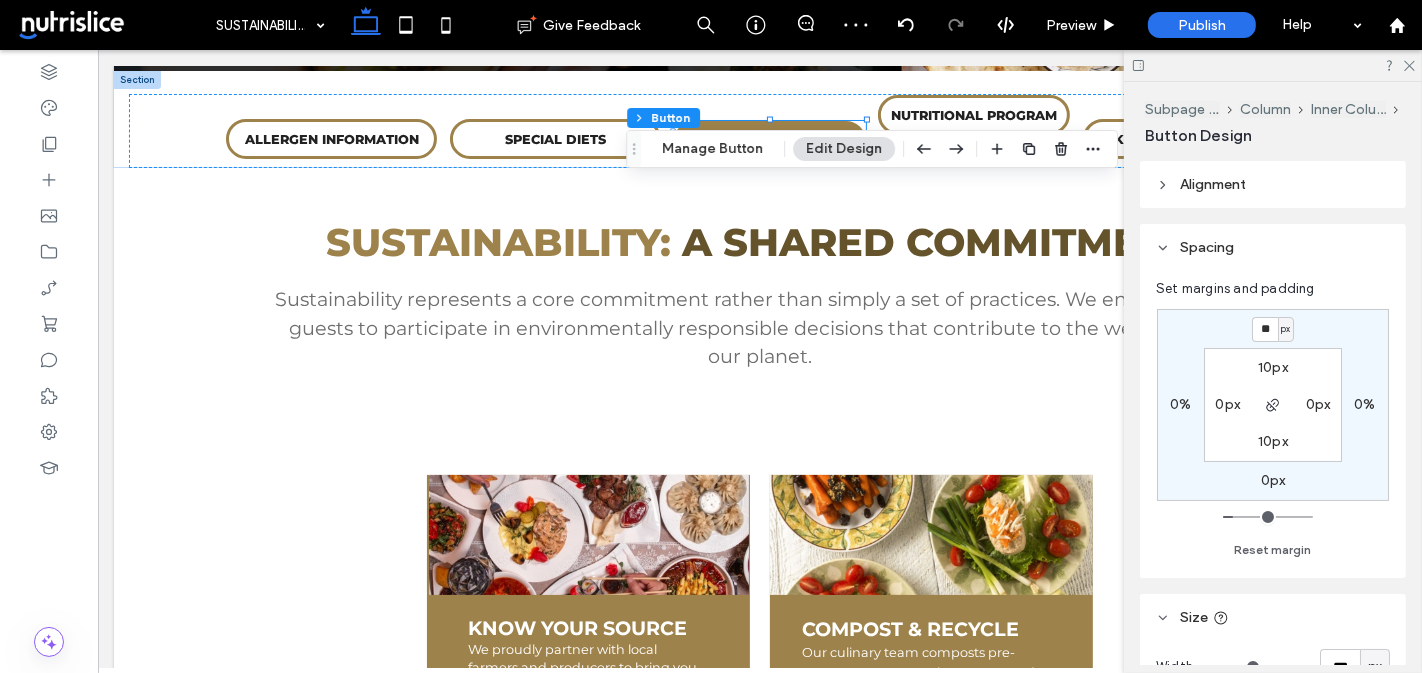 type on "**" 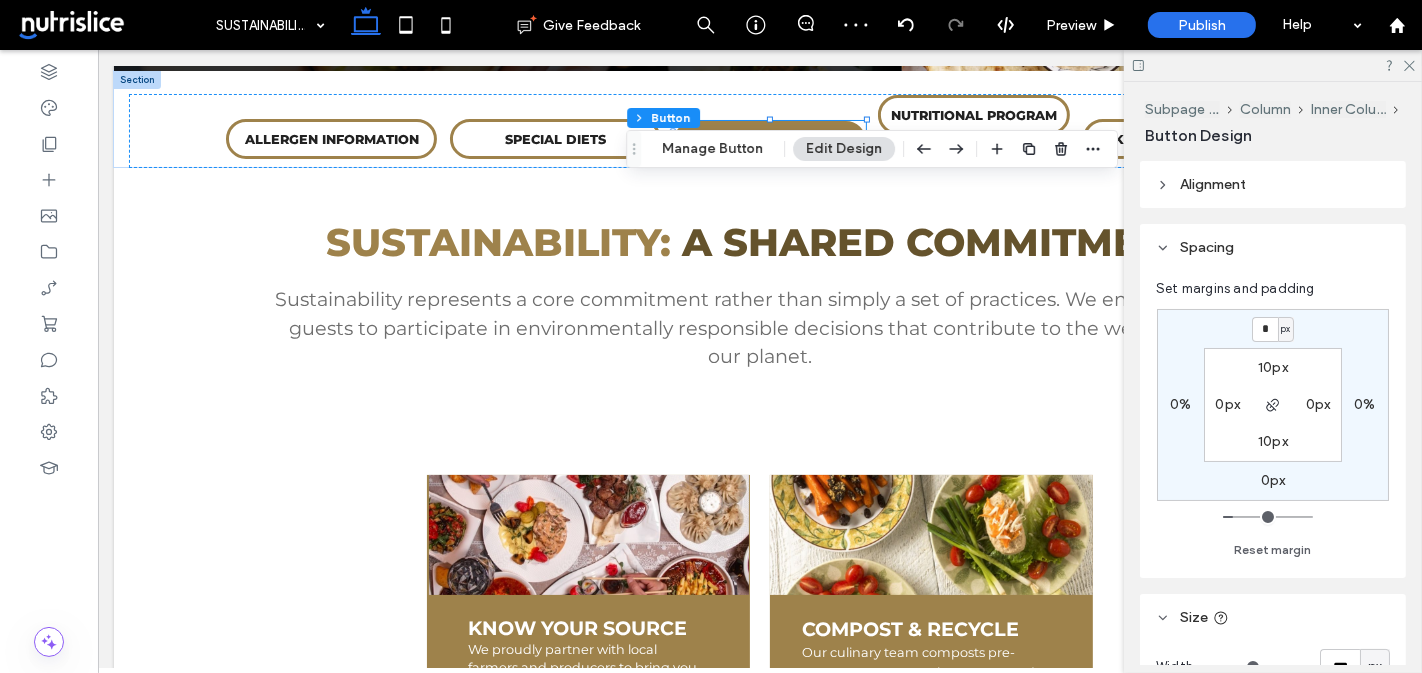 type on "*" 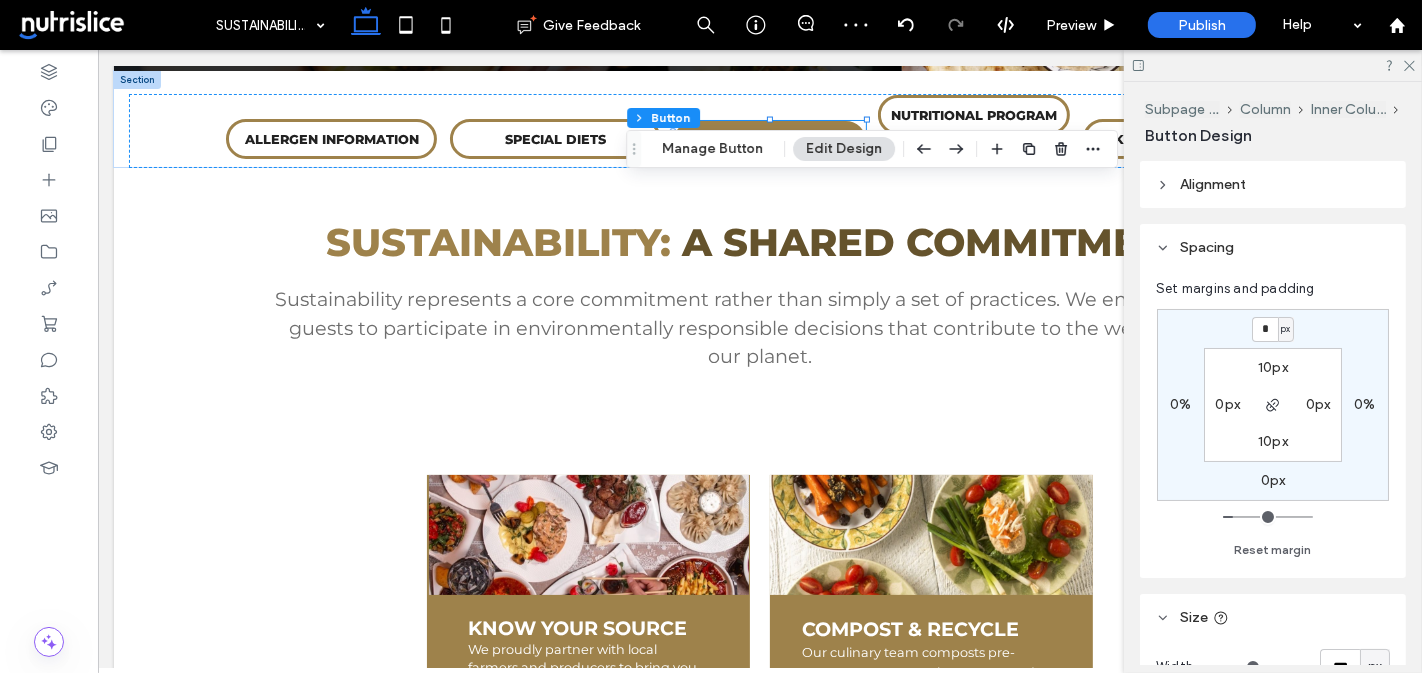 type on "*" 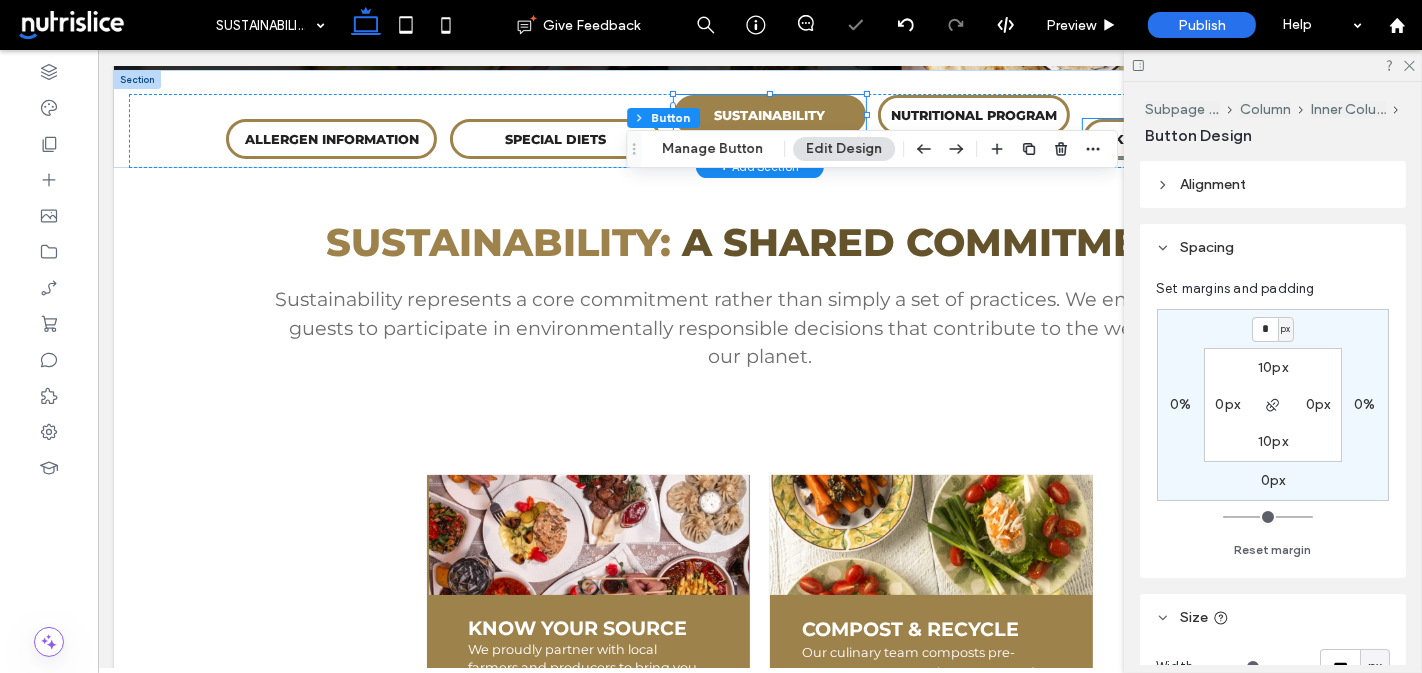 click on "KNOW YOUR SOURCE" at bounding box center [1187, 139] 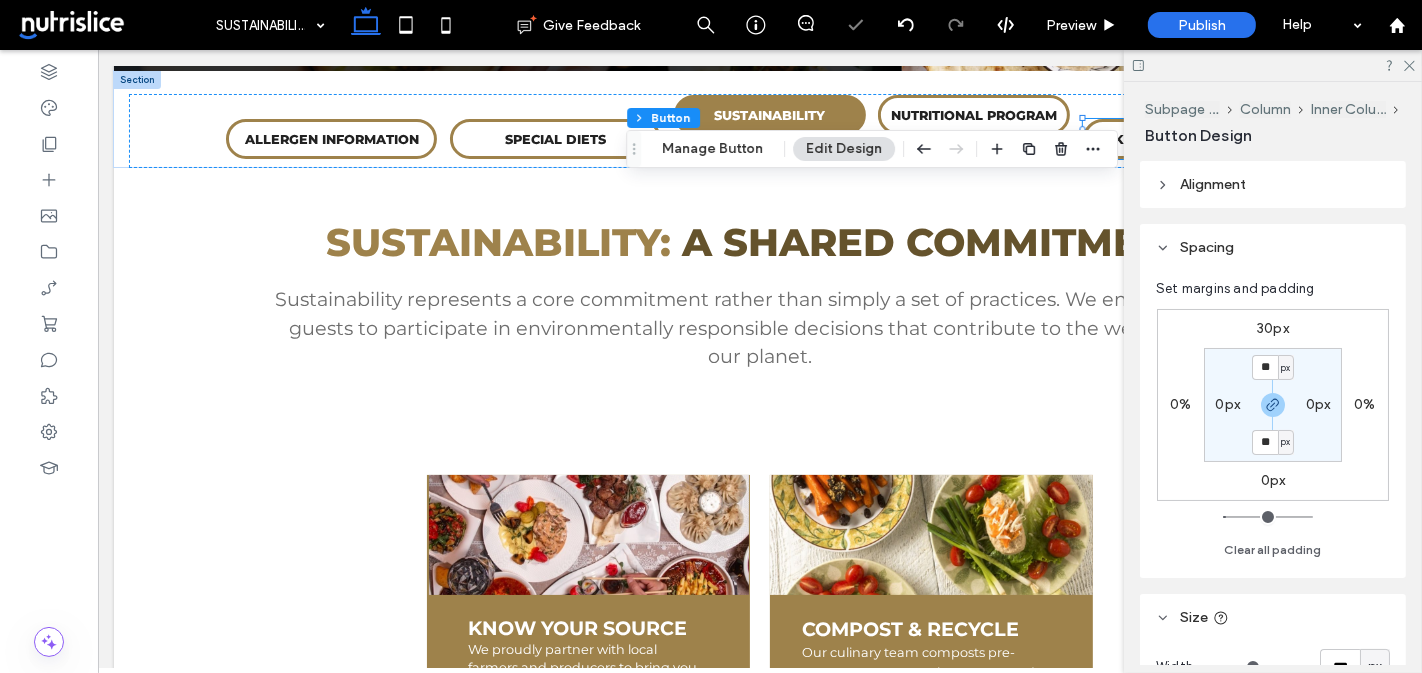 click on "30px 0% 0px 0% ** px 0px ** px 0px" at bounding box center (1273, 405) 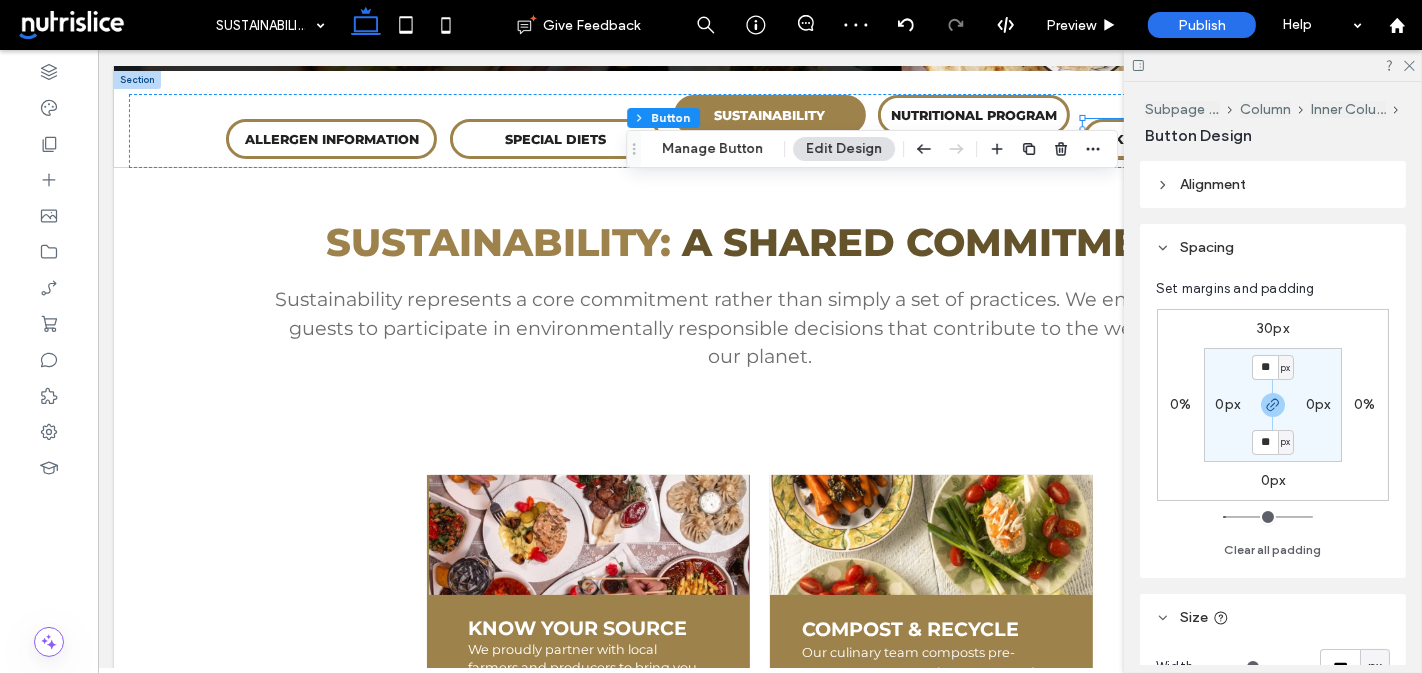 click on "30px" at bounding box center (1273, 328) 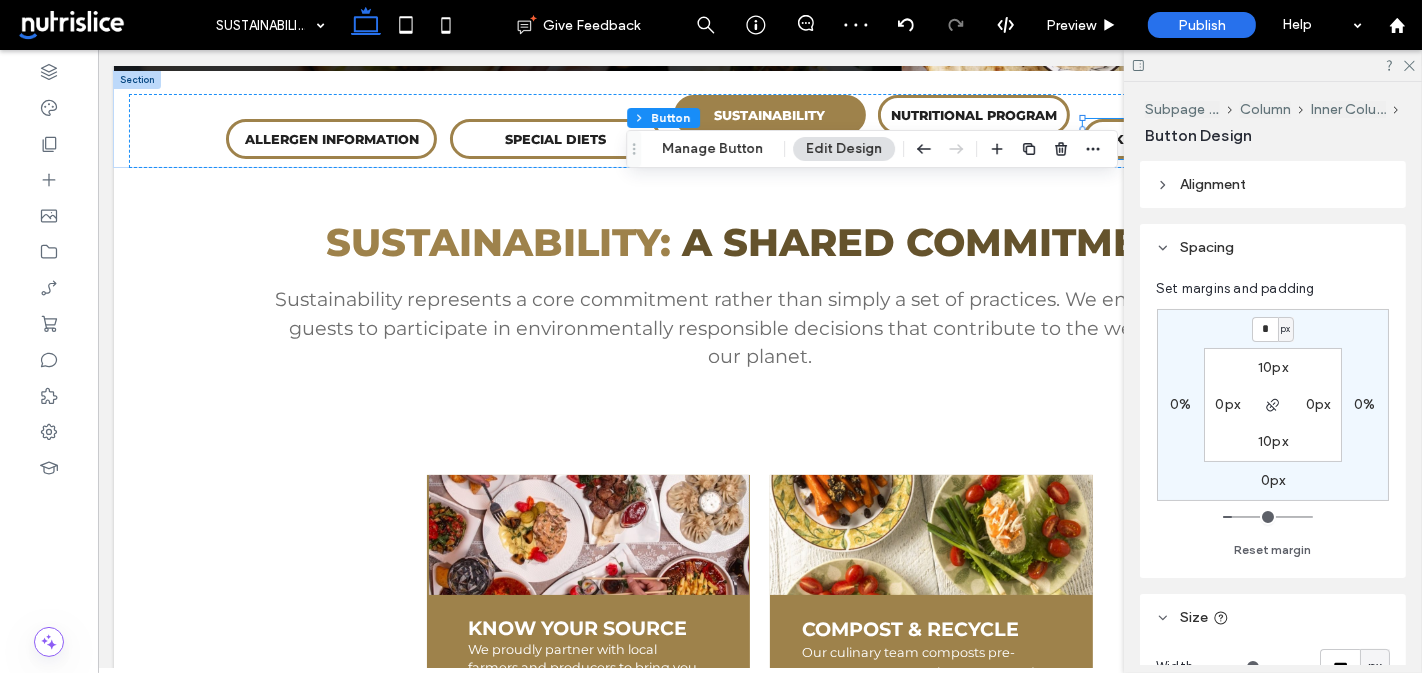 type on "*" 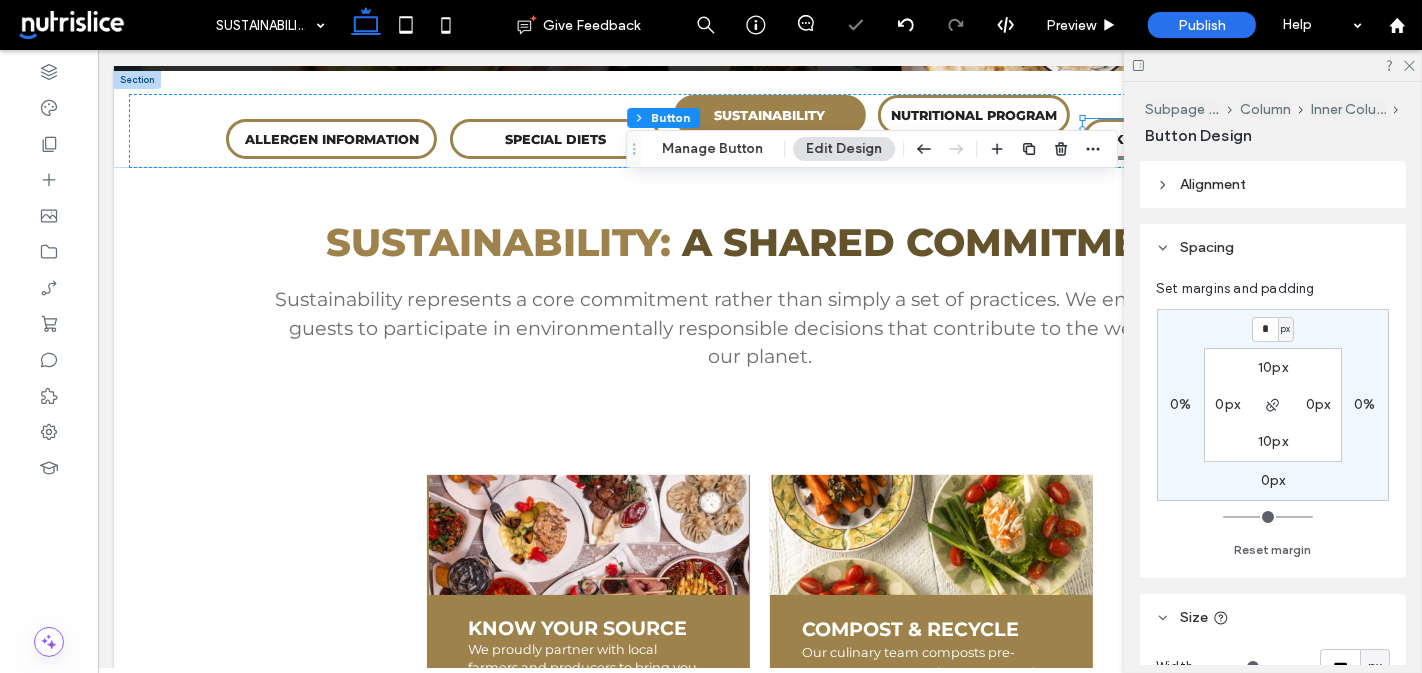 type on "*" 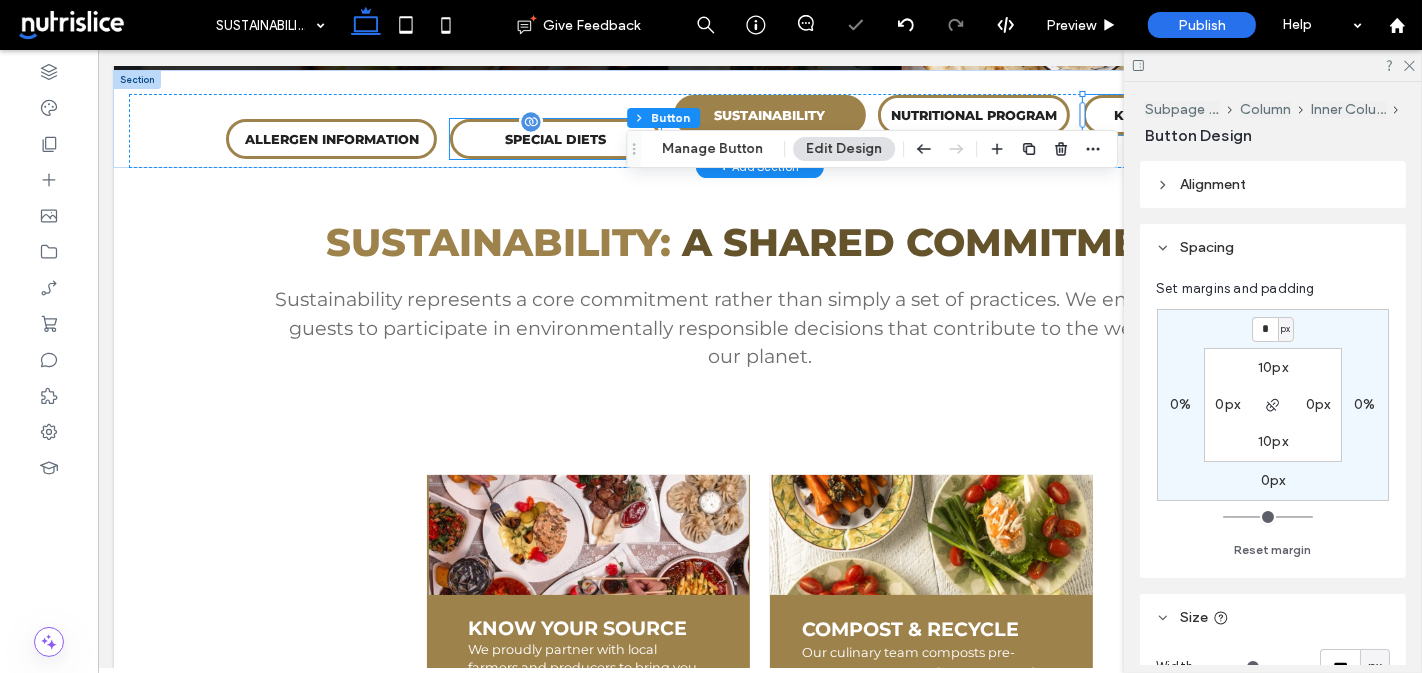 click at bounding box center [530, 122] 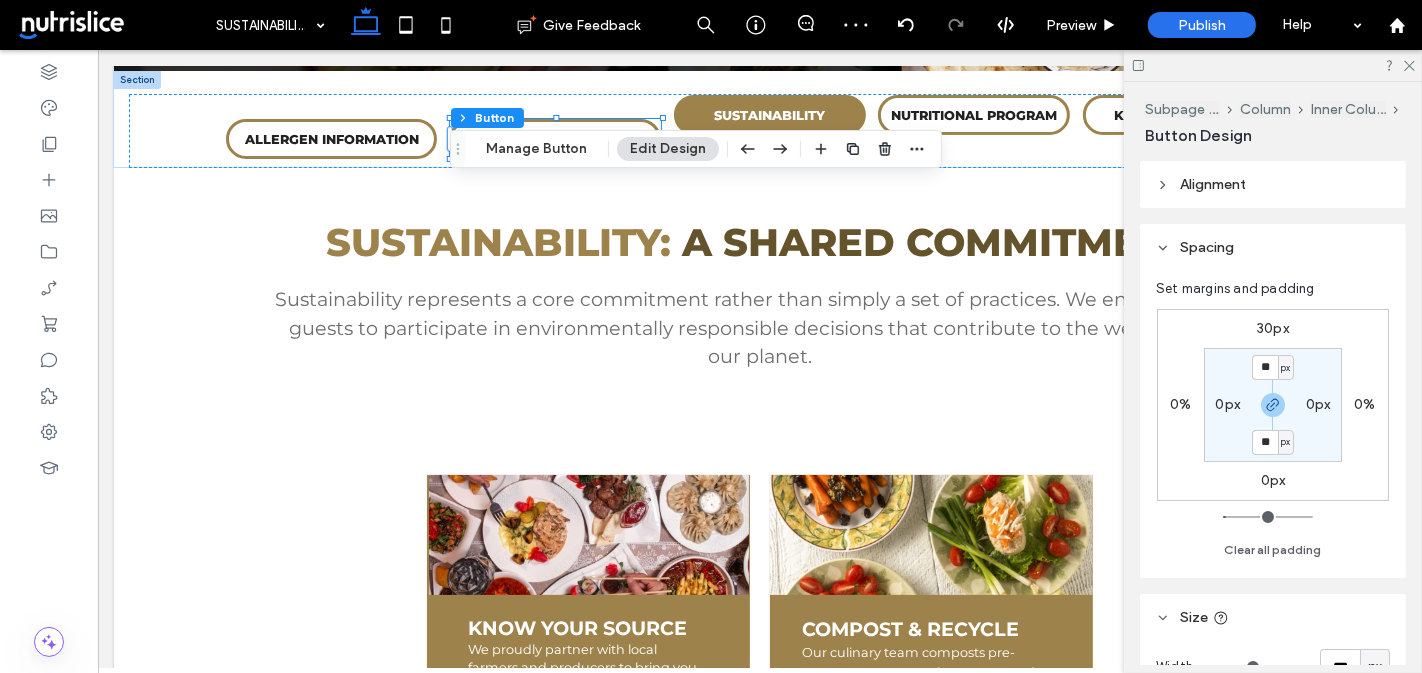 click on "30px" at bounding box center (1273, 328) 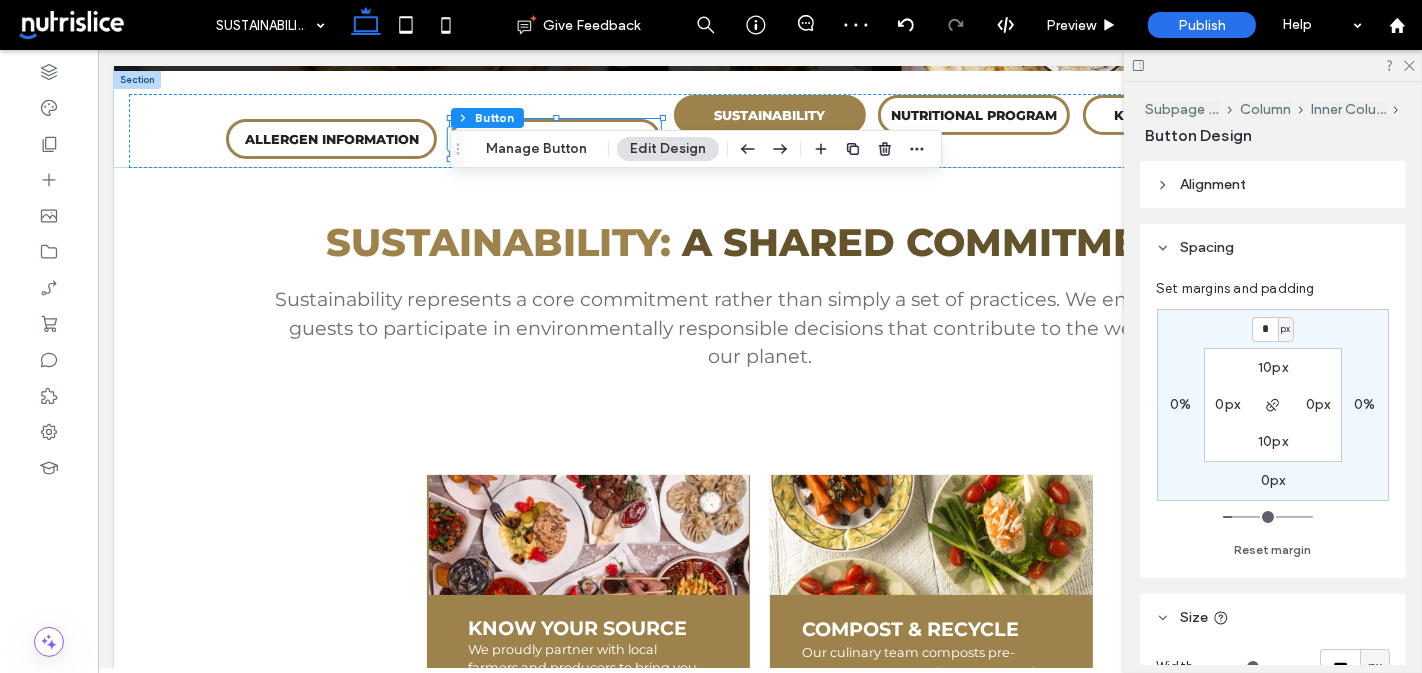 type on "*" 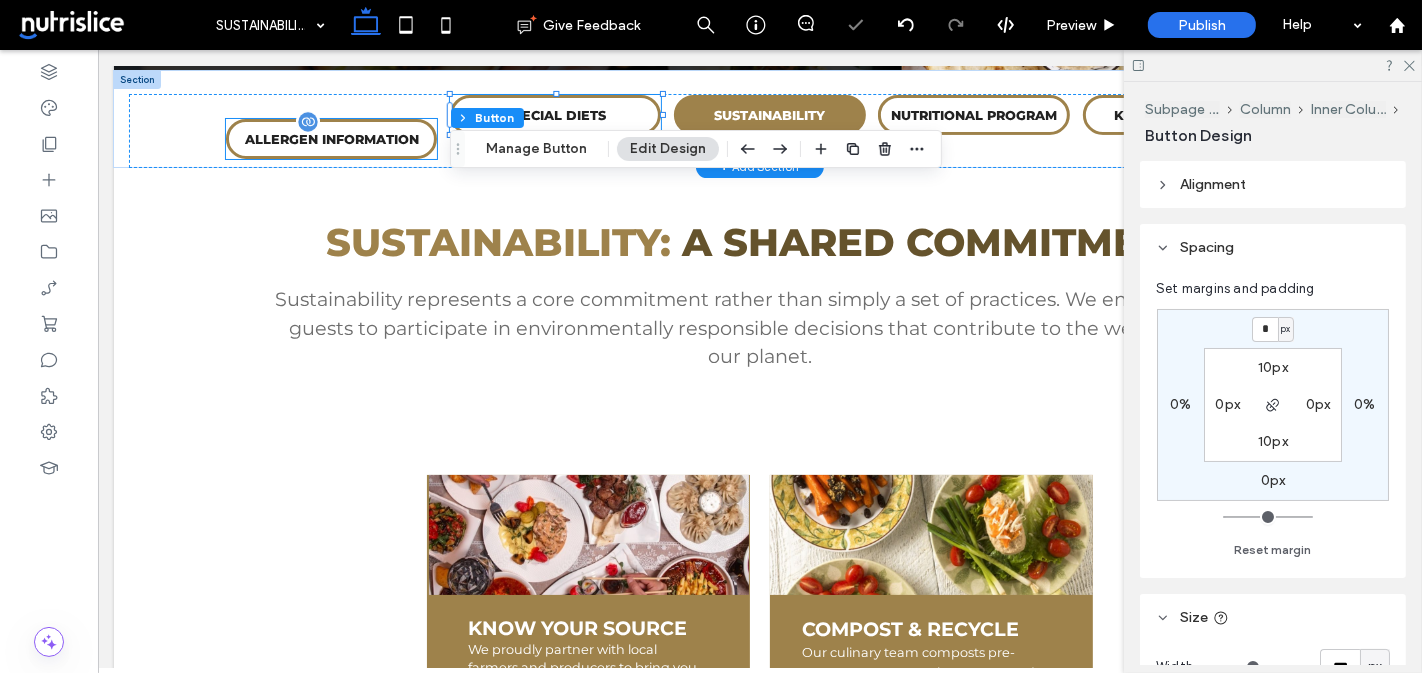 click on "ALLERGEN INFORMATION" at bounding box center [330, 139] 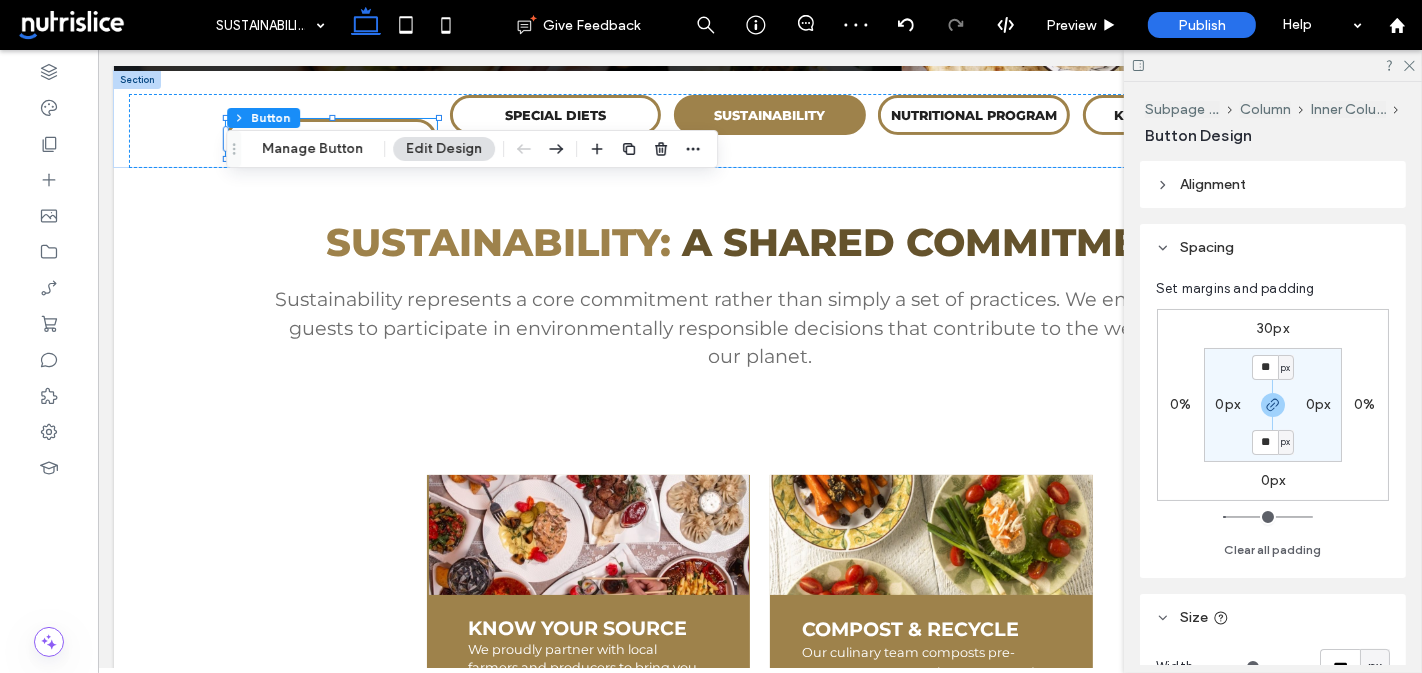 click on "30px" at bounding box center (1273, 328) 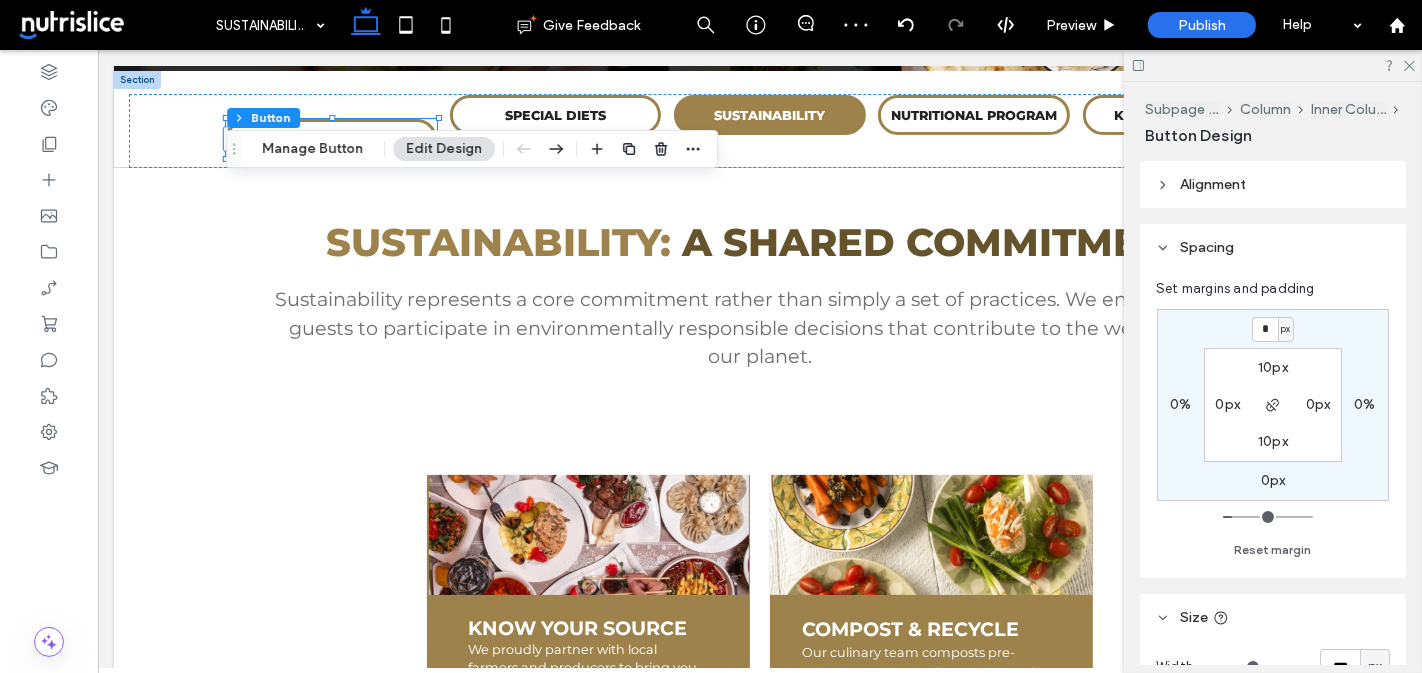 type on "*" 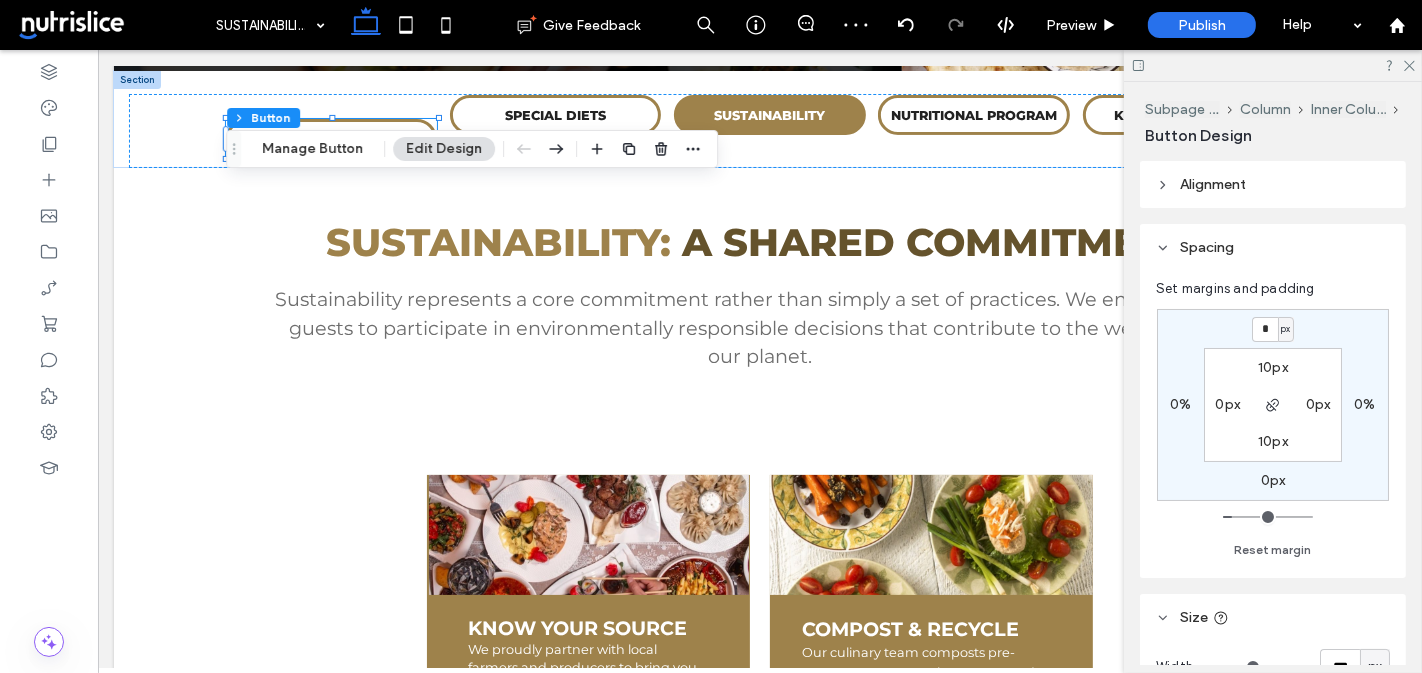 type on "*" 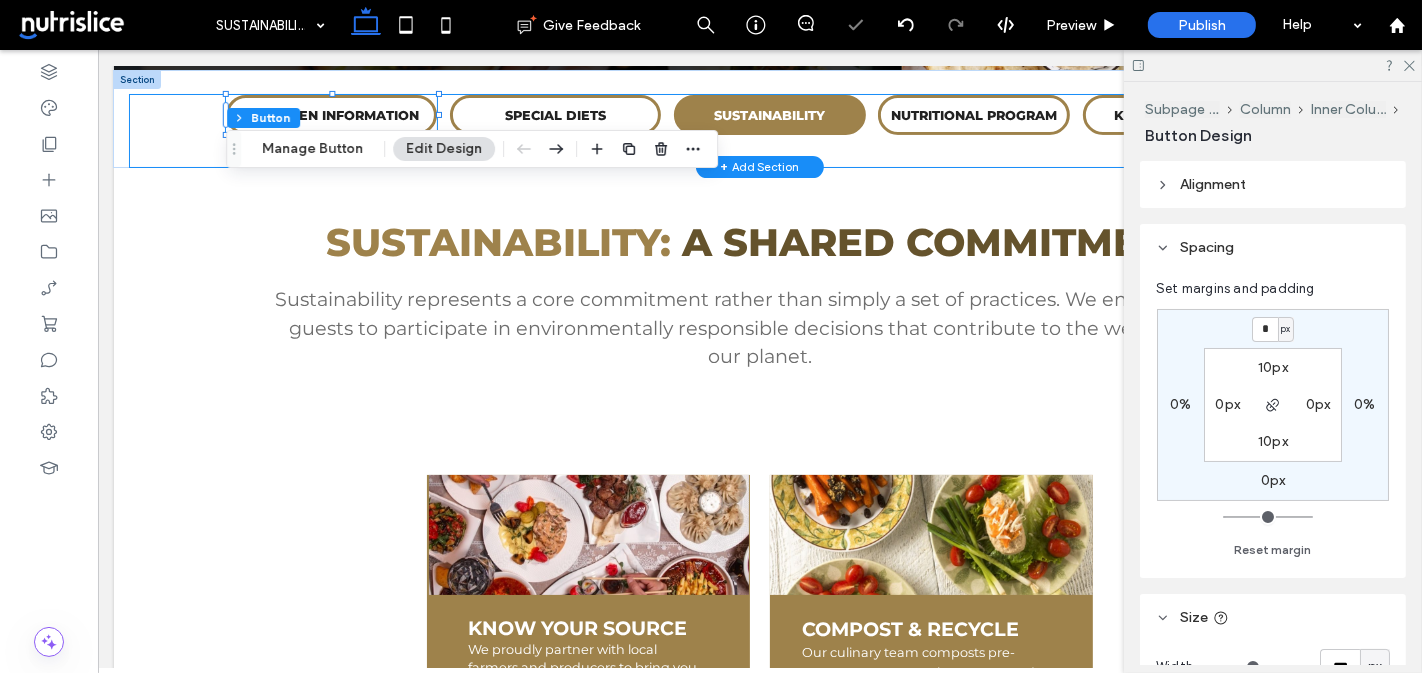 click on "ALLERGEN INFORMATION
SPECIAL DIETS
CULTURAL OFFERINGS
SUSTAINABILITY
NUTRITIONAL PROGRAM
KNOW YOUR SOURCE" at bounding box center (759, 131) 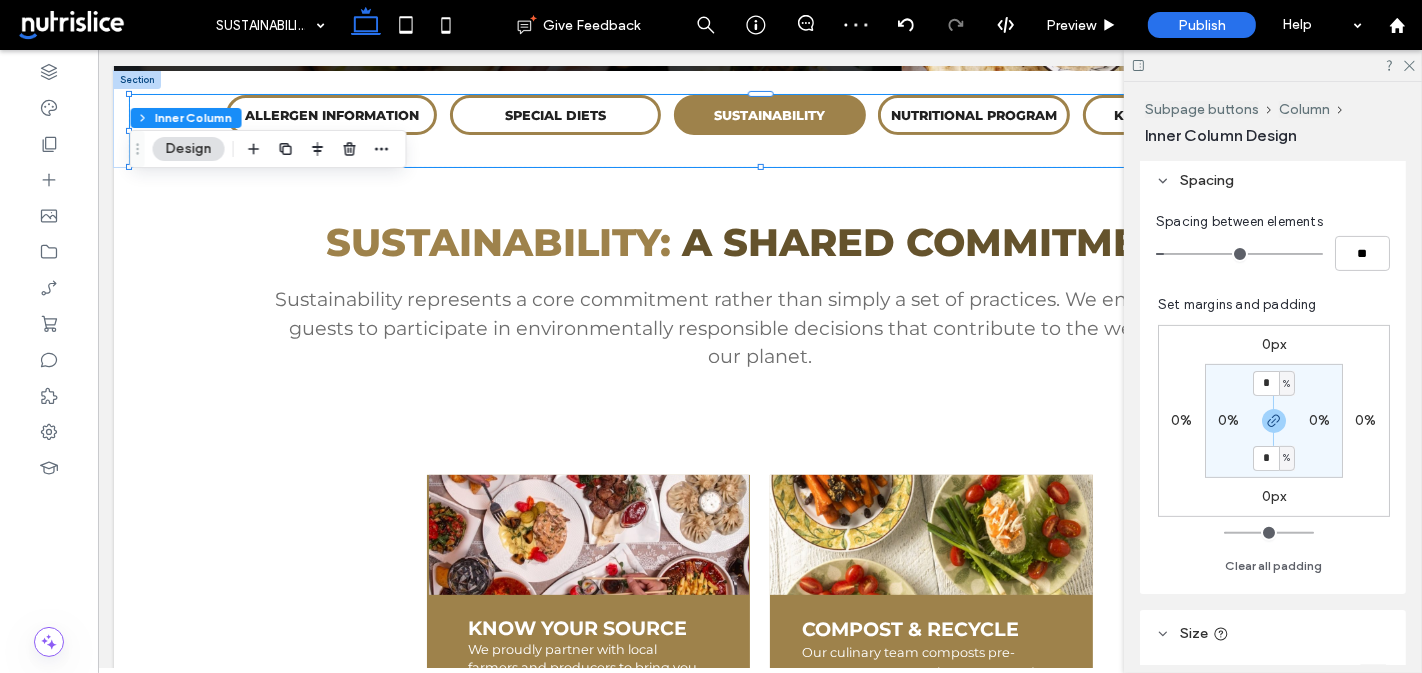 scroll, scrollTop: 484, scrollLeft: 0, axis: vertical 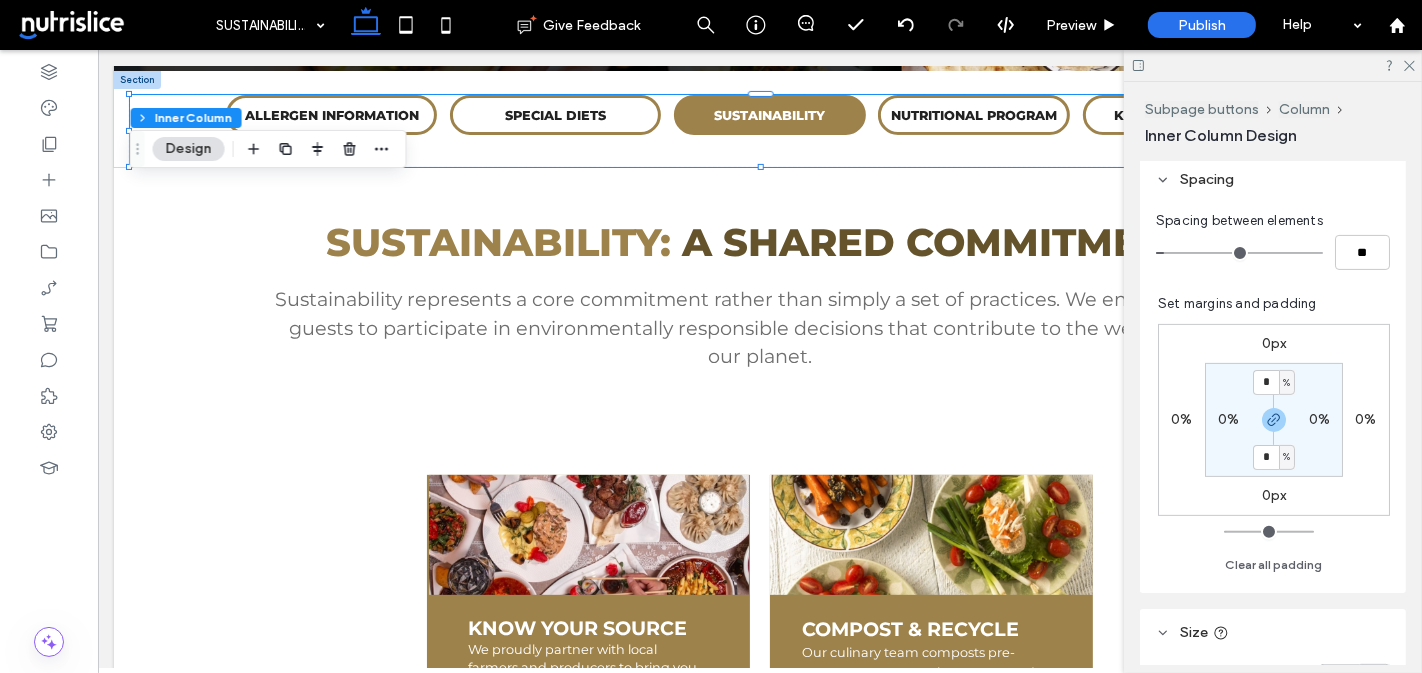 click on "0px" at bounding box center (1274, 343) 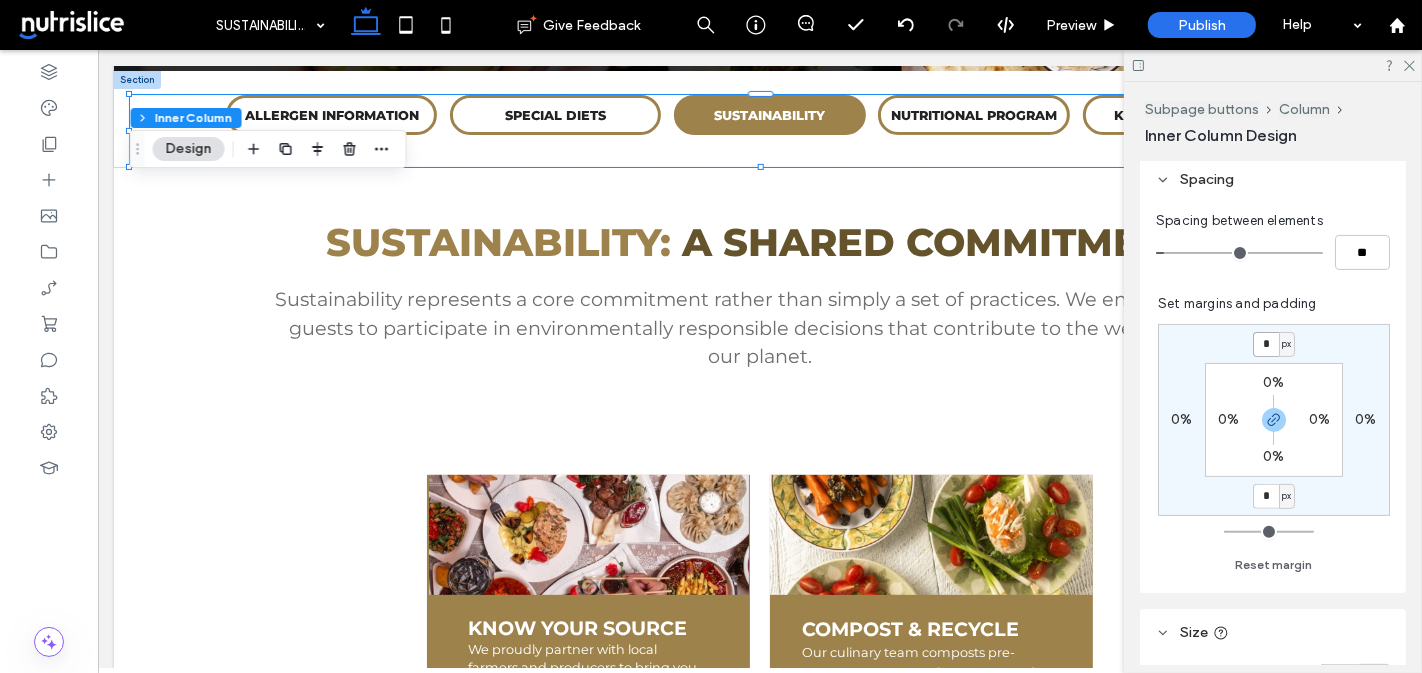 click on "*" at bounding box center [1266, 344] 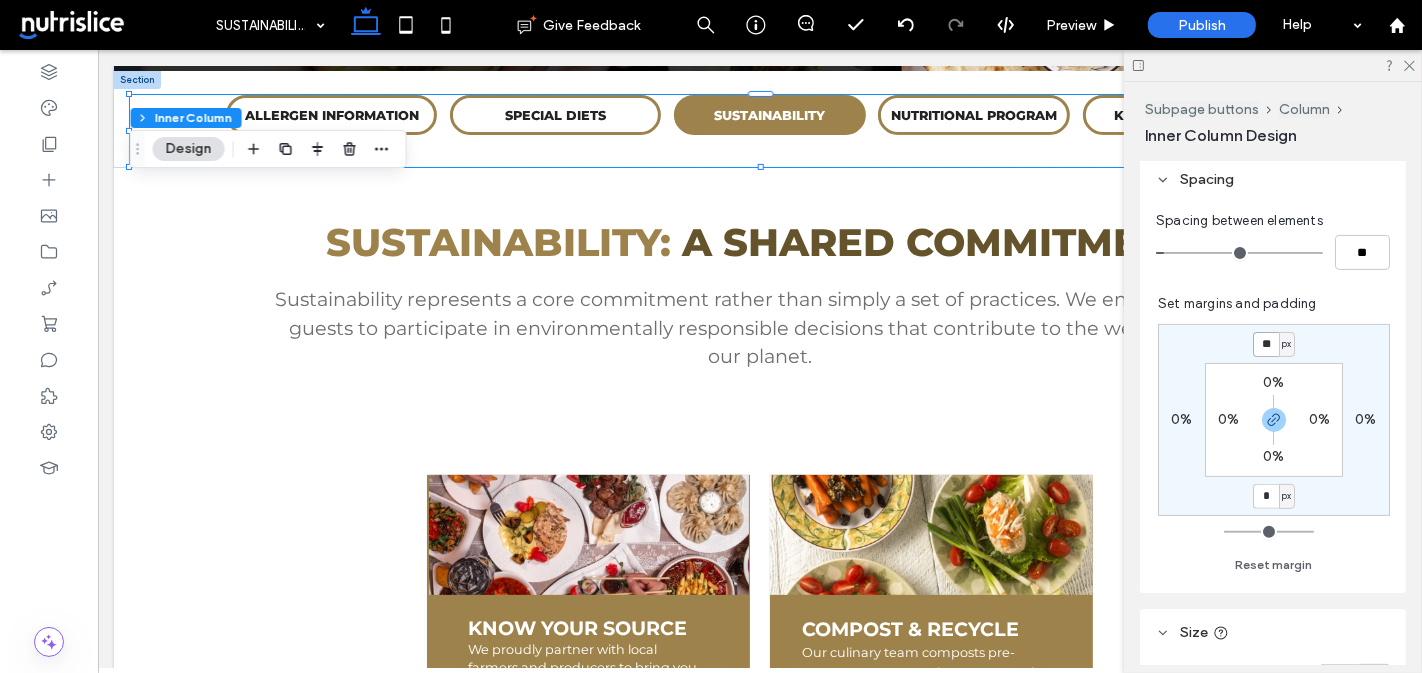 type on "**" 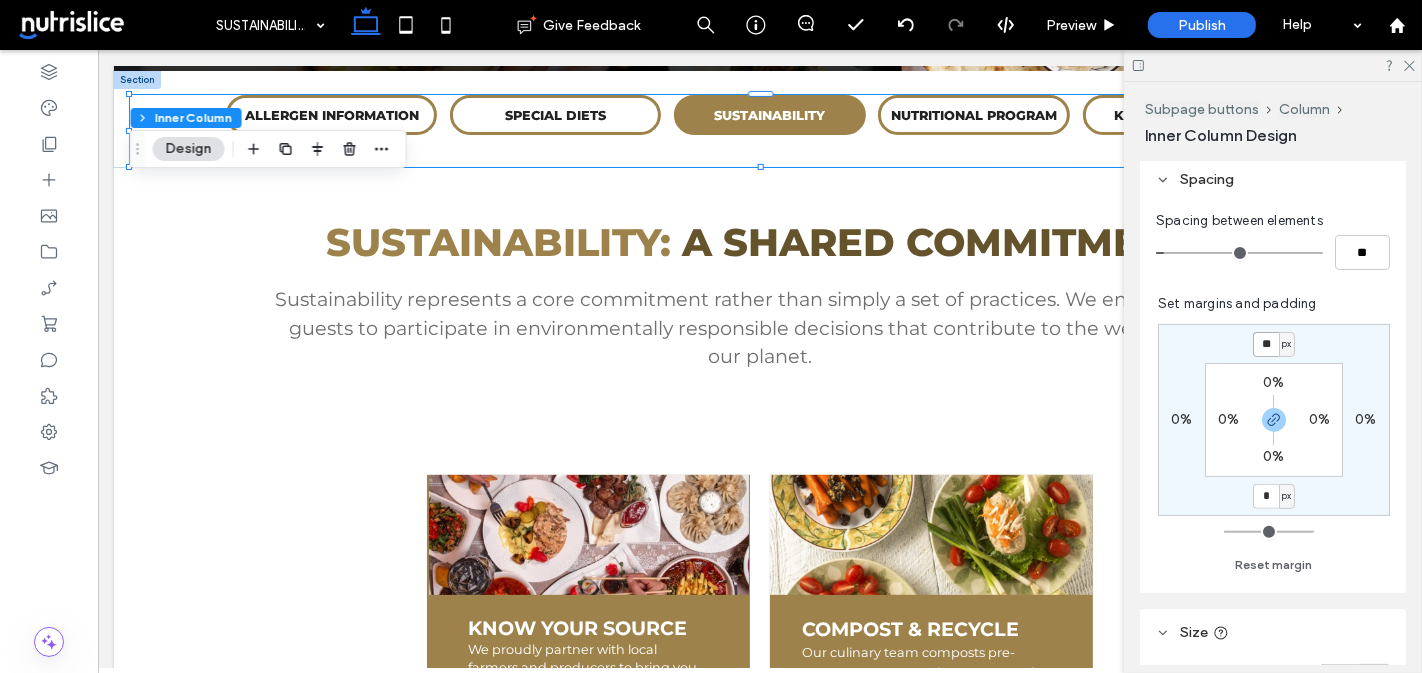 type on "**" 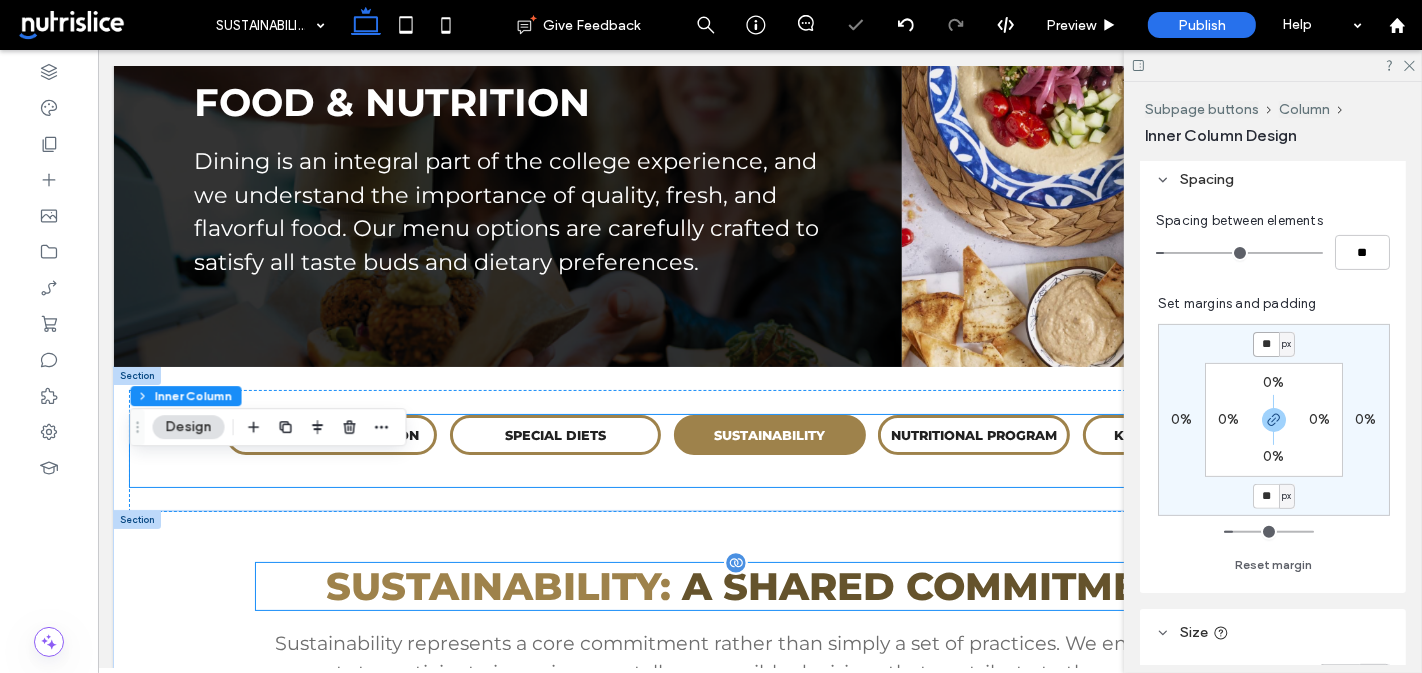 scroll, scrollTop: 108, scrollLeft: 0, axis: vertical 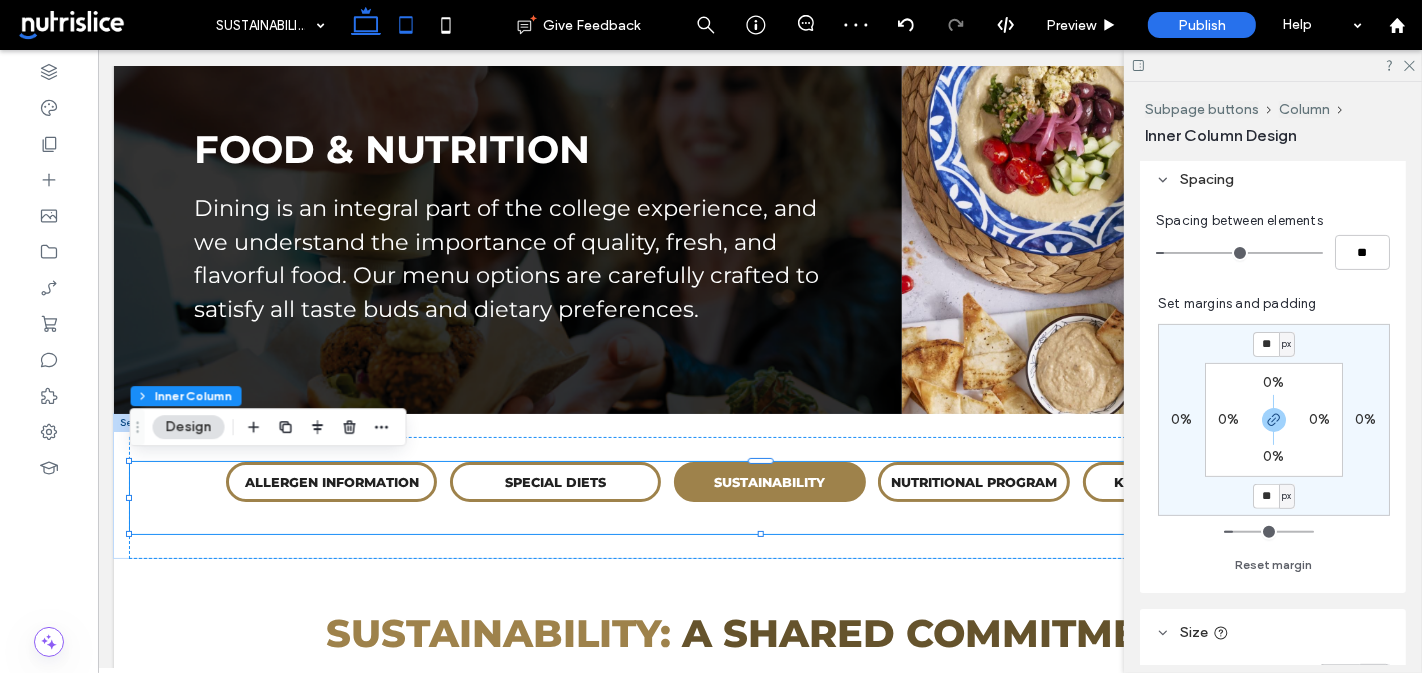 click 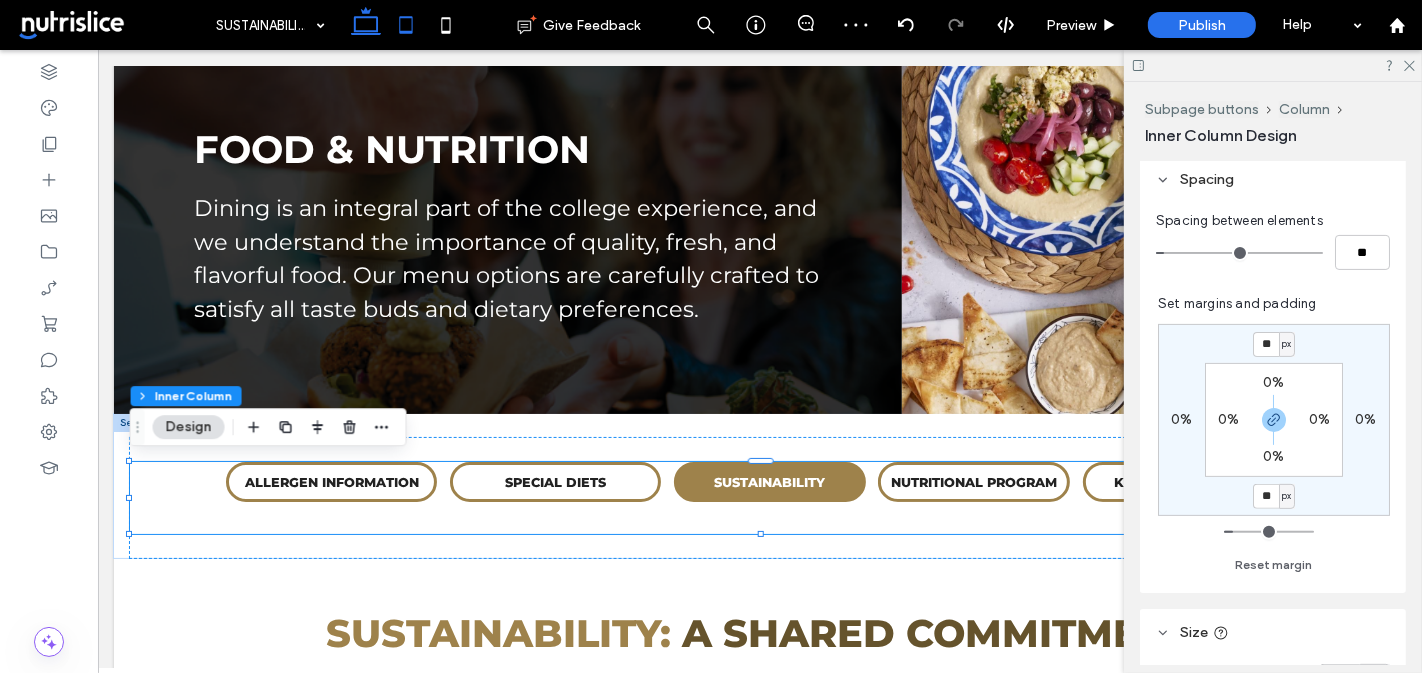 scroll, scrollTop: 288, scrollLeft: 0, axis: vertical 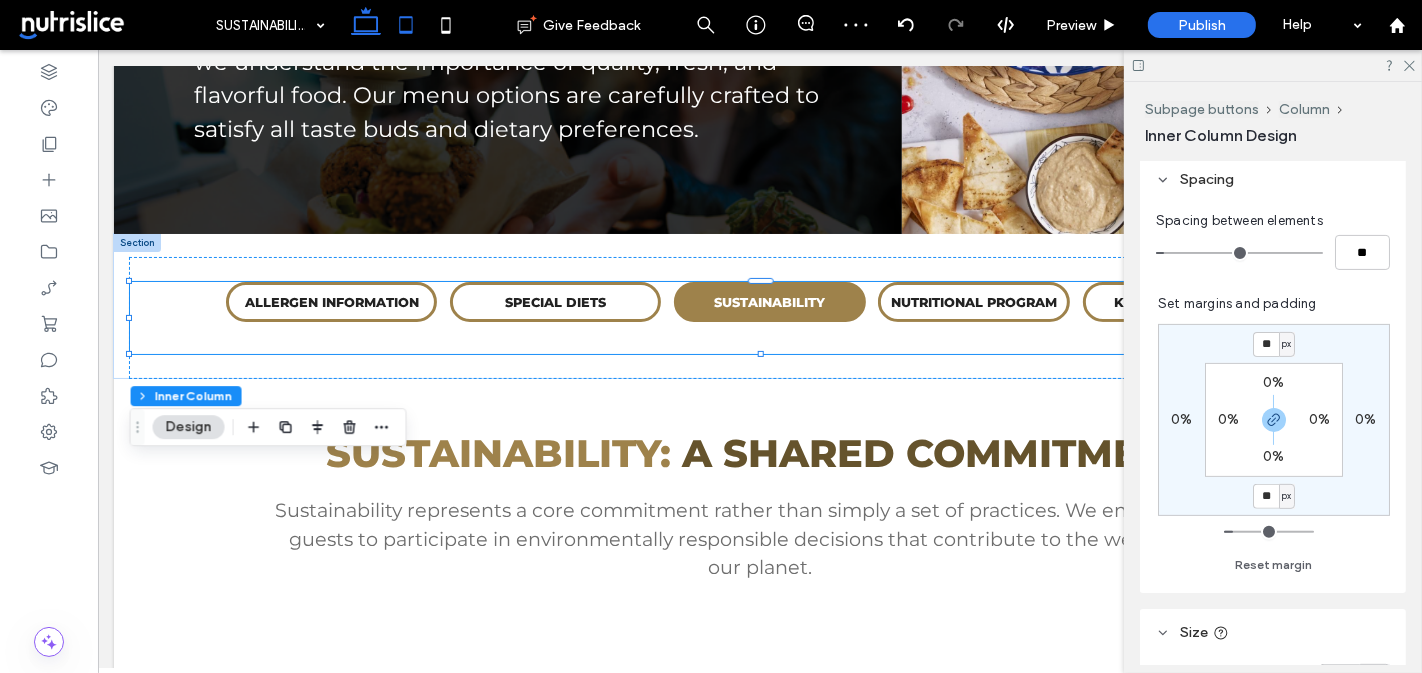type on "**" 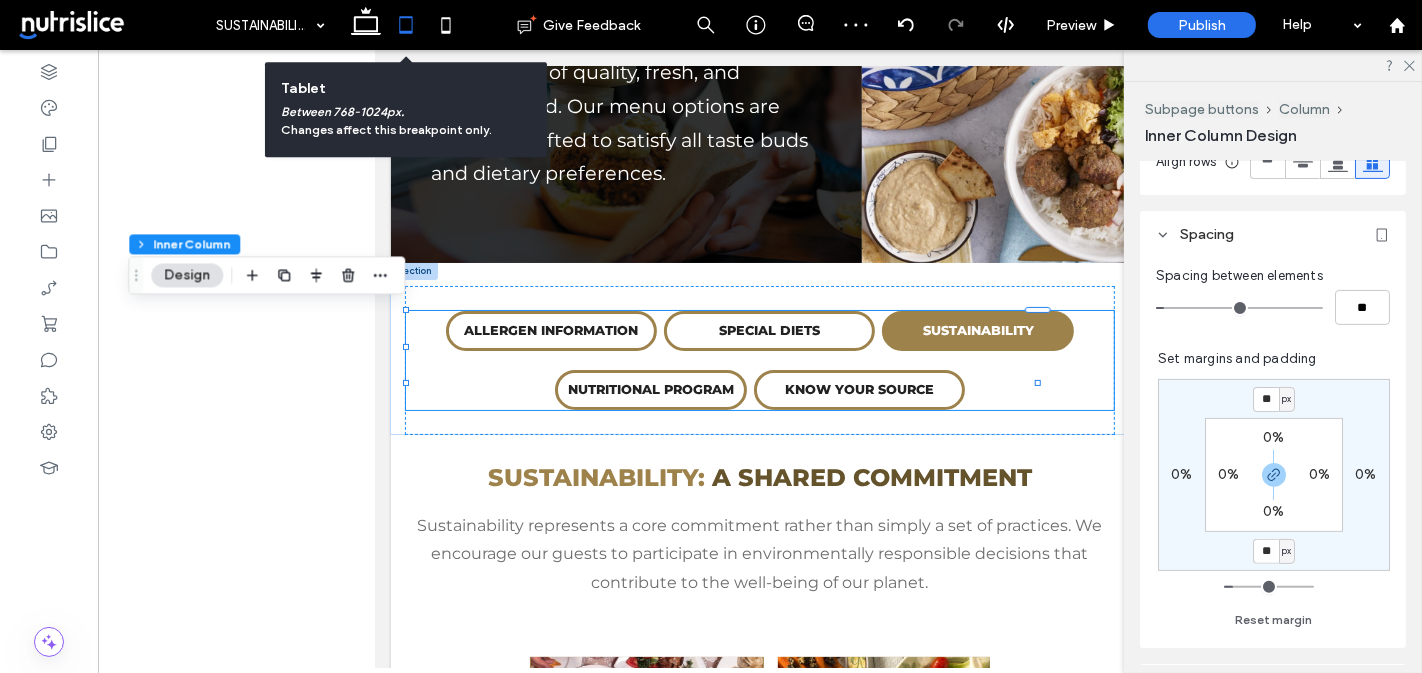 scroll, scrollTop: 579, scrollLeft: 0, axis: vertical 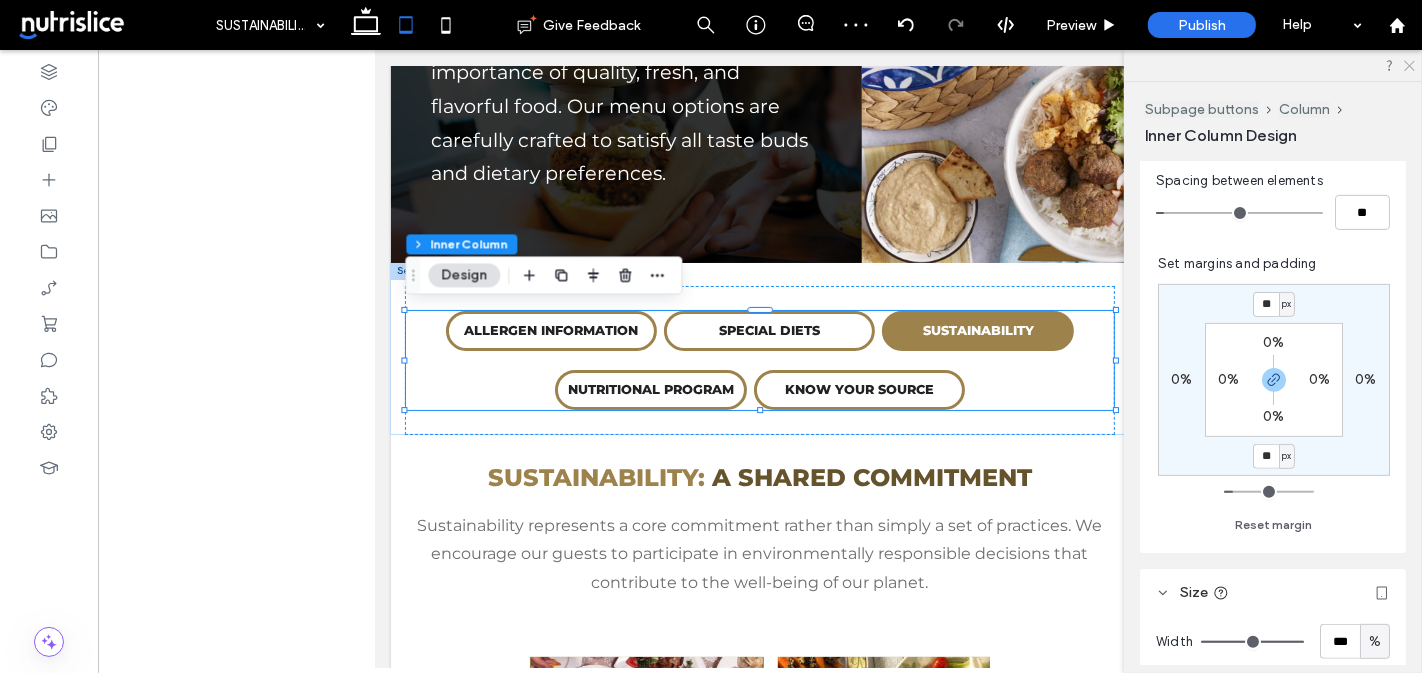click 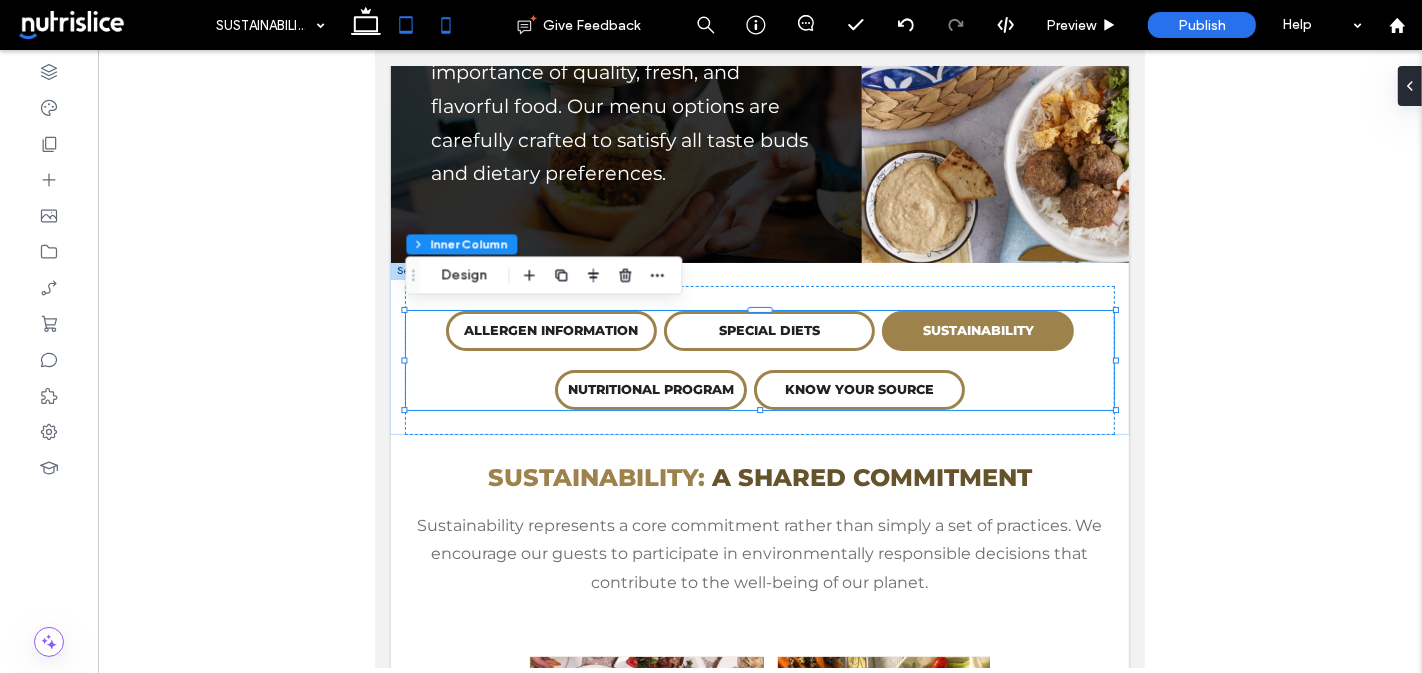 click 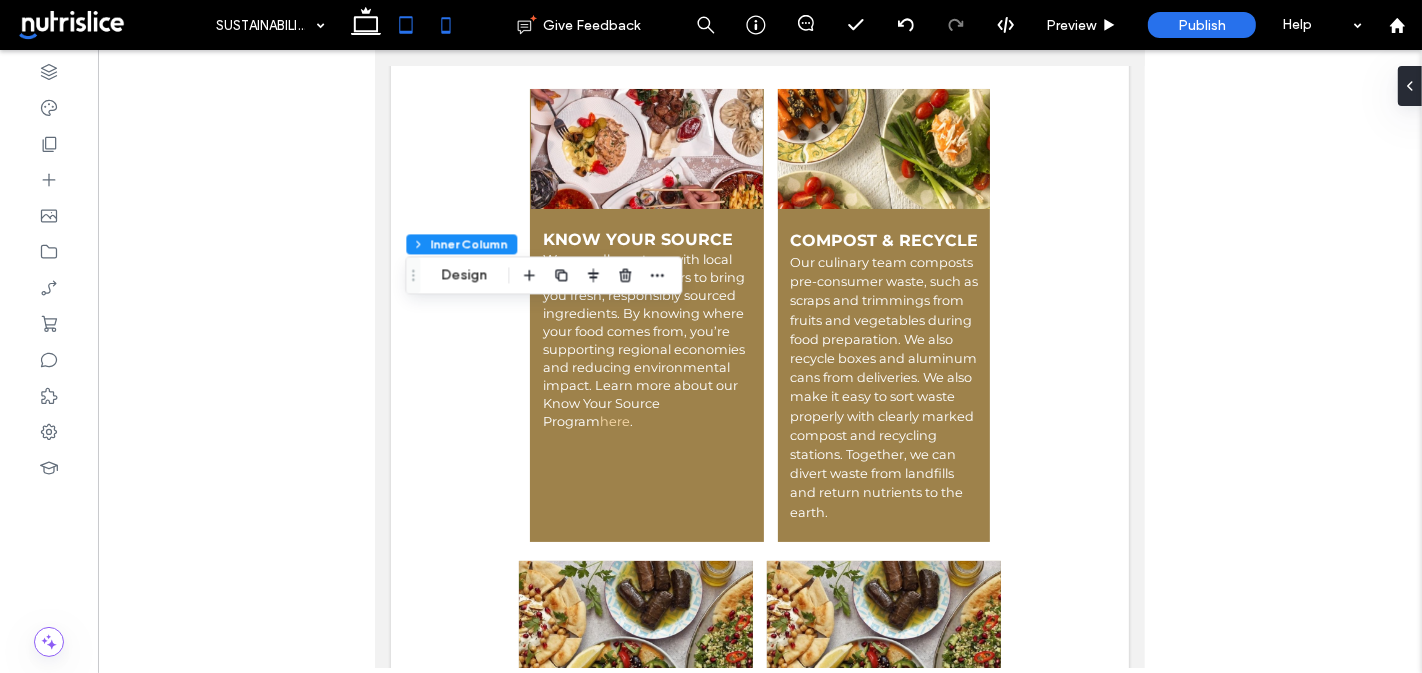 type on "**" 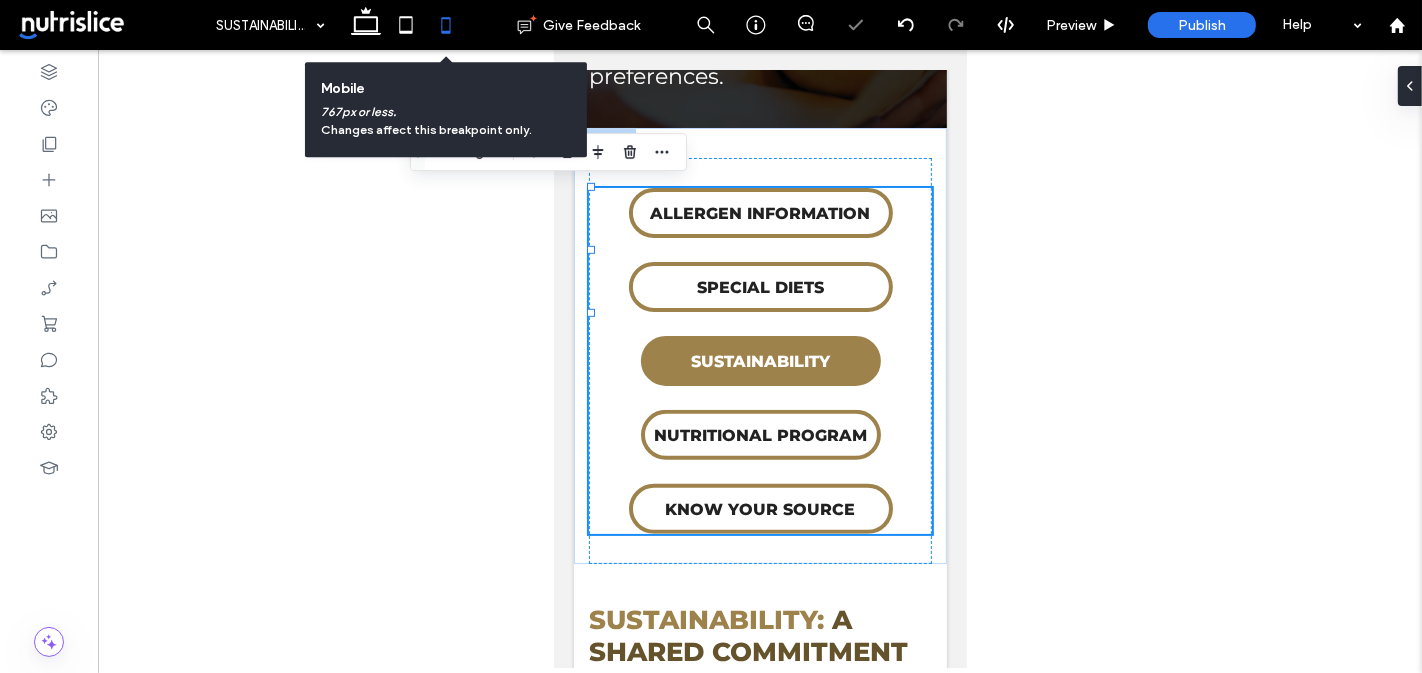 scroll, scrollTop: 401, scrollLeft: 0, axis: vertical 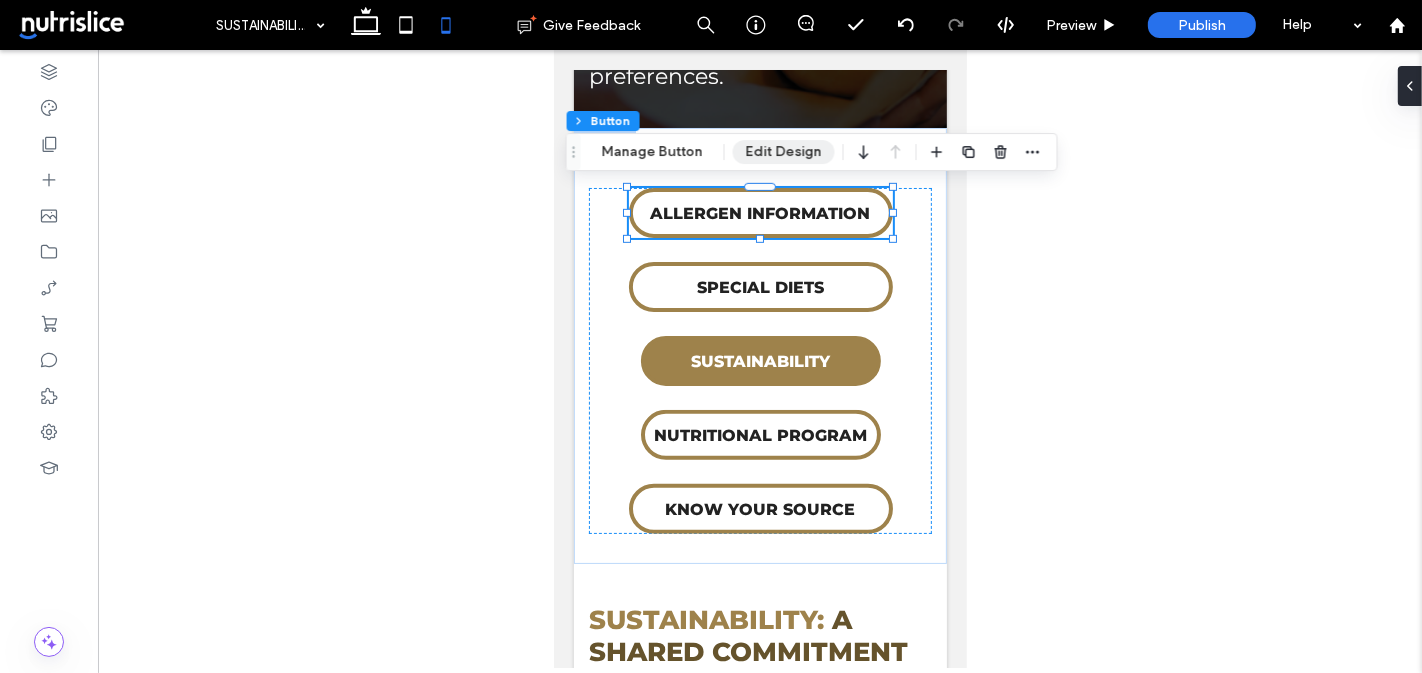 click on "Edit Design" at bounding box center (784, 152) 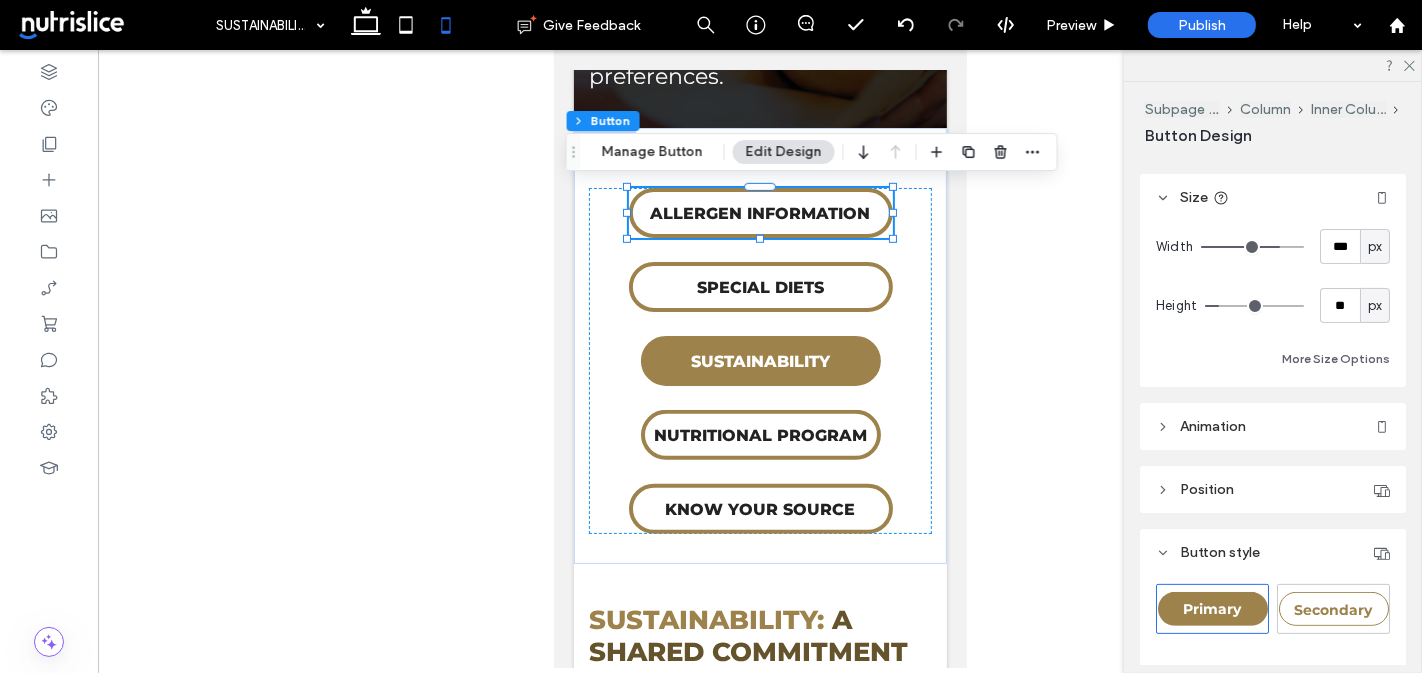 scroll, scrollTop: 417, scrollLeft: 0, axis: vertical 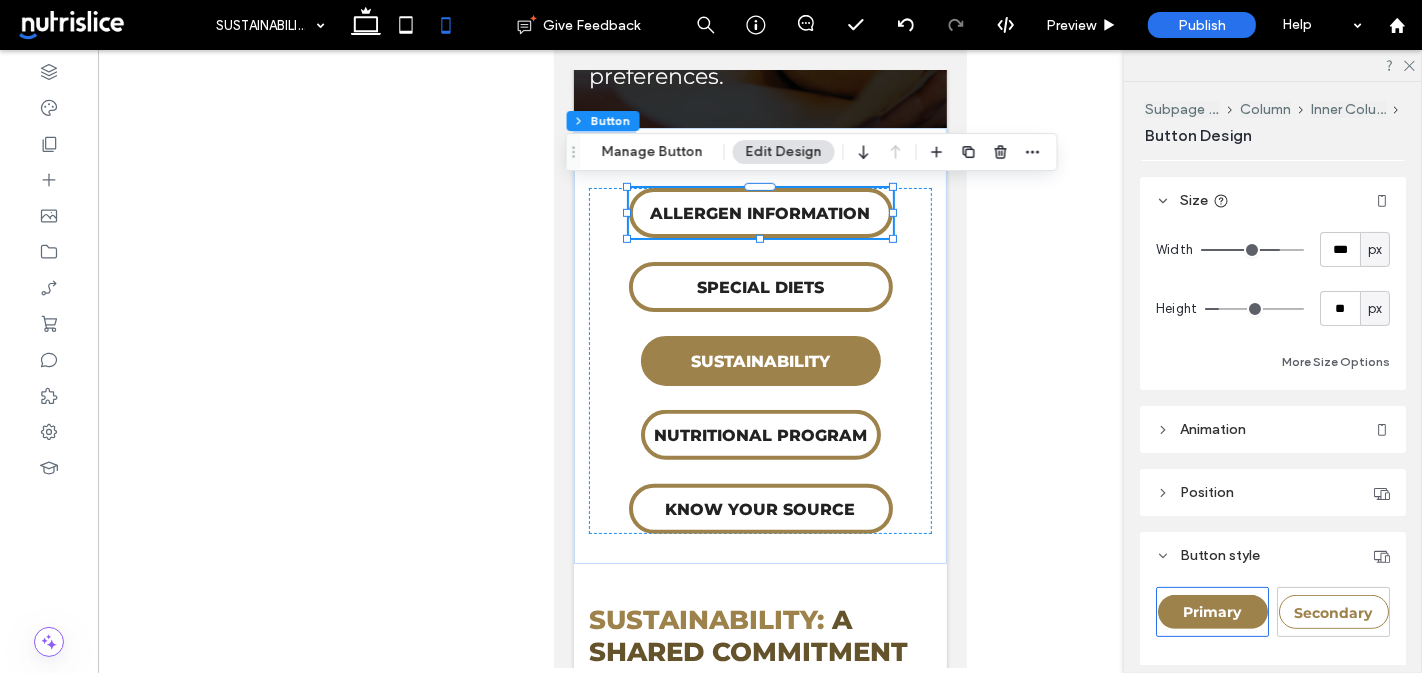 click on "px" at bounding box center (1375, 250) 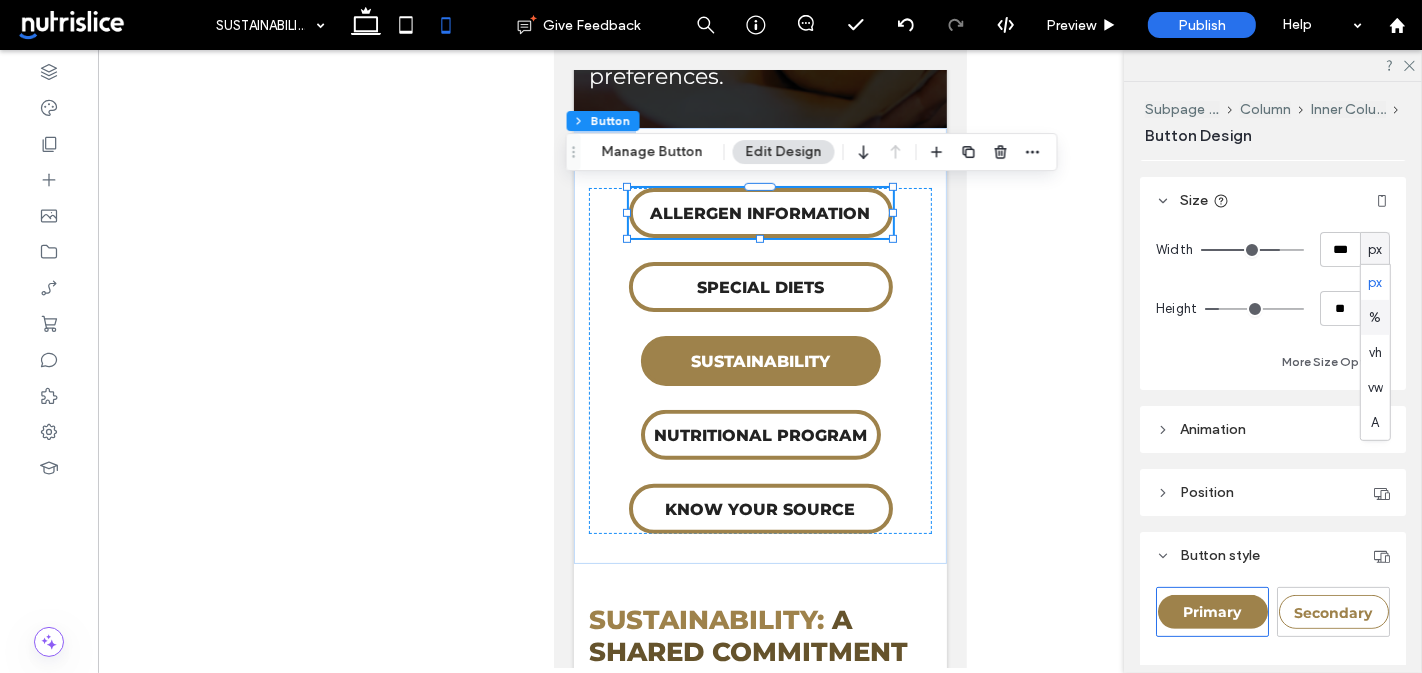 click on "%" at bounding box center (1375, 317) 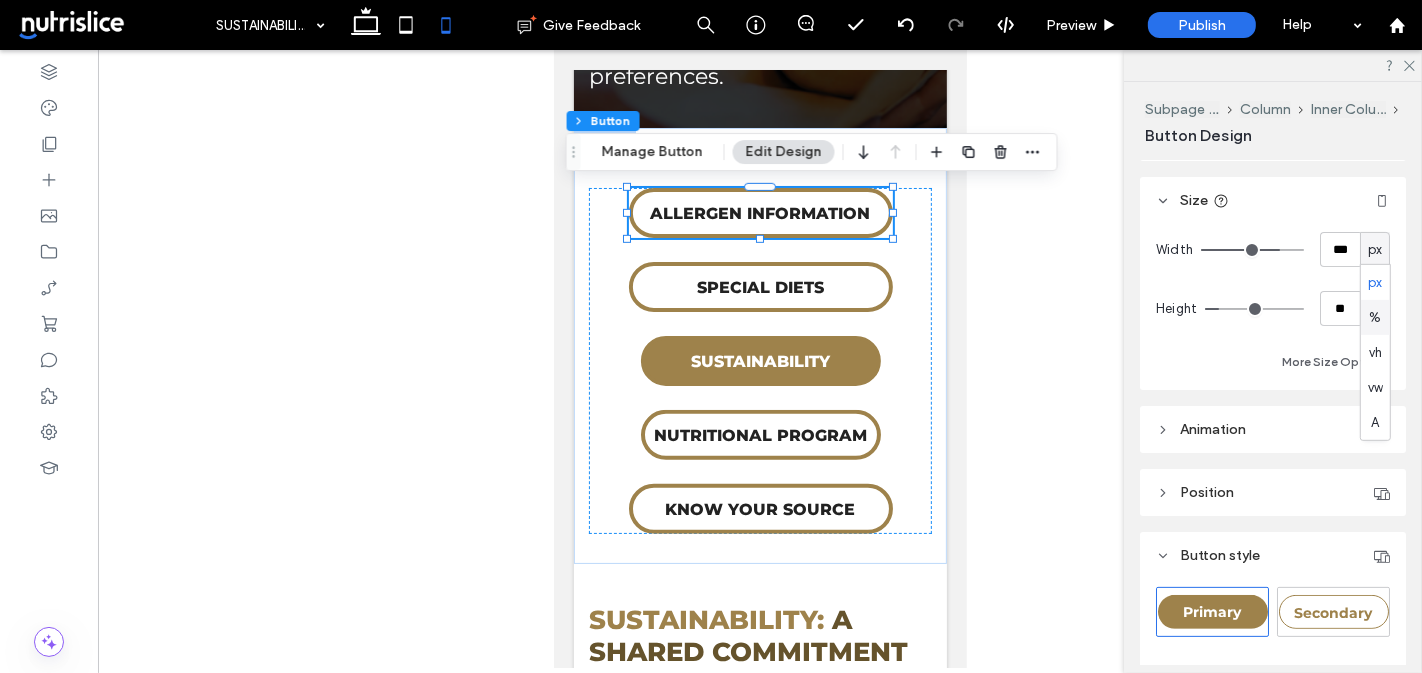 type on "**" 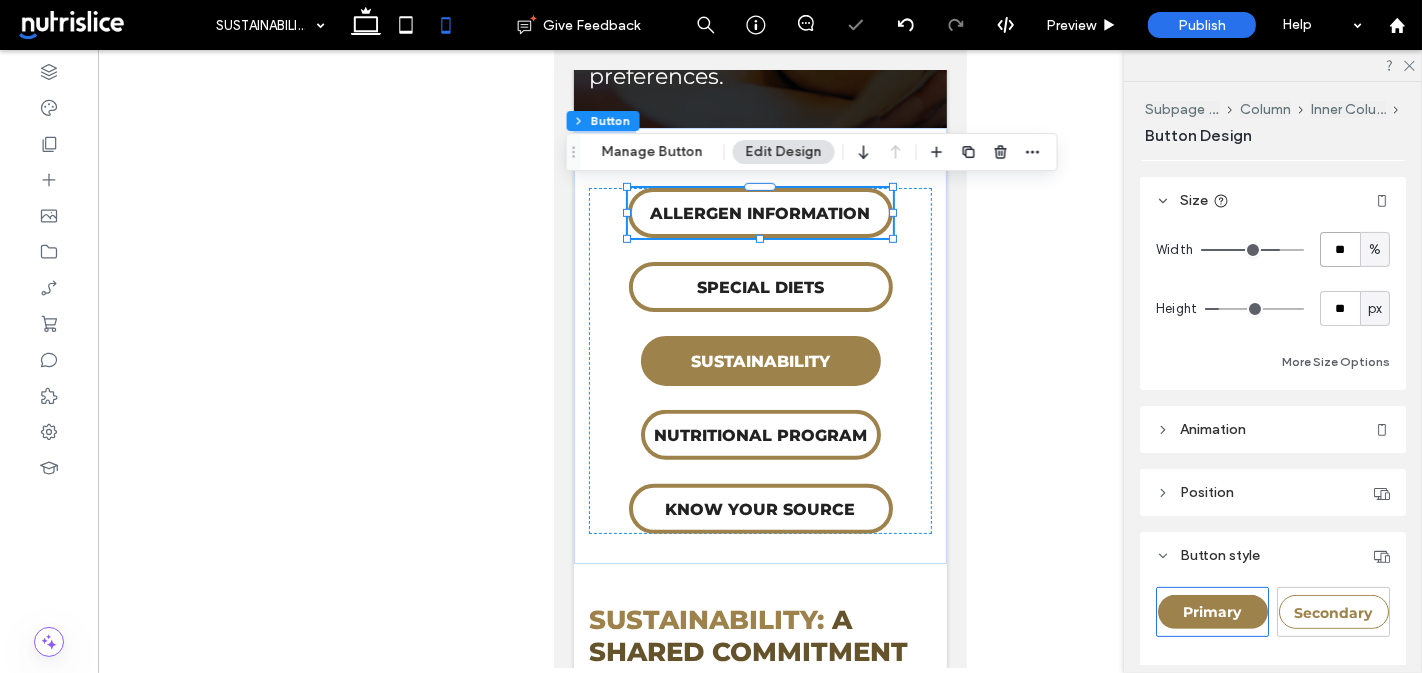 click on "**" at bounding box center [1340, 249] 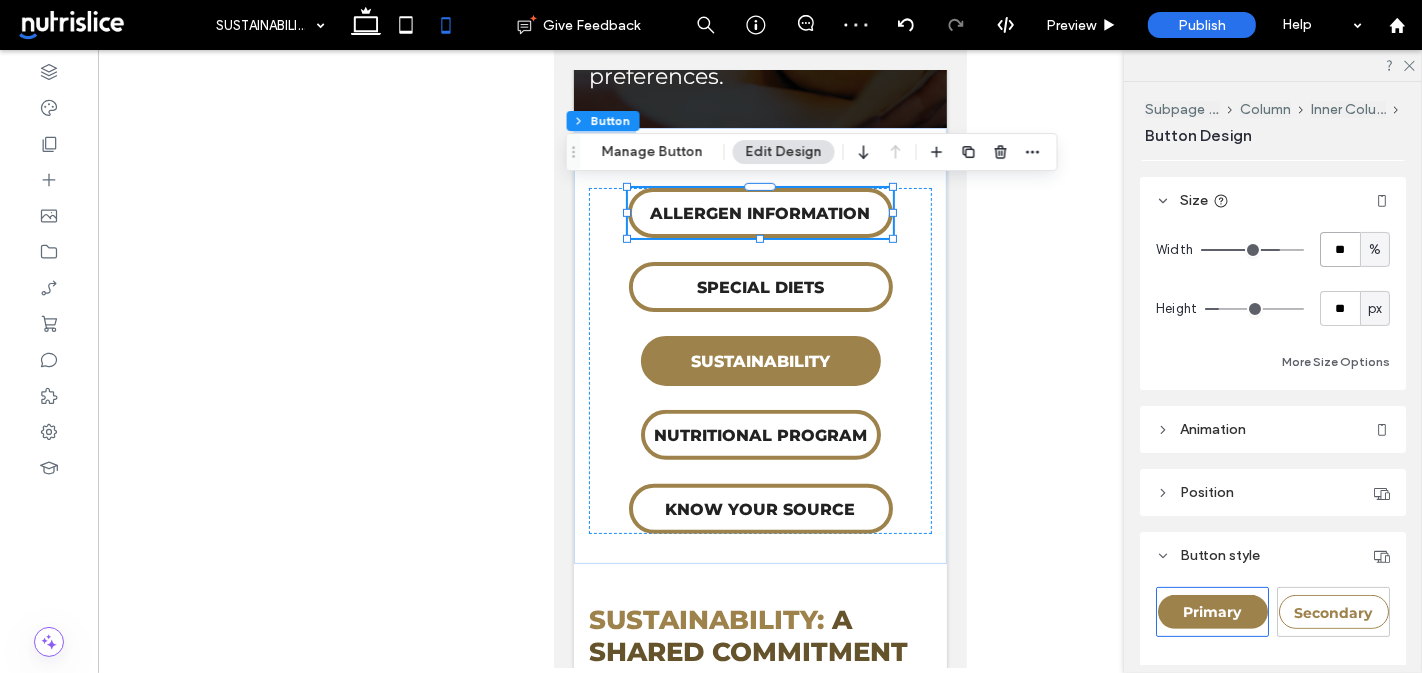 type on "**" 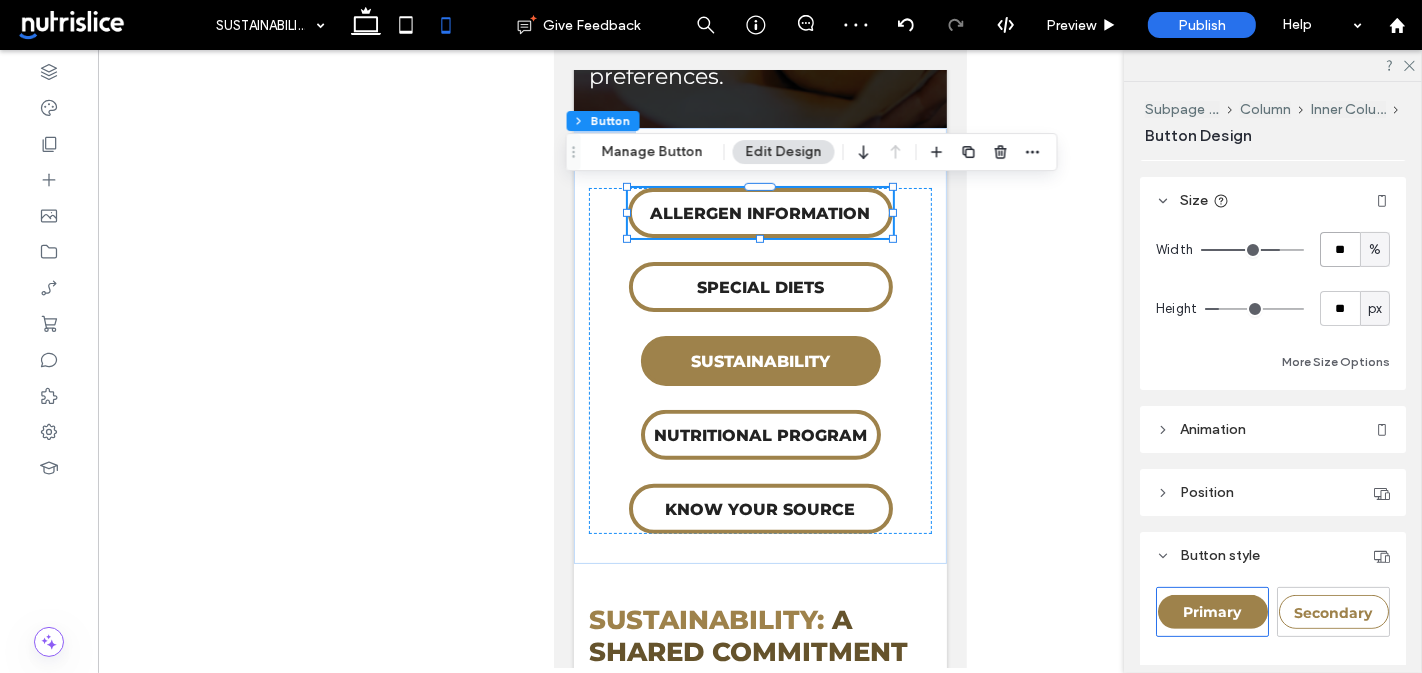 type on "**" 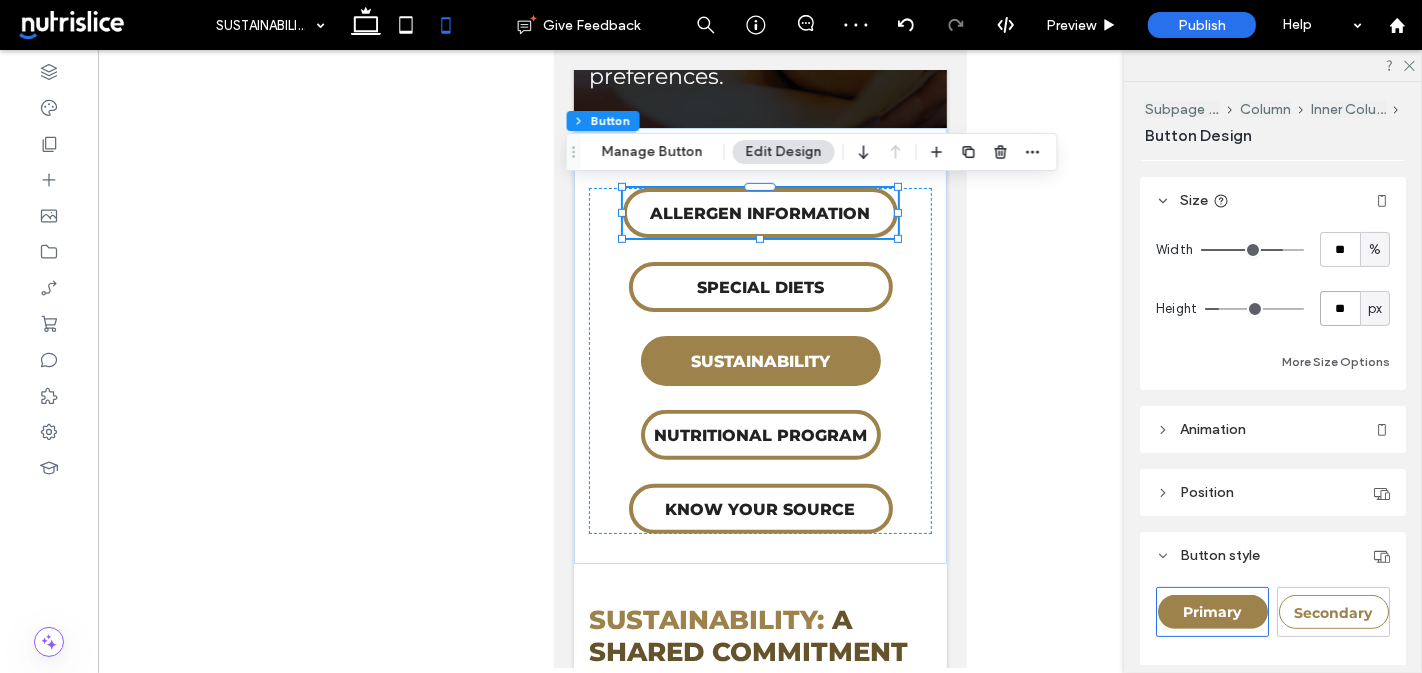click on "**" at bounding box center (1340, 308) 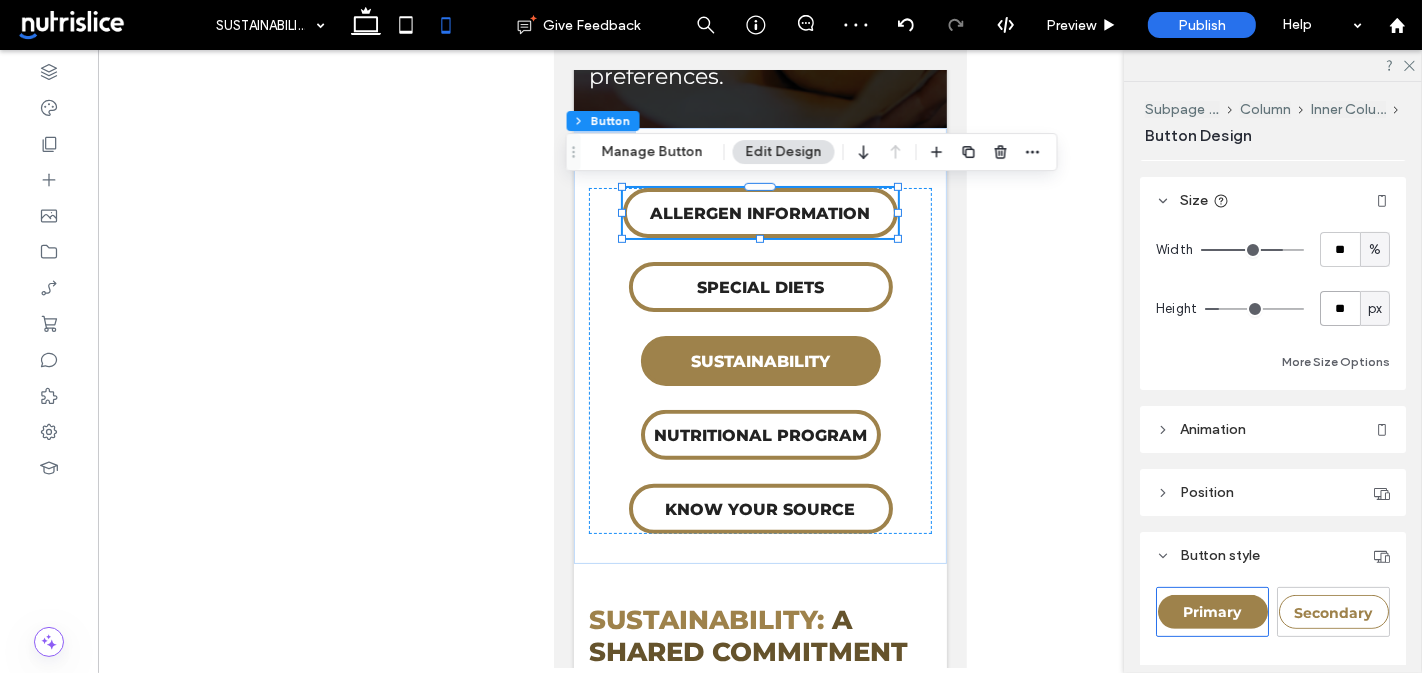 type on "**" 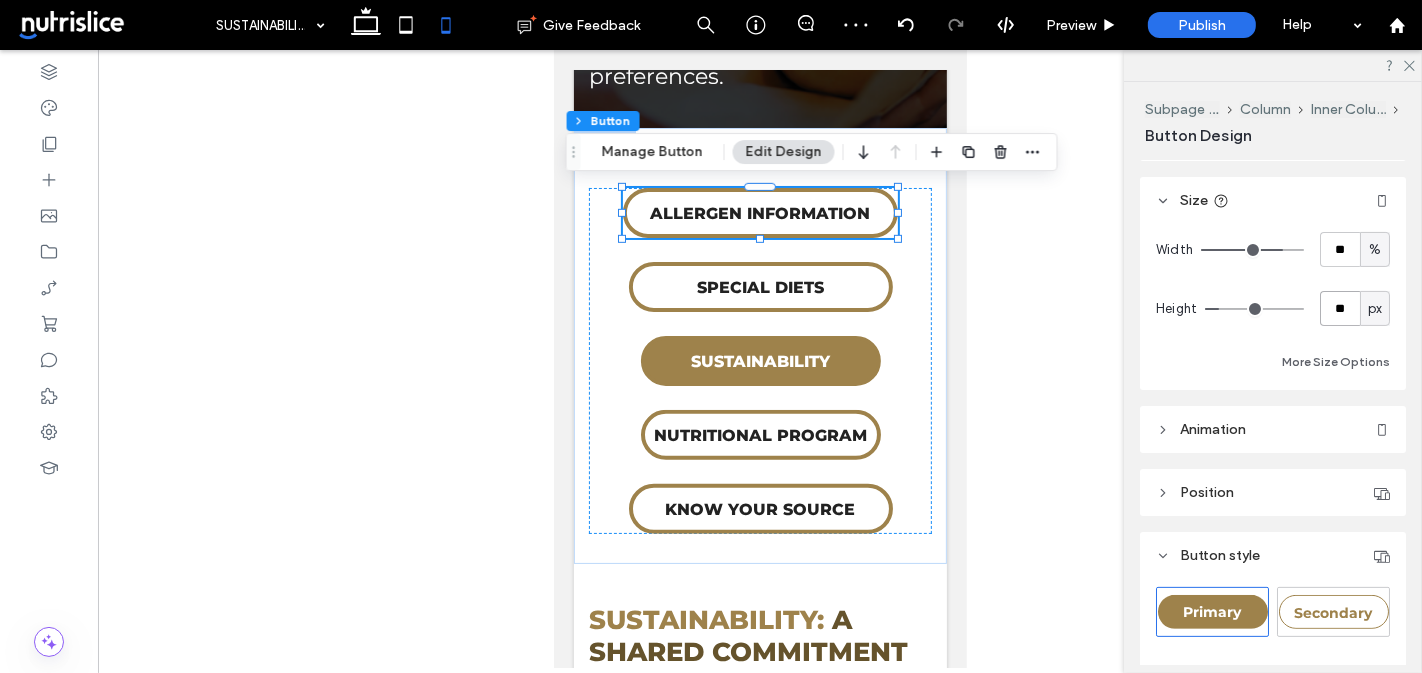 type on "**" 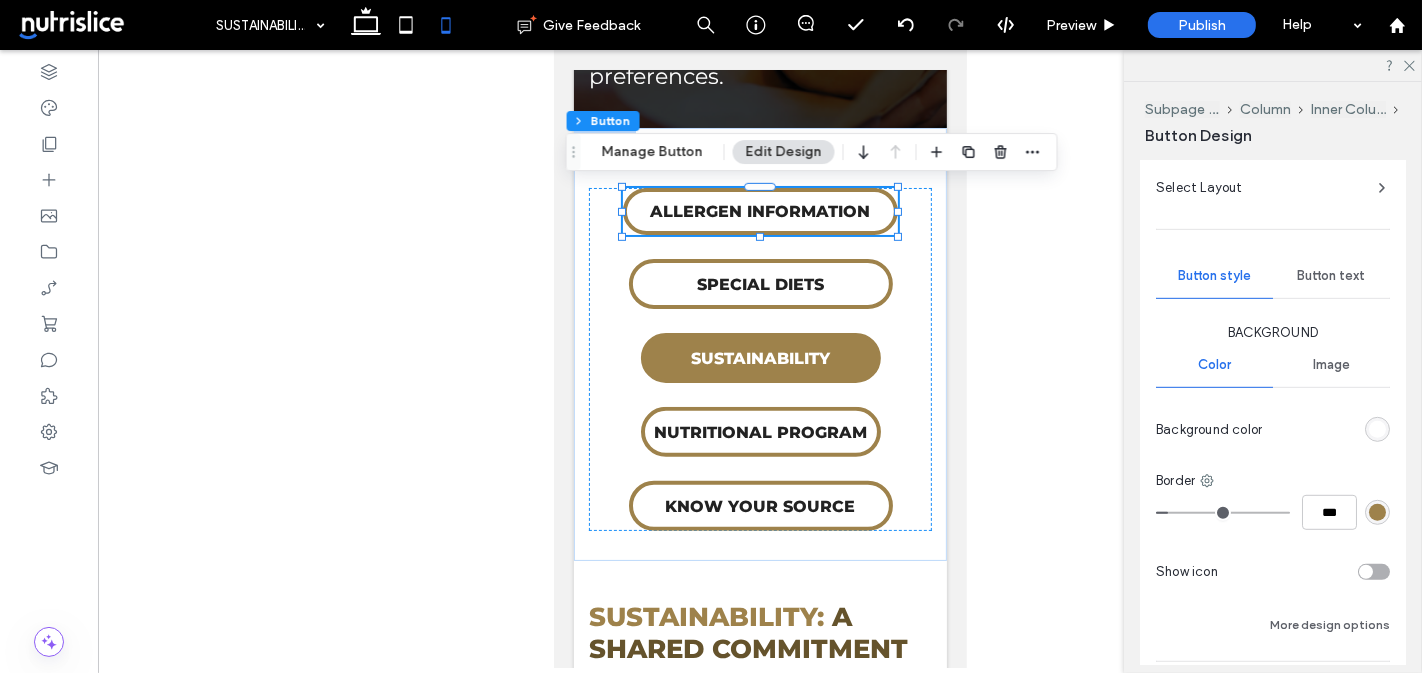 scroll, scrollTop: 960, scrollLeft: 0, axis: vertical 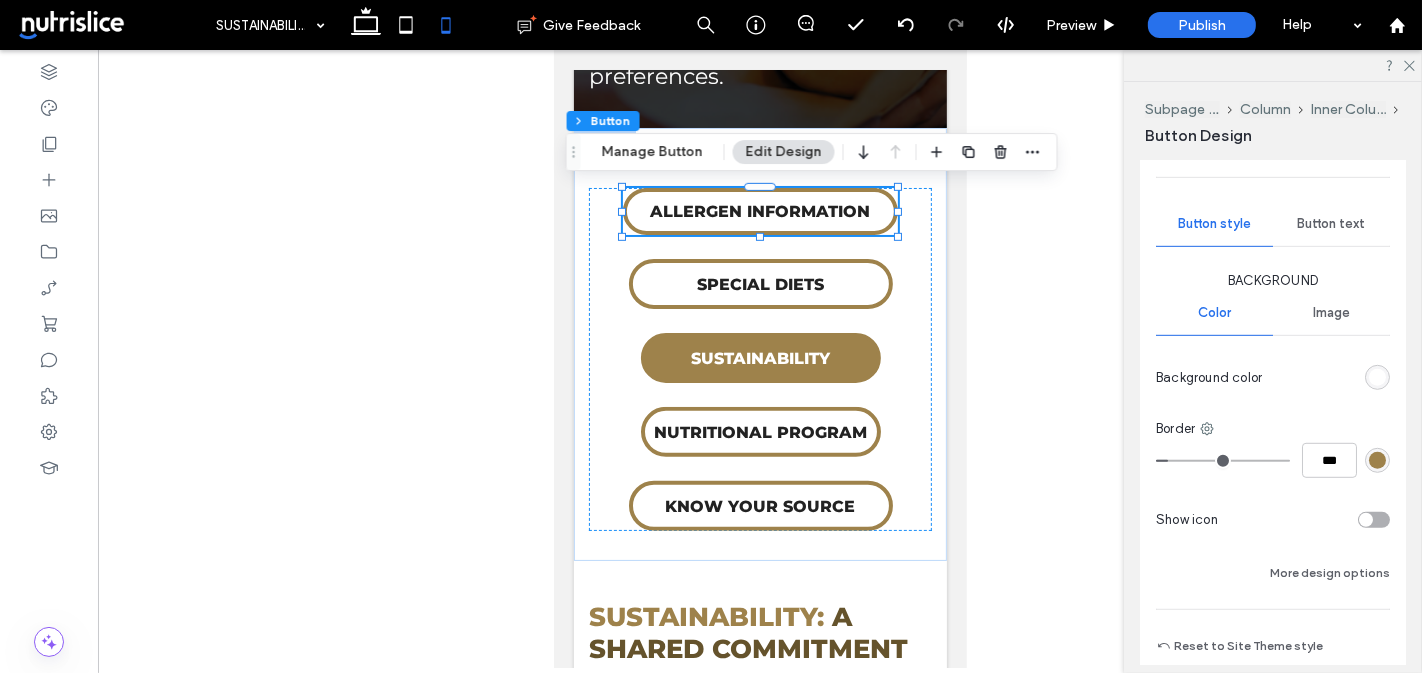 click on "Button text" at bounding box center (1332, 224) 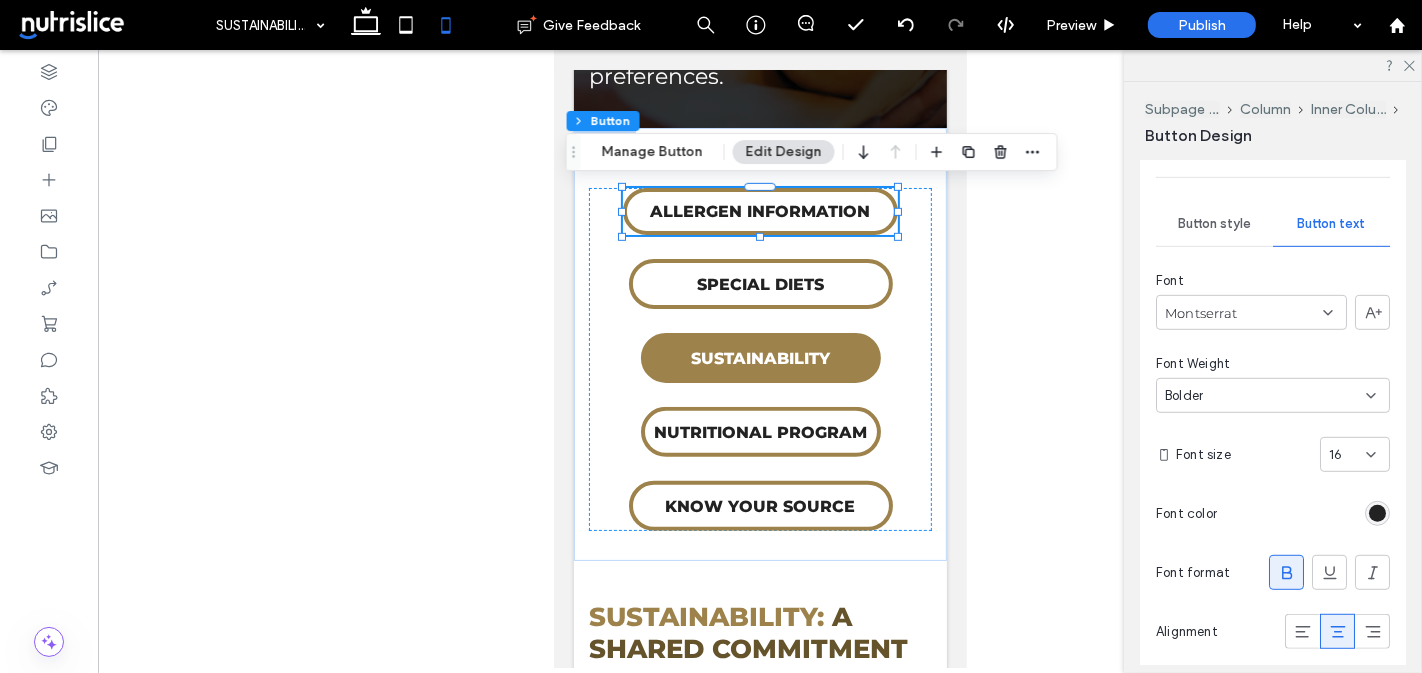 click 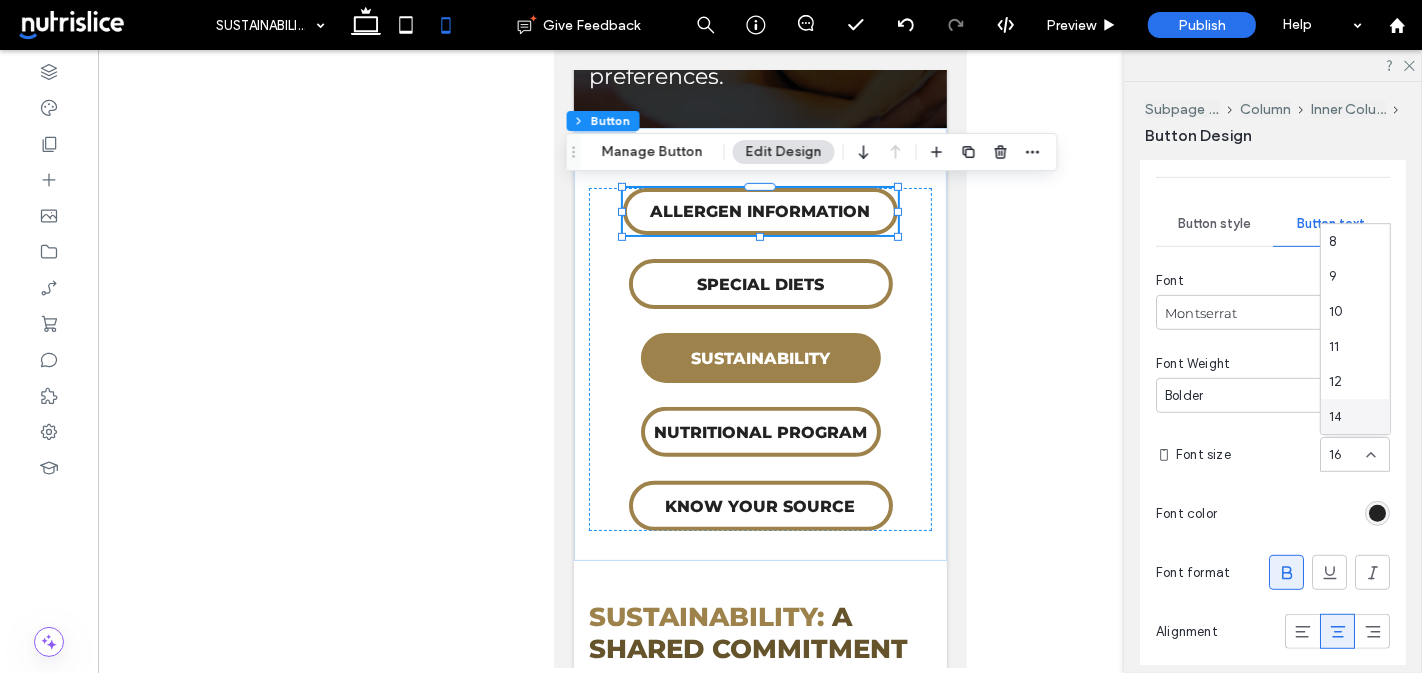 click on "14" at bounding box center [1355, 416] 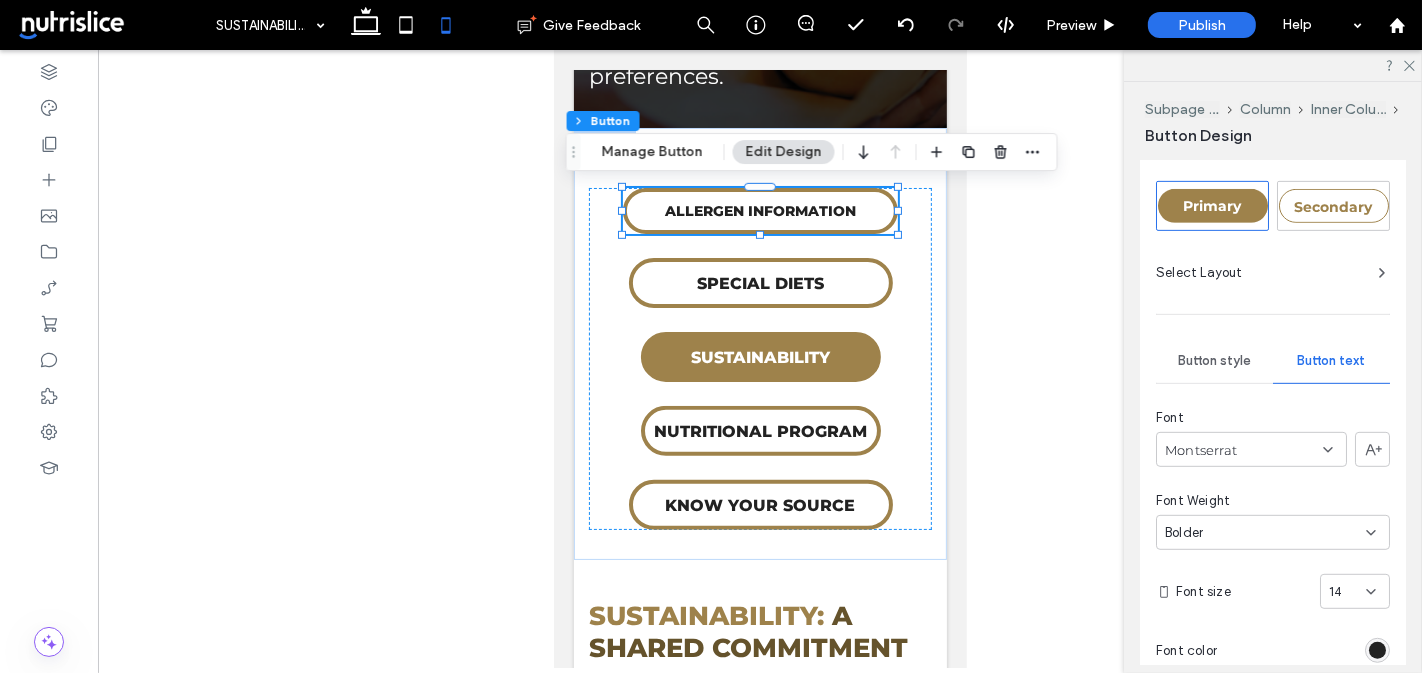 scroll, scrollTop: 826, scrollLeft: 0, axis: vertical 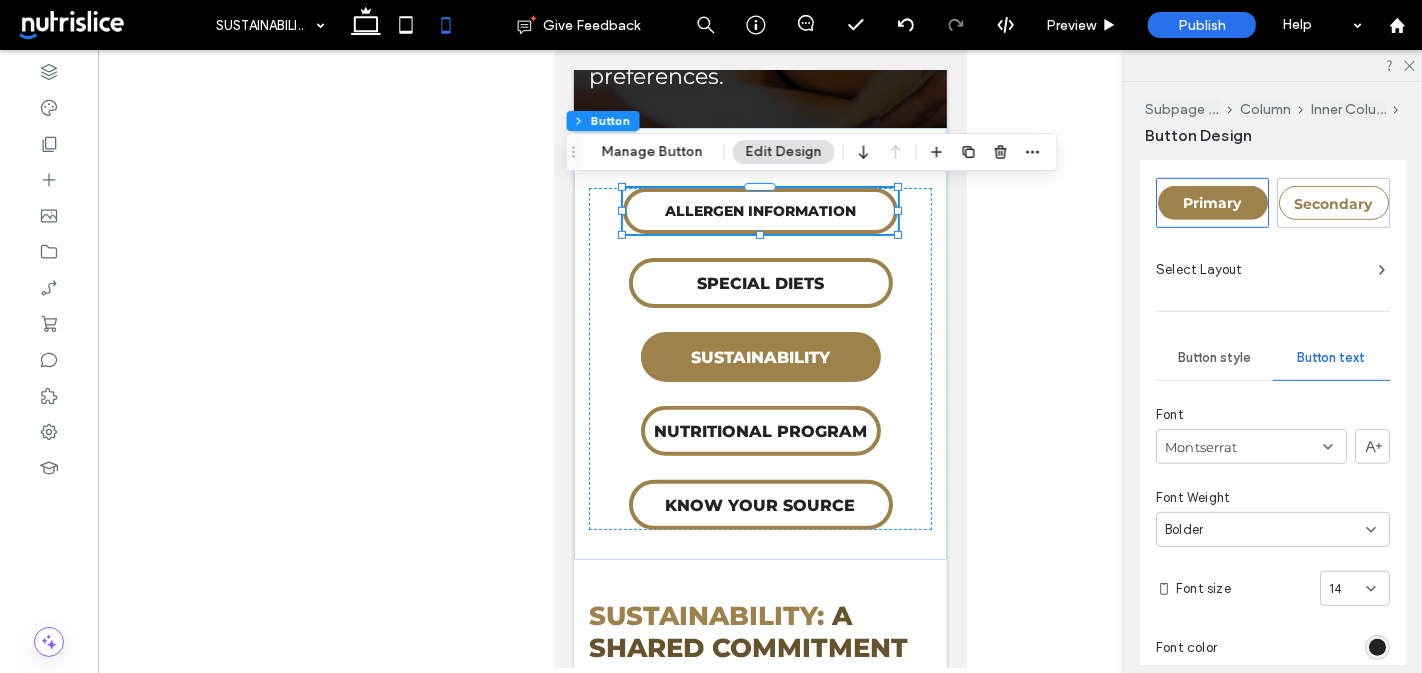 click on "Button style" at bounding box center [1214, 358] 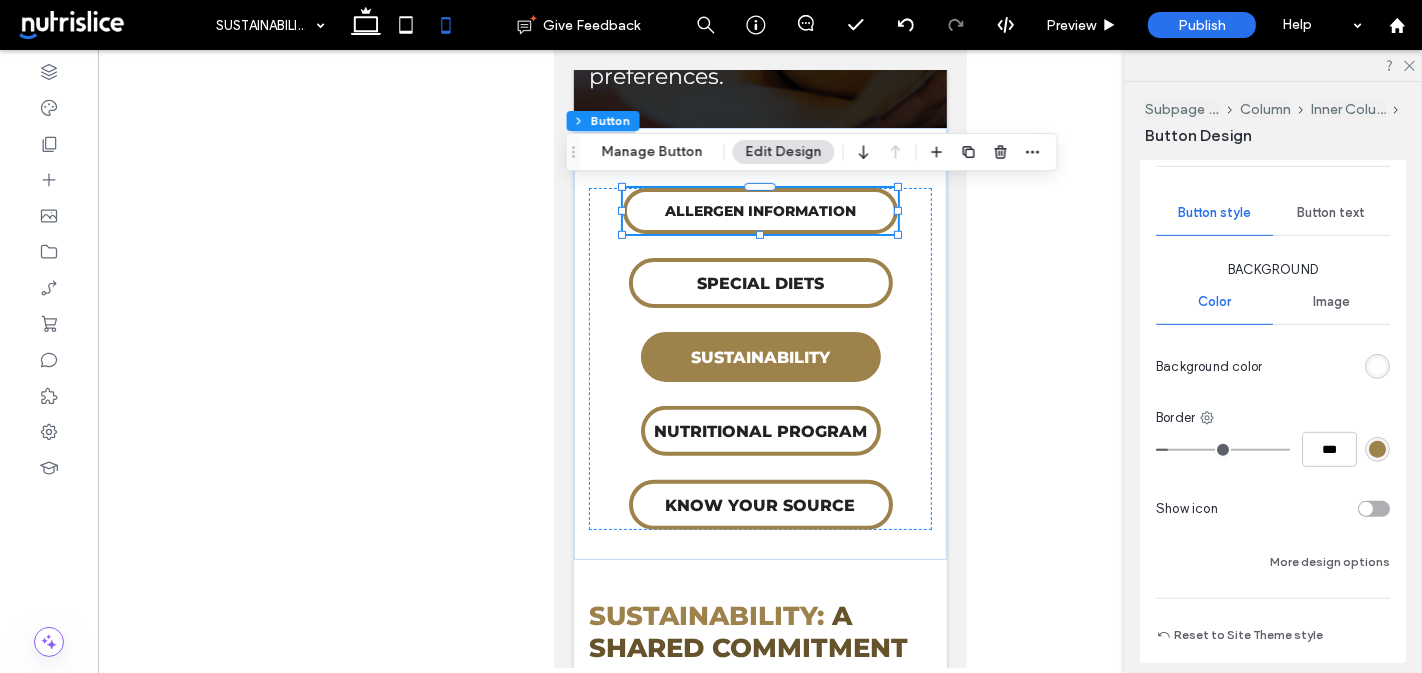 scroll, scrollTop: 1015, scrollLeft: 0, axis: vertical 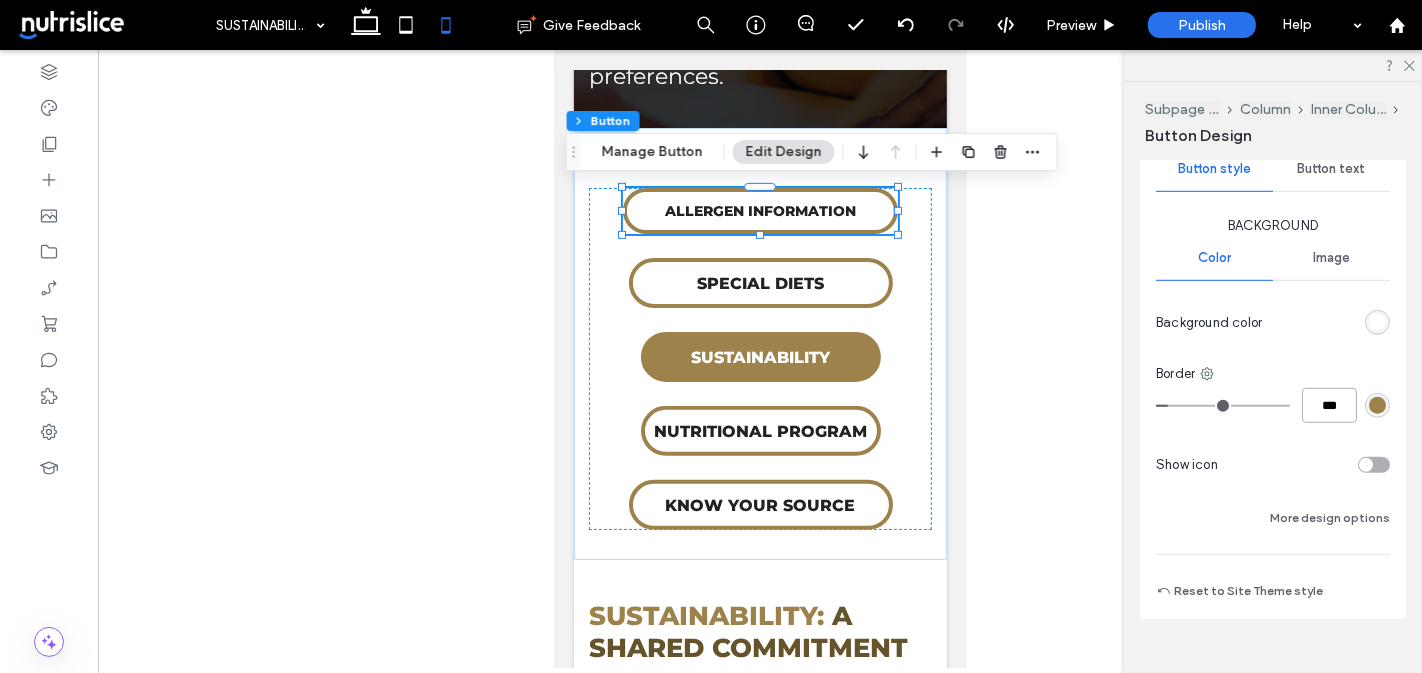click on "***" at bounding box center [1329, 405] 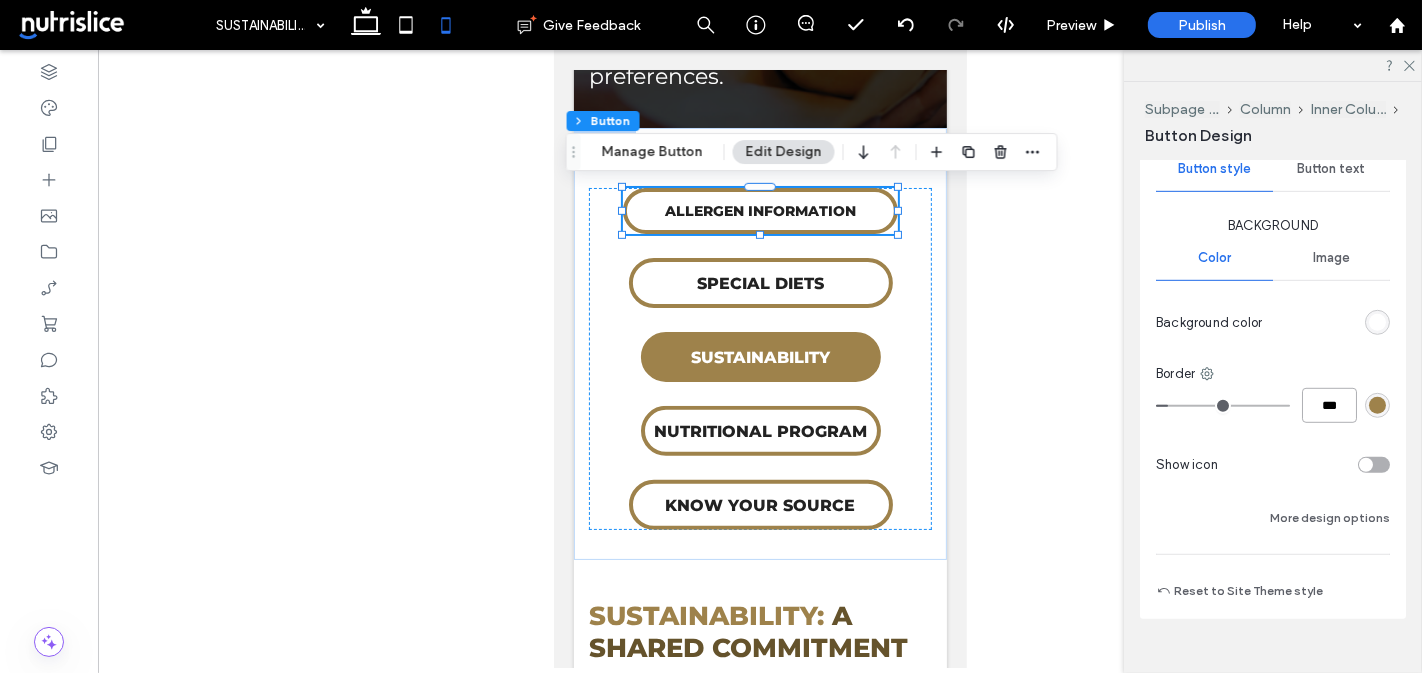 type on "***" 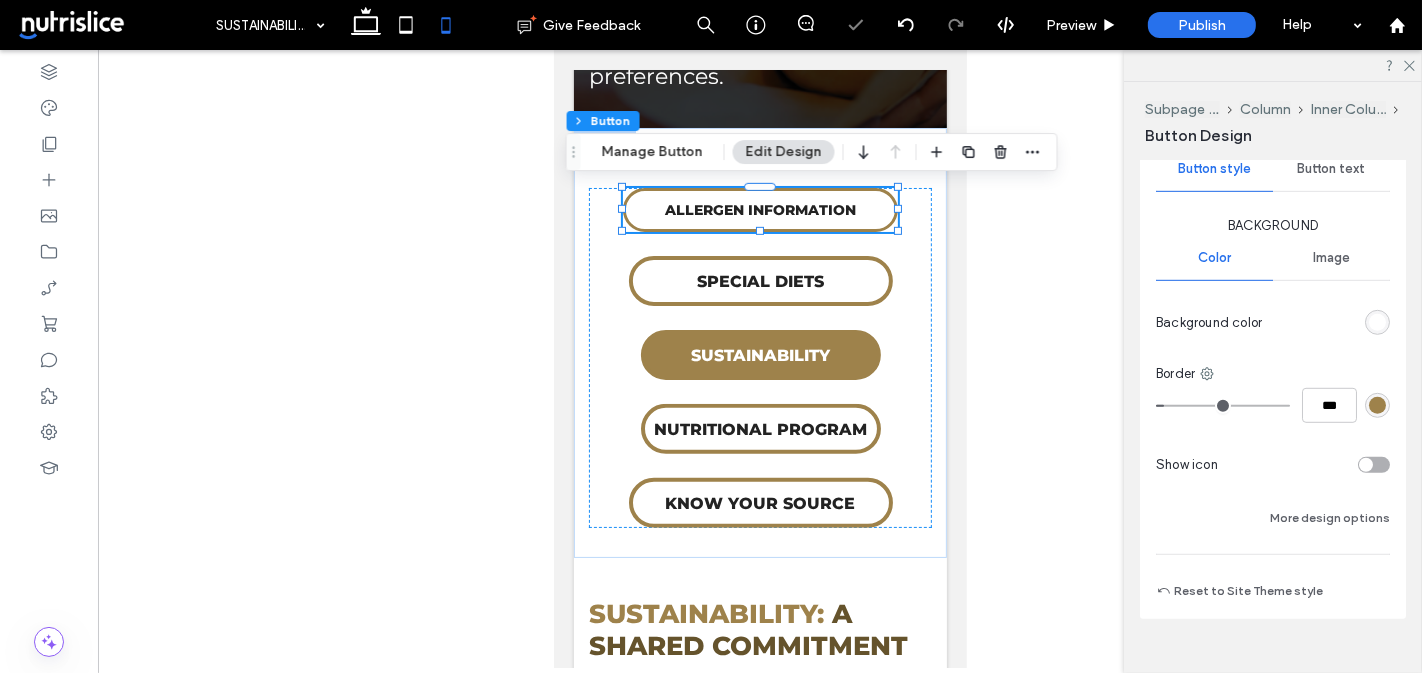 click on "Background Color Image Background color Border *** Show icon More design options" at bounding box center [1273, 373] 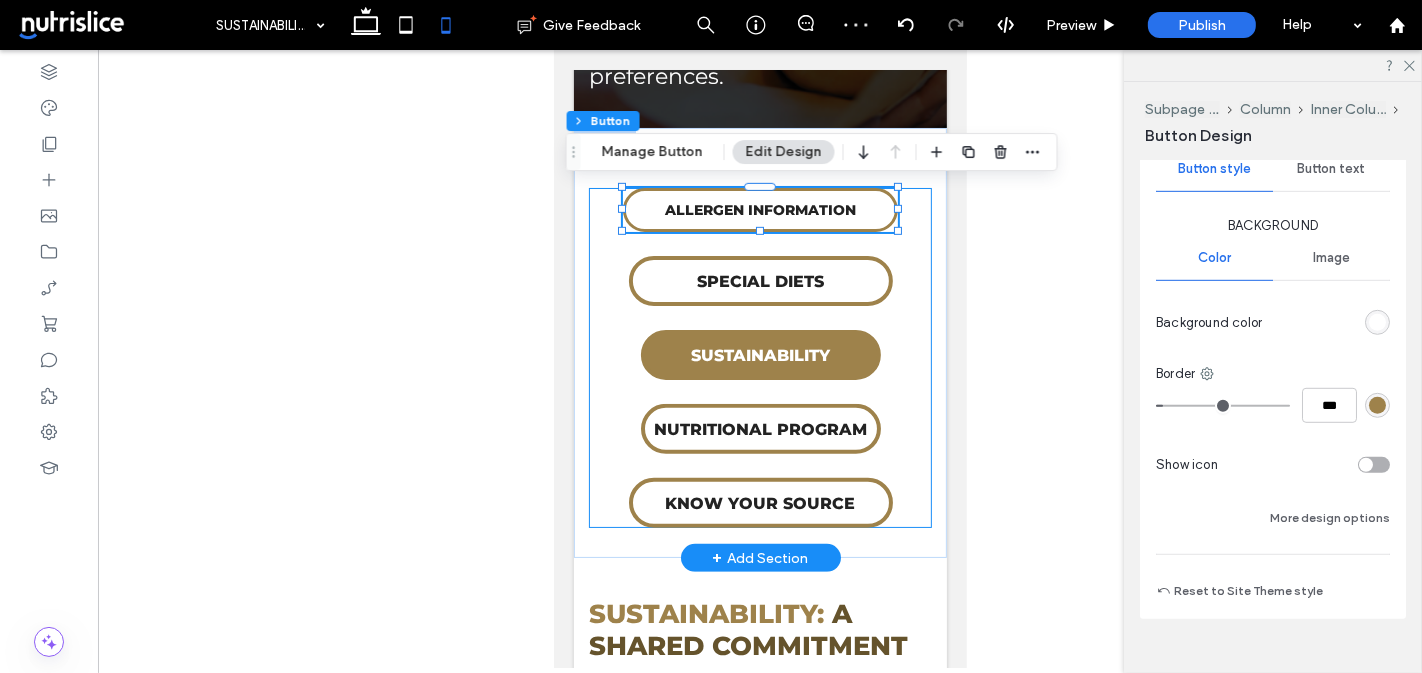 click on "ALLERGEN INFORMATION
SPECIAL DIETS
CULTURAL OFFERINGS
SUSTAINABILITY
NUTRITIONAL PROGRAM
KNOW YOUR SOURCE" at bounding box center (759, 358) 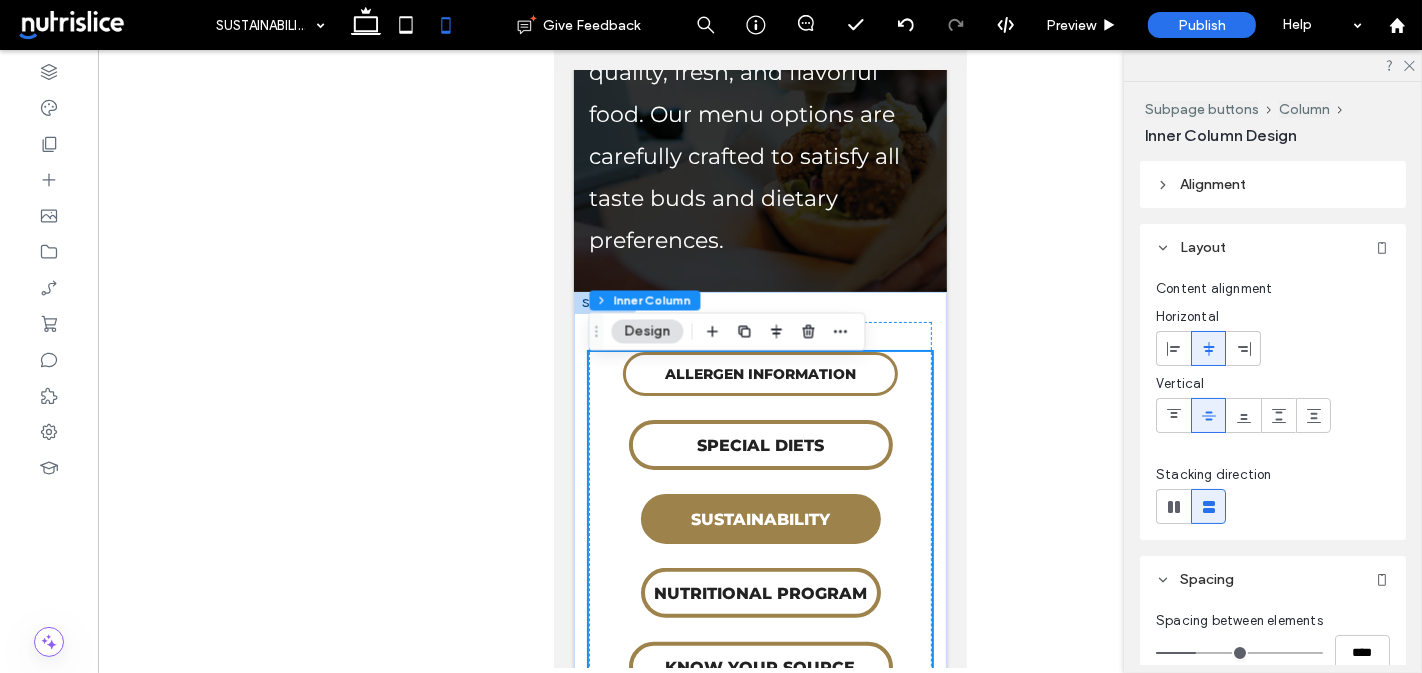 scroll, scrollTop: 695, scrollLeft: 0, axis: vertical 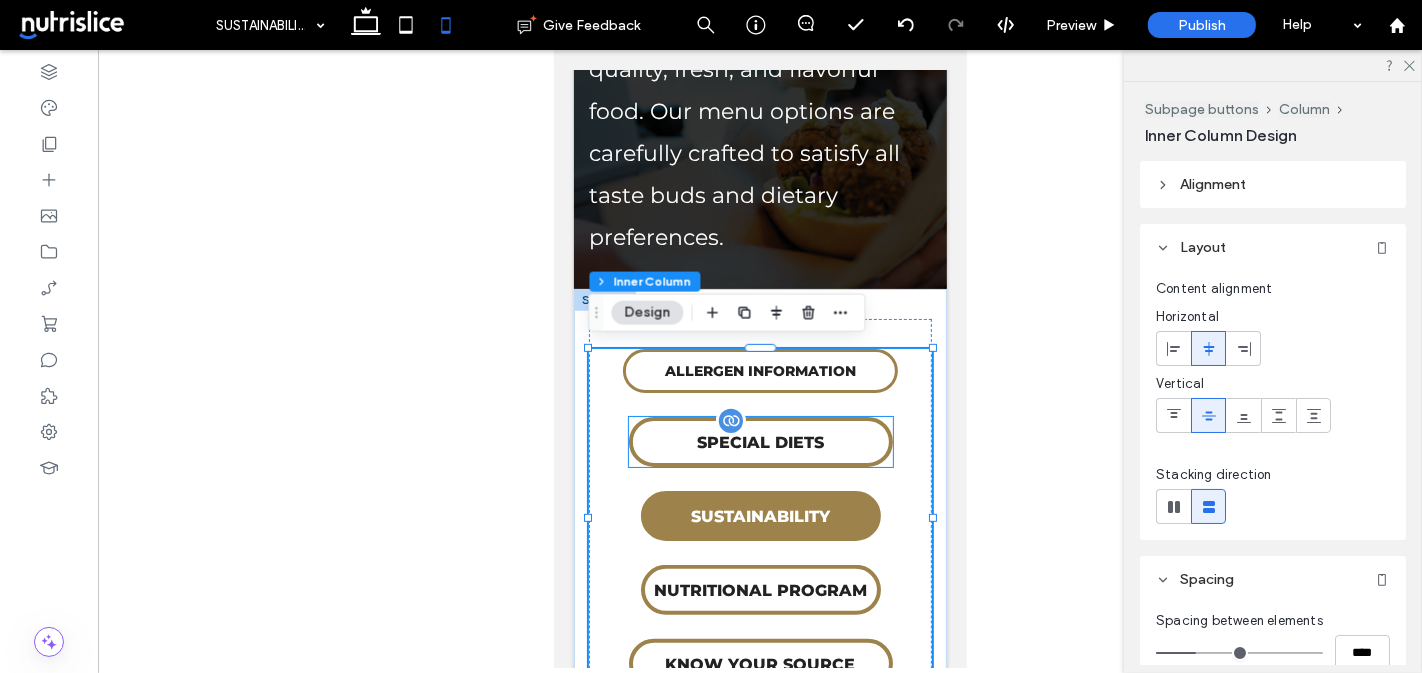 click on "SPECIAL DIETS" at bounding box center (760, 442) 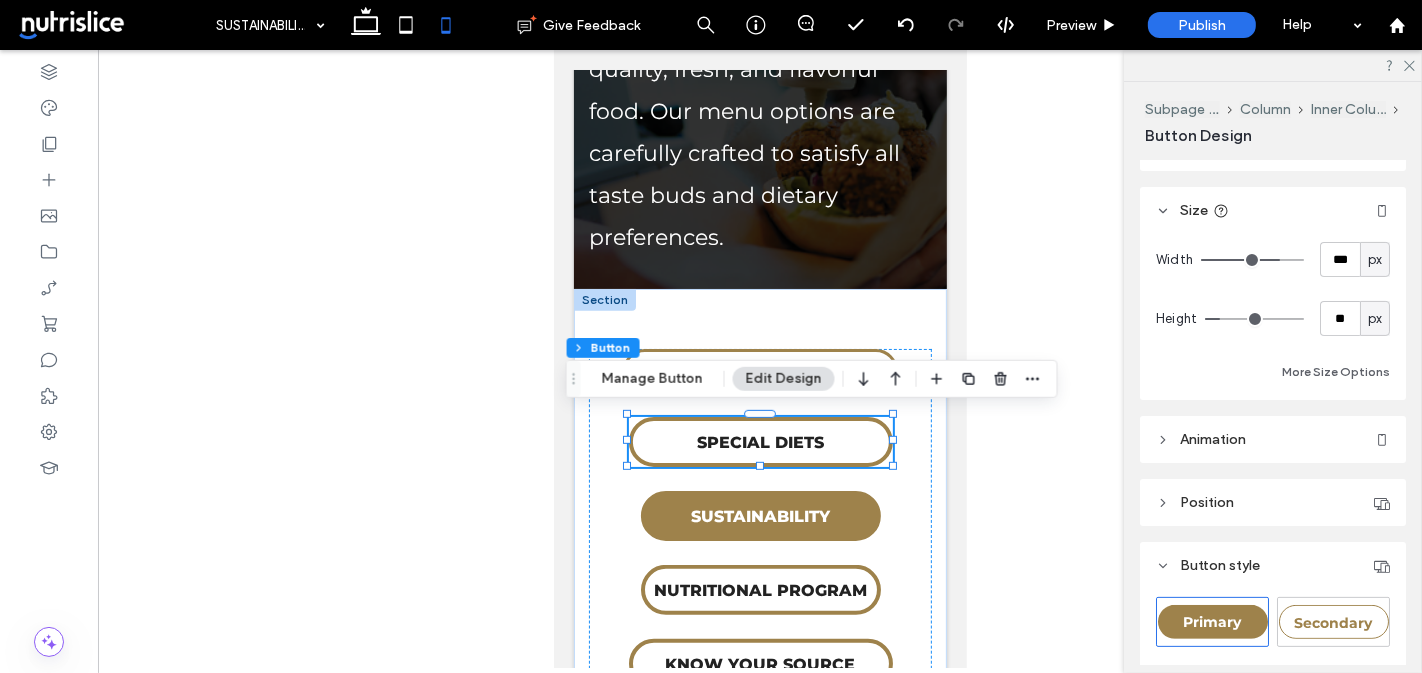 scroll, scrollTop: 416, scrollLeft: 0, axis: vertical 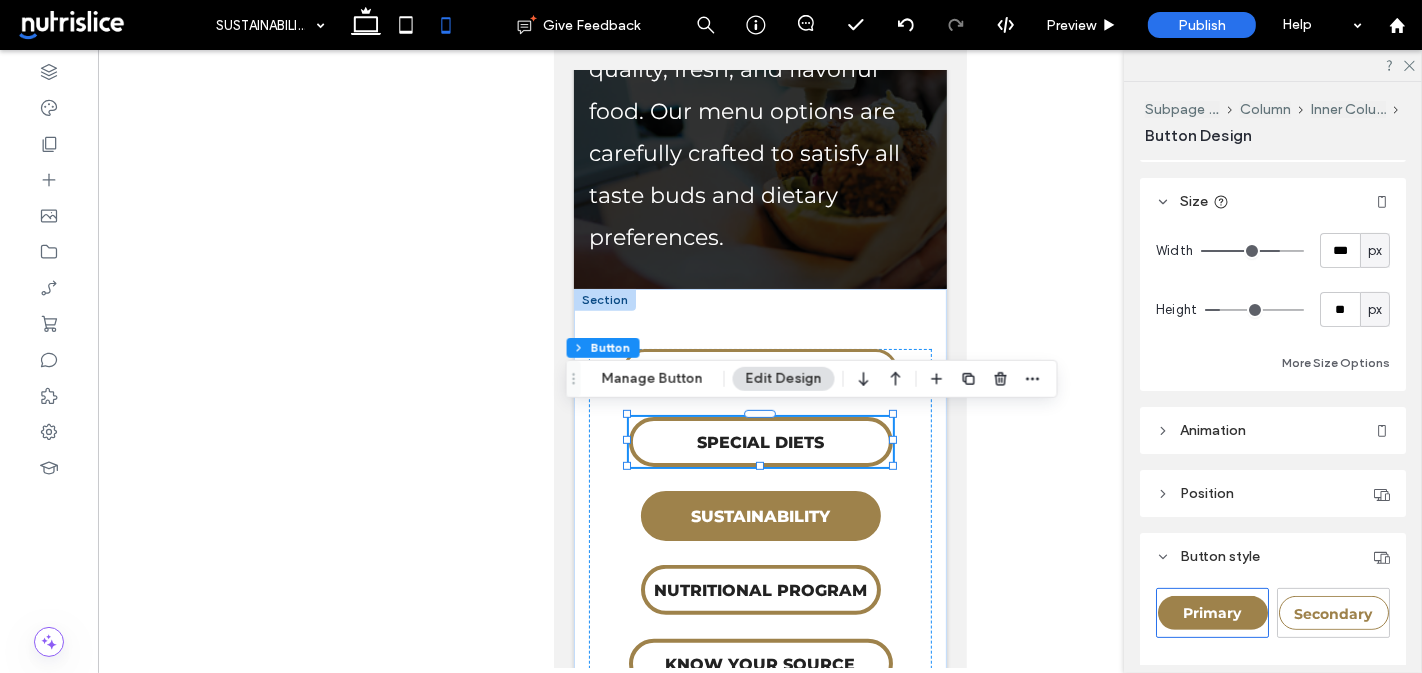 click on "px" at bounding box center [1375, 251] 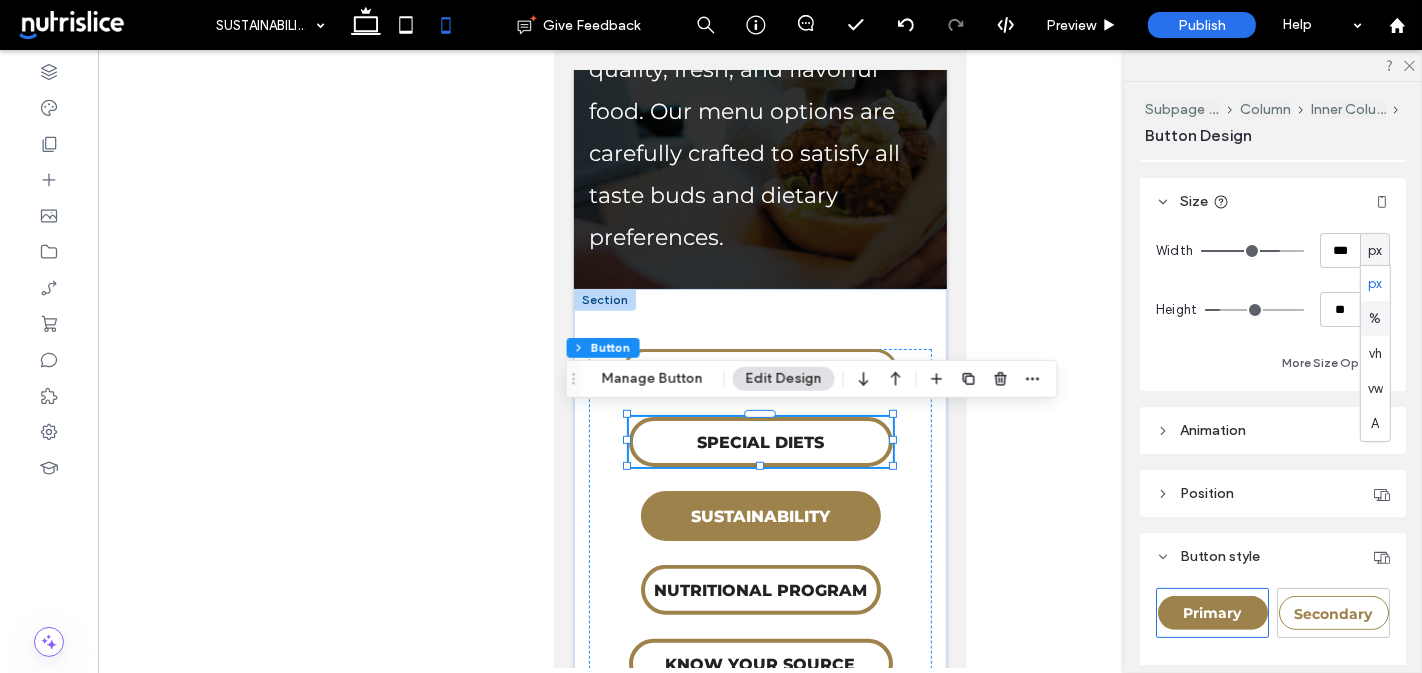 click on "%" at bounding box center [1375, 319] 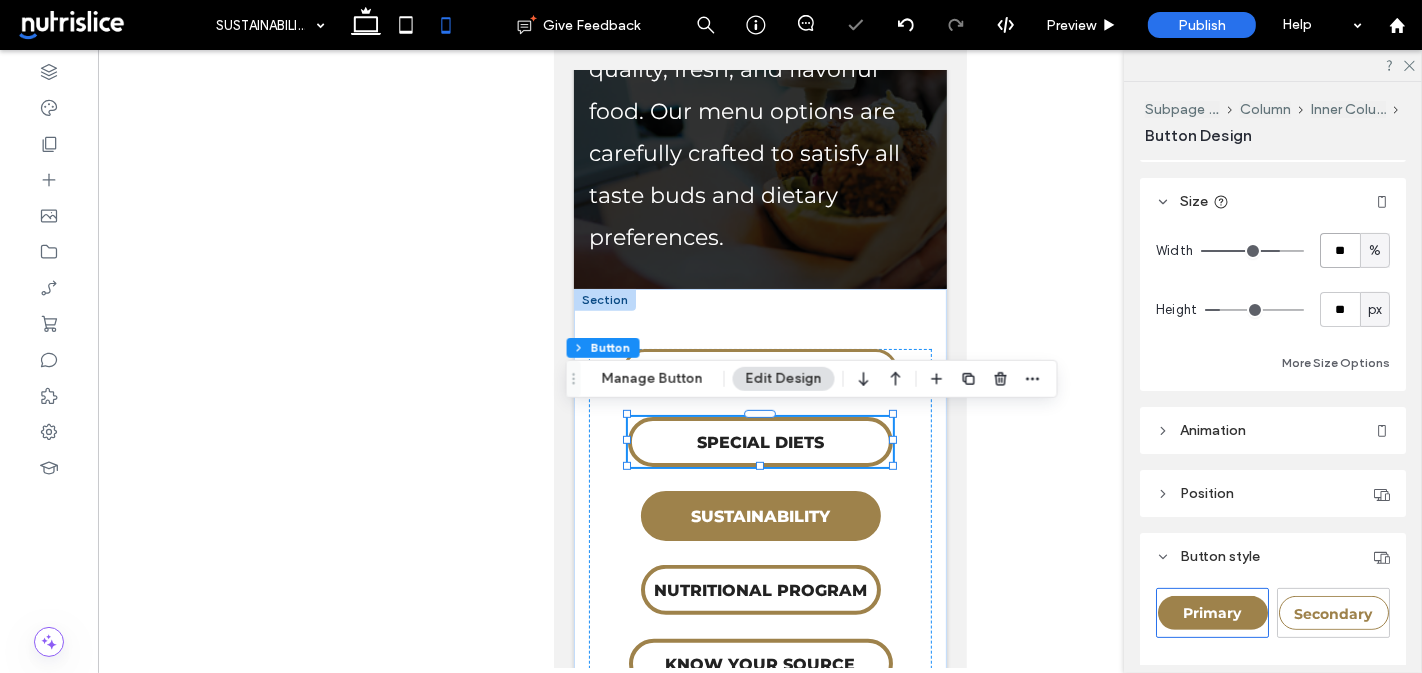 click on "**" at bounding box center (1340, 250) 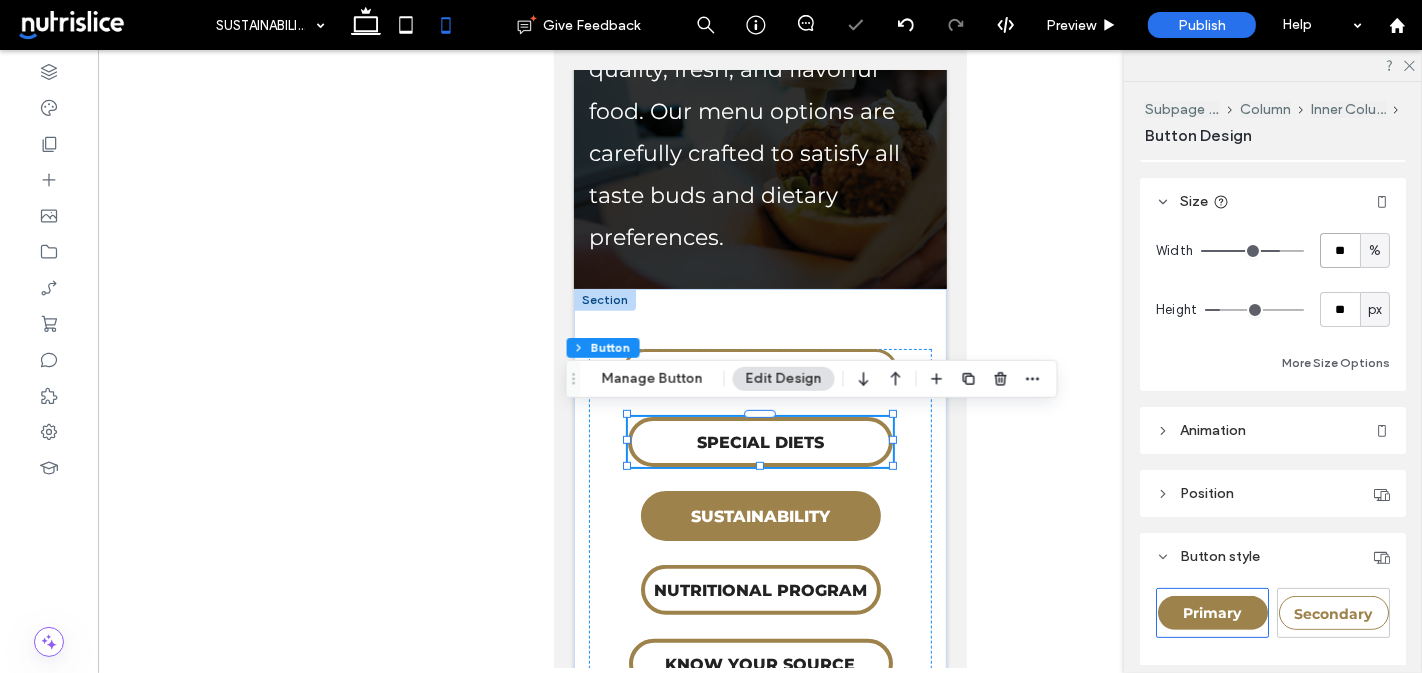 type on "**" 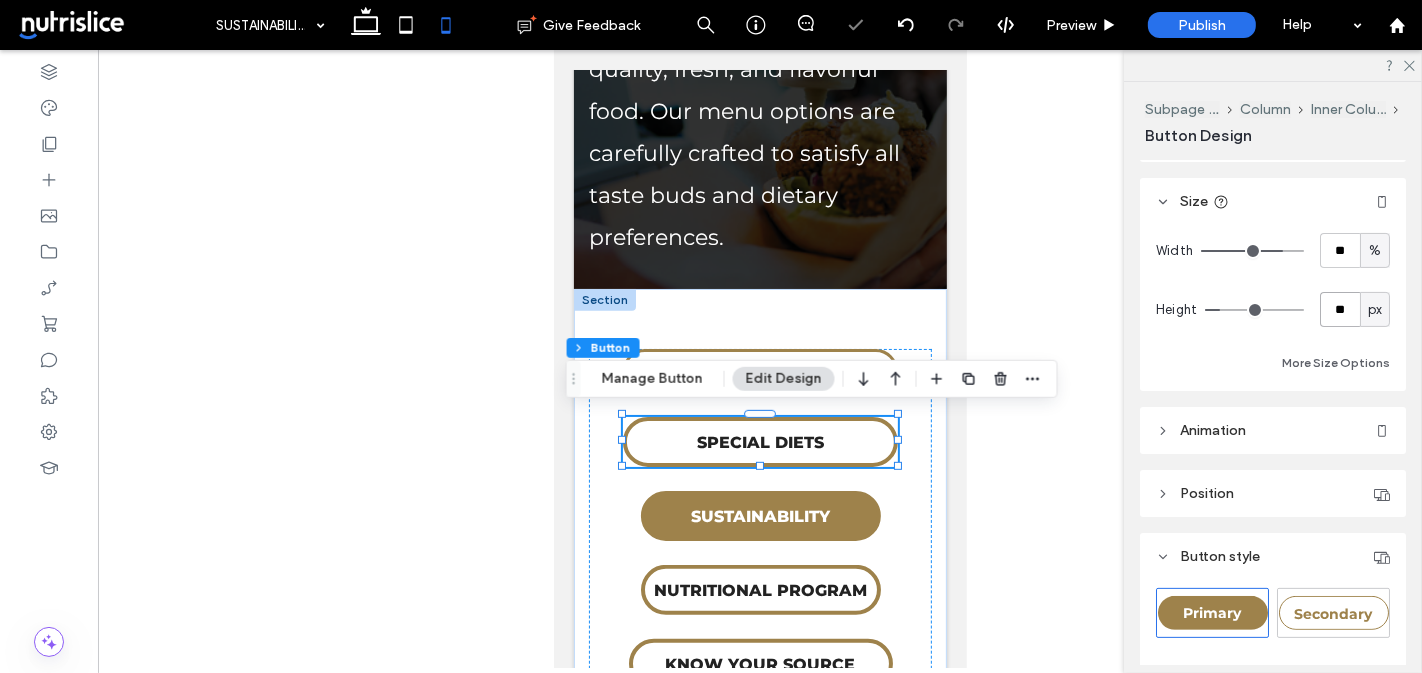 click on "**" at bounding box center [1340, 309] 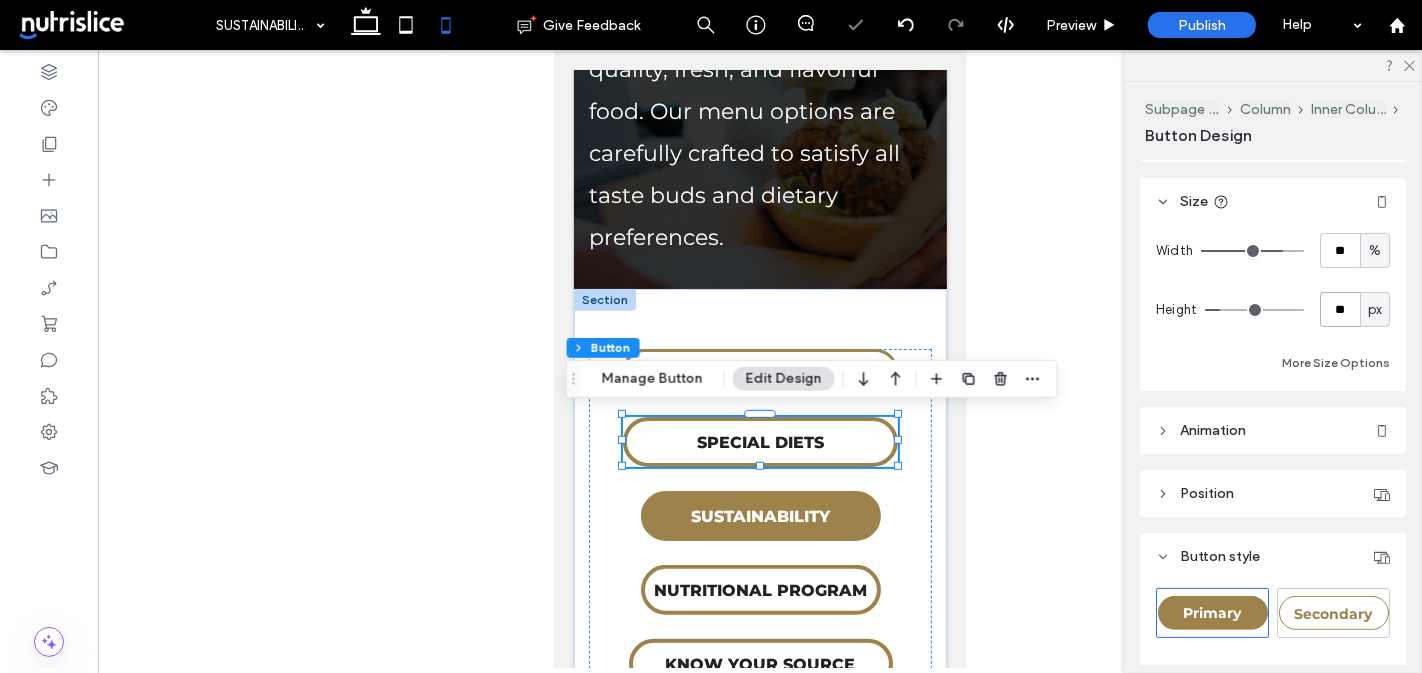 type on "**" 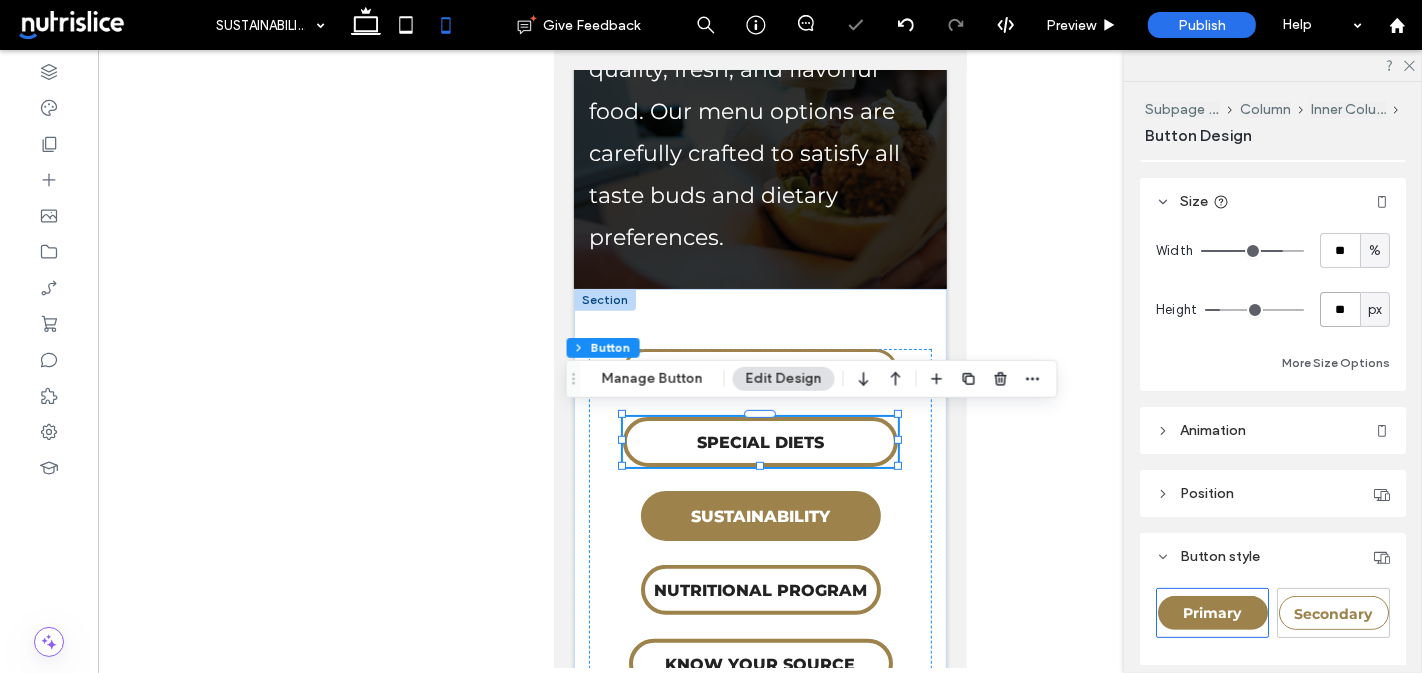 type on "**" 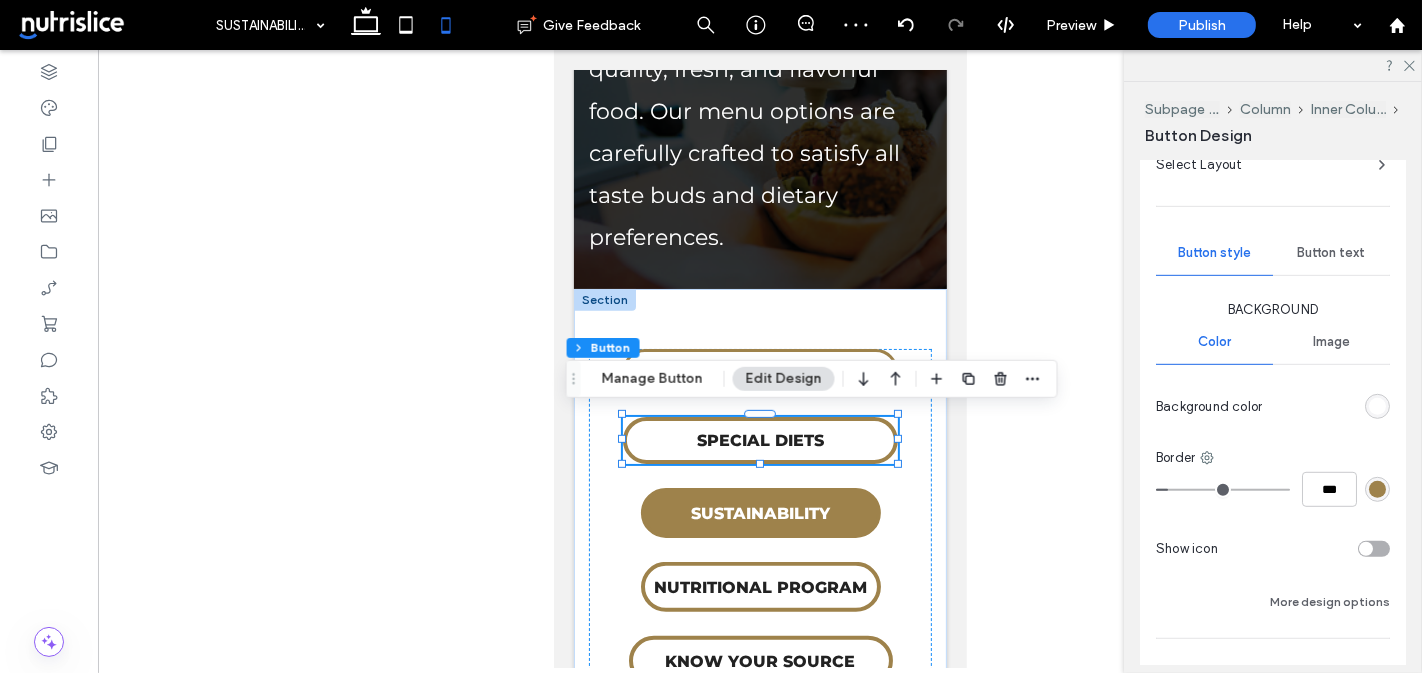 scroll, scrollTop: 986, scrollLeft: 0, axis: vertical 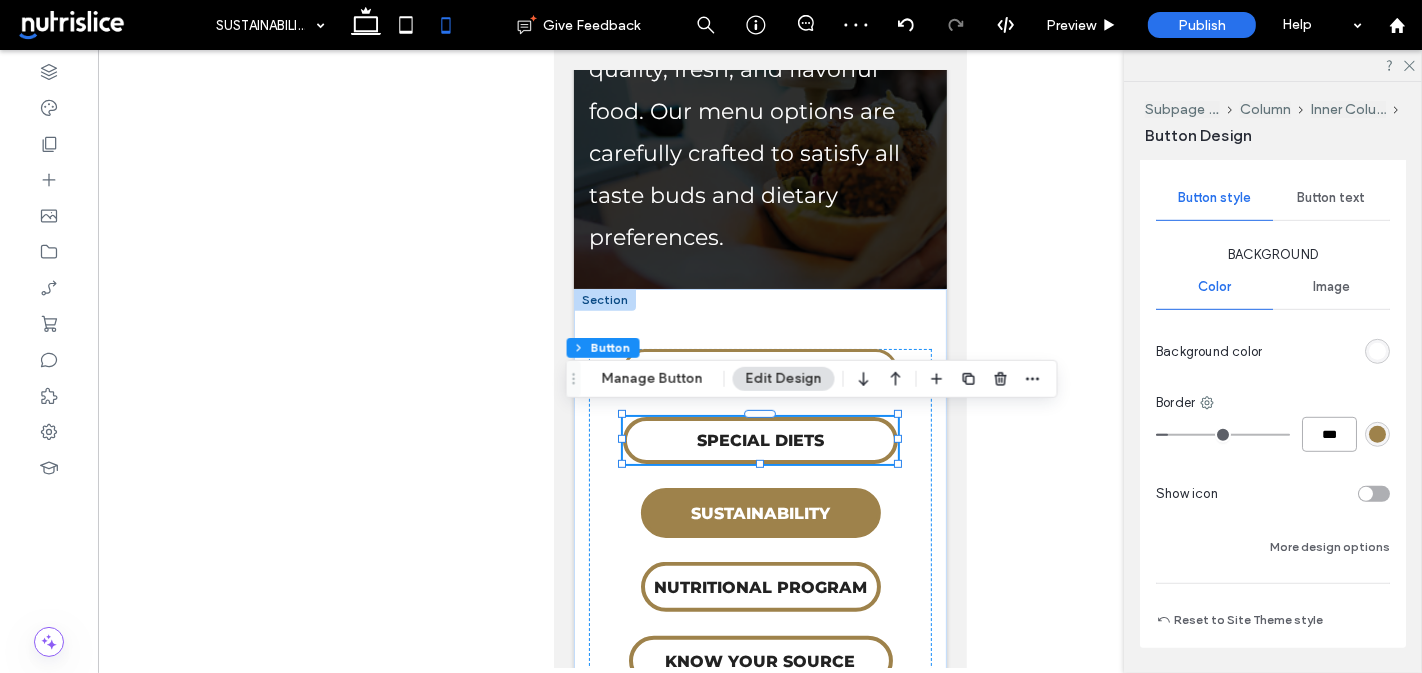 click on "***" at bounding box center (1329, 434) 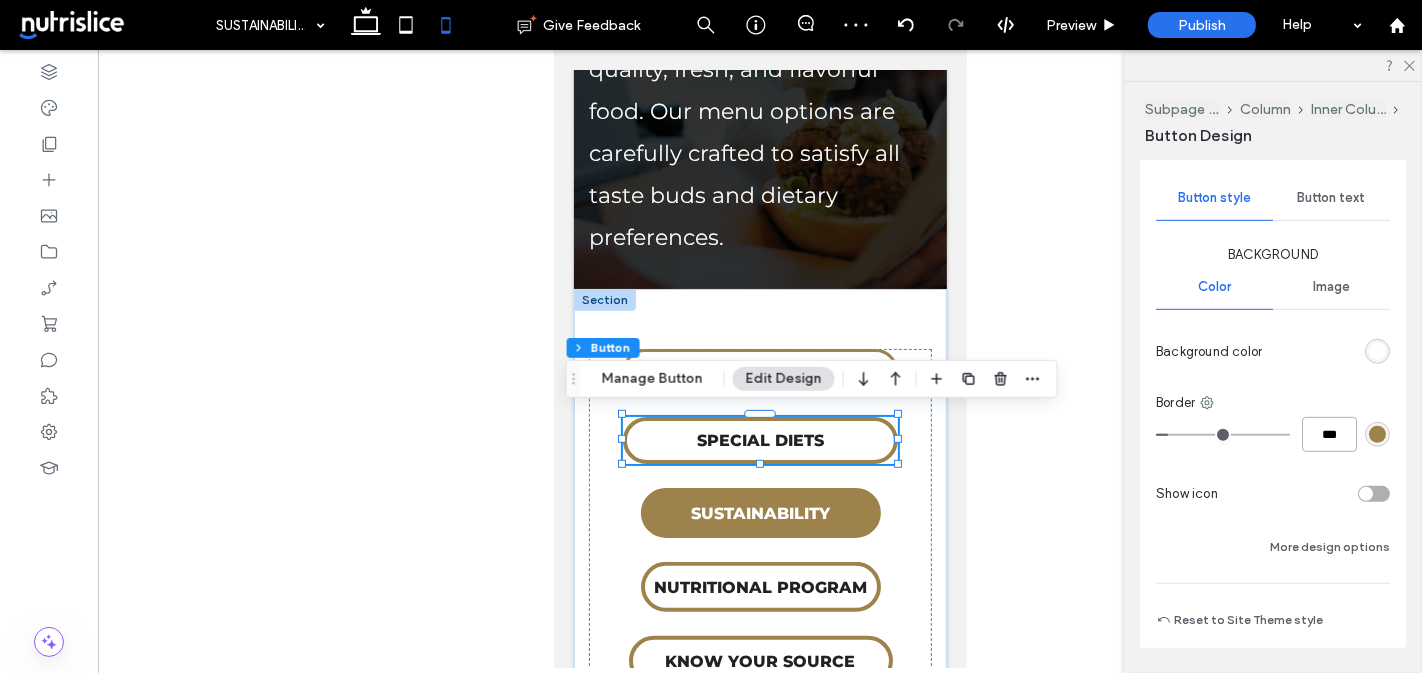 type on "***" 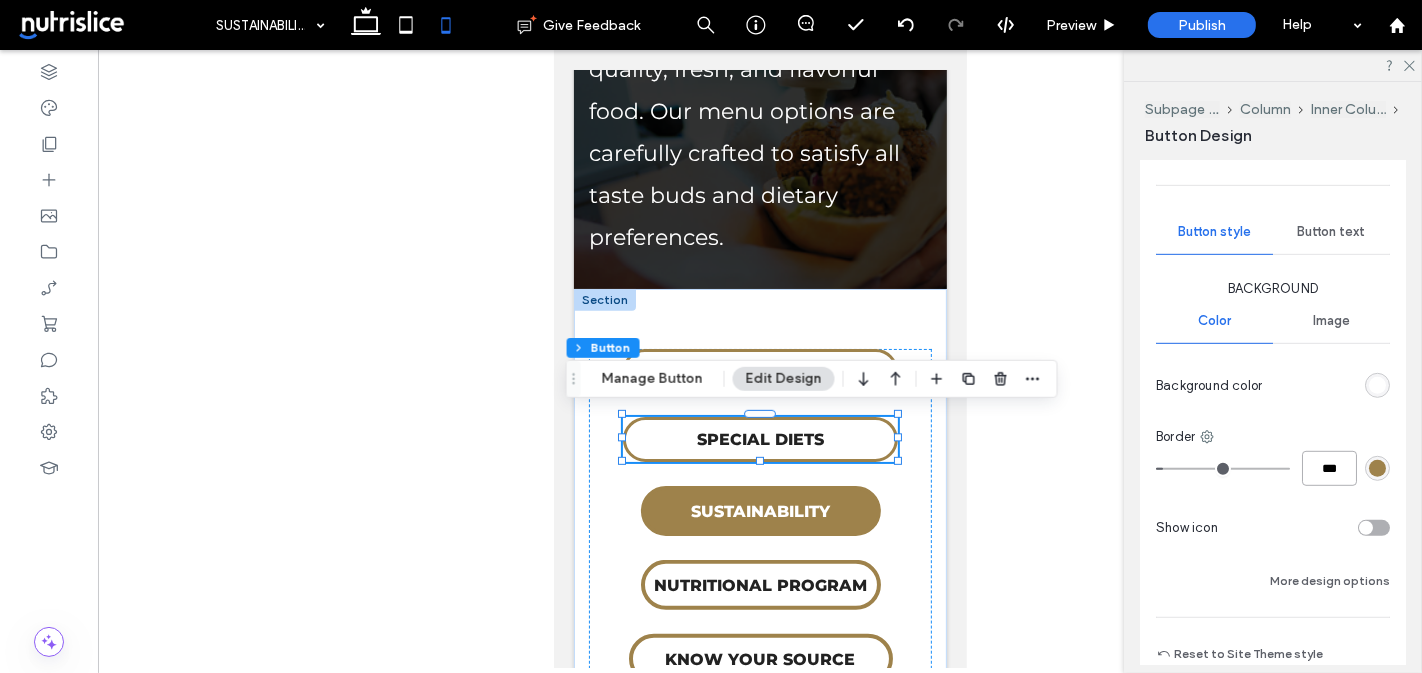 scroll, scrollTop: 897, scrollLeft: 0, axis: vertical 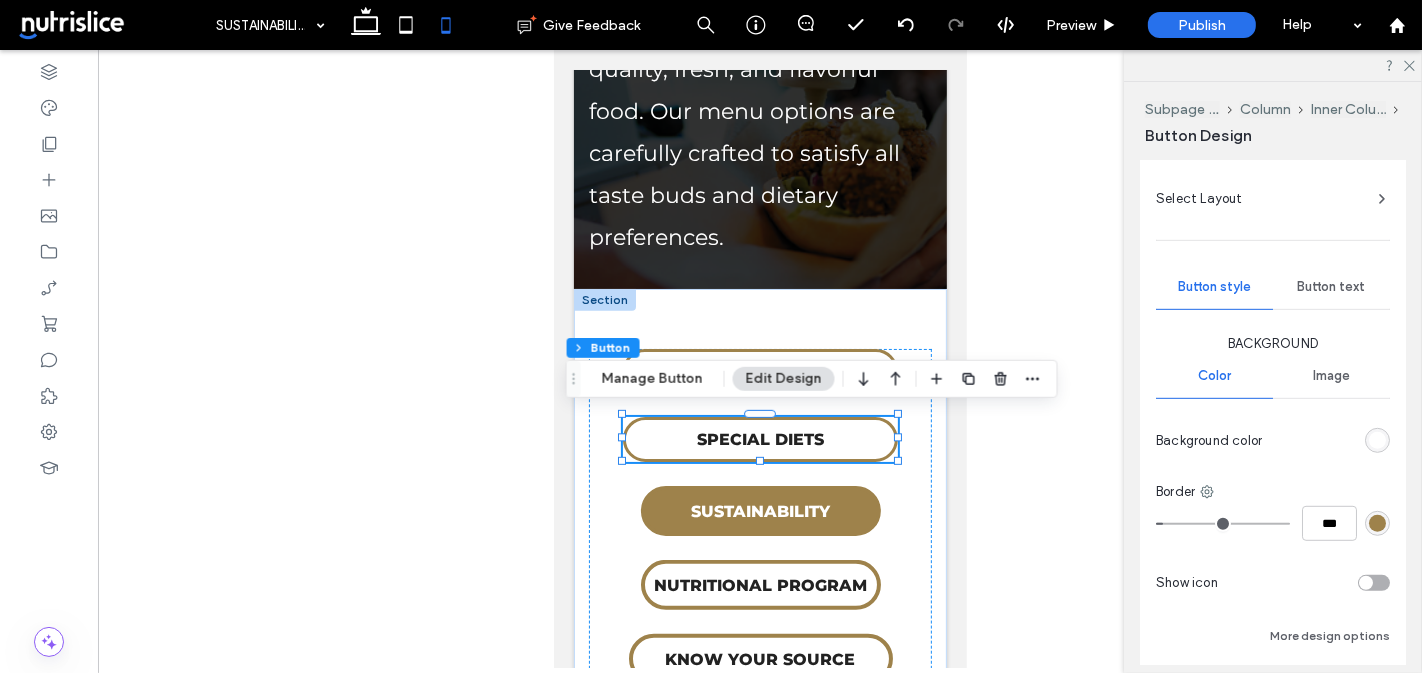type on "*" 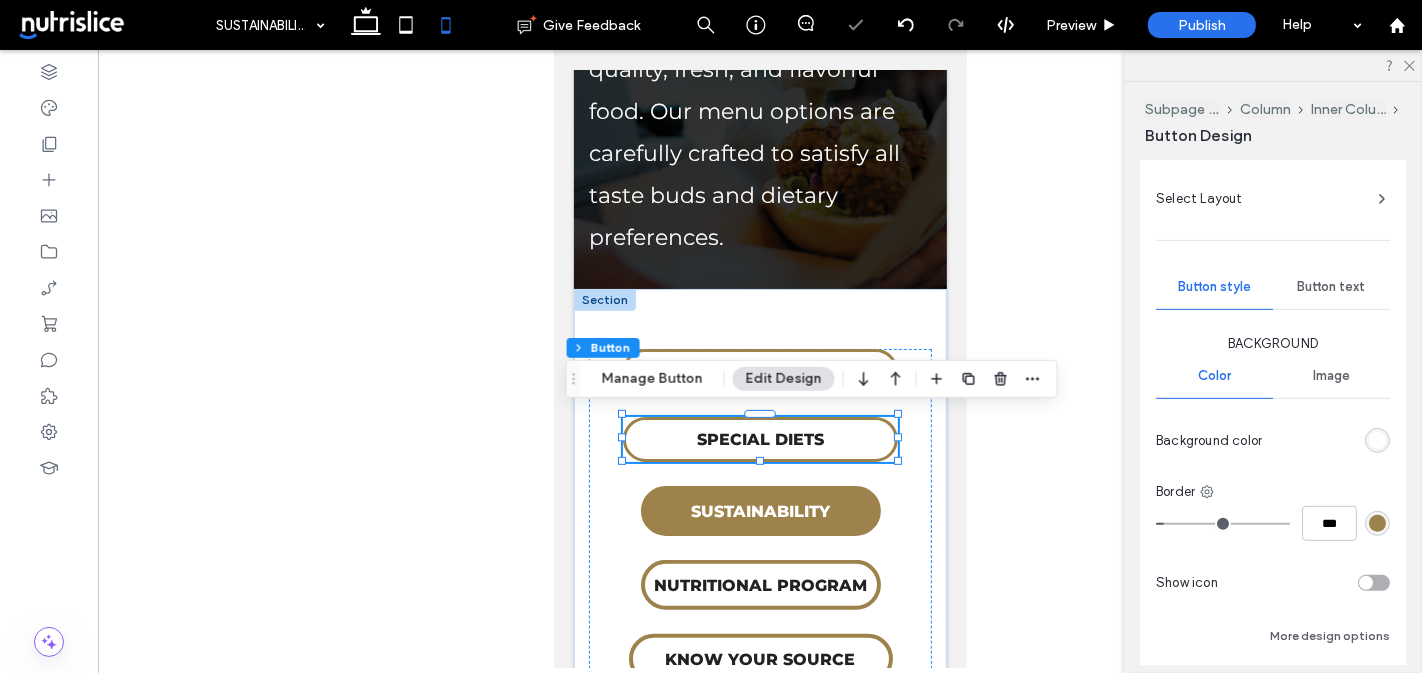 click on "Button text" at bounding box center (1331, 287) 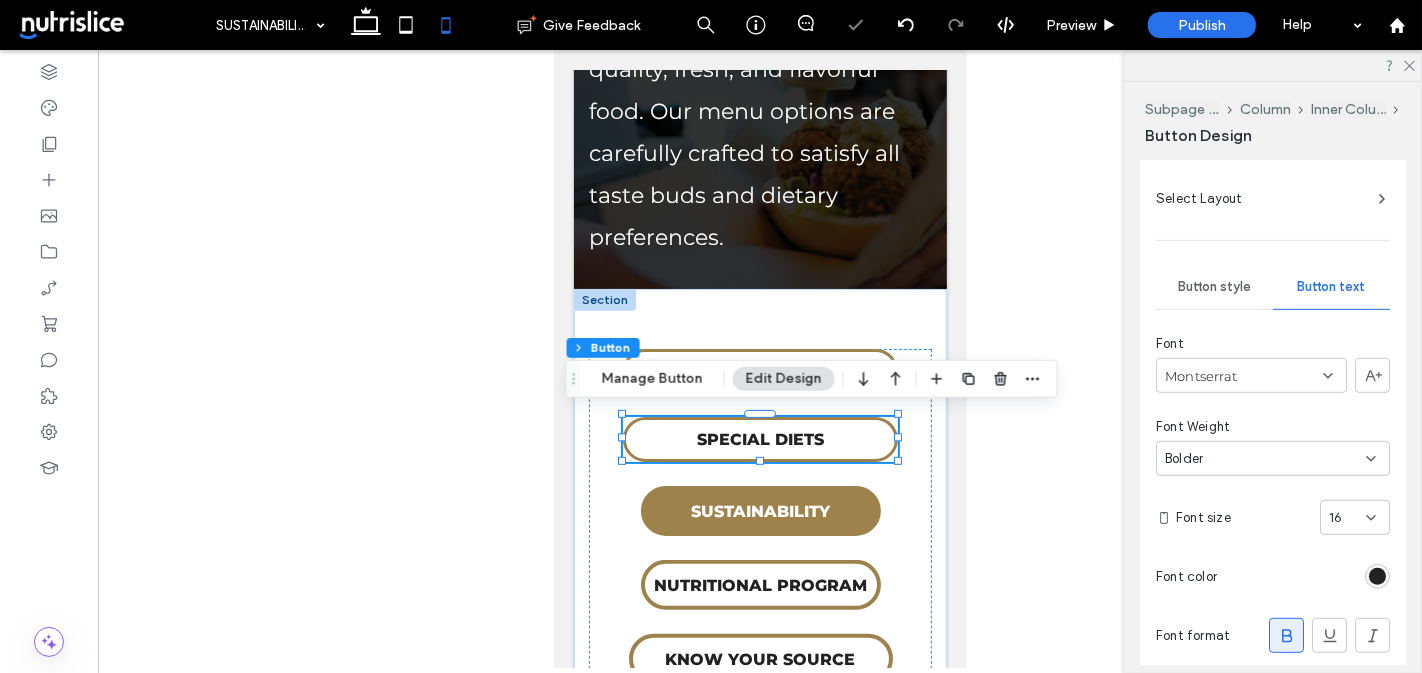click on "16" at bounding box center [1343, 518] 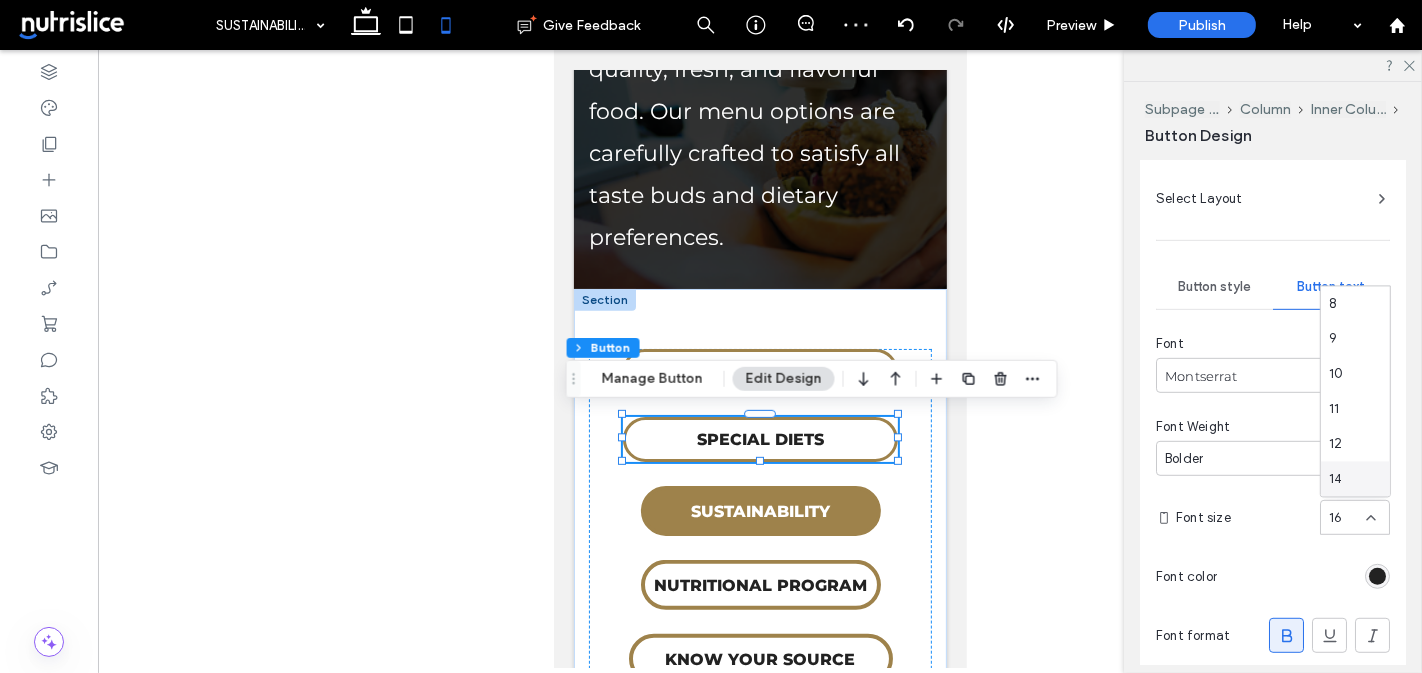 click on "14" at bounding box center [1355, 478] 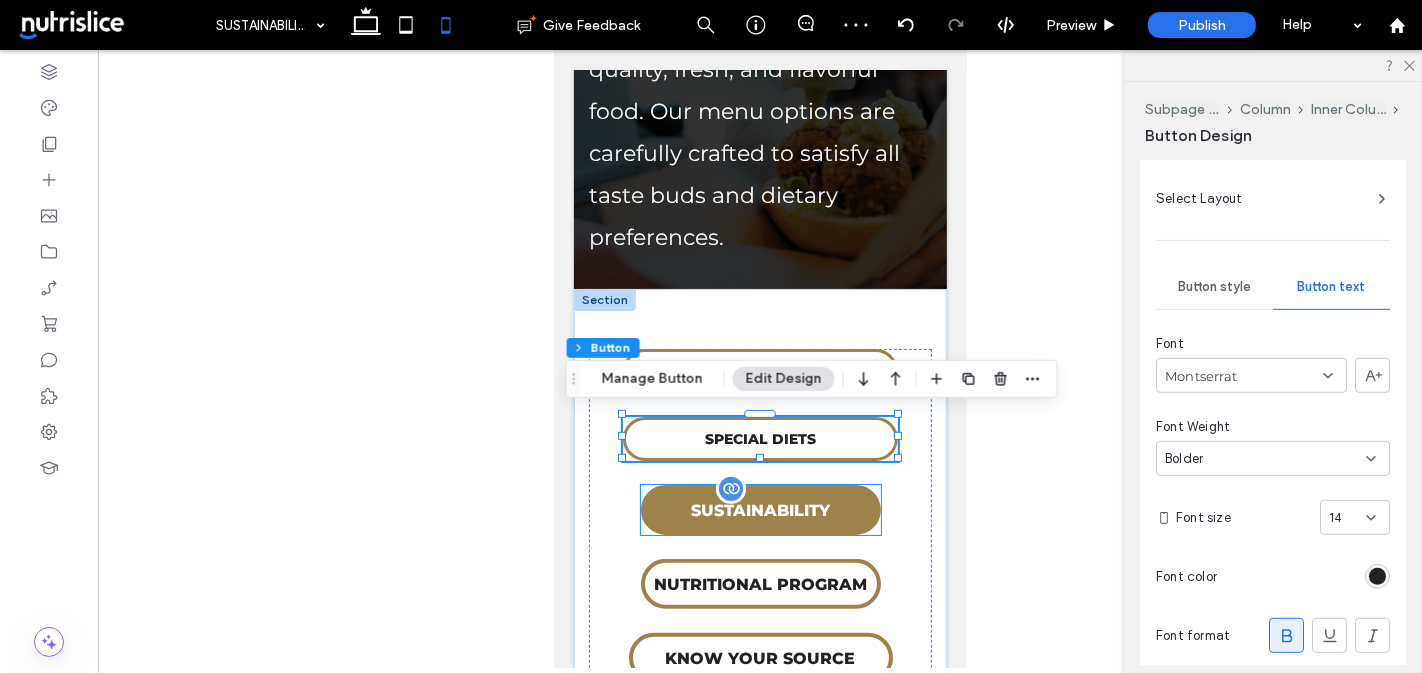 click on "SUSTAINABILITY" at bounding box center [760, 510] 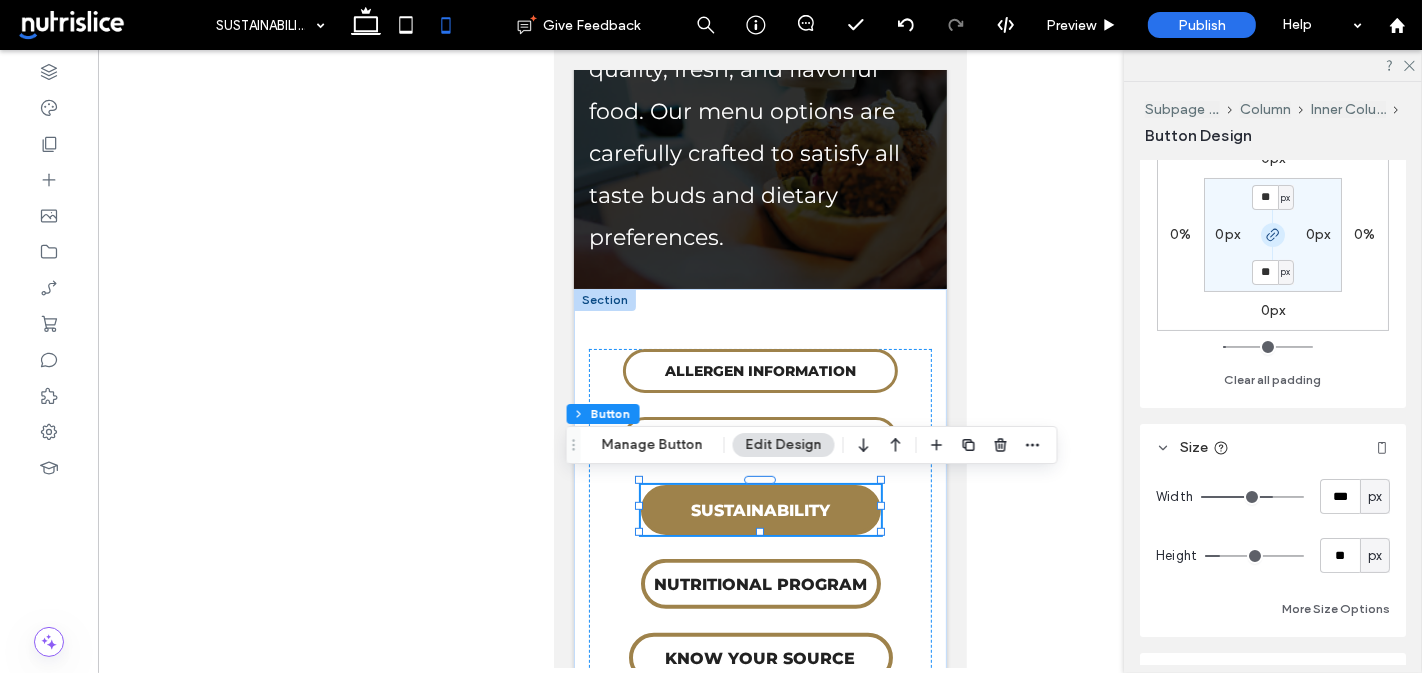 scroll, scrollTop: 178, scrollLeft: 0, axis: vertical 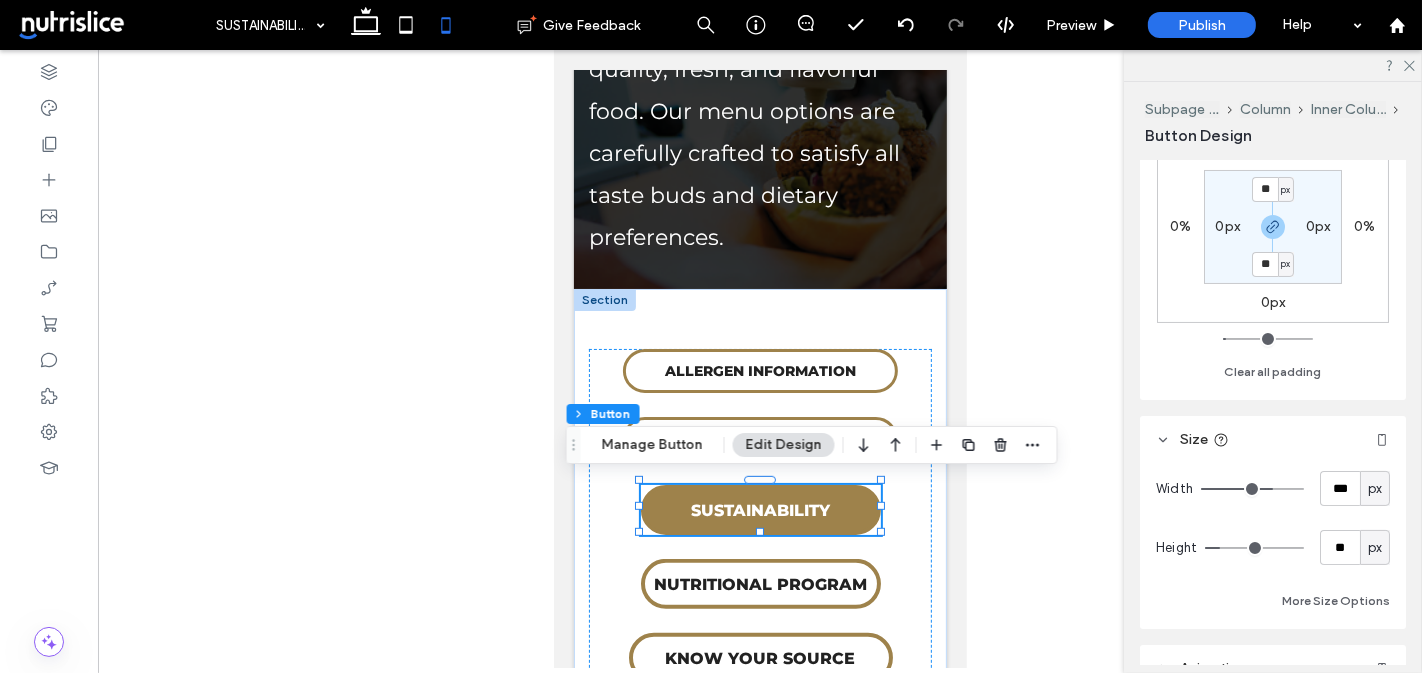 click on "px" at bounding box center (1375, 489) 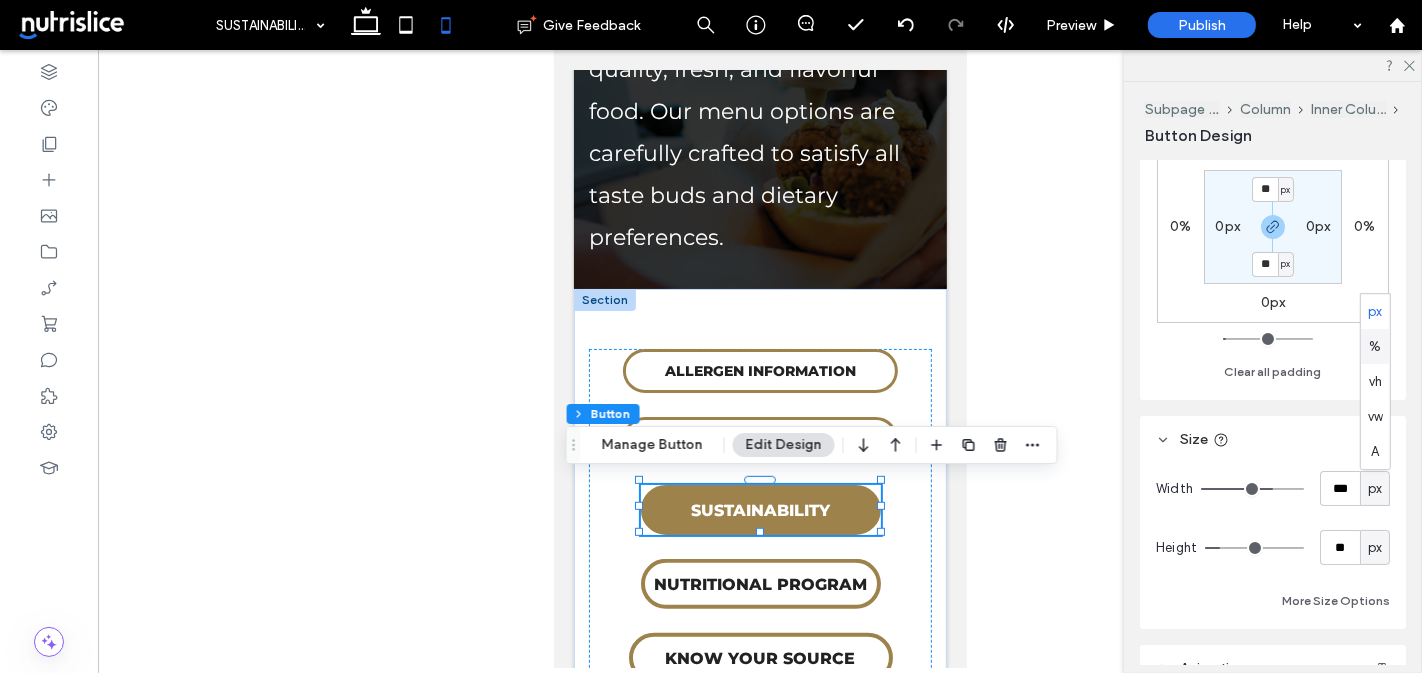 click on "%" at bounding box center [1375, 347] 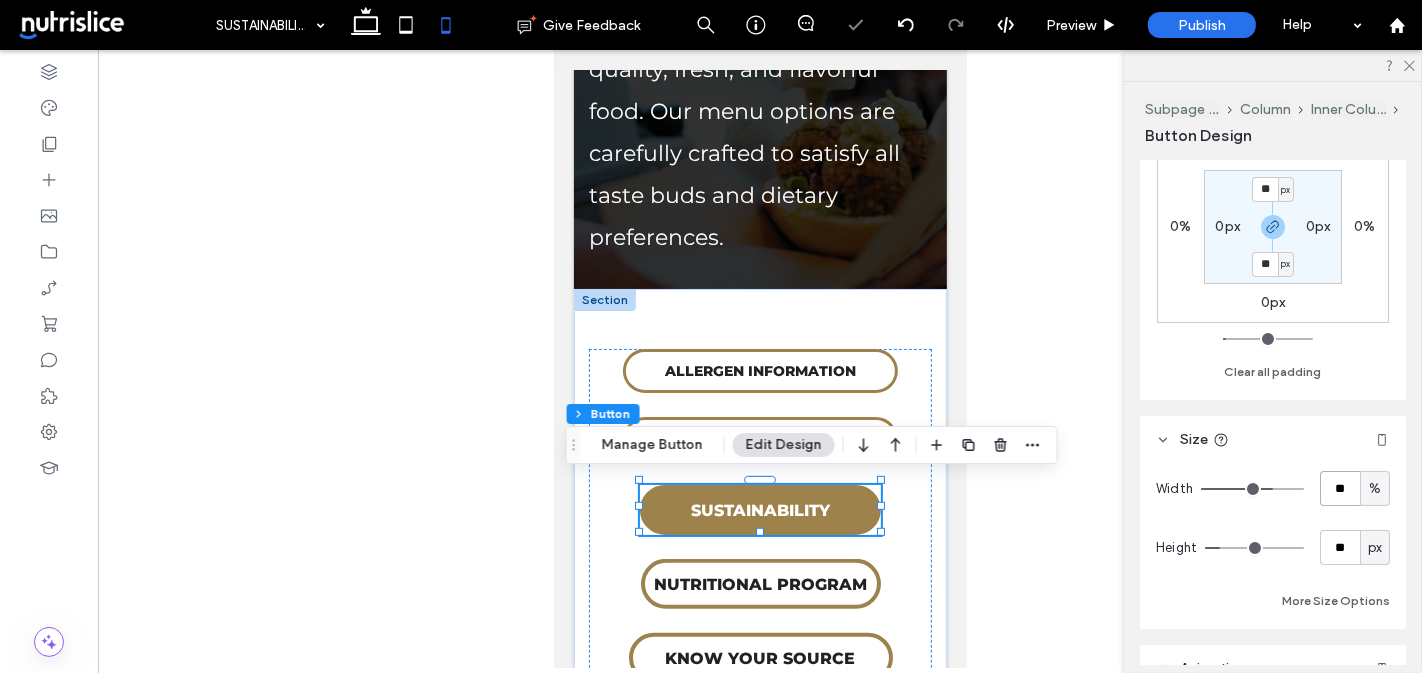click on "**" at bounding box center [1340, 488] 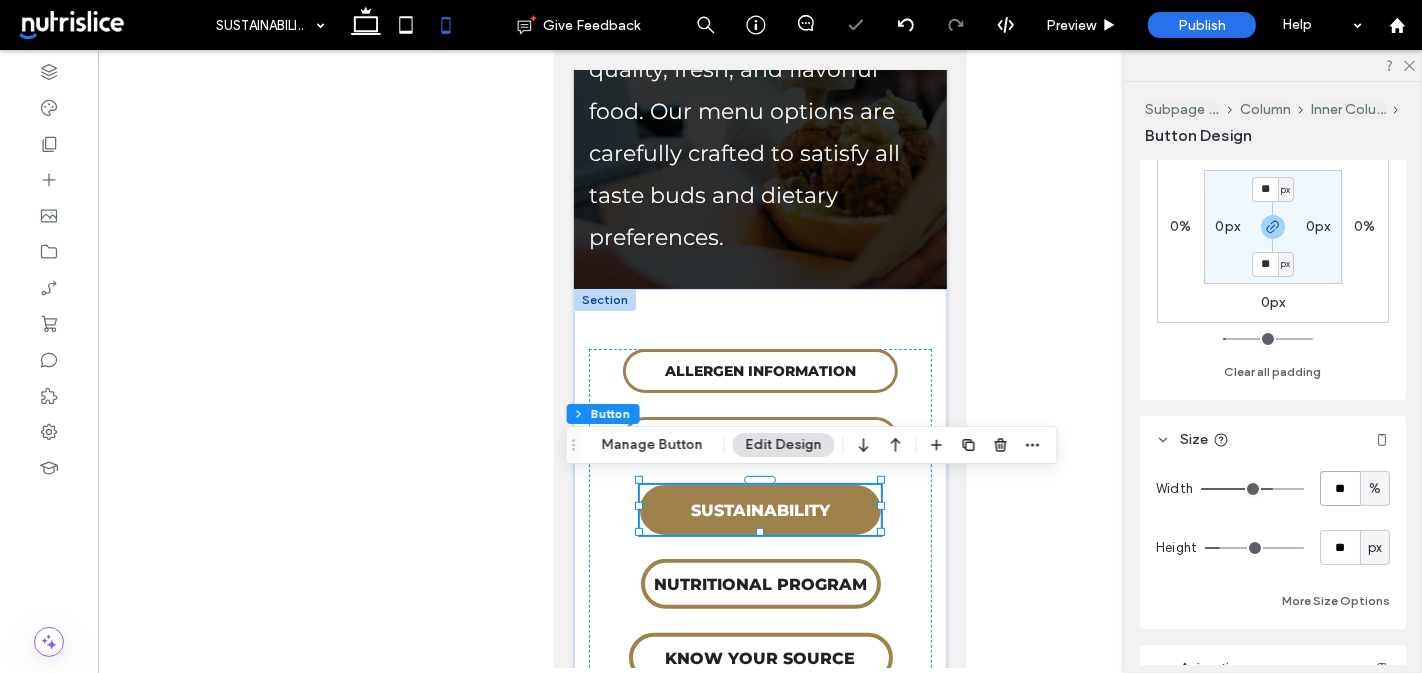 type on "**" 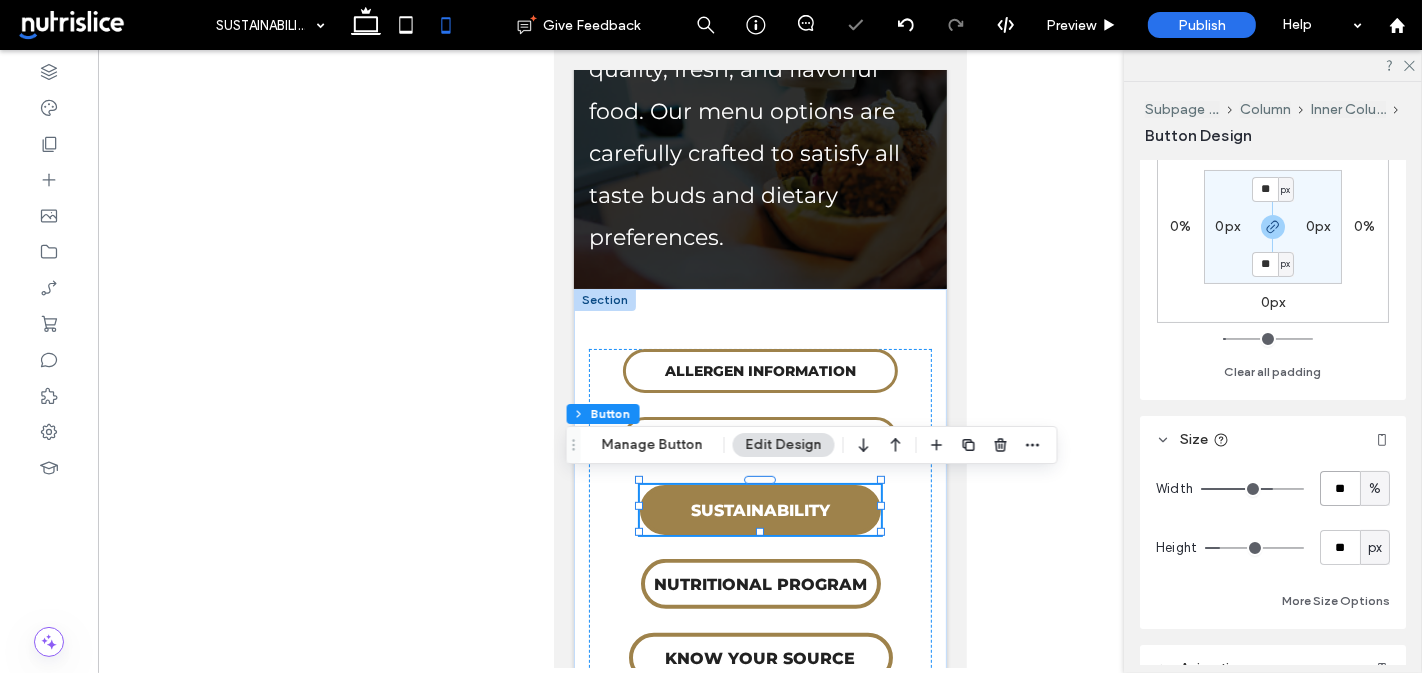 type on "**" 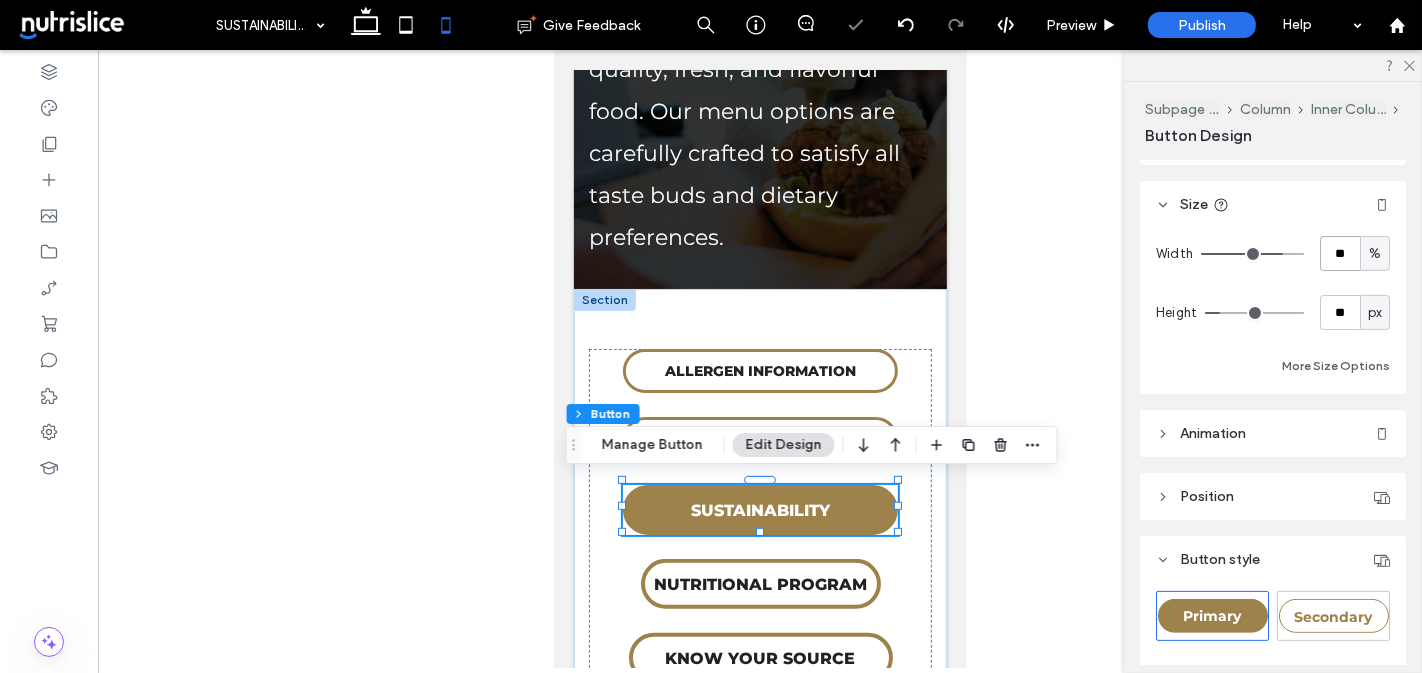 scroll, scrollTop: 415, scrollLeft: 0, axis: vertical 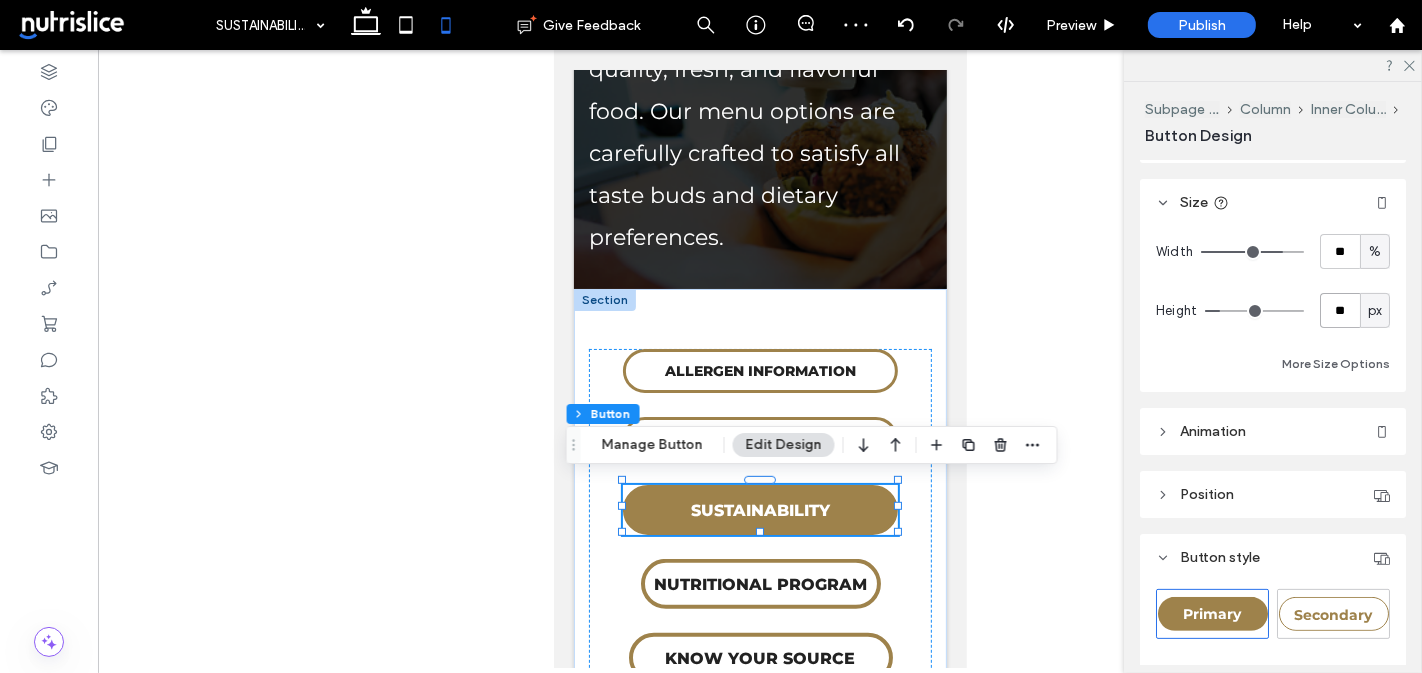 click on "**" at bounding box center [1340, 310] 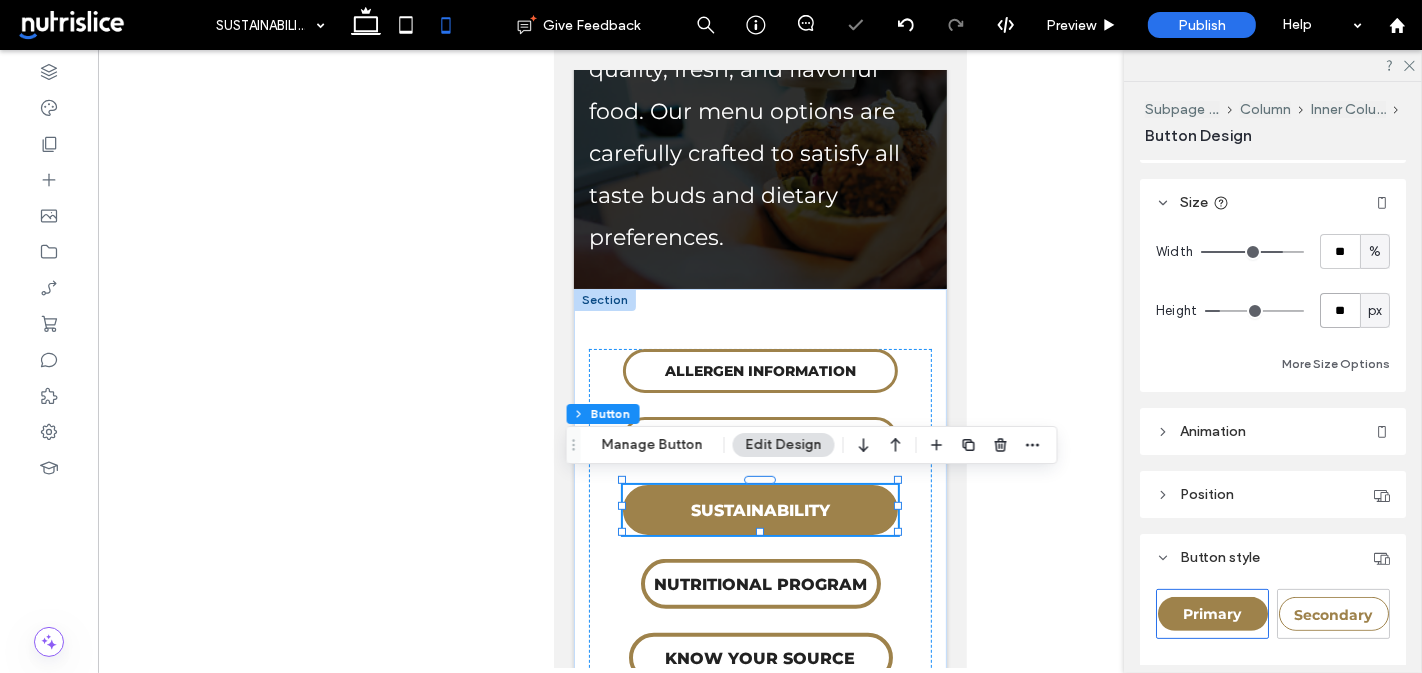type on "**" 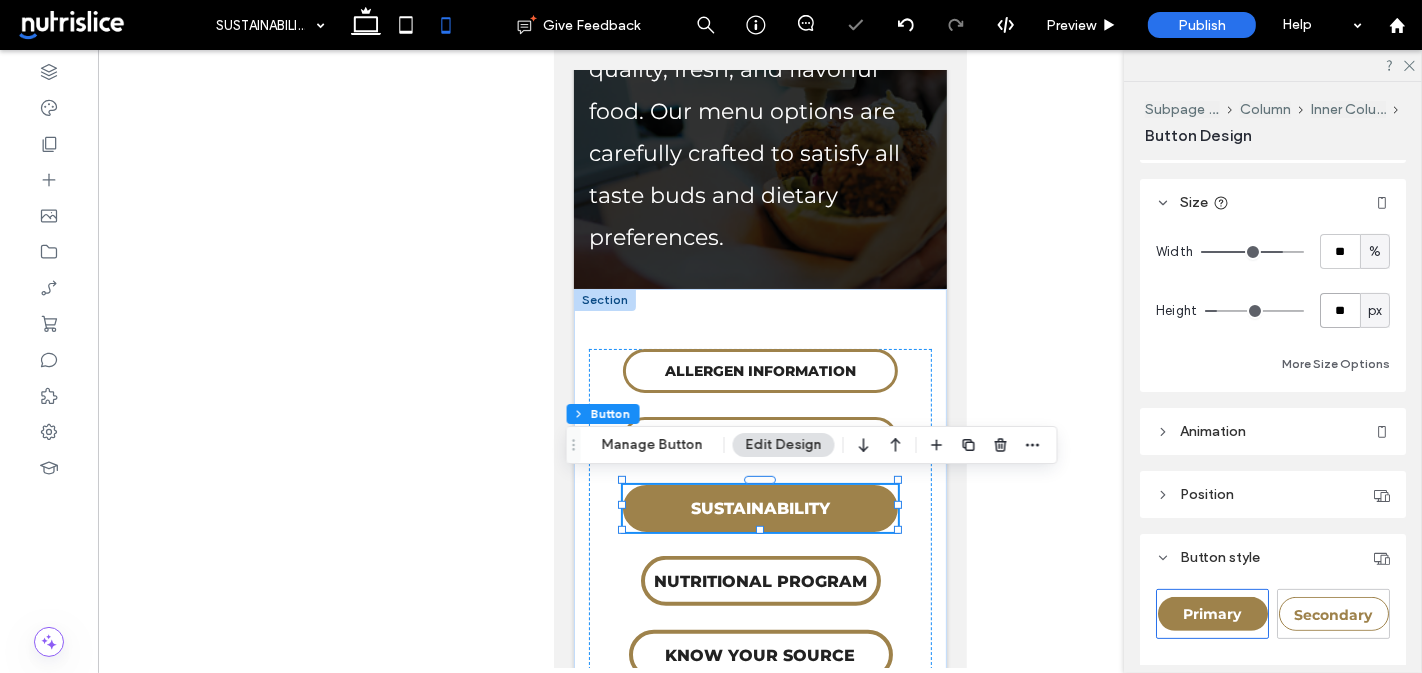 click on "**" at bounding box center (1340, 310) 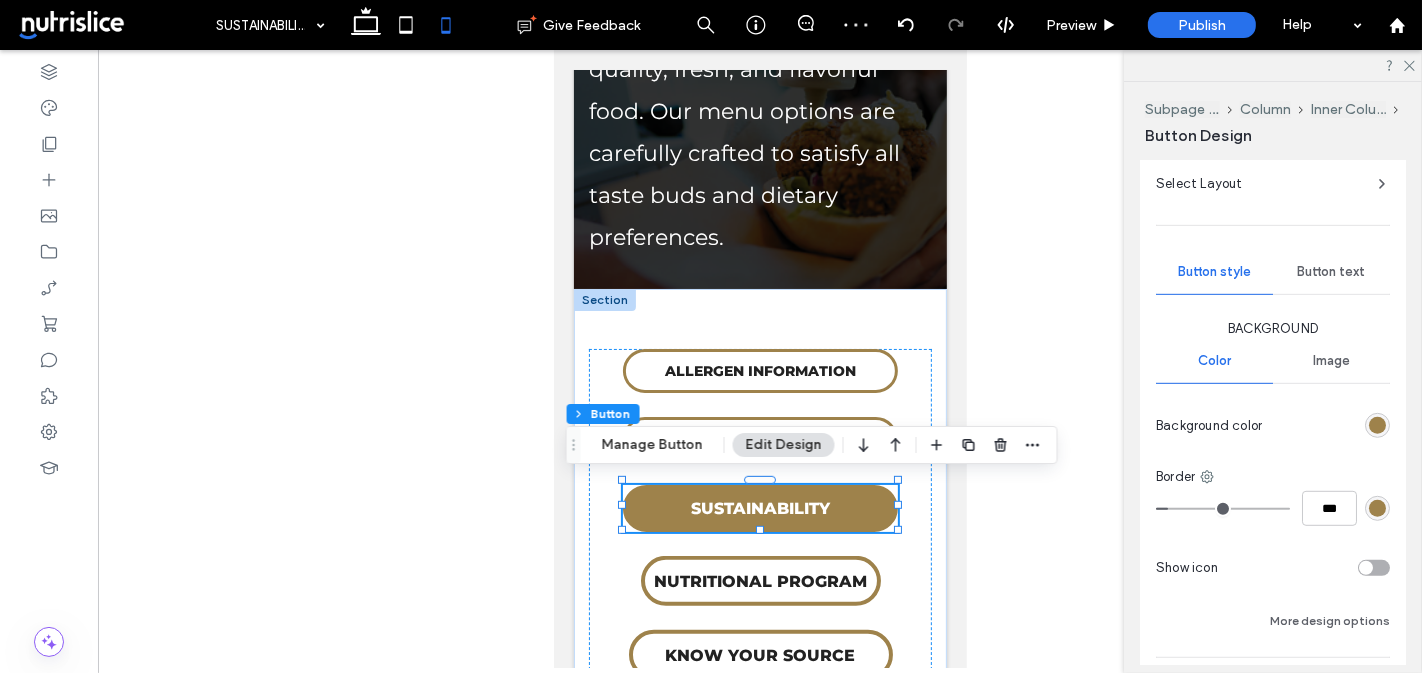 scroll, scrollTop: 916, scrollLeft: 0, axis: vertical 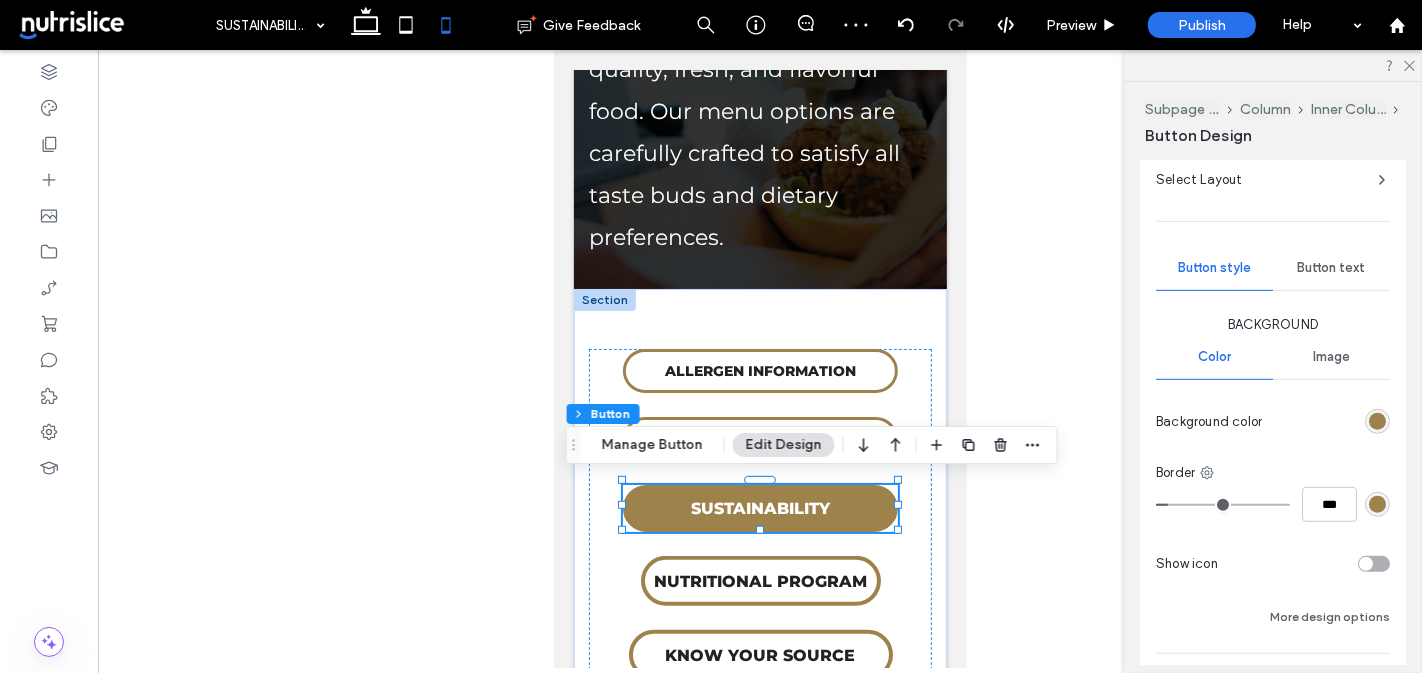 click on "Button text" at bounding box center (1332, 268) 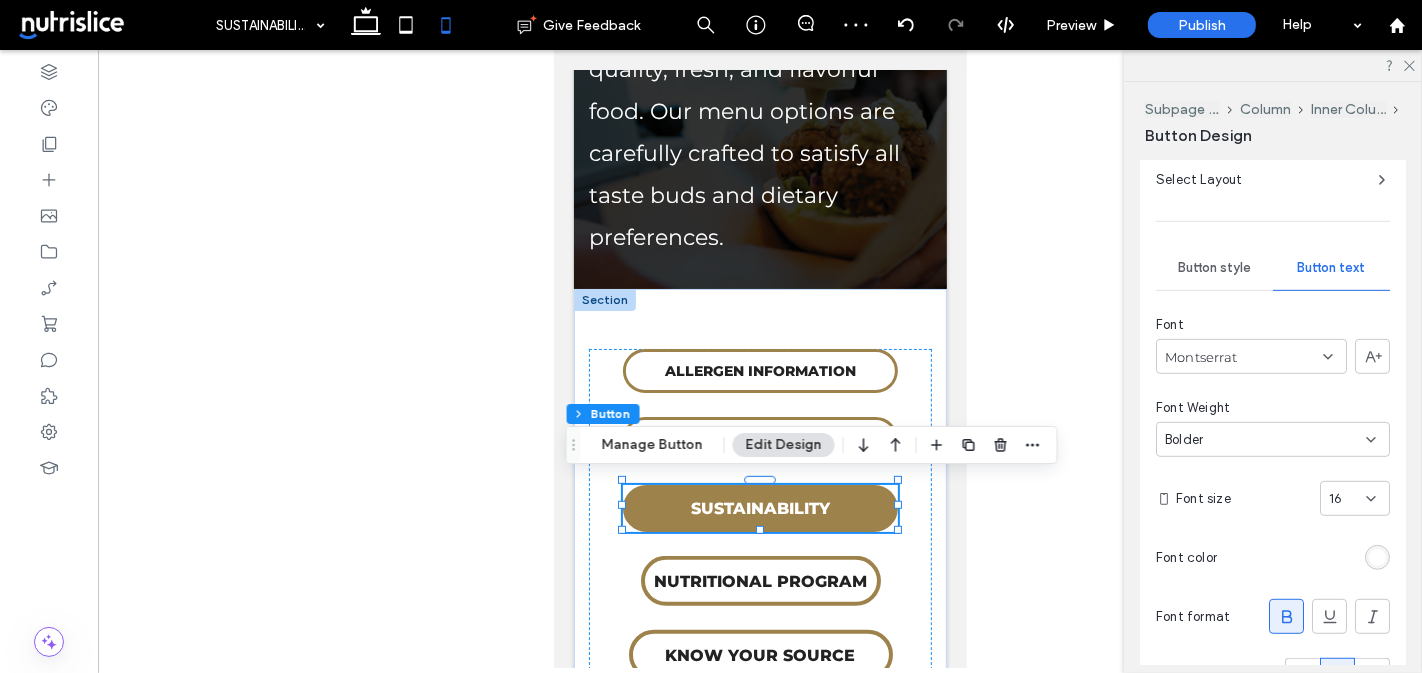 click on "16" at bounding box center [1355, 498] 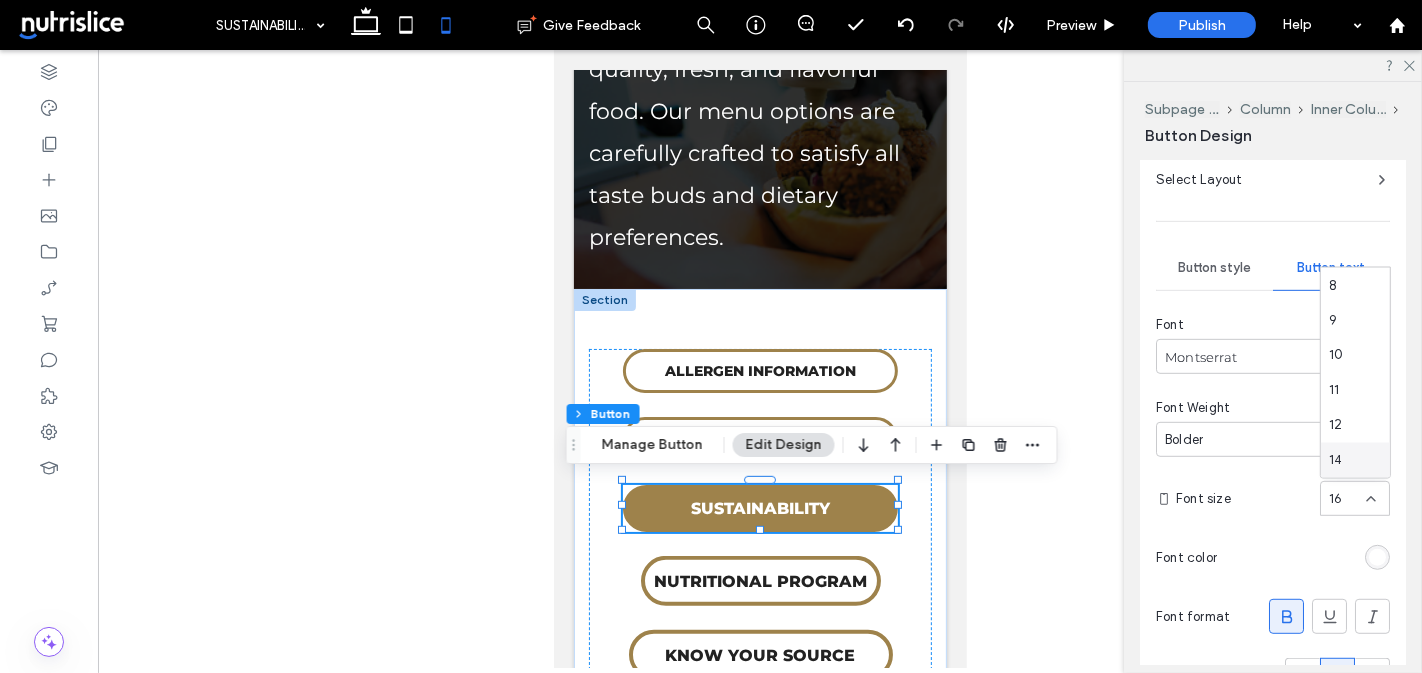 click on "14" at bounding box center (1355, 460) 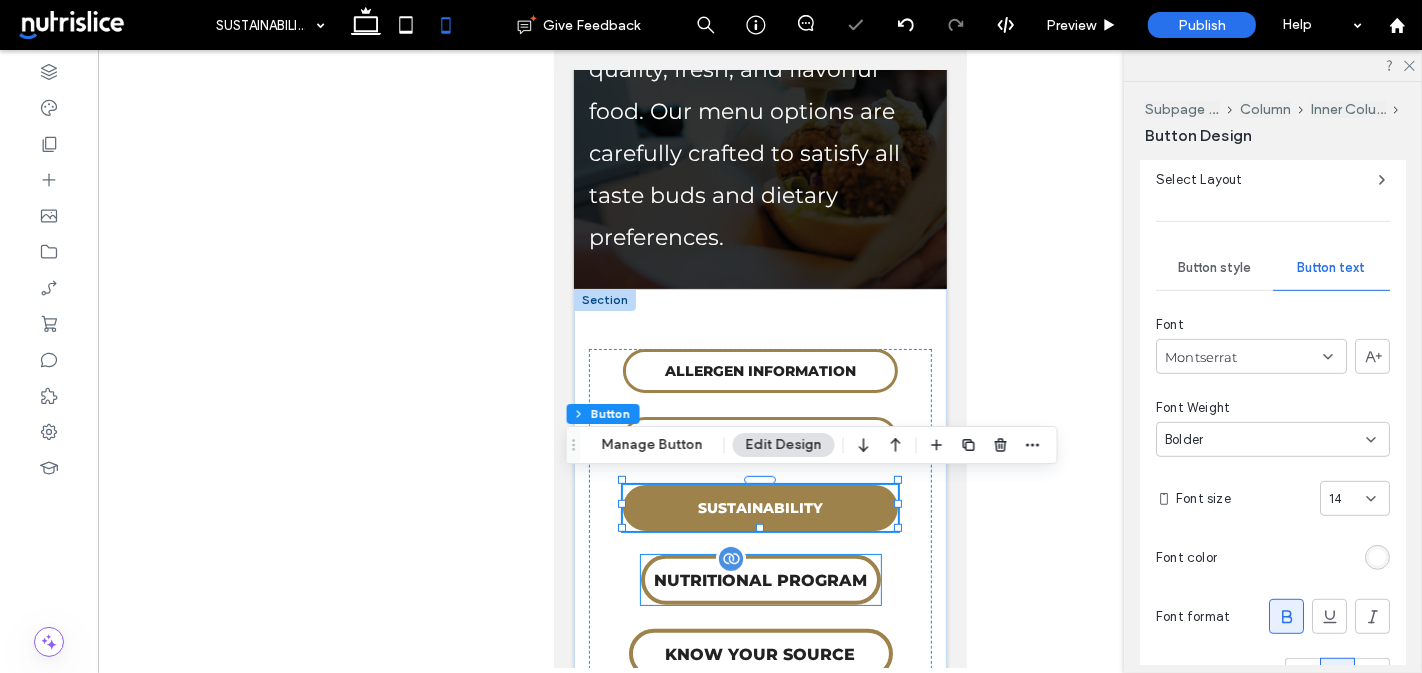 click on "NUTRITIONAL PROGRAM" at bounding box center [759, 580] 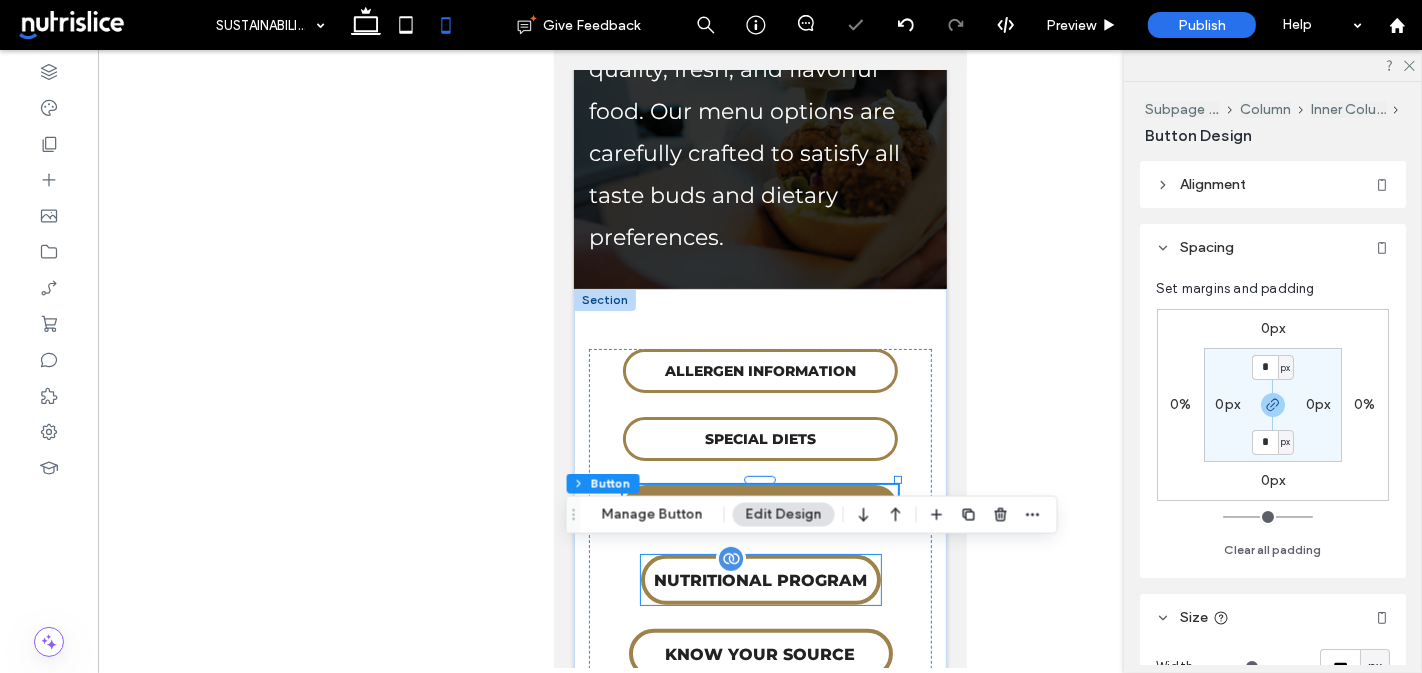 type on "**" 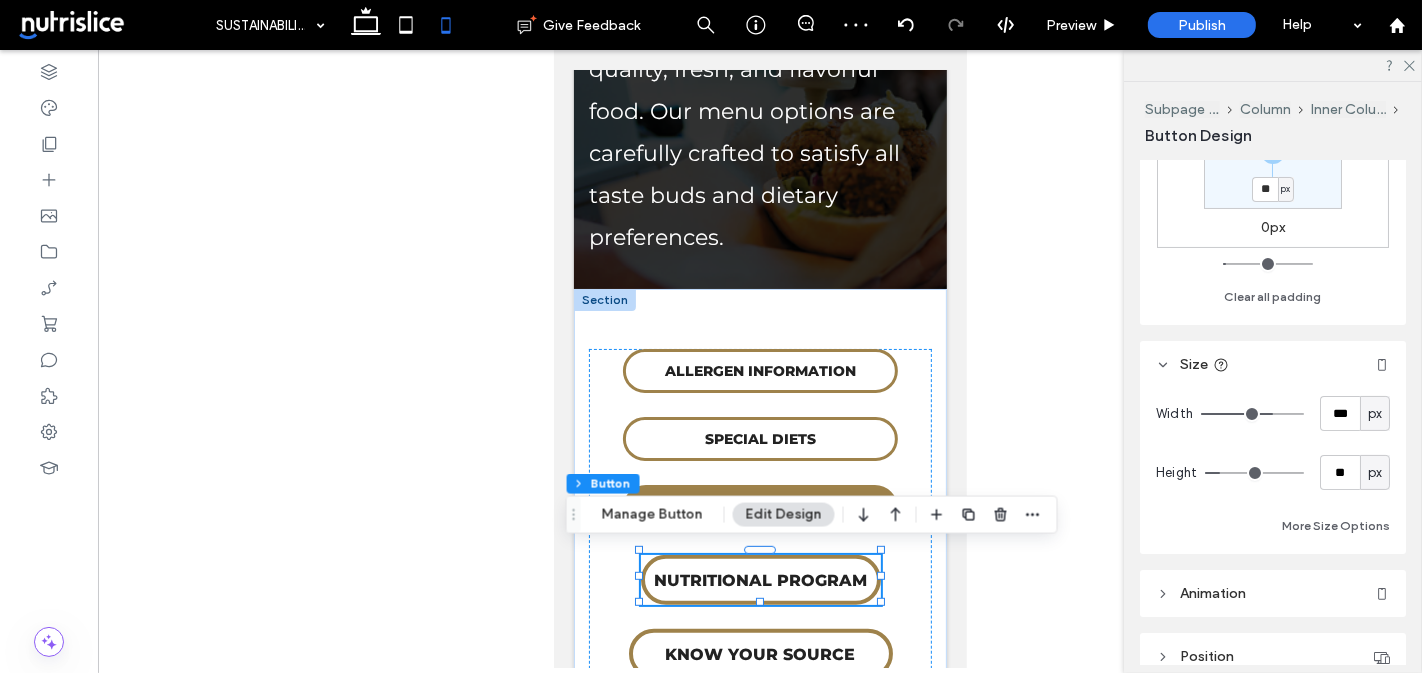 scroll, scrollTop: 273, scrollLeft: 0, axis: vertical 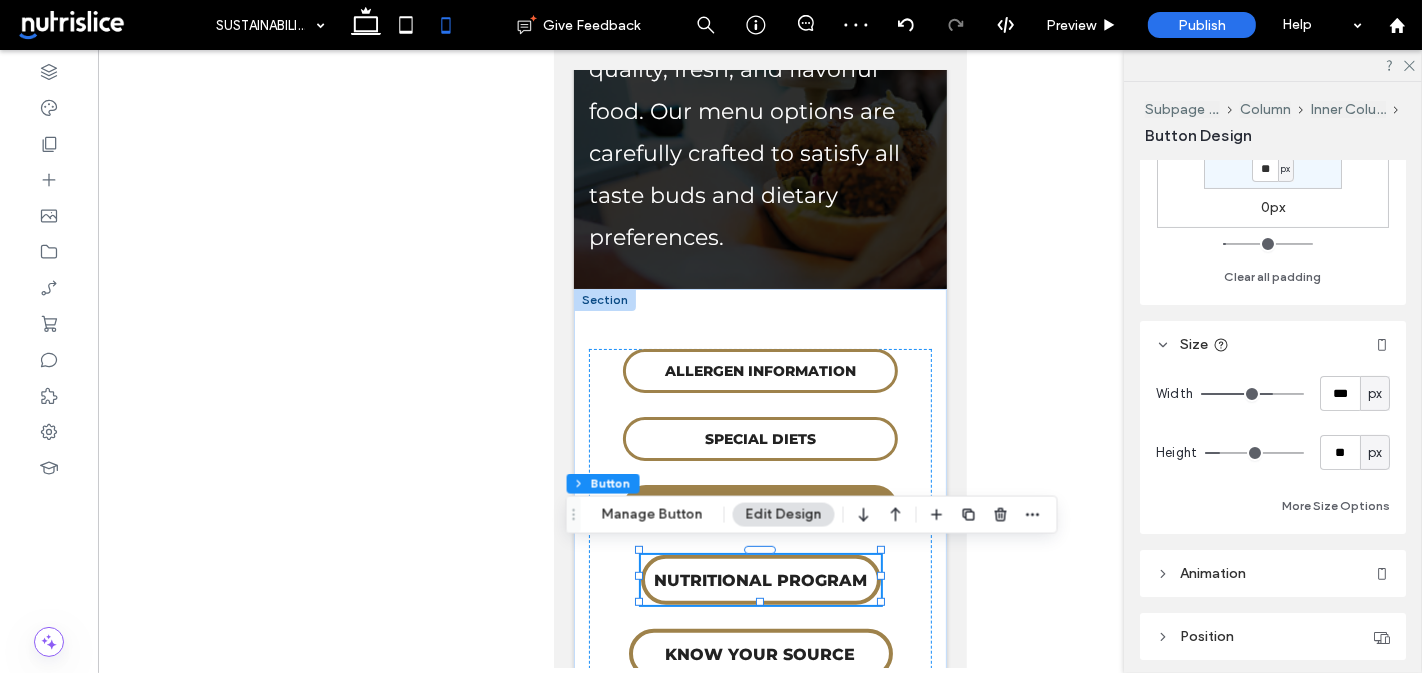 click on "px" at bounding box center [1375, 394] 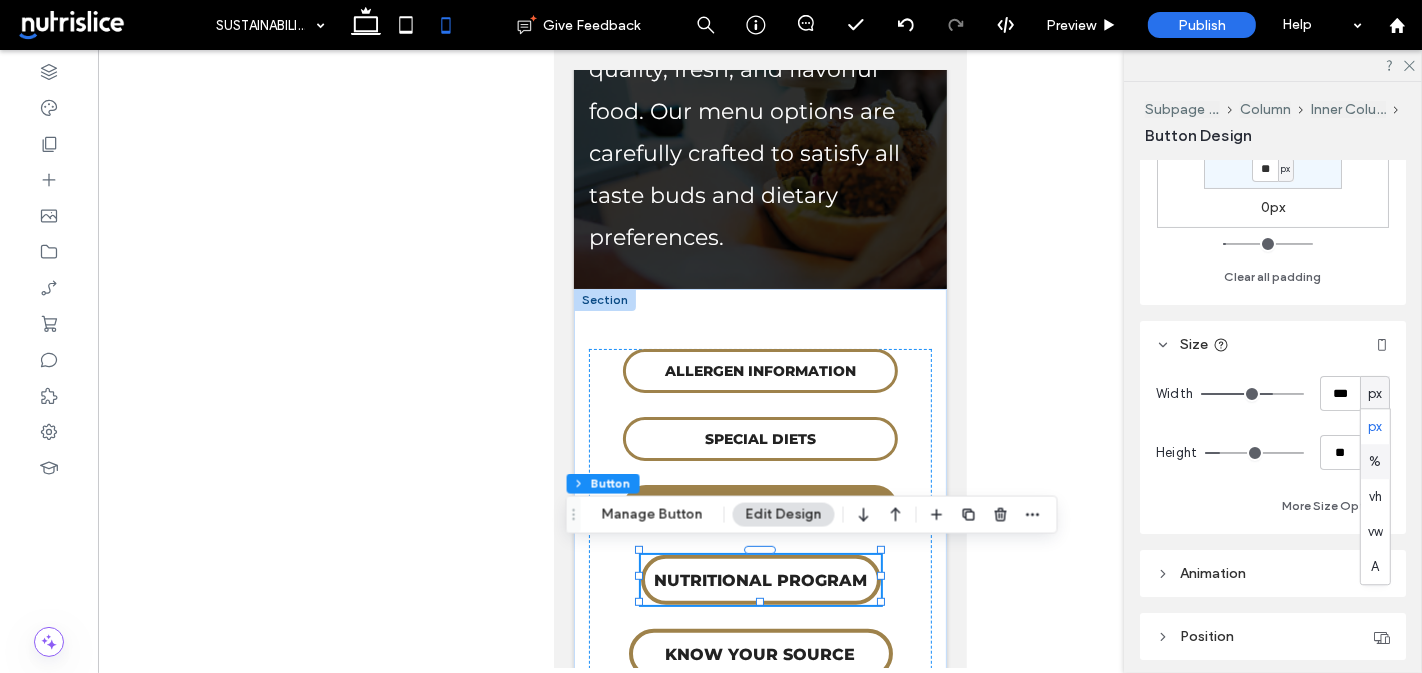 click on "%" at bounding box center (1375, 462) 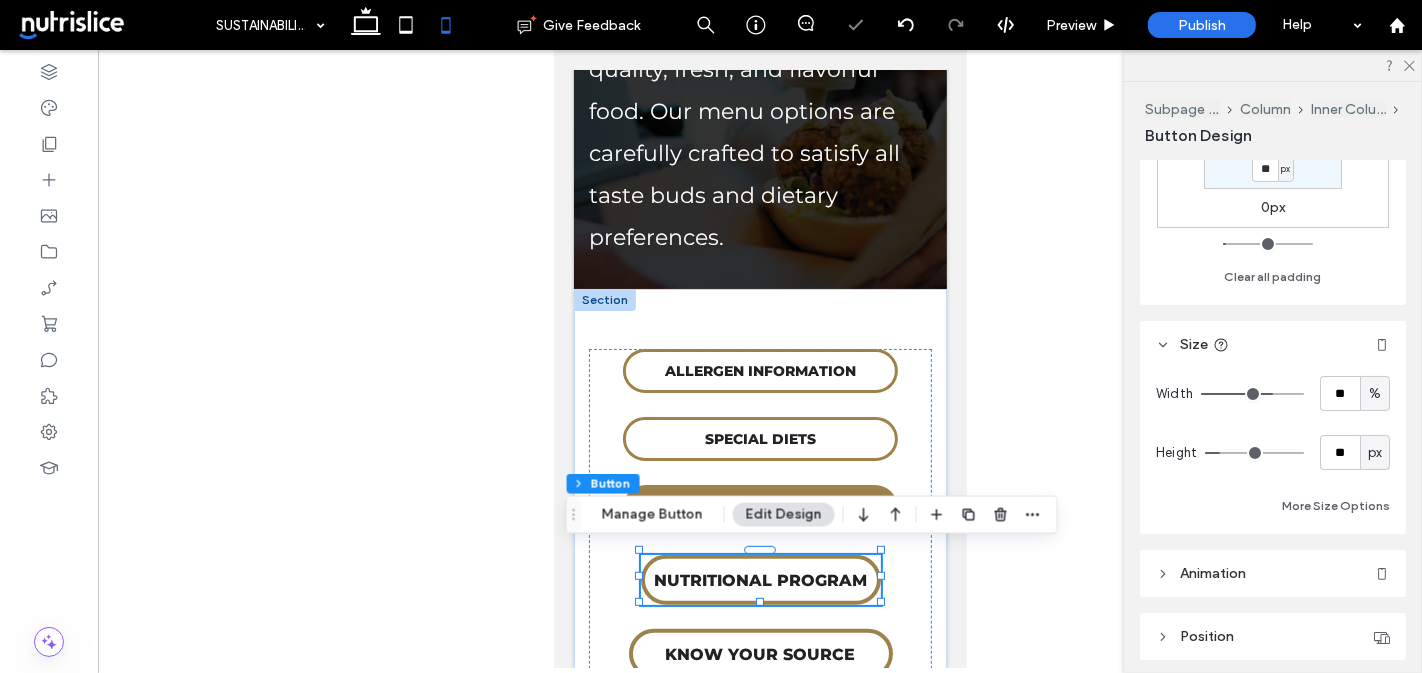 type on "**" 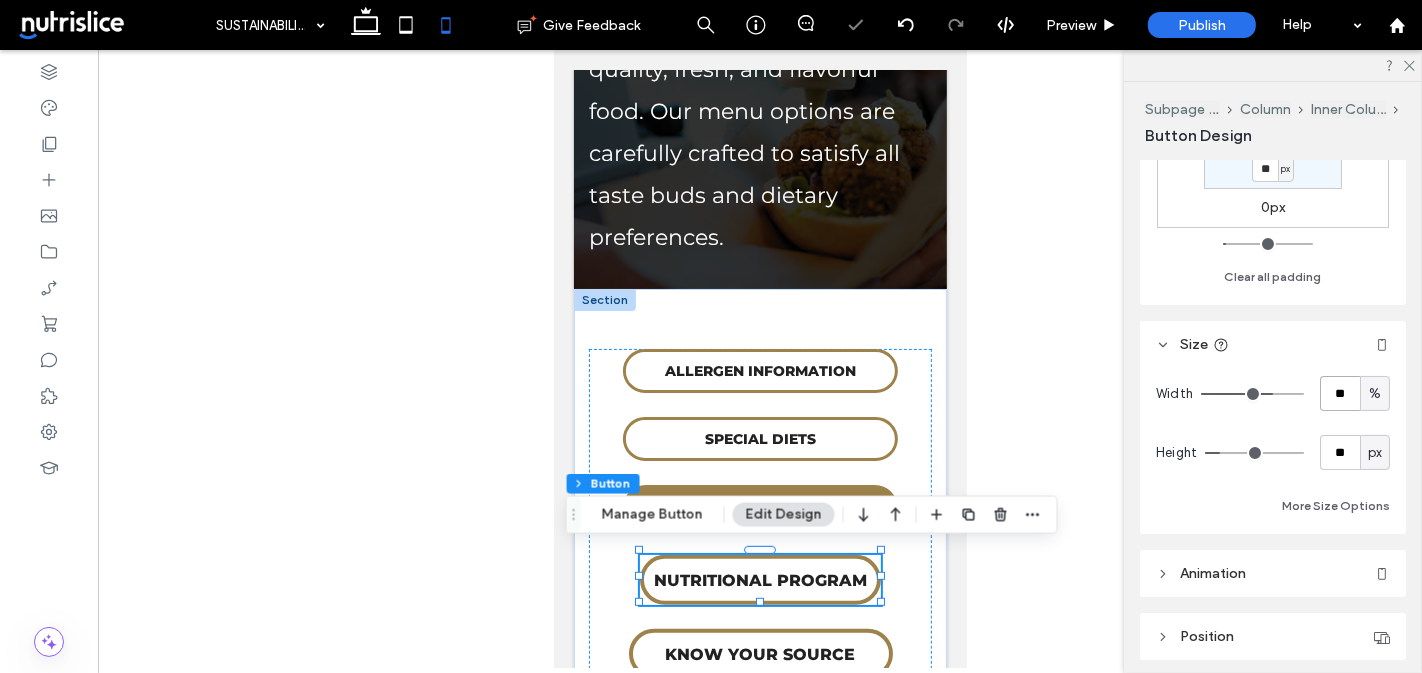click on "**" at bounding box center (1340, 393) 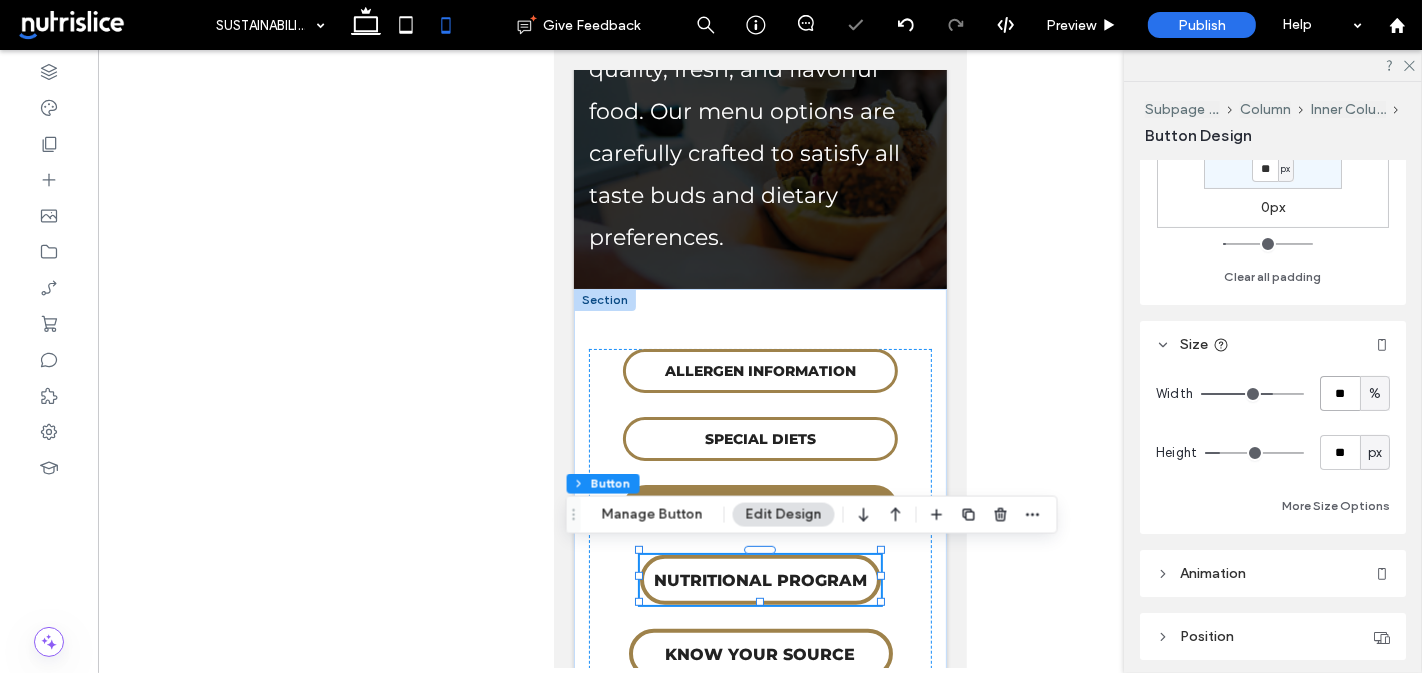 type on "**" 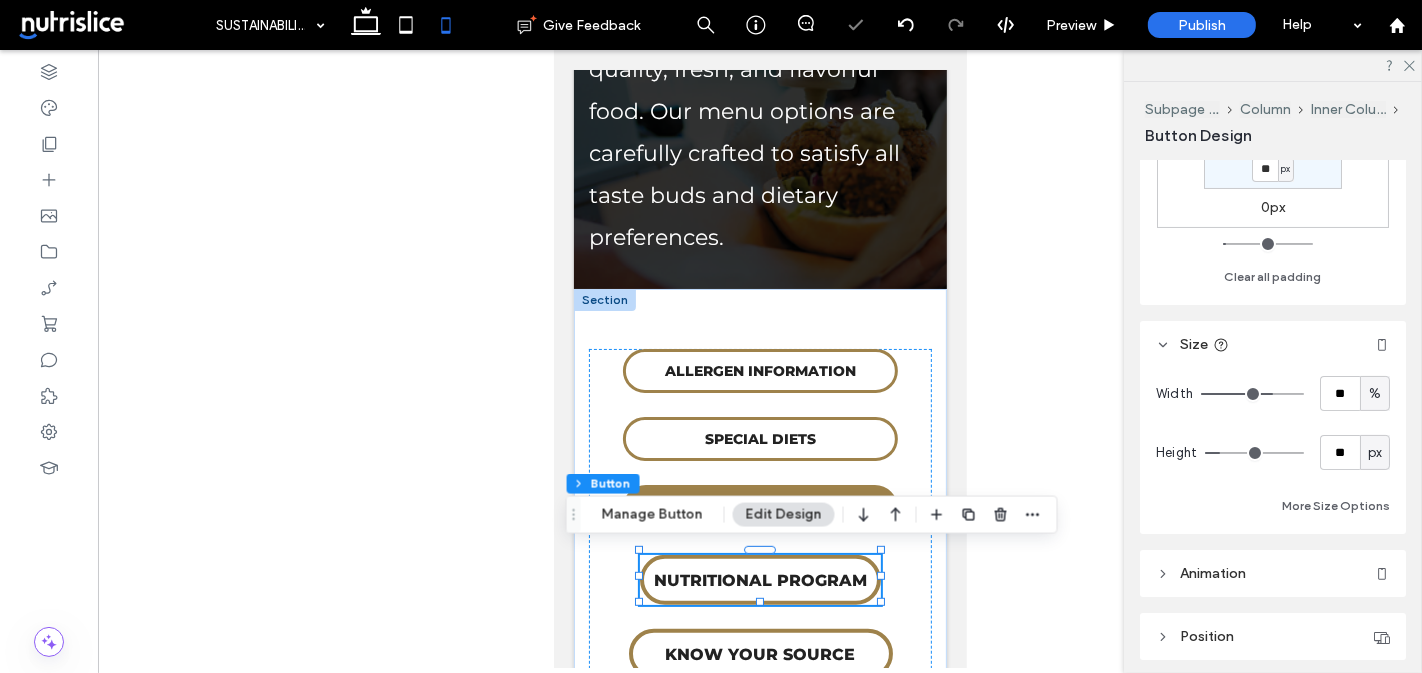 type on "**" 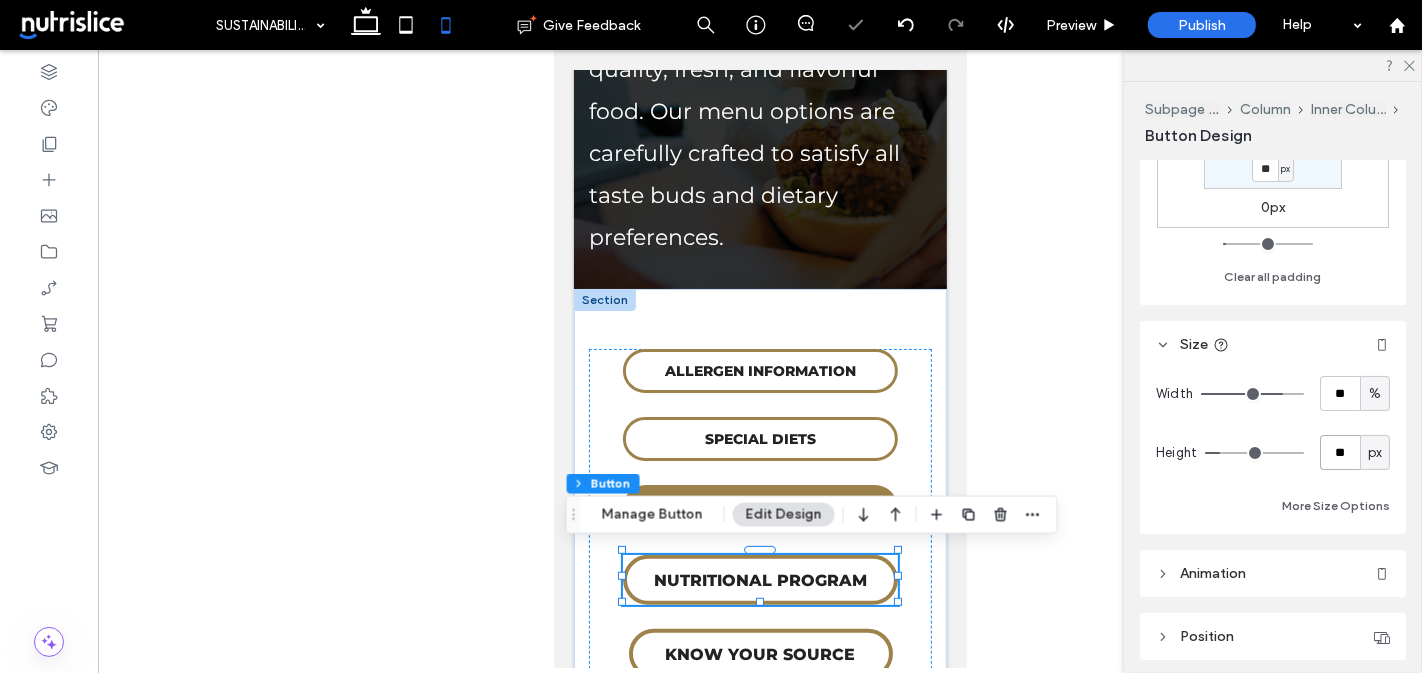click on "**" at bounding box center (1340, 452) 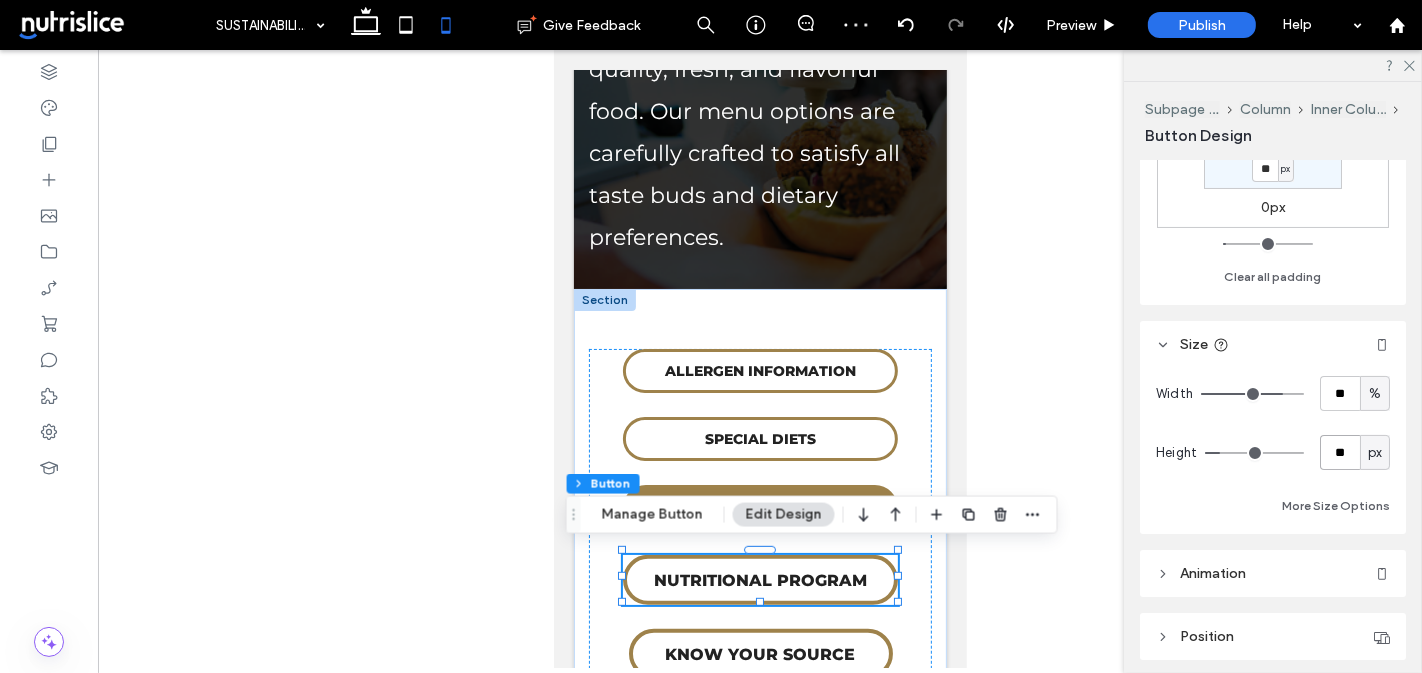 type on "**" 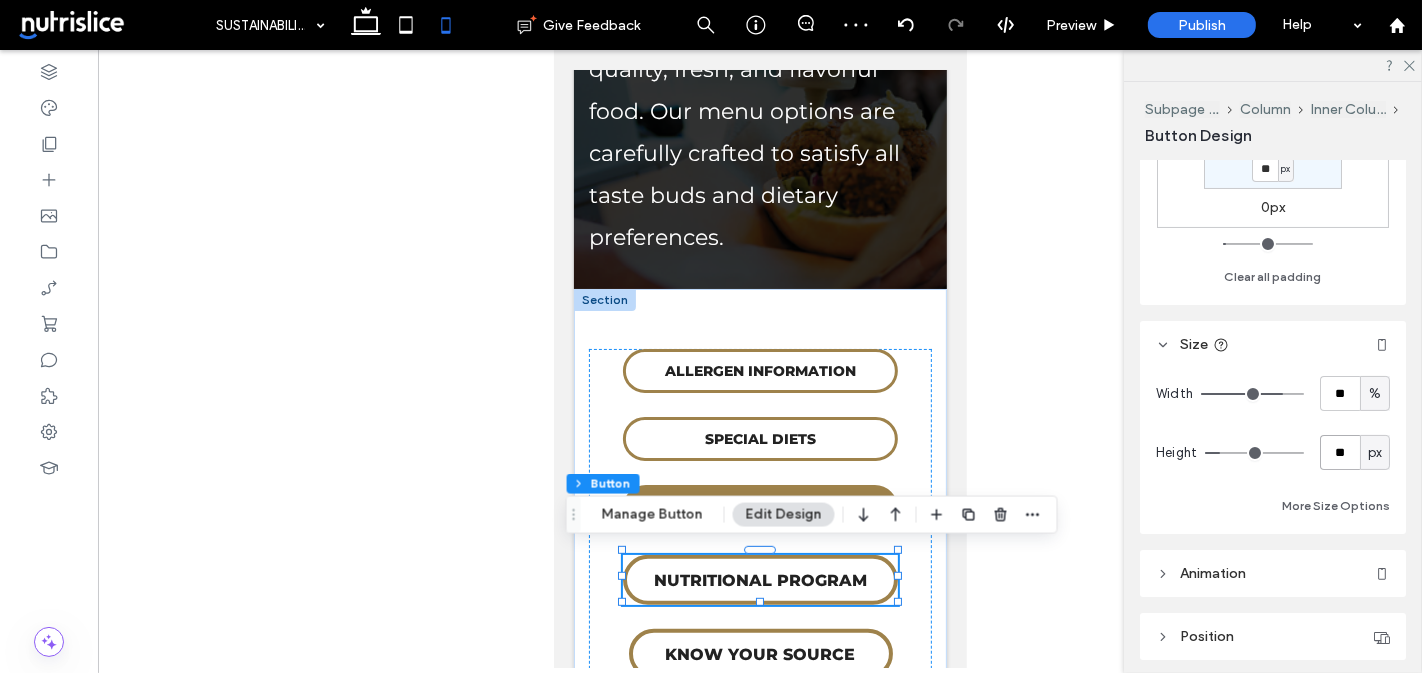 type on "**" 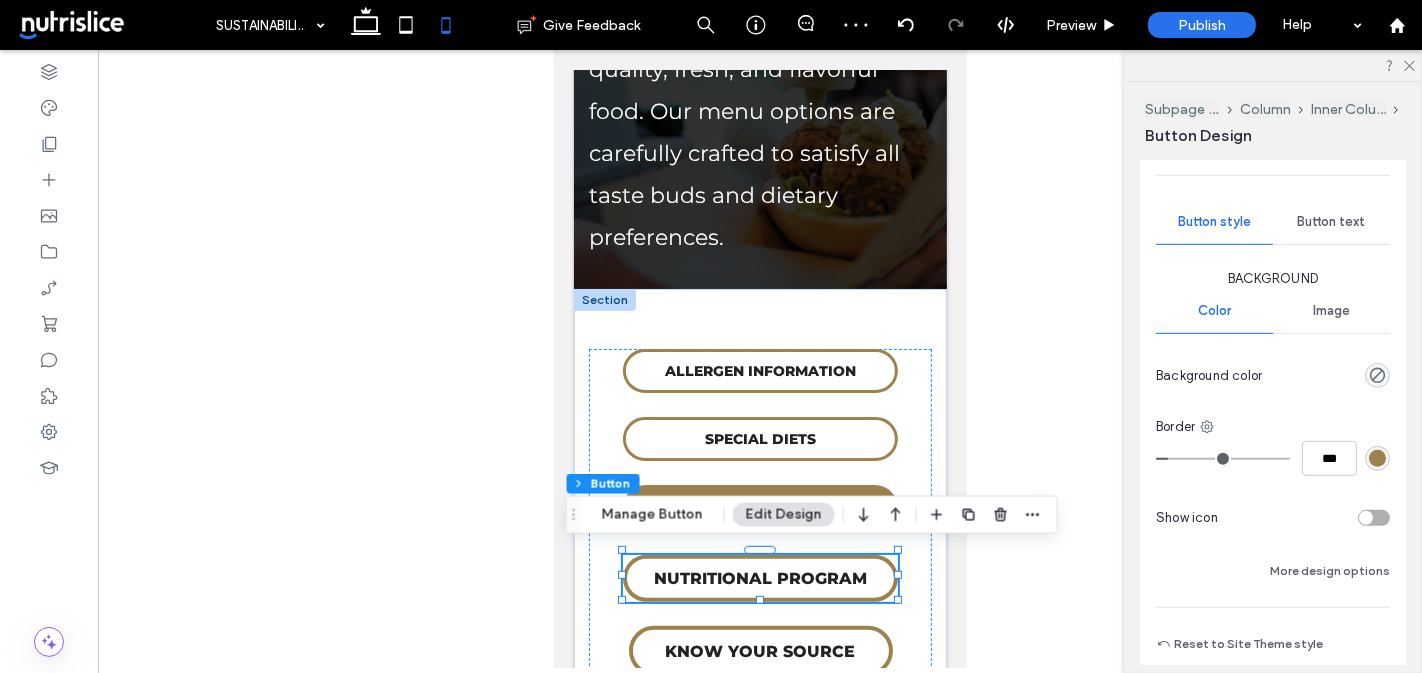scroll, scrollTop: 1007, scrollLeft: 0, axis: vertical 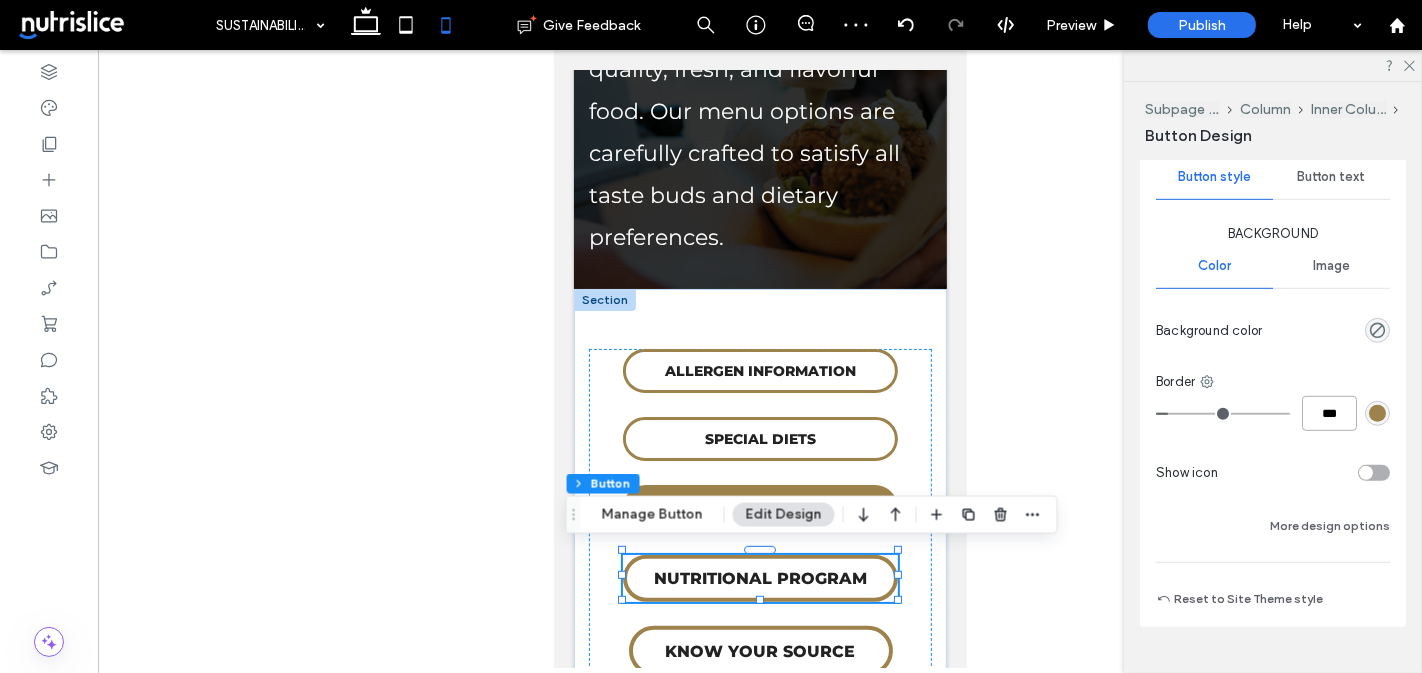 click on "***" at bounding box center [1329, 413] 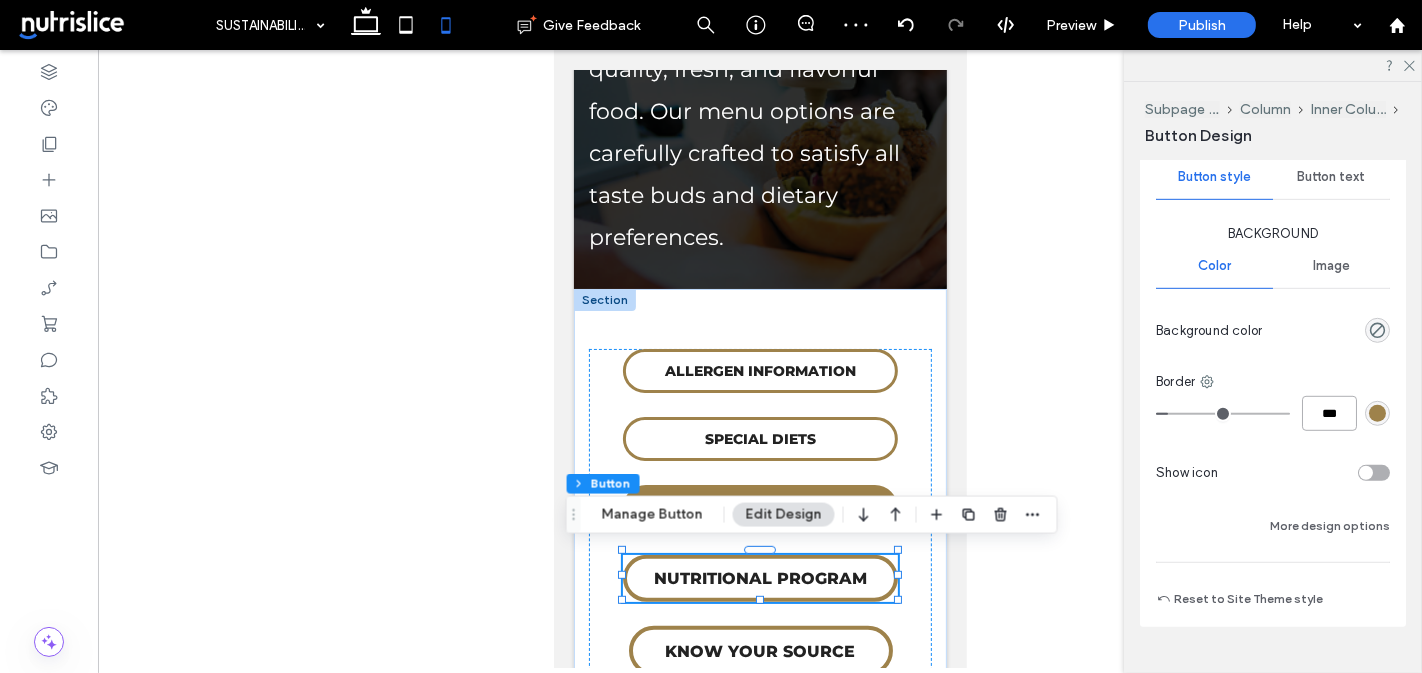 type on "***" 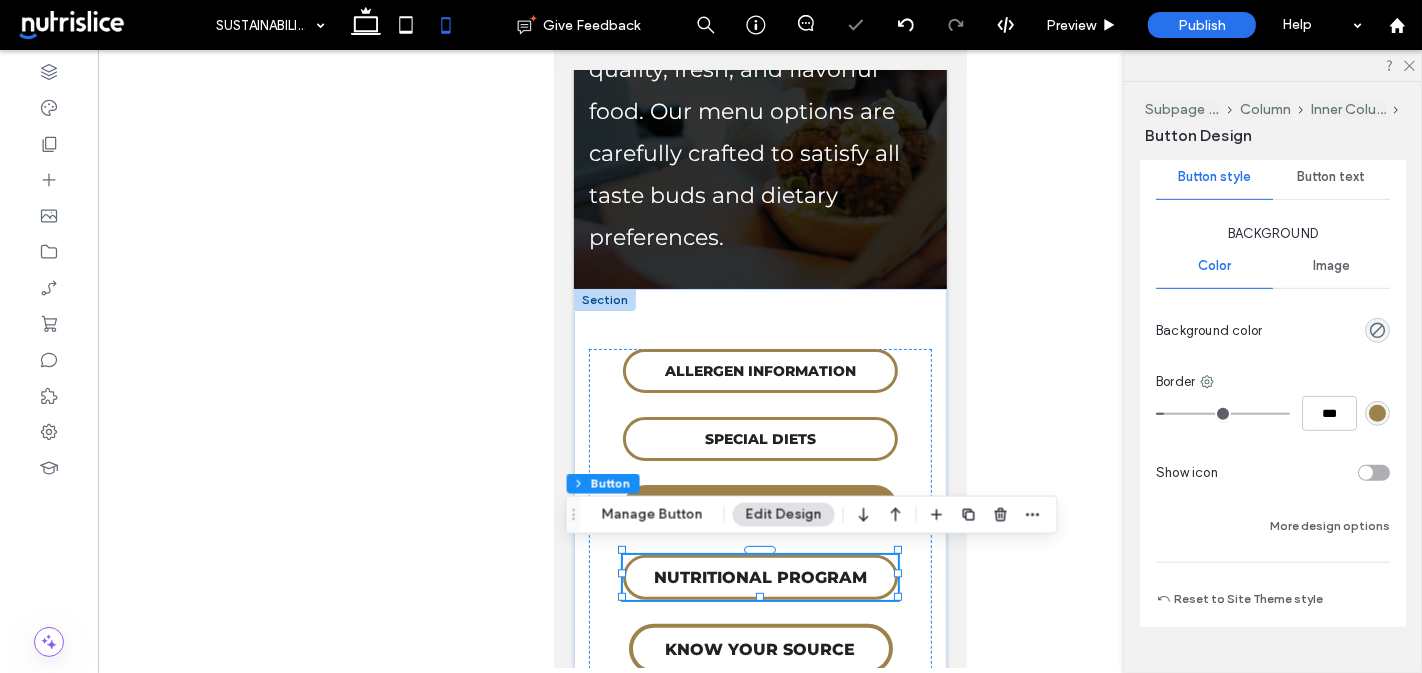 click on "Image" at bounding box center (1331, 266) 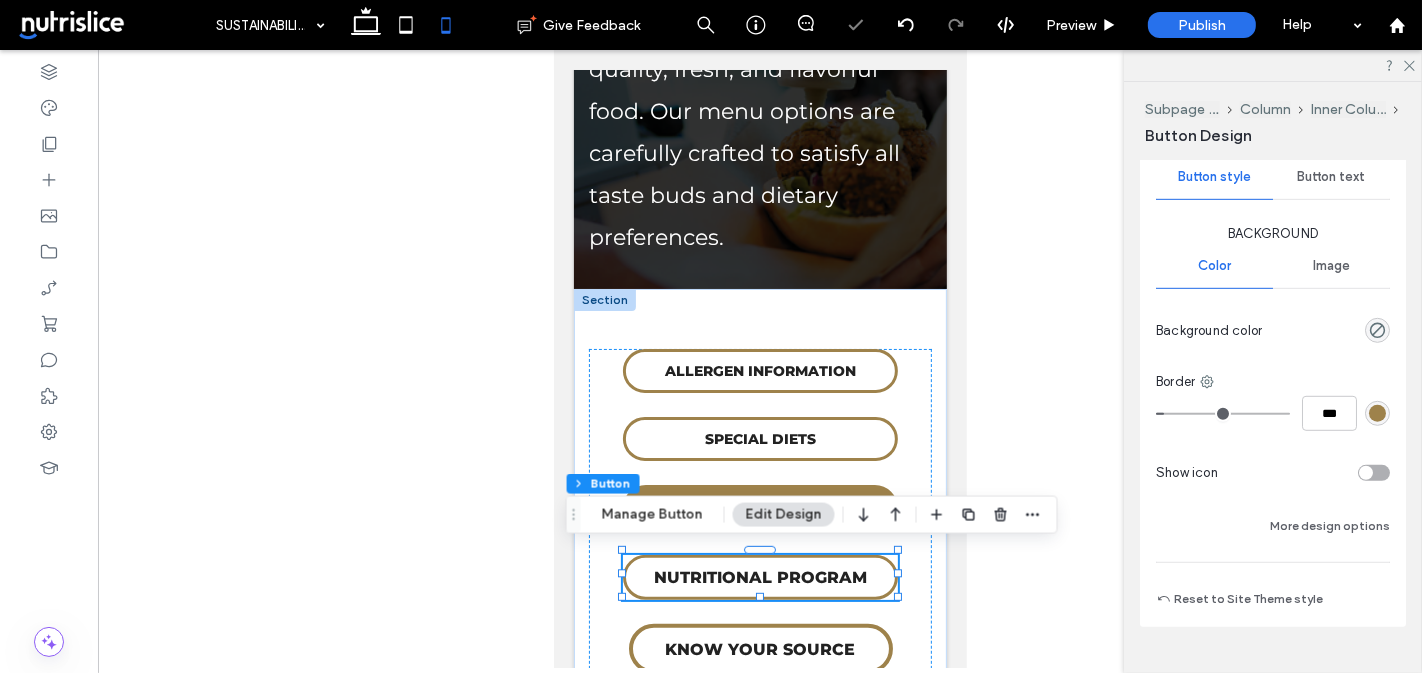 type on "*" 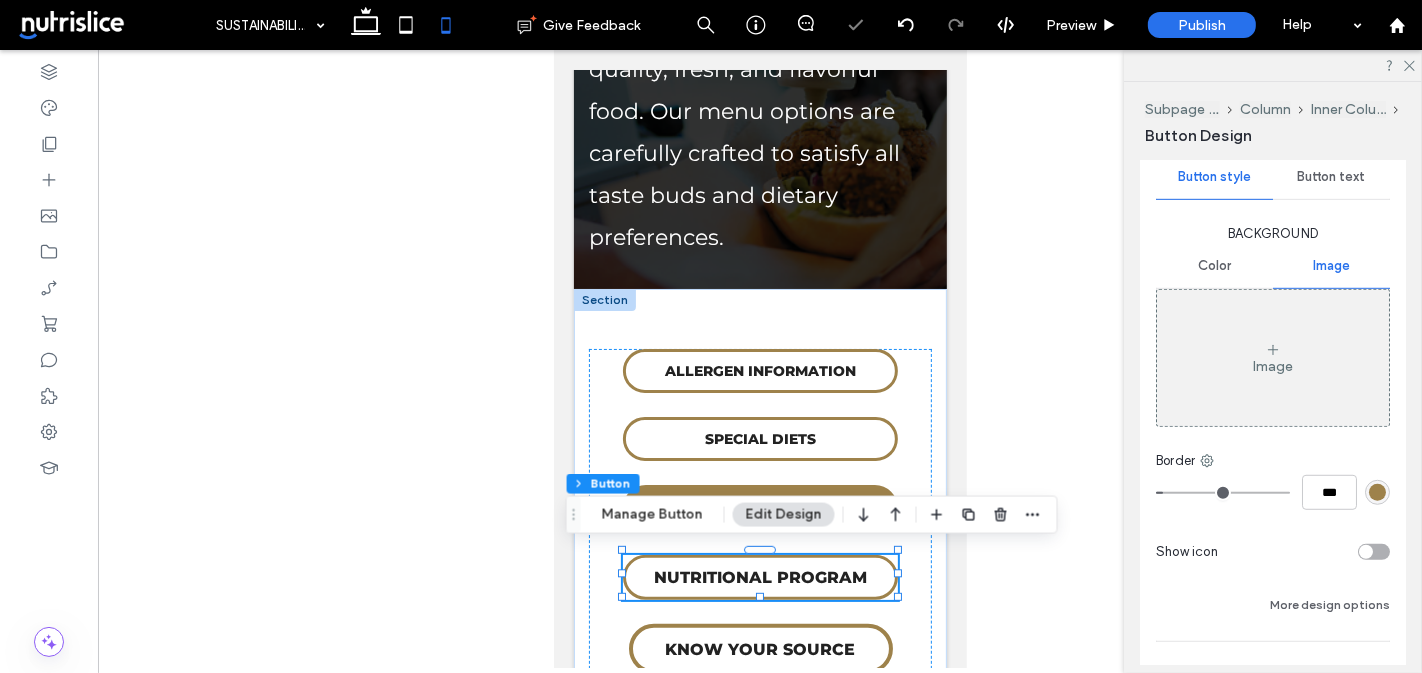 click on "Button text" at bounding box center (1332, 177) 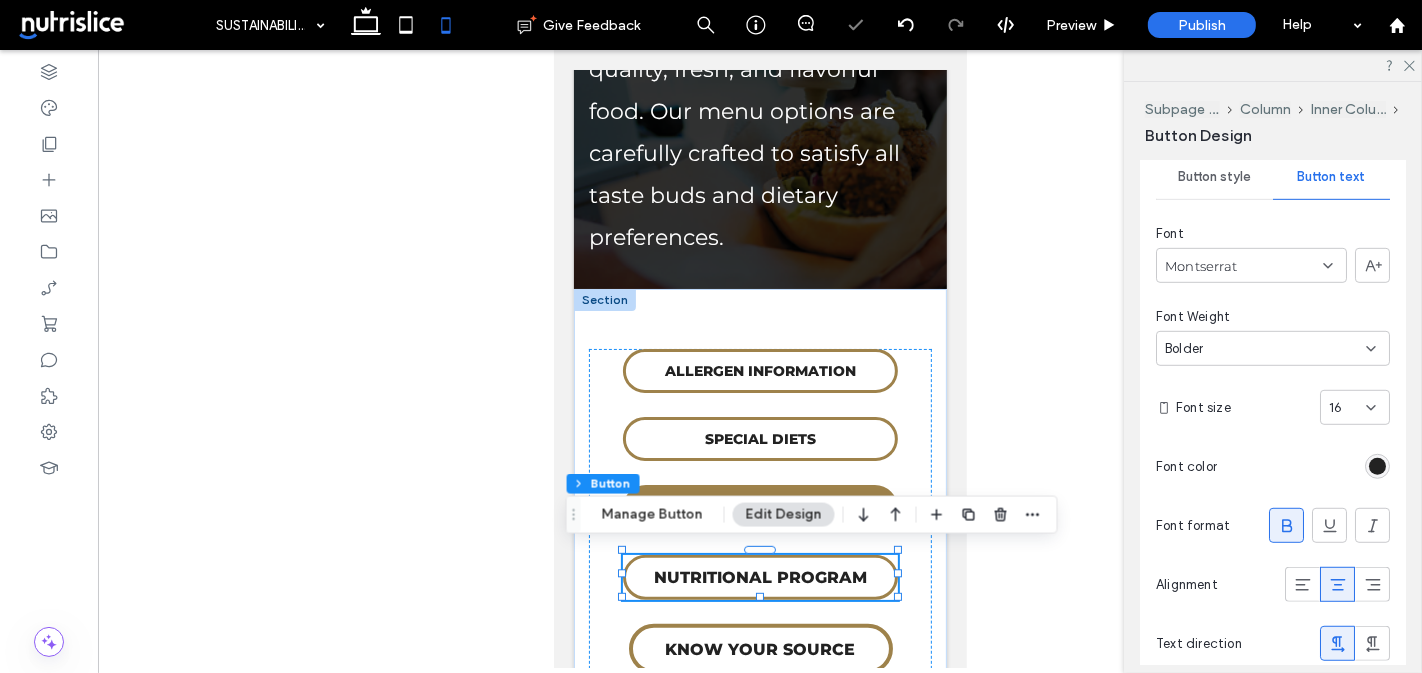 click on "16" at bounding box center [1355, 407] 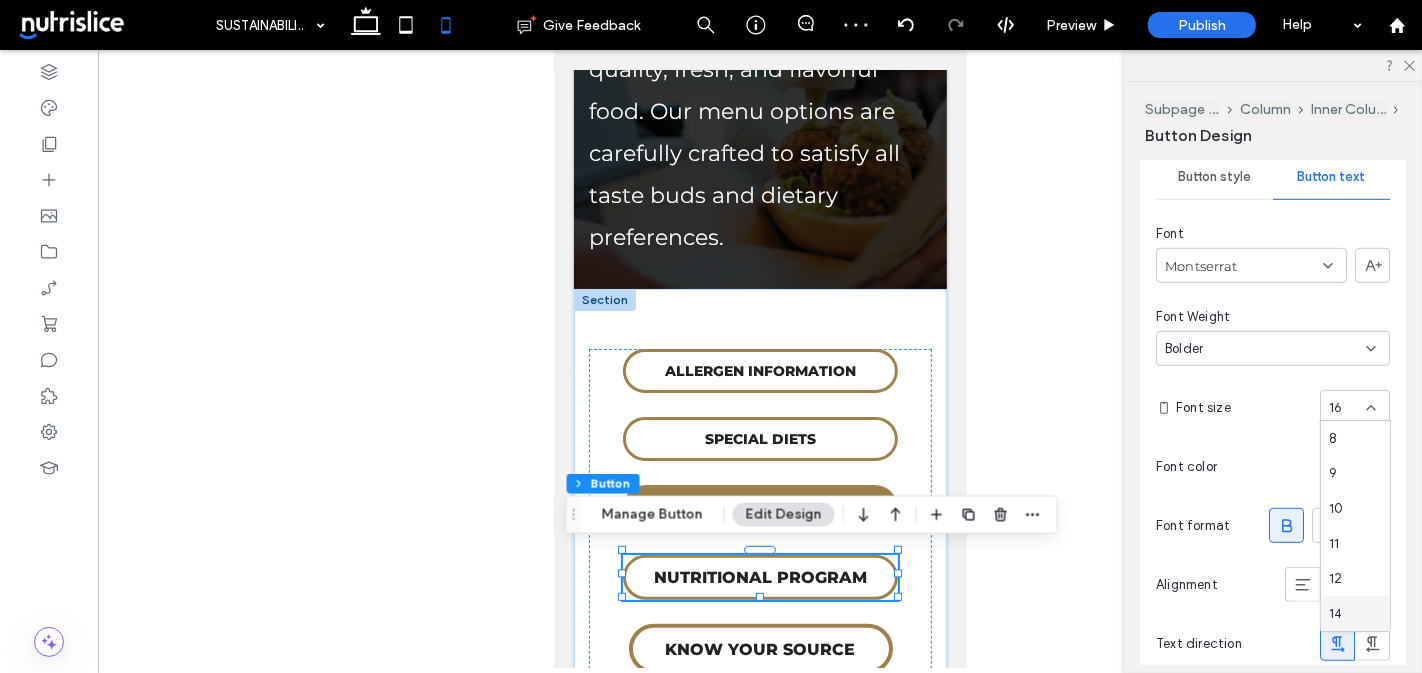 click on "14" at bounding box center [1335, 614] 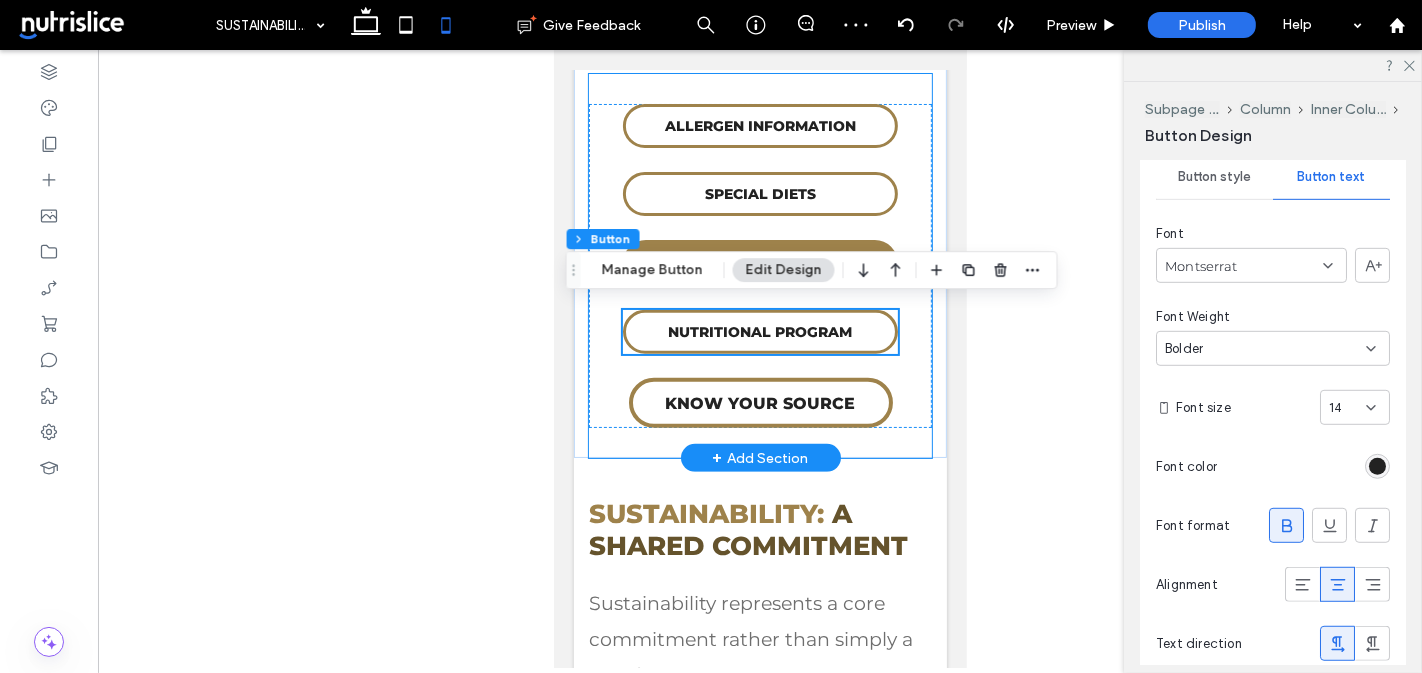 scroll, scrollTop: 1074, scrollLeft: 0, axis: vertical 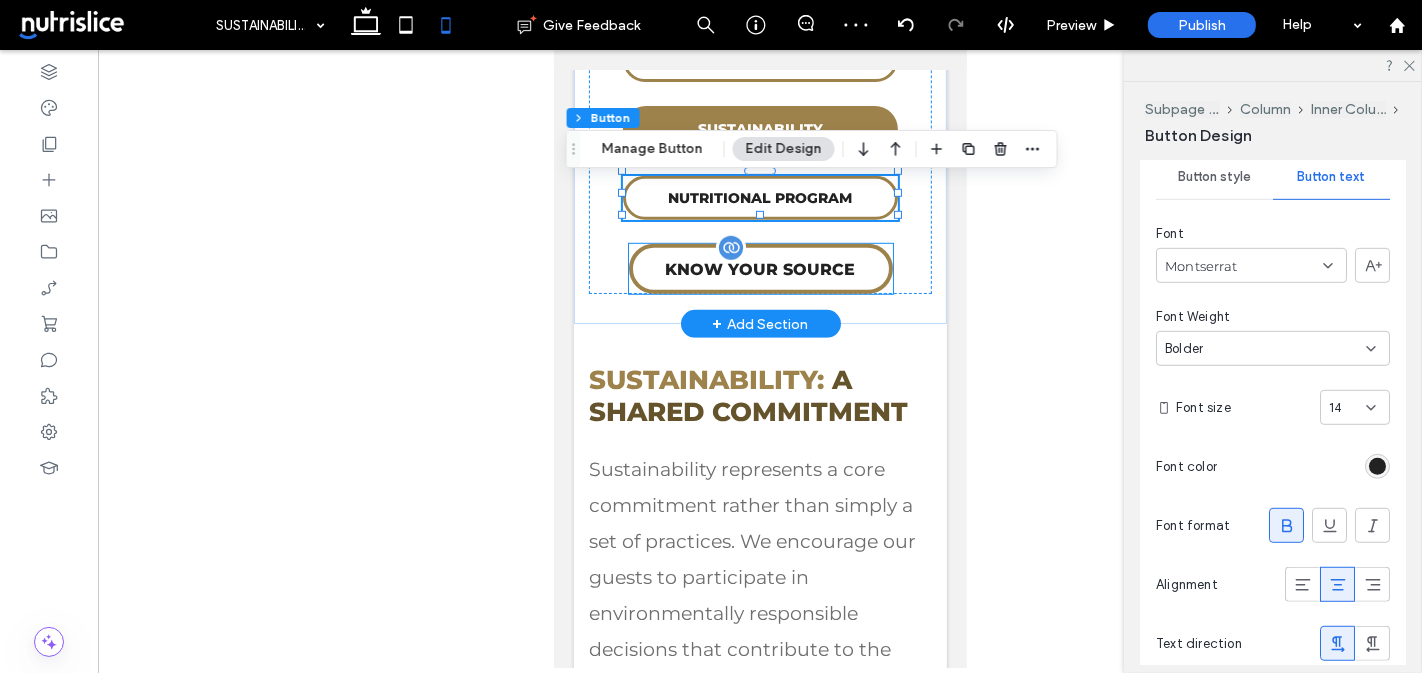 click on "KNOW YOUR SOURCE" at bounding box center (760, 269) 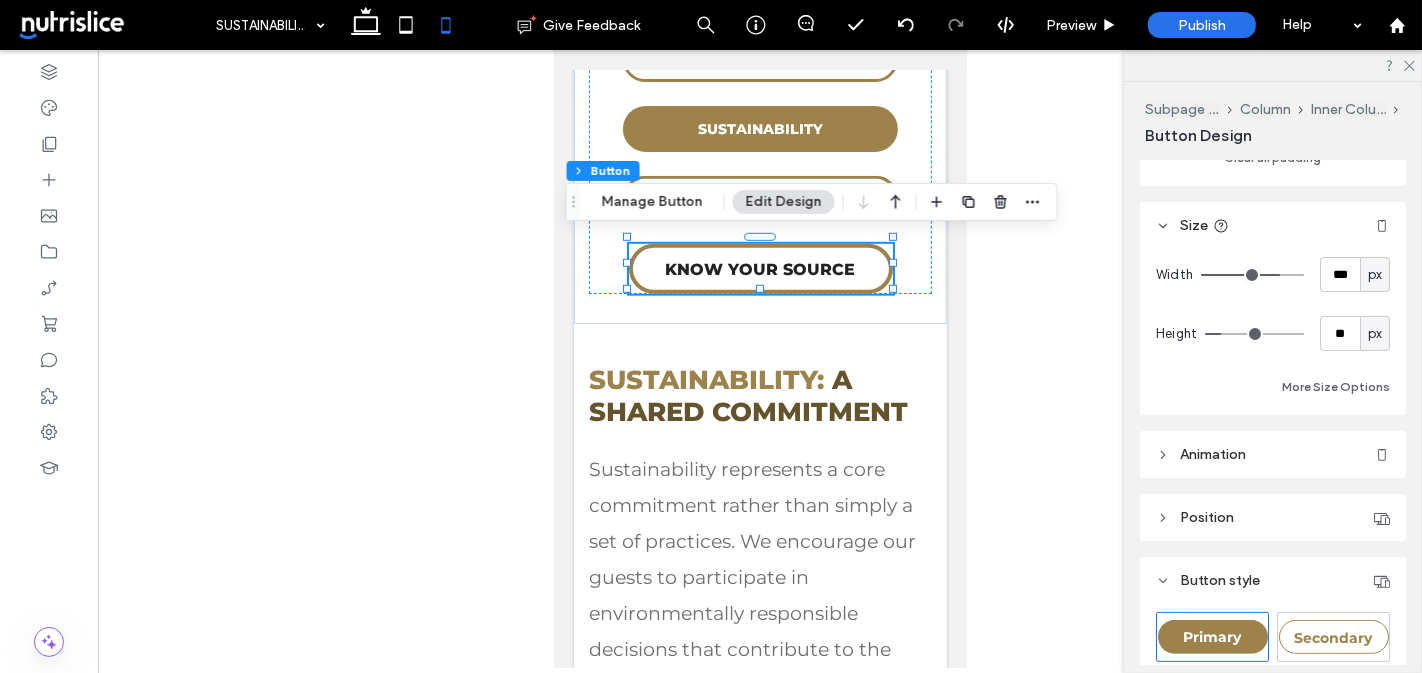 scroll, scrollTop: 406, scrollLeft: 0, axis: vertical 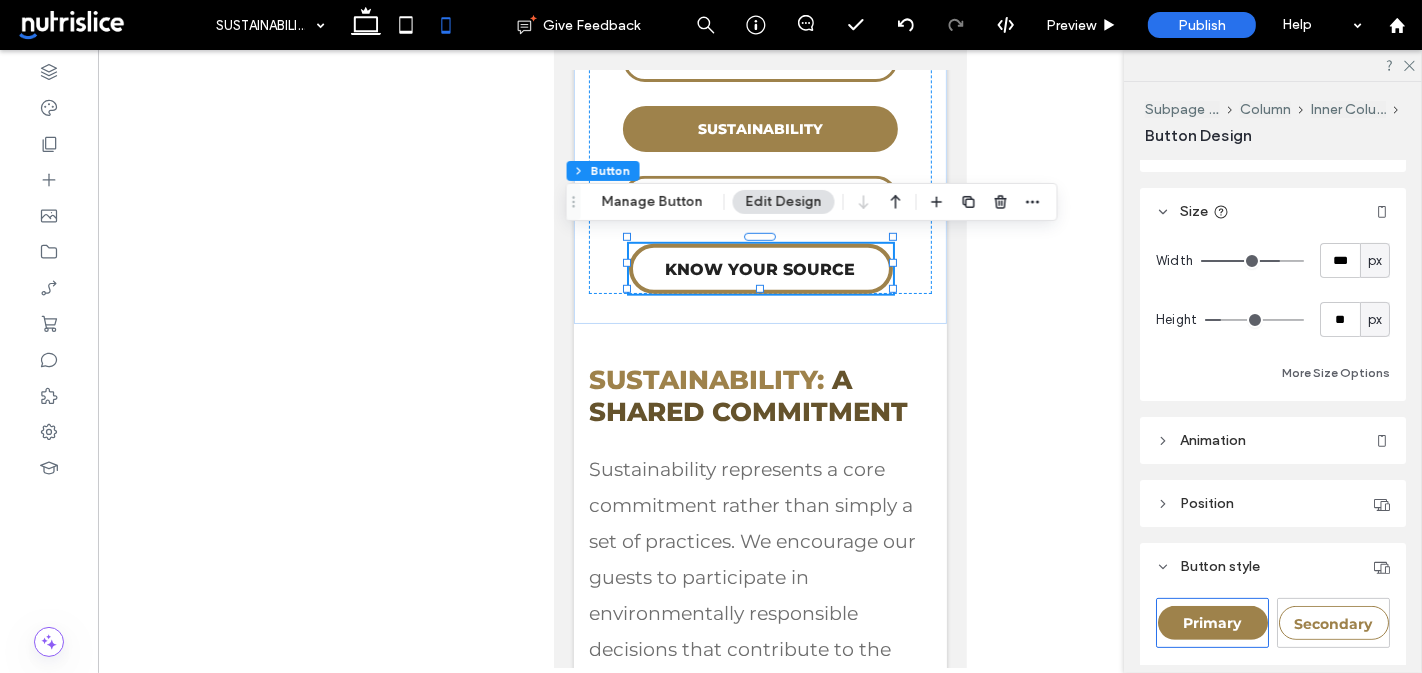 click on "px" at bounding box center [1375, 260] 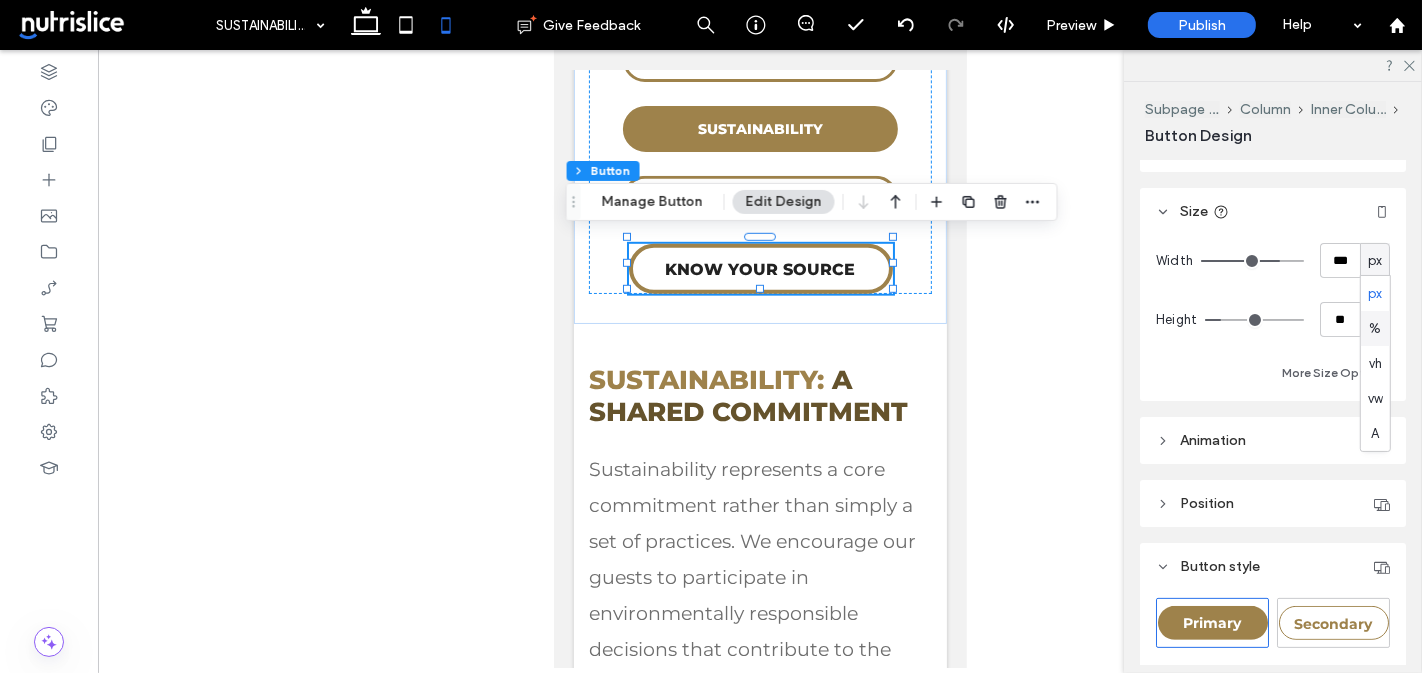 click on "%" at bounding box center [1375, 329] 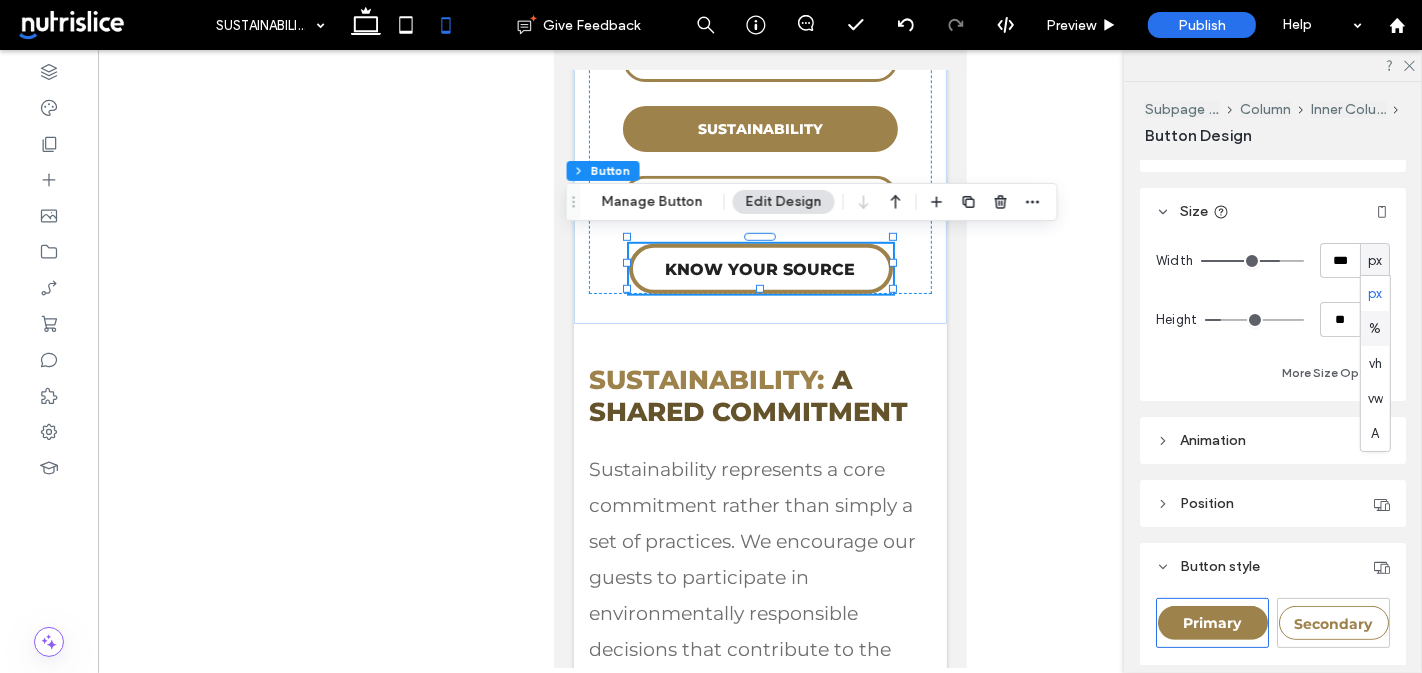 type on "**" 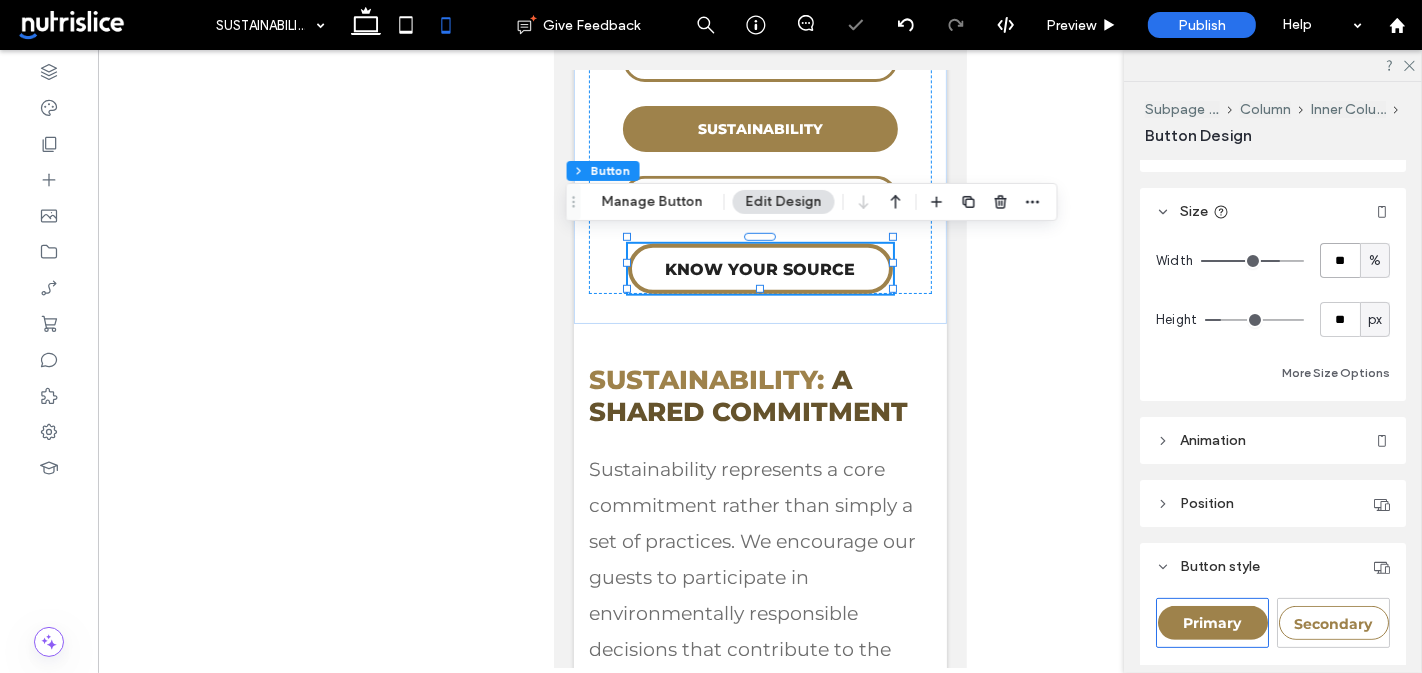 click on "**" at bounding box center [1340, 260] 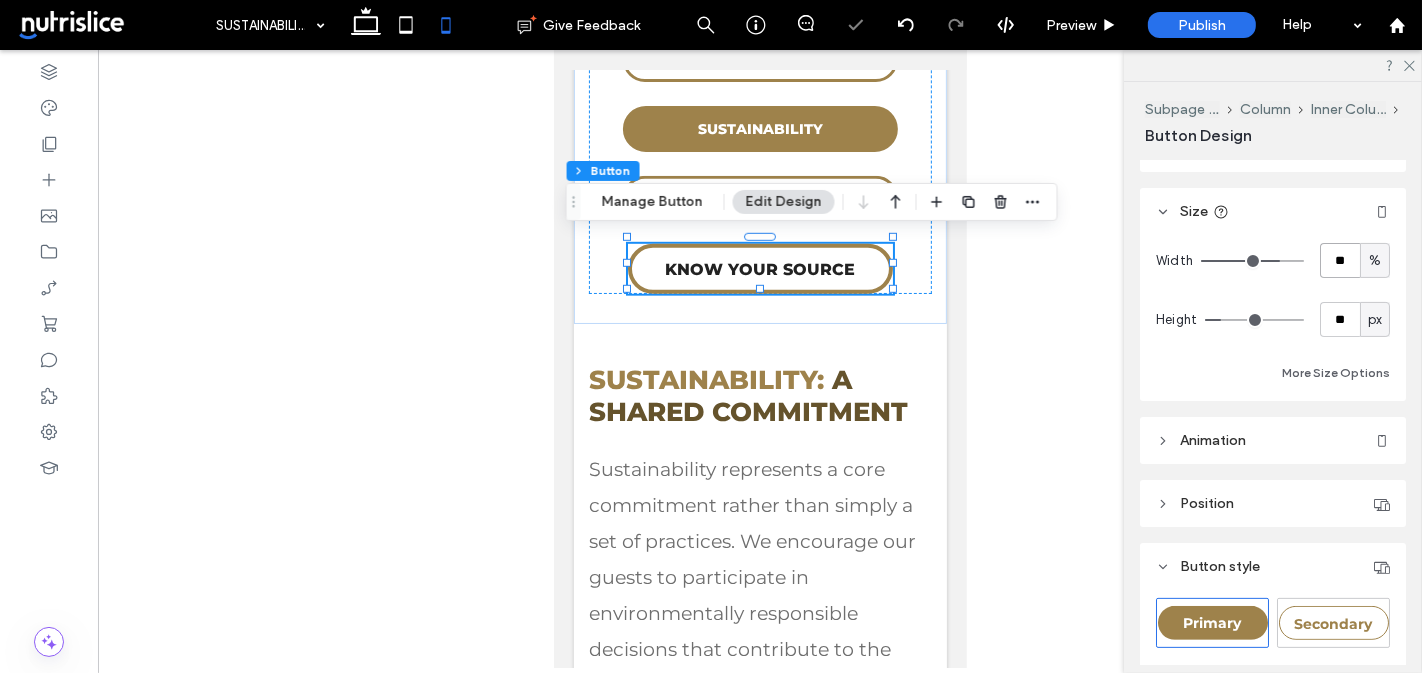 type on "**" 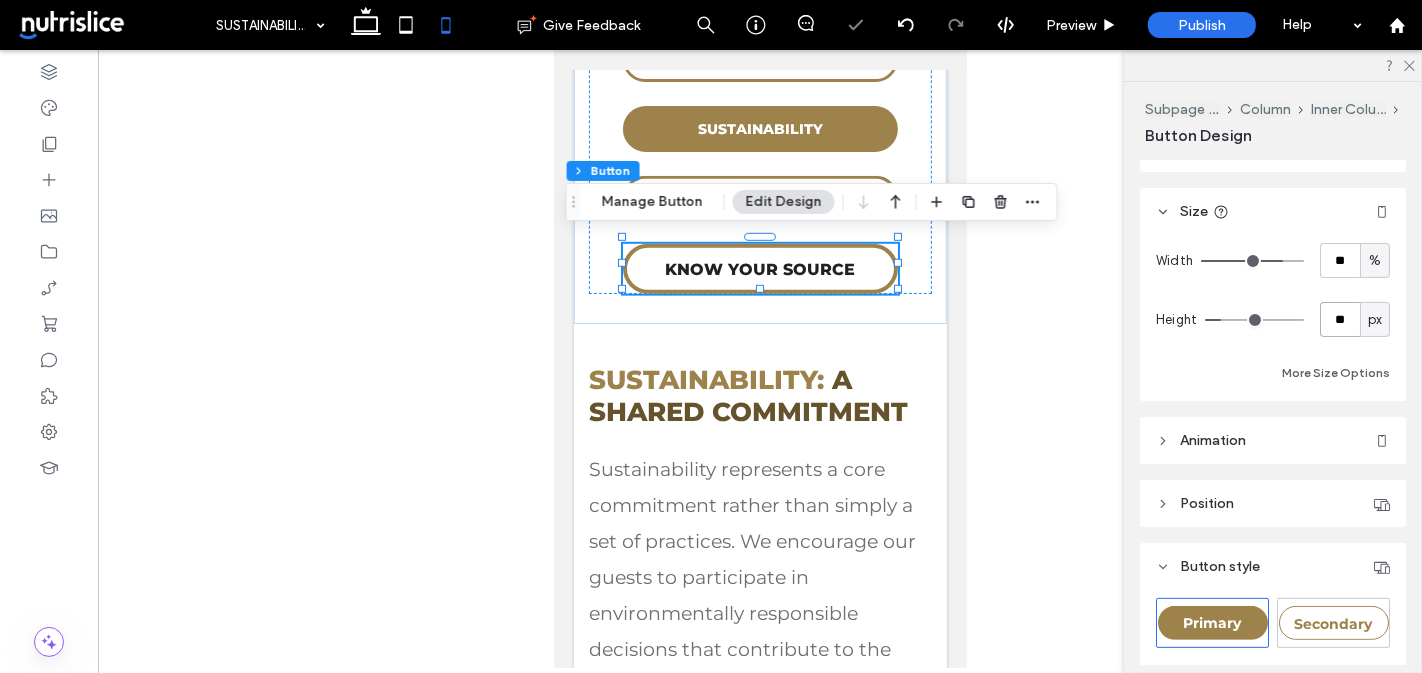 click on "**" at bounding box center (1340, 319) 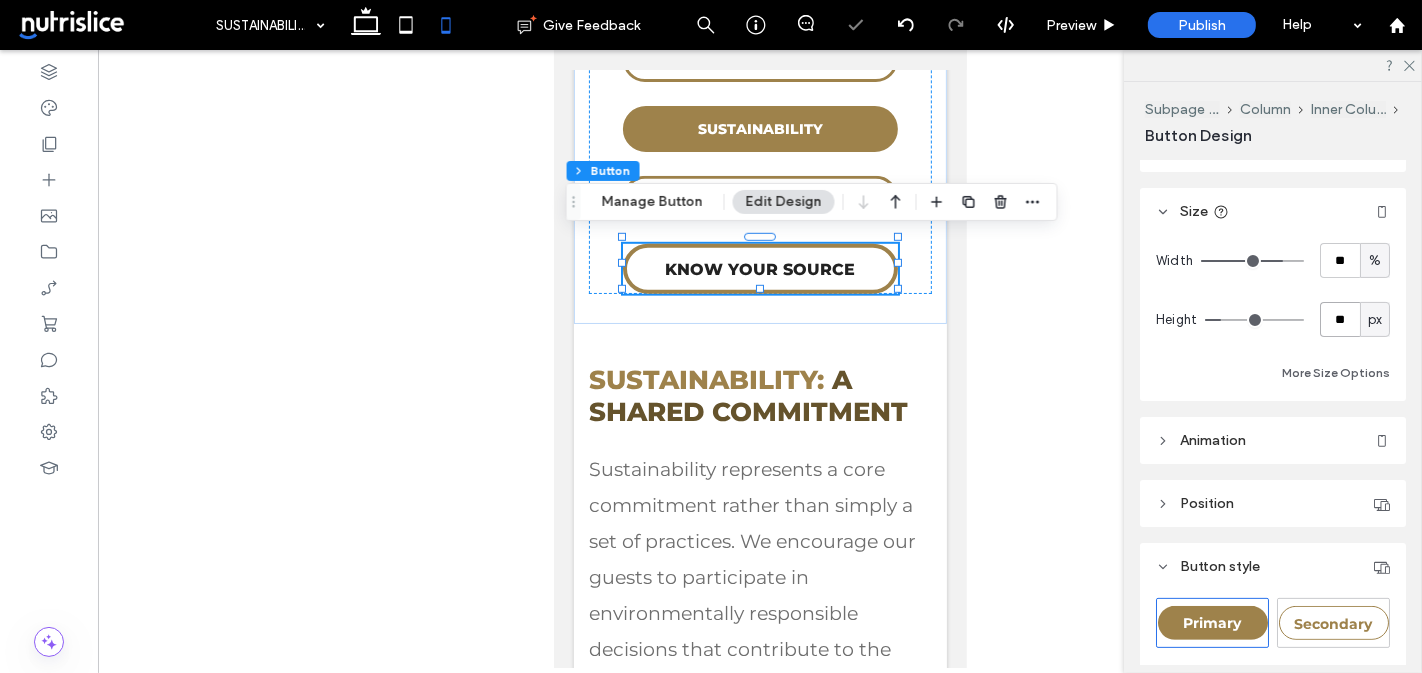 type on "**" 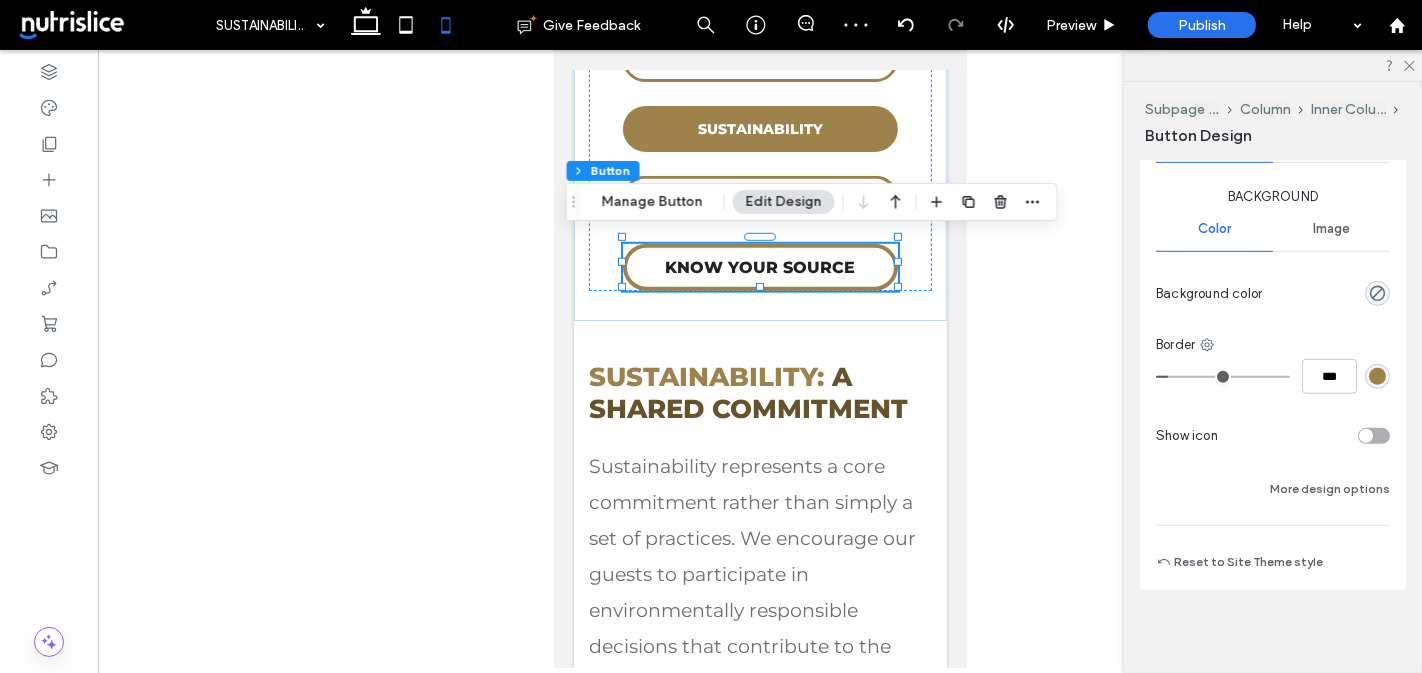 scroll, scrollTop: 1037, scrollLeft: 0, axis: vertical 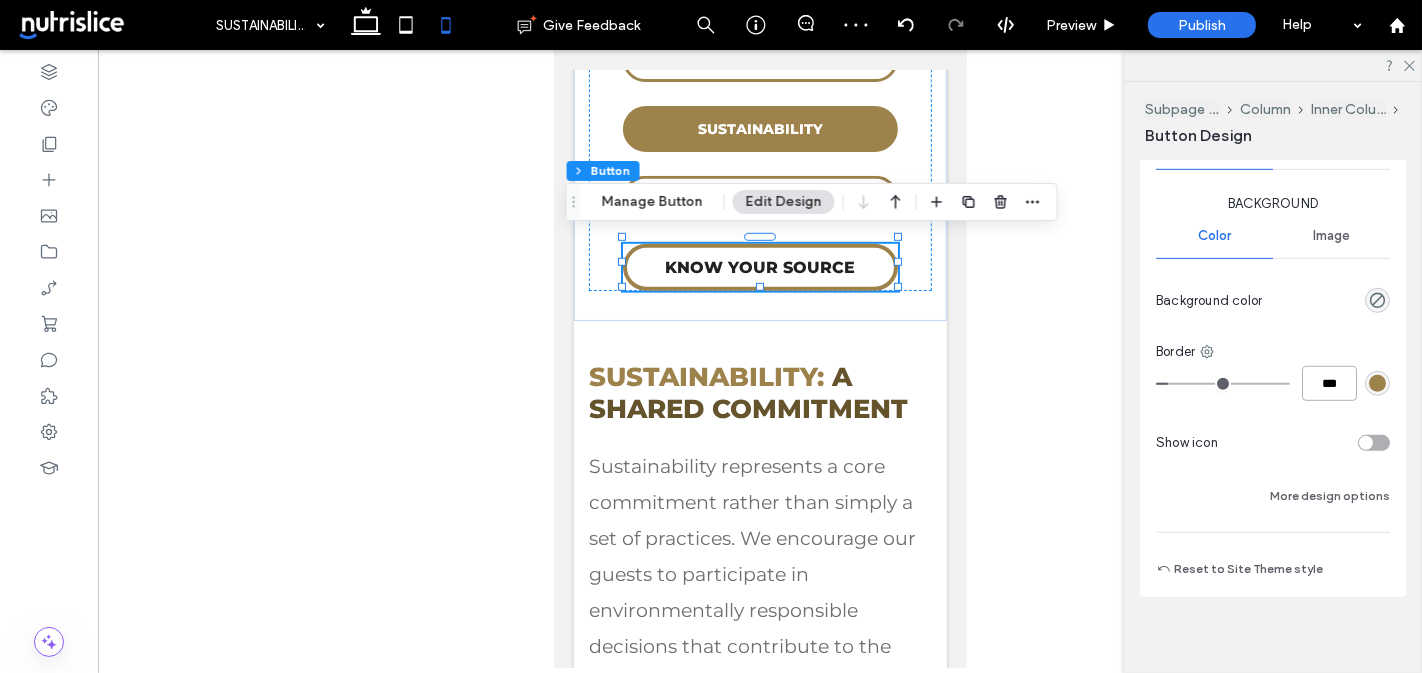click on "***" at bounding box center (1329, 383) 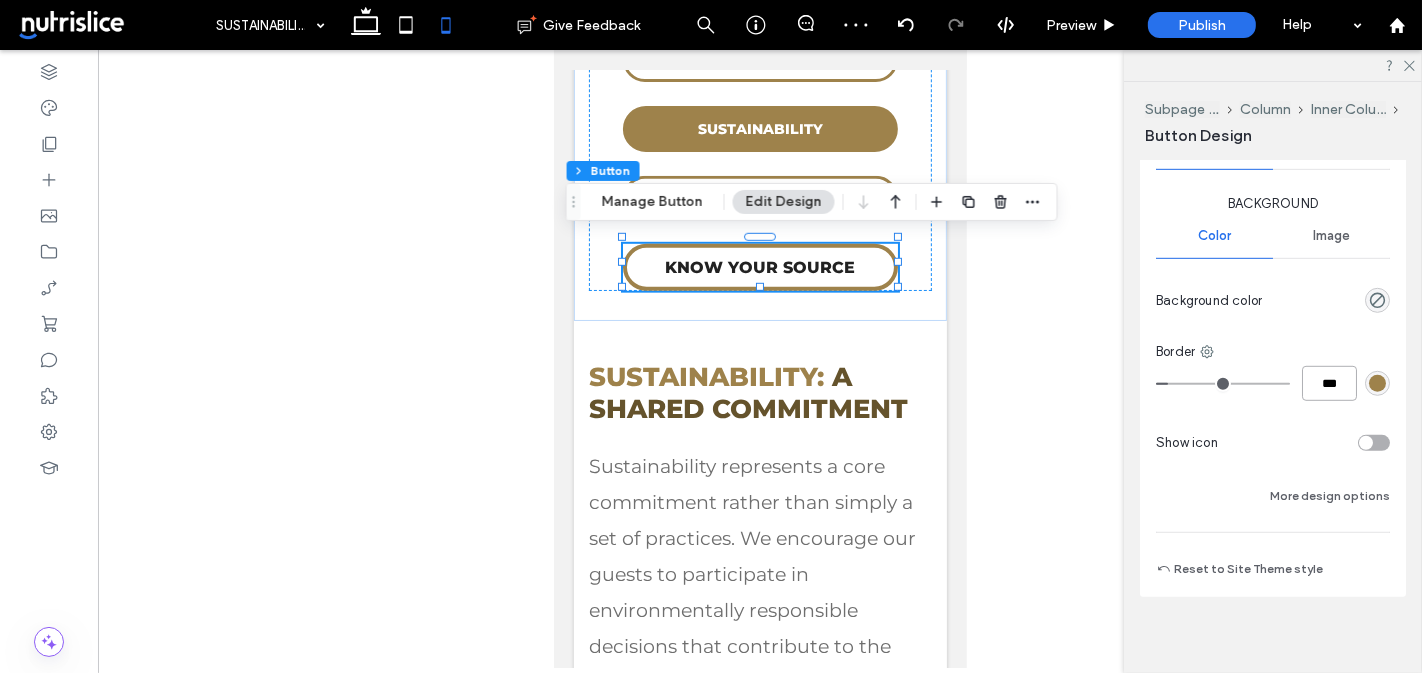 type on "***" 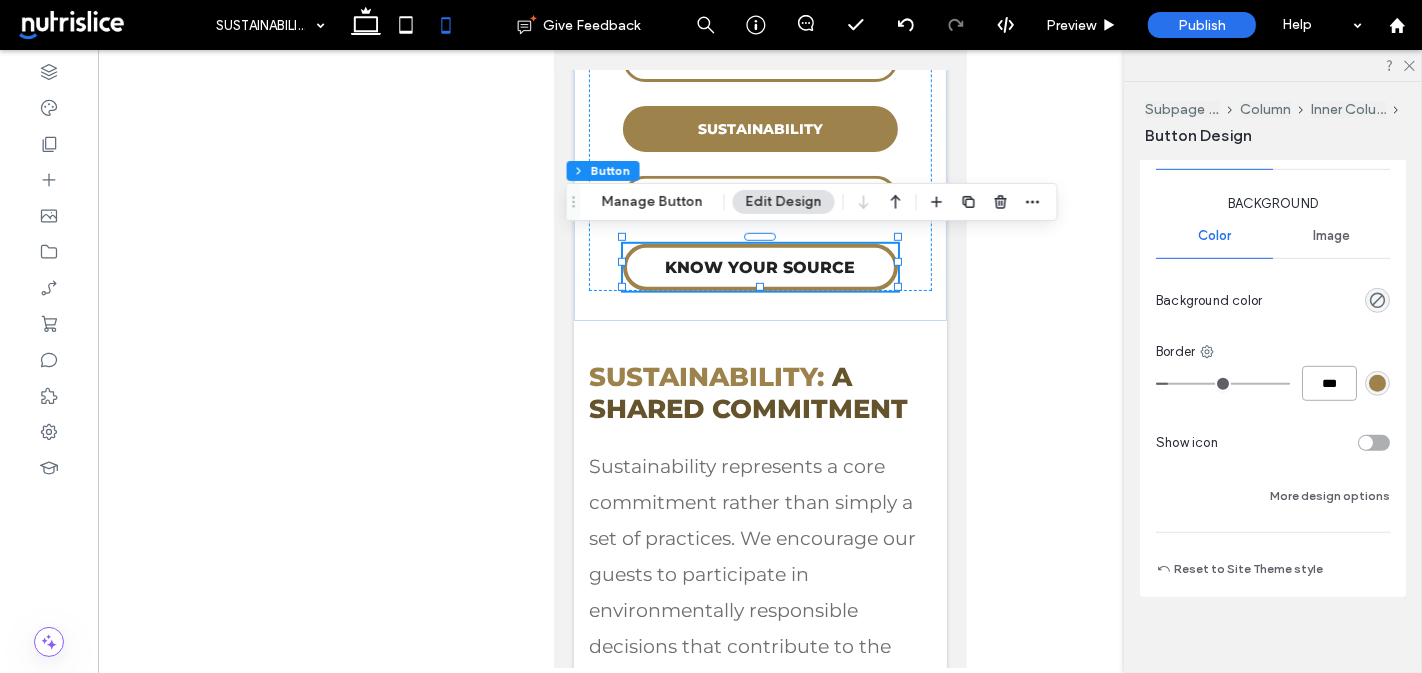 type on "*" 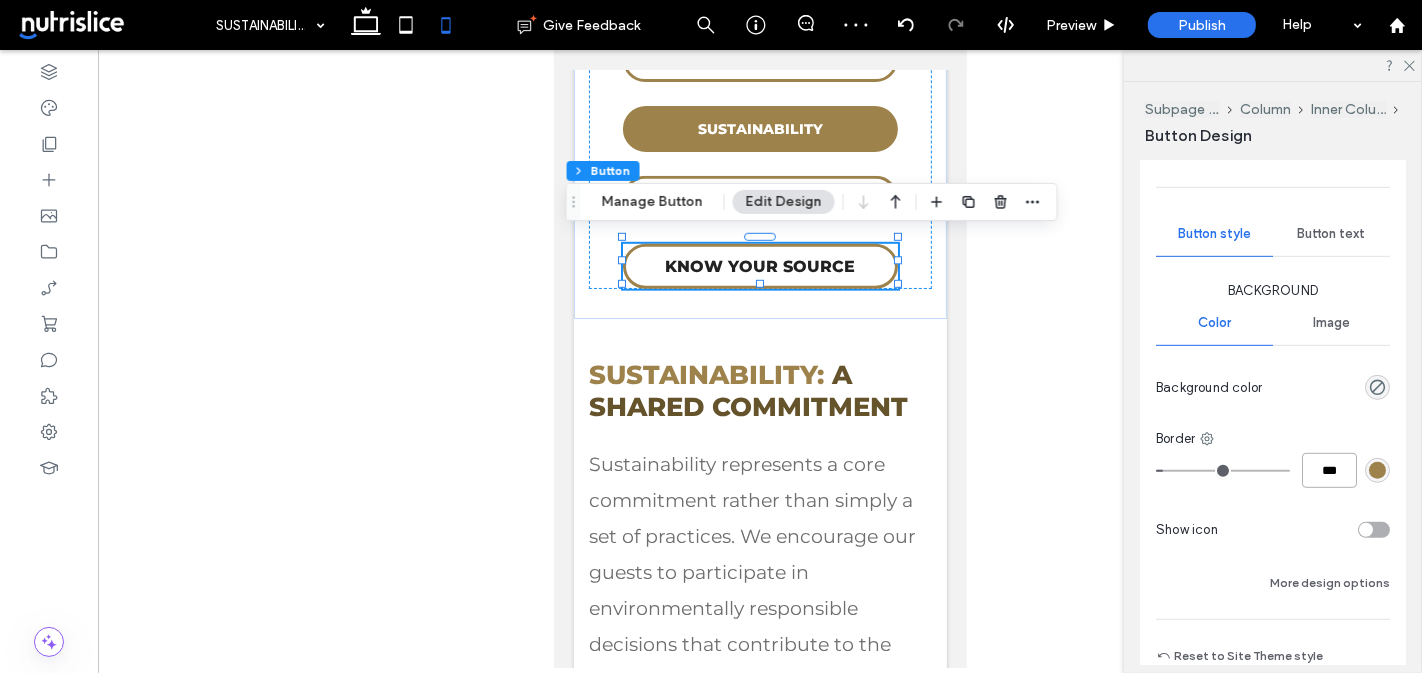 scroll, scrollTop: 914, scrollLeft: 0, axis: vertical 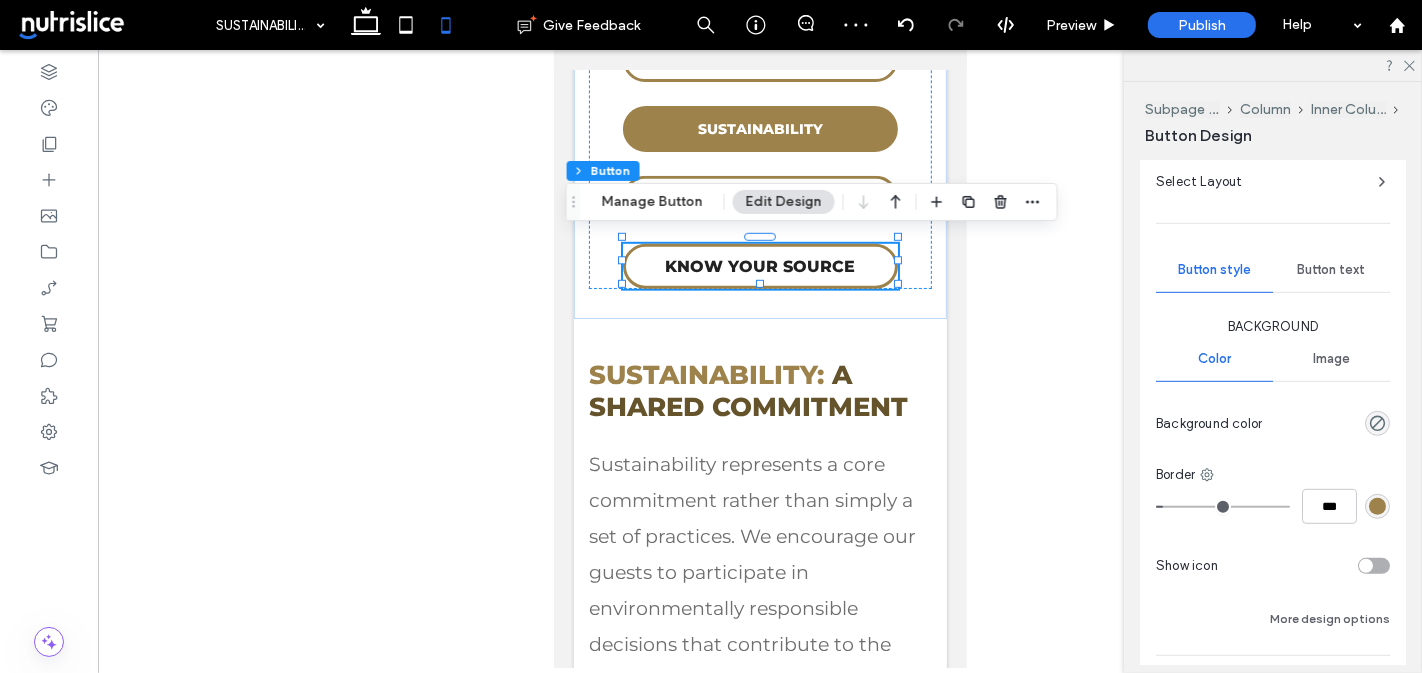 type on "*" 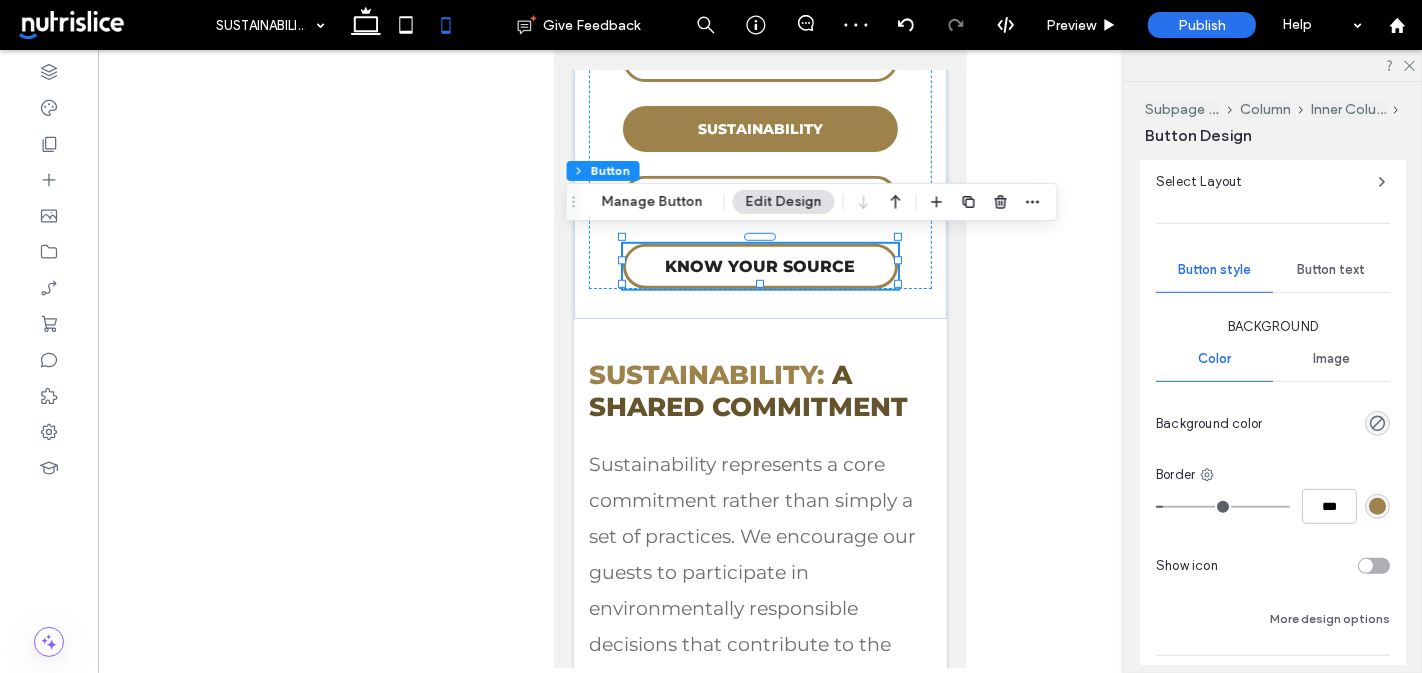 click on "Button text" at bounding box center [1332, 270] 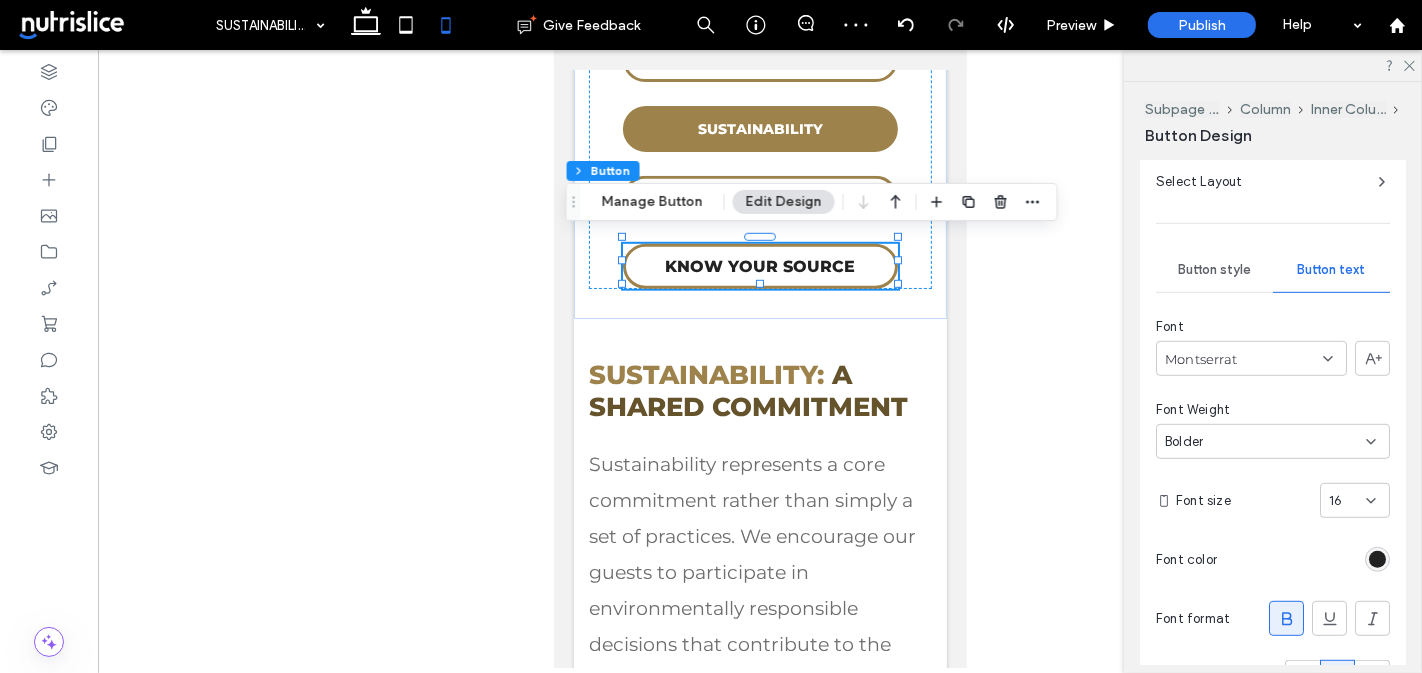 click on "16" at bounding box center [1343, 501] 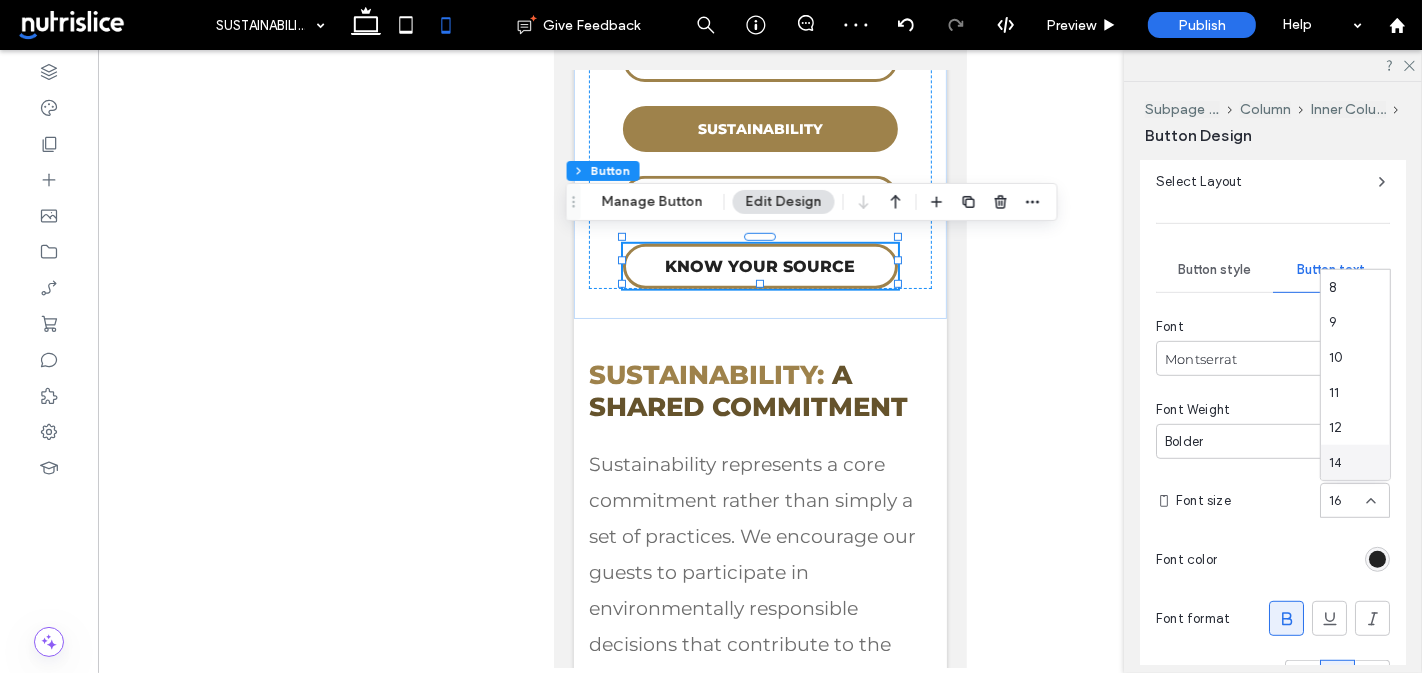 click on "14" at bounding box center [1355, 462] 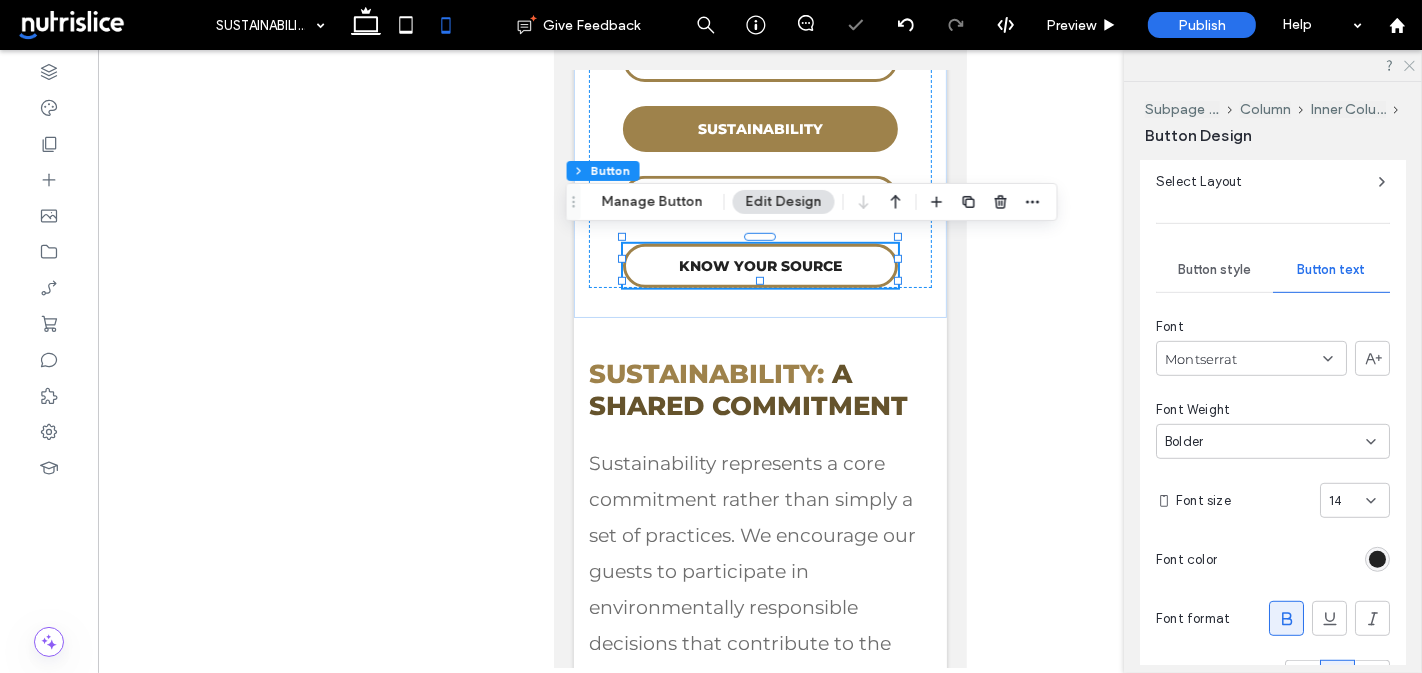 click 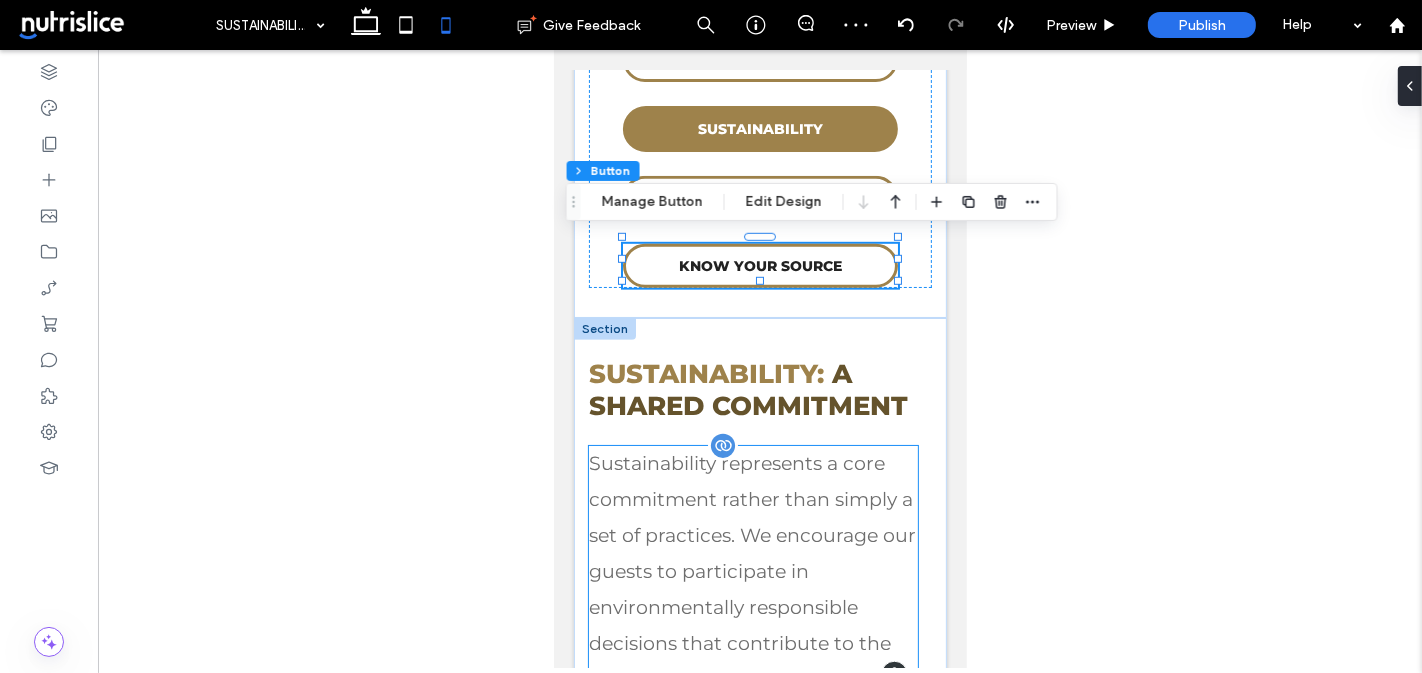 click on "Sustainability represents a core commitment rather than simply a set of practices. We encourage our guests to participate in environmentally responsible decisions that contribute to the well-being of our planet." at bounding box center (752, 572) 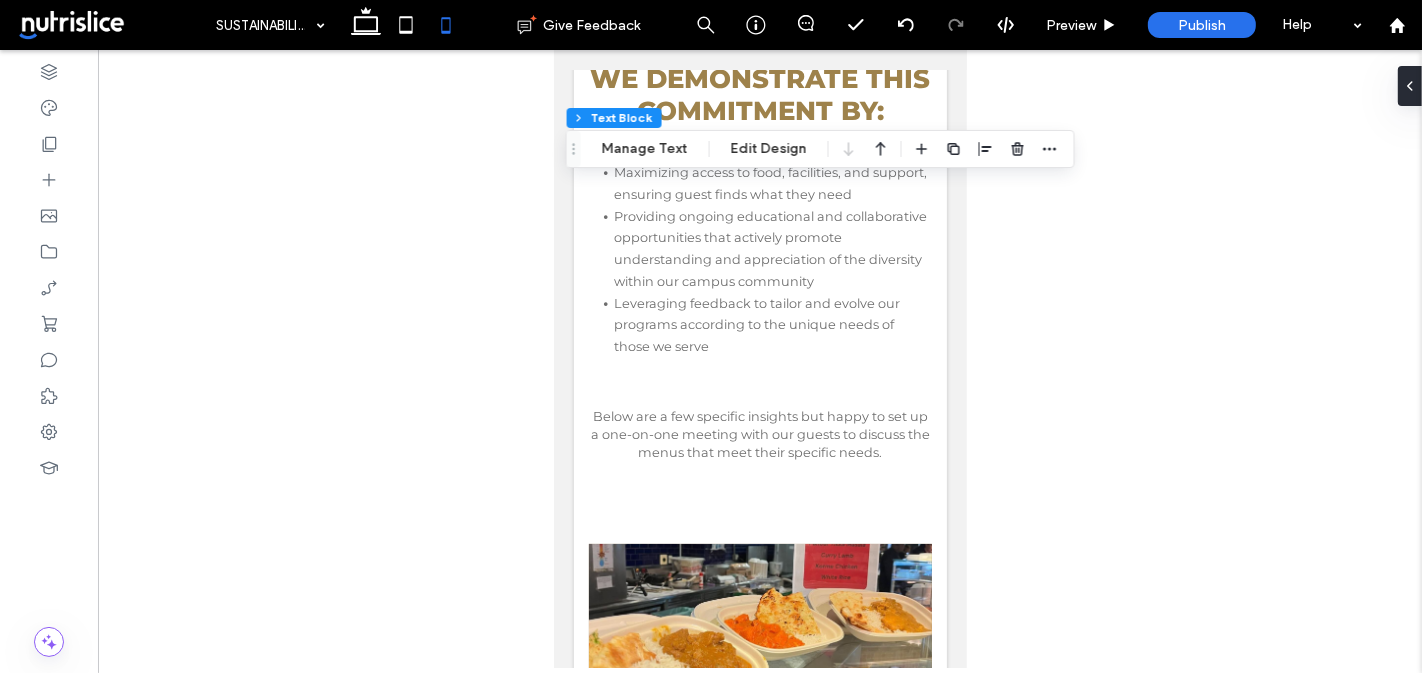 scroll, scrollTop: 4255, scrollLeft: 0, axis: vertical 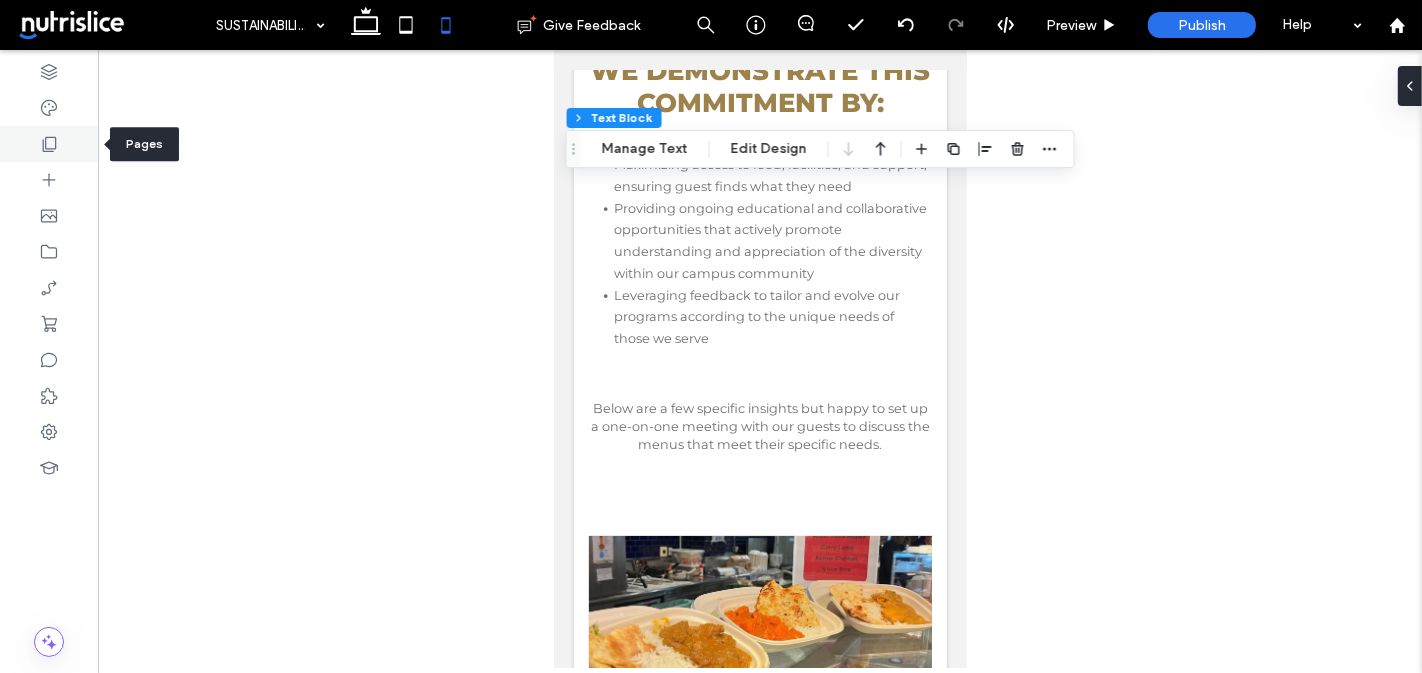 click 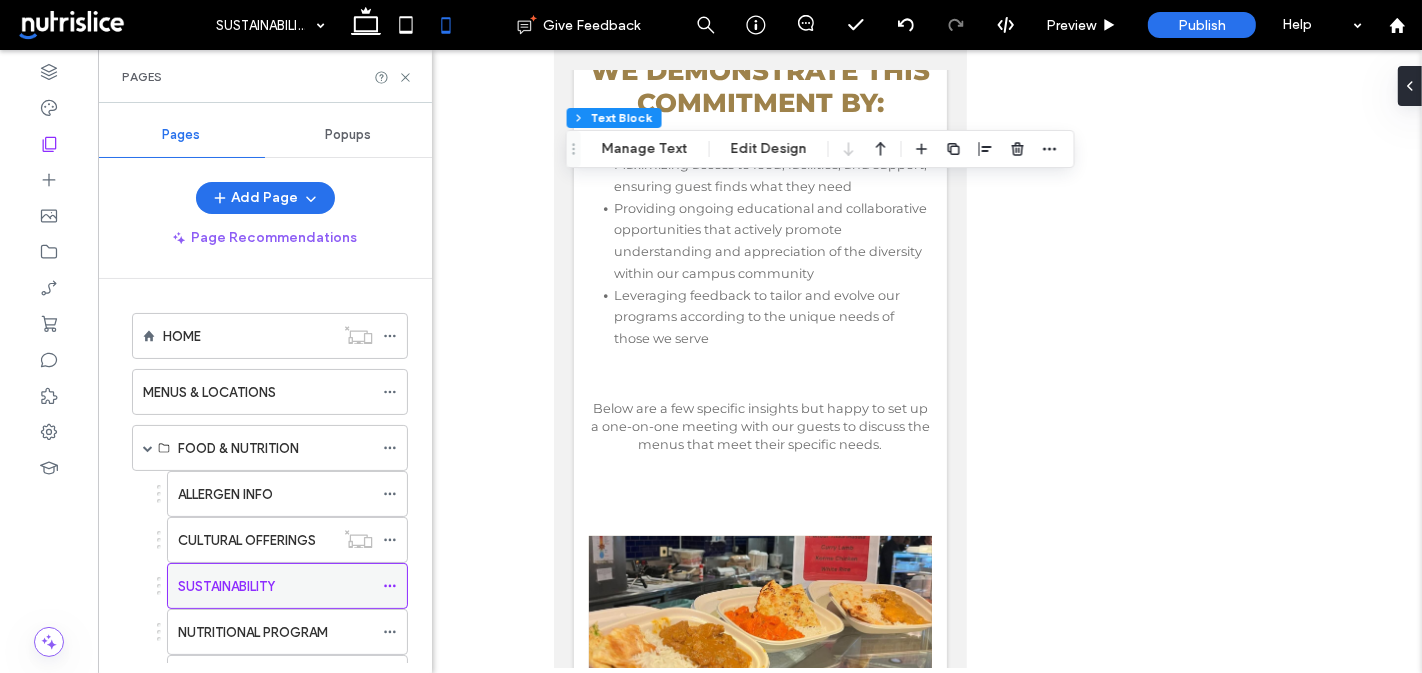 click 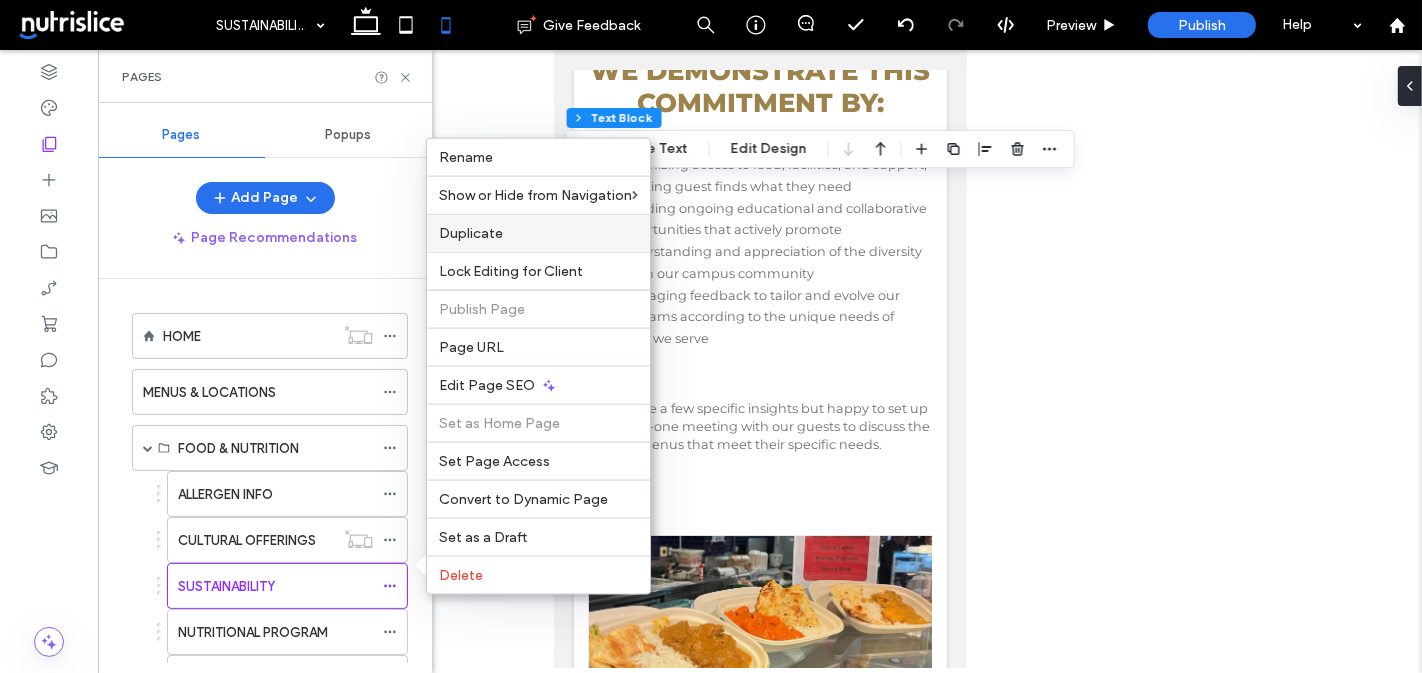 click on "Duplicate" at bounding box center (471, 233) 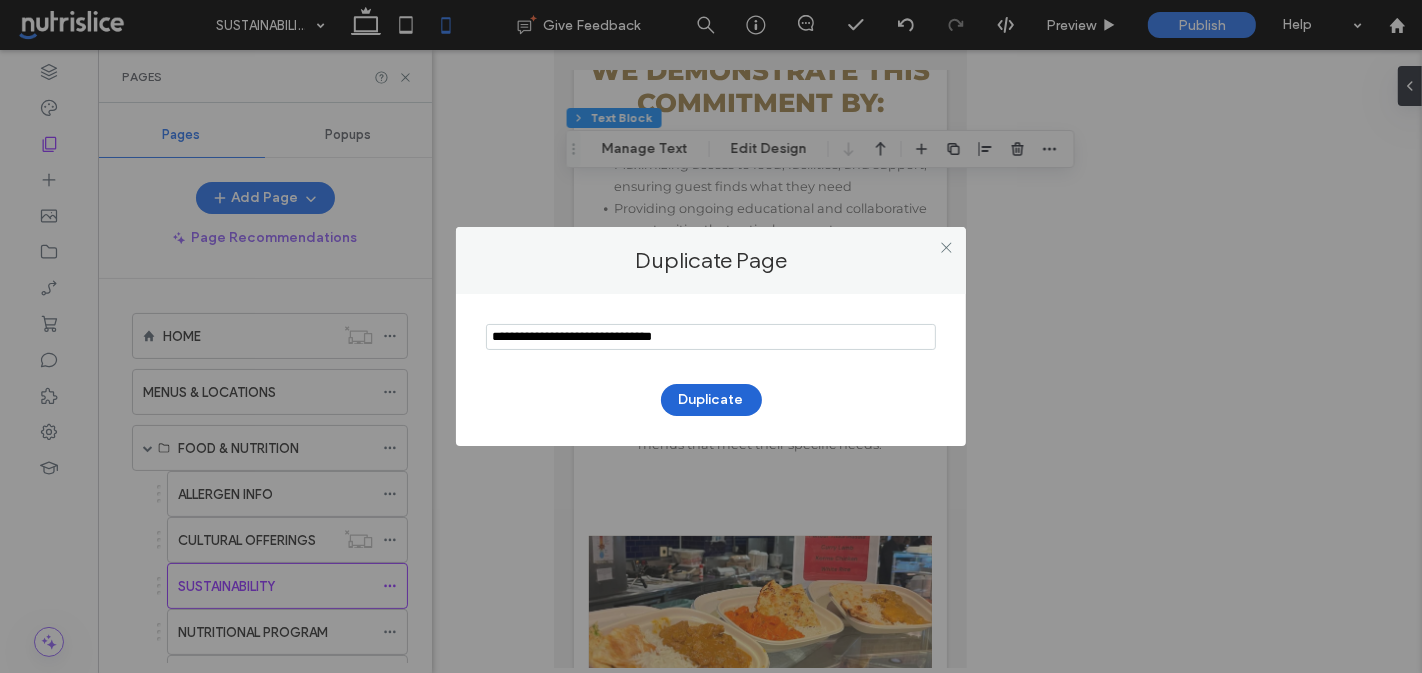 type on "**********" 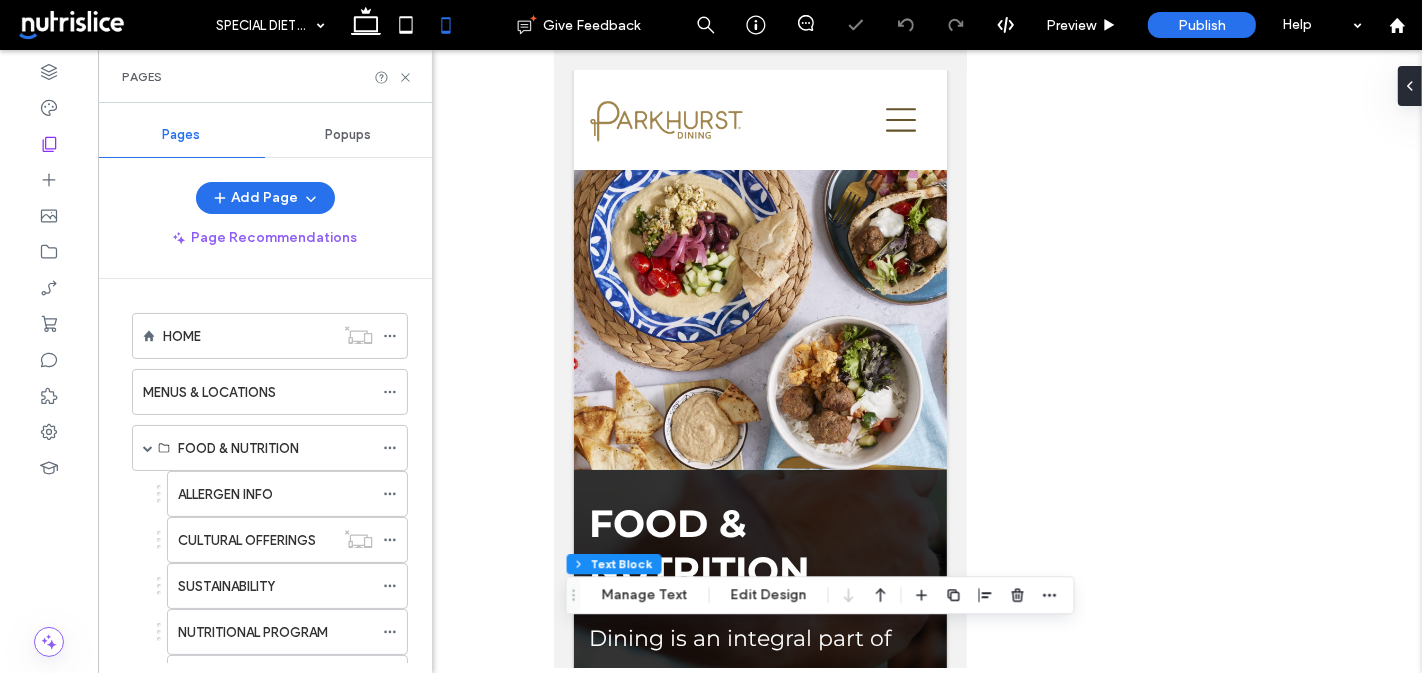 scroll, scrollTop: 94, scrollLeft: 0, axis: vertical 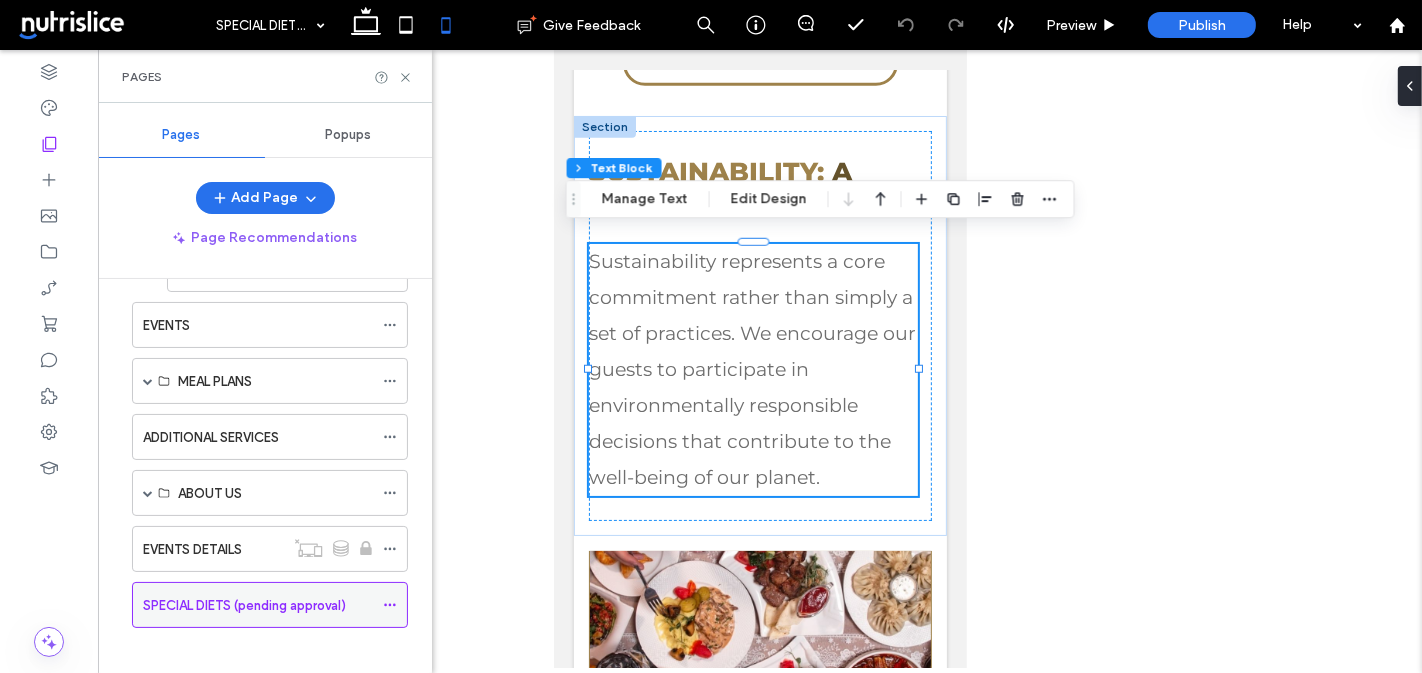 click on "SPECIAL DIETS (pending approval)" at bounding box center [270, 605] 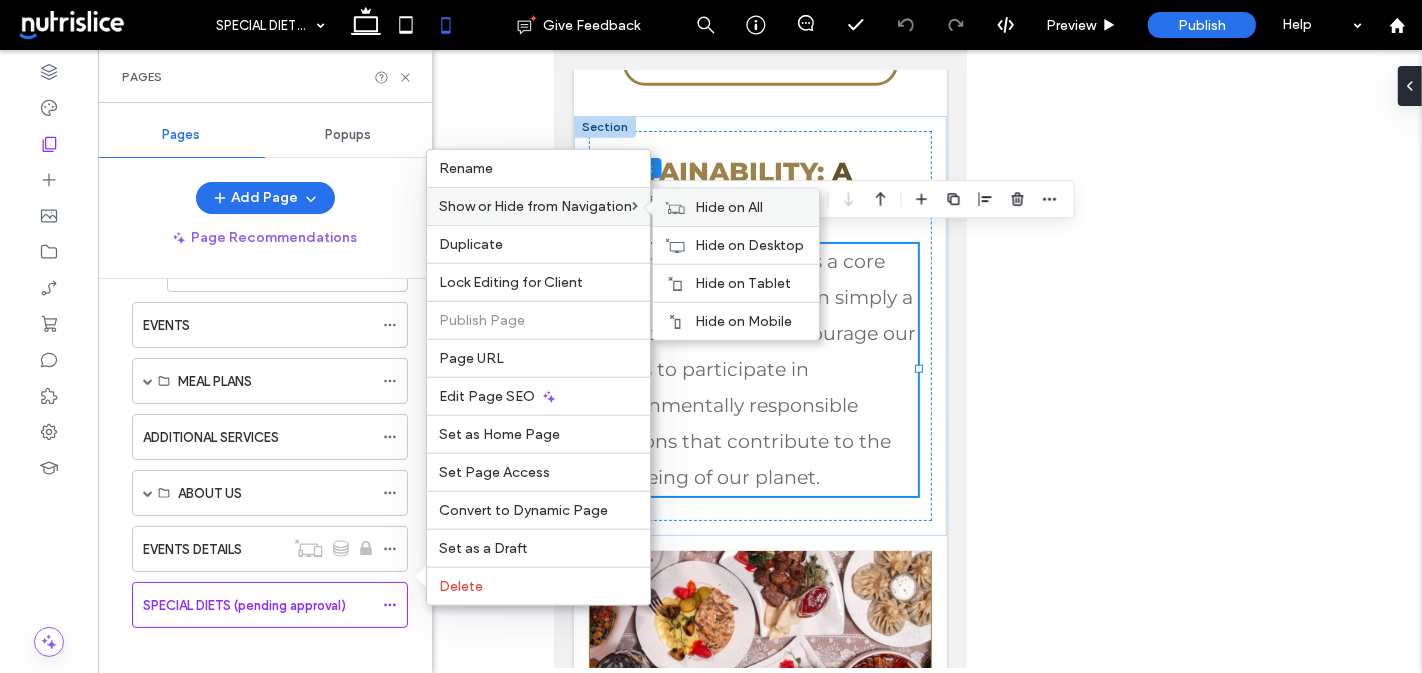 click on "Hide on All" at bounding box center [736, 207] 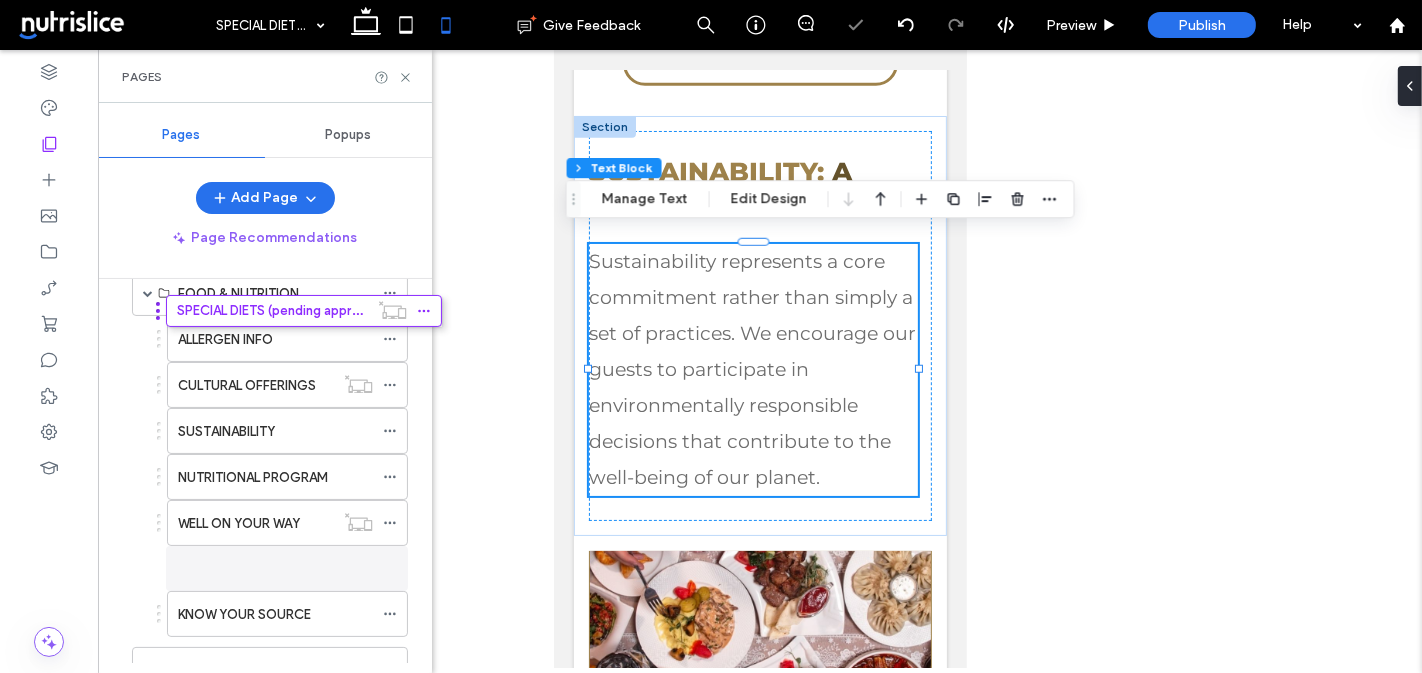scroll, scrollTop: 75, scrollLeft: 0, axis: vertical 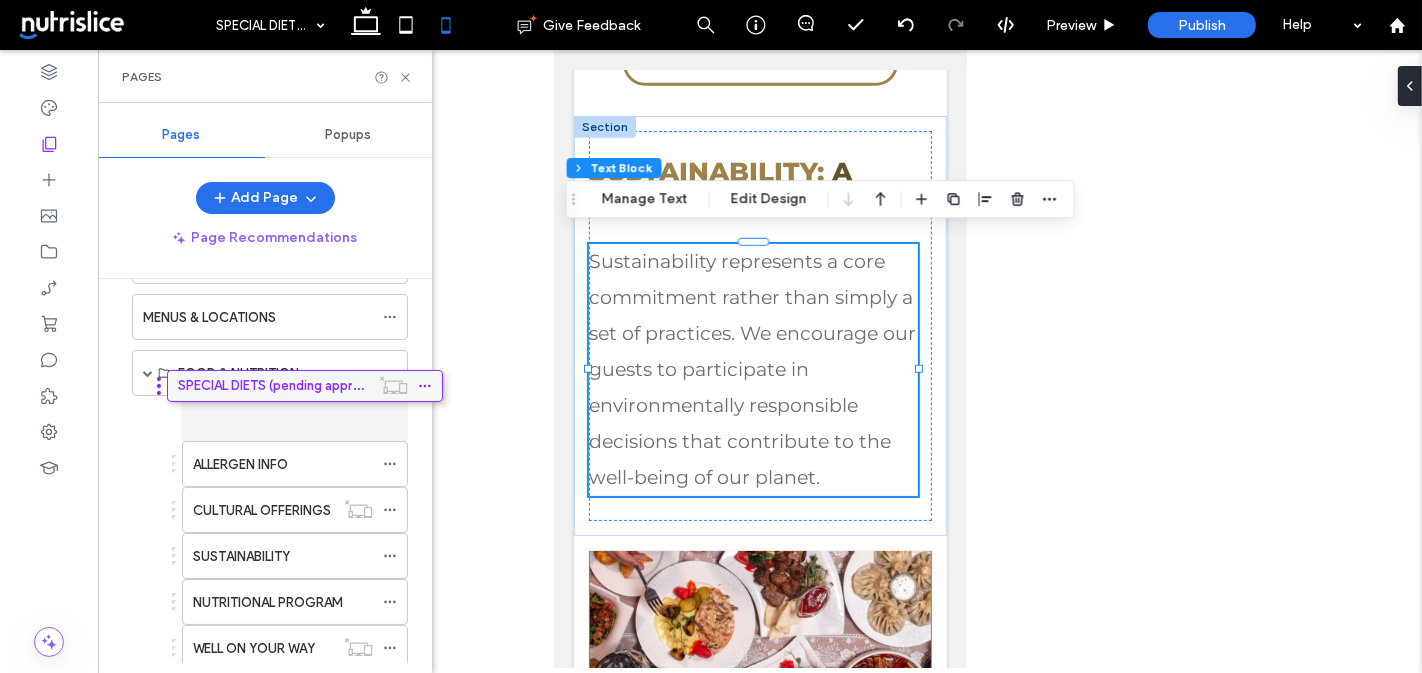 drag, startPoint x: 176, startPoint y: 588, endPoint x: 211, endPoint y: 390, distance: 201.06964 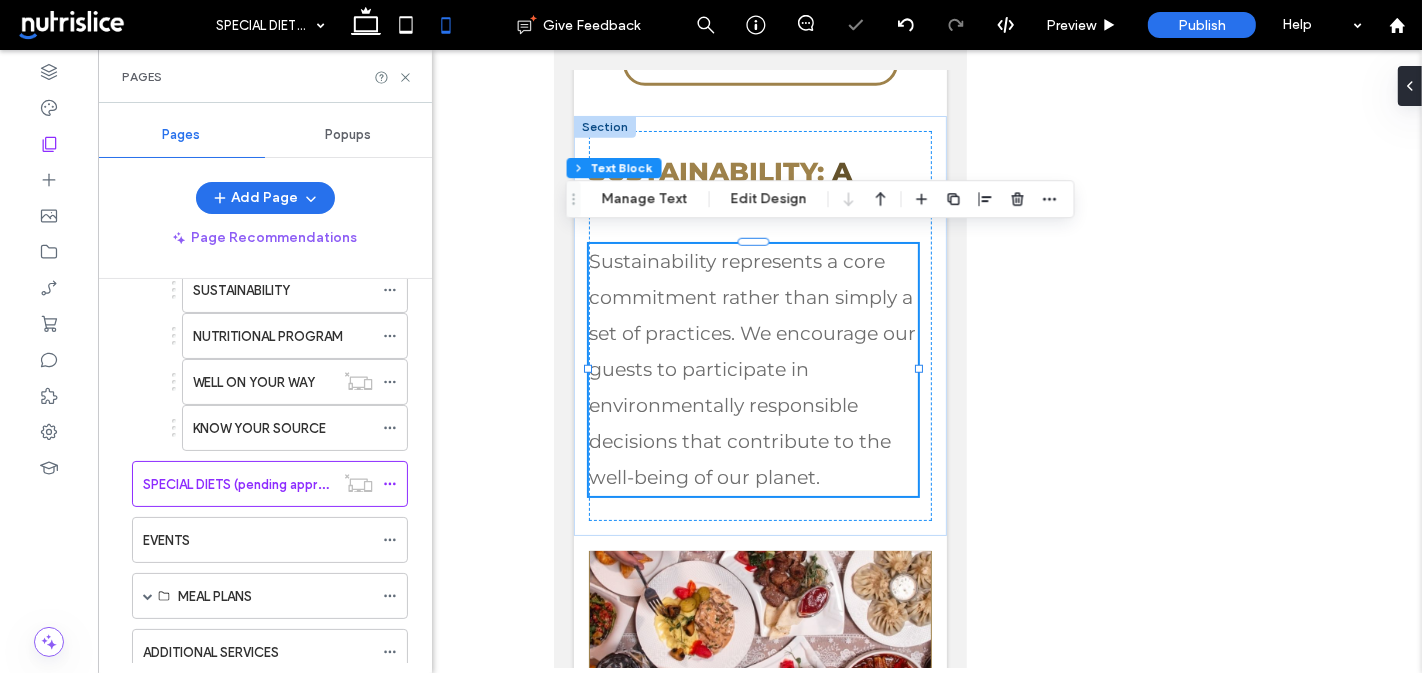 scroll, scrollTop: 415, scrollLeft: 0, axis: vertical 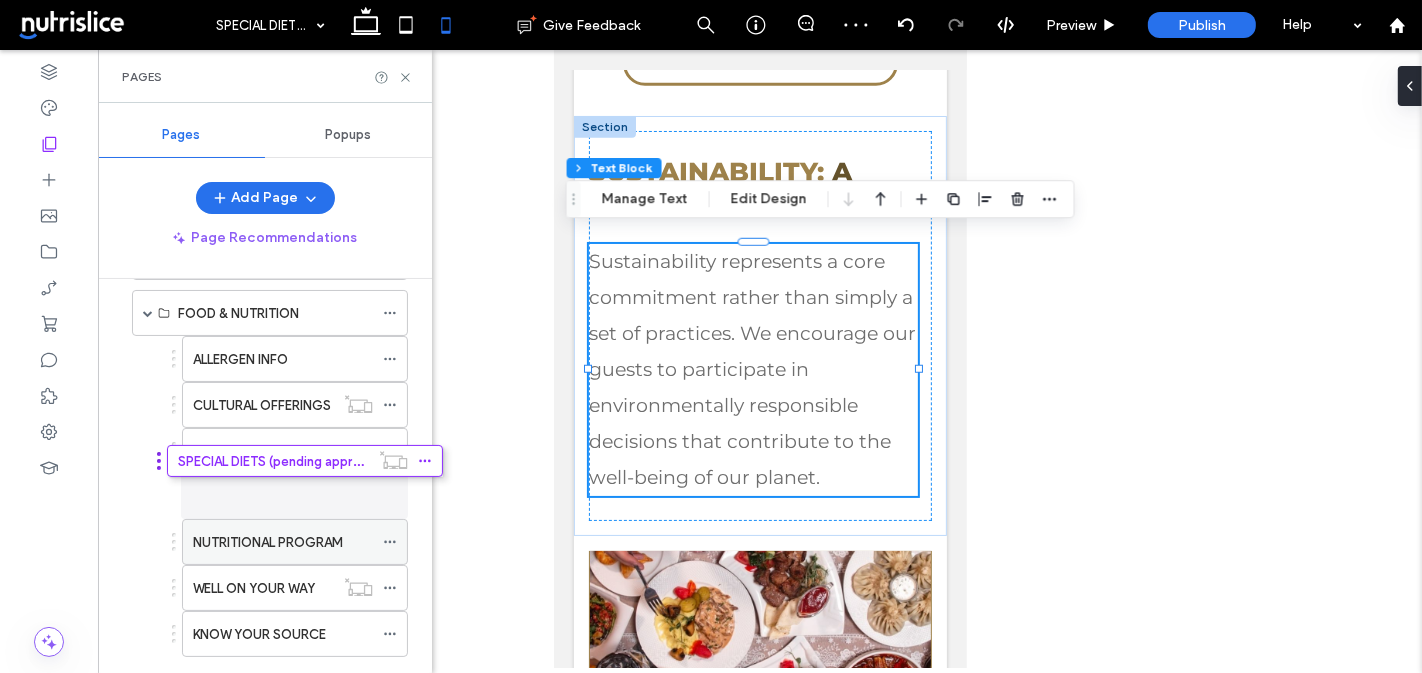 drag, startPoint x: 245, startPoint y: 364, endPoint x: 280, endPoint y: 485, distance: 125.96031 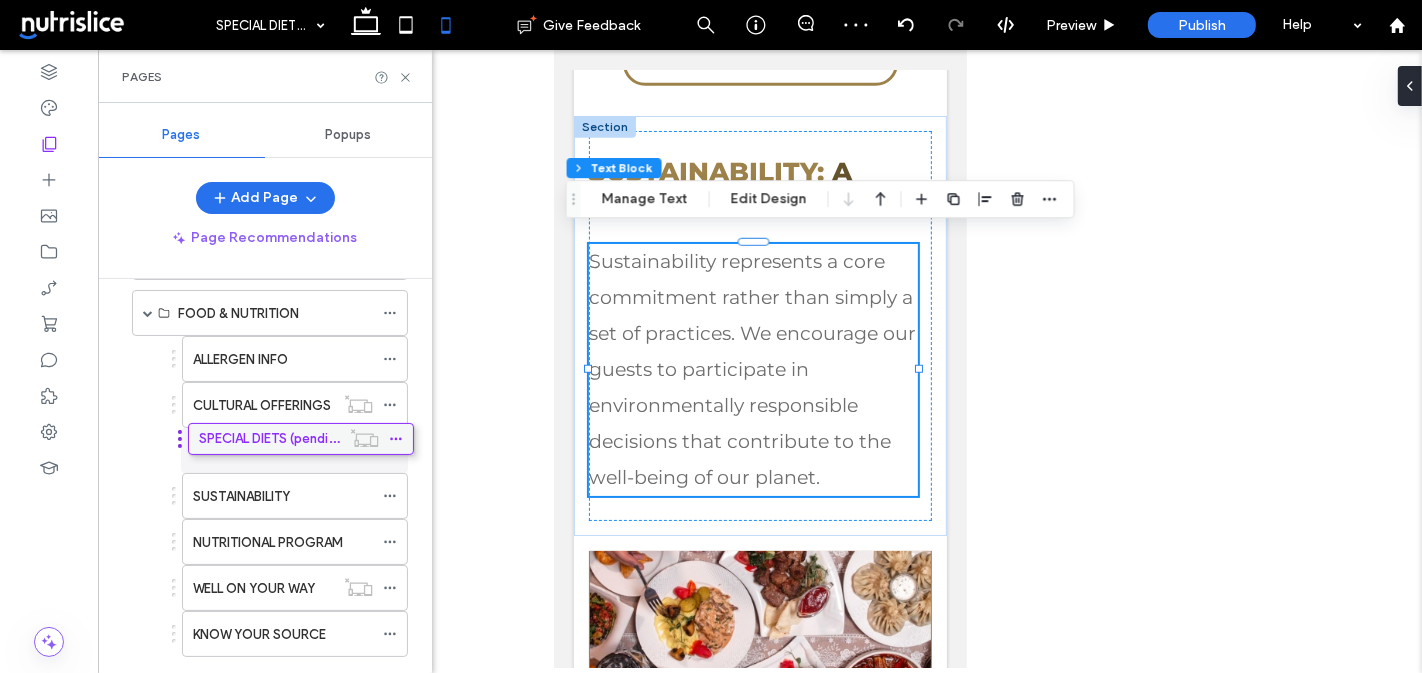 drag, startPoint x: 235, startPoint y: 480, endPoint x: 241, endPoint y: 425, distance: 55.326305 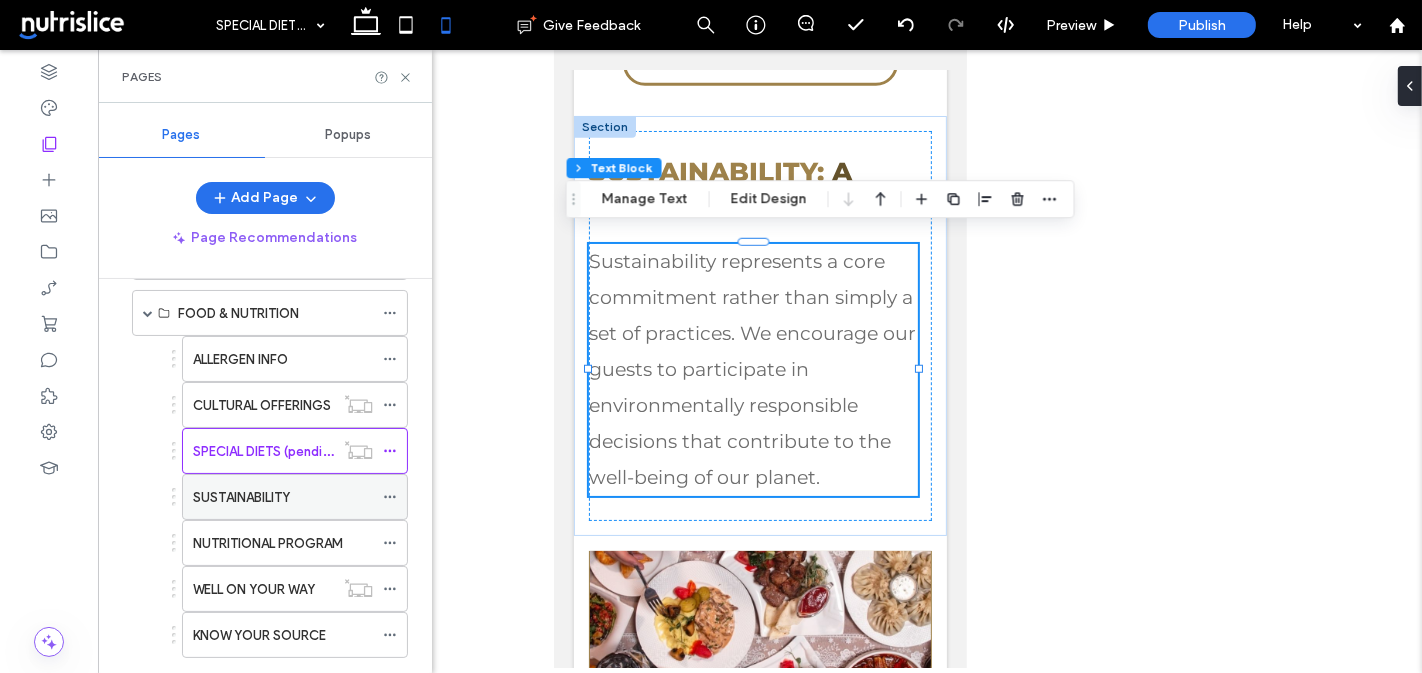 click on "SUSTAINABILITY" at bounding box center (283, 497) 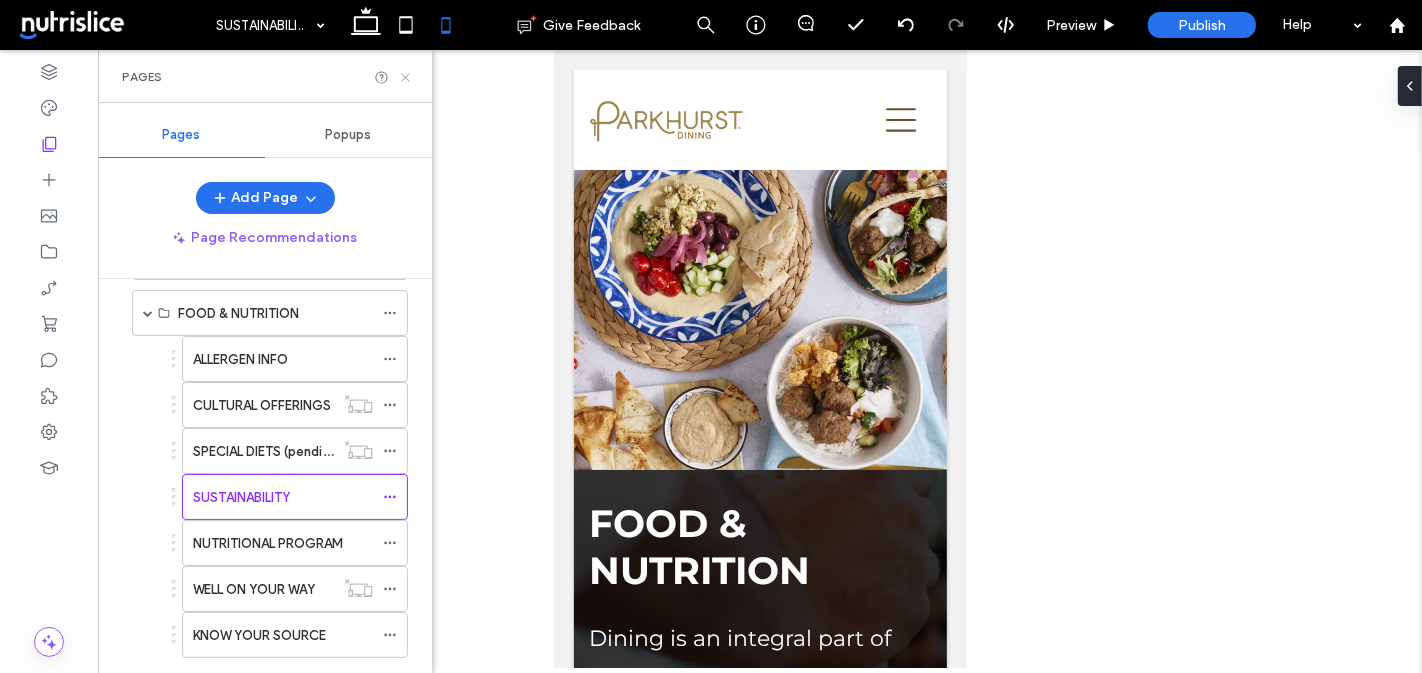 scroll, scrollTop: 0, scrollLeft: 0, axis: both 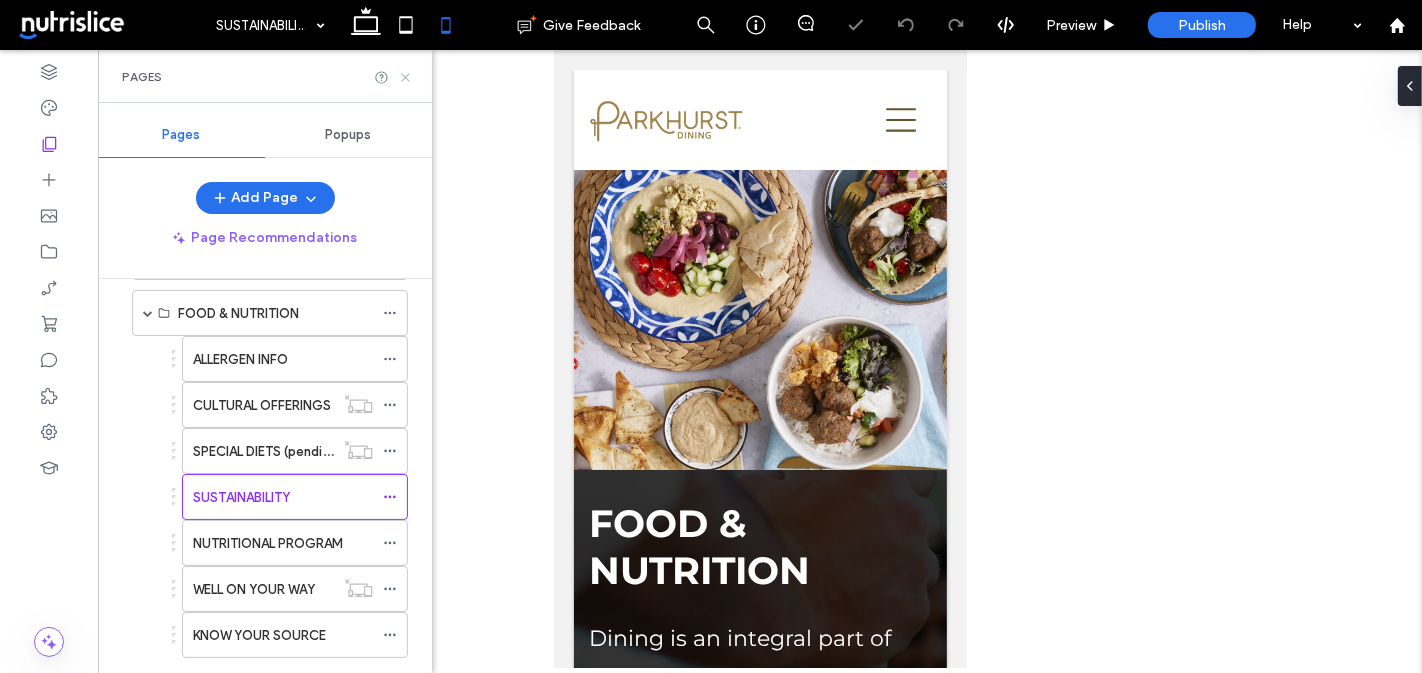 click 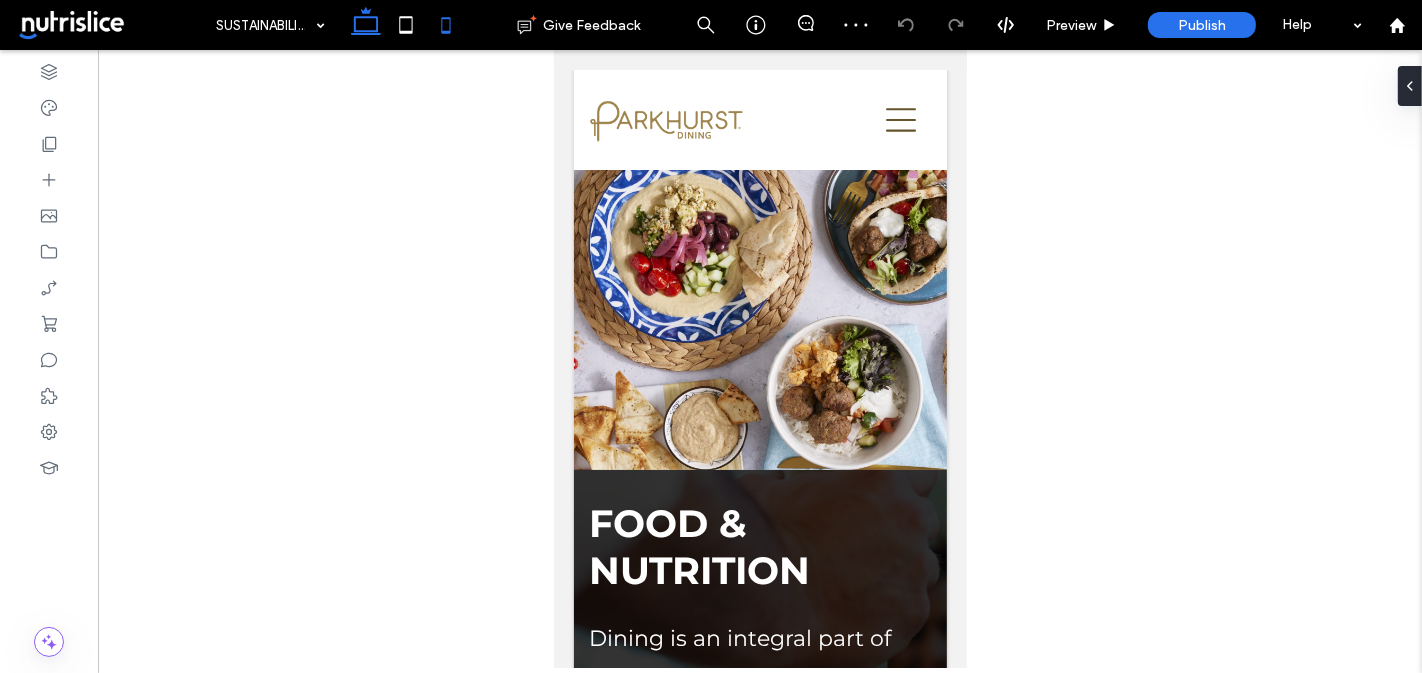 click 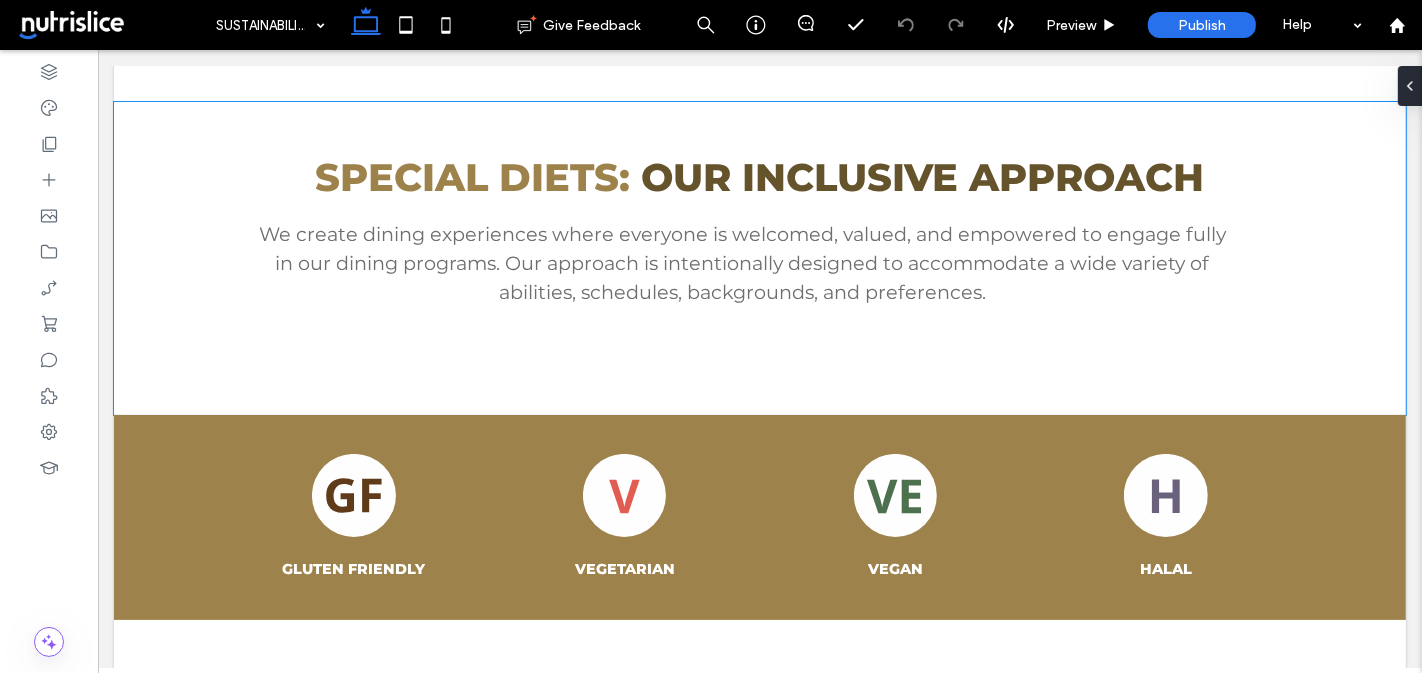 scroll, scrollTop: 1763, scrollLeft: 0, axis: vertical 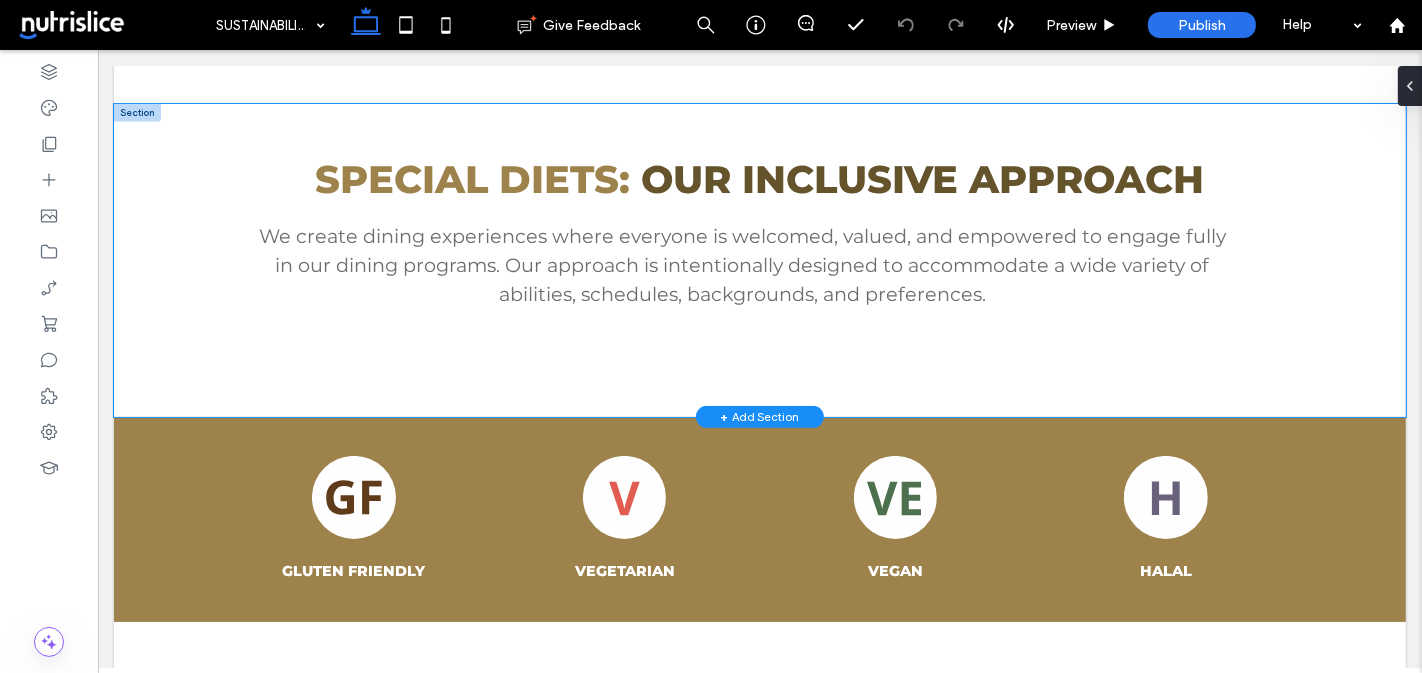 click on "SPECIAL DIETS:
OUR INCLUSIVE APPROACH
We create dining experiences where everyone is welcomed, valued, and empowered to engage fully in our dining programs. Our approach is intentionally designed to accommodate a wide variety of abilities, schedules, backgrounds, and preferences." at bounding box center [759, 260] 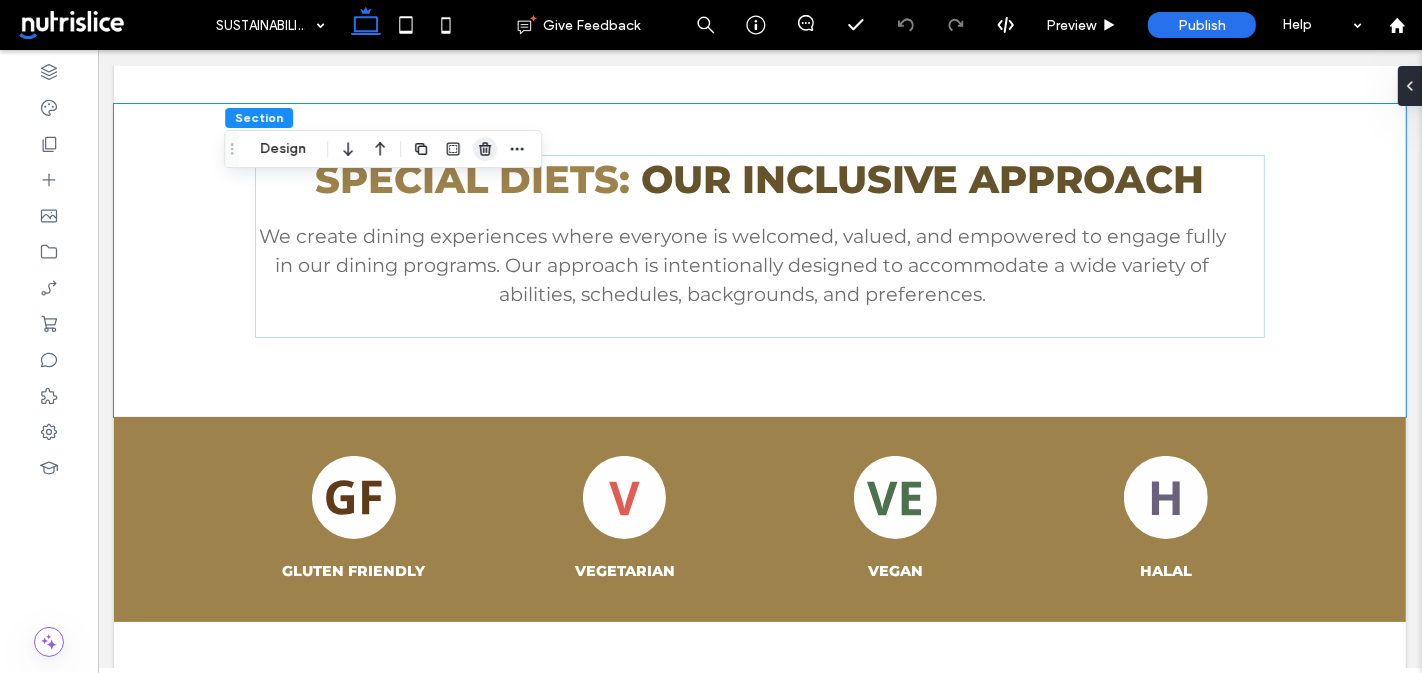 click 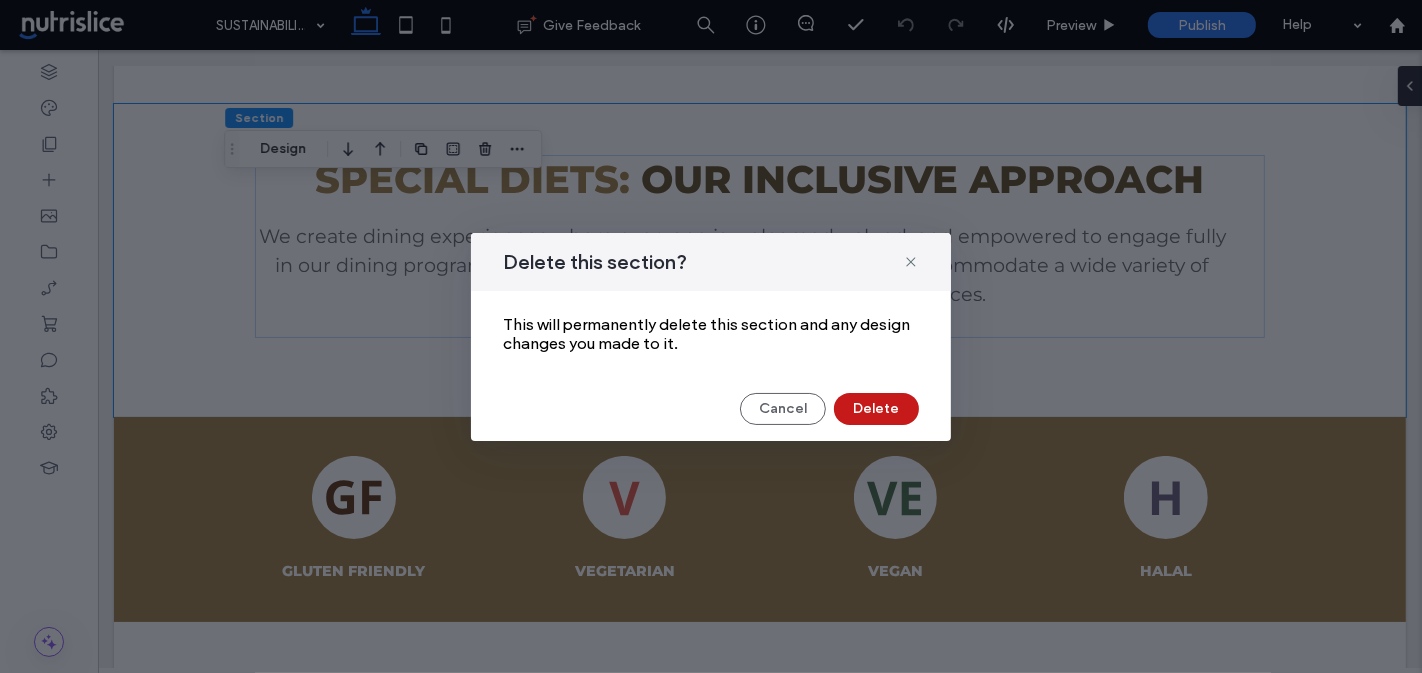click on "Delete" at bounding box center (876, 409) 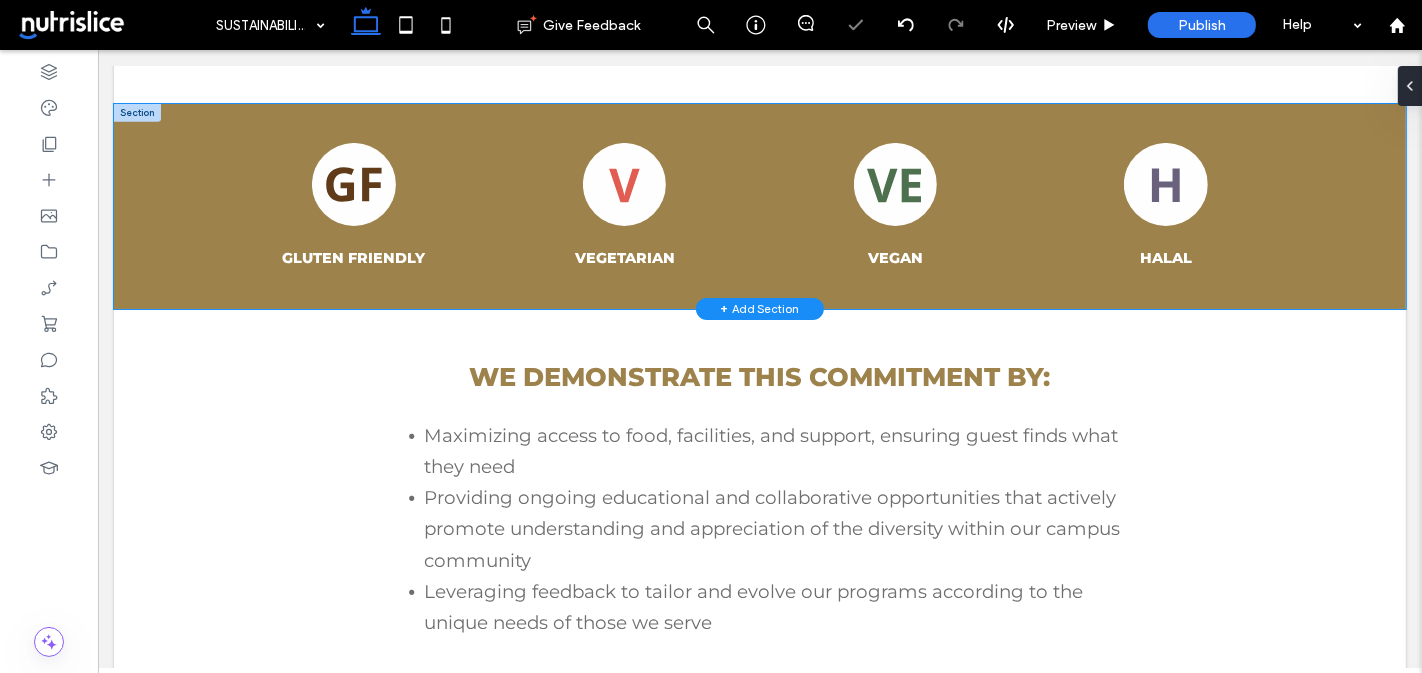 click on "GLUTEN FRIENDLY
VEGETARIAN
VEGAN
HALAL" at bounding box center [759, 206] 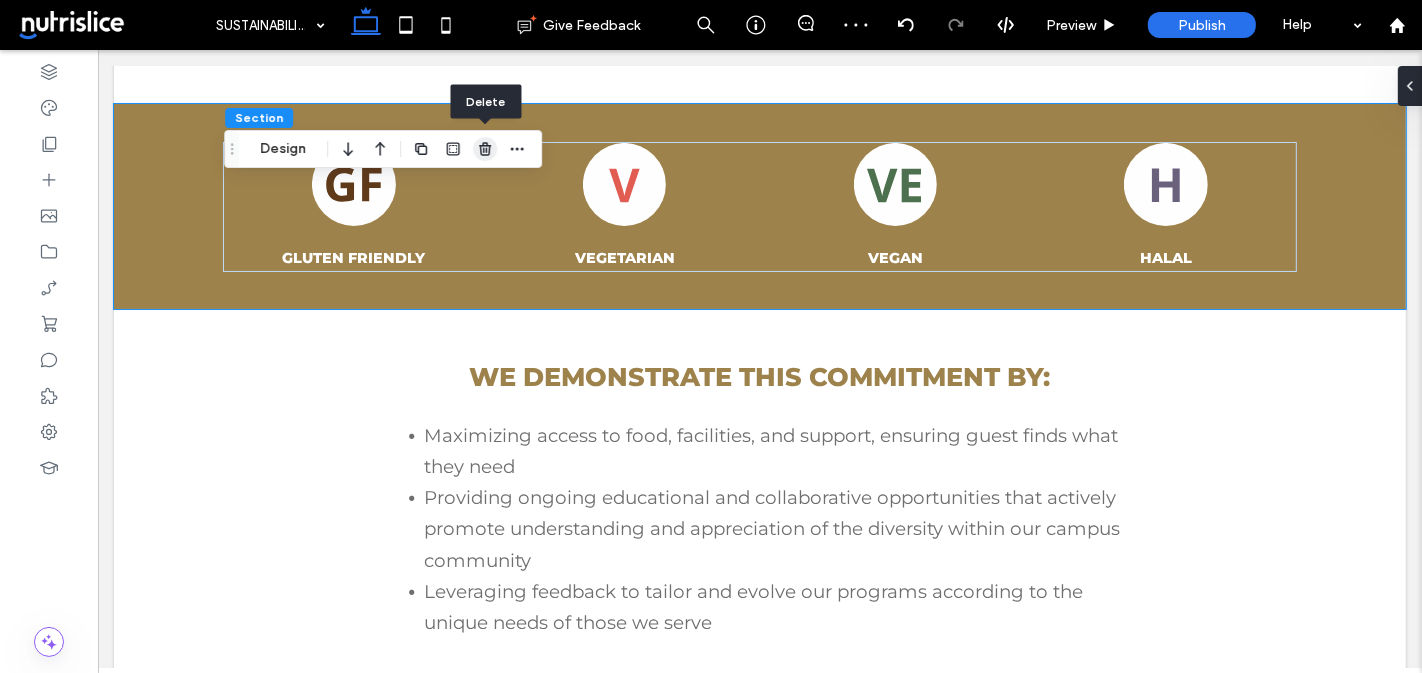 click 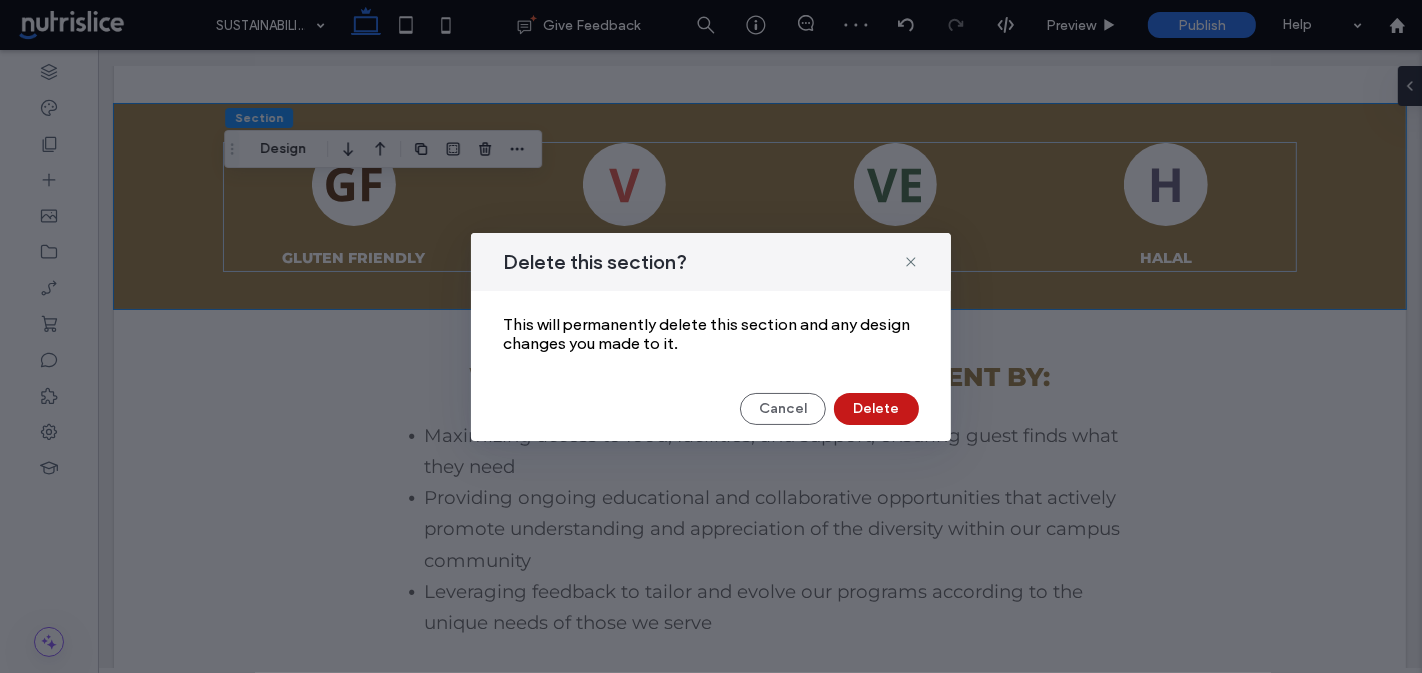 click on "Delete" at bounding box center (876, 409) 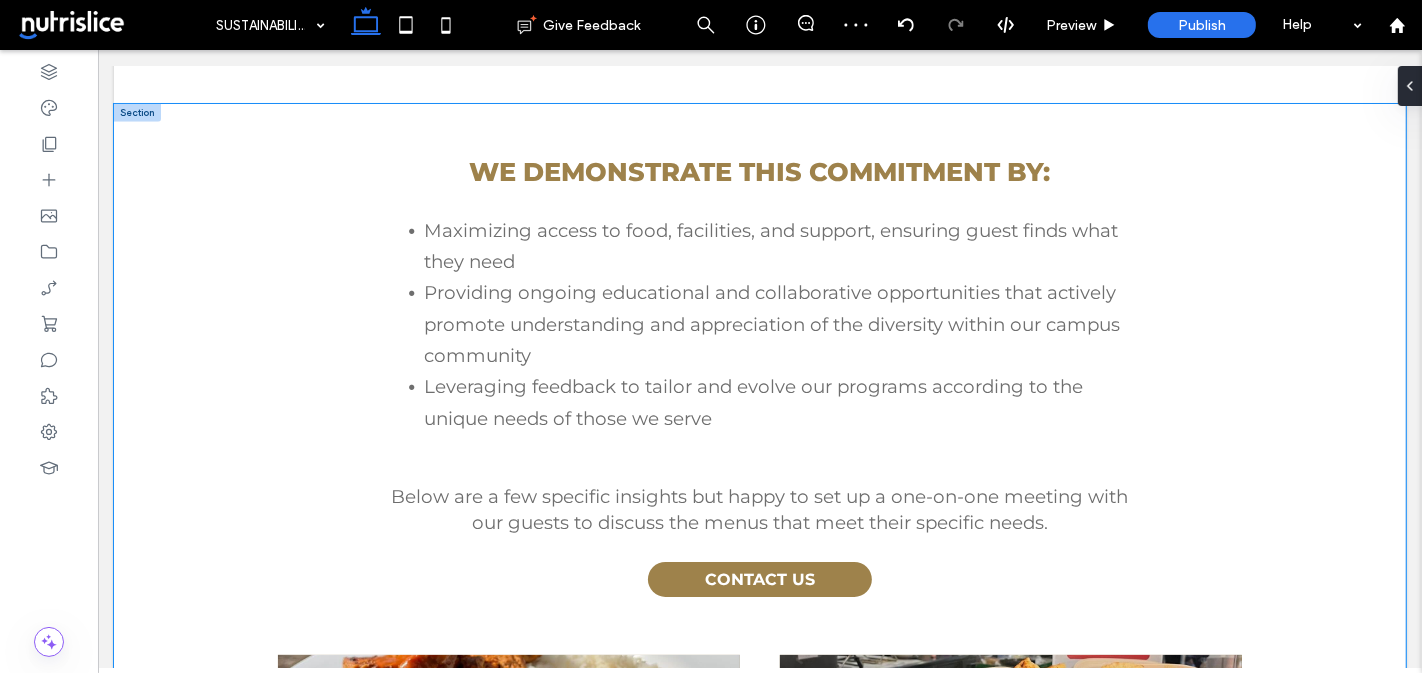 click on "We demonstrate this commitment by:
Maximizing access to food, facilities, and support, ensuring guest finds what they need
Providing ongoing educational and collaborative opportunities that actively promote understanding and appreciation of the diversity within our campus community
Leveraging feedback to tailor and evolve our programs according to the unique needs of those we serve
Below are a few specific insights but happy to set up a one-on-one meeting with our guests to discuss the menus that meet their specific needs.
CONTACT US
HALAL Providing a welcoming and respectful environment for all diners, regardless of their cultural backgrounds or dietary preferences. We offer a diverse menu that incorporates flavors and dishes from around the world, allowing you to explore and appreciate different culinary traditions.
CULTURAL OFFERINGS" at bounding box center [759, 708] 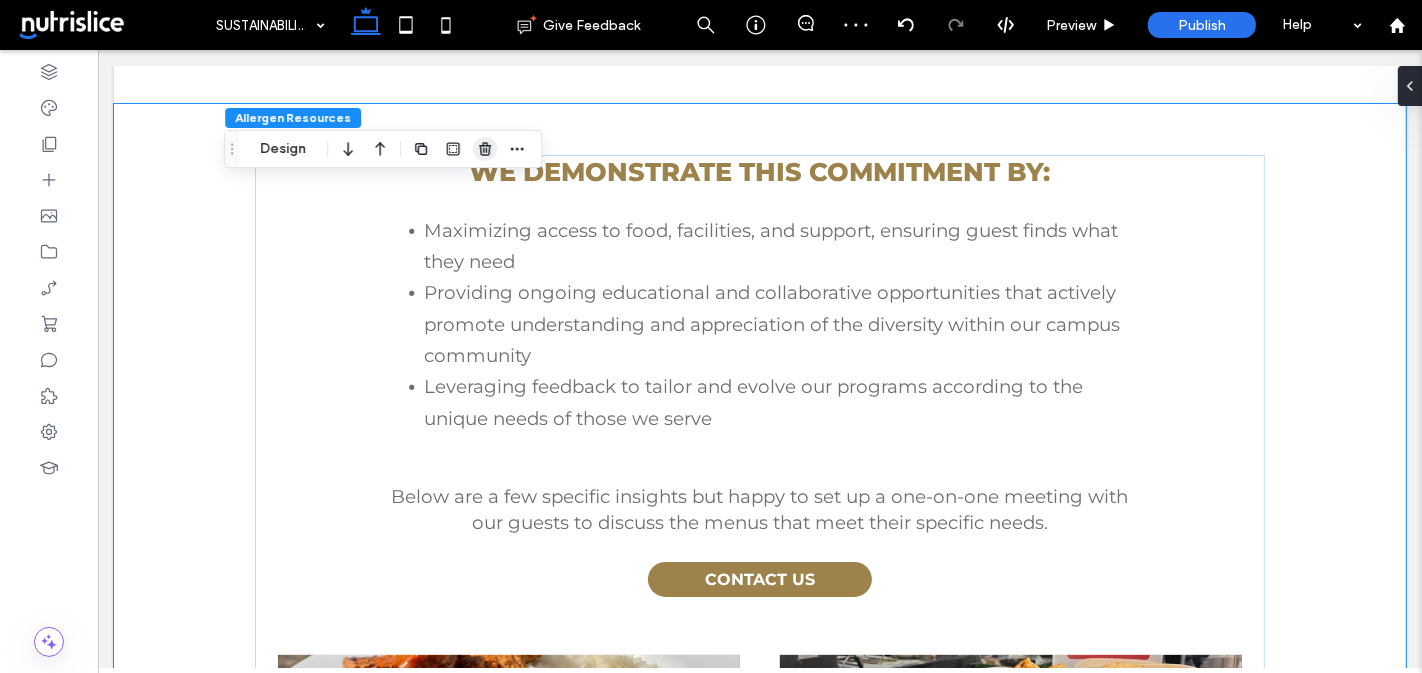 click 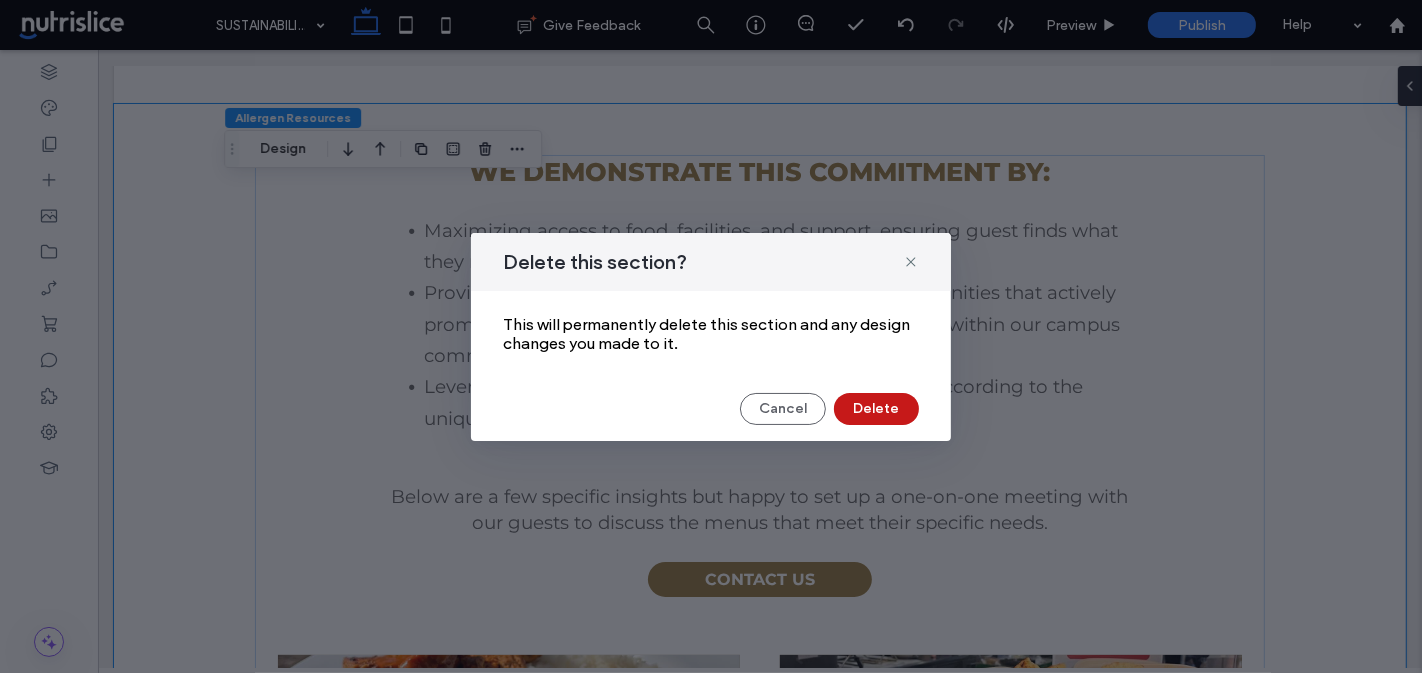 click on "Delete" at bounding box center [876, 409] 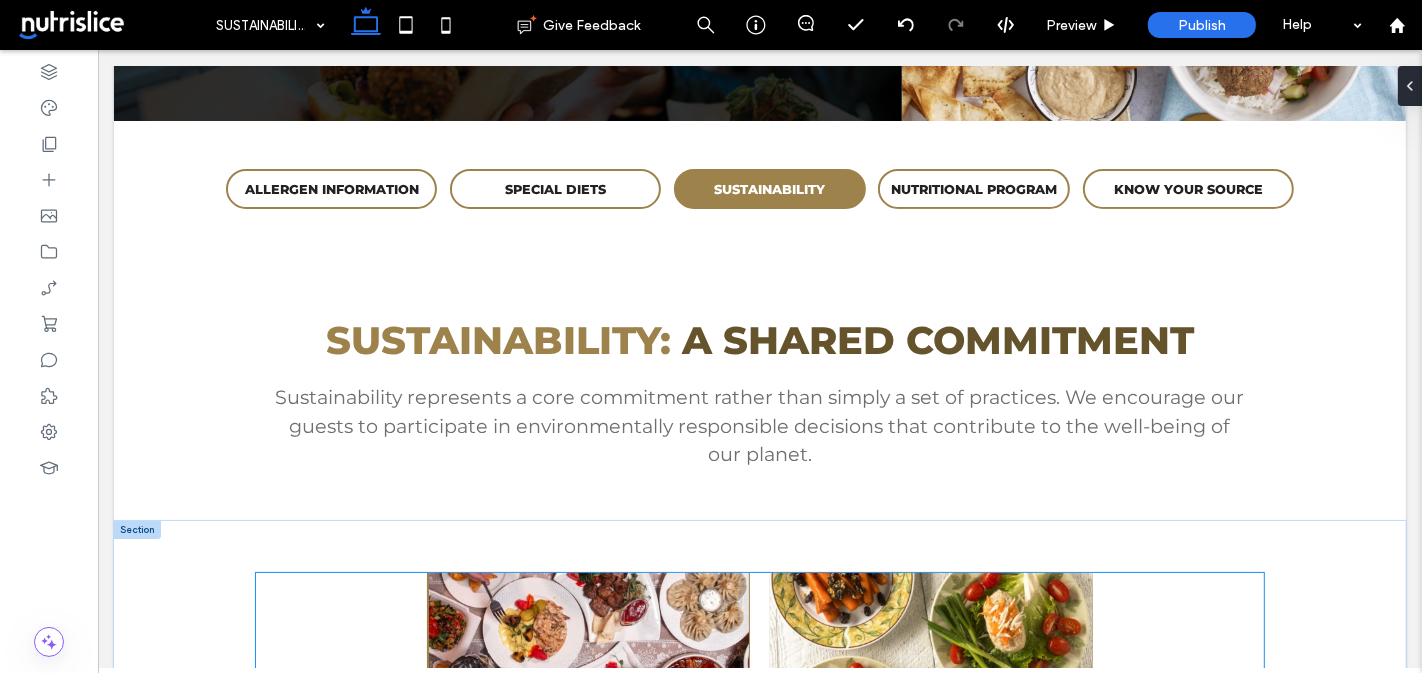 scroll, scrollTop: 288, scrollLeft: 0, axis: vertical 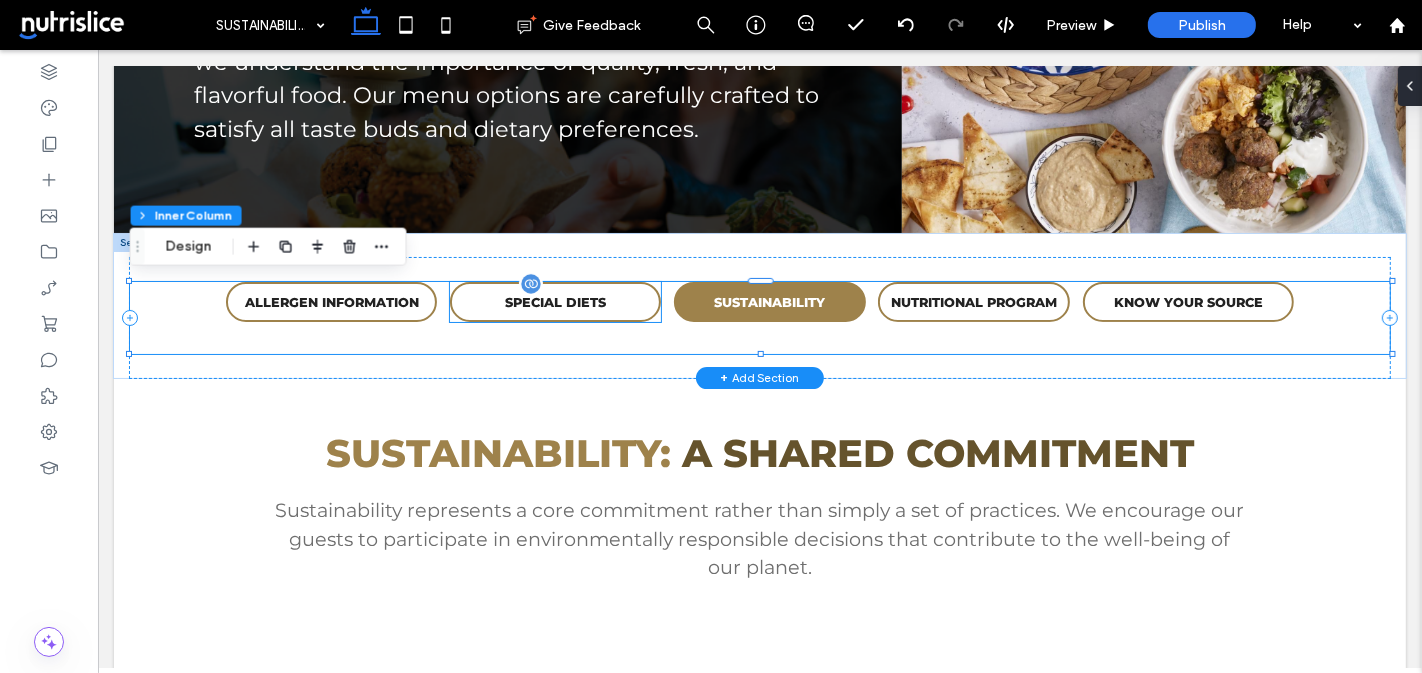 click on "SPECIAL DIETS" at bounding box center [554, 302] 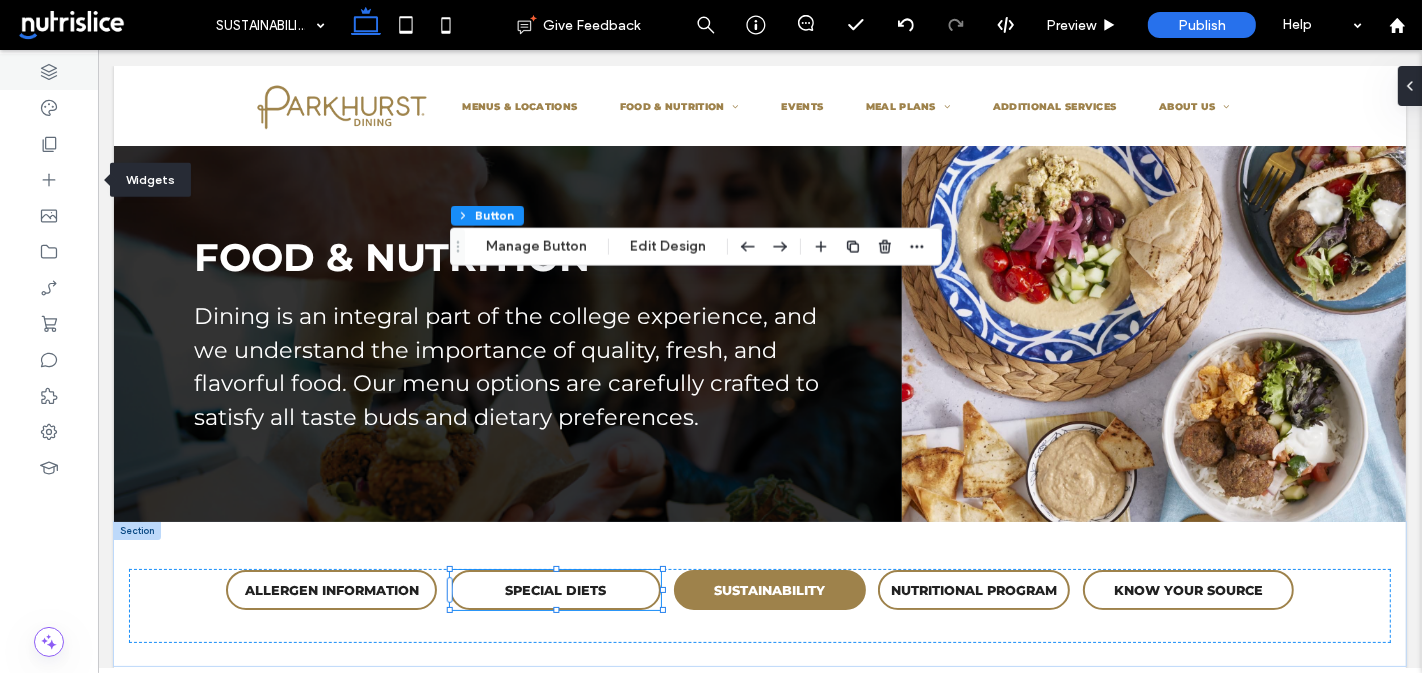 scroll, scrollTop: 288, scrollLeft: 0, axis: vertical 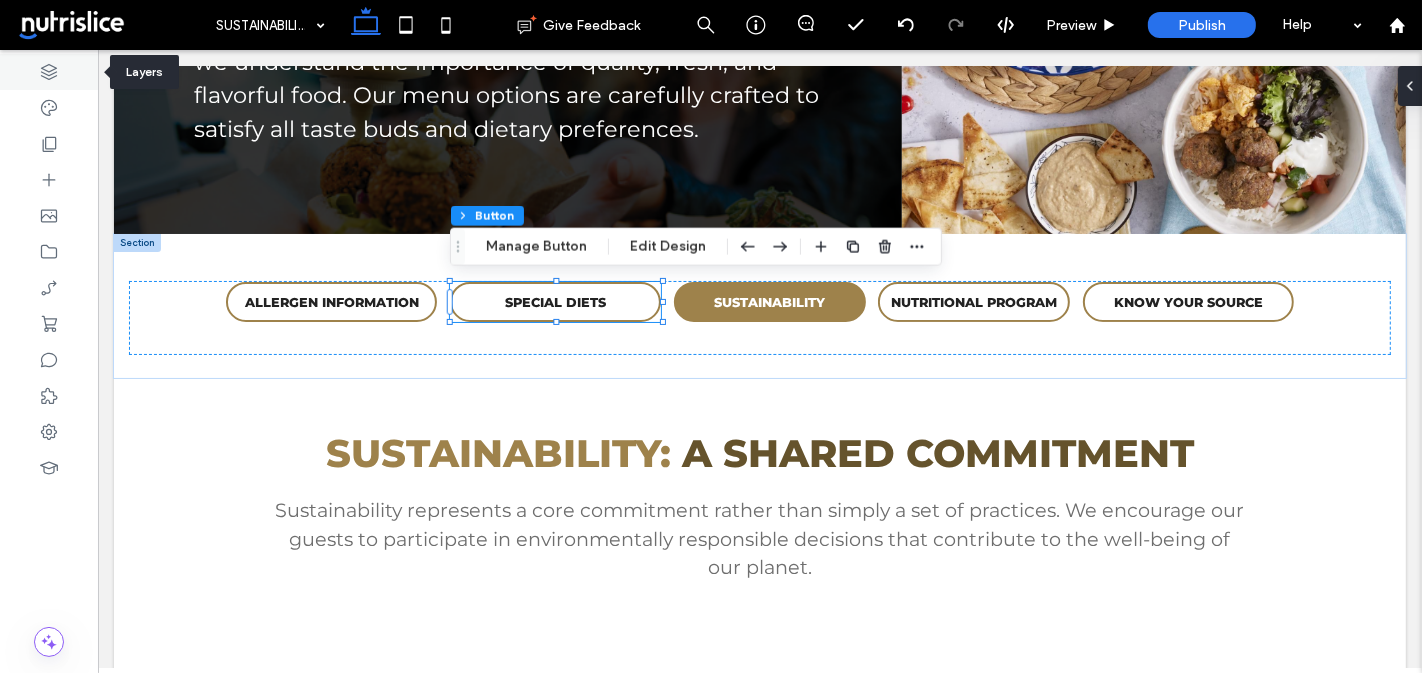 click 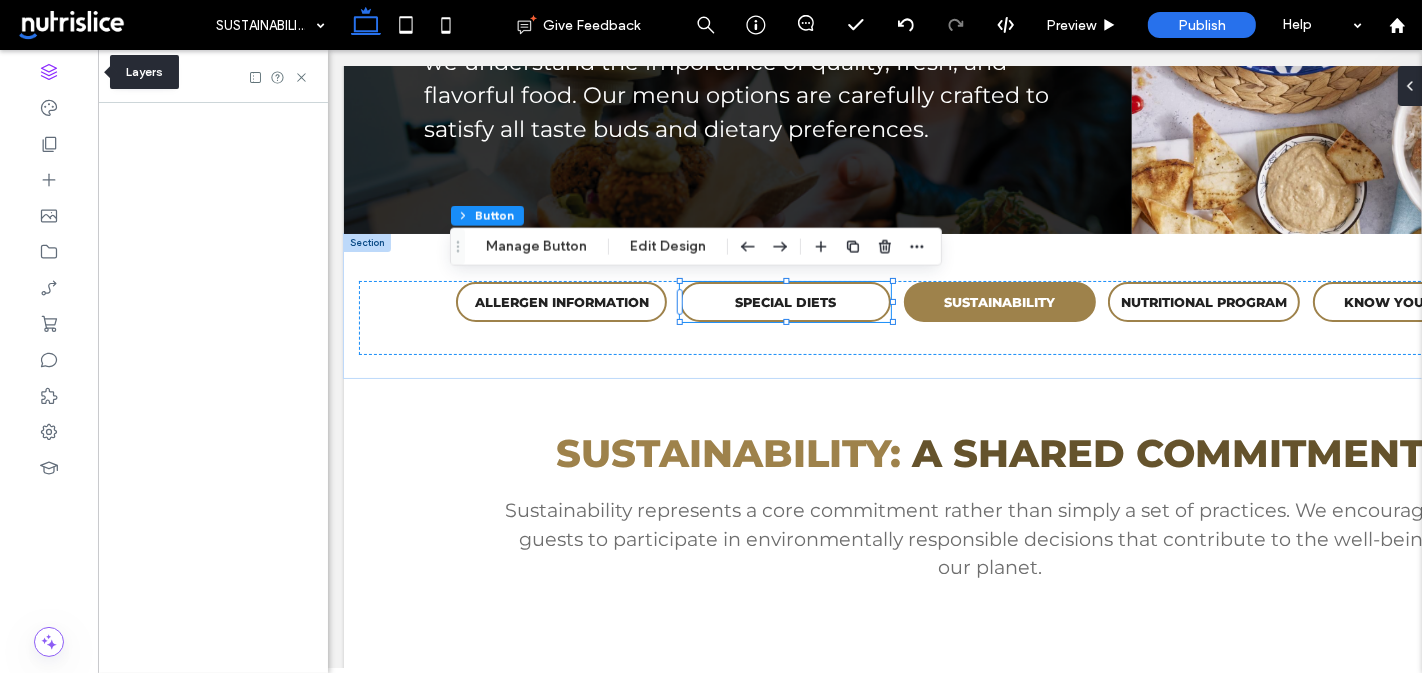 scroll, scrollTop: 0, scrollLeft: 230, axis: horizontal 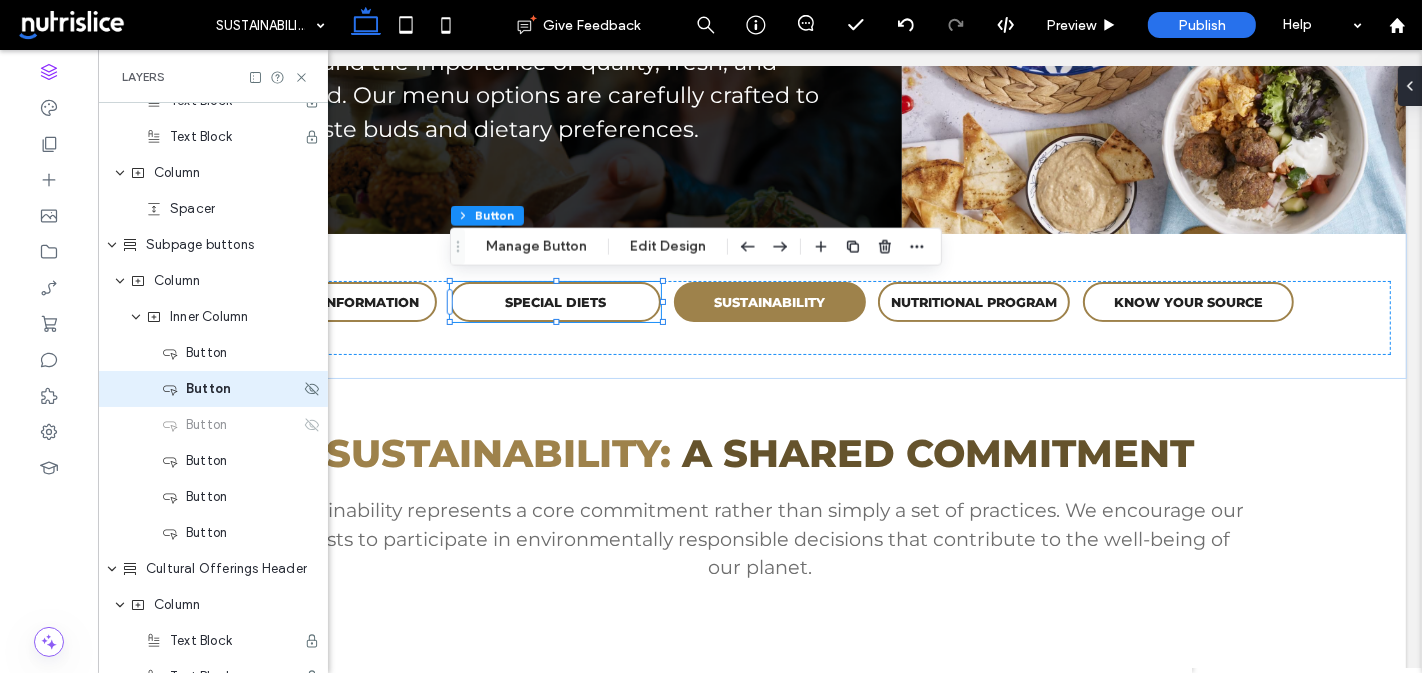 click on "Button" at bounding box center [208, 389] 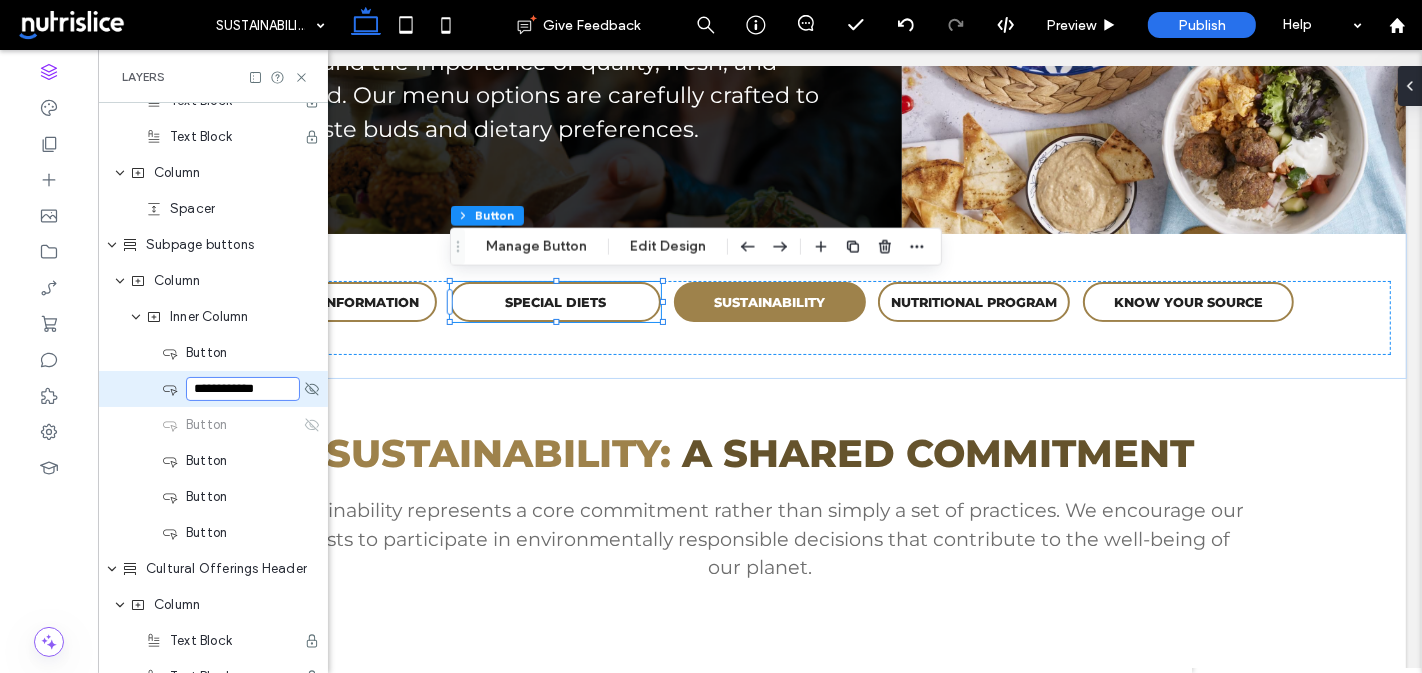 type on "**********" 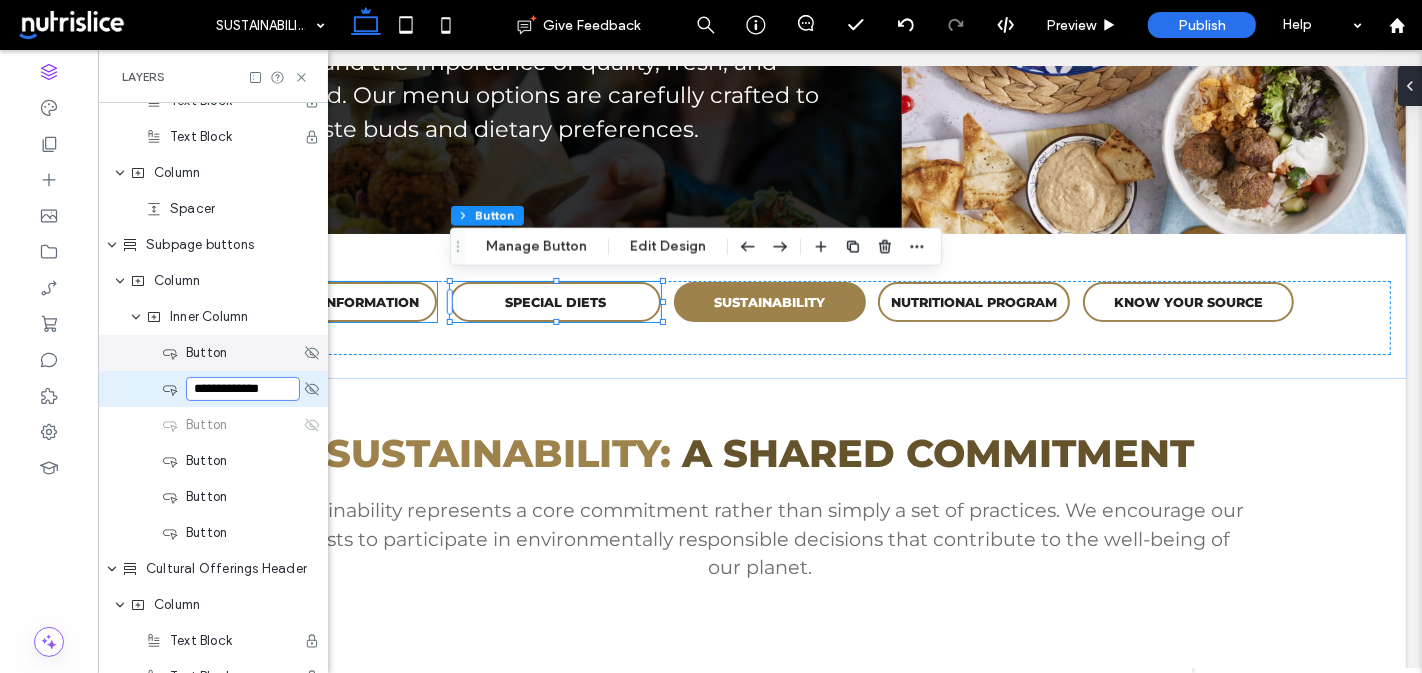 click on "Button" at bounding box center [206, 353] 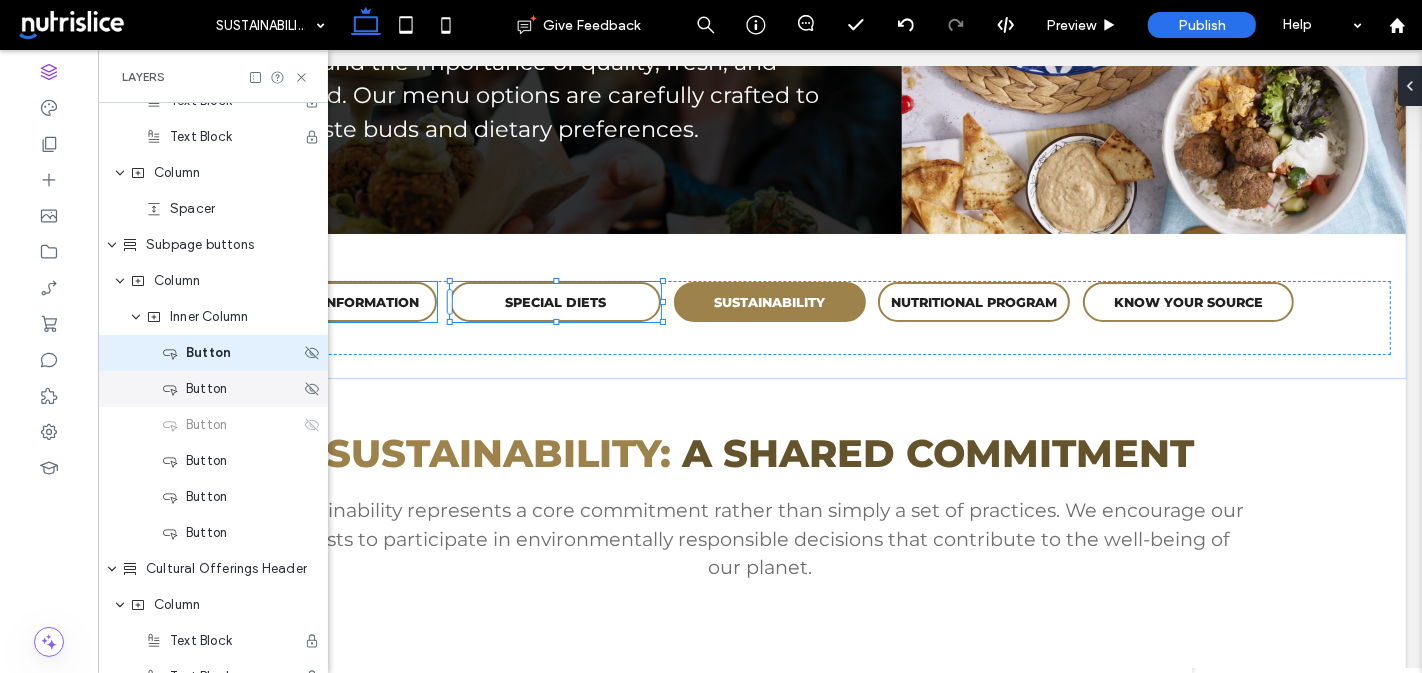 scroll, scrollTop: 344, scrollLeft: 0, axis: vertical 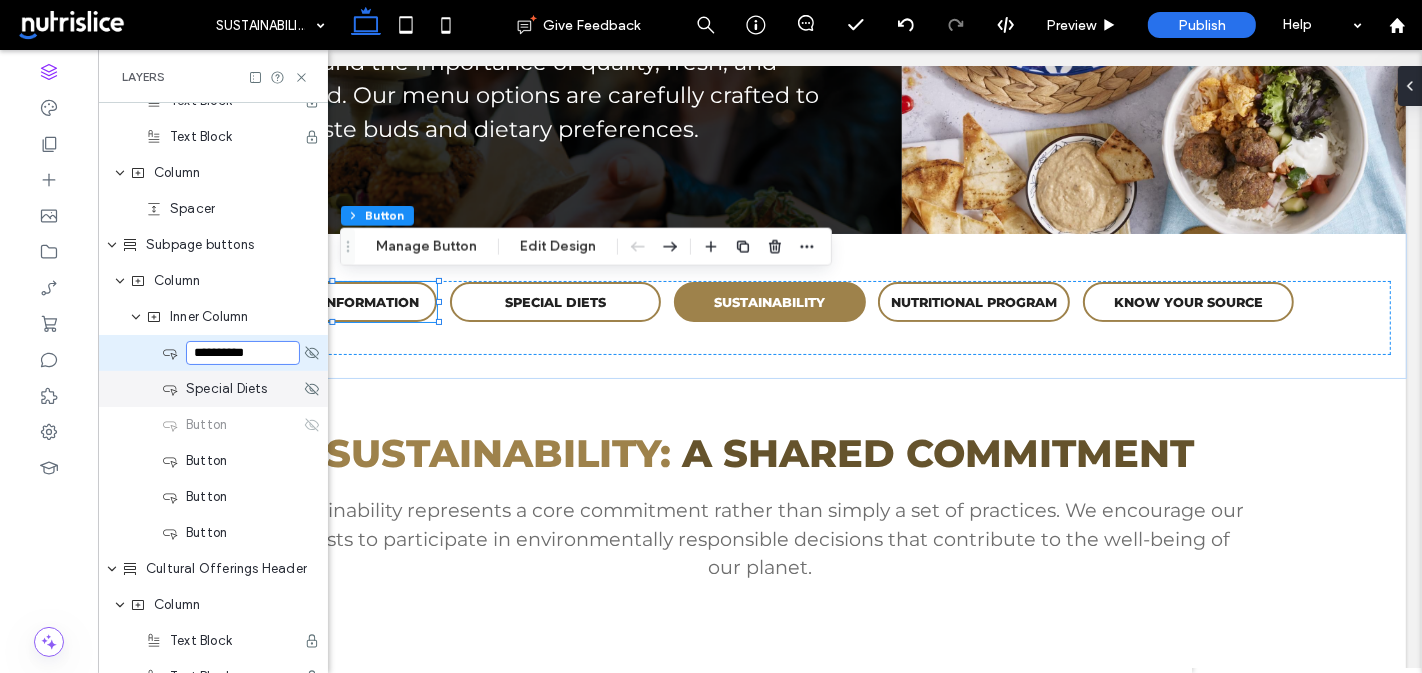 type on "**********" 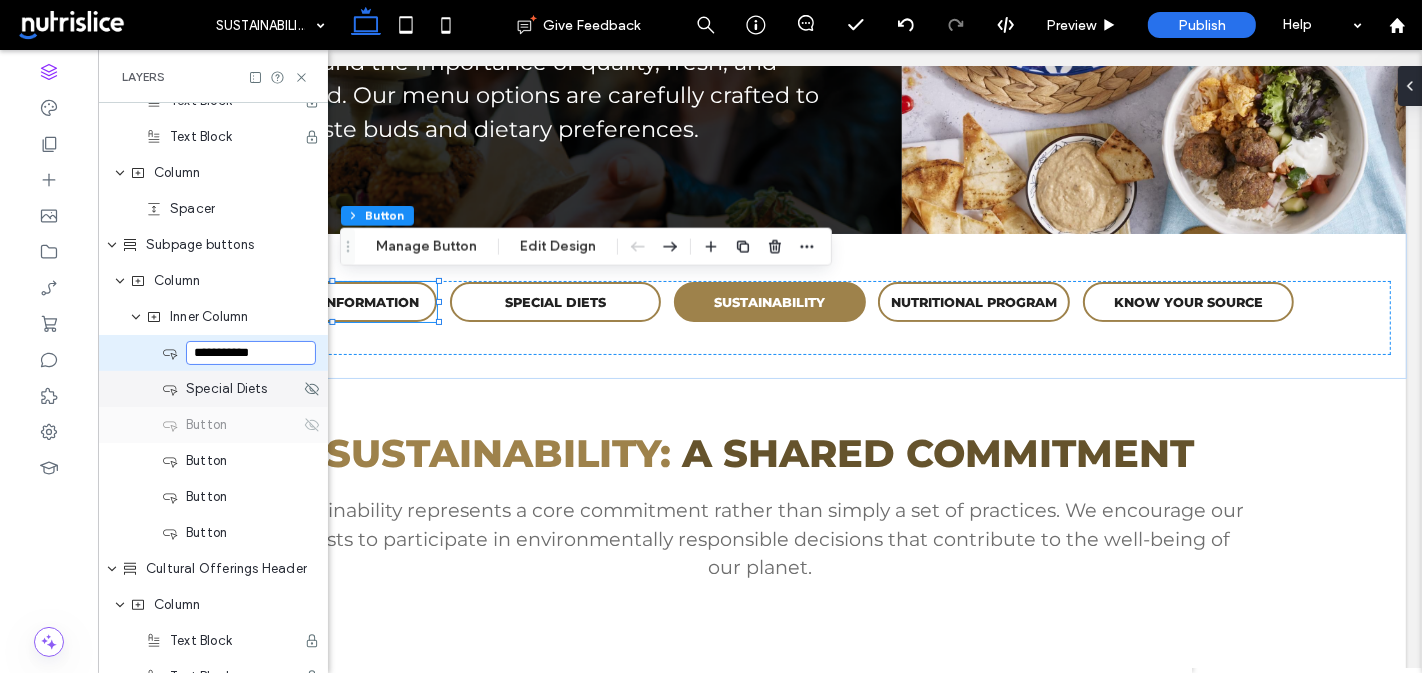 click on "Button" at bounding box center [206, 425] 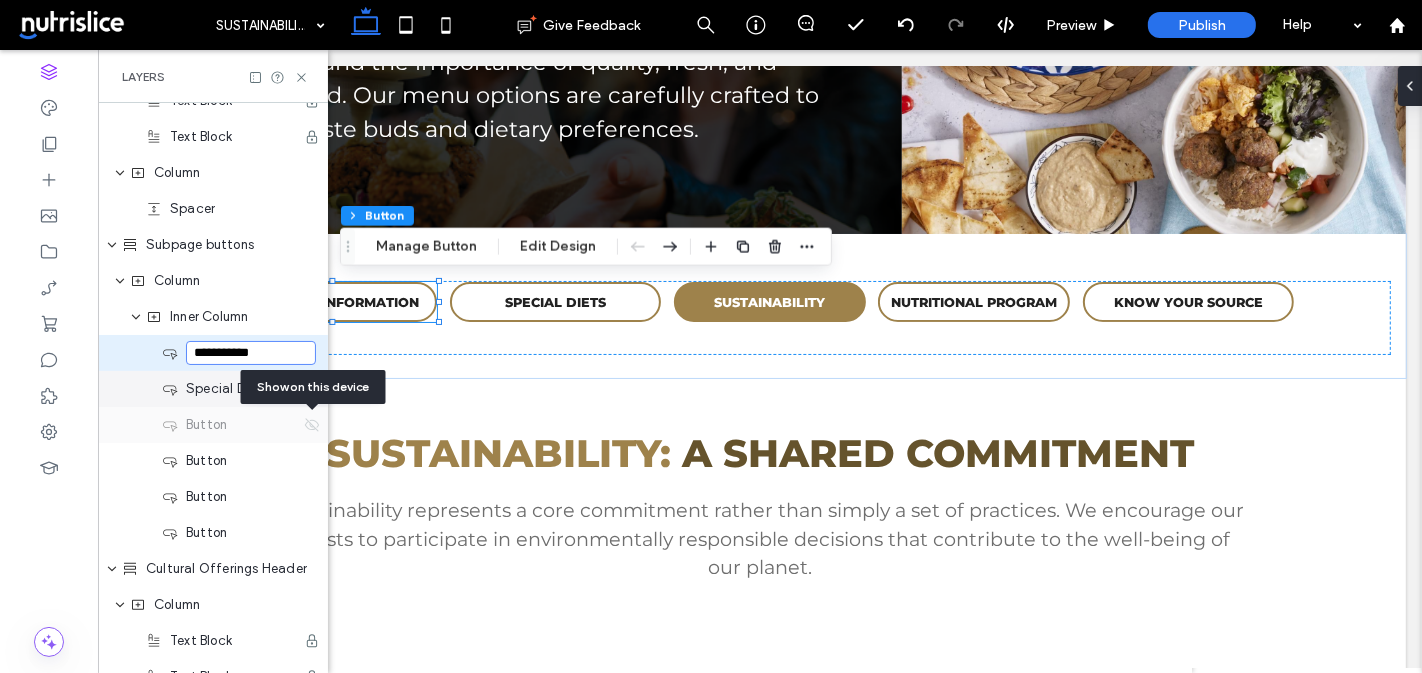 click 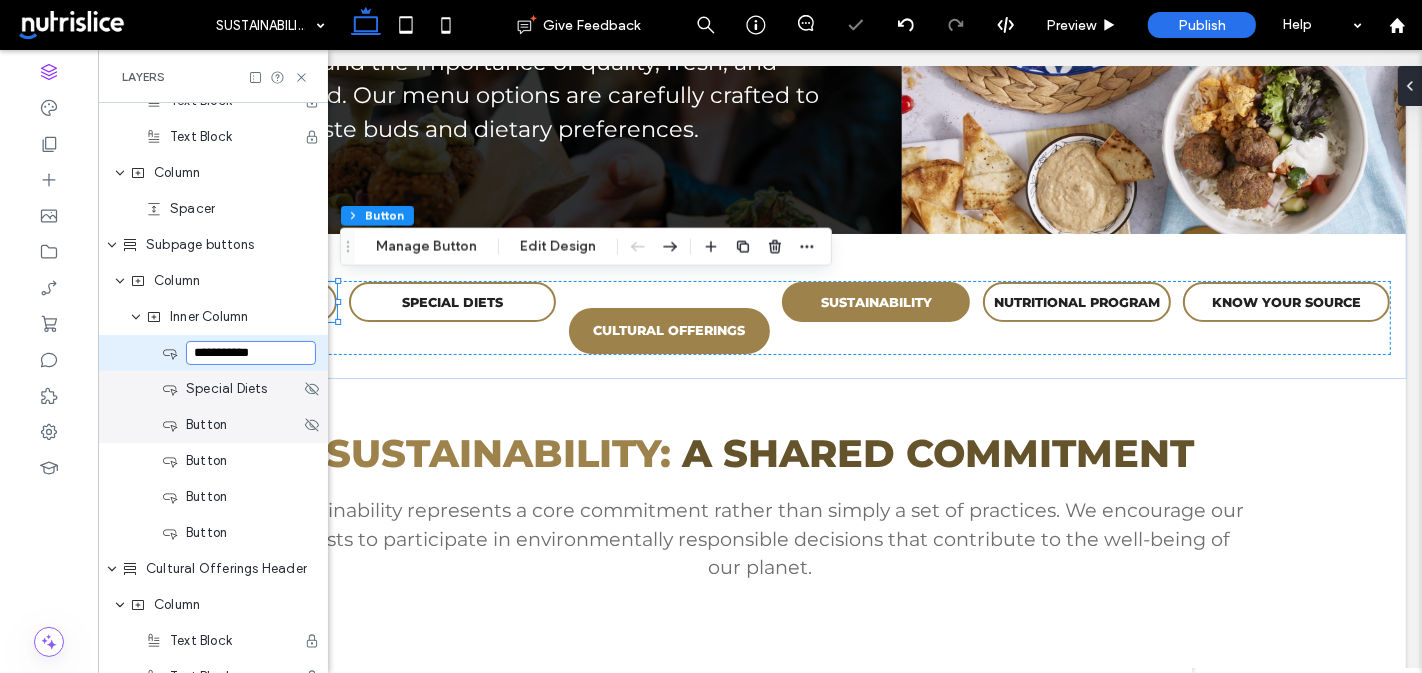 click on "Button" at bounding box center (206, 425) 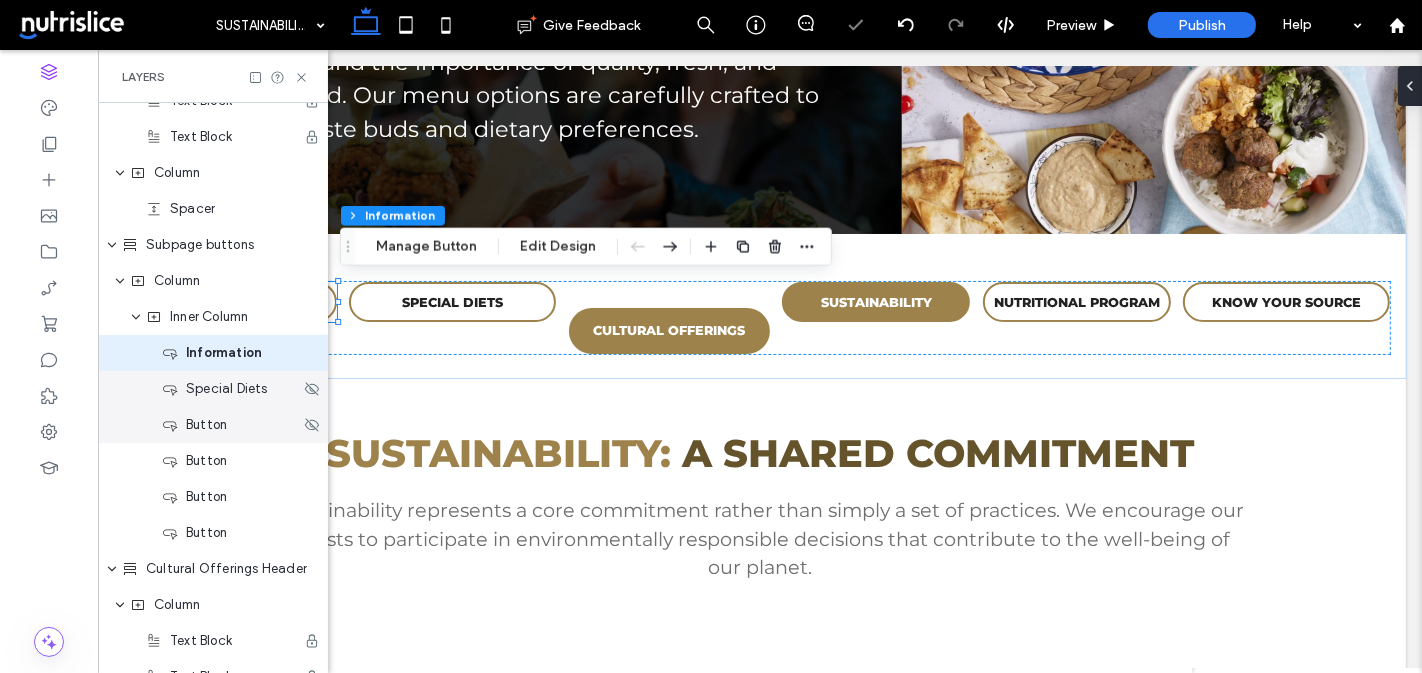 scroll, scrollTop: 308, scrollLeft: 0, axis: vertical 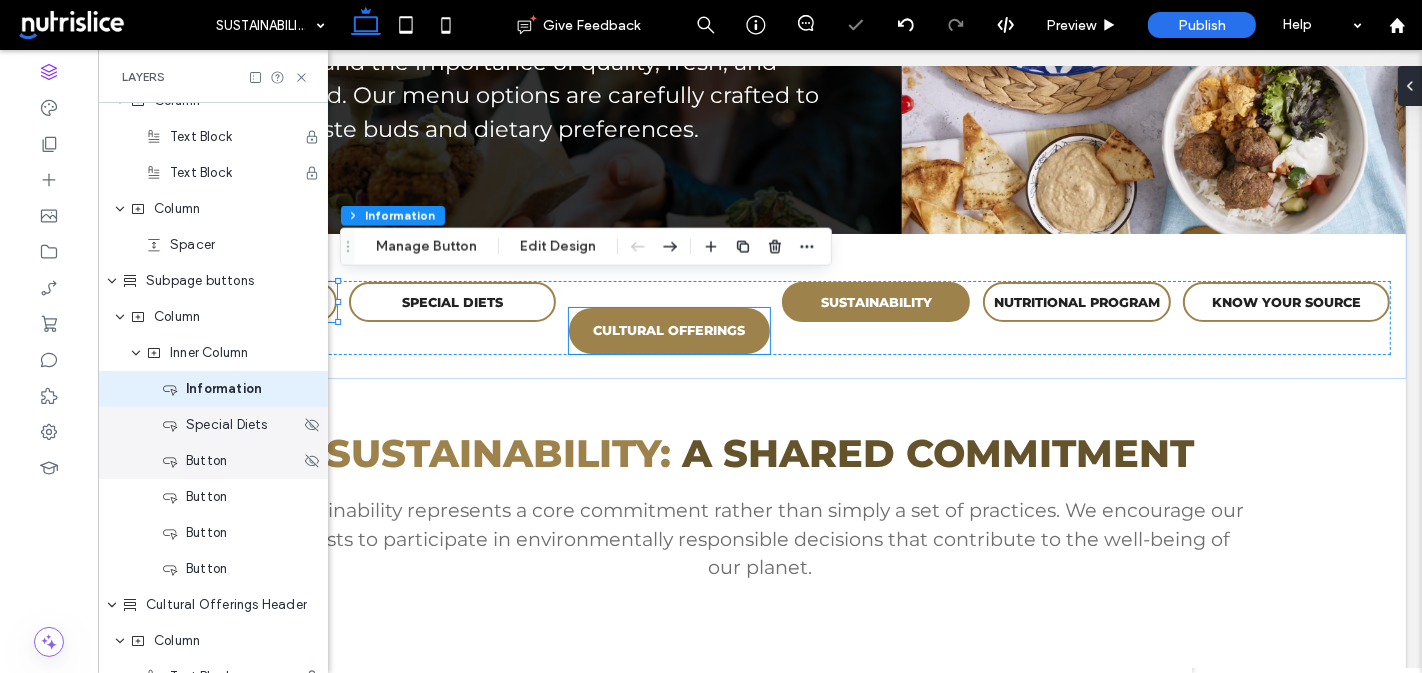 click on "Button" at bounding box center [213, 461] 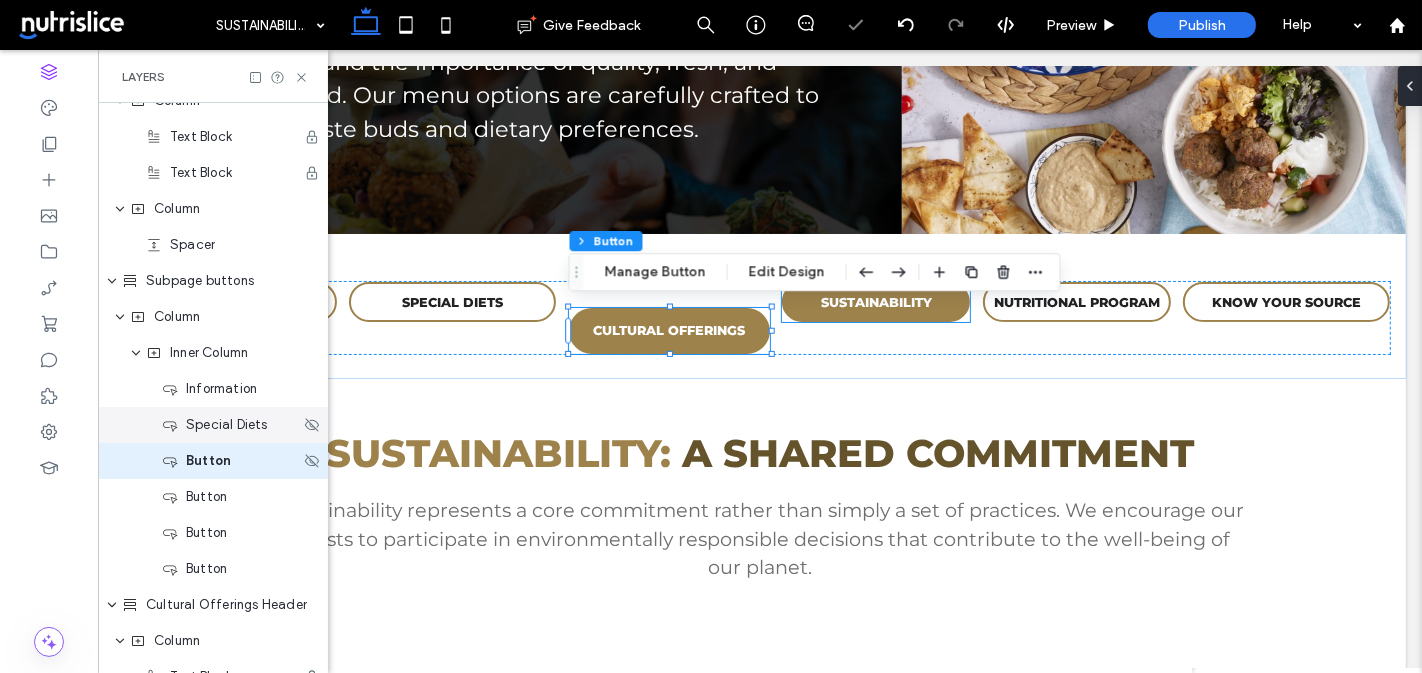 scroll, scrollTop: 380, scrollLeft: 0, axis: vertical 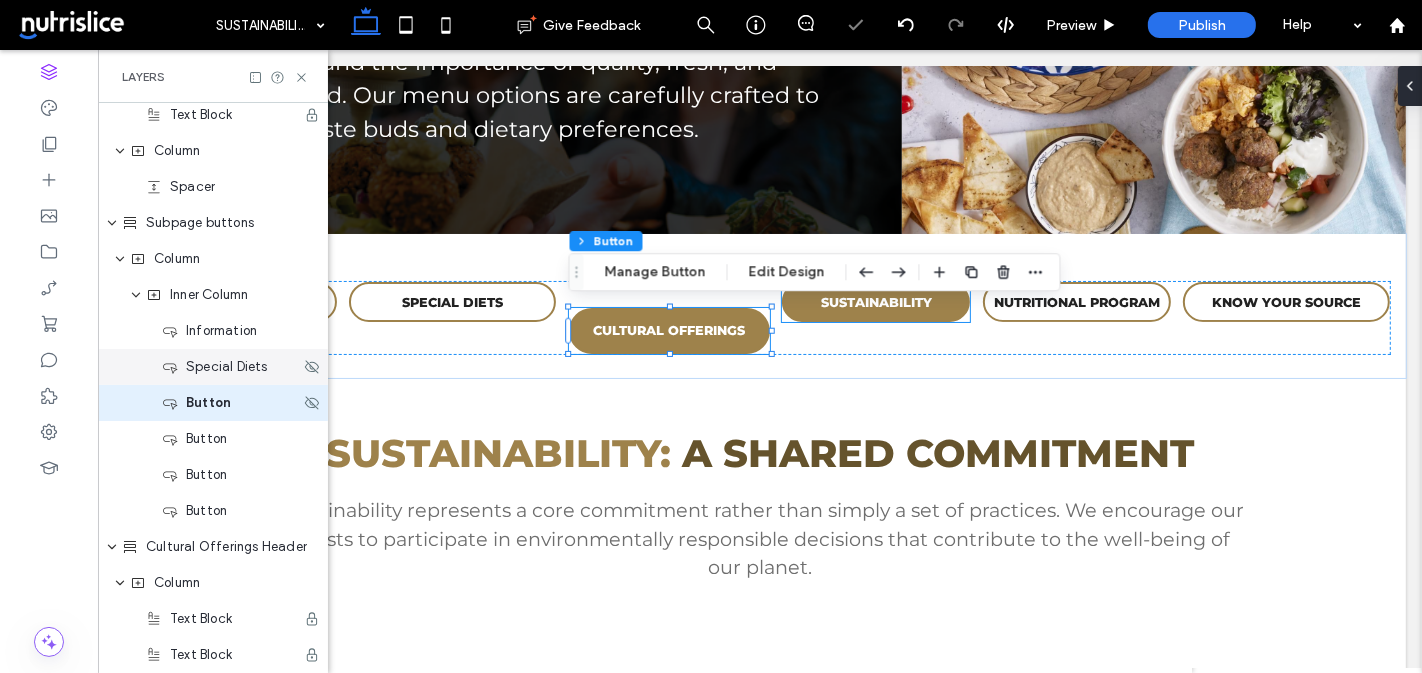 click on "Header Section Column Image Column Navigation Links Hamburger Menu Heading Section Column Text Block Text Block Column Spacer Subpage buttons Column Inner Column Information Special Diets Button Button Button Button Cultural Offerings Header Column Text Block Text Block Section Cultural offerings list Column  Inner Column Know Your Source Inner Column Inner Column Text Block Compost & Recycle Inner Column Inner Column Text Block Inner Column Choose to Reuse Inner Column Text Block Reduce Food Waste Inner Column Text Block Testimonials Column Media Slider Footer Section Column copyright Column Inner Column Inner Column Button Inner Column Text Block" at bounding box center [213, 763] 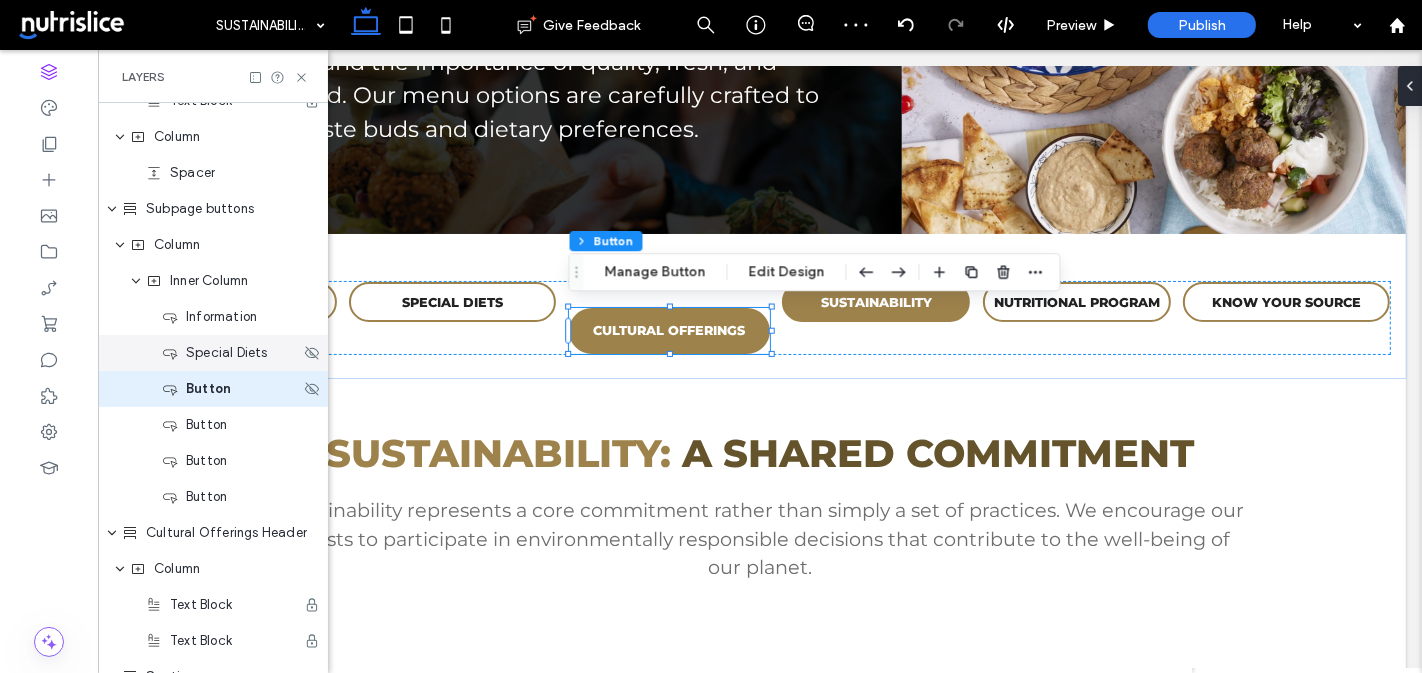 click on "Button" at bounding box center [208, 389] 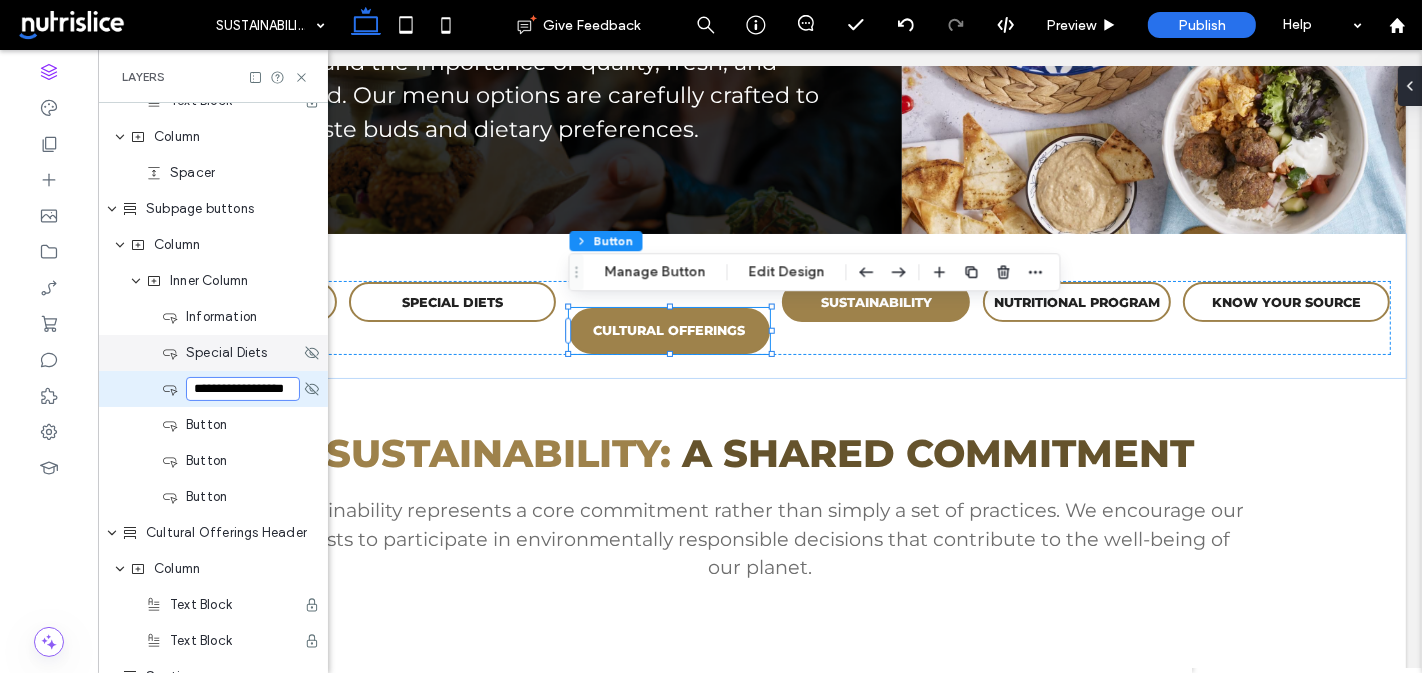 scroll, scrollTop: 0, scrollLeft: 8, axis: horizontal 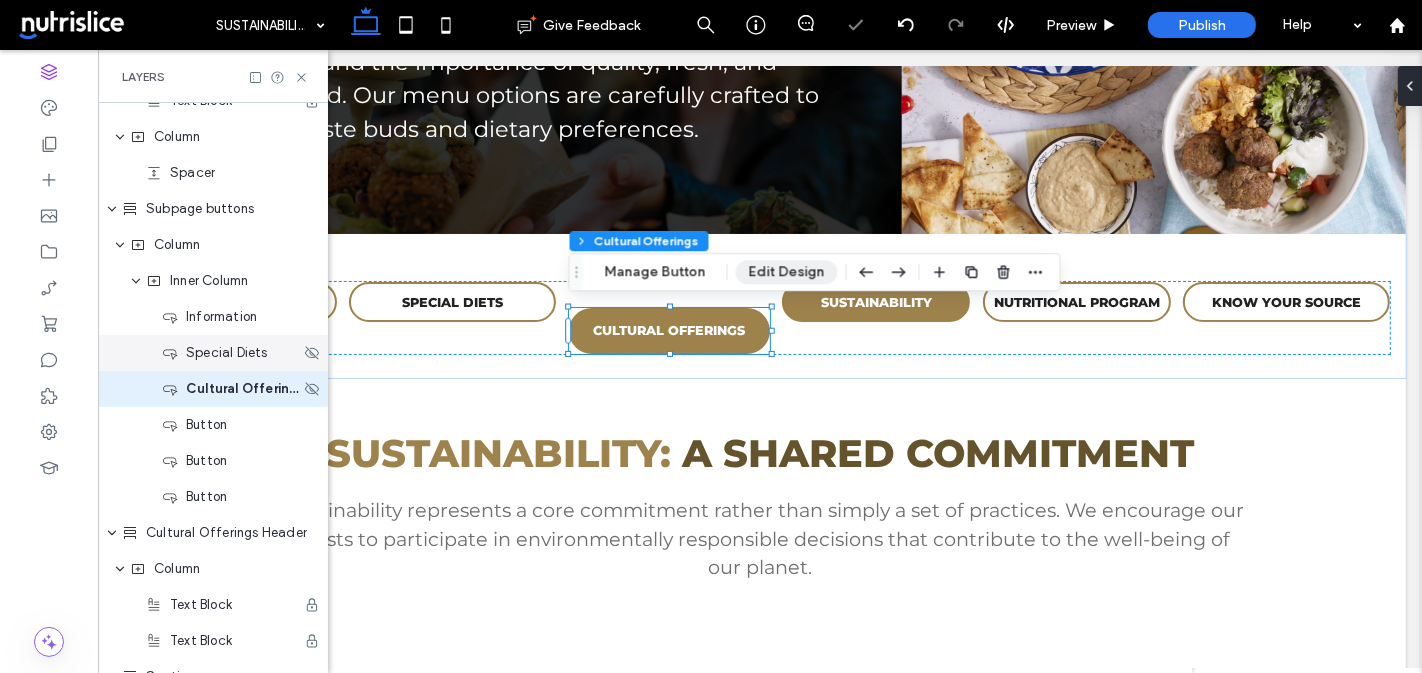 click on "Edit Design" at bounding box center (787, 272) 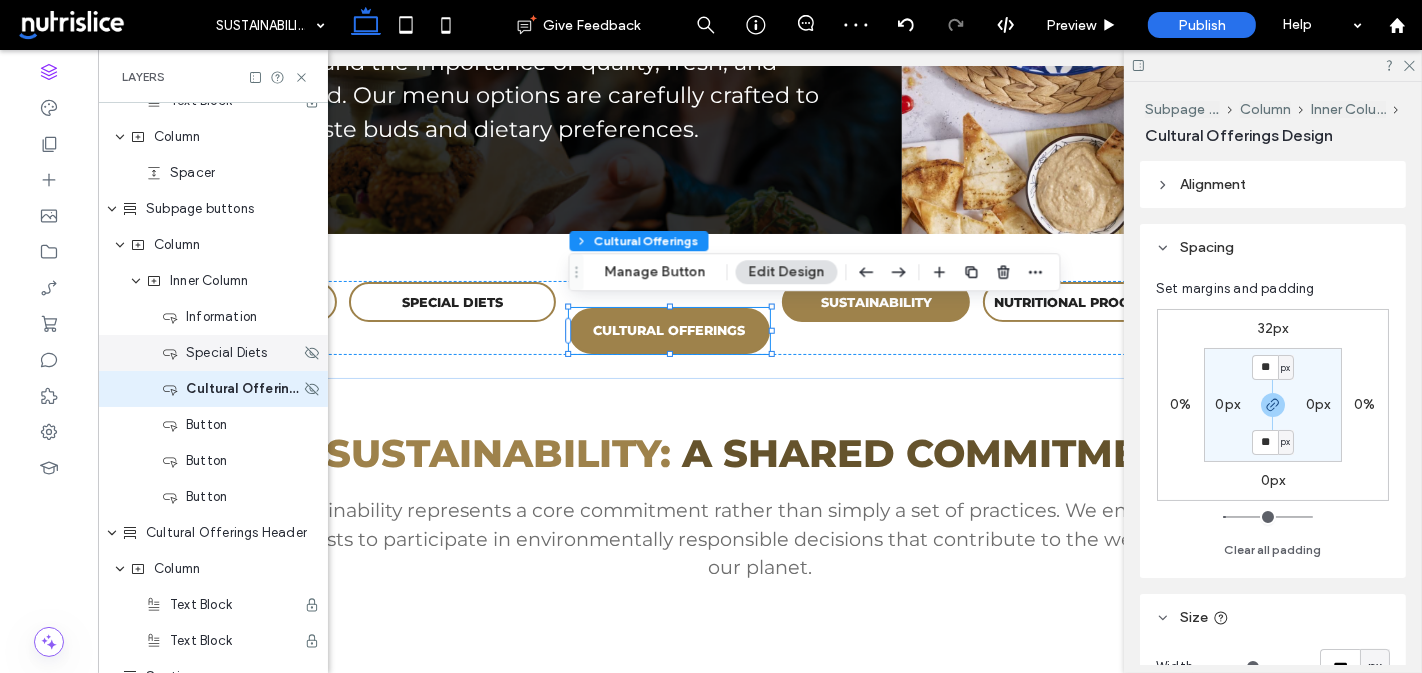 click on "32px" at bounding box center [1273, 328] 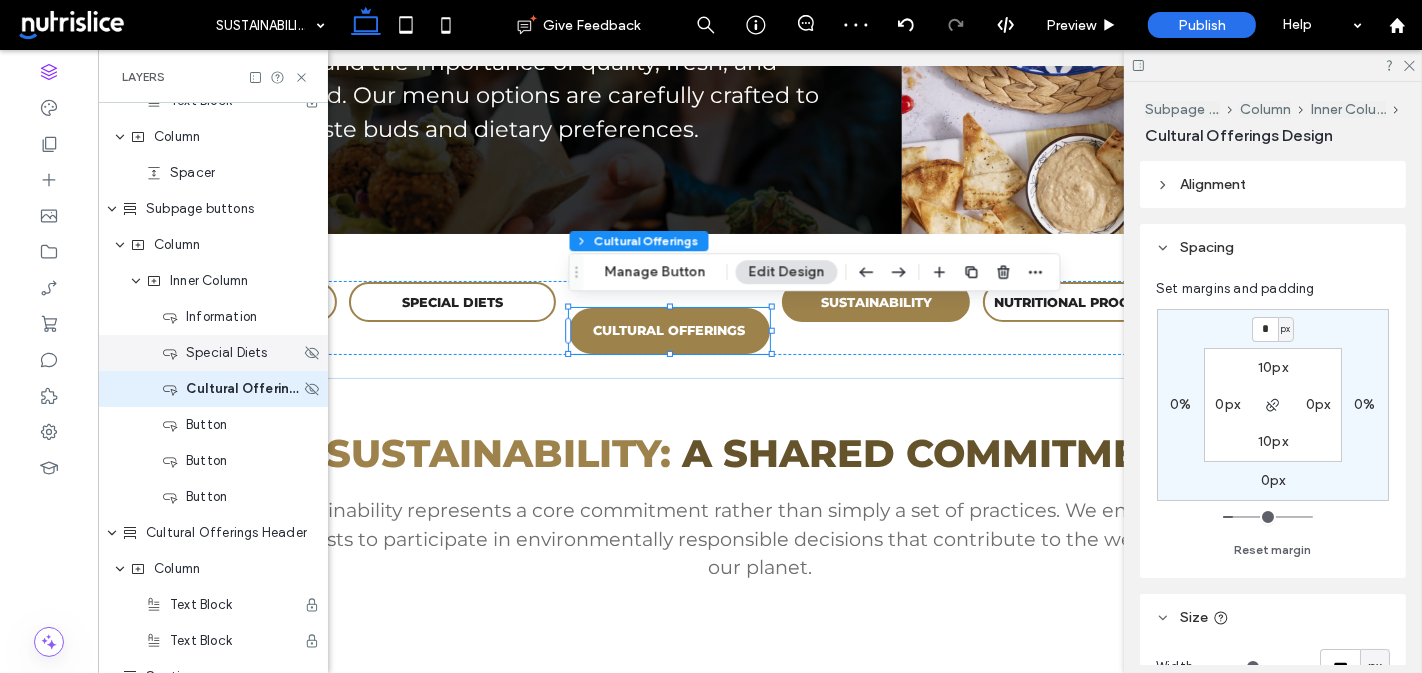 type on "*" 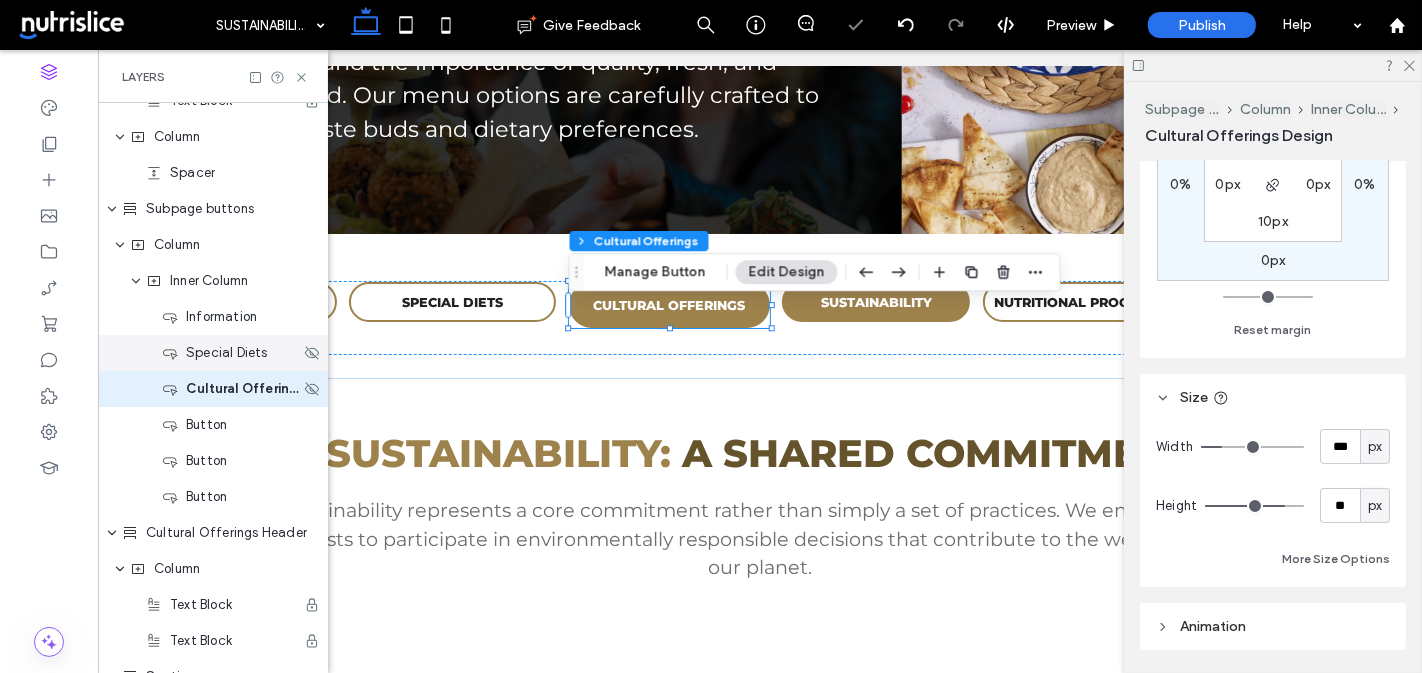 scroll, scrollTop: 232, scrollLeft: 0, axis: vertical 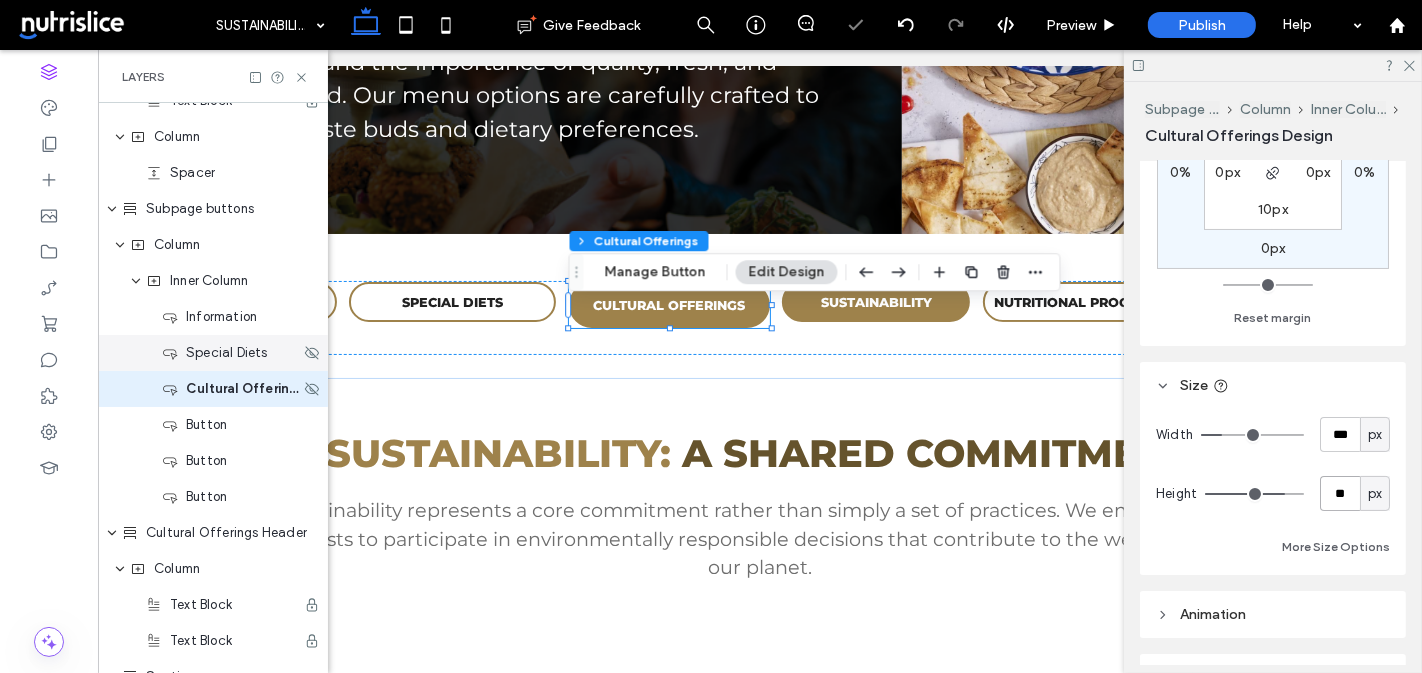 click on "**" at bounding box center (1340, 493) 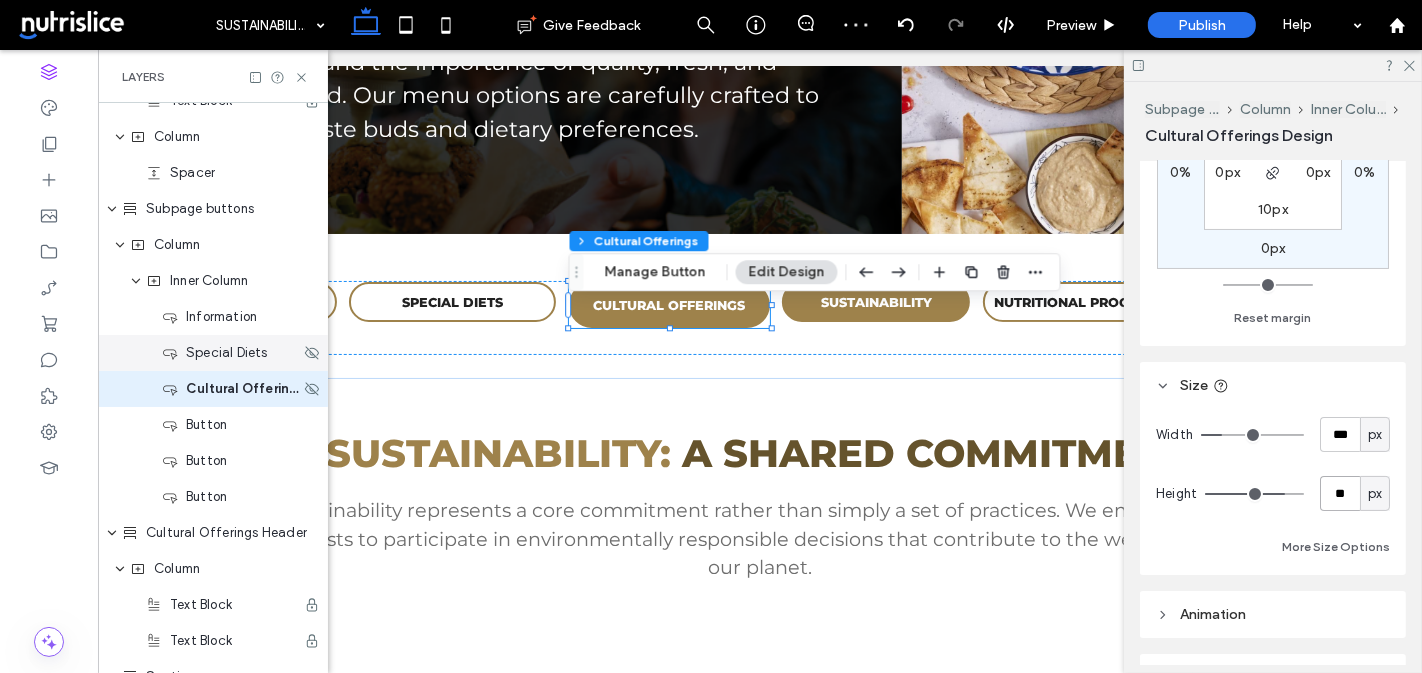 type on "**" 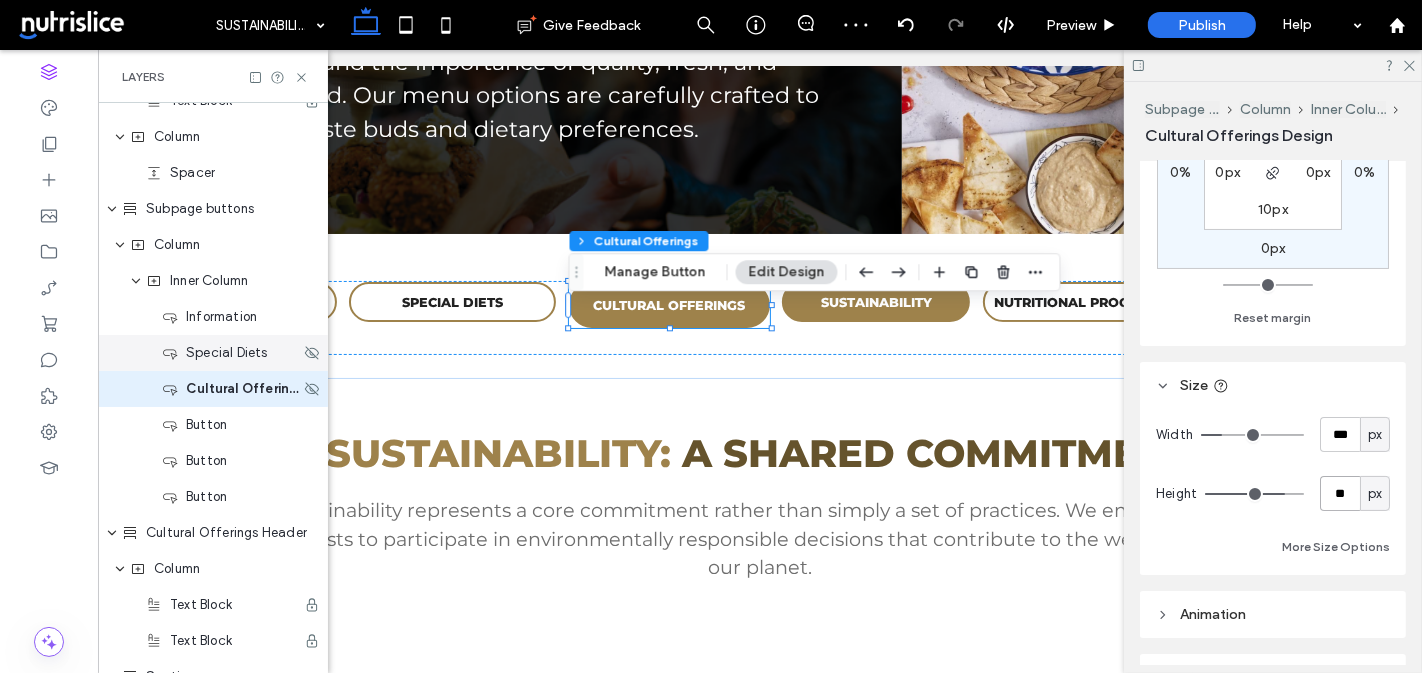 type on "**" 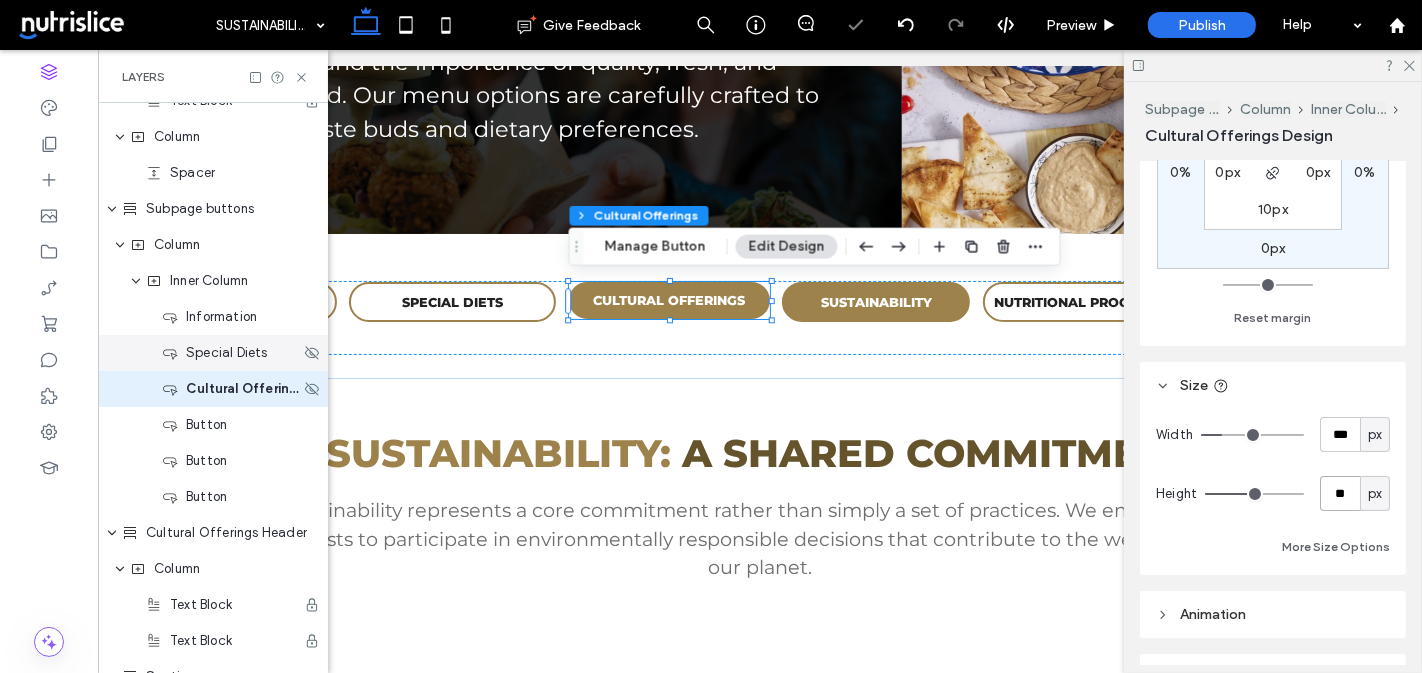 type on "**" 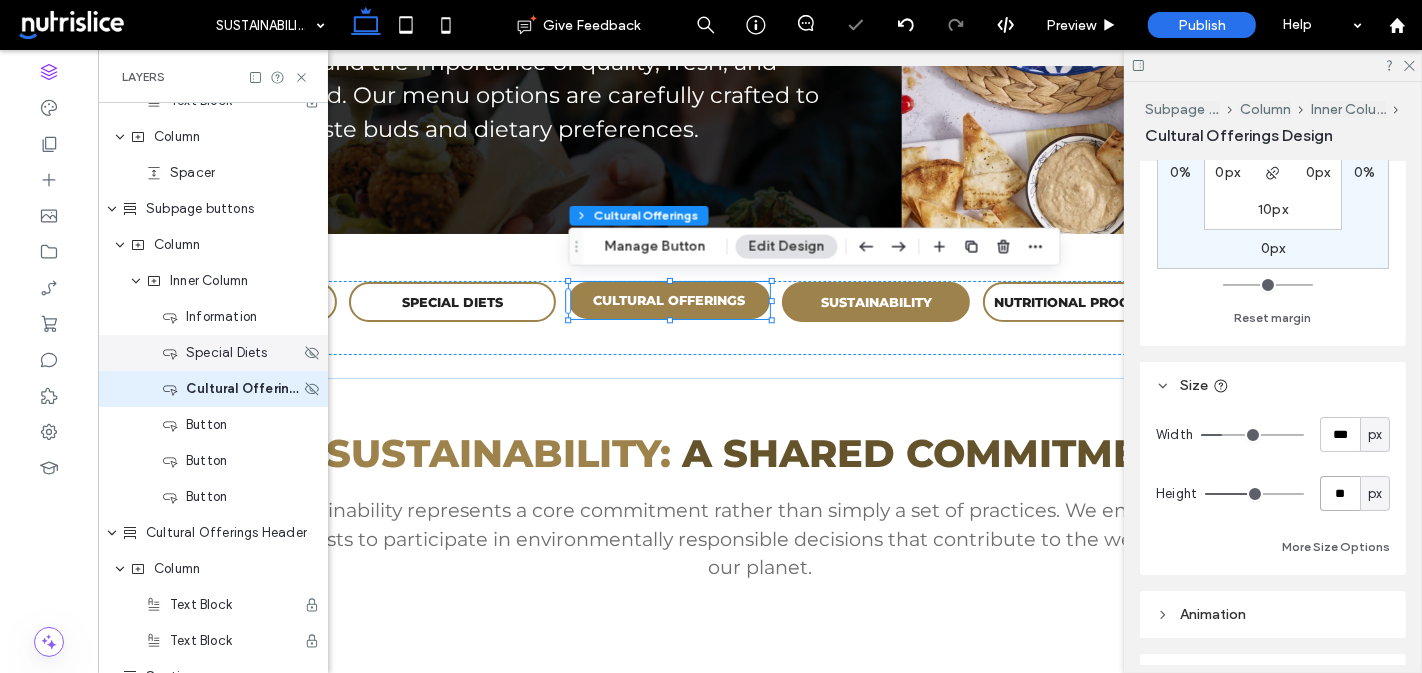 type on "**" 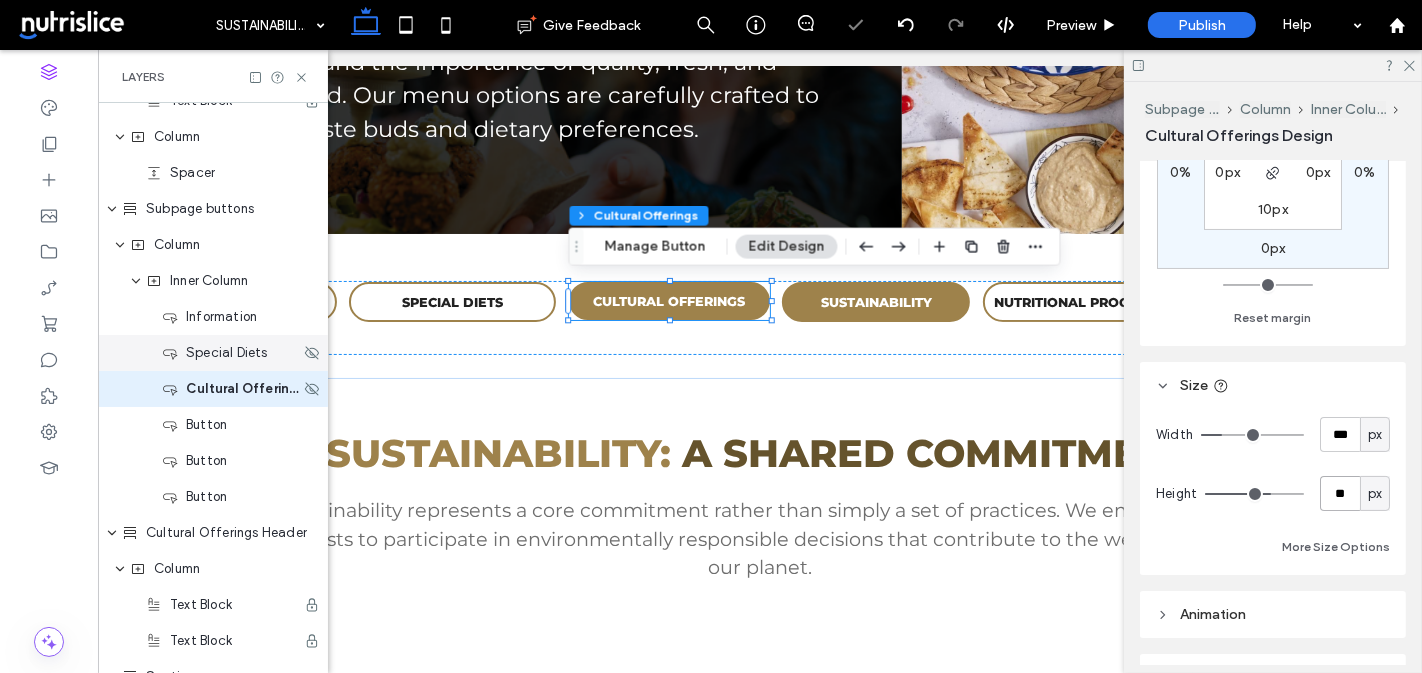 type on "**" 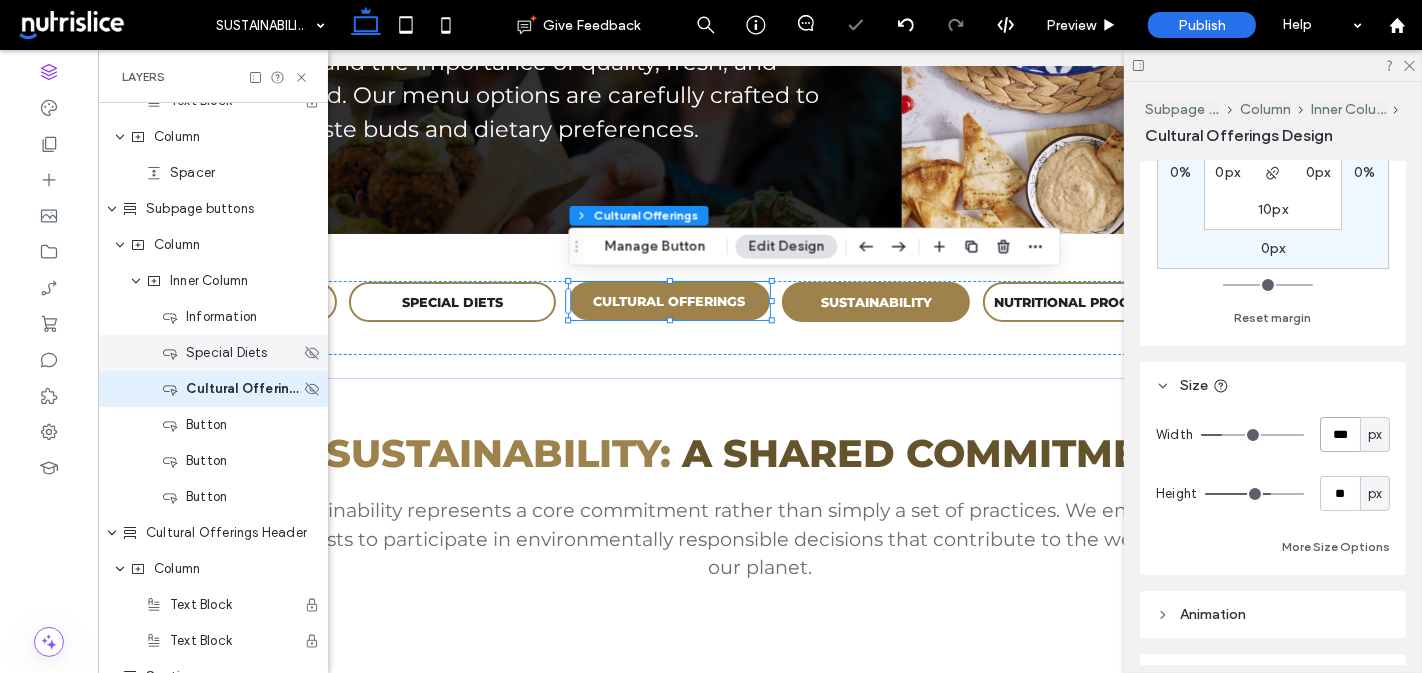 type on "**" 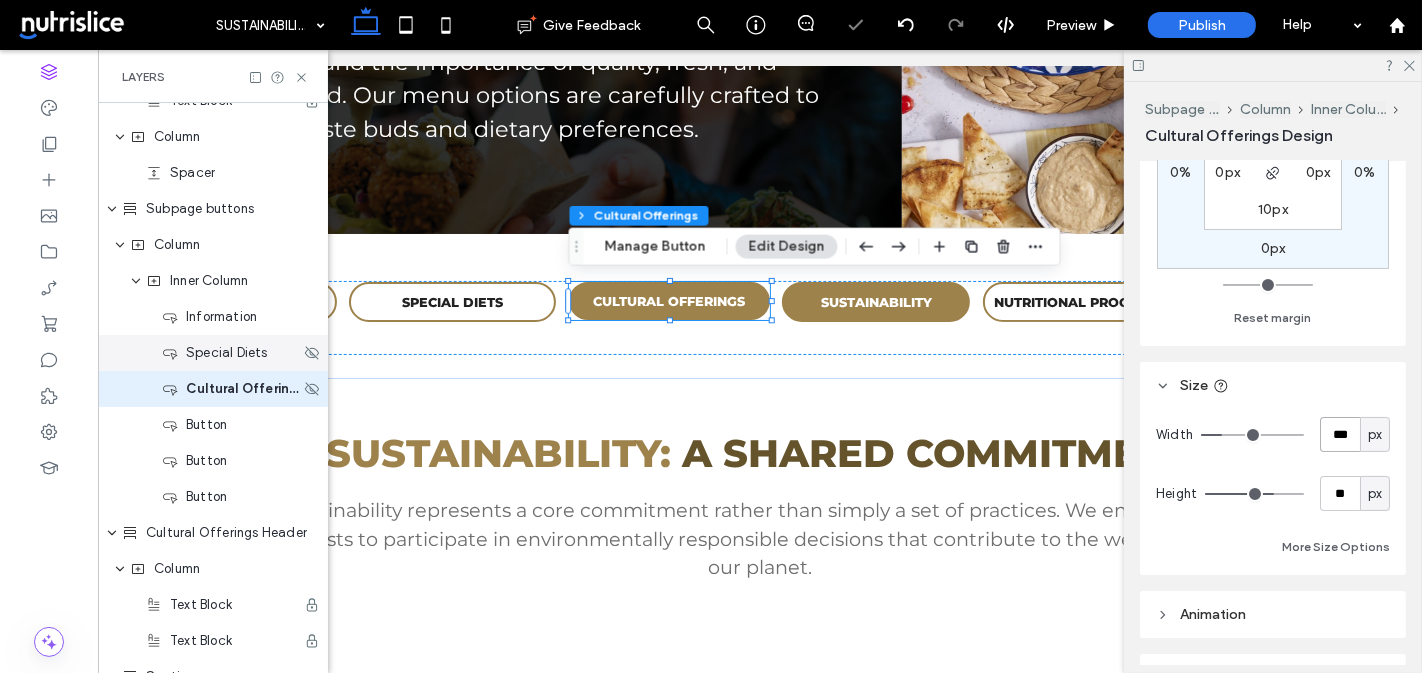 click on "***" at bounding box center [1340, 434] 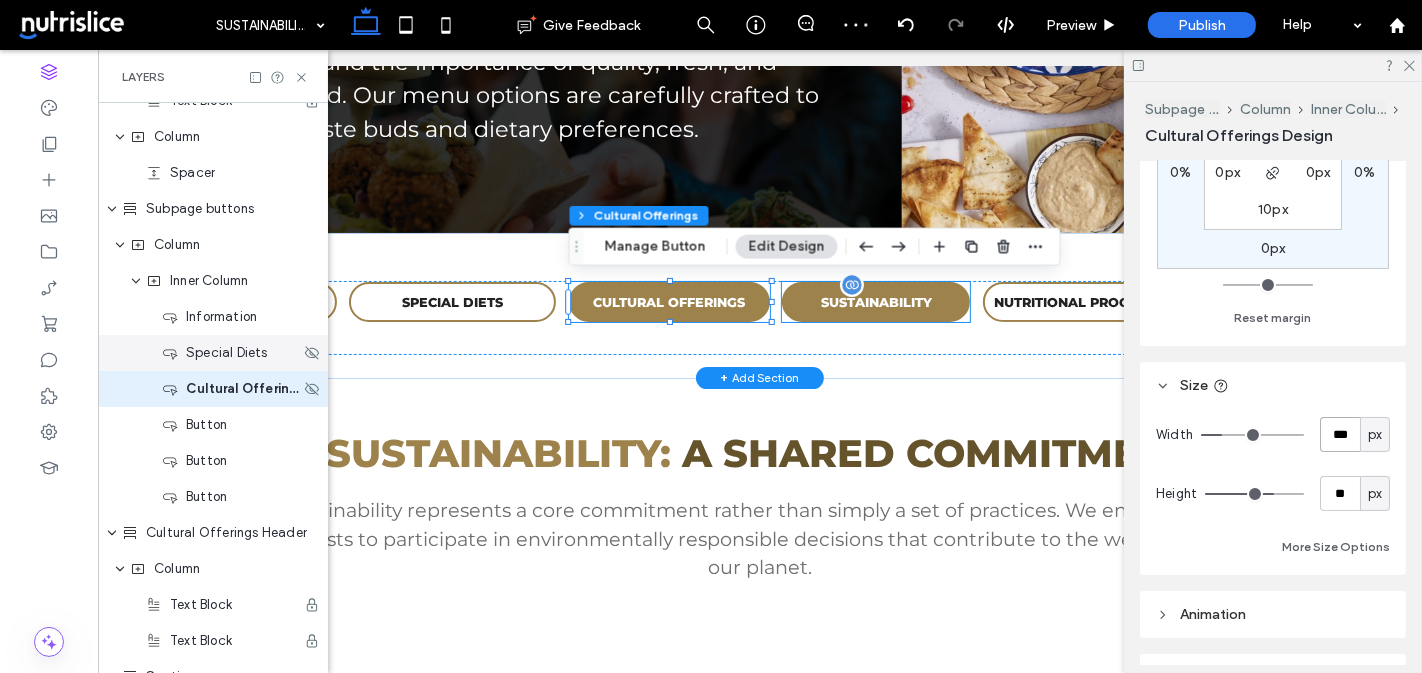 click on "SUSTAINABILITY" at bounding box center (875, 302) 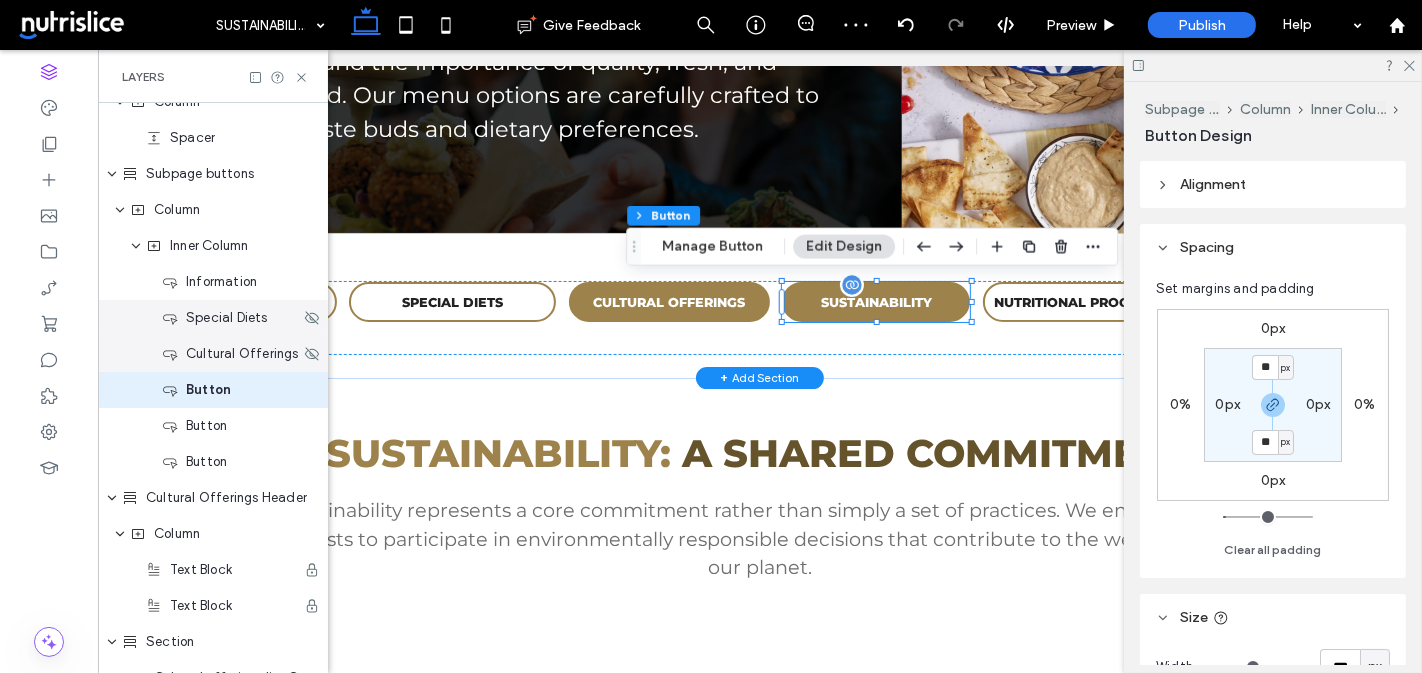 scroll, scrollTop: 416, scrollLeft: 0, axis: vertical 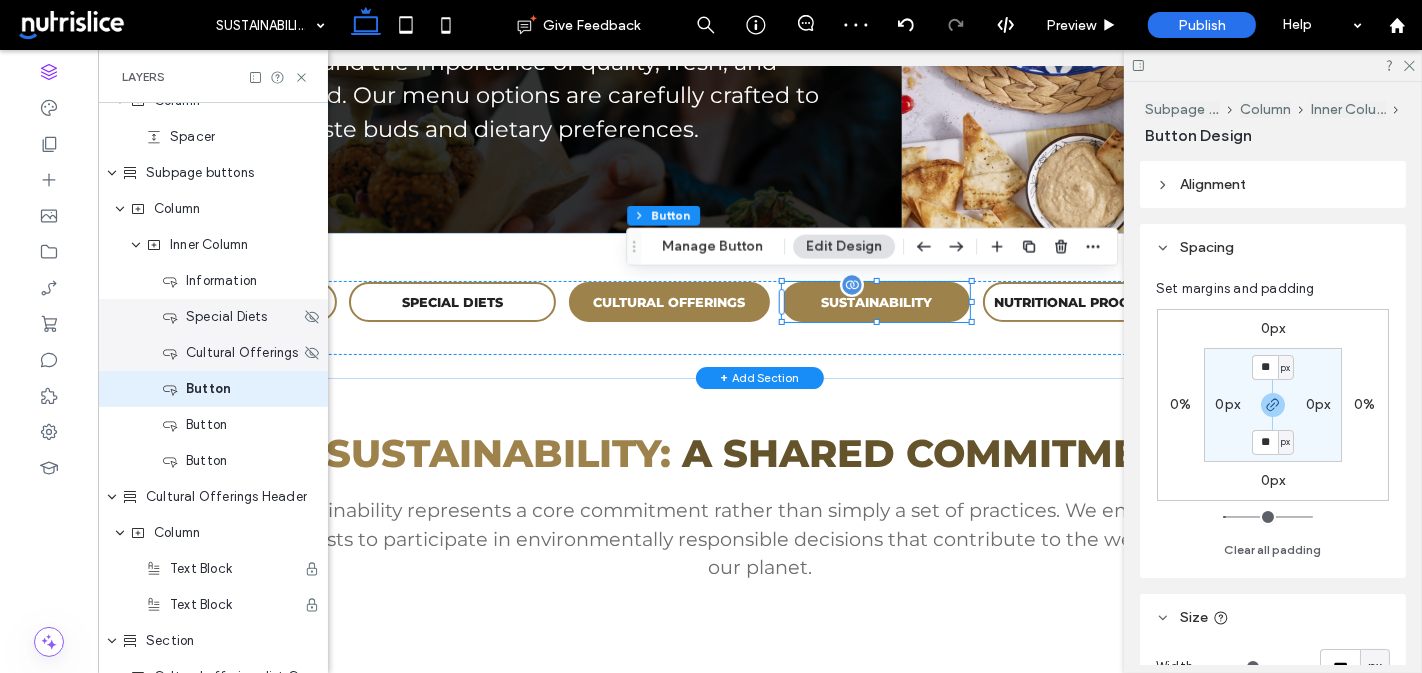 click on "SUSTAINABILITY" at bounding box center [875, 302] 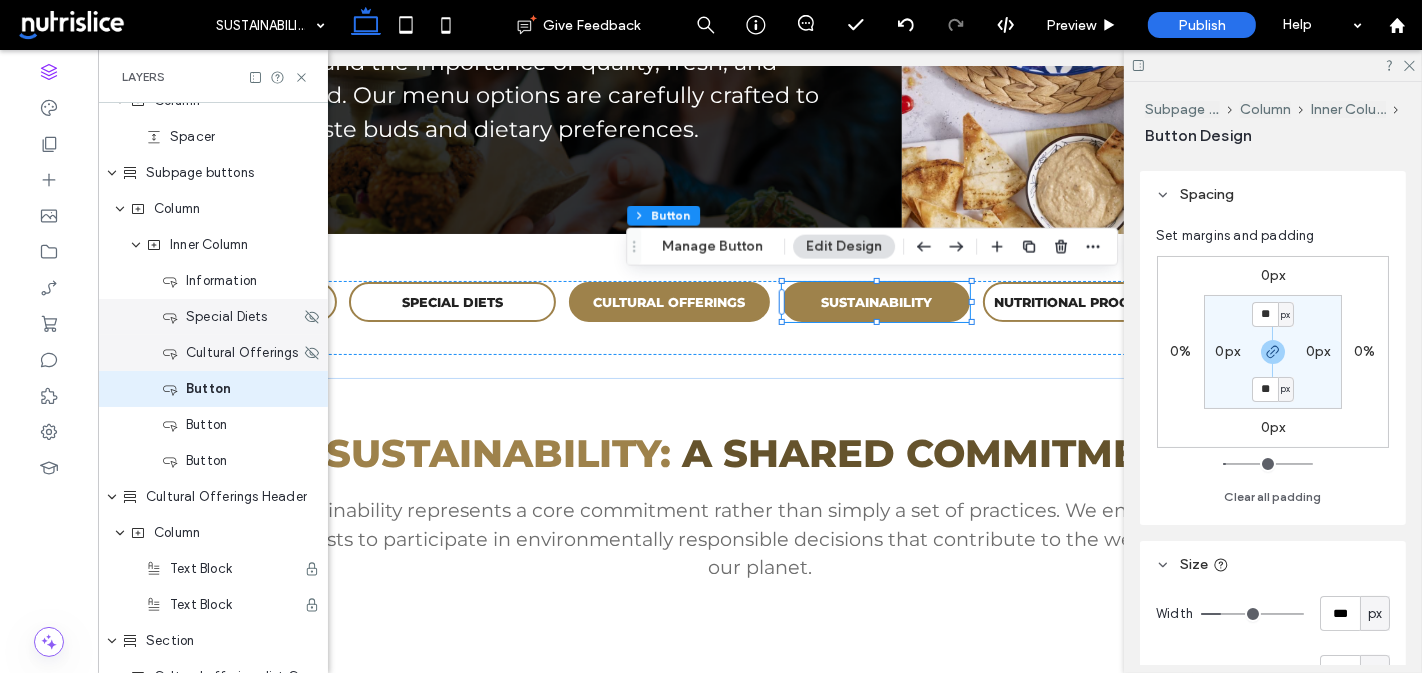 scroll, scrollTop: 60, scrollLeft: 0, axis: vertical 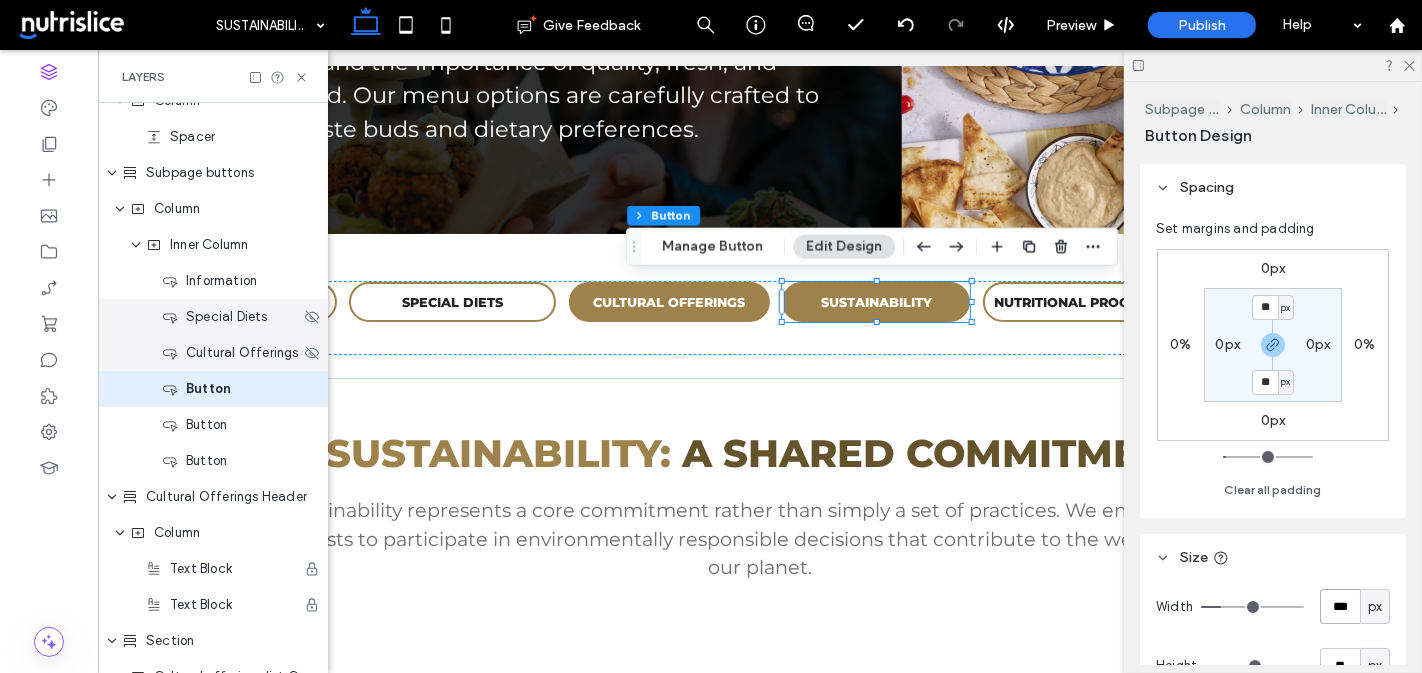 click on "***" at bounding box center (1340, 606) 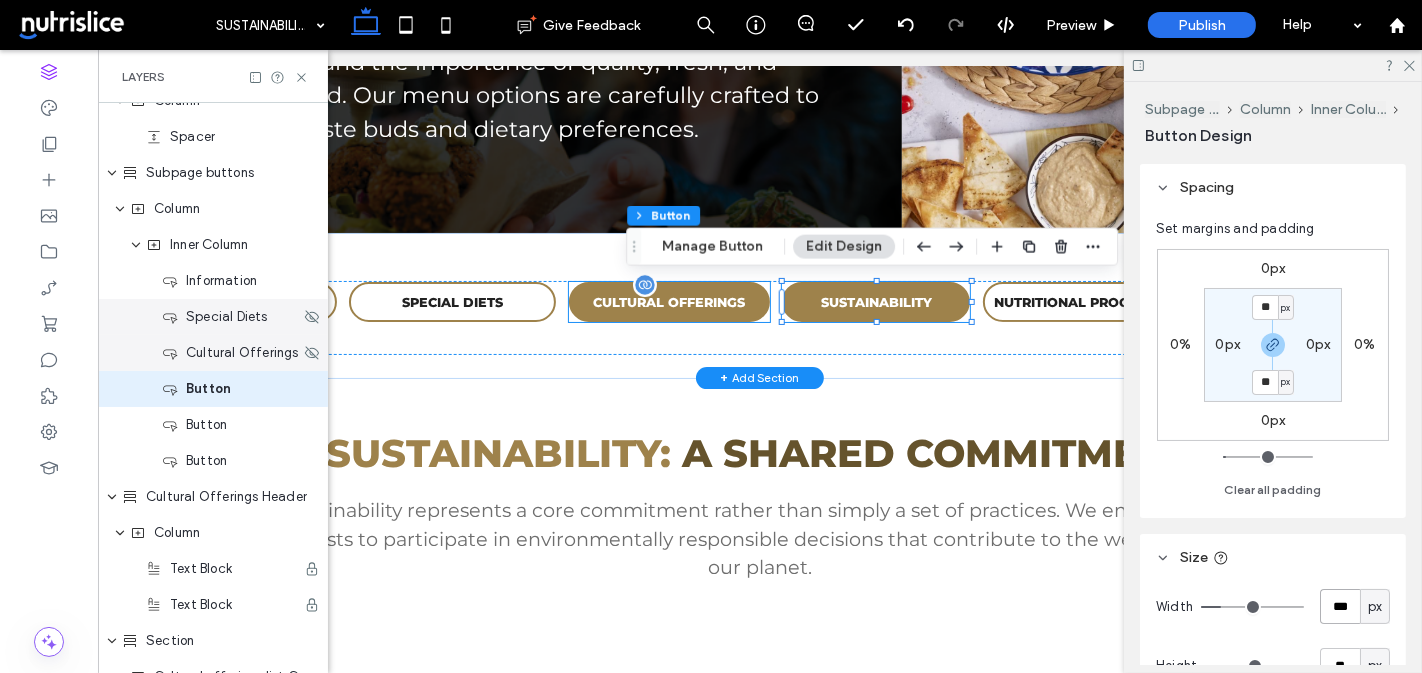 click on "CULTURAL OFFERINGS" at bounding box center (668, 302) 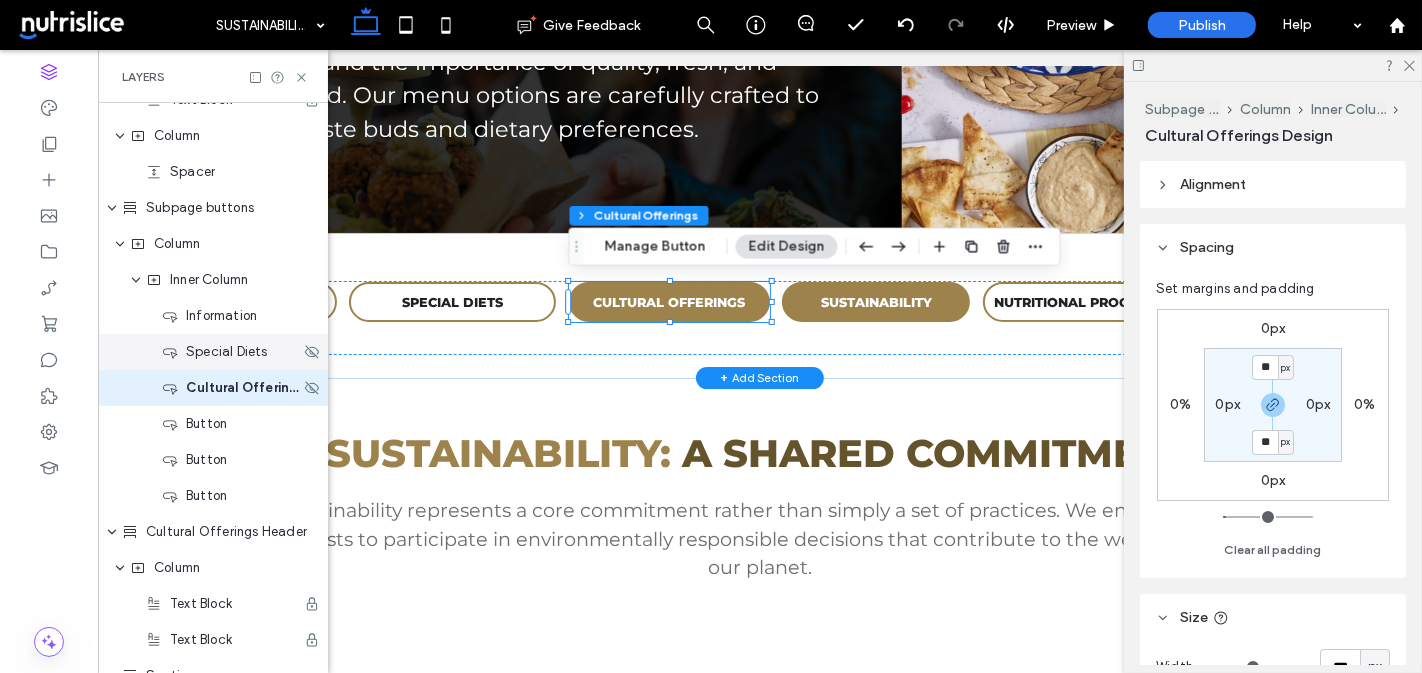 scroll, scrollTop: 380, scrollLeft: 0, axis: vertical 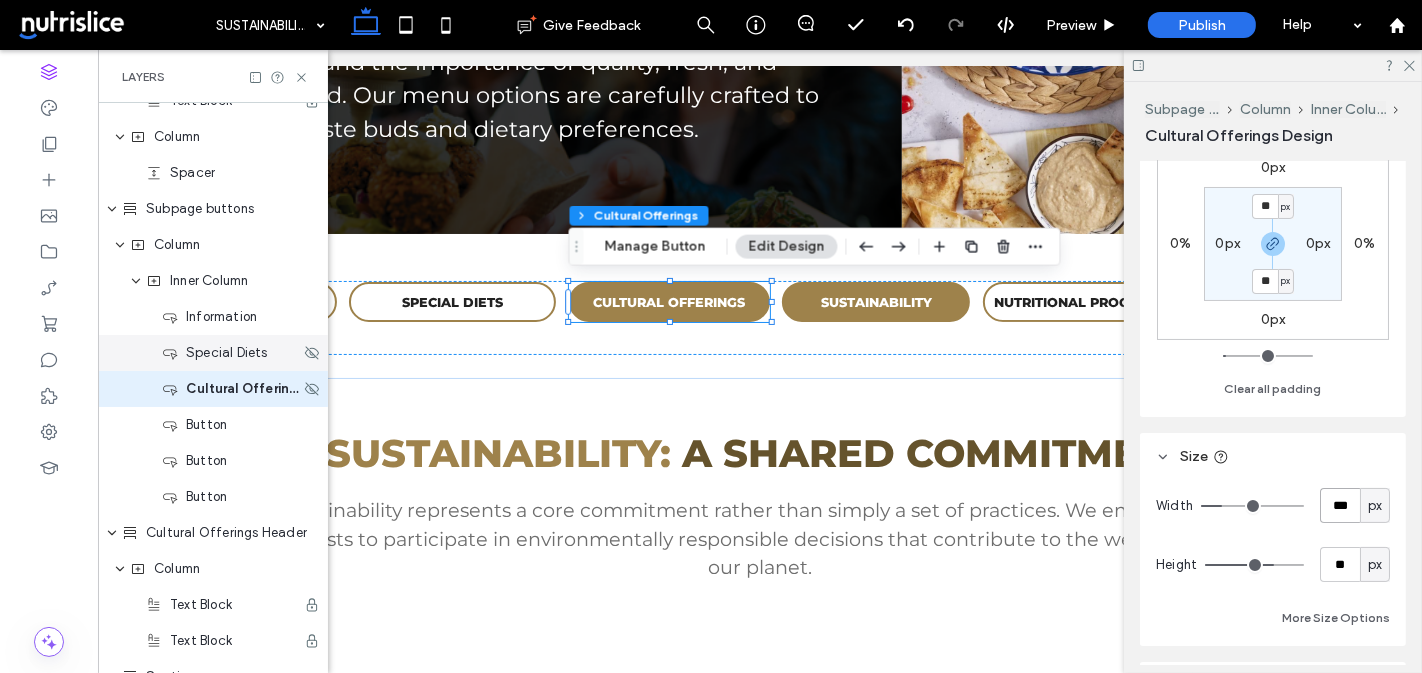 click on "***" at bounding box center (1340, 505) 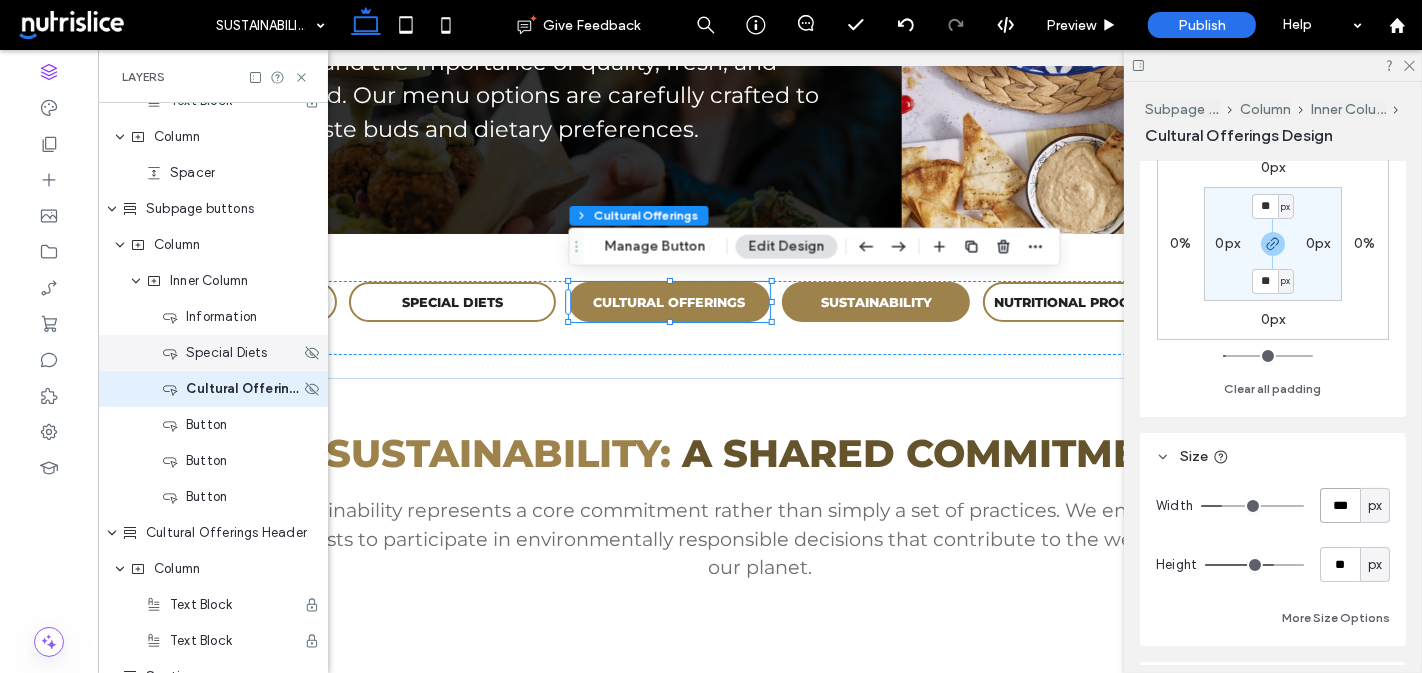 paste 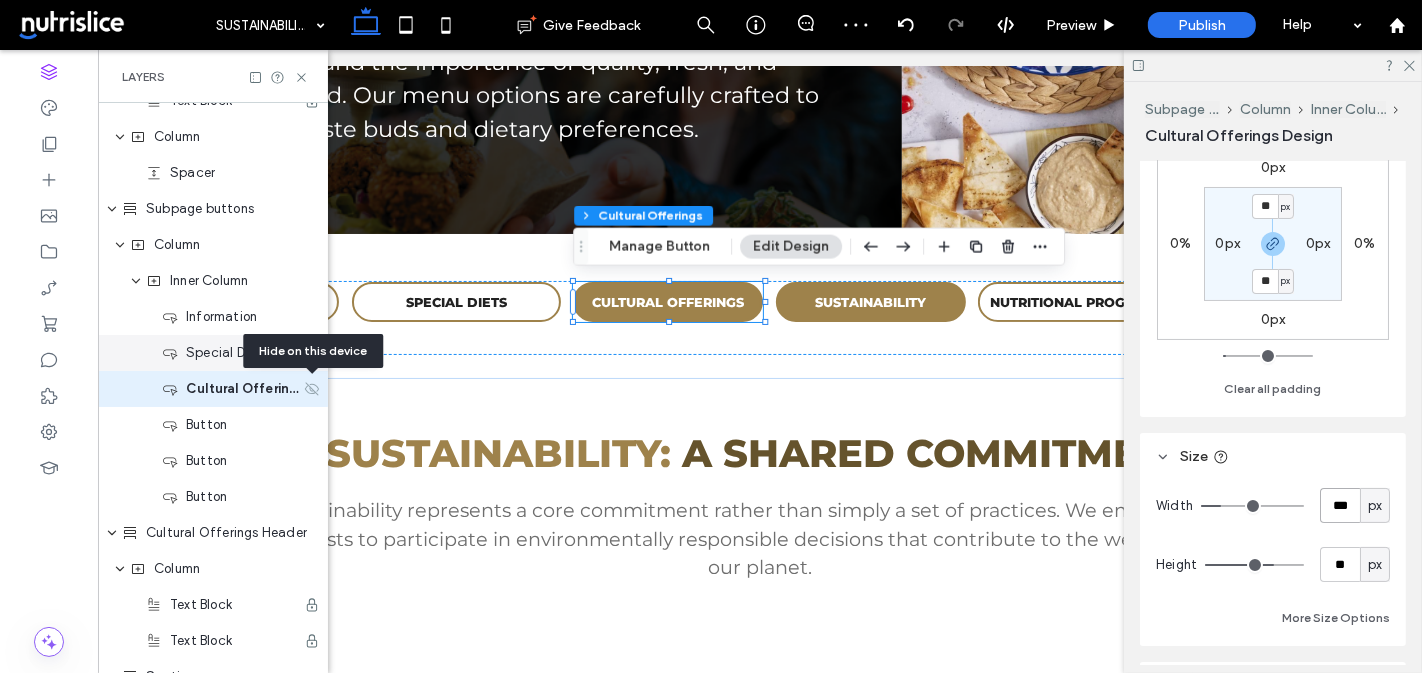 click 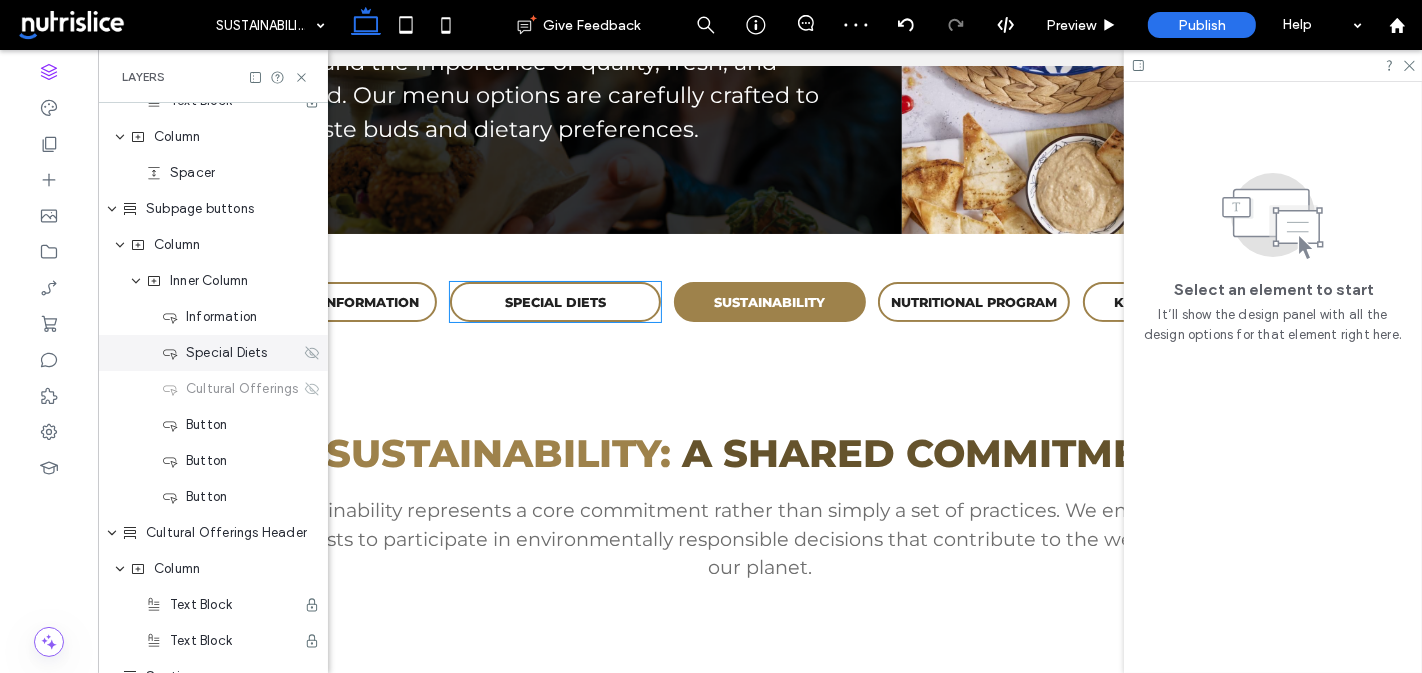 click 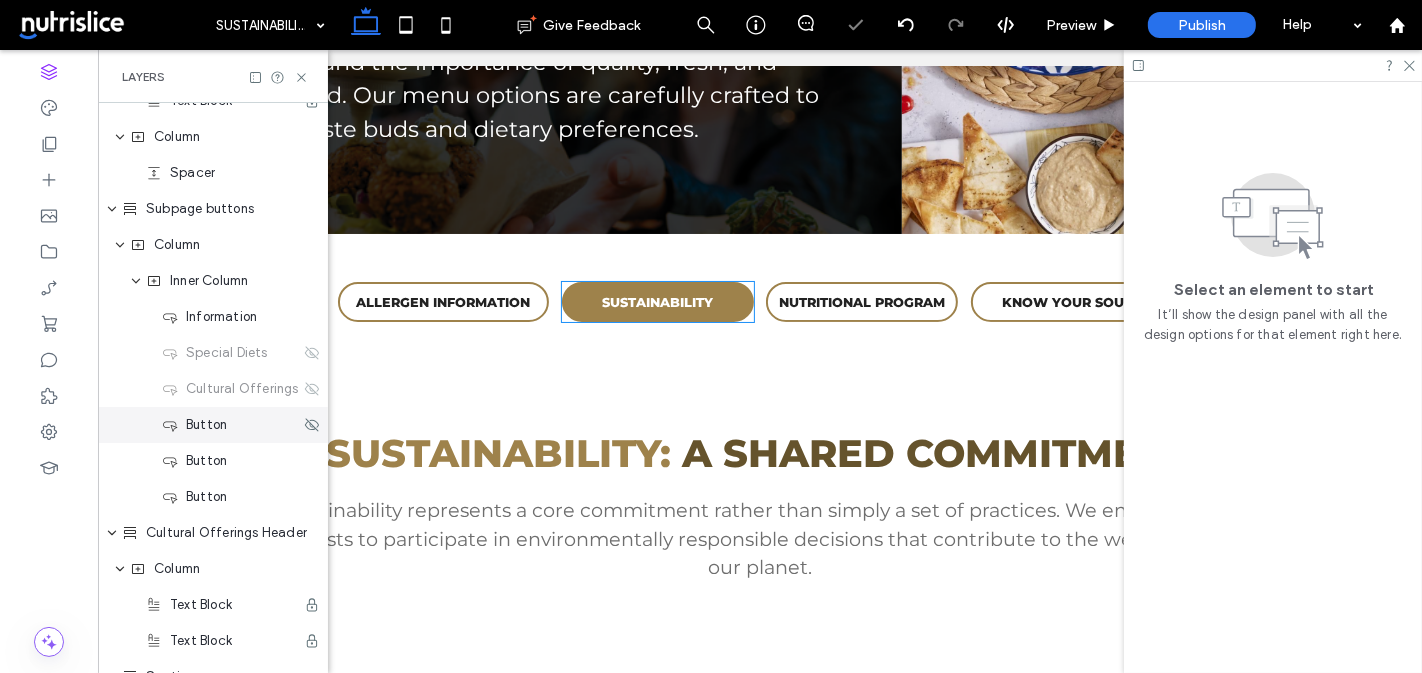 click on "Button" at bounding box center [206, 425] 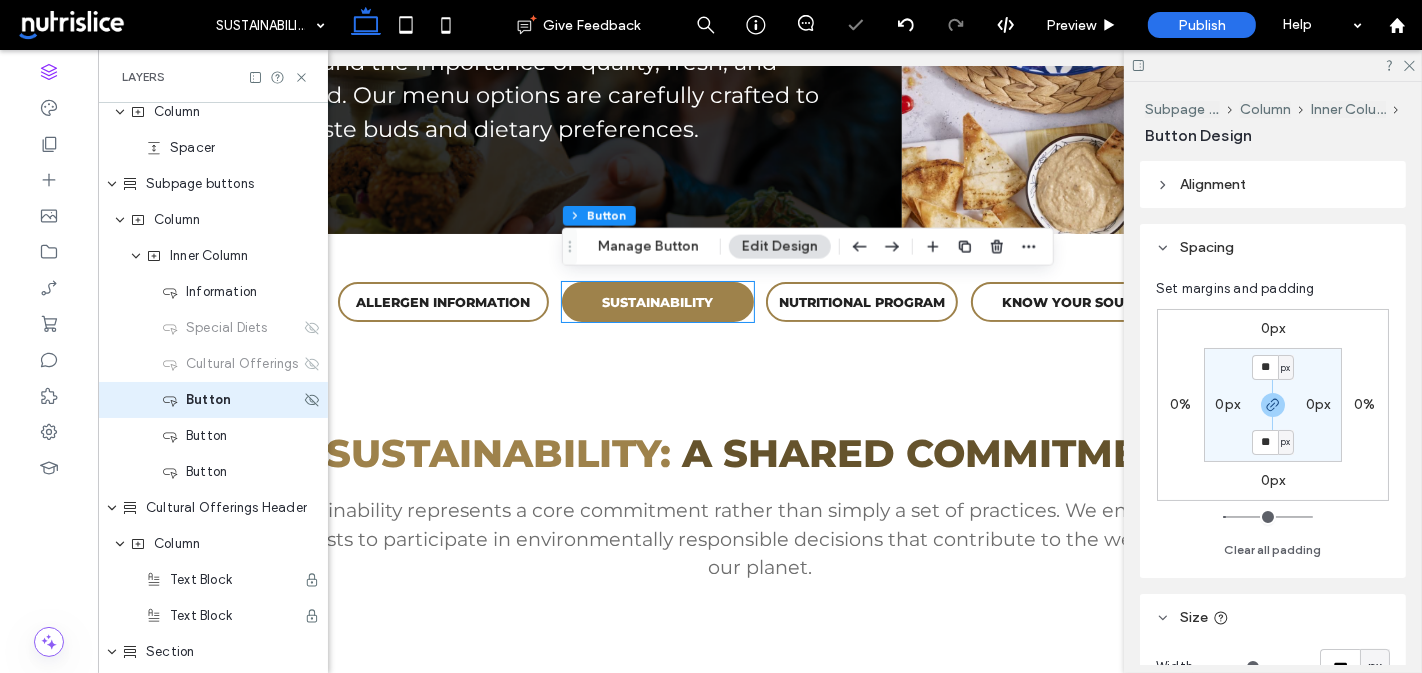 scroll, scrollTop: 416, scrollLeft: 0, axis: vertical 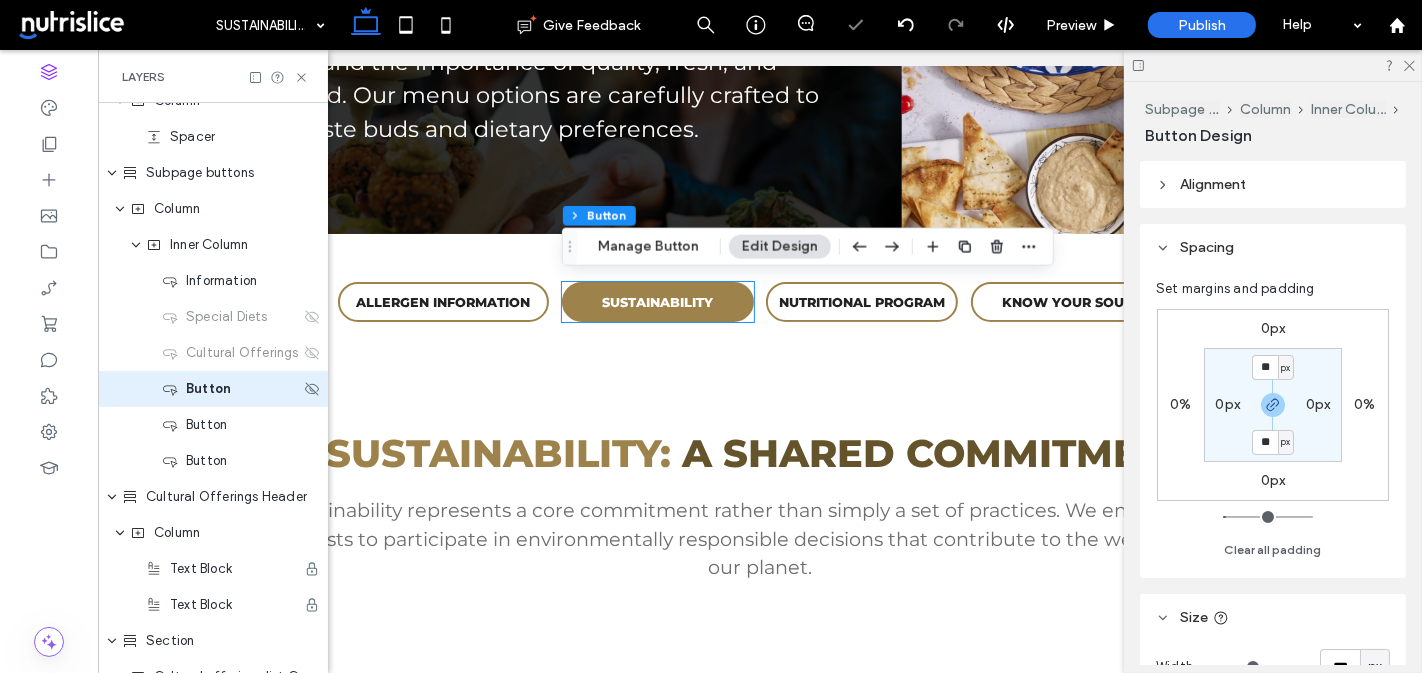 click on "Button" at bounding box center (206, 425) 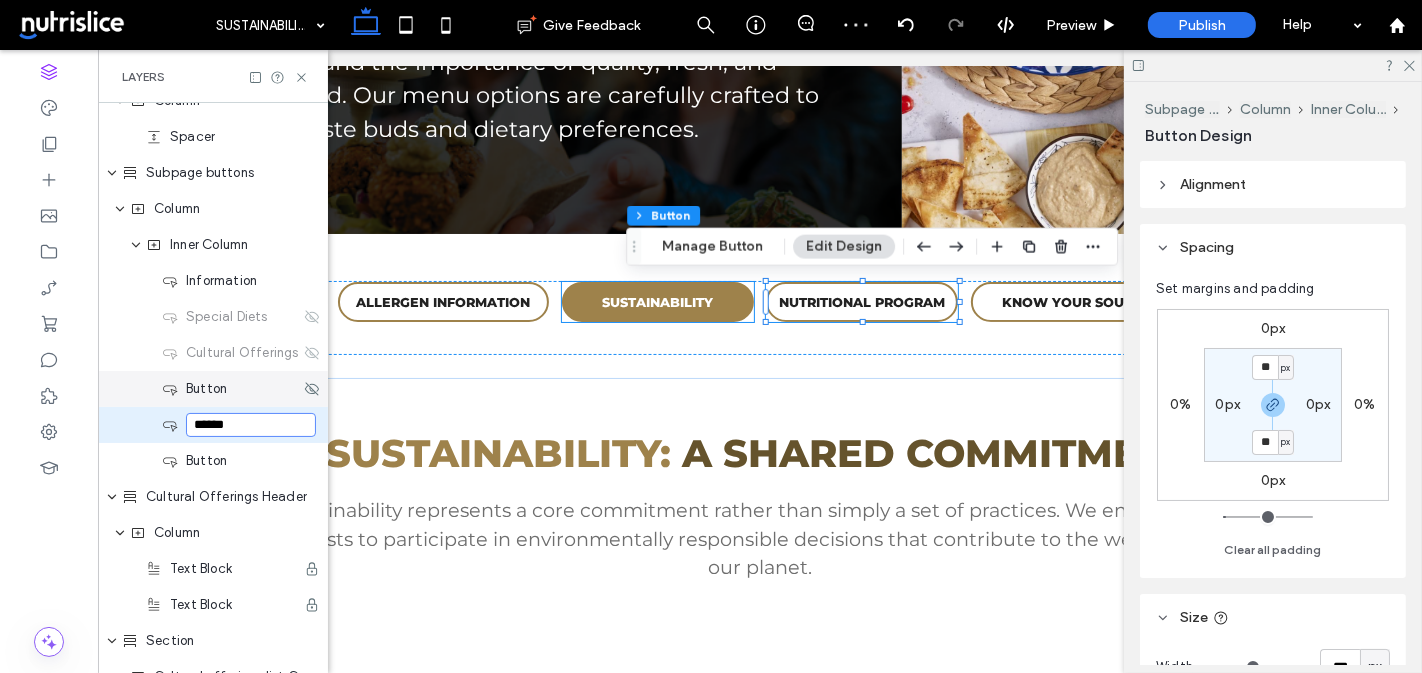 click on "Button" at bounding box center (206, 389) 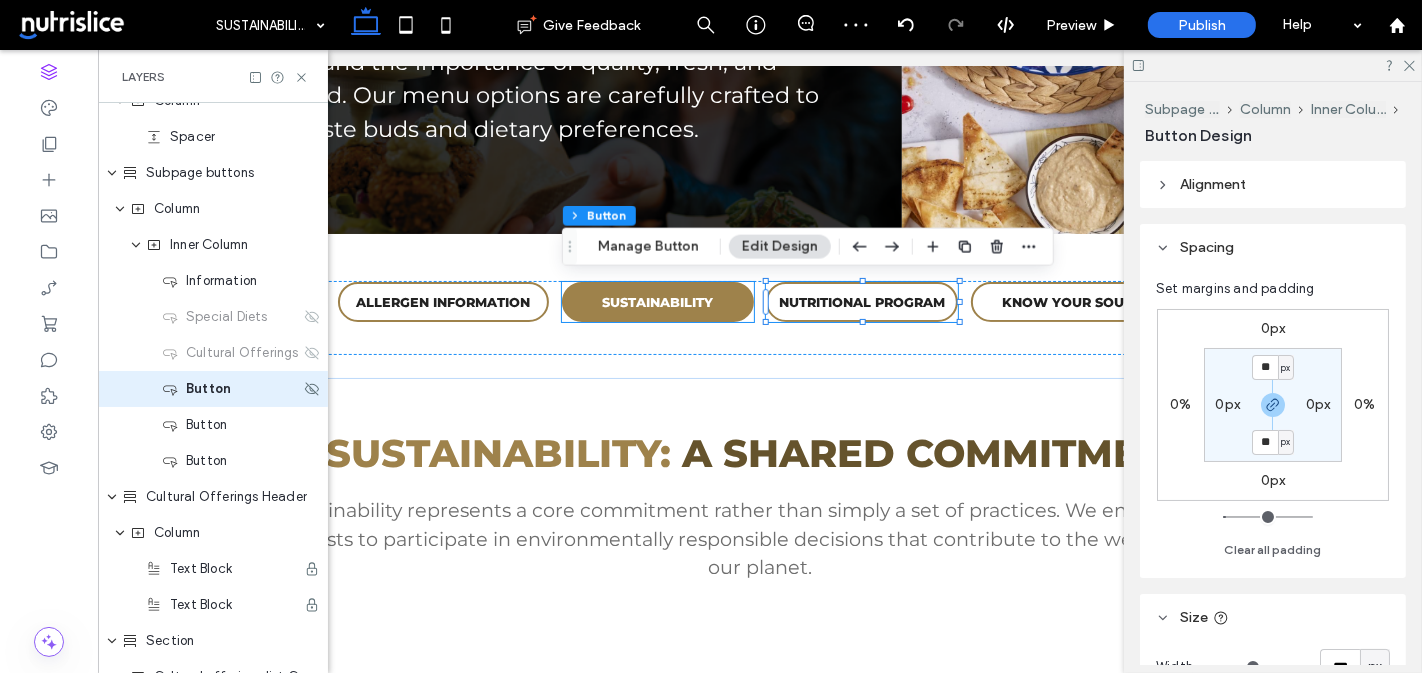 click on "Button" at bounding box center [208, 389] 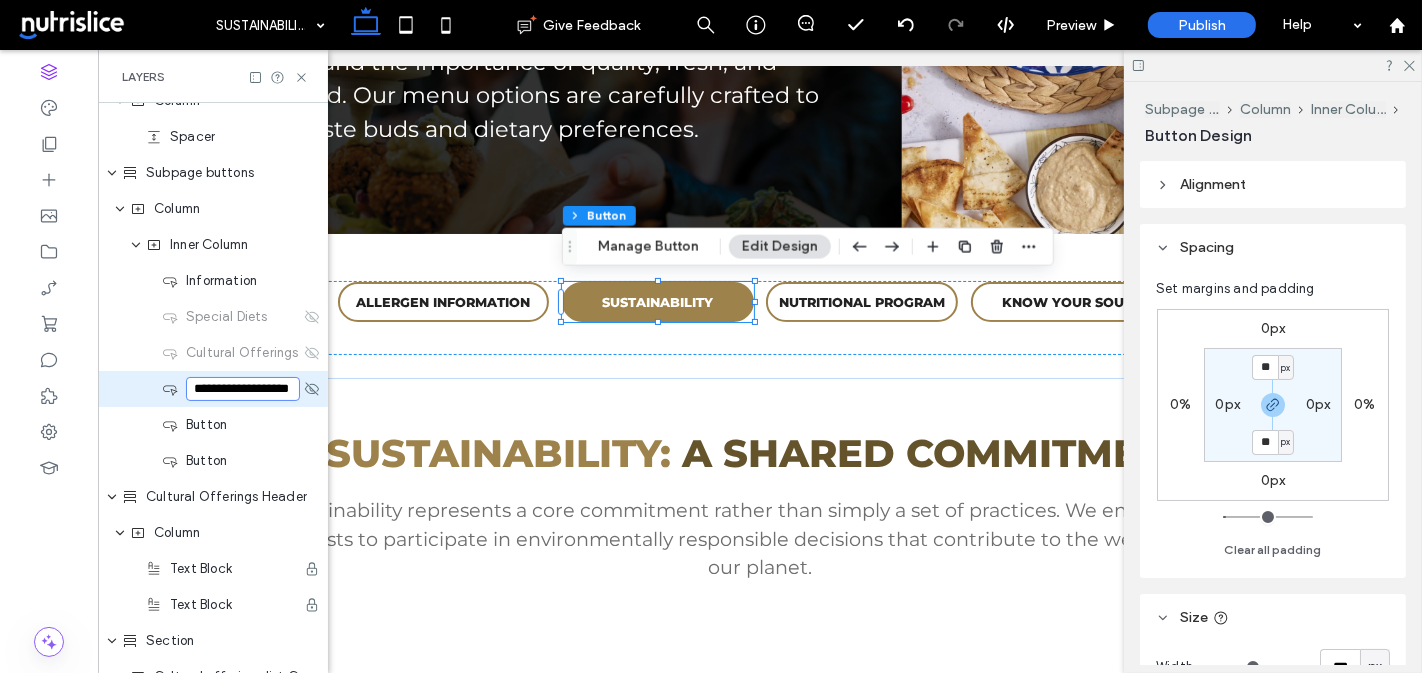 scroll, scrollTop: 0, scrollLeft: 17, axis: horizontal 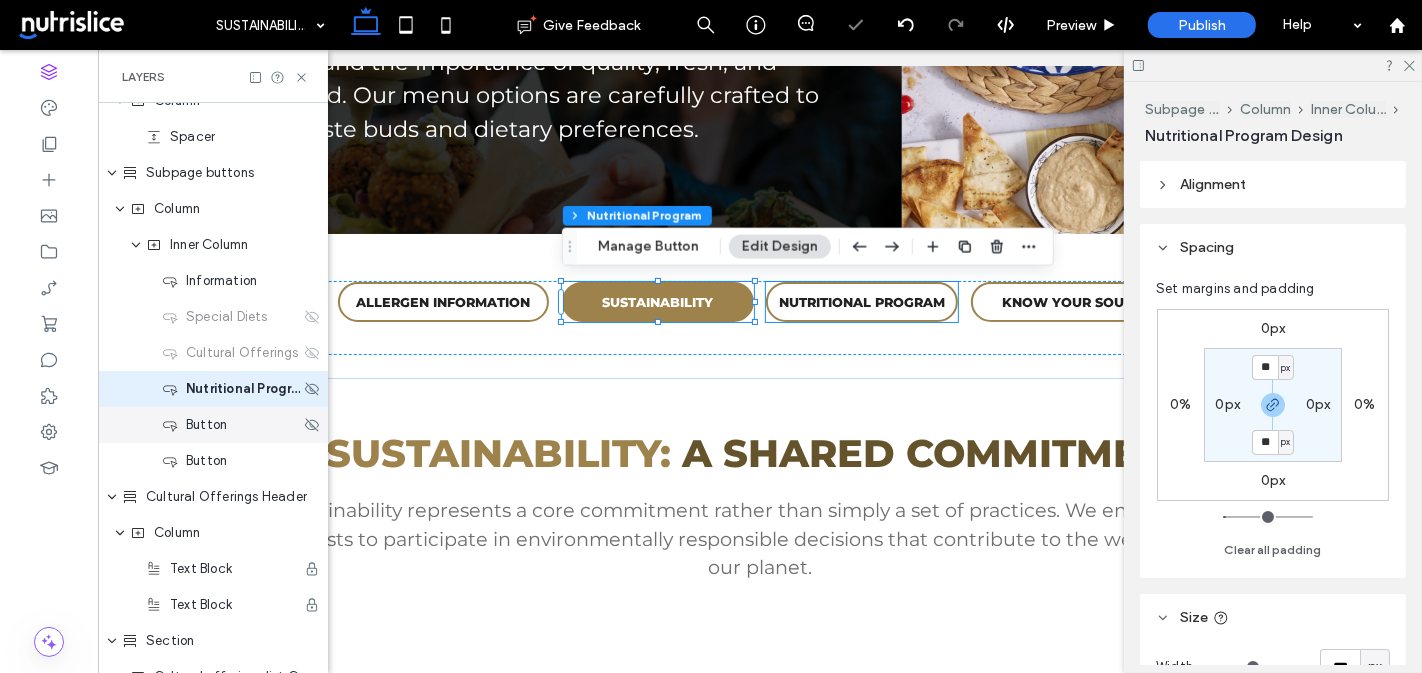 click on "Button" at bounding box center [206, 425] 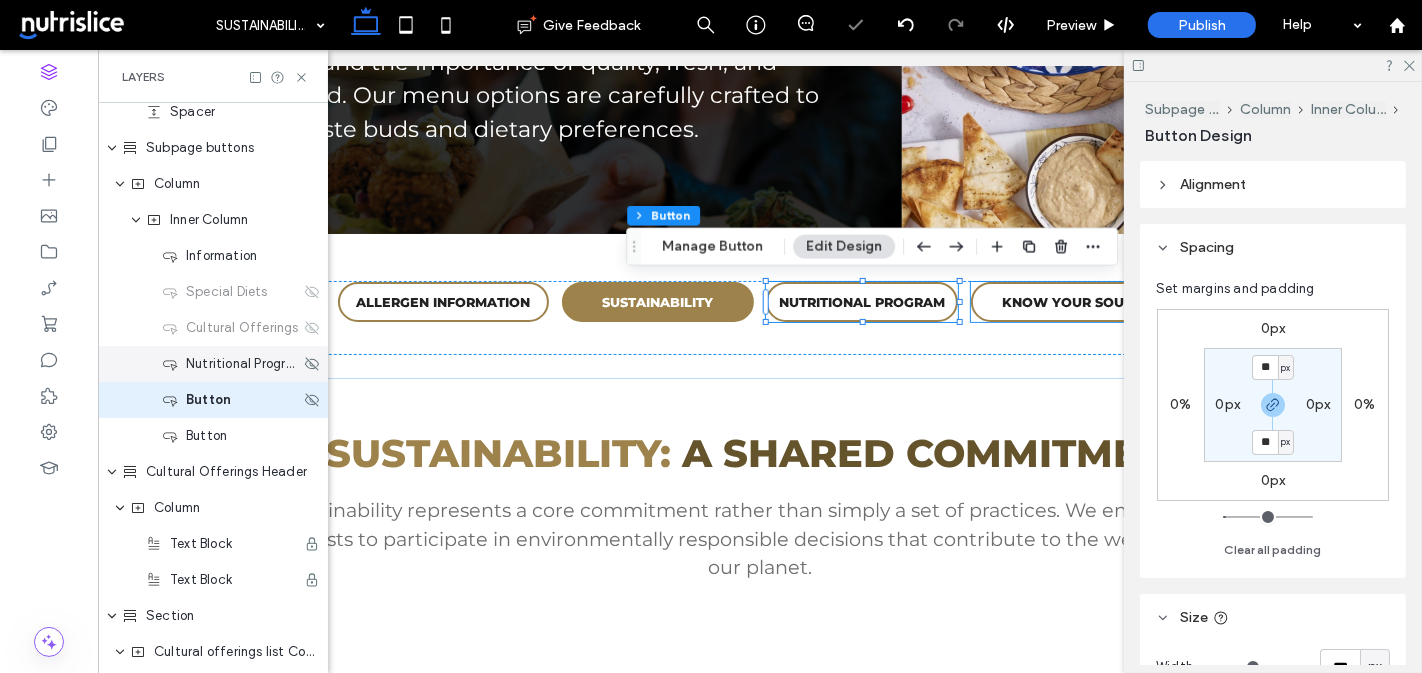 scroll, scrollTop: 452, scrollLeft: 0, axis: vertical 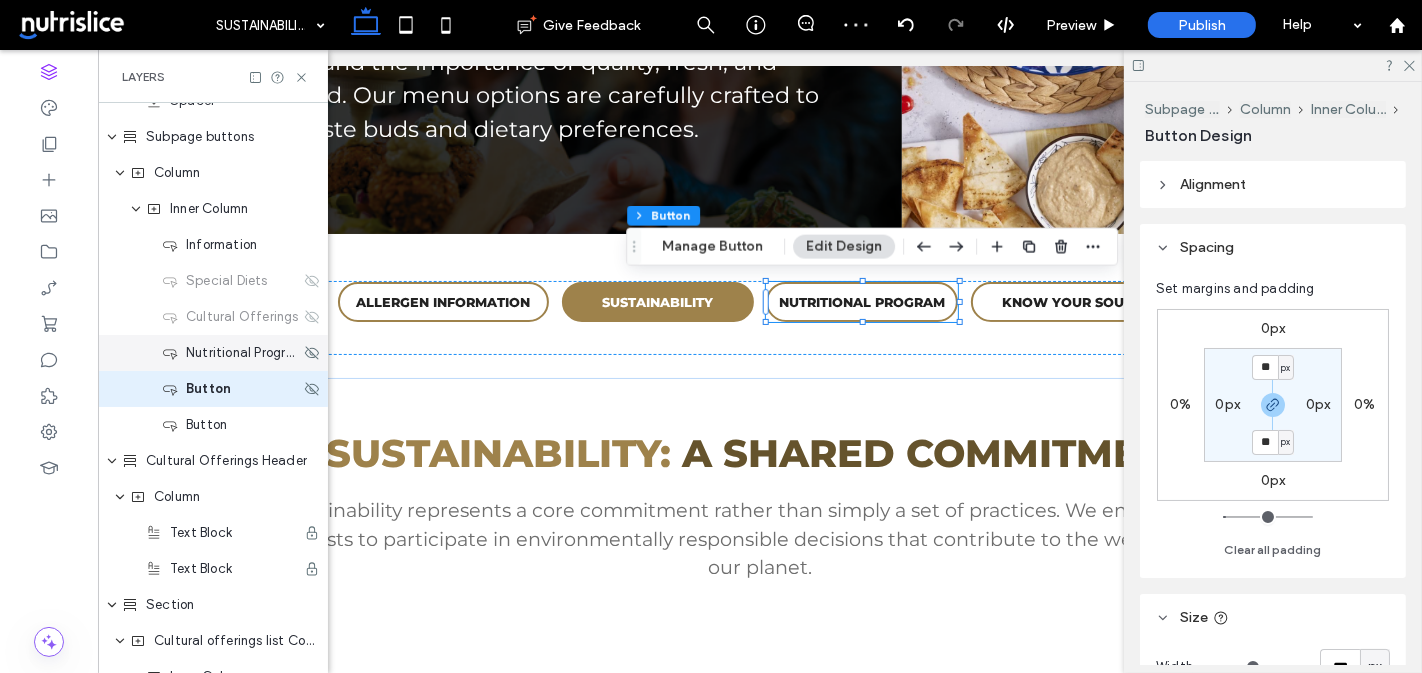click on "Button" at bounding box center (208, 389) 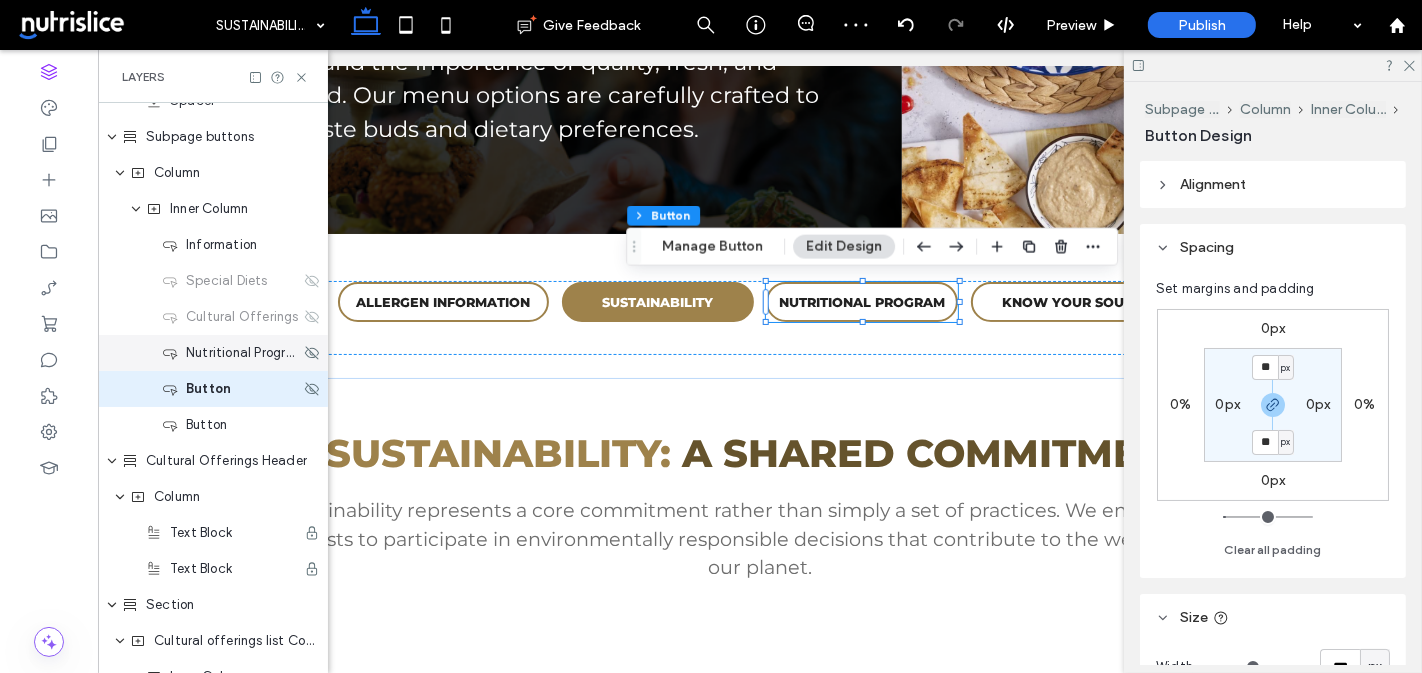 type on "*" 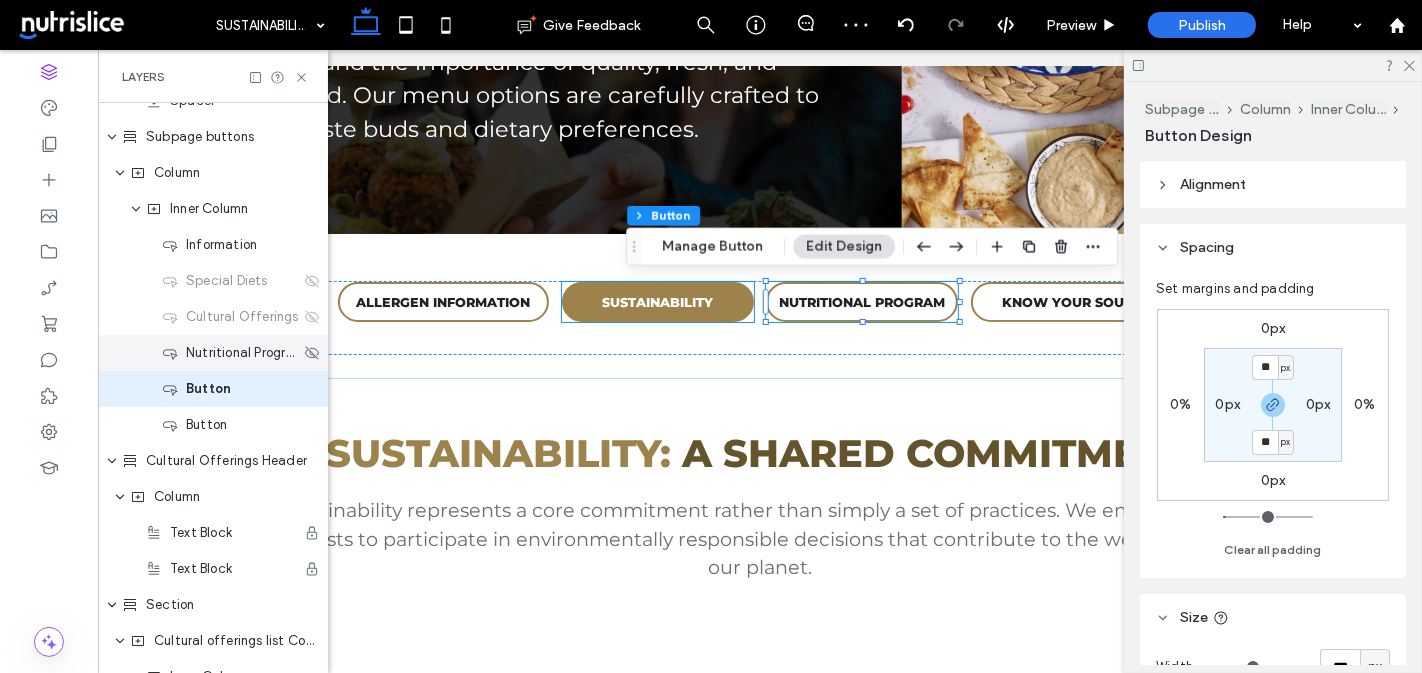 click on "Nutritional Program" at bounding box center [213, 353] 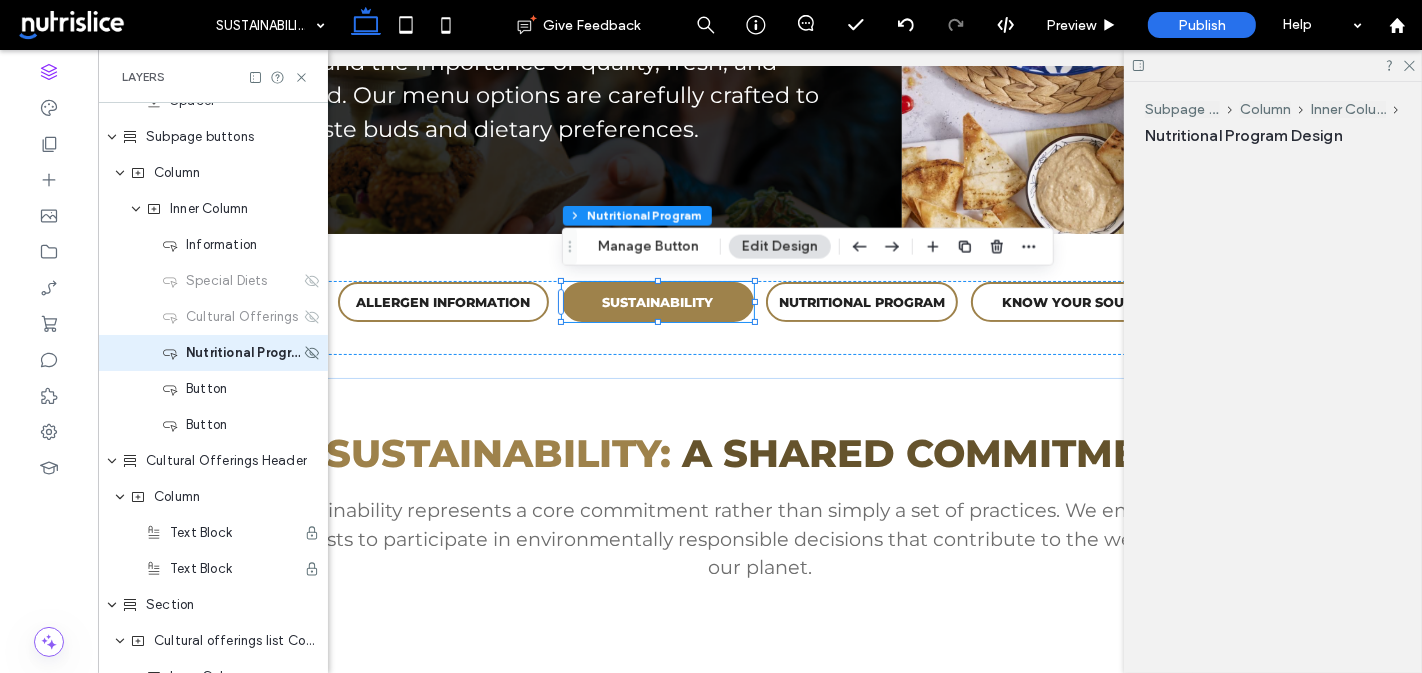 scroll, scrollTop: 416, scrollLeft: 0, axis: vertical 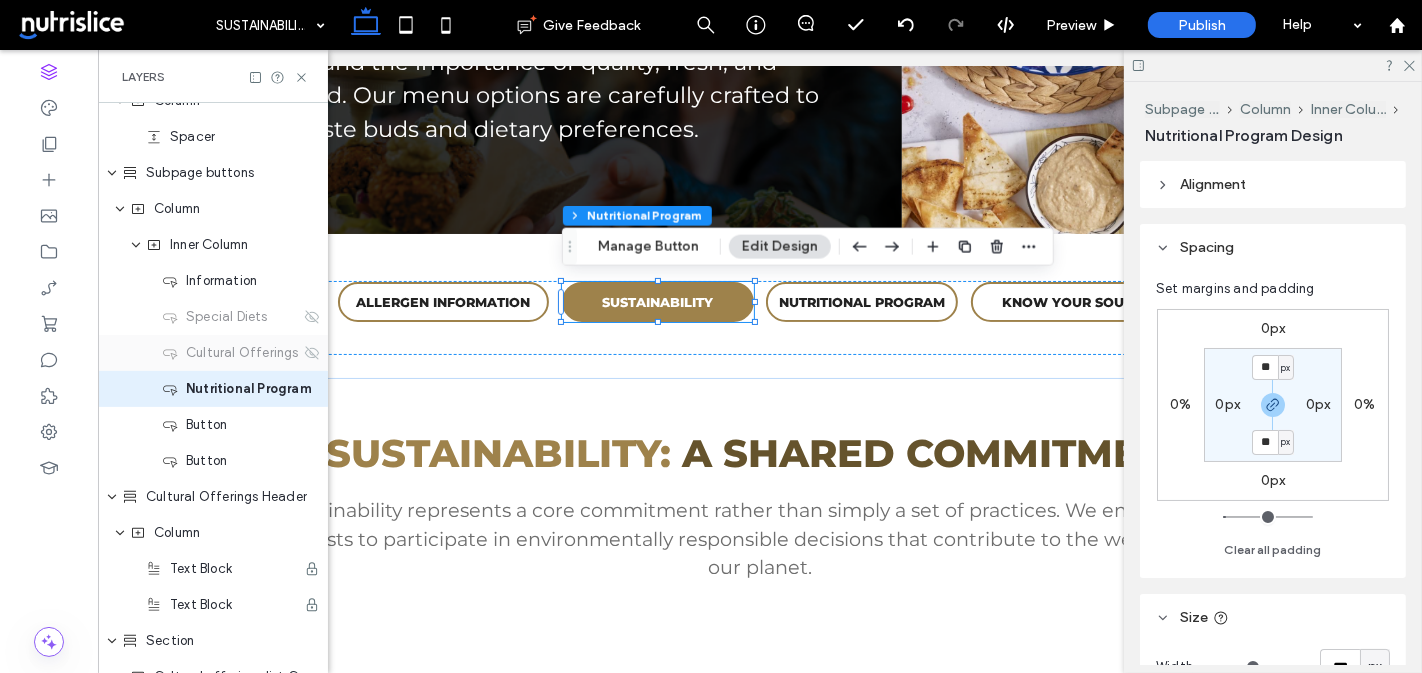 click on "Cultural Offerings" at bounding box center [213, 353] 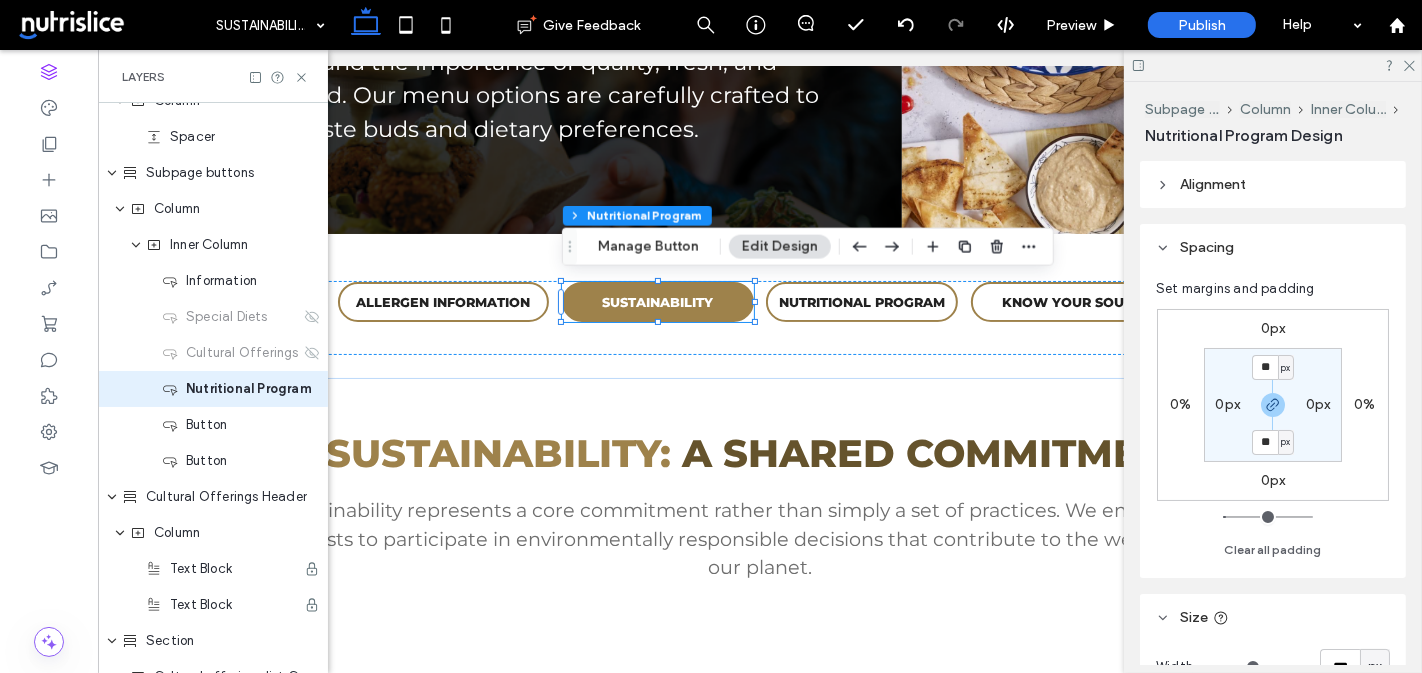click on "Nutritional Program" at bounding box center (249, 389) 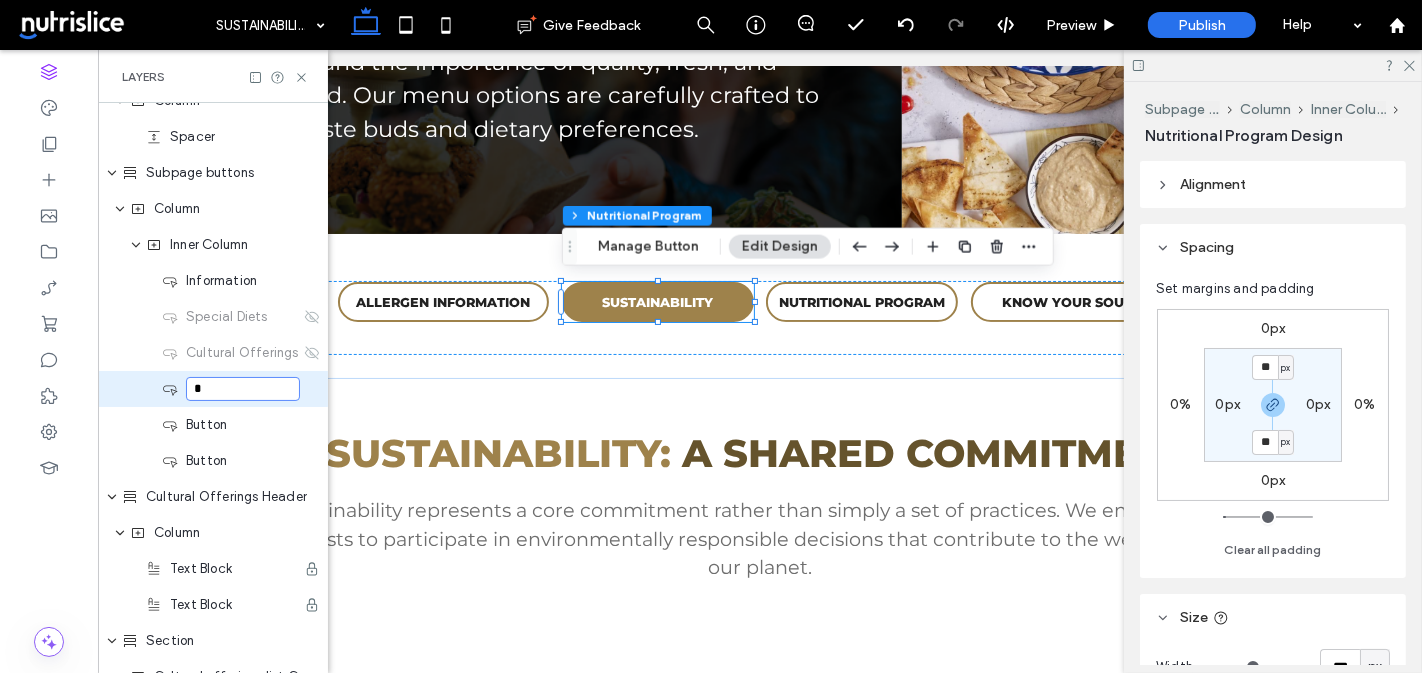 scroll, scrollTop: 0, scrollLeft: 0, axis: both 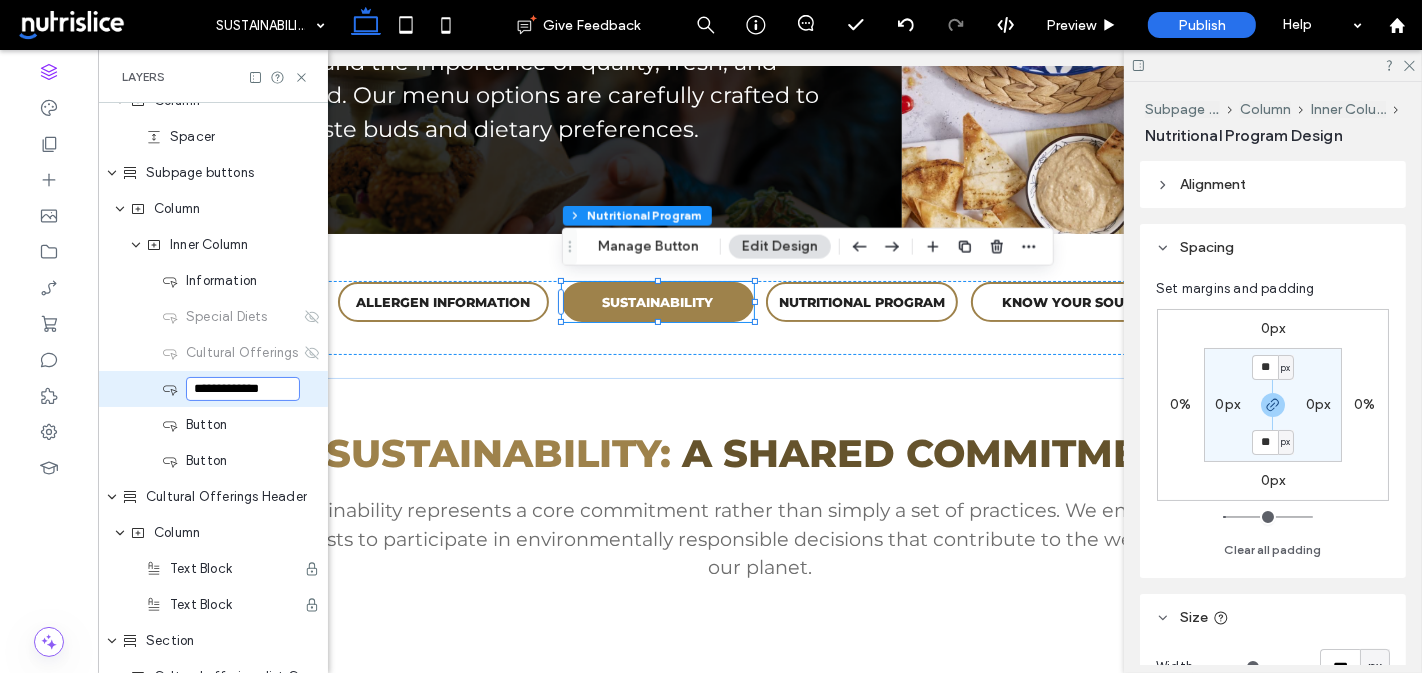 type on "**********" 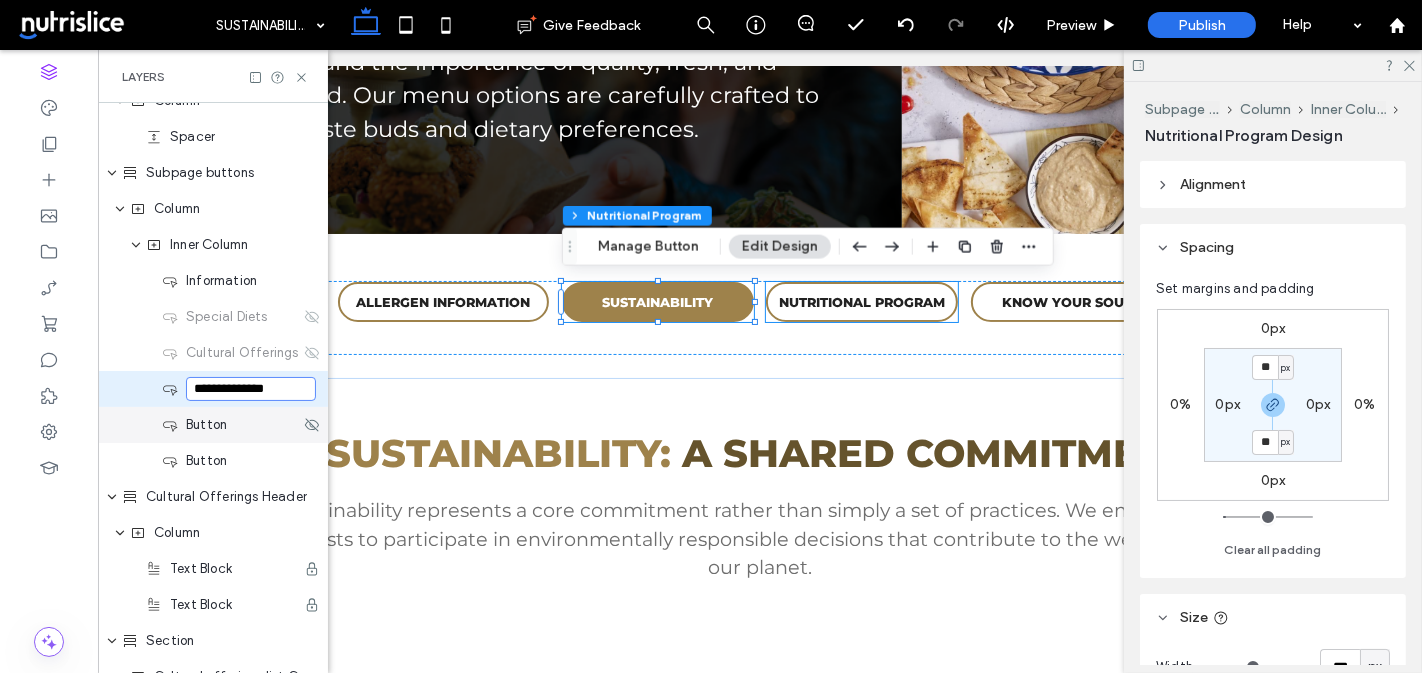 click on "Button" at bounding box center [206, 425] 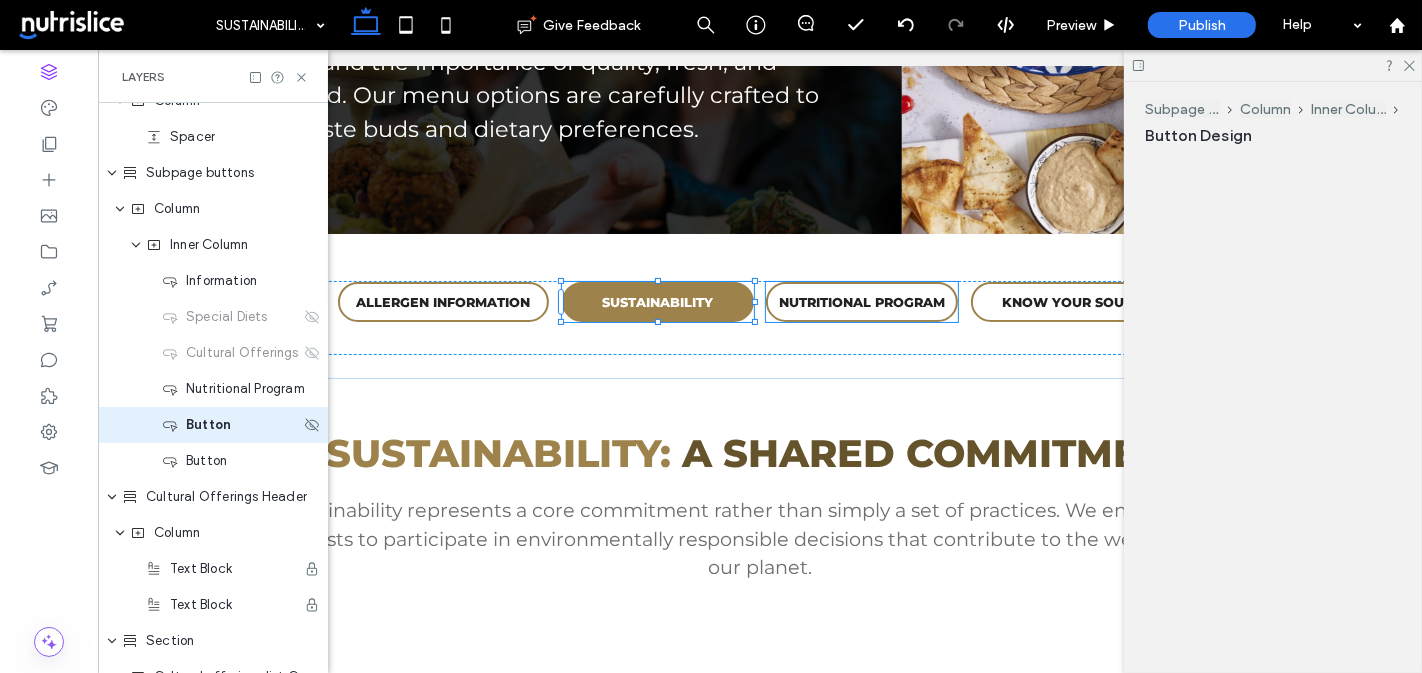 click on "Button" at bounding box center [213, 425] 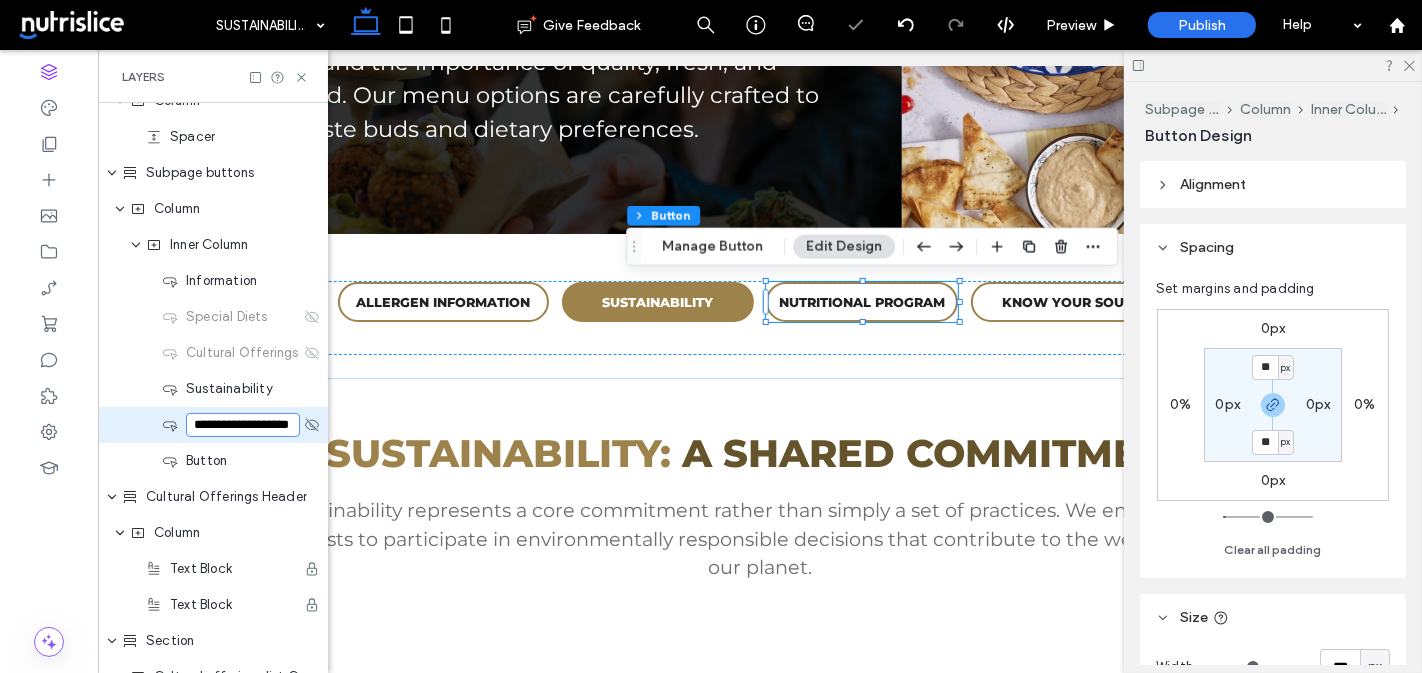 scroll, scrollTop: 0, scrollLeft: 17, axis: horizontal 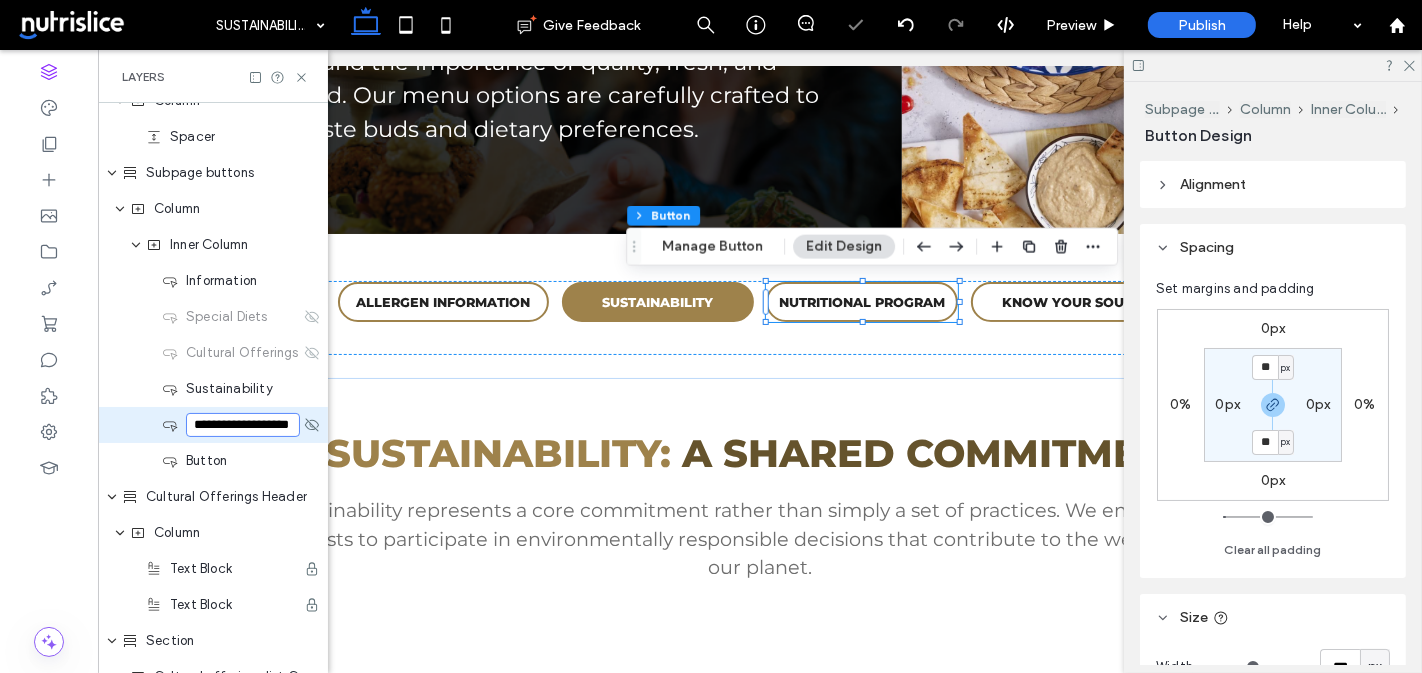 type on "**********" 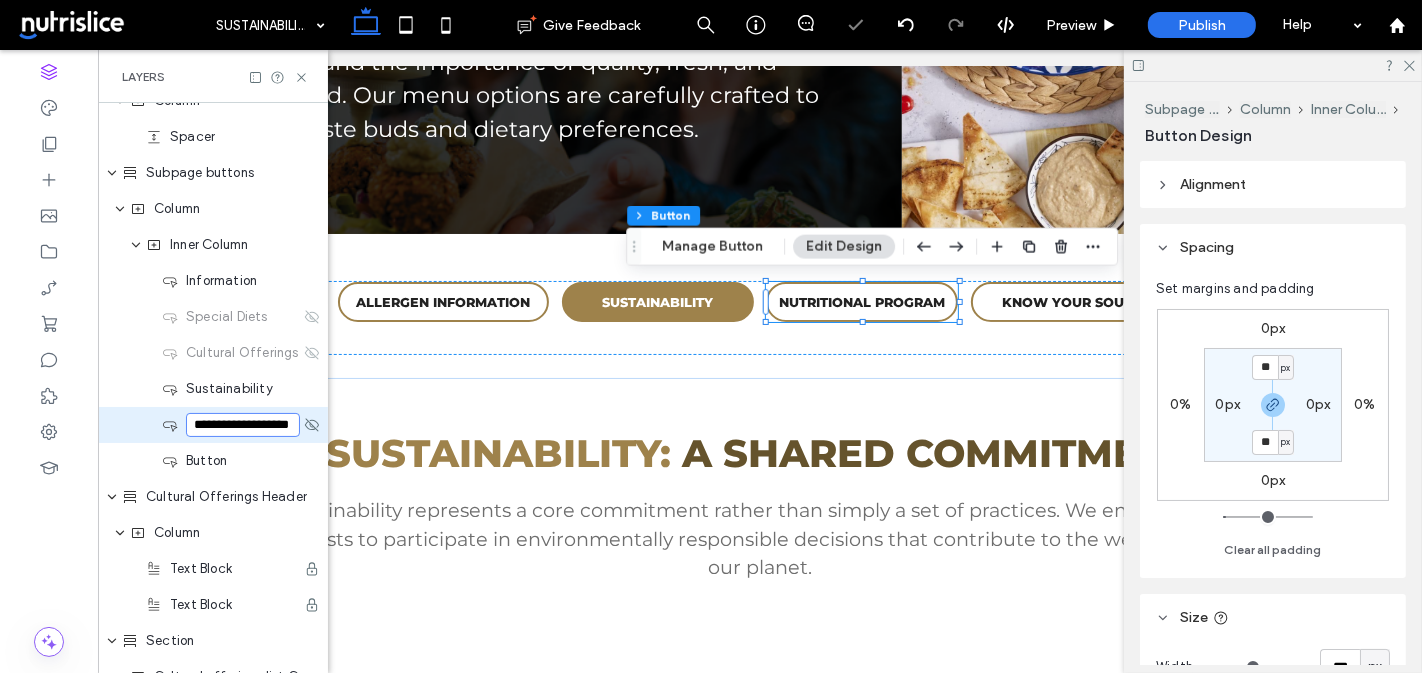 type on "*" 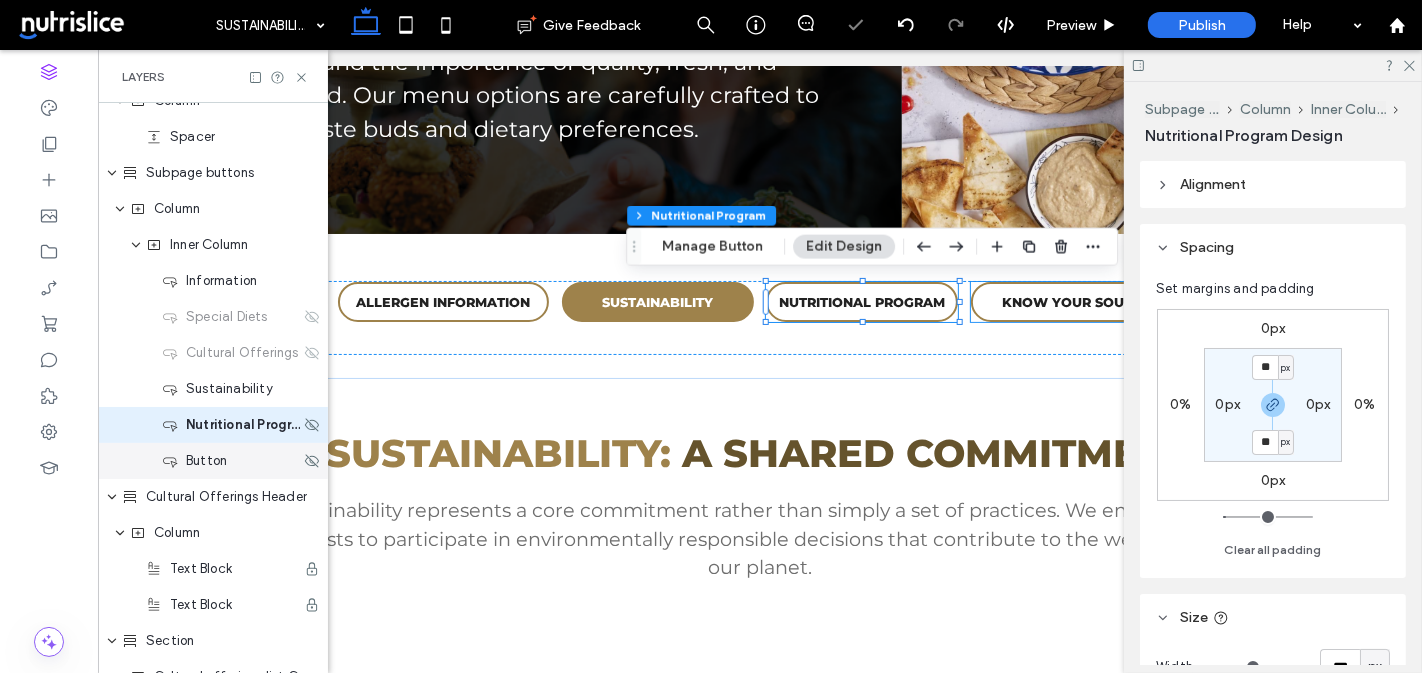 click on "Button" at bounding box center (206, 461) 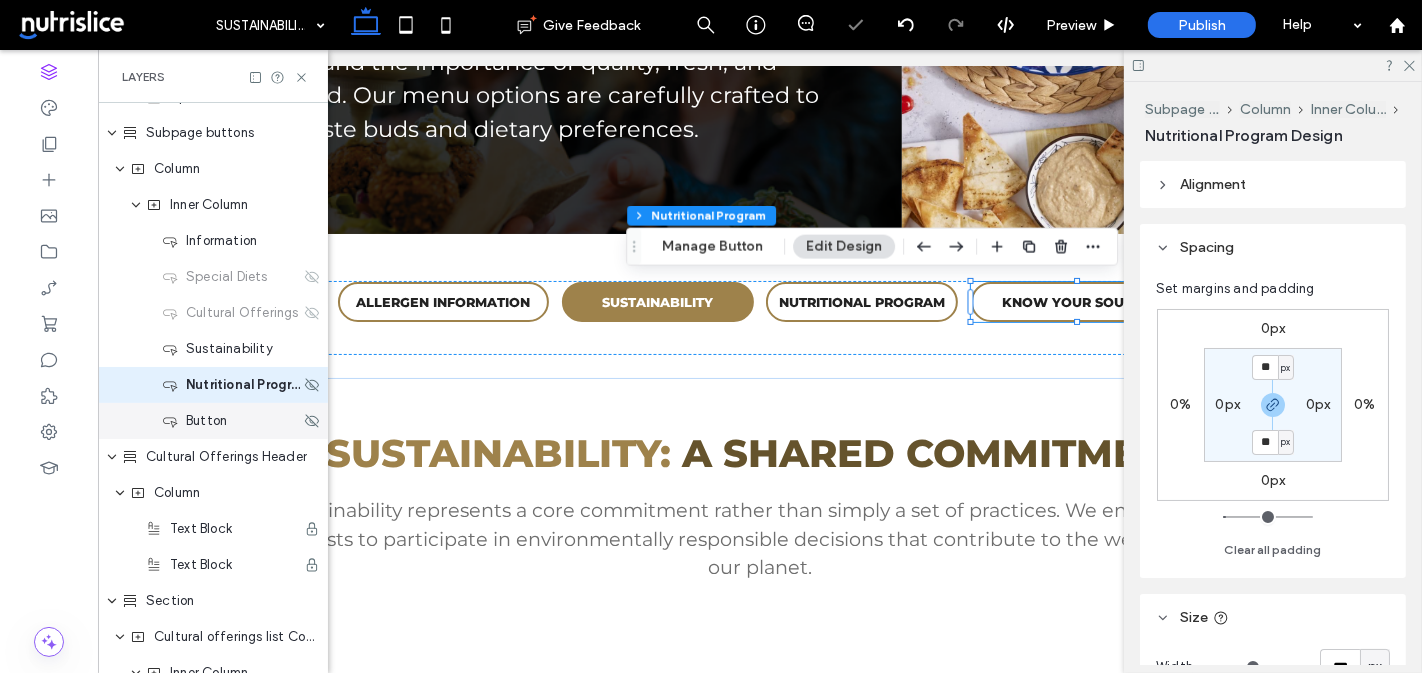 click on "Header Section Column Image Column Navigation Links Hamburger Menu Heading Section Column Text Block Text Block Column Spacer Subpage buttons Column Inner Column Information Special Diets Cultural Offerings Sustainability Nutritional Program Button Cultural Offerings Header Column Text Block Text Block Section Cultural offerings list Column  Inner Column Know Your Source Inner Column Inner Column Text Block Compost & Recycle Inner Column Inner Column Text Block Inner Column Choose to Reuse Inner Column Text Block Reduce Food Waste Inner Column Text Block Testimonials Column Media Slider Footer Section Column copyright Column Inner Column Inner Column Button Inner Column Text Block" at bounding box center (213, 673) 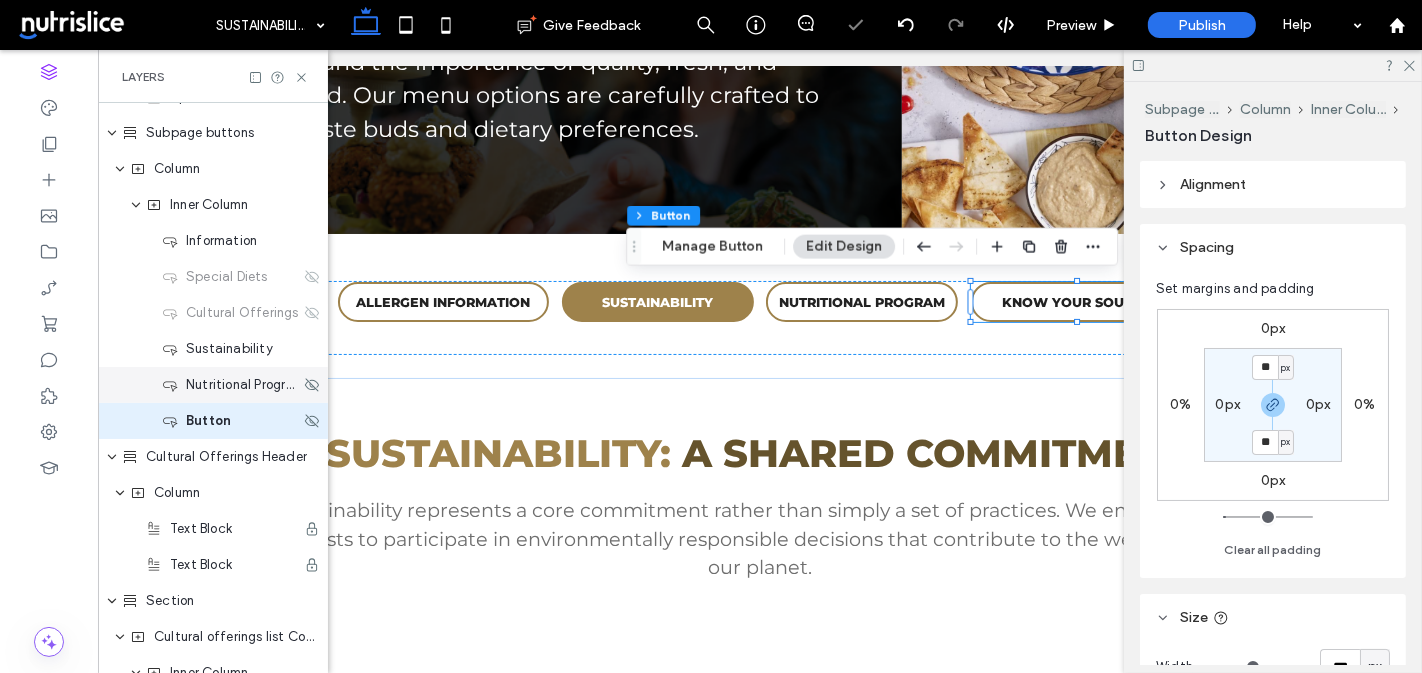 scroll, scrollTop: 488, scrollLeft: 0, axis: vertical 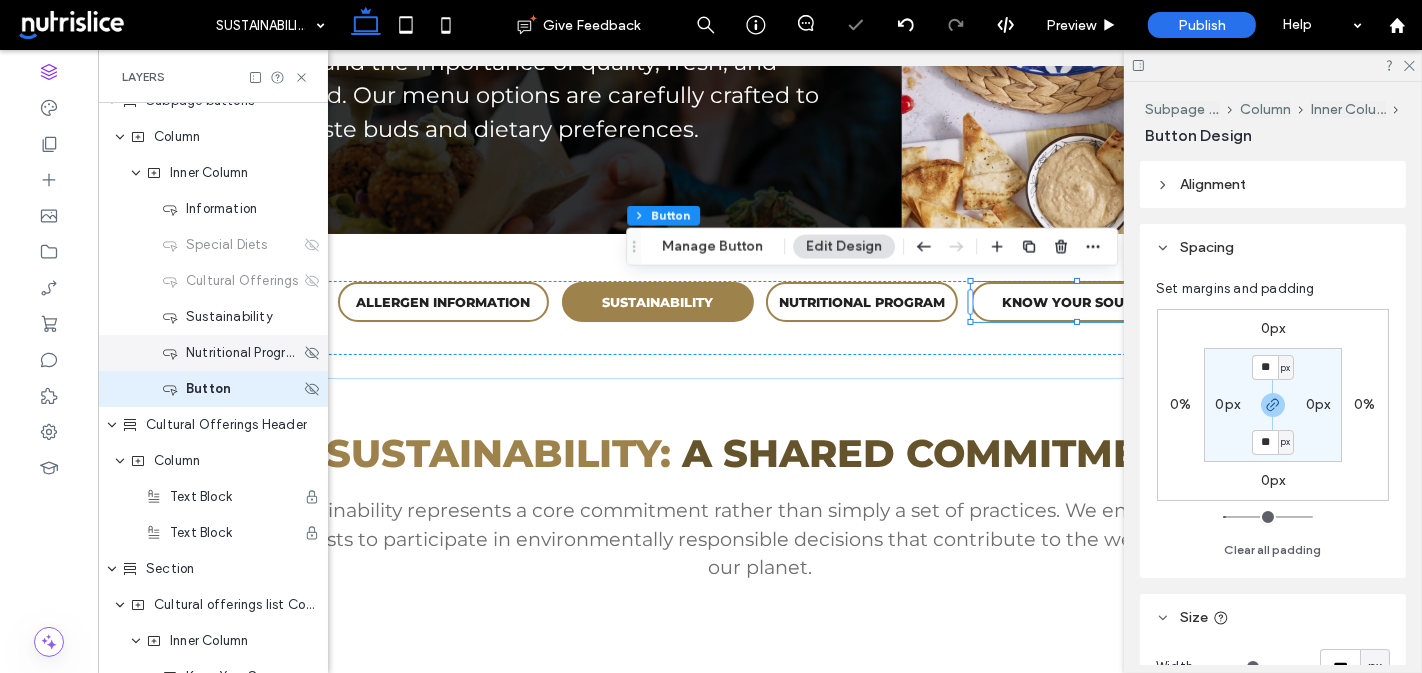 click on "Button" at bounding box center [208, 389] 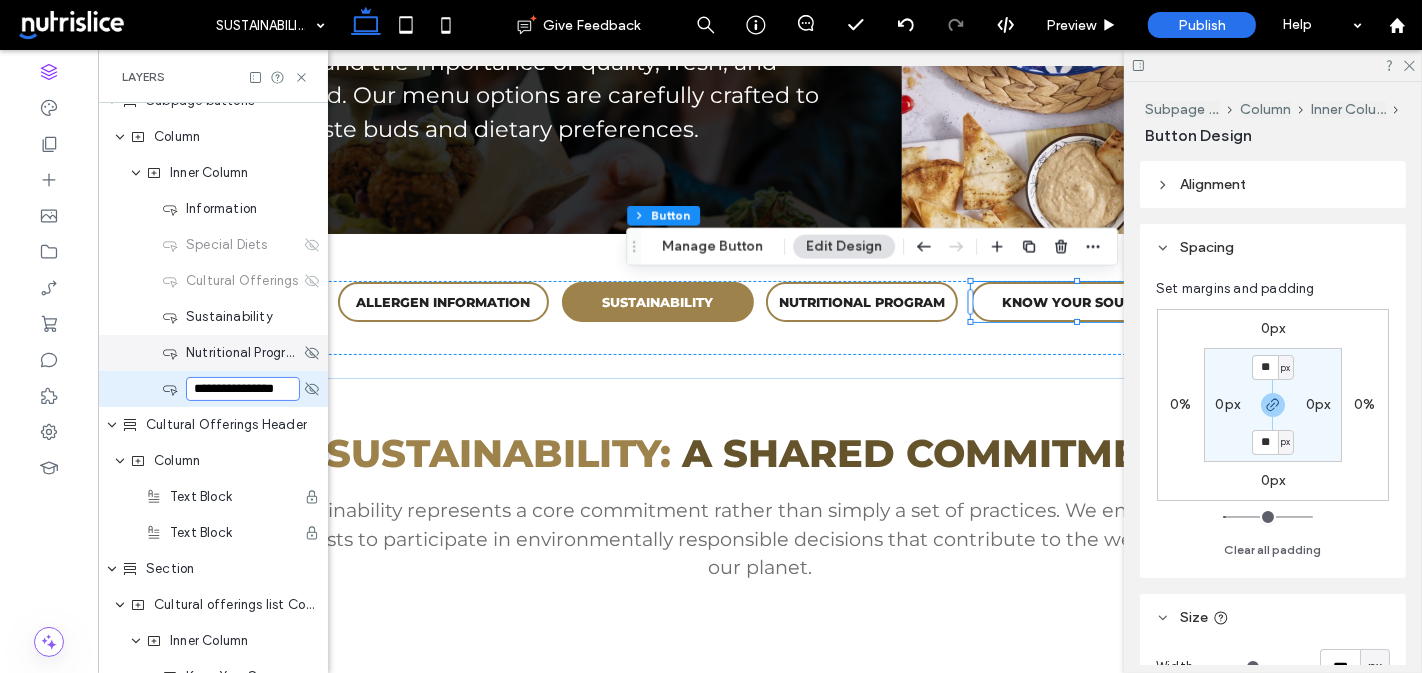 scroll, scrollTop: 0, scrollLeft: 6, axis: horizontal 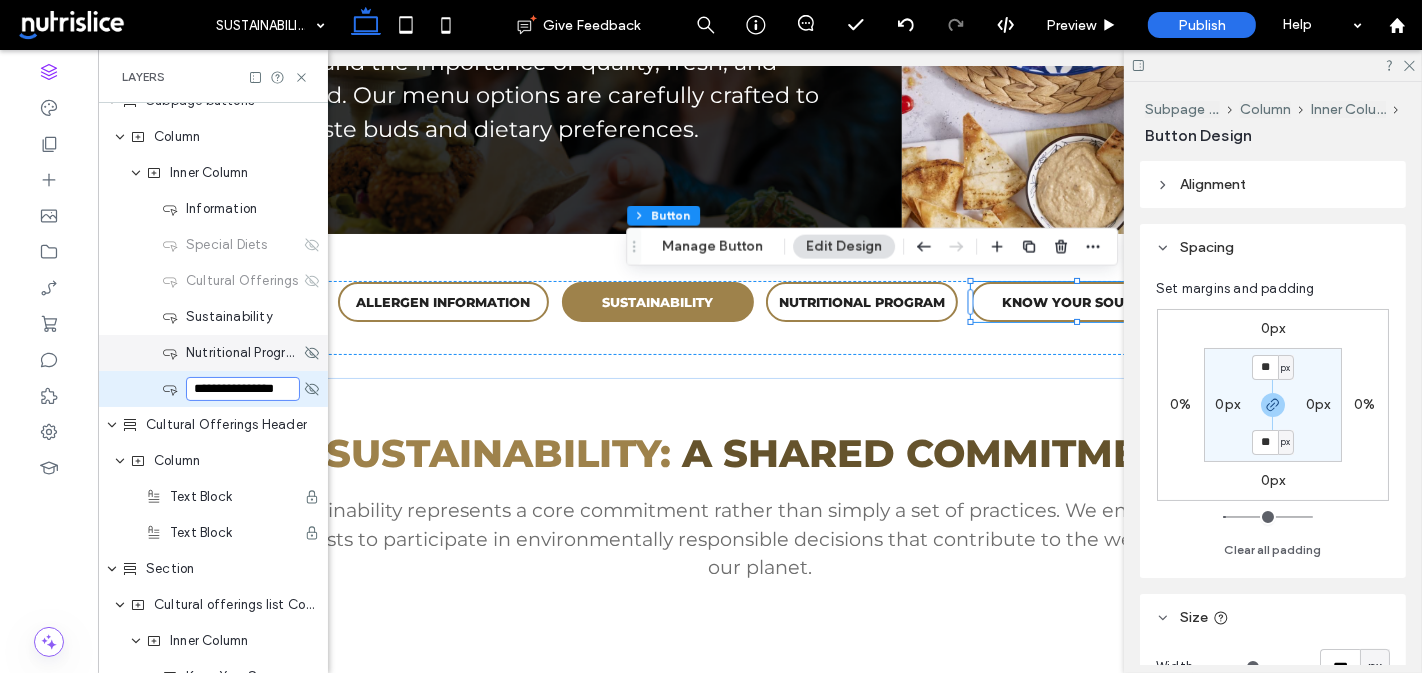 type on "**********" 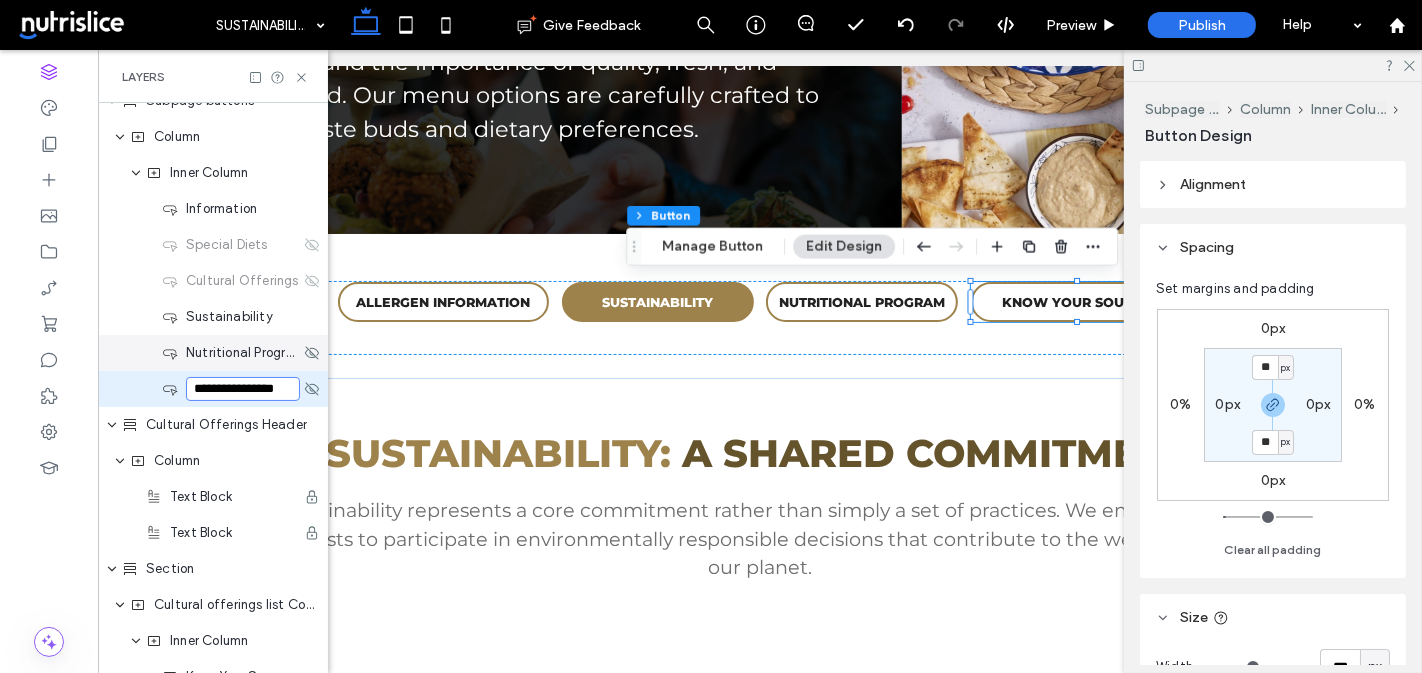 type on "*" 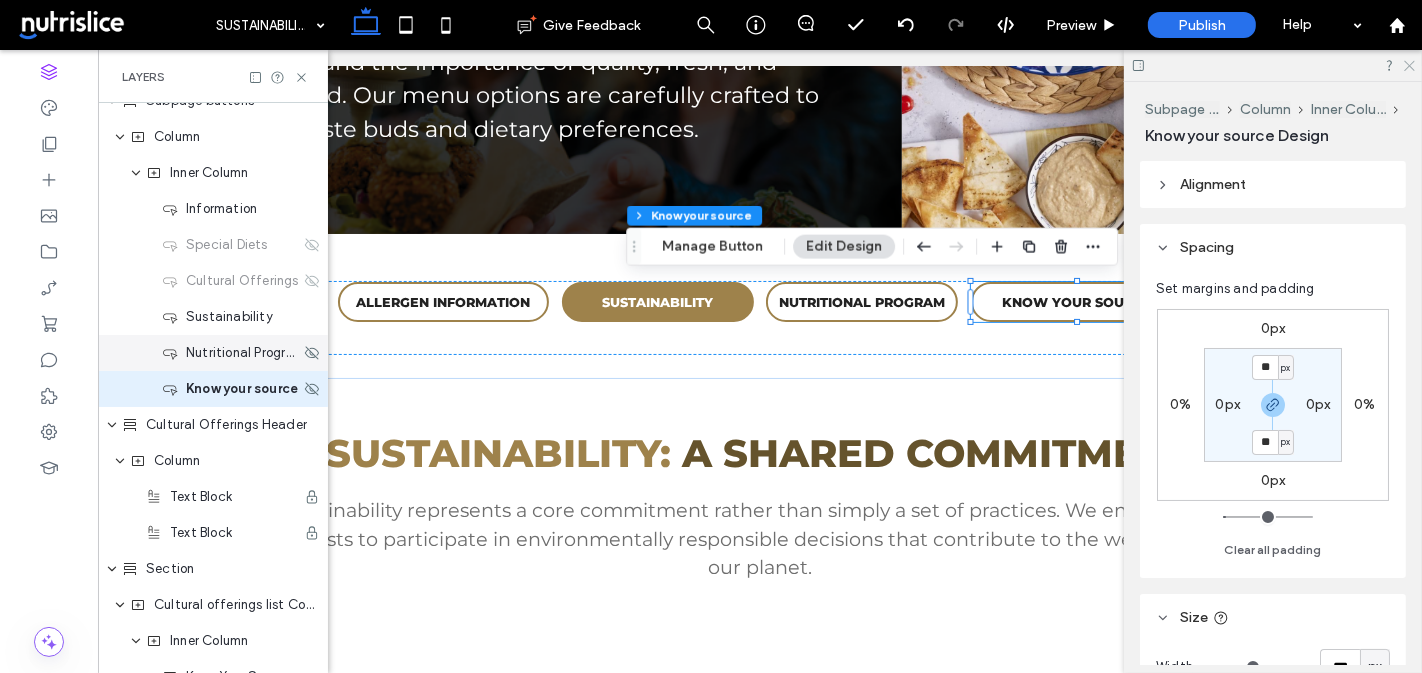 click 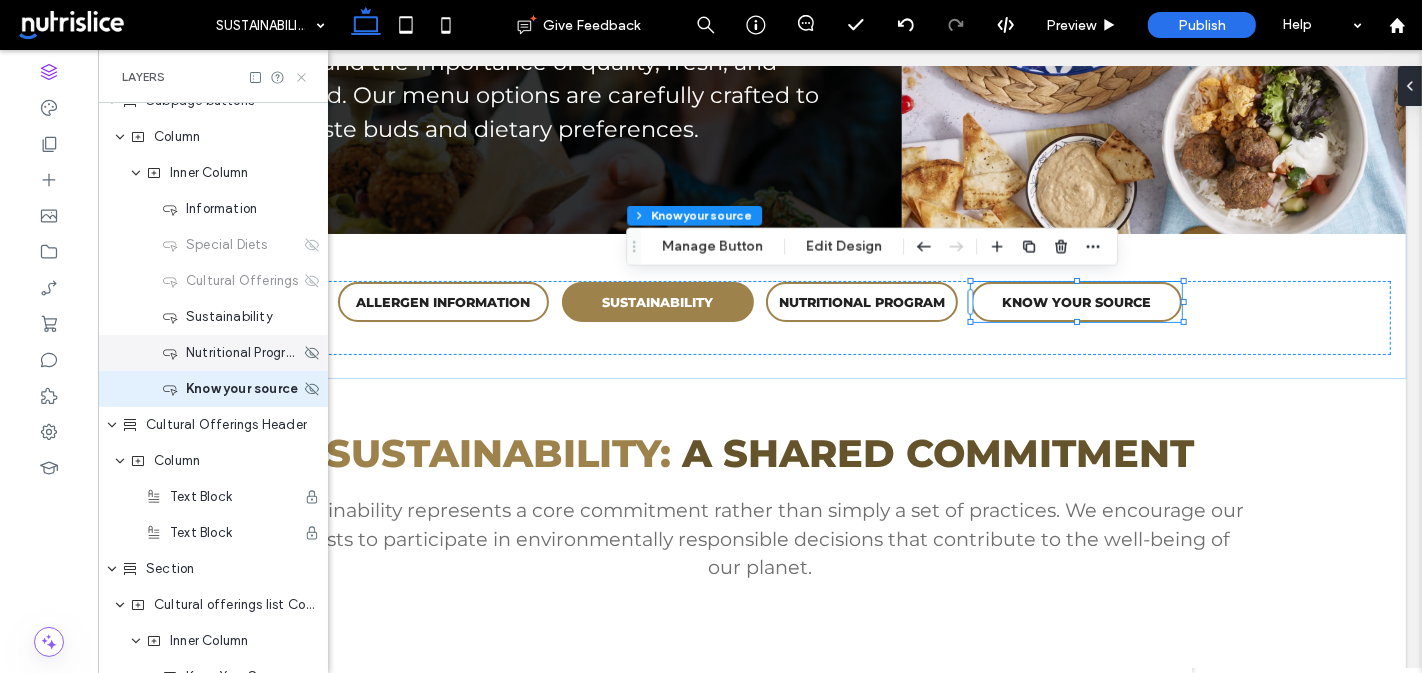click 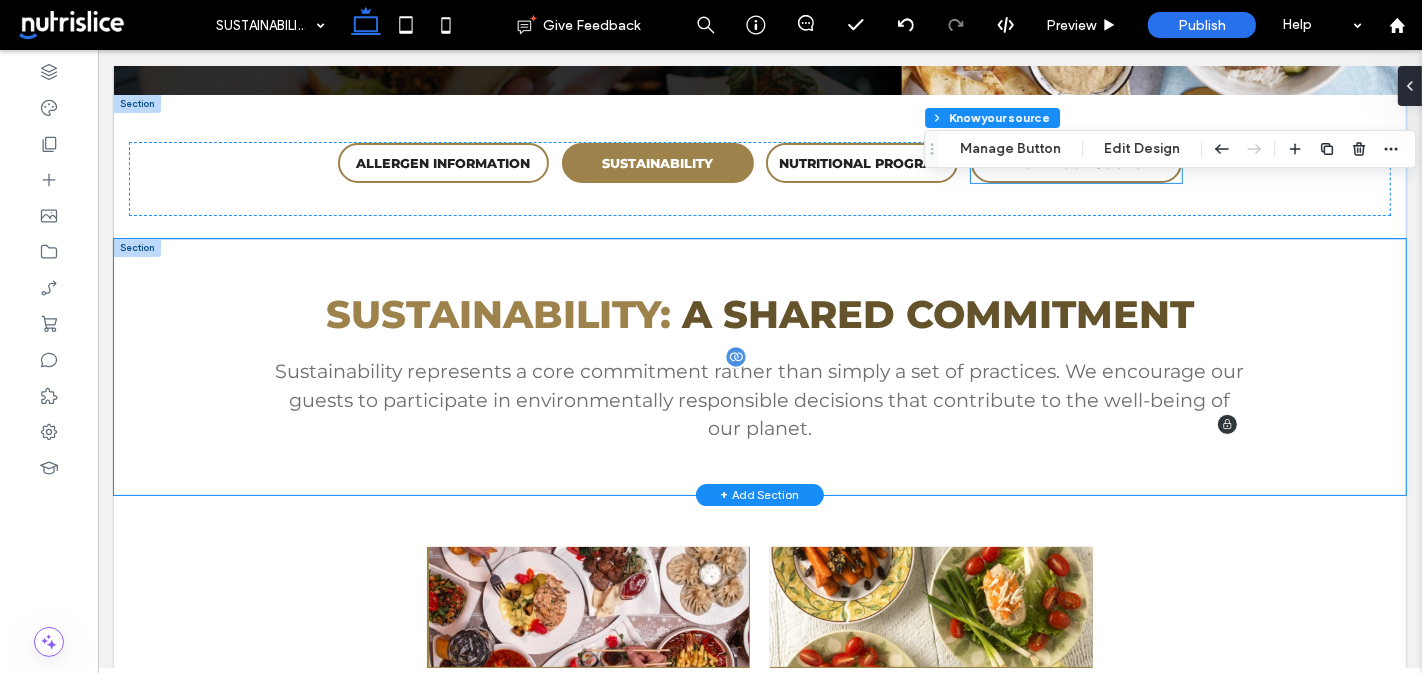 scroll, scrollTop: 423, scrollLeft: 0, axis: vertical 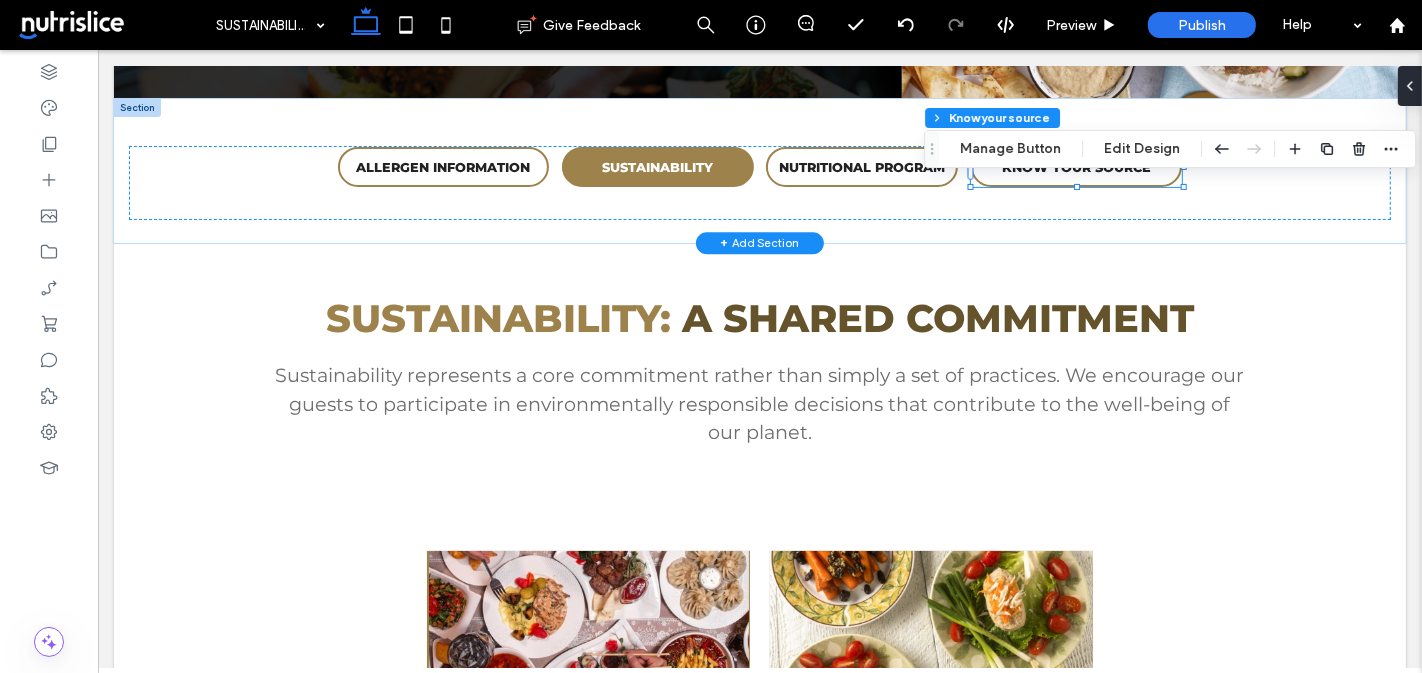 click at bounding box center [136, 108] 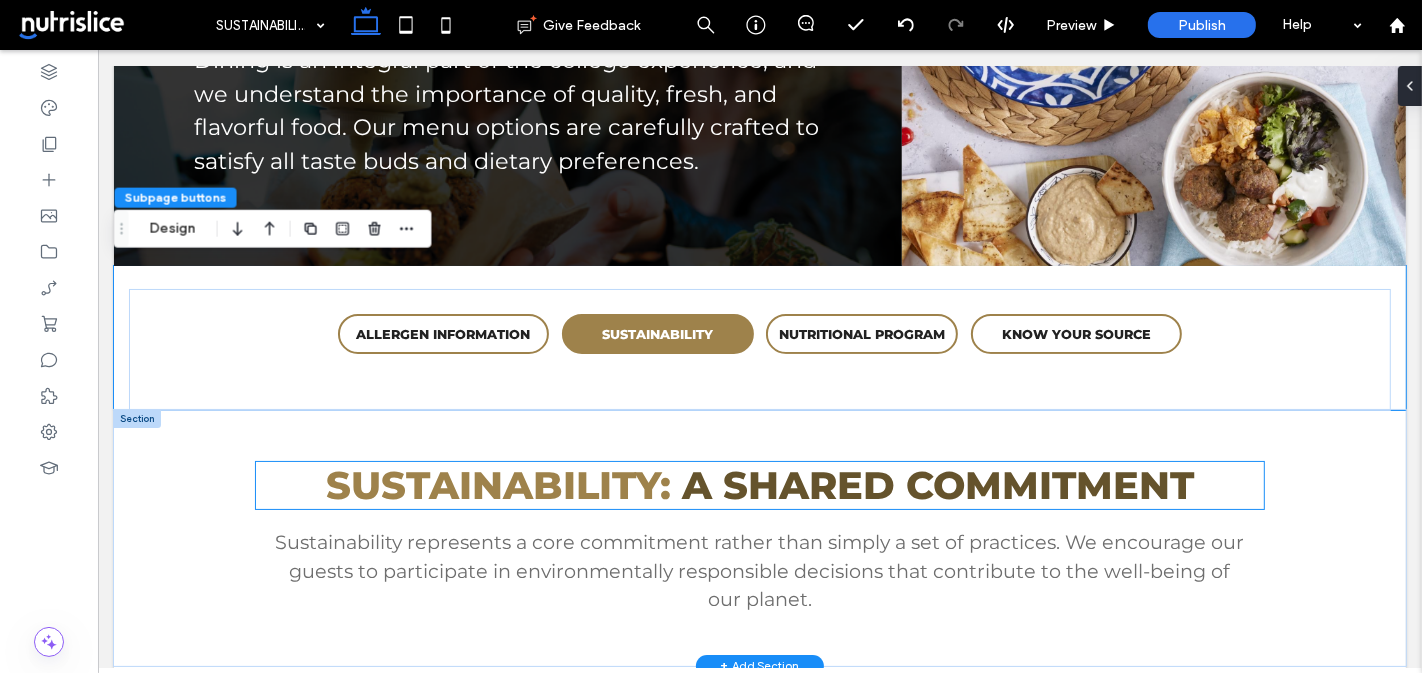 scroll, scrollTop: 260, scrollLeft: 0, axis: vertical 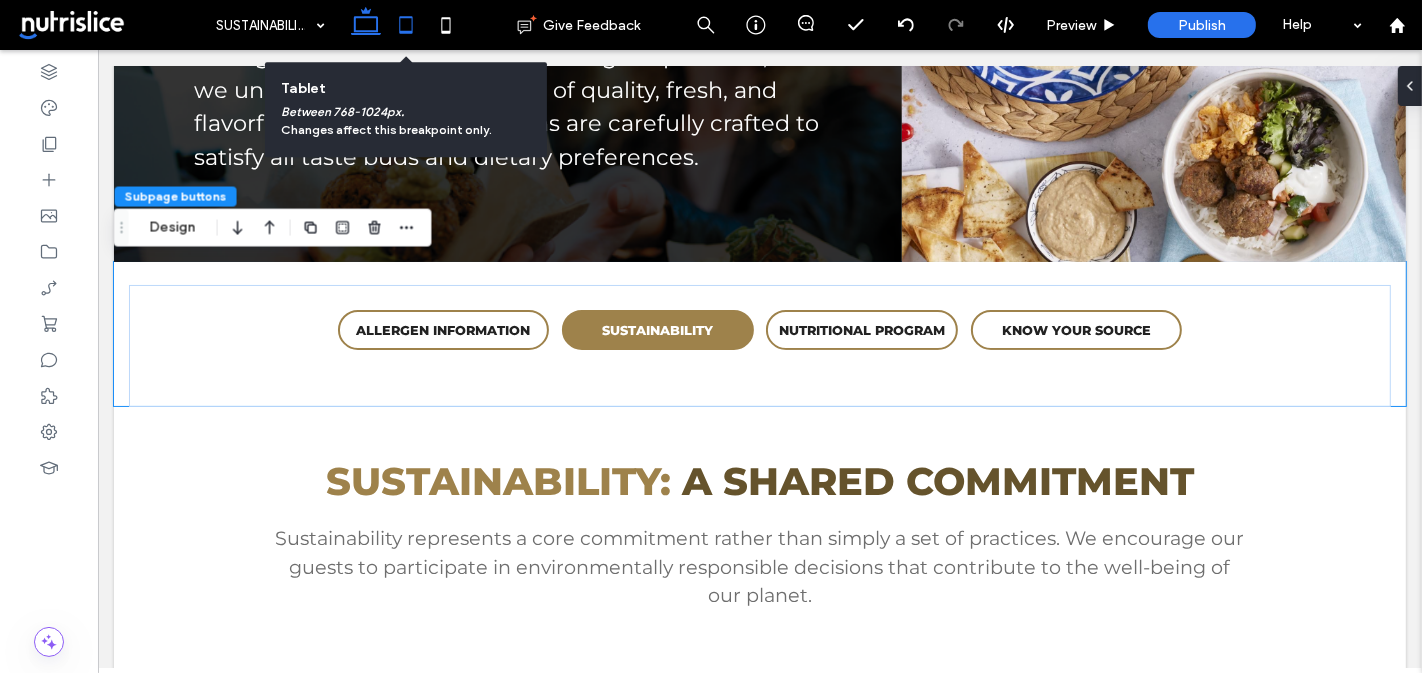 click 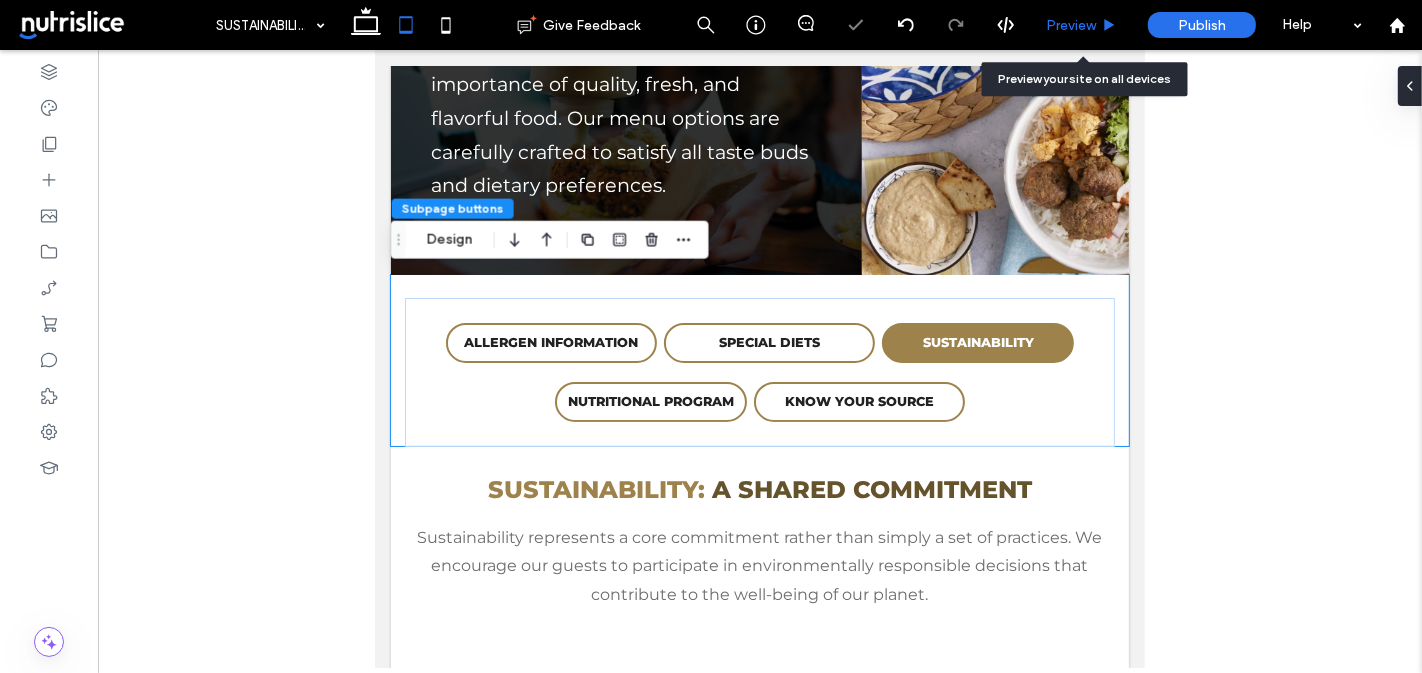 click on "Preview" at bounding box center (1071, 25) 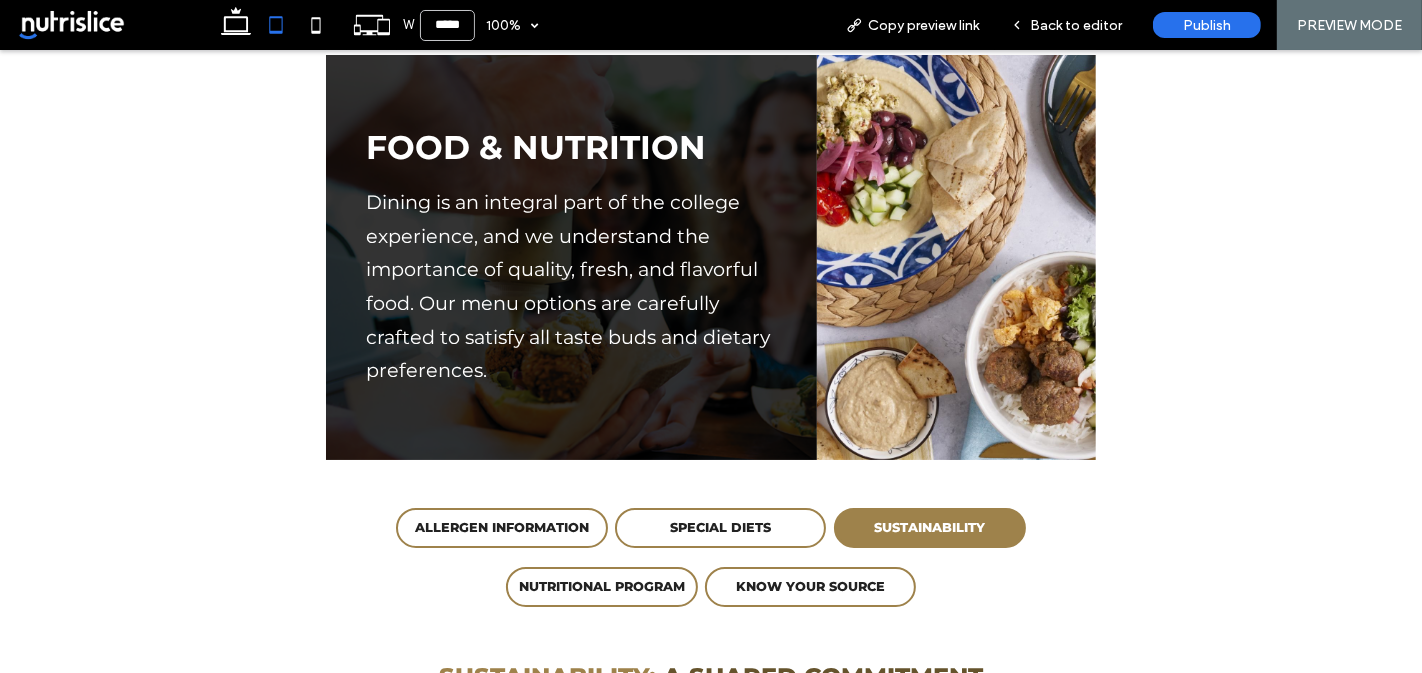 scroll, scrollTop: 0, scrollLeft: 0, axis: both 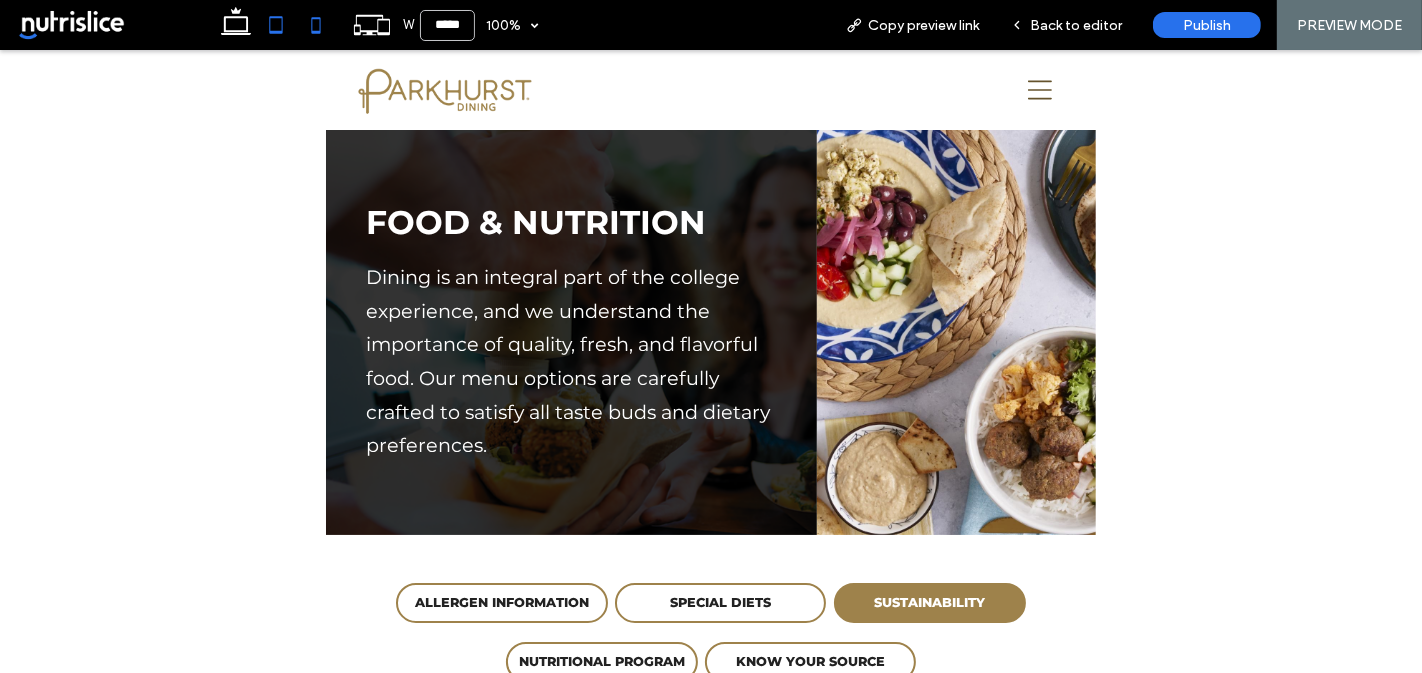 click 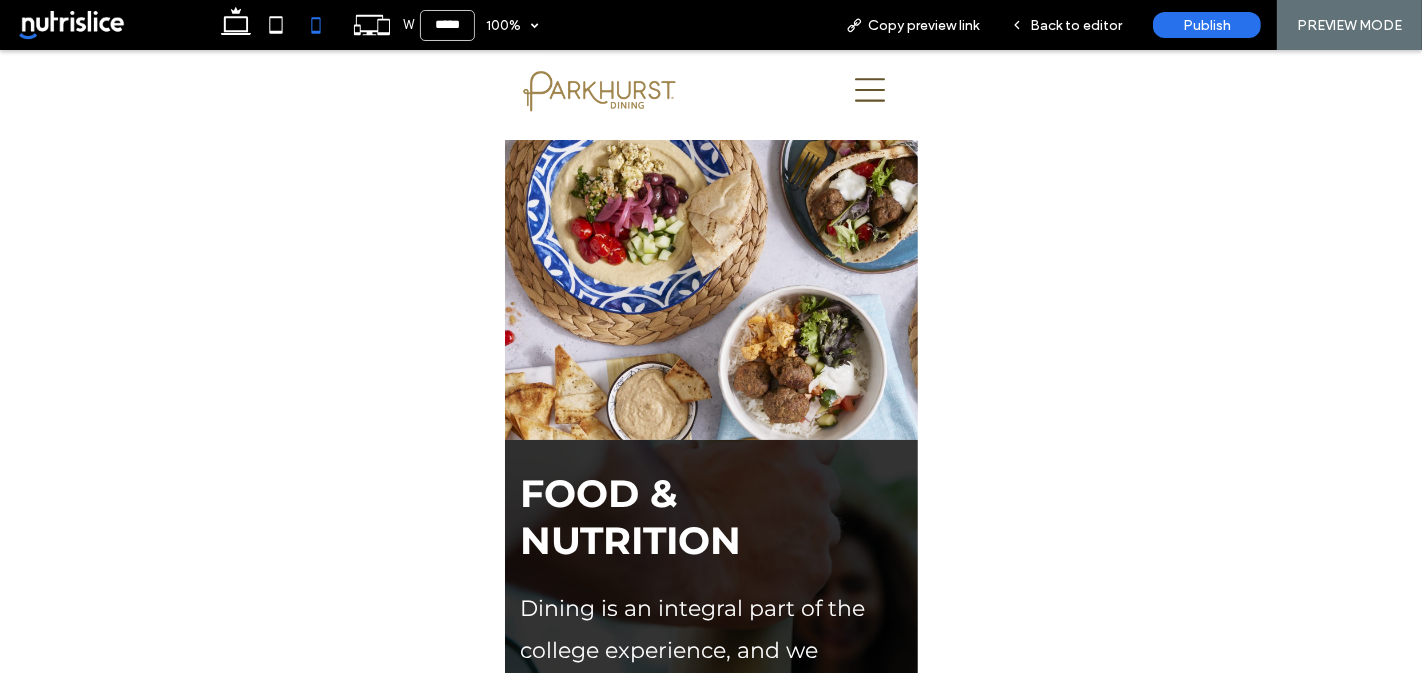 scroll, scrollTop: 0, scrollLeft: 0, axis: both 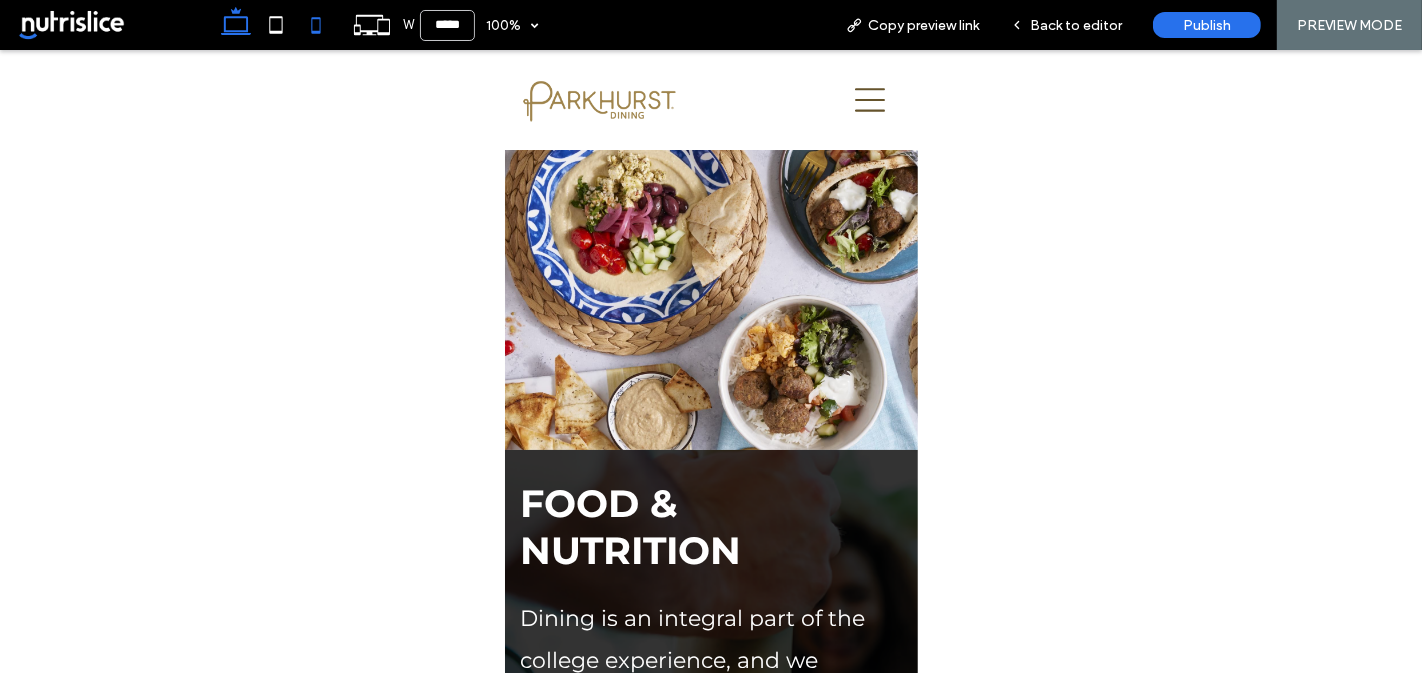 click 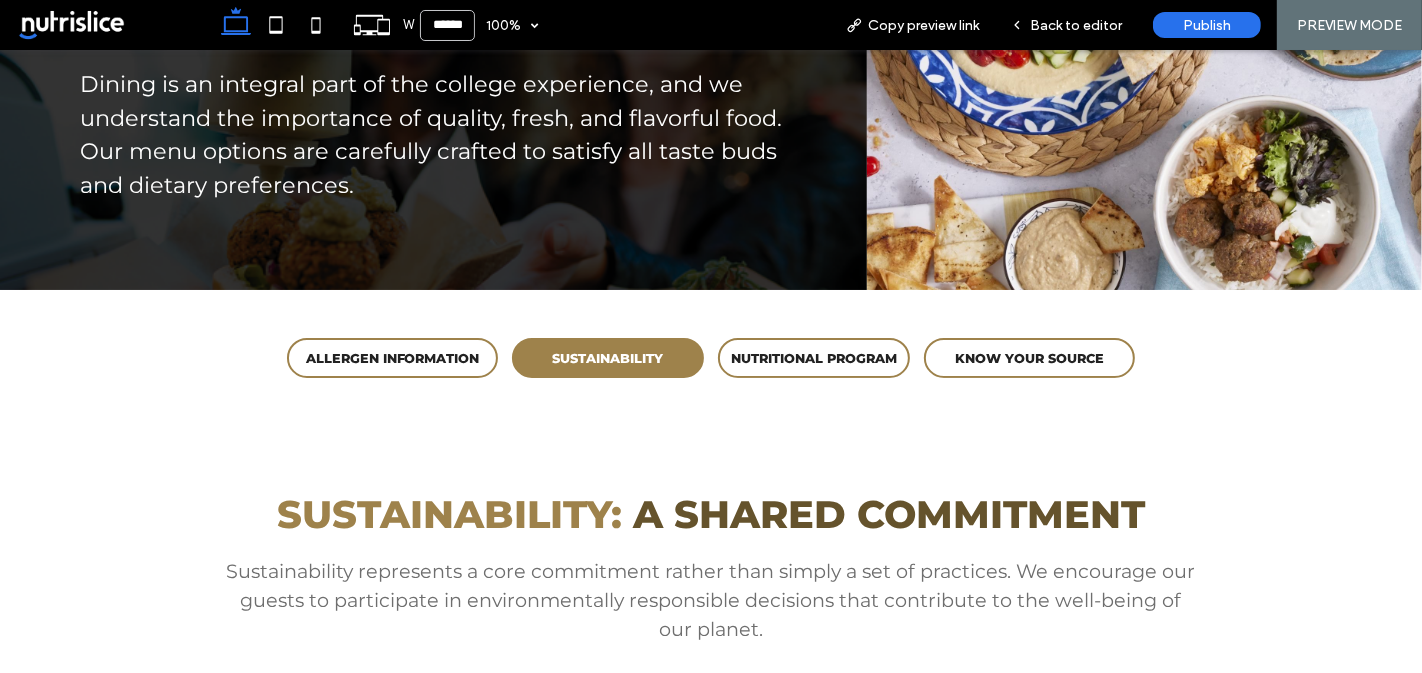 scroll, scrollTop: 0, scrollLeft: 0, axis: both 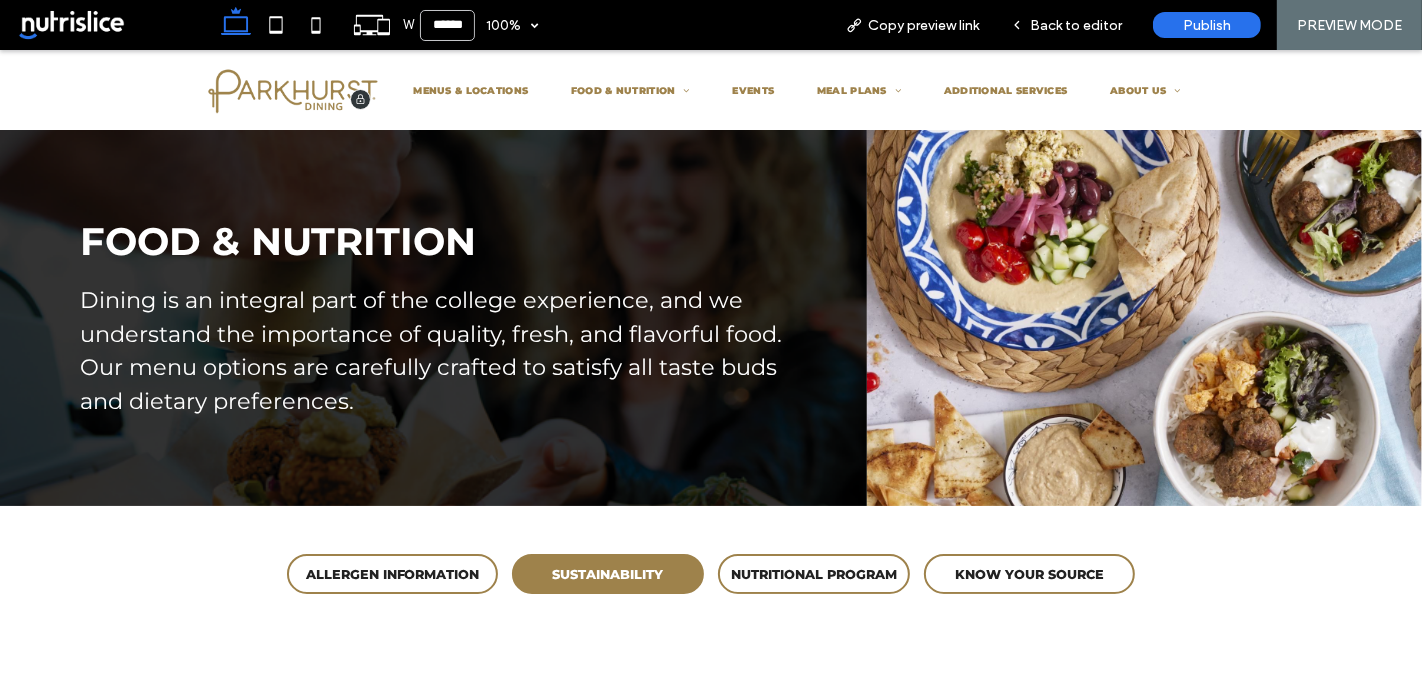 click at bounding box center [293, 90] 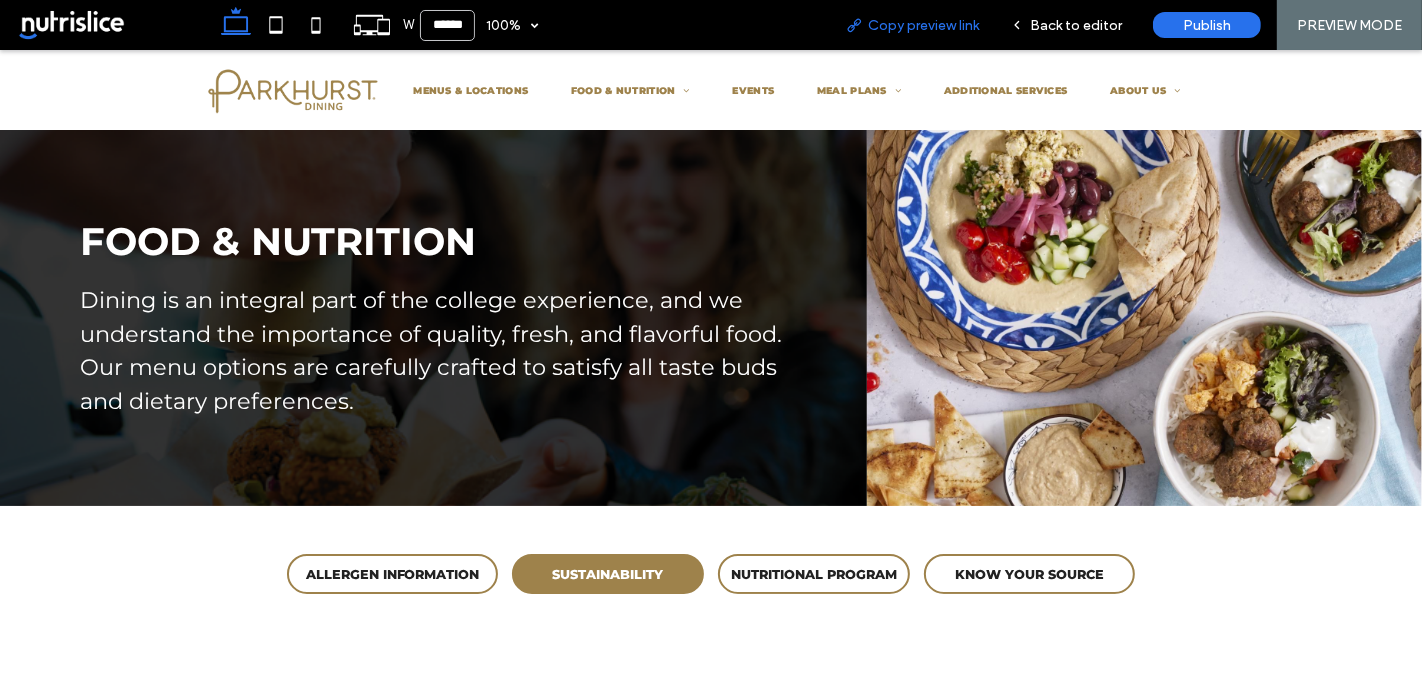 click on "Copy preview link" at bounding box center [923, 25] 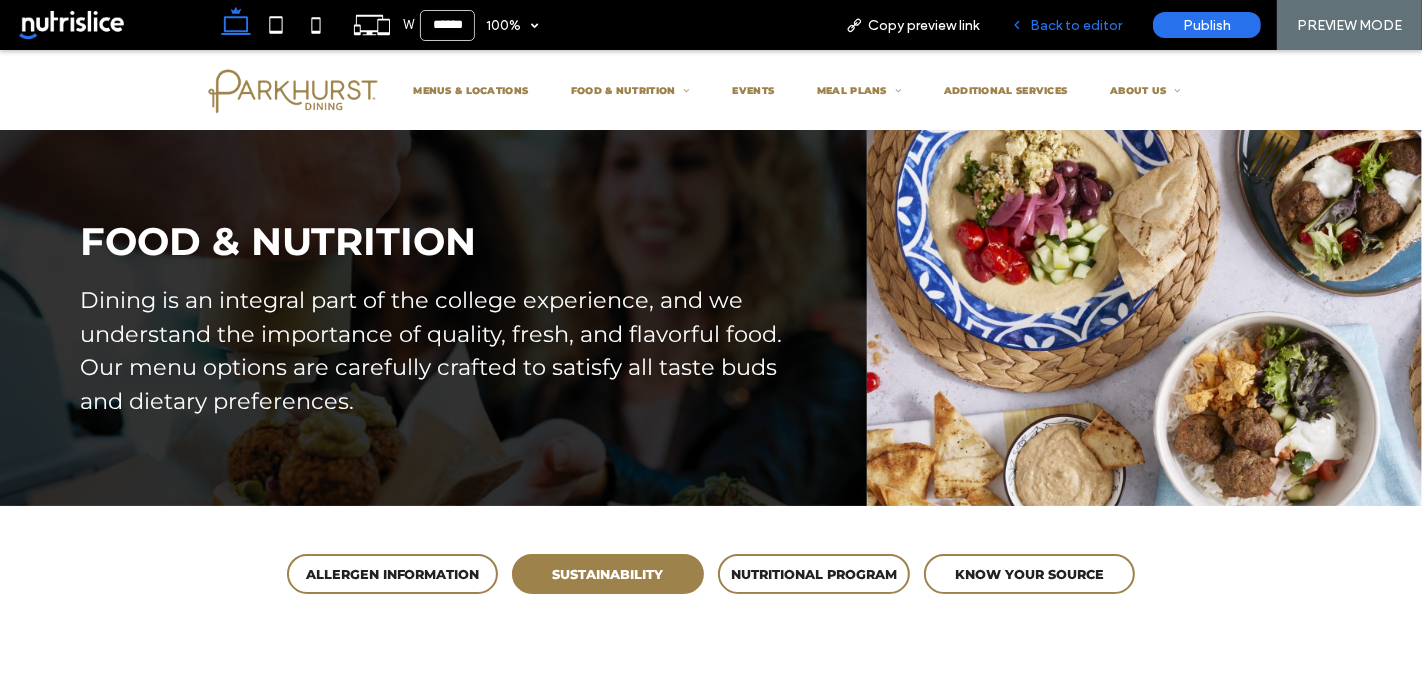 click on "Back to editor" at bounding box center (1066, 25) 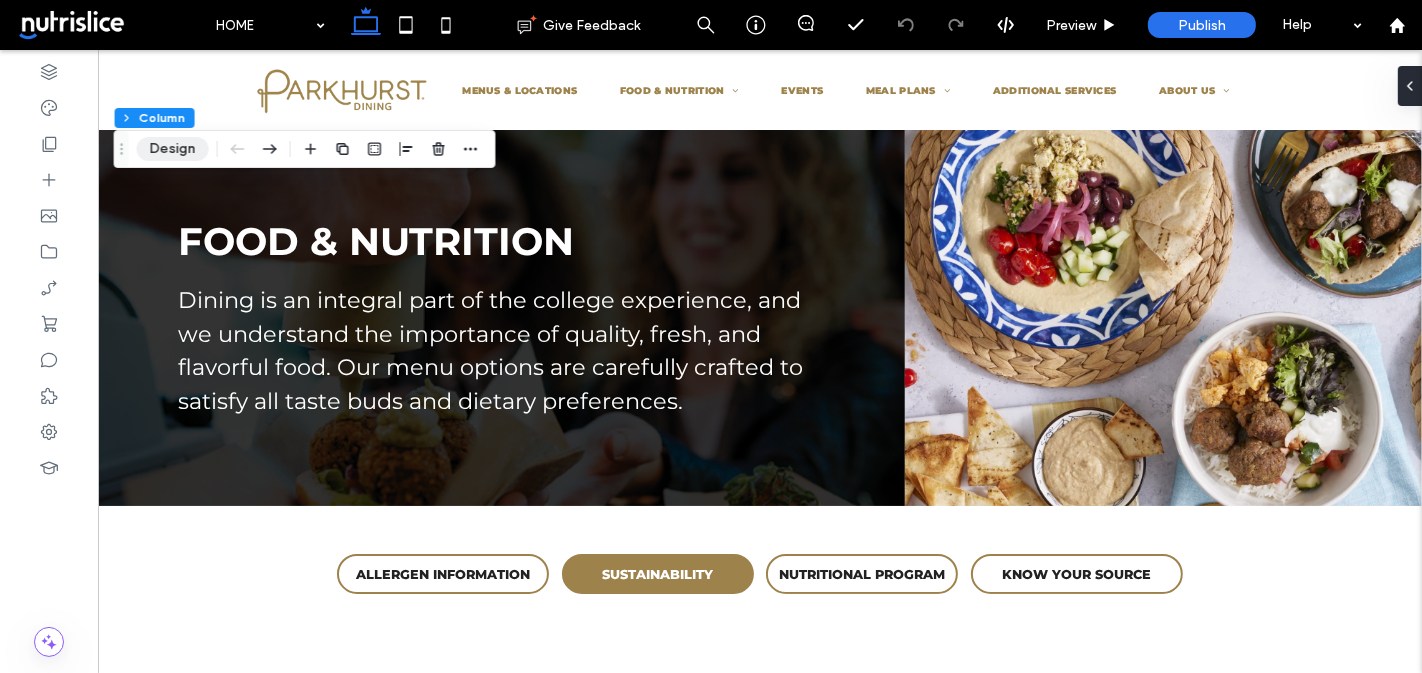 click on "Design" at bounding box center [173, 149] 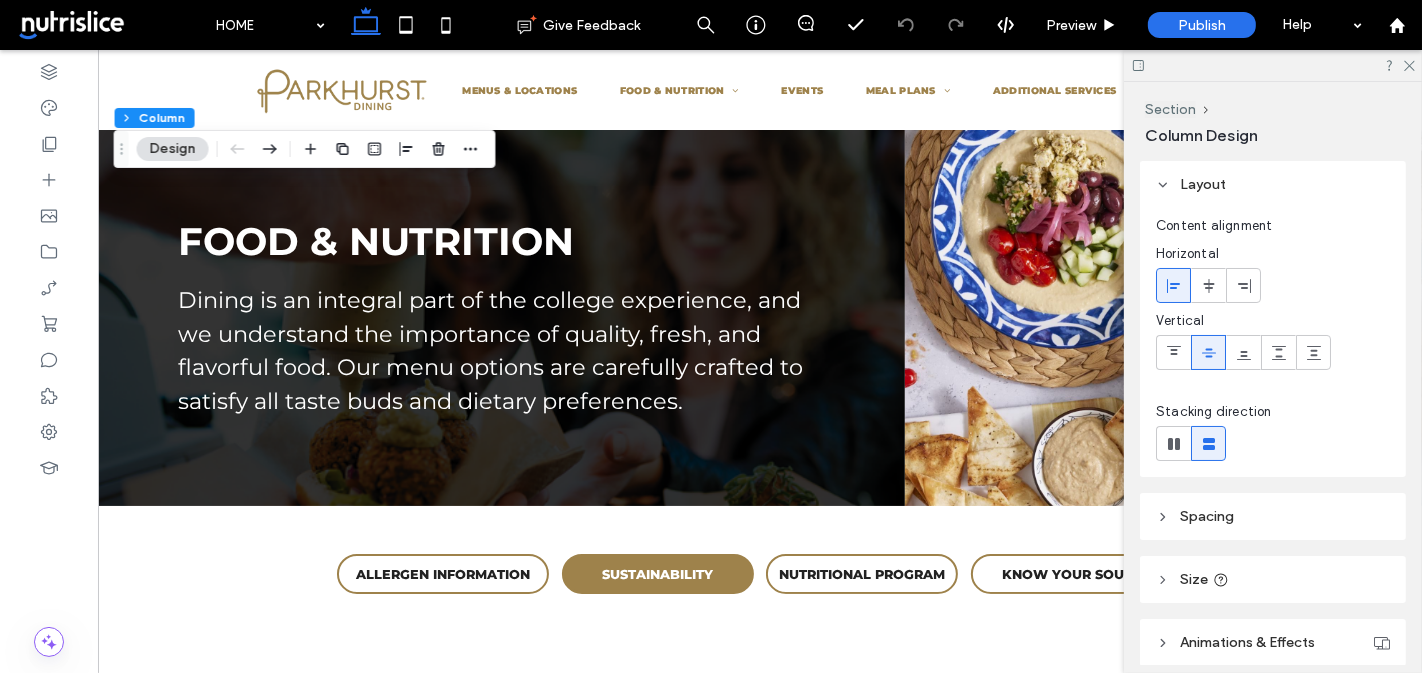 scroll, scrollTop: 141, scrollLeft: 0, axis: vertical 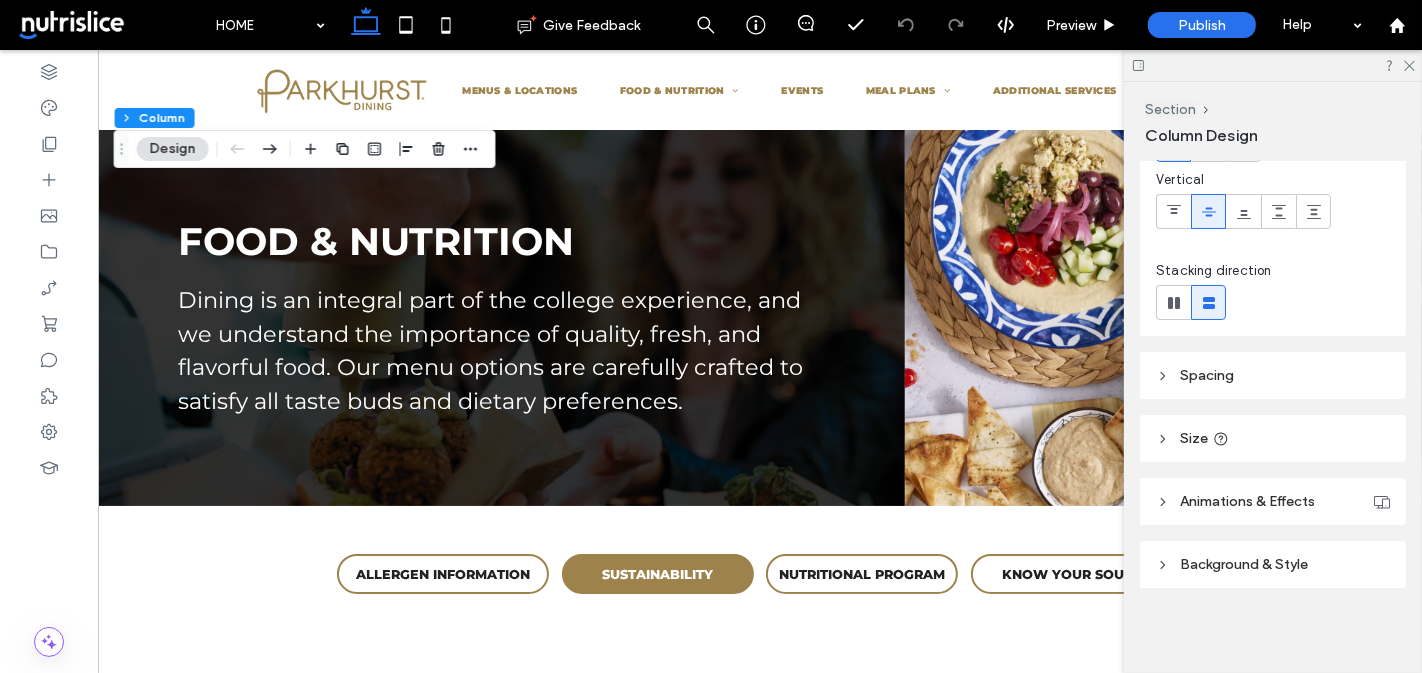 click on "Background & Style" at bounding box center [1244, 564] 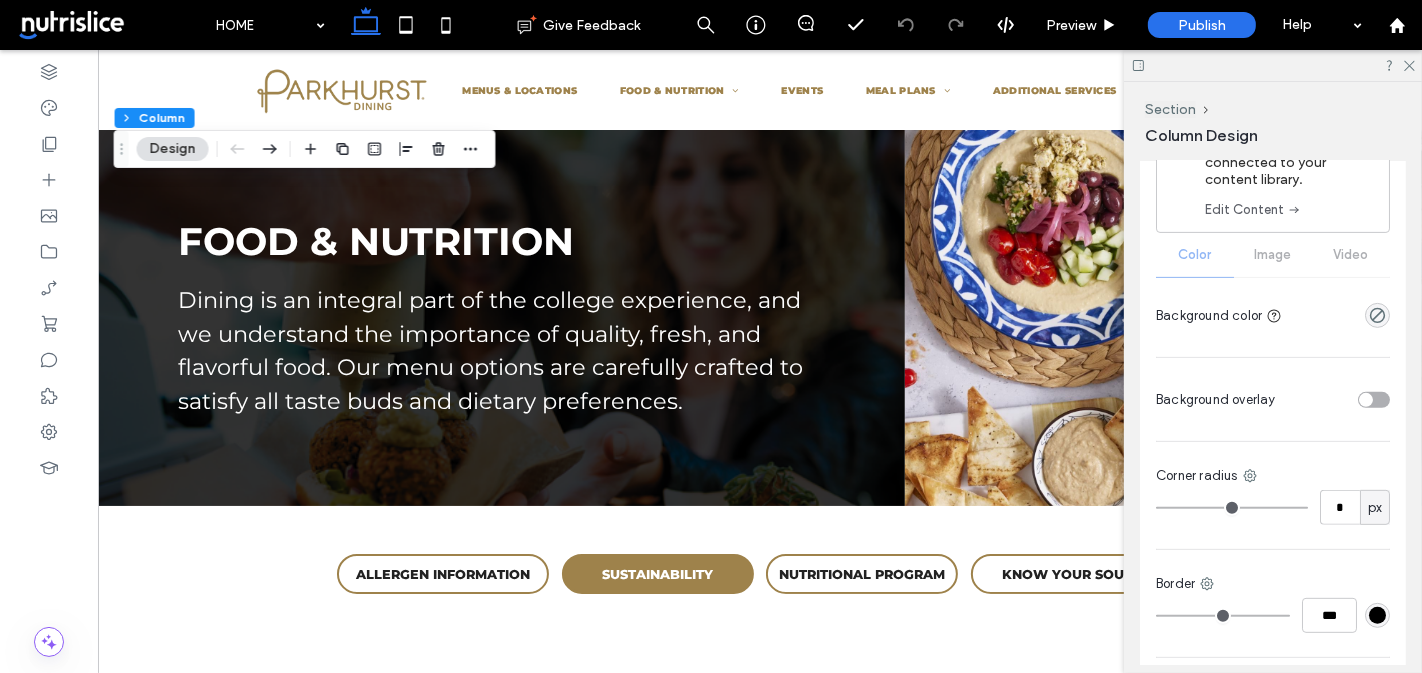 scroll, scrollTop: 633, scrollLeft: 0, axis: vertical 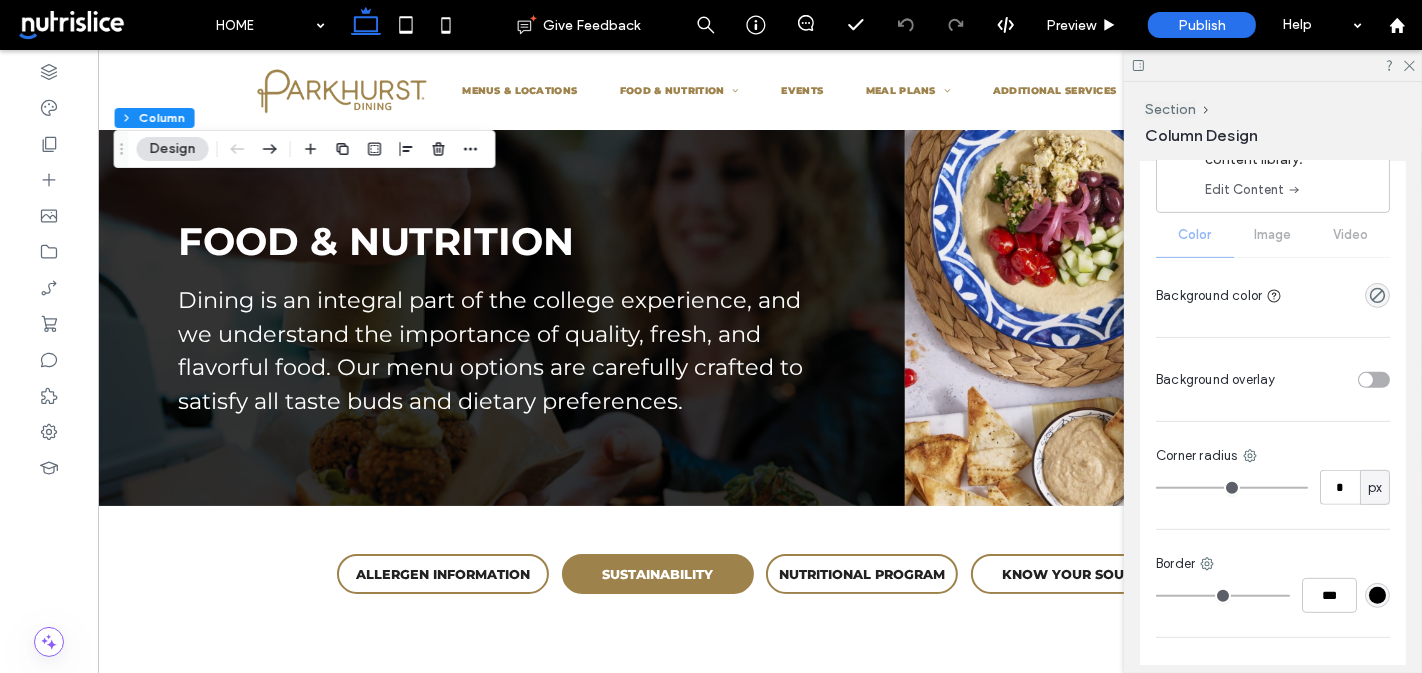 click at bounding box center [1337, 379] 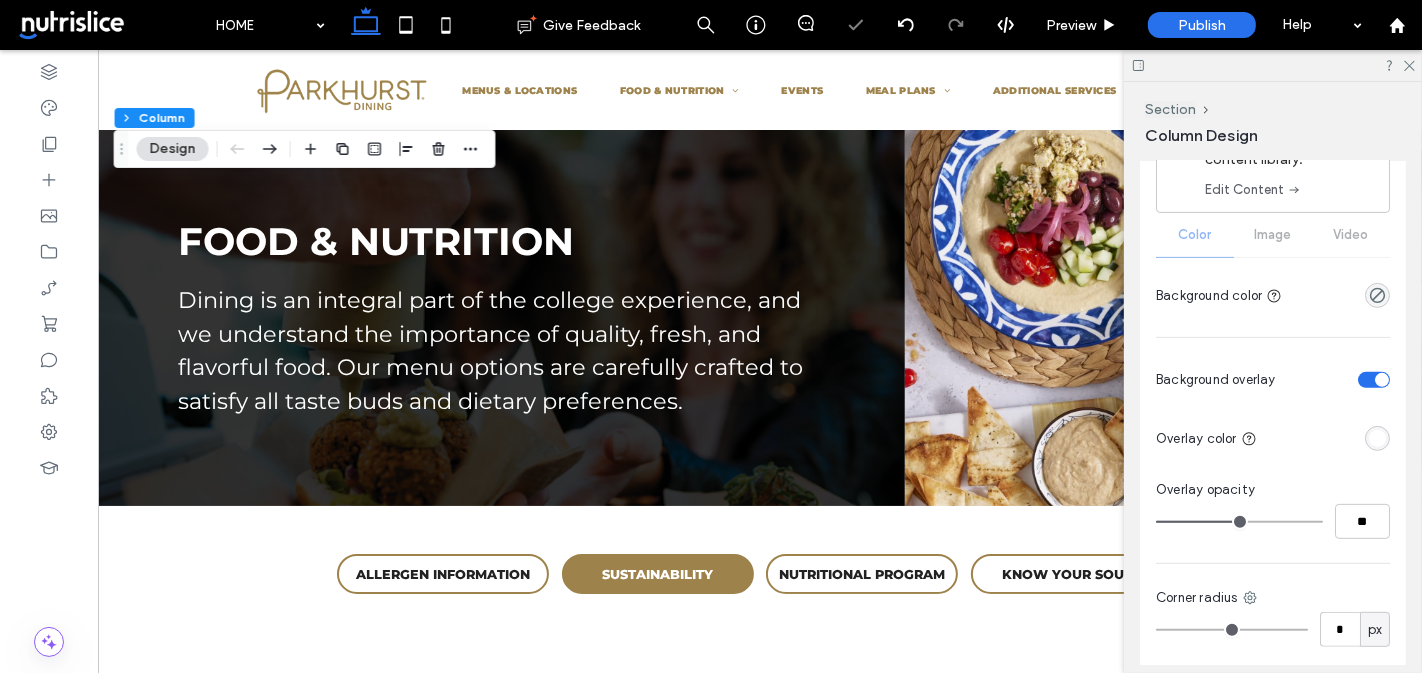 click on "This background is connected to your content library. Edit Content Color Image Video Background color Background overlay Overlay color Overlay opacity ** Corner radius * px Border *** Shadow" at bounding box center [1273, 475] 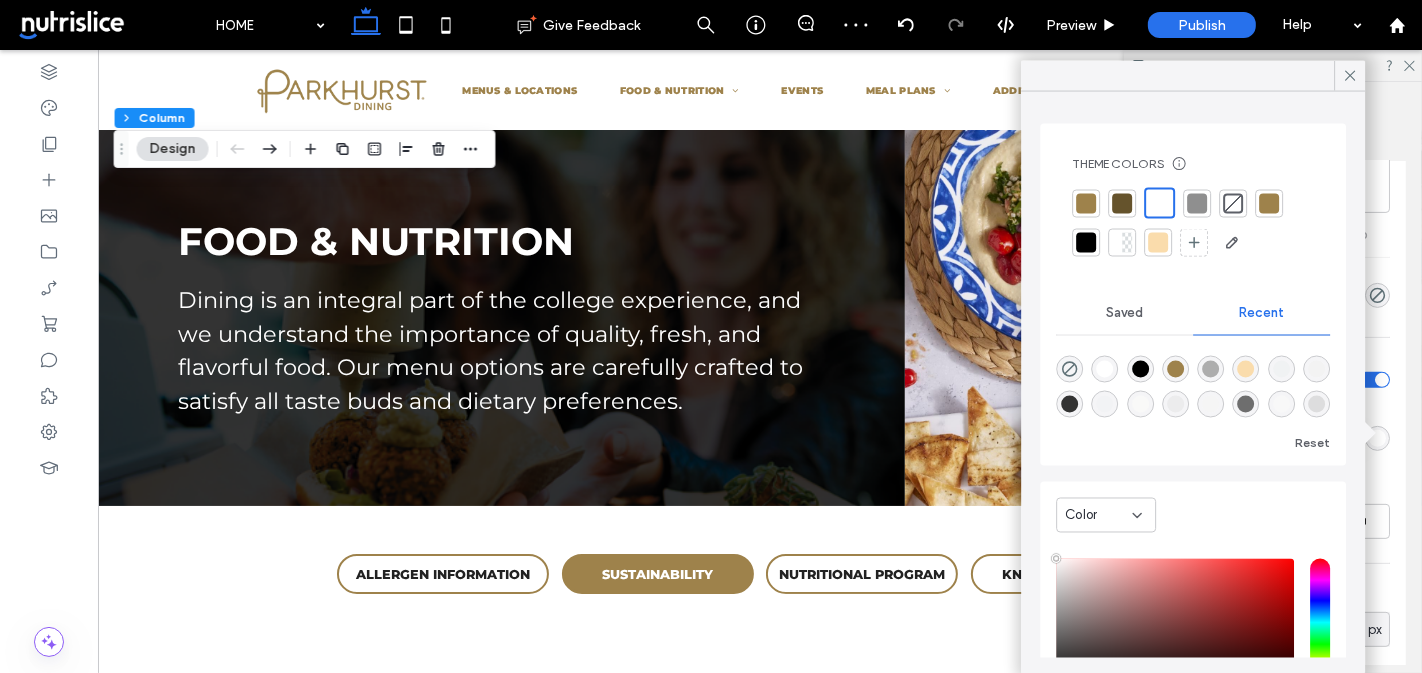 click at bounding box center (1269, 203) 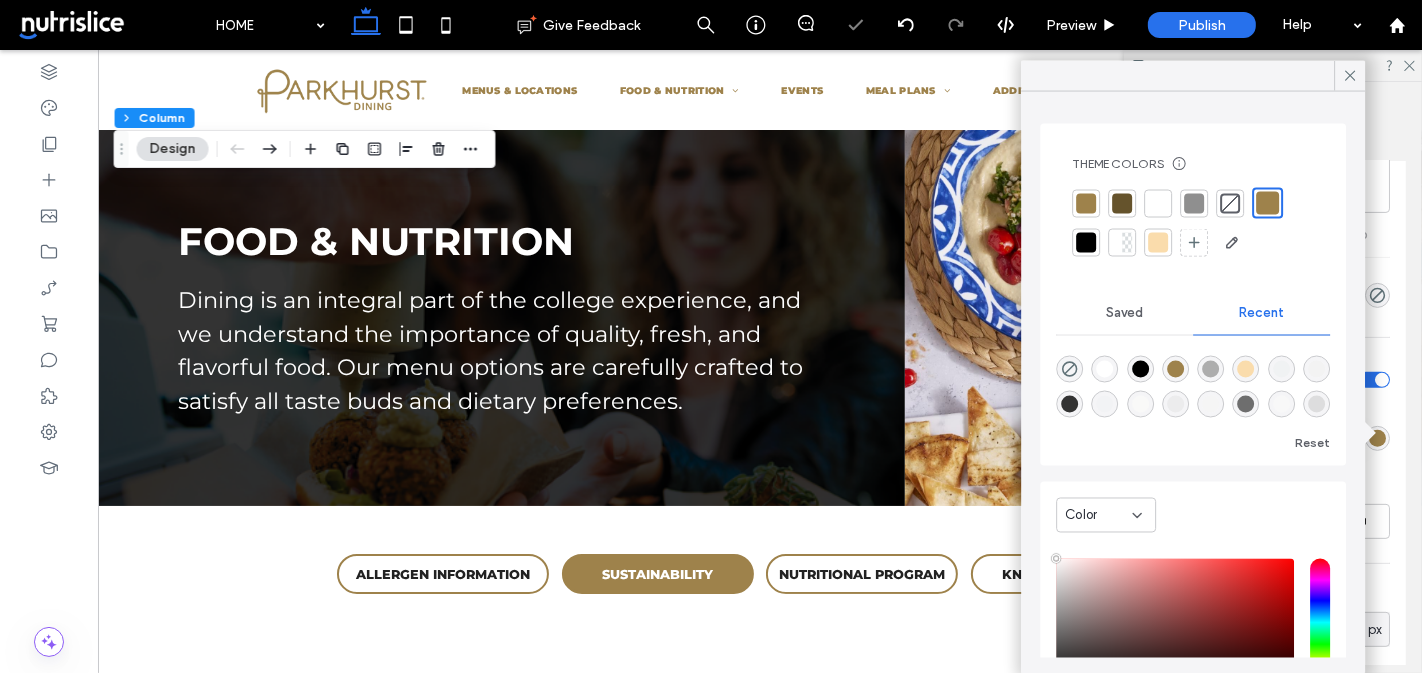 click at bounding box center (1086, 203) 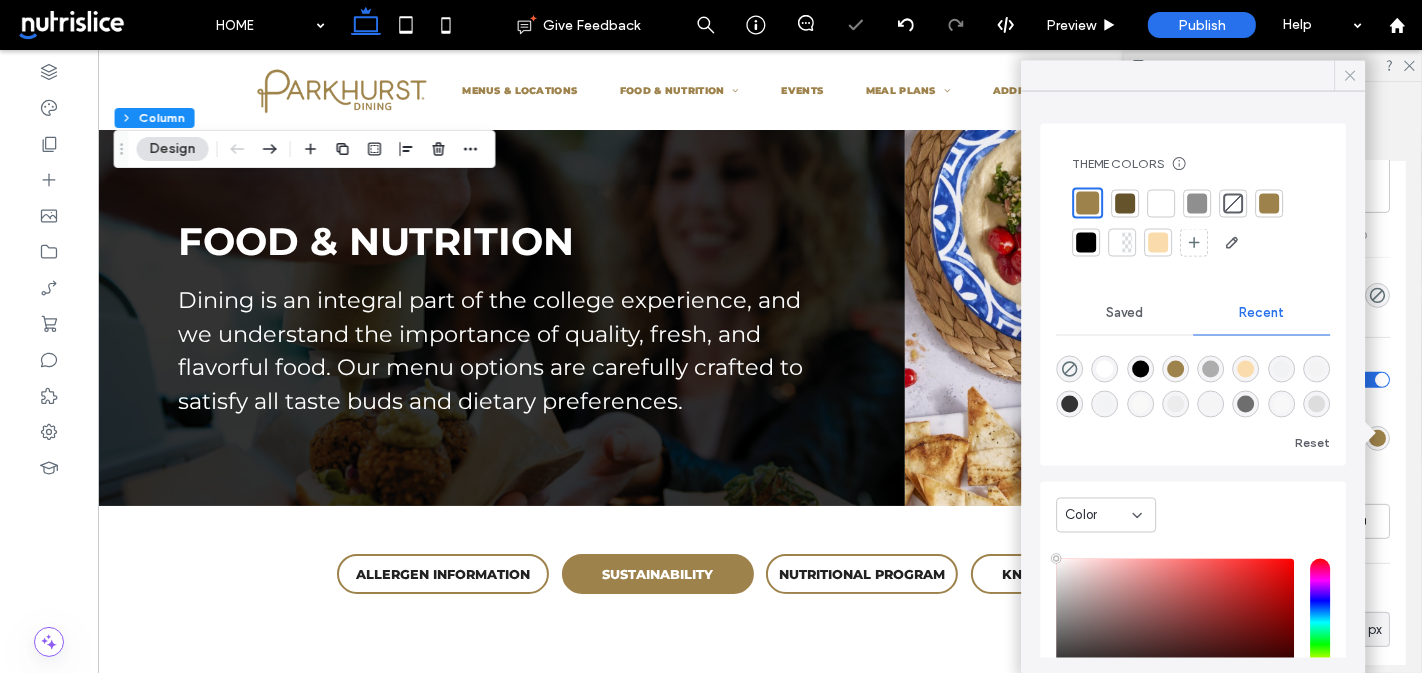 click 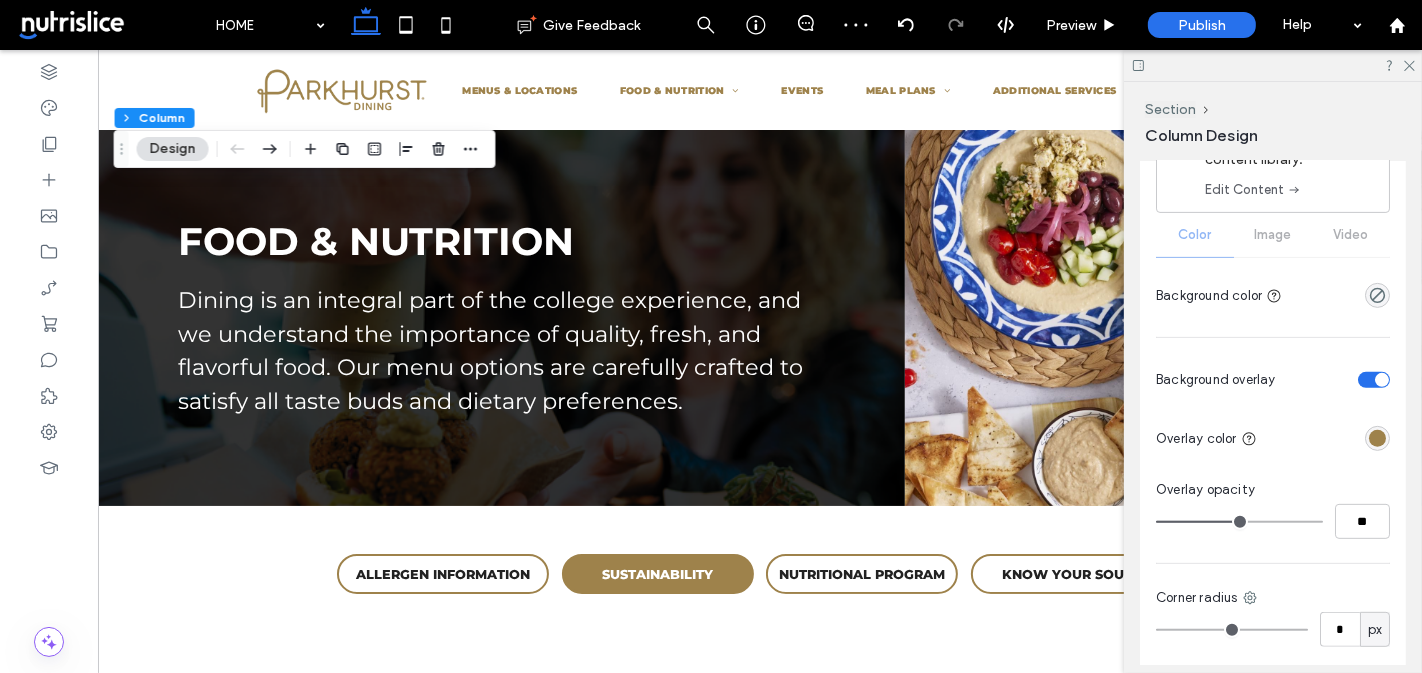 type on "**" 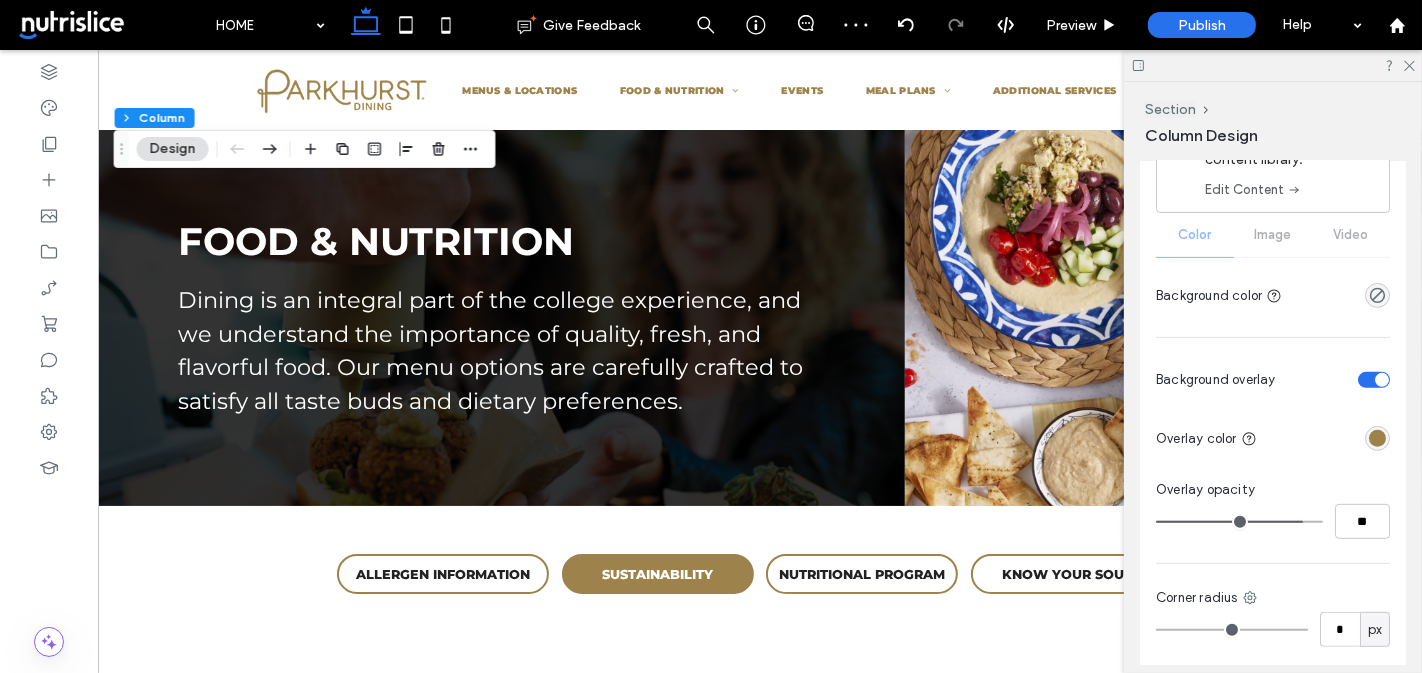 click at bounding box center (1239, 522) 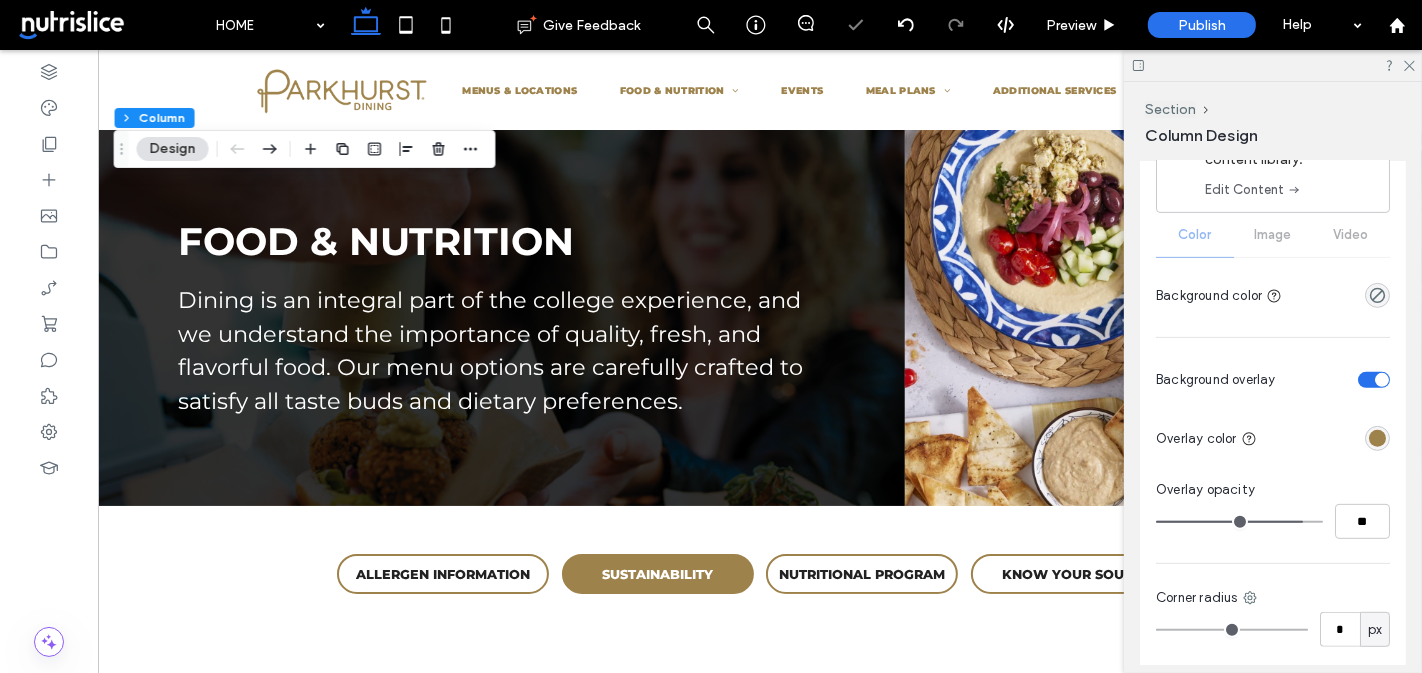 type on "**" 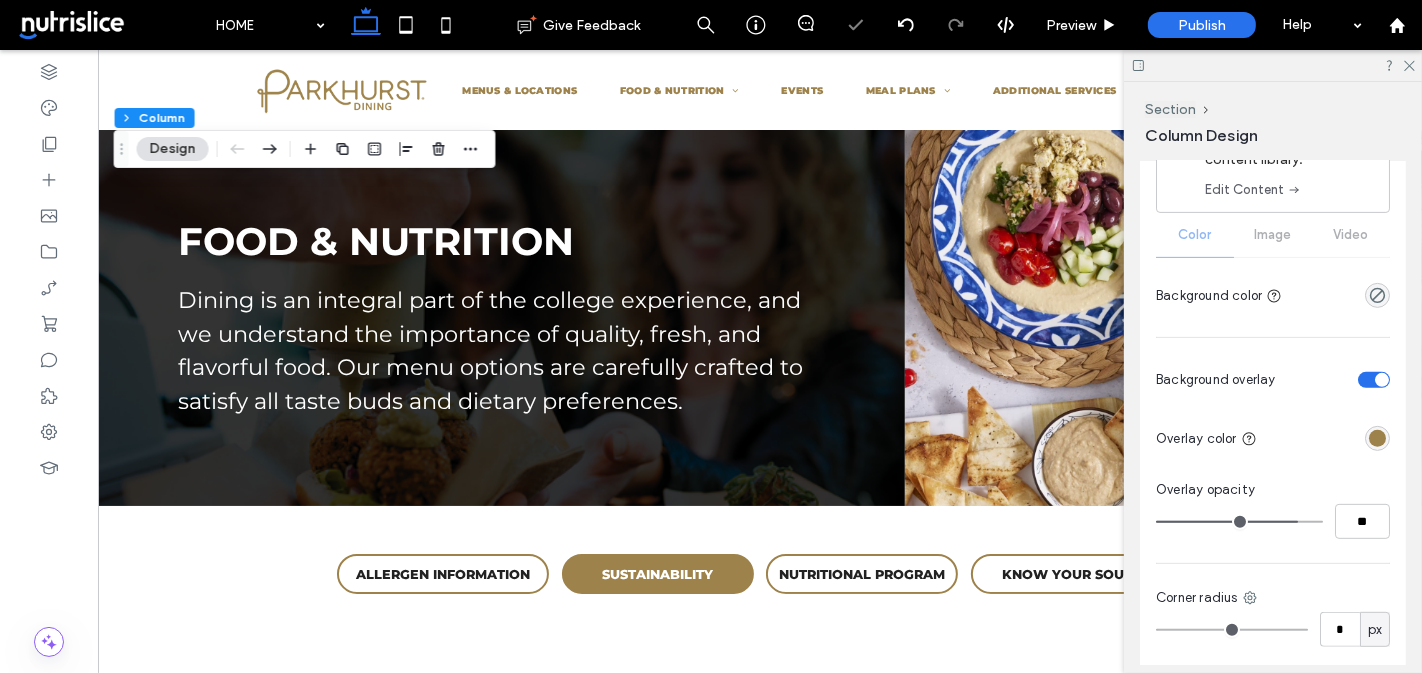 type on "**" 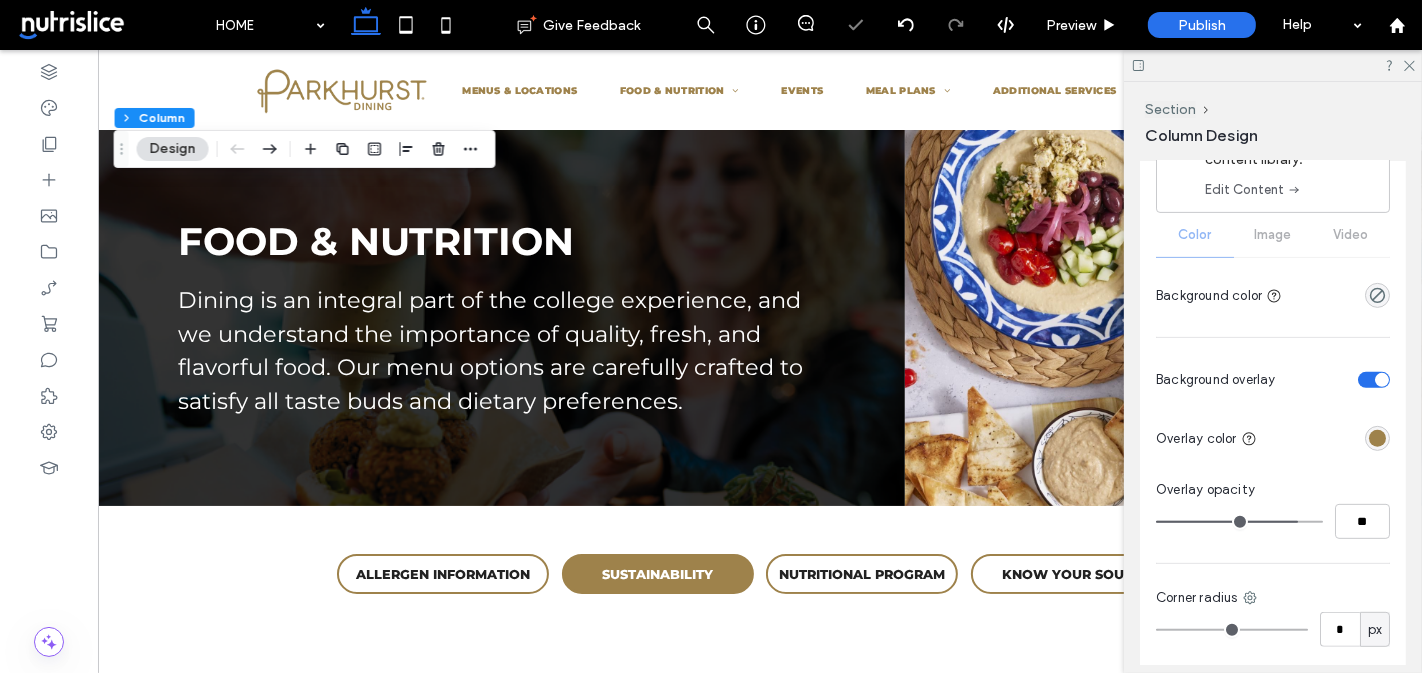 type on "**" 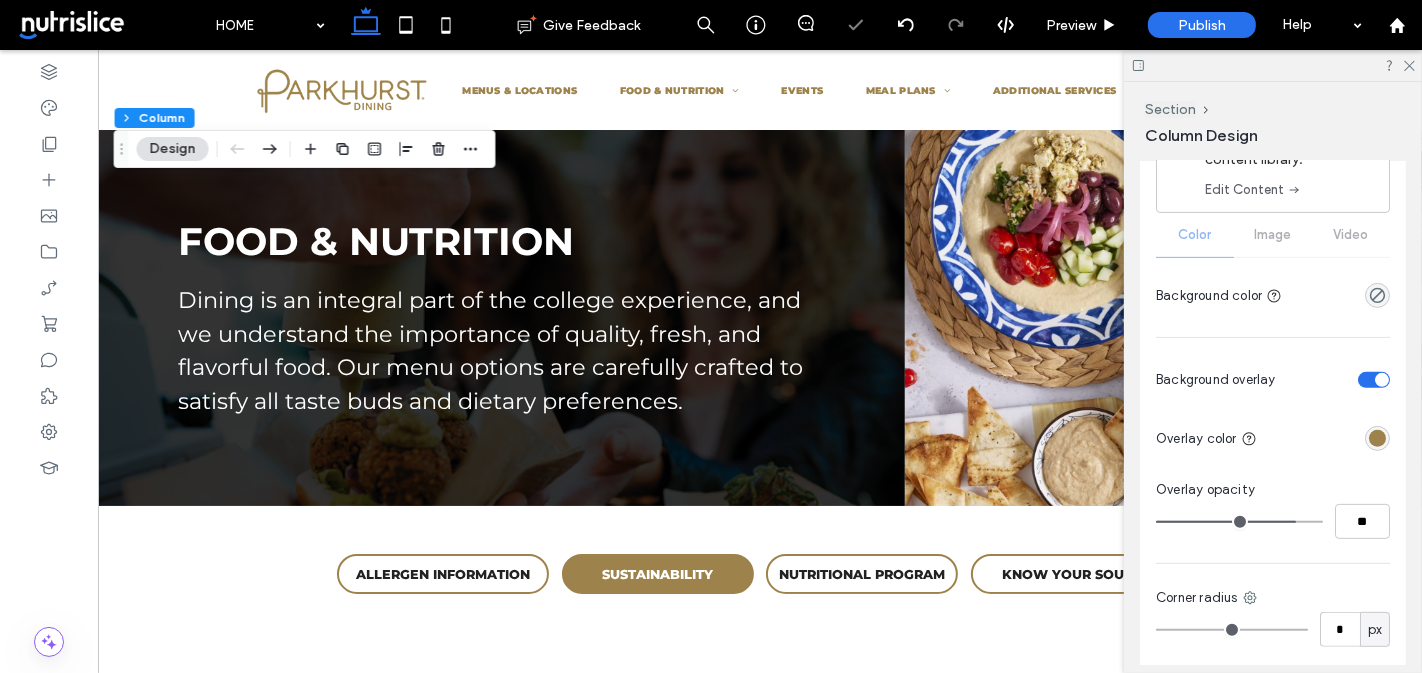 type on "**" 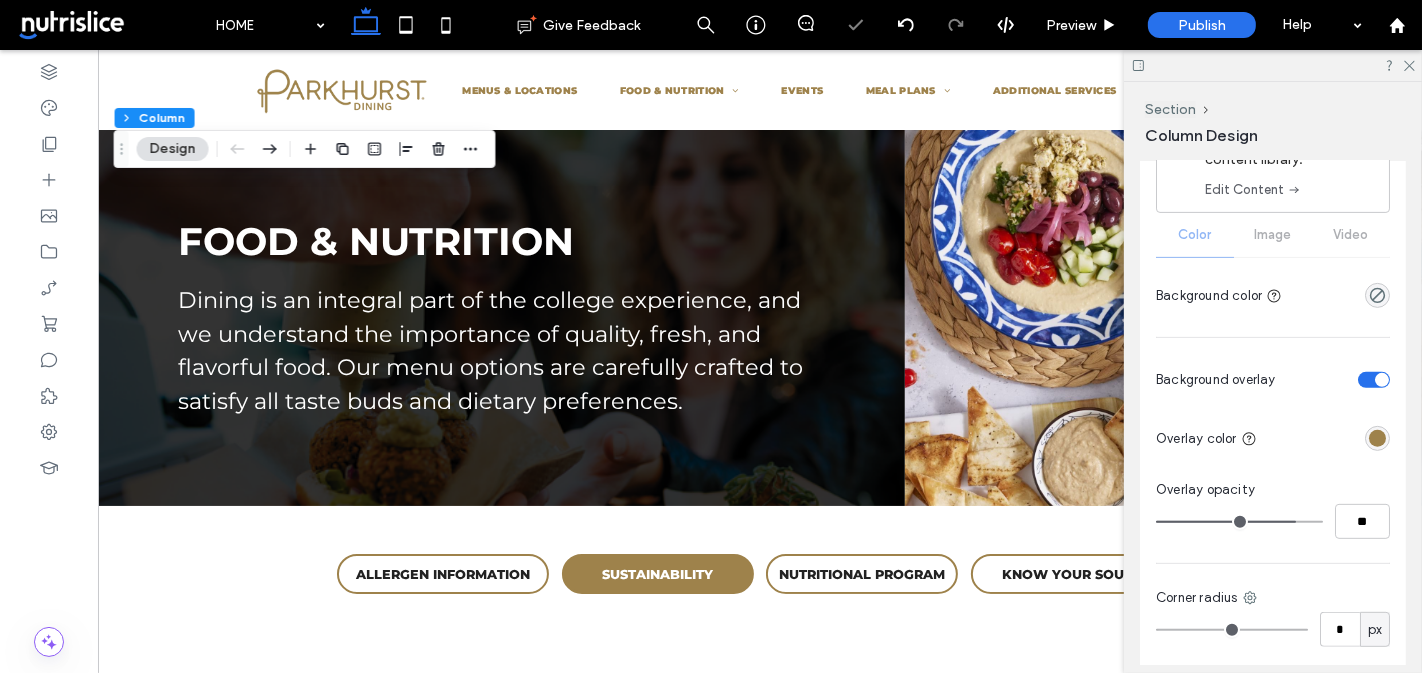 type on "**" 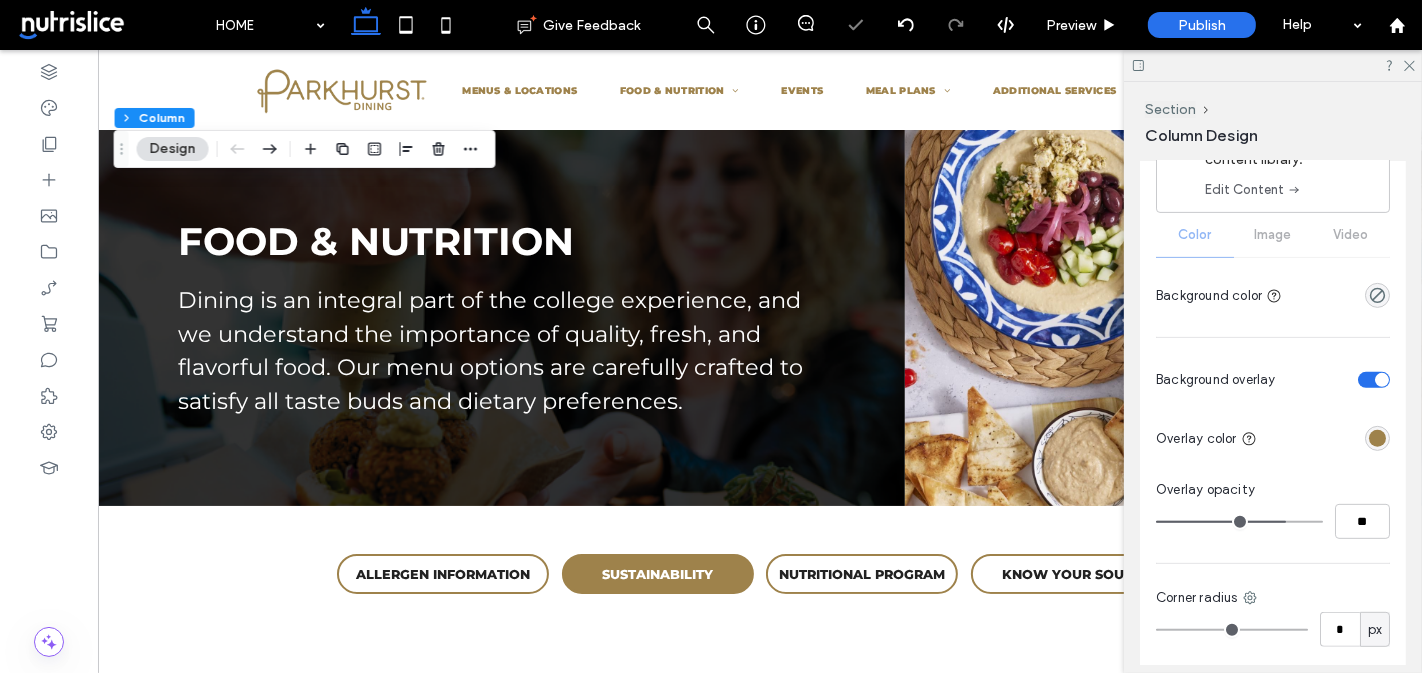 click at bounding box center (1239, 522) 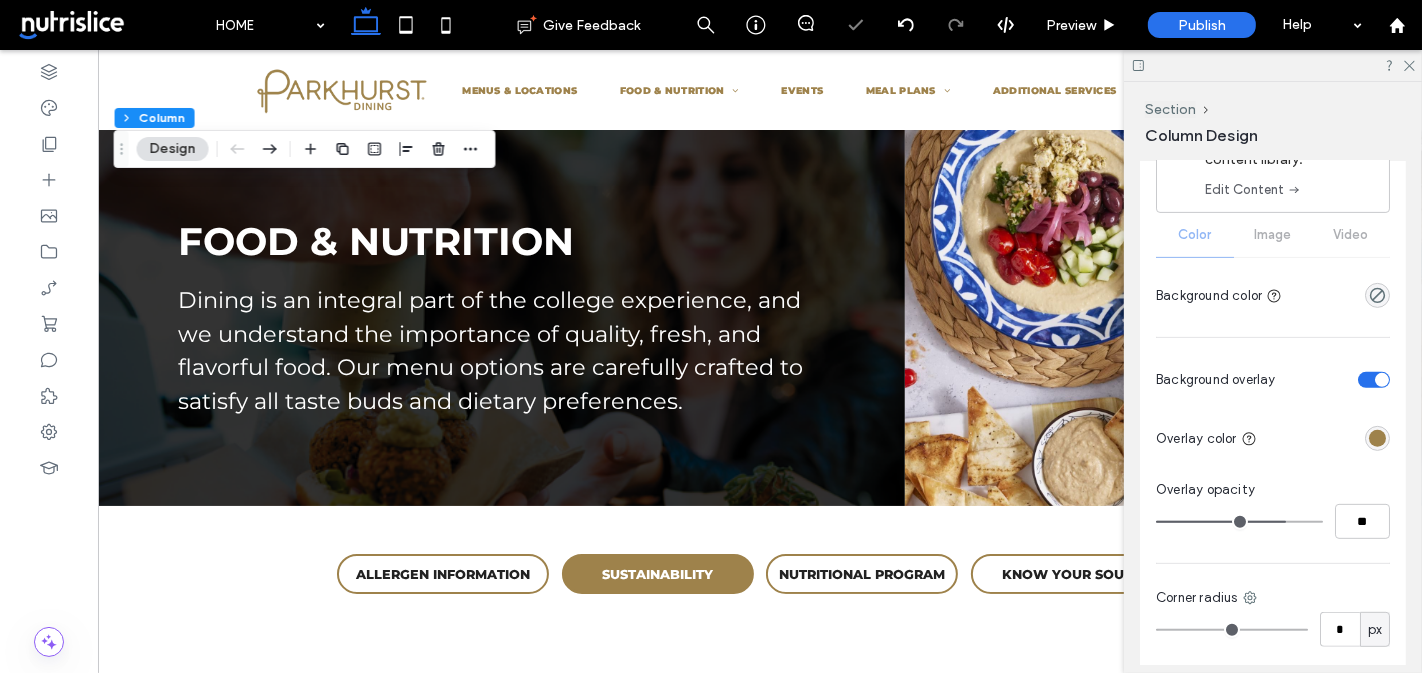 type on "**" 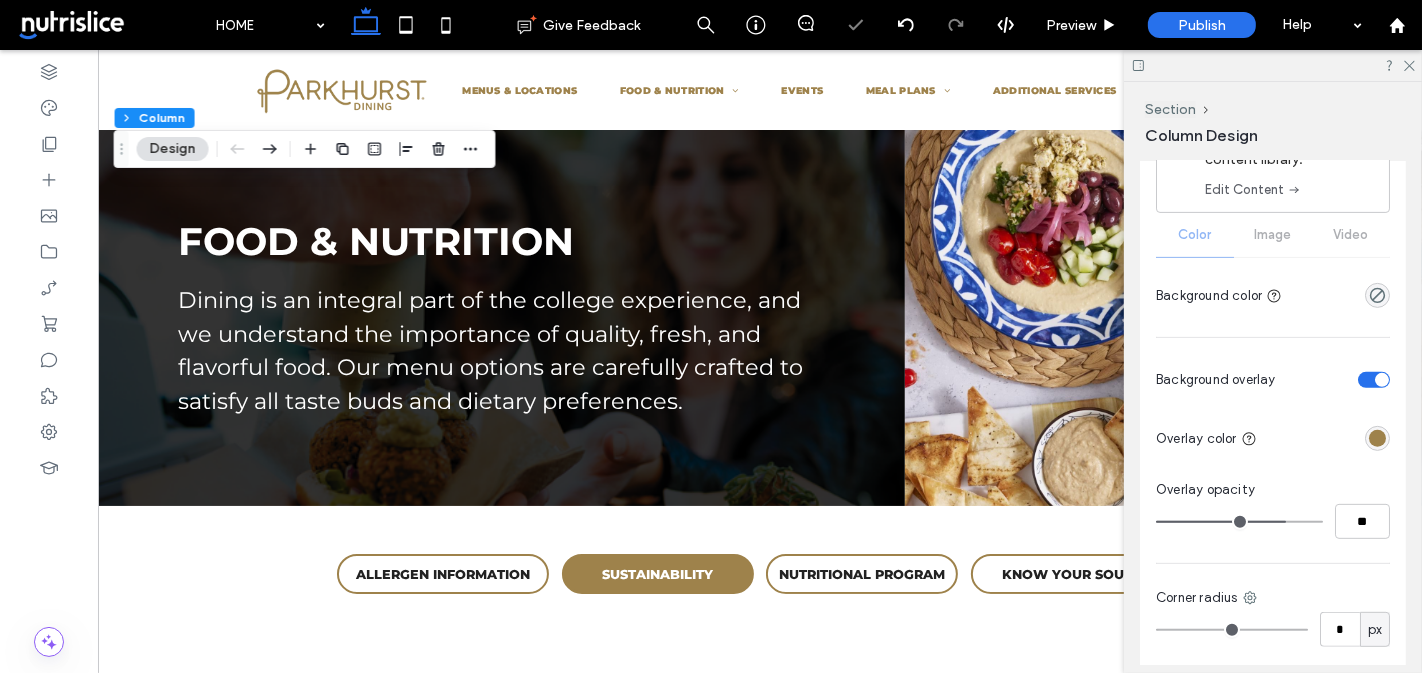 type on "**" 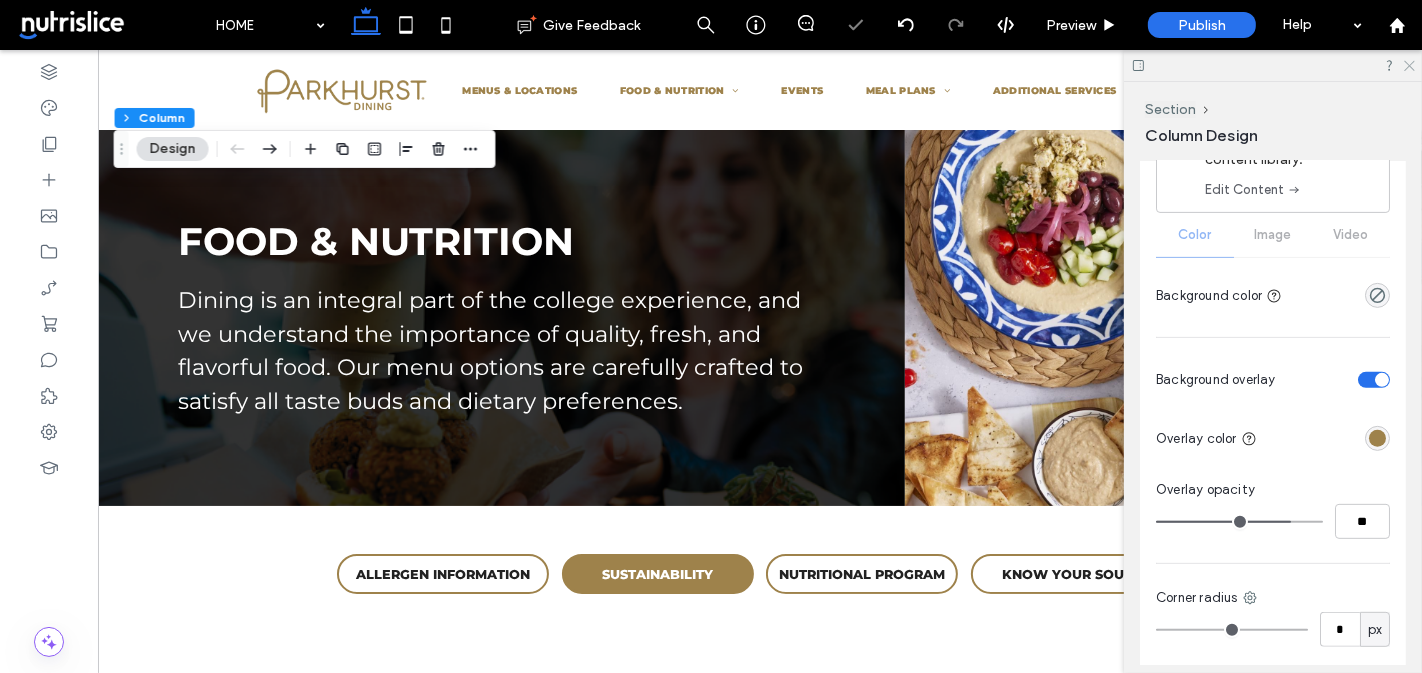 click 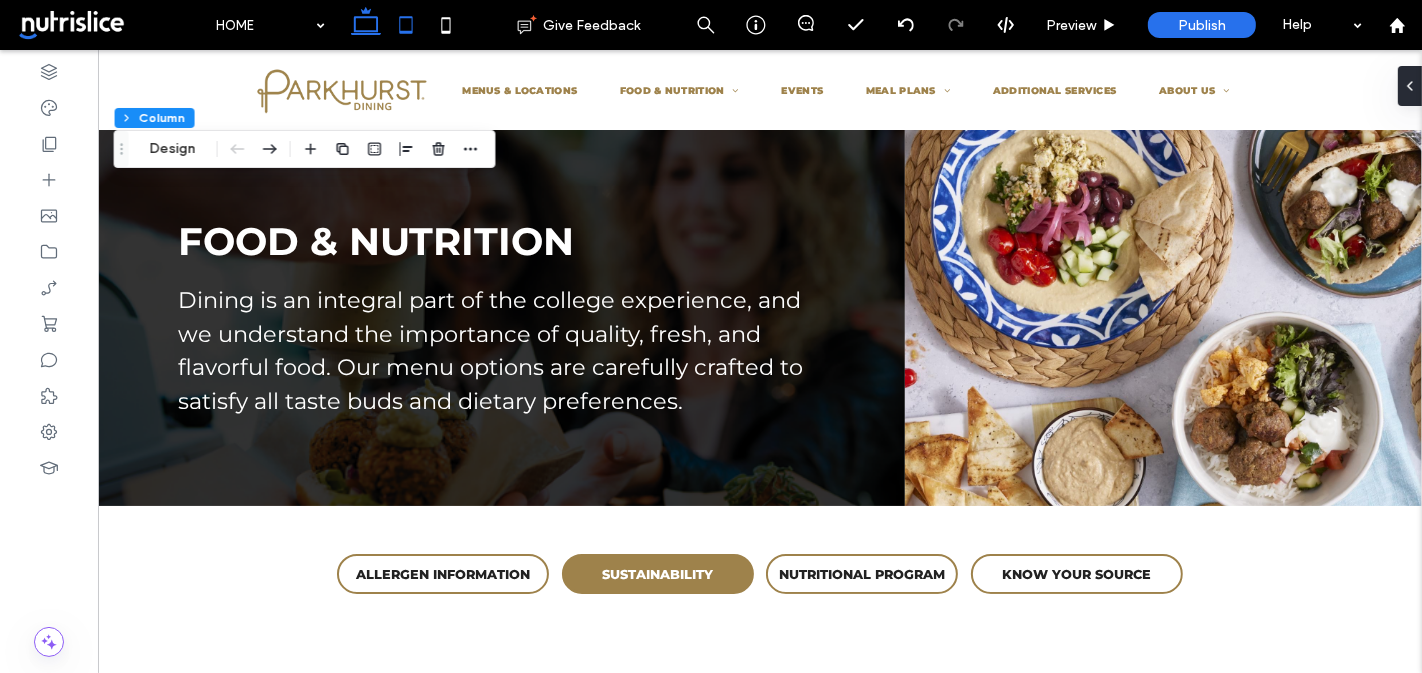 click 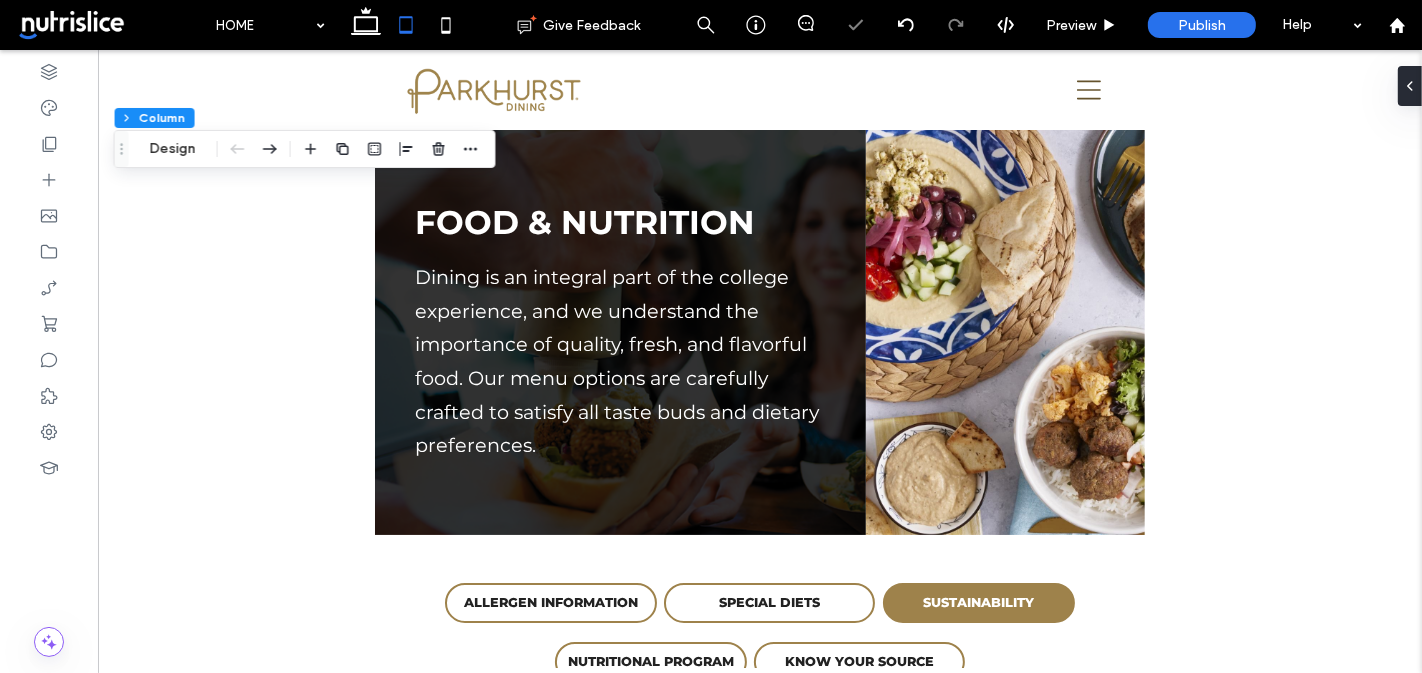 type on "**" 